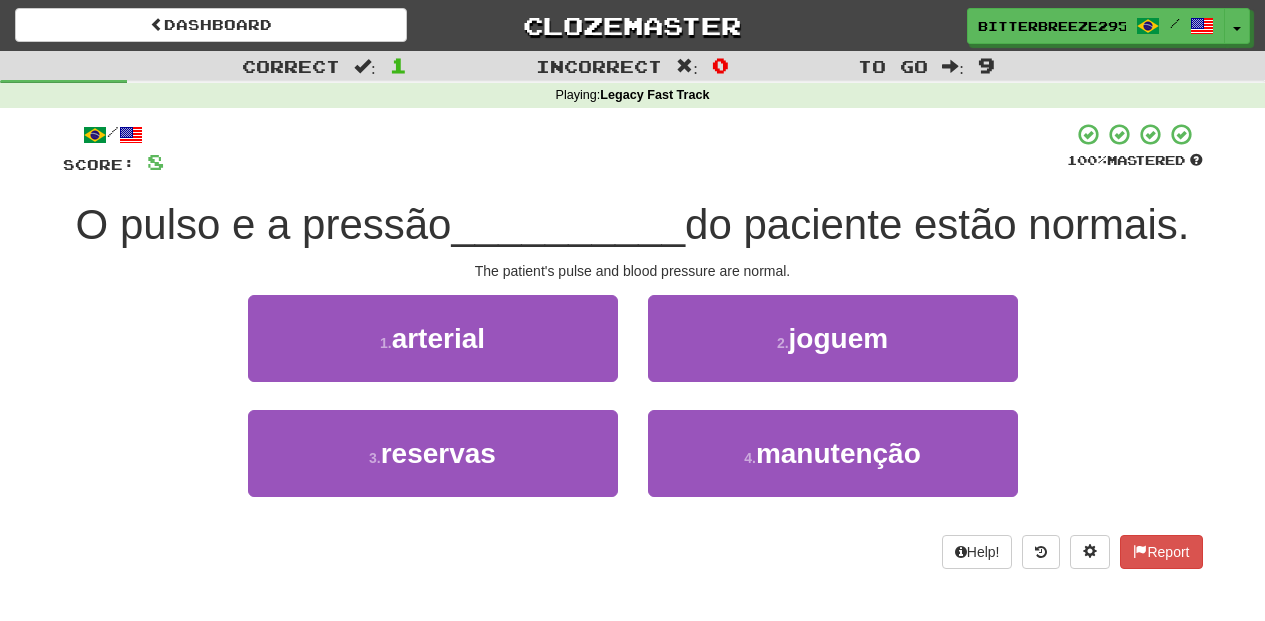 scroll, scrollTop: 87, scrollLeft: 0, axis: vertical 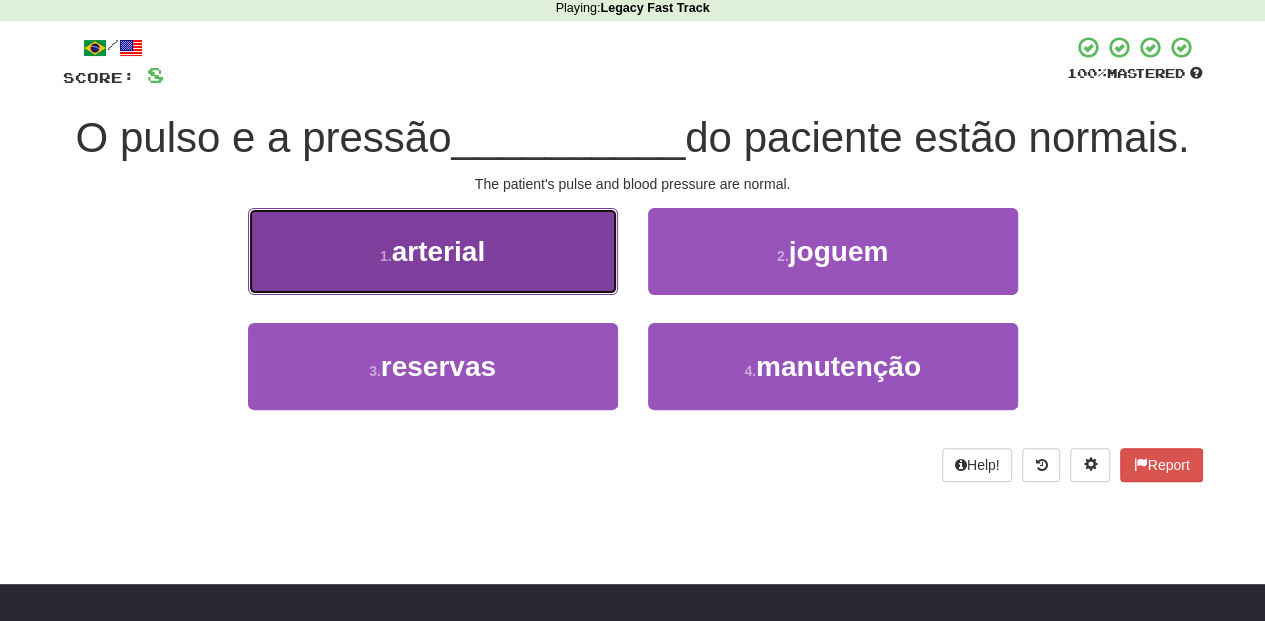 click on "1 .  arterial" at bounding box center [433, 251] 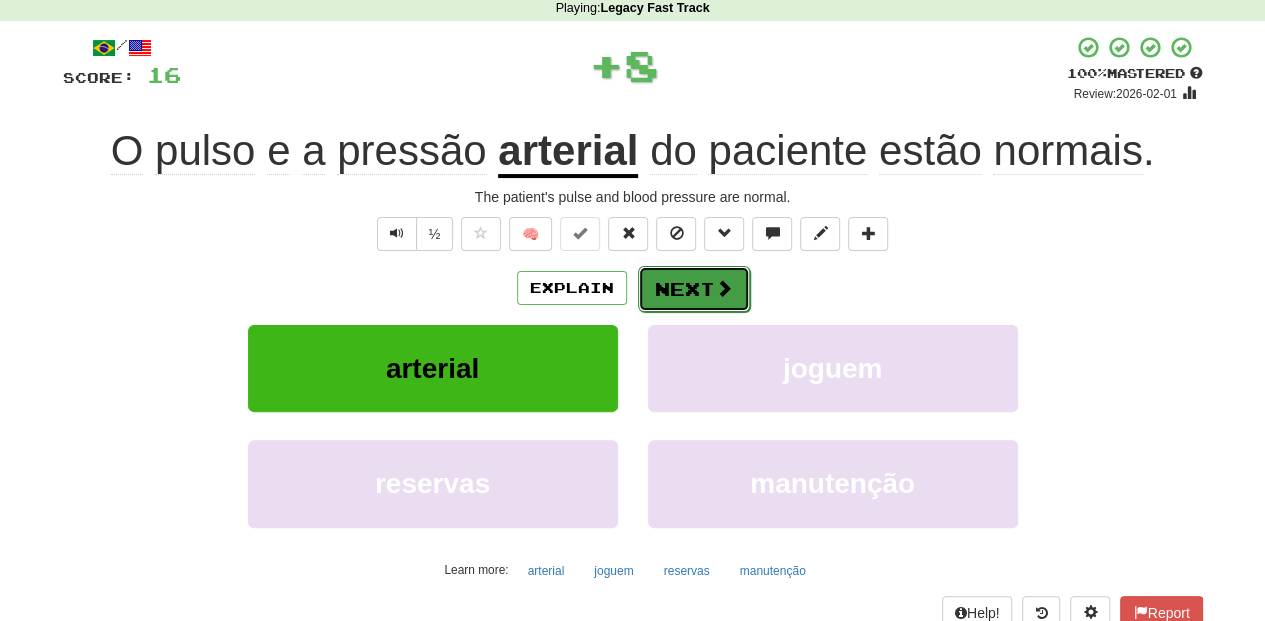 click on "Next" at bounding box center [694, 289] 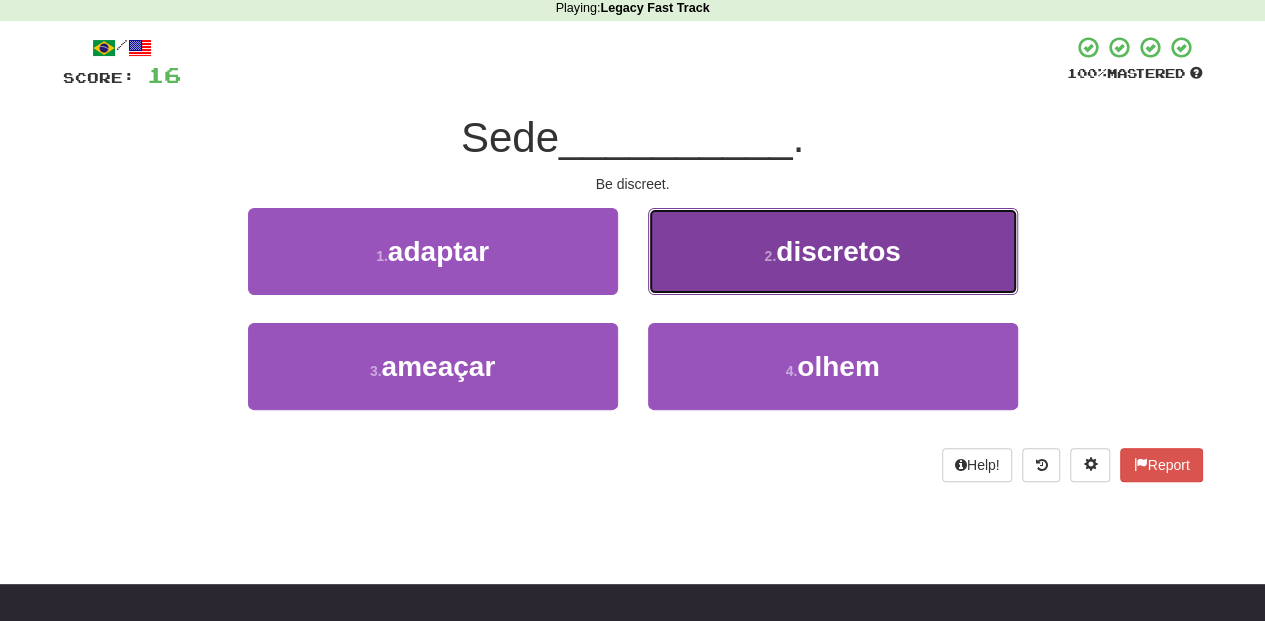 click on "2 .  discretos" at bounding box center (833, 251) 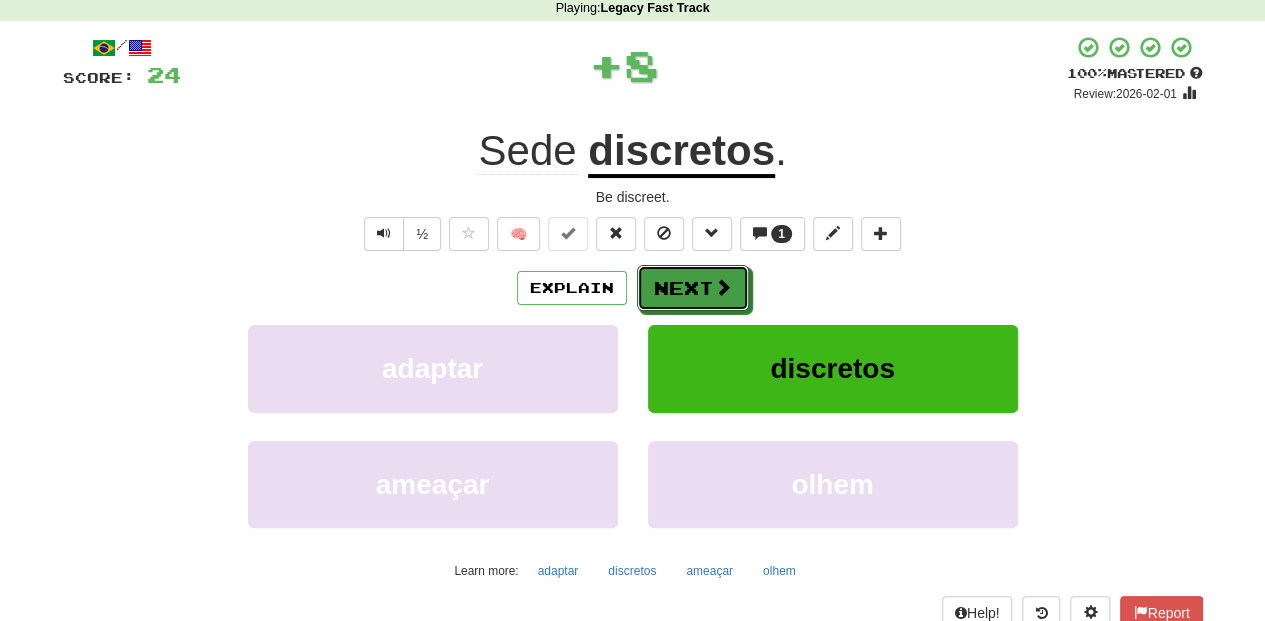 click on "Next" at bounding box center [693, 288] 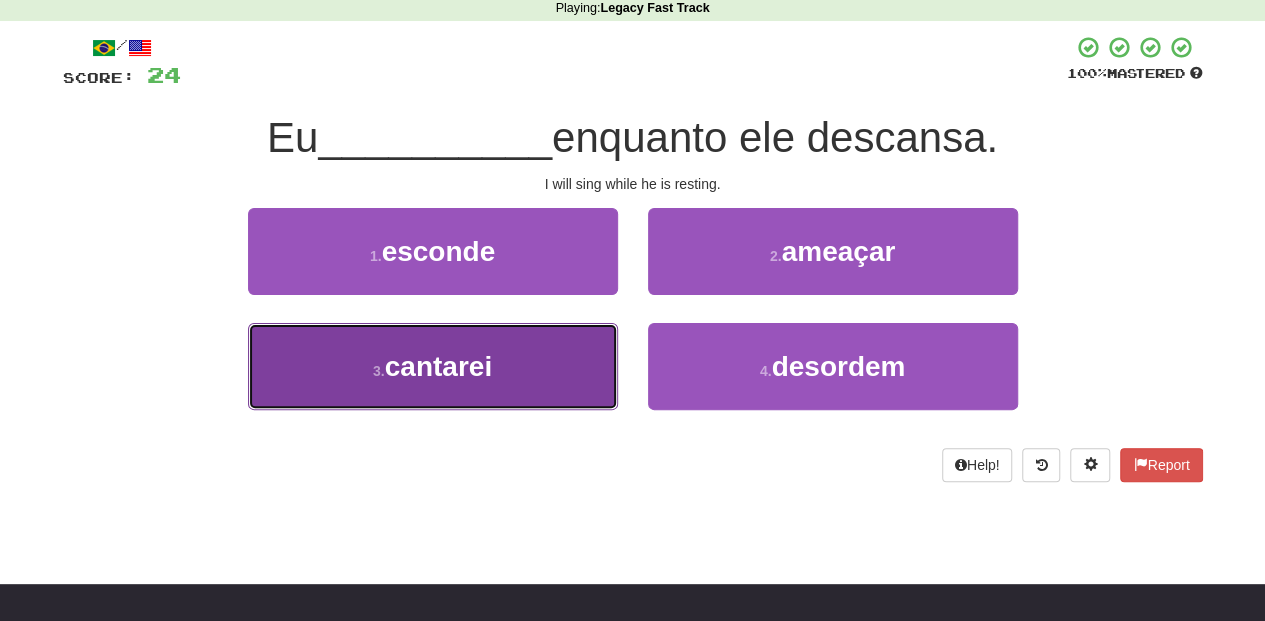 click on "3 .  cantarei" at bounding box center (433, 366) 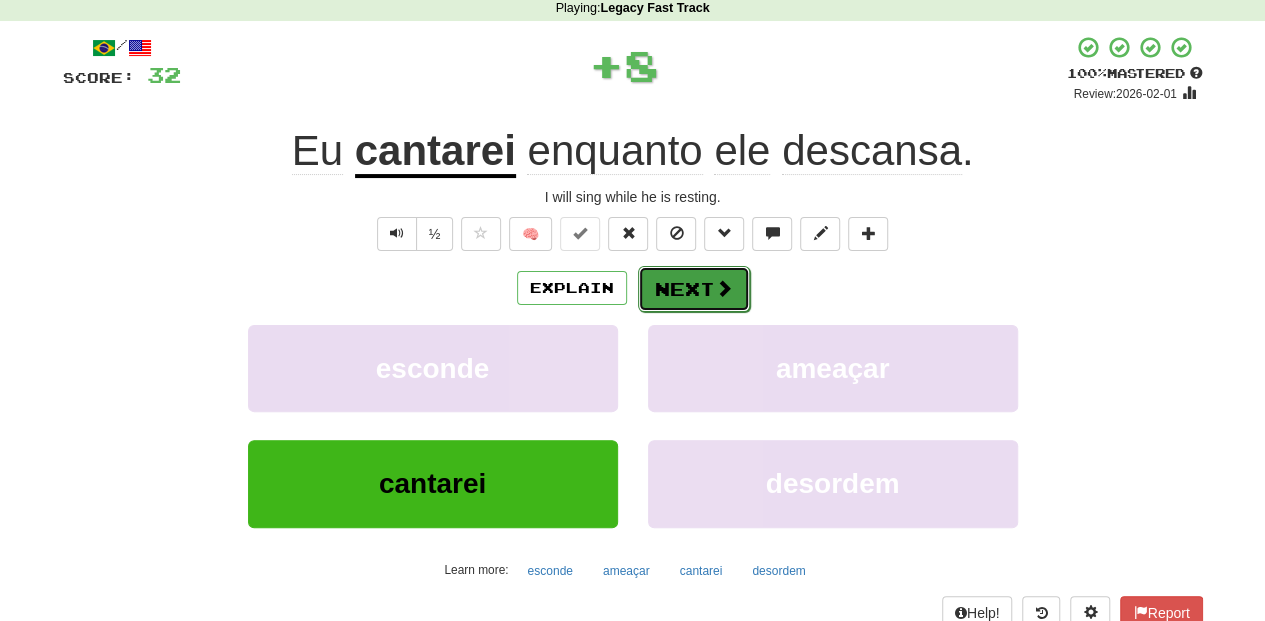 click on "Next" at bounding box center (694, 289) 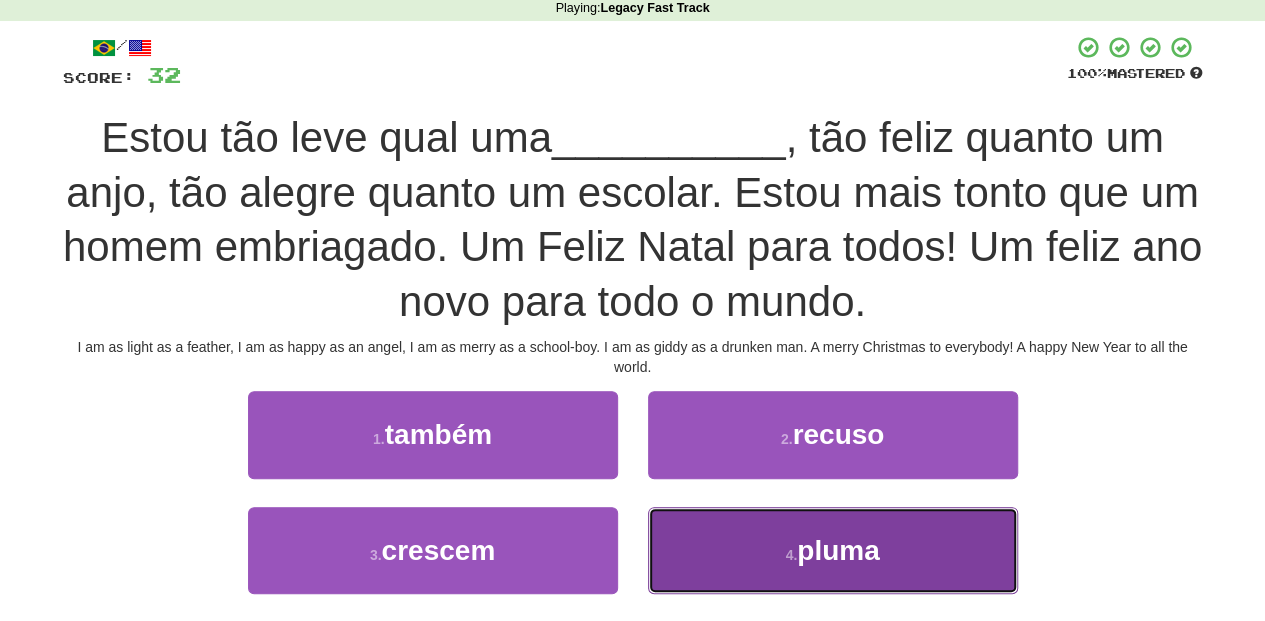click on "4 .  pluma" at bounding box center [833, 550] 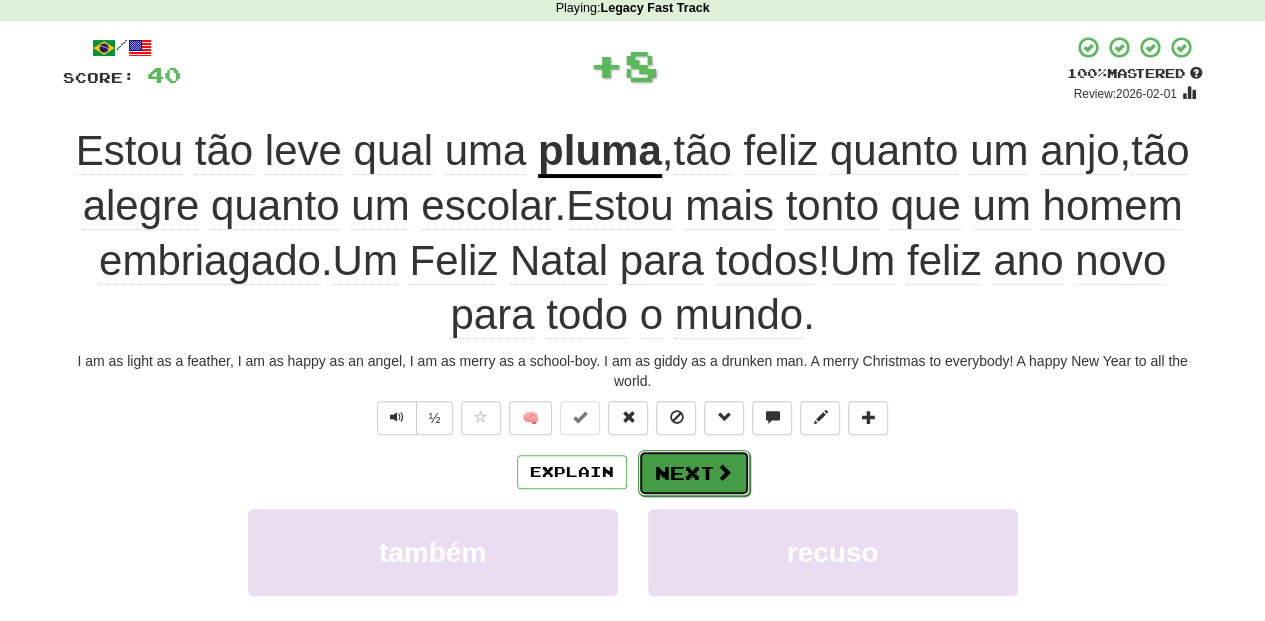 click on "Next" at bounding box center [694, 473] 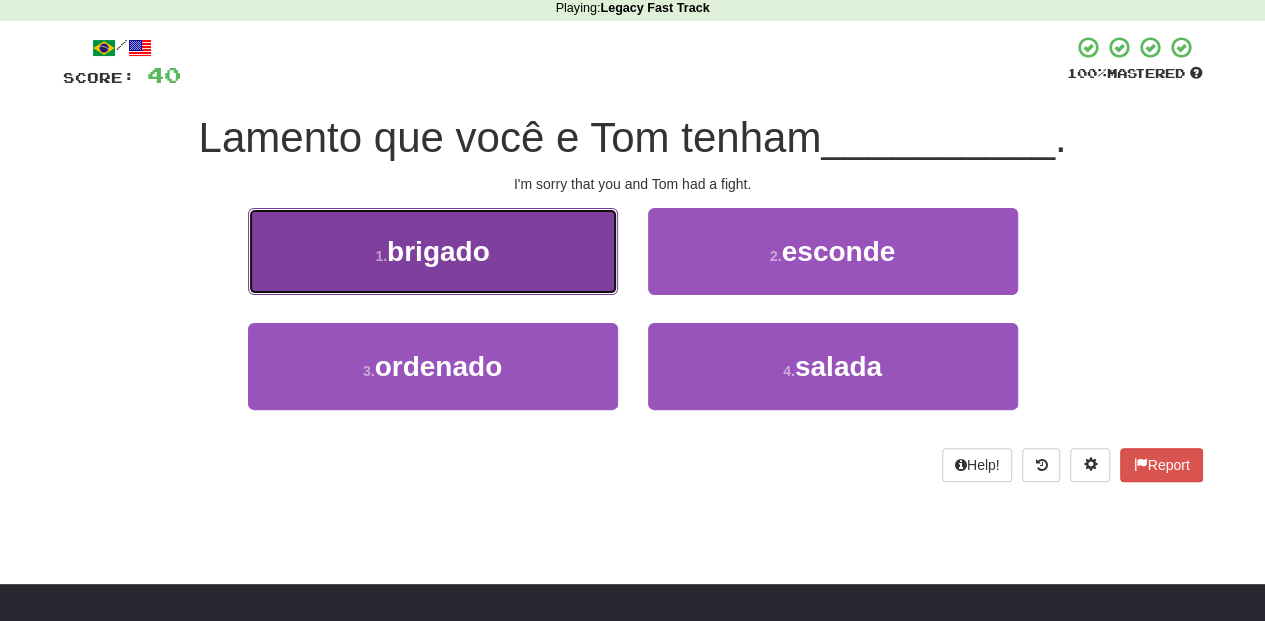 click on "1 .  brigado" at bounding box center [433, 251] 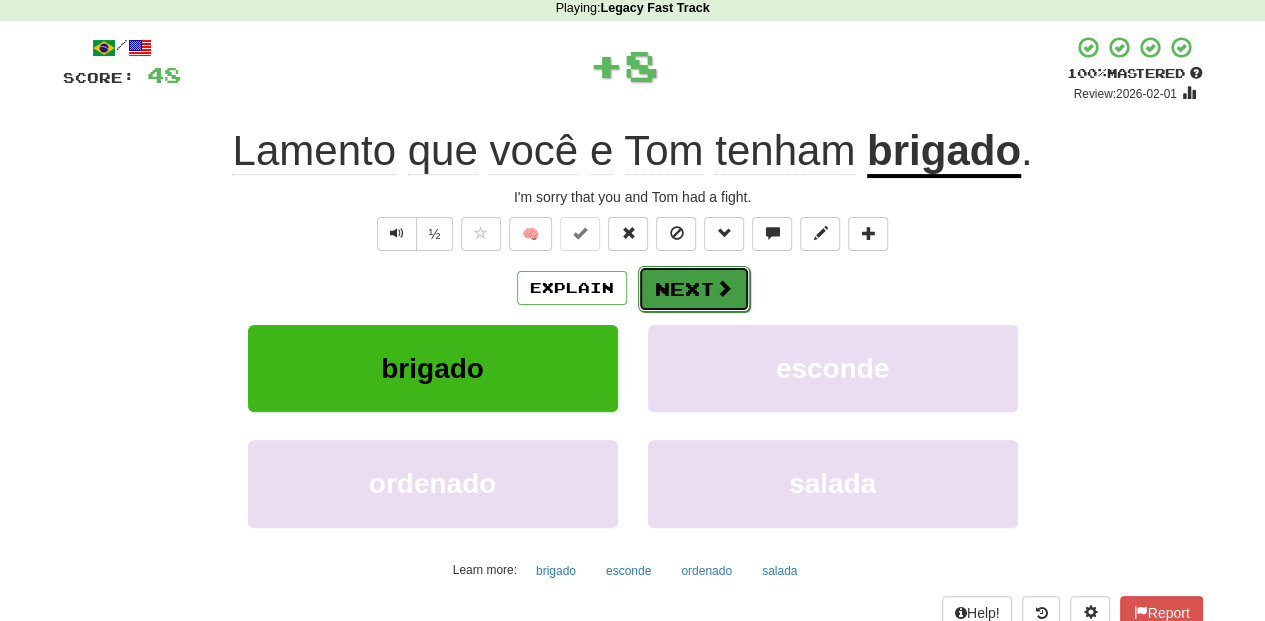 click on "Next" at bounding box center (694, 289) 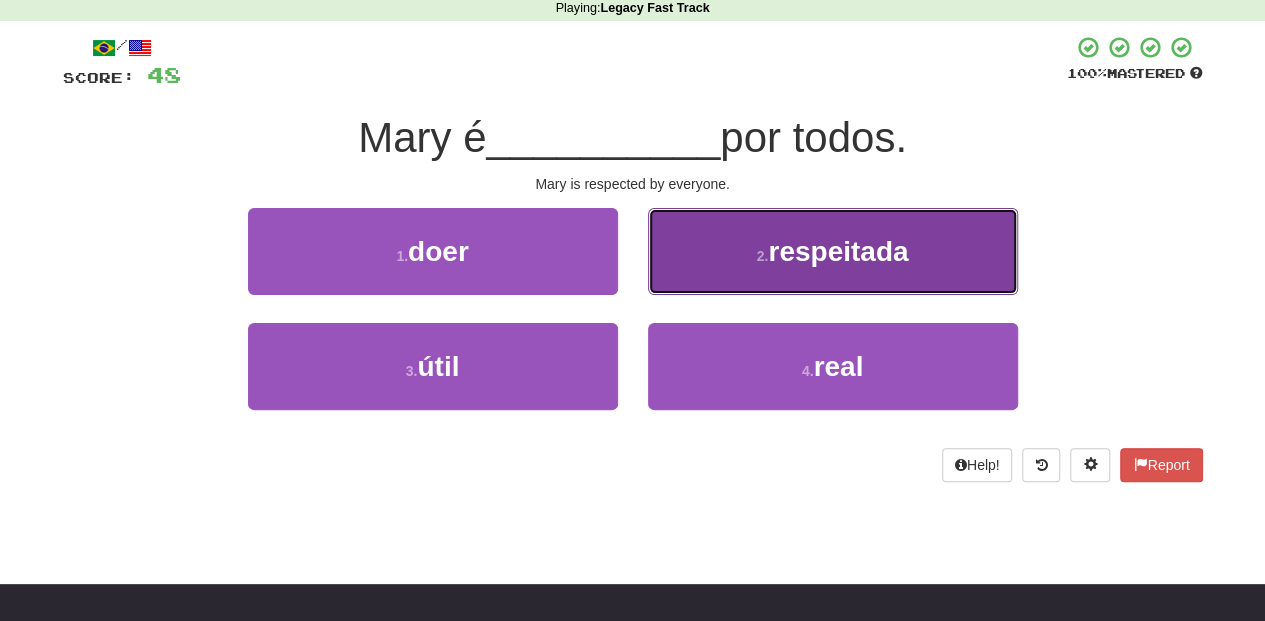 click on "2 .  respeitada" at bounding box center [833, 251] 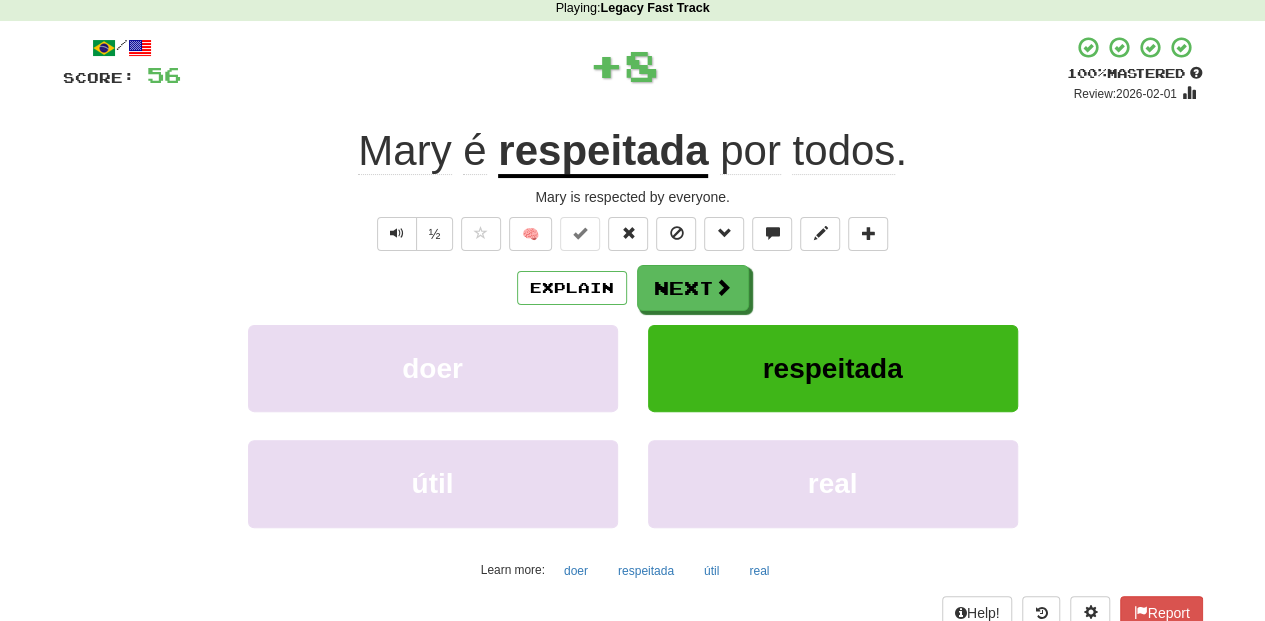 click on "Next" at bounding box center (693, 288) 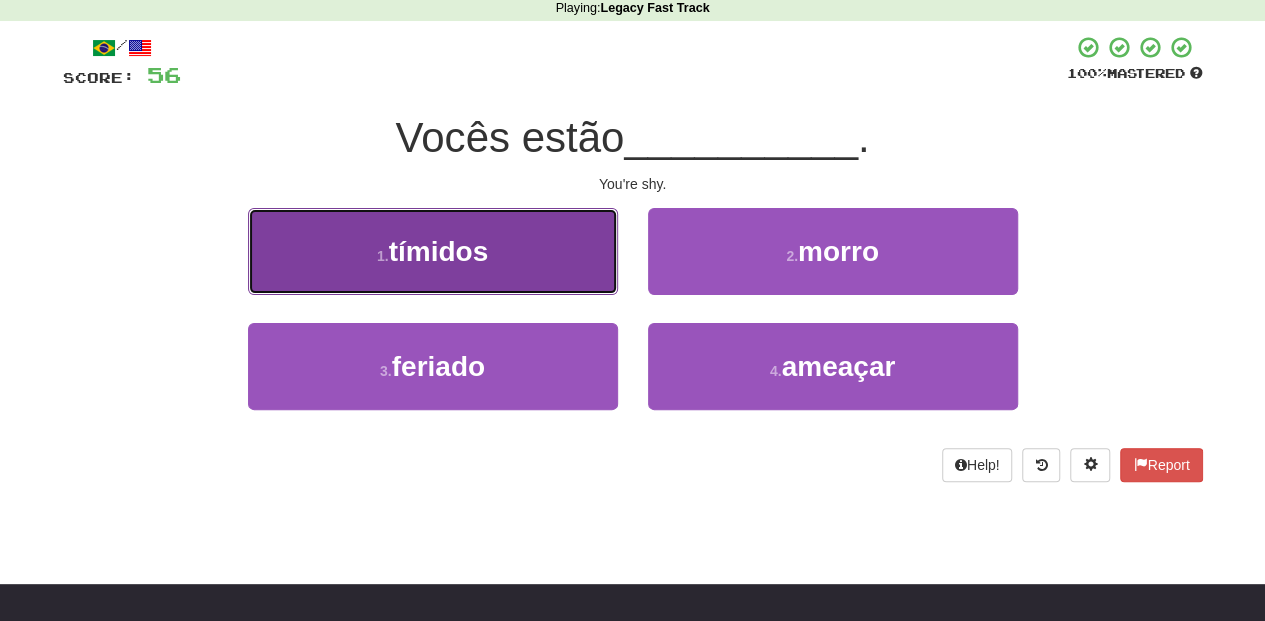 click on "1 .  tímidos" at bounding box center [433, 251] 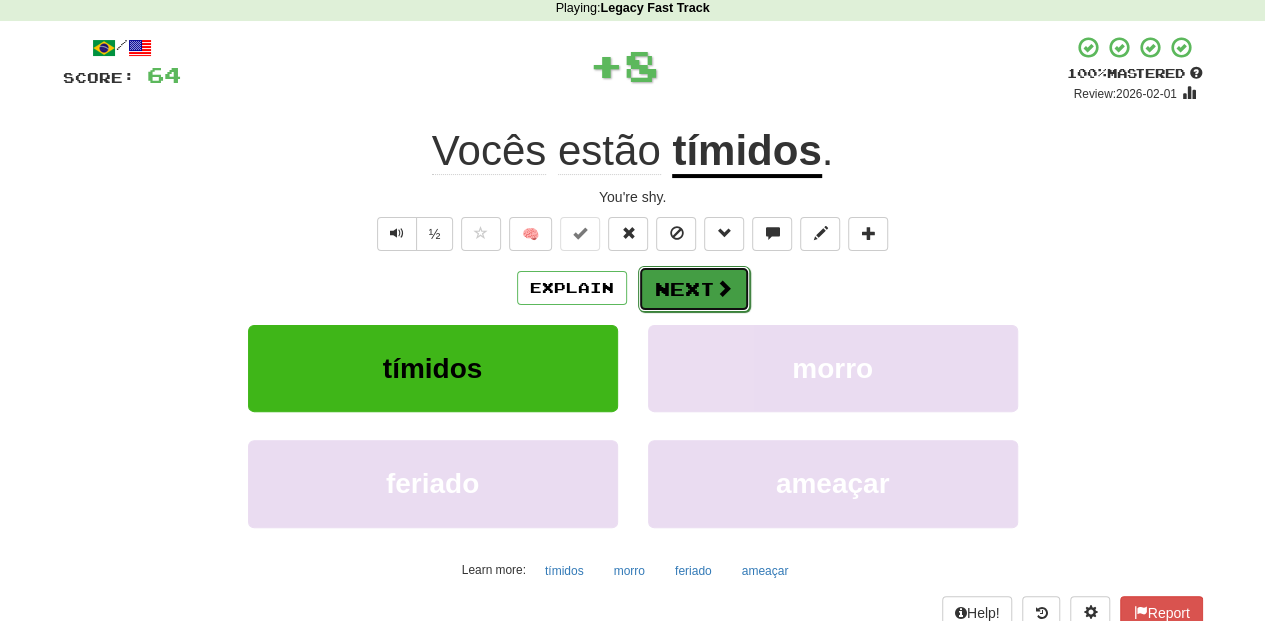 click on "Next" at bounding box center [694, 289] 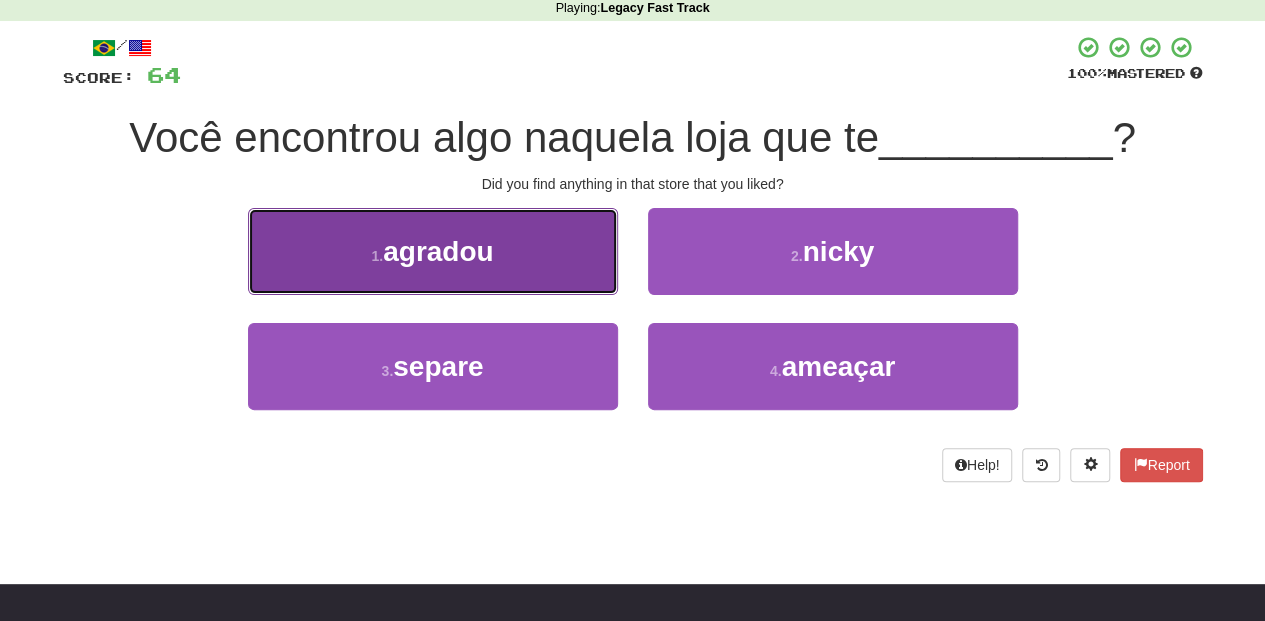 click on "1 .  agradou" at bounding box center [433, 251] 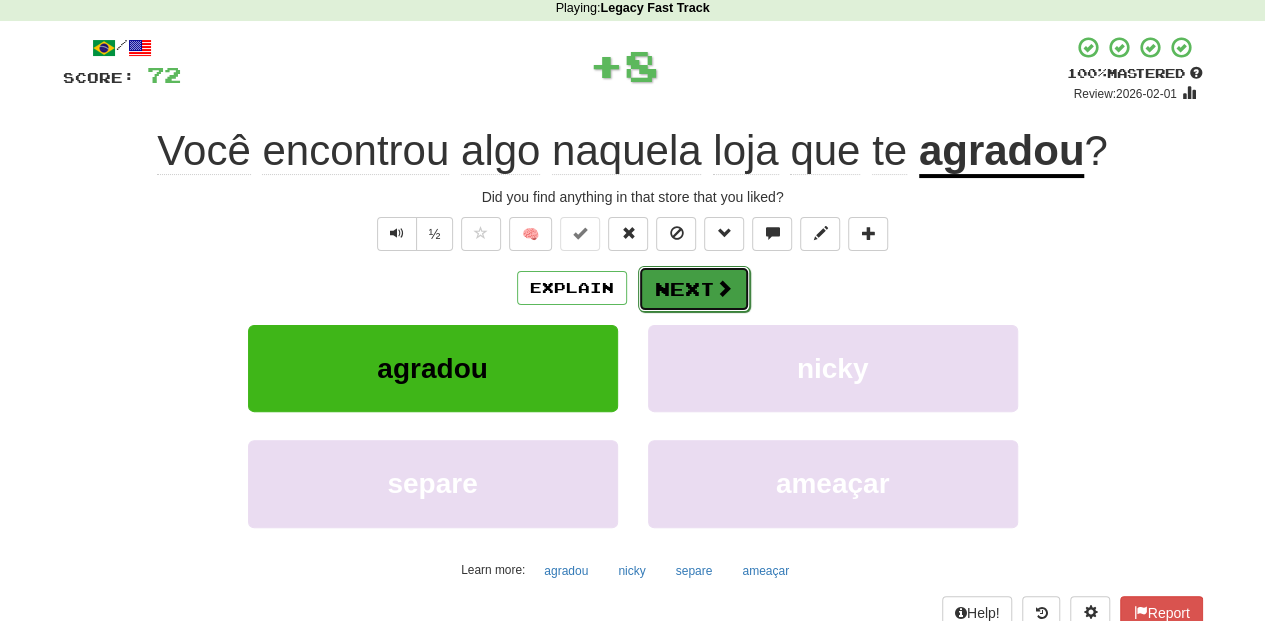 click on "Next" at bounding box center (694, 289) 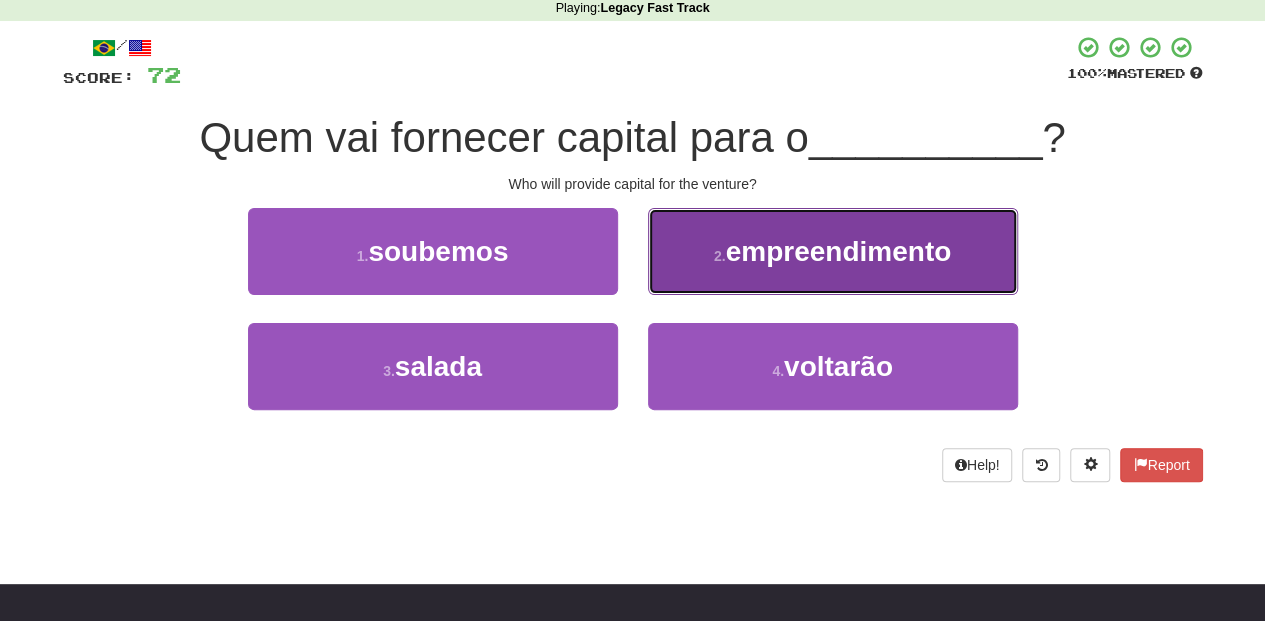 click on "2 .  empreendimento" at bounding box center [833, 251] 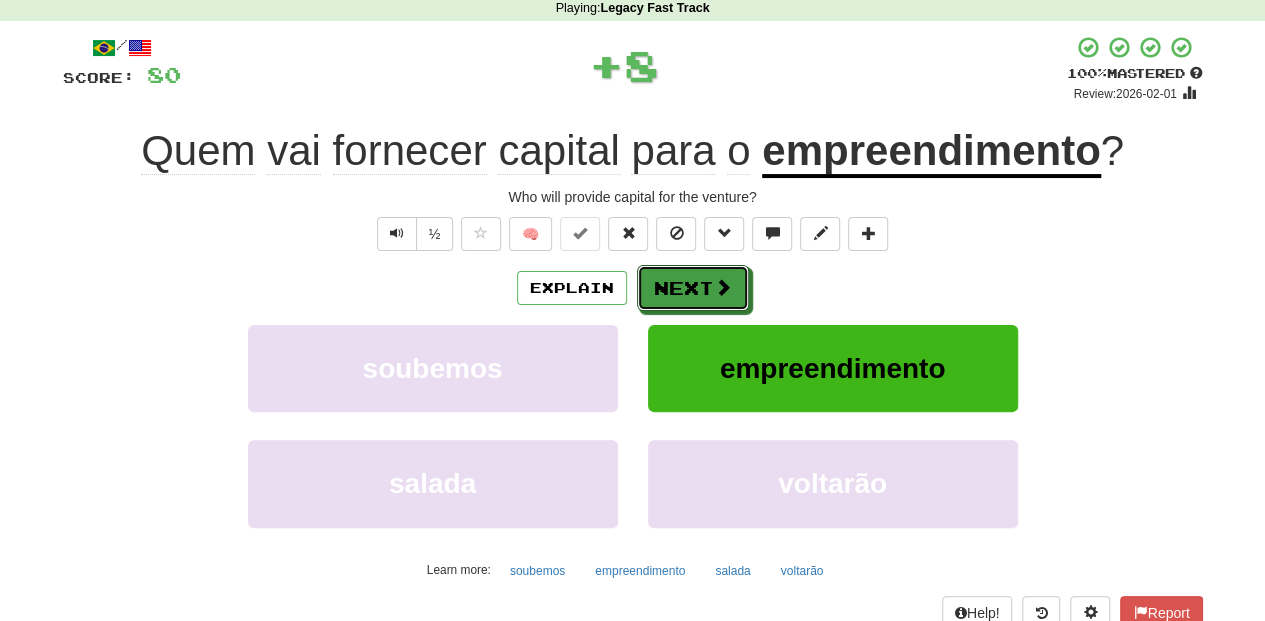 click on "Next" at bounding box center [693, 288] 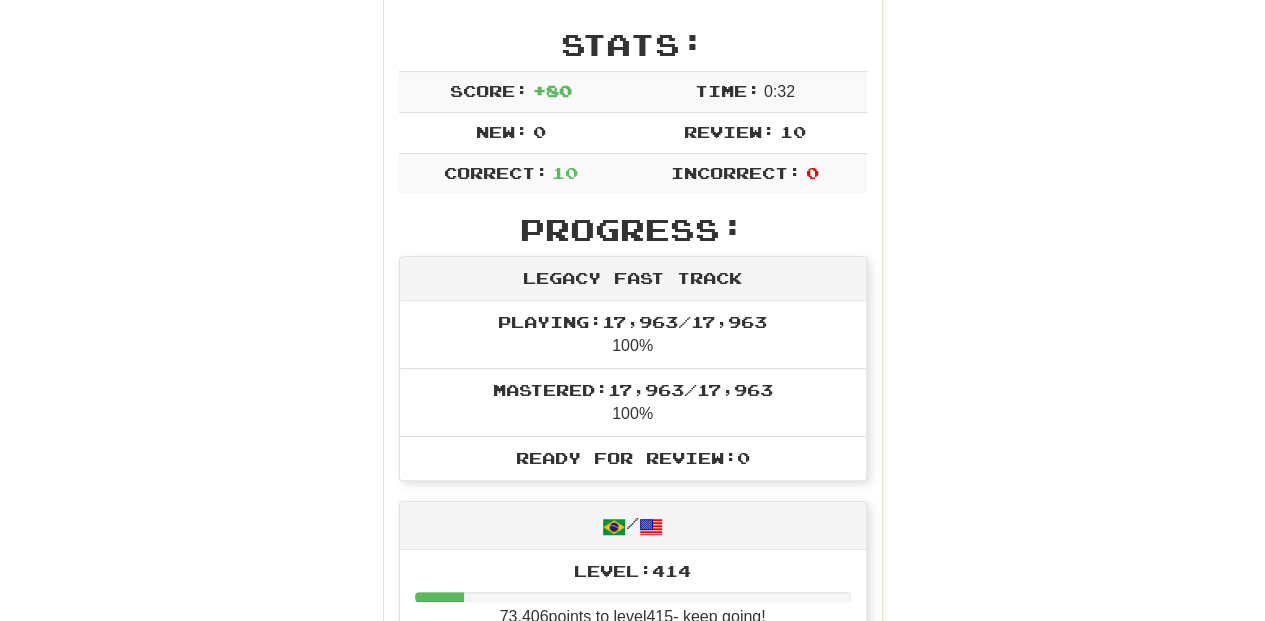 scroll, scrollTop: 154, scrollLeft: 0, axis: vertical 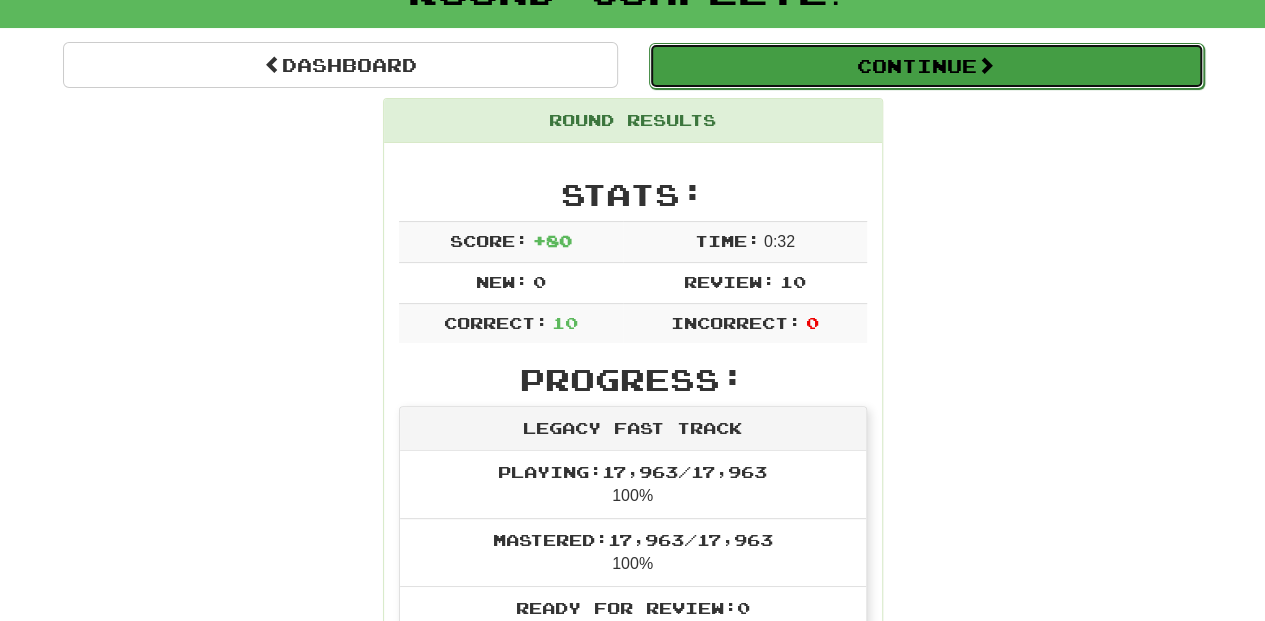 click on "Continue" at bounding box center (926, 66) 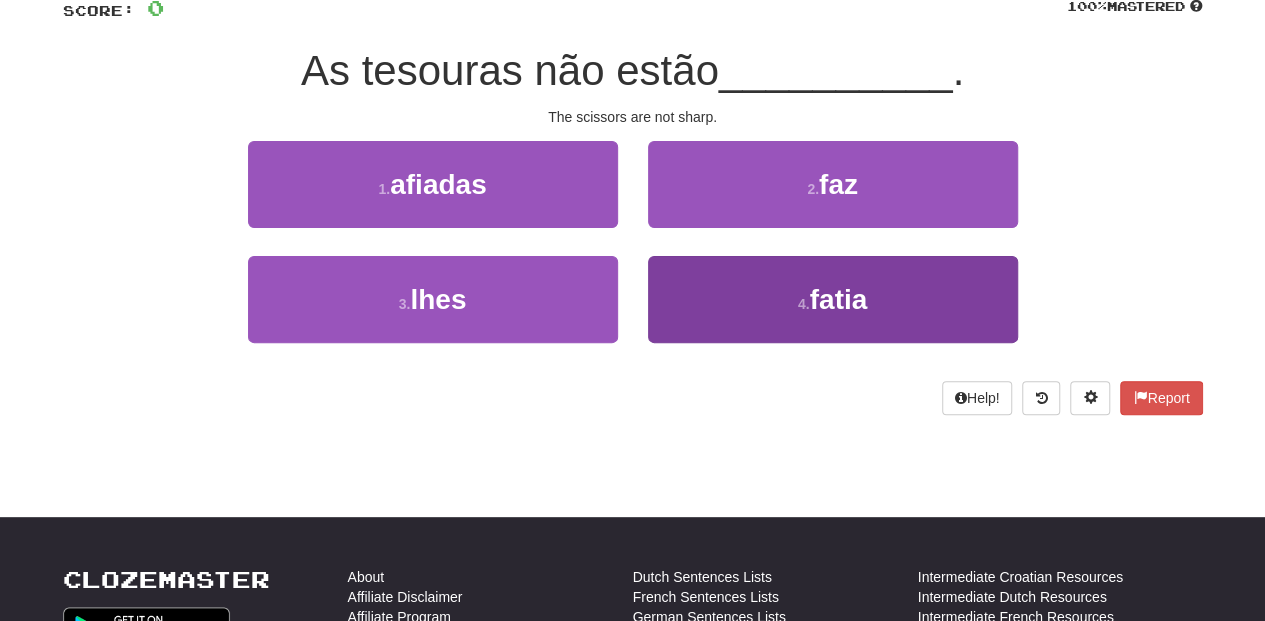 scroll, scrollTop: 87, scrollLeft: 0, axis: vertical 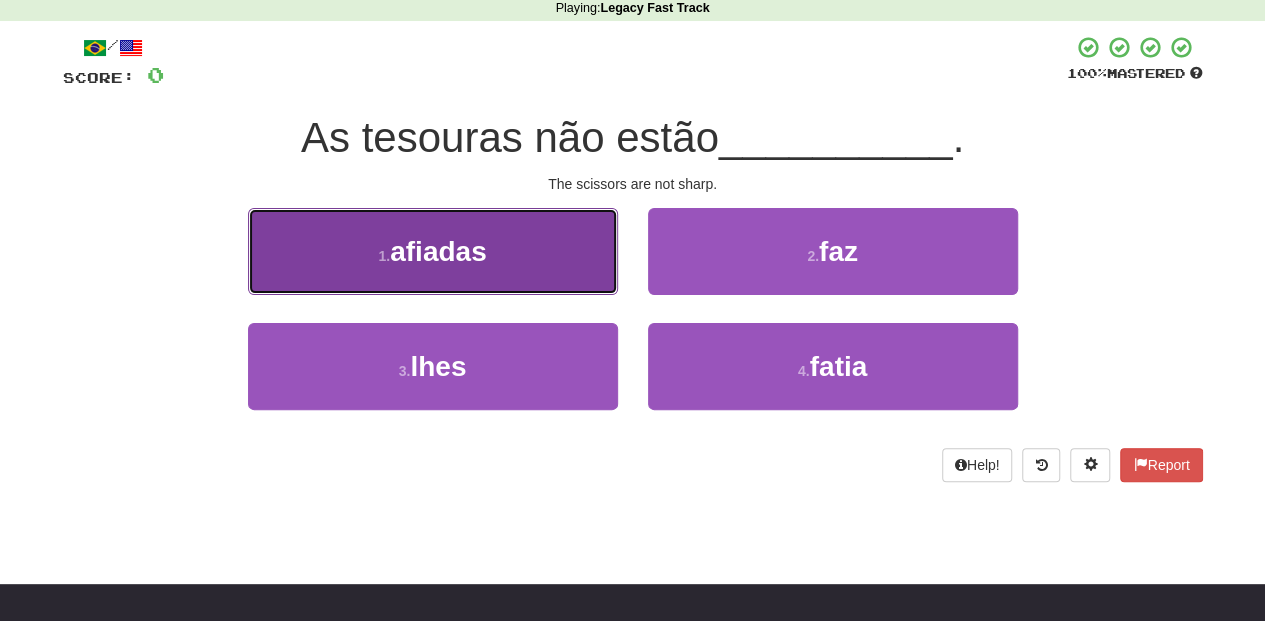 click on "1 .  afiadas" at bounding box center [433, 251] 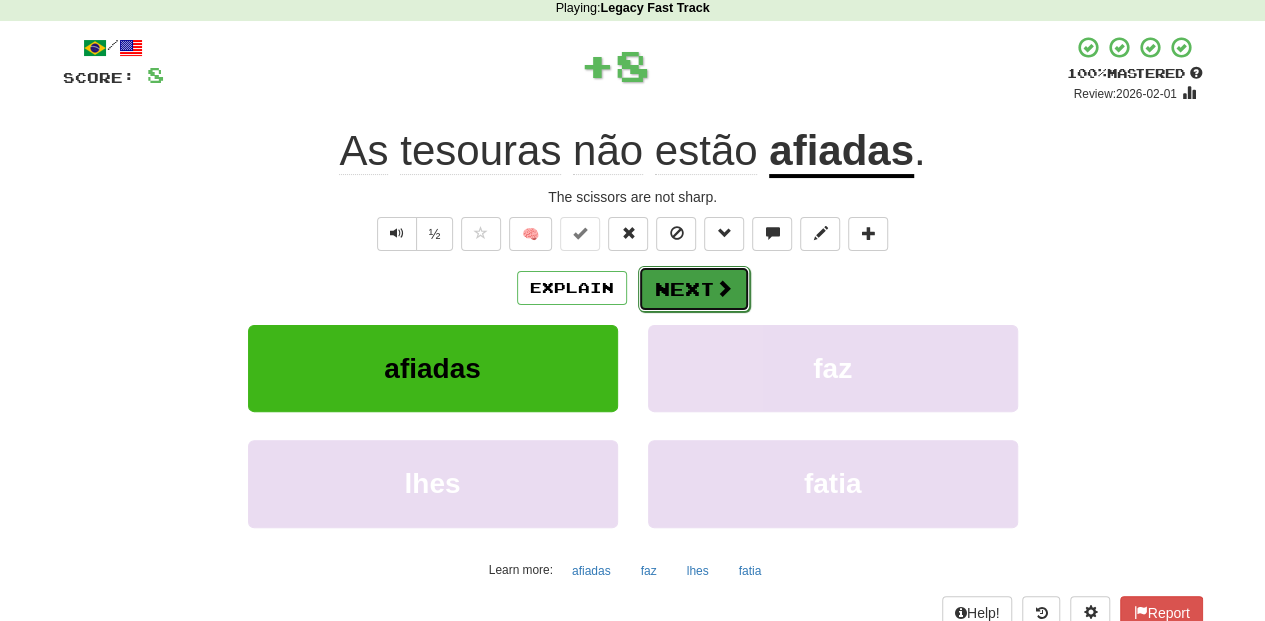 click on "Next" at bounding box center [694, 289] 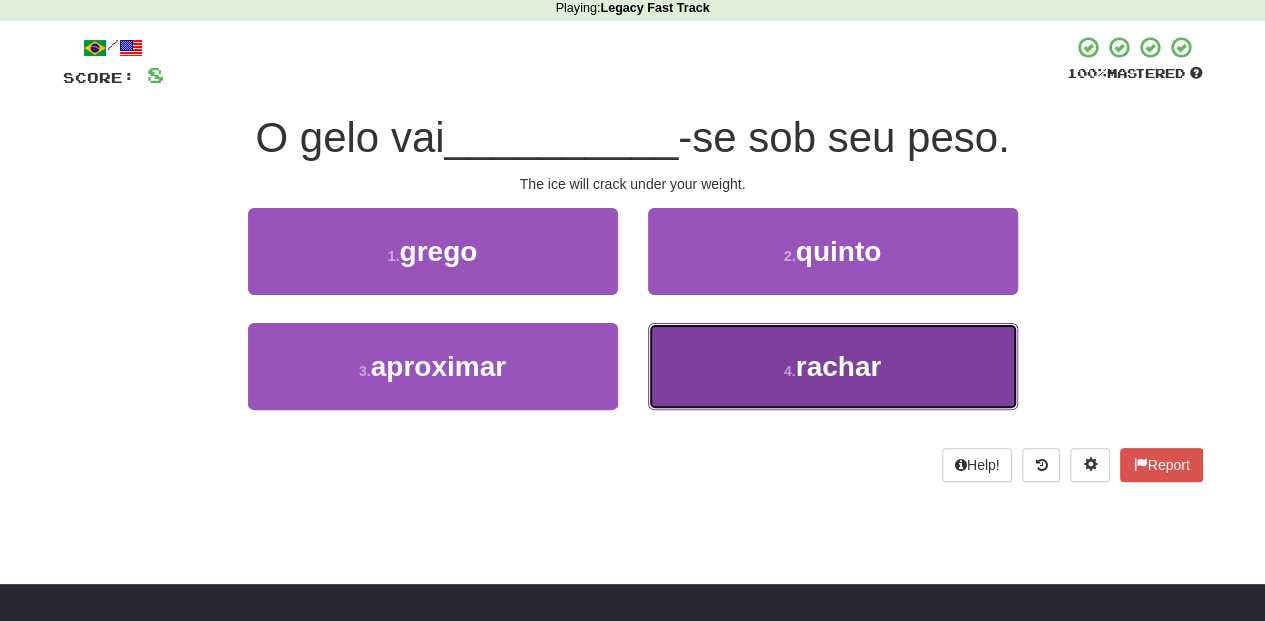click on "4 .  rachar" at bounding box center [833, 366] 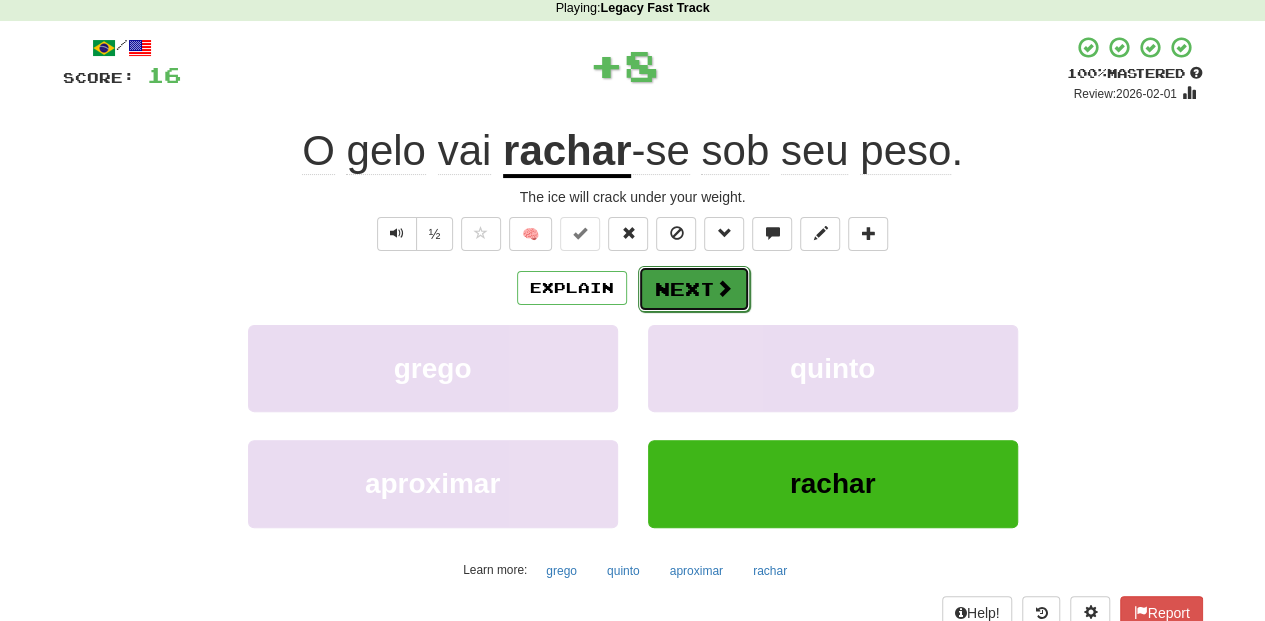 click on "Next" at bounding box center [694, 289] 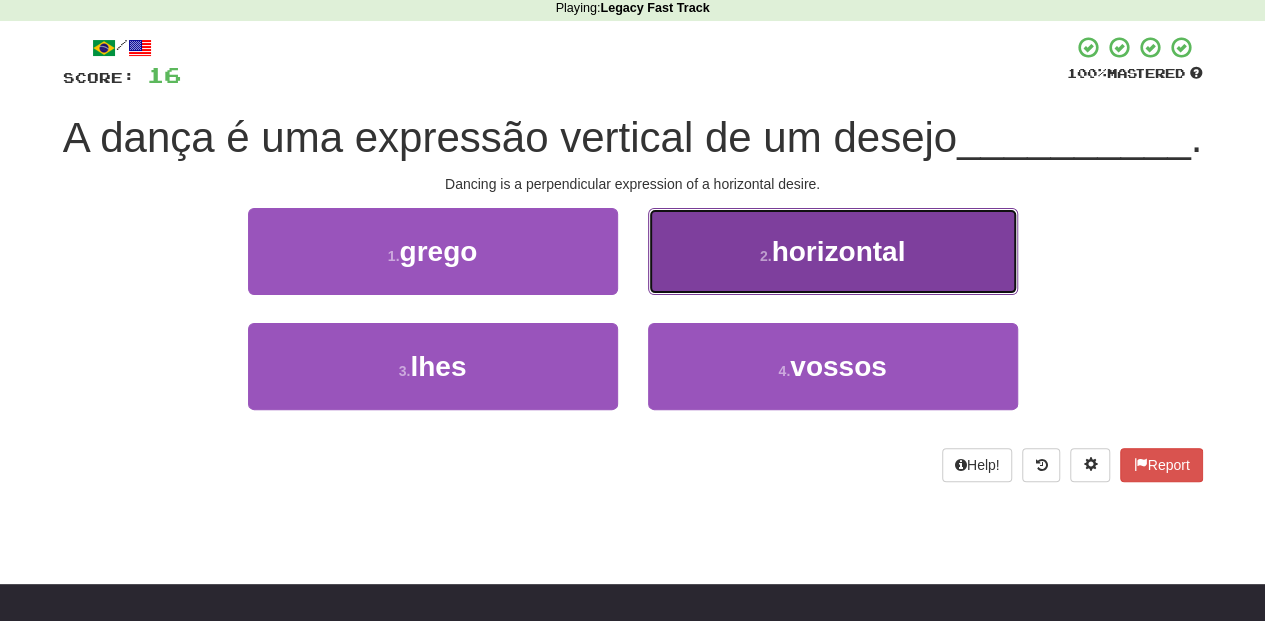 click on "2 .  horizontal" at bounding box center (833, 251) 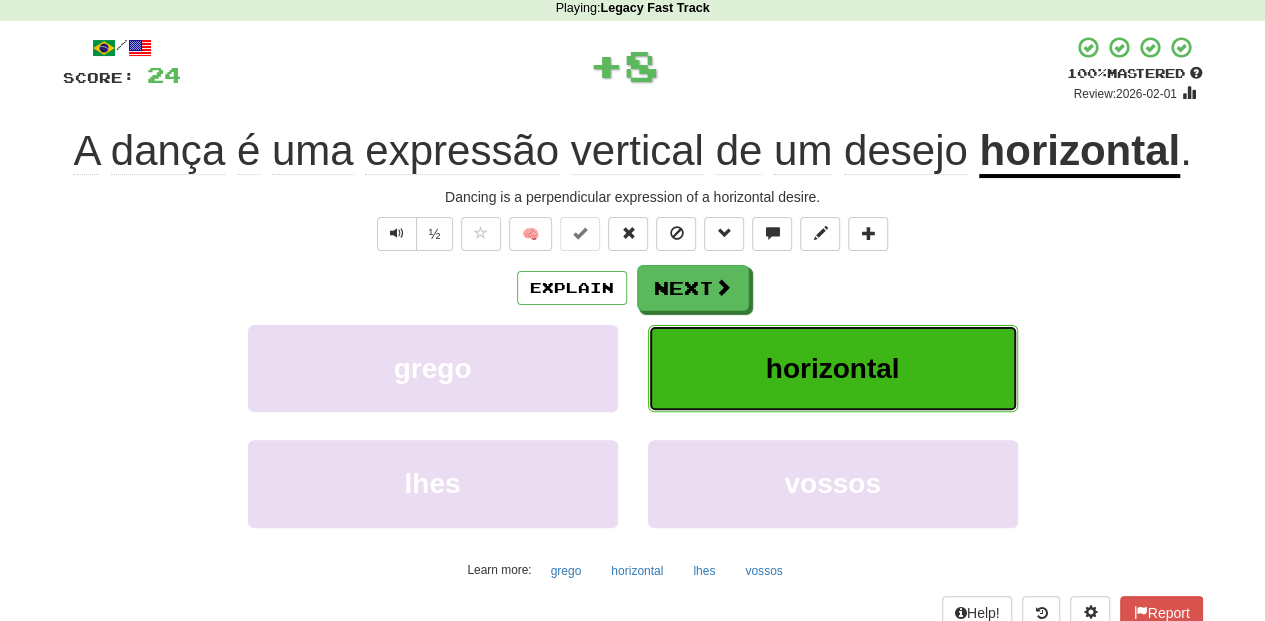 click on "horizontal" at bounding box center [833, 368] 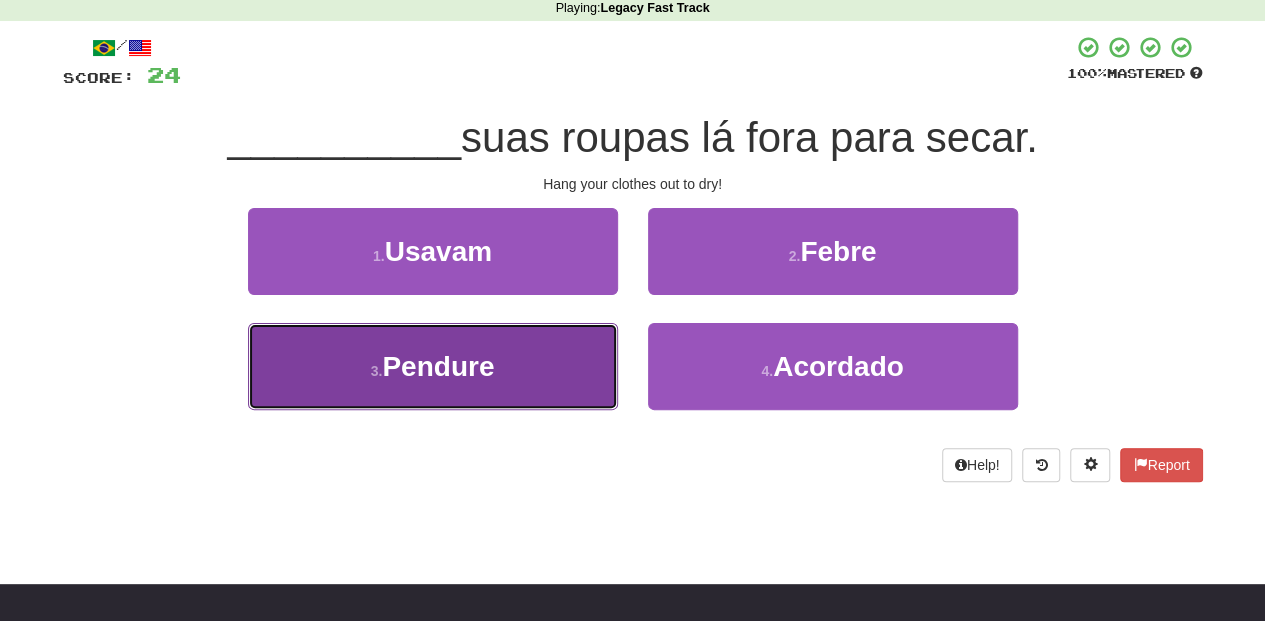 click on "3 .  Pendure" at bounding box center [433, 366] 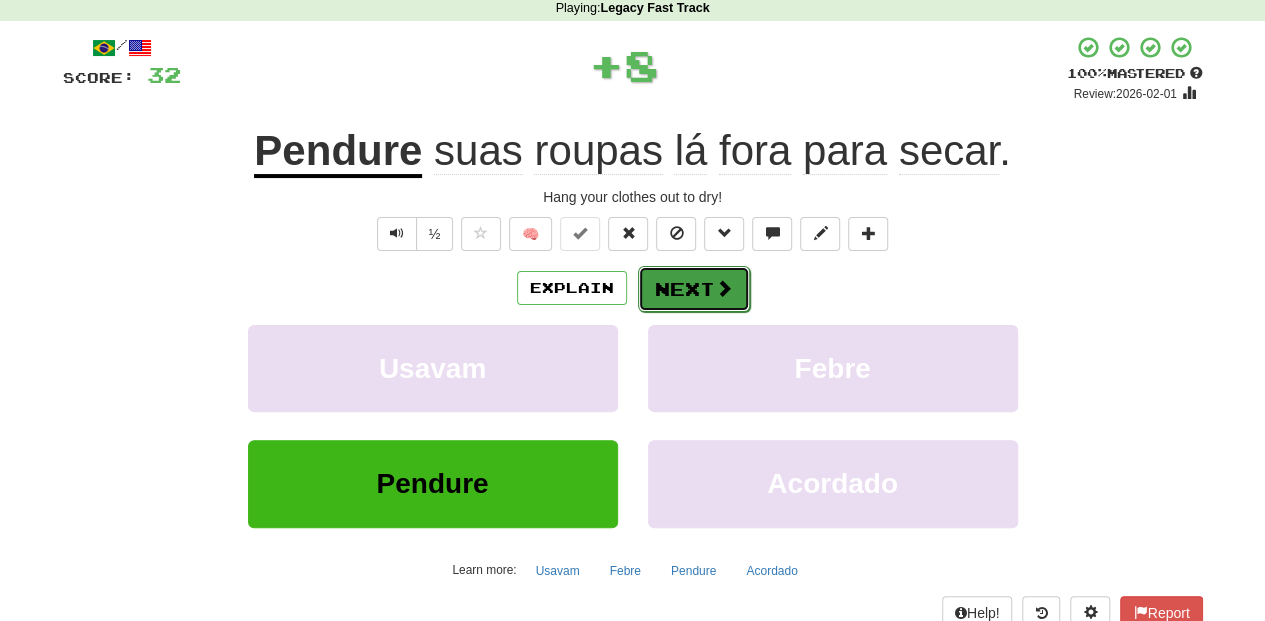 click on "Next" at bounding box center [694, 289] 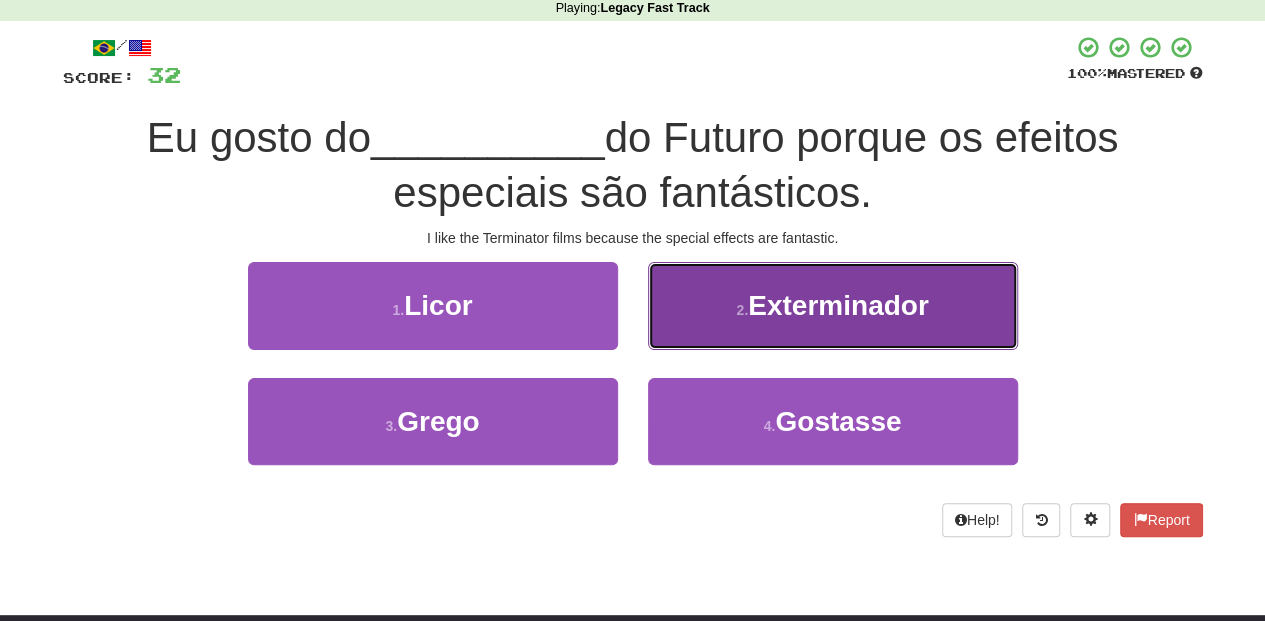 click on "2 .  Exterminador" at bounding box center [833, 305] 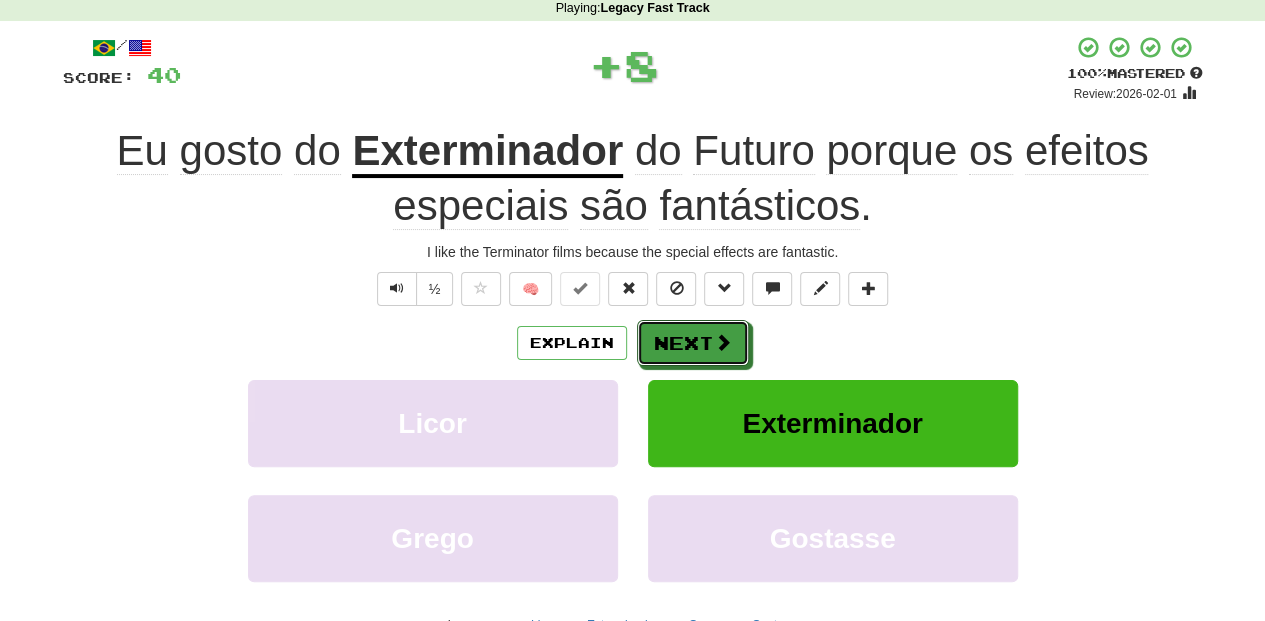 click on "Next" at bounding box center [693, 343] 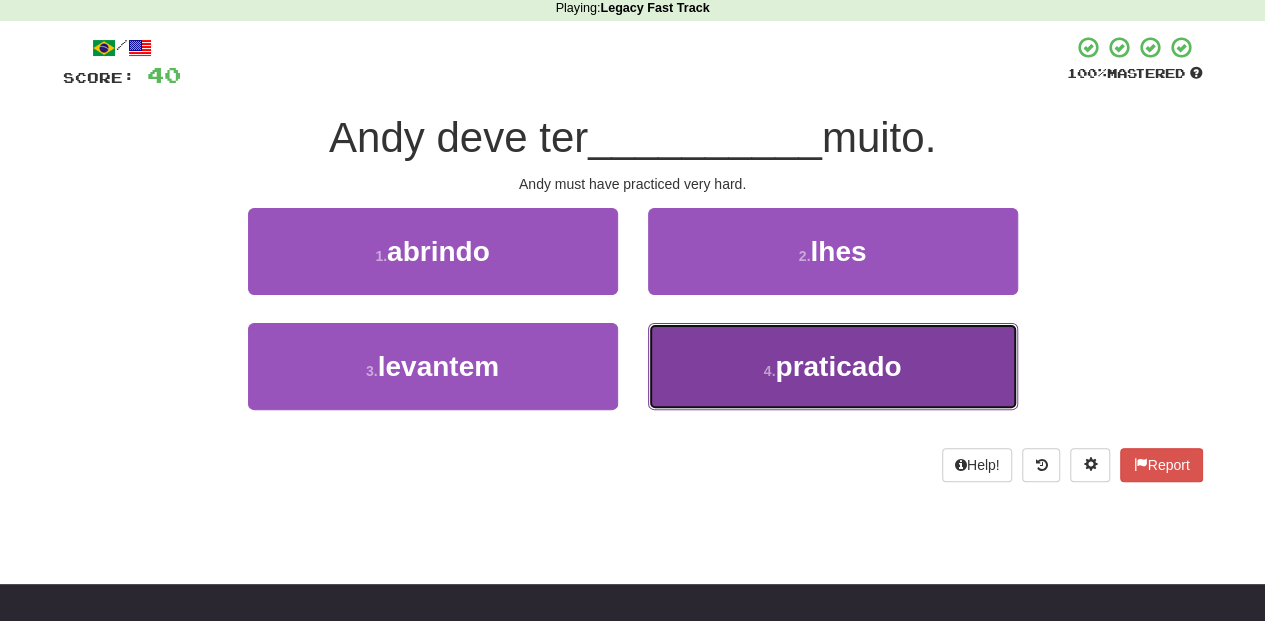 click on "4 .  praticado" at bounding box center [833, 366] 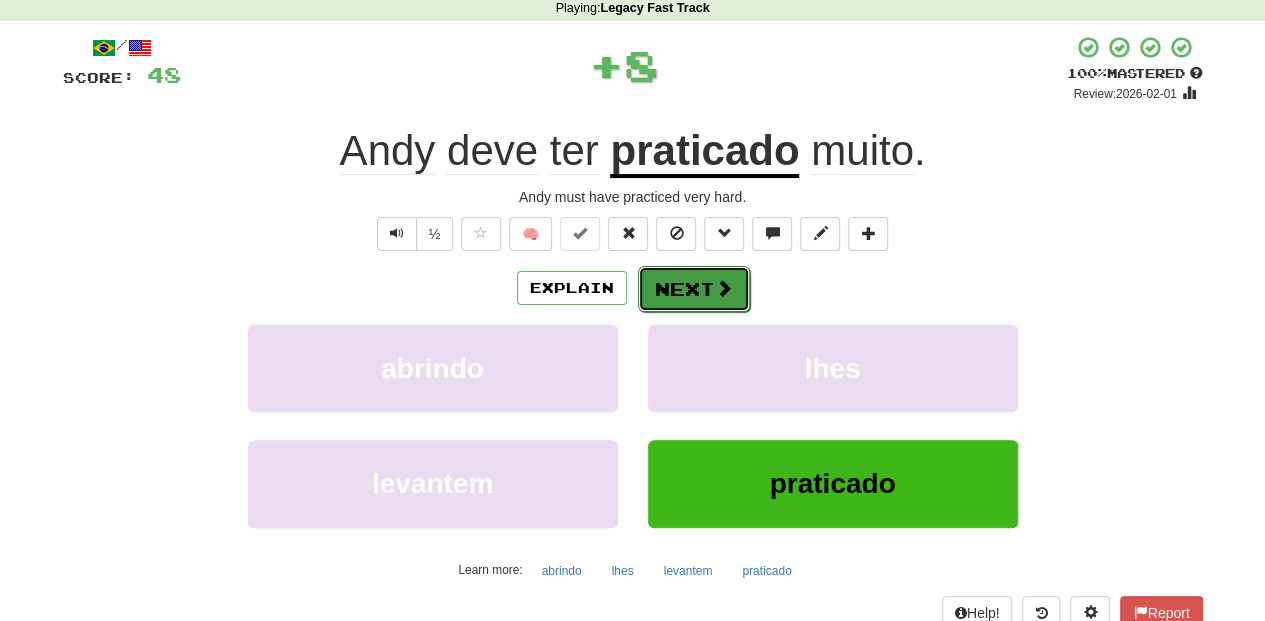 click on "Next" at bounding box center [694, 289] 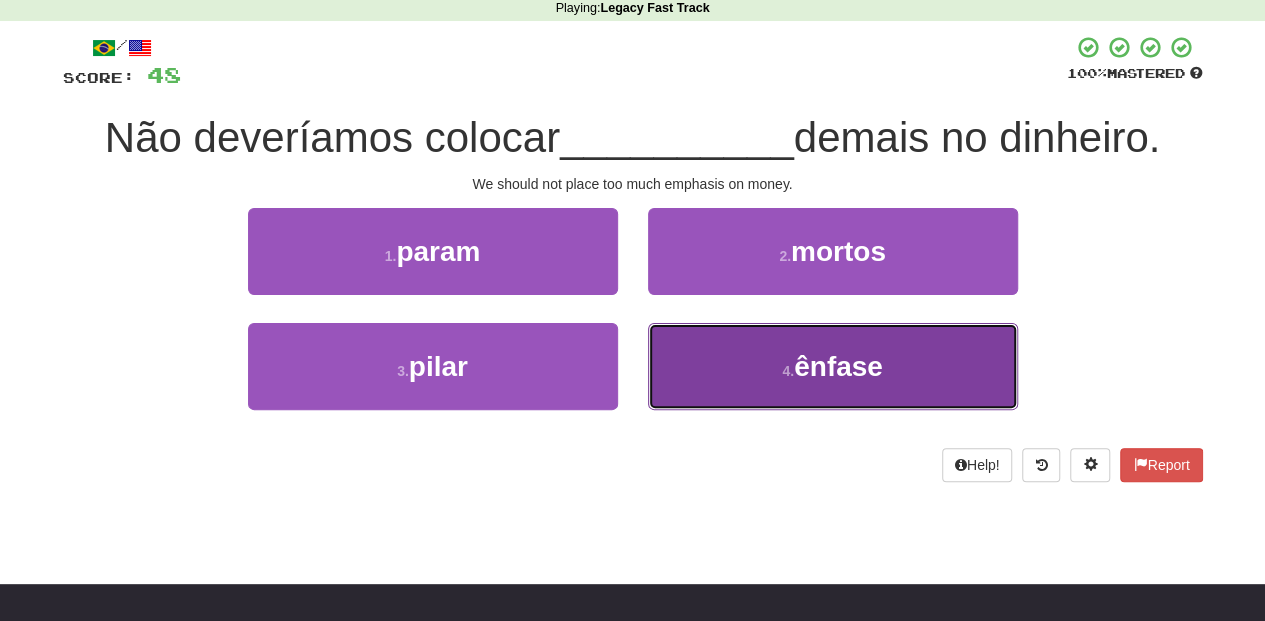 click on "4 .  ênfase" at bounding box center (833, 366) 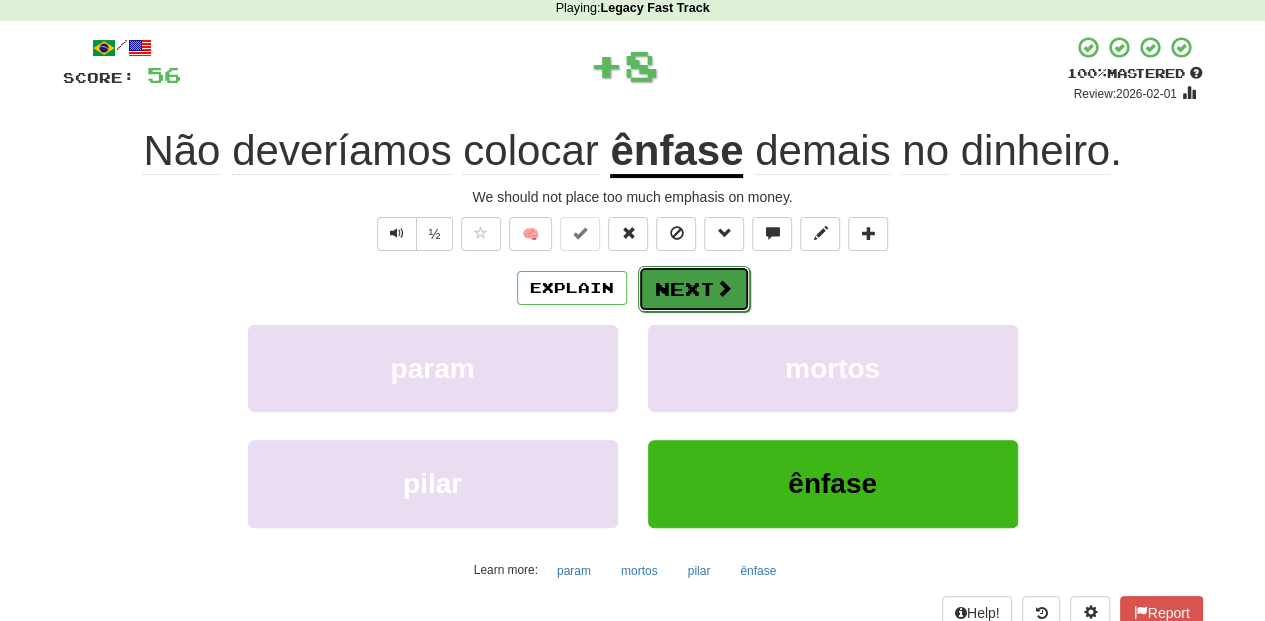 click on "Next" at bounding box center [694, 289] 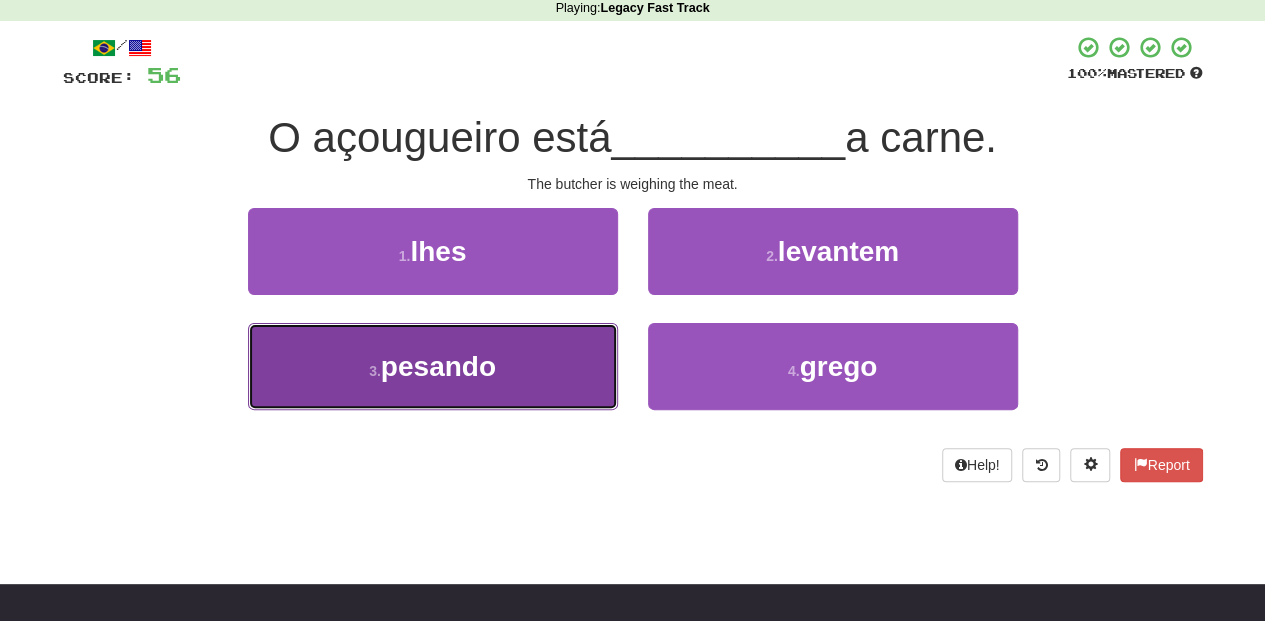 click on "3 .  pesando" at bounding box center [433, 366] 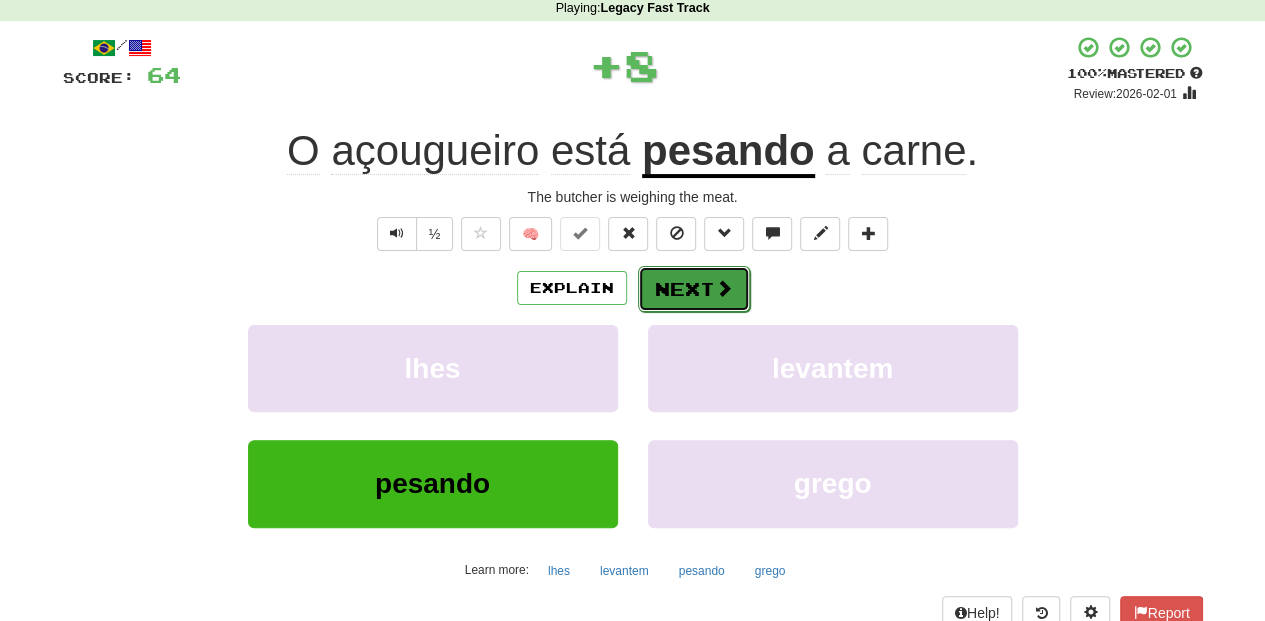 click on "Next" at bounding box center [694, 289] 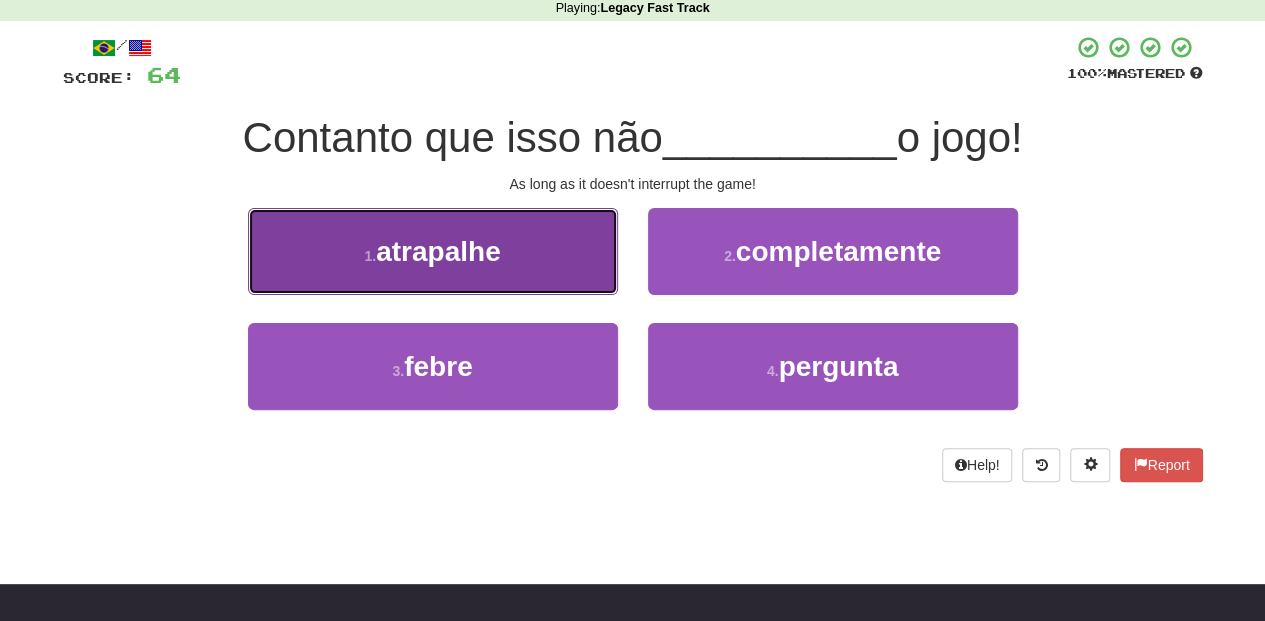 click on "1 .  atrapalhe" at bounding box center [433, 251] 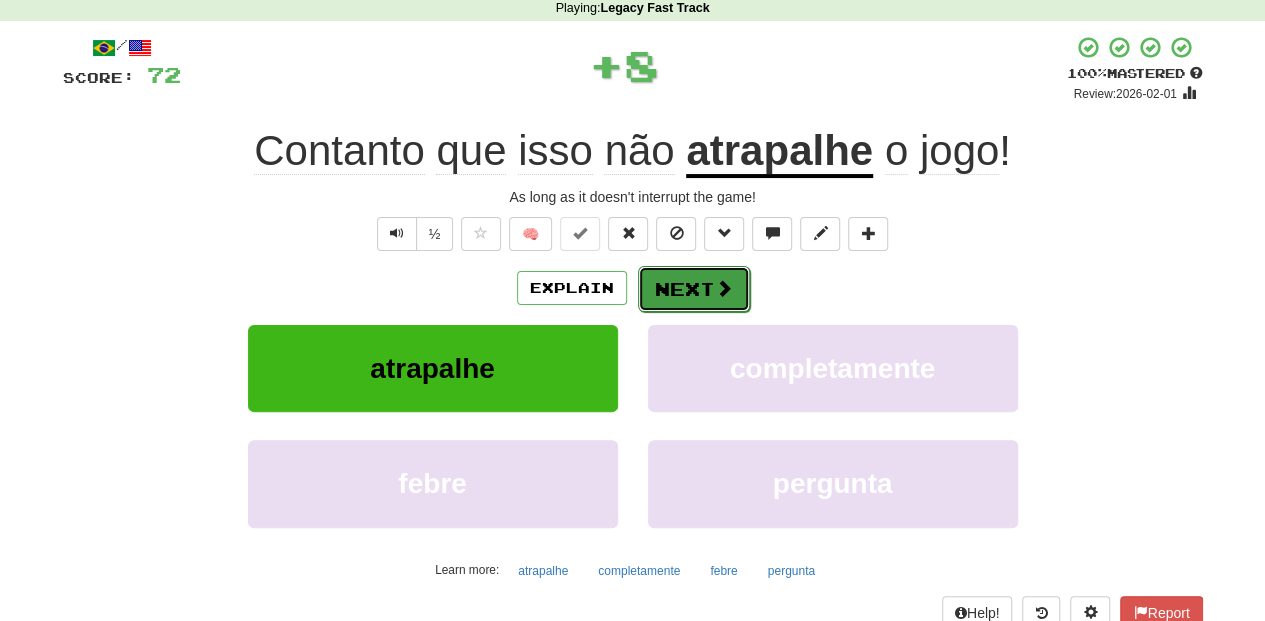 click on "Next" at bounding box center (694, 289) 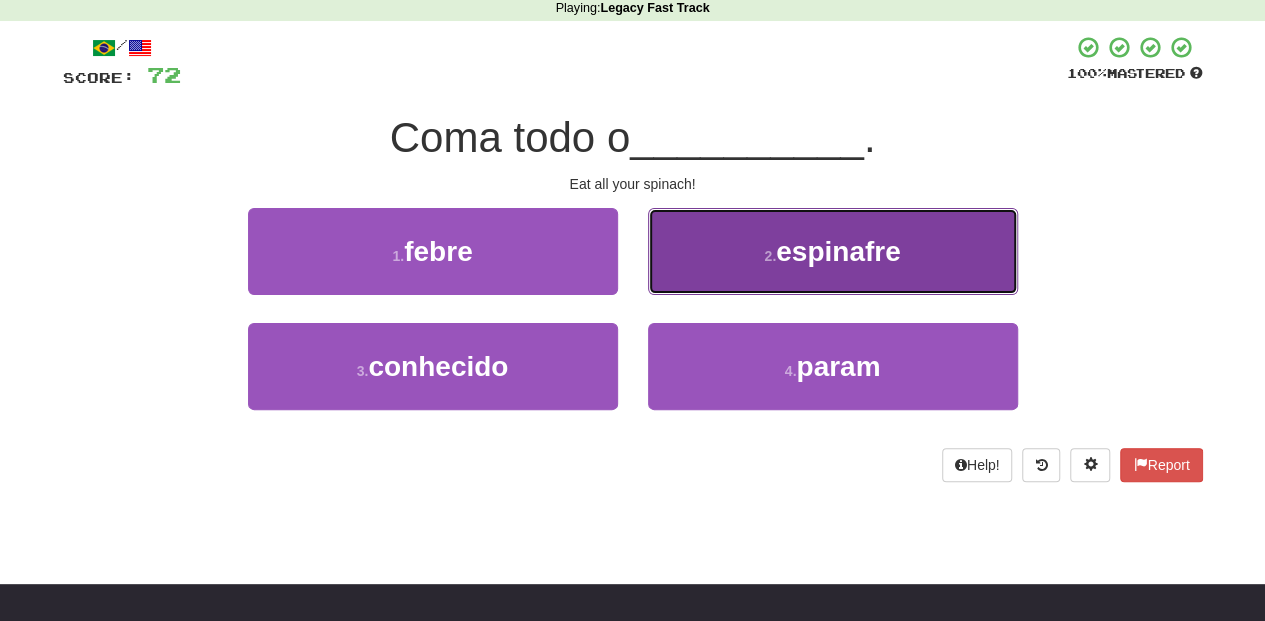 click on "2 .  espinafre" at bounding box center [833, 251] 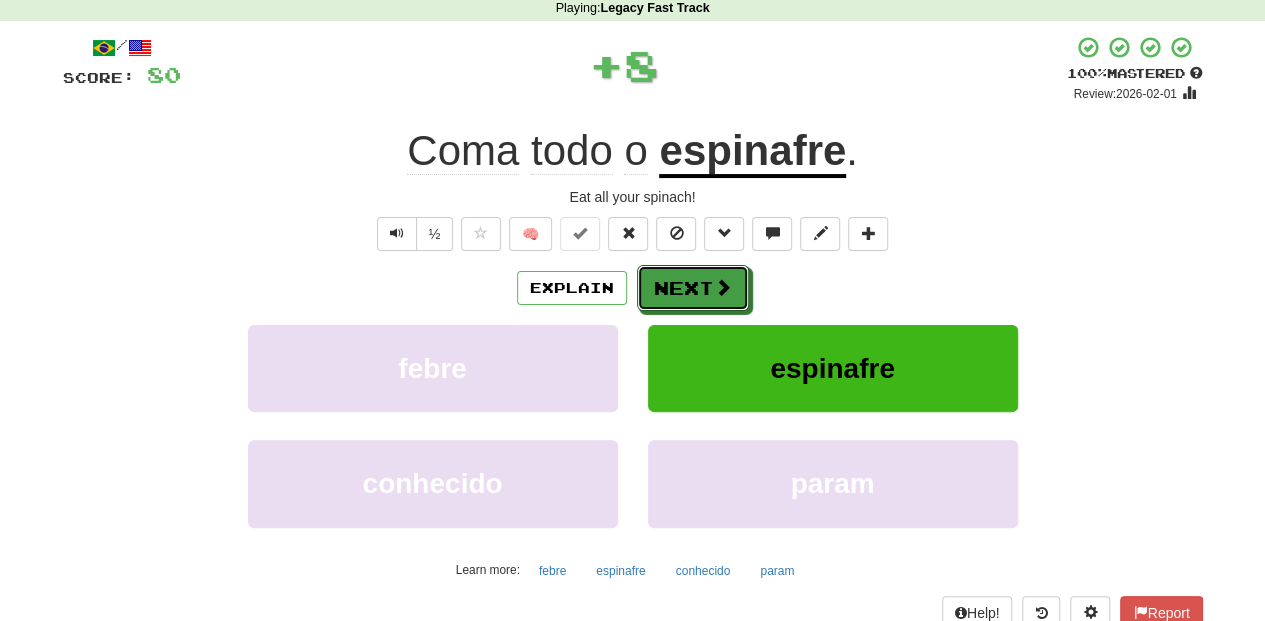 click on "Next" at bounding box center [693, 288] 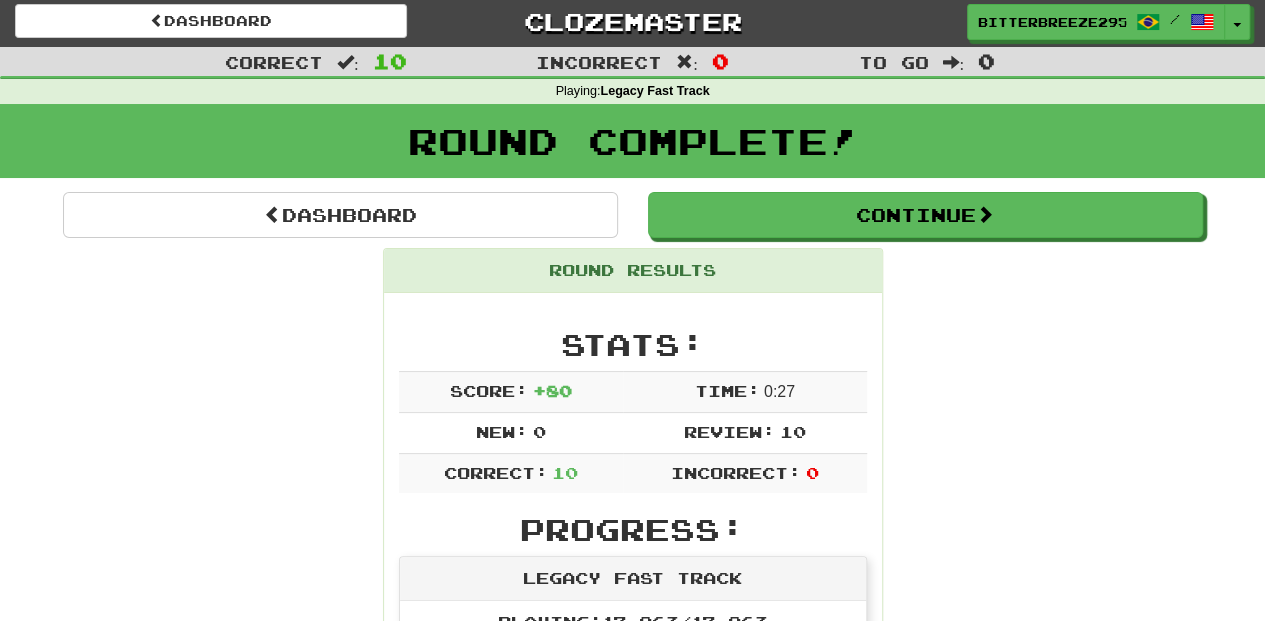 scroll, scrollTop: 0, scrollLeft: 0, axis: both 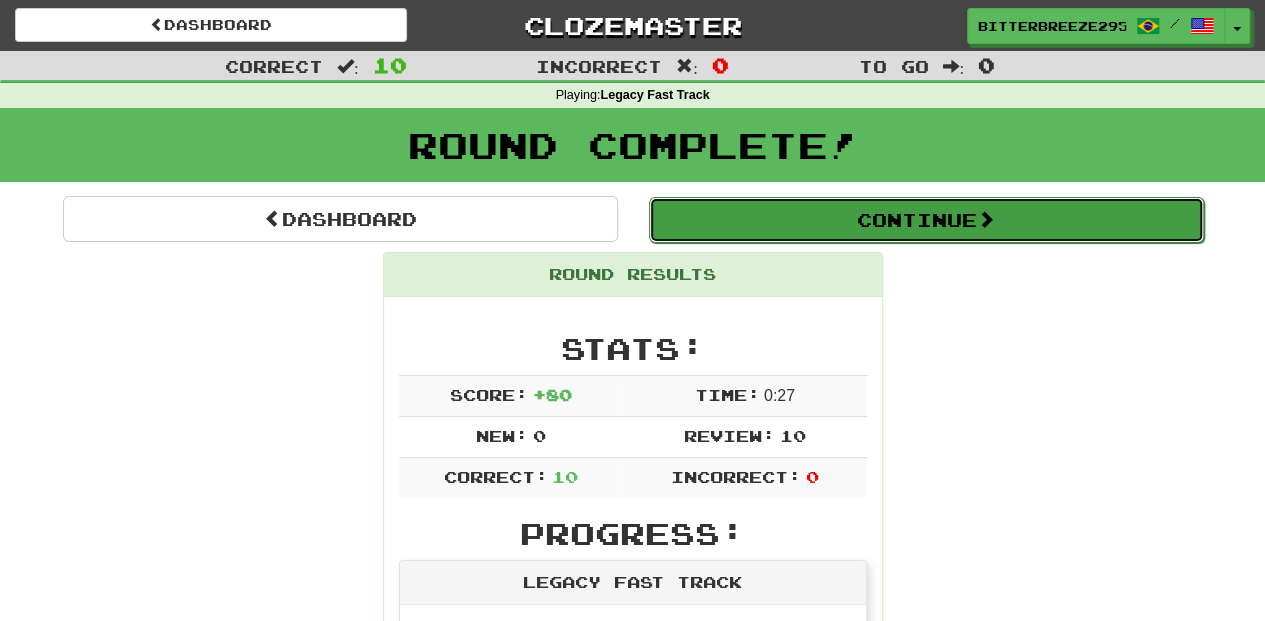 click on "Continue" at bounding box center [926, 220] 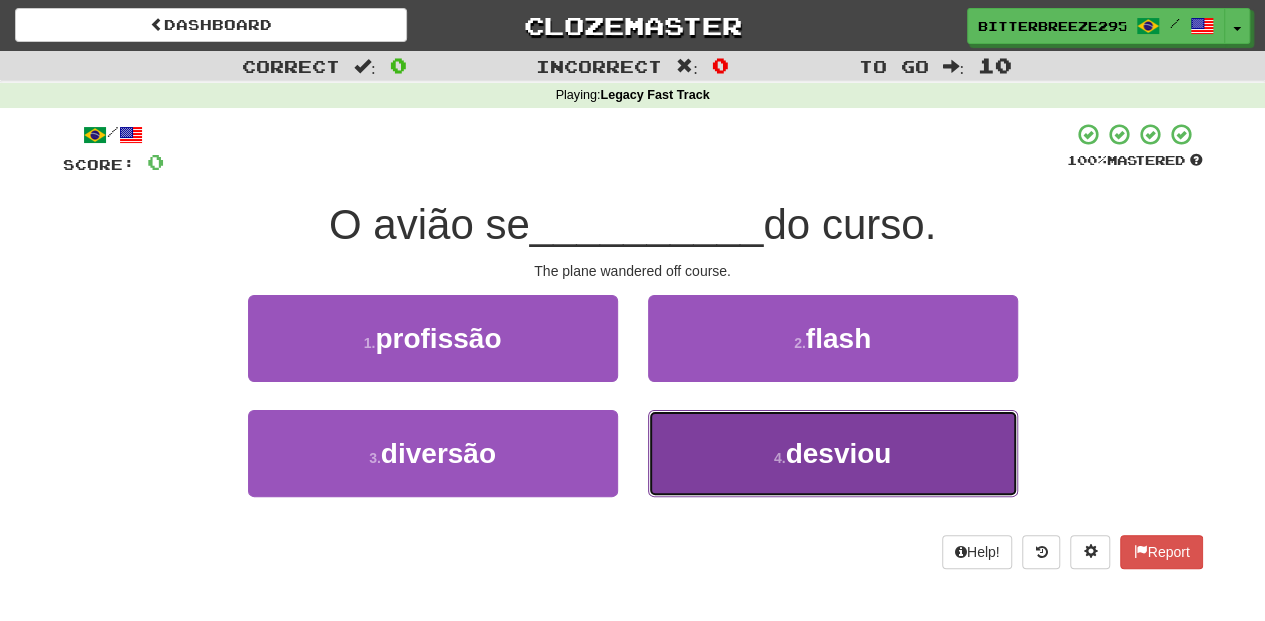 click on "4 .  desviou" at bounding box center (833, 453) 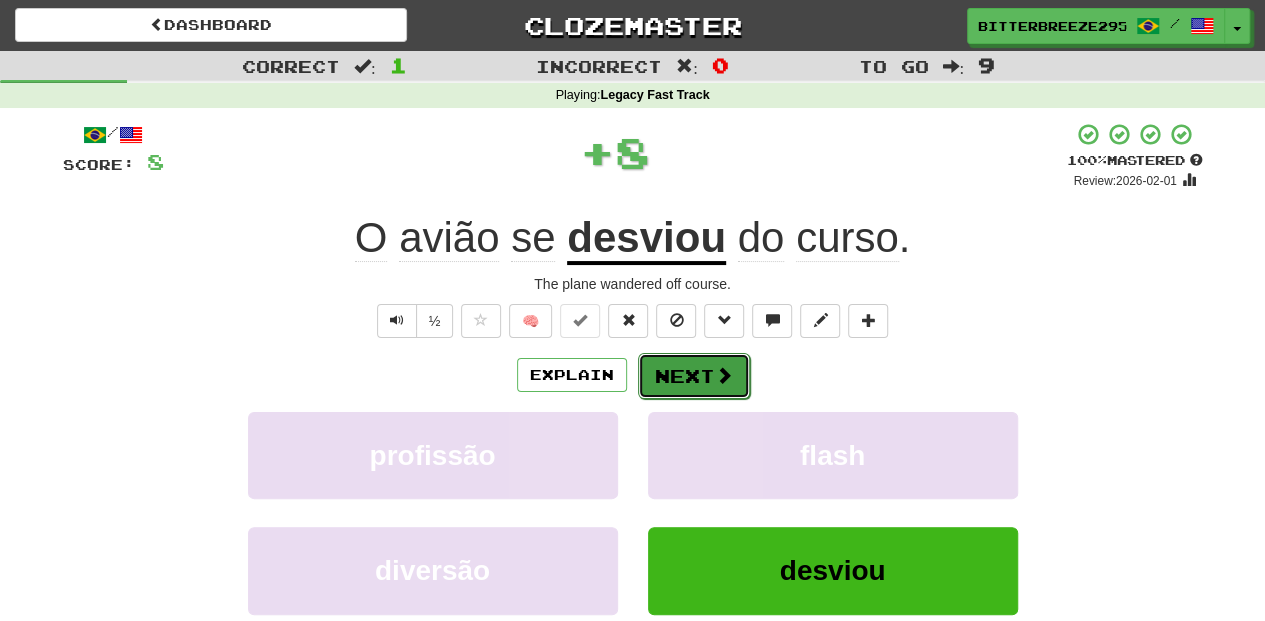 click on "Next" at bounding box center [694, 376] 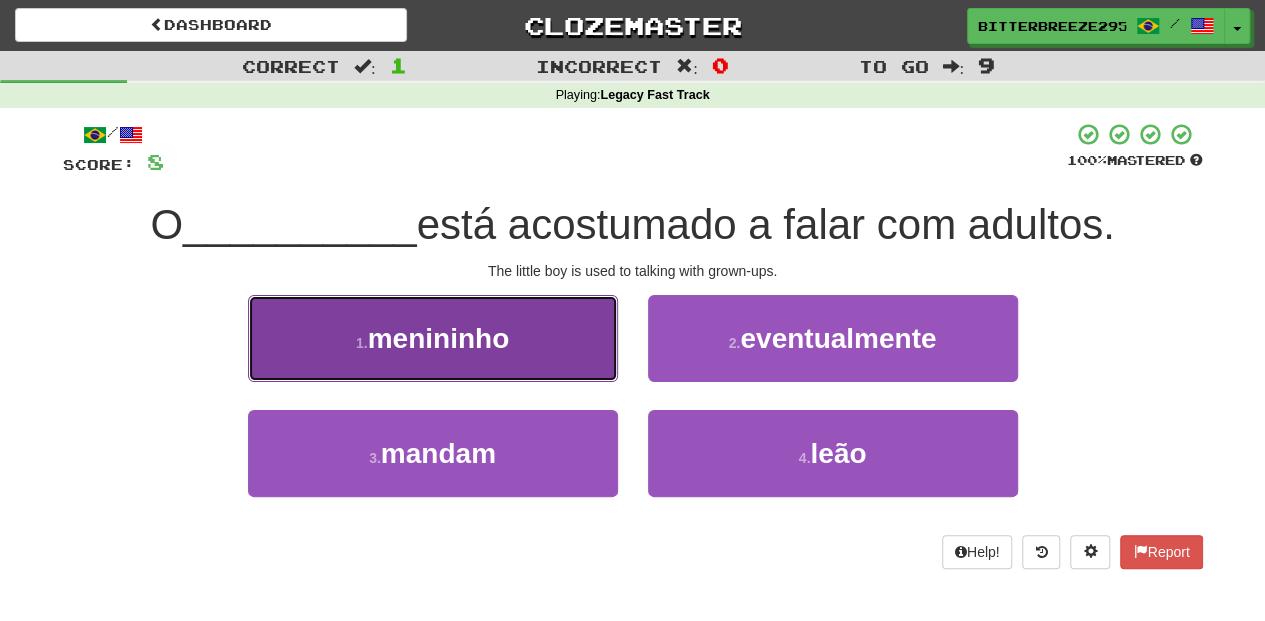 click on "1 .  menininho" at bounding box center (433, 338) 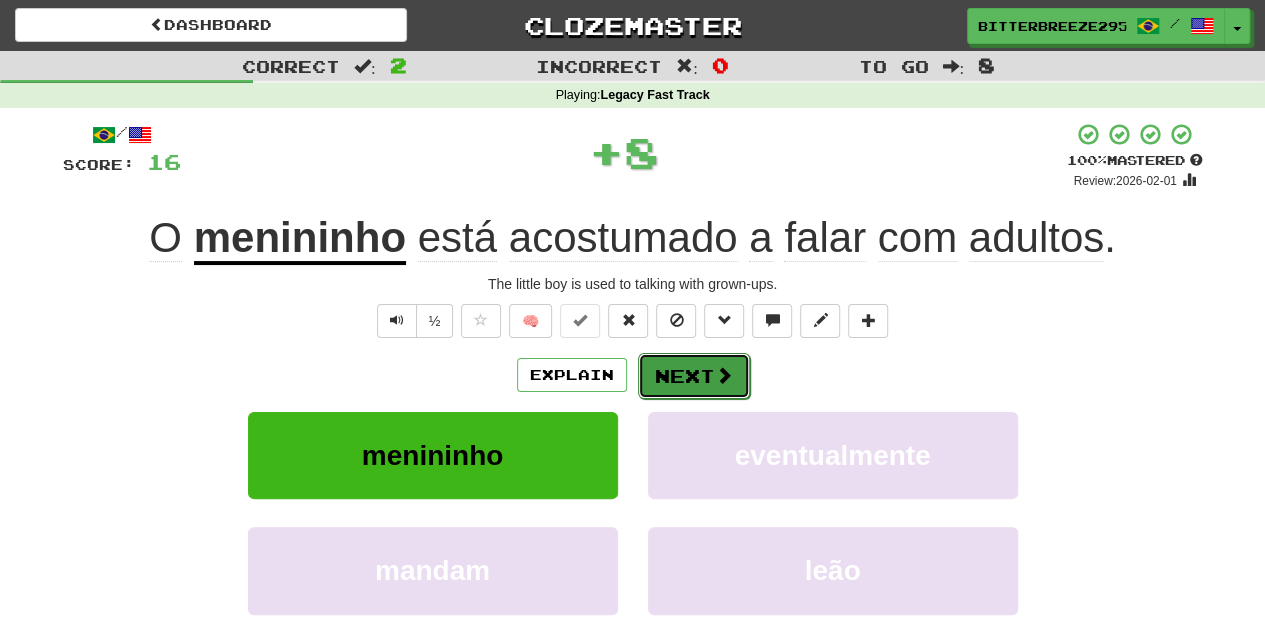 click on "Next" at bounding box center [694, 376] 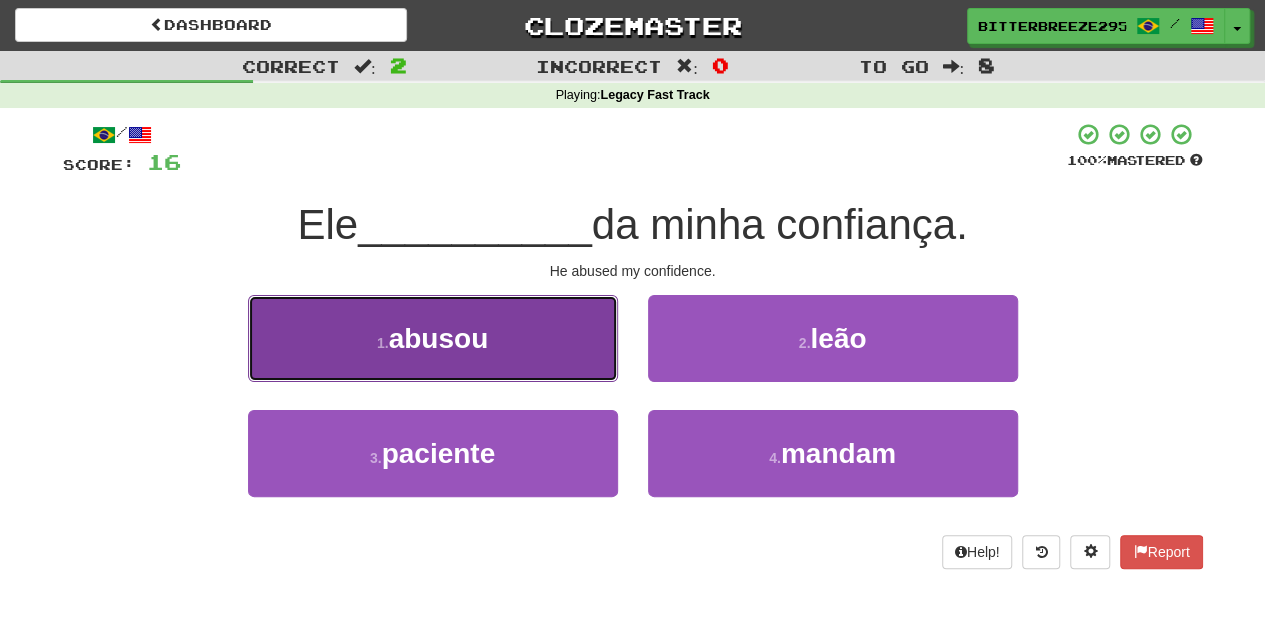 click on "1 .  abusou" at bounding box center [433, 338] 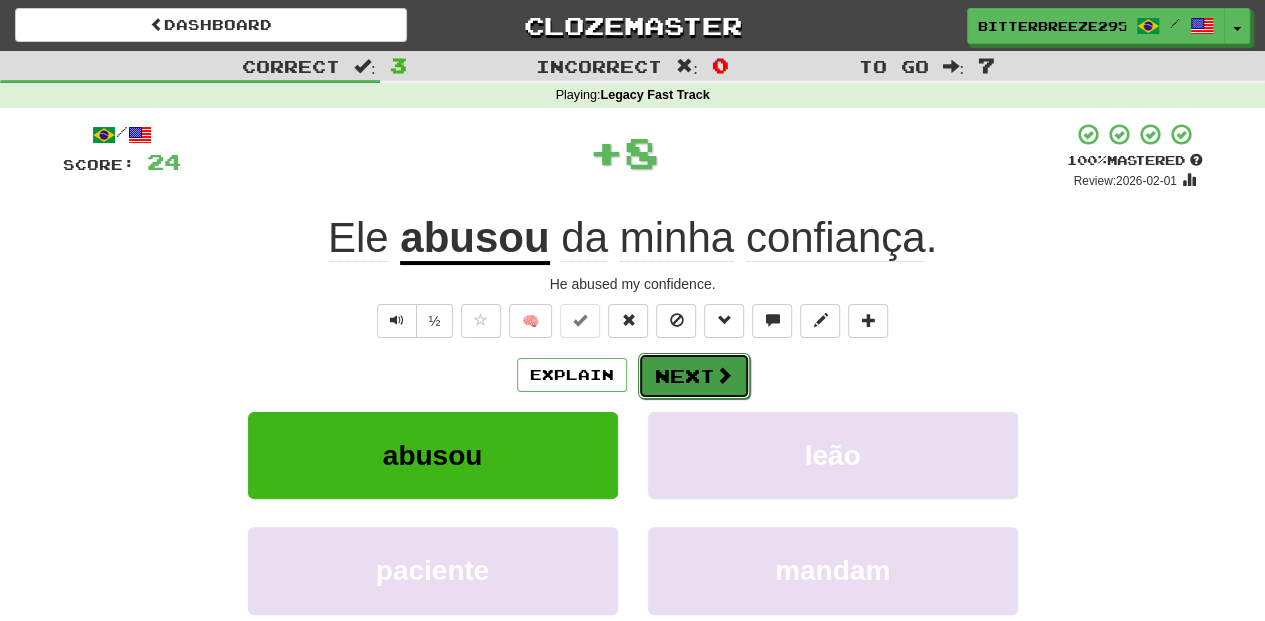 click on "Next" at bounding box center [694, 376] 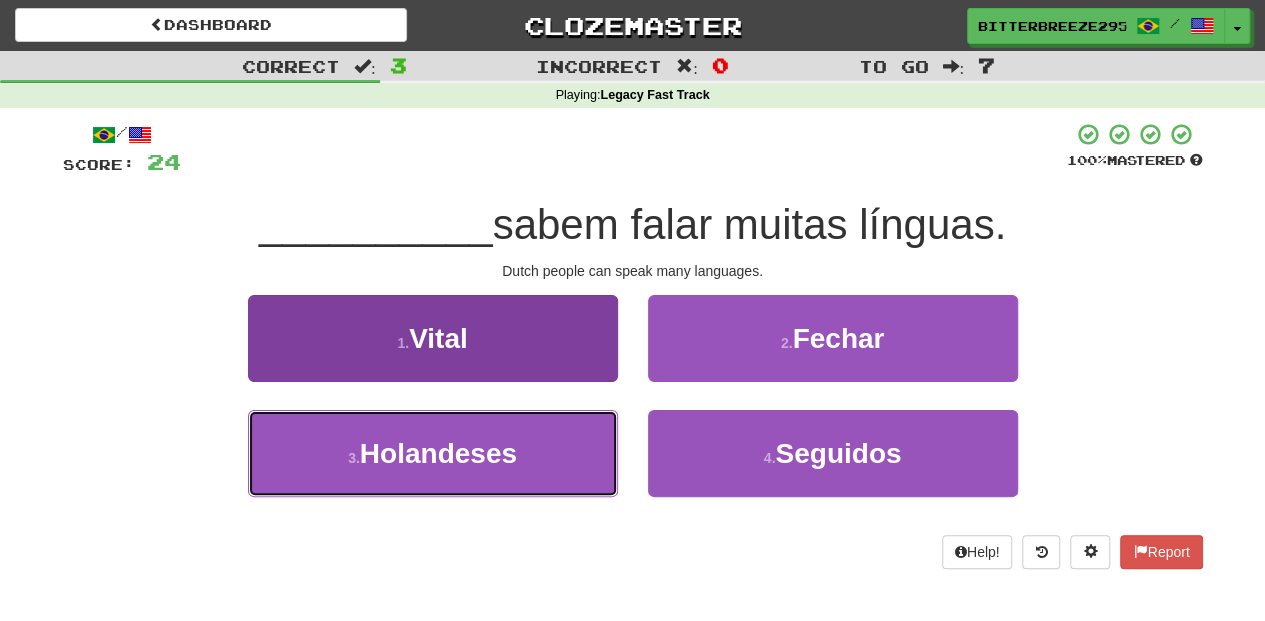 click on "3 .  Holandeses" at bounding box center (433, 453) 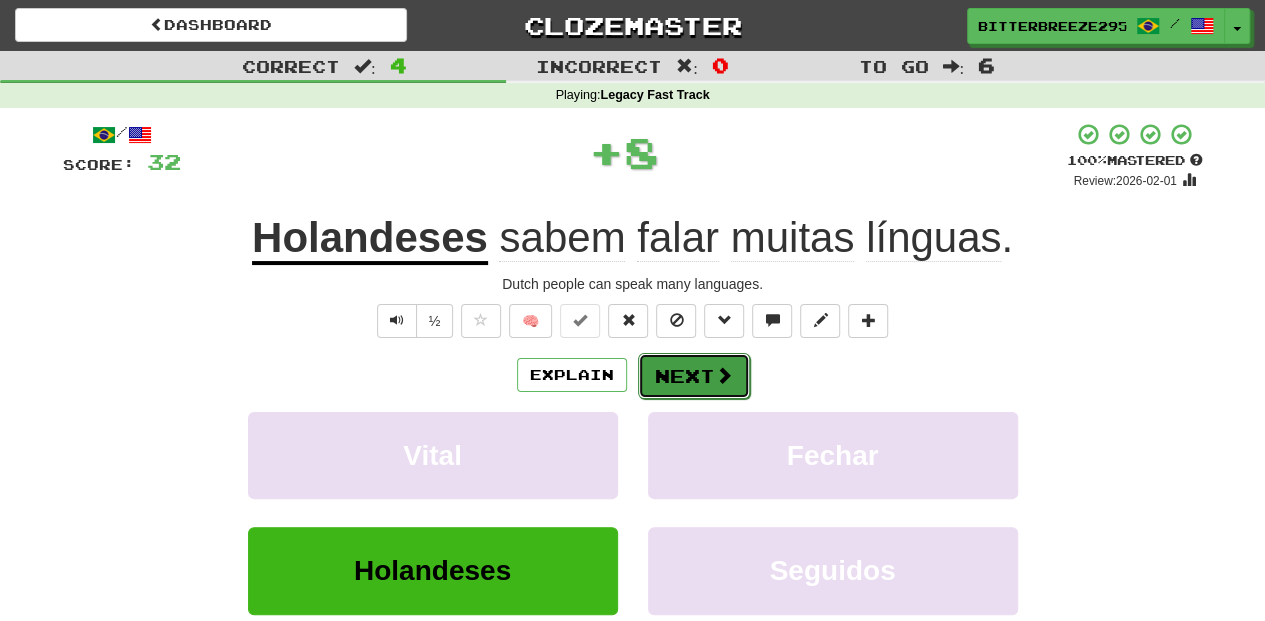 click on "Next" at bounding box center [694, 376] 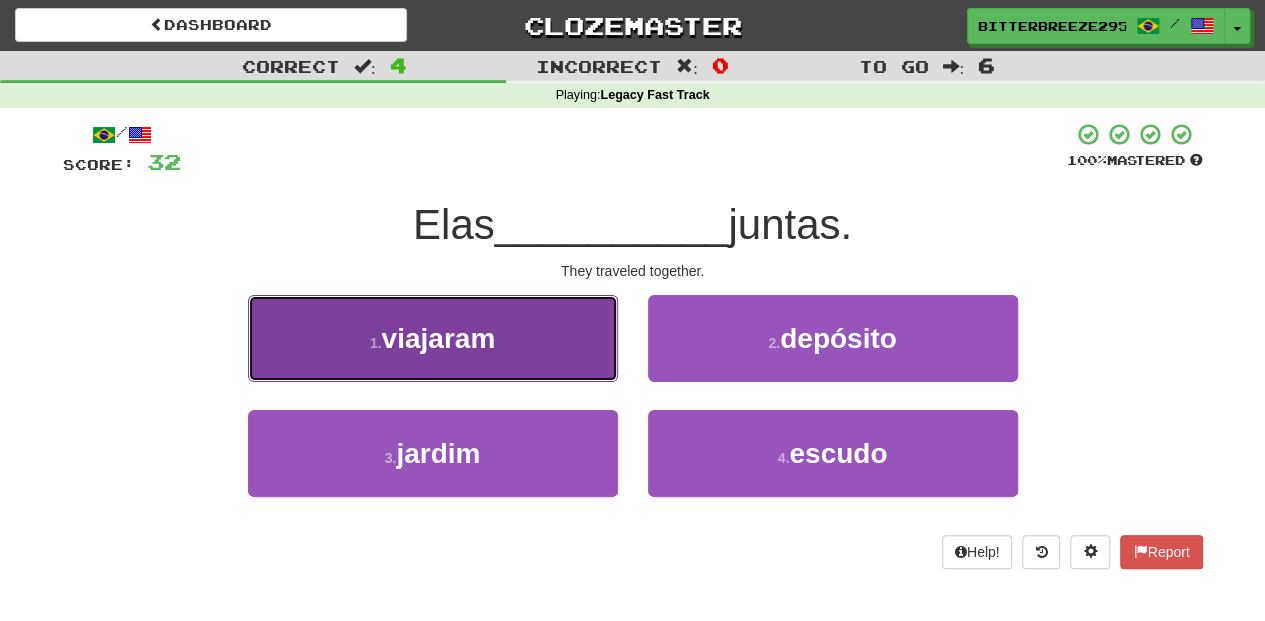click on "1 .  viajaram" at bounding box center (433, 338) 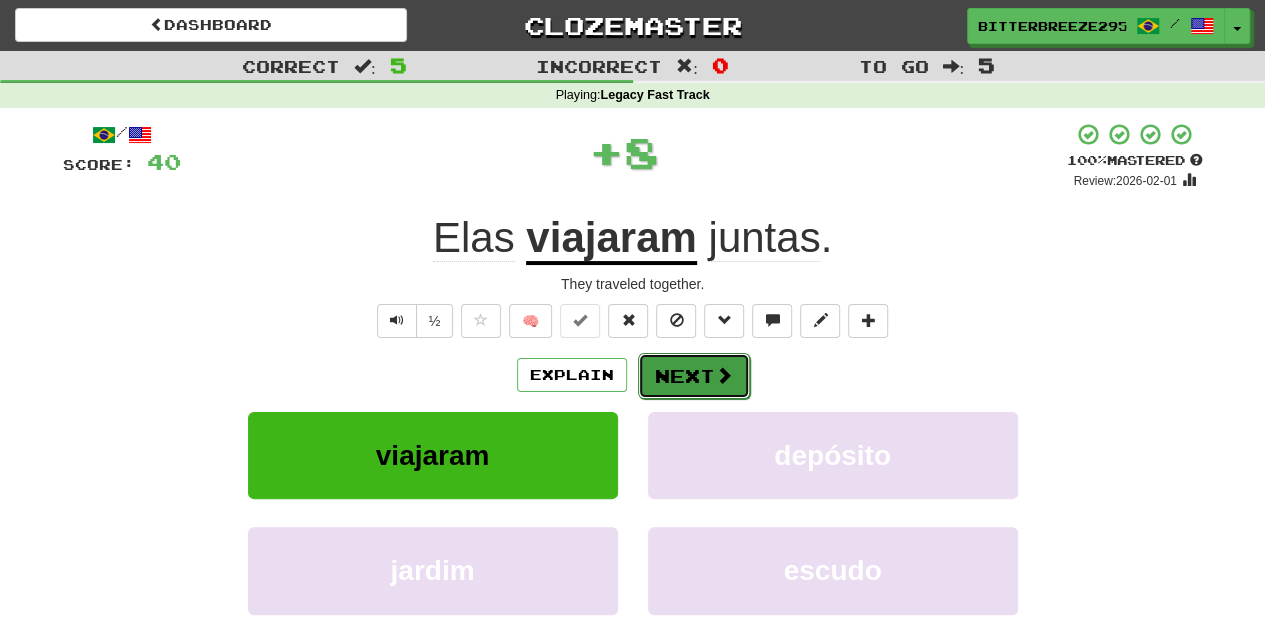 click on "Next" at bounding box center [694, 376] 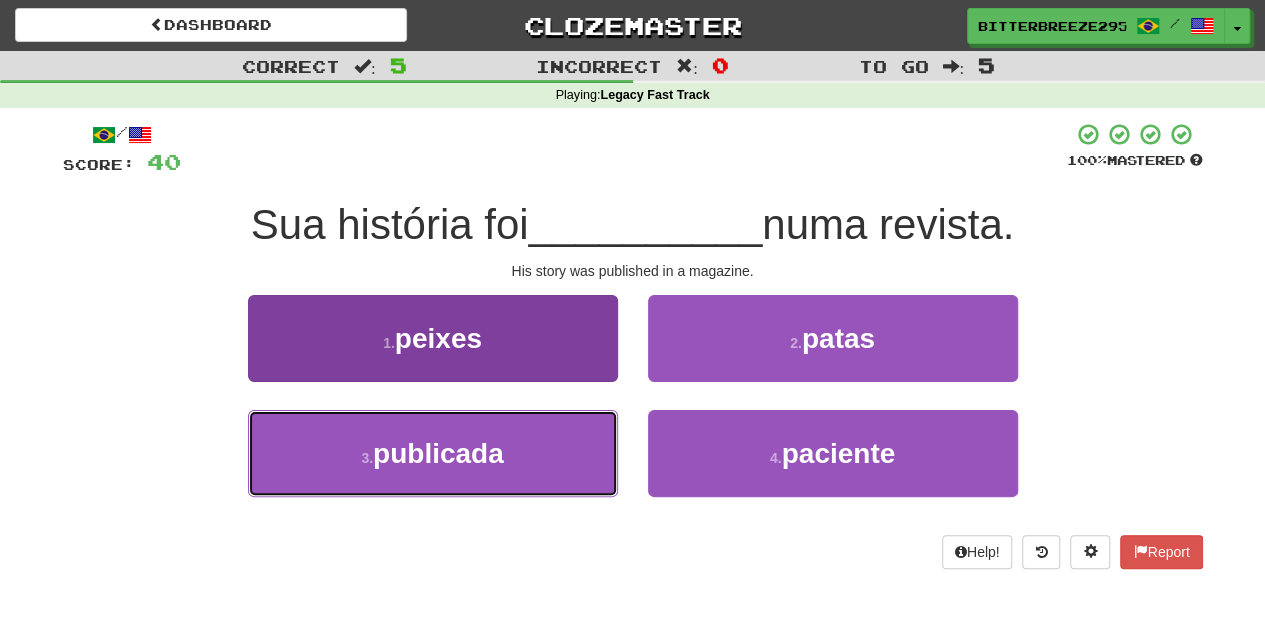 click on "3 .  publicada" at bounding box center [433, 453] 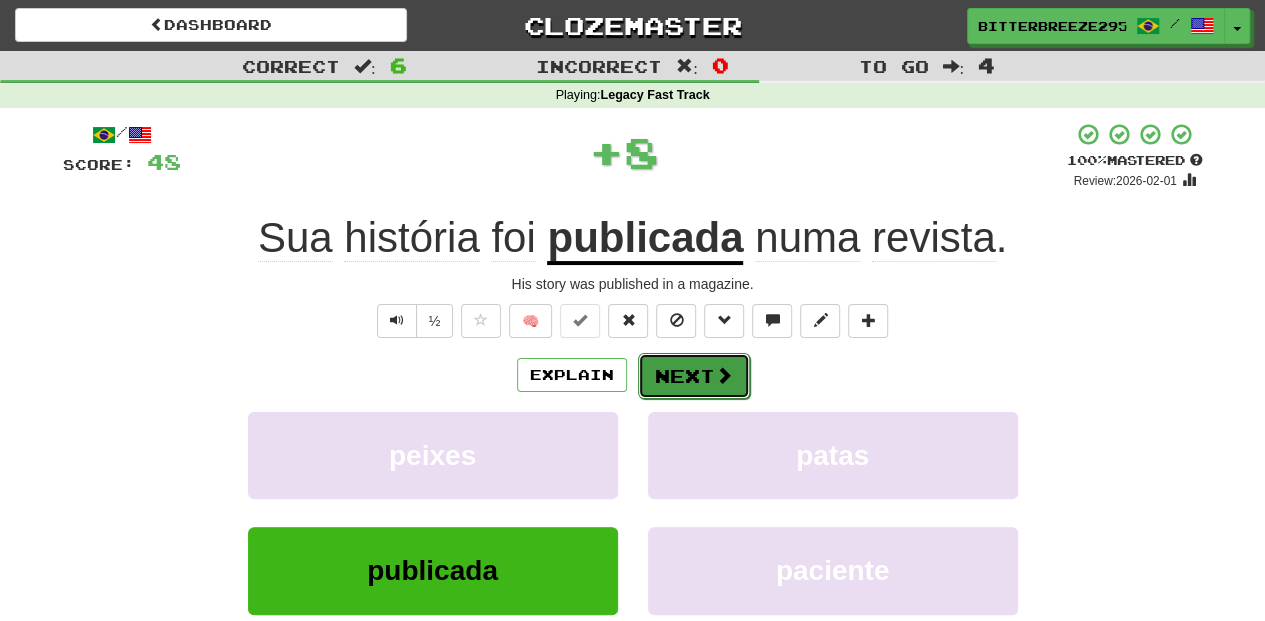 click on "Next" at bounding box center [694, 376] 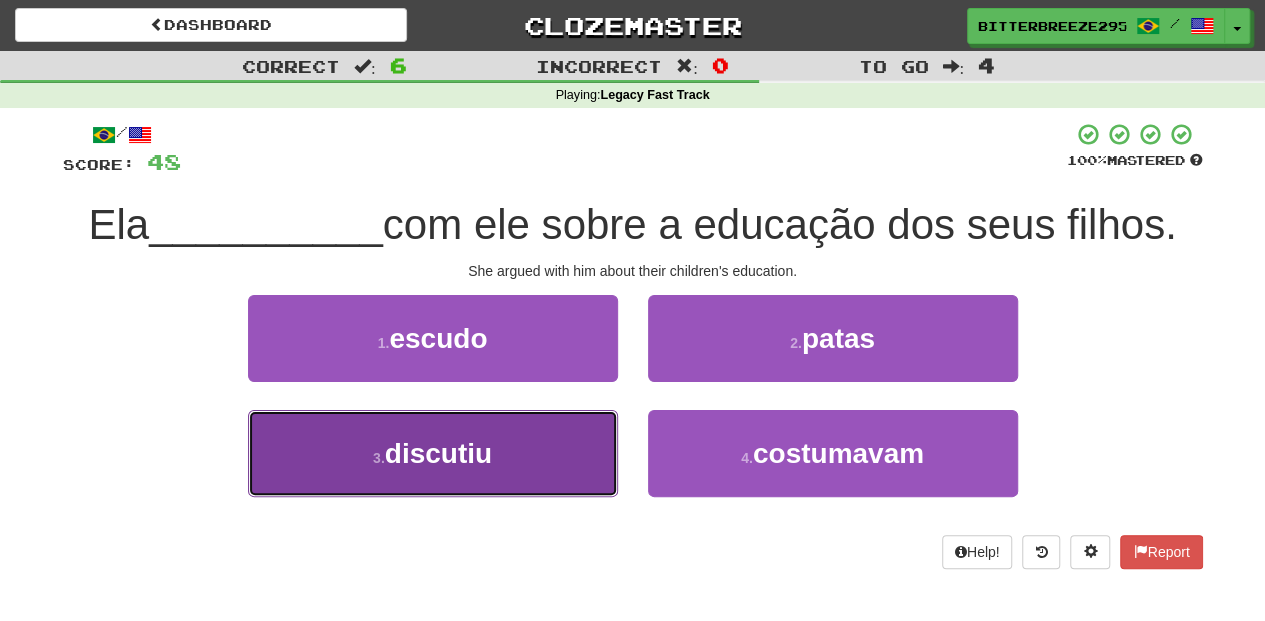 click on "3 .  discutiu" at bounding box center (433, 453) 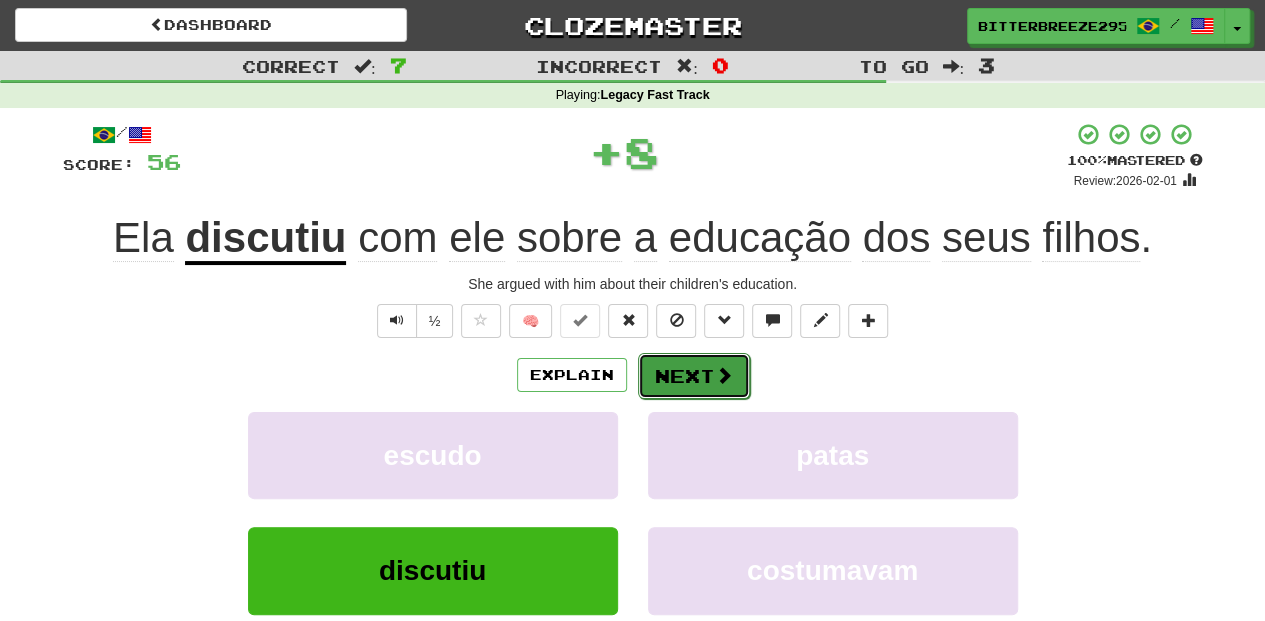 click on "Next" at bounding box center (694, 376) 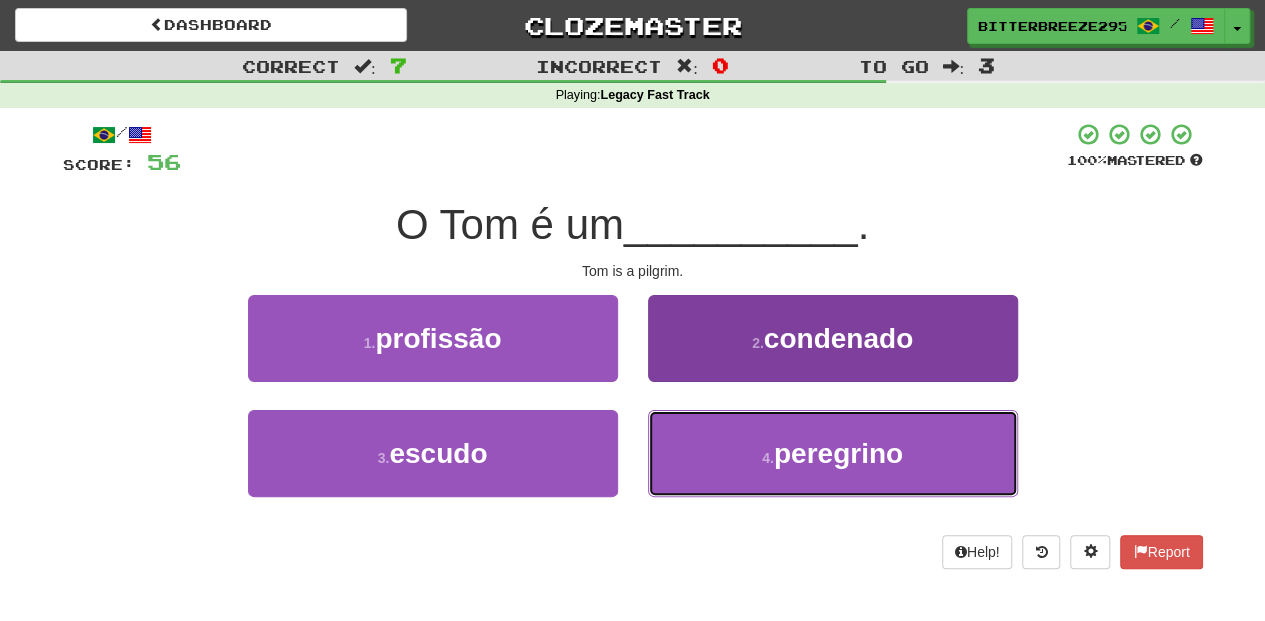 click on "4 .  peregrino" at bounding box center (833, 453) 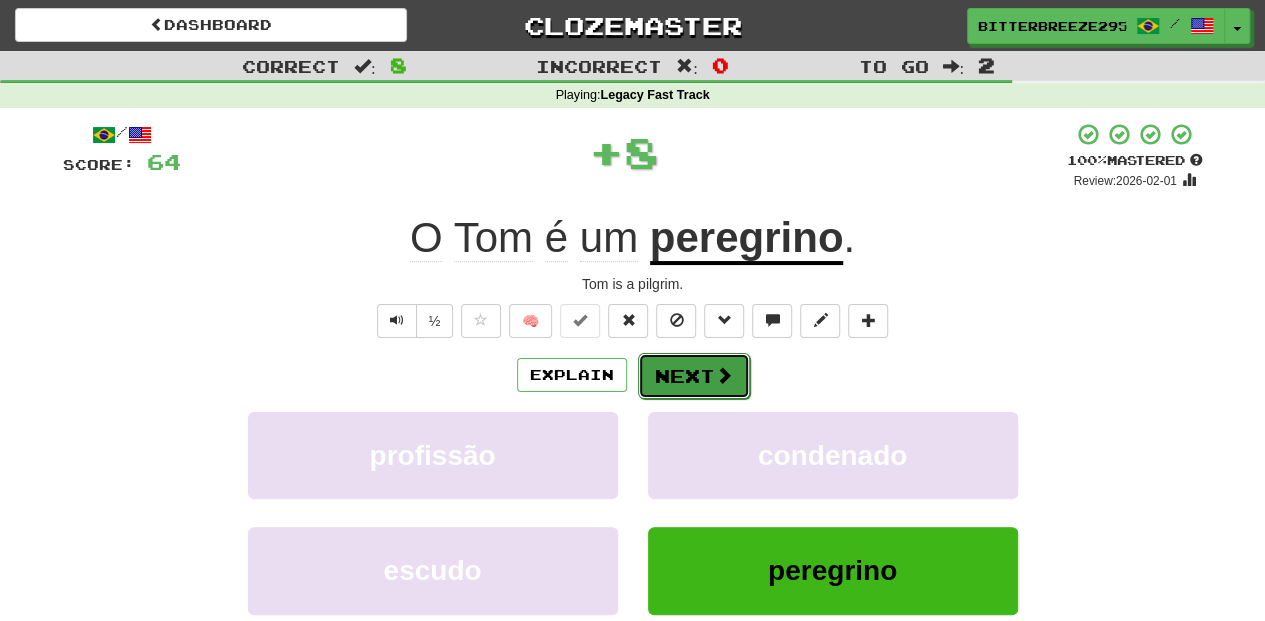 click on "Next" at bounding box center (694, 376) 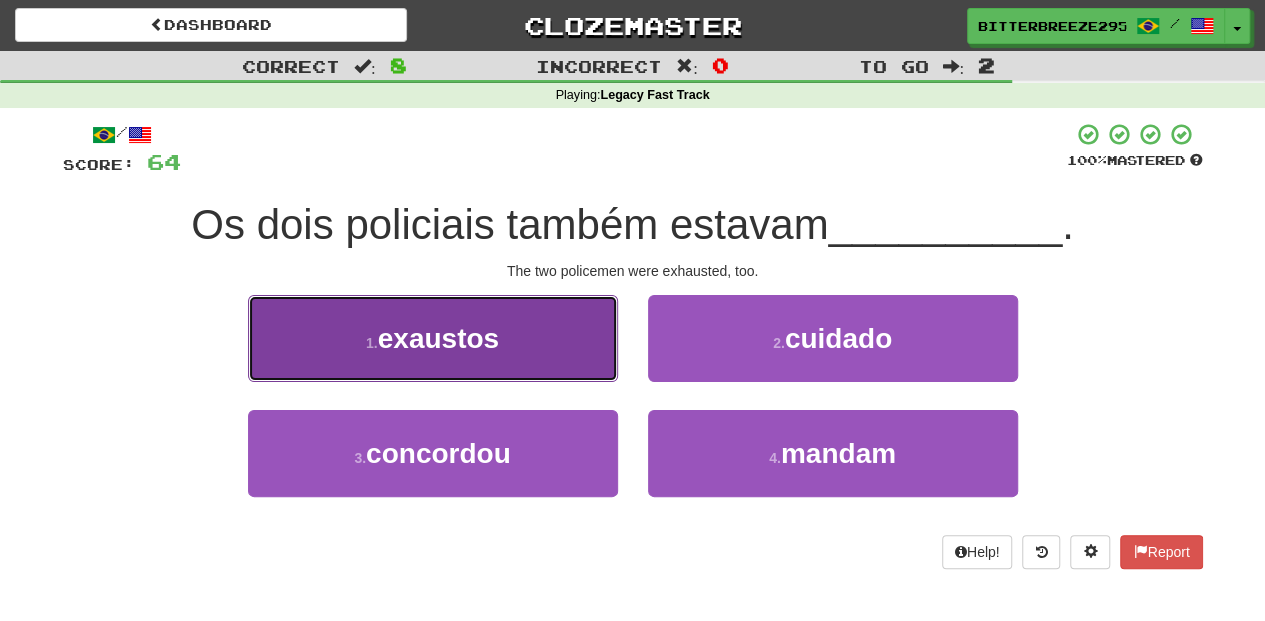 click on "1 .  exaustos" at bounding box center [433, 338] 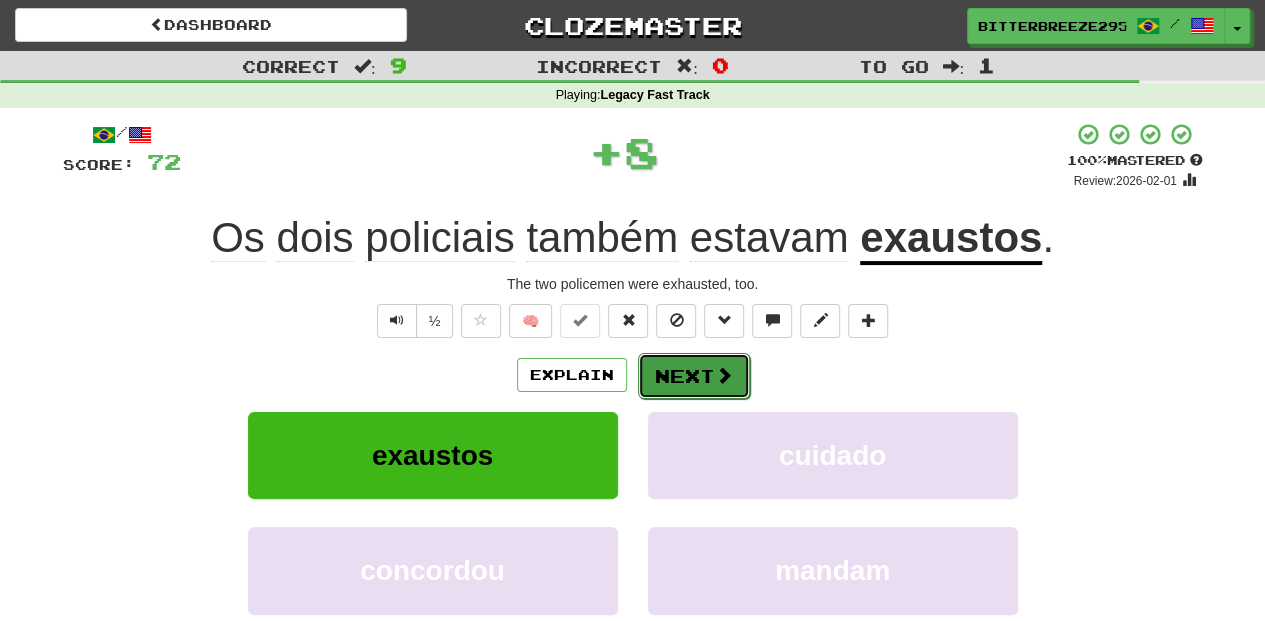 click on "Next" at bounding box center (694, 376) 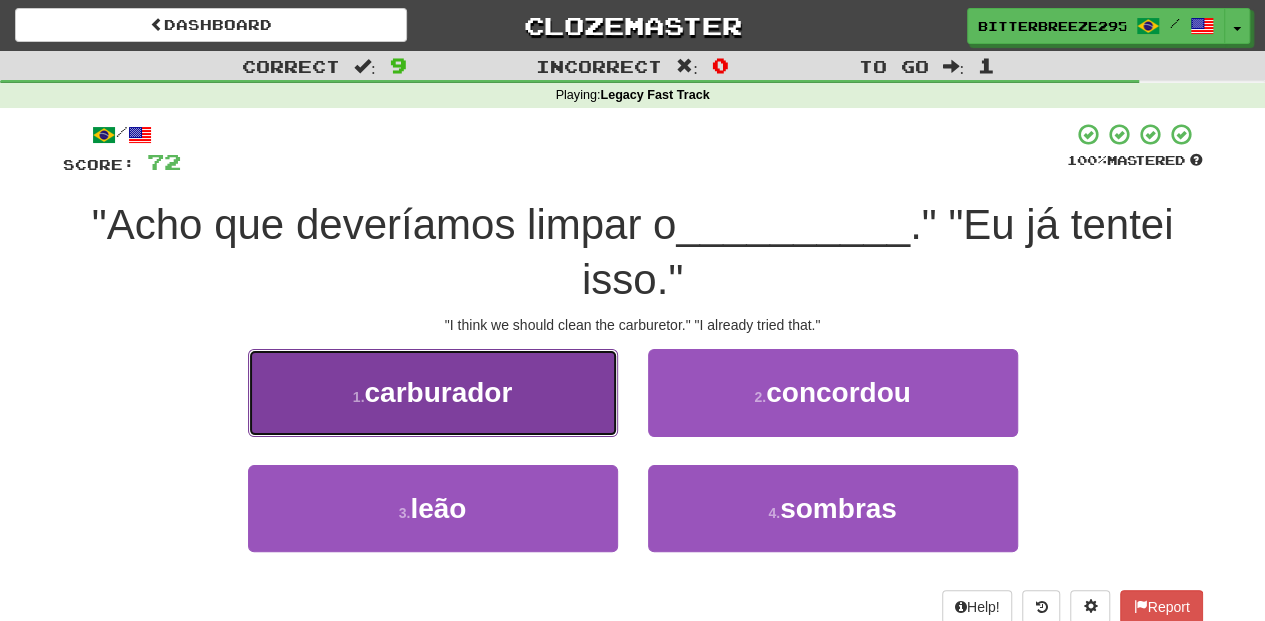 click on "1 .  carburador" at bounding box center [433, 392] 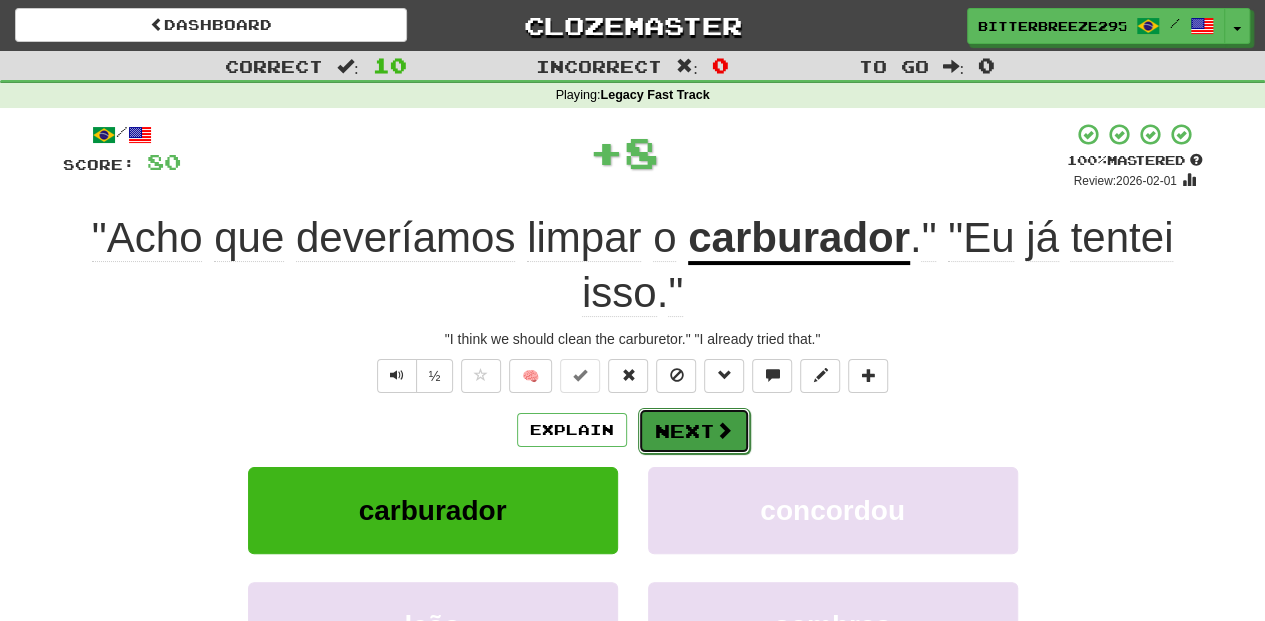 click on "Next" at bounding box center [694, 431] 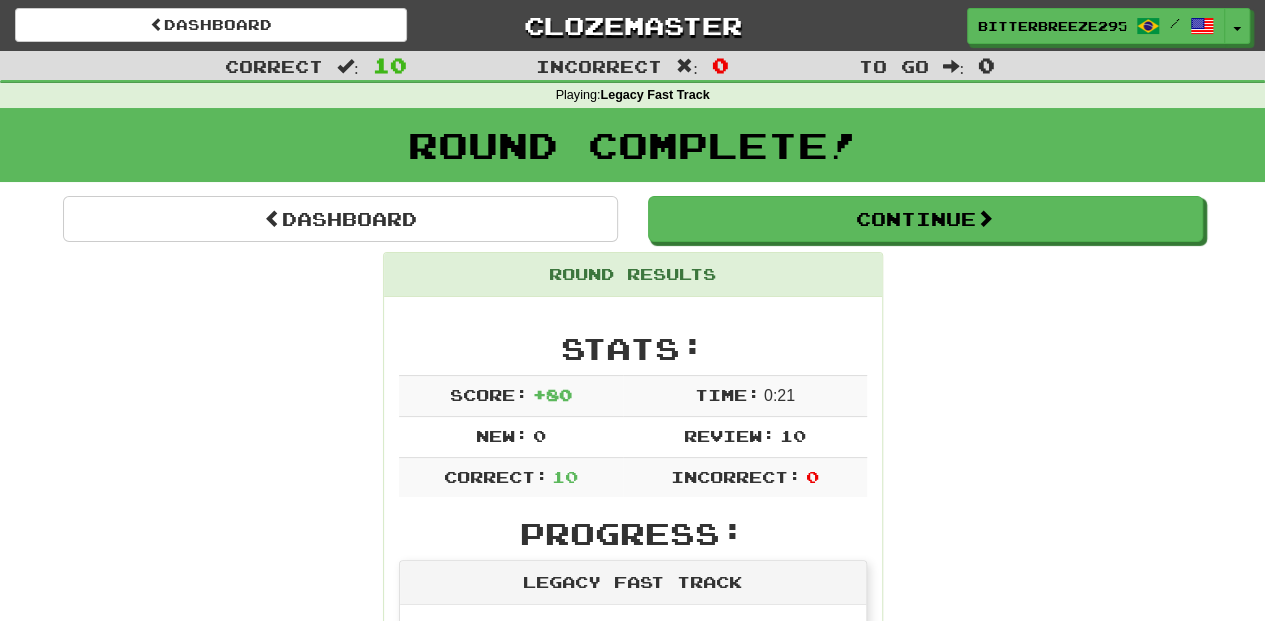 scroll, scrollTop: 0, scrollLeft: 0, axis: both 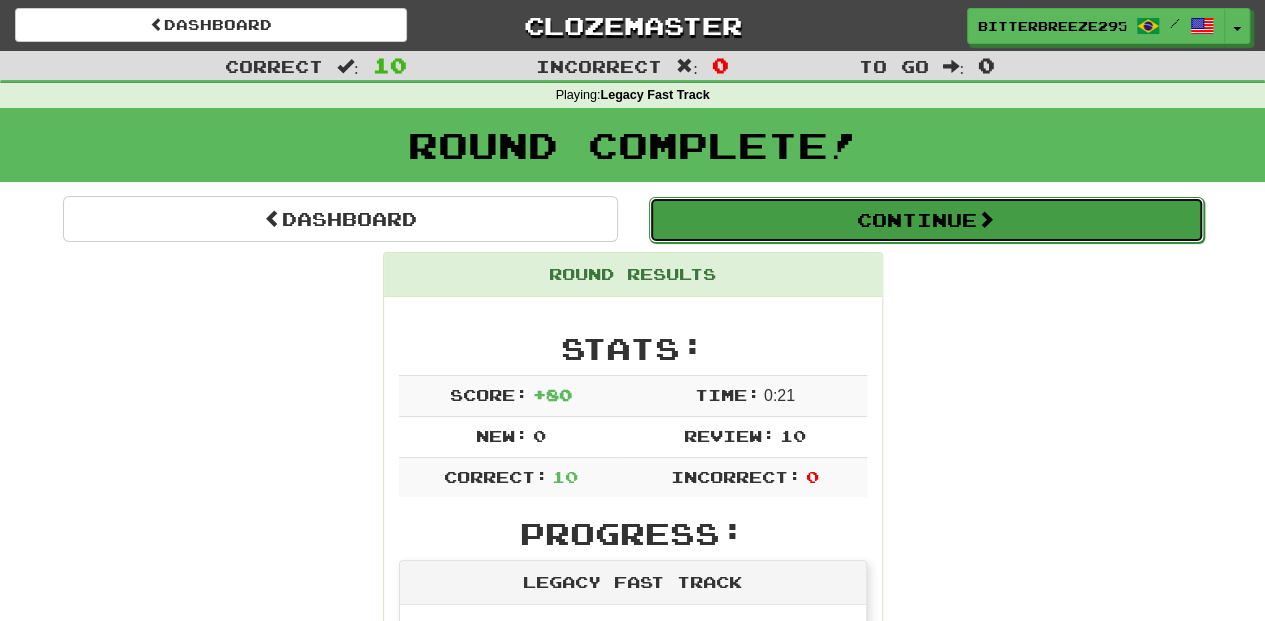 click on "Continue" at bounding box center [926, 220] 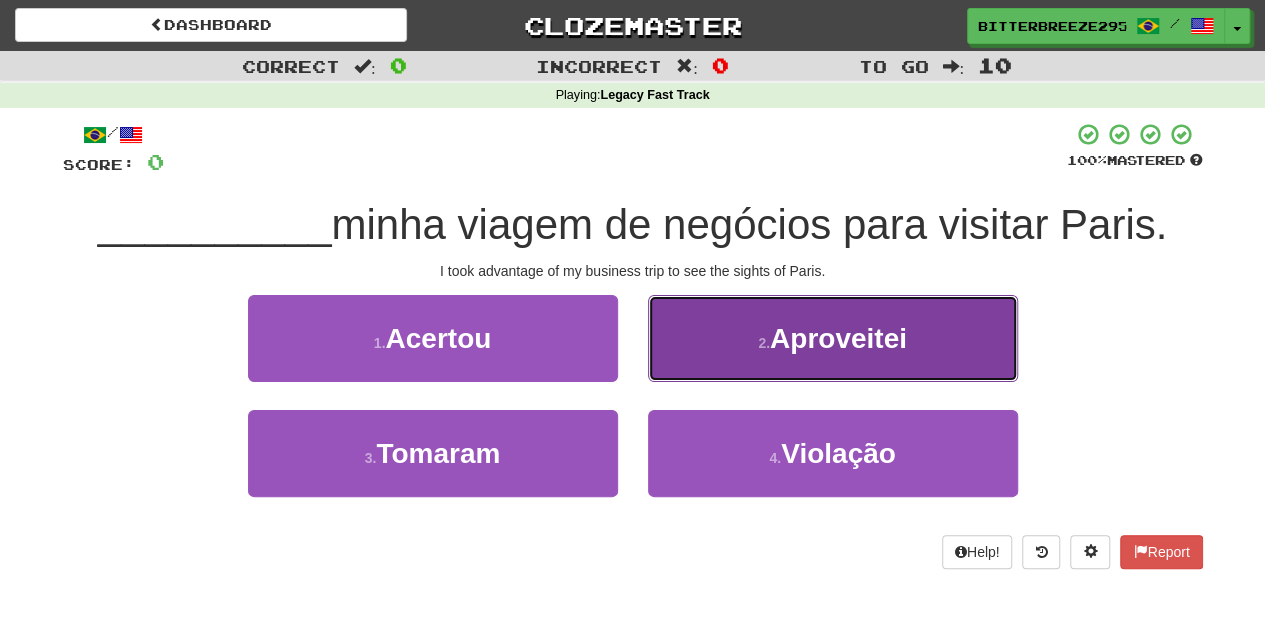 click on "2 .  Aproveitei" at bounding box center (833, 338) 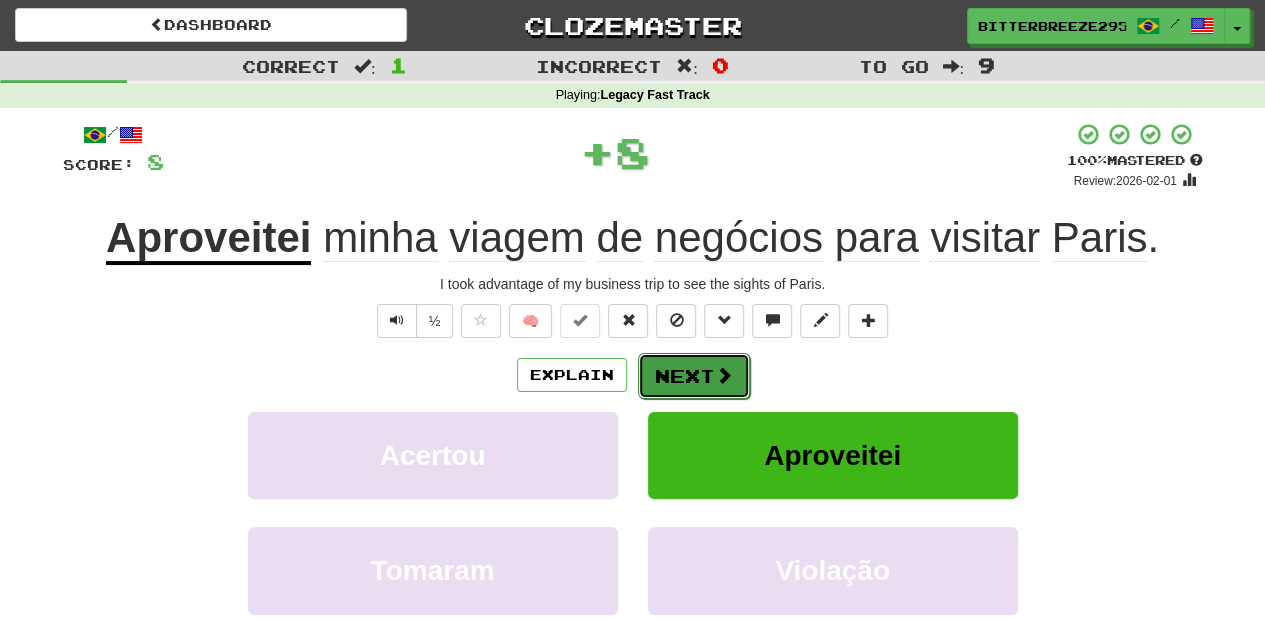 click on "Next" at bounding box center [694, 376] 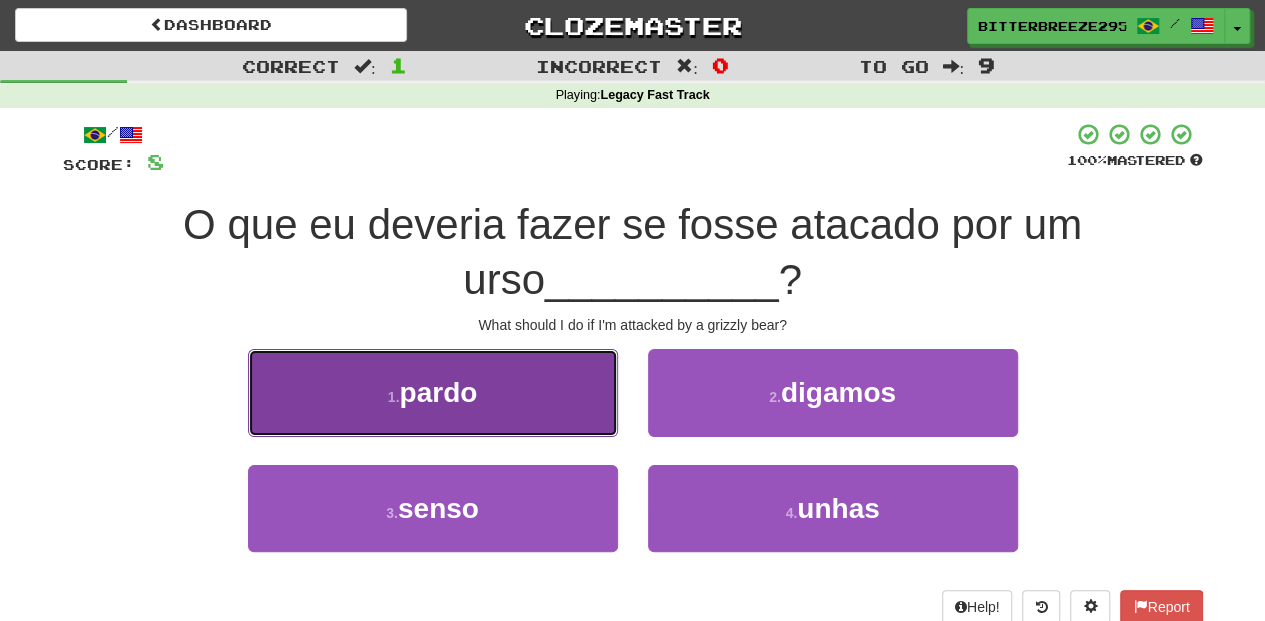 click on "1 .  pardo" at bounding box center (433, 392) 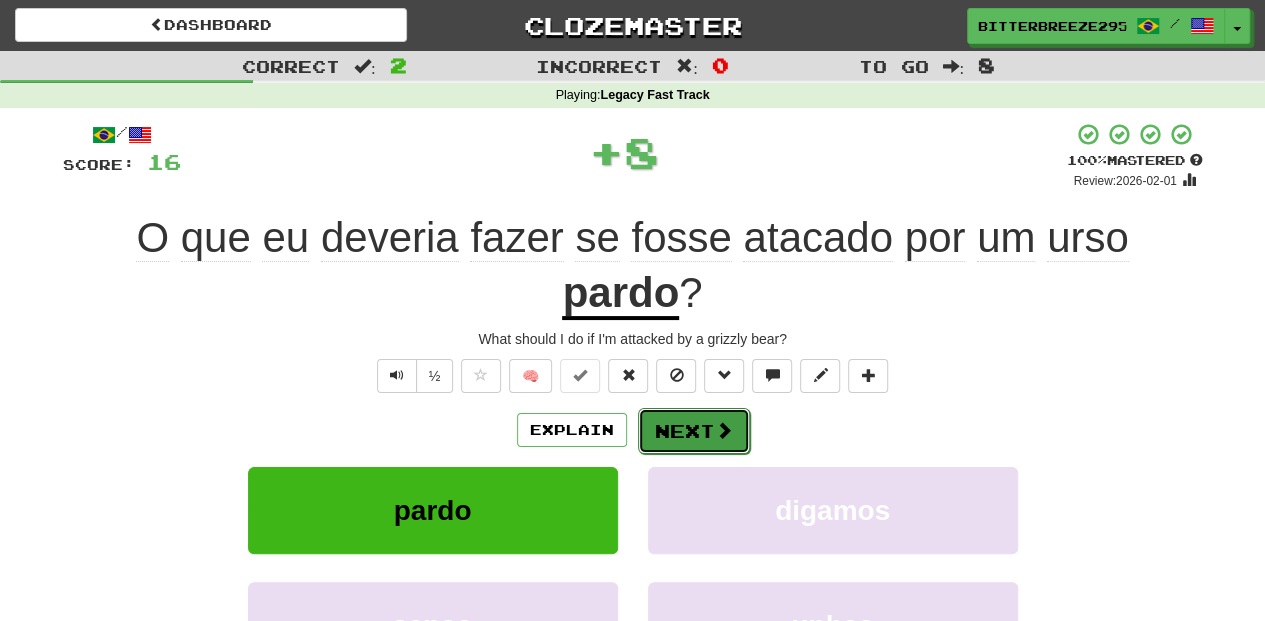 click on "Next" at bounding box center [694, 431] 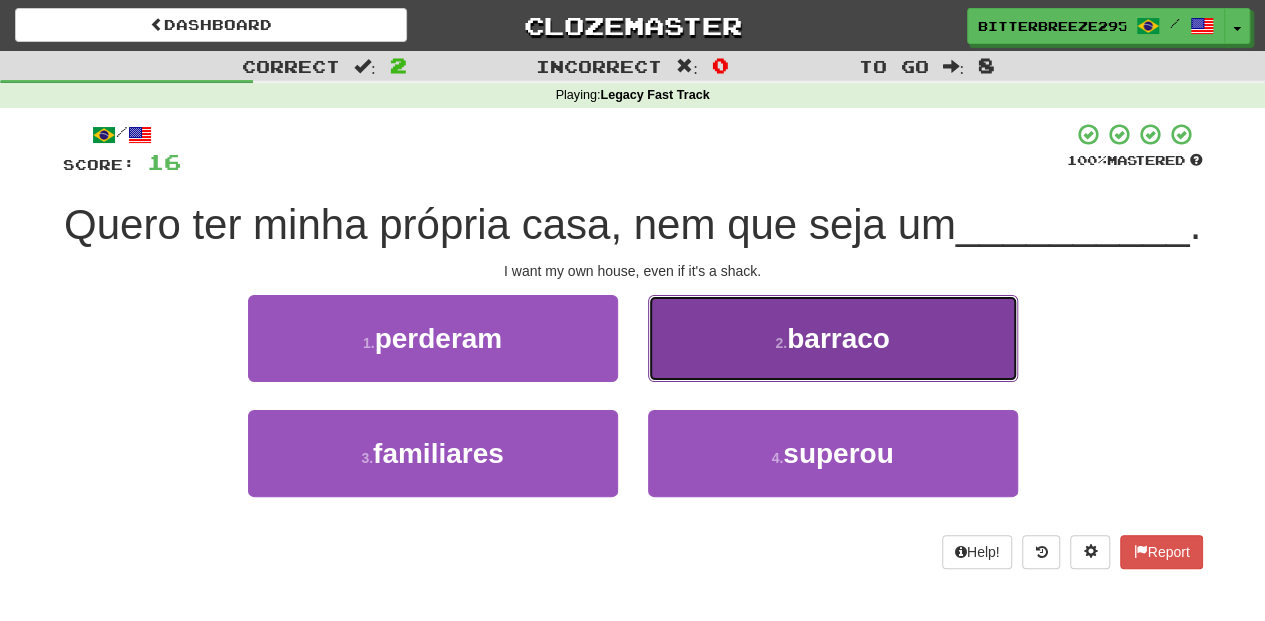 click on "2 .  barraco" at bounding box center [833, 338] 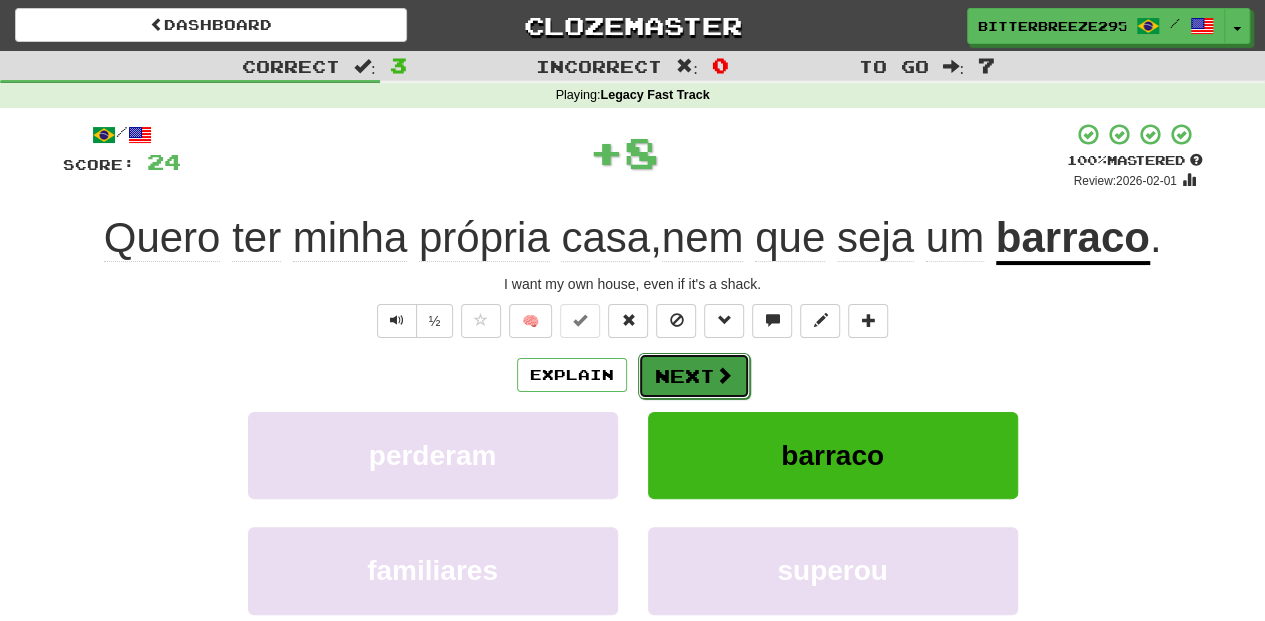 click on "Next" at bounding box center [694, 376] 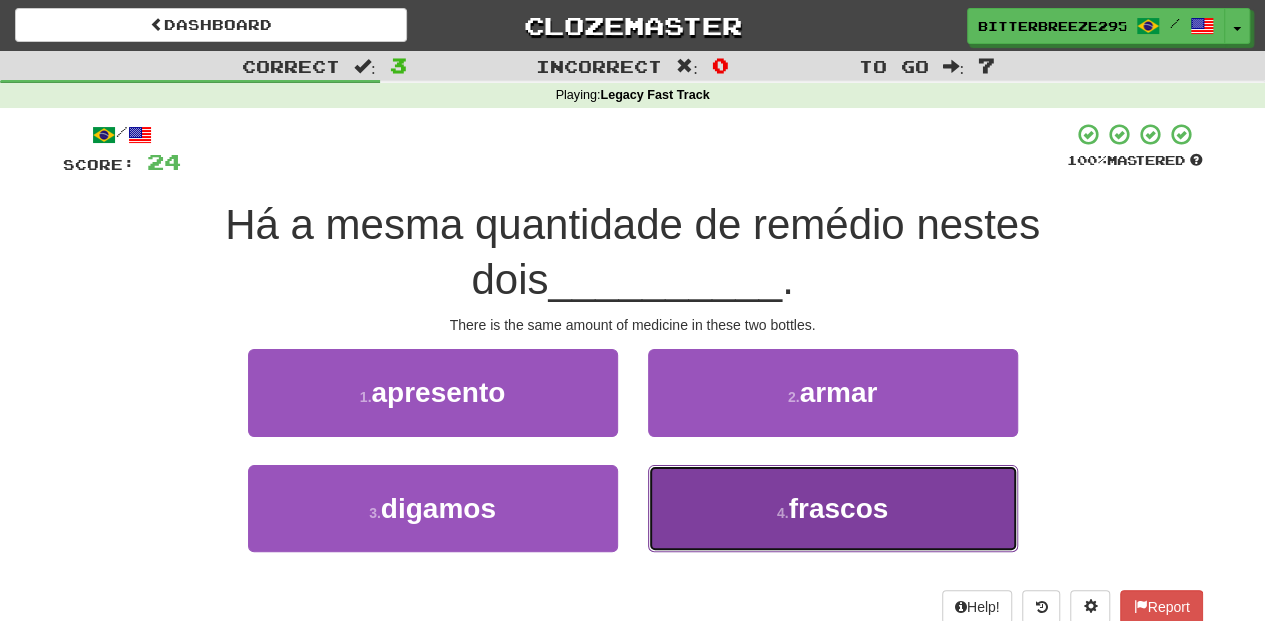 click on "4 .  frascos" at bounding box center (833, 508) 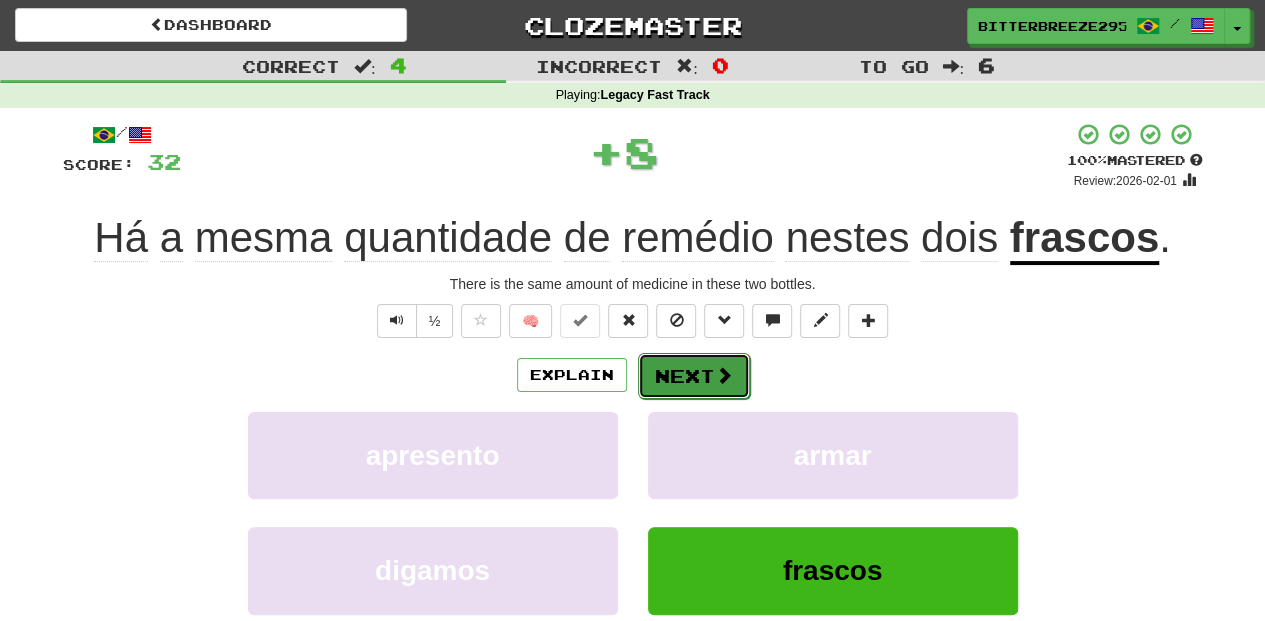 click on "Next" at bounding box center (694, 376) 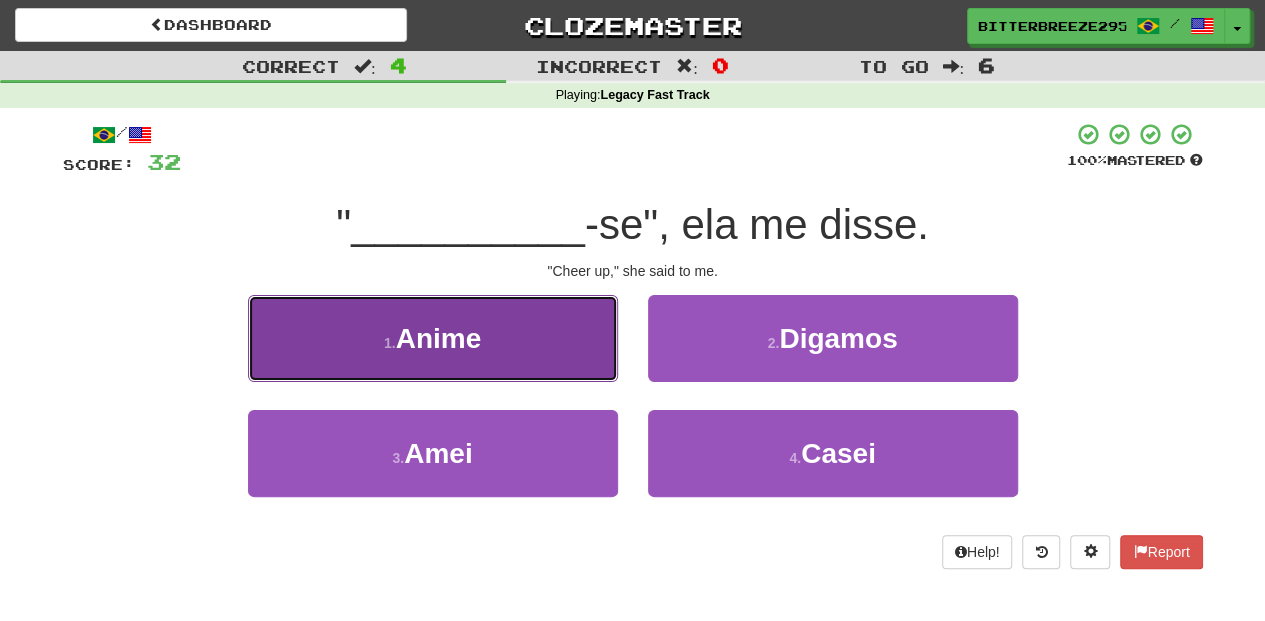 click on "1 .  Anime" at bounding box center [433, 338] 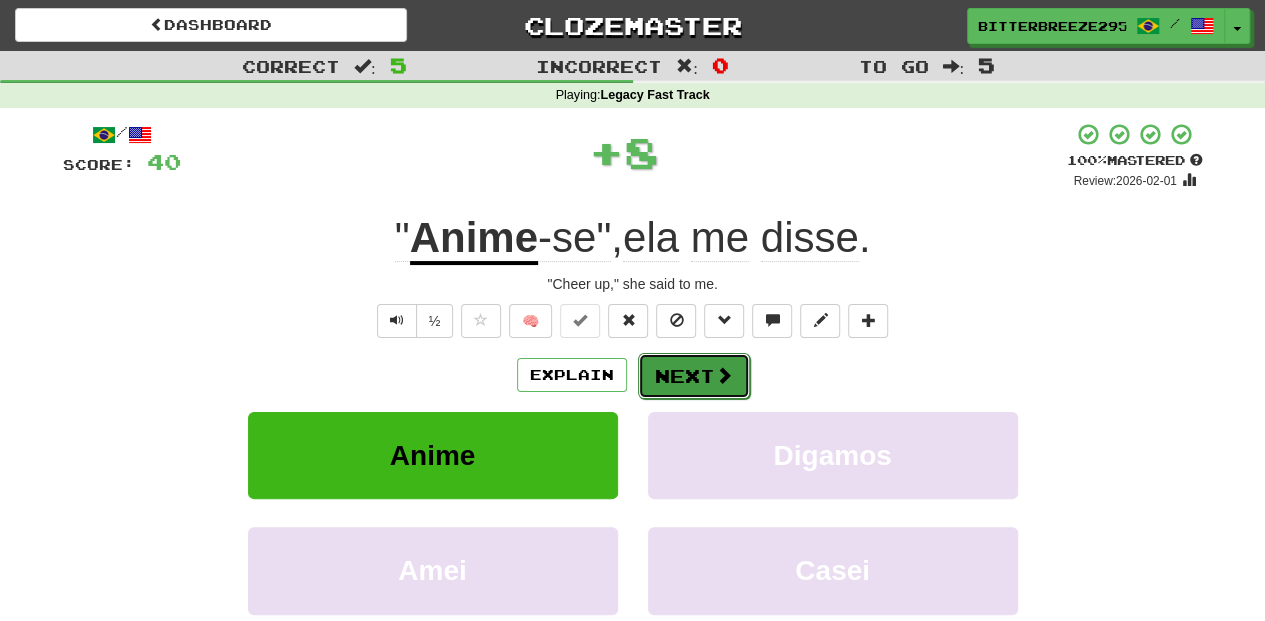 click on "Next" at bounding box center [694, 376] 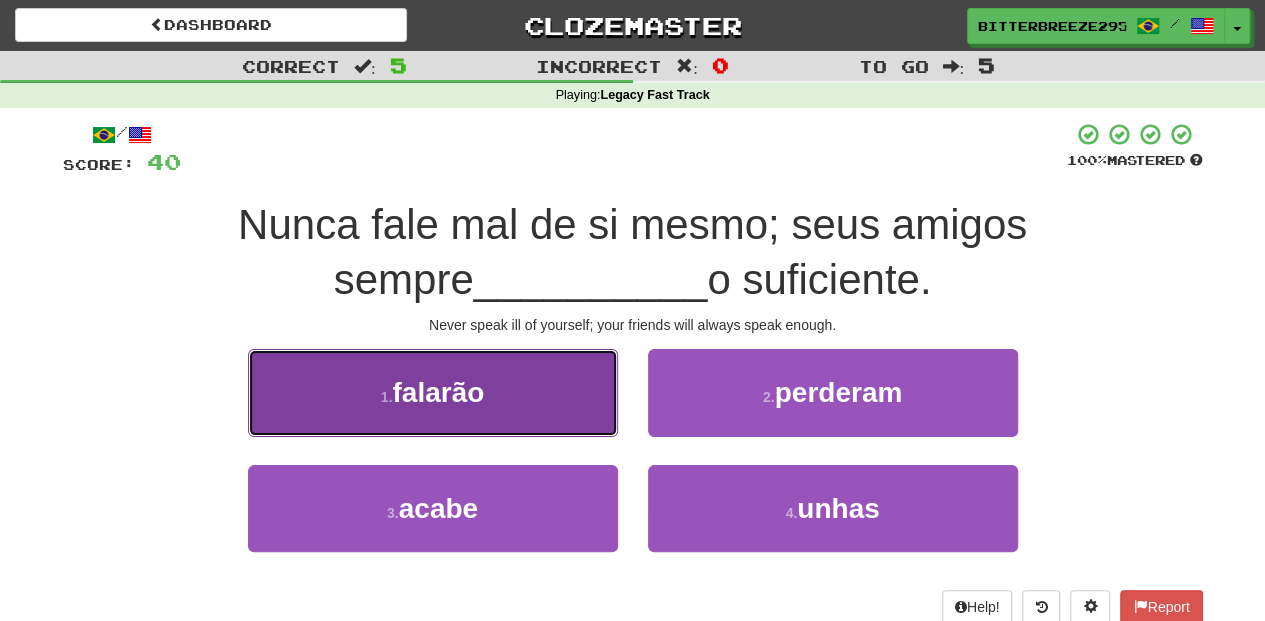 click on "1 .  falarão" at bounding box center (433, 392) 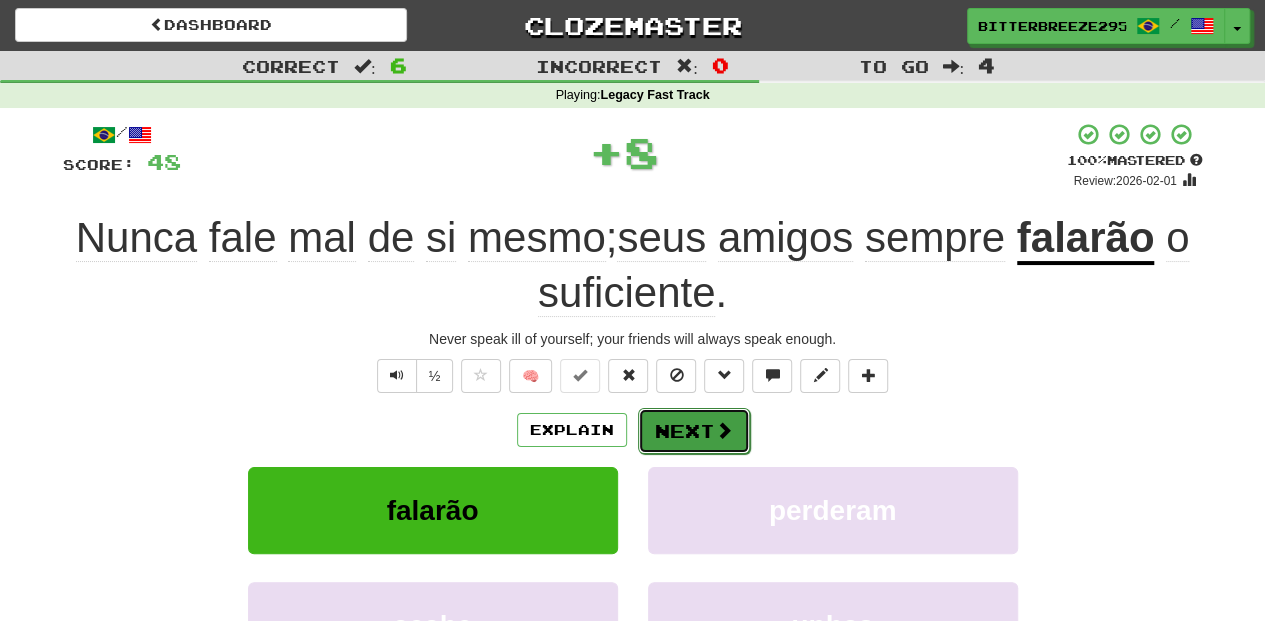 click on "Next" at bounding box center (694, 431) 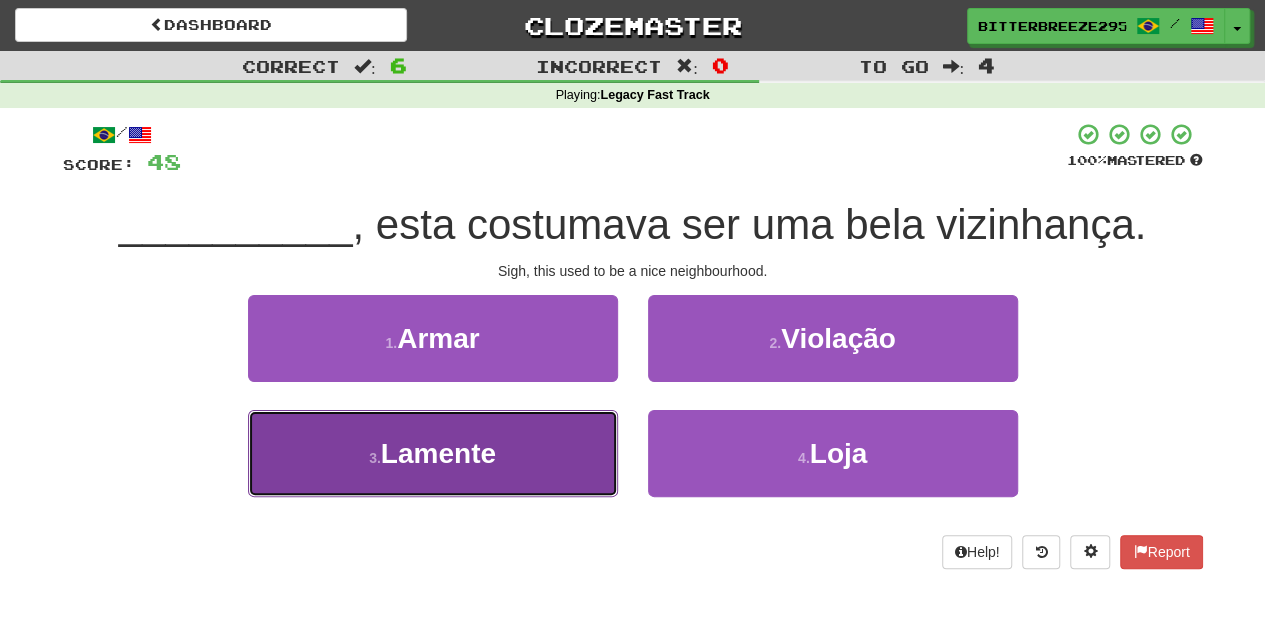 click on "3 .  Lamente" at bounding box center (433, 453) 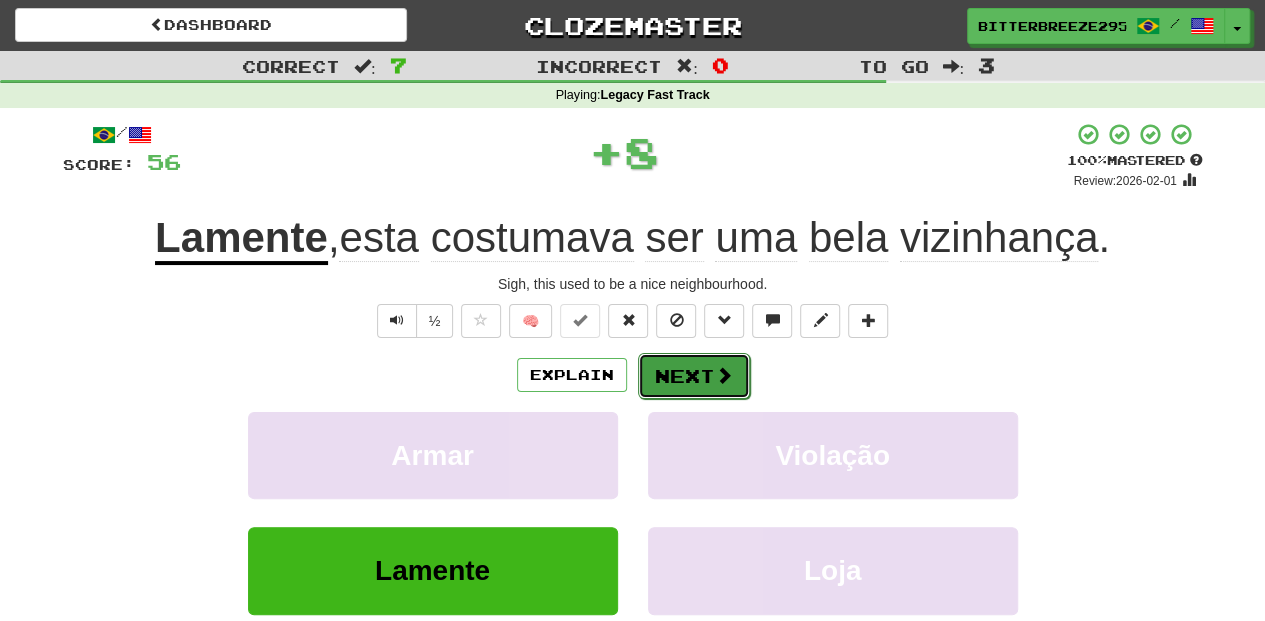 click on "Next" at bounding box center [694, 376] 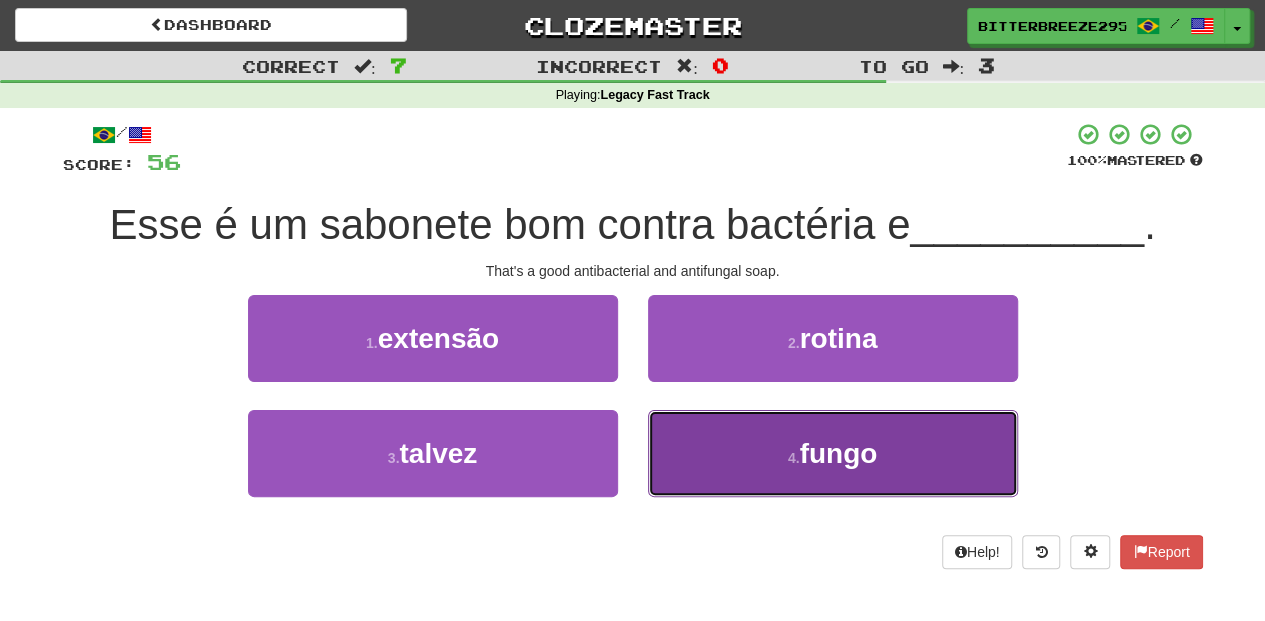 click on "4 .  fungo" at bounding box center [833, 453] 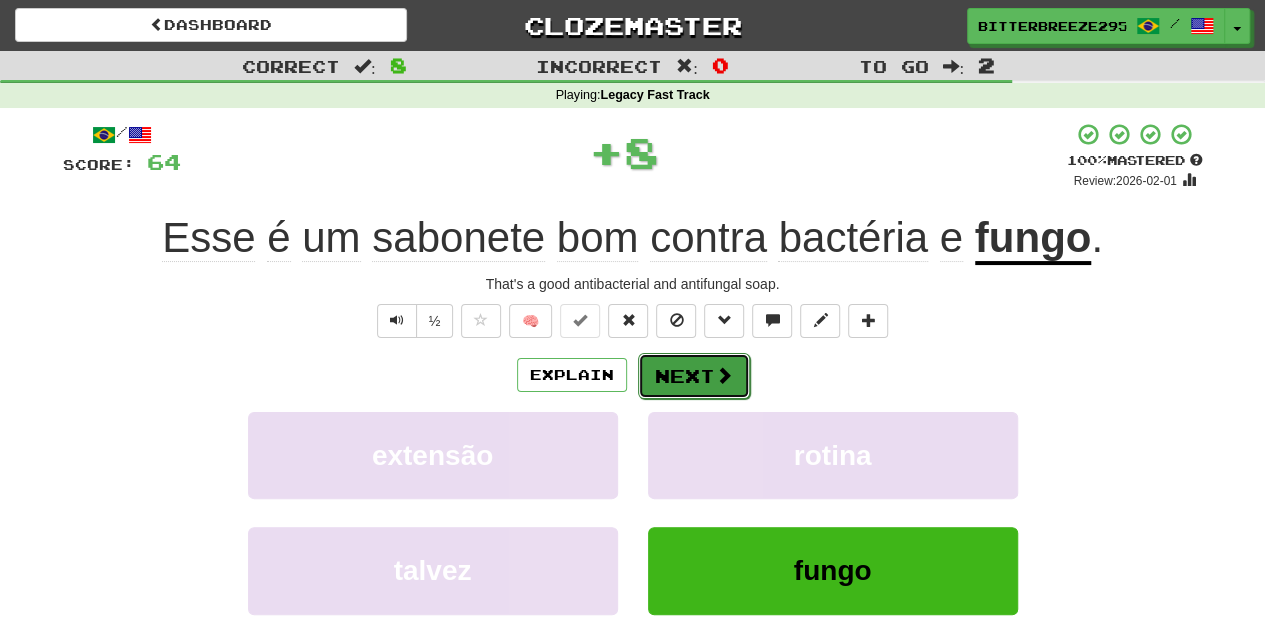 click on "Next" at bounding box center (694, 376) 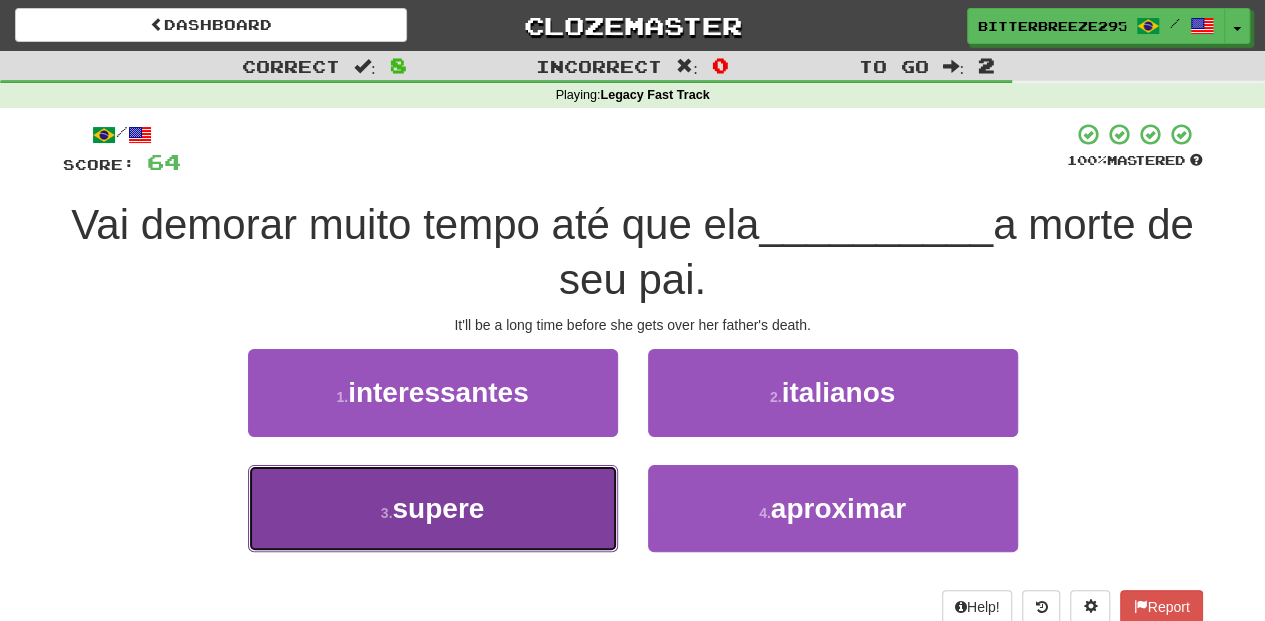 click on "3 .  supere" at bounding box center (433, 508) 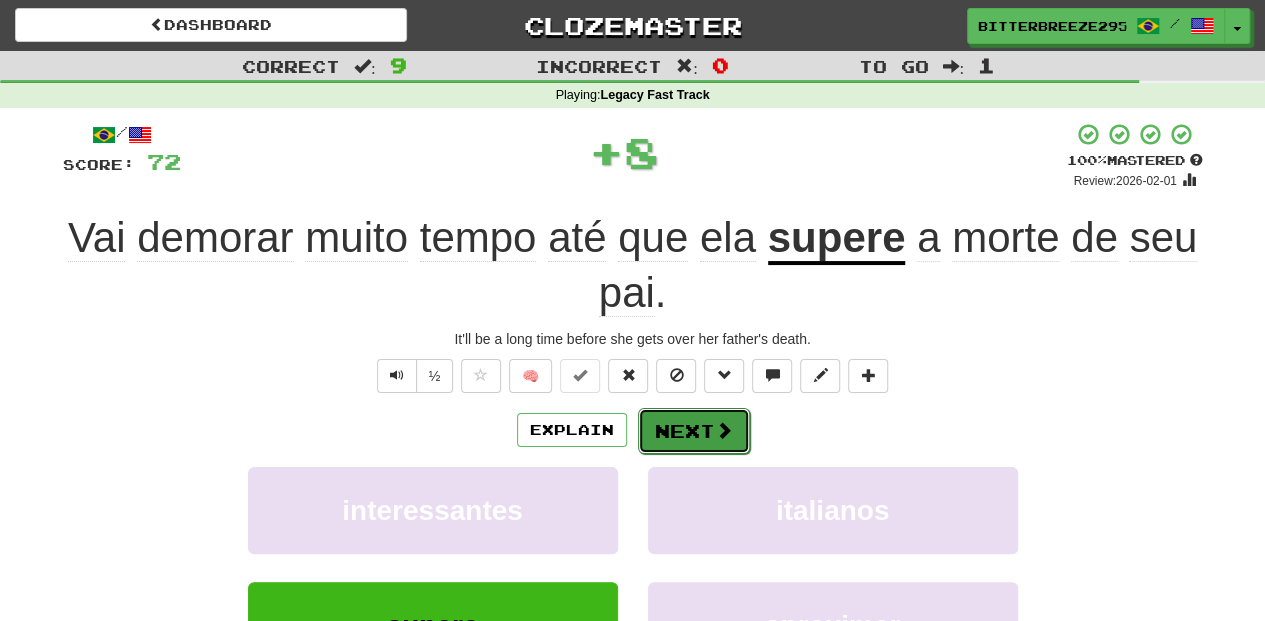 click on "Next" at bounding box center [694, 431] 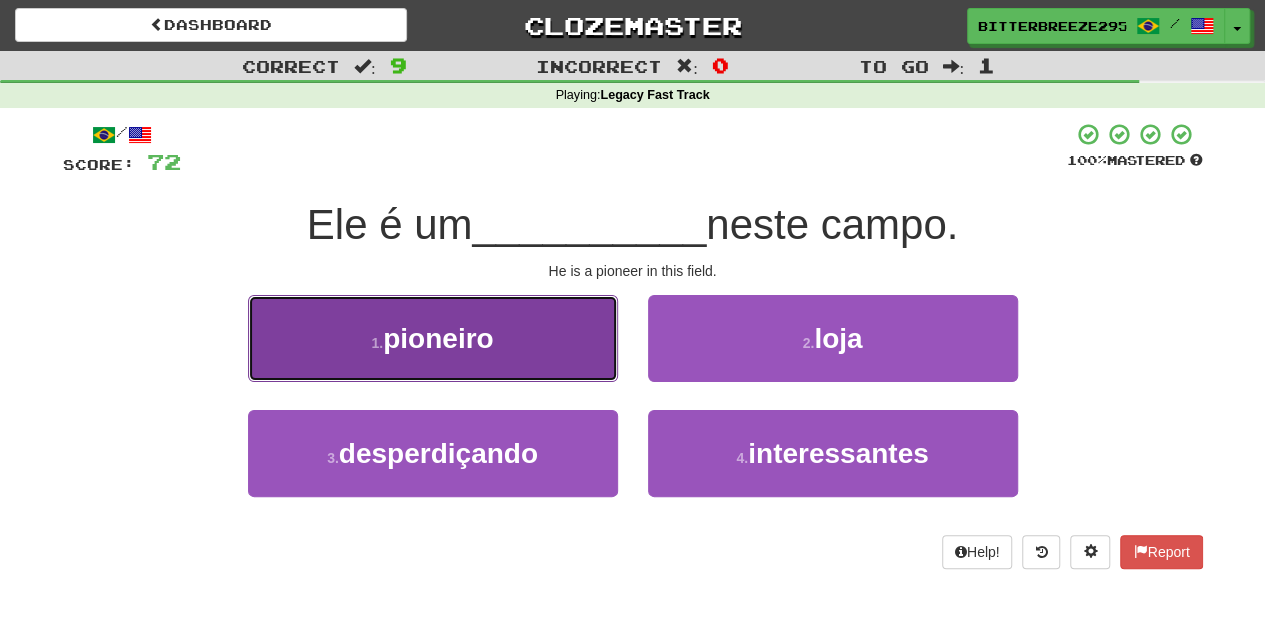 click on "1 .  pioneiro" at bounding box center (433, 338) 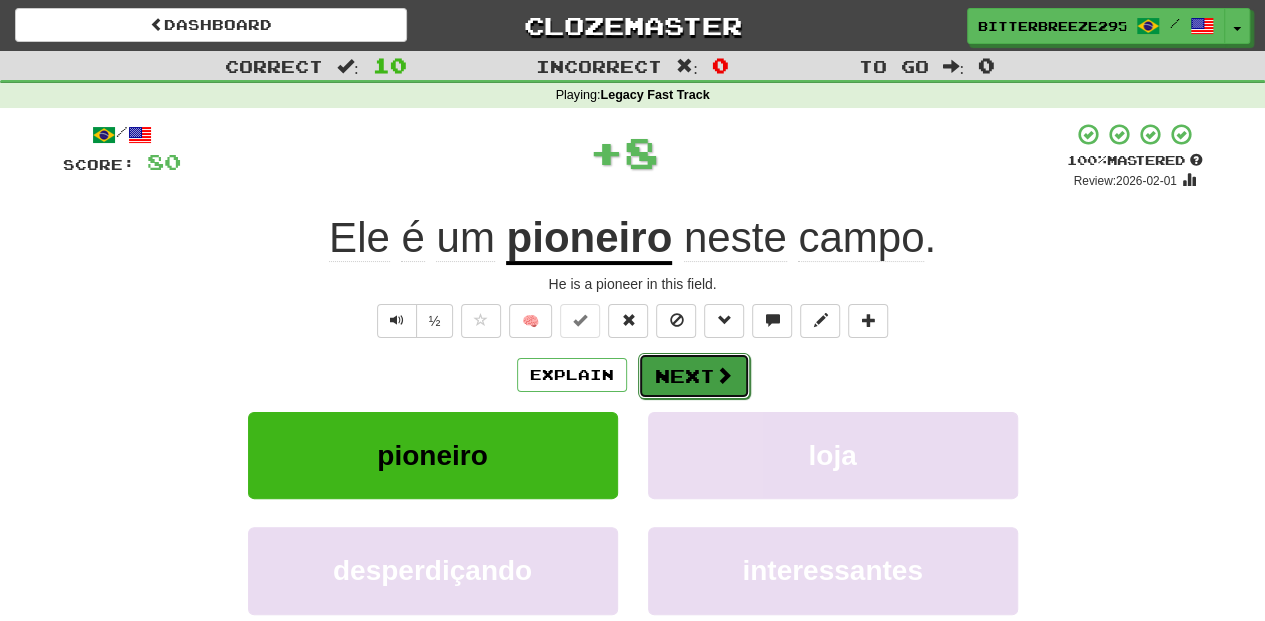 click on "Next" at bounding box center [694, 376] 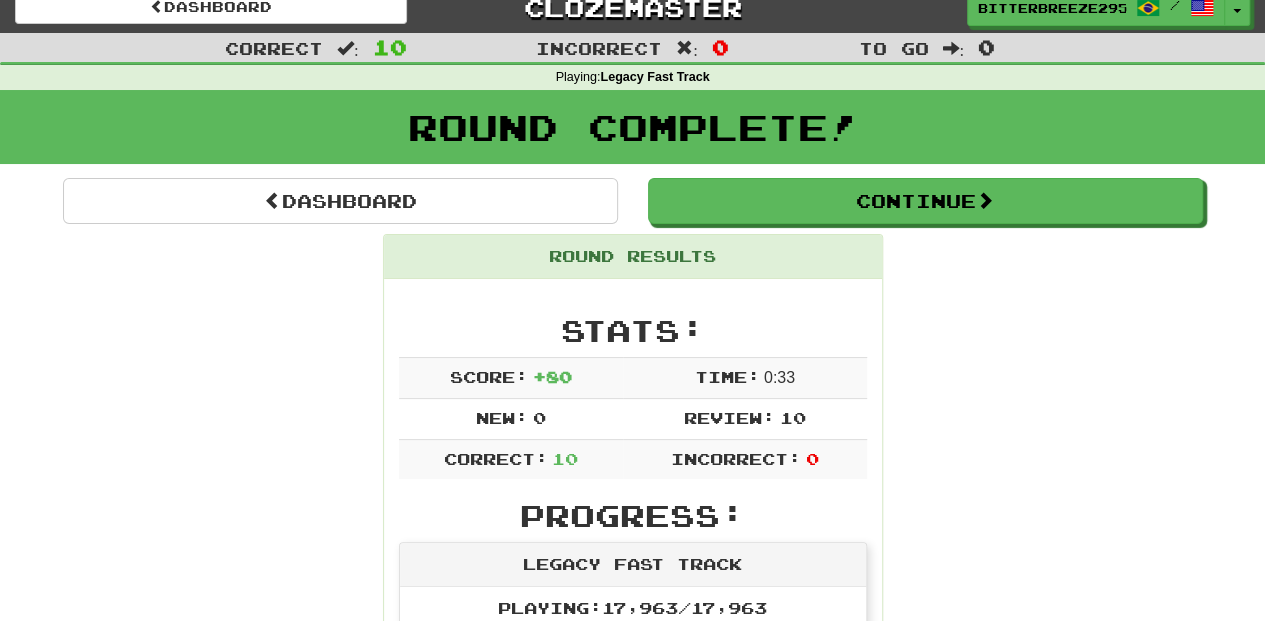 scroll, scrollTop: 0, scrollLeft: 0, axis: both 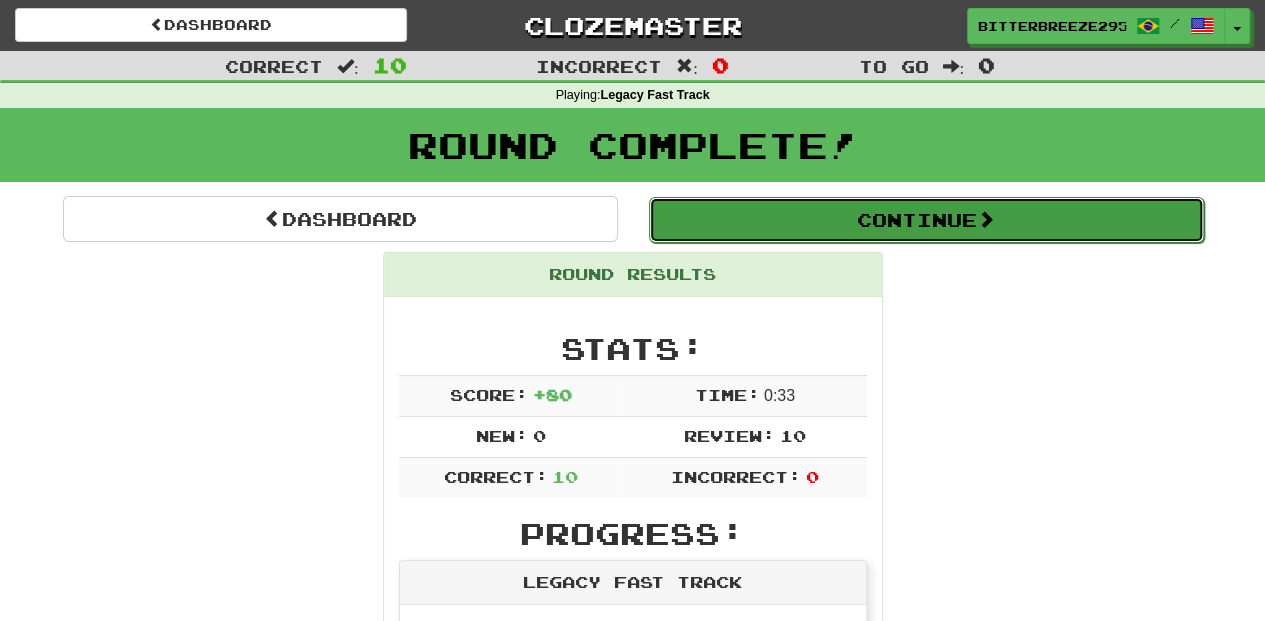 click on "Continue" at bounding box center [926, 220] 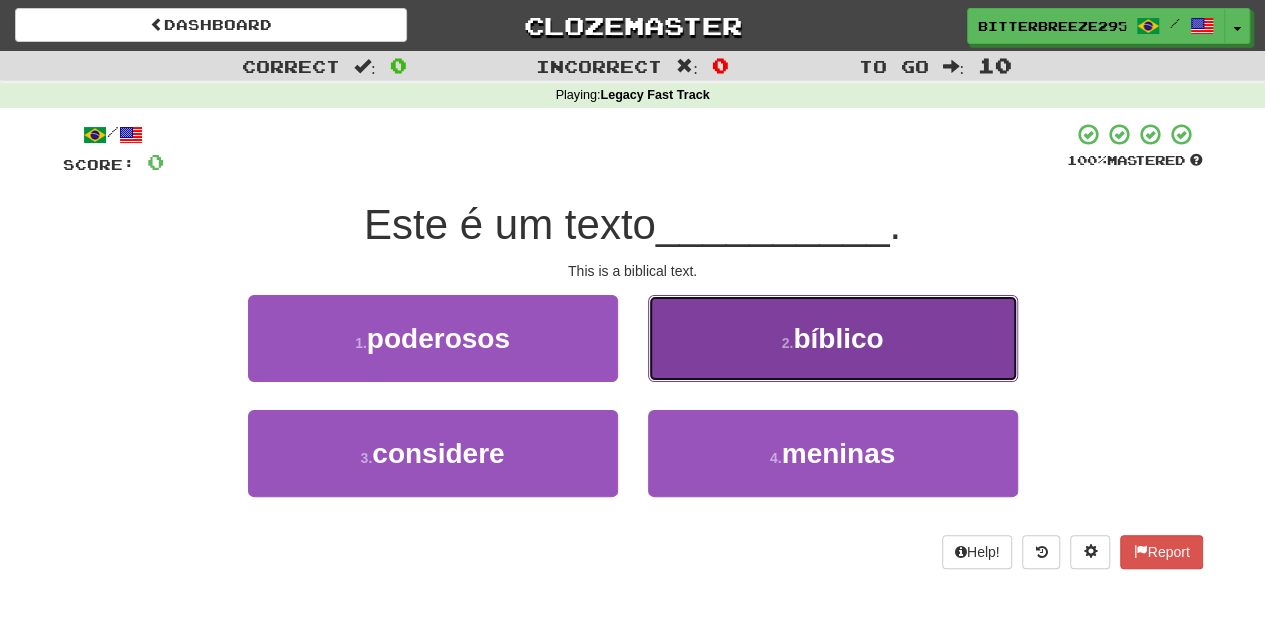 click on "2 .  bíblico" at bounding box center (833, 338) 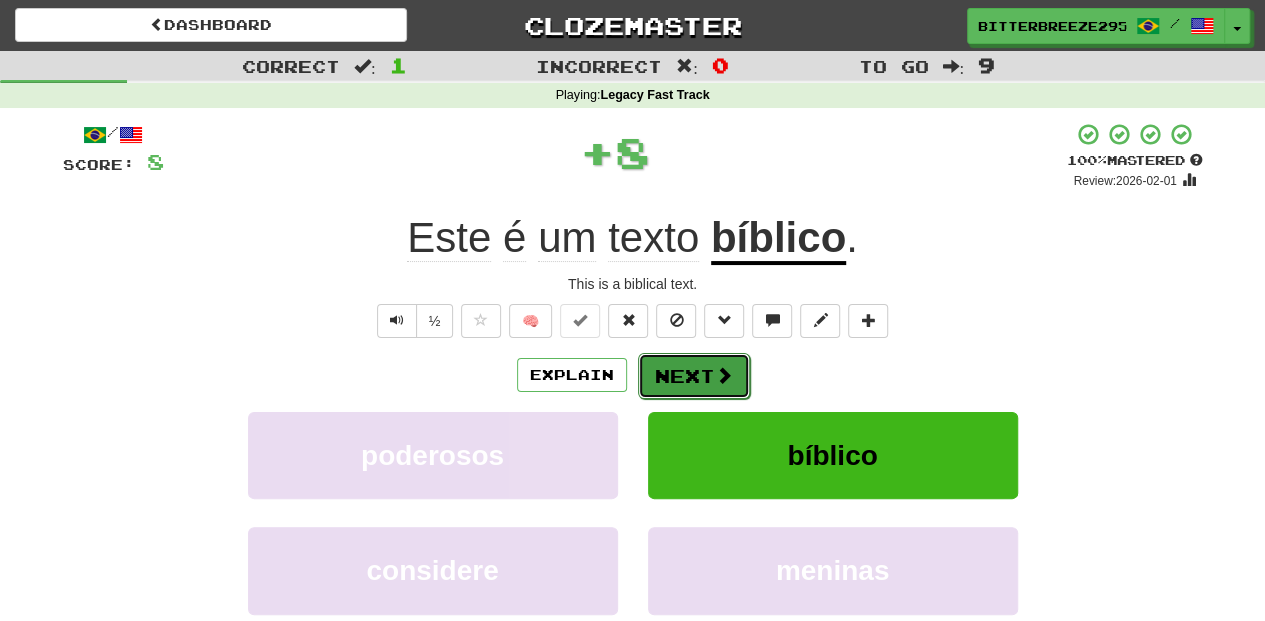 click on "Next" at bounding box center (694, 376) 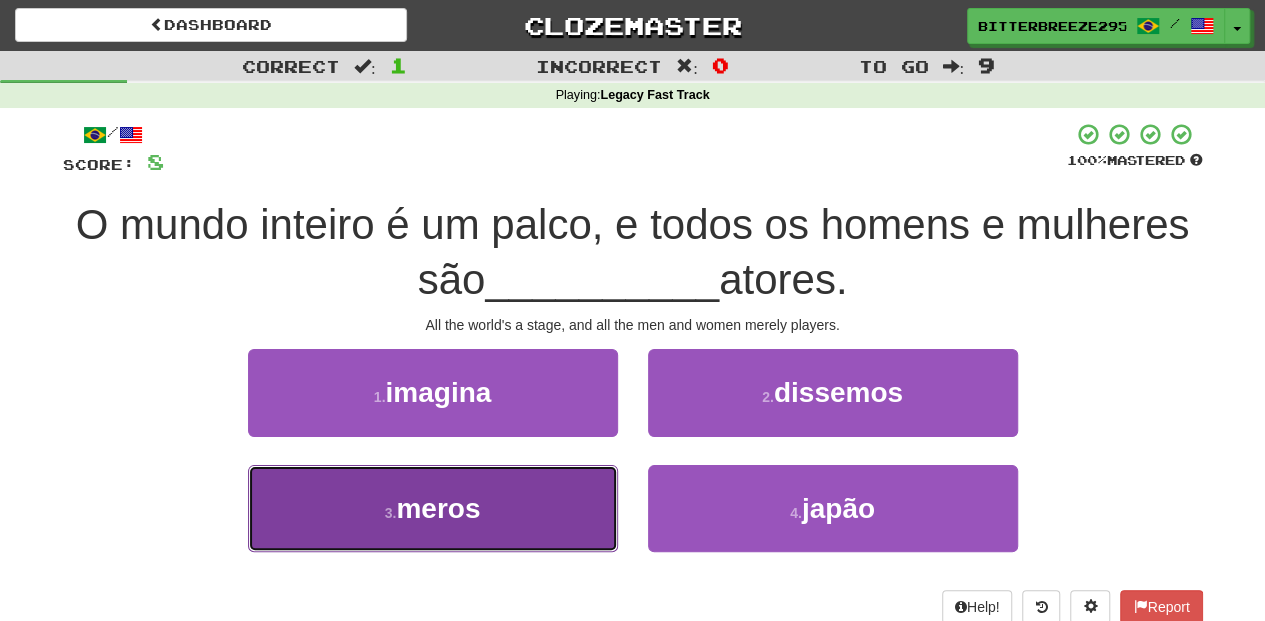 click on "3 .  meros" at bounding box center [433, 508] 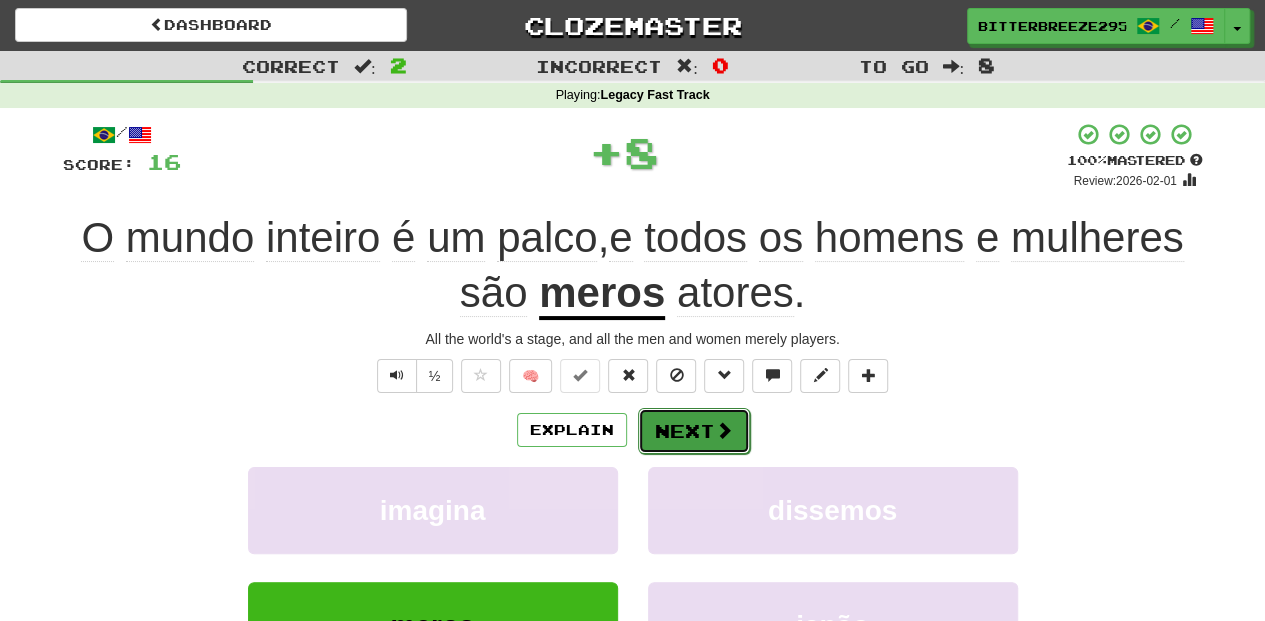 click on "Next" at bounding box center (694, 431) 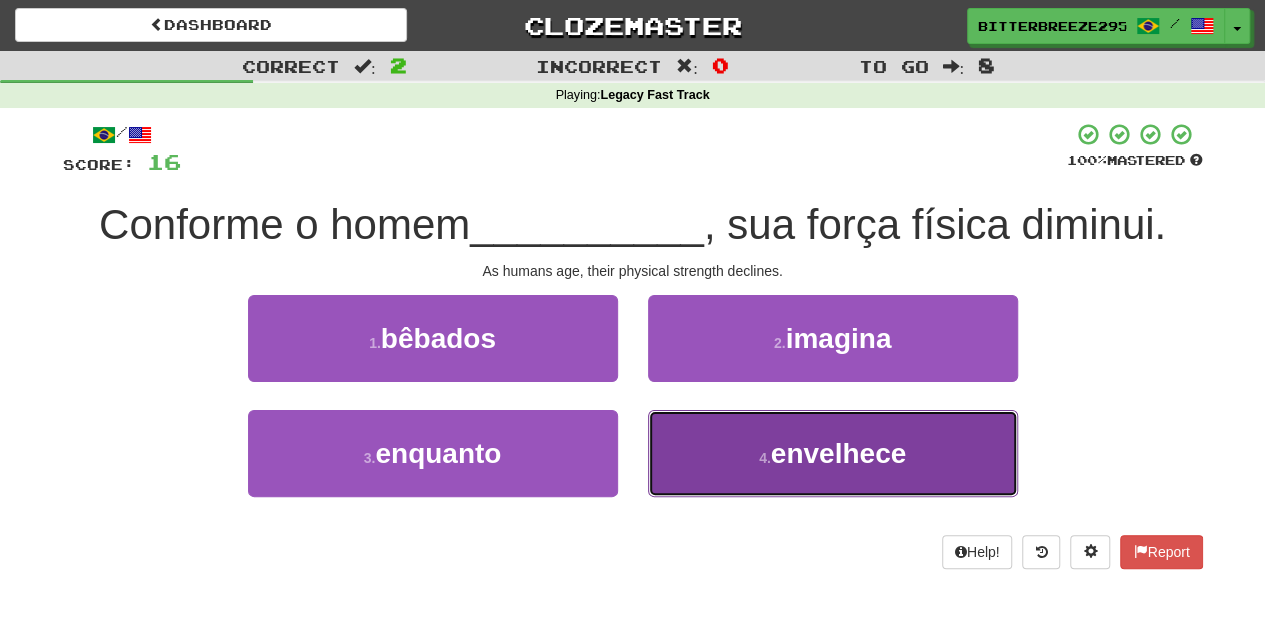 click on "4 .  envelhece" at bounding box center (833, 453) 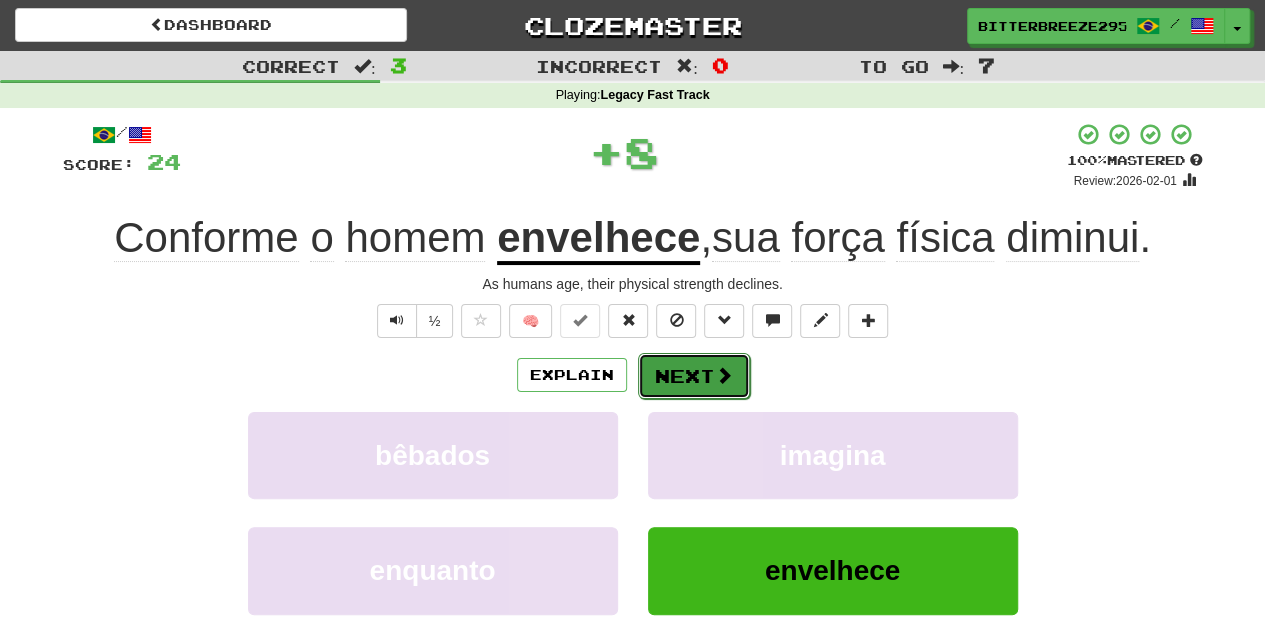 click on "Next" at bounding box center [694, 376] 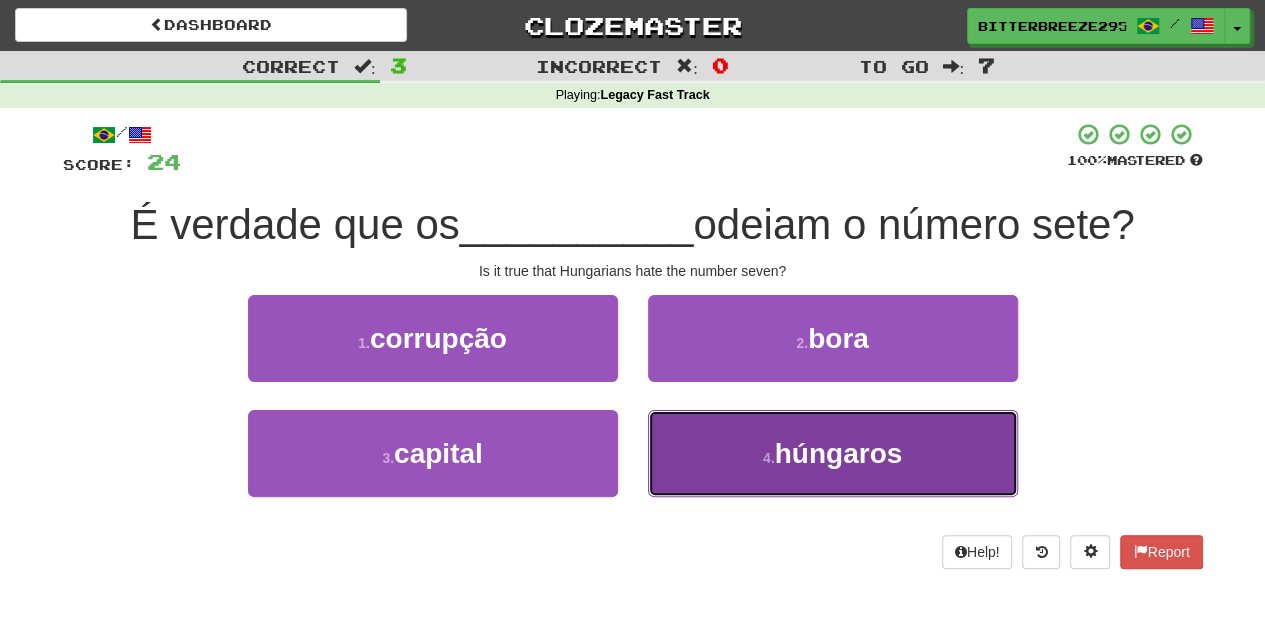 click on "4 .  húngaros" at bounding box center [833, 453] 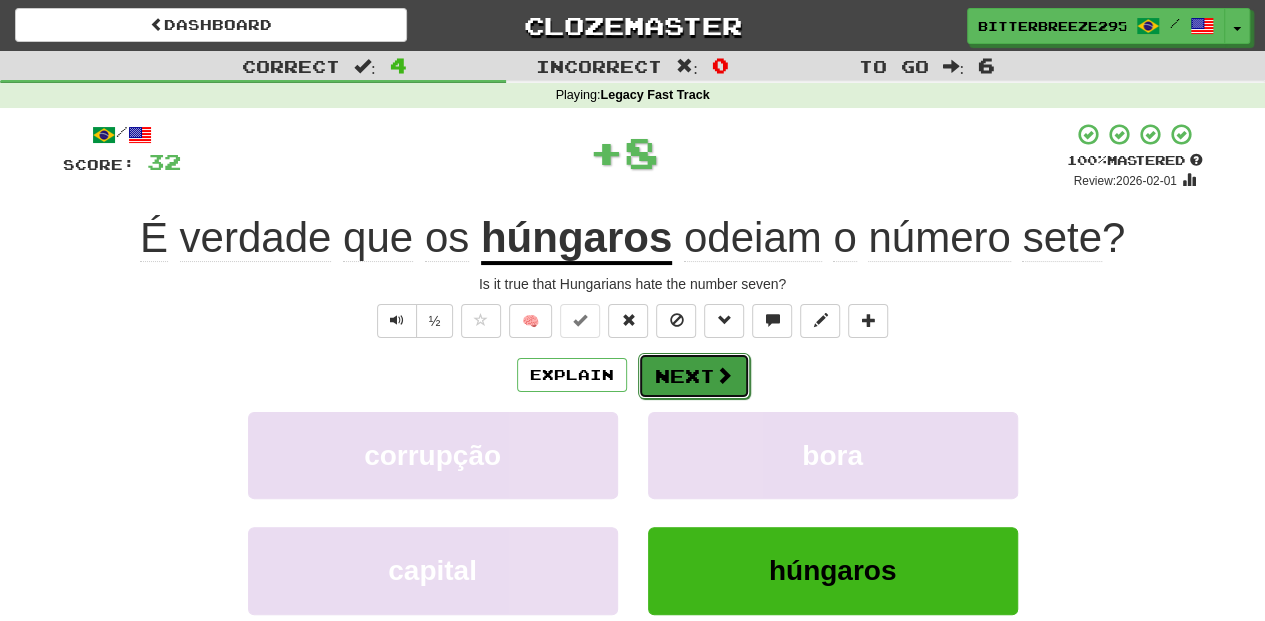click on "Next" at bounding box center (694, 376) 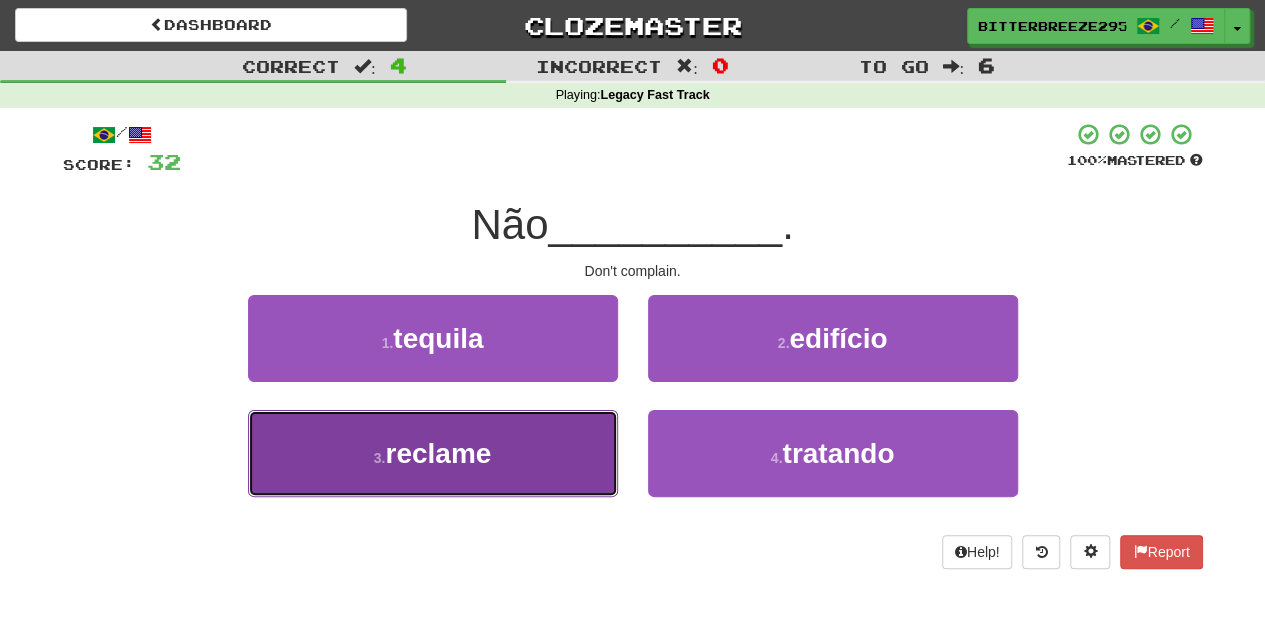 click on "3 .  reclame" at bounding box center [433, 453] 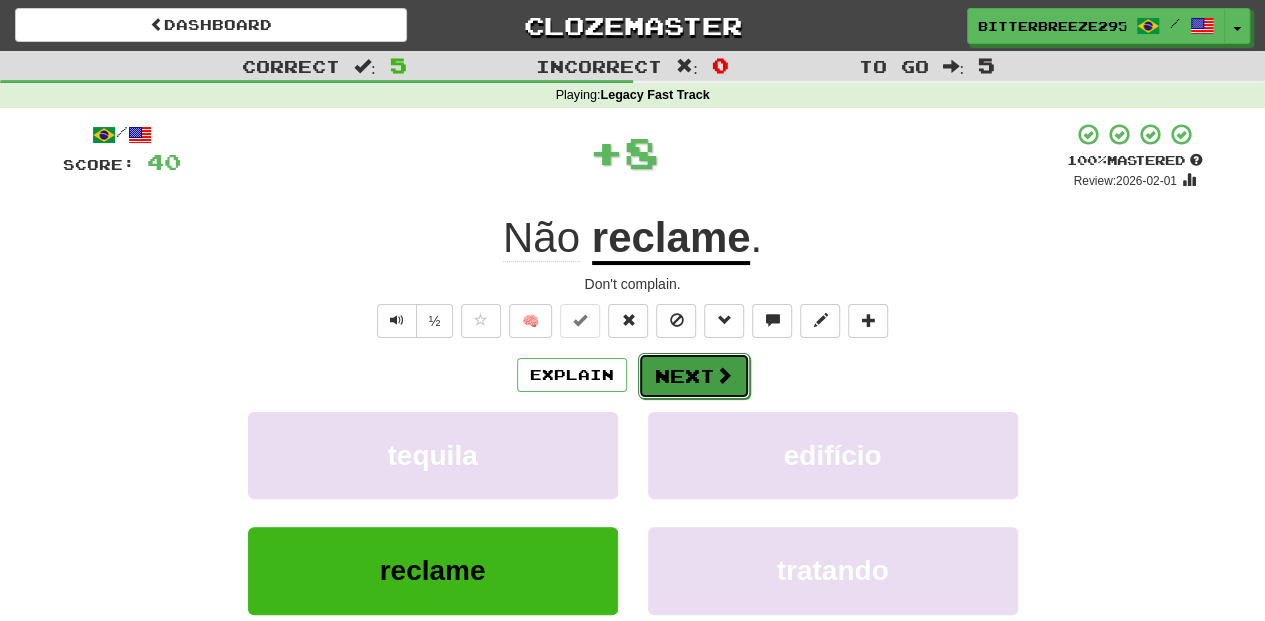 click on "Next" at bounding box center [694, 376] 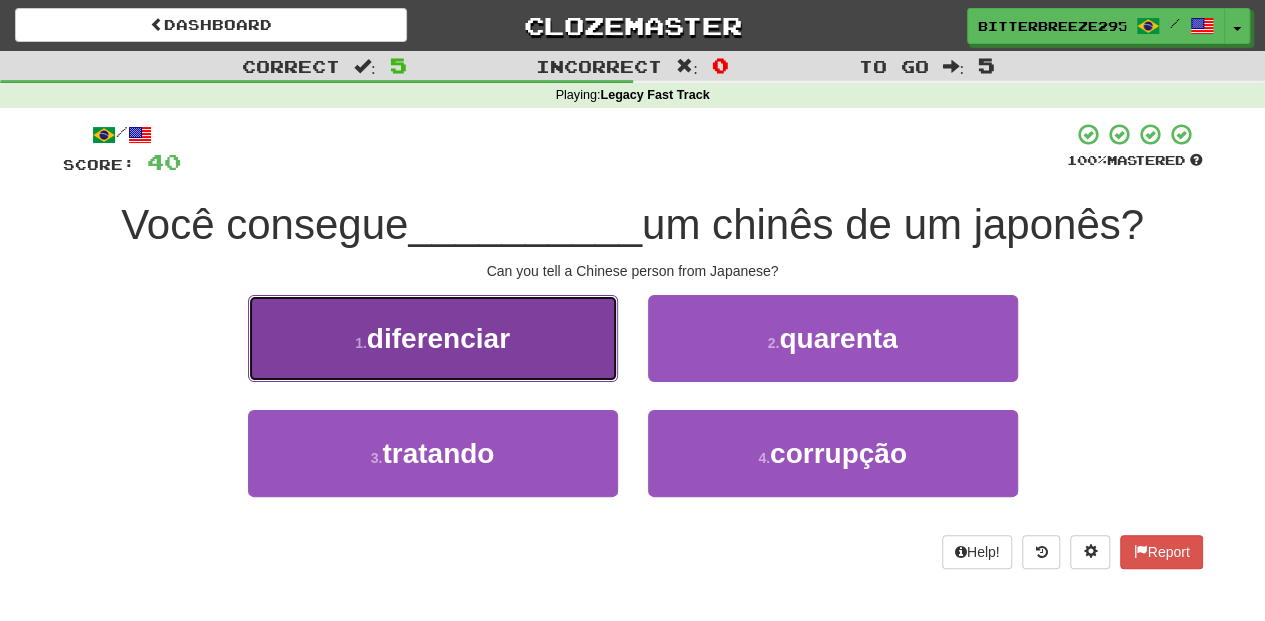 click on "1 .  diferenciar" at bounding box center [433, 338] 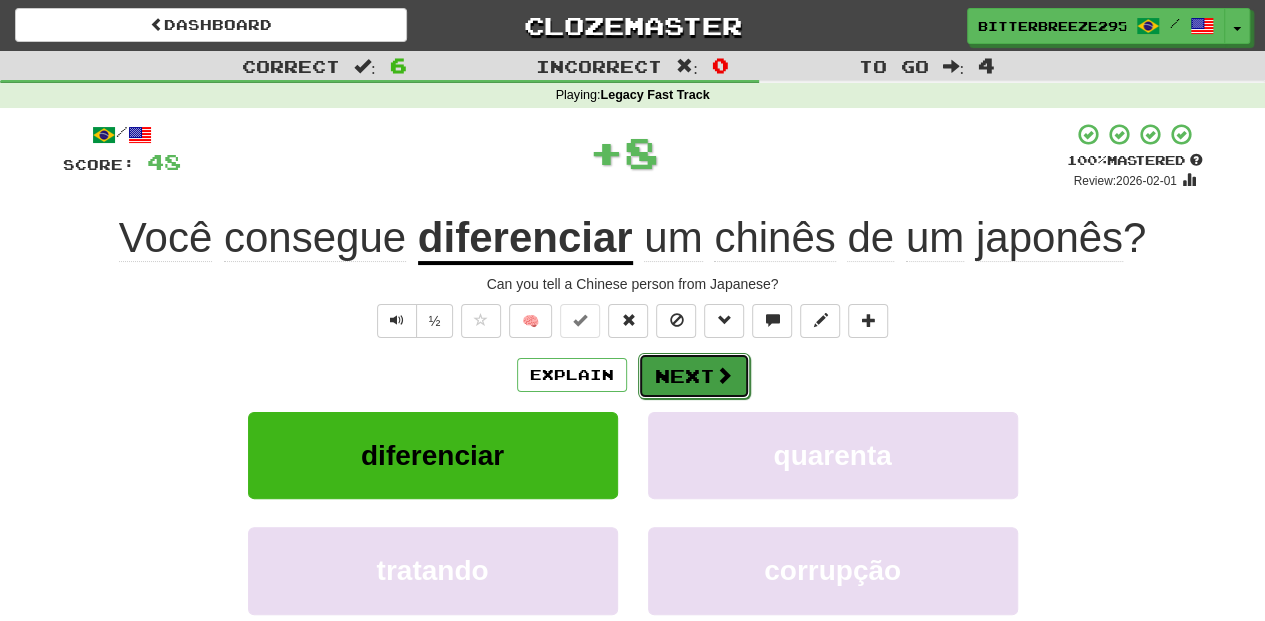 click on "Next" at bounding box center (694, 376) 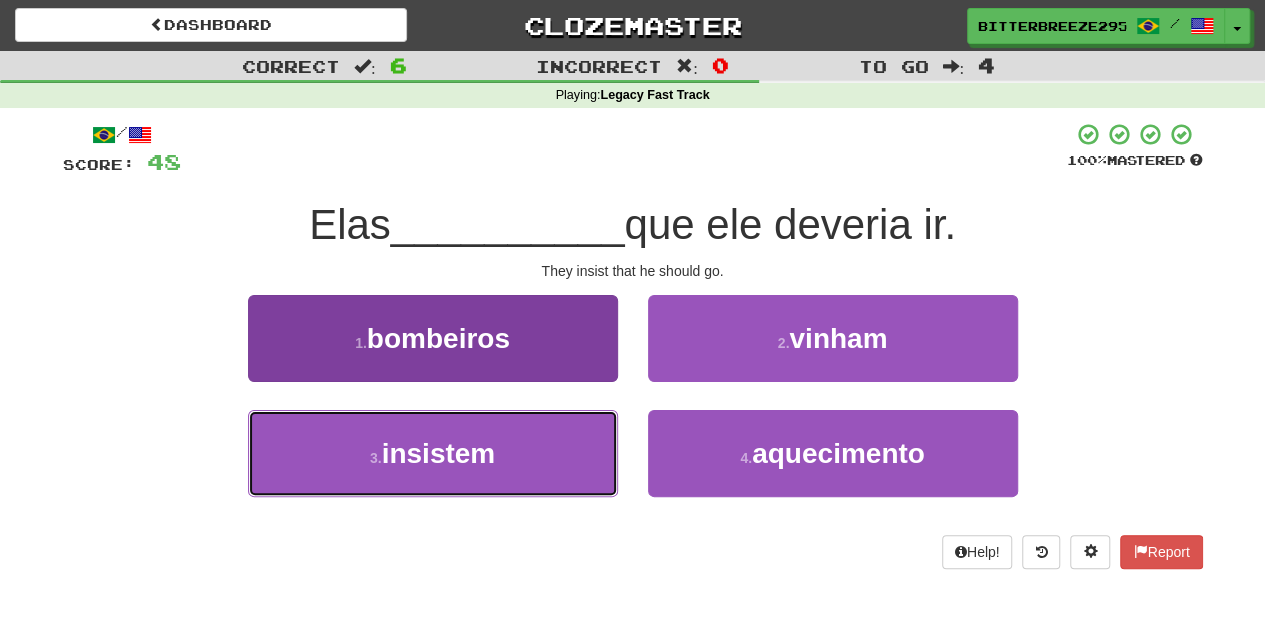 click on "3 .  insistem" at bounding box center [433, 453] 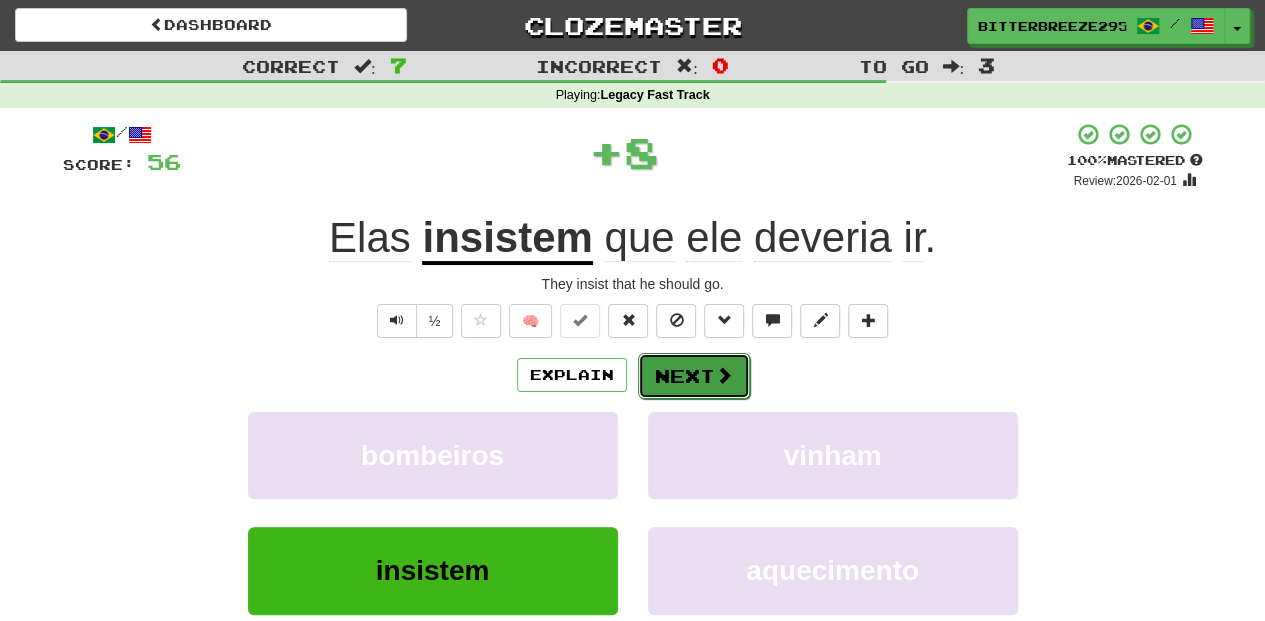 click on "Next" at bounding box center (694, 376) 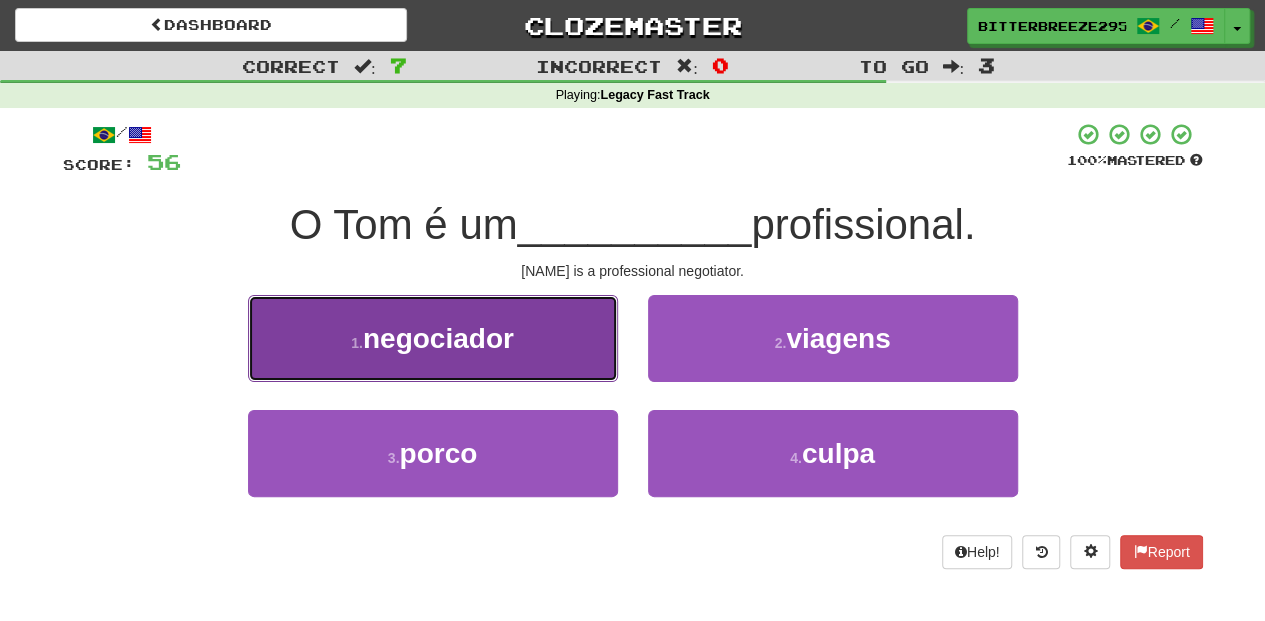 click on "1 .  negociador" at bounding box center (433, 338) 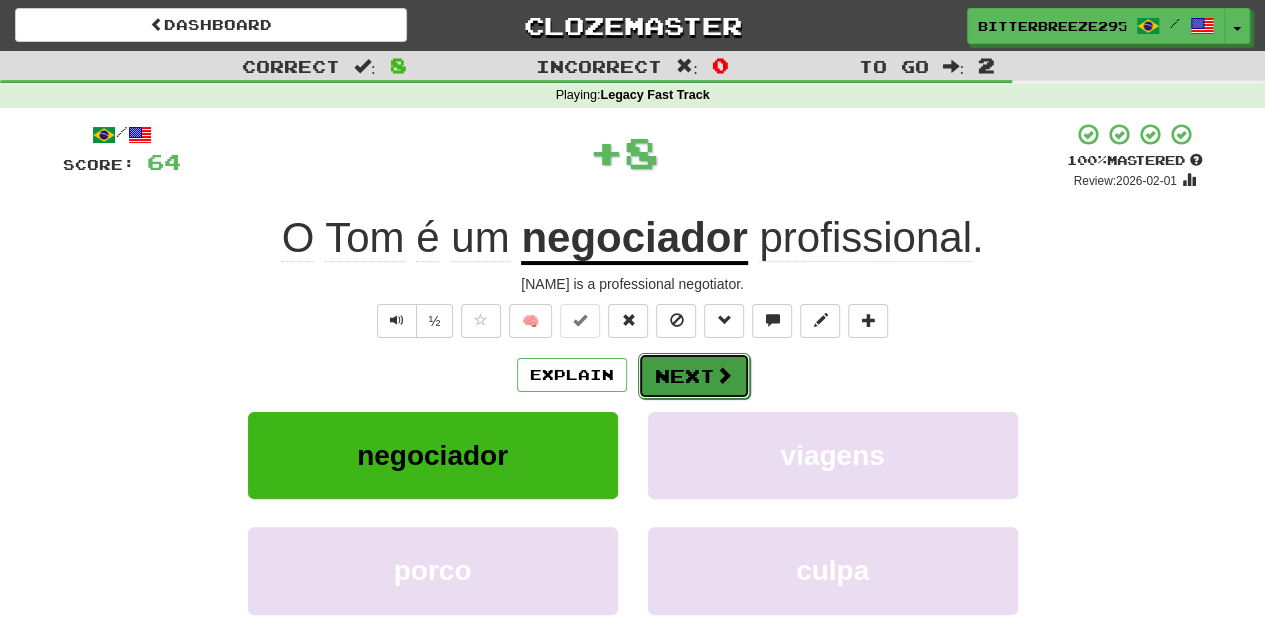 click on "Next" at bounding box center [694, 376] 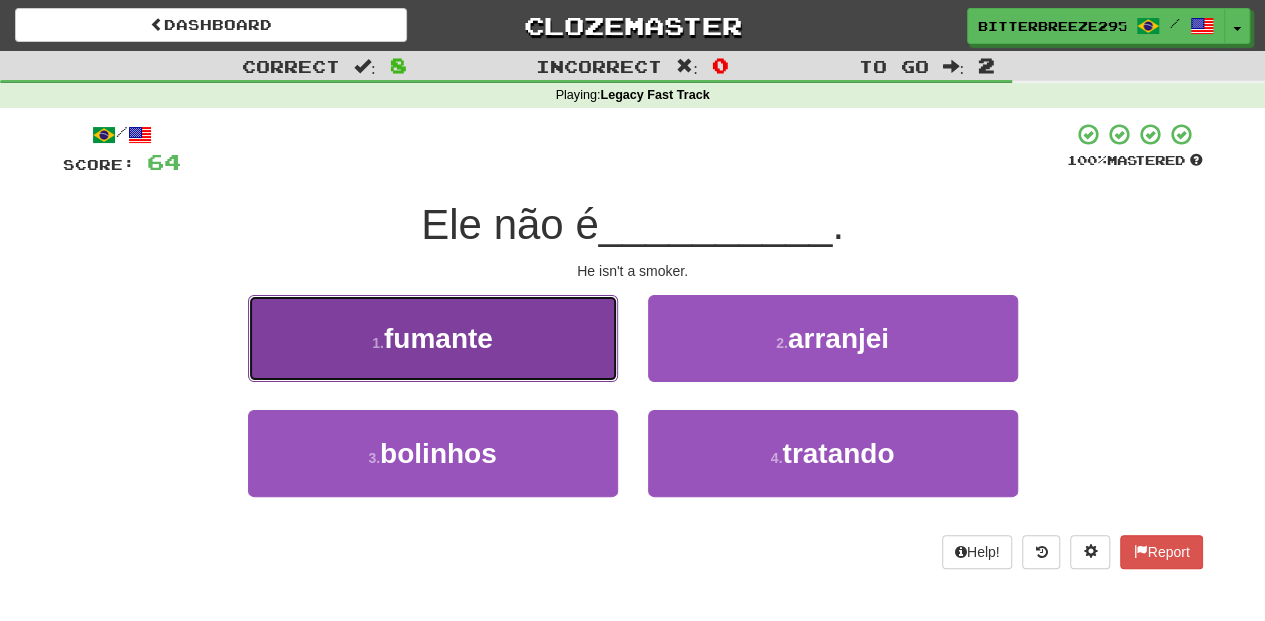 click on "1 .  fumante" at bounding box center (433, 338) 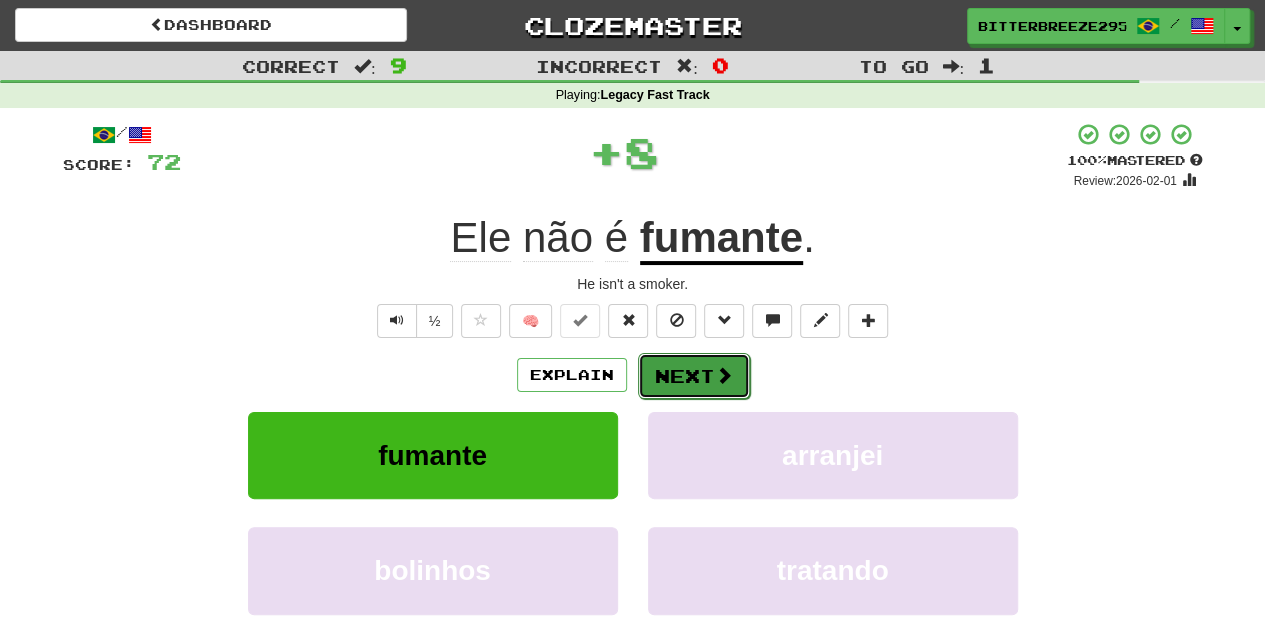 click on "Next" at bounding box center [694, 376] 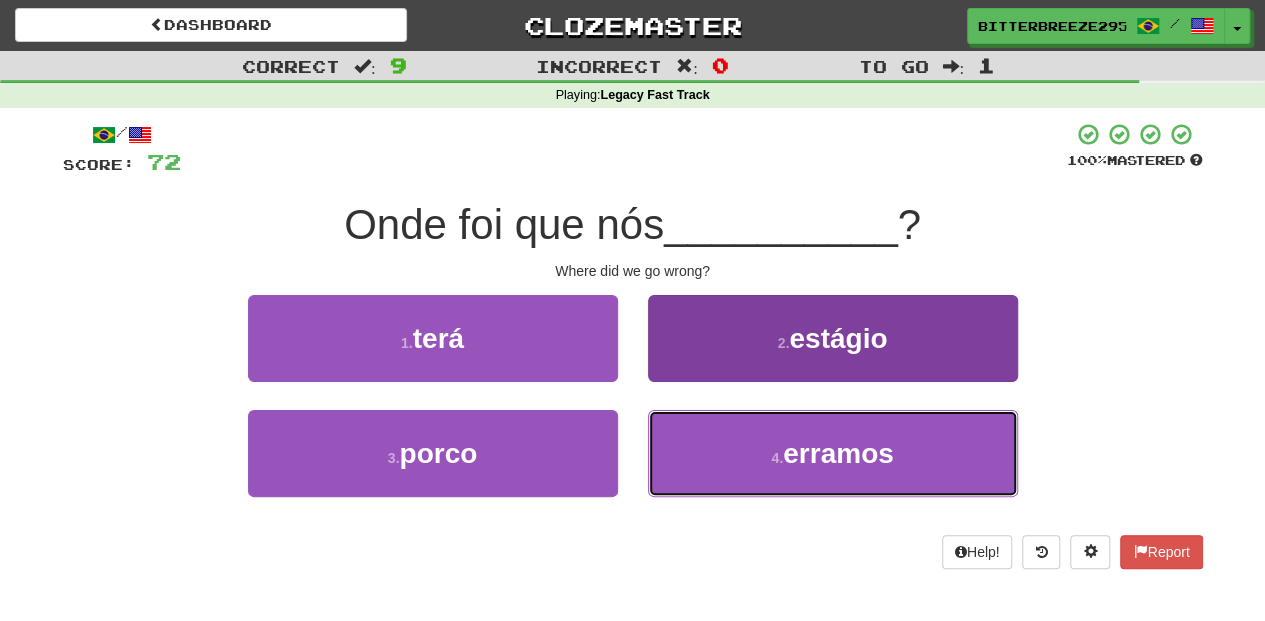 click on "4 .  erramos" at bounding box center (833, 453) 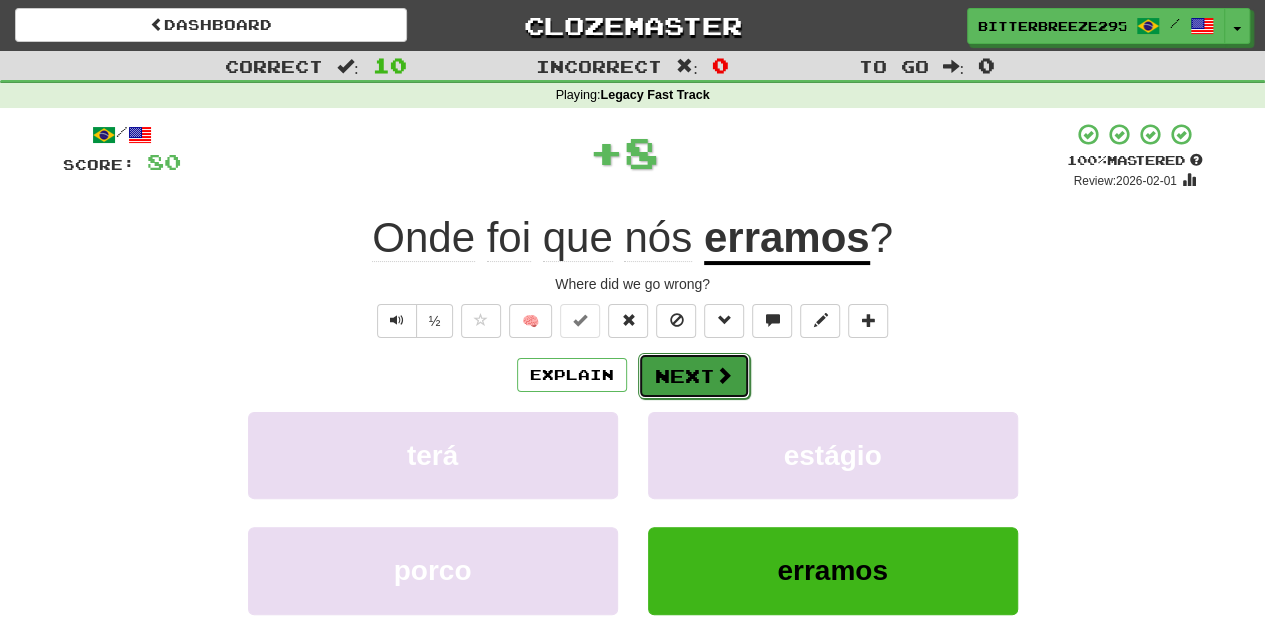 click on "Next" at bounding box center [694, 376] 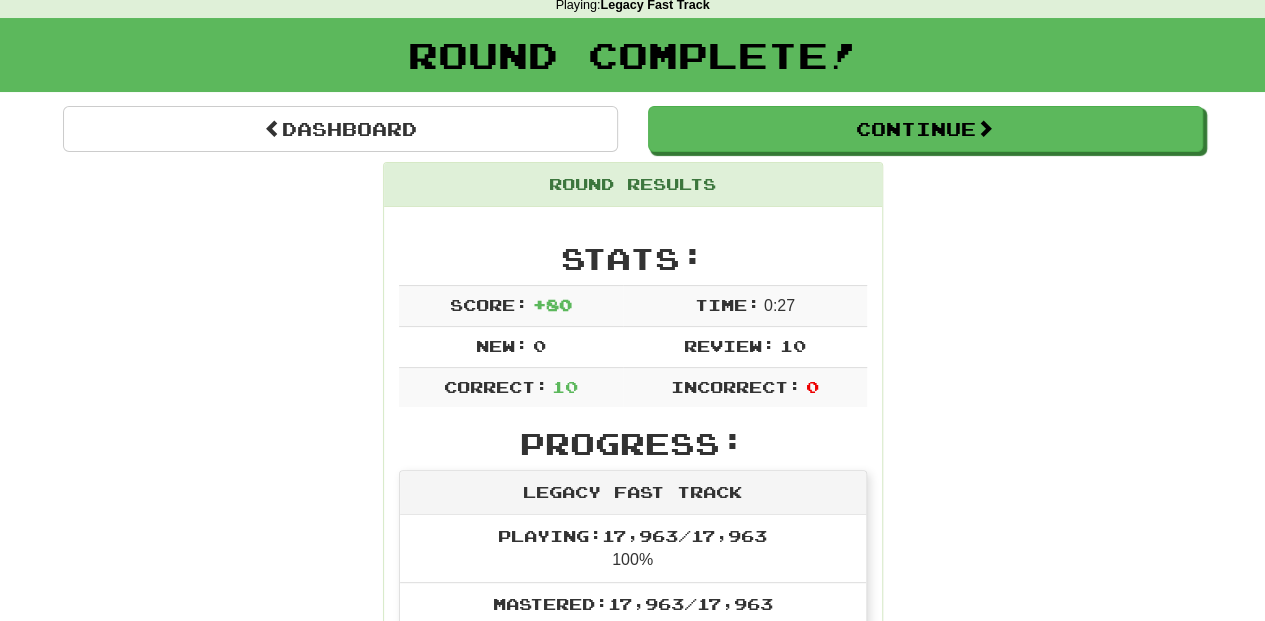 scroll, scrollTop: 66, scrollLeft: 0, axis: vertical 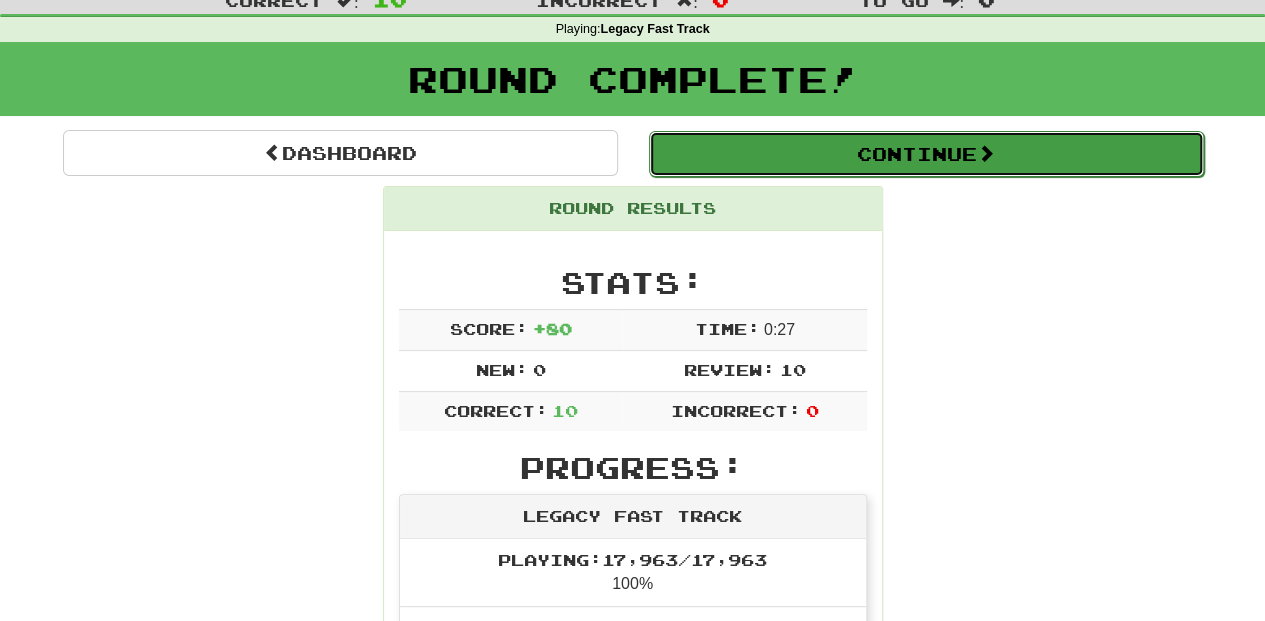 click on "Continue" at bounding box center (926, 154) 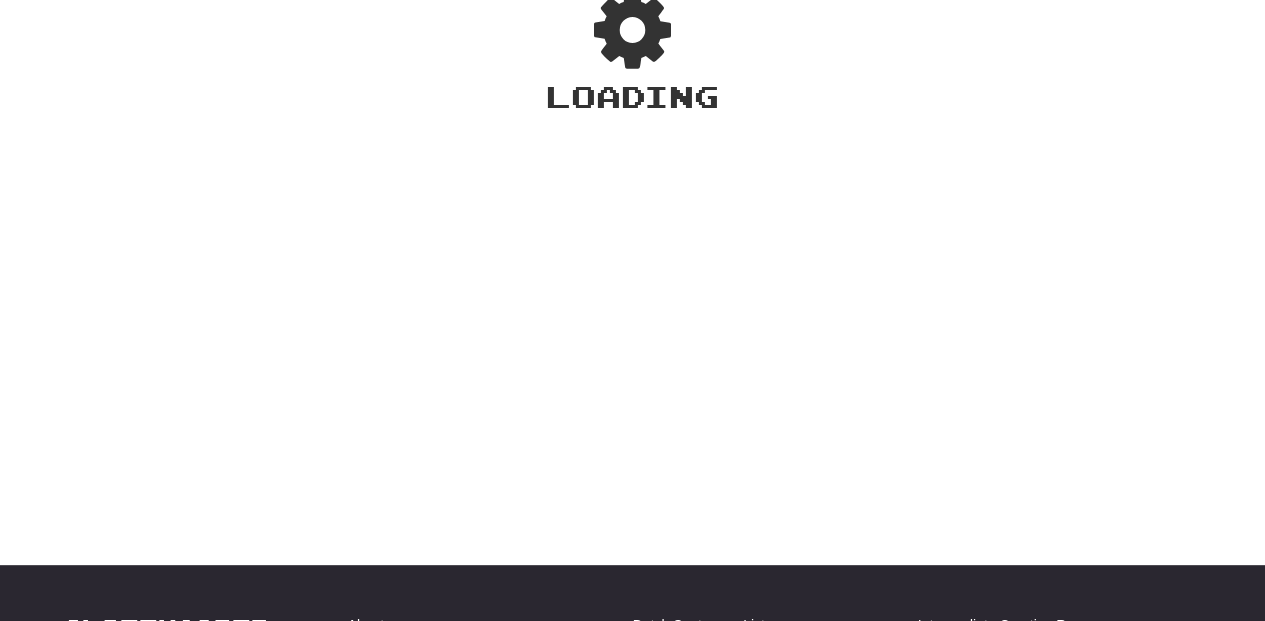 scroll, scrollTop: 66, scrollLeft: 0, axis: vertical 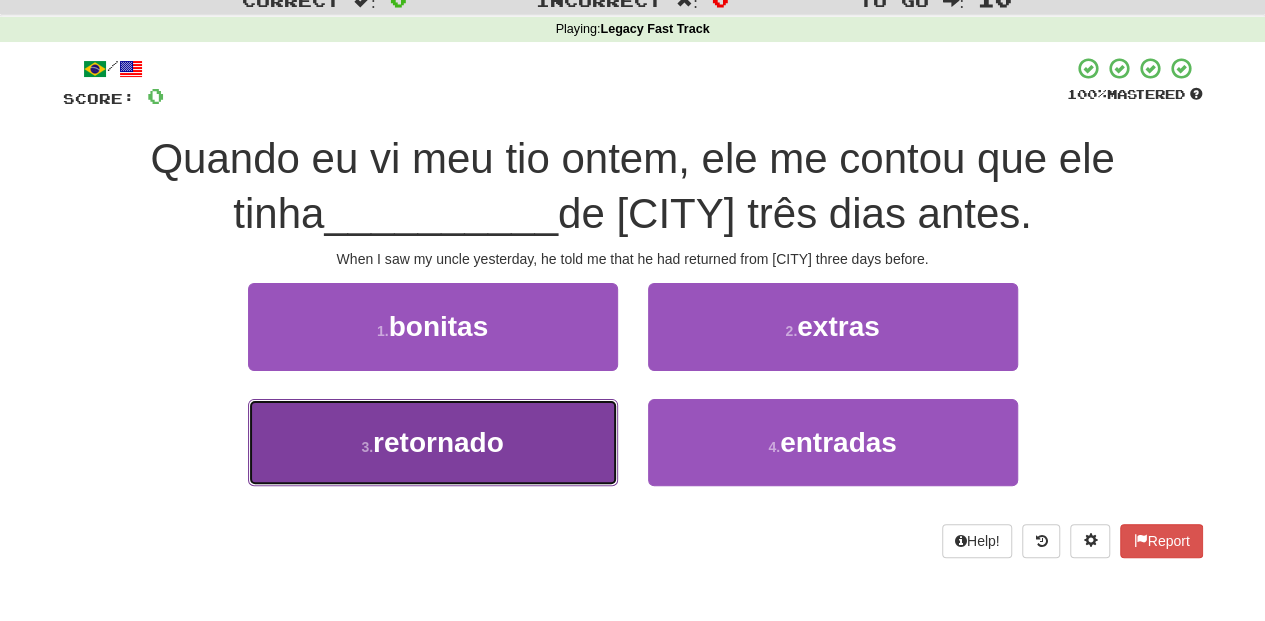 click on "3 .  retornado" at bounding box center [433, 442] 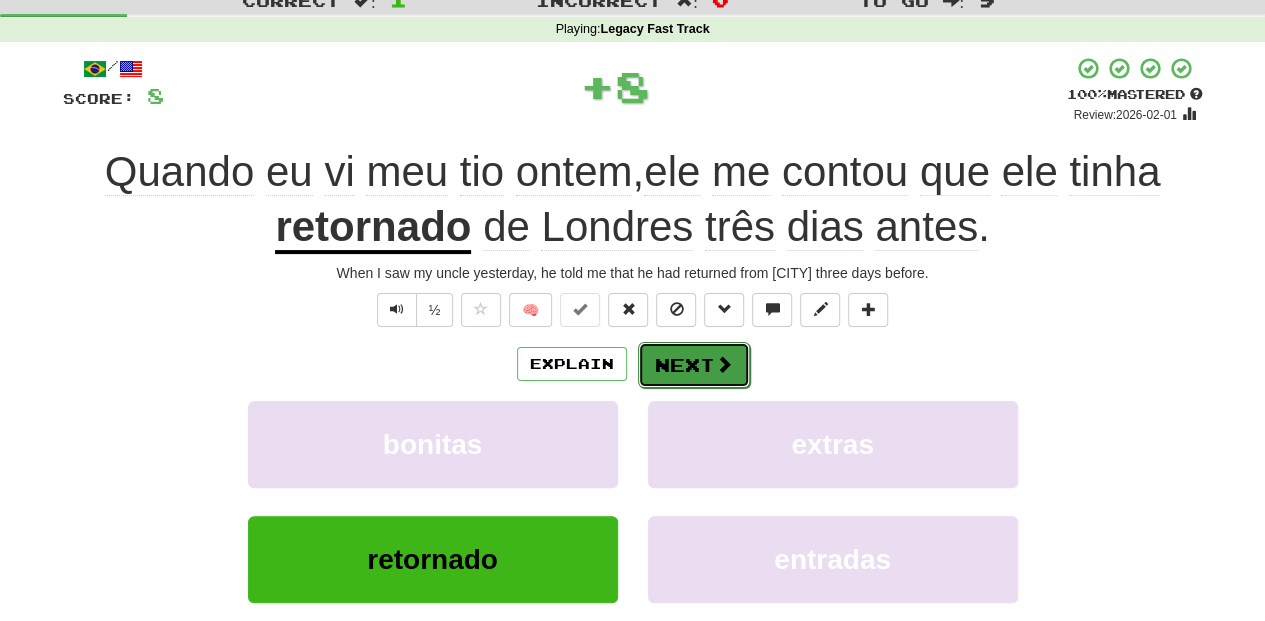 click on "Next" at bounding box center (694, 365) 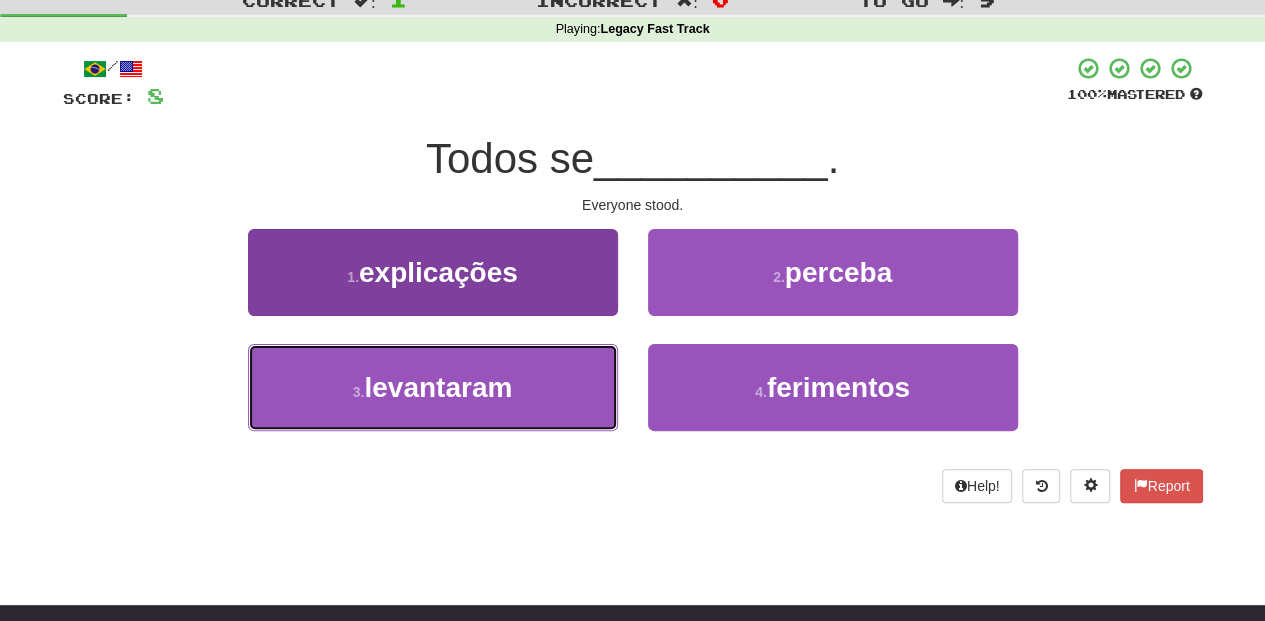 click on "levantaram" at bounding box center [438, 387] 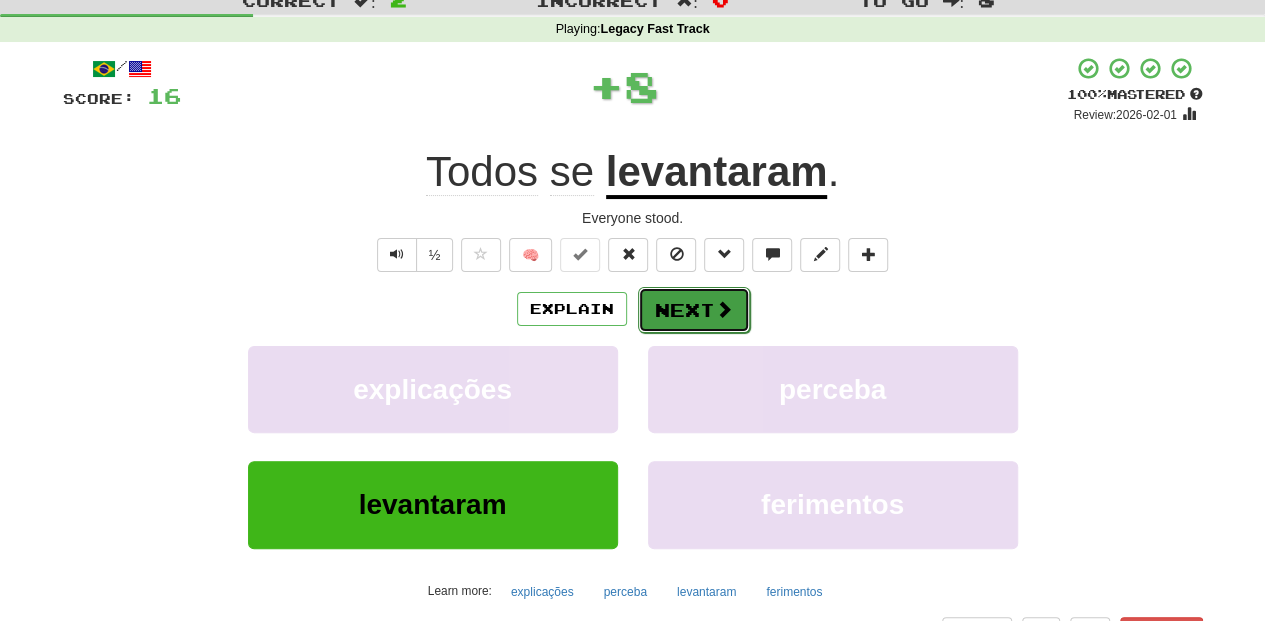 click on "Next" at bounding box center (694, 310) 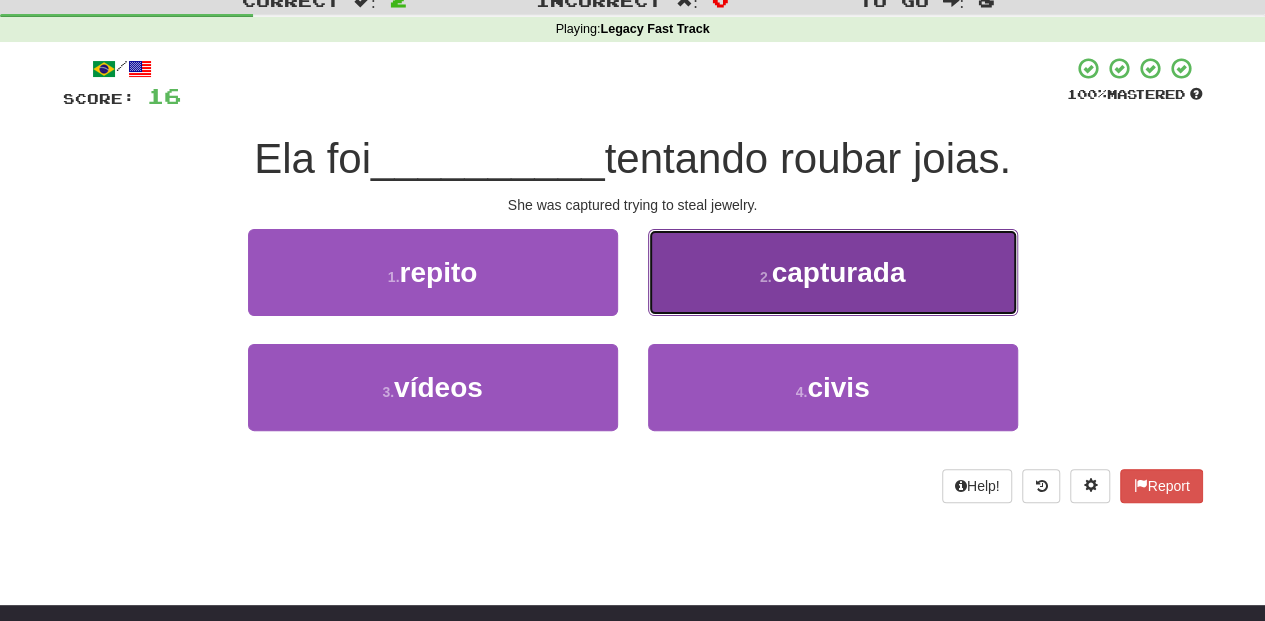 click on "2 .  capturada" at bounding box center [833, 272] 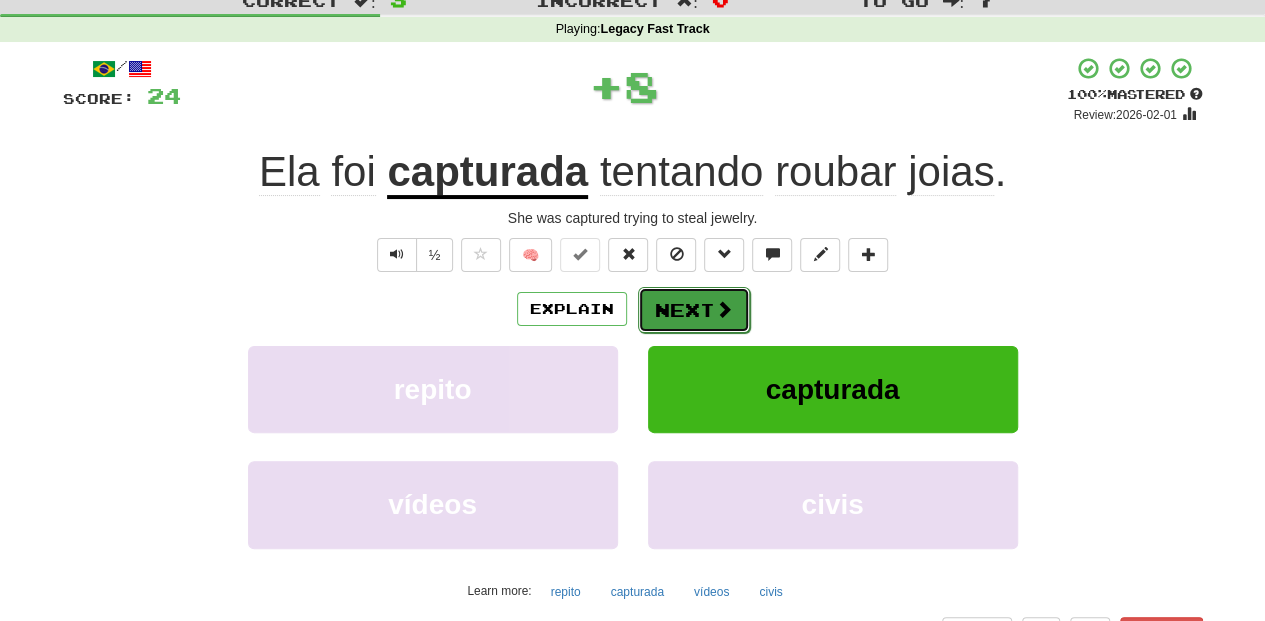 click on "Next" at bounding box center [694, 310] 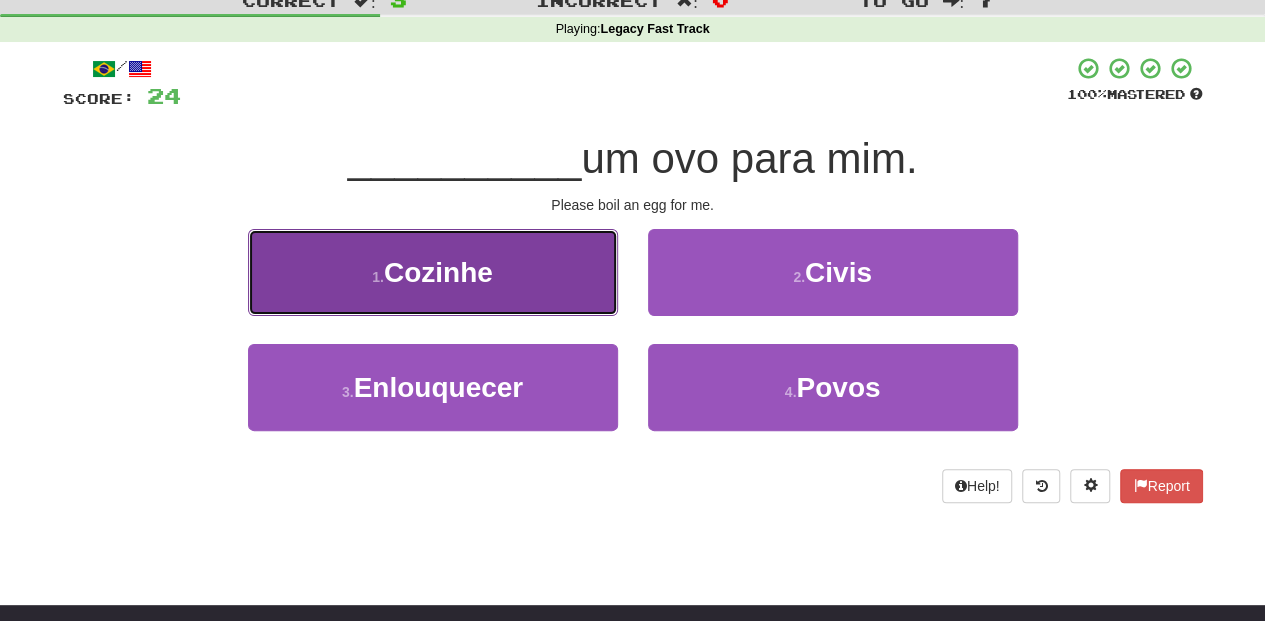 click on "1 .  Cozinhe" at bounding box center [433, 272] 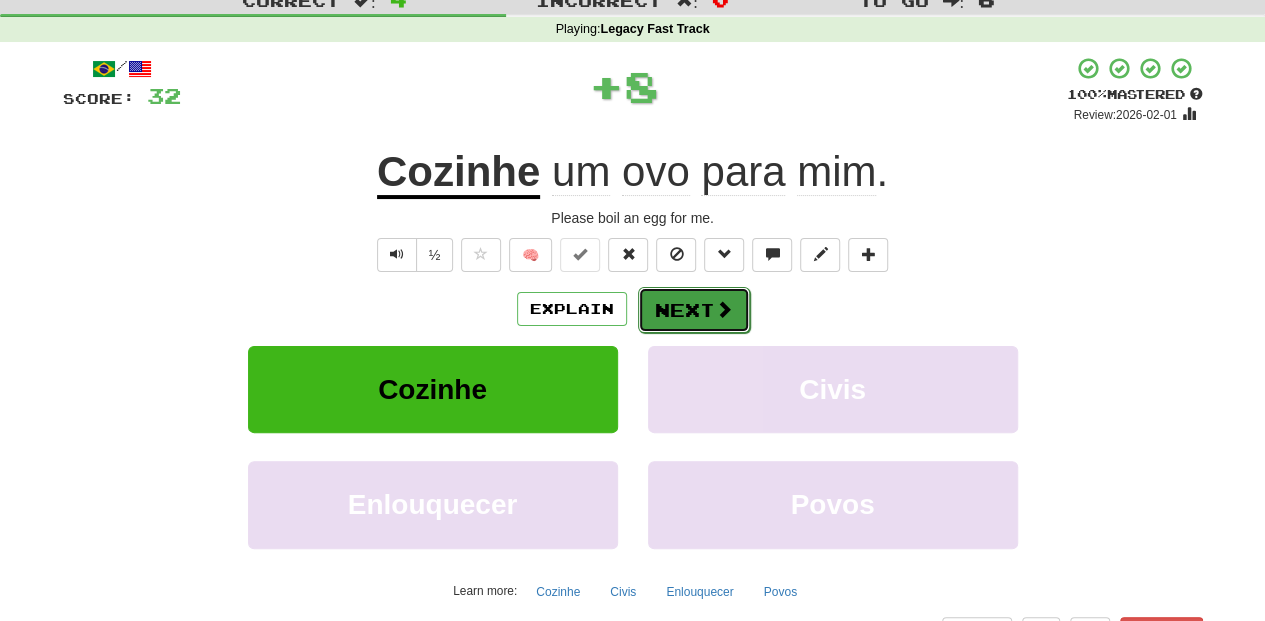 click on "Next" at bounding box center (694, 310) 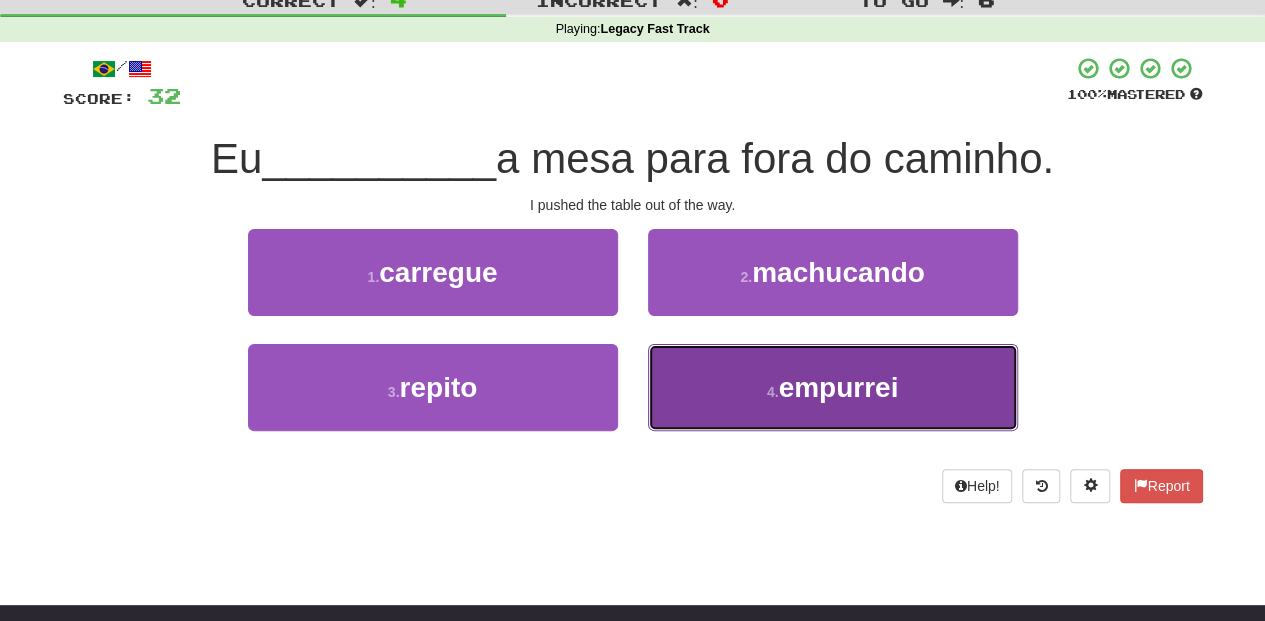 click on "4 .  empurrei" at bounding box center (833, 387) 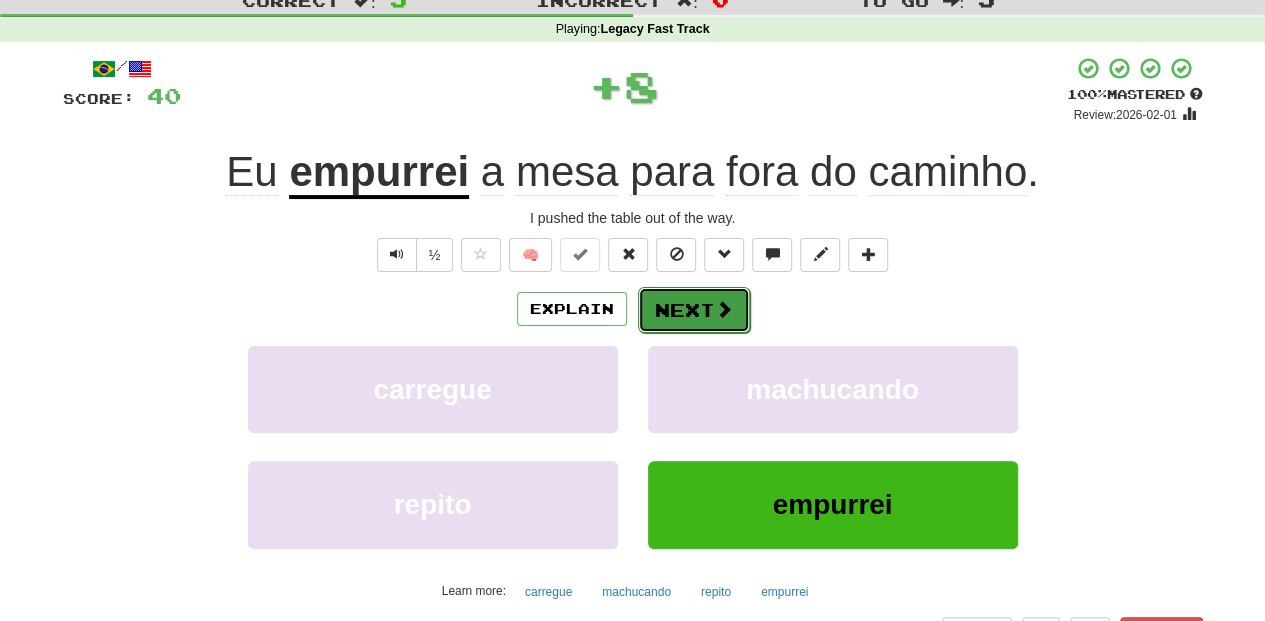 click on "Next" at bounding box center (694, 310) 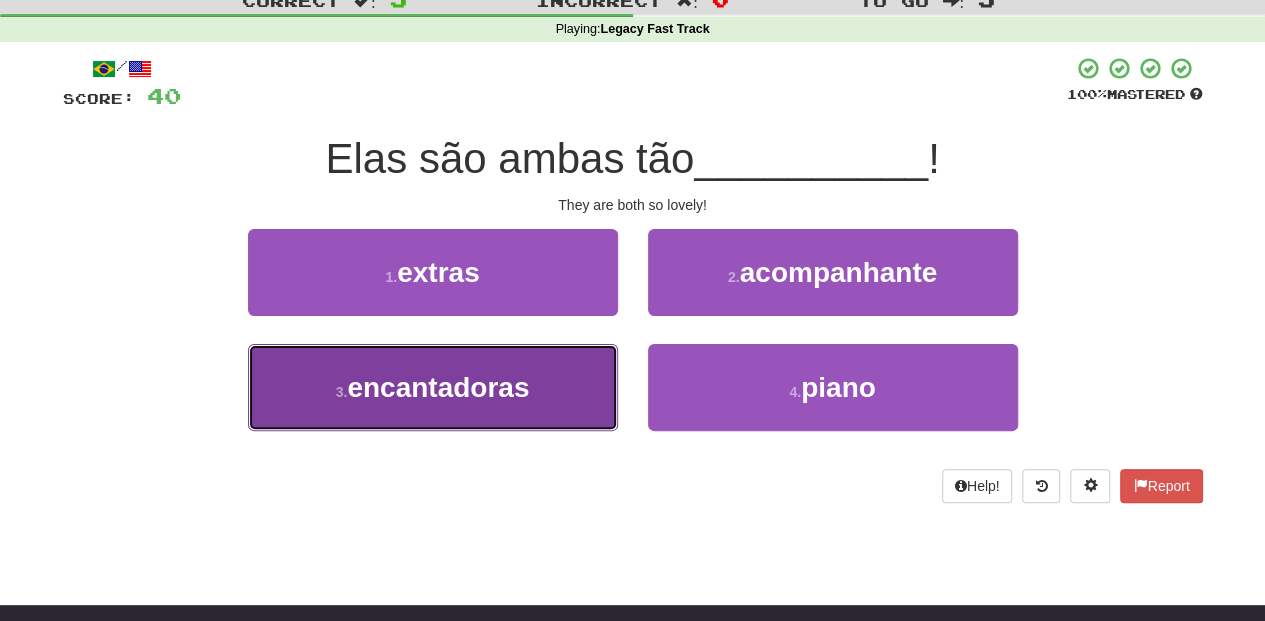 click on "3 .  encantadoras" at bounding box center [433, 387] 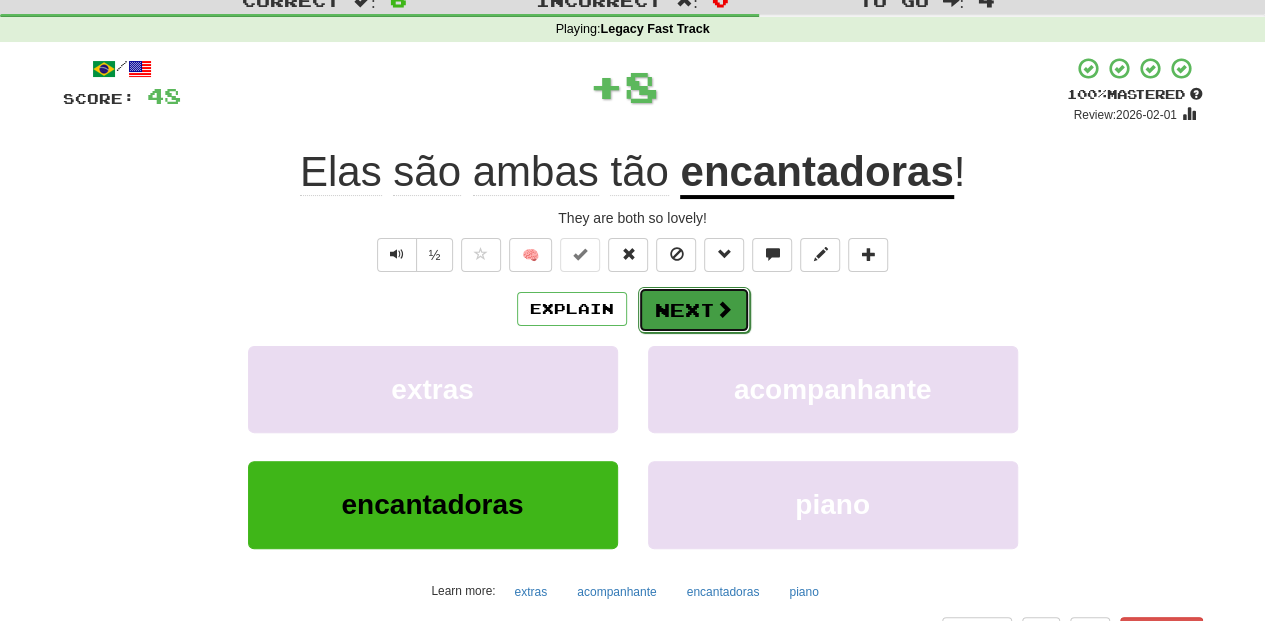 click on "Next" at bounding box center [694, 310] 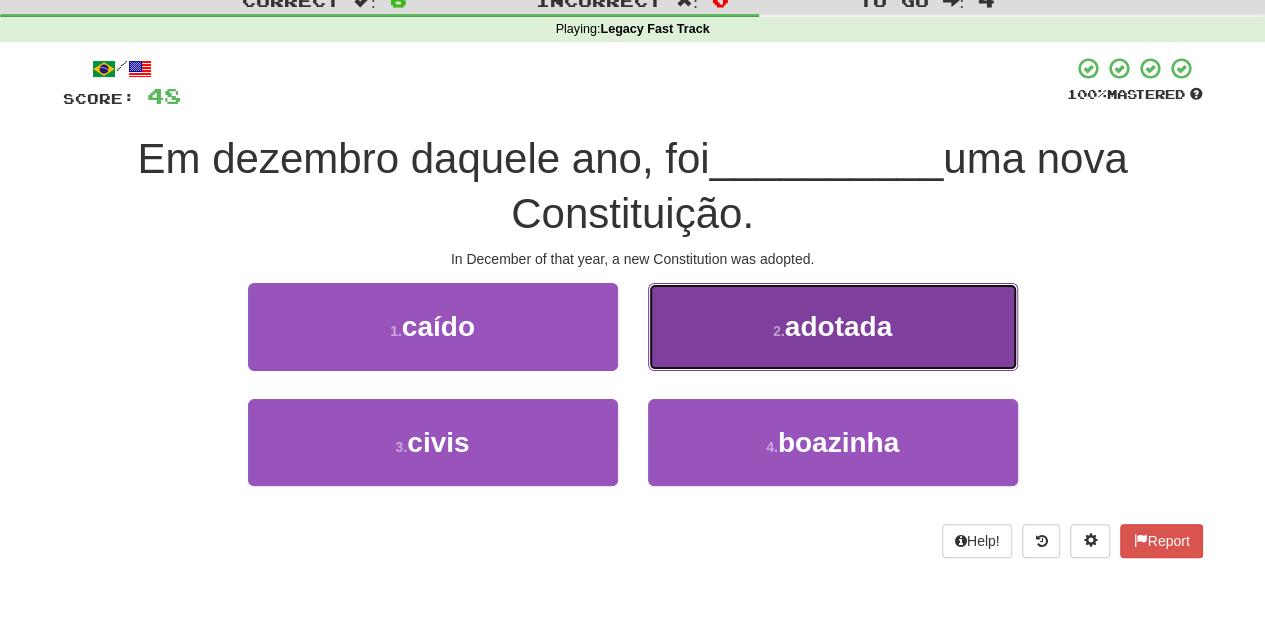 click on "2 .  adotada" at bounding box center [833, 326] 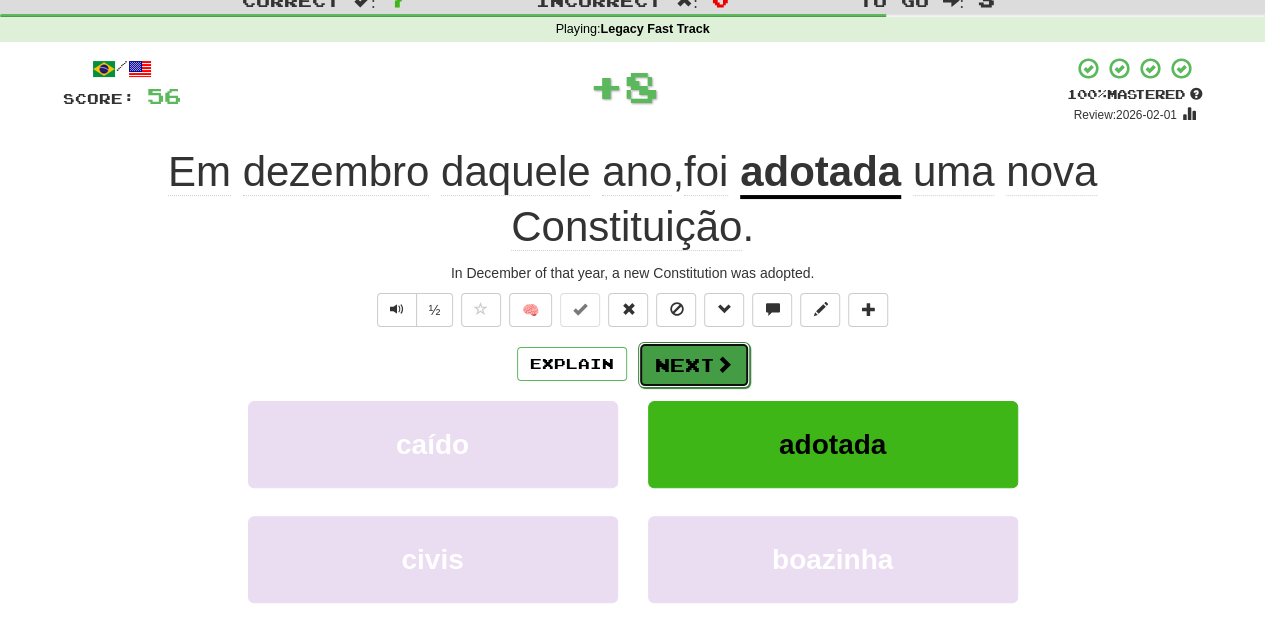 click on "Next" at bounding box center (694, 365) 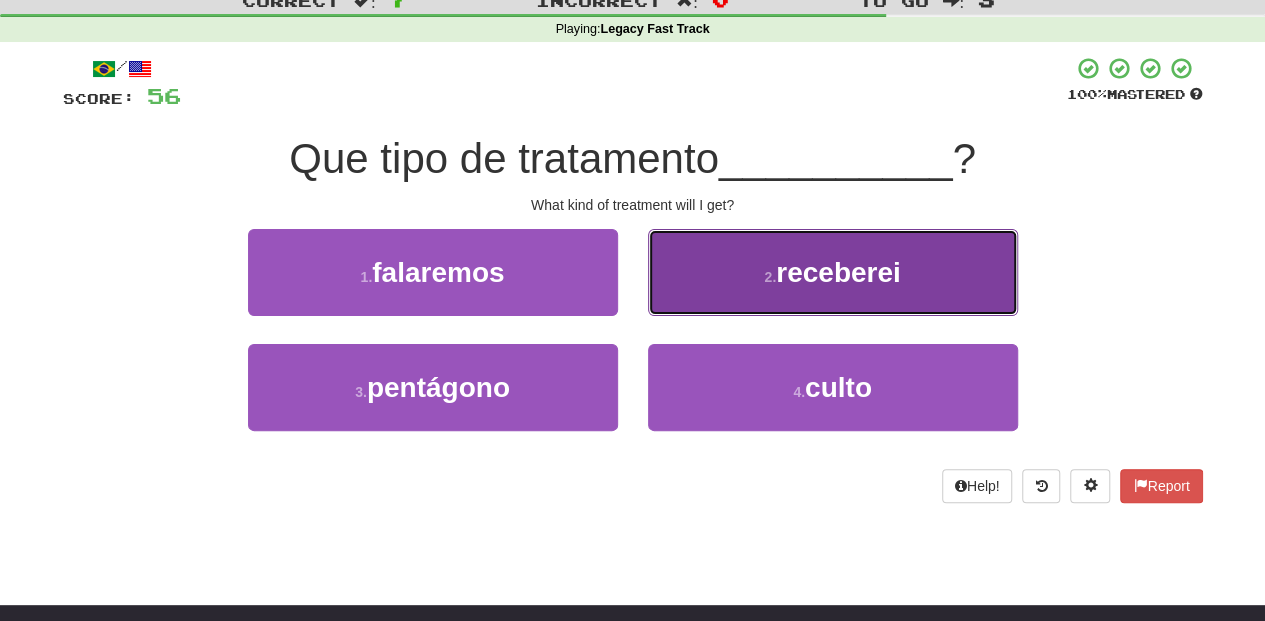click on "2 .  receberei" at bounding box center (833, 272) 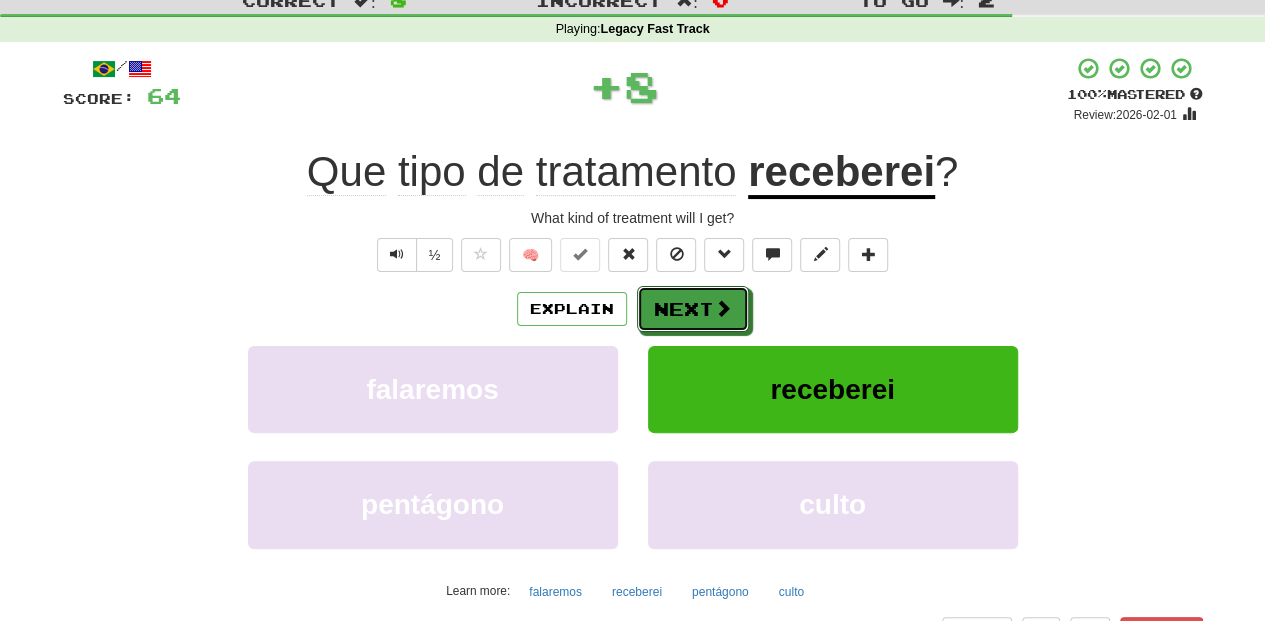 click on "Next" at bounding box center [693, 309] 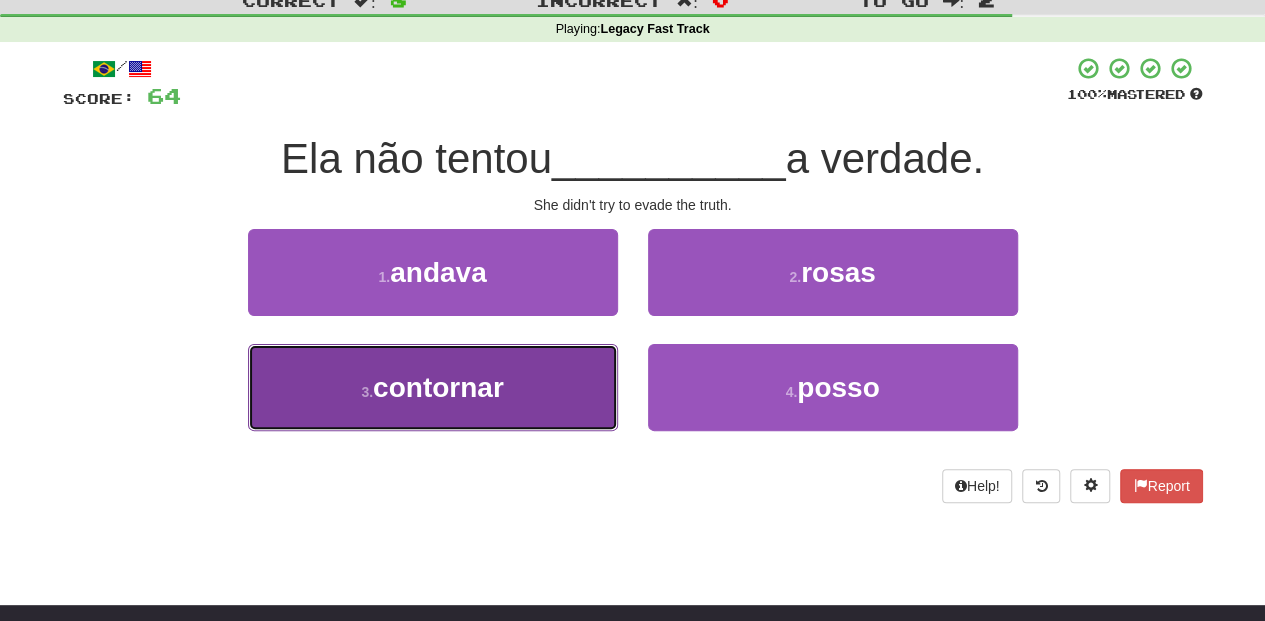 click on "3 .  contornar" at bounding box center [433, 387] 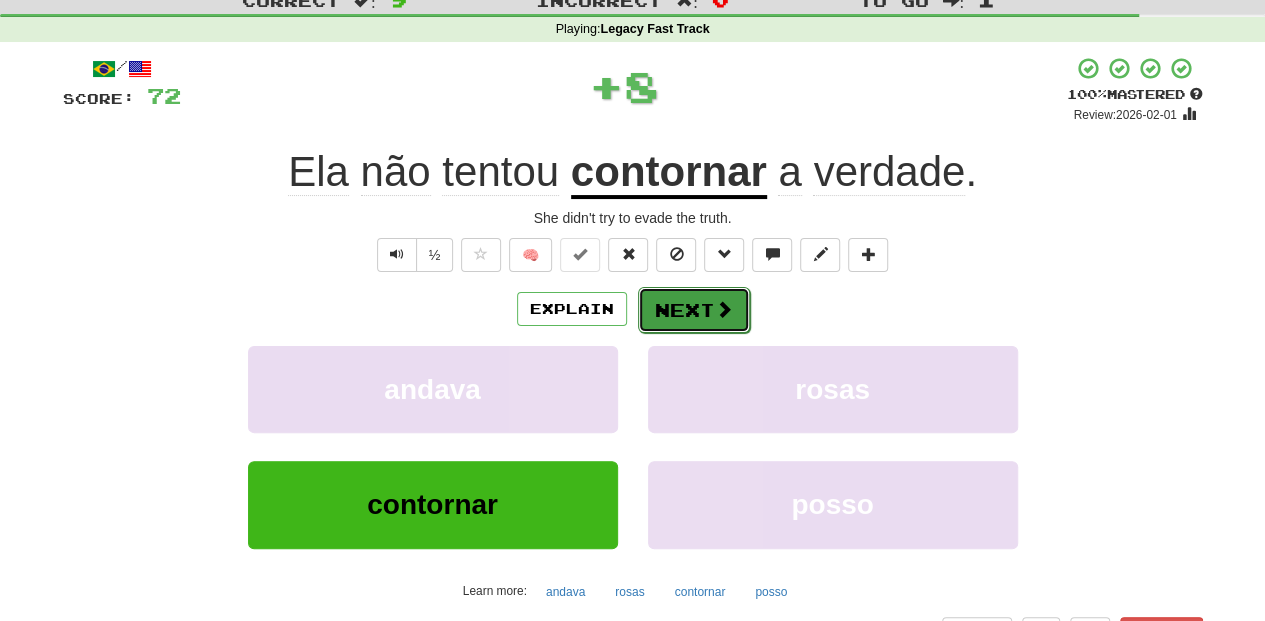 click on "Next" at bounding box center [694, 310] 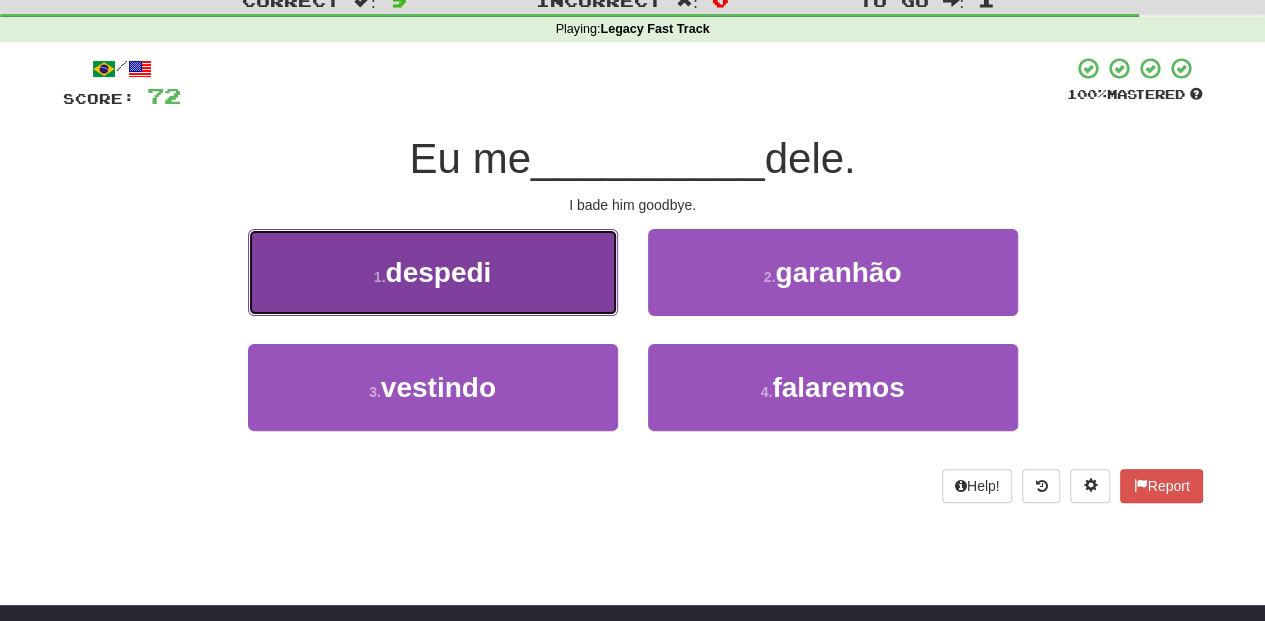 click on "1 .  despedi" at bounding box center (433, 272) 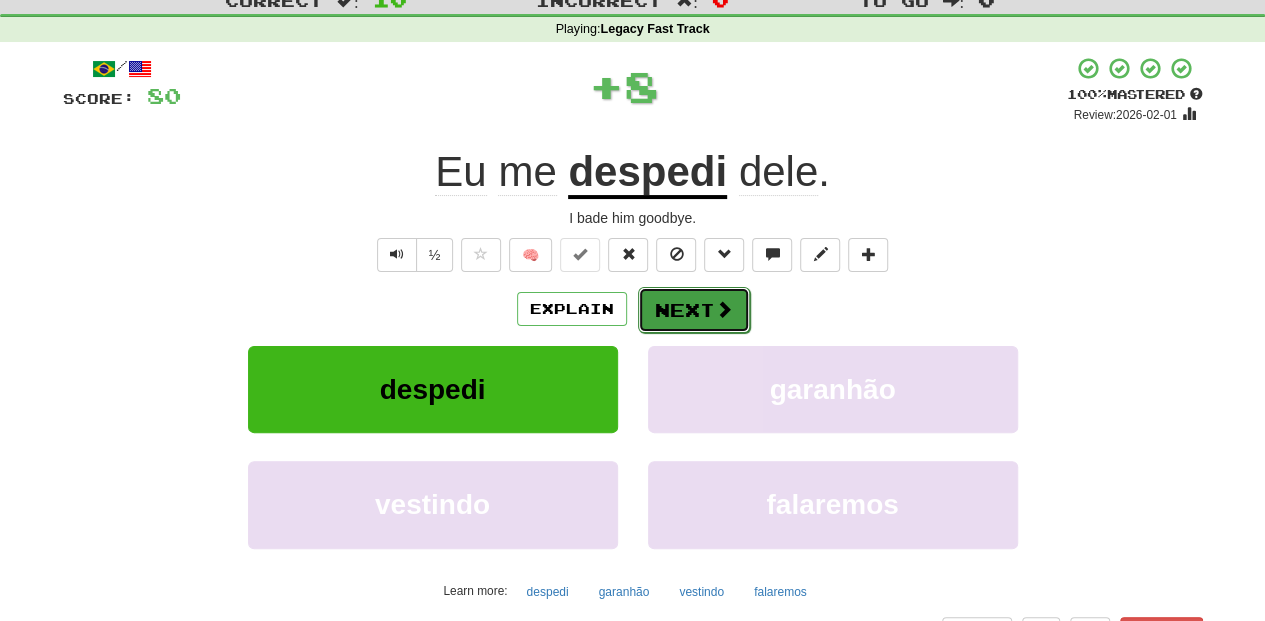 click on "Next" at bounding box center (694, 310) 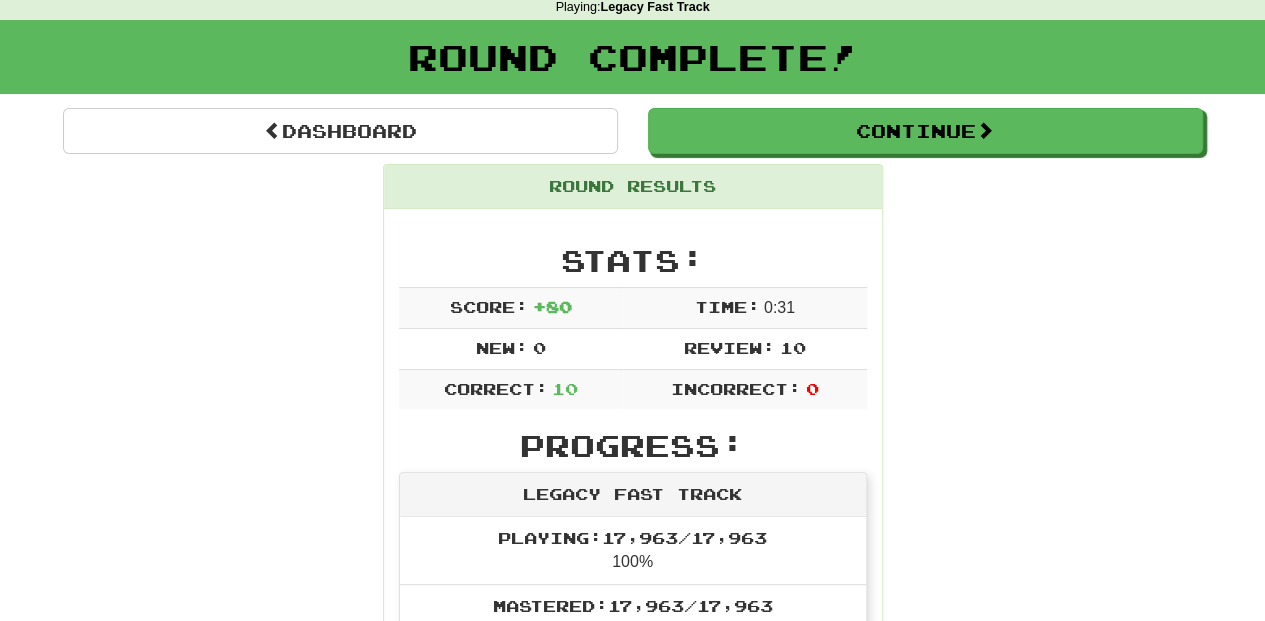 scroll, scrollTop: 66, scrollLeft: 0, axis: vertical 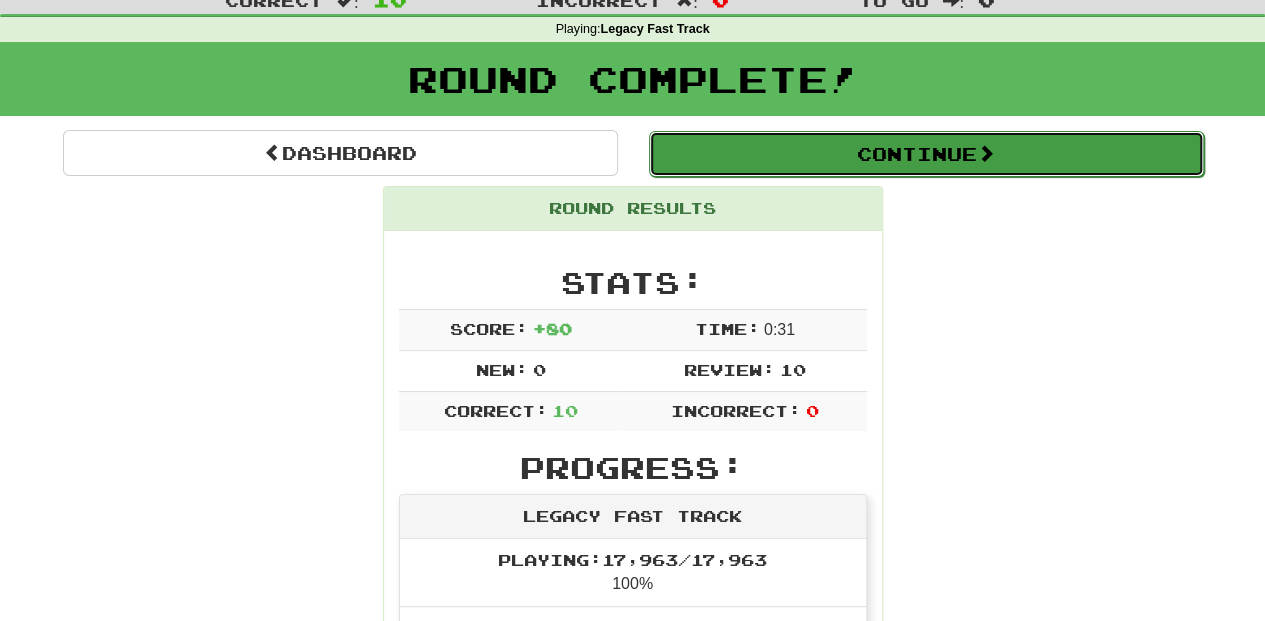 click on "Continue" at bounding box center [926, 154] 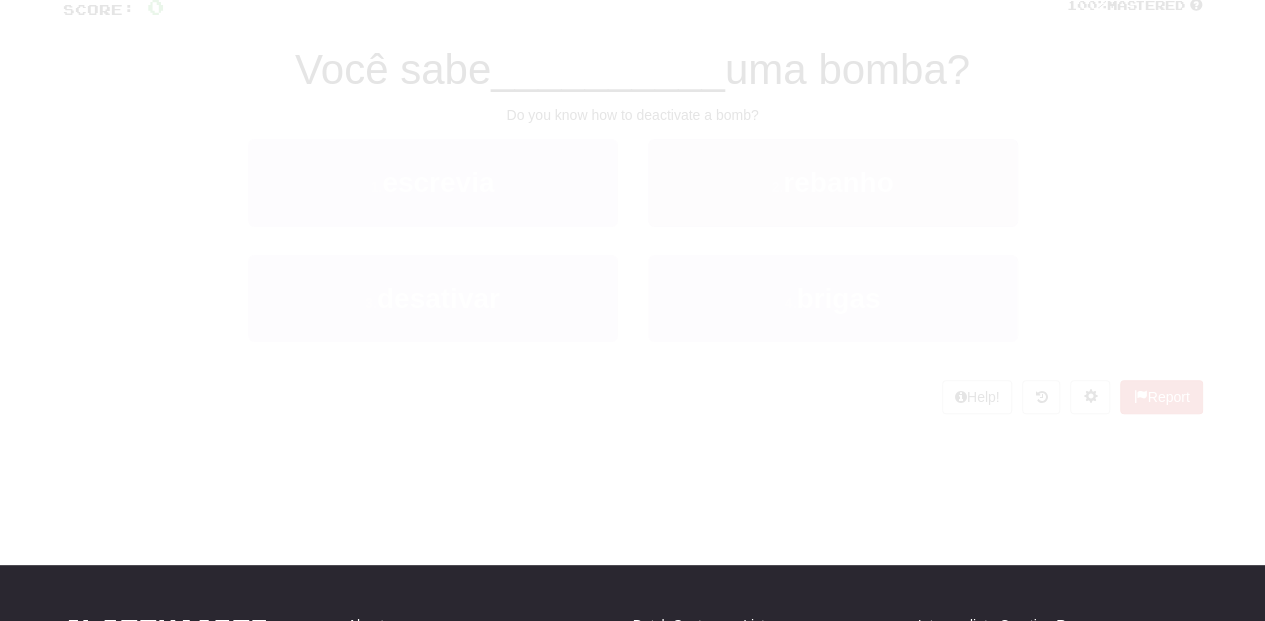 scroll, scrollTop: 66, scrollLeft: 0, axis: vertical 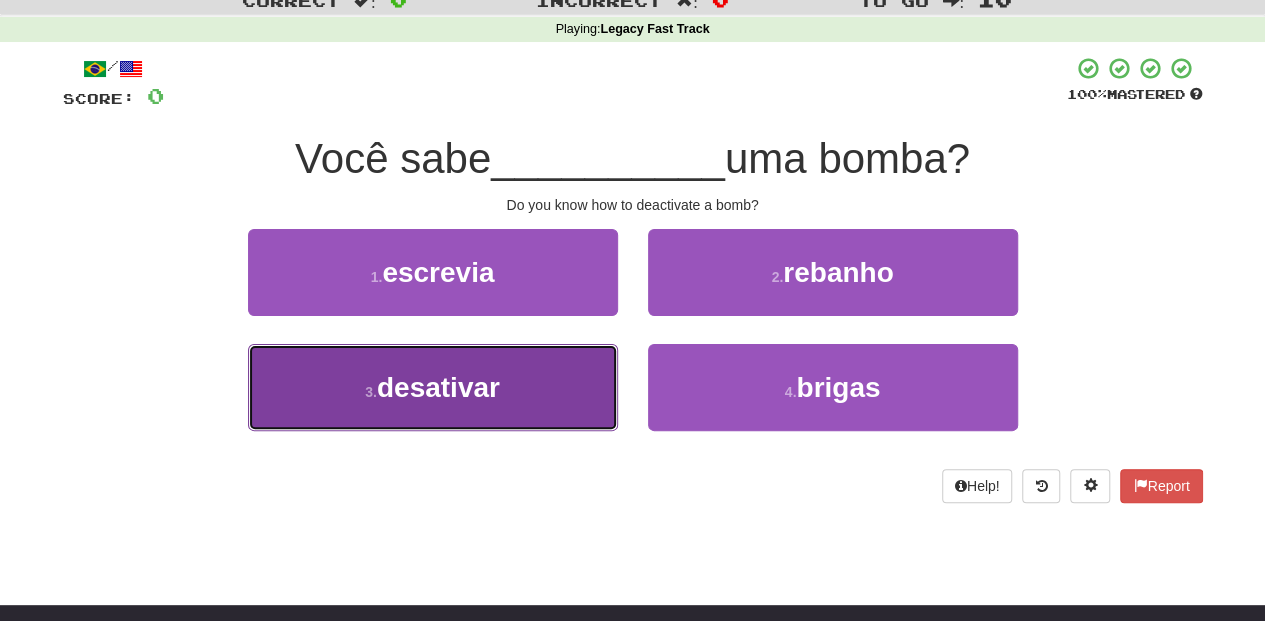 click on "3 .  desativar" at bounding box center (433, 387) 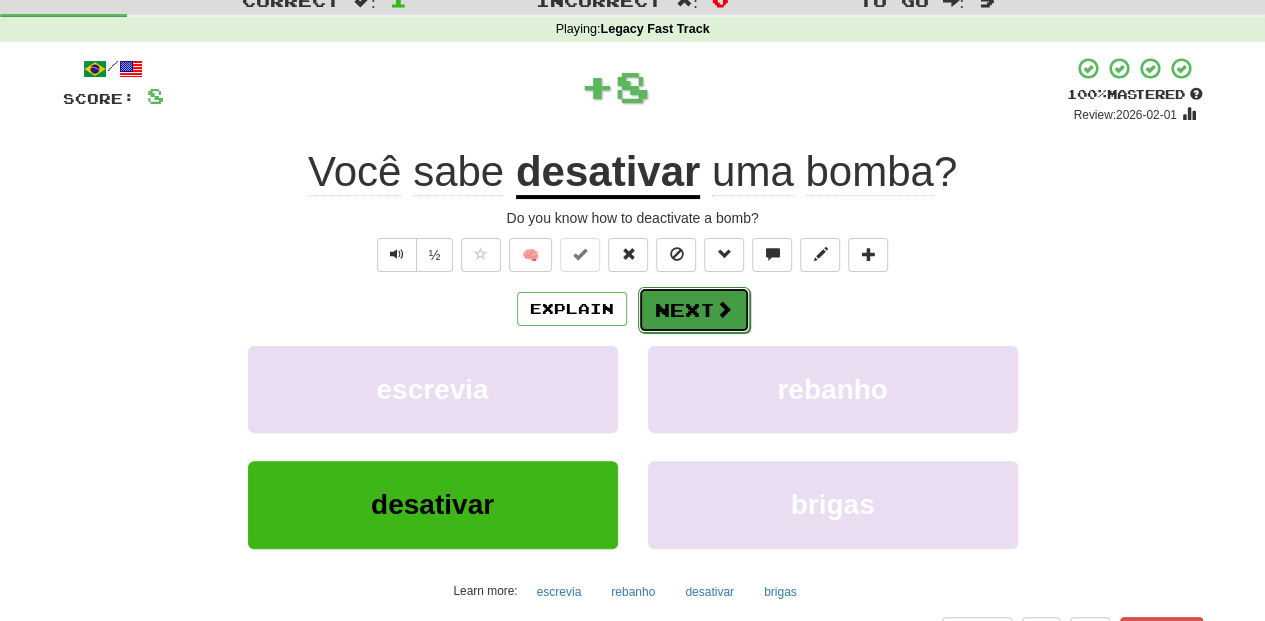 click on "Next" at bounding box center (694, 310) 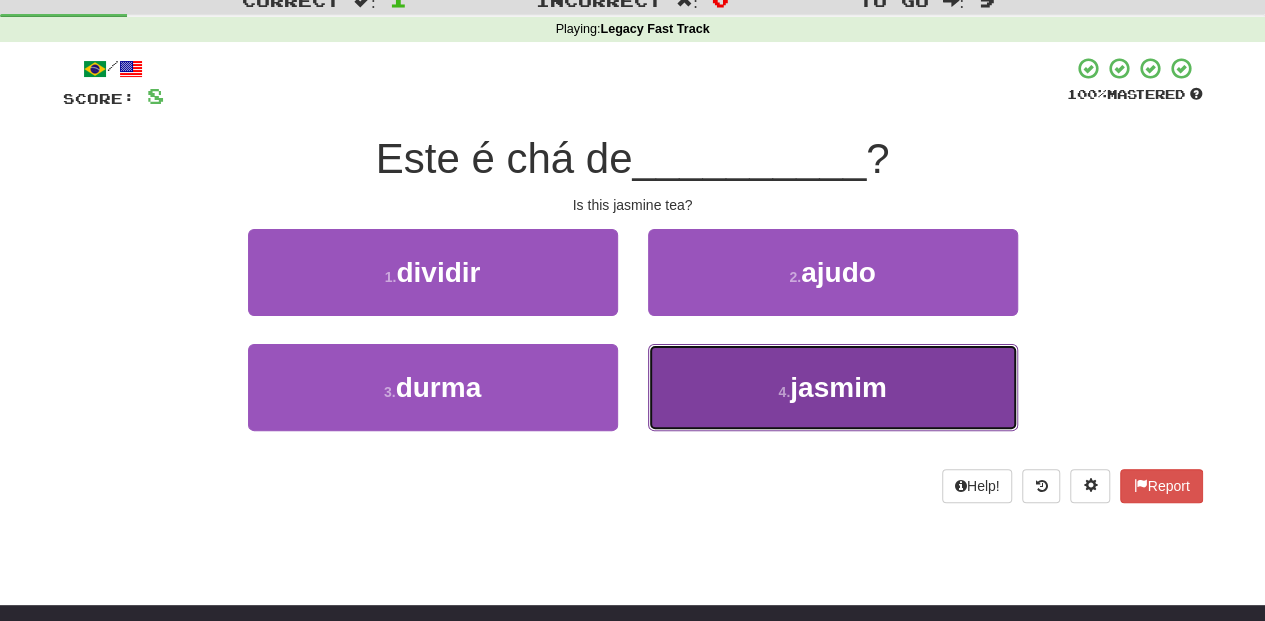click on "4 .  jasmim" at bounding box center (833, 387) 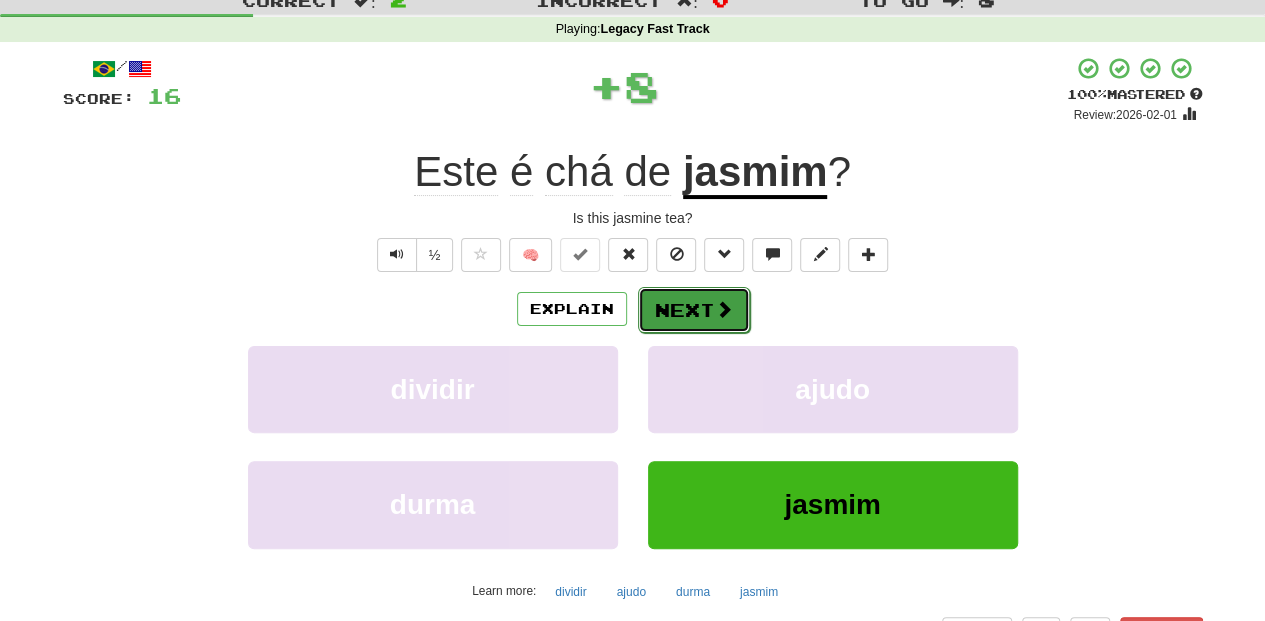 click on "Next" at bounding box center [694, 310] 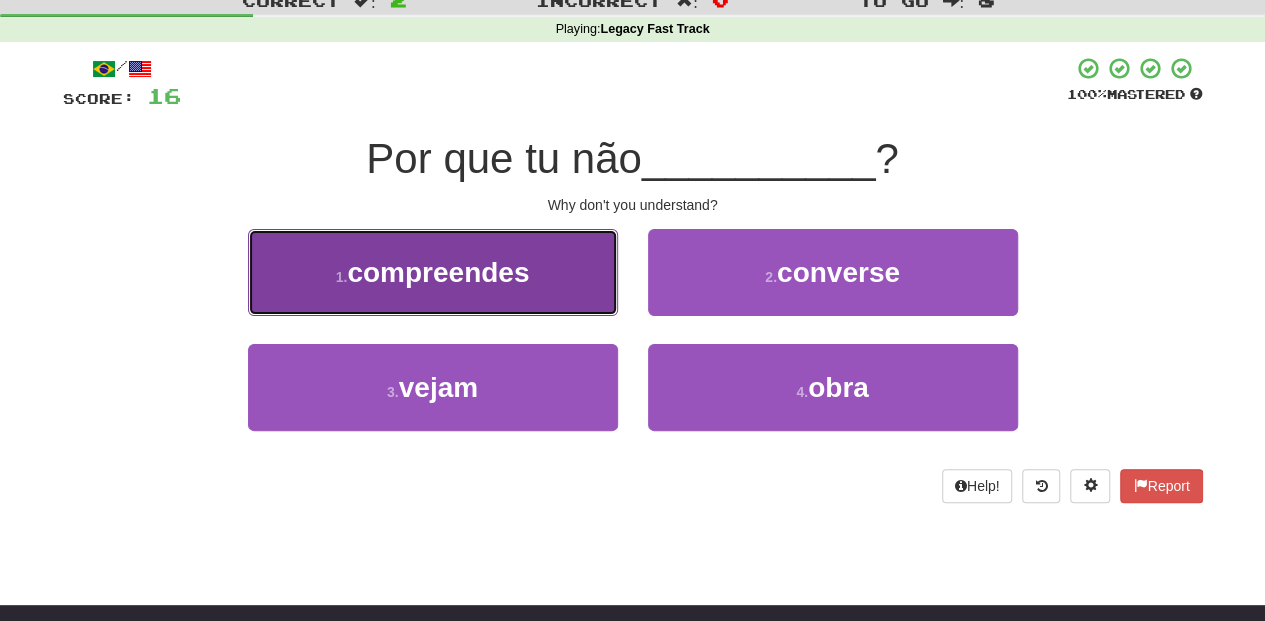 click on "1 .  compreendes" at bounding box center [433, 272] 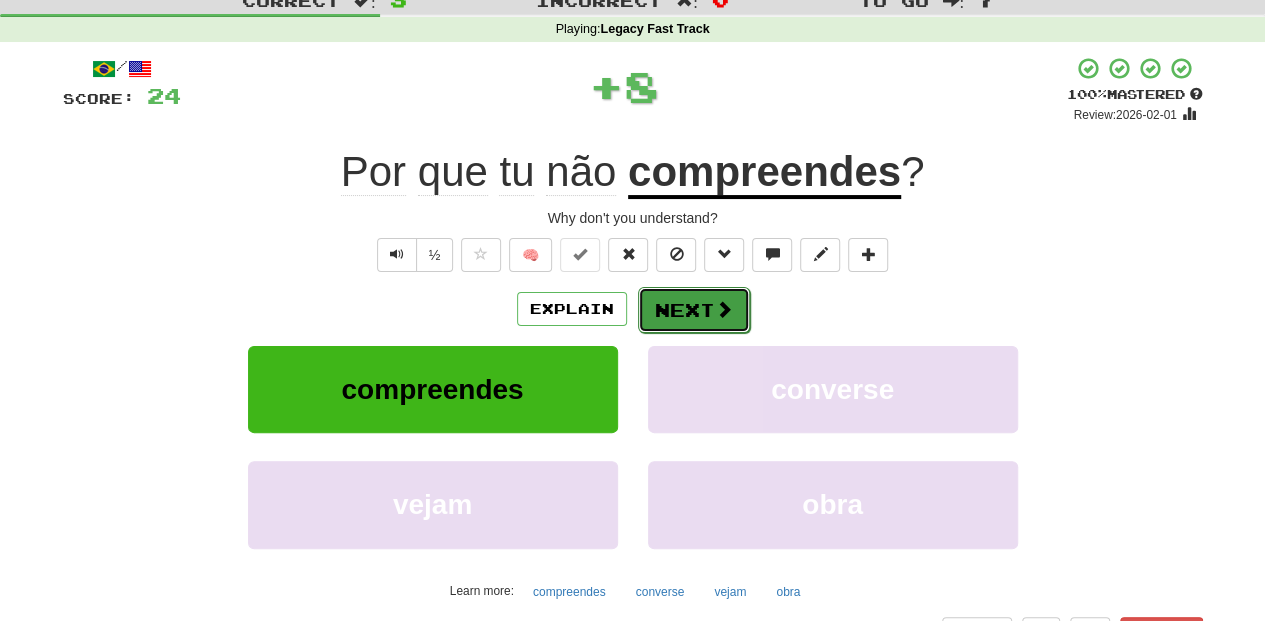 click on "Next" at bounding box center (694, 310) 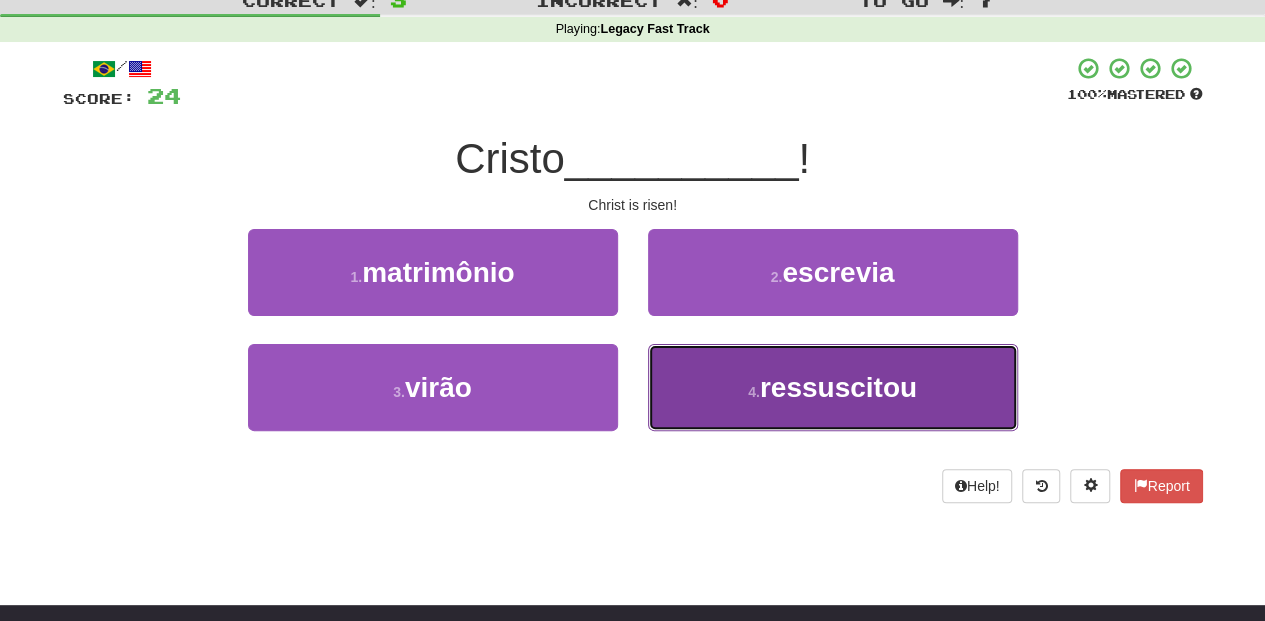 click on "4 .  ressuscitou" at bounding box center [833, 387] 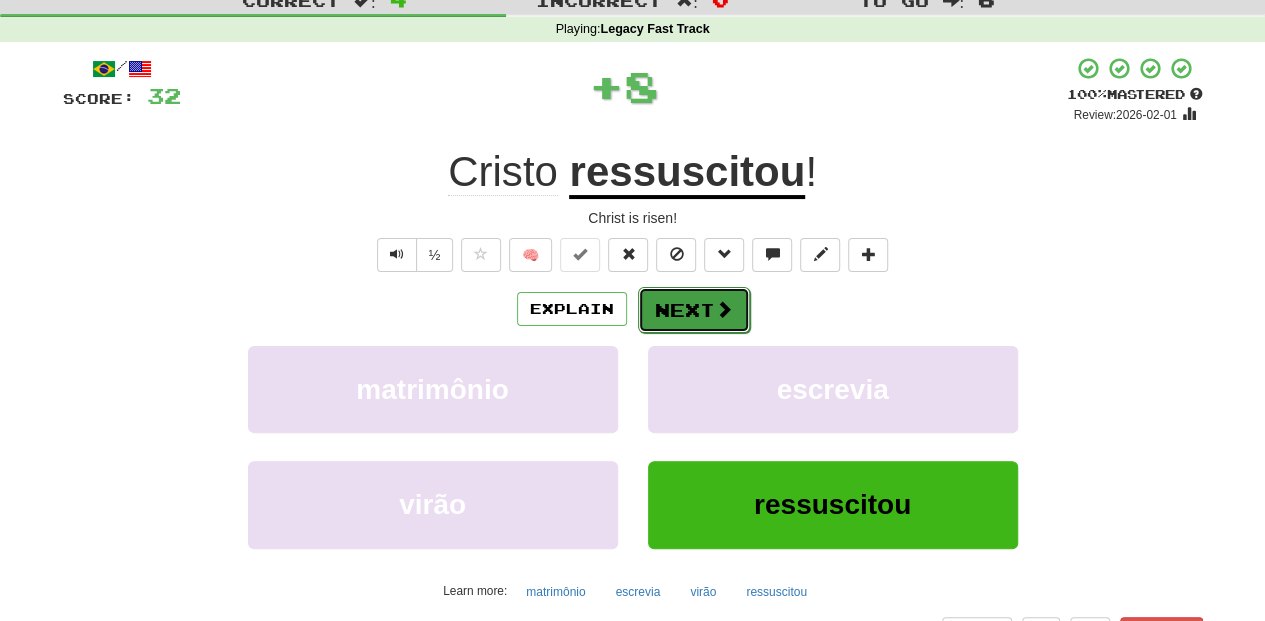 click on "Next" at bounding box center (694, 310) 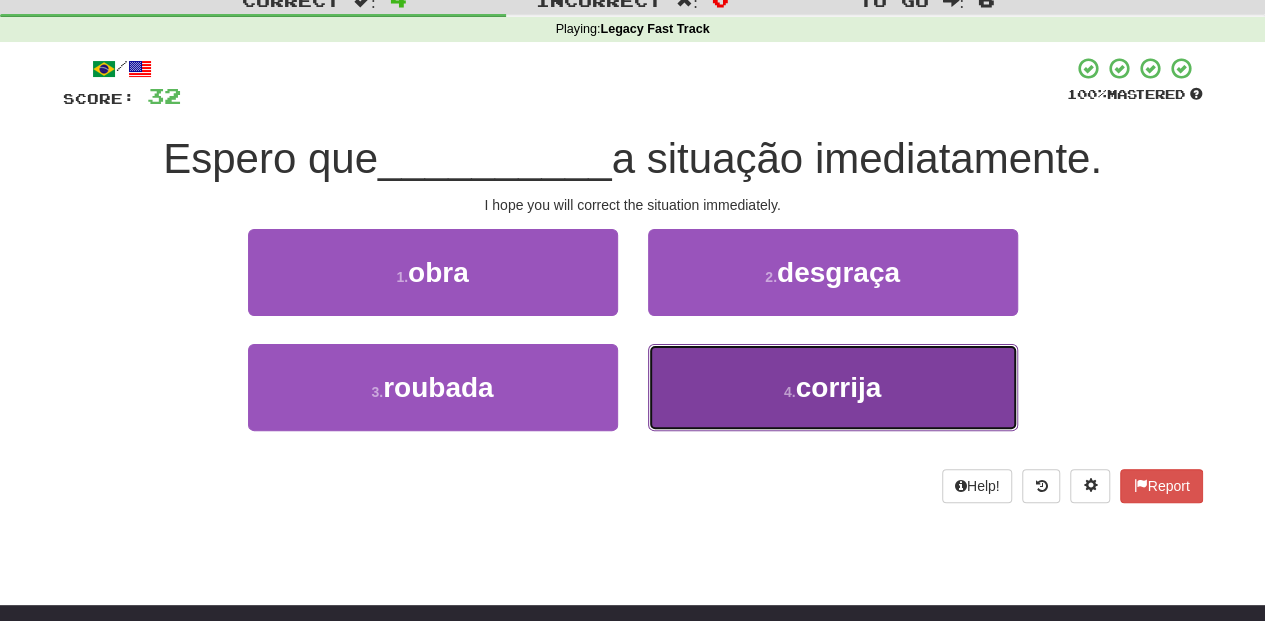 click on "4 .  corrija" at bounding box center (833, 387) 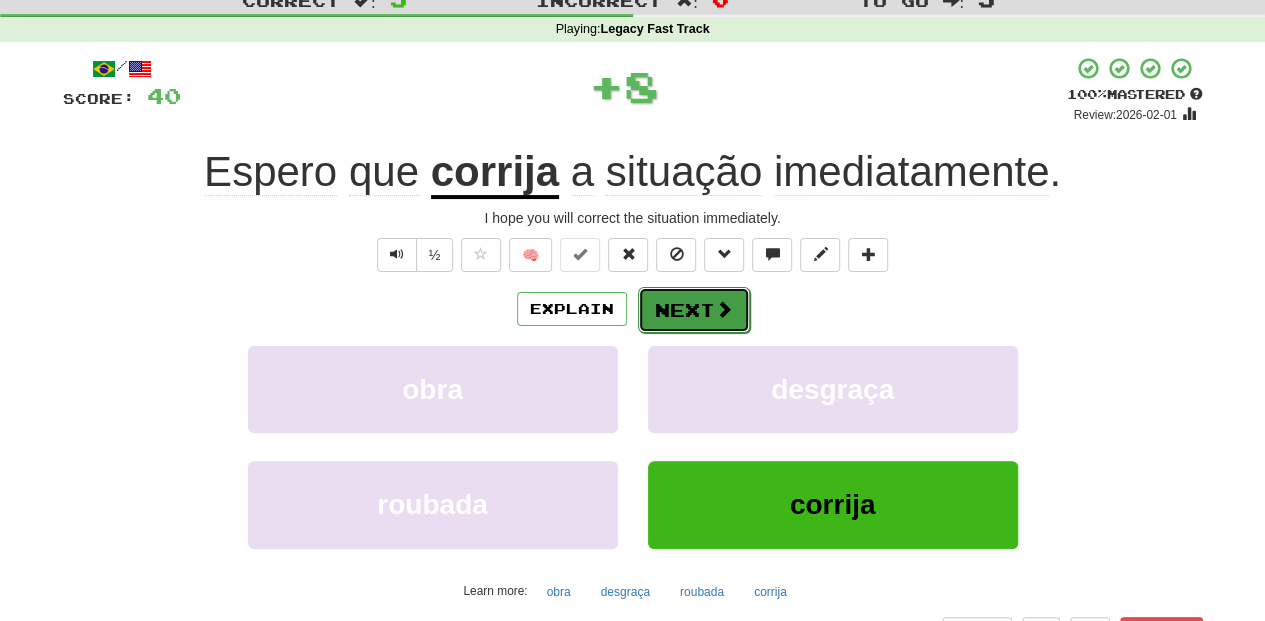 click on "Next" at bounding box center [694, 310] 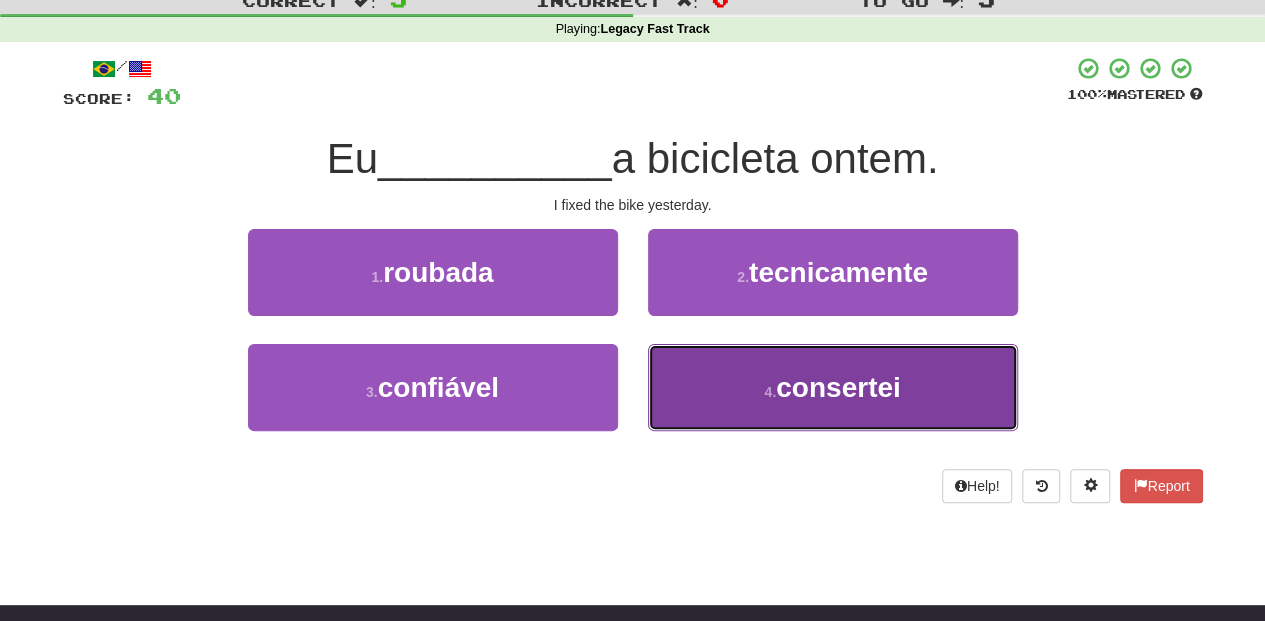 click on "4 .  consertei" at bounding box center [833, 387] 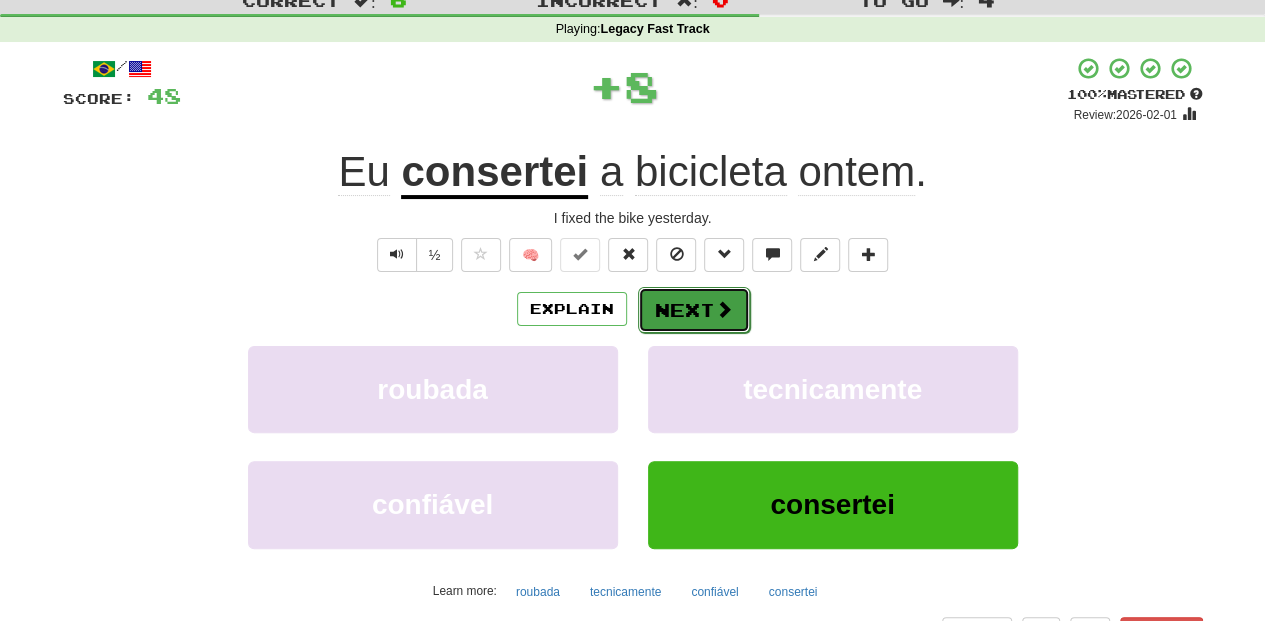click on "Next" at bounding box center [694, 310] 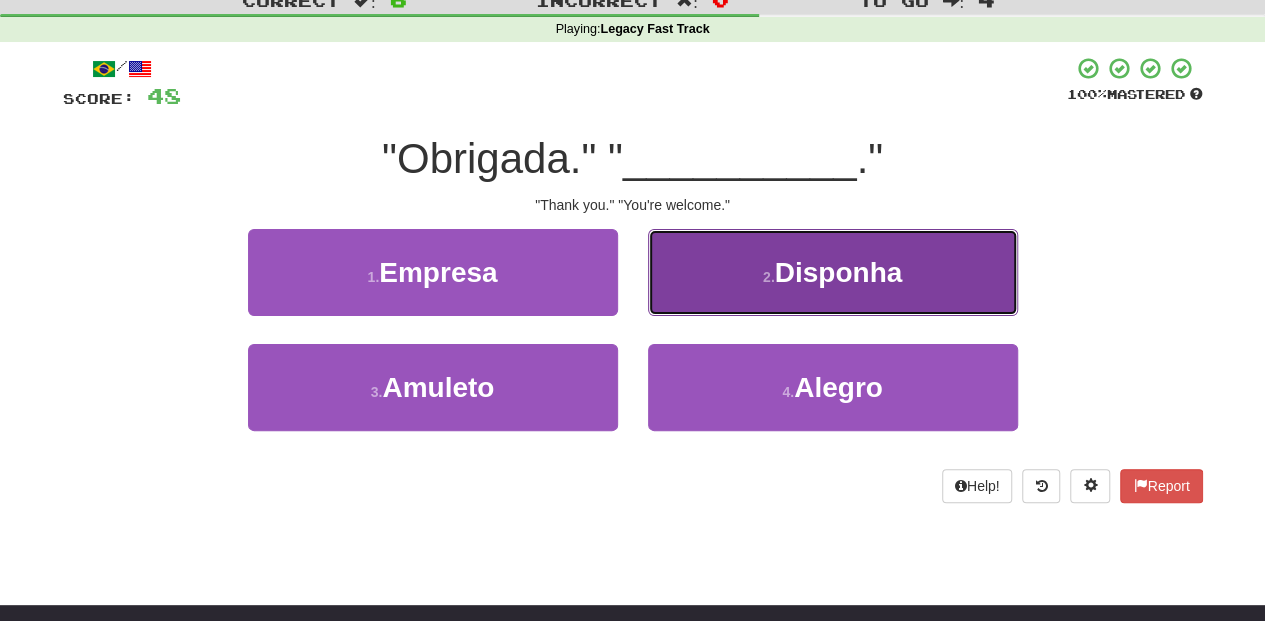 click on "2 .  Disponha" at bounding box center [833, 272] 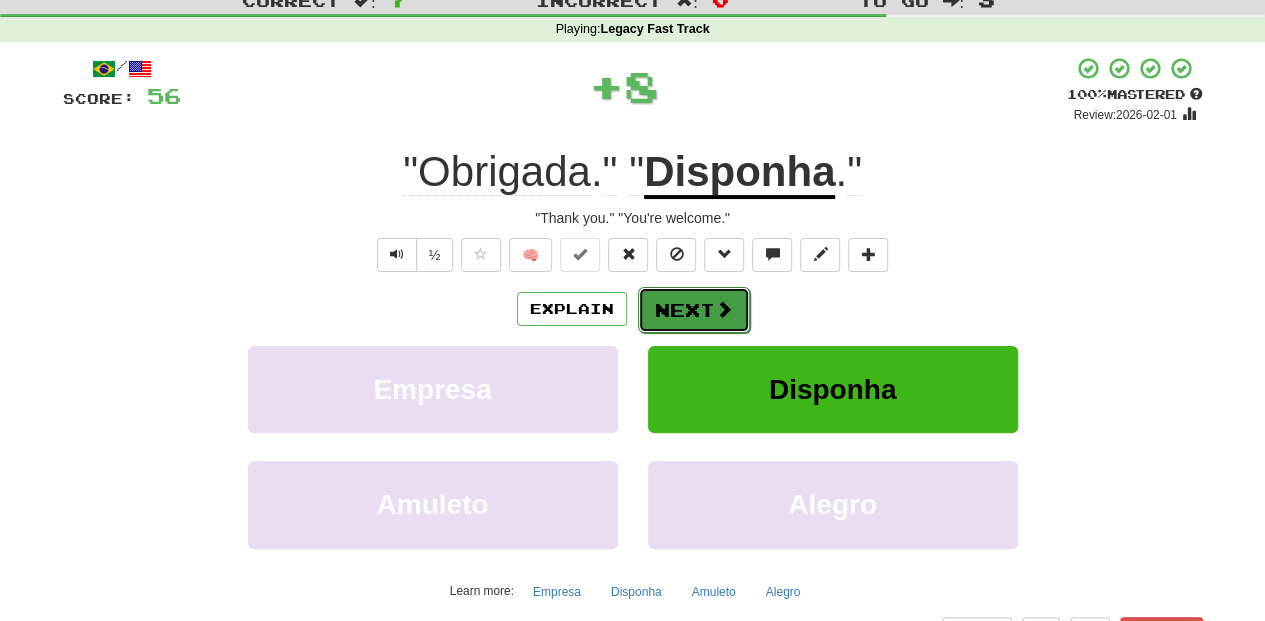 click on "Next" at bounding box center [694, 310] 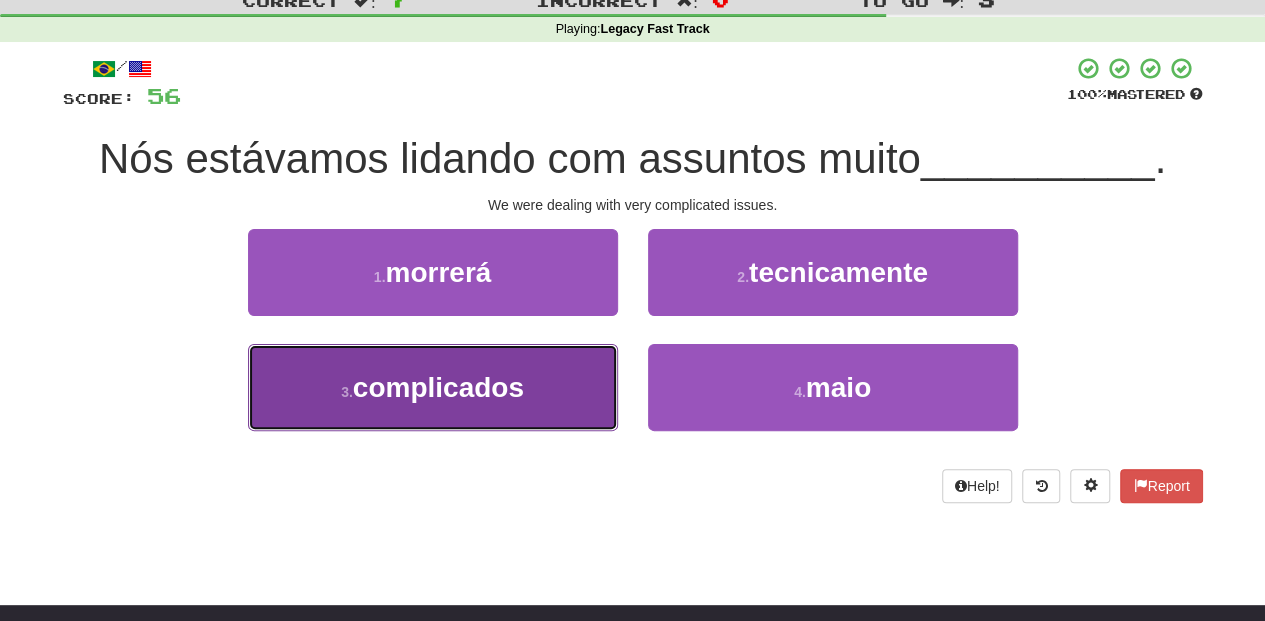 click on "3 .  complicados" at bounding box center (433, 387) 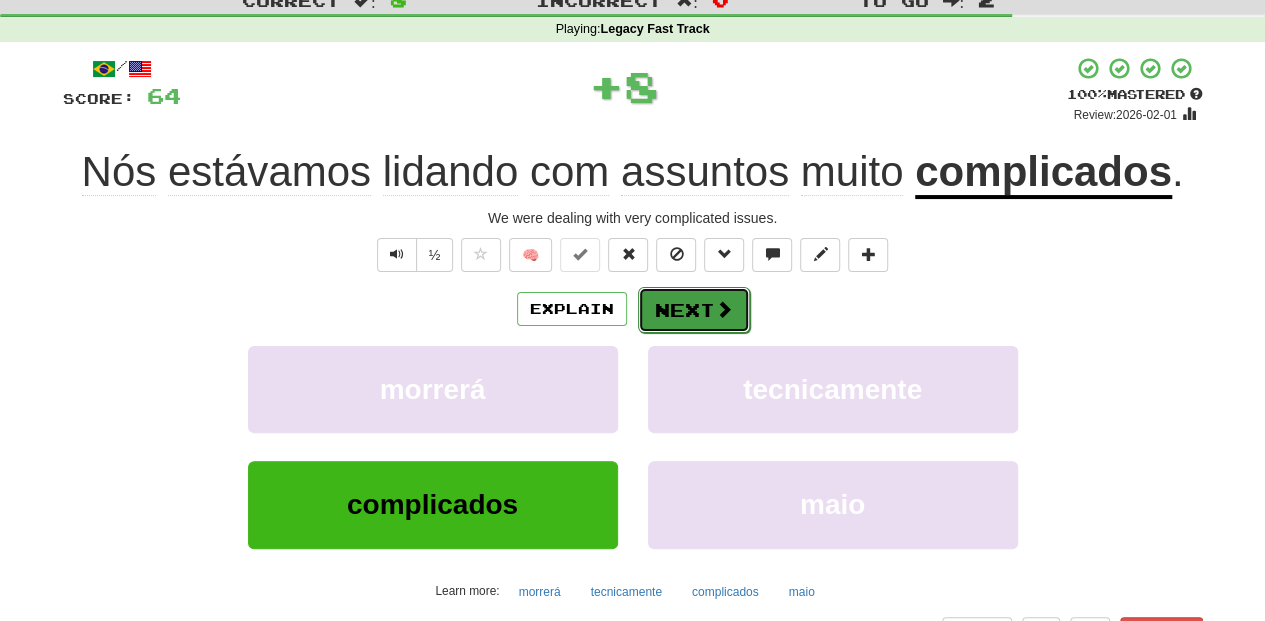 click on "Next" at bounding box center (694, 310) 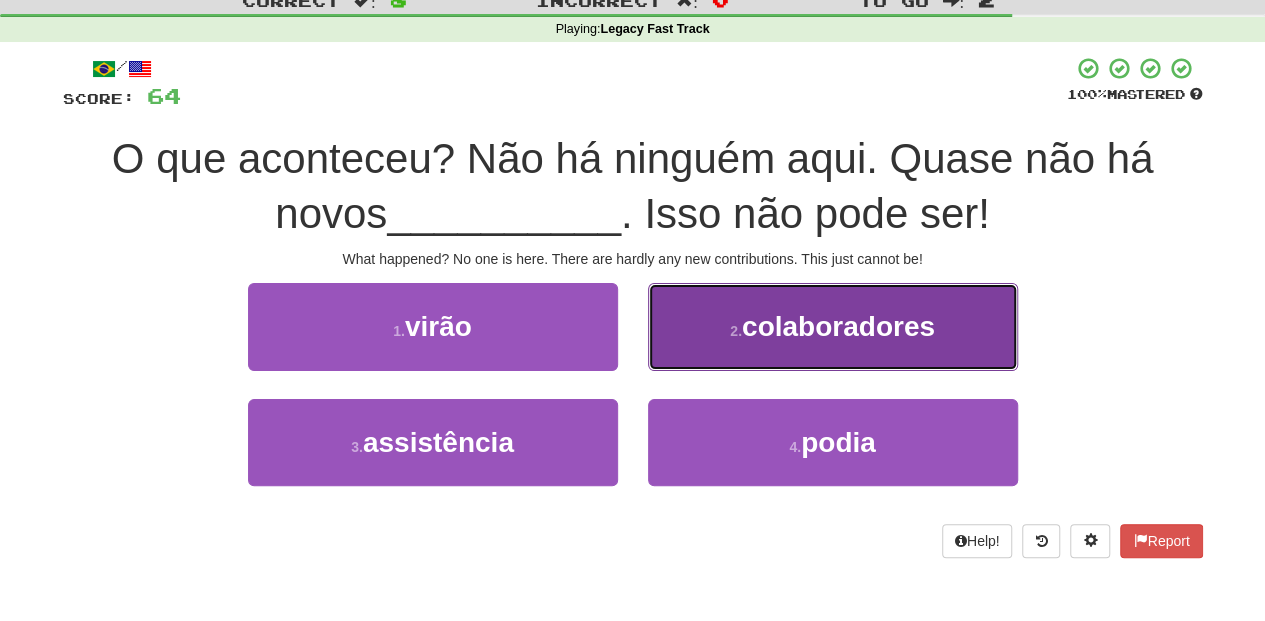 click on "2 .  colaboradores" at bounding box center [833, 326] 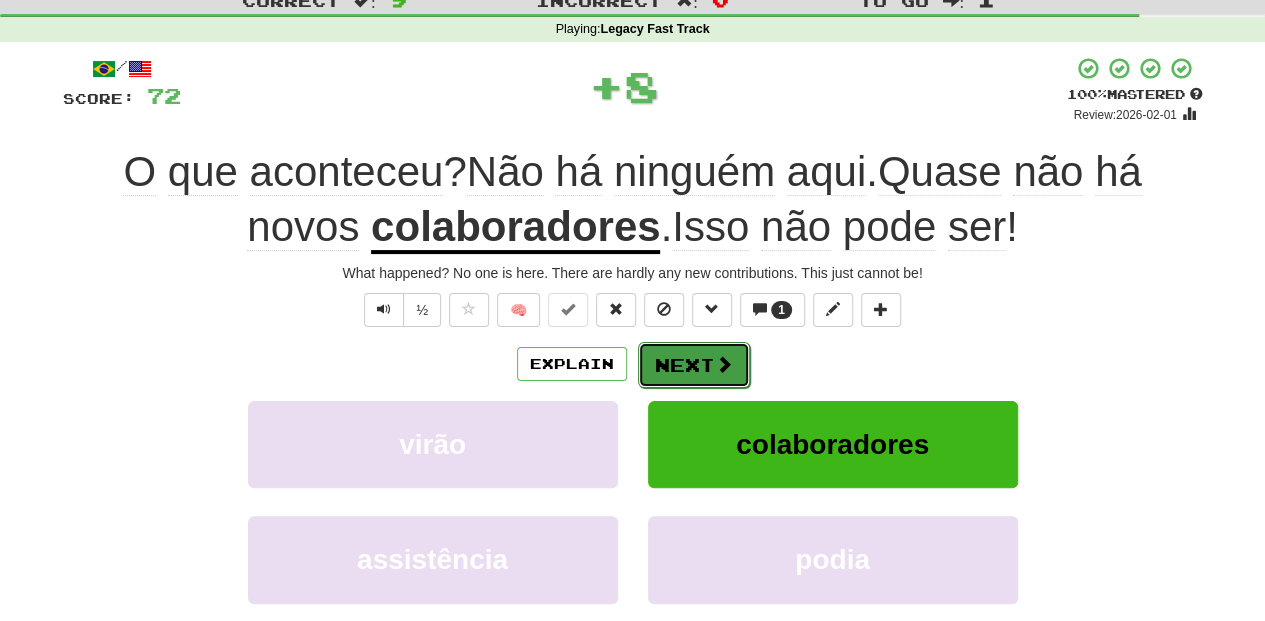 click on "Next" at bounding box center [694, 365] 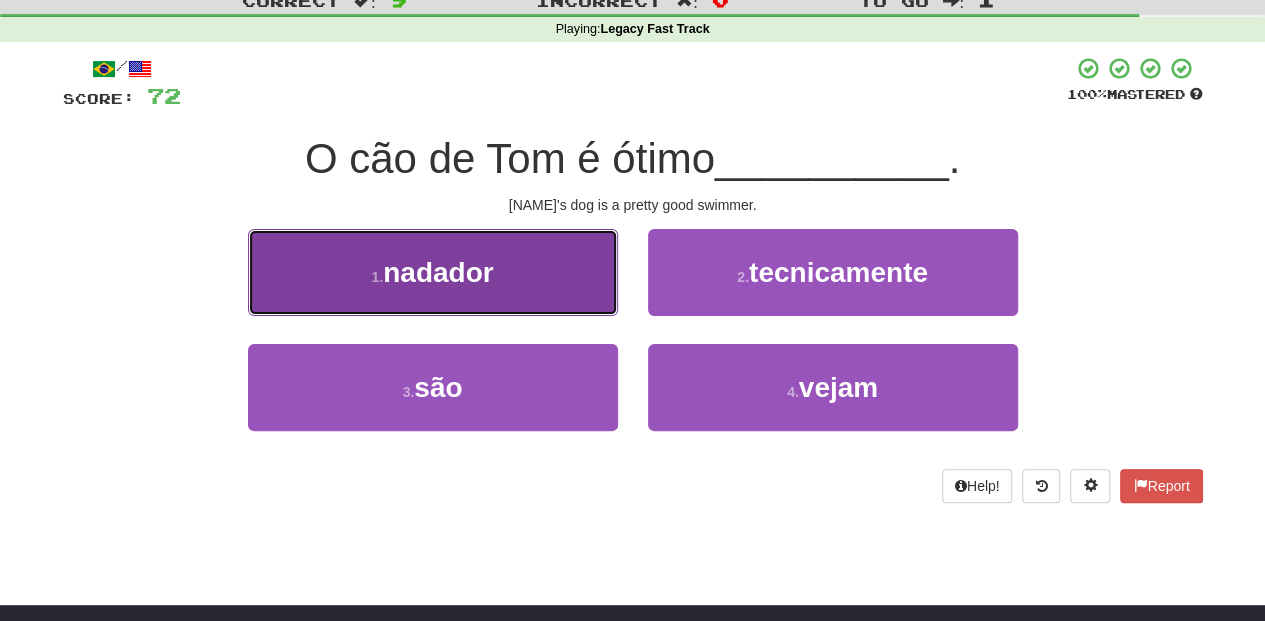 click on "1 .  nadador" at bounding box center [433, 272] 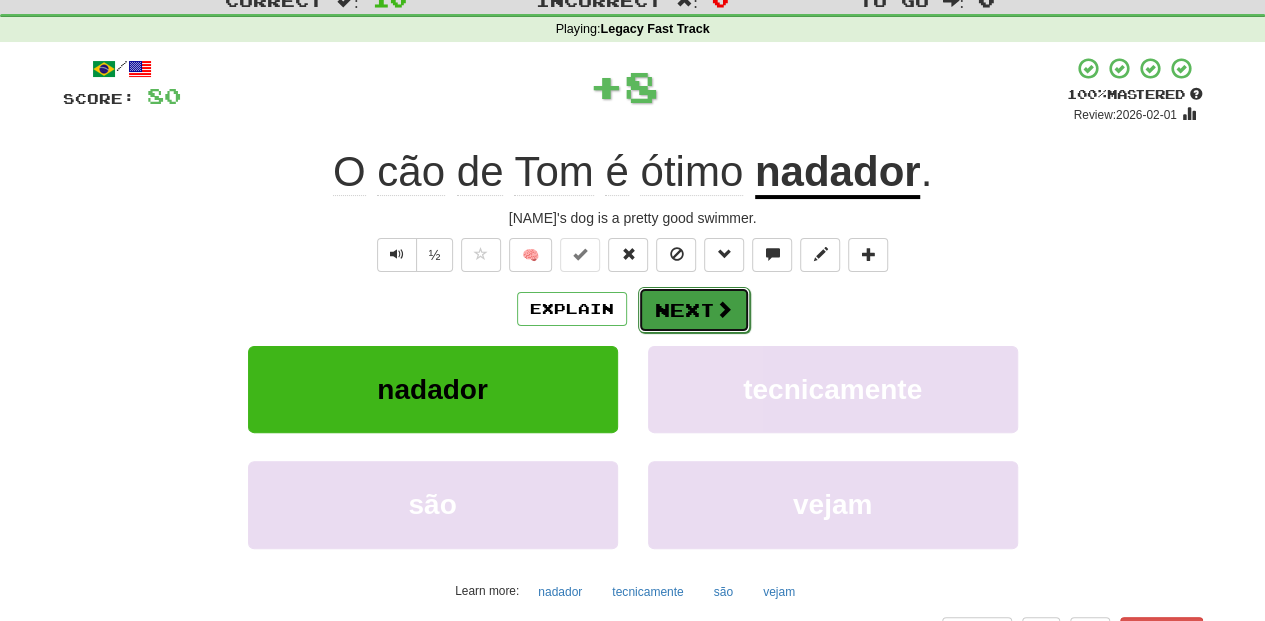 click on "Next" at bounding box center (694, 310) 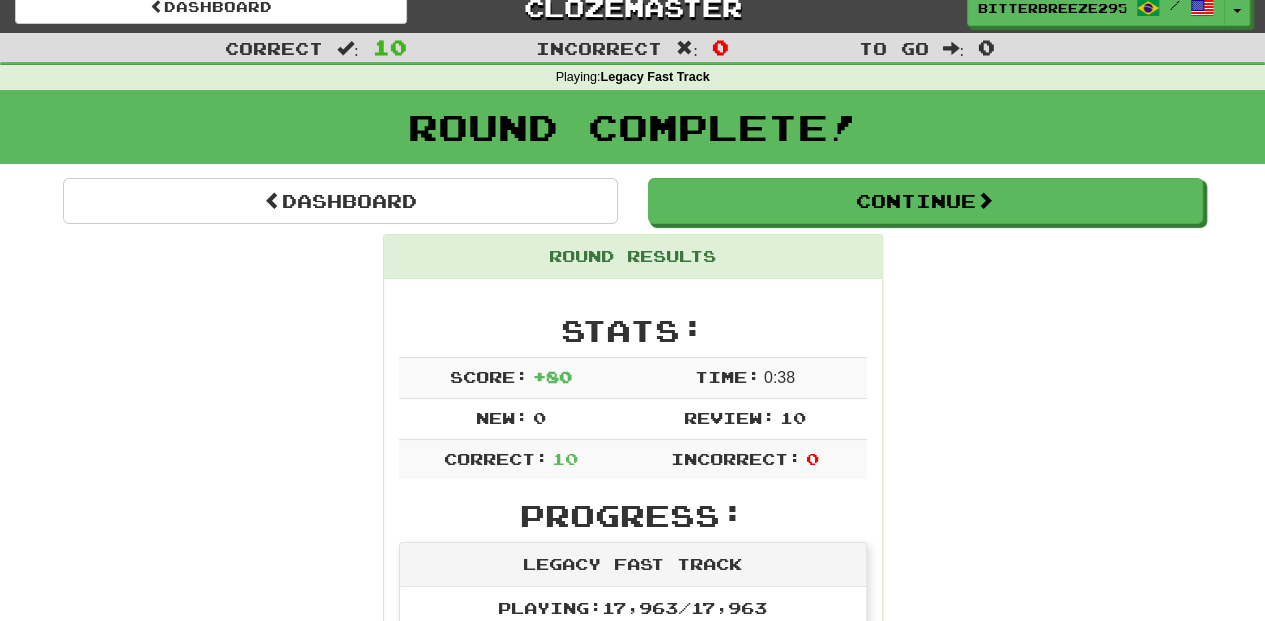 scroll, scrollTop: 0, scrollLeft: 0, axis: both 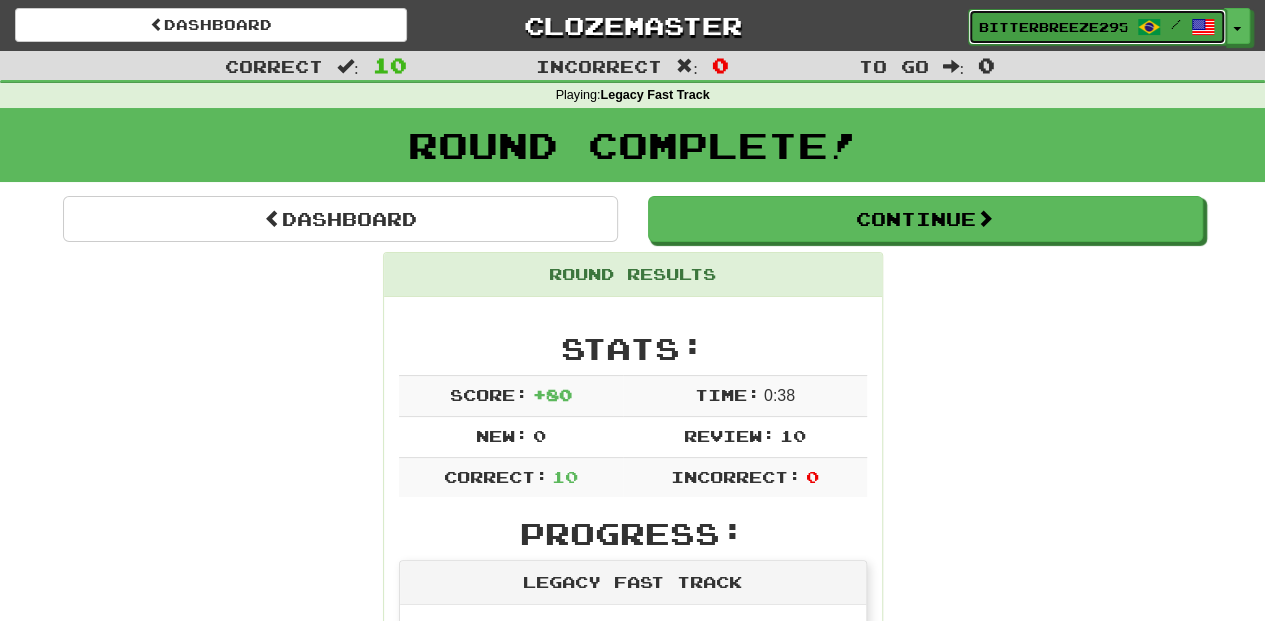 click on "BitterBreeze2956" at bounding box center [1053, 27] 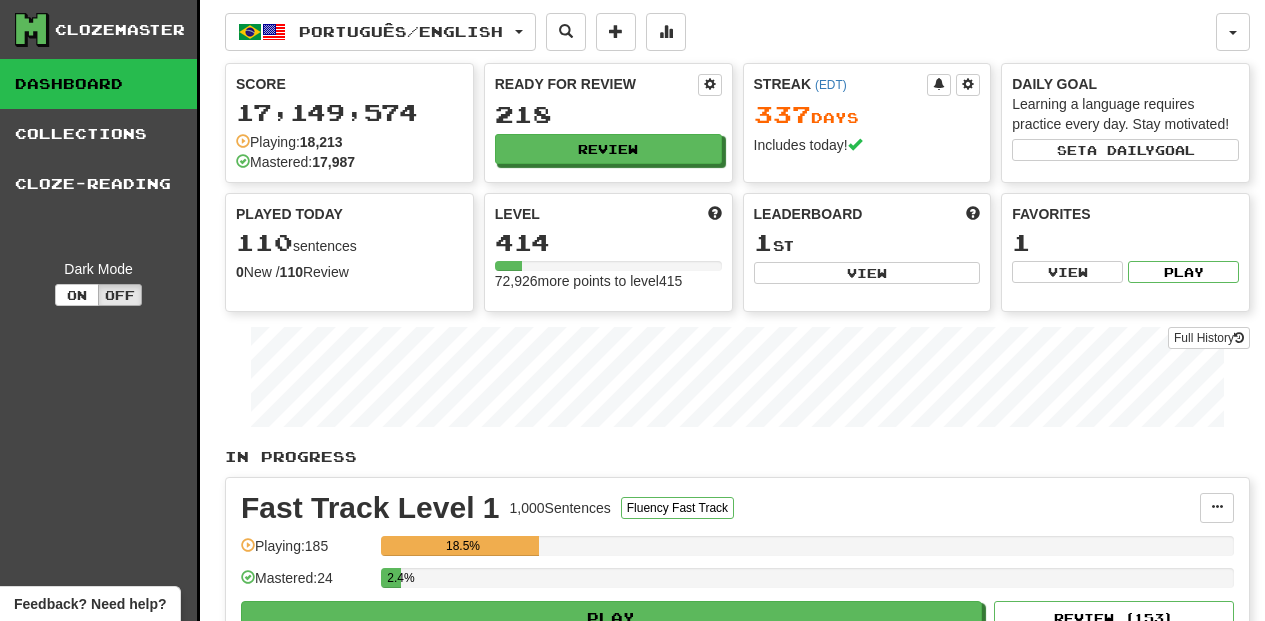 scroll, scrollTop: 0, scrollLeft: 0, axis: both 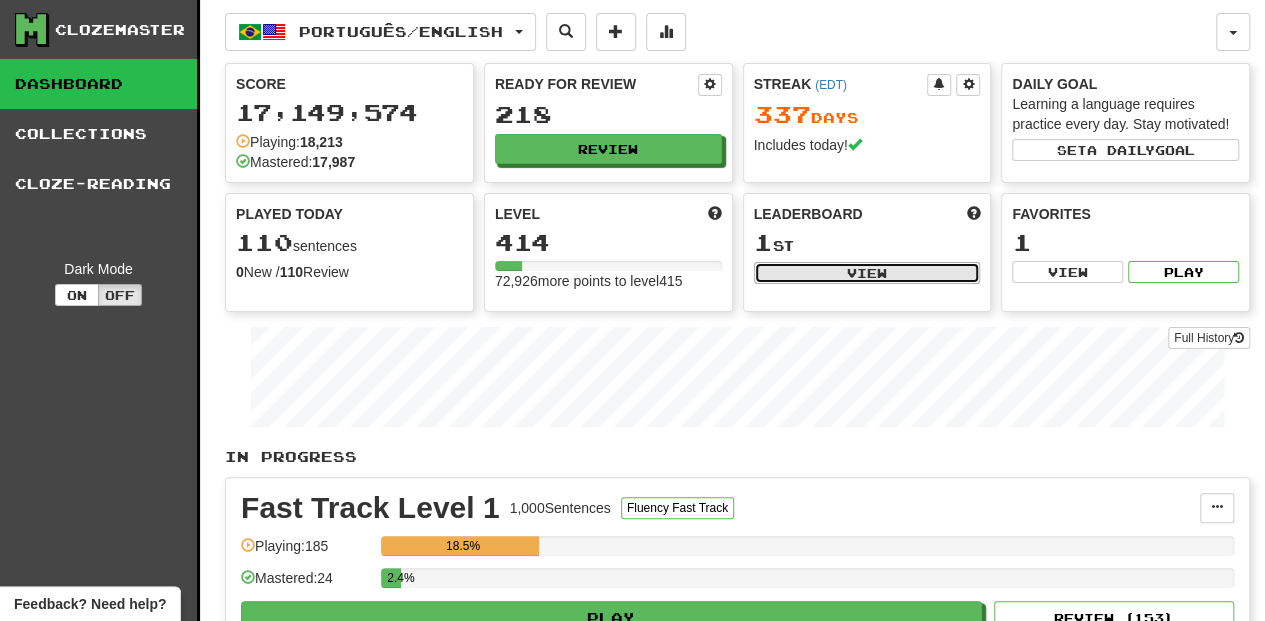 click on "View" at bounding box center (867, 273) 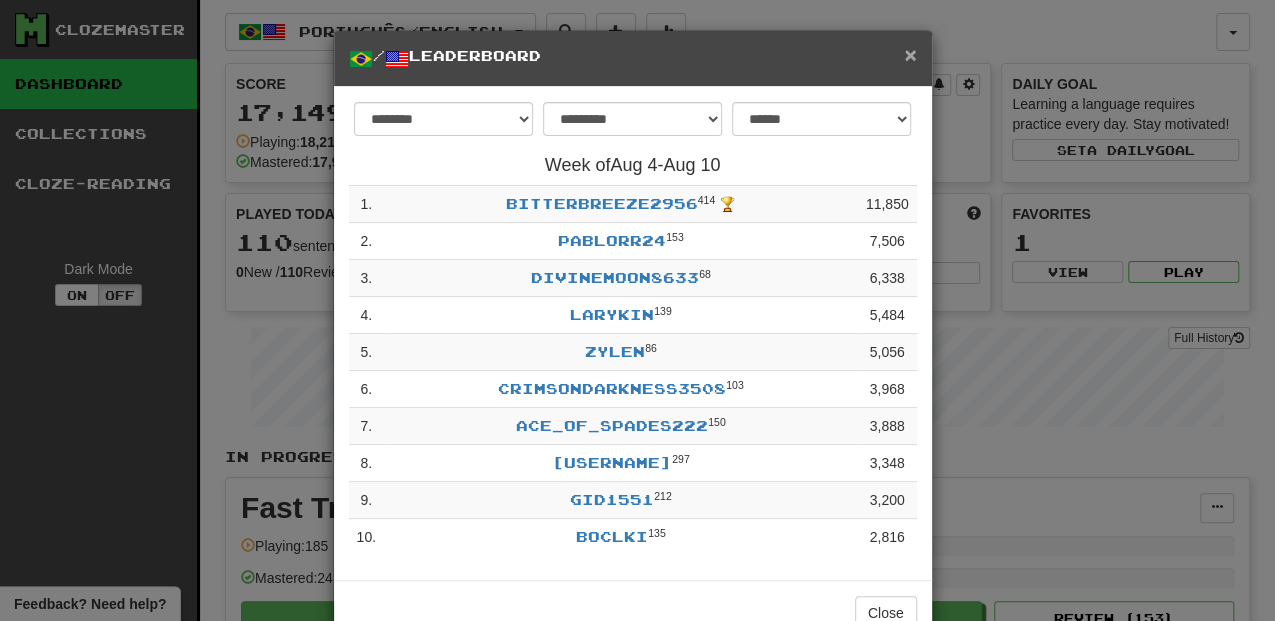 click on "×" at bounding box center (910, 54) 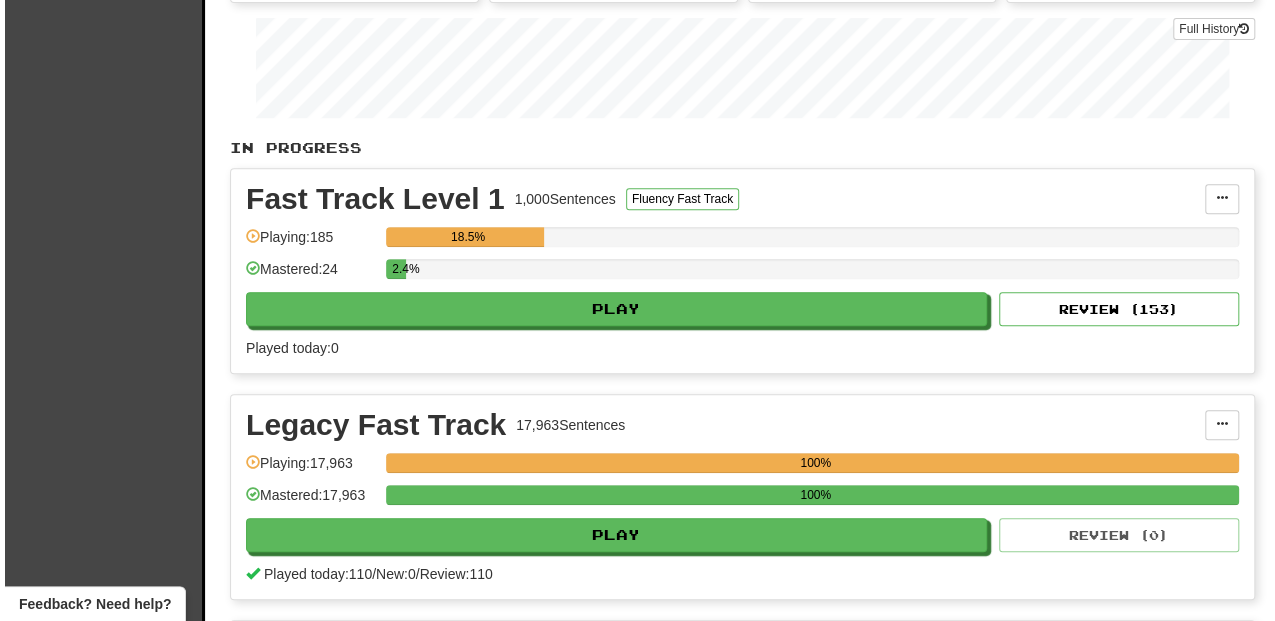 scroll, scrollTop: 333, scrollLeft: 0, axis: vertical 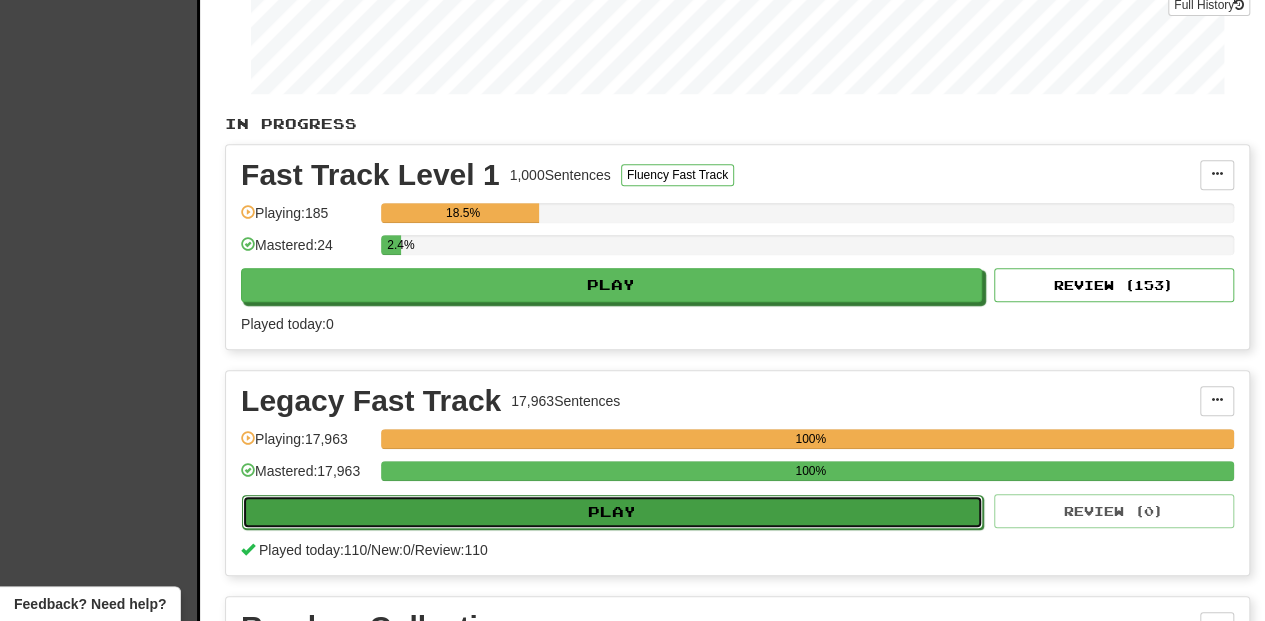 click on "Play" at bounding box center (612, 512) 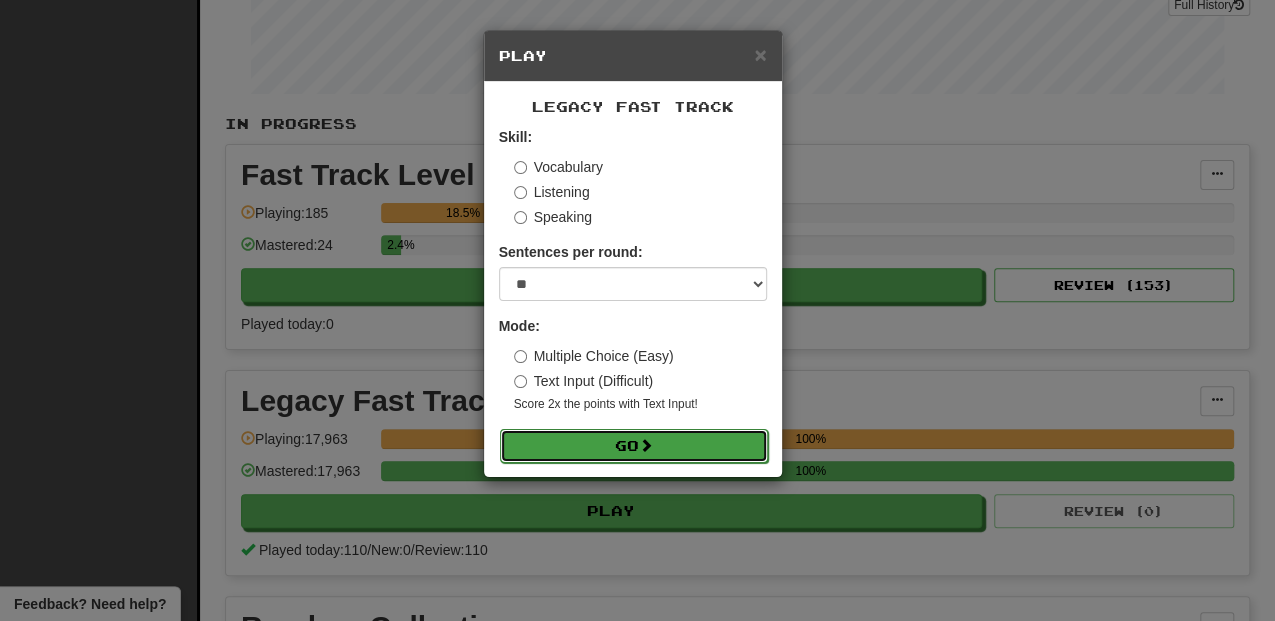 click on "Go" at bounding box center [634, 446] 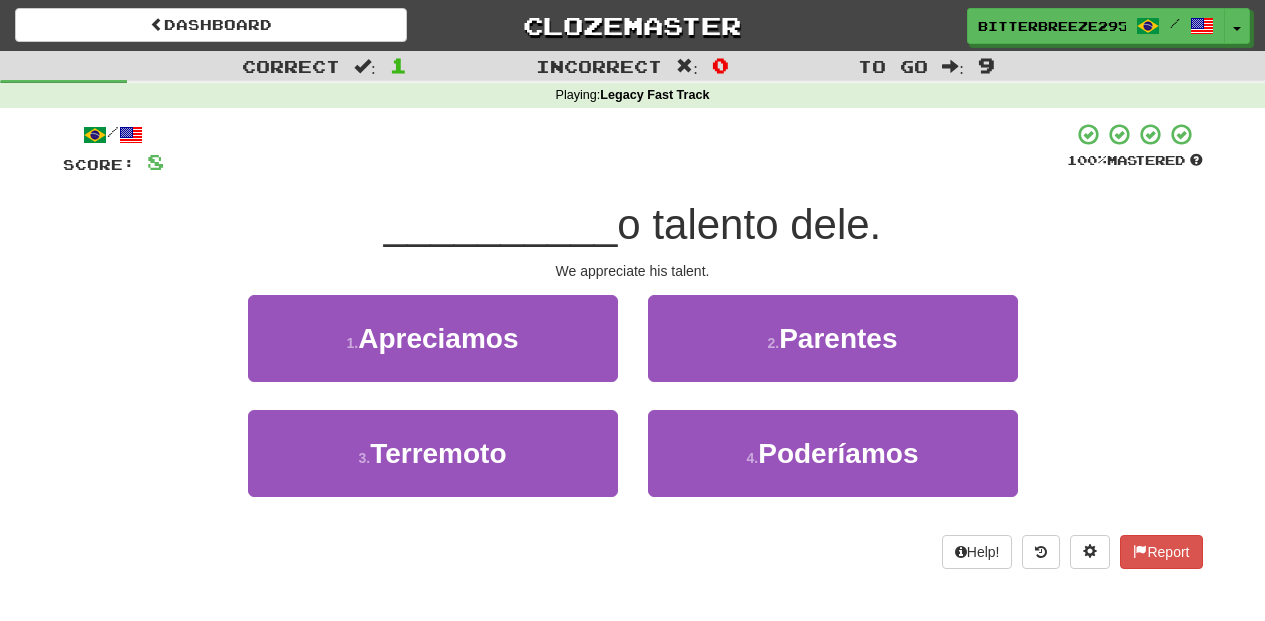 scroll, scrollTop: 0, scrollLeft: 0, axis: both 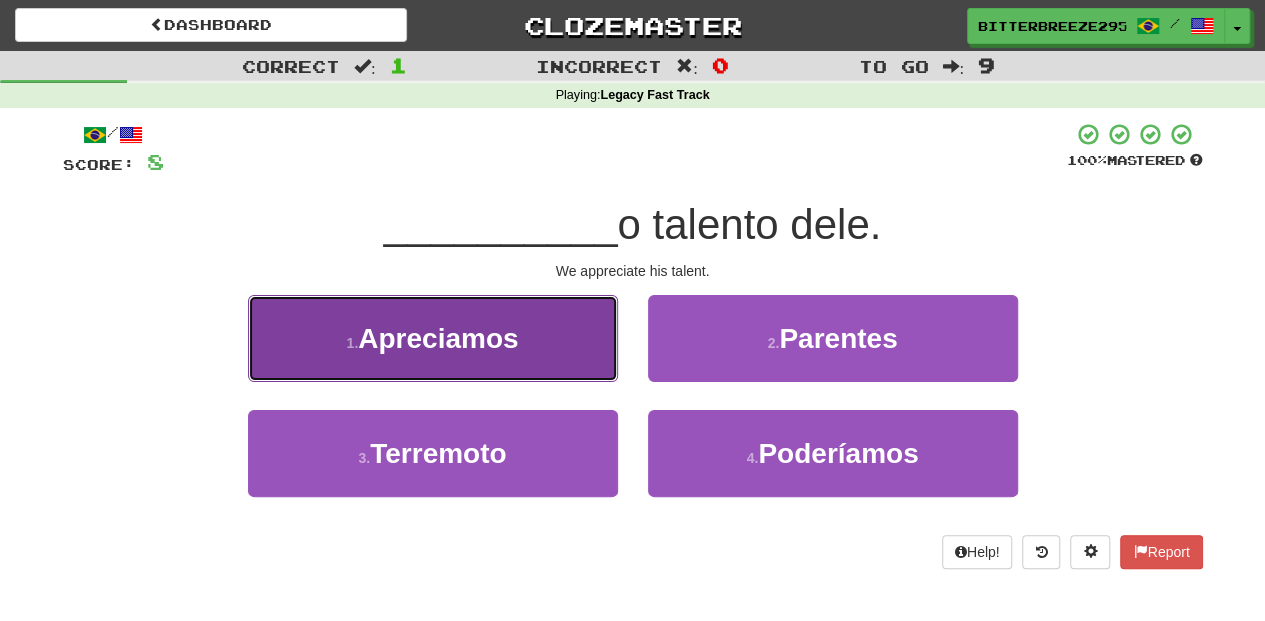 click on "1 .  Apreciamos" at bounding box center [433, 338] 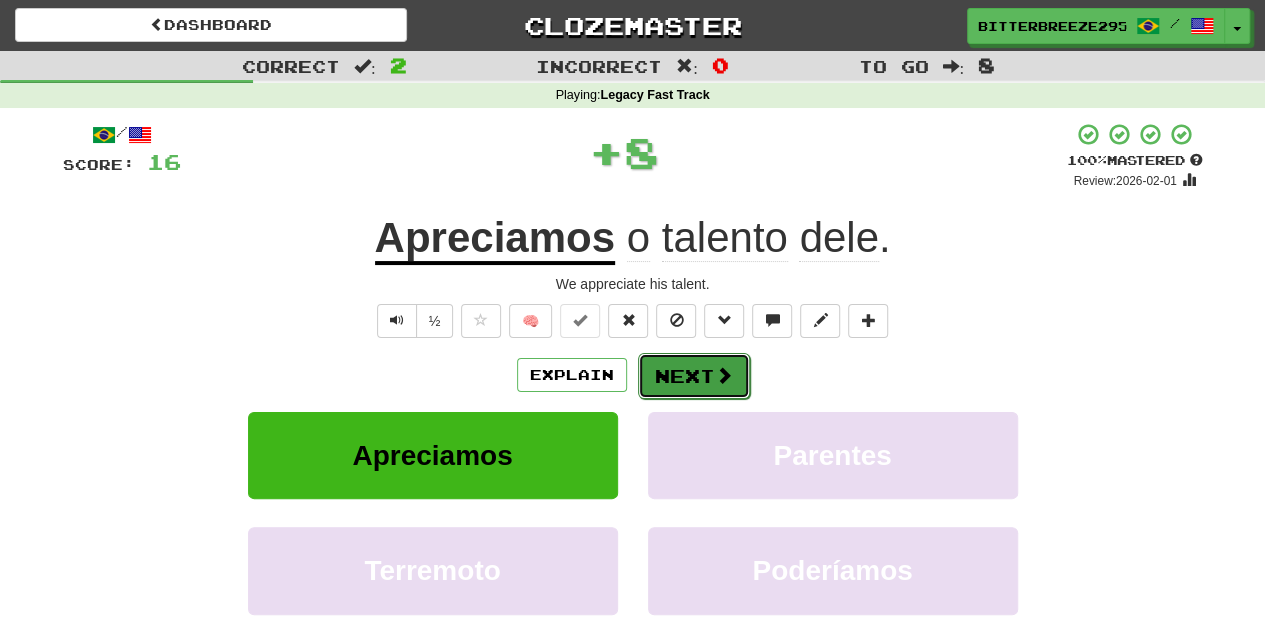 click on "Next" at bounding box center (694, 376) 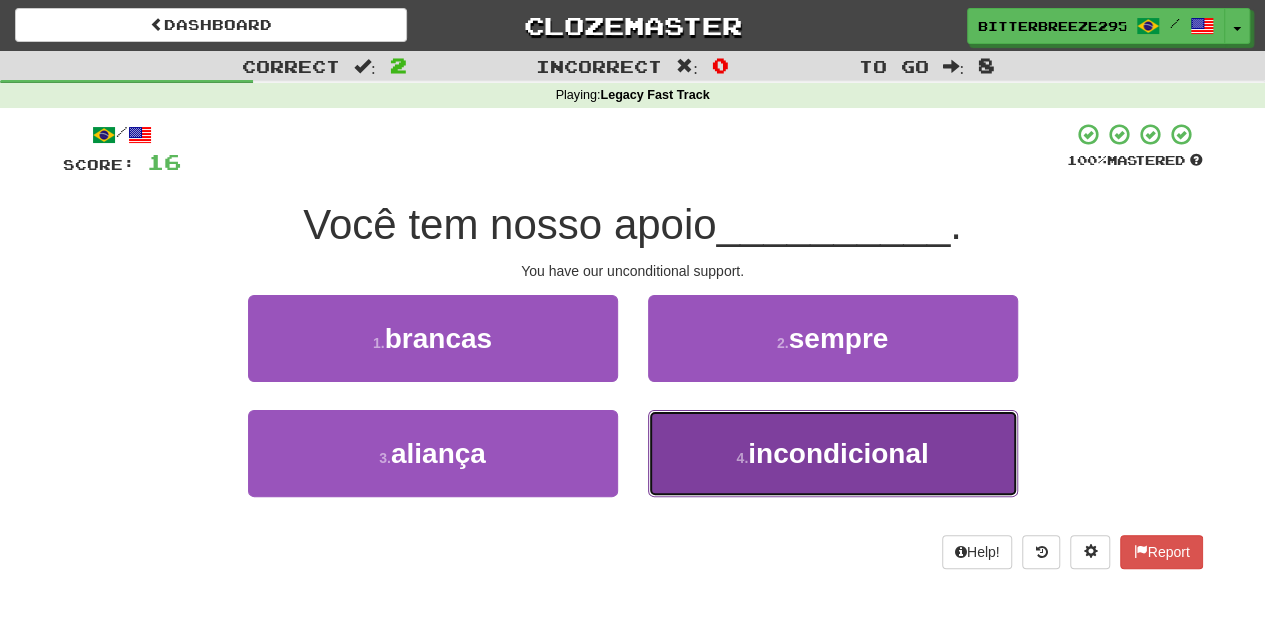 click on "4 .  incondicional" at bounding box center [833, 453] 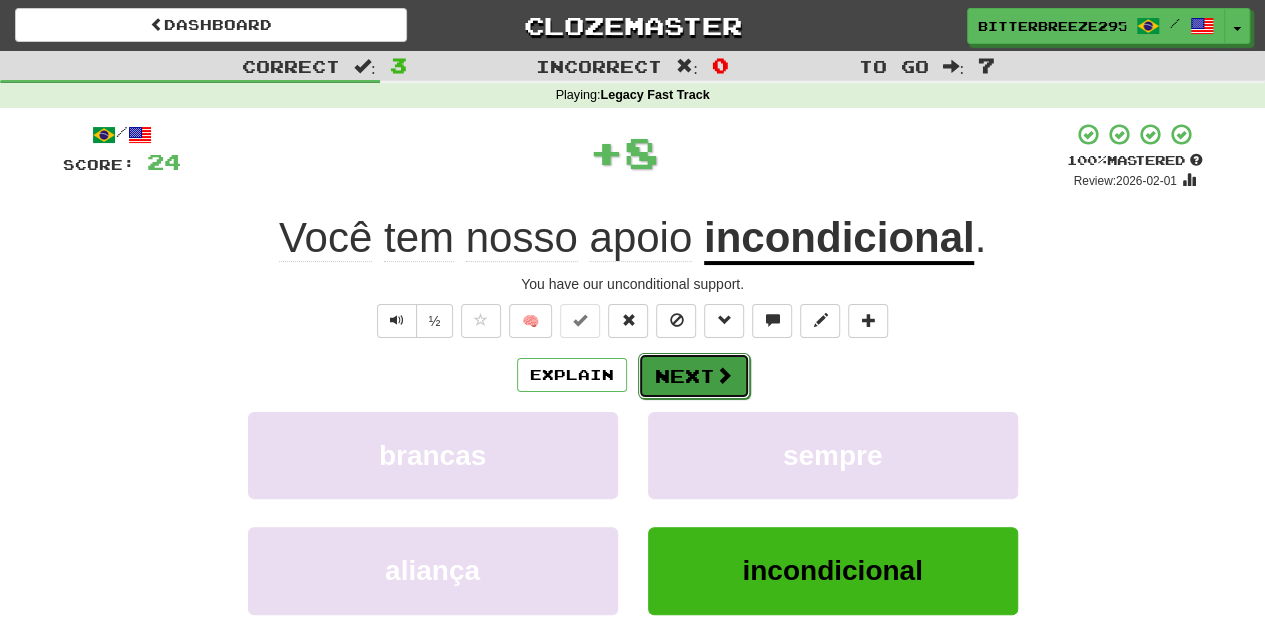 click on "Next" at bounding box center [694, 376] 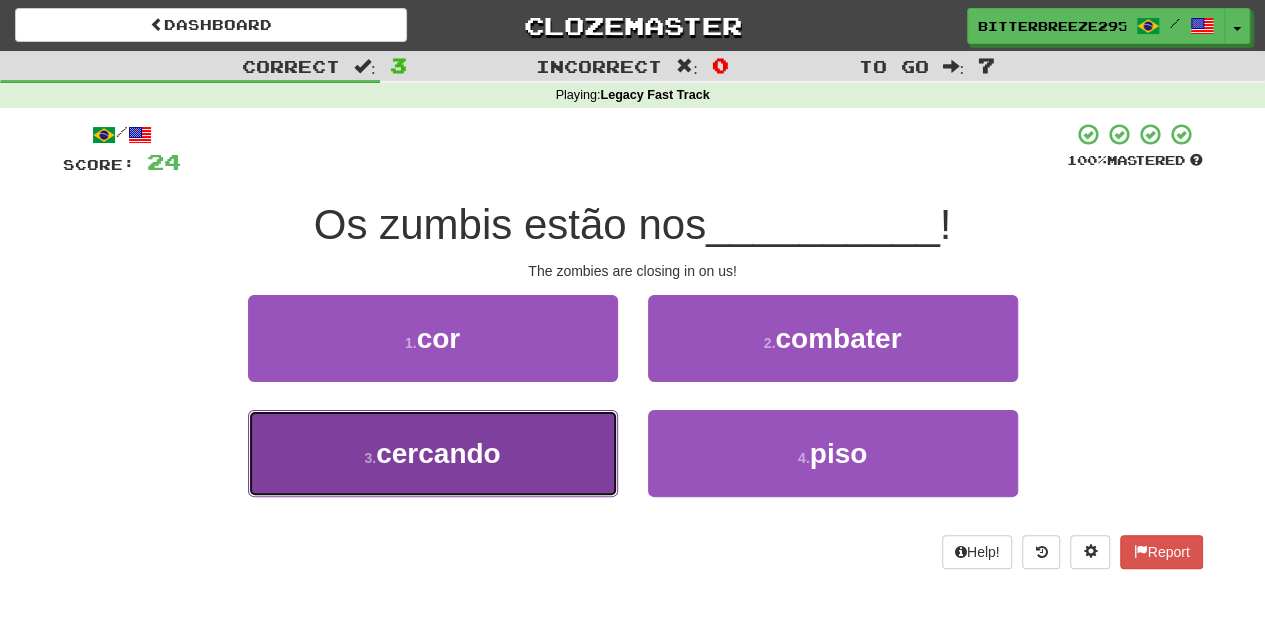click on "3 .  cercando" at bounding box center [433, 453] 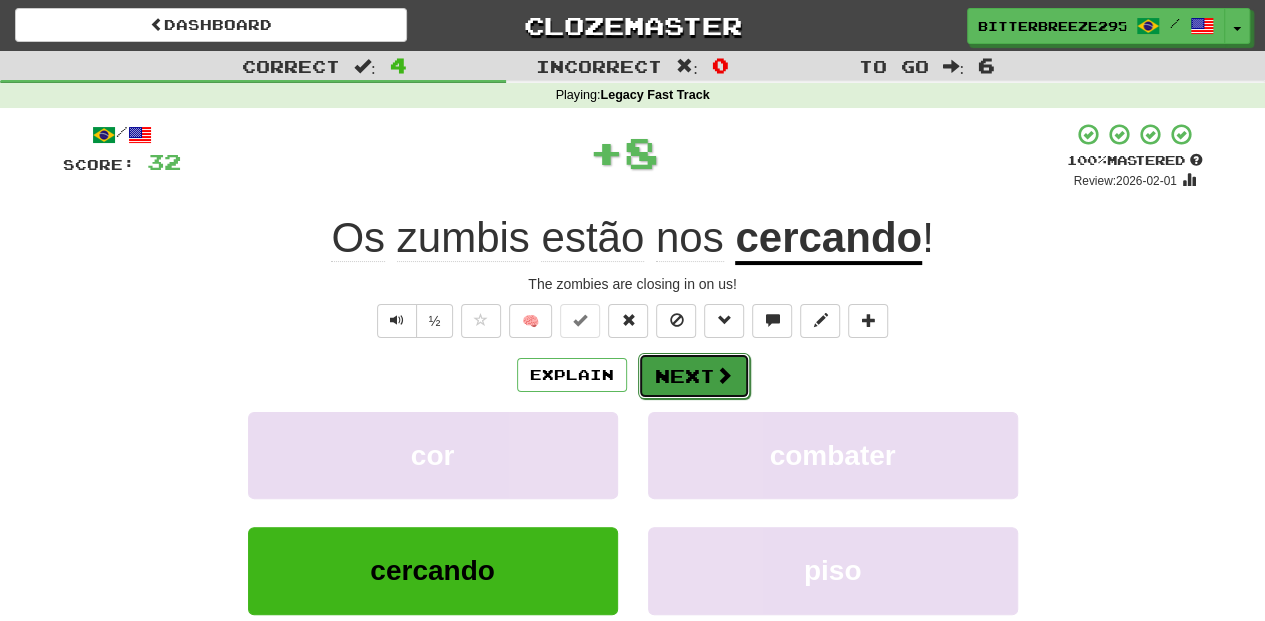 click on "Next" at bounding box center [694, 376] 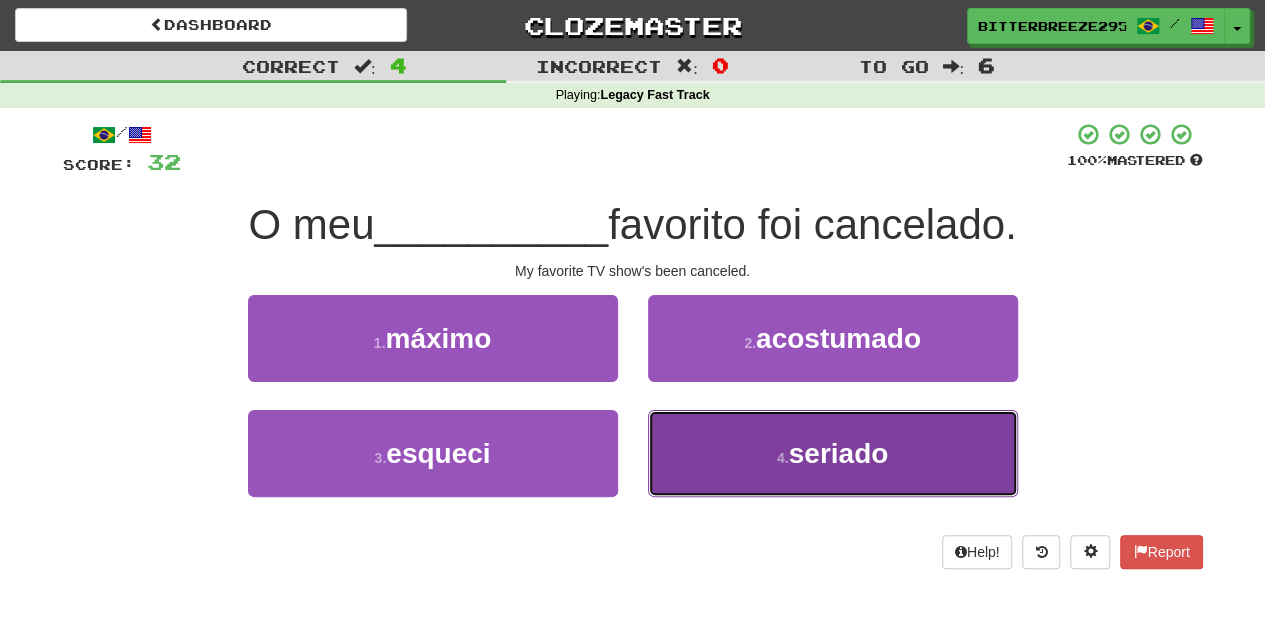 click on "4 .  seriado" at bounding box center [833, 453] 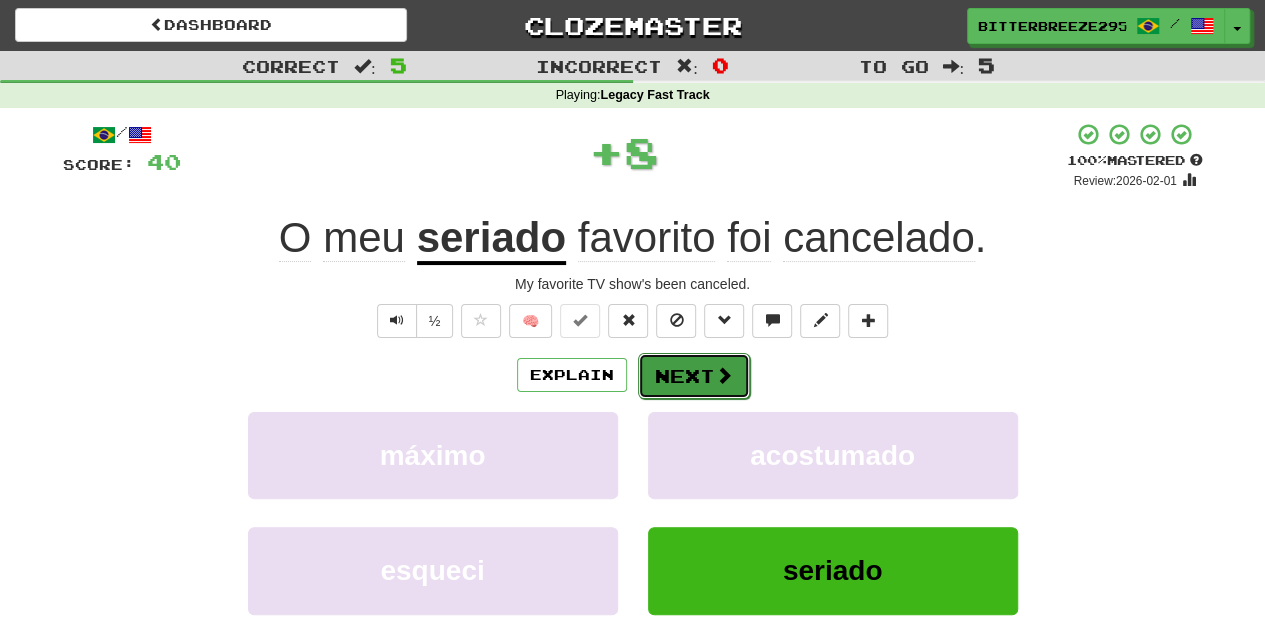 click on "Next" at bounding box center [694, 376] 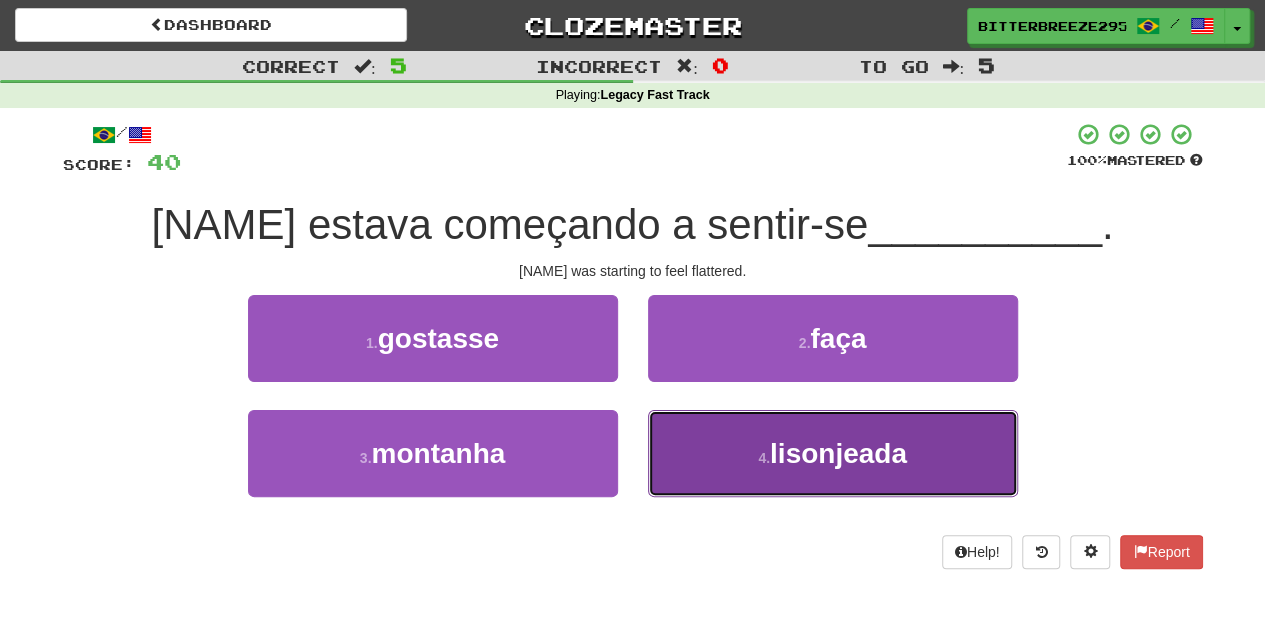 click on "4 .  lisonjeada" at bounding box center (833, 453) 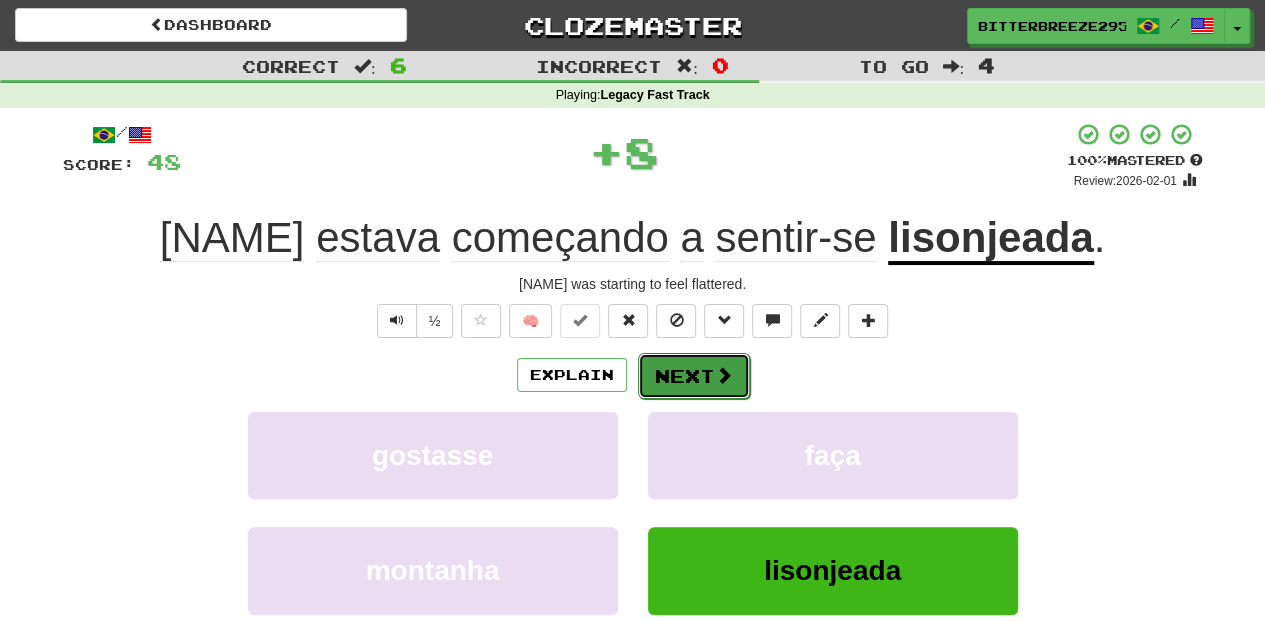 click on "Next" at bounding box center [694, 376] 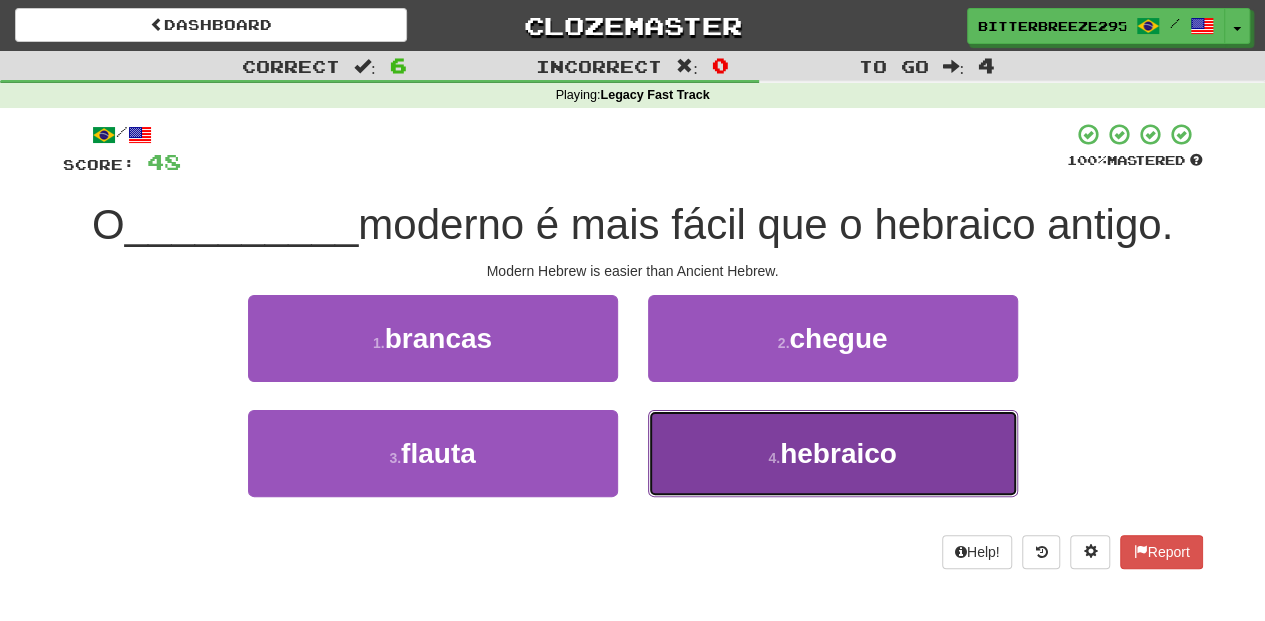 click on "4 .  hebraico" at bounding box center (833, 453) 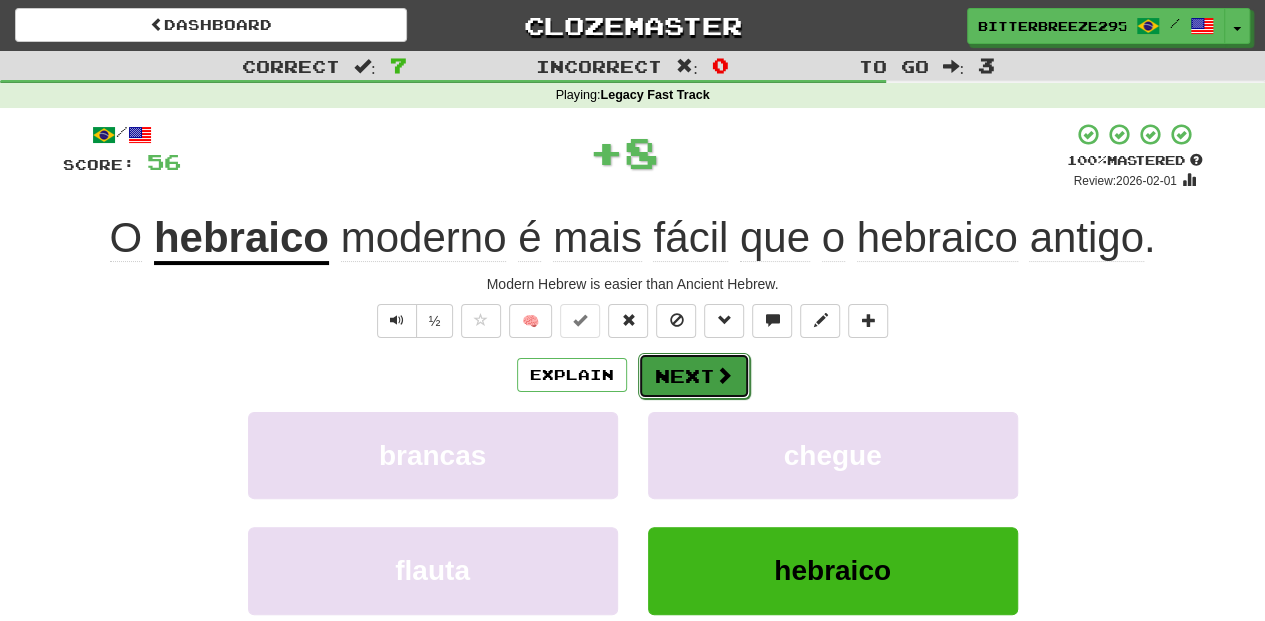 click on "Next" at bounding box center [694, 376] 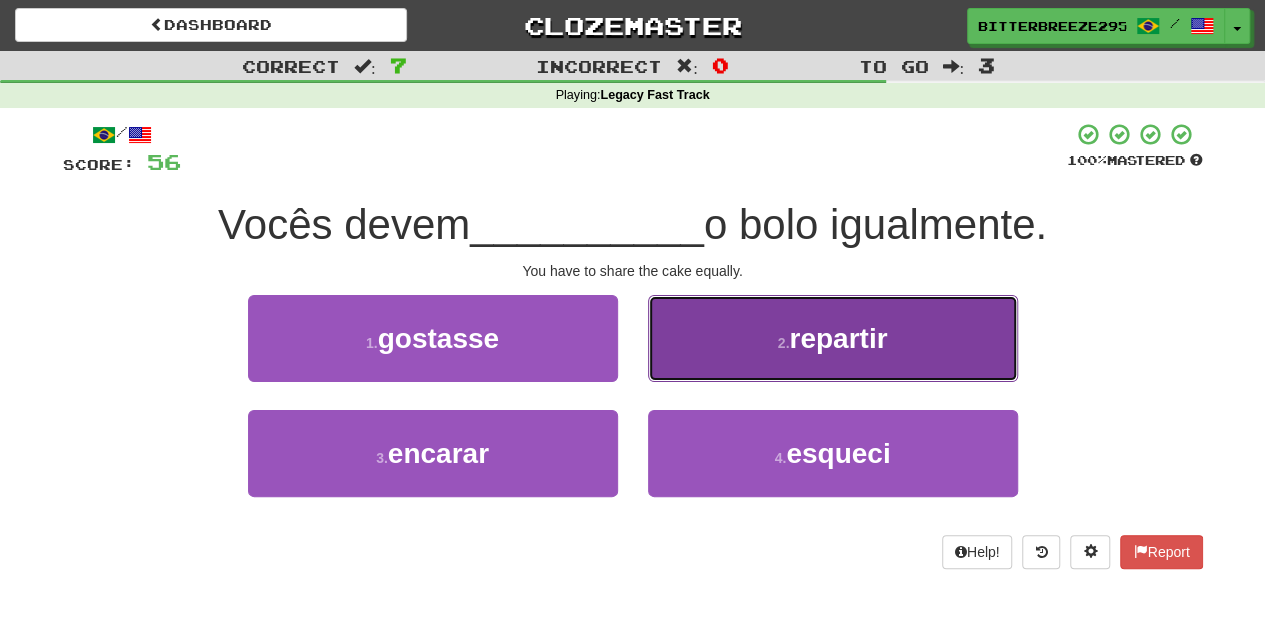 click on "2 .  repartir" at bounding box center (833, 338) 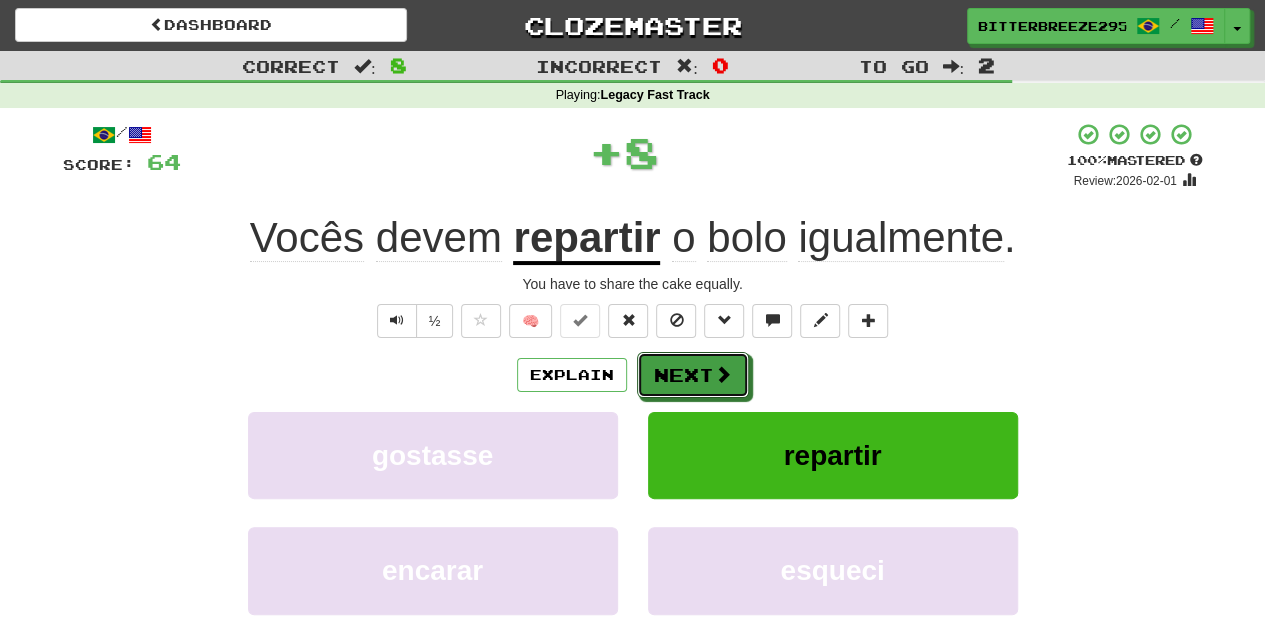 click on "Next" at bounding box center [693, 375] 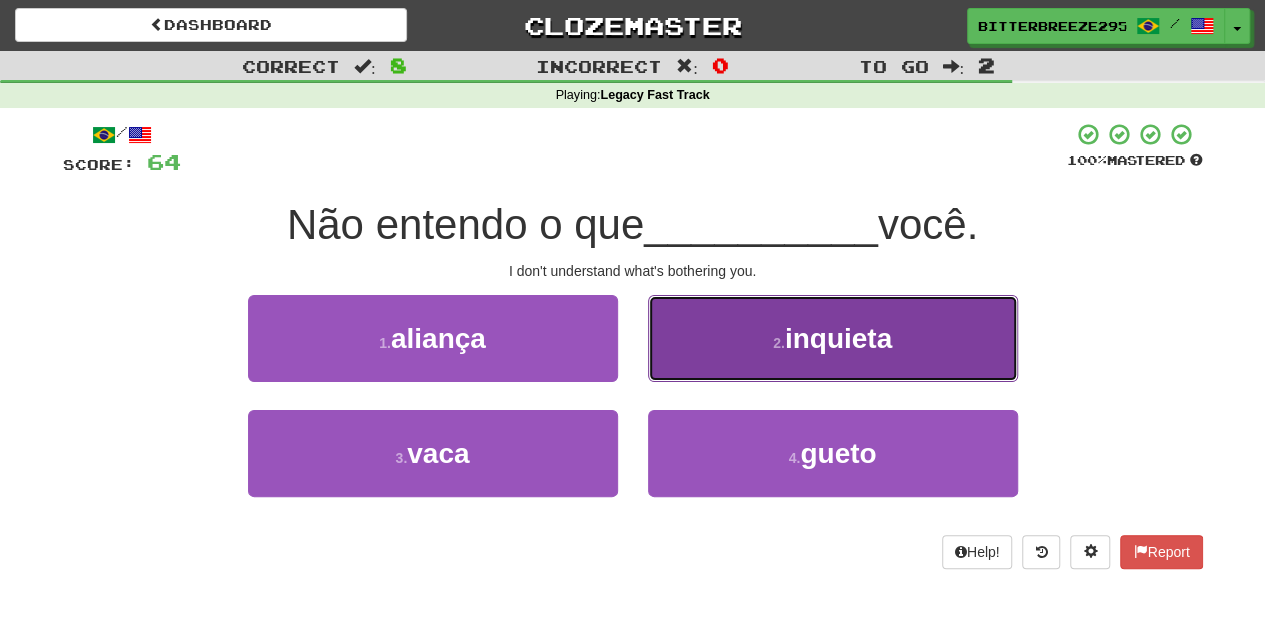 click on "2 .  inquieta" at bounding box center [833, 338] 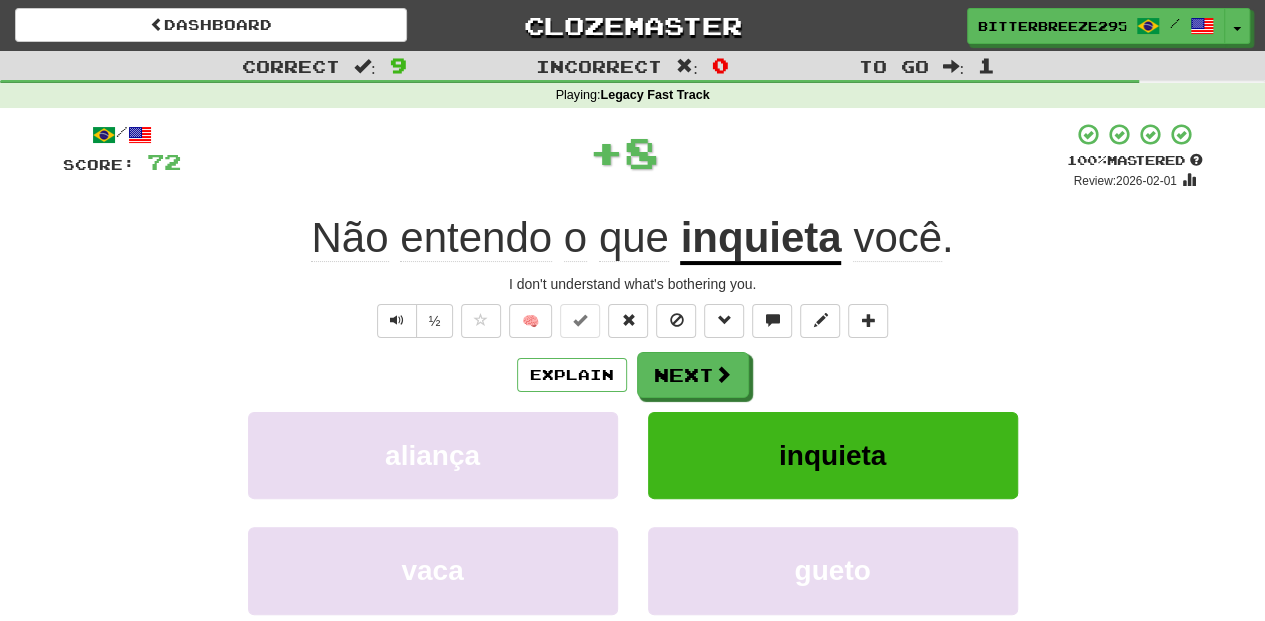 click on "Next" at bounding box center [693, 375] 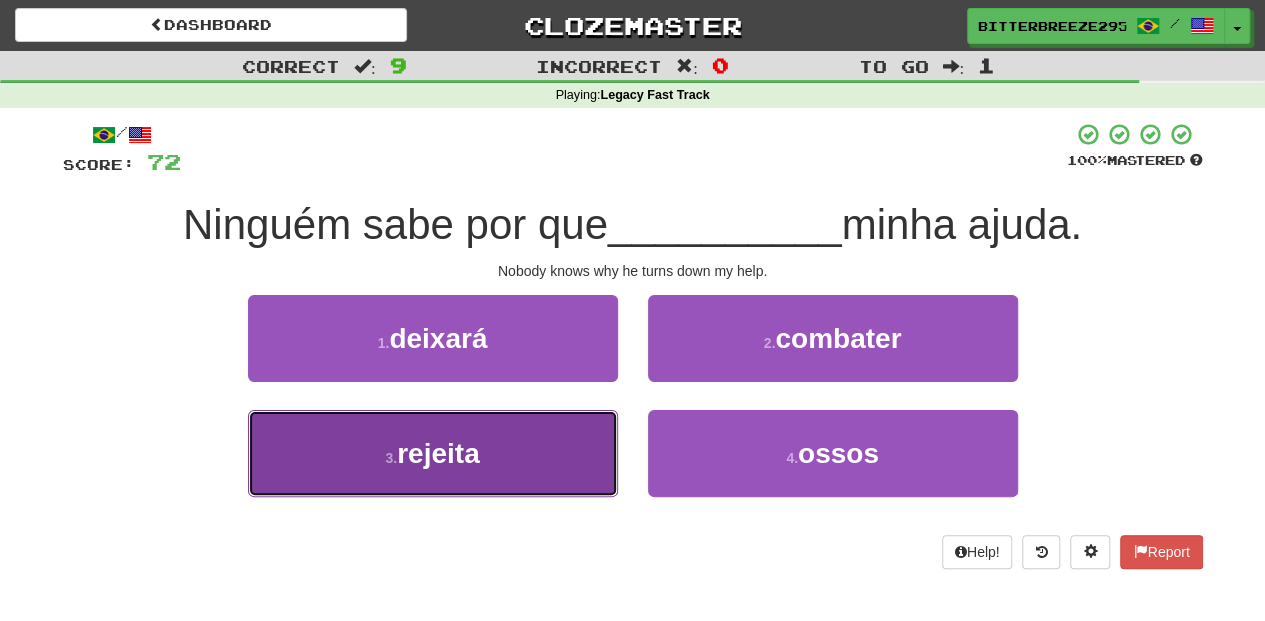 click on "3 .  rejeita" at bounding box center (433, 453) 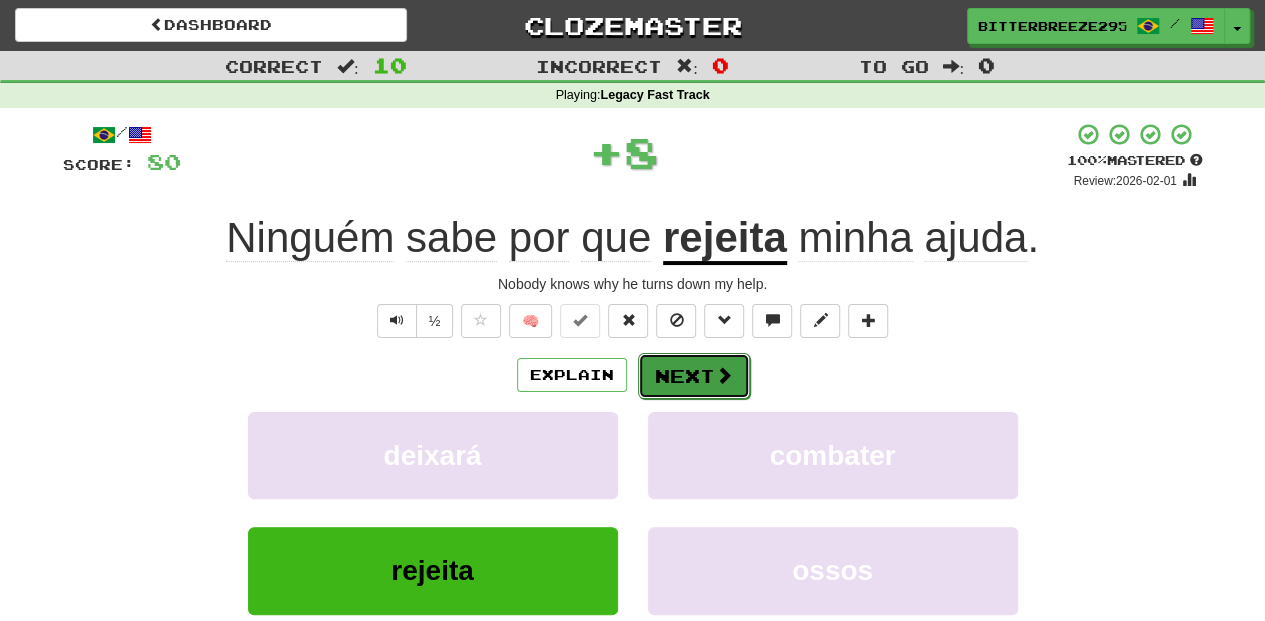 click on "Next" at bounding box center [694, 376] 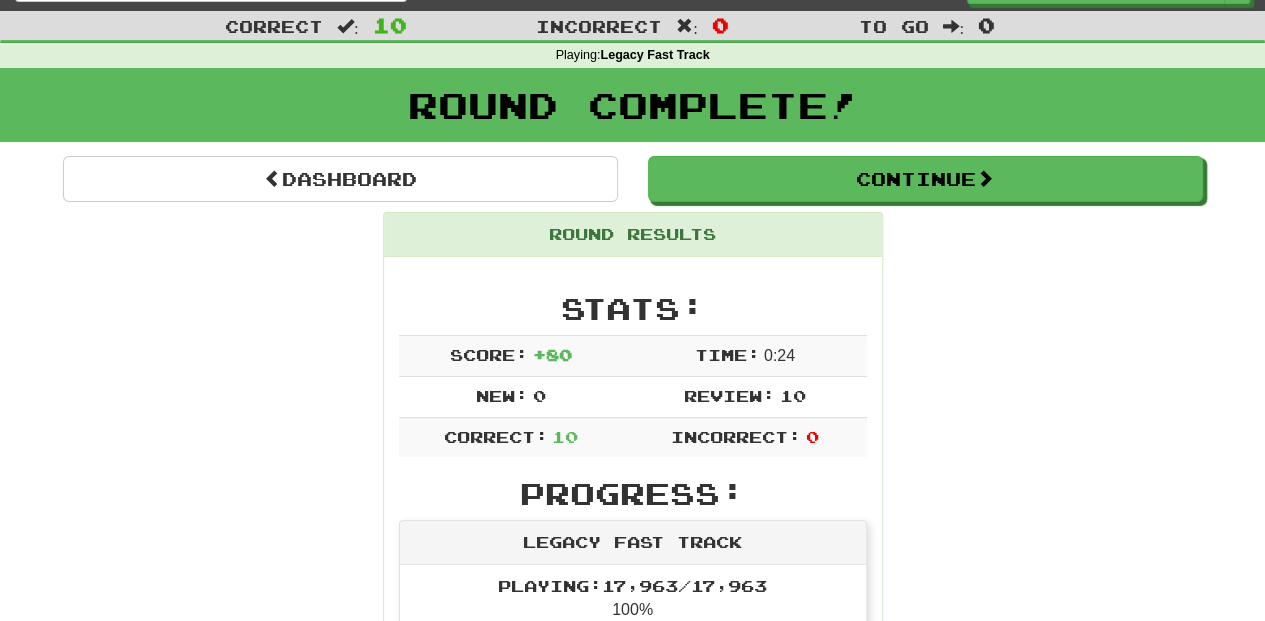 scroll, scrollTop: 0, scrollLeft: 0, axis: both 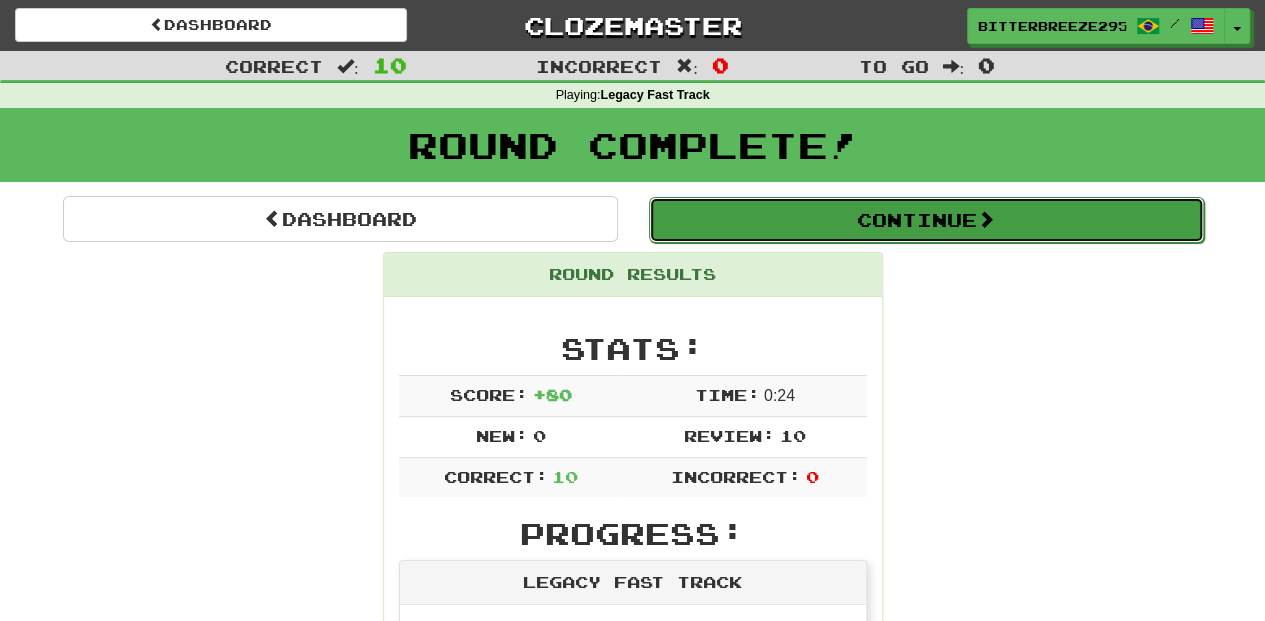 click on "Continue" at bounding box center (926, 220) 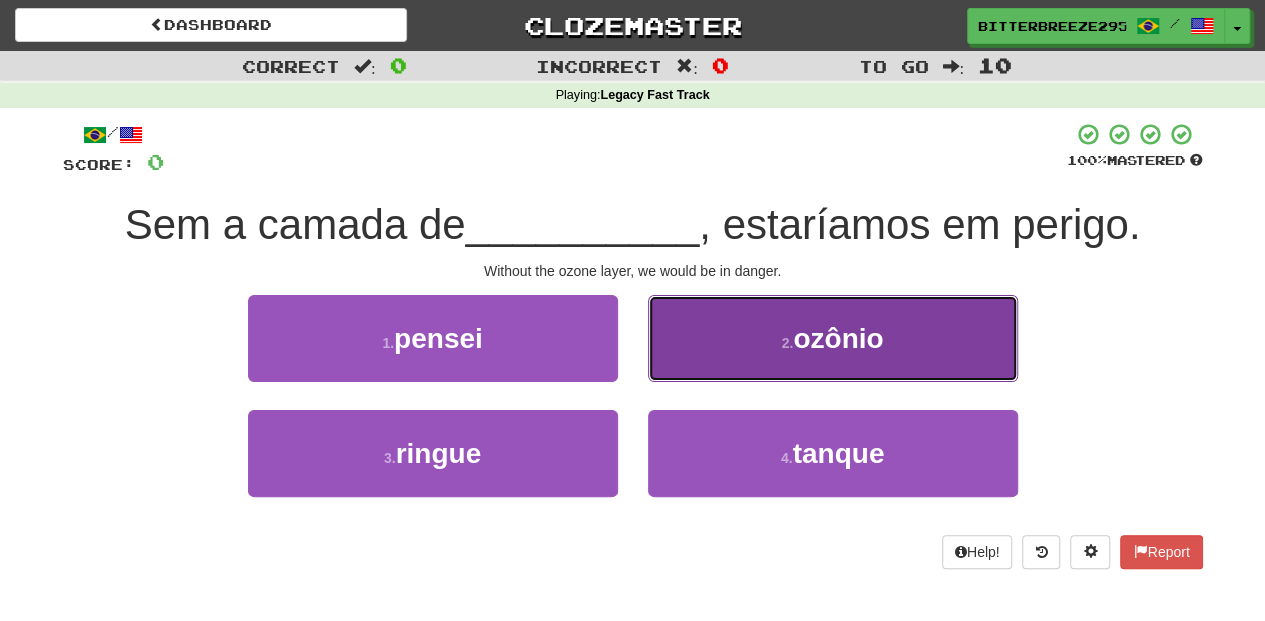 click on "2 .  ozônio" at bounding box center (833, 338) 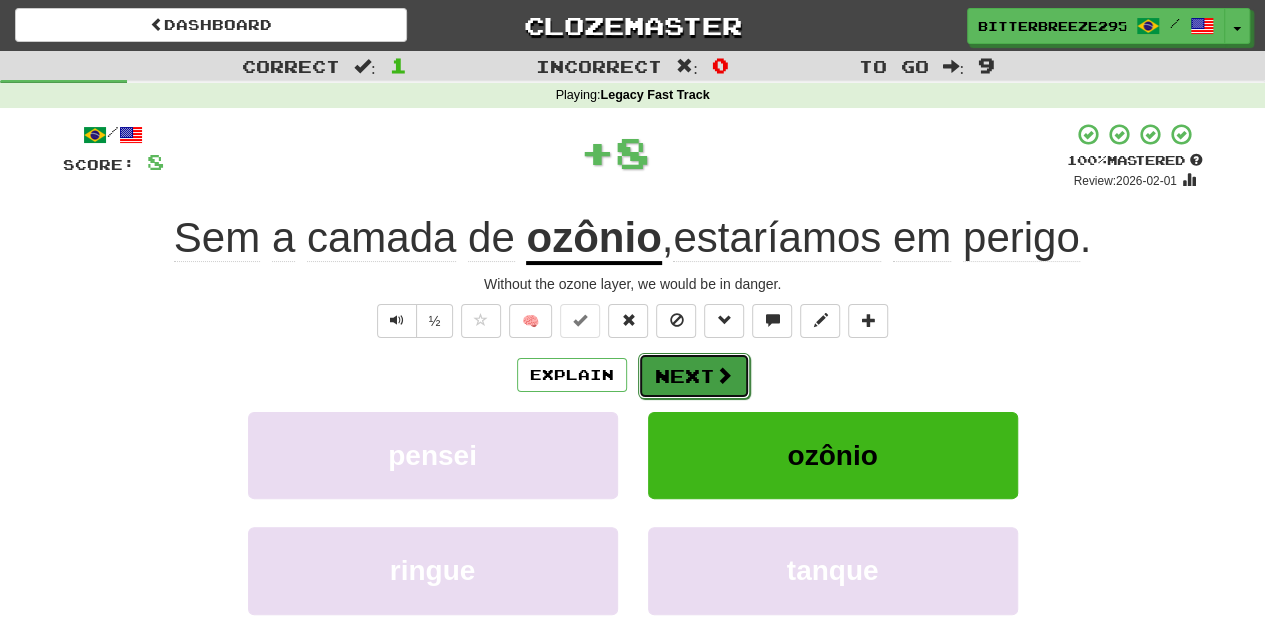 click on "Next" at bounding box center (694, 376) 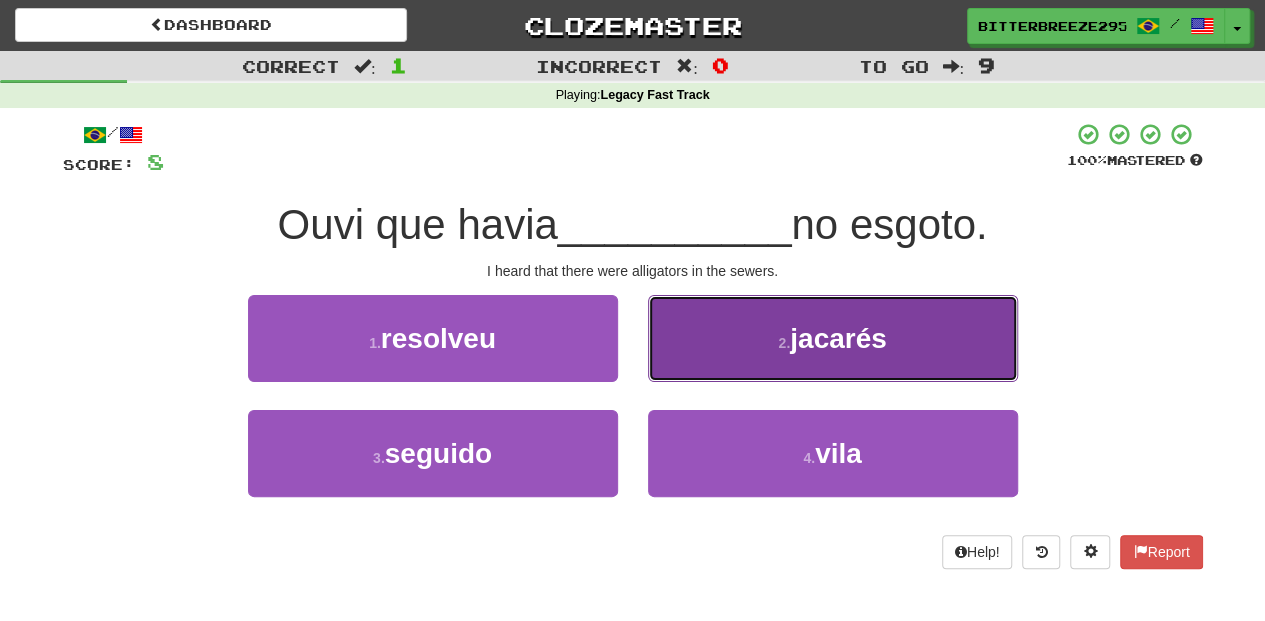 click on "2 .  jacarés" at bounding box center [833, 338] 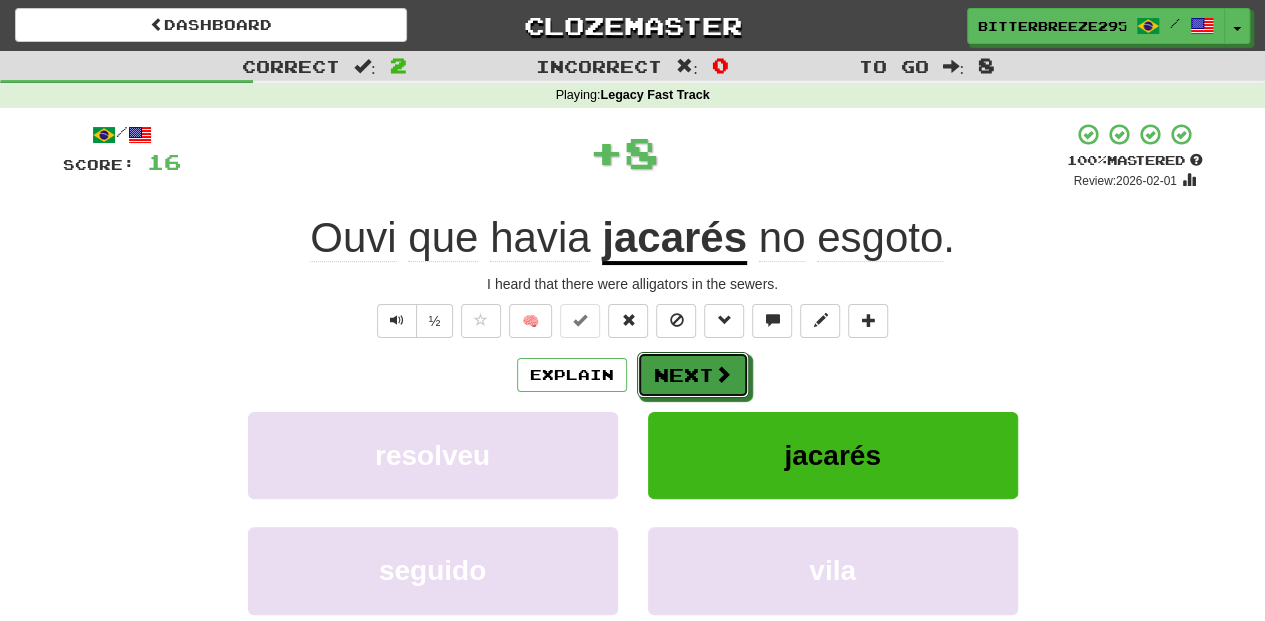 click on "Next" at bounding box center (693, 375) 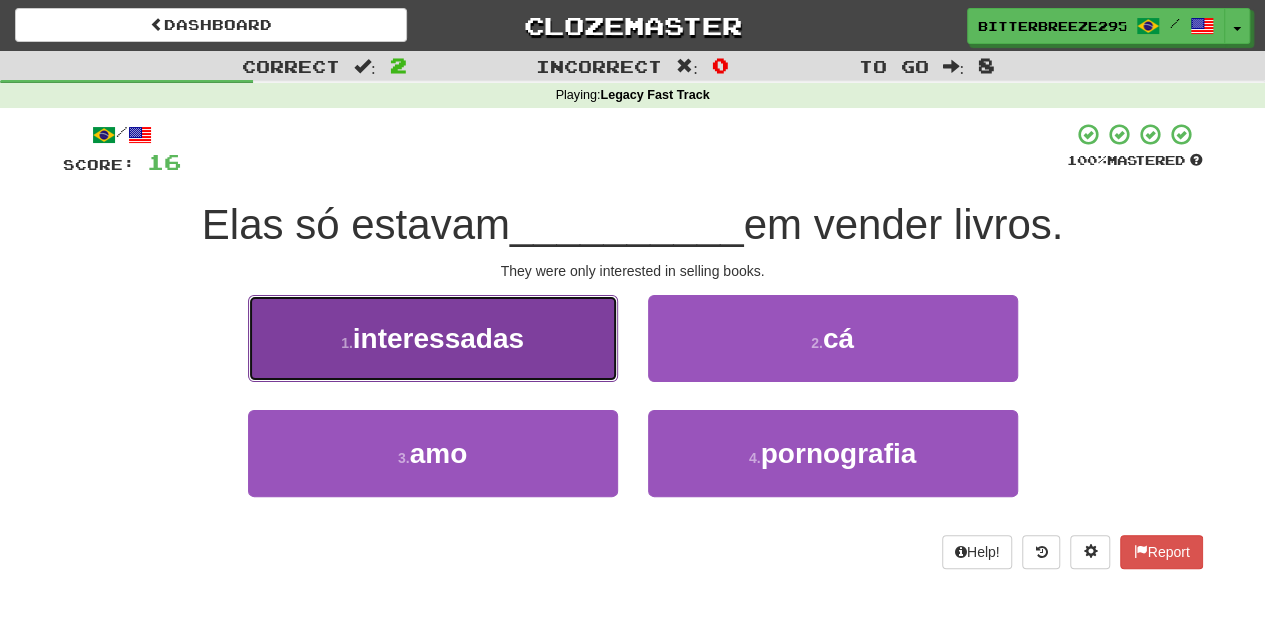 click on "1 .  interessadas" at bounding box center (433, 338) 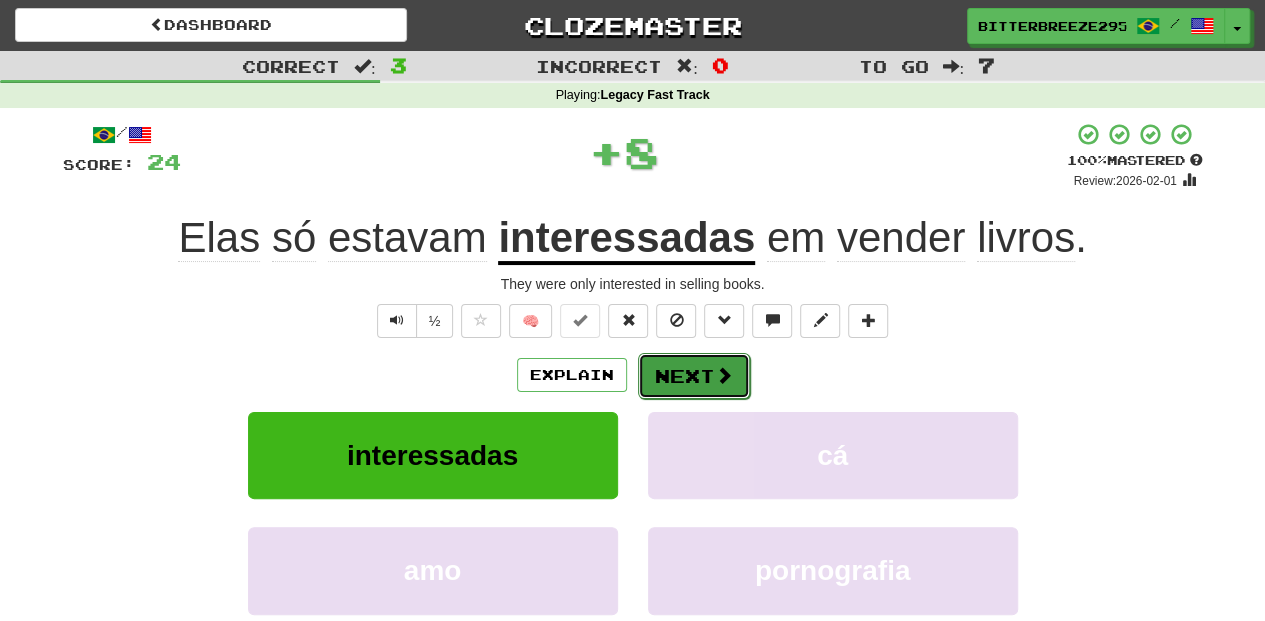 click on "Next" at bounding box center (694, 376) 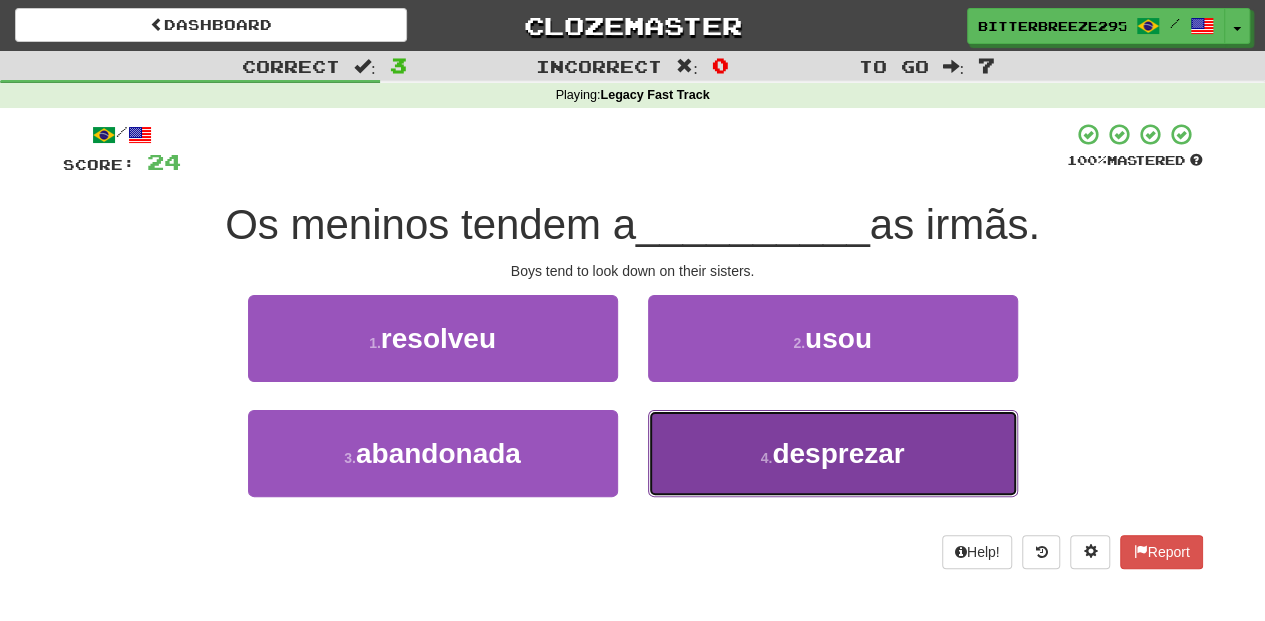 click on "4 .  desprezar" at bounding box center (833, 453) 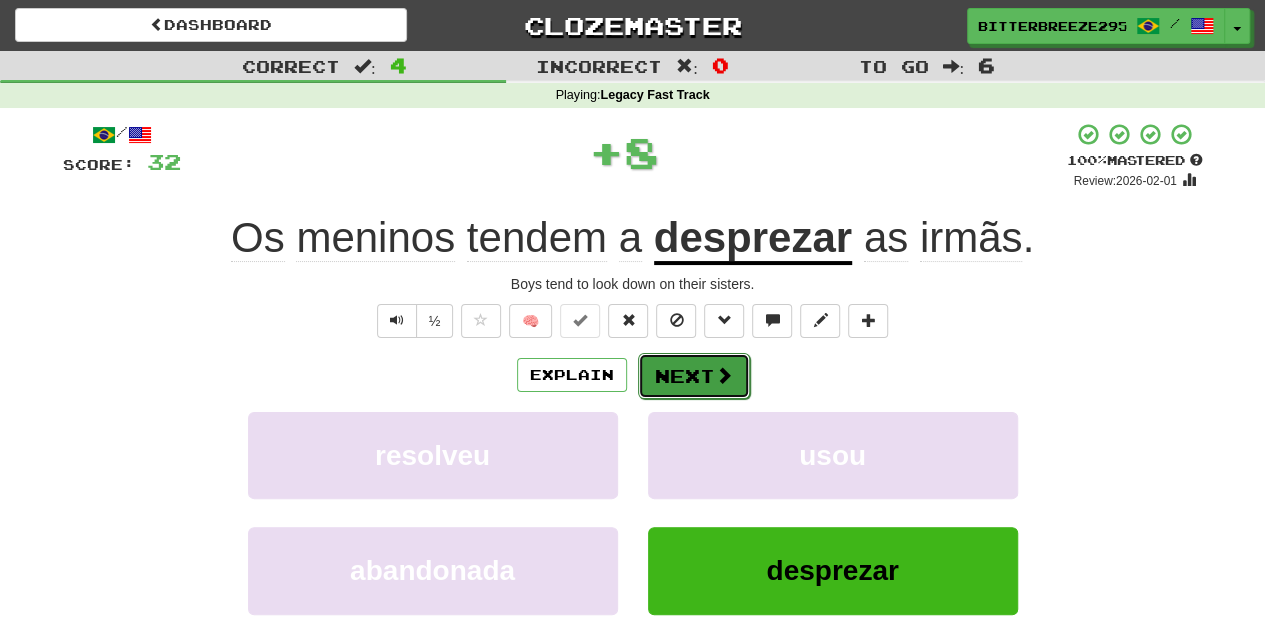 click on "Next" at bounding box center [694, 376] 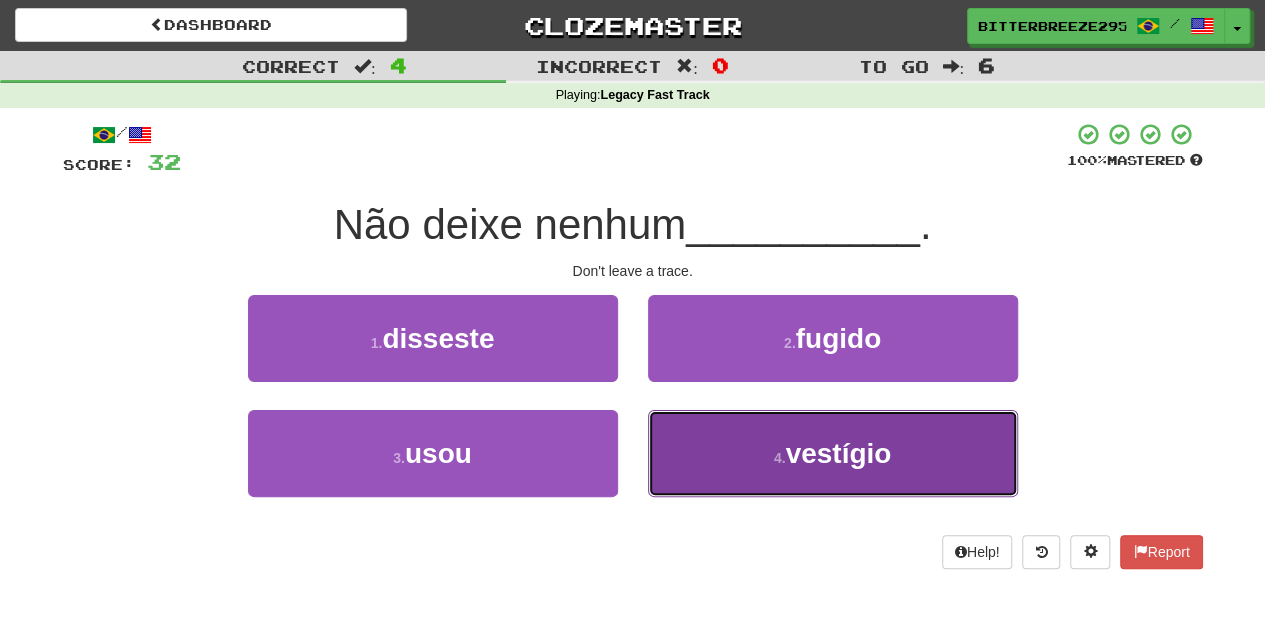 click on "4 .  vestígio" at bounding box center [833, 453] 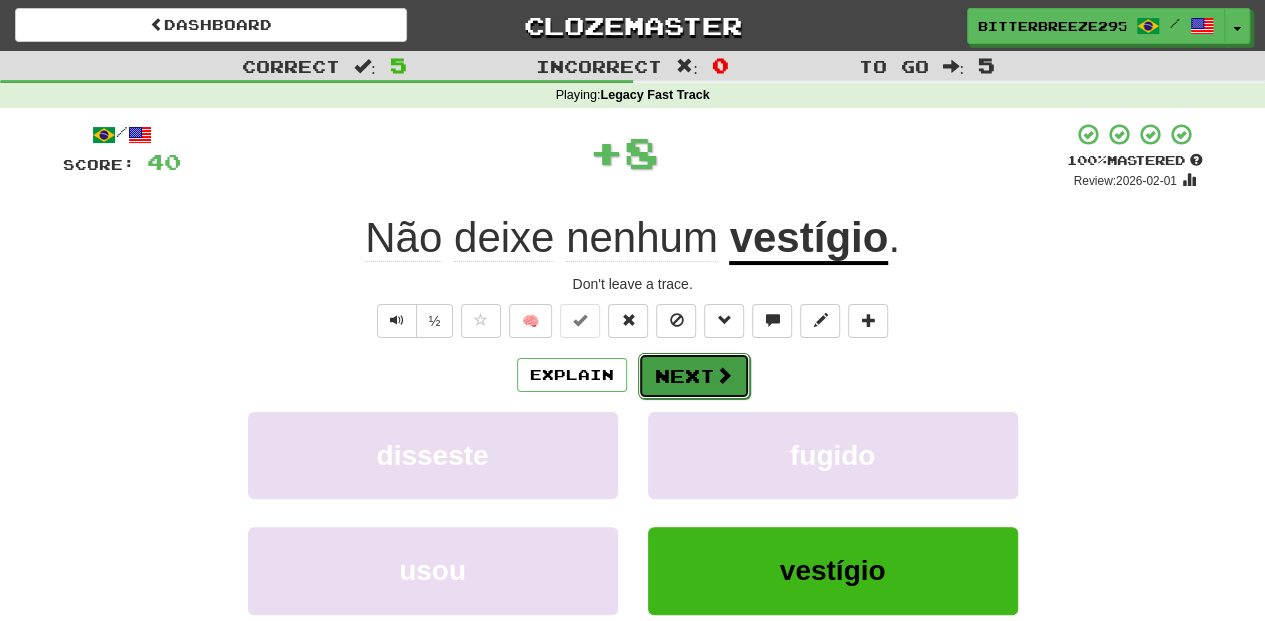 click on "Next" at bounding box center (694, 376) 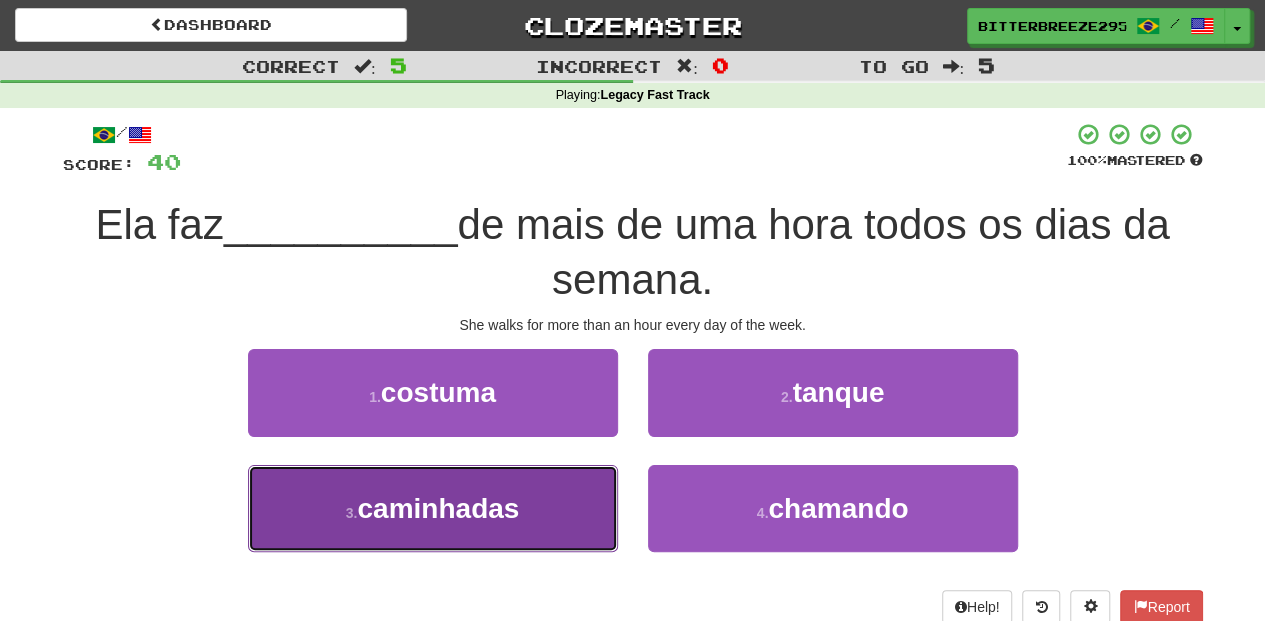 click on "3 .  caminhadas" at bounding box center [433, 508] 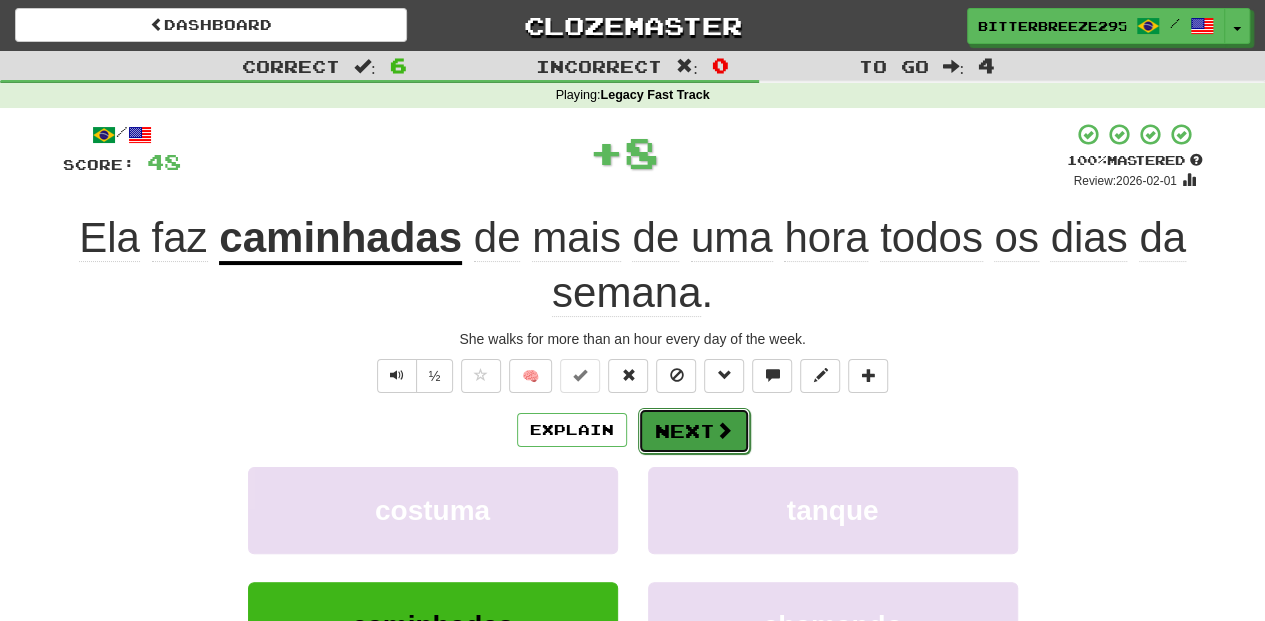 click on "Next" at bounding box center [694, 431] 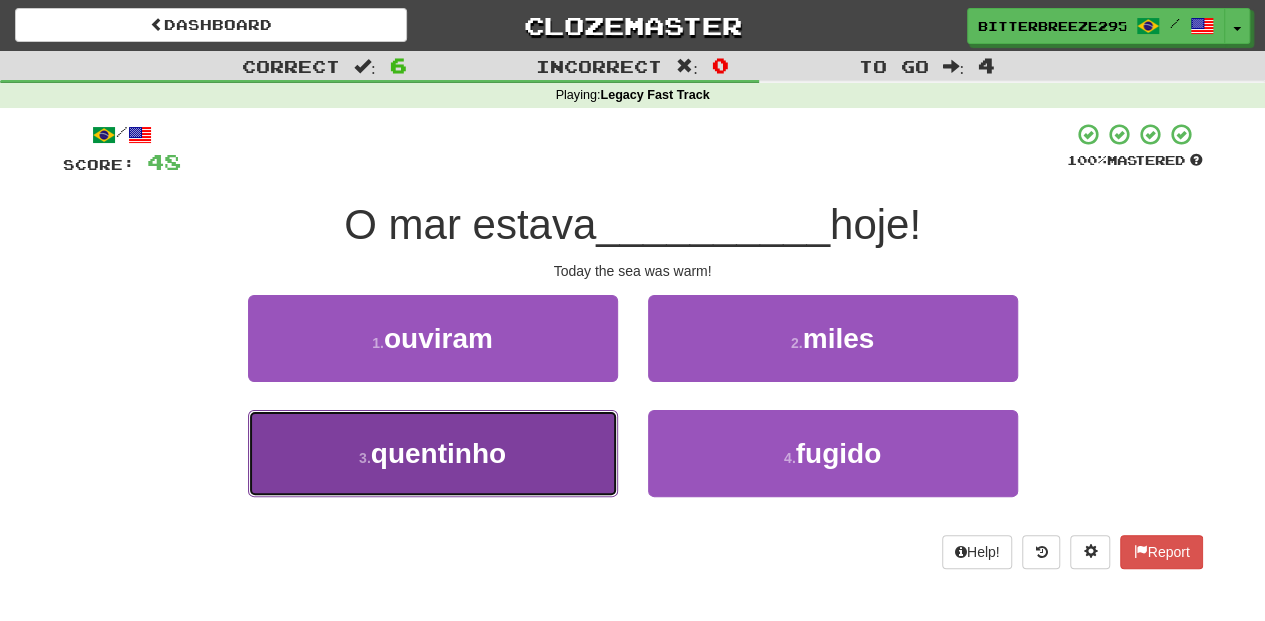 click on "3 .  quentinho" at bounding box center (433, 453) 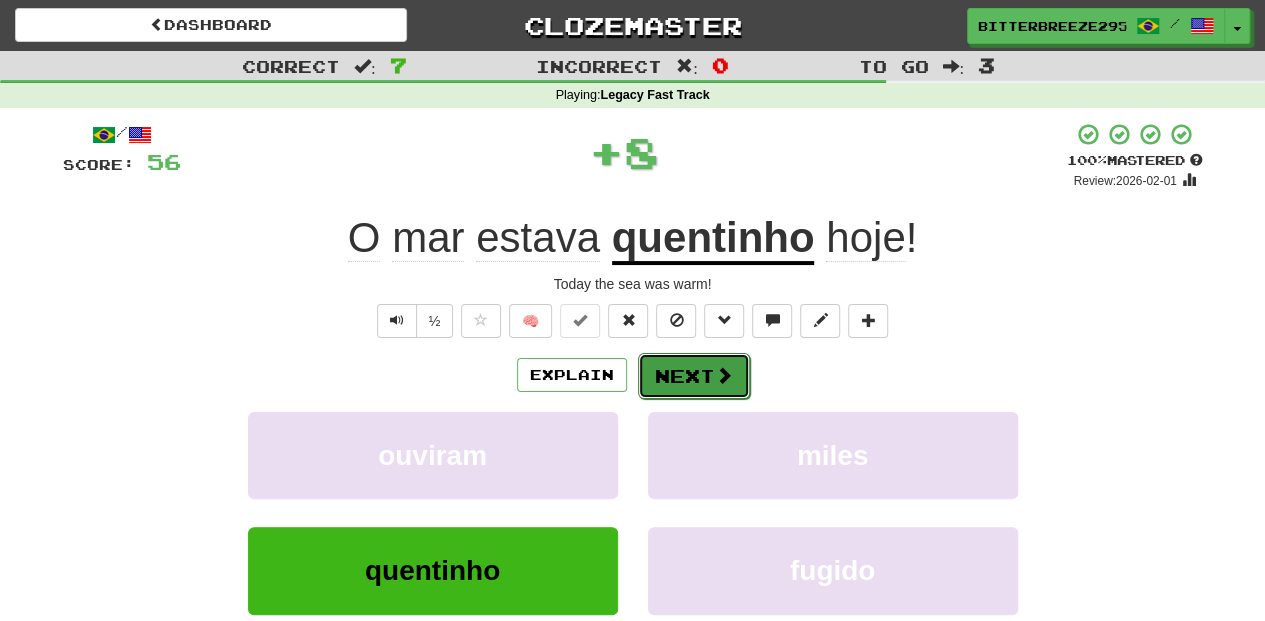 click on "Next" at bounding box center (694, 376) 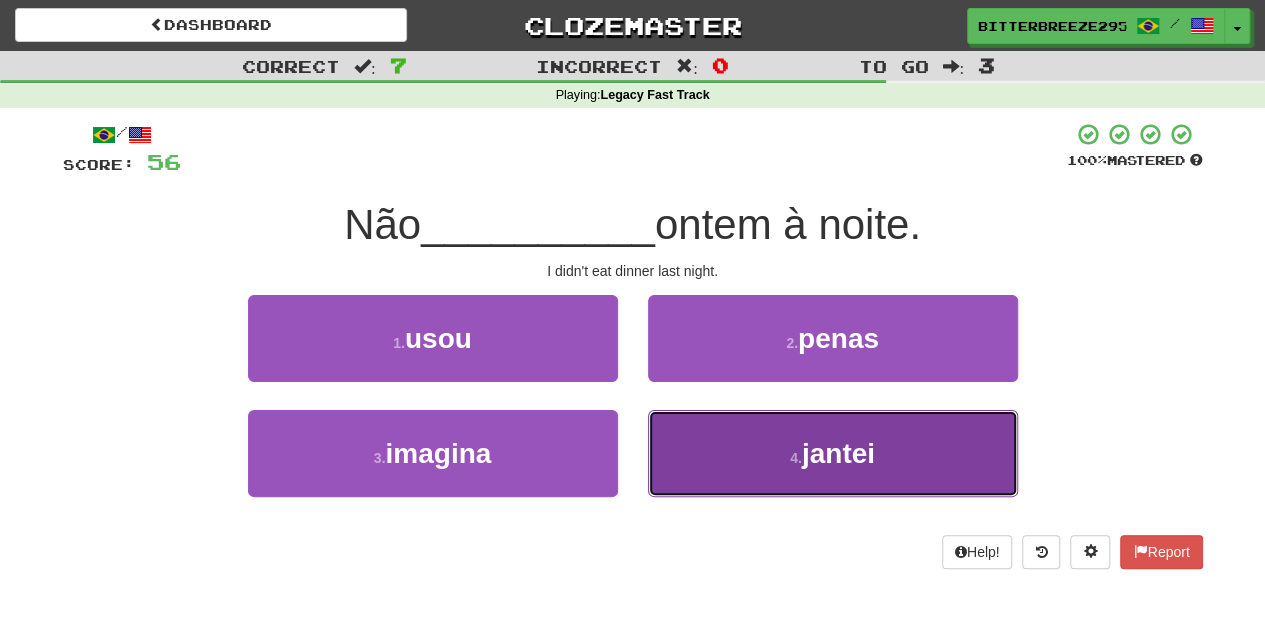 click on "4 .  jantei" at bounding box center [833, 453] 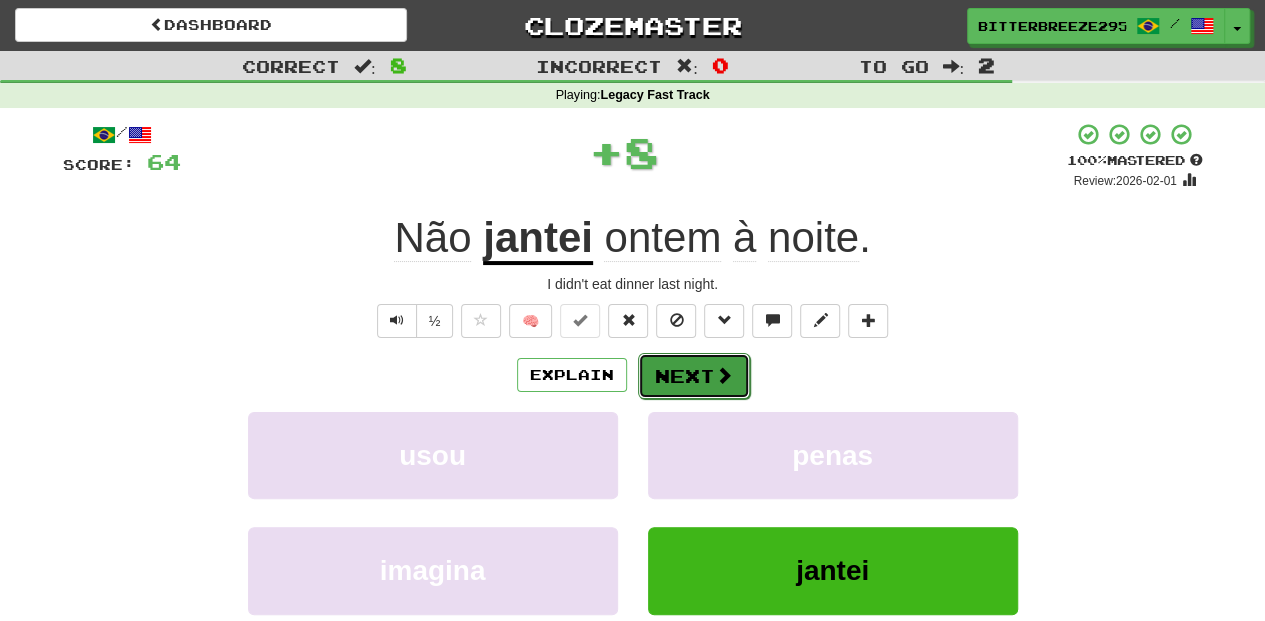 click on "Next" at bounding box center [694, 376] 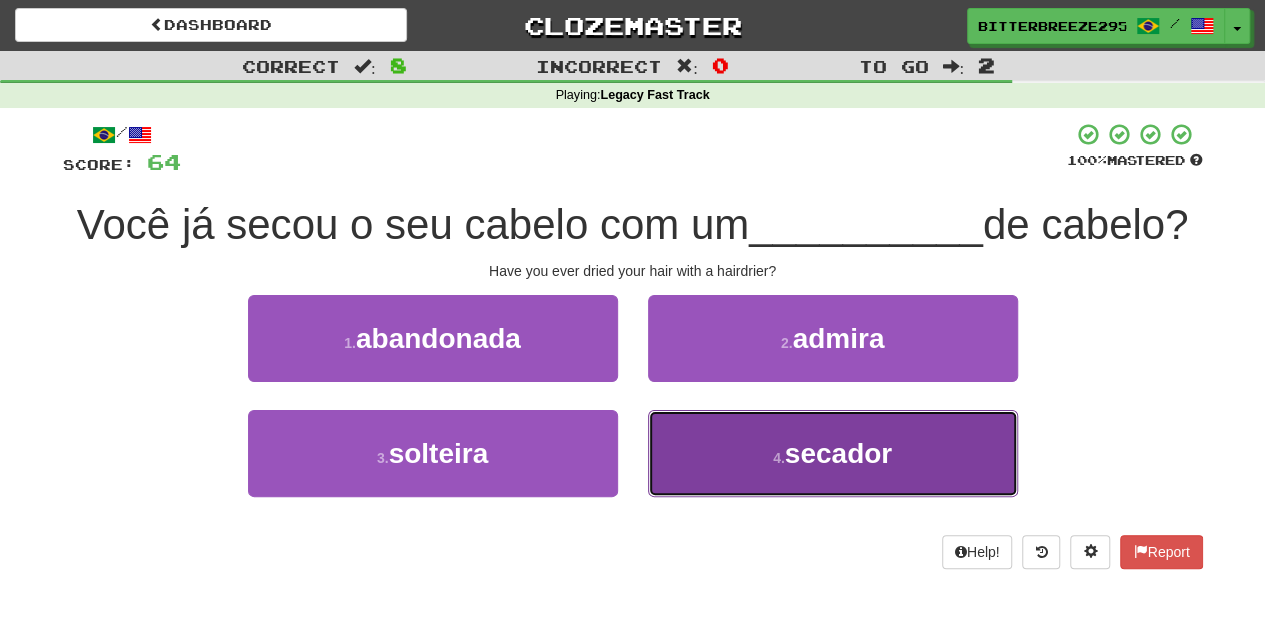 click on "4 .  secador" at bounding box center [833, 453] 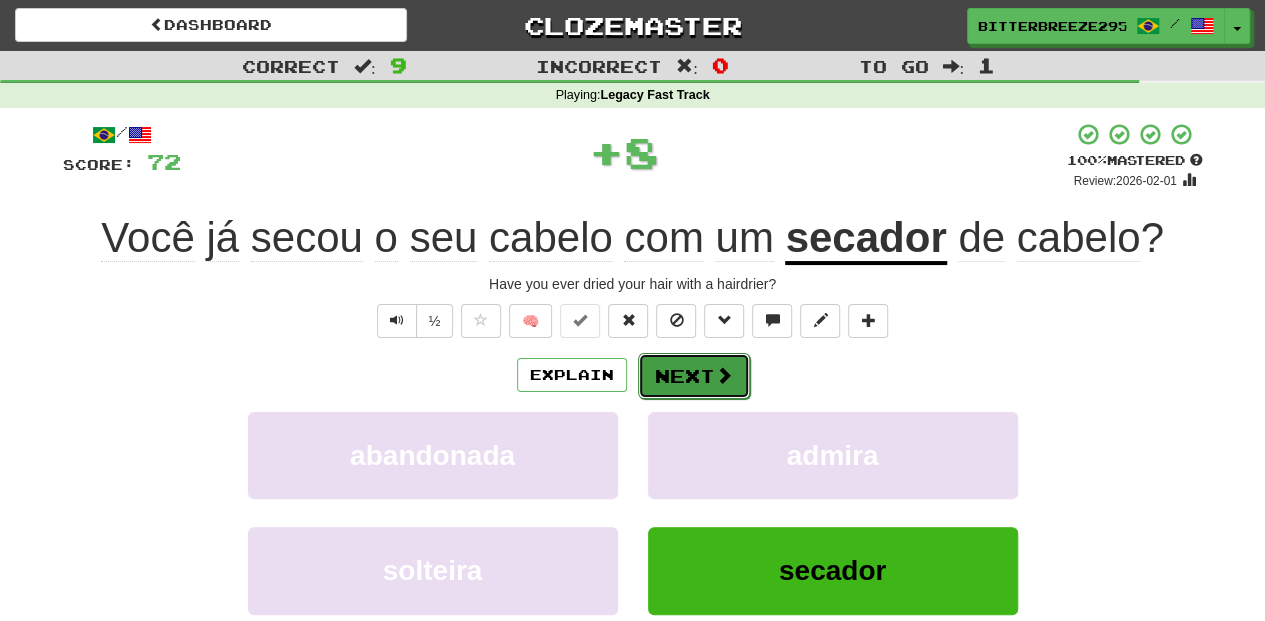 click on "Next" at bounding box center [694, 376] 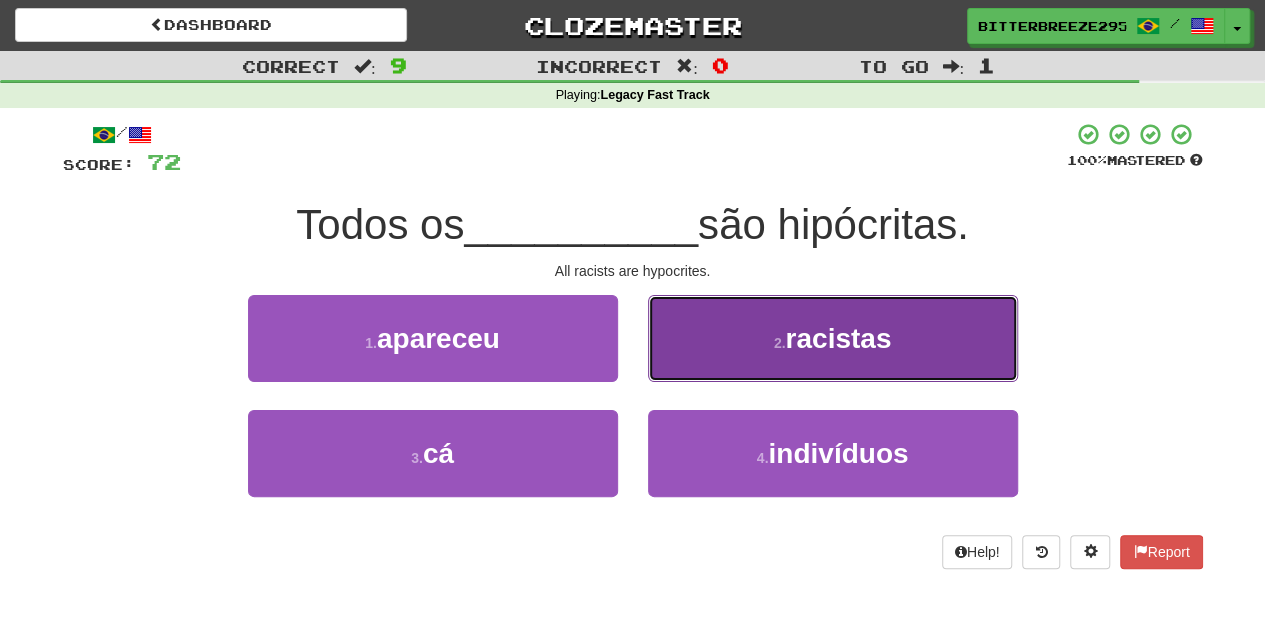 click on "2 .  racistas" at bounding box center [833, 338] 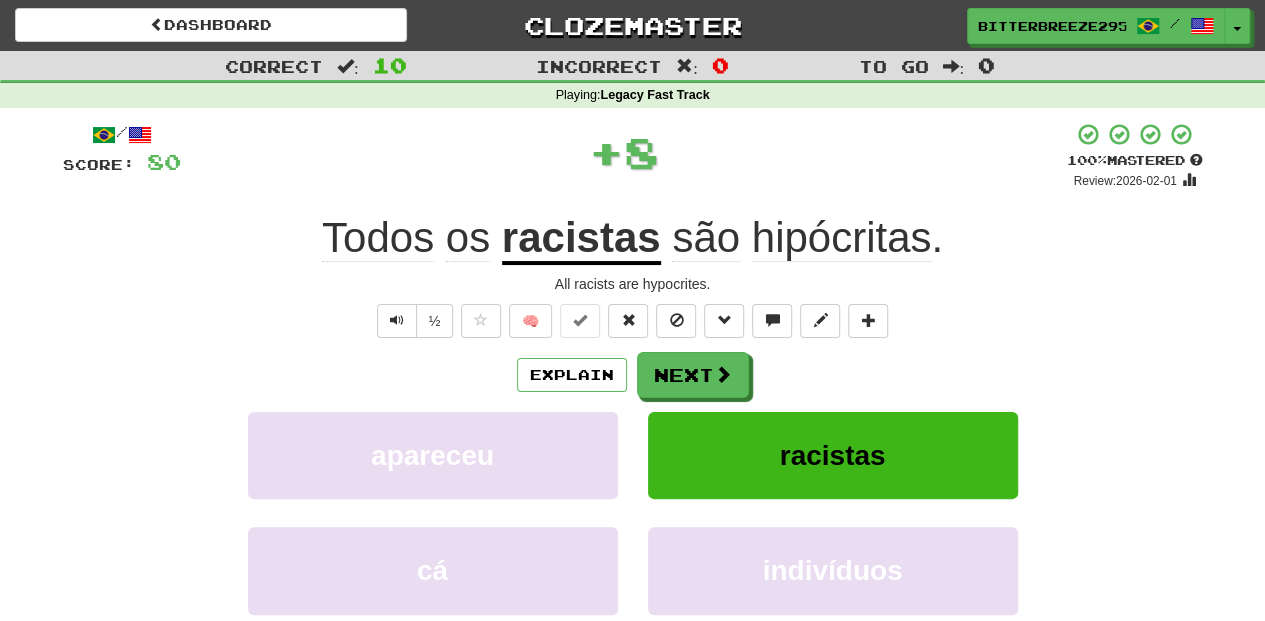click on "Next" at bounding box center [693, 375] 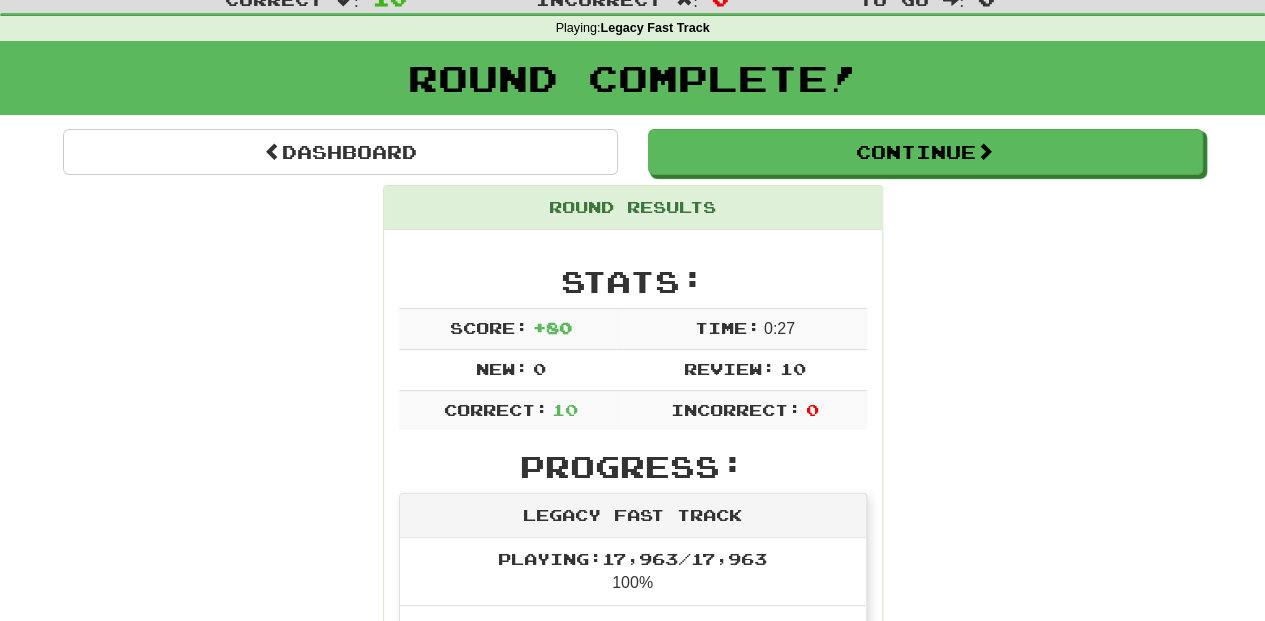 scroll, scrollTop: 66, scrollLeft: 0, axis: vertical 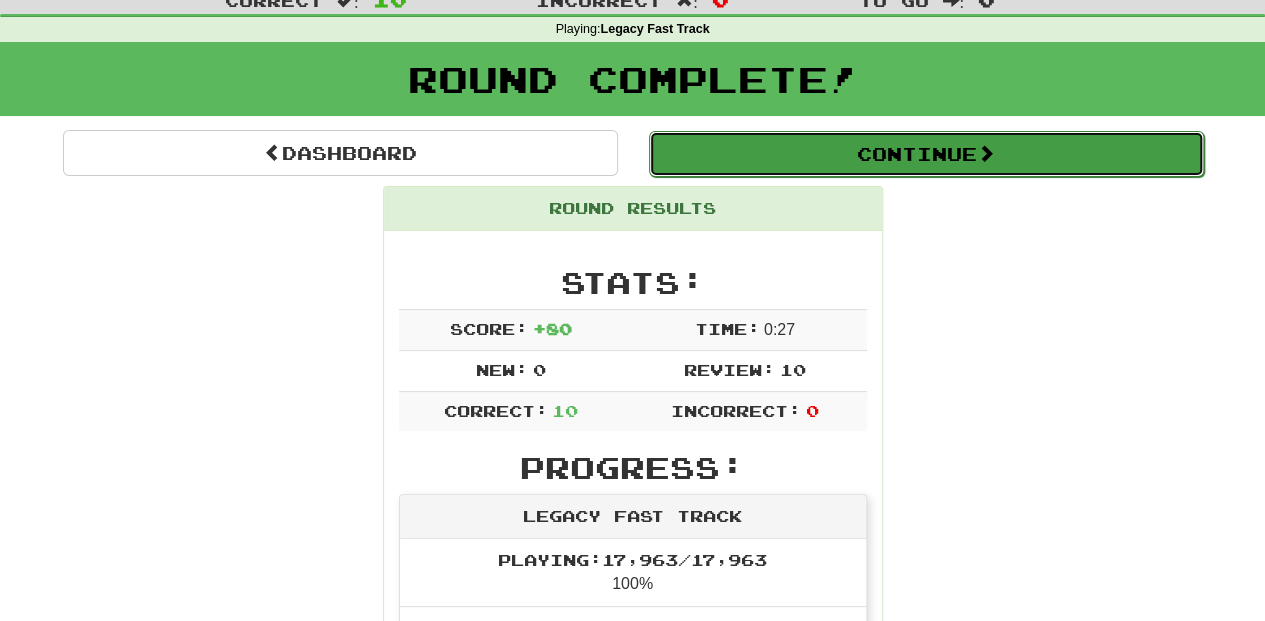 click on "Continue" at bounding box center (926, 154) 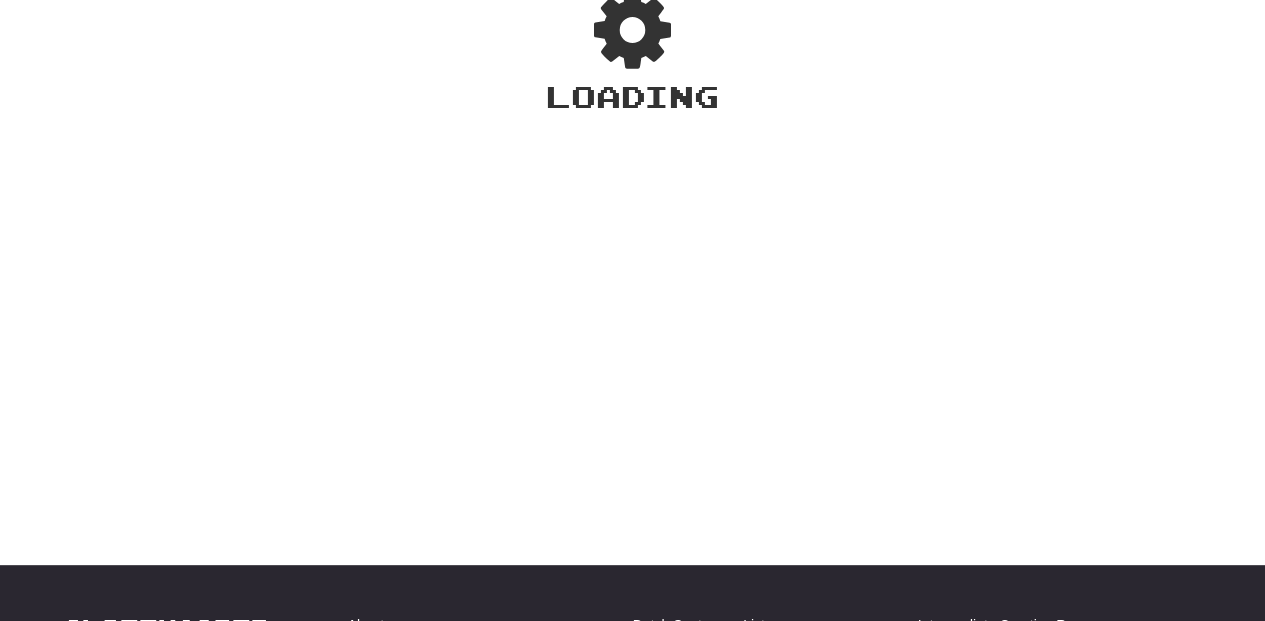 scroll, scrollTop: 66, scrollLeft: 0, axis: vertical 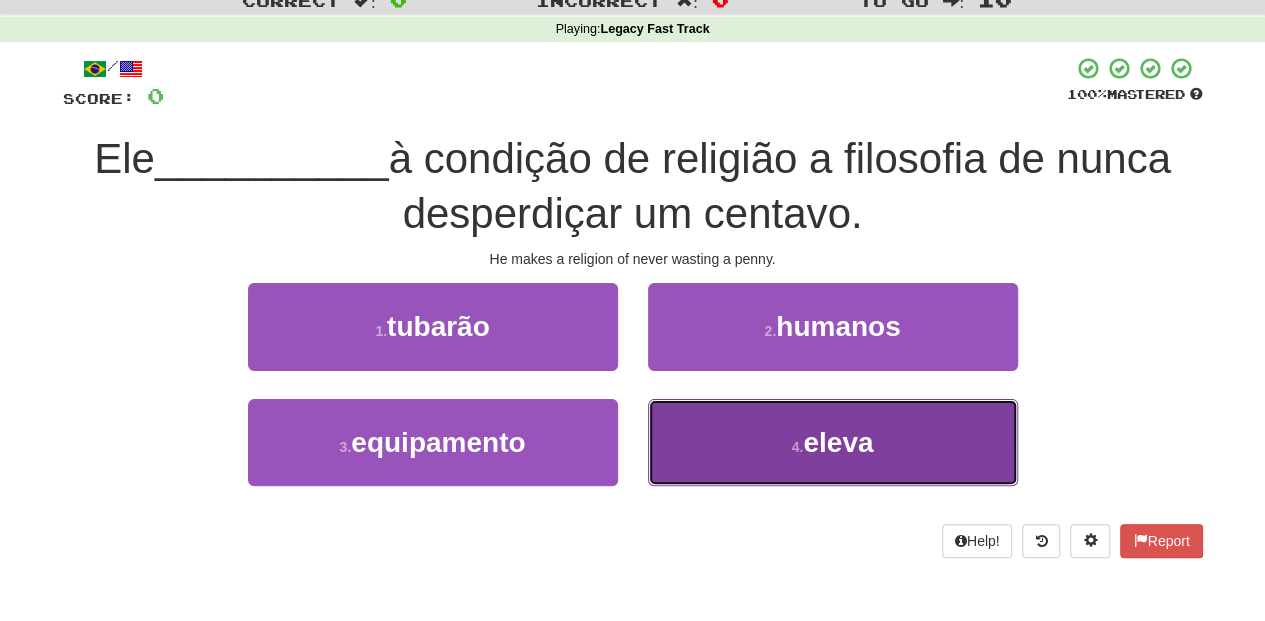click on "4 .  eleva" at bounding box center (833, 442) 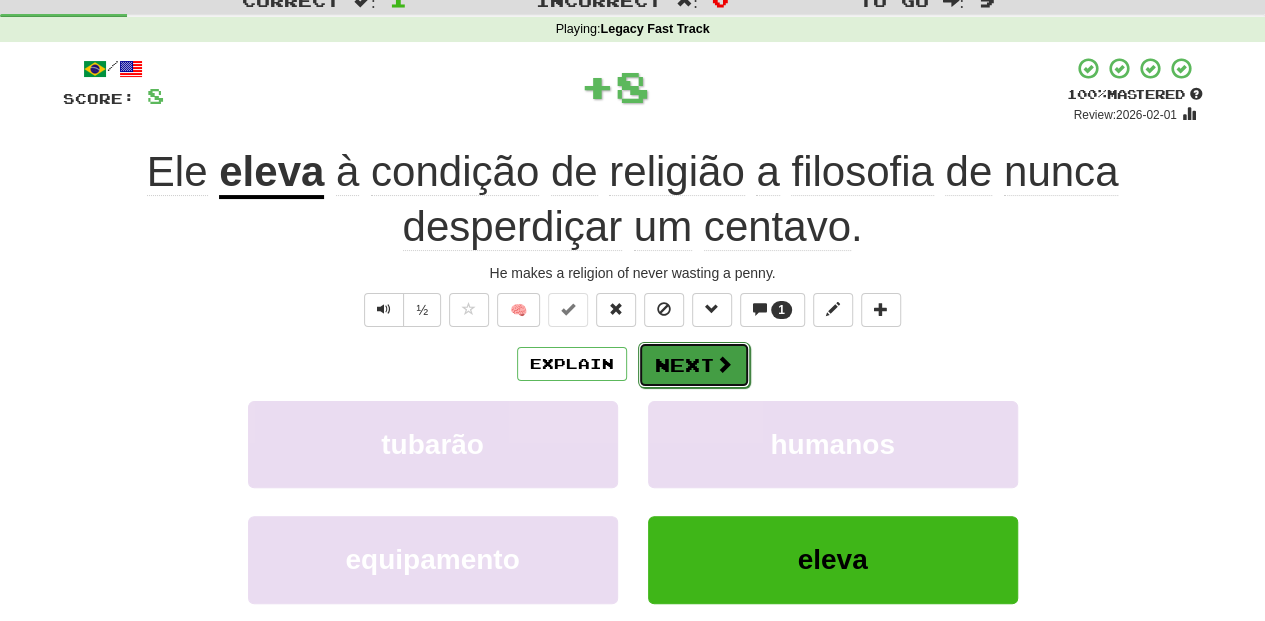 click on "Next" at bounding box center (694, 365) 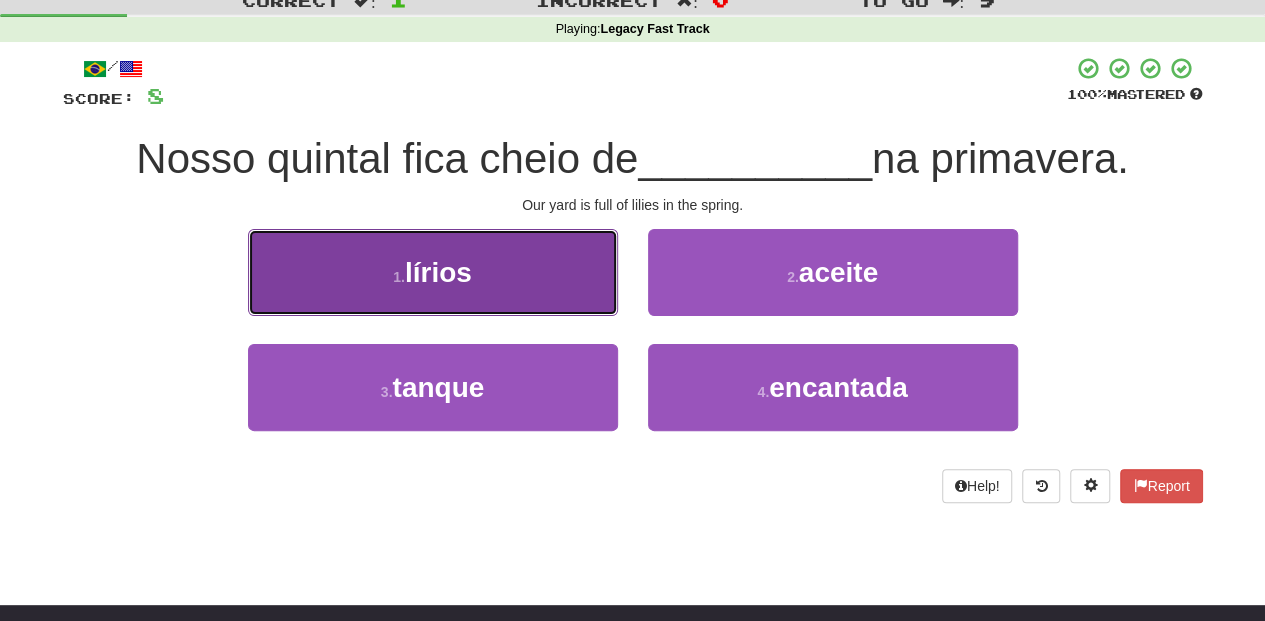 click on "1 .  lírios" at bounding box center [433, 272] 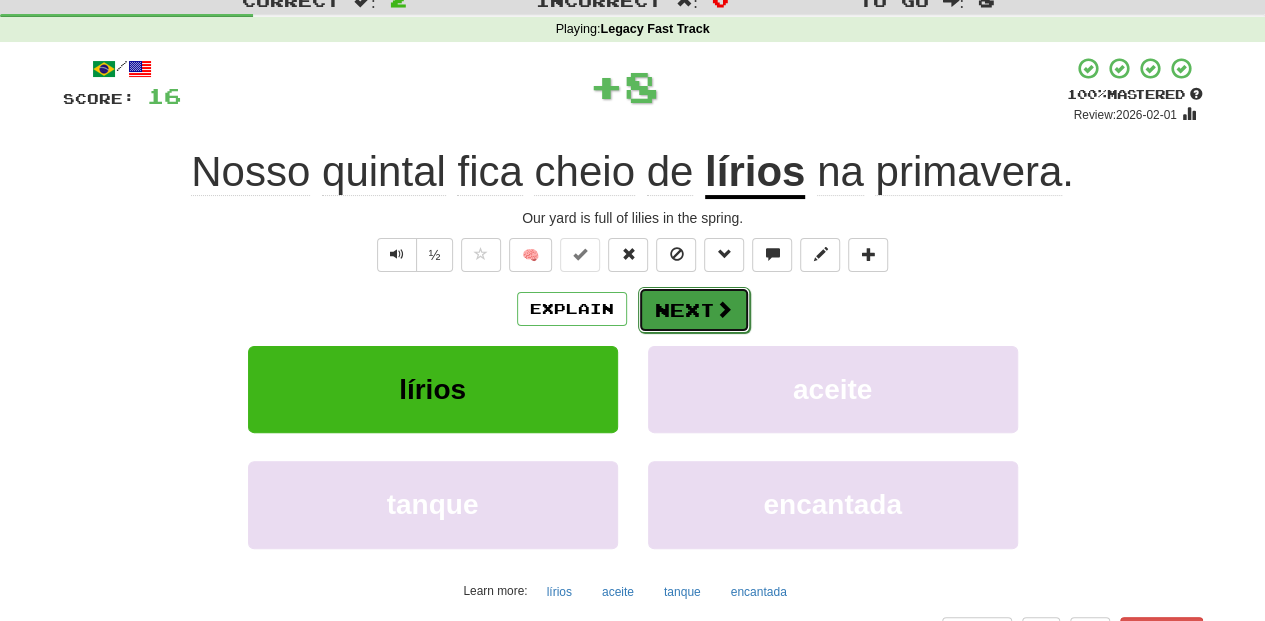 click on "Next" at bounding box center (694, 310) 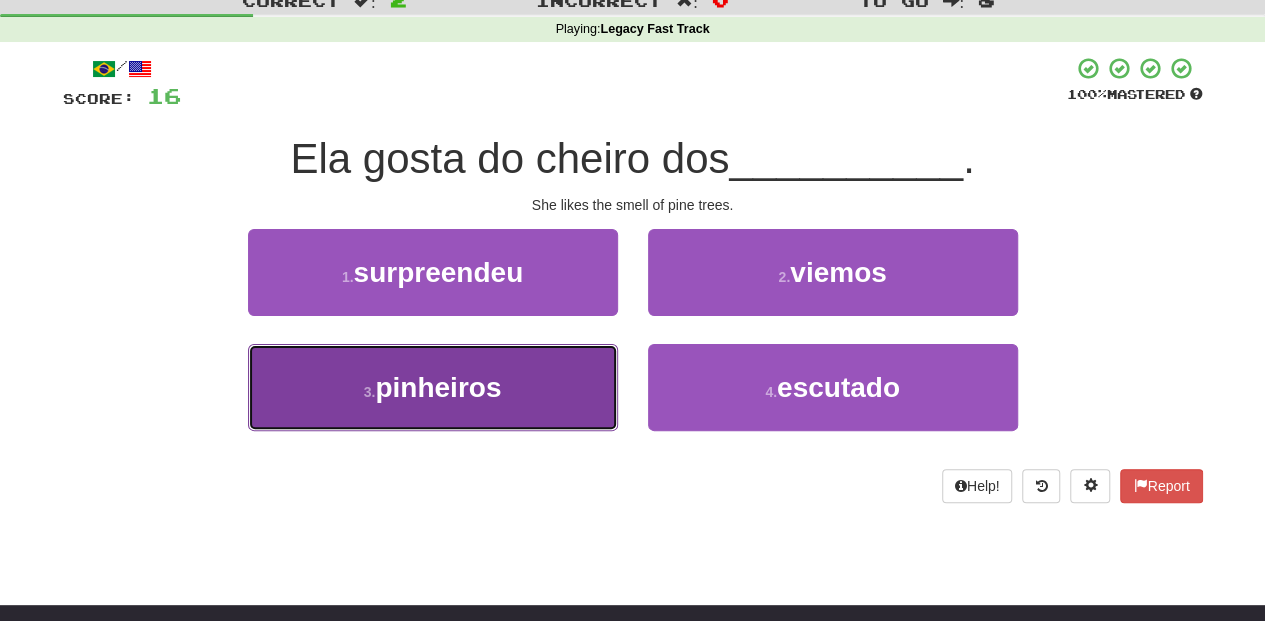 click on "3 .  pinheiros" at bounding box center [433, 387] 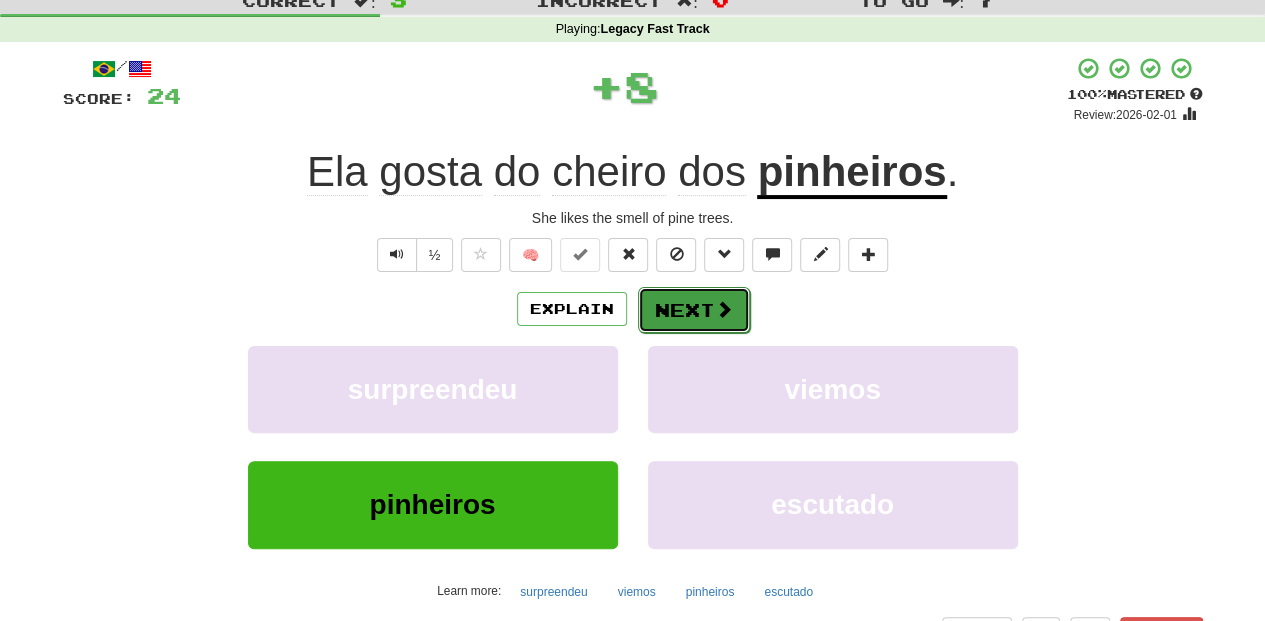 click on "Next" at bounding box center (694, 310) 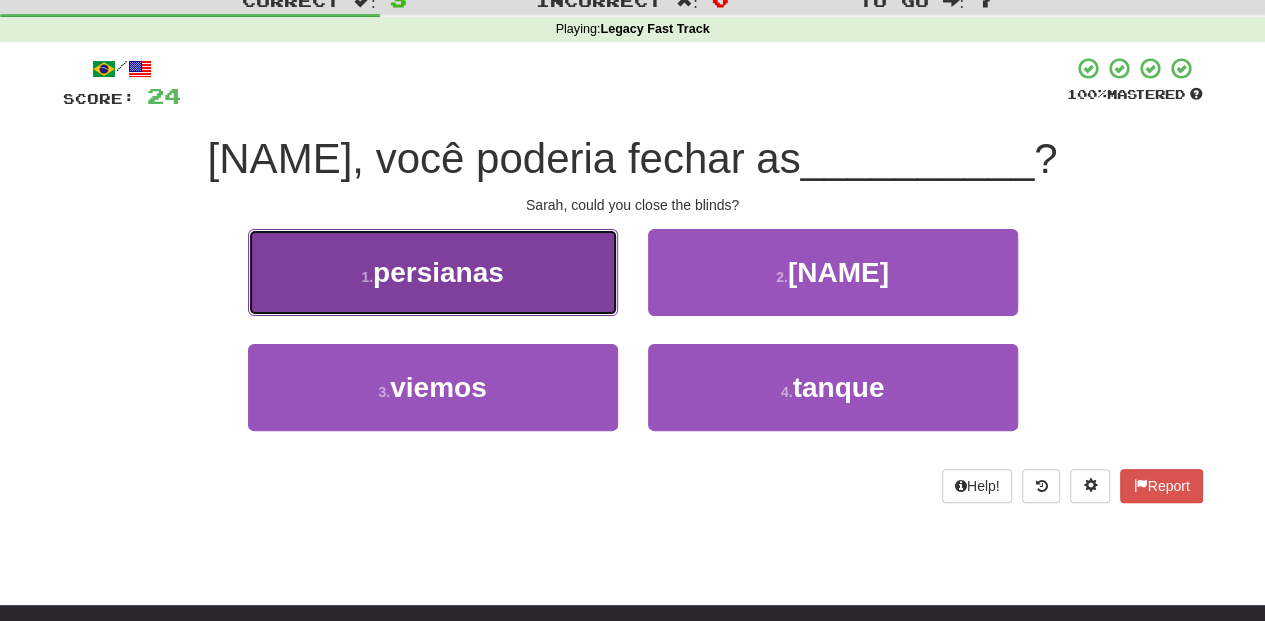 click on "1 .  persianas" at bounding box center [433, 272] 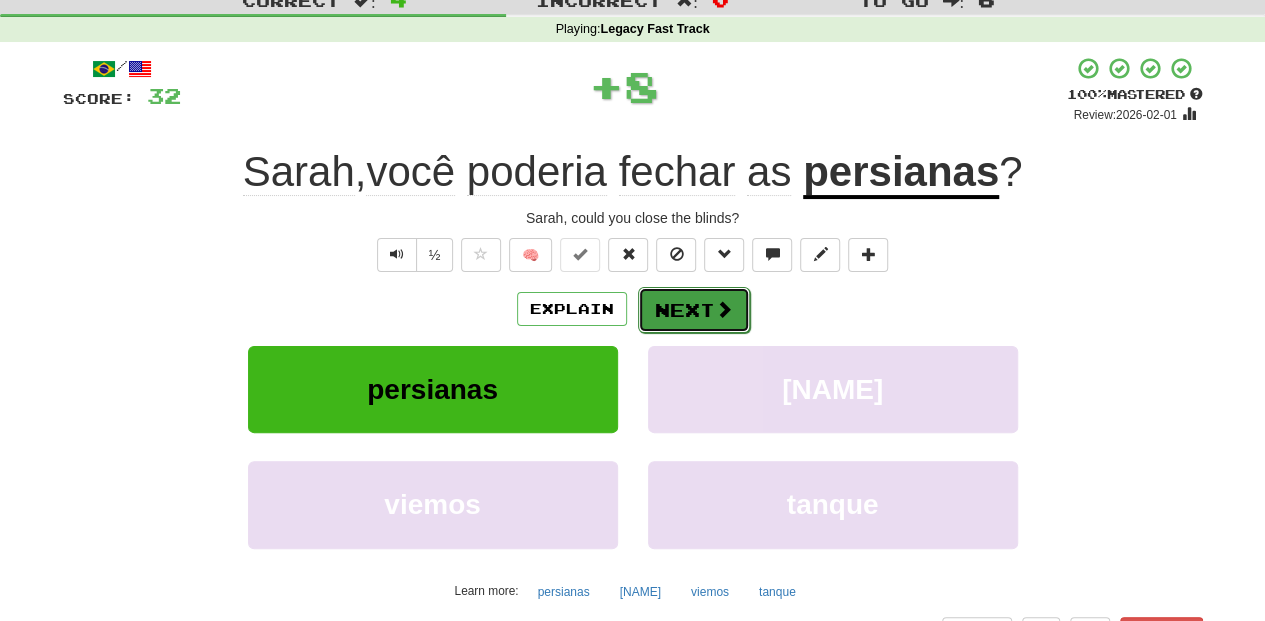 click on "Next" at bounding box center [694, 310] 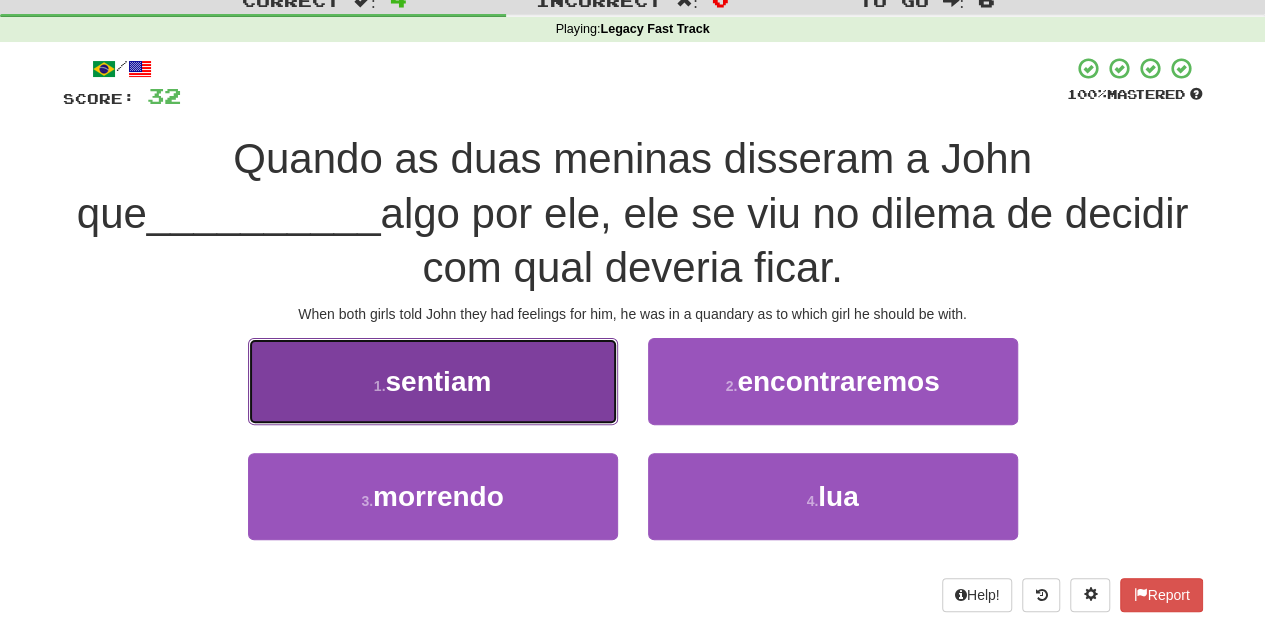 click on "1 .  sentiam" at bounding box center [433, 381] 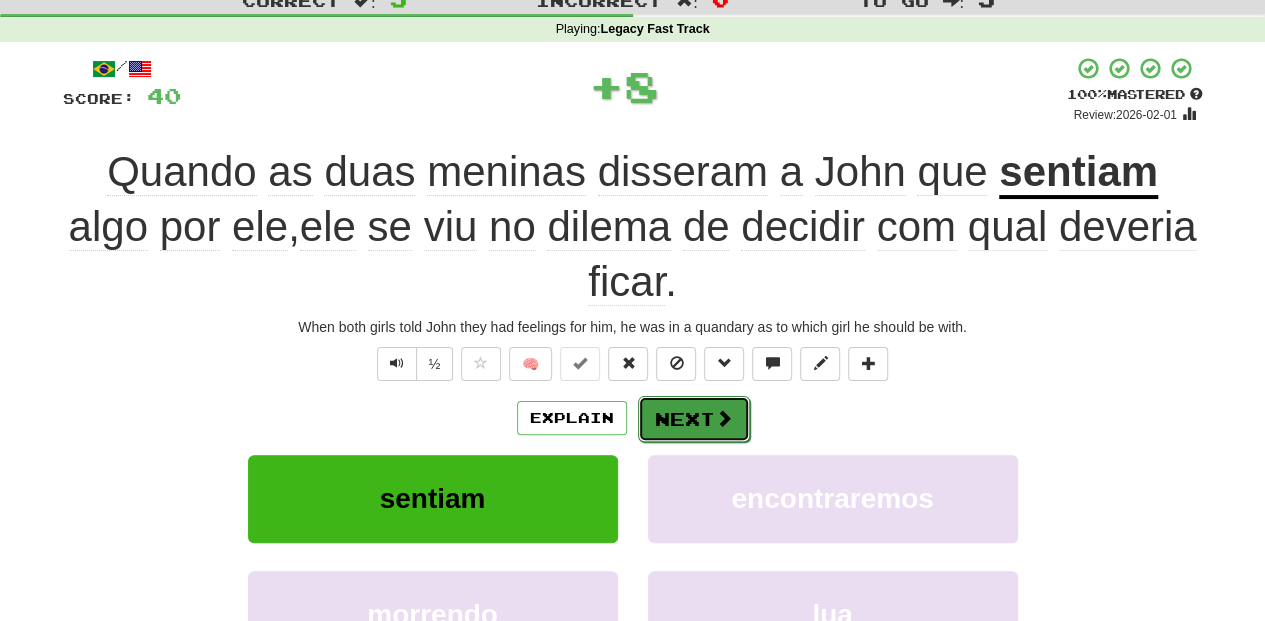 click on "Next" at bounding box center (694, 419) 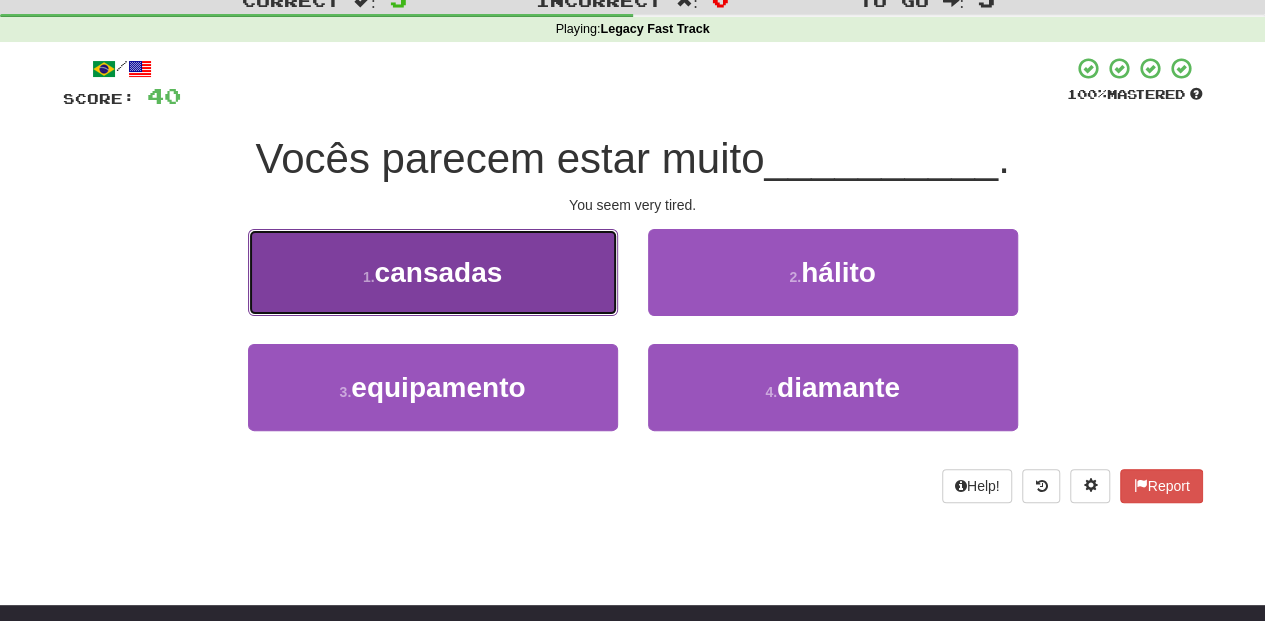 click on "1 .  cansadas" at bounding box center [433, 272] 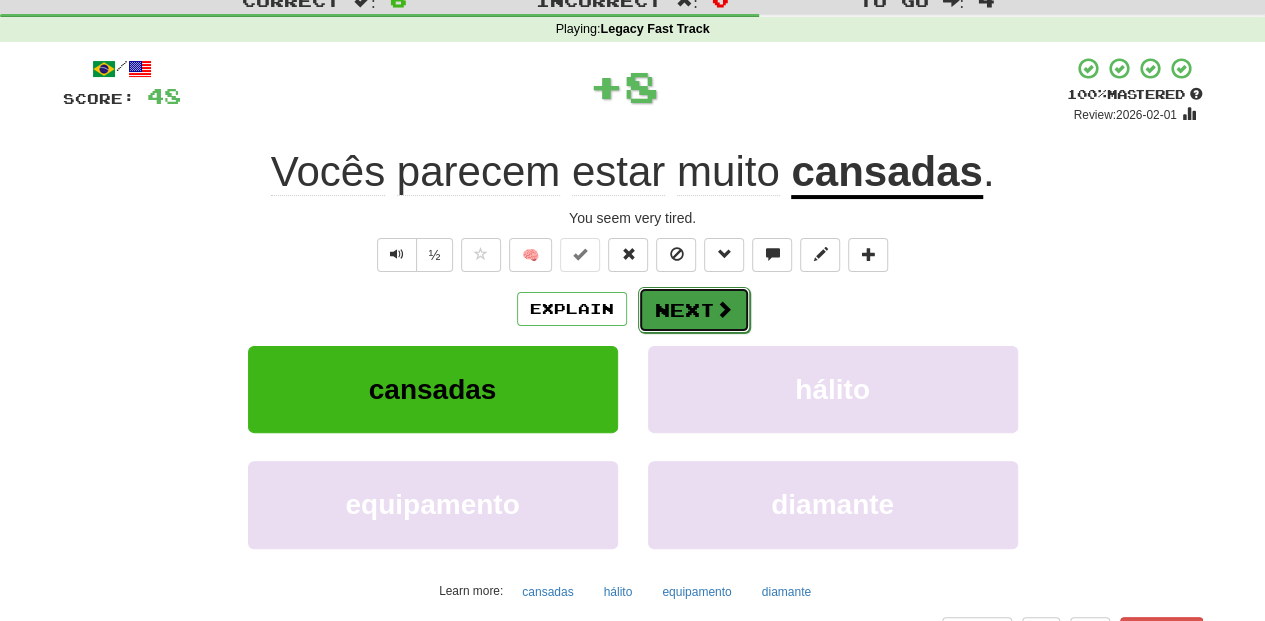 click on "Next" at bounding box center (694, 310) 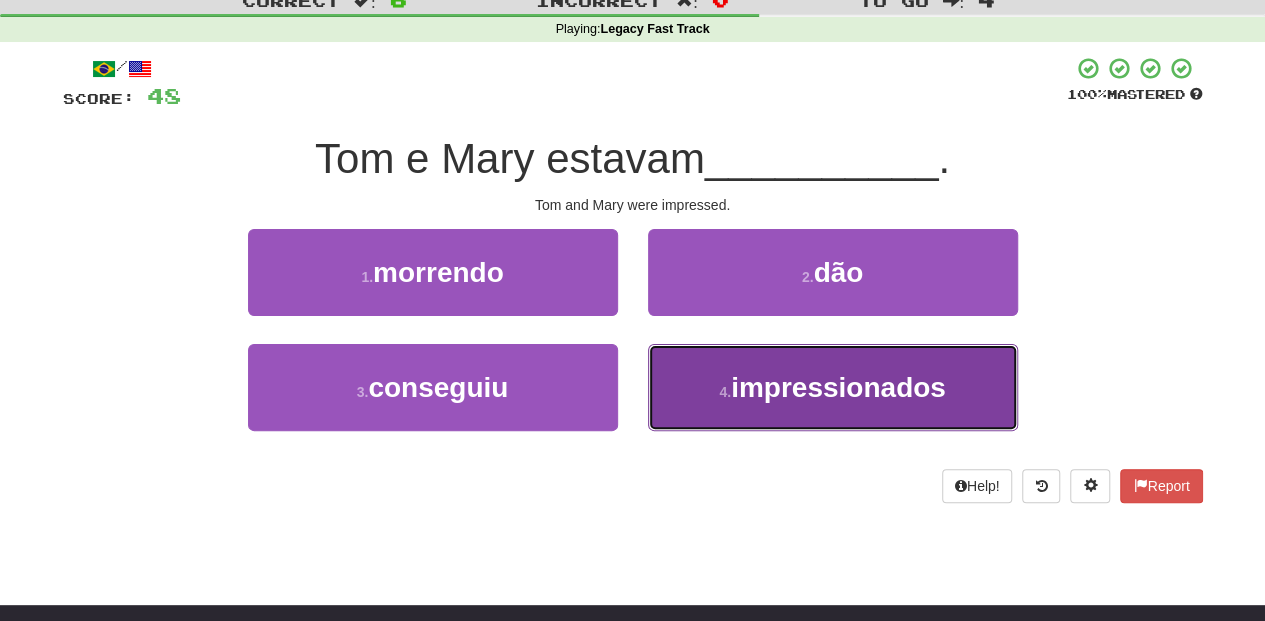 click on "4 .  impressionados" at bounding box center [833, 387] 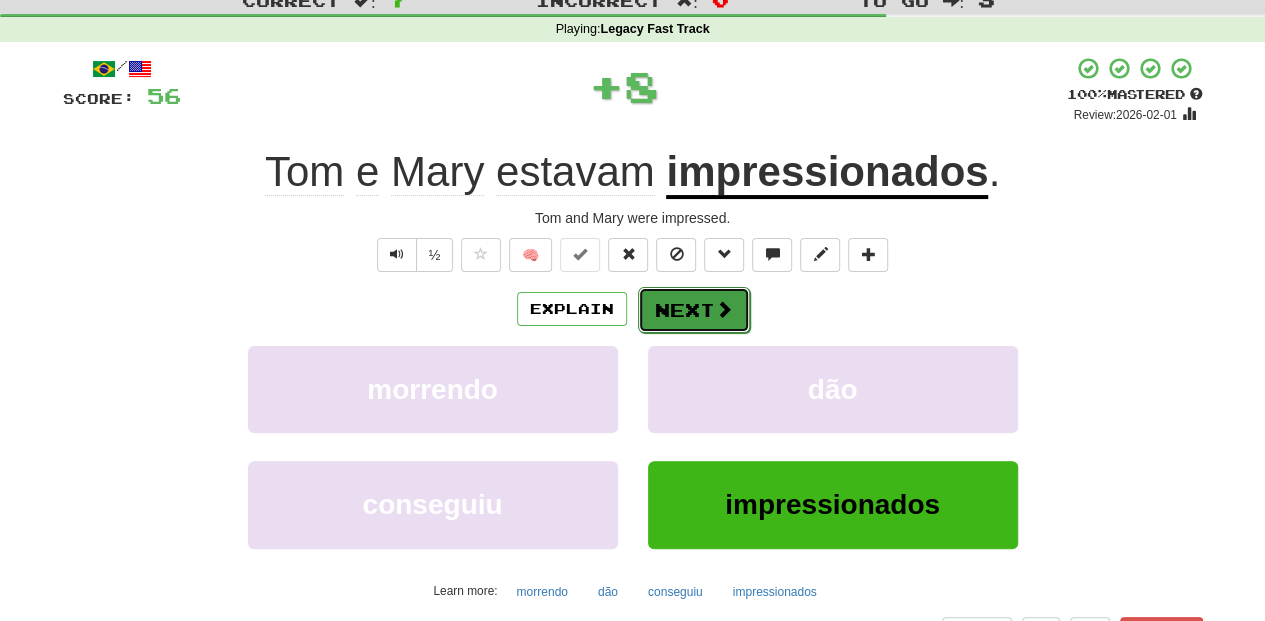 click on "Next" at bounding box center [694, 310] 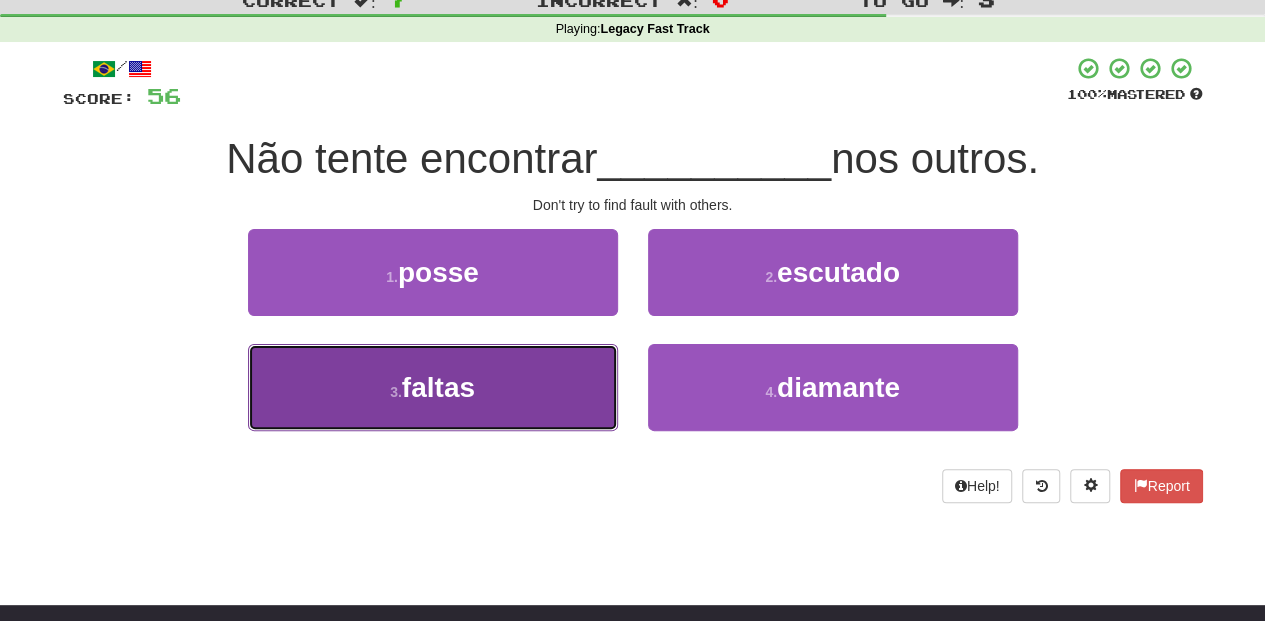 click on "3 .  faltas" at bounding box center (433, 387) 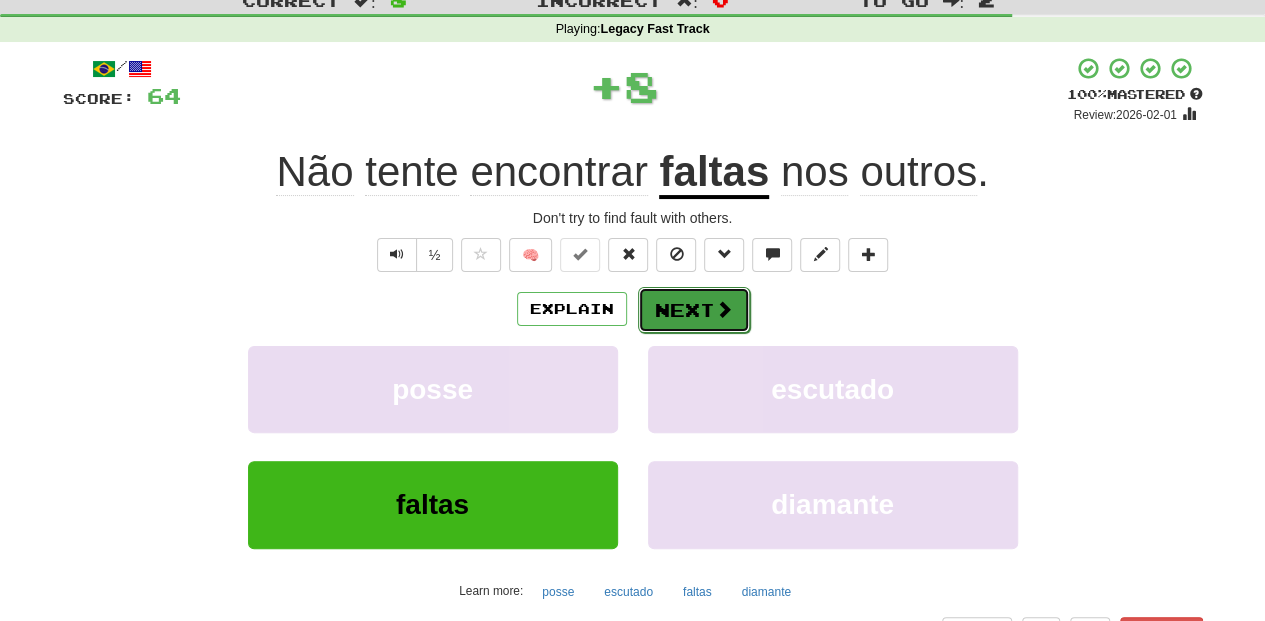 click on "Next" at bounding box center [694, 310] 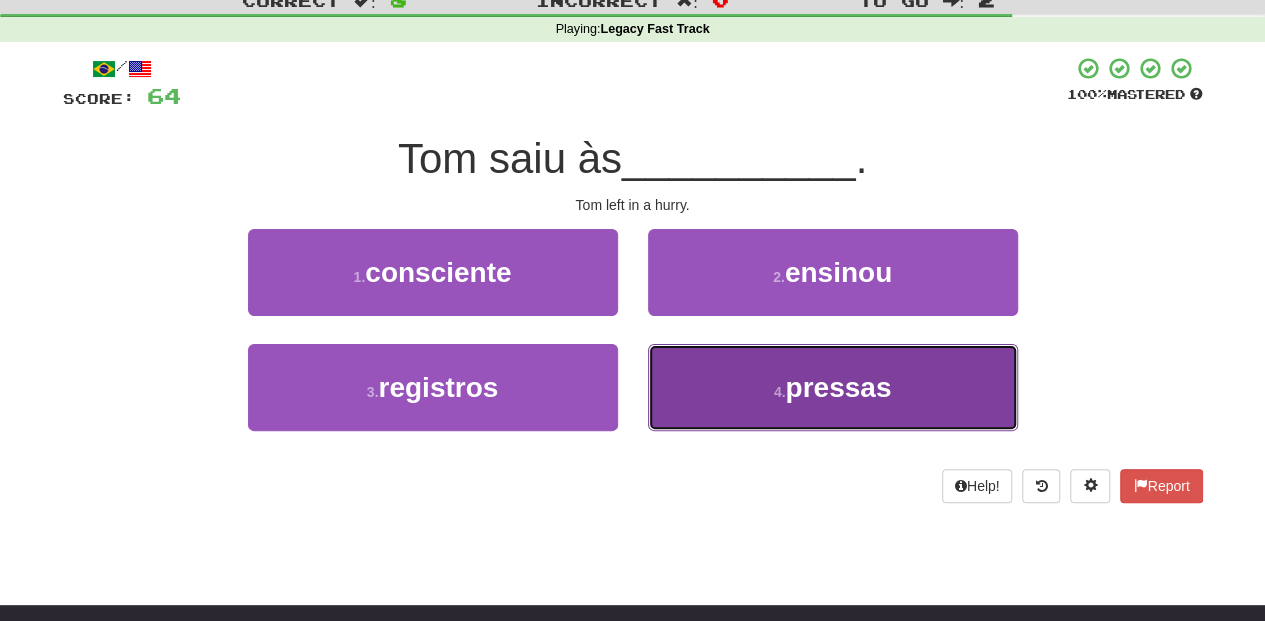click on "4 .  pressas" at bounding box center (833, 387) 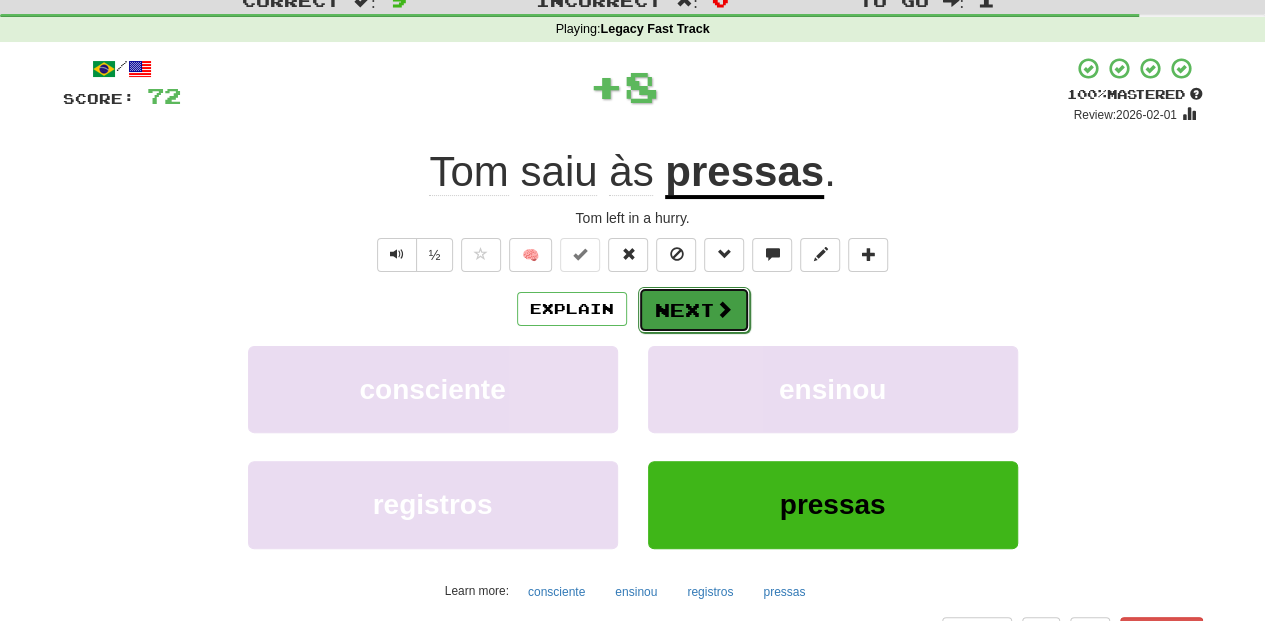 click on "Next" at bounding box center [694, 310] 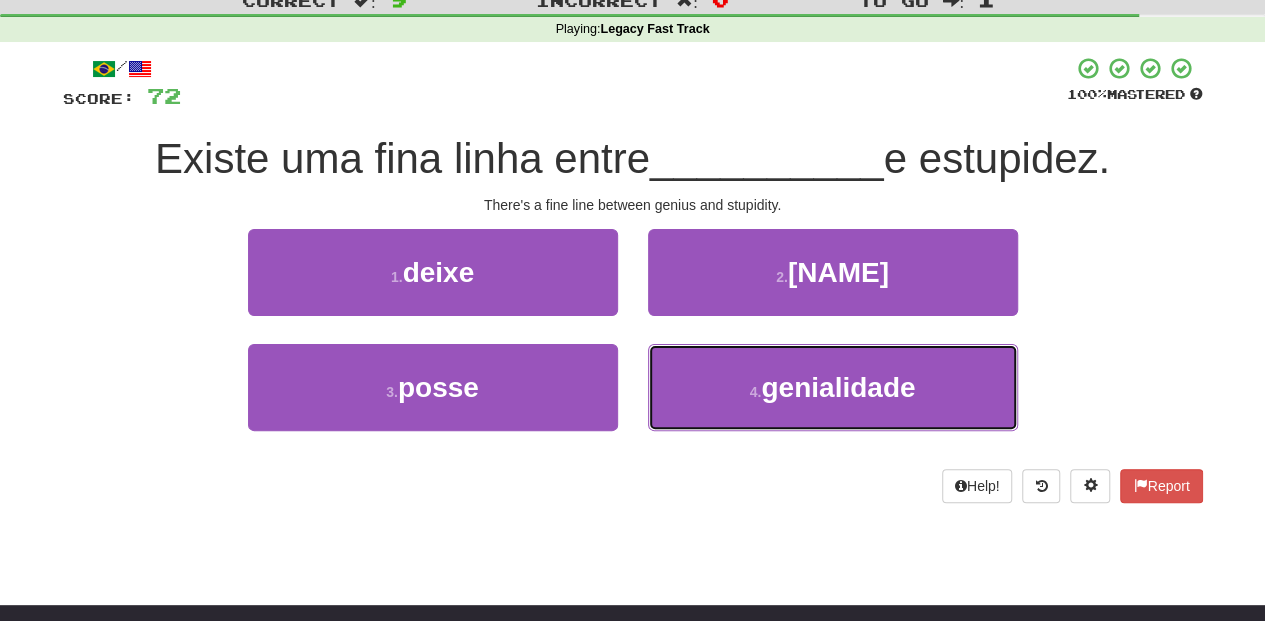drag, startPoint x: 680, startPoint y: 357, endPoint x: 629, endPoint y: 492, distance: 144.31216 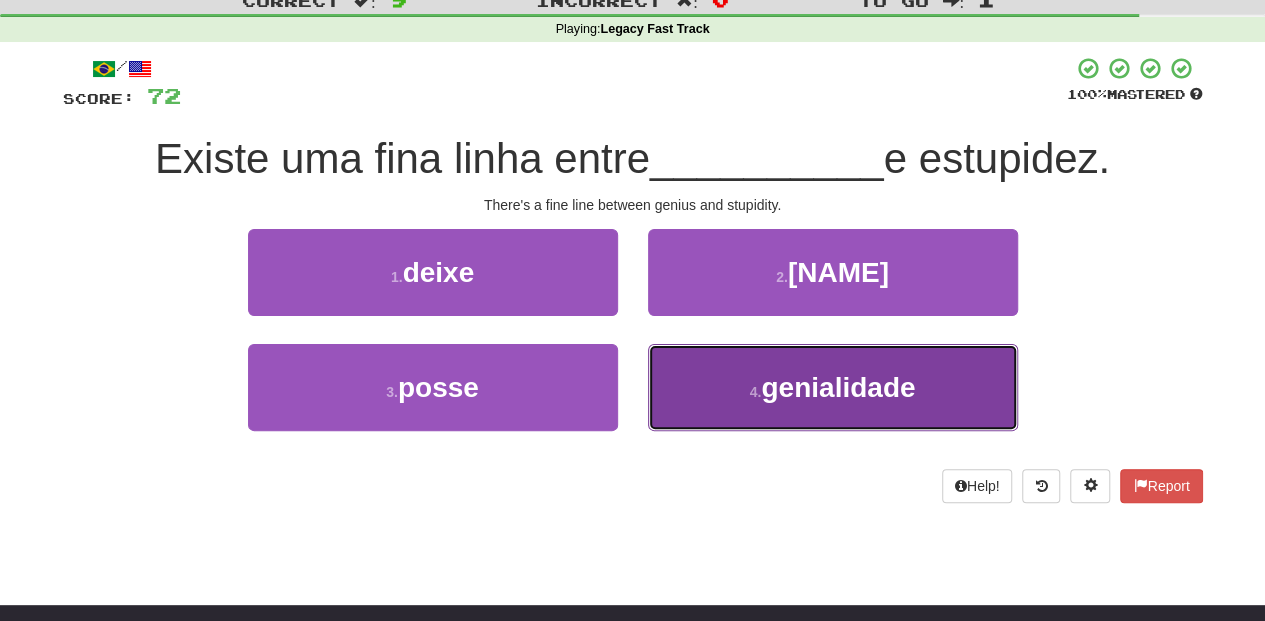 click on "4 .  genialidade" at bounding box center (833, 387) 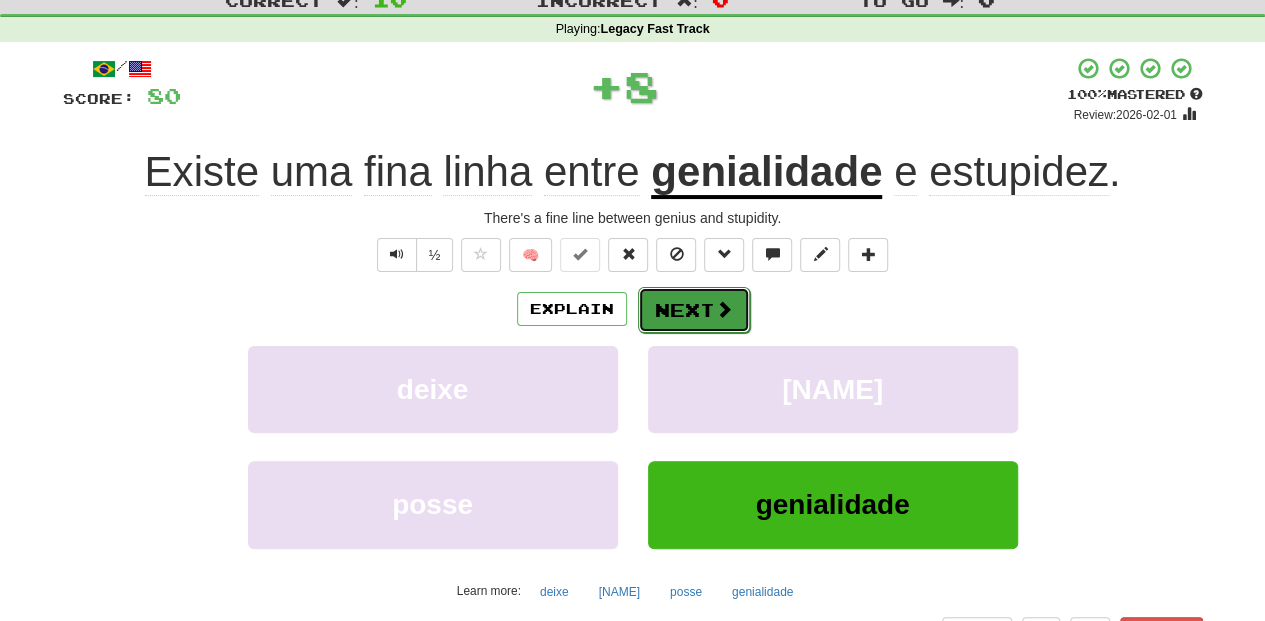 click on "Next" at bounding box center [694, 310] 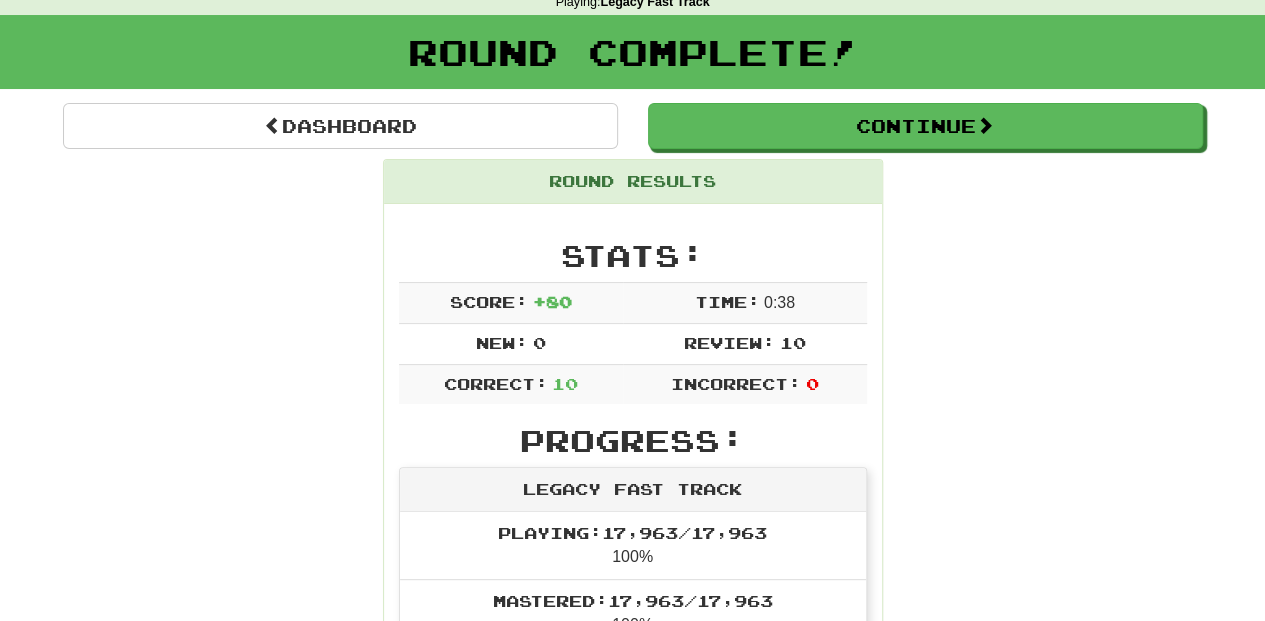 scroll, scrollTop: 66, scrollLeft: 0, axis: vertical 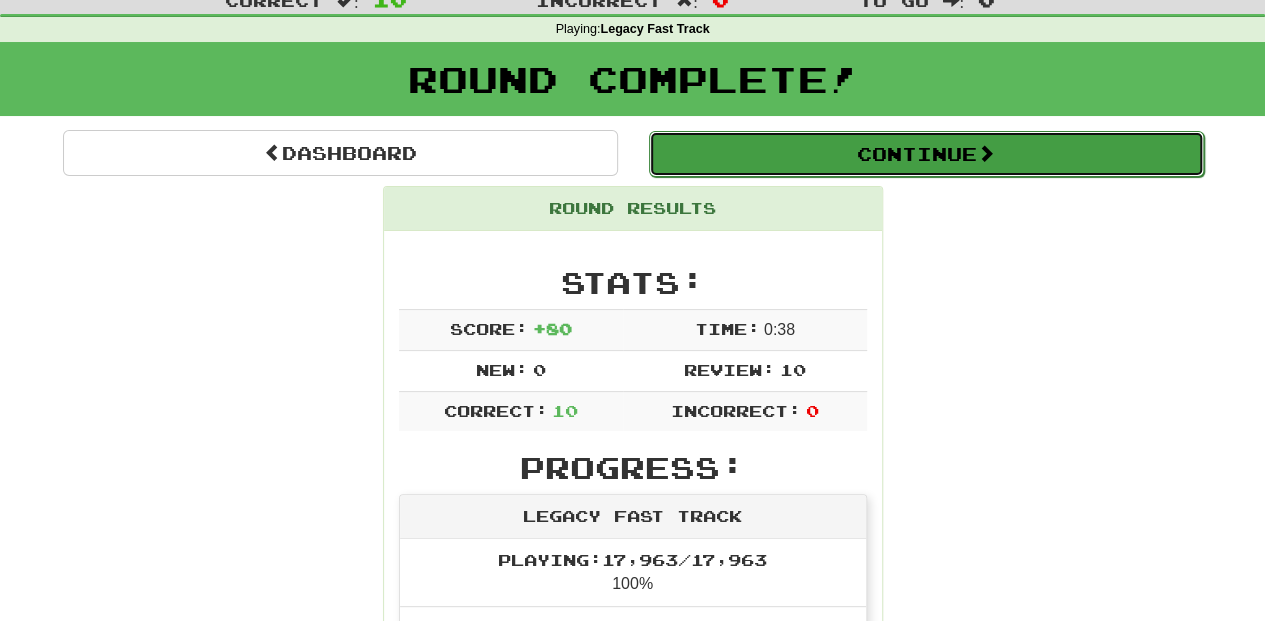click on "Continue" at bounding box center (926, 154) 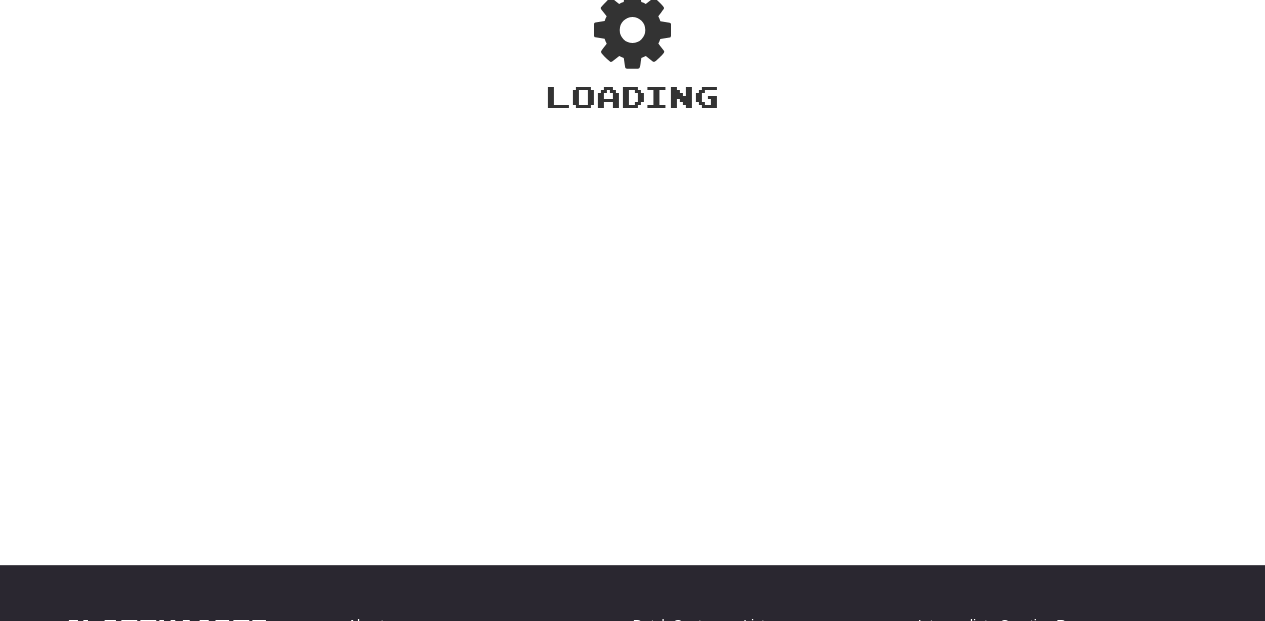 scroll, scrollTop: 66, scrollLeft: 0, axis: vertical 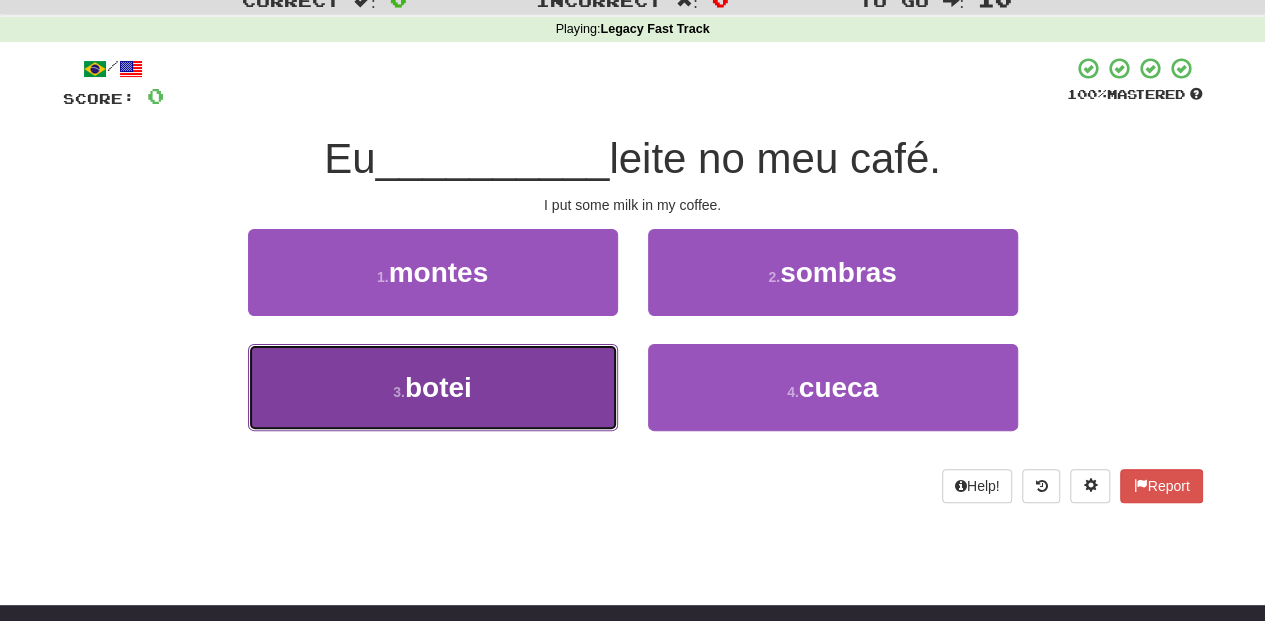 click on "3 .  botei" at bounding box center [433, 387] 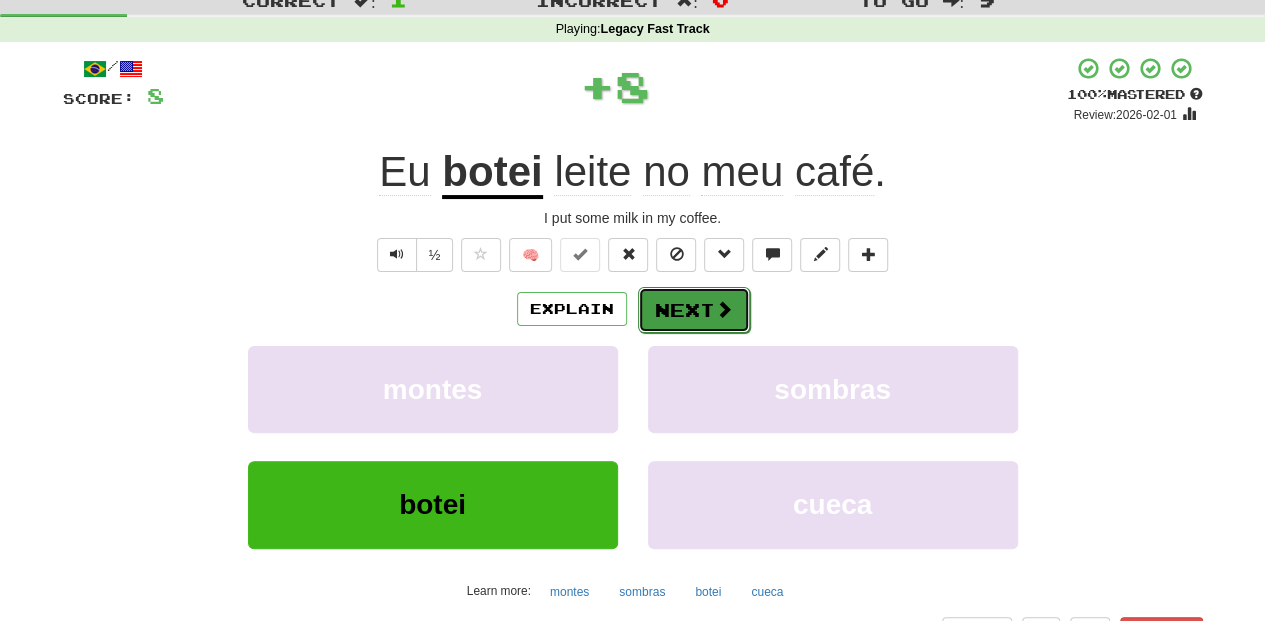 click on "Next" at bounding box center [694, 310] 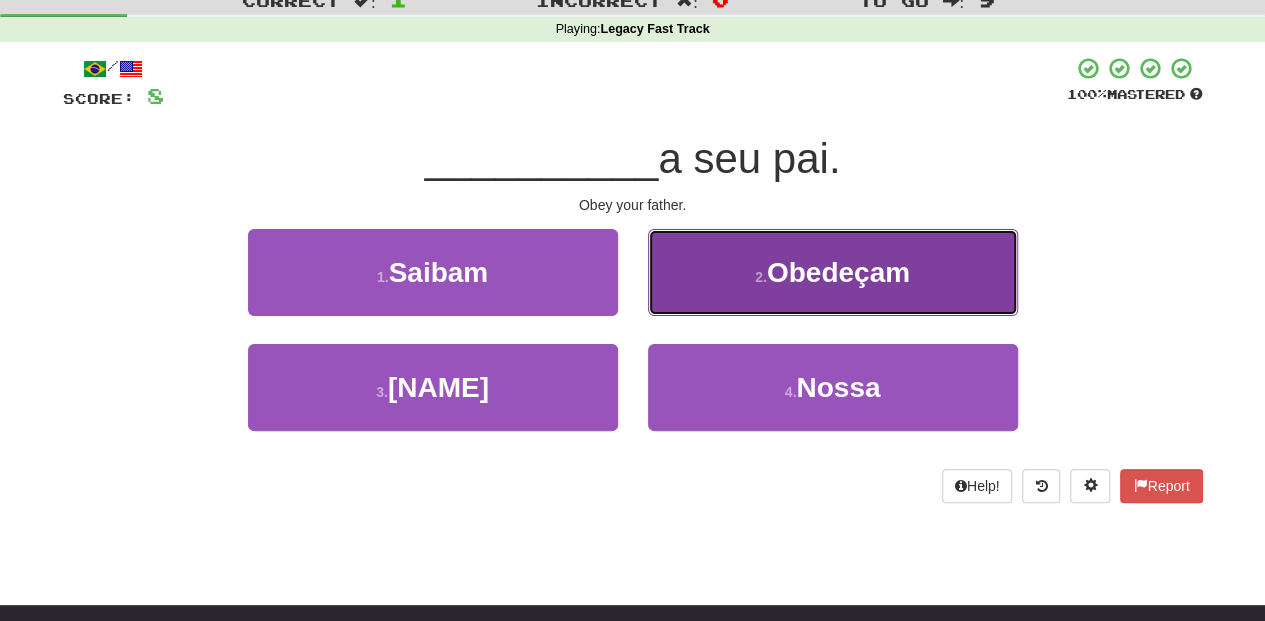 click on "2 .  Obedeçam" at bounding box center [833, 272] 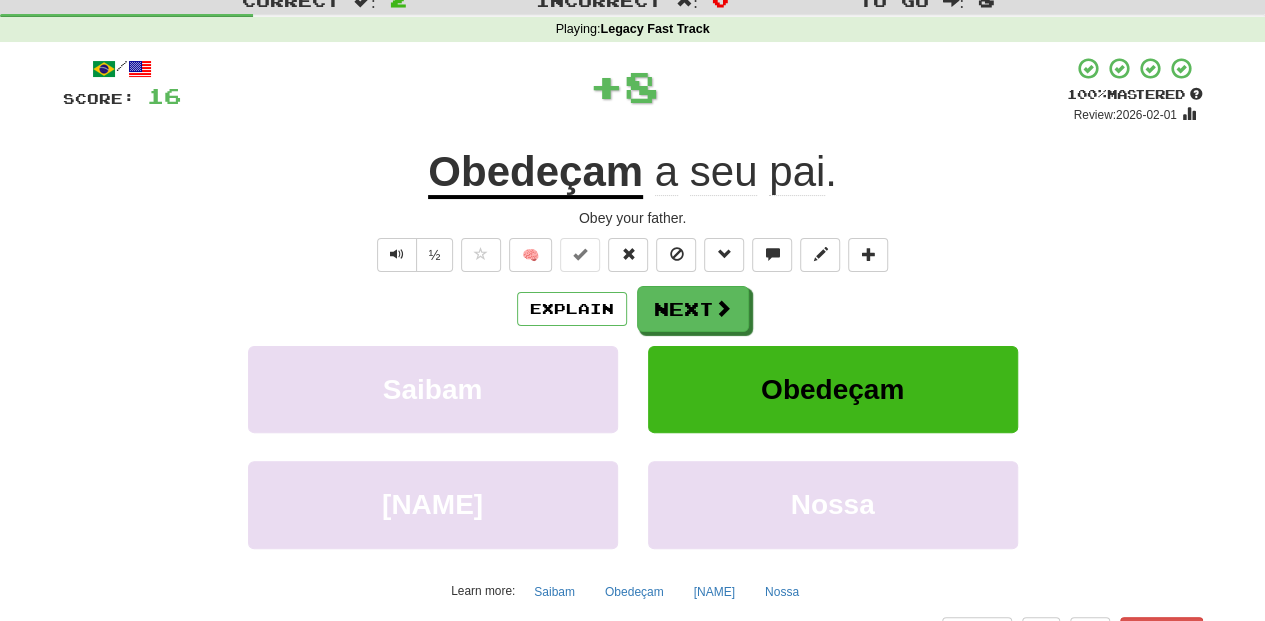 click on "Next" at bounding box center [693, 309] 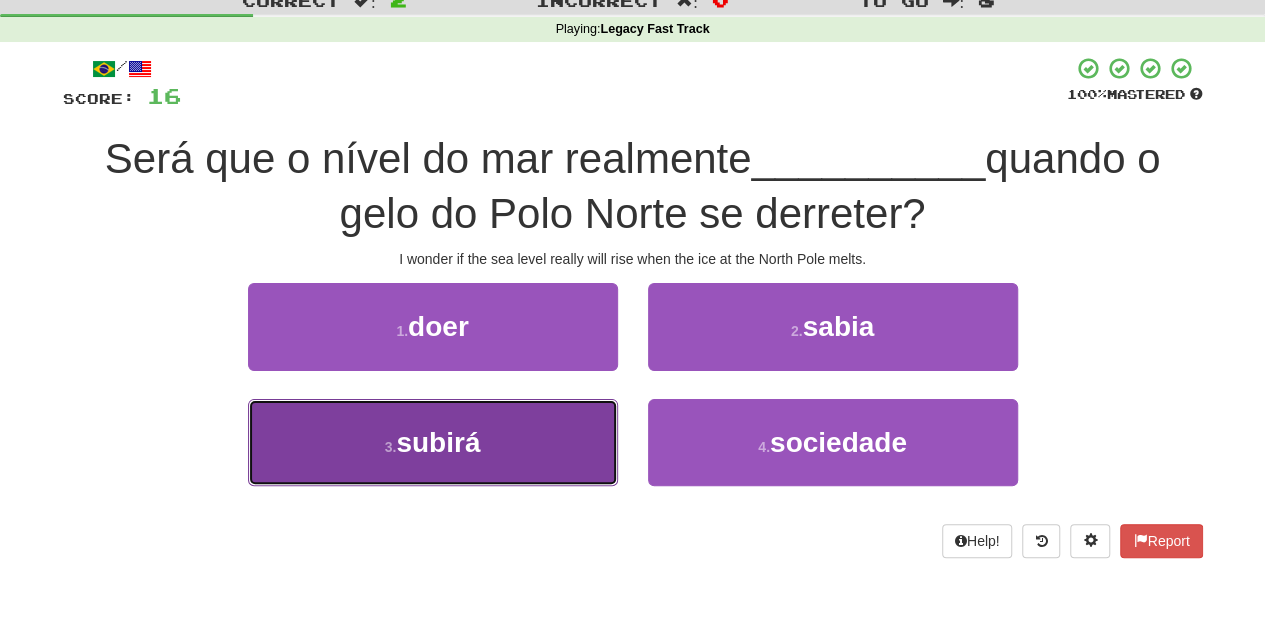 click on "3 .  subirá" at bounding box center (433, 442) 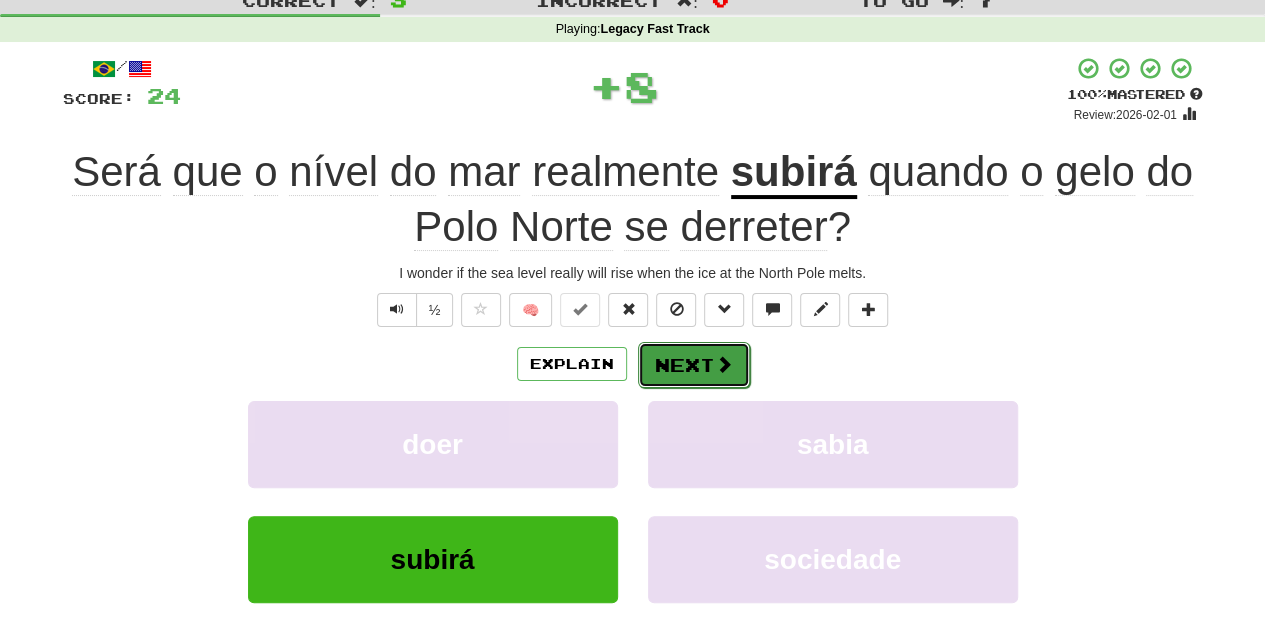click on "Next" at bounding box center [694, 365] 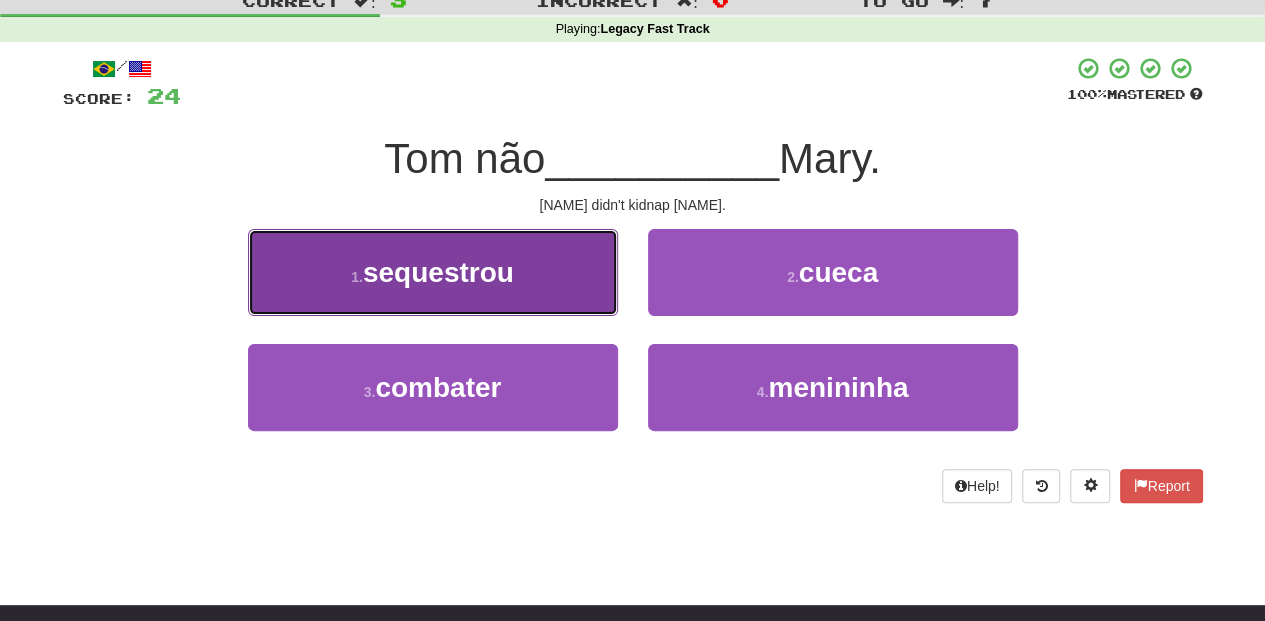 click on "1 .  sequestrou" at bounding box center (433, 272) 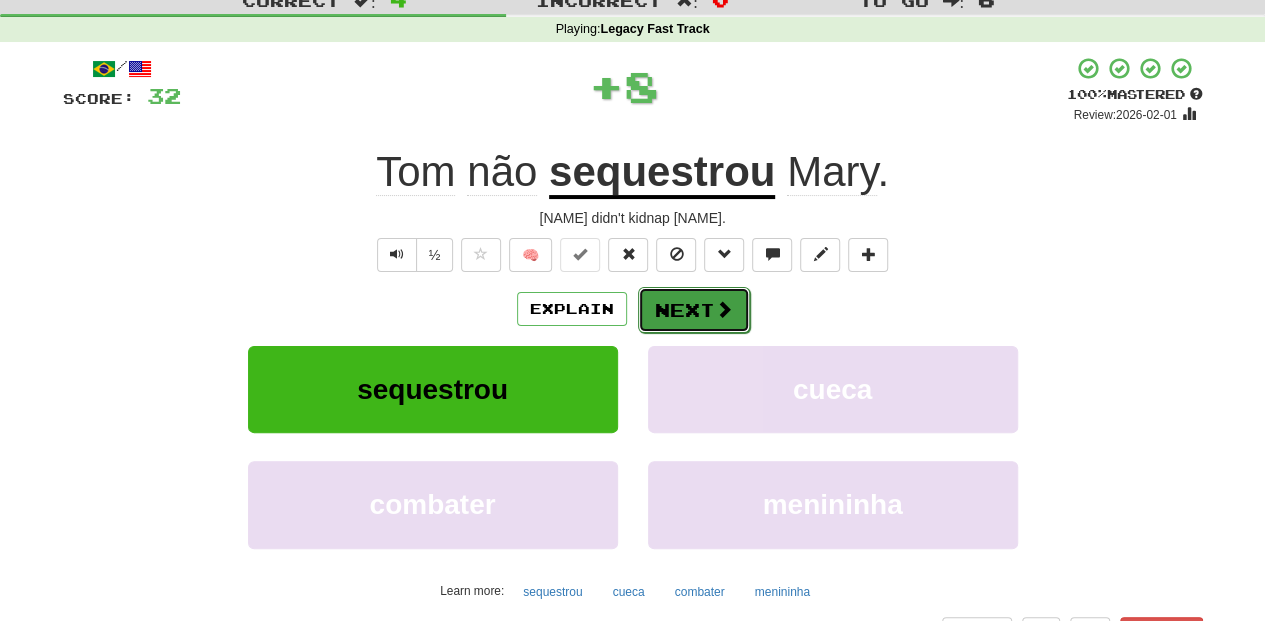 click on "Next" at bounding box center (694, 310) 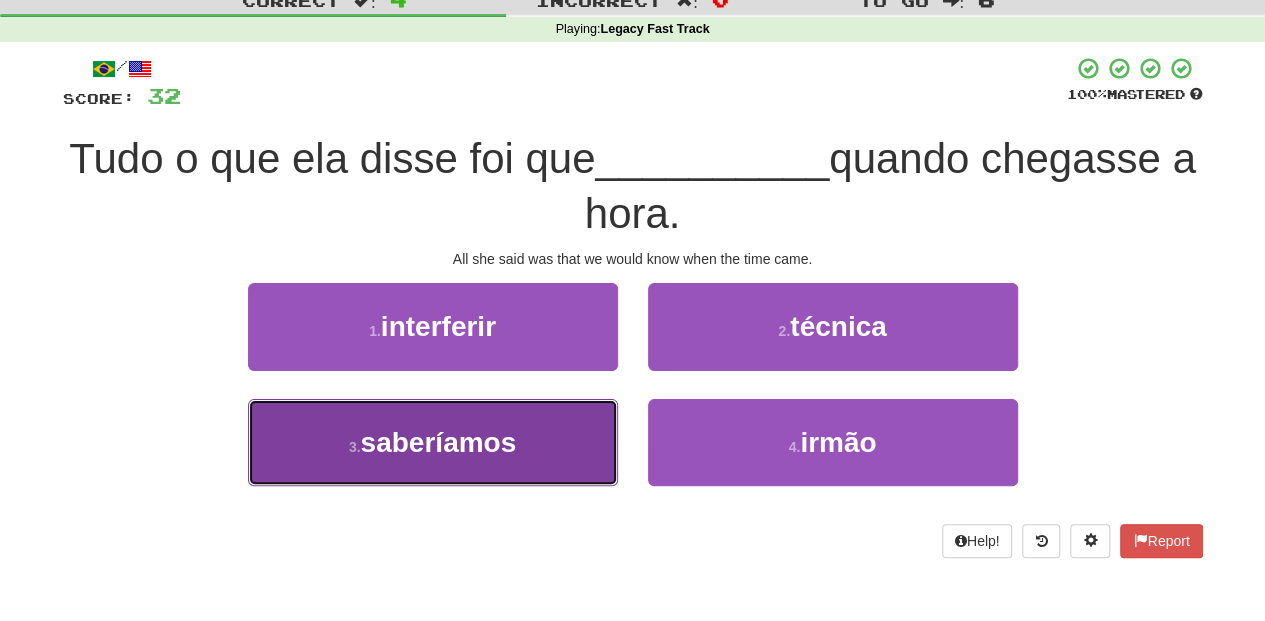 click on "3 .  saberíamos" at bounding box center [433, 442] 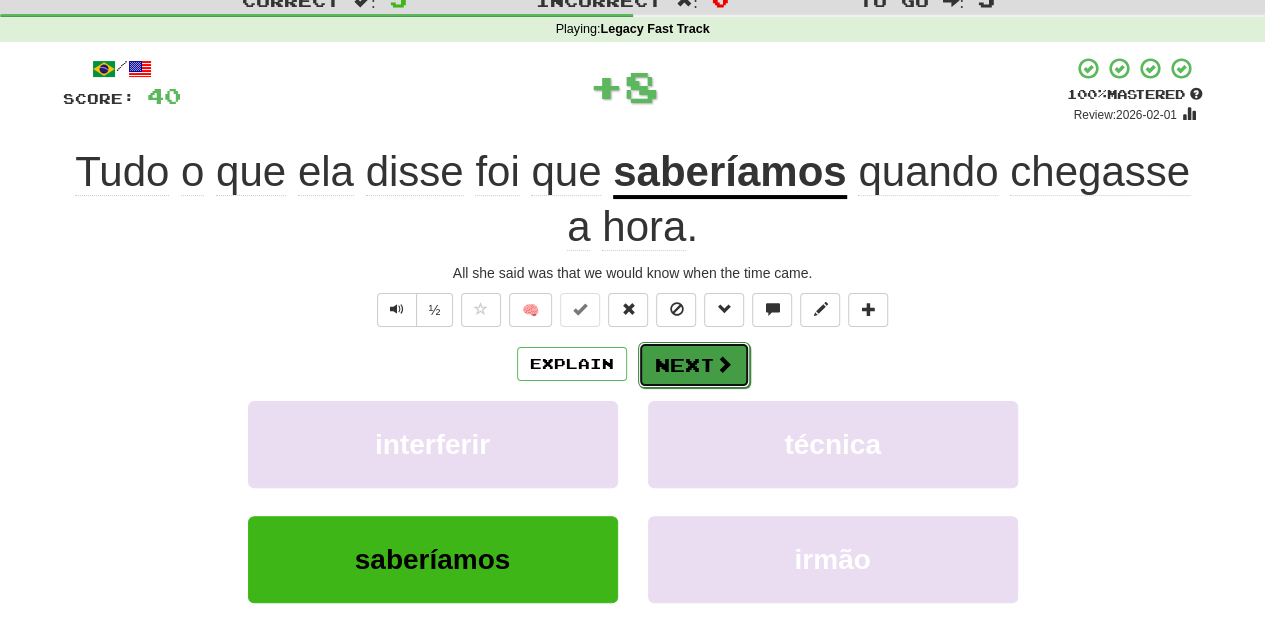 click on "Next" at bounding box center [694, 365] 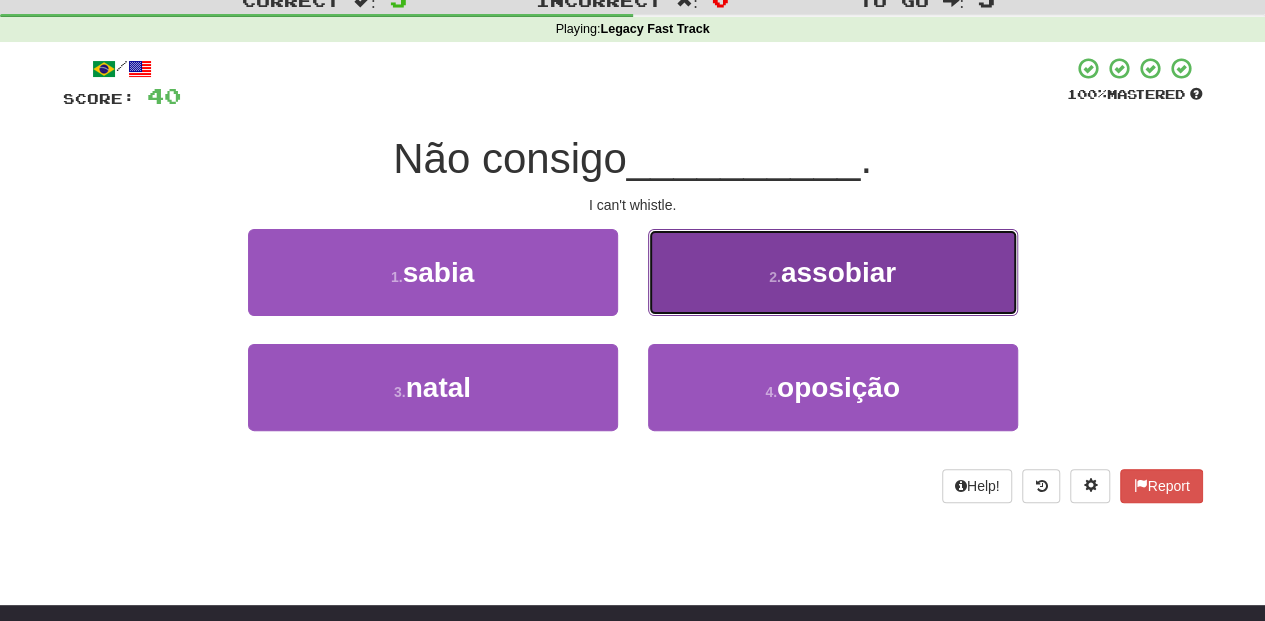 click on "2 .  assobiar" at bounding box center [833, 272] 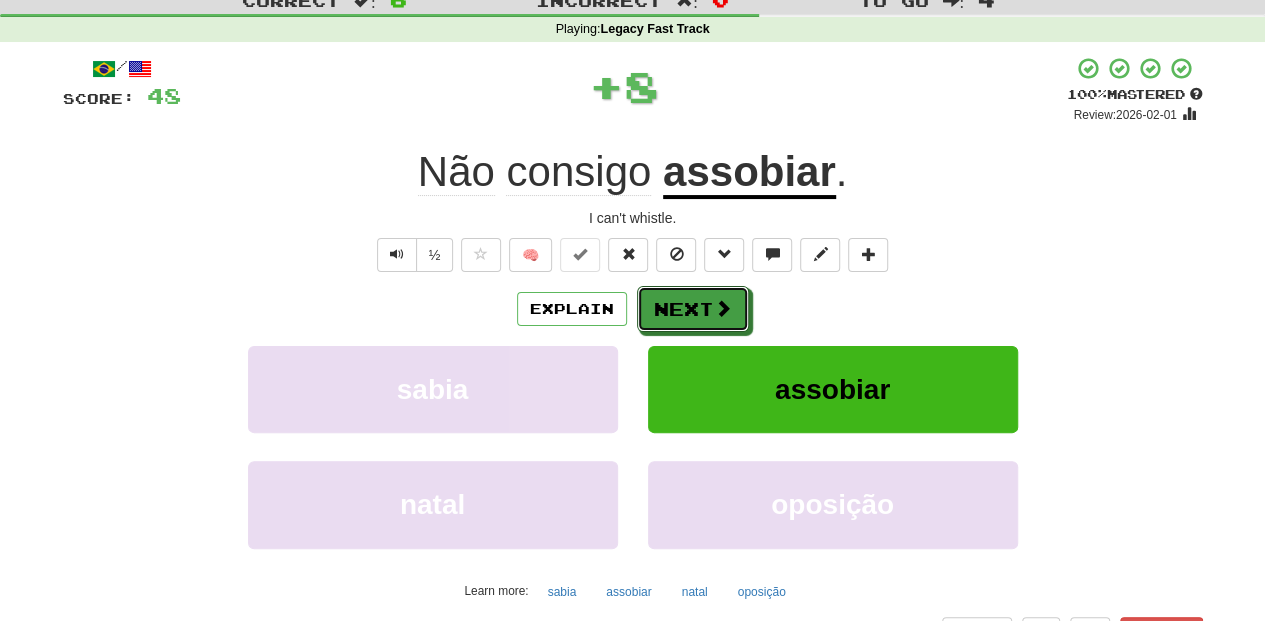 click on "Next" at bounding box center [693, 309] 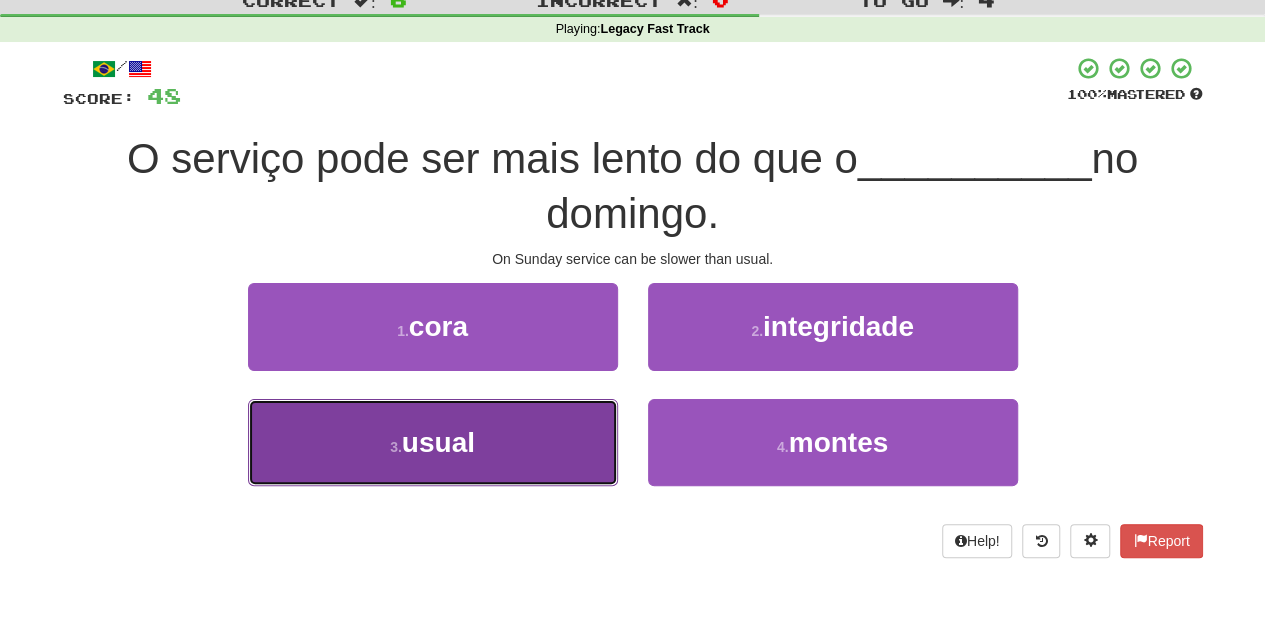 click on "3 .  usual" at bounding box center [433, 442] 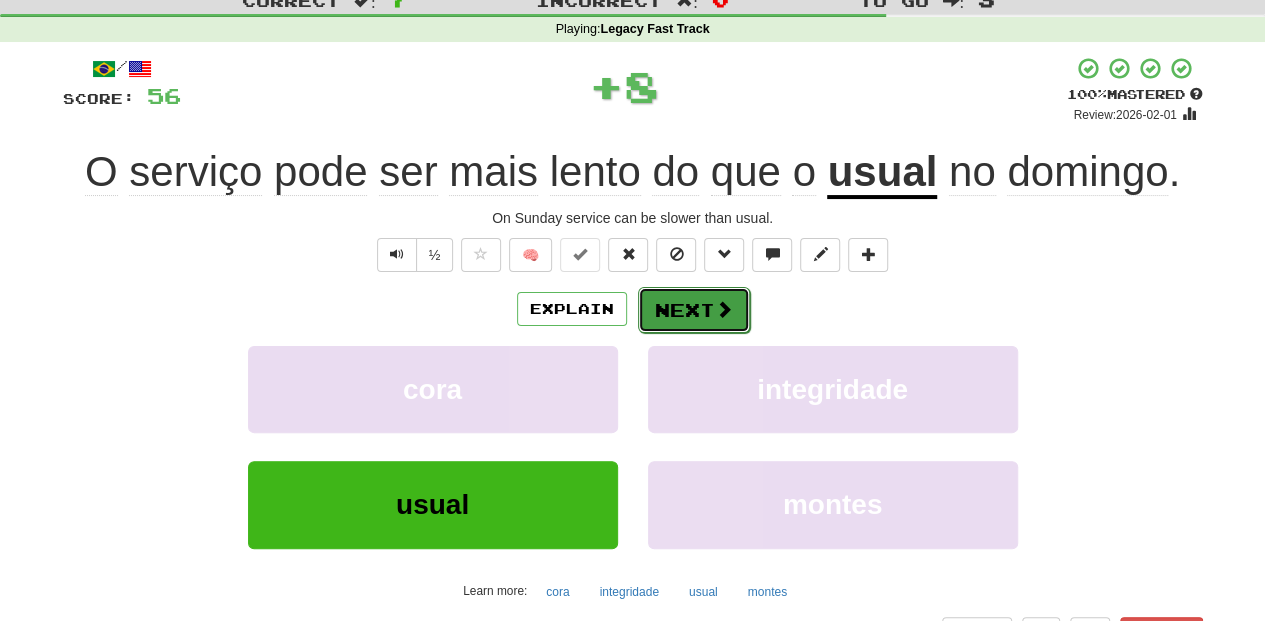 click on "Next" at bounding box center (694, 310) 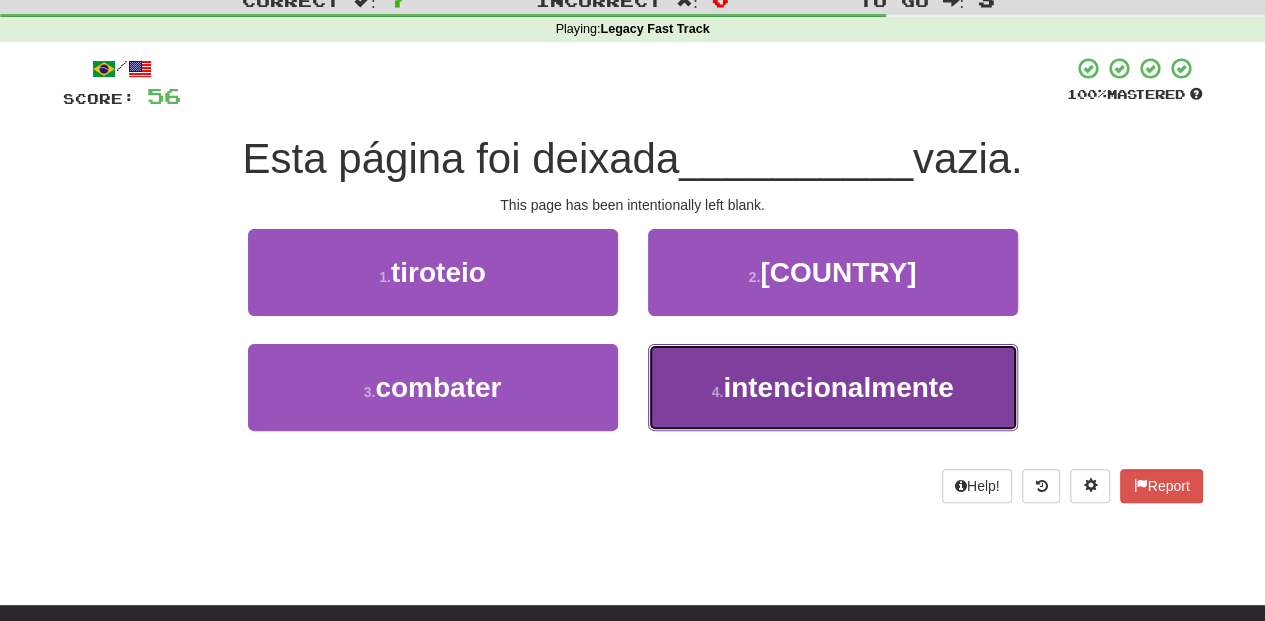 click on "4 .  intencionalmente" at bounding box center [833, 387] 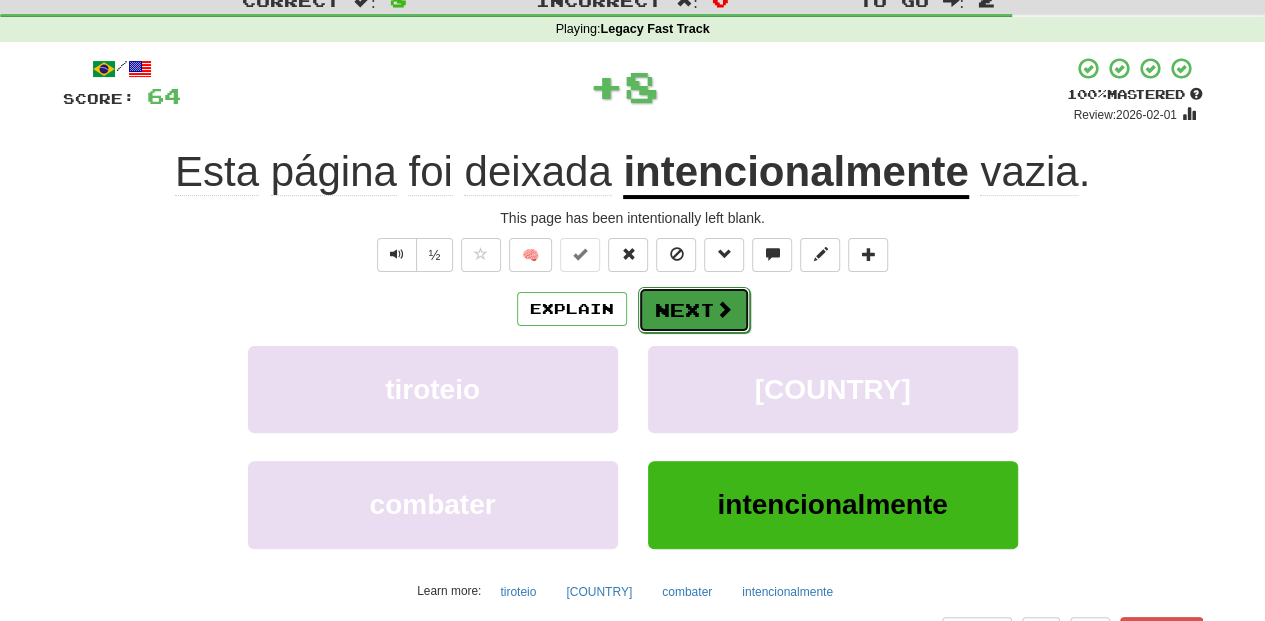 click on "Next" at bounding box center [694, 310] 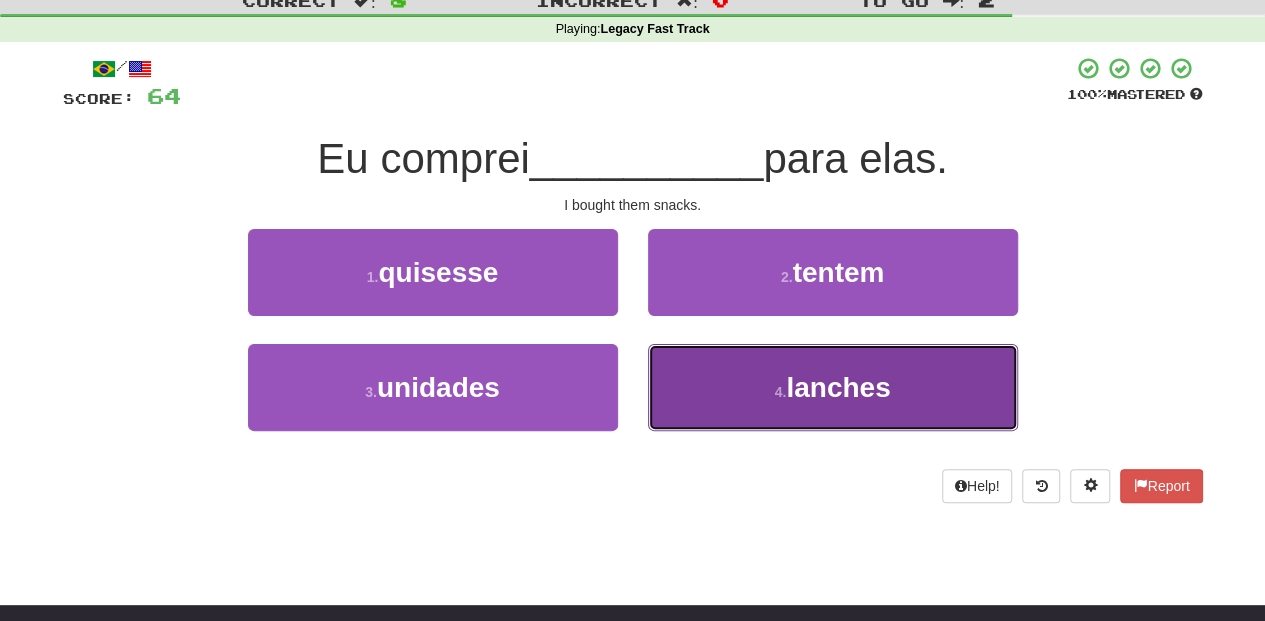 click on "4 .  lanches" at bounding box center [833, 387] 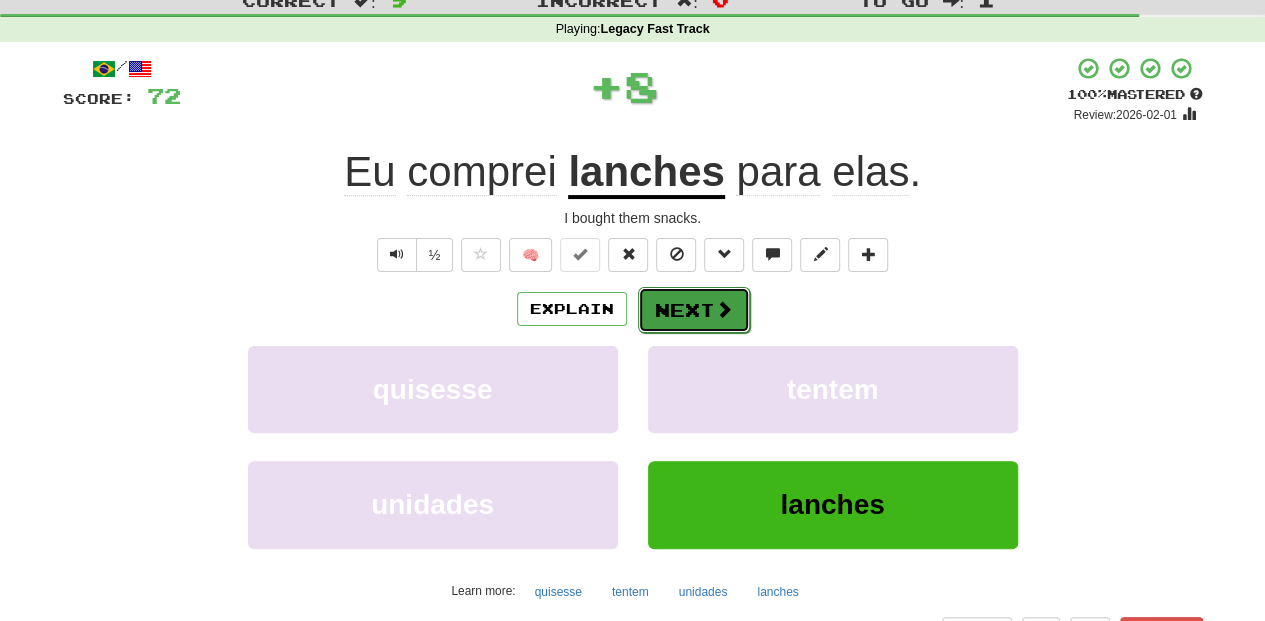 click on "Next" at bounding box center (694, 310) 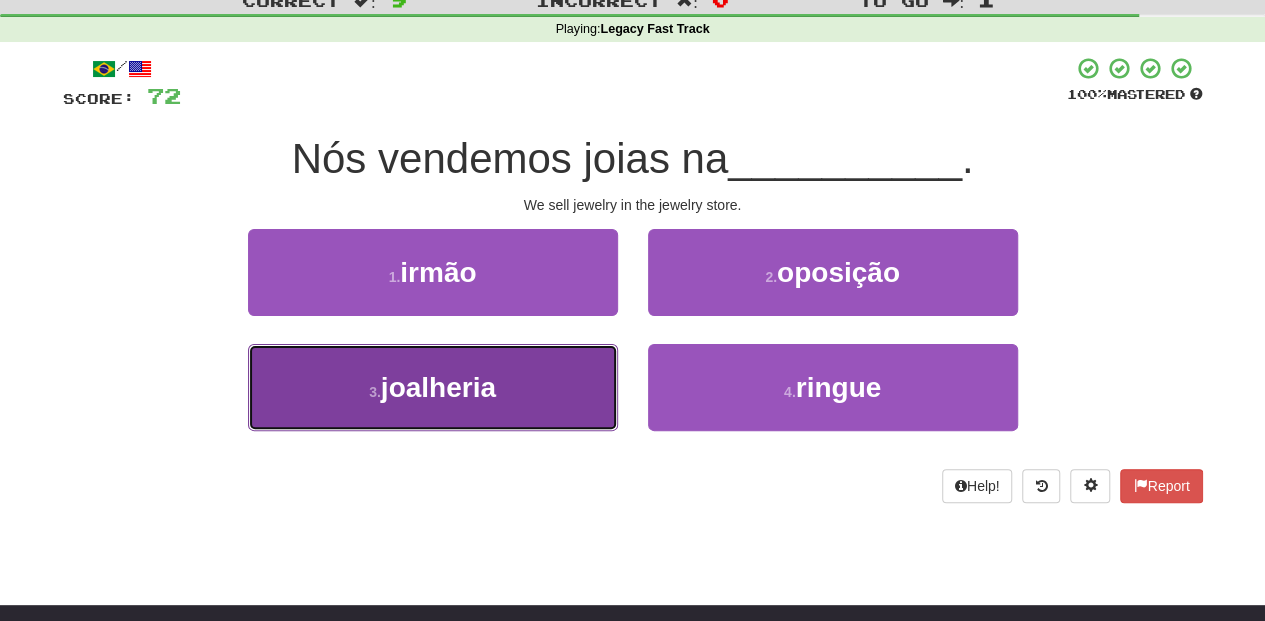 click on "3 .  joalheria" at bounding box center [433, 387] 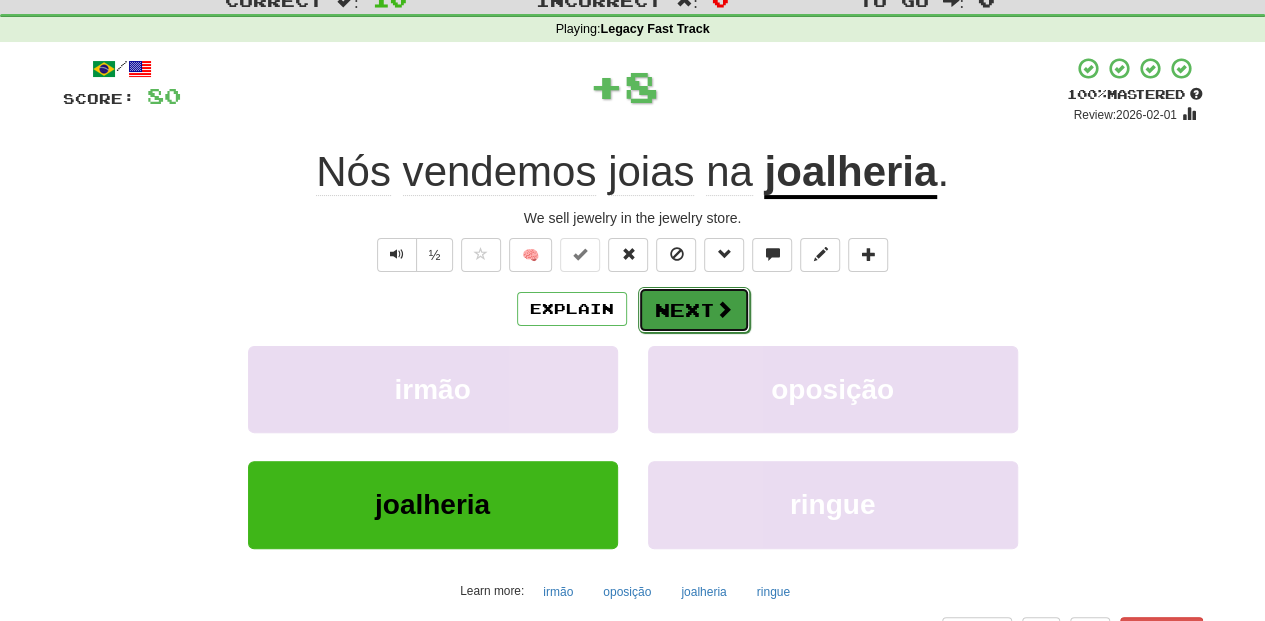 click on "Next" at bounding box center [694, 310] 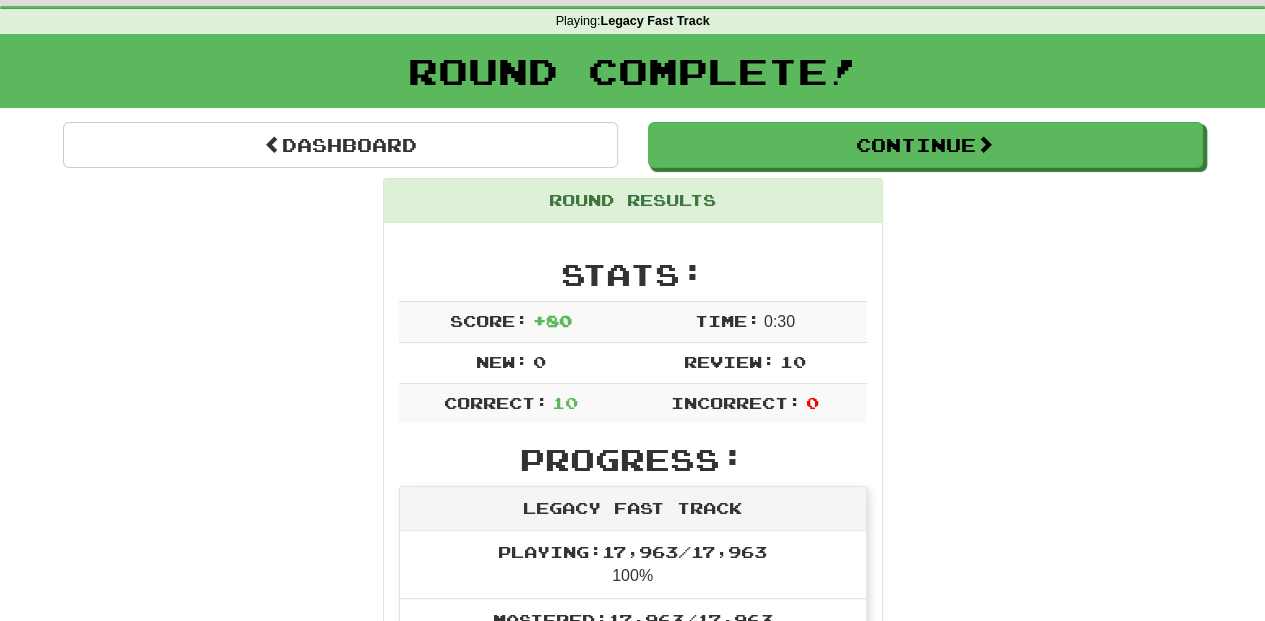 scroll, scrollTop: 66, scrollLeft: 0, axis: vertical 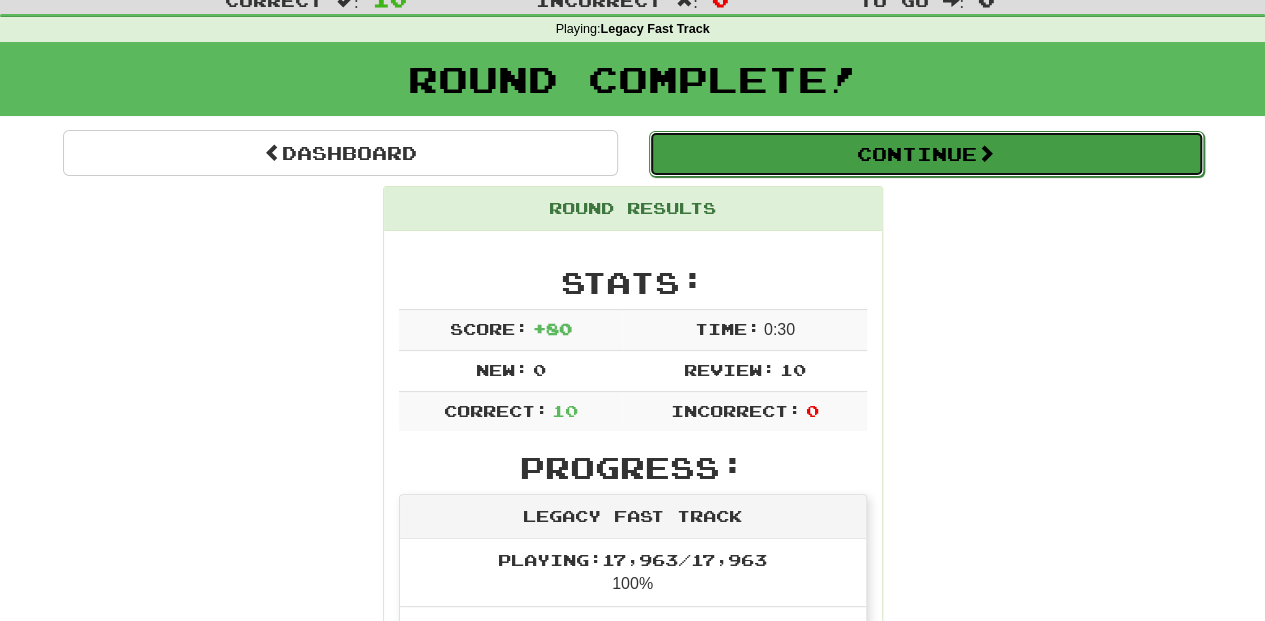 click on "Continue" at bounding box center [926, 154] 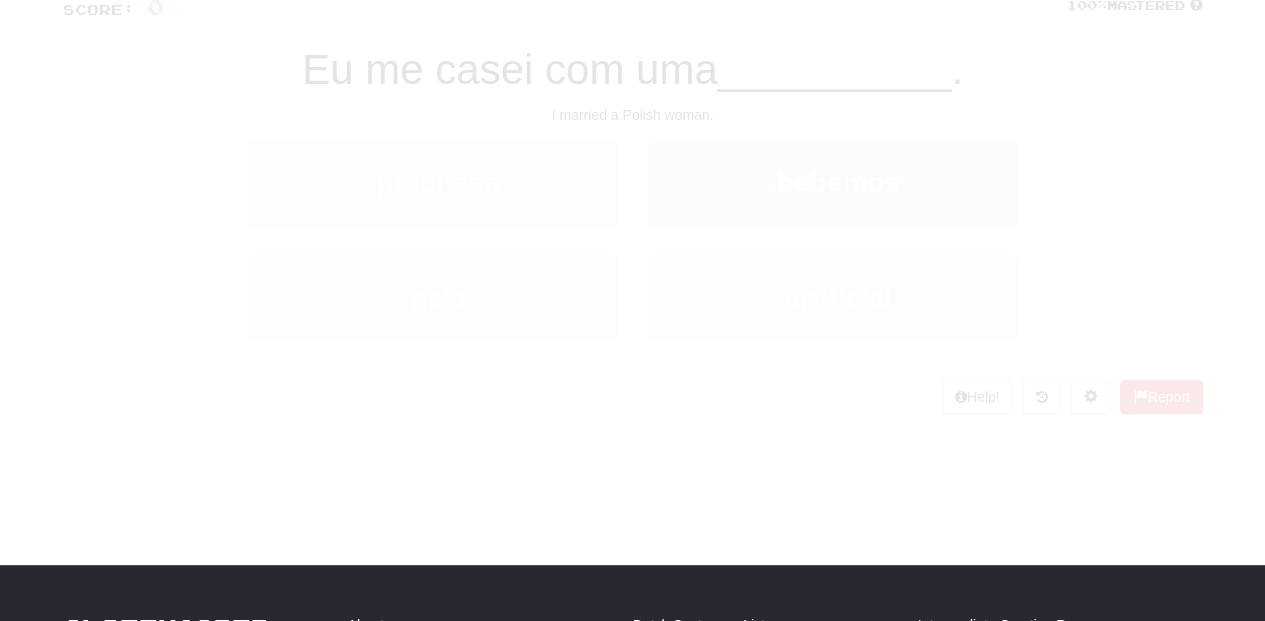 scroll, scrollTop: 66, scrollLeft: 0, axis: vertical 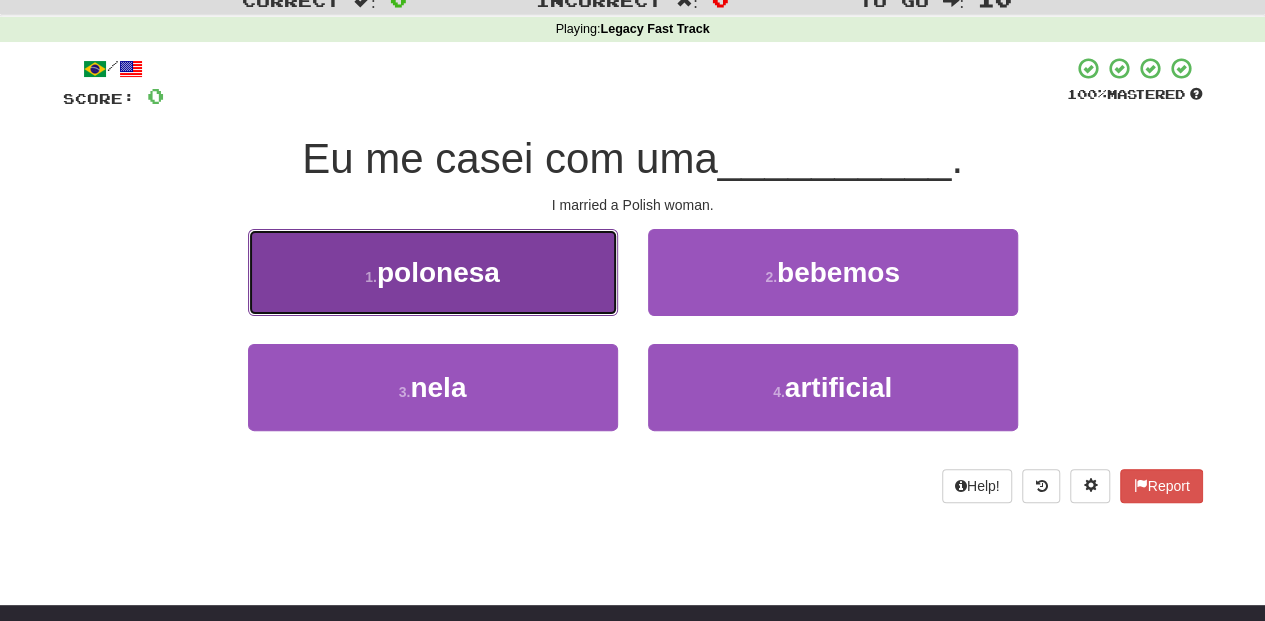click on "1 .  polonesa" at bounding box center [433, 272] 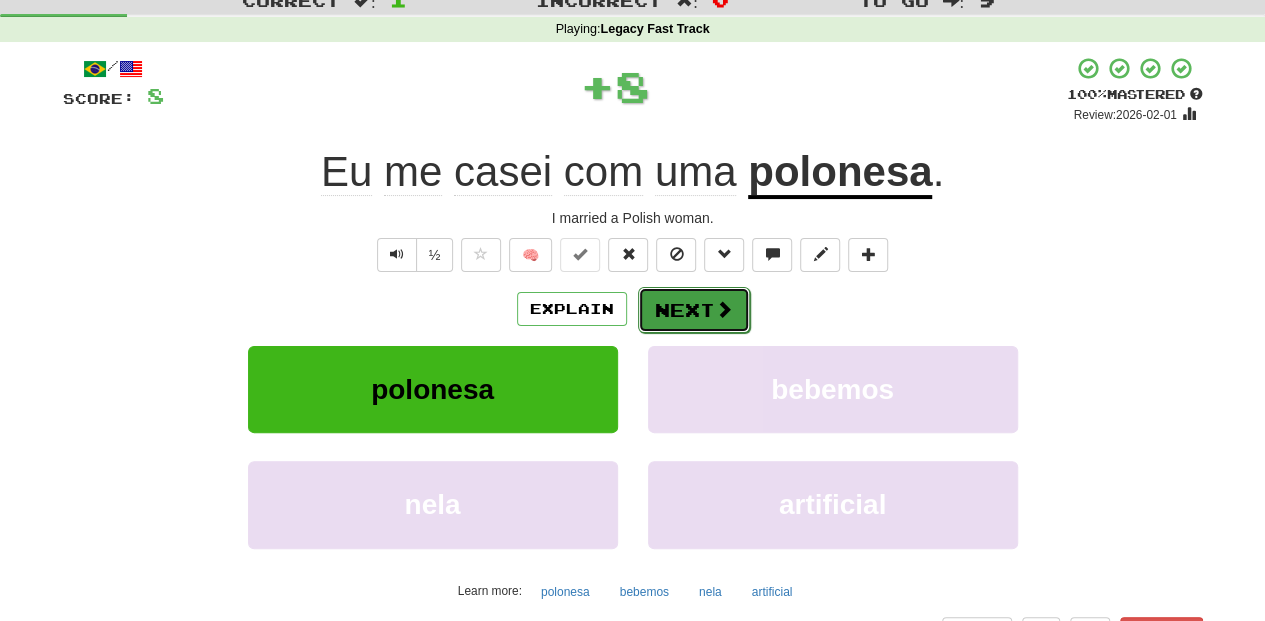 click on "Next" at bounding box center [694, 310] 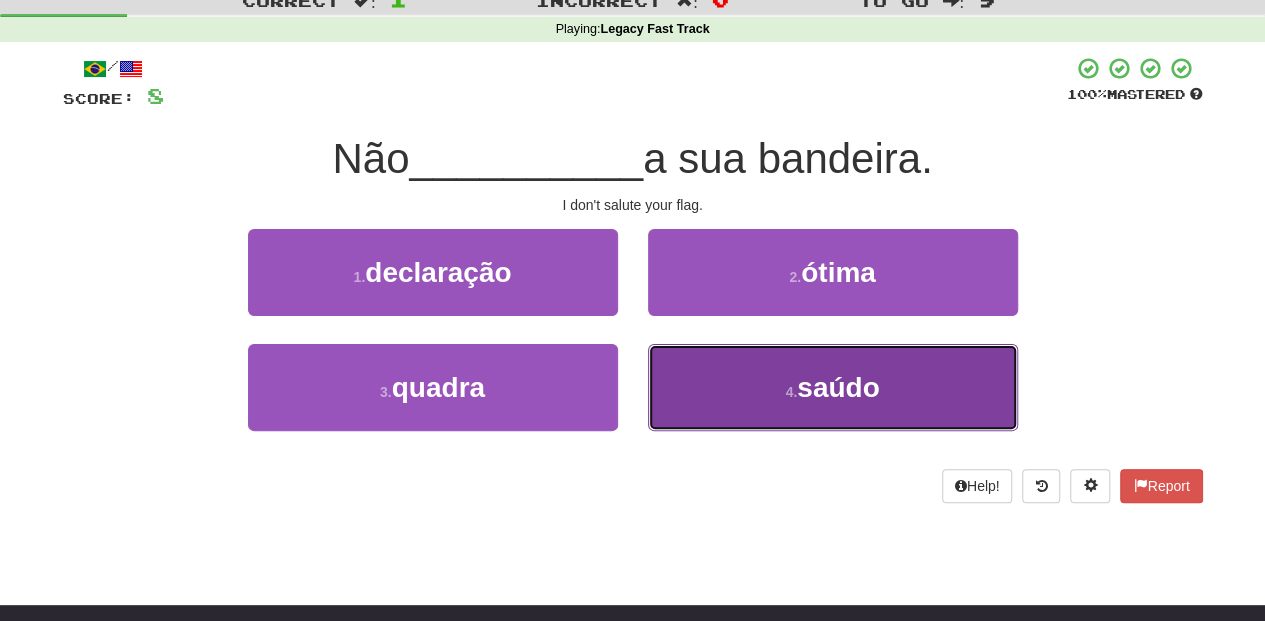 click on "4 .  saúdo" at bounding box center [833, 387] 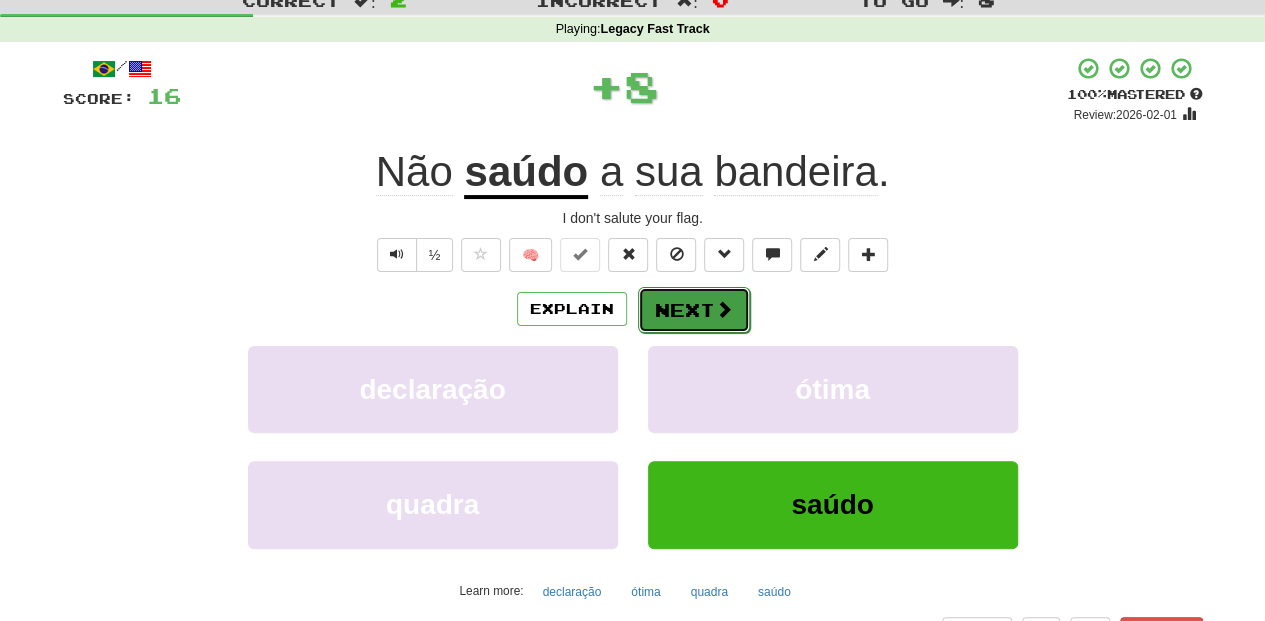 click on "Next" at bounding box center (694, 310) 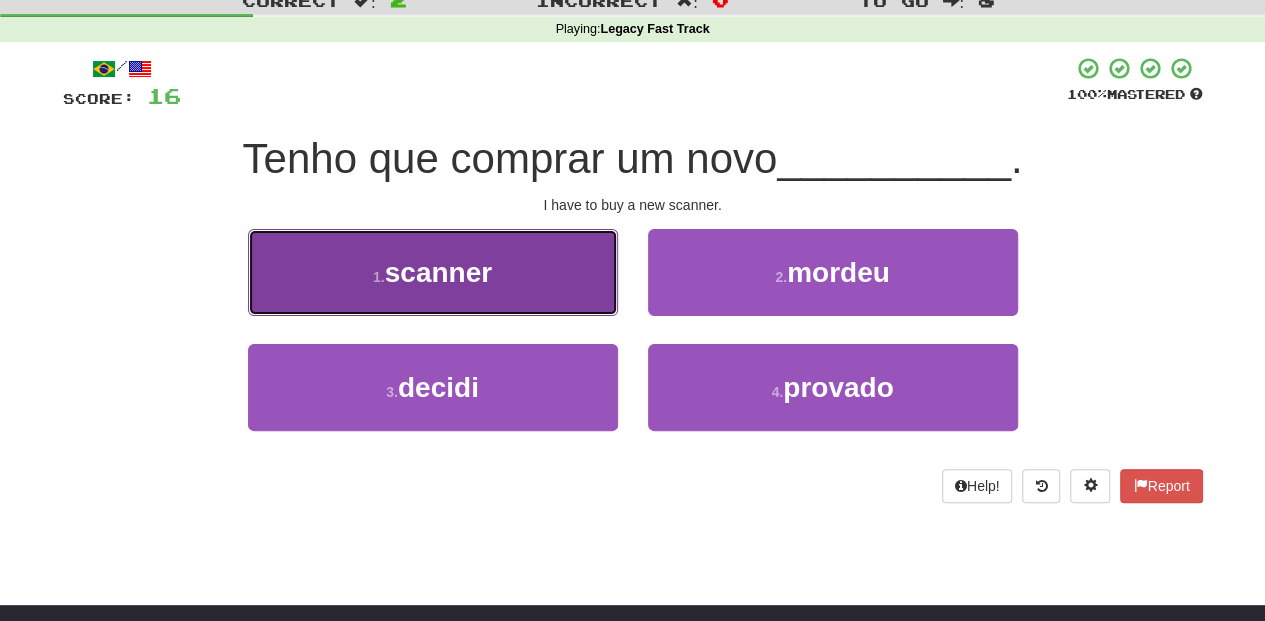 click on "1 .  scanner" at bounding box center [433, 272] 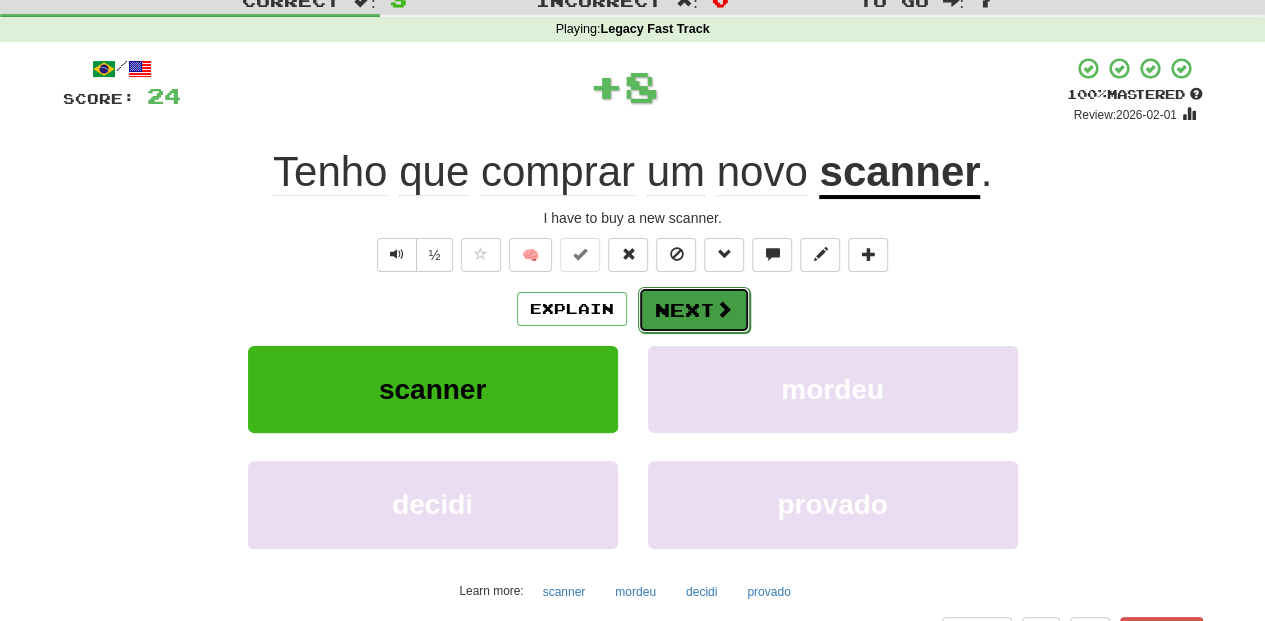 click at bounding box center [724, 309] 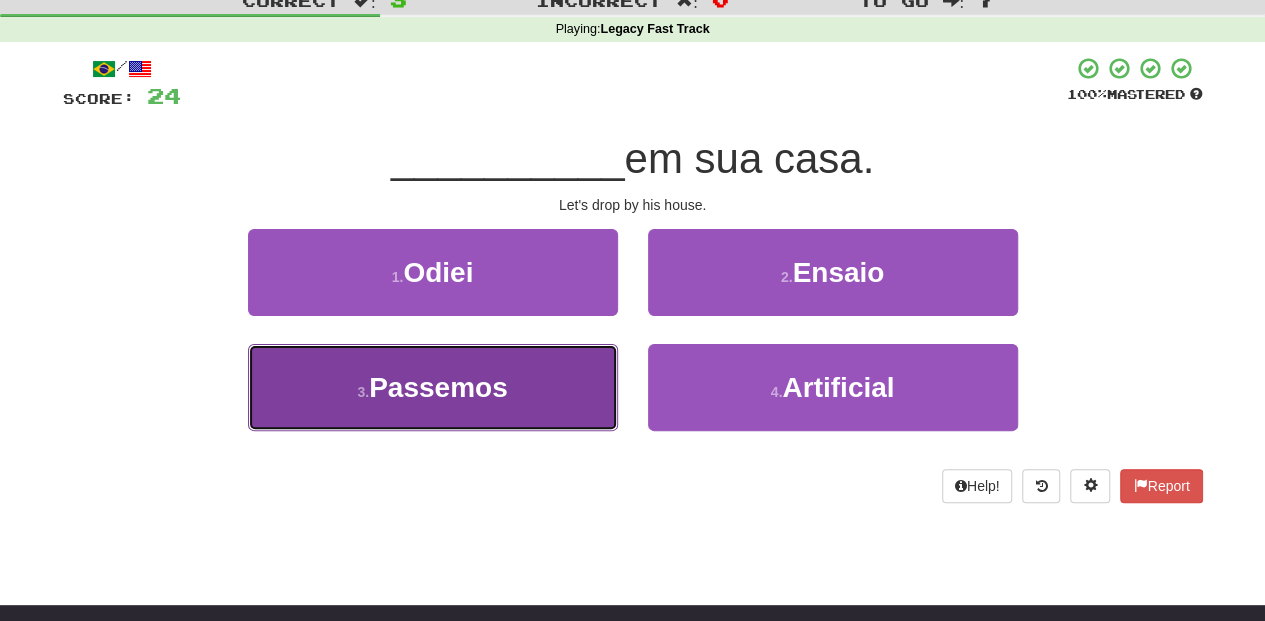 click on "3 .  Passemos" at bounding box center (433, 387) 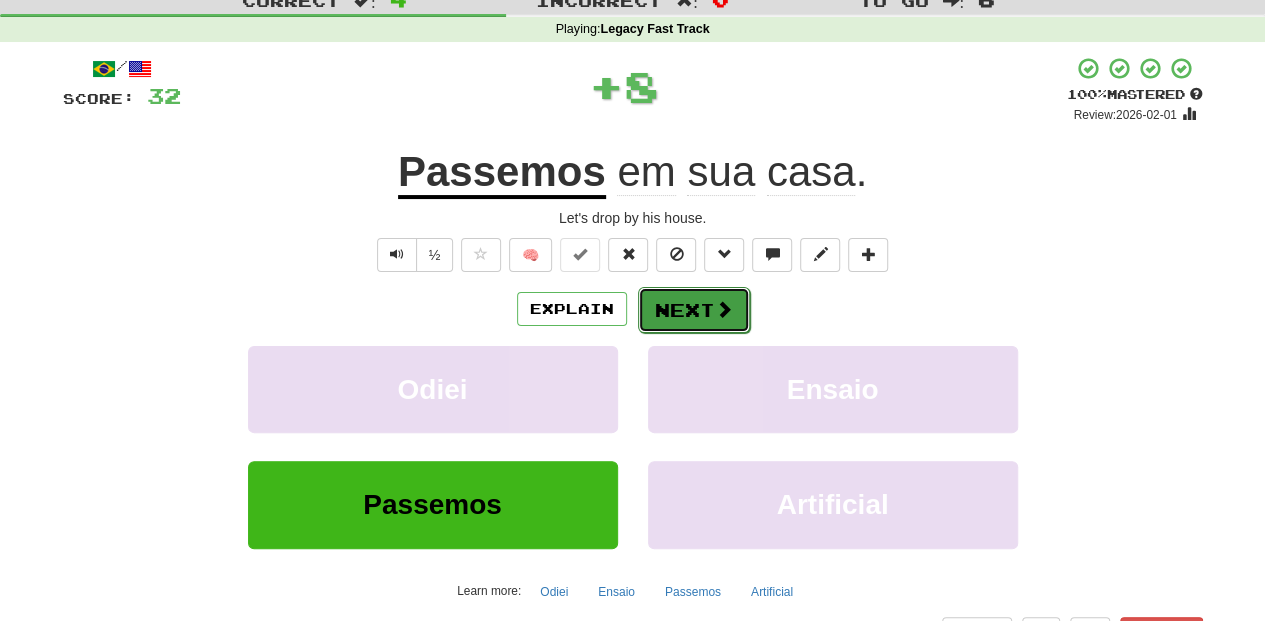 click on "Next" at bounding box center (694, 310) 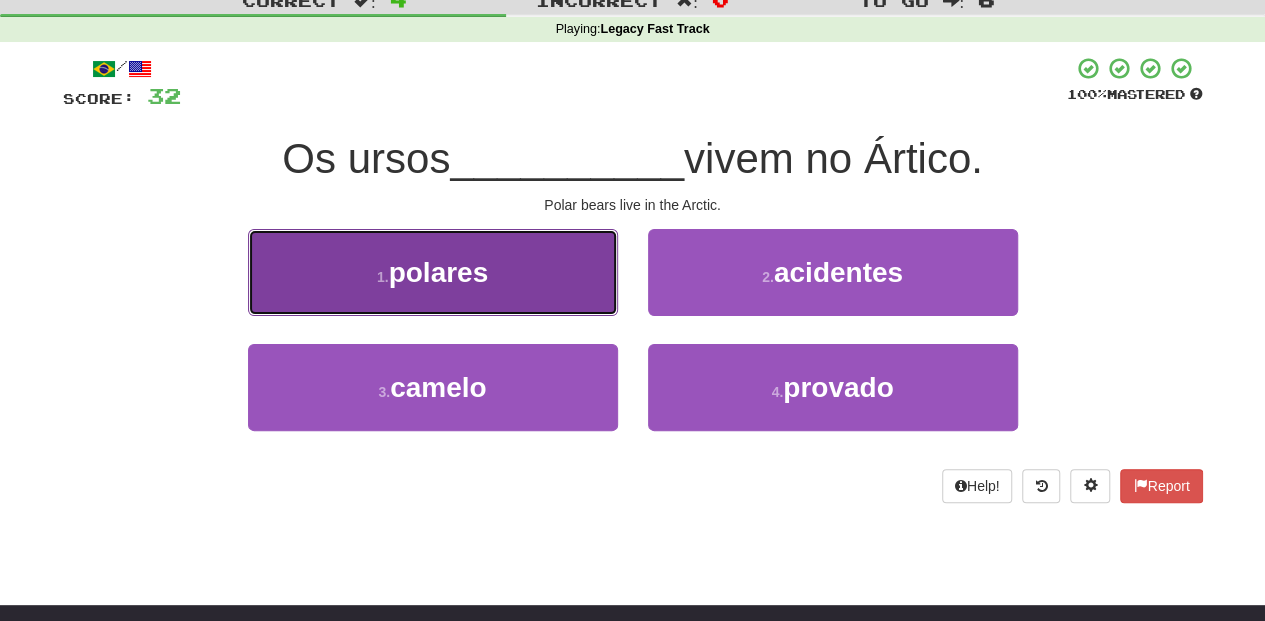 click on "1 .  polares" at bounding box center (433, 272) 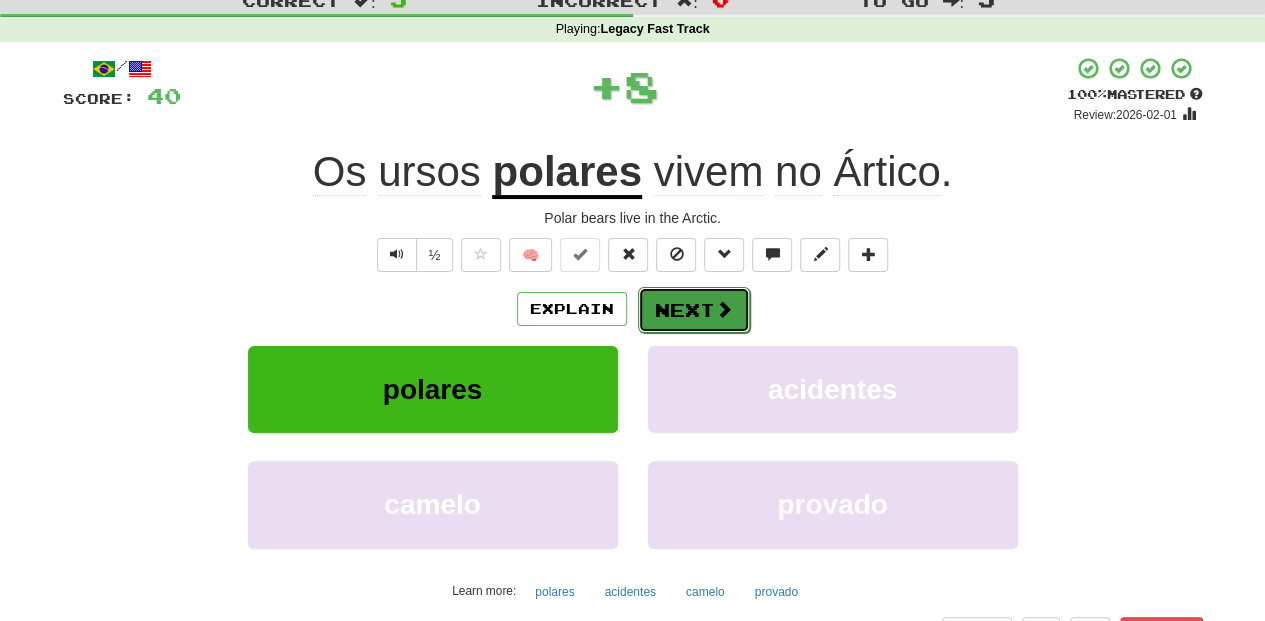 click on "Next" at bounding box center [694, 310] 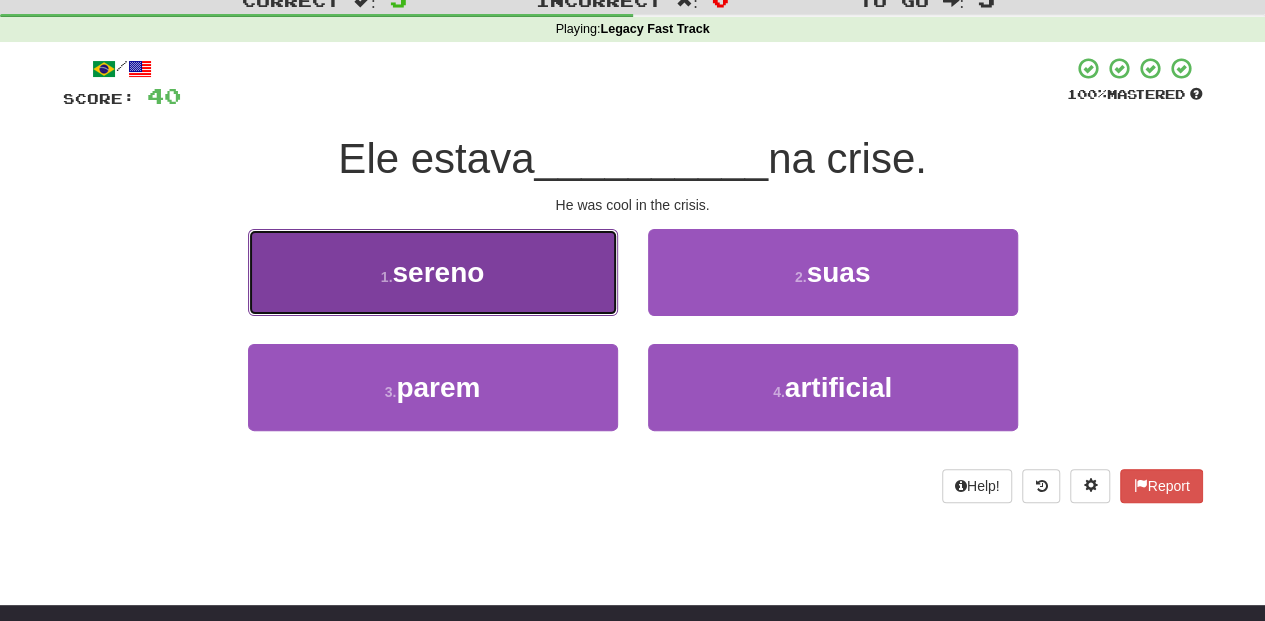 click on "1 .  sereno" at bounding box center (433, 272) 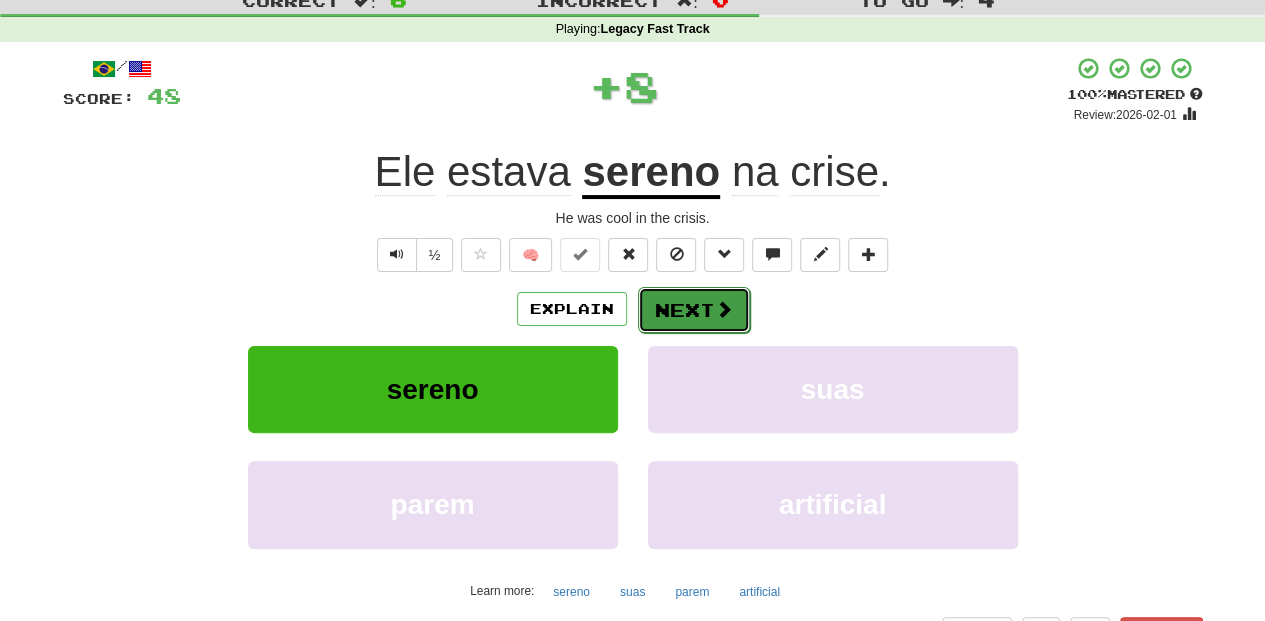 click on "Next" at bounding box center (694, 310) 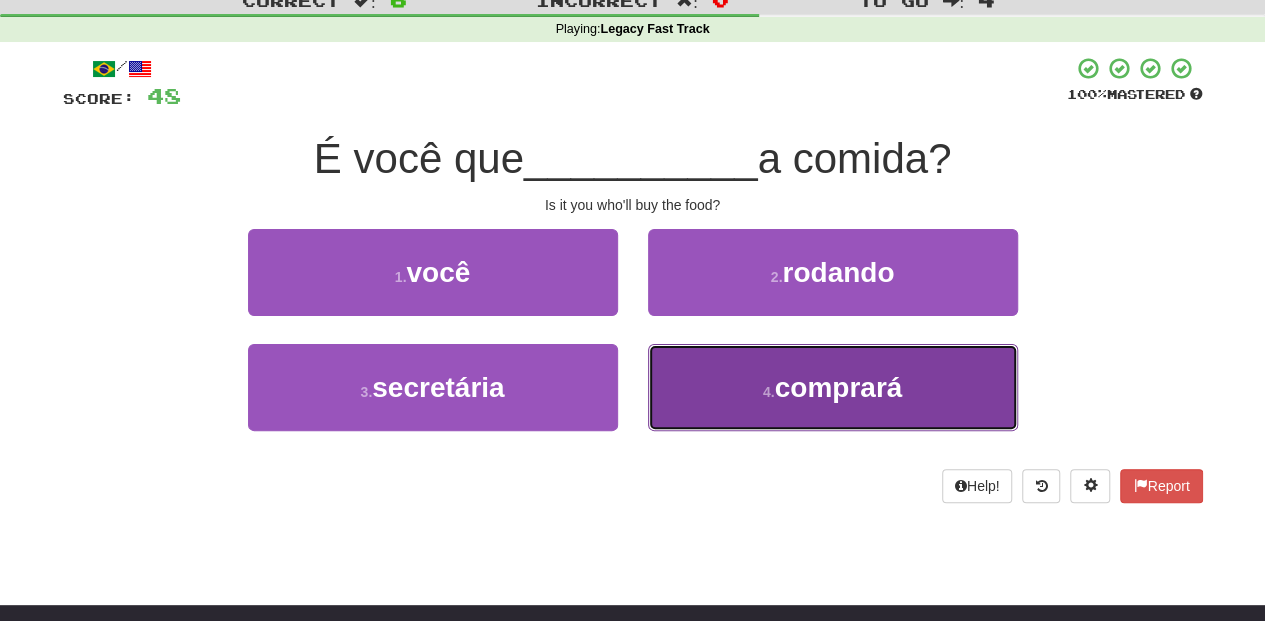 click on "4 .  comprará" at bounding box center [833, 387] 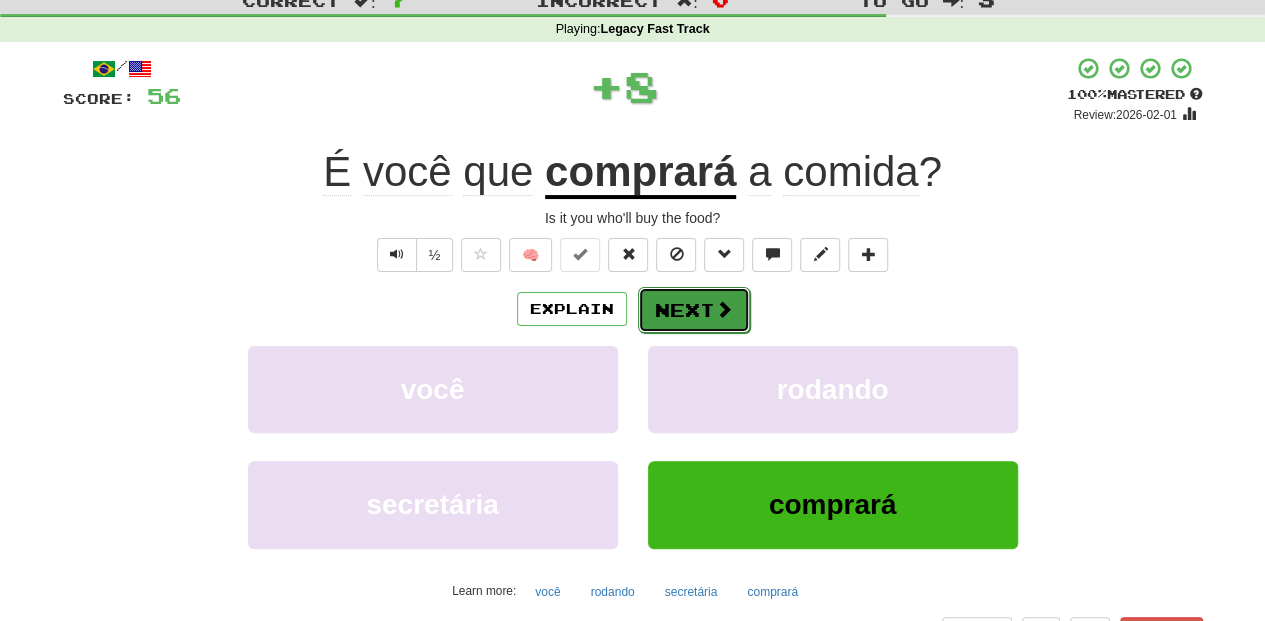 click on "Next" at bounding box center [694, 310] 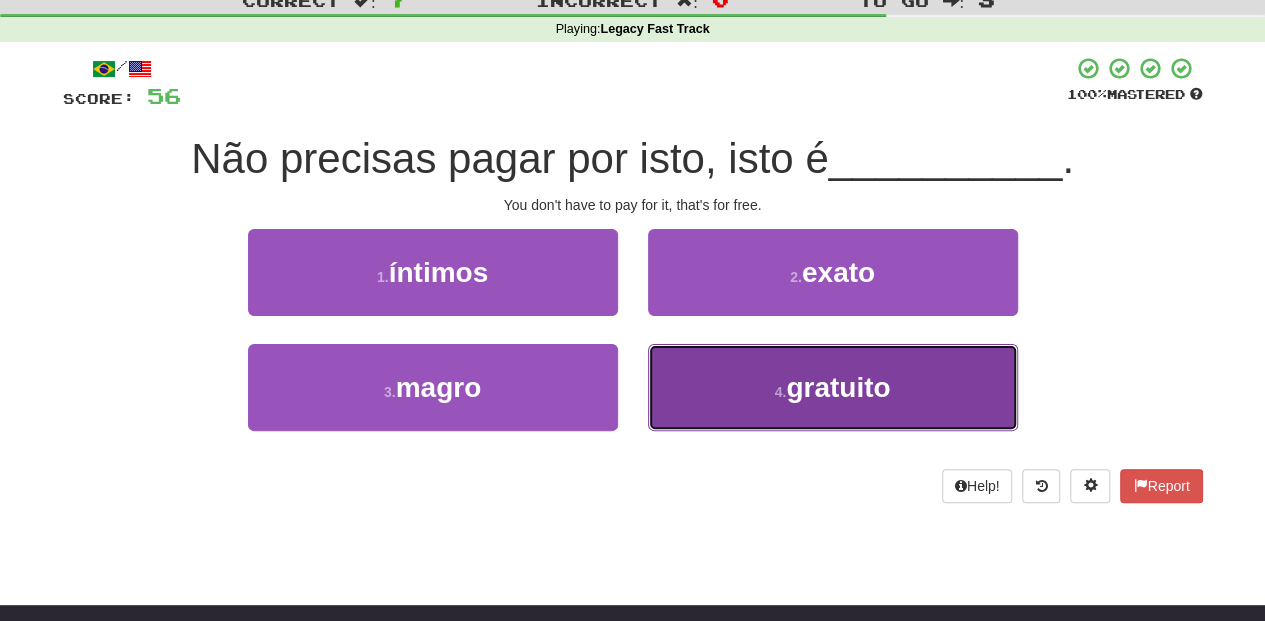 click on "4 .  gratuito" at bounding box center [833, 387] 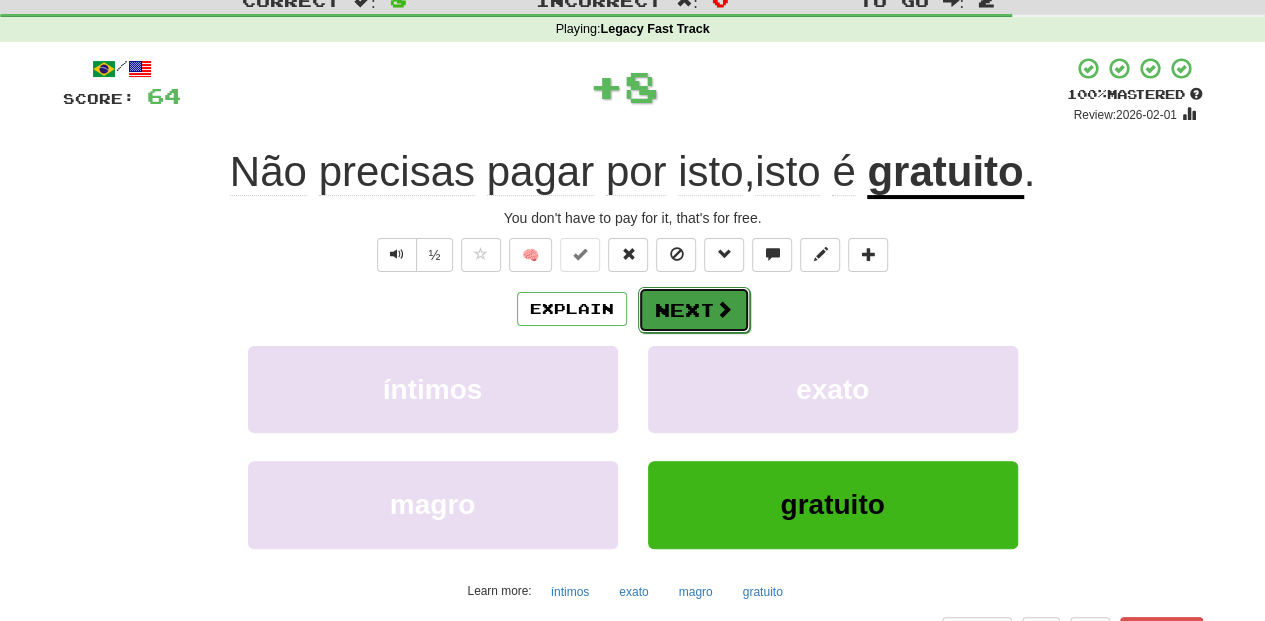 click on "Next" at bounding box center [694, 310] 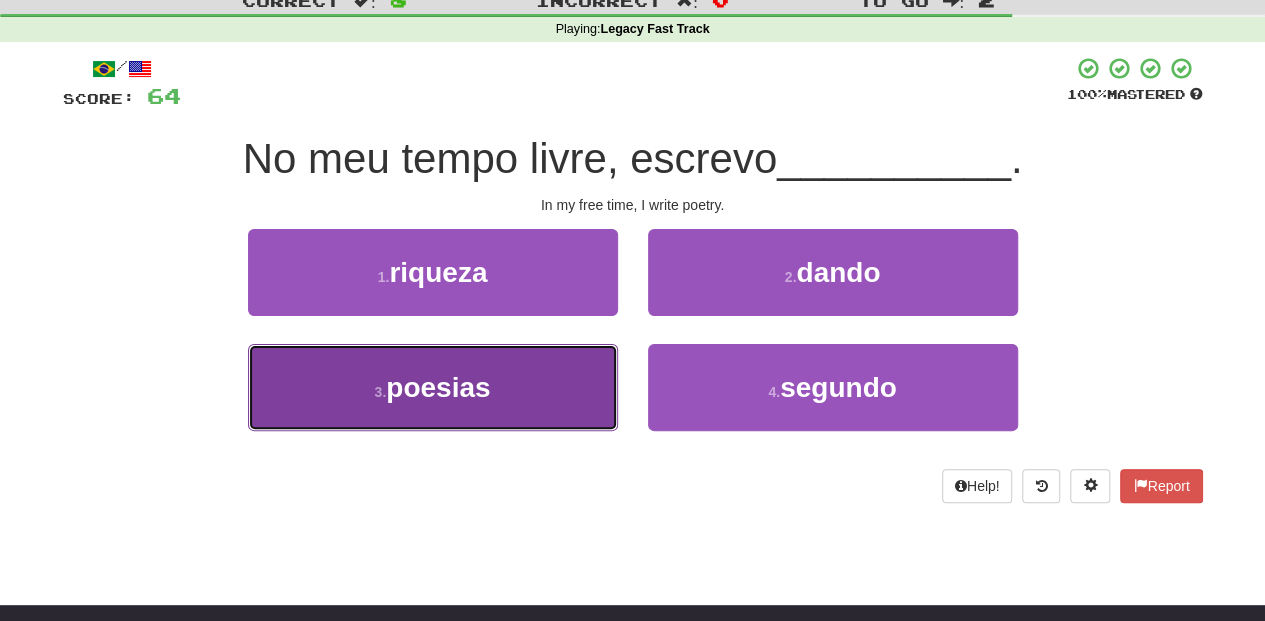 click on "3 .  poesias" at bounding box center [433, 387] 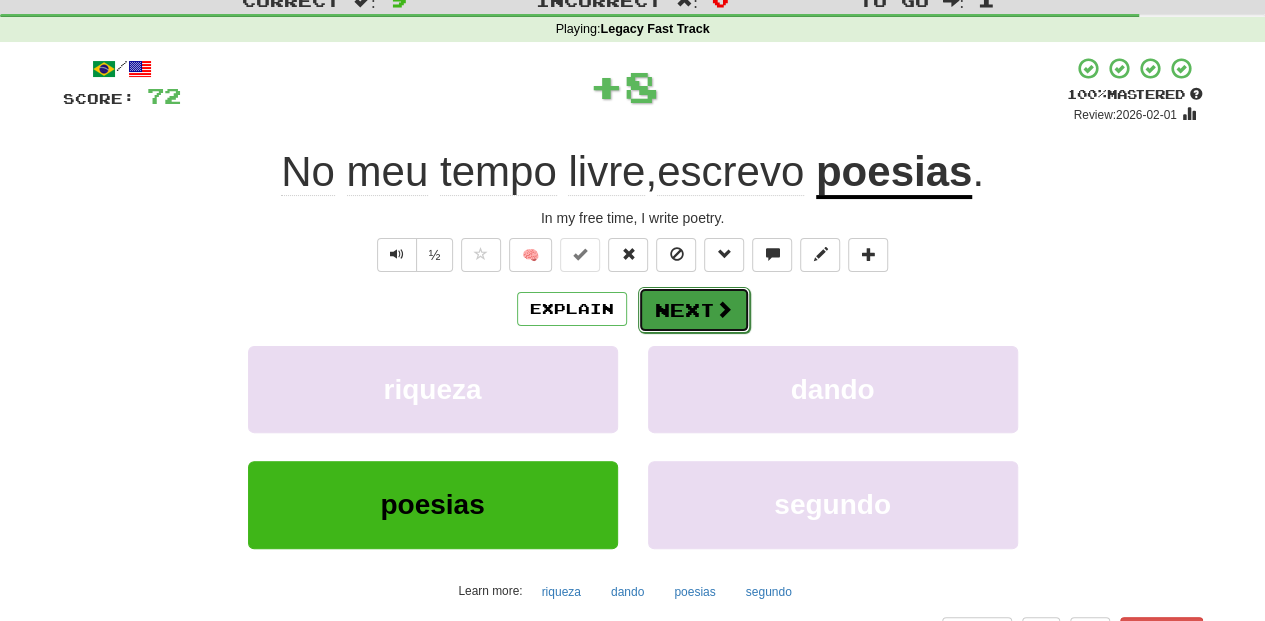 click on "Next" at bounding box center [694, 310] 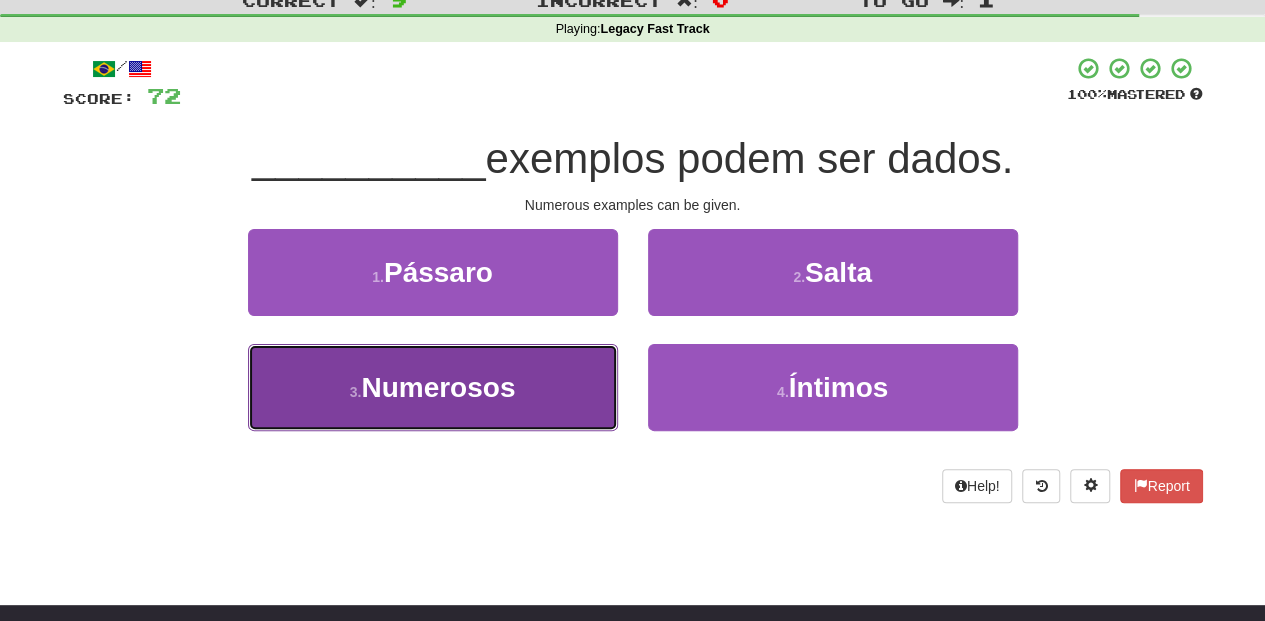 click on "3 .  Numerosos" at bounding box center [433, 387] 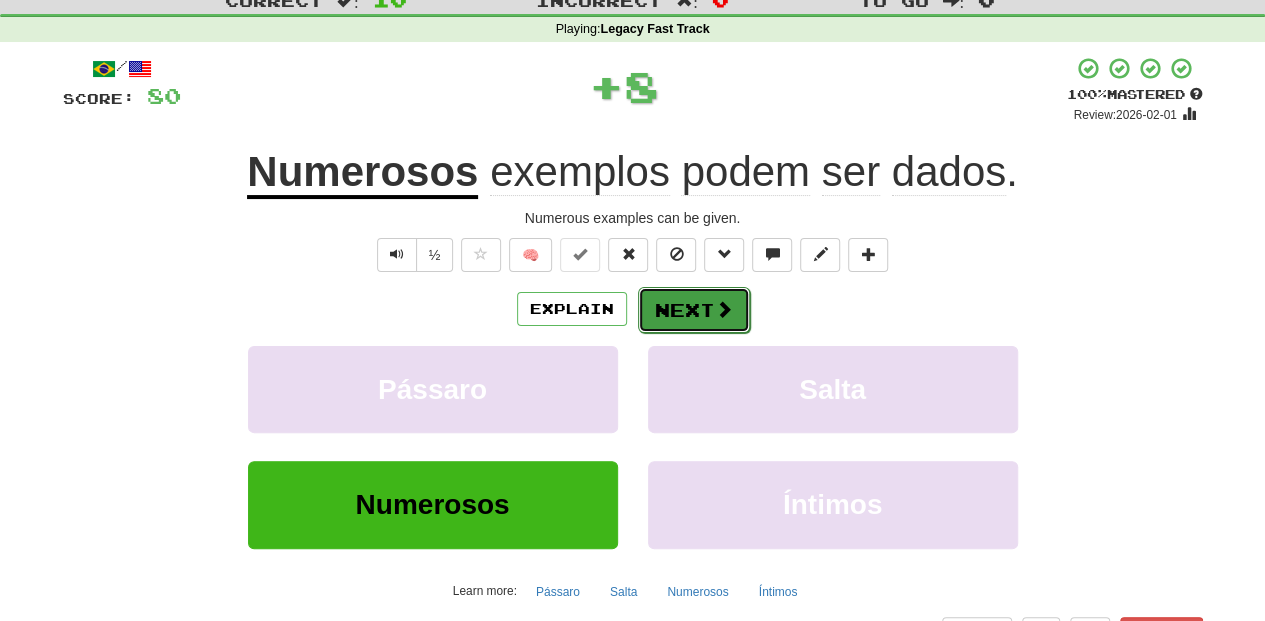 click on "Next" at bounding box center (694, 310) 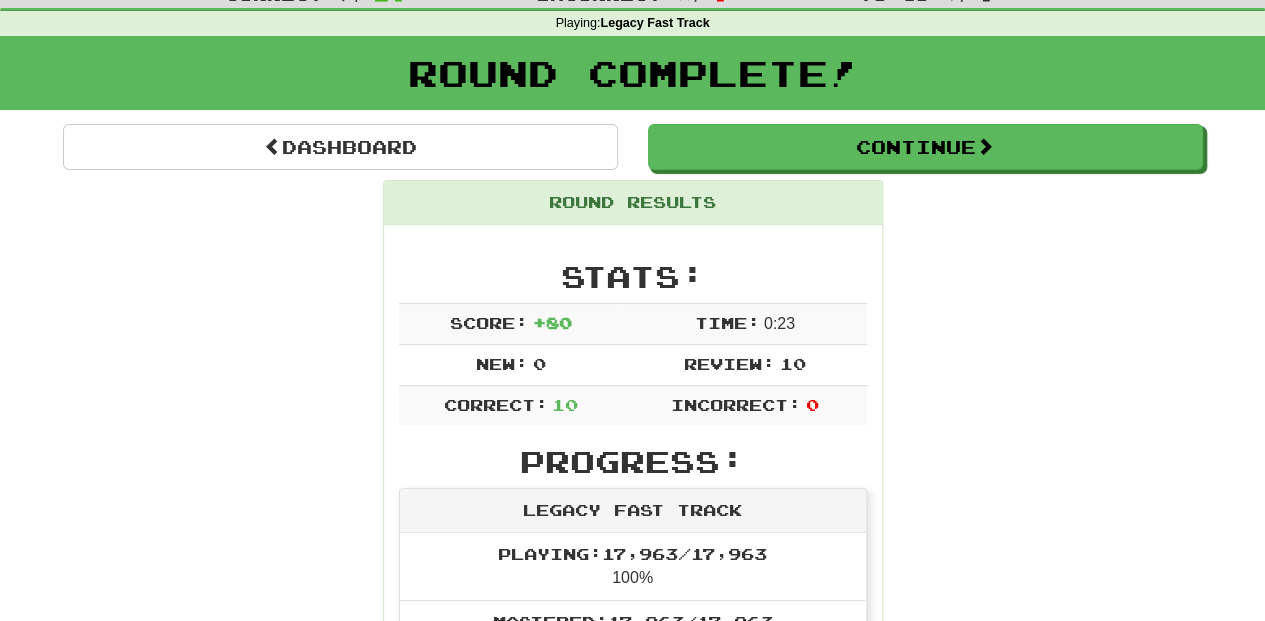 scroll, scrollTop: 0, scrollLeft: 0, axis: both 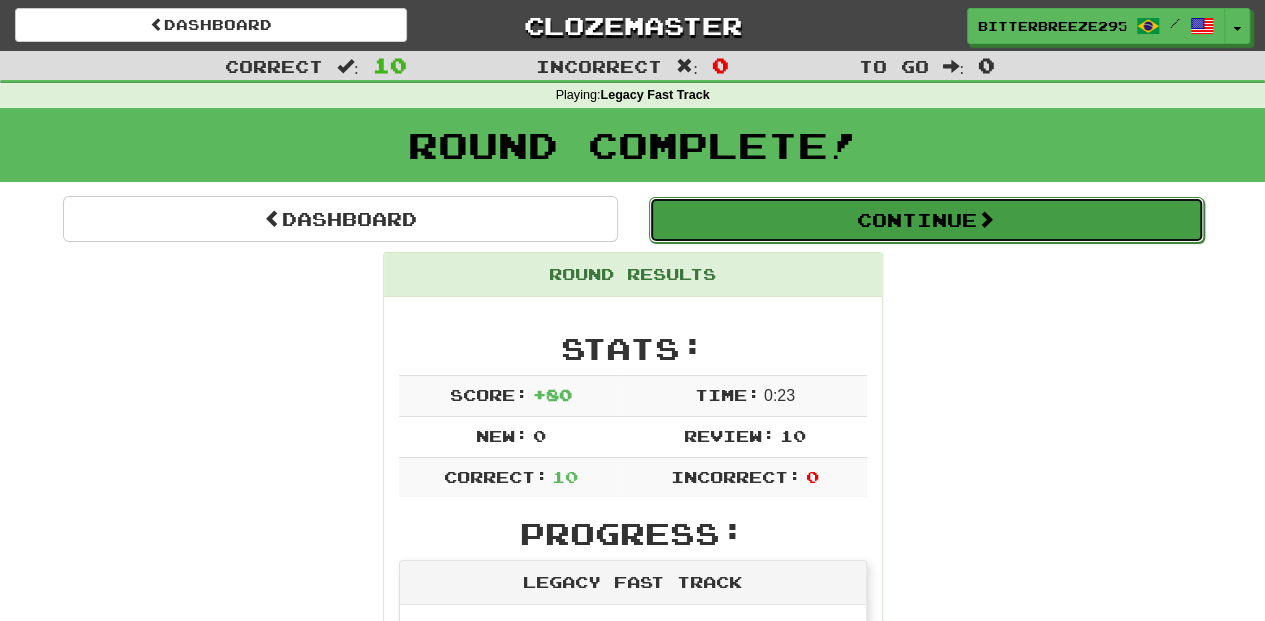 click on "Continue" at bounding box center (926, 220) 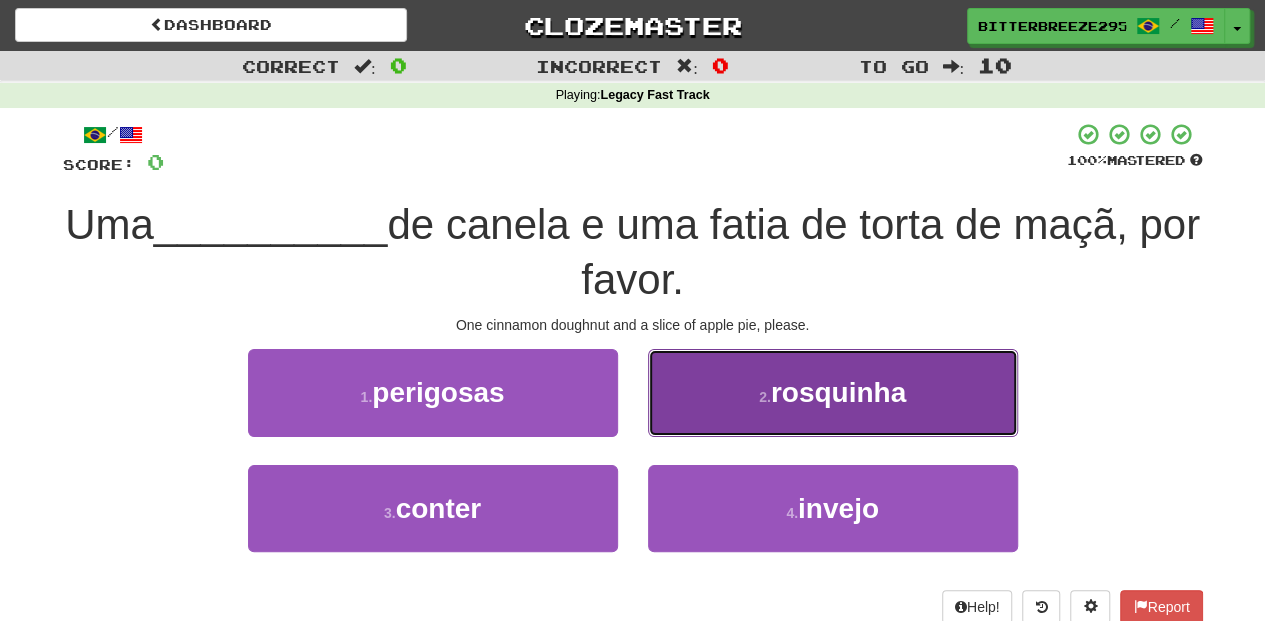 click on "2 .  rosquinha" at bounding box center [833, 392] 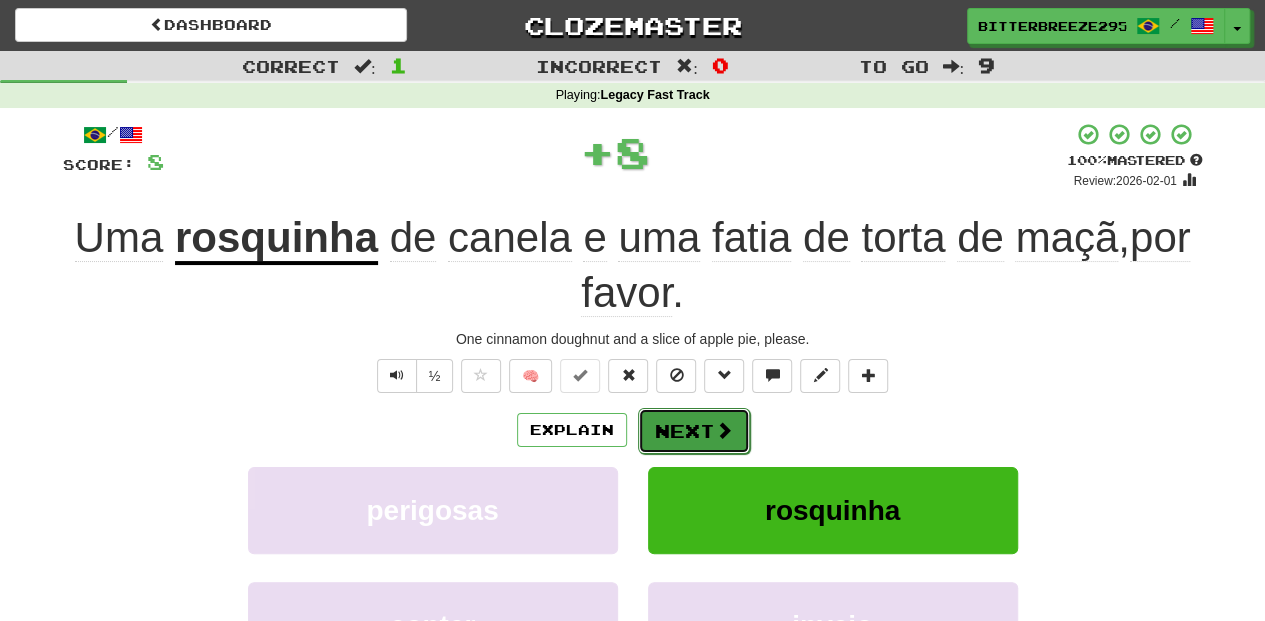 click on "Next" at bounding box center [694, 431] 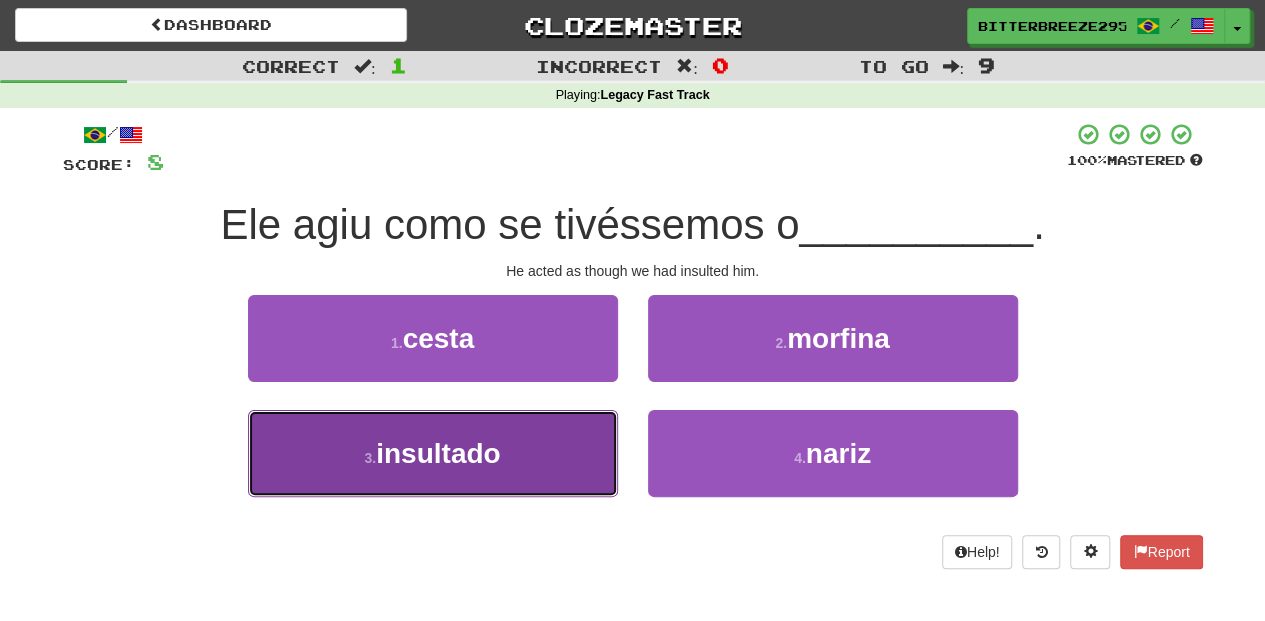 click on "3 .  insultado" at bounding box center (433, 453) 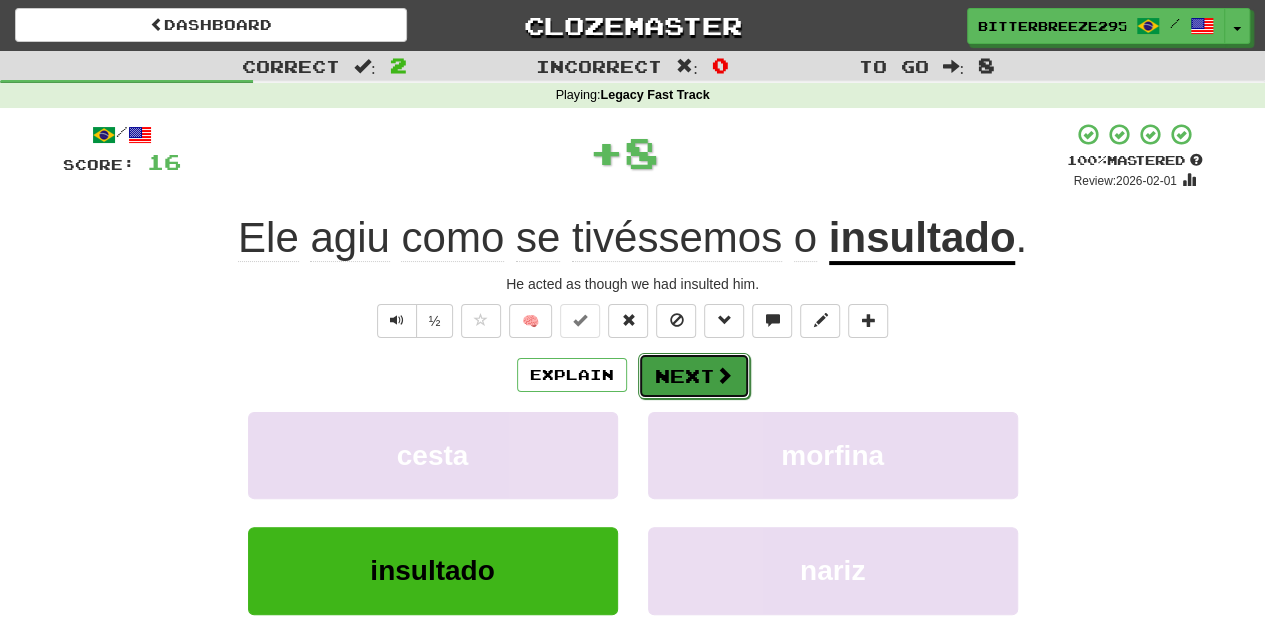 click on "Next" at bounding box center [694, 376] 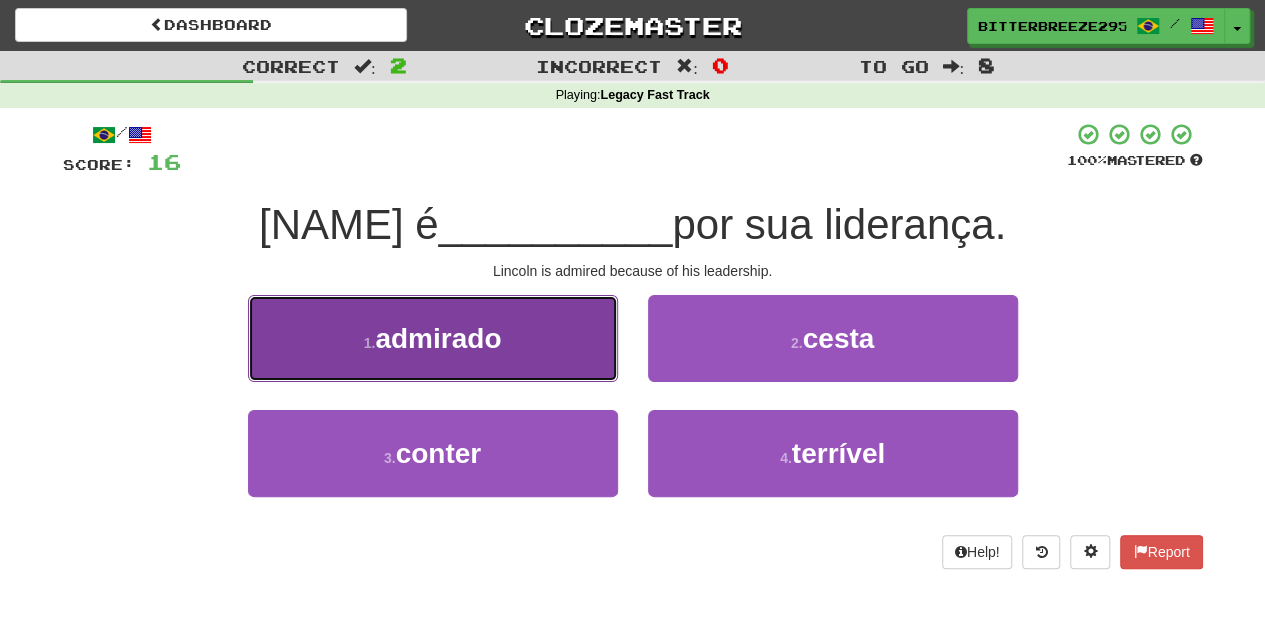 click on "1 .  admirado" at bounding box center (433, 338) 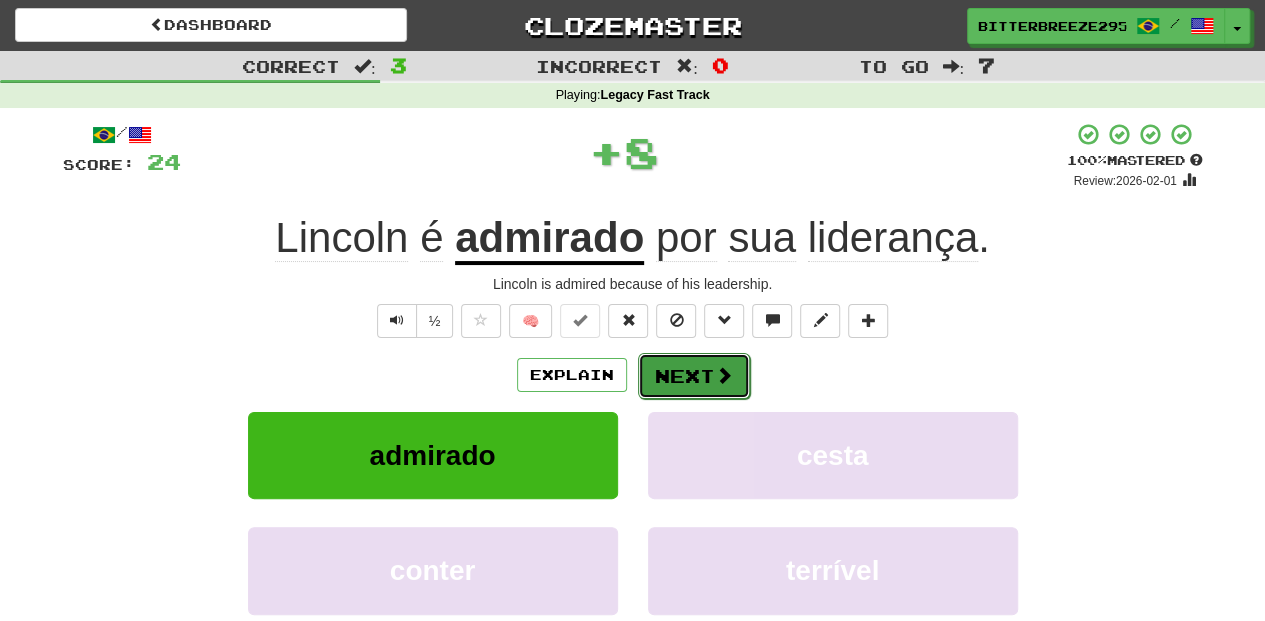 click on "Next" at bounding box center [694, 376] 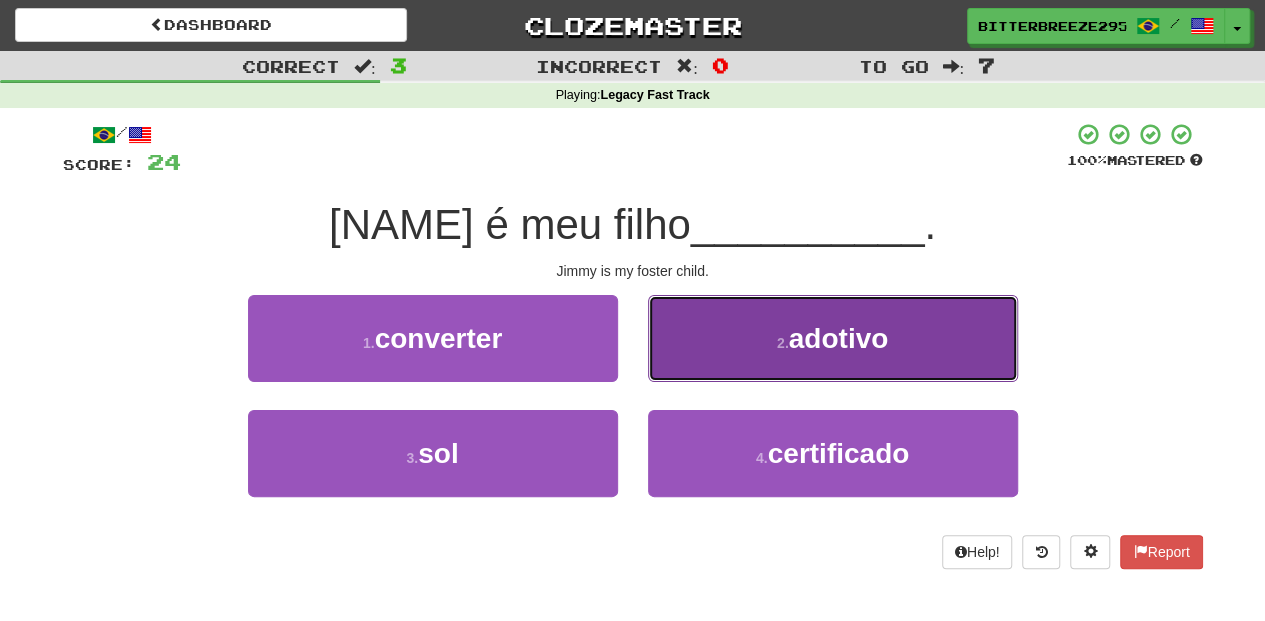 click on "2 .  adotivo" at bounding box center (833, 338) 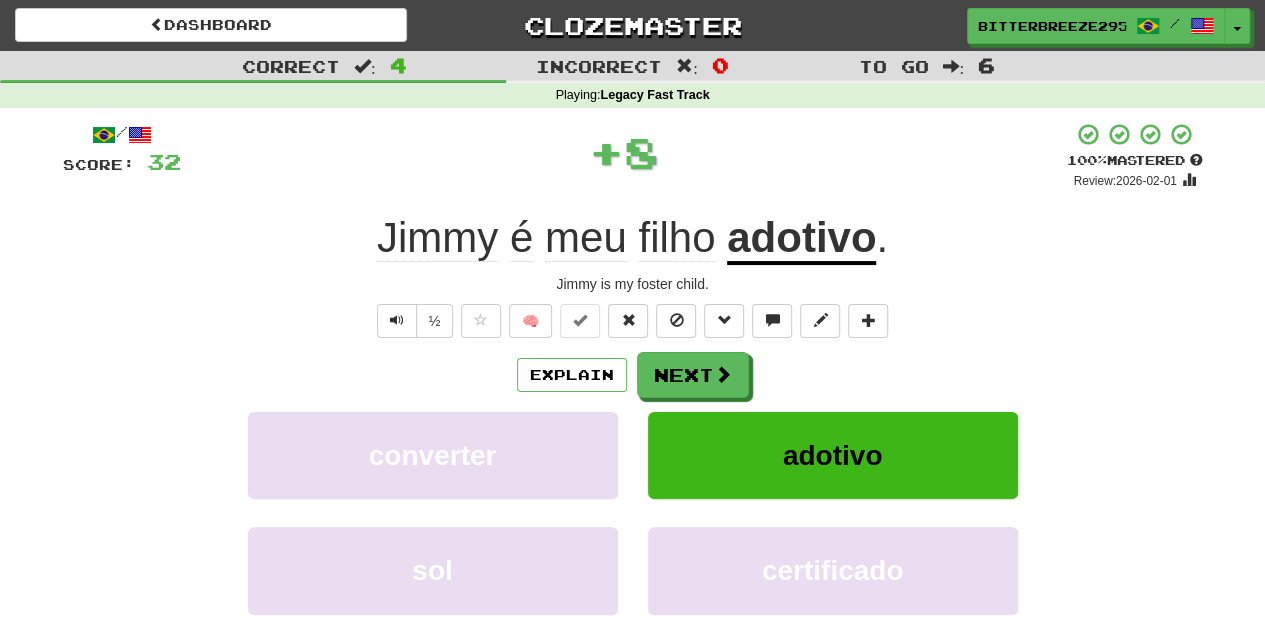 click on "Next" at bounding box center [693, 375] 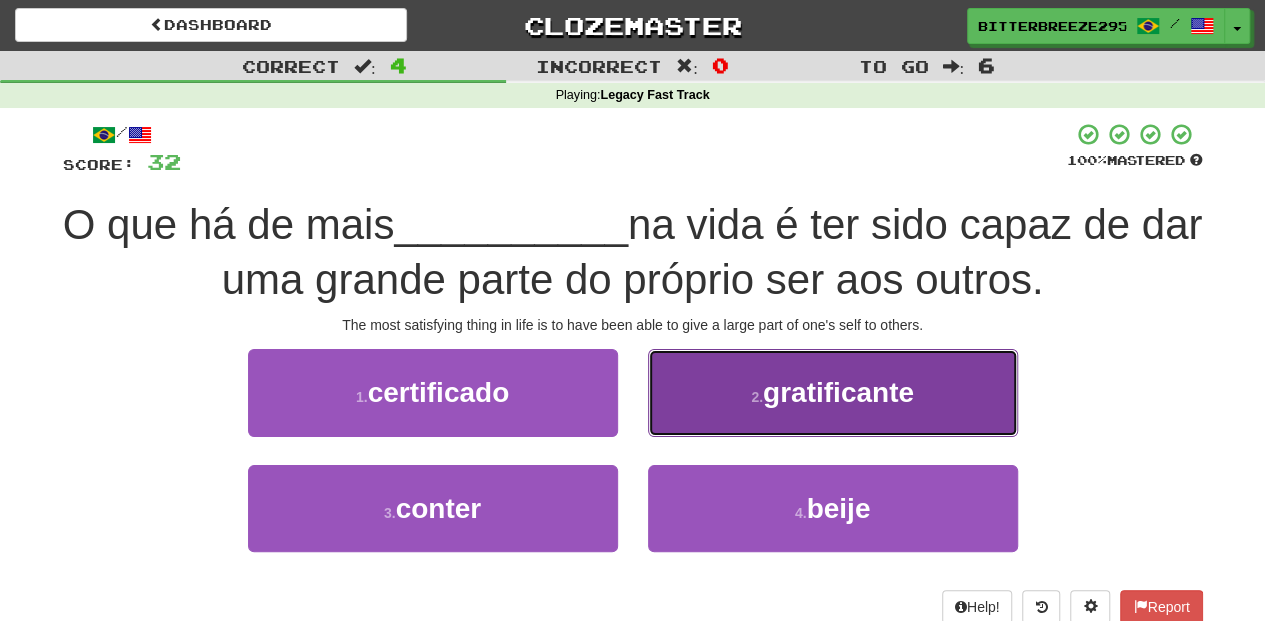 click on "2 .  gratificante" at bounding box center (833, 392) 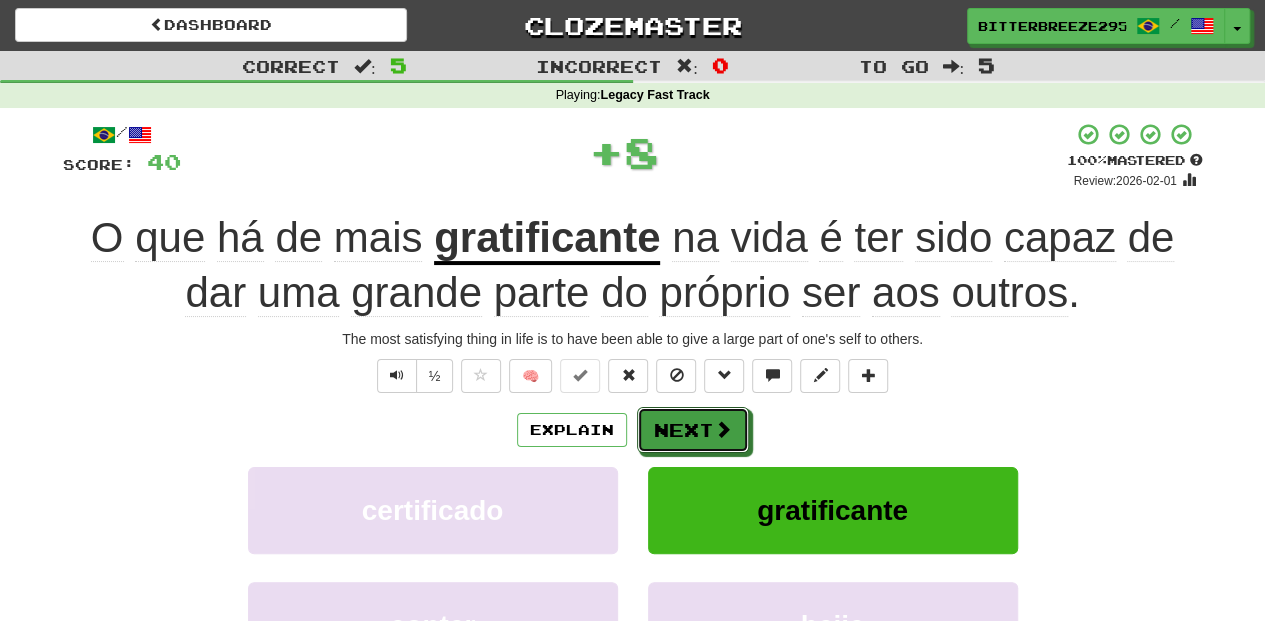 click on "Next" at bounding box center [693, 430] 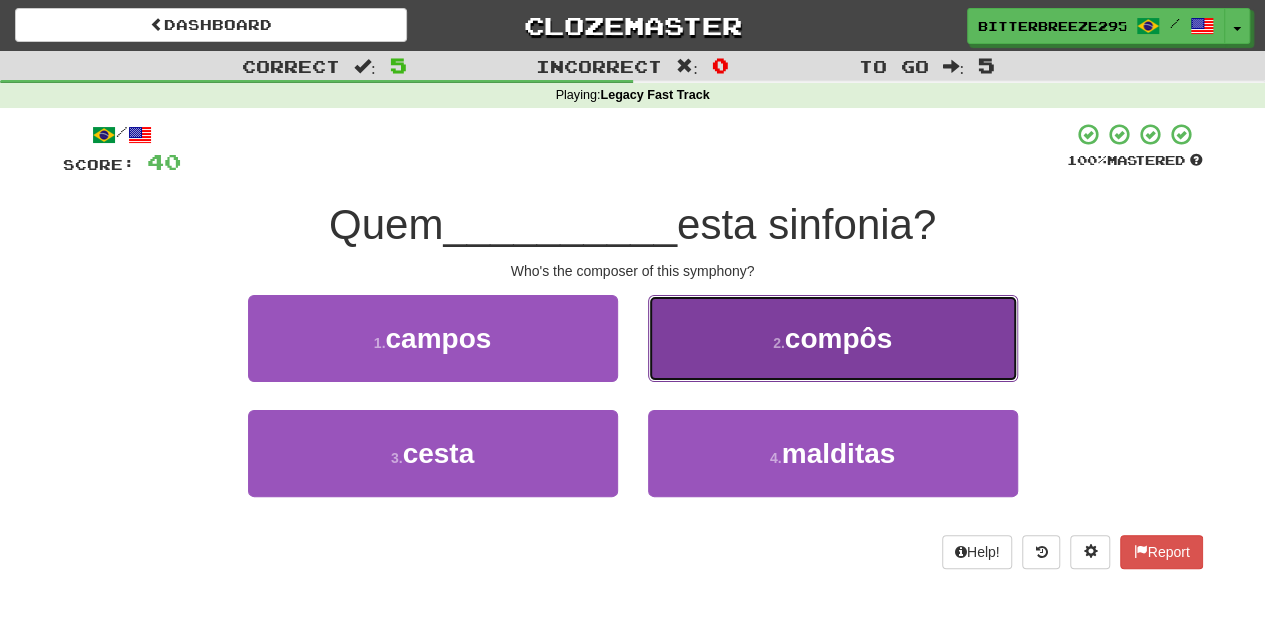 click on "2 .  compôs" at bounding box center [833, 338] 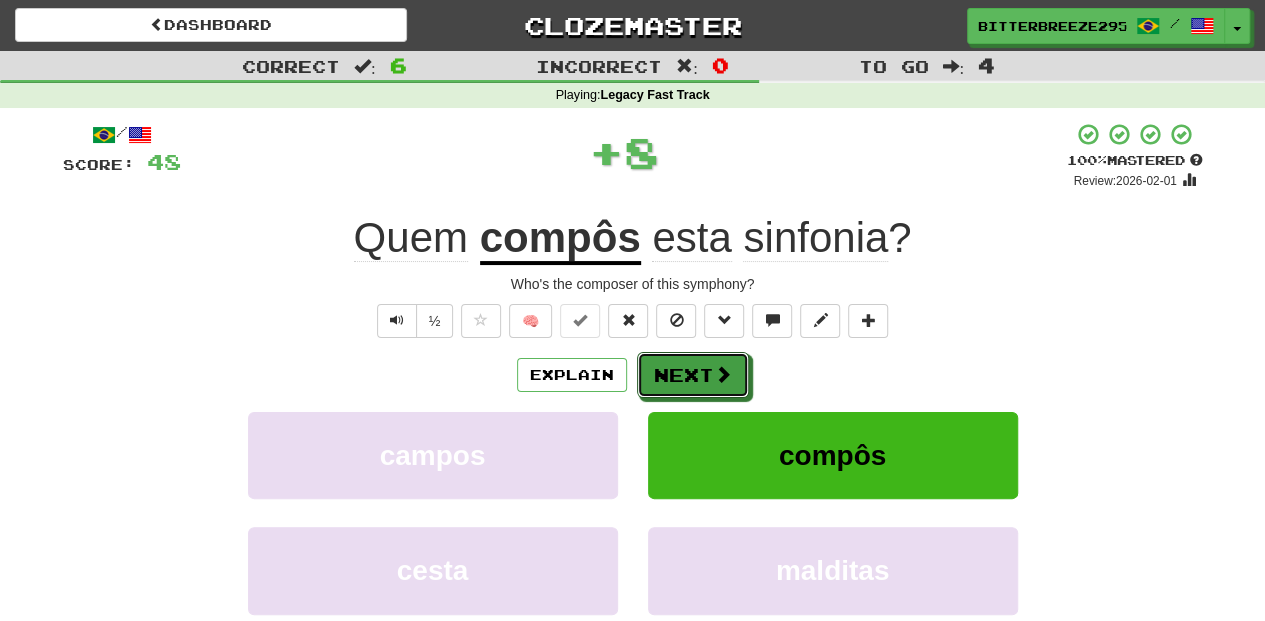 click on "Next" at bounding box center (693, 375) 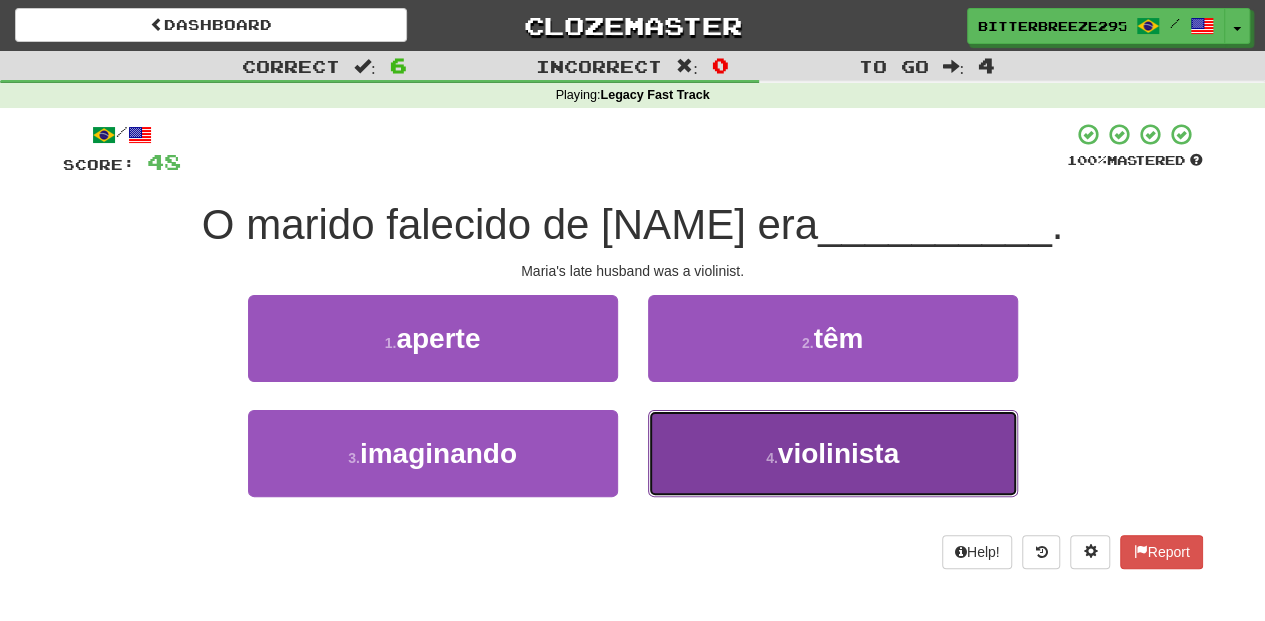 click on "4 .  violinista" at bounding box center (833, 453) 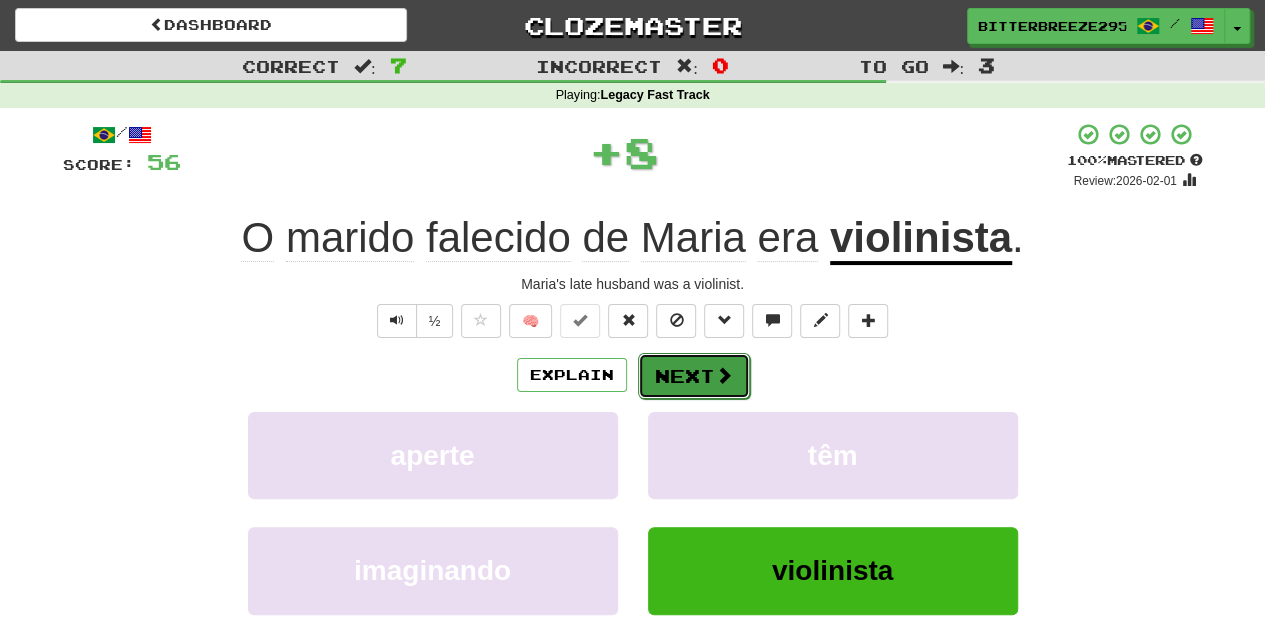 click on "Next" at bounding box center (694, 376) 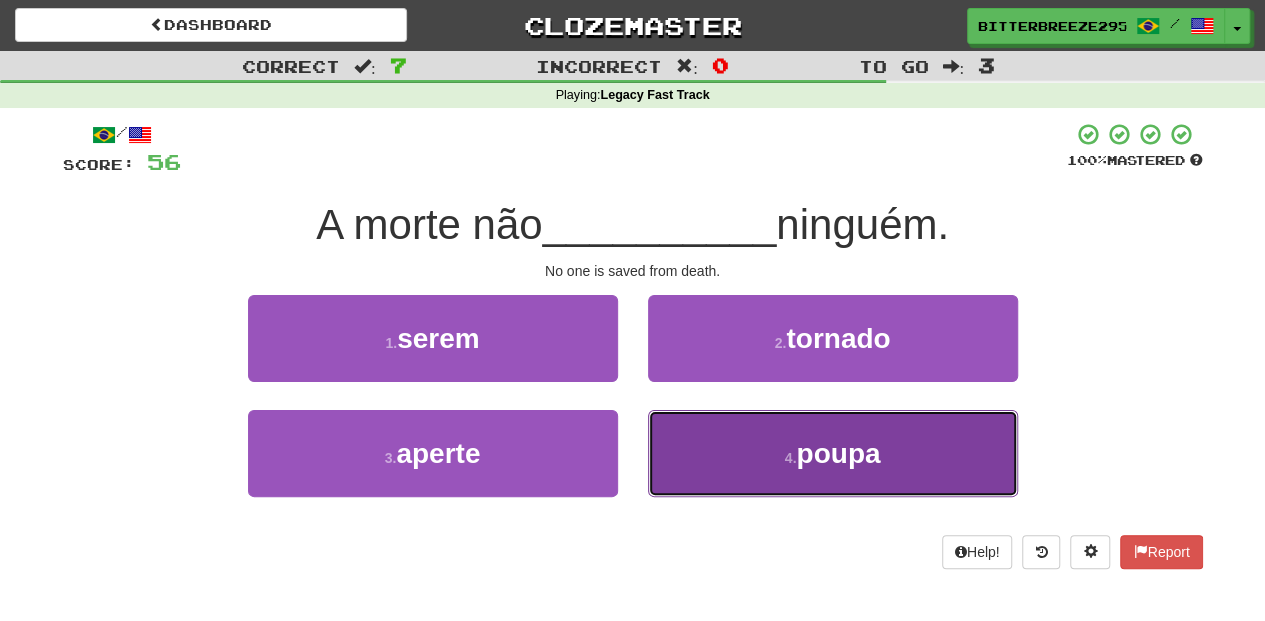 click on "4 .  poupa" at bounding box center [833, 453] 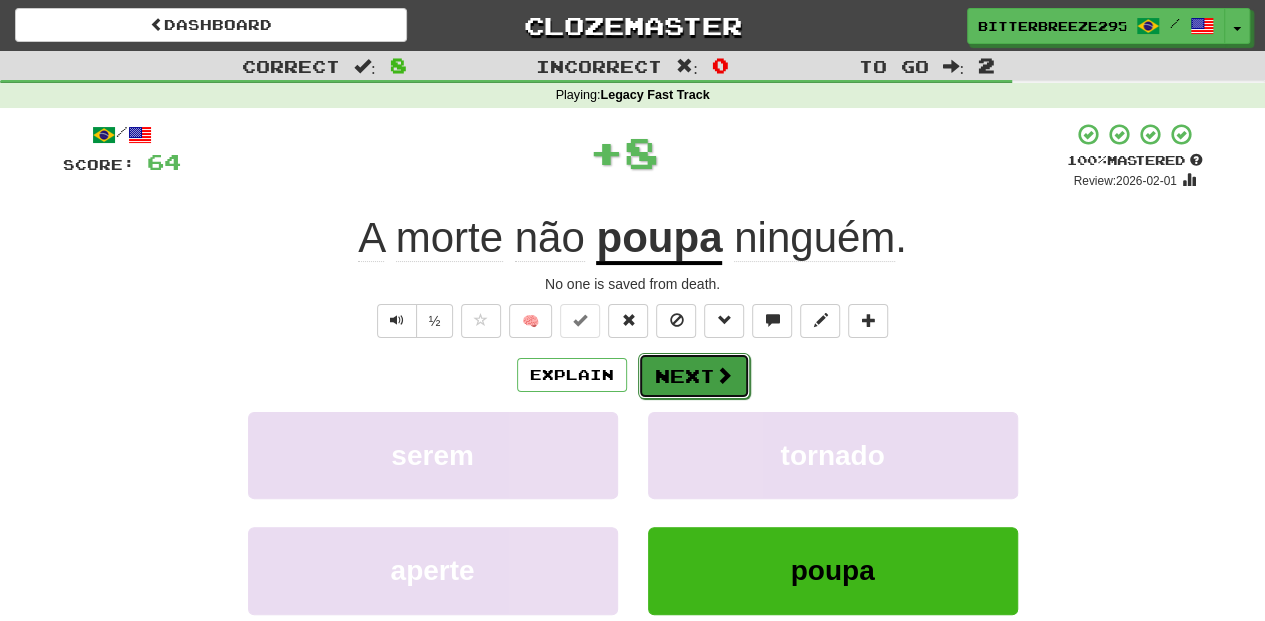 click on "Next" at bounding box center (694, 376) 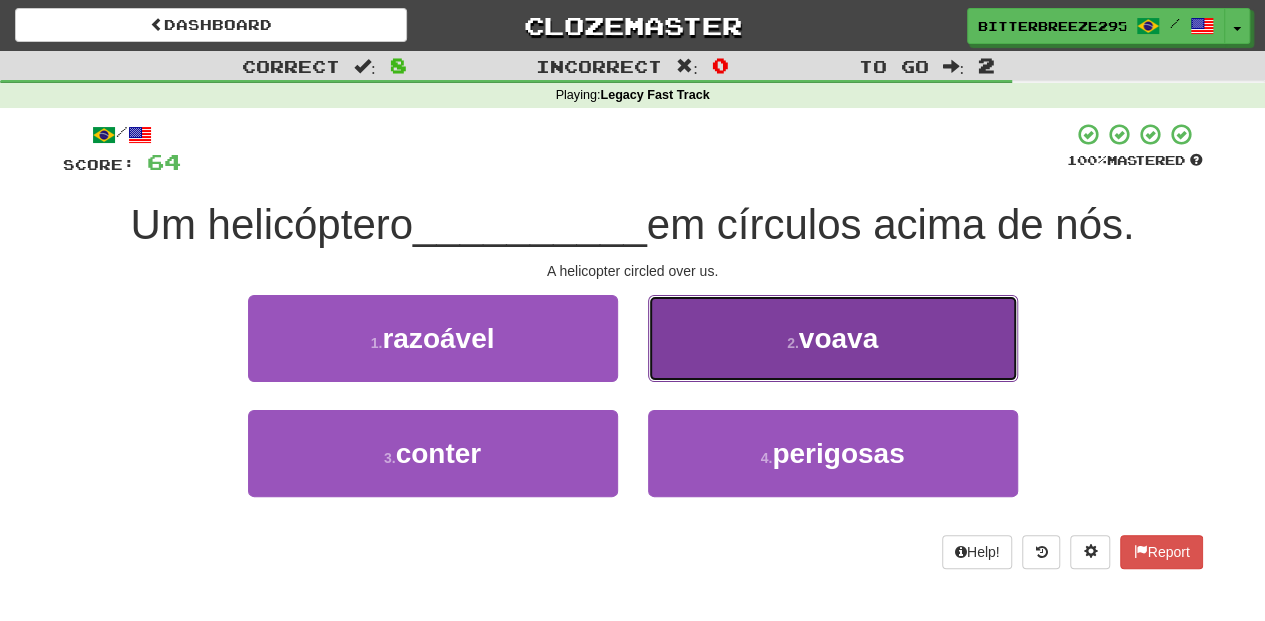 click on "2 .  voava" at bounding box center [833, 338] 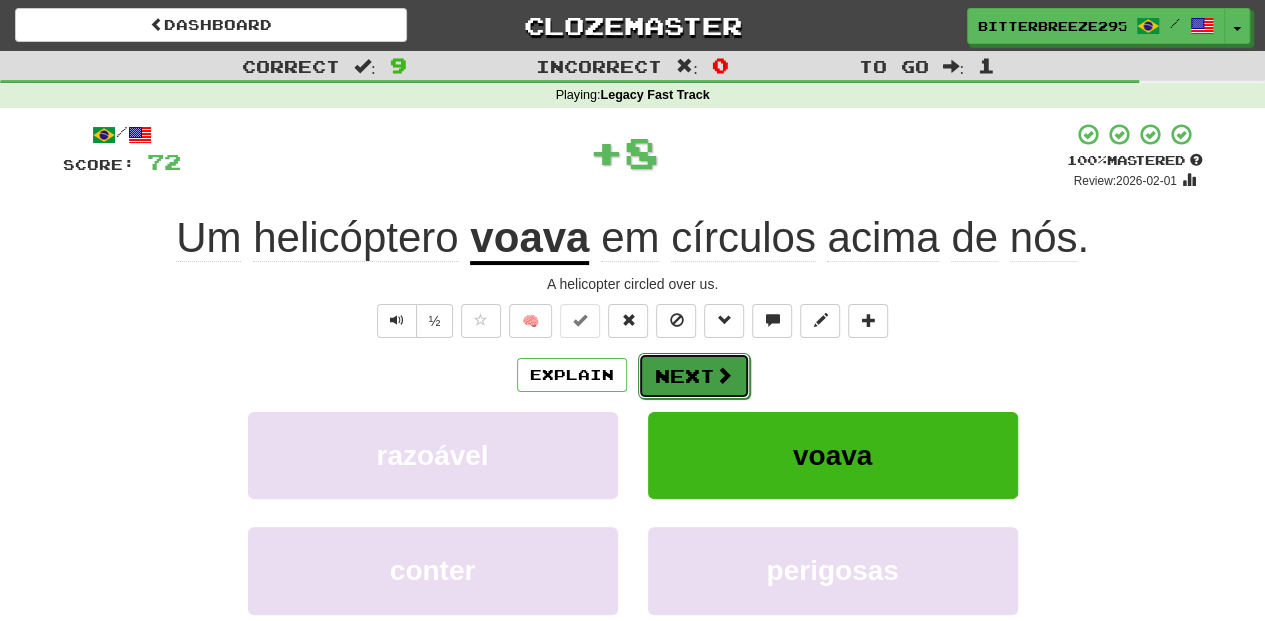 click on "Next" at bounding box center (694, 376) 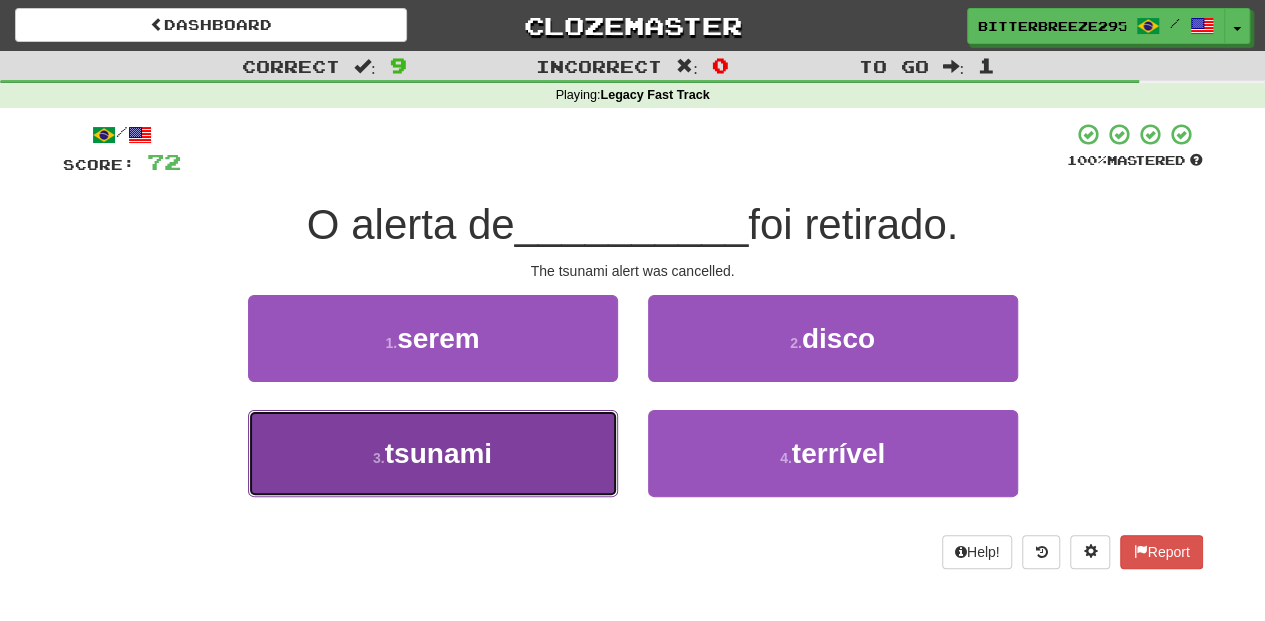 click on "3 .  tsunami" at bounding box center (433, 453) 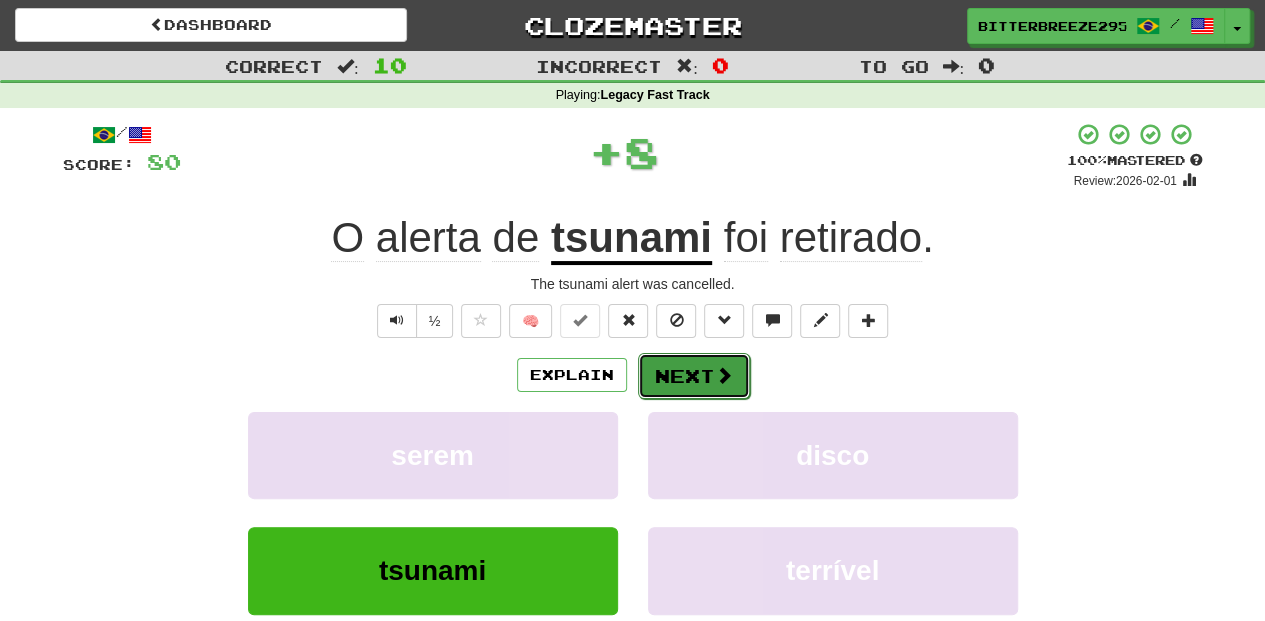 click on "Next" at bounding box center [694, 376] 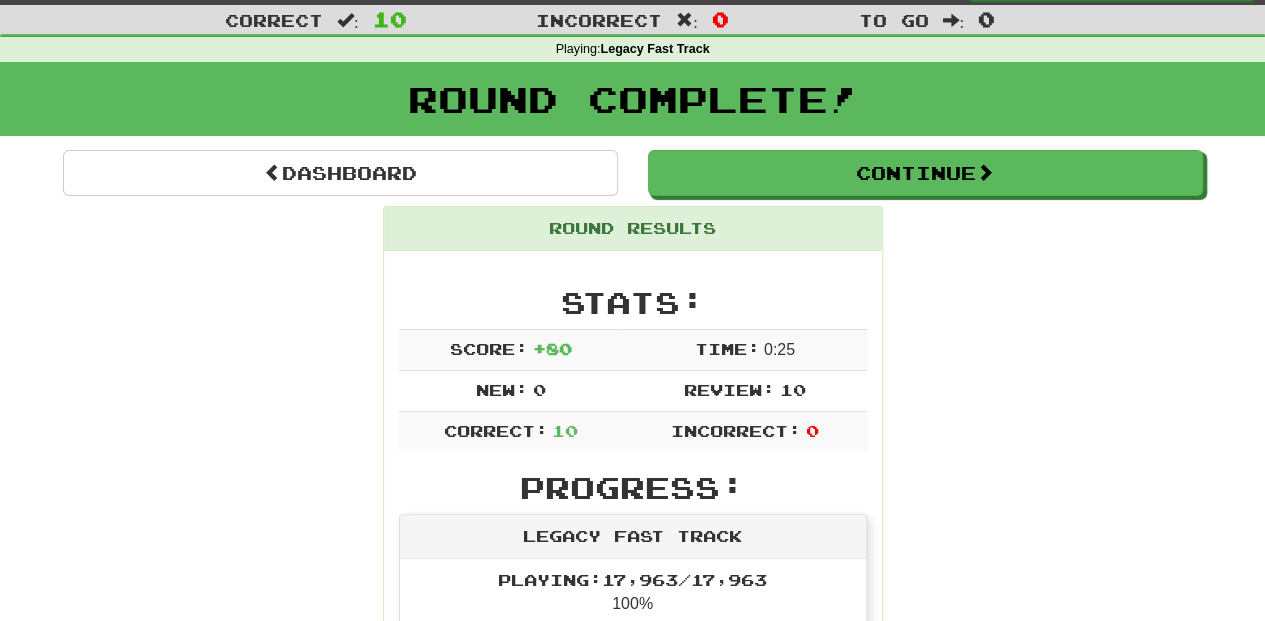 scroll, scrollTop: 0, scrollLeft: 0, axis: both 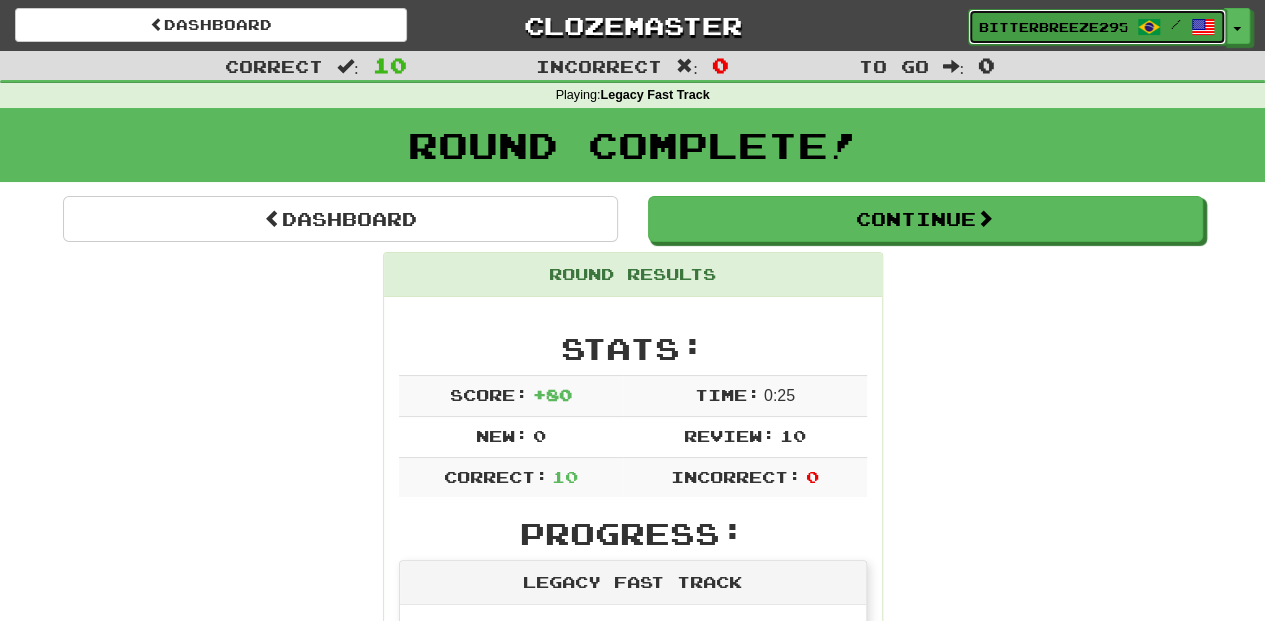 click on "BitterBreeze2956" at bounding box center [1053, 27] 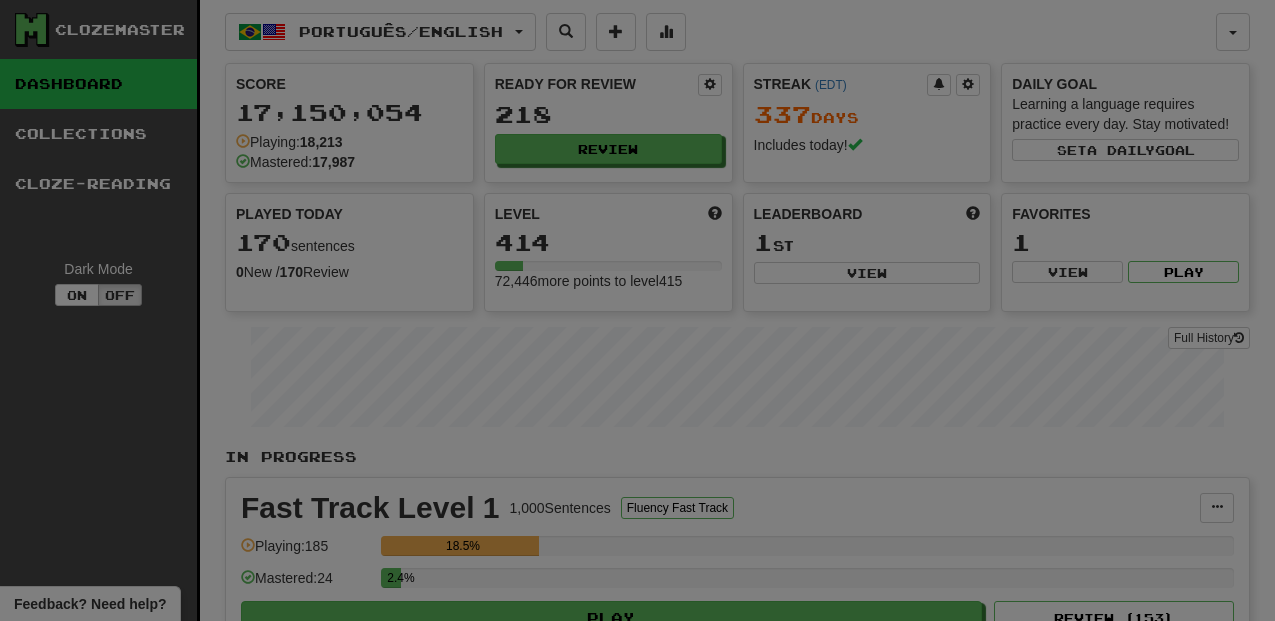 select on "**********" 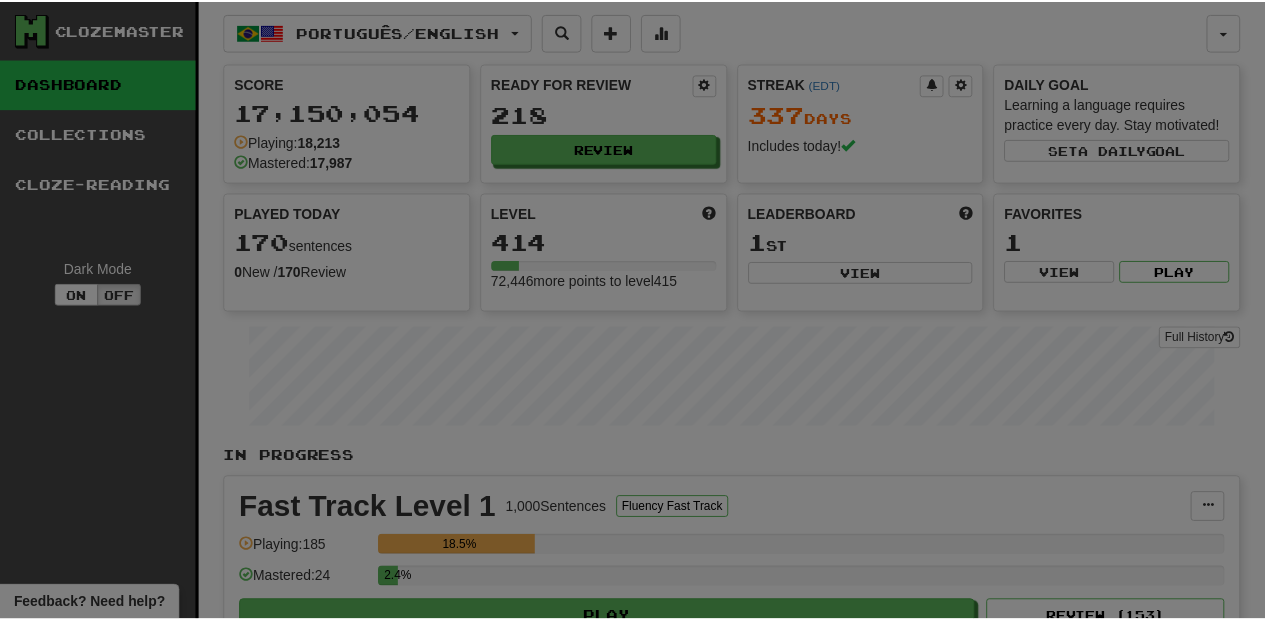 scroll, scrollTop: 0, scrollLeft: 0, axis: both 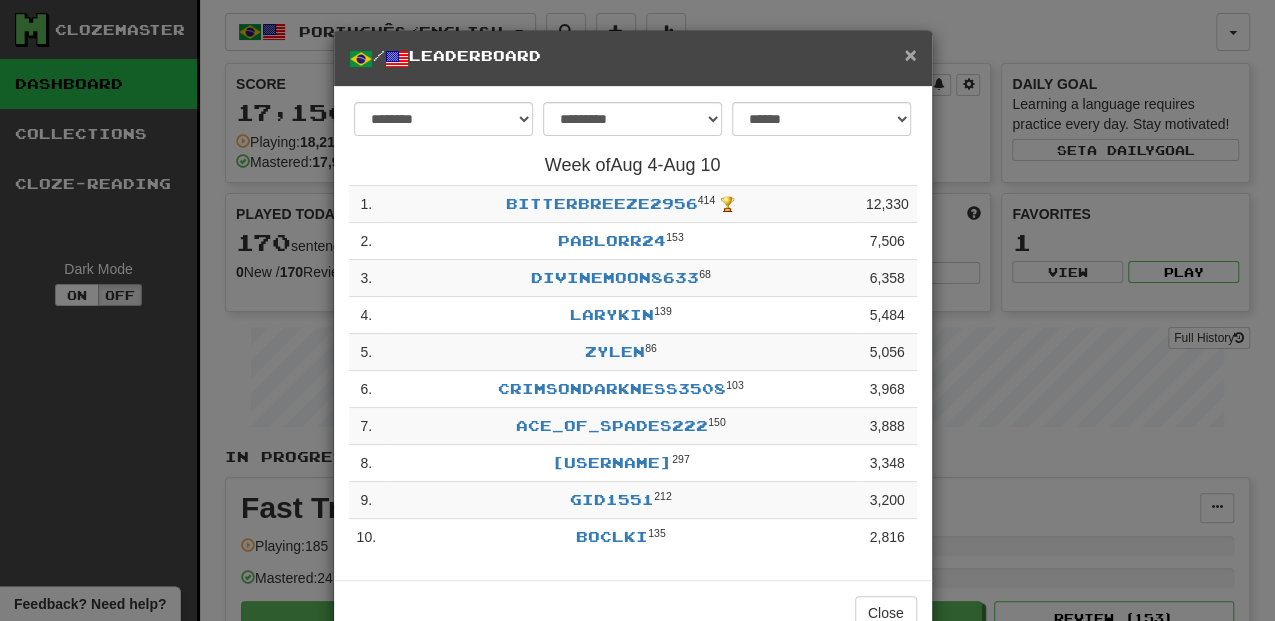 click on "×" at bounding box center [910, 54] 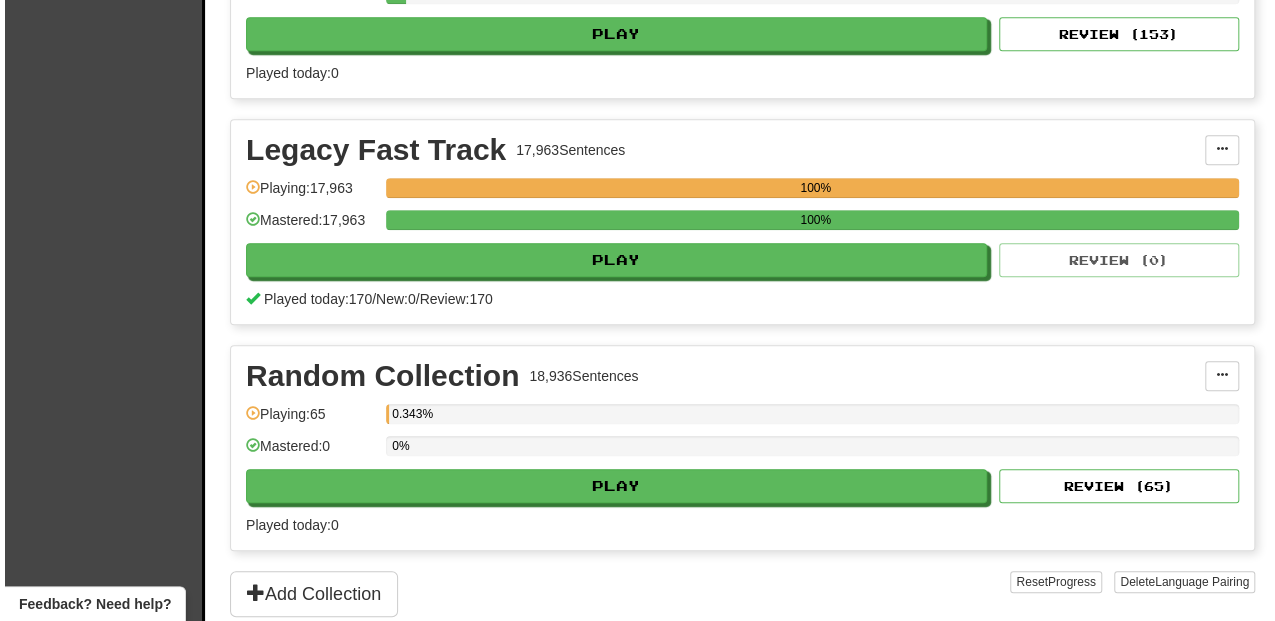 scroll, scrollTop: 666, scrollLeft: 0, axis: vertical 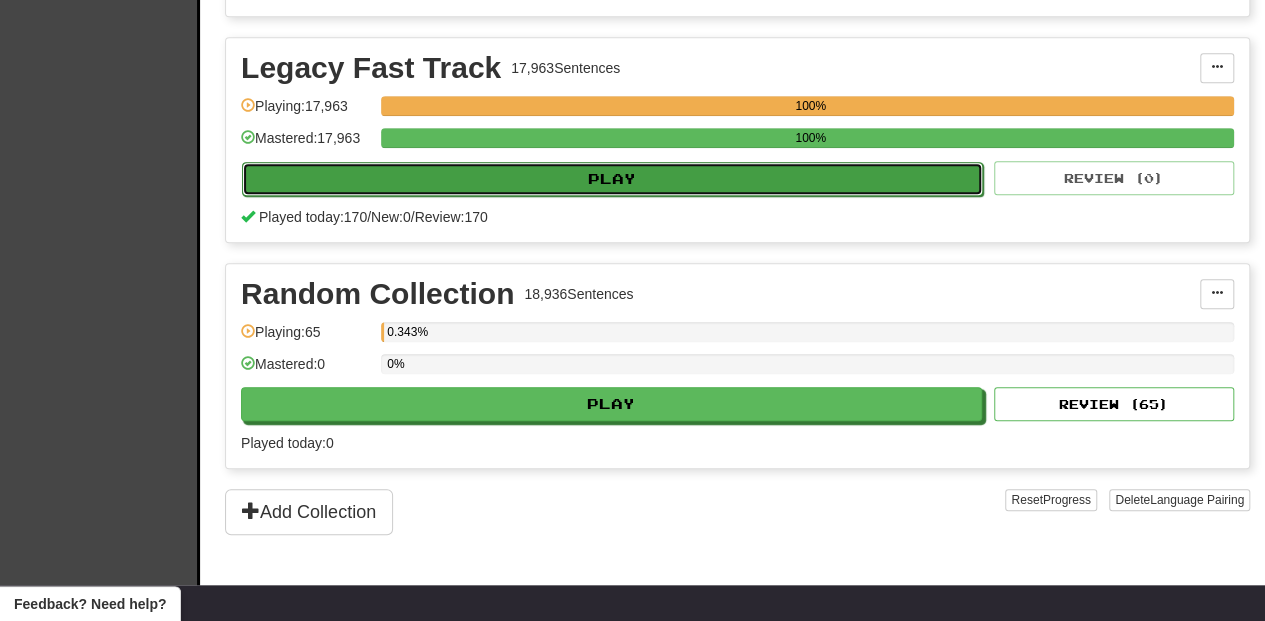 click on "Play" at bounding box center [612, 179] 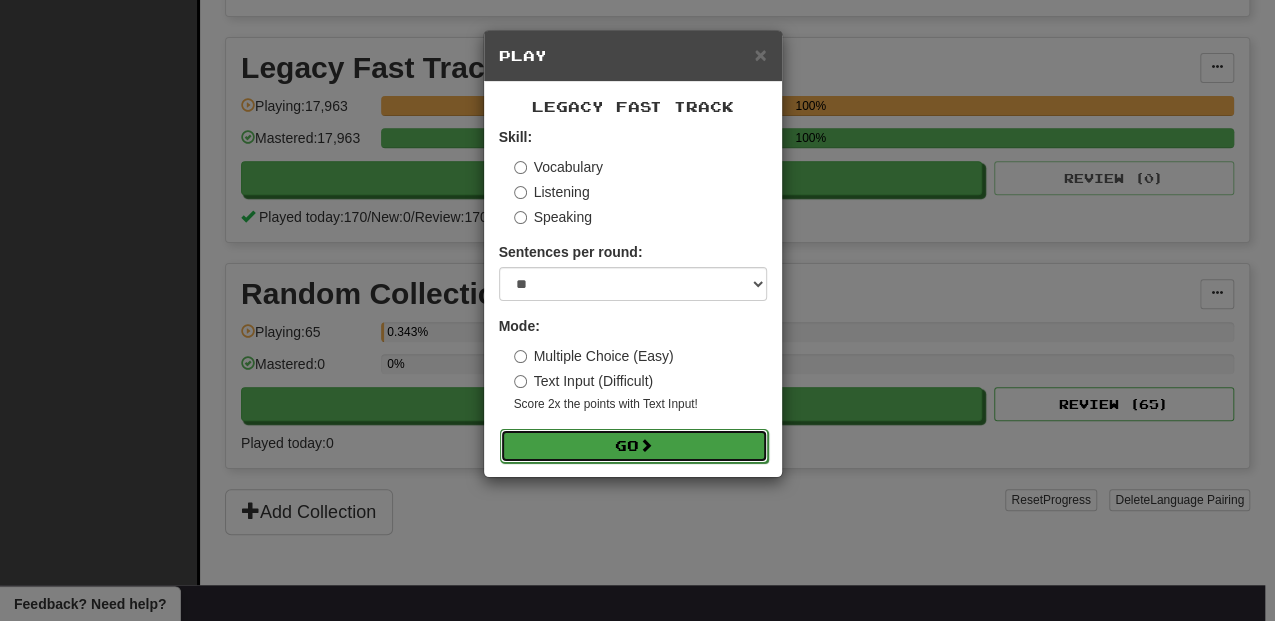 click on "Go" at bounding box center (634, 446) 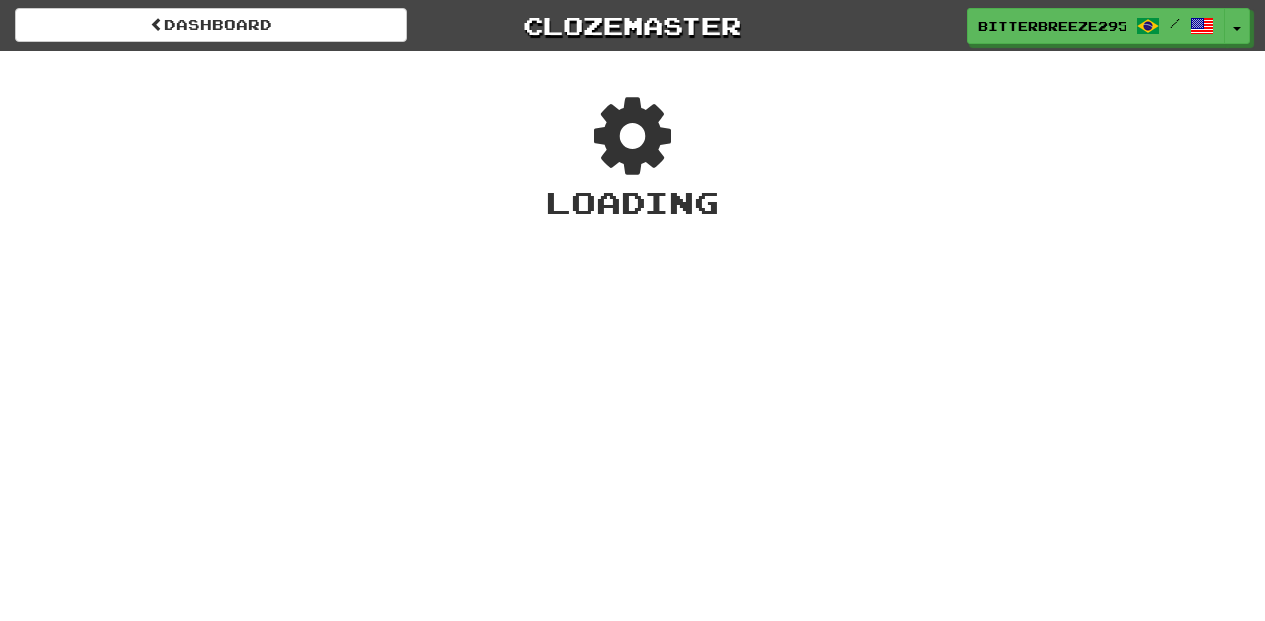 scroll, scrollTop: 0, scrollLeft: 0, axis: both 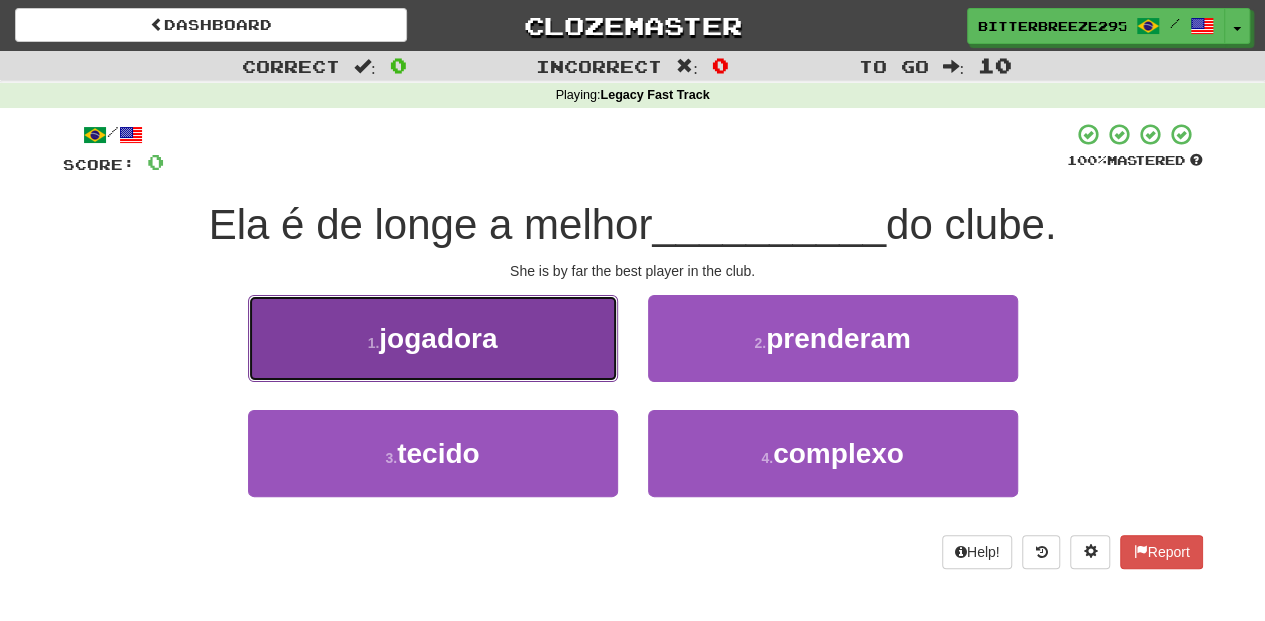 click on "1 . jogadora" at bounding box center (433, 338) 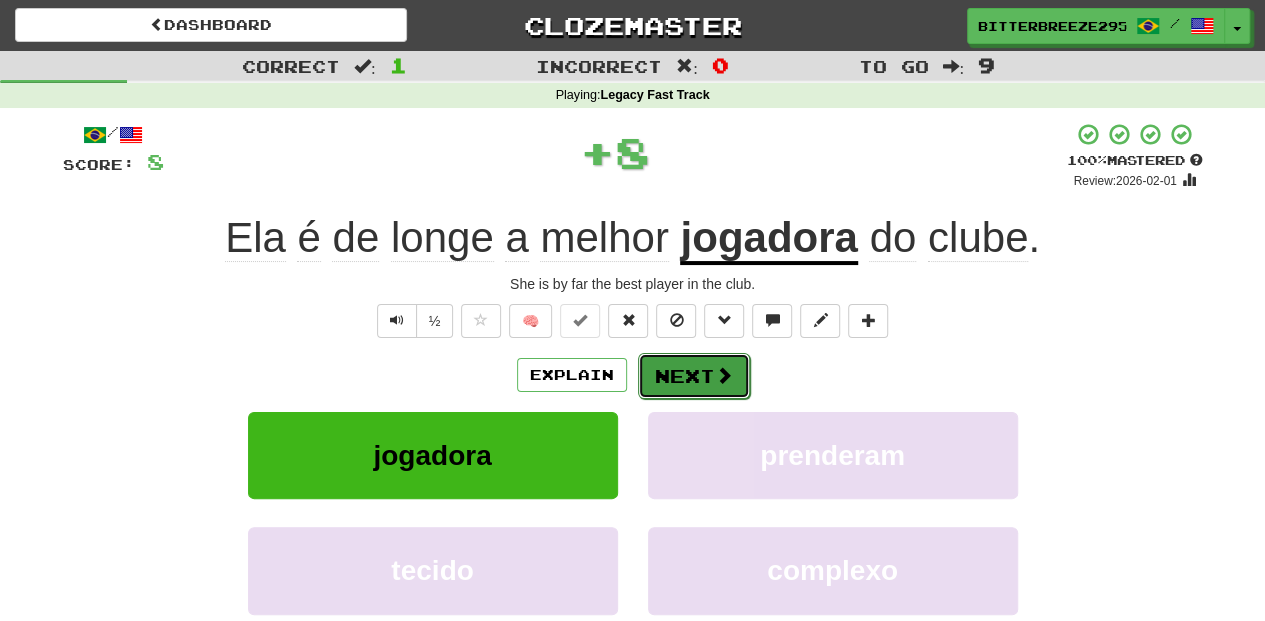 click on "Next" at bounding box center (694, 376) 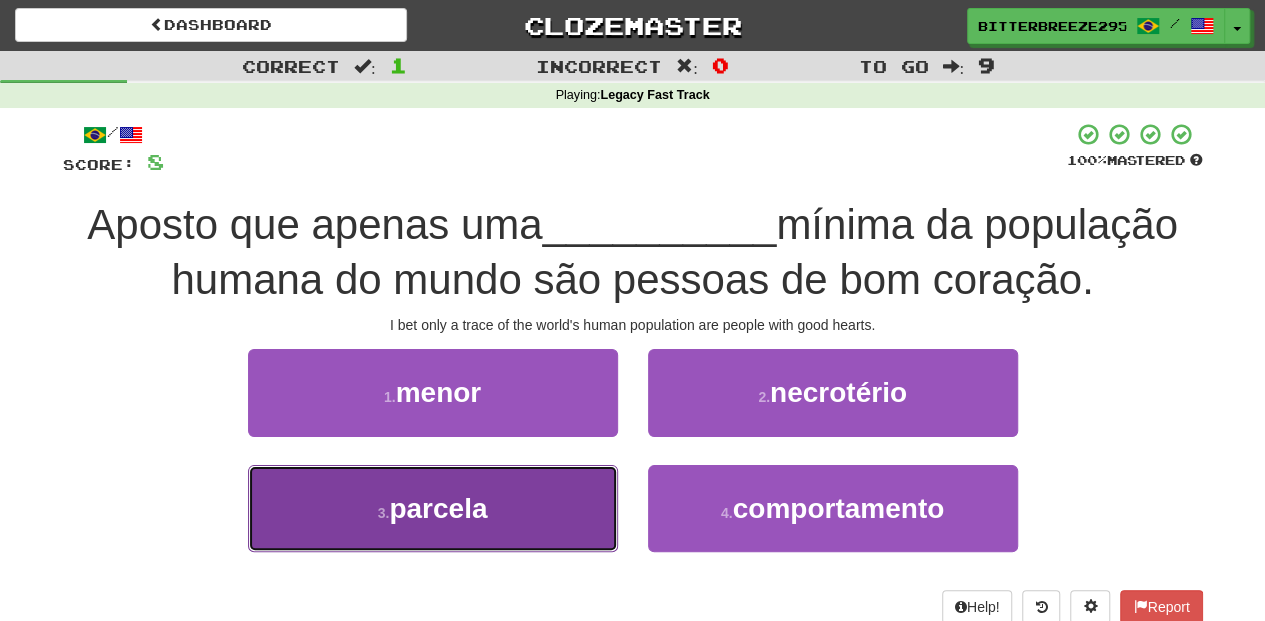 click on "3 . parcela" at bounding box center [433, 508] 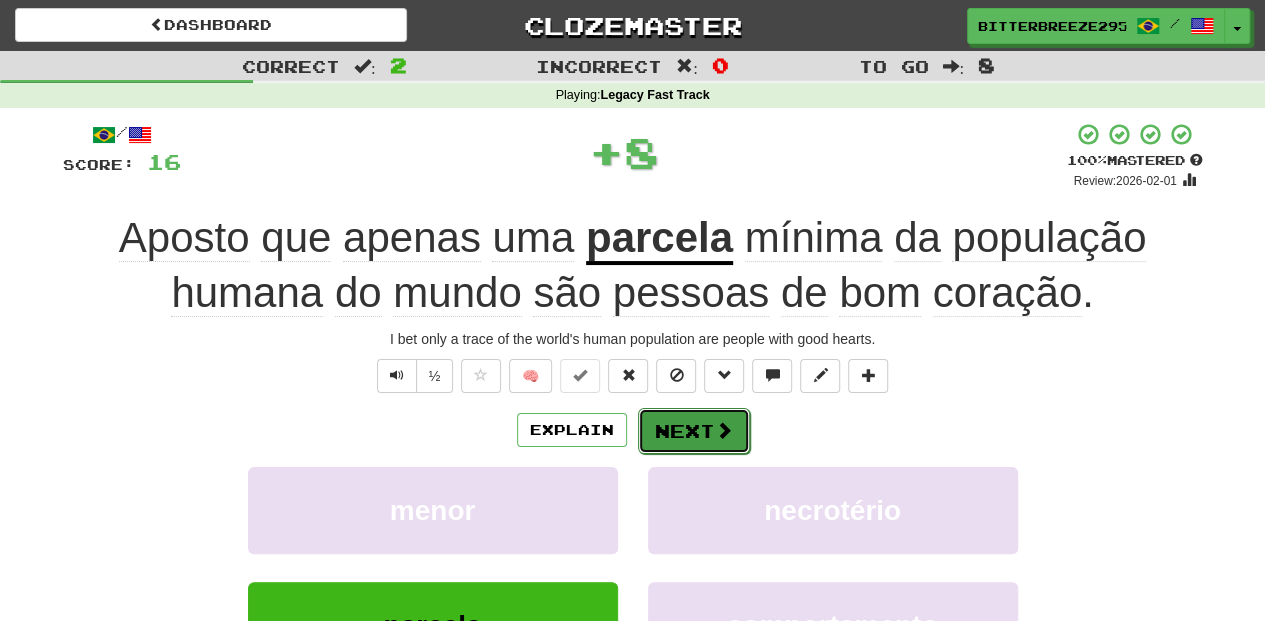click on "Next" at bounding box center [694, 431] 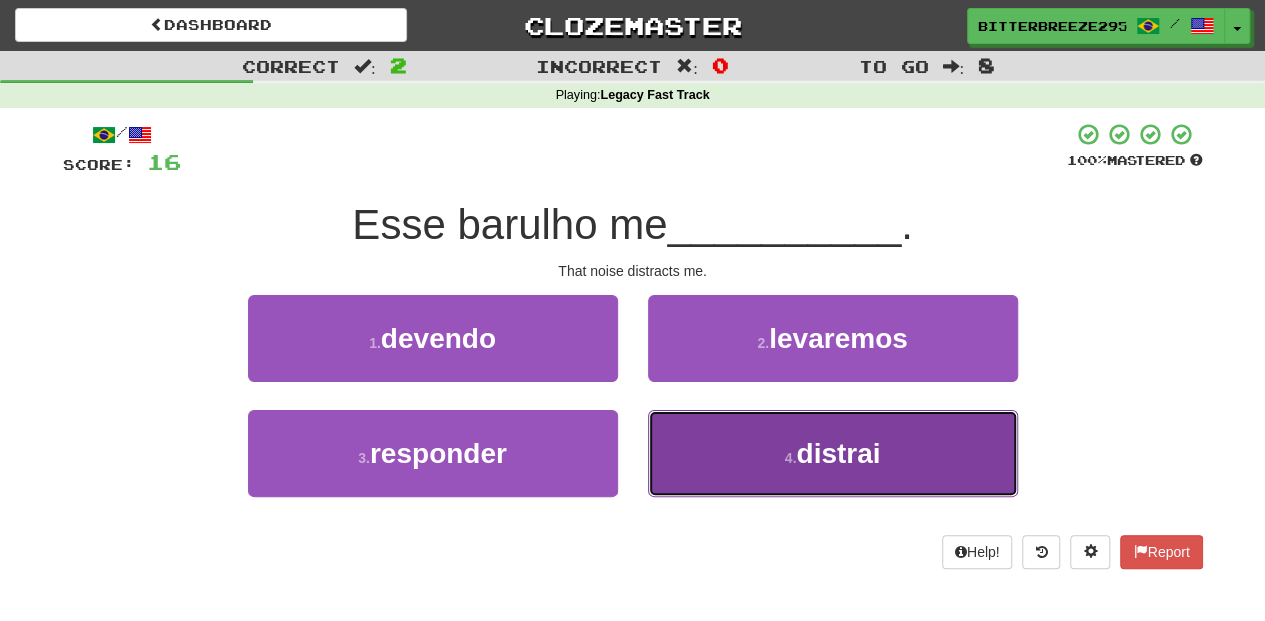click on "4 . distrai" at bounding box center (833, 453) 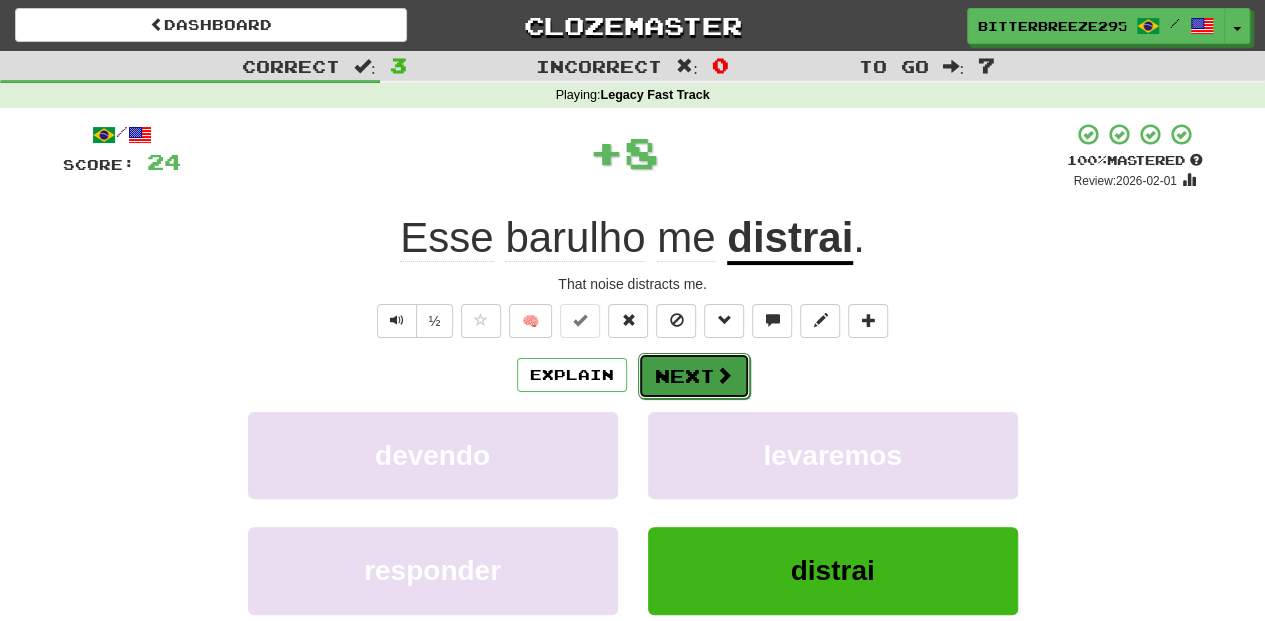 click on "Next" at bounding box center [694, 376] 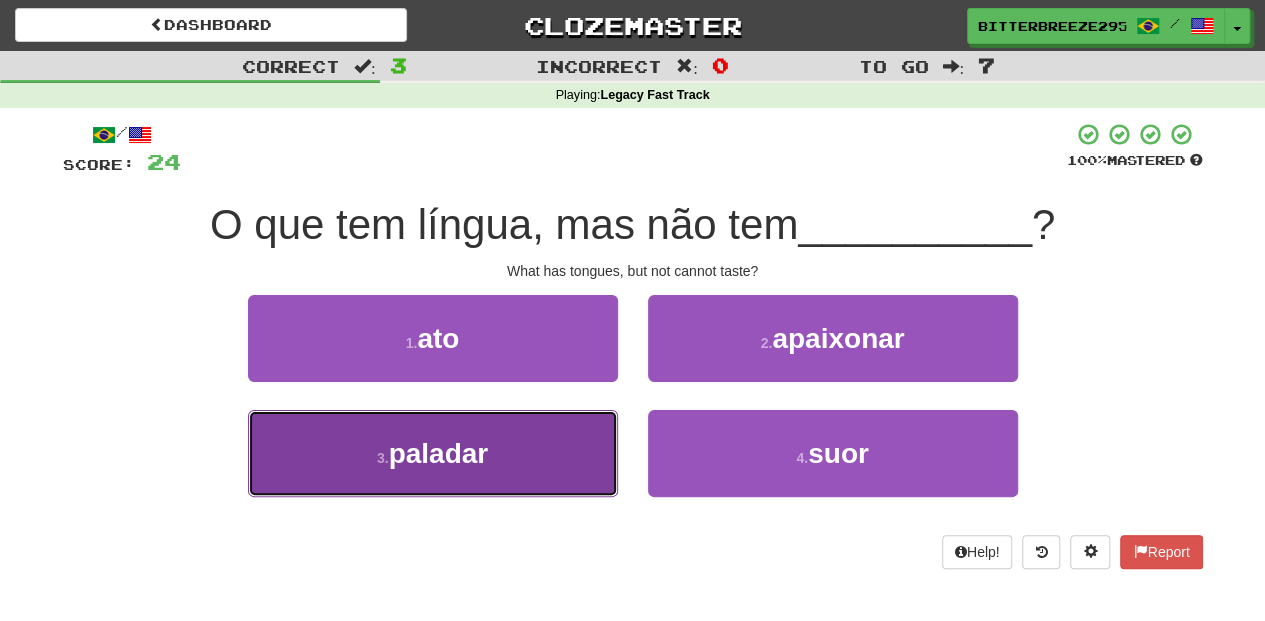 click on "3 .  paladar" at bounding box center (433, 453) 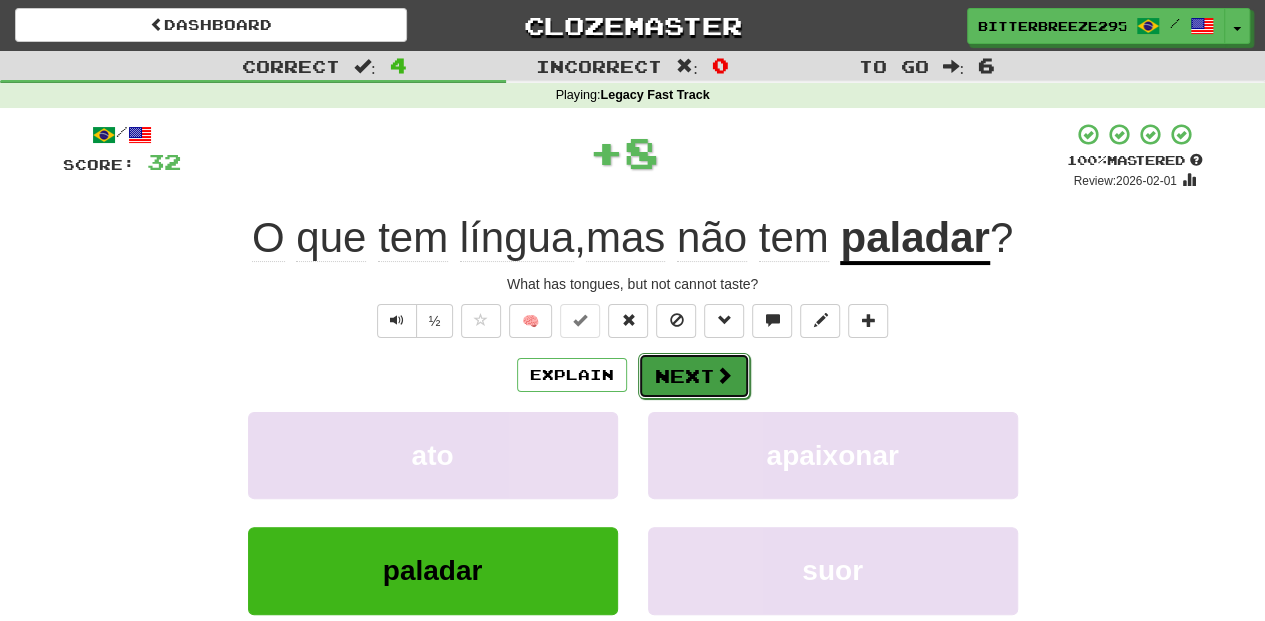click on "Next" at bounding box center [694, 376] 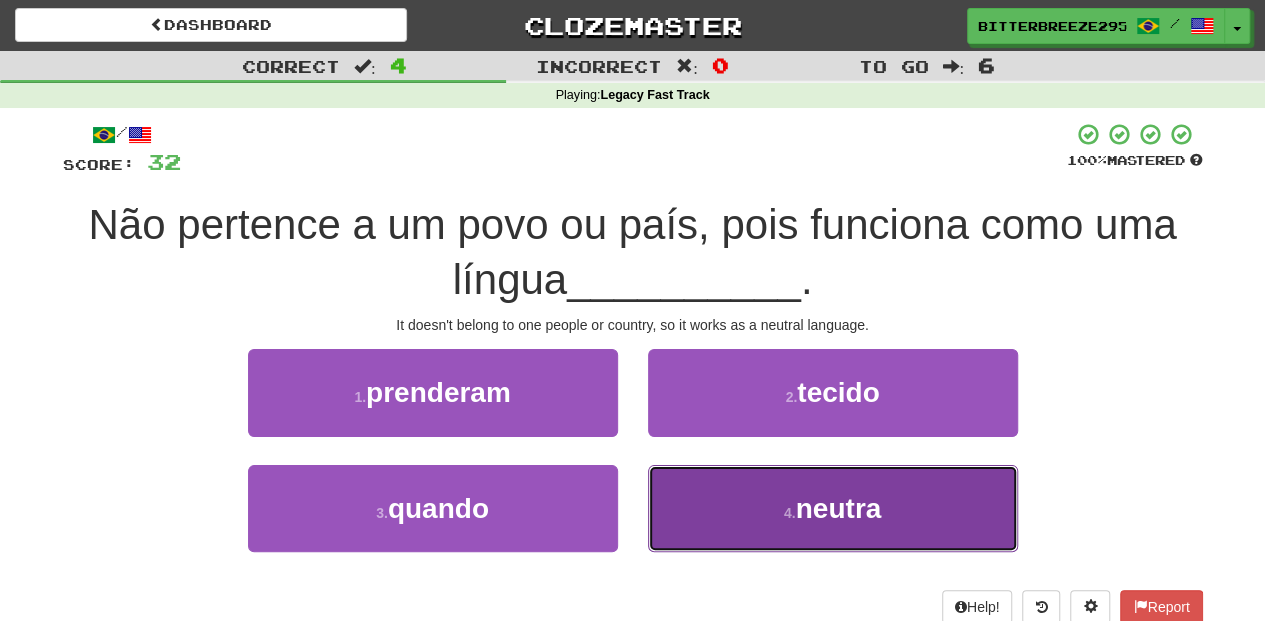 click on "4 .  neutra" at bounding box center [833, 508] 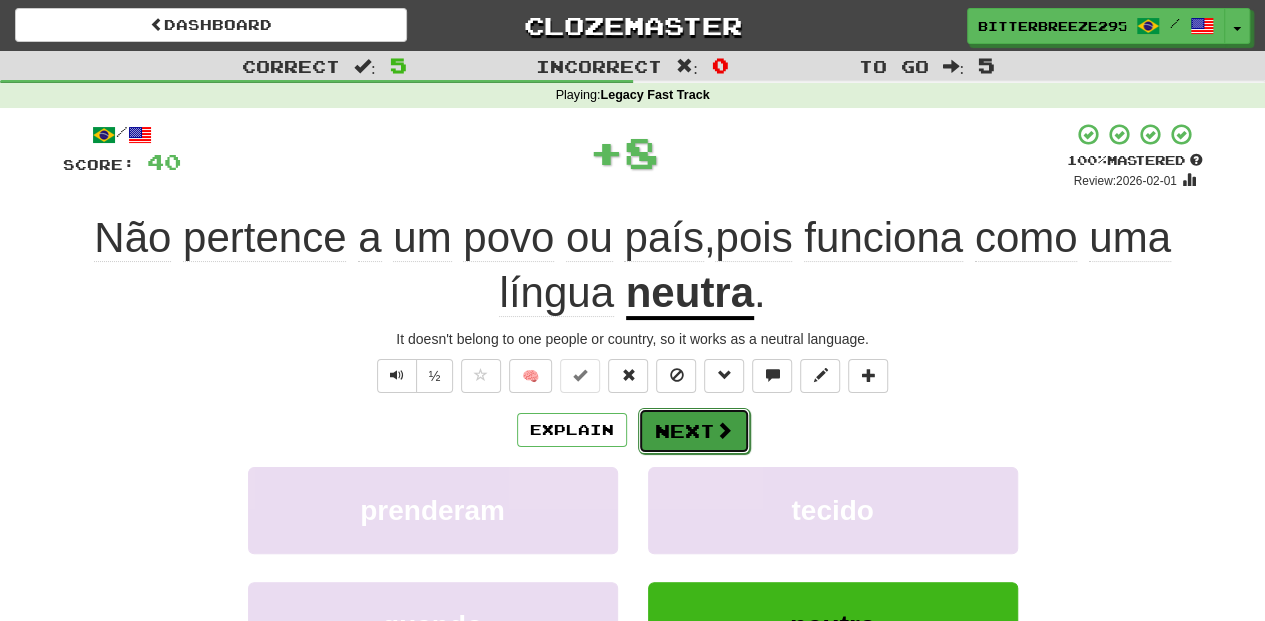 click on "Next" at bounding box center (694, 431) 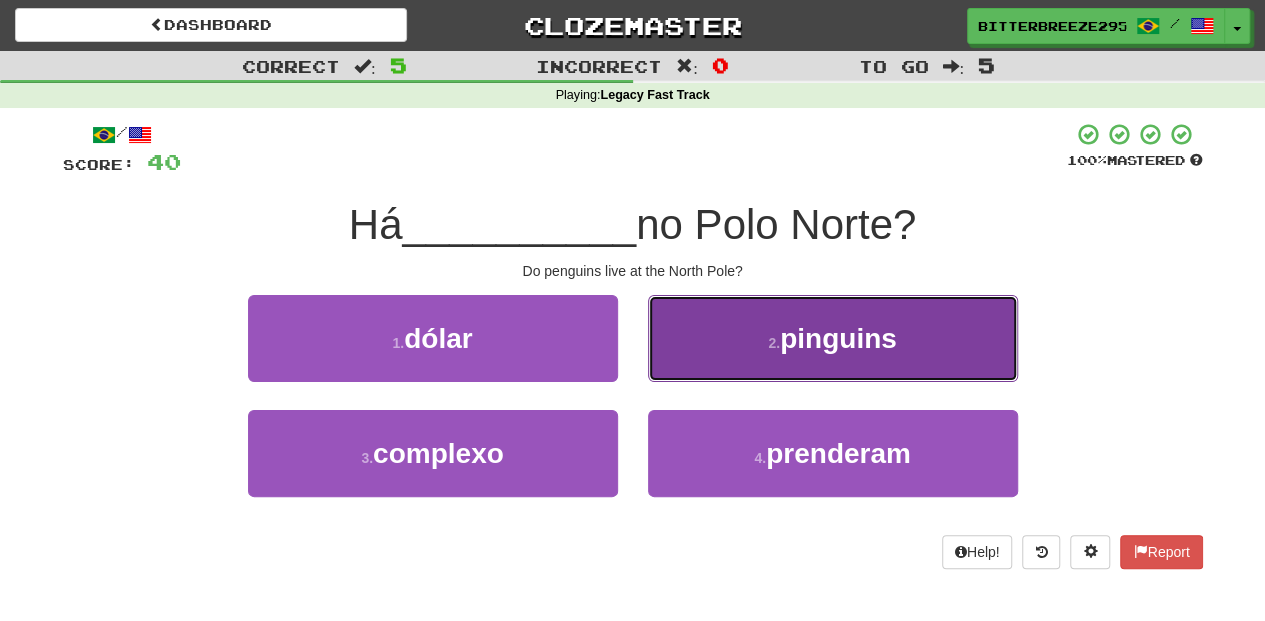 click on "2 .  pinguins" at bounding box center (833, 338) 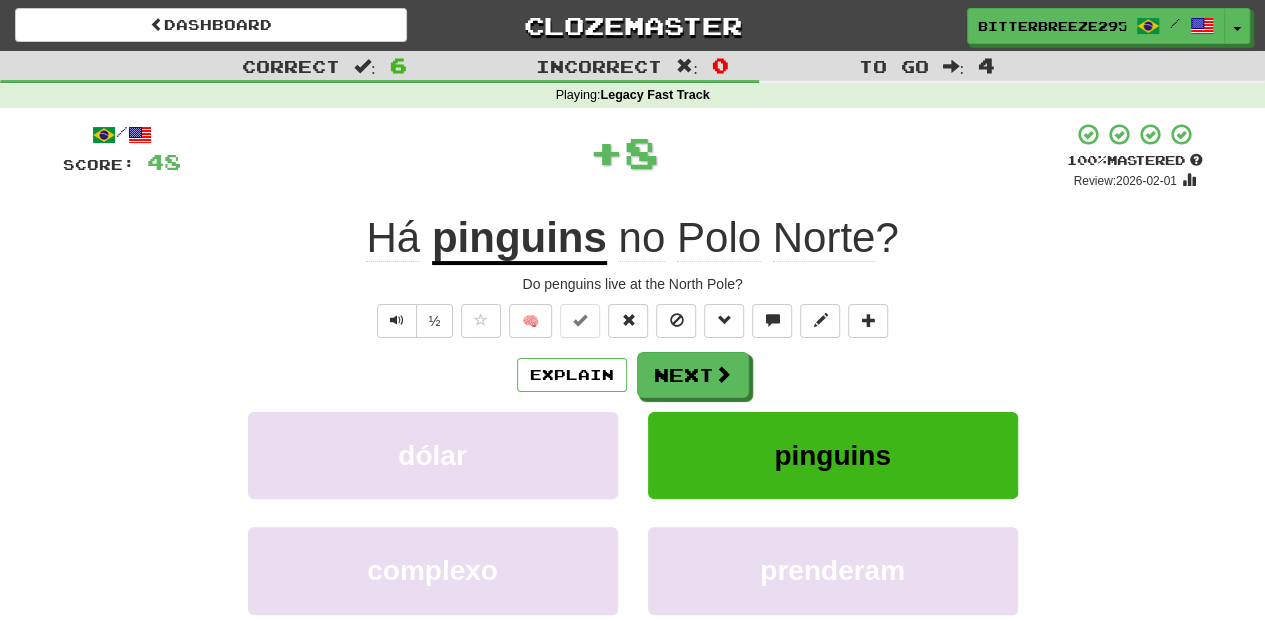 click on "Next" at bounding box center [693, 375] 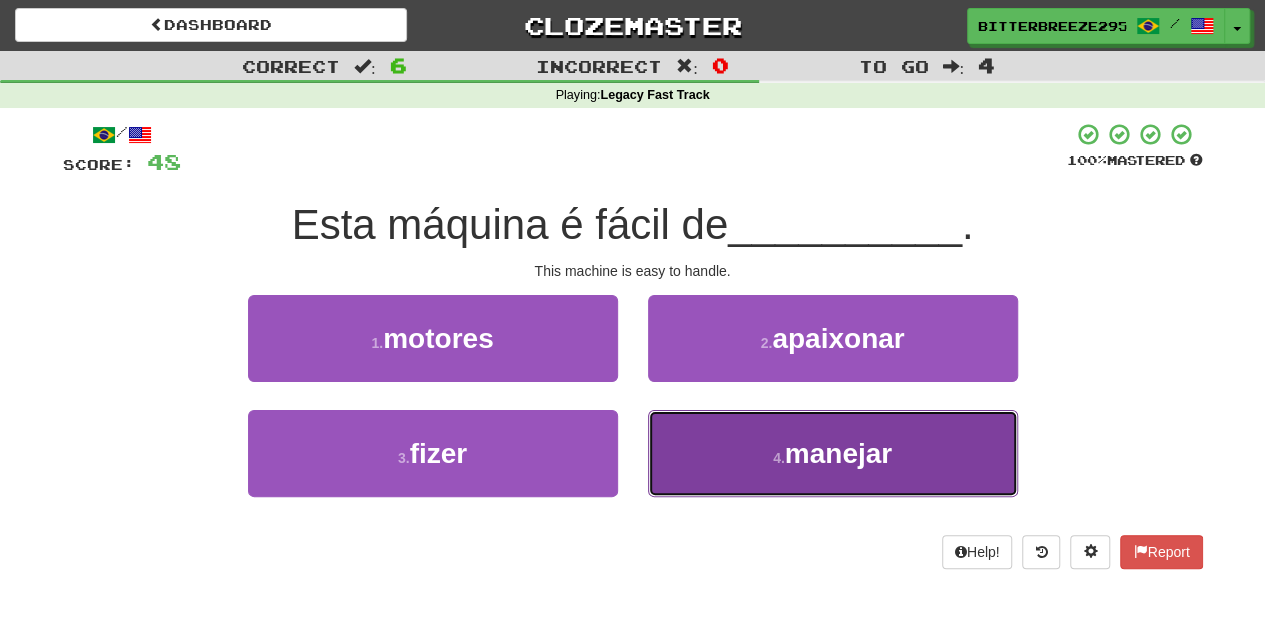 click on "4 .  manejar" at bounding box center (833, 453) 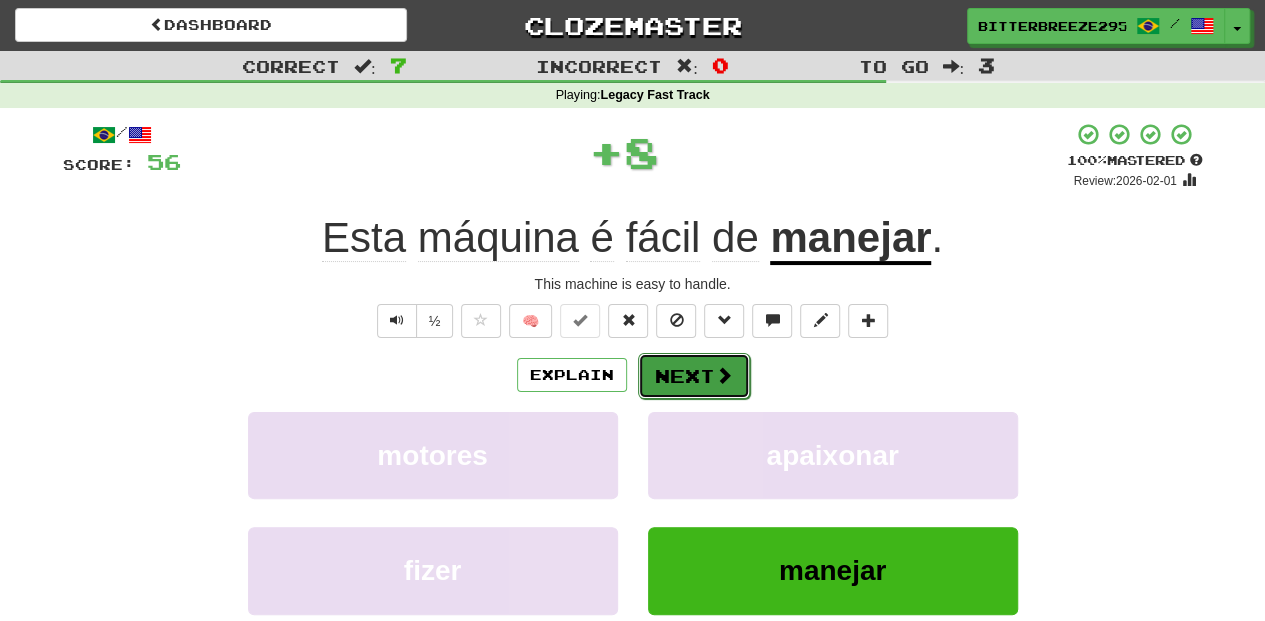 click on "Next" at bounding box center (694, 376) 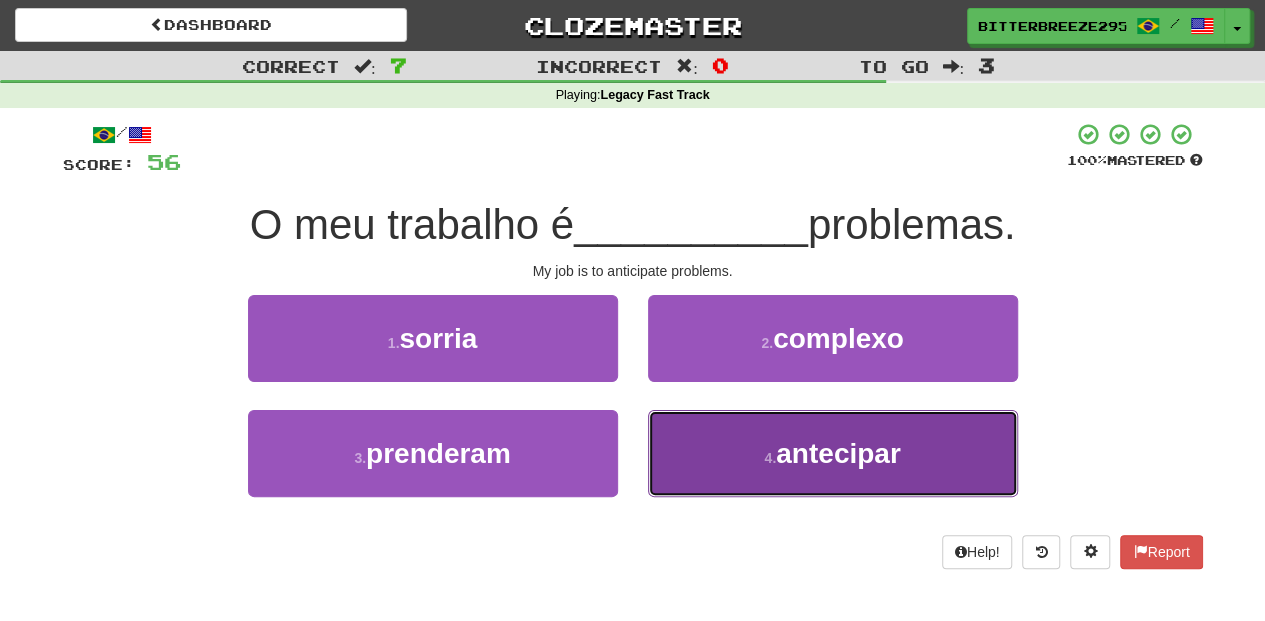 click on "4 .  antecipar" at bounding box center (833, 453) 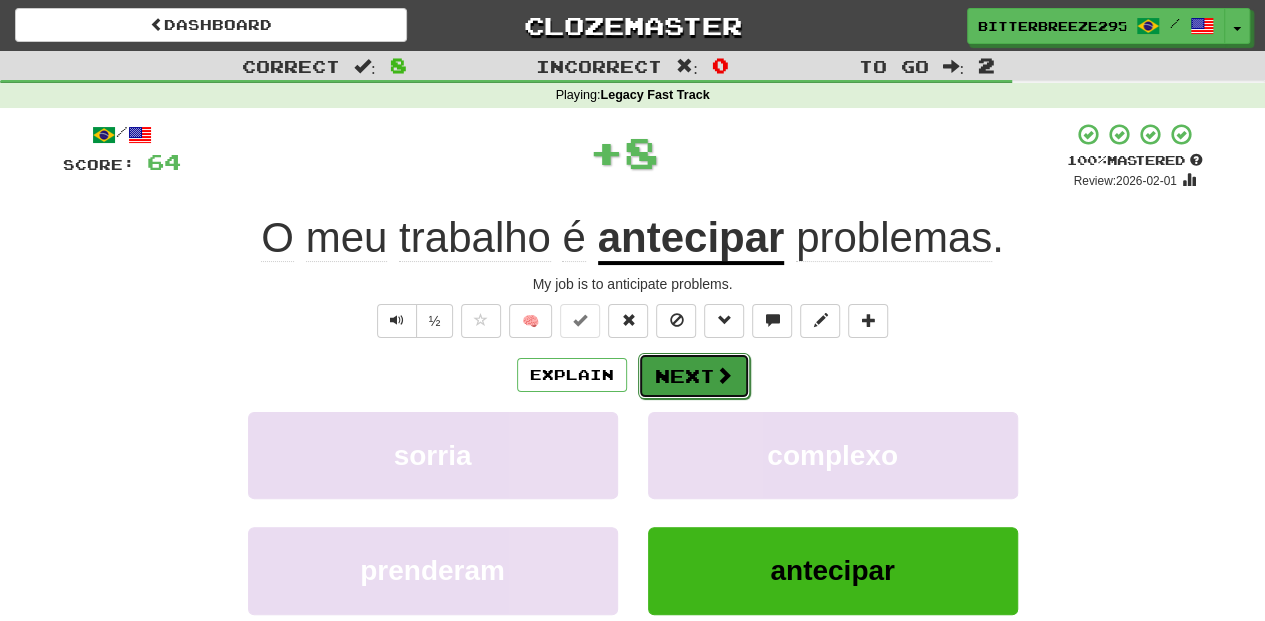 click on "Next" at bounding box center [694, 376] 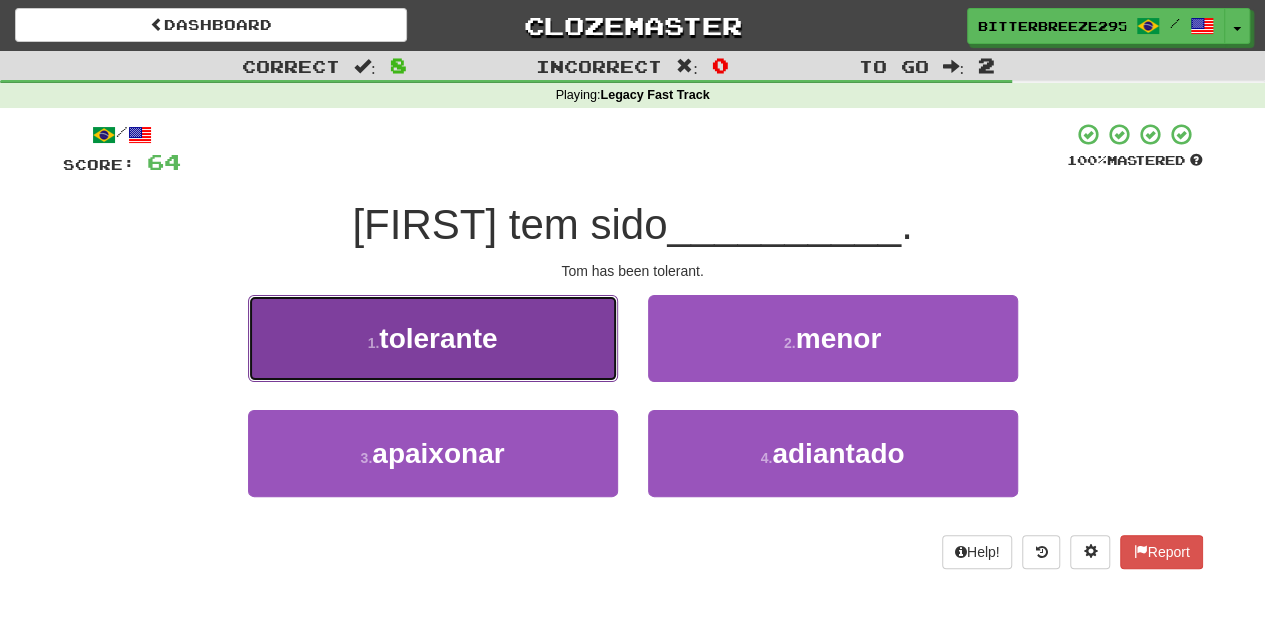 click on "1 .  tolerante" at bounding box center (433, 338) 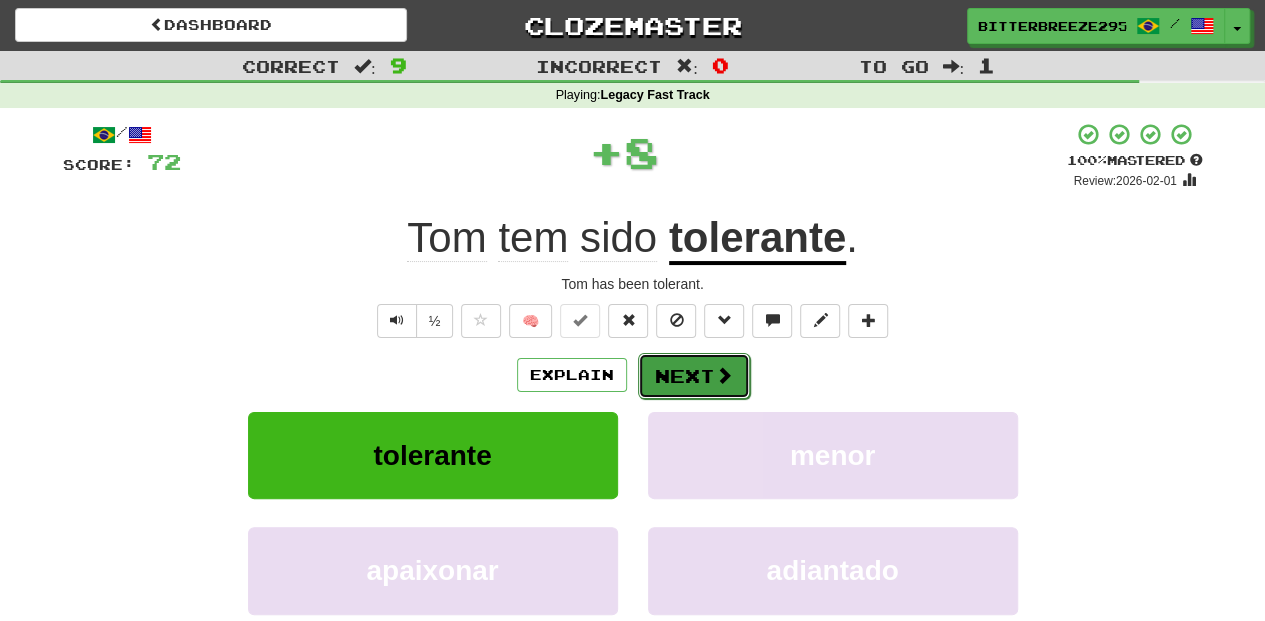 click on "Next" at bounding box center (694, 376) 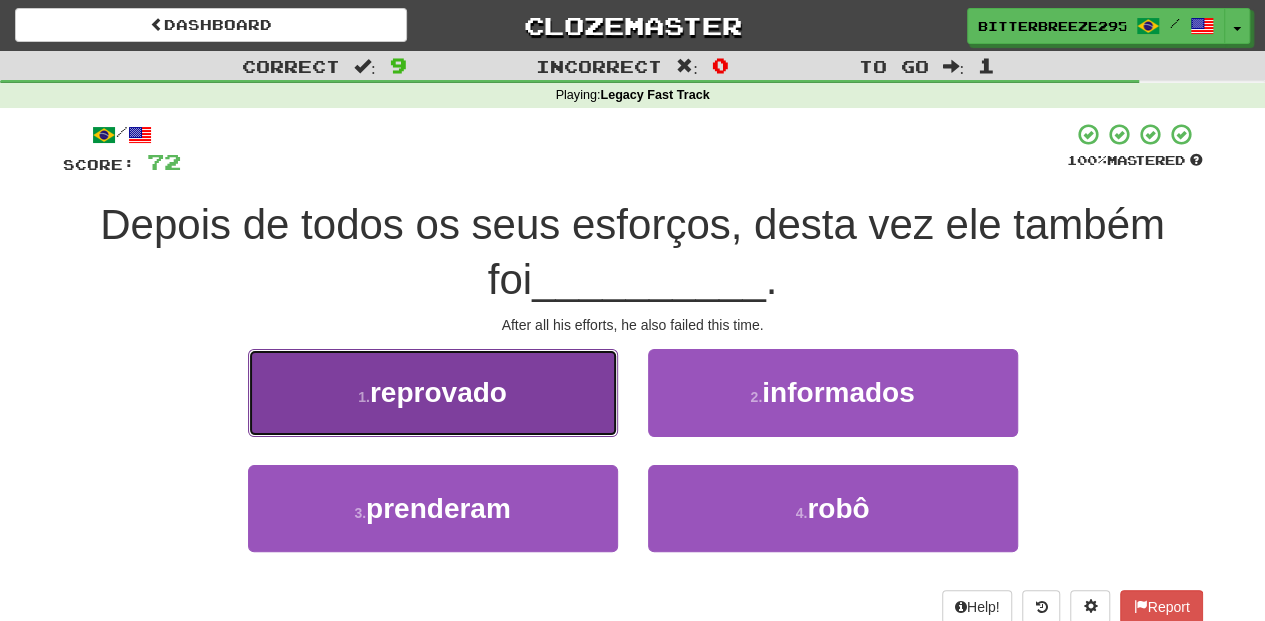 click on "1 .  reprovado" at bounding box center (433, 392) 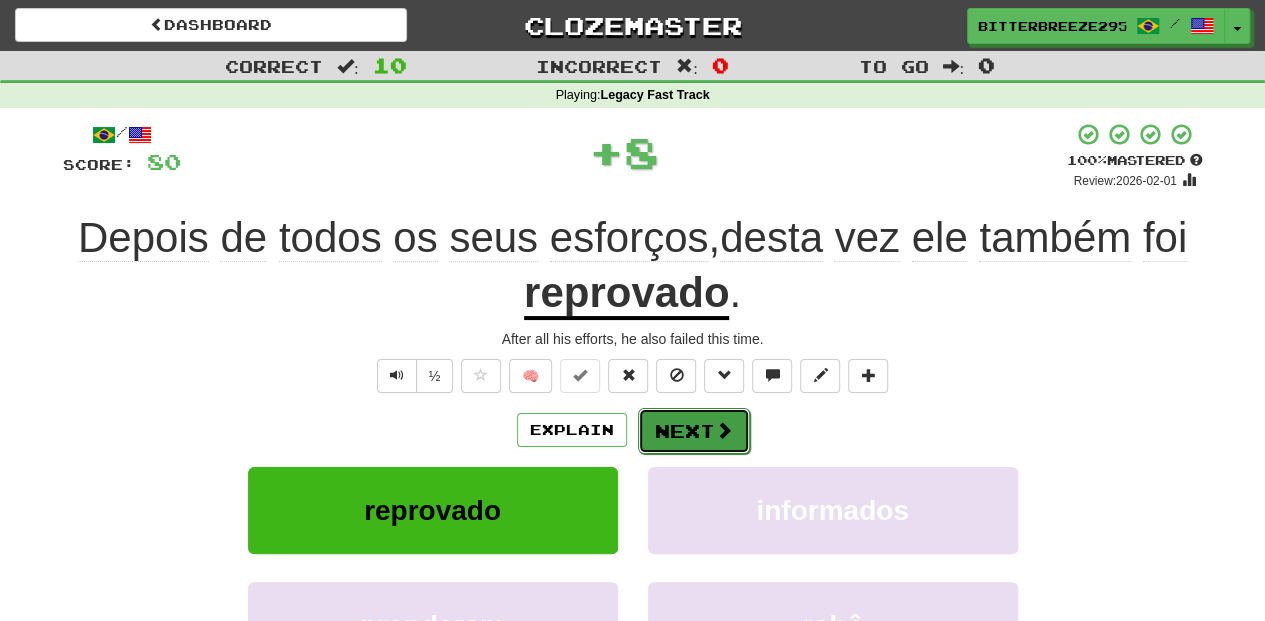 click on "Next" at bounding box center (694, 431) 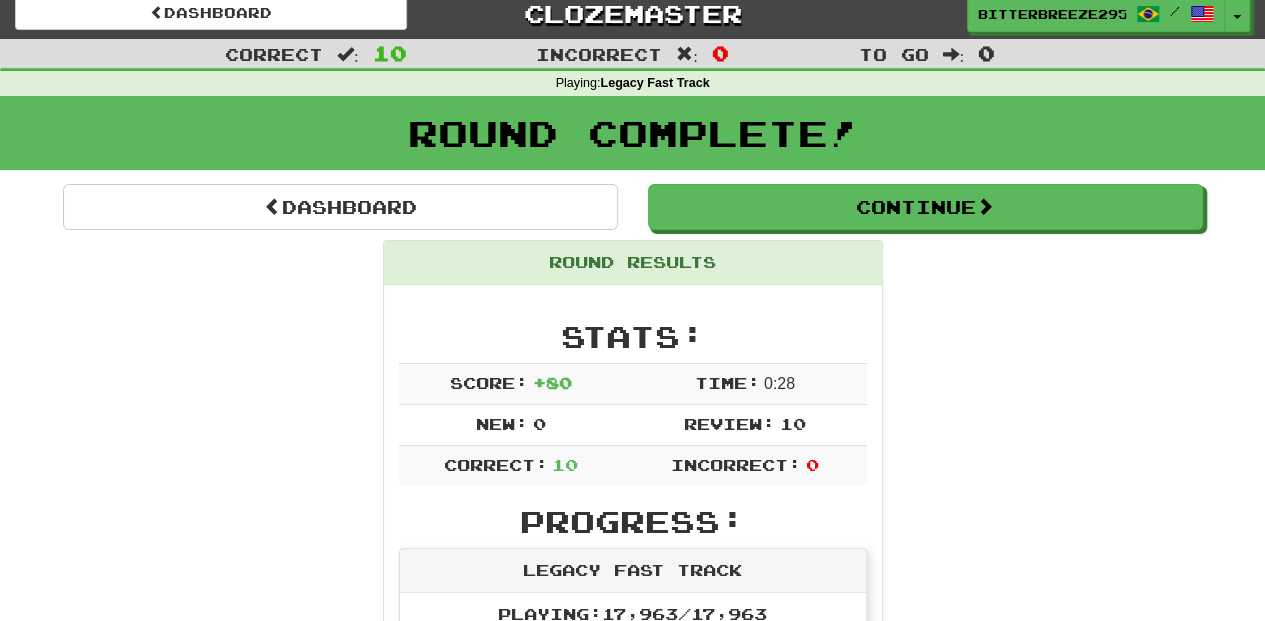 scroll, scrollTop: 0, scrollLeft: 0, axis: both 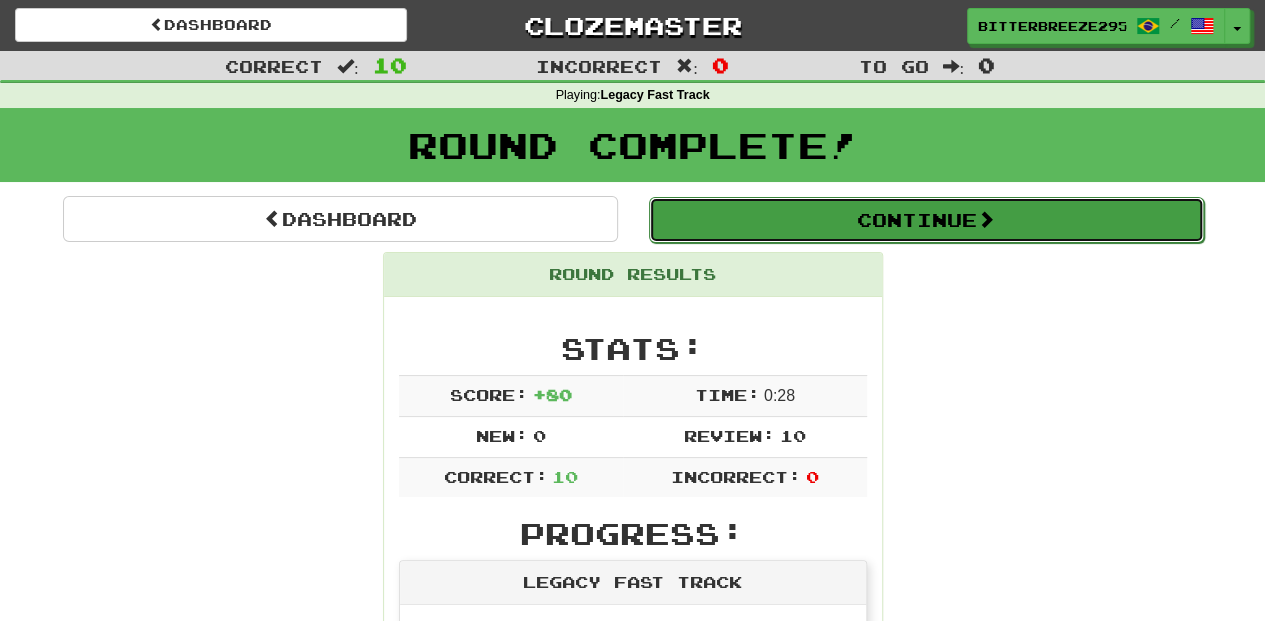 click on "Continue" at bounding box center (926, 220) 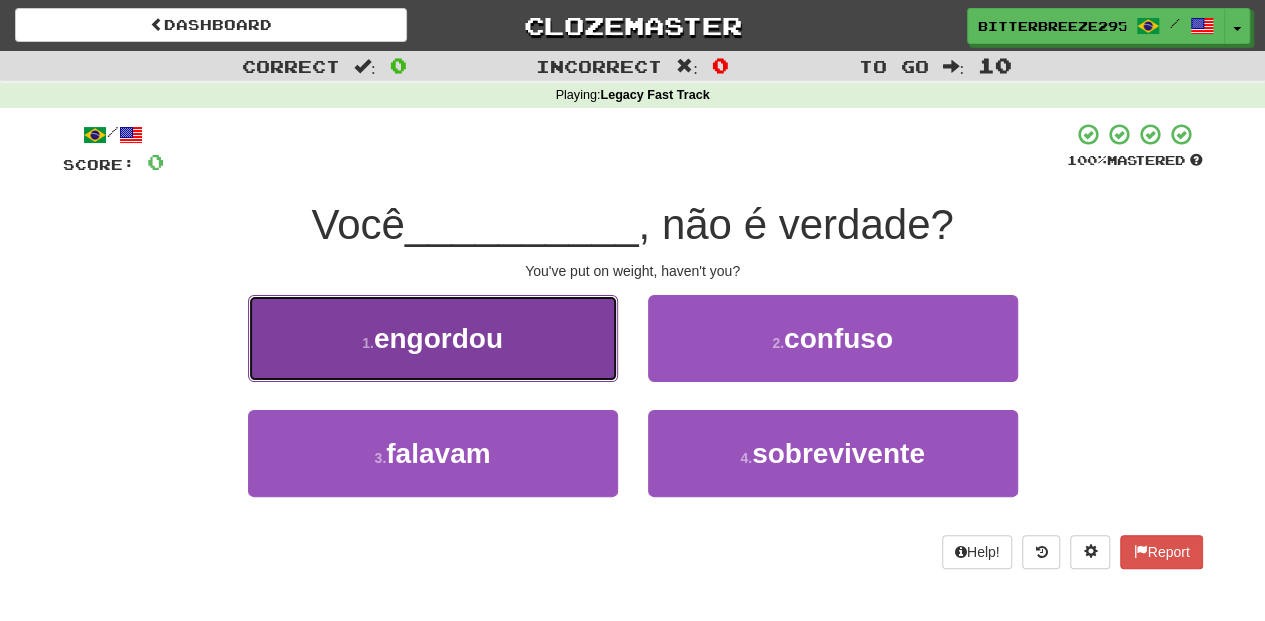 click on "1 .  engordou" at bounding box center (433, 338) 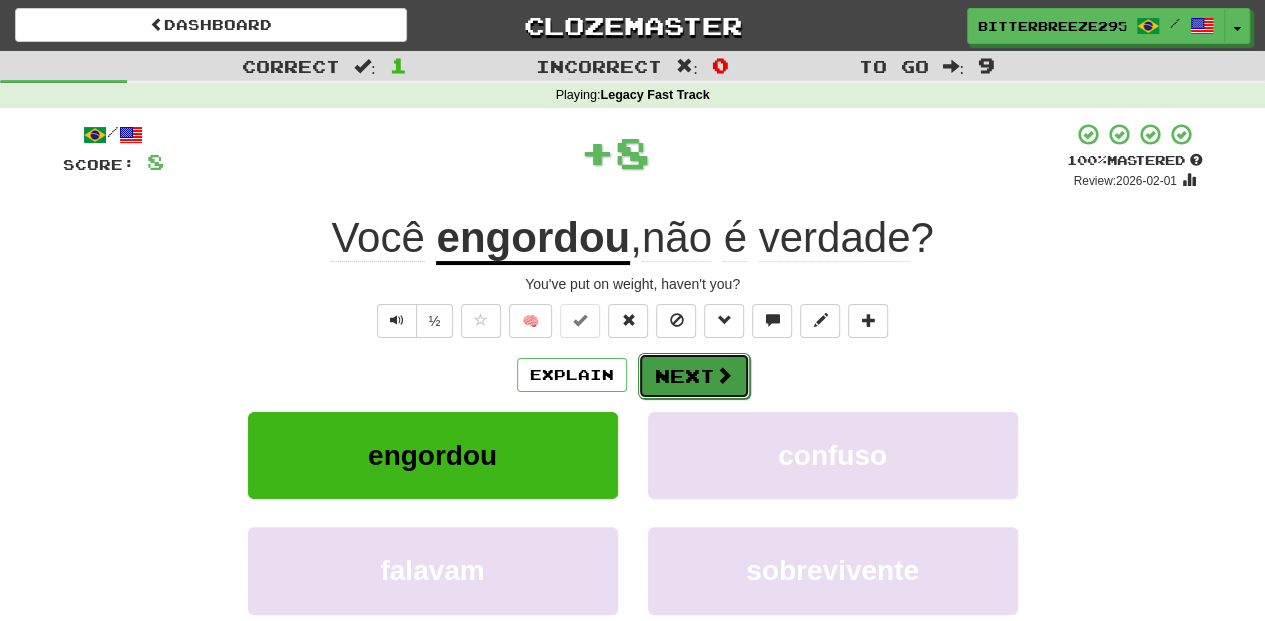 click on "Next" at bounding box center (694, 376) 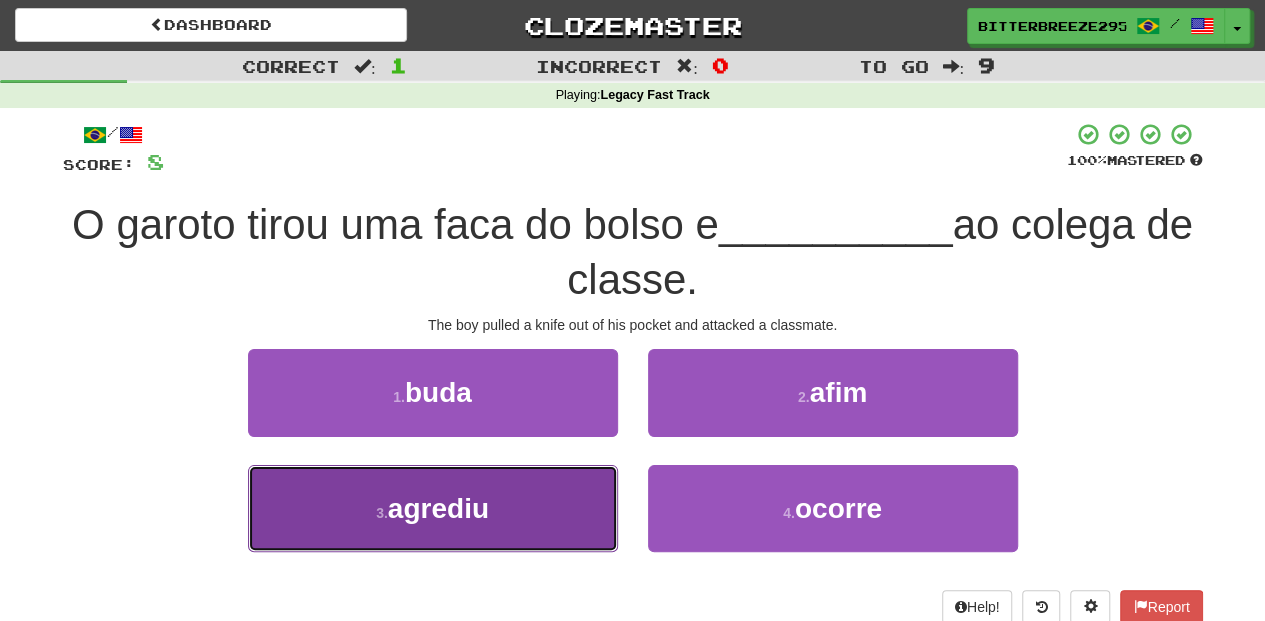 click on "3 .  agrediu" at bounding box center [433, 508] 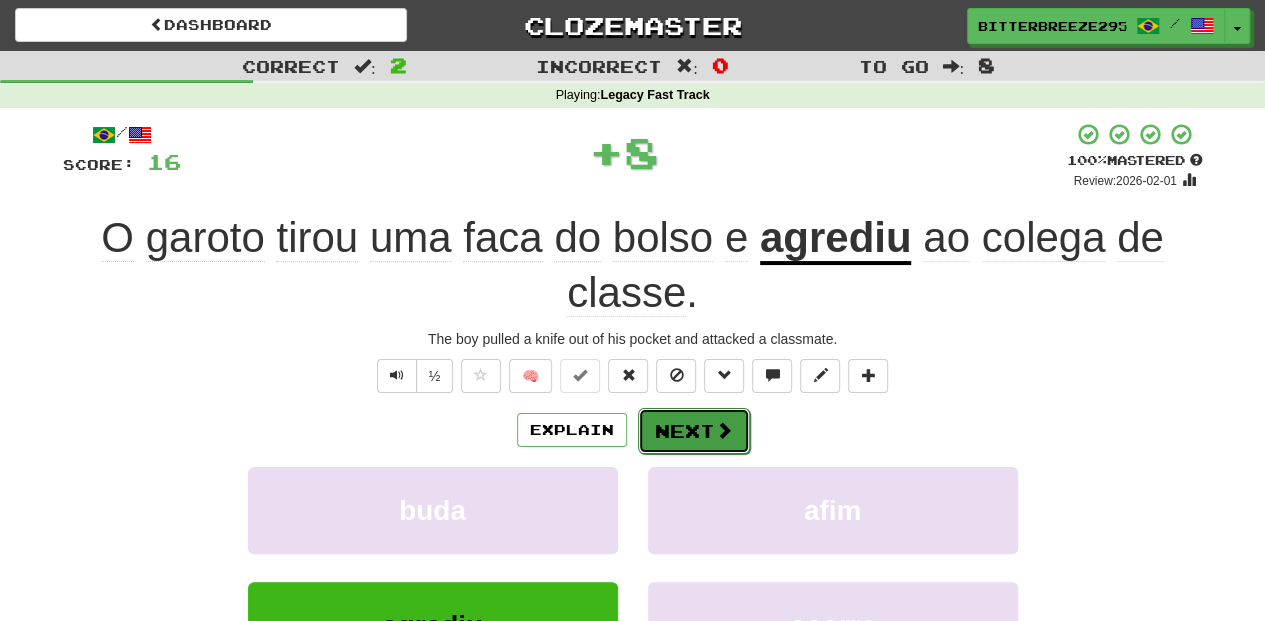 click on "Next" at bounding box center (694, 431) 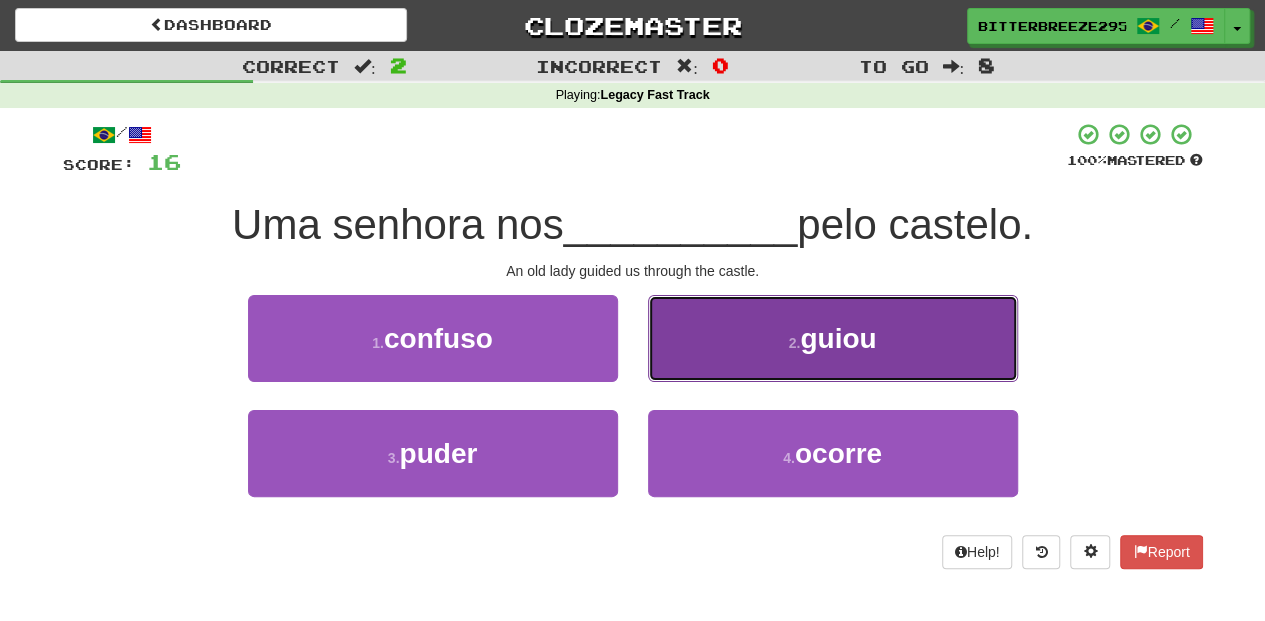 click on "2 .  guiou" at bounding box center (833, 338) 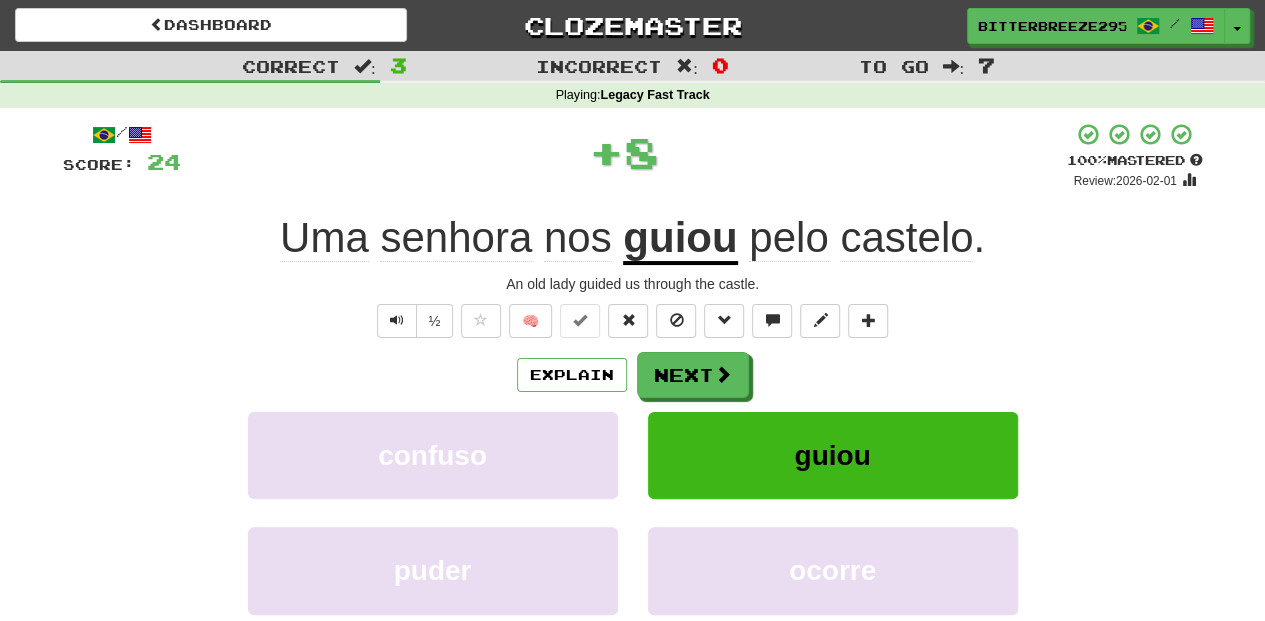 click at bounding box center [723, 374] 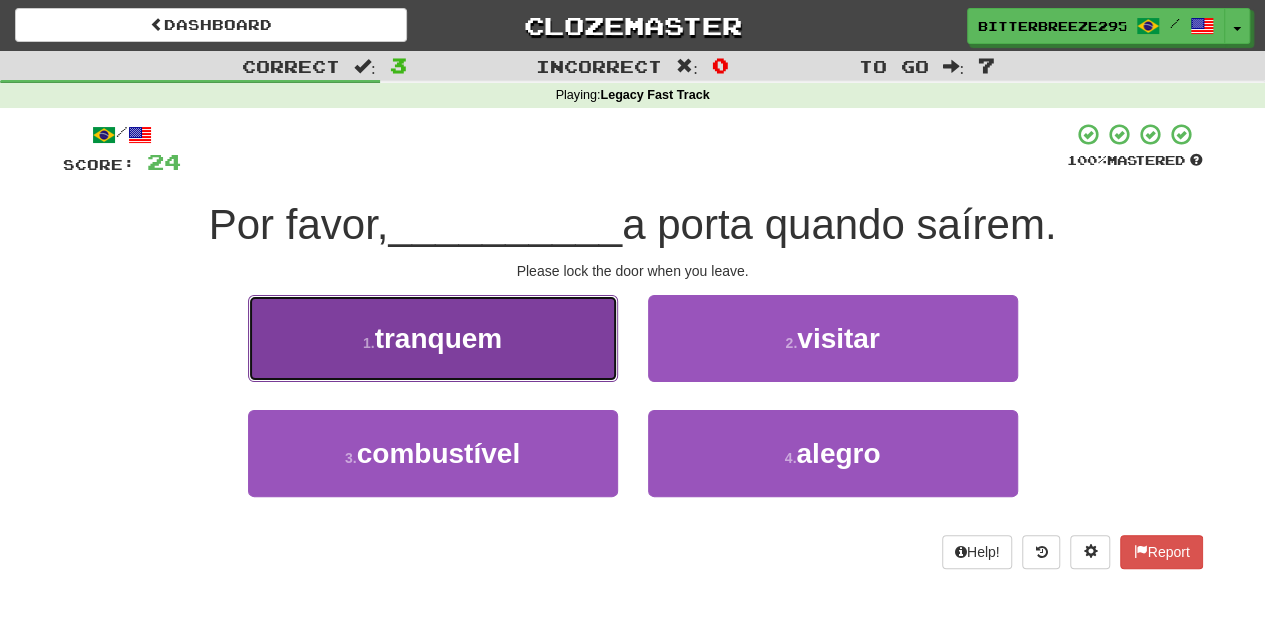 click on "1 .  tranquem" at bounding box center [433, 338] 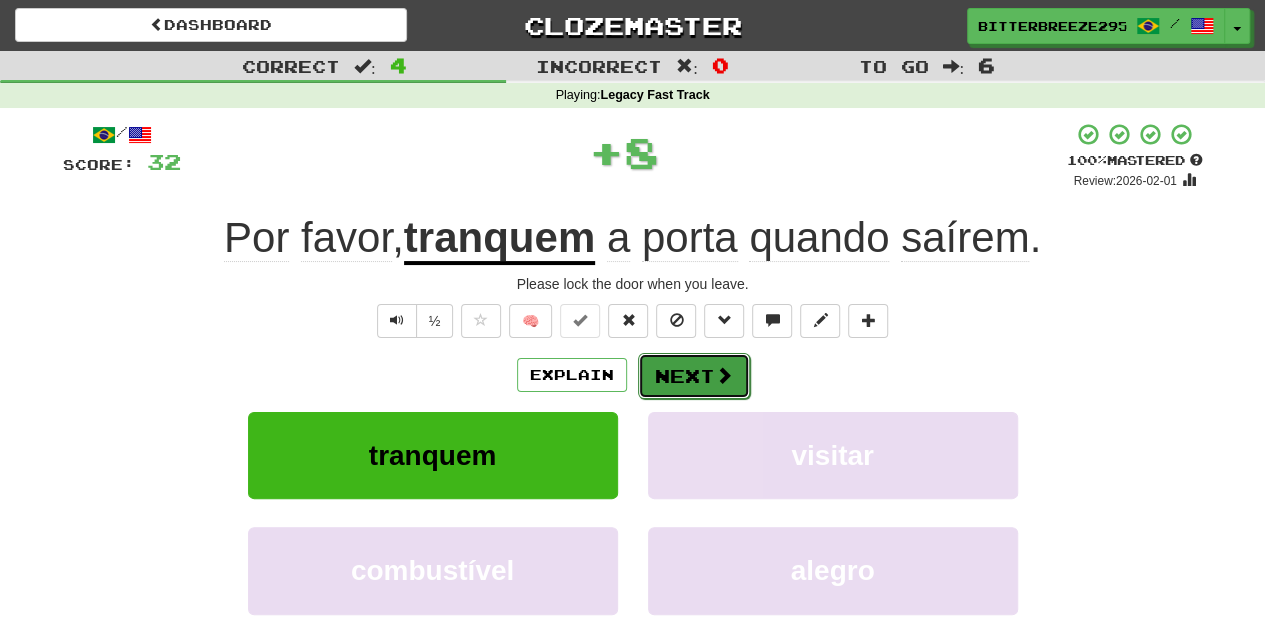 click on "Next" at bounding box center [694, 376] 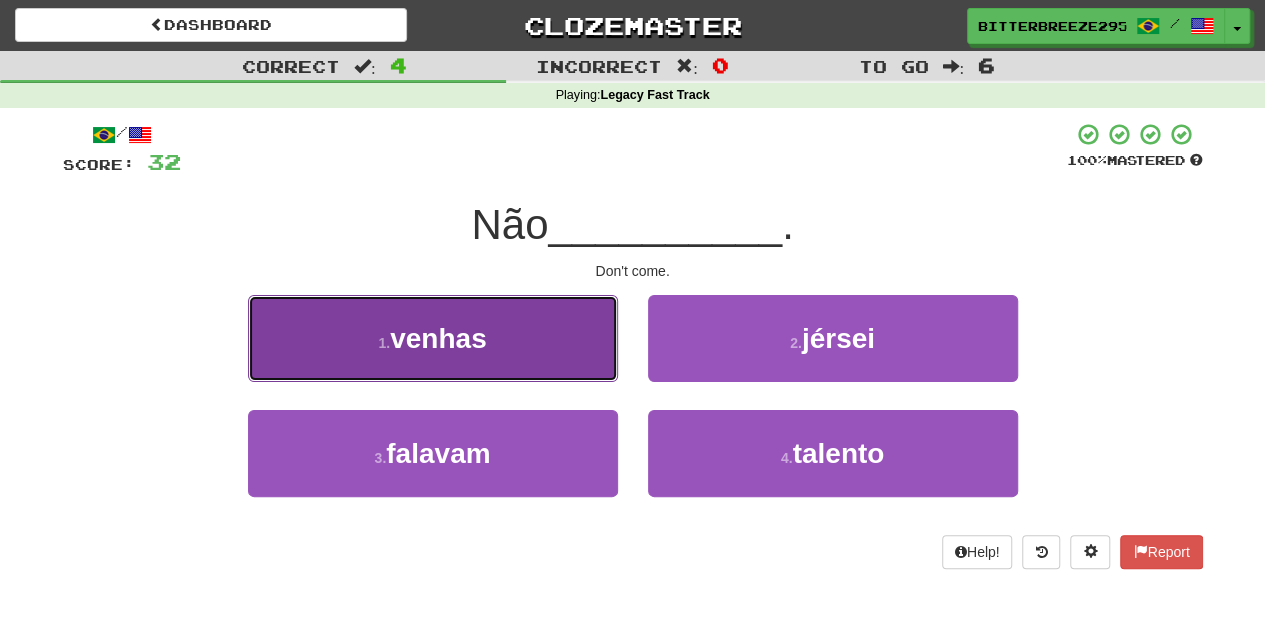 click on "1 .  venhas" at bounding box center (433, 338) 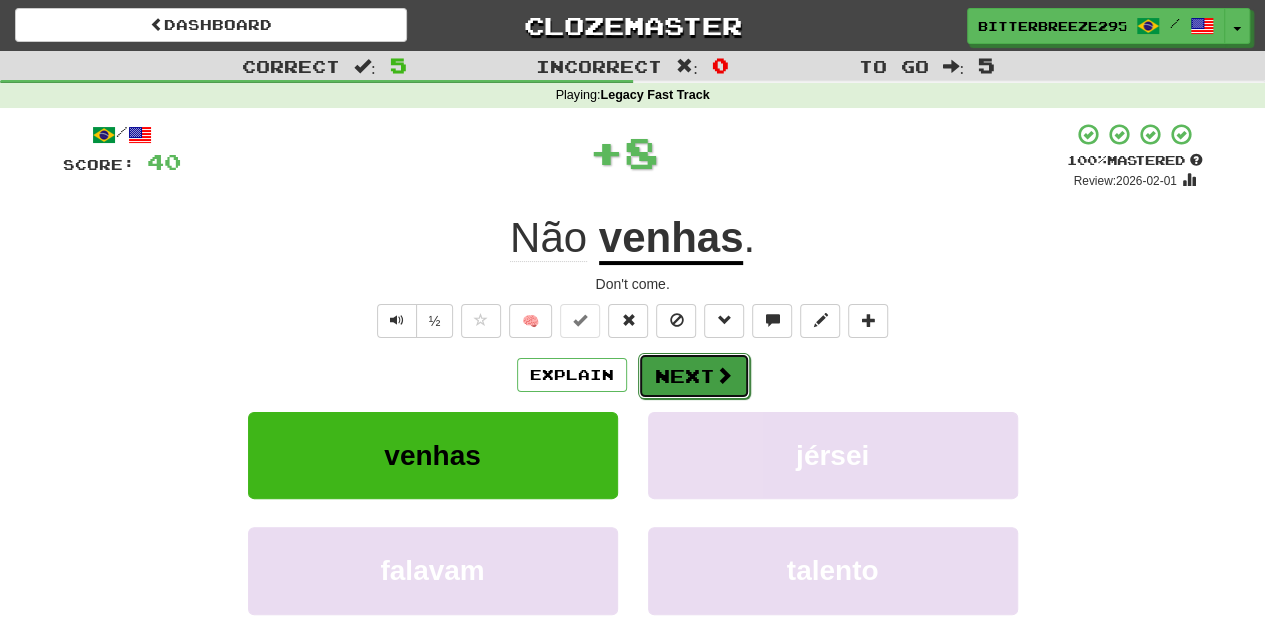 click on "Next" at bounding box center [694, 376] 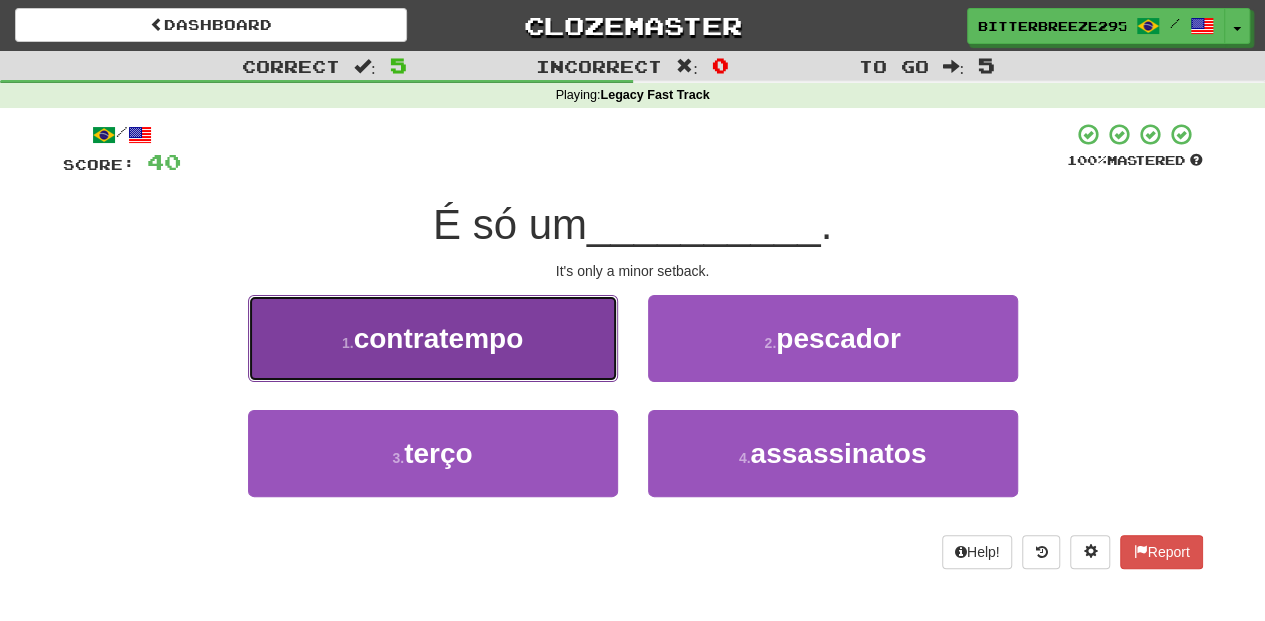 click on "1 .  contratempo" at bounding box center (433, 338) 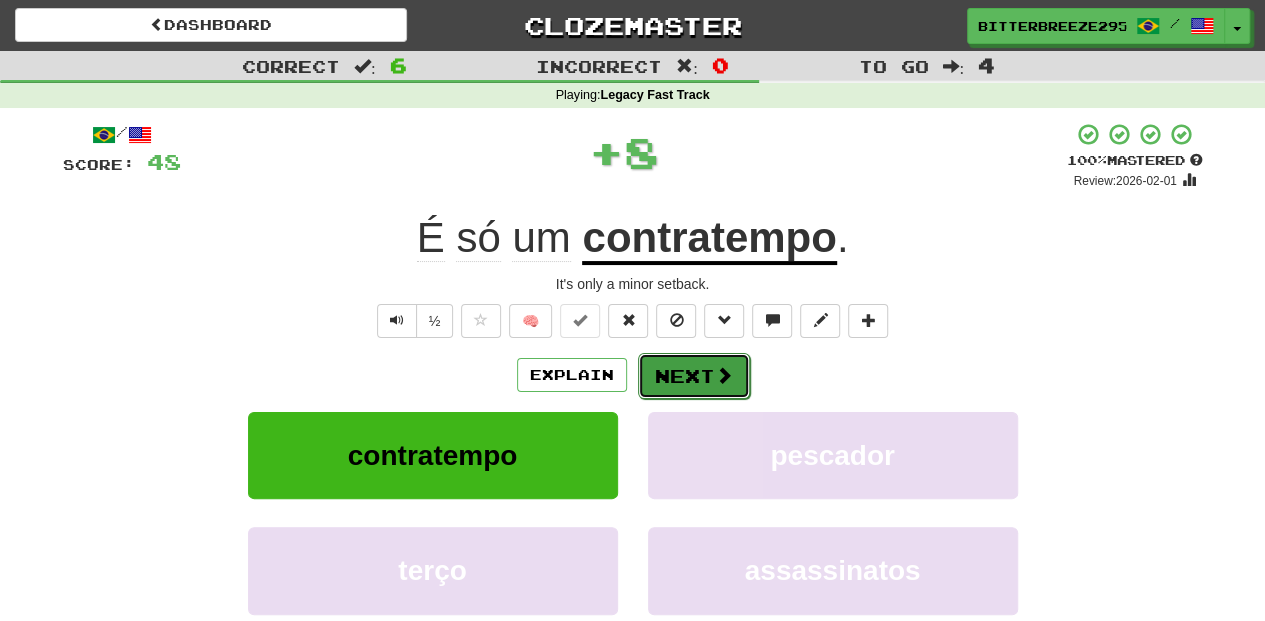 click on "Next" at bounding box center (694, 376) 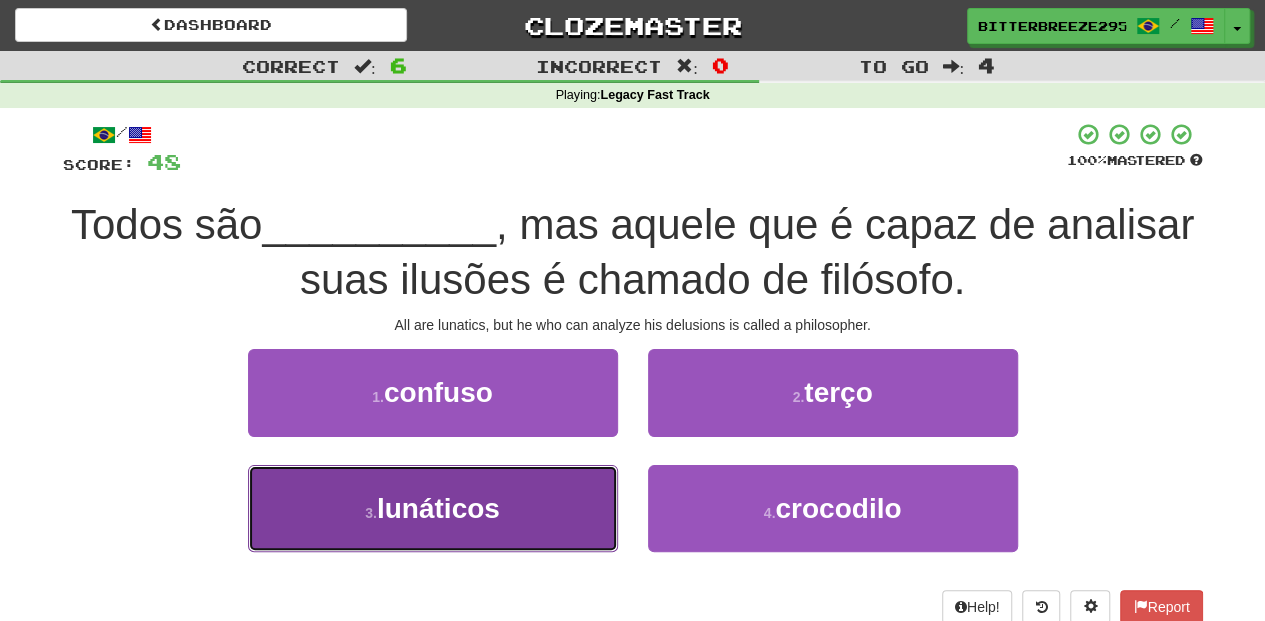click on "3 .  lunáticos" at bounding box center (433, 508) 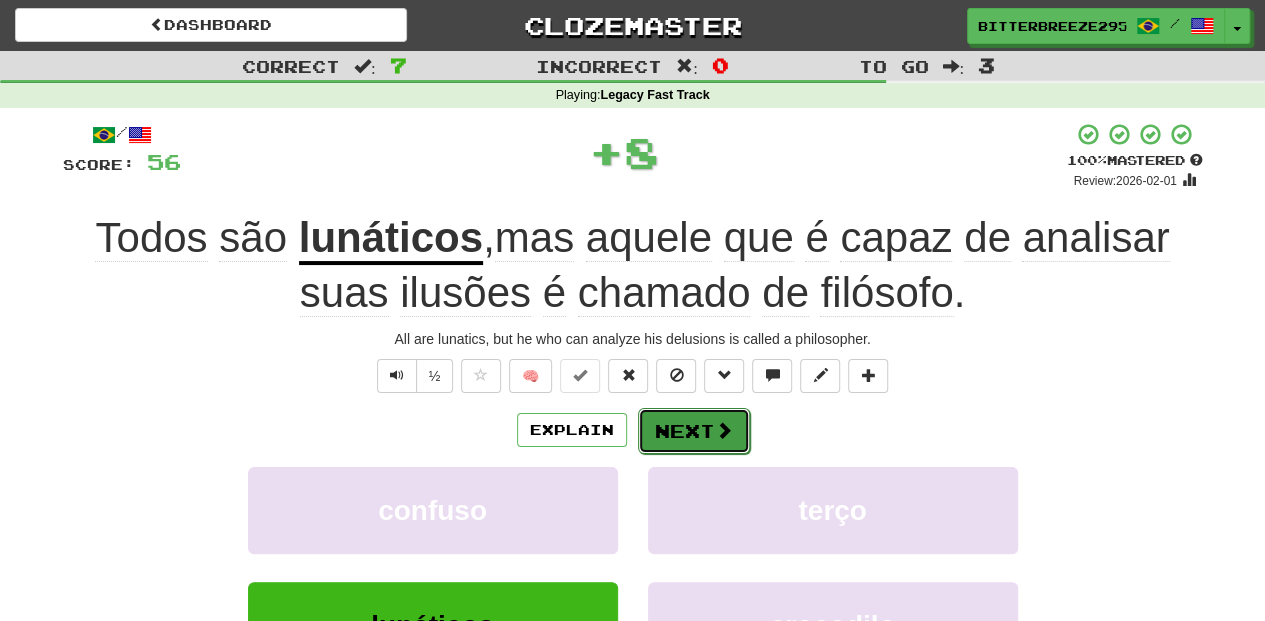click on "Next" at bounding box center (694, 431) 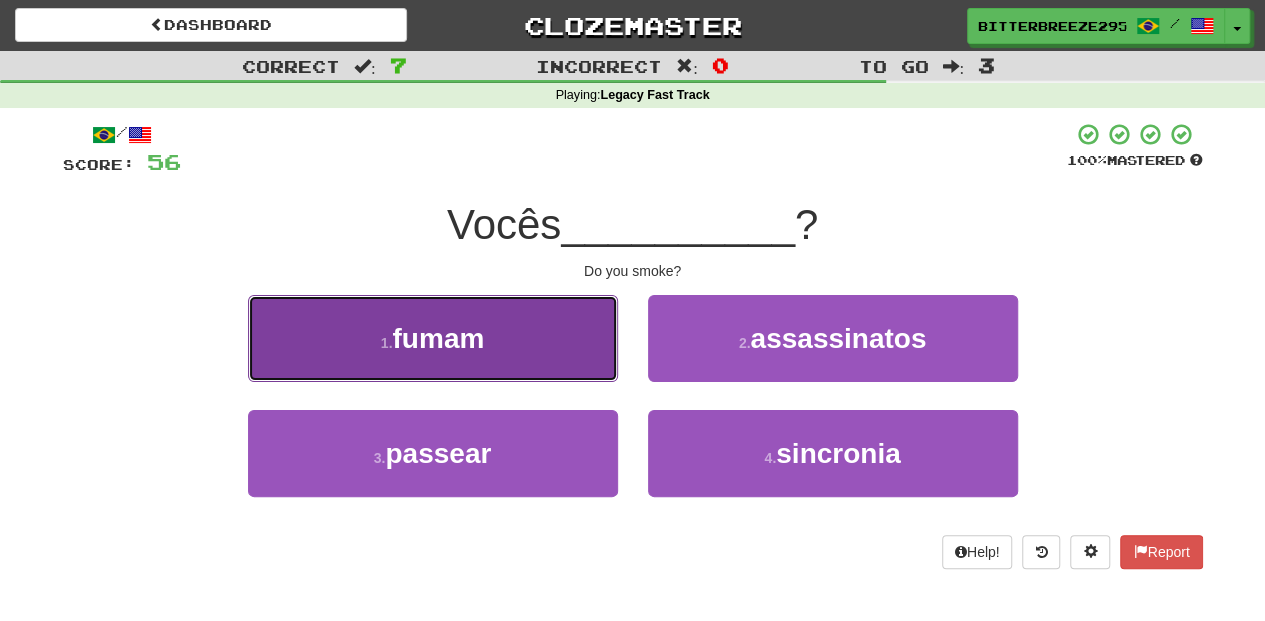 click on "1 .  fumam" at bounding box center (433, 338) 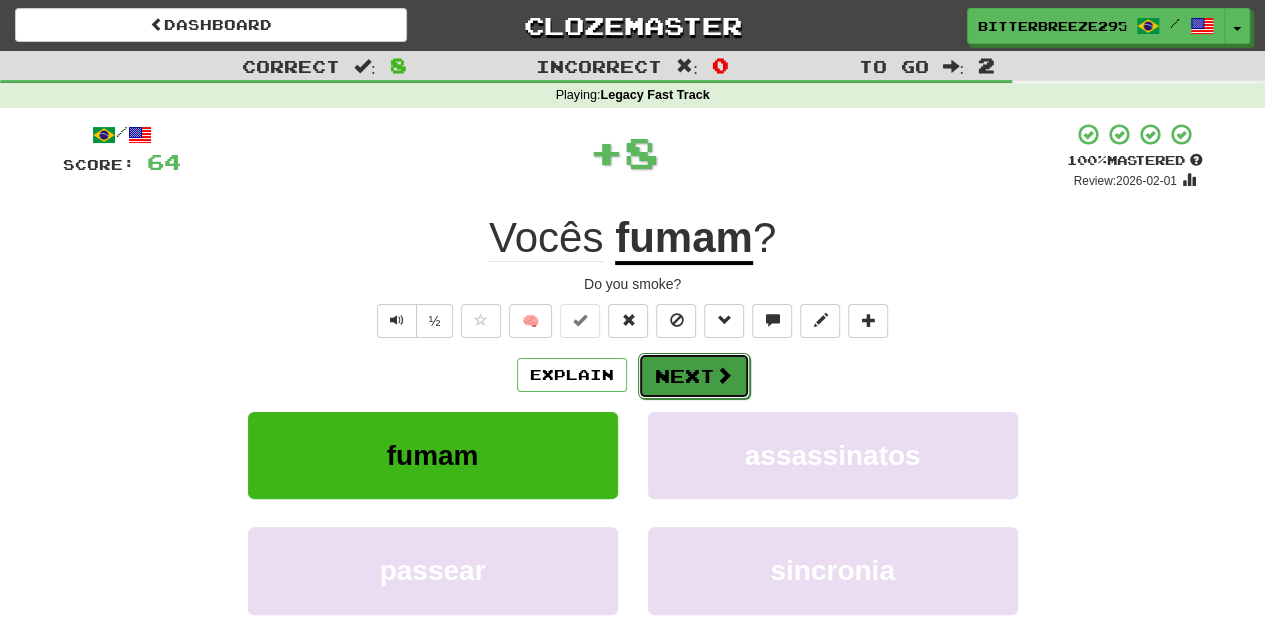 click on "Next" at bounding box center (694, 376) 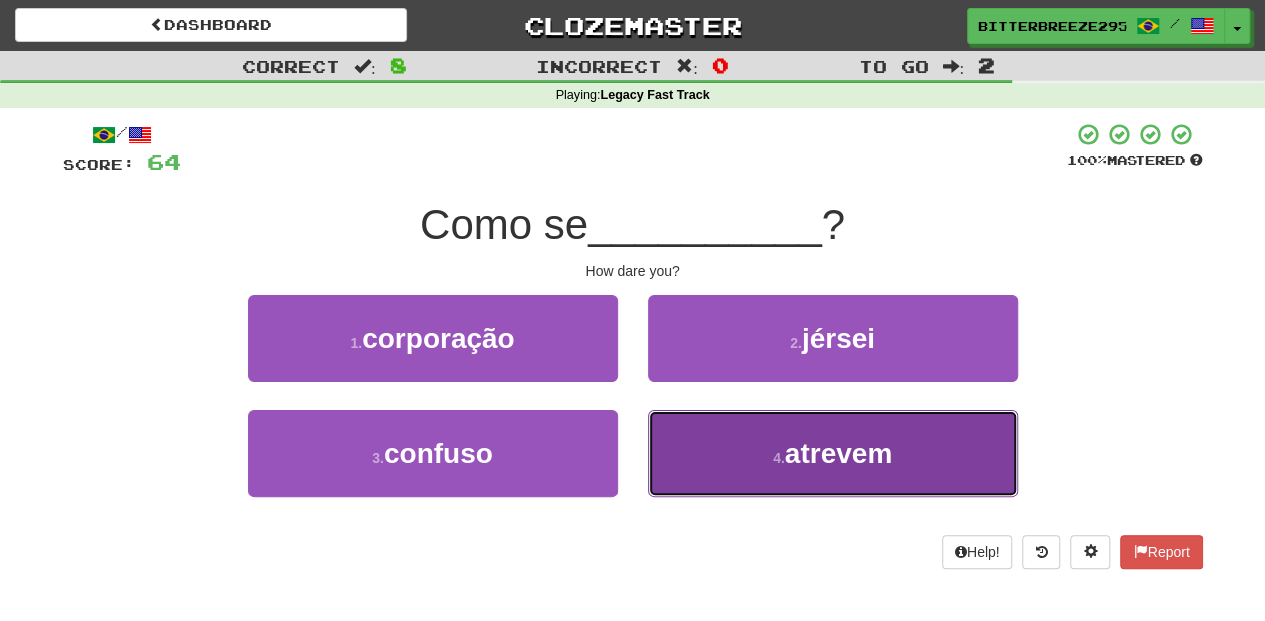 click on "4 .  atrevem" at bounding box center (833, 453) 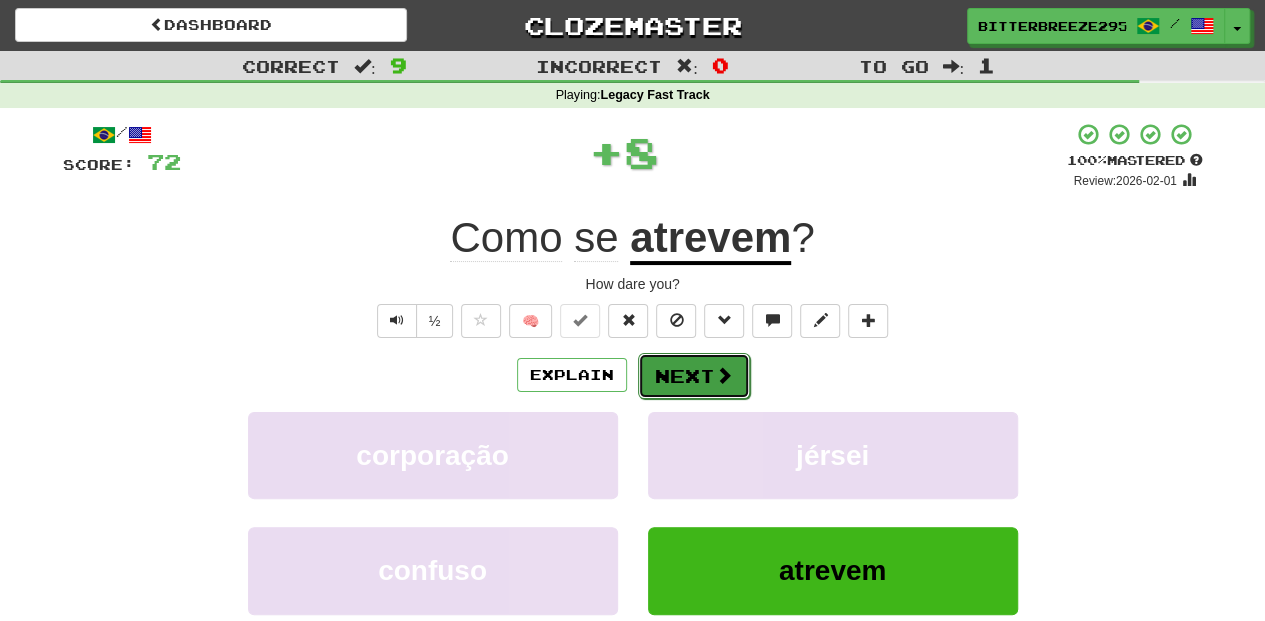click on "Next" at bounding box center [694, 376] 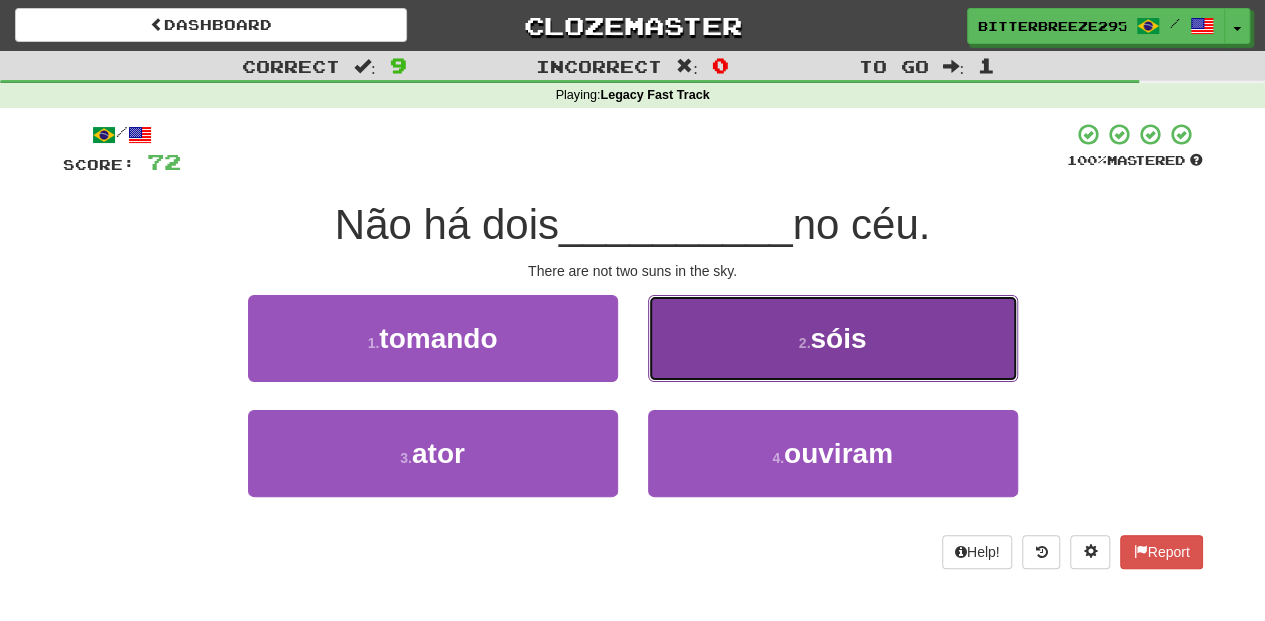 click on "2 .  sóis" at bounding box center [833, 338] 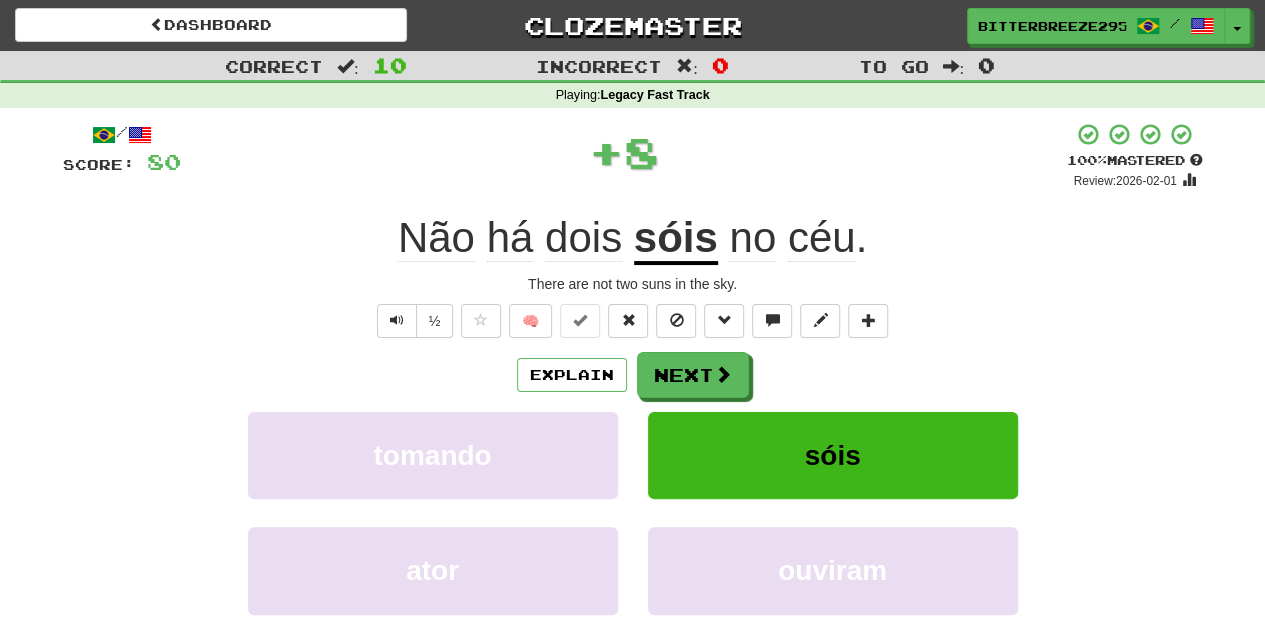 click on "Next" at bounding box center (693, 375) 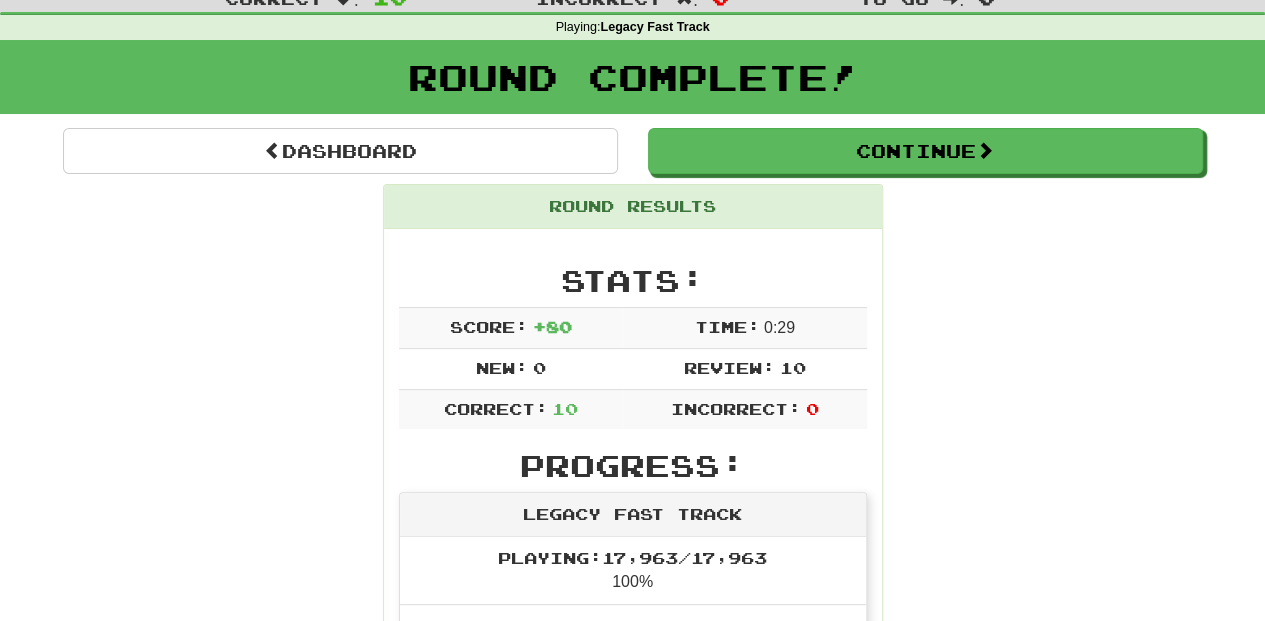 scroll, scrollTop: 66, scrollLeft: 0, axis: vertical 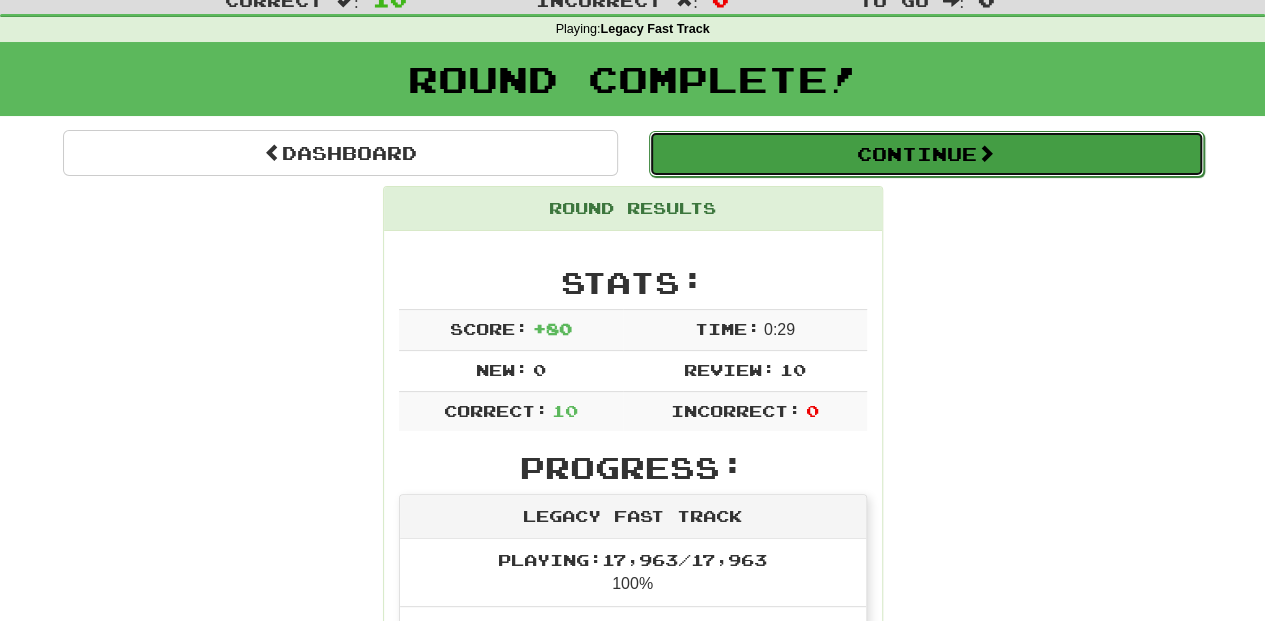 click on "Continue" at bounding box center [926, 154] 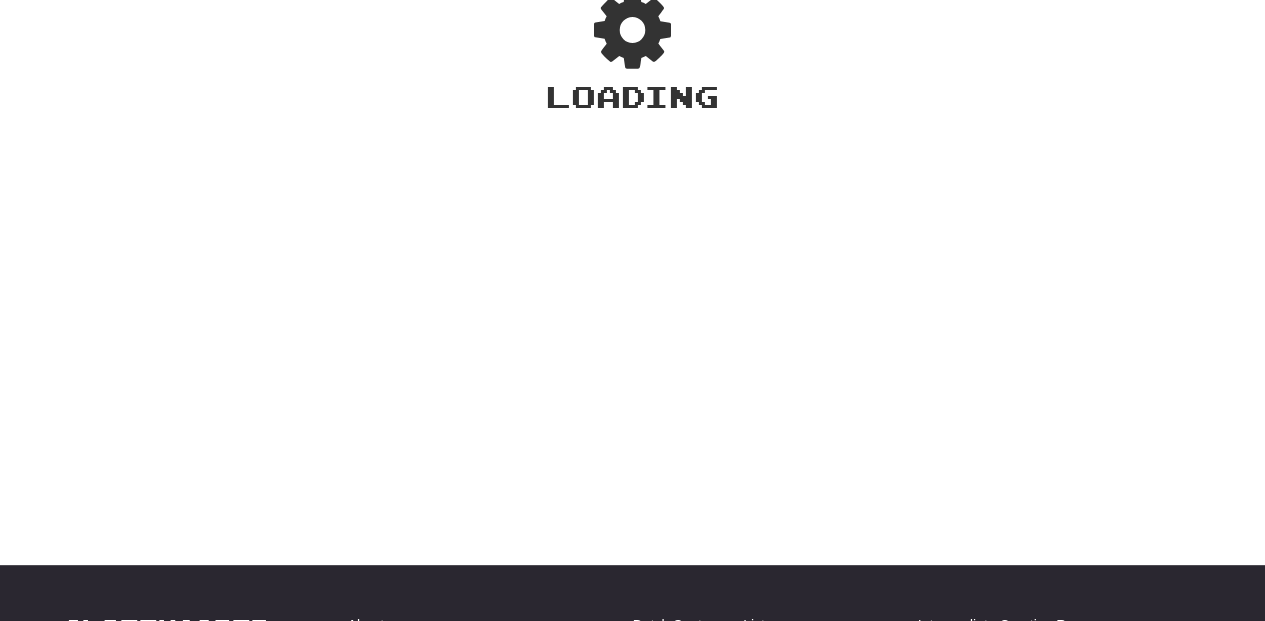 scroll, scrollTop: 66, scrollLeft: 0, axis: vertical 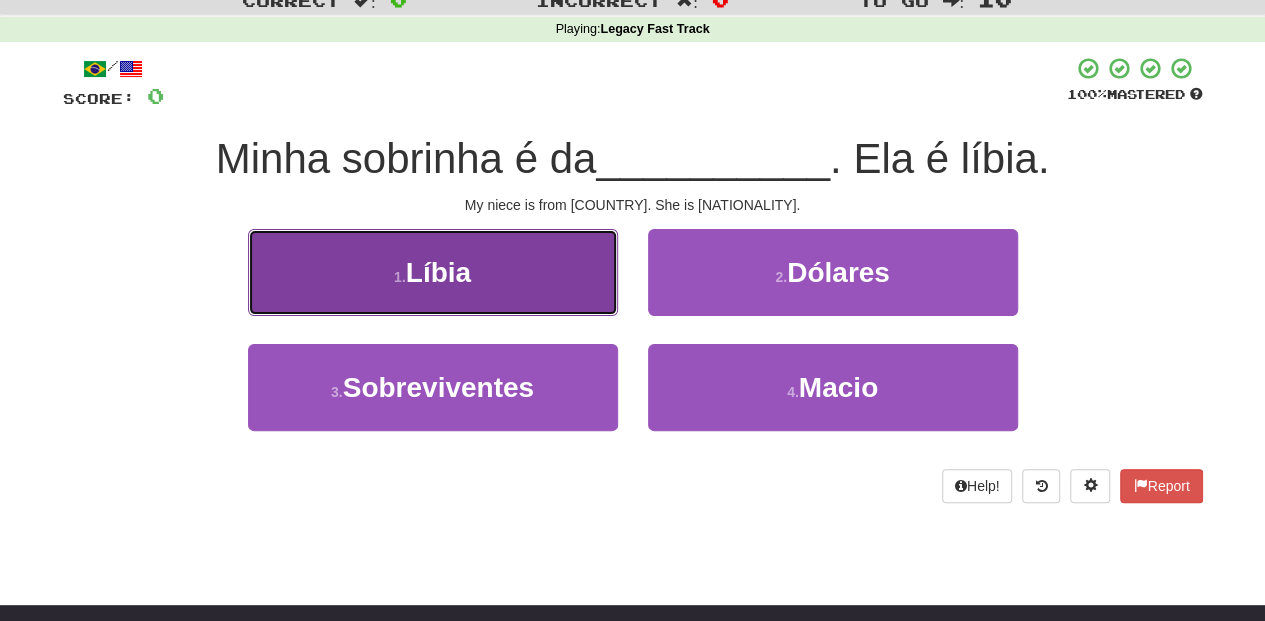 click on "Líbia" at bounding box center [438, 272] 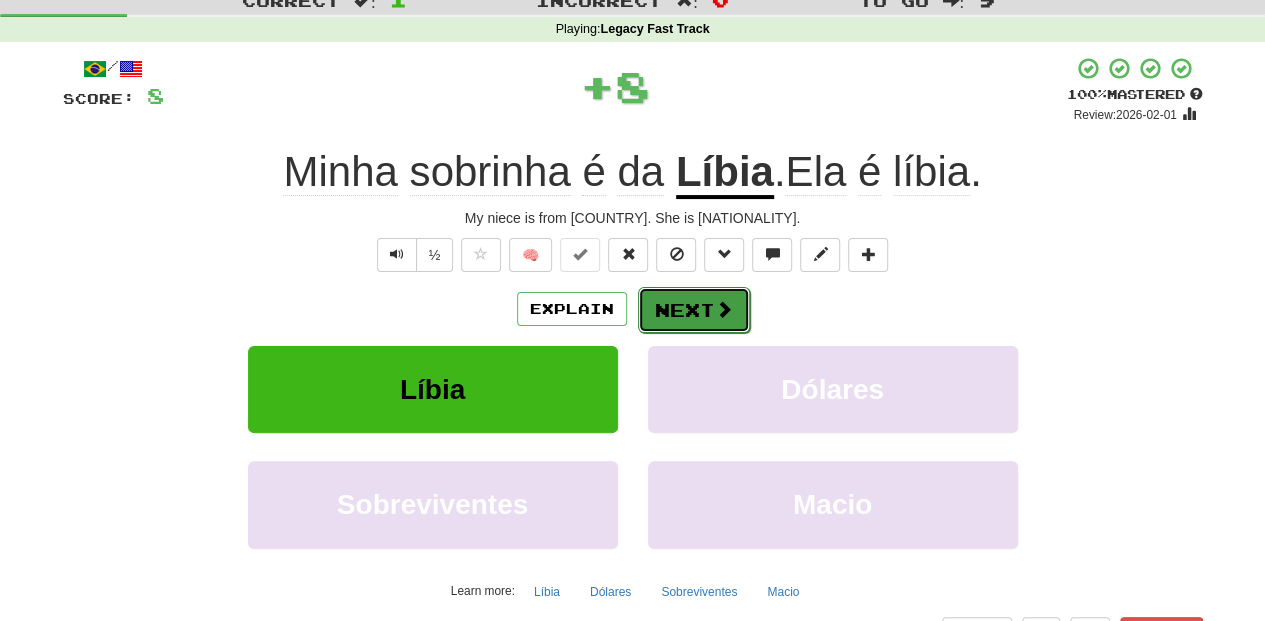 click on "Next" at bounding box center [694, 310] 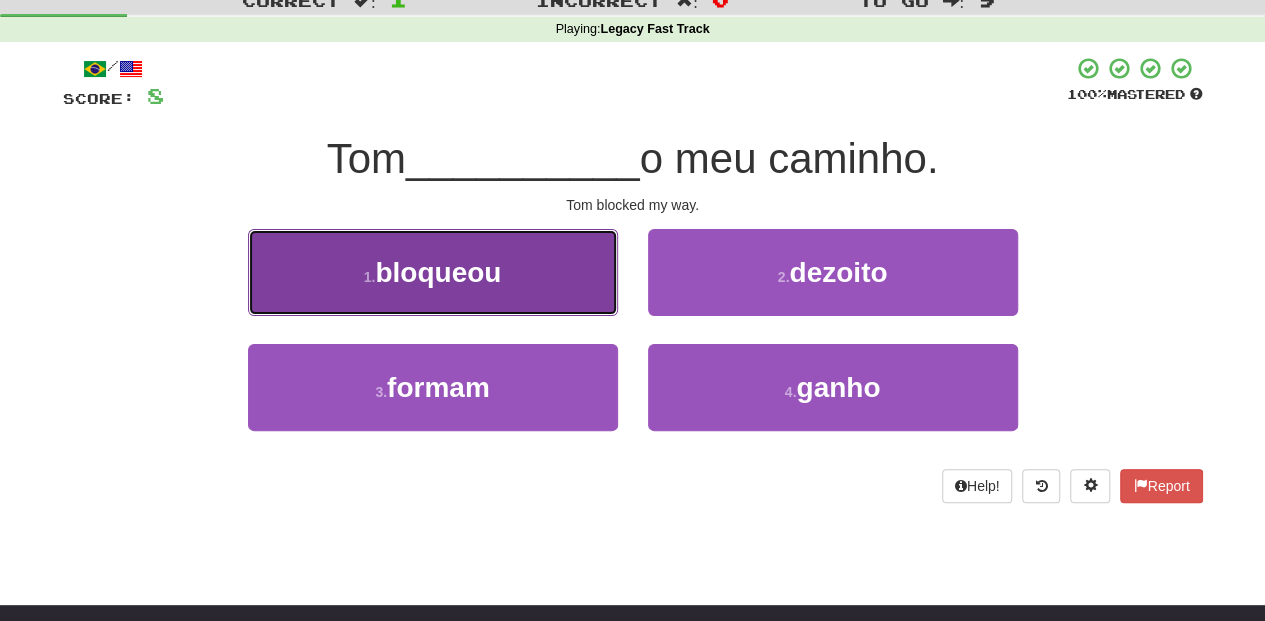 click on "1 .  bloqueou" at bounding box center [433, 272] 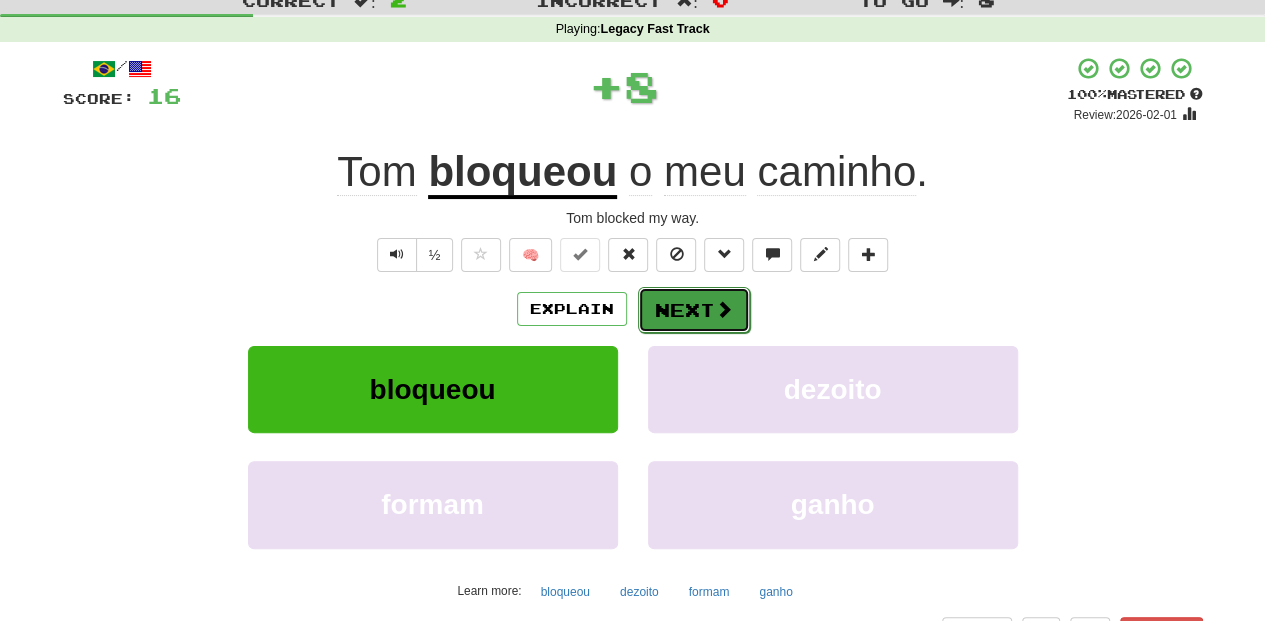 click on "Next" at bounding box center [694, 310] 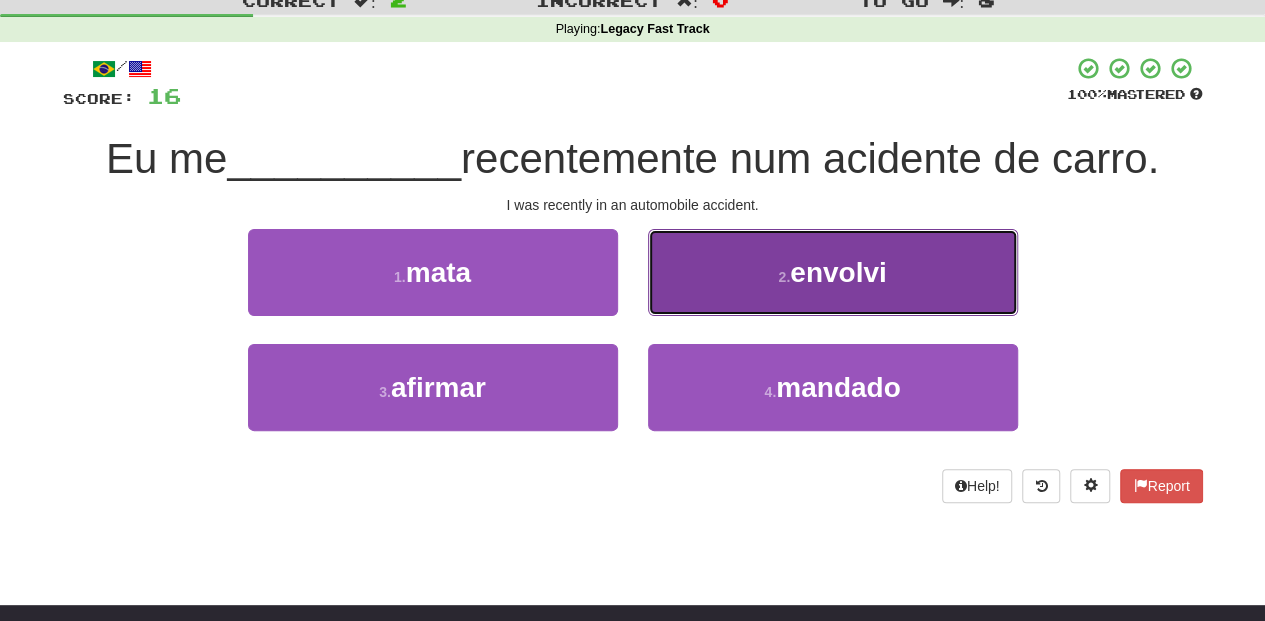 click on "2 .  envolvi" at bounding box center (833, 272) 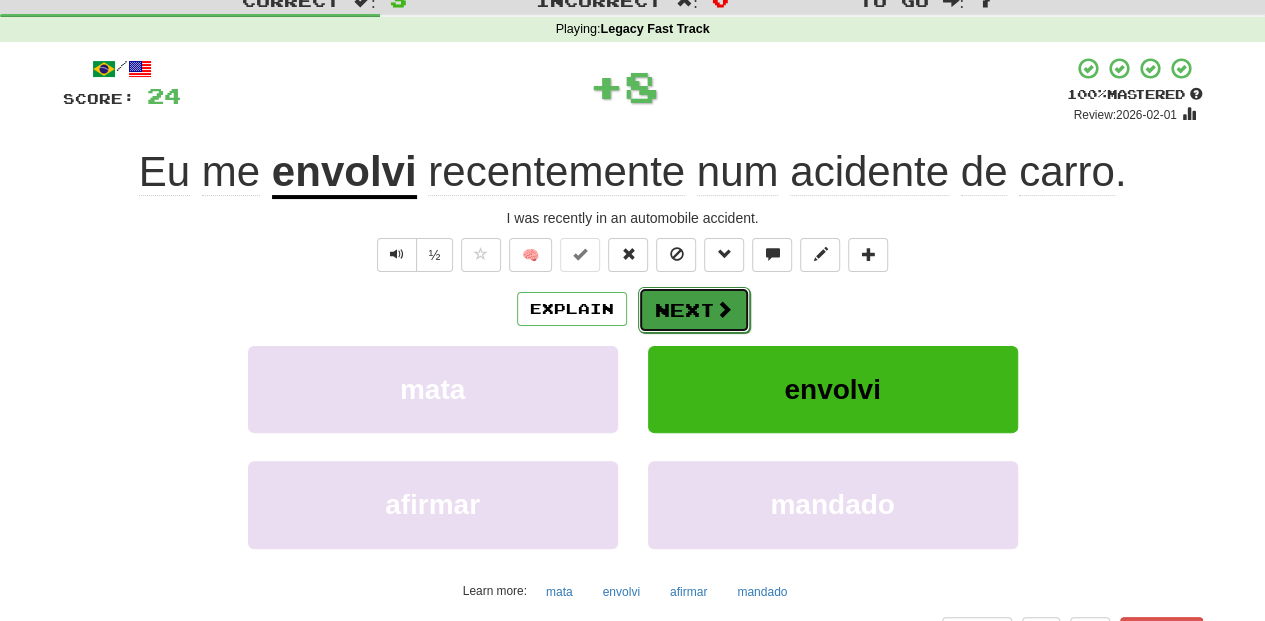 click on "Next" at bounding box center (694, 310) 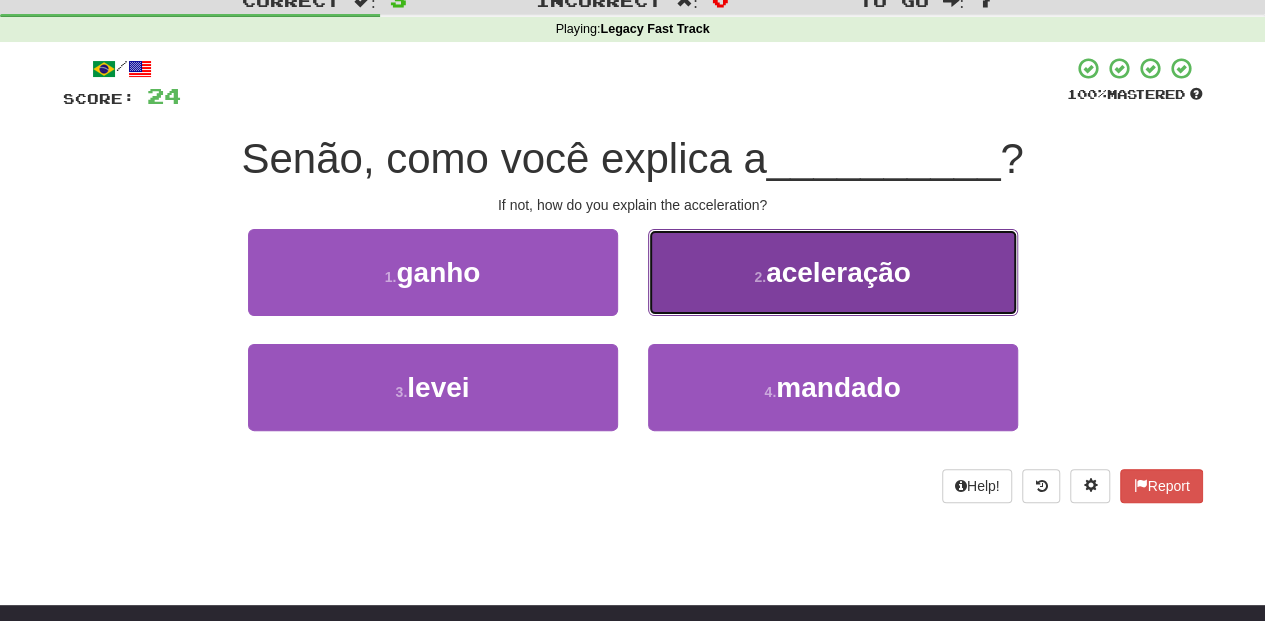 click on "2 .  aceleração" at bounding box center [833, 272] 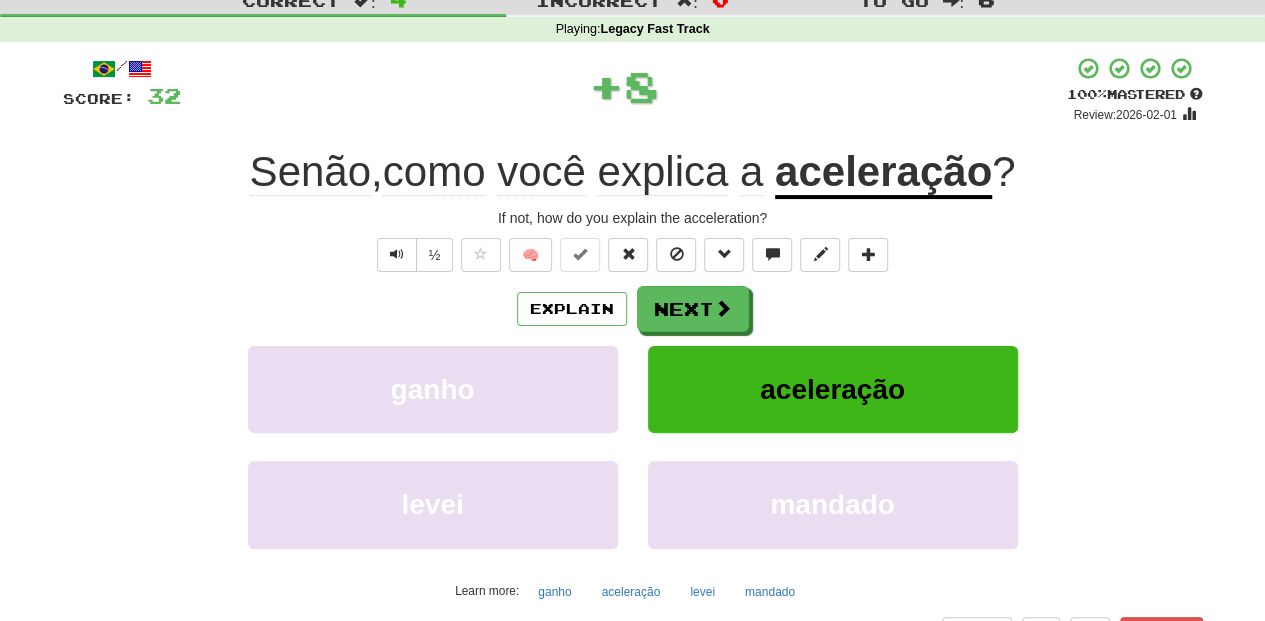 click on "Next" at bounding box center [693, 309] 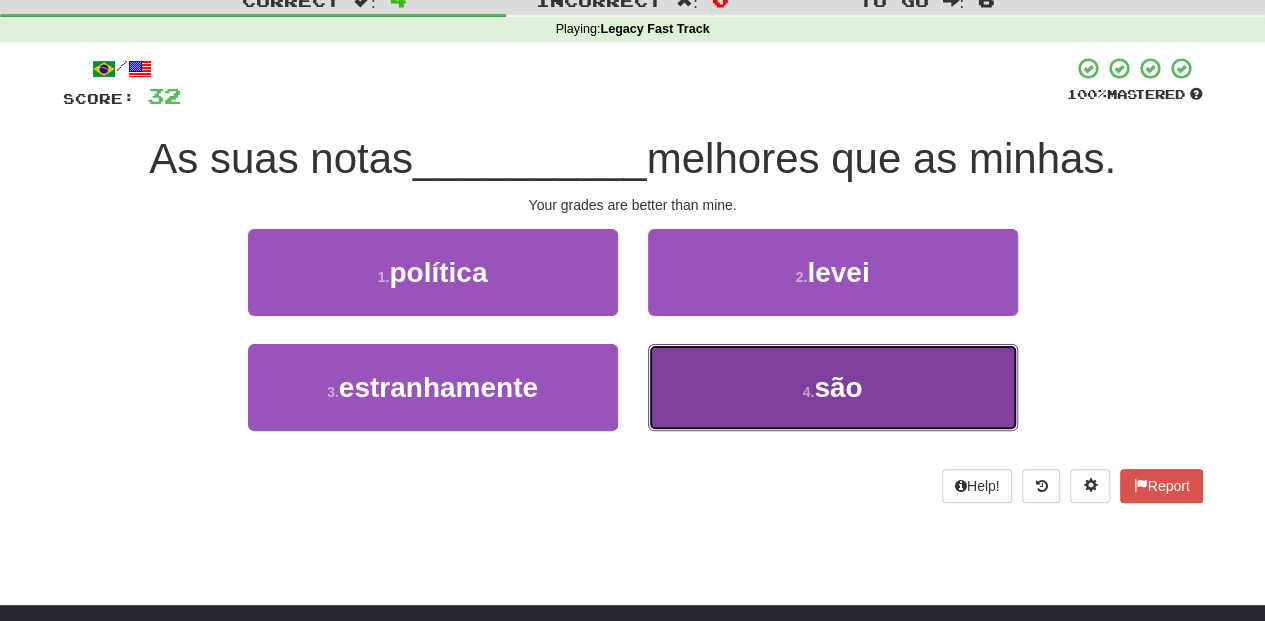 click on "4 .  são" at bounding box center (833, 387) 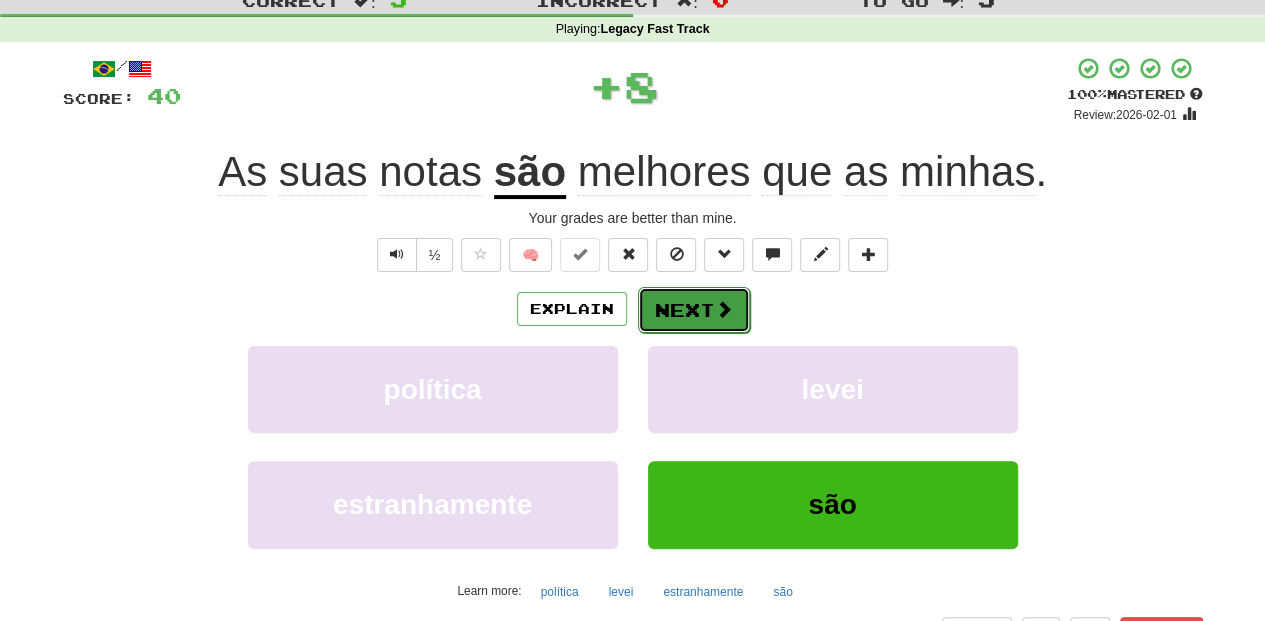 click on "Next" at bounding box center [694, 310] 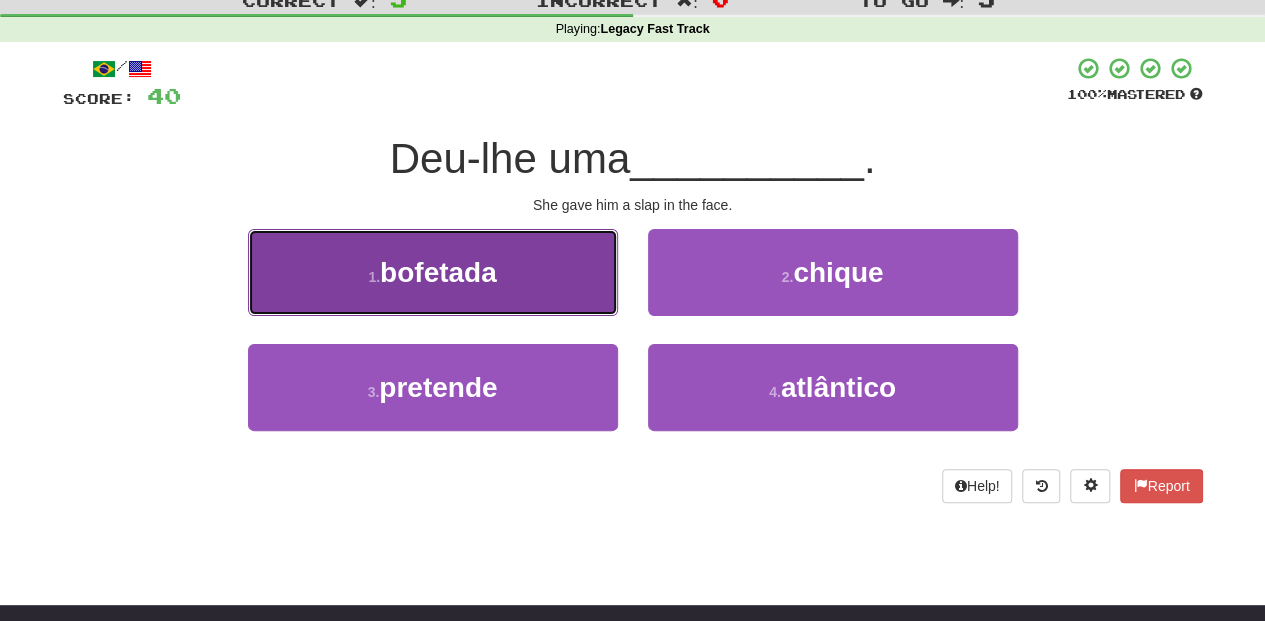 click on "1 .  bofetada" at bounding box center (433, 272) 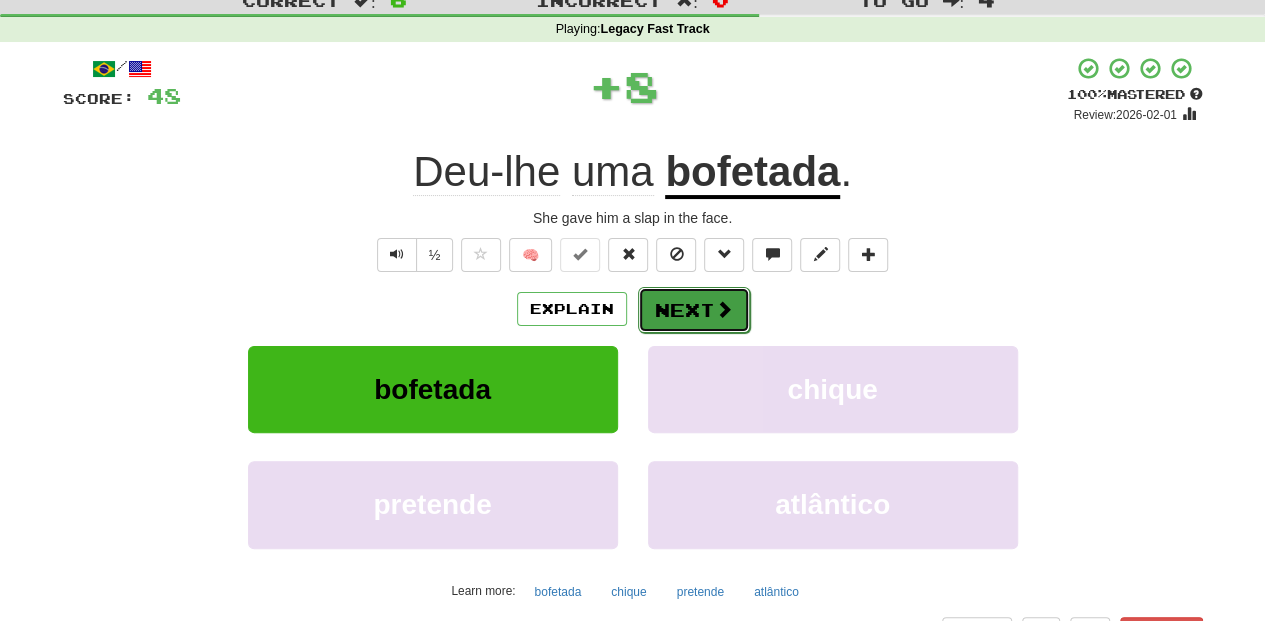 click on "Next" at bounding box center [694, 310] 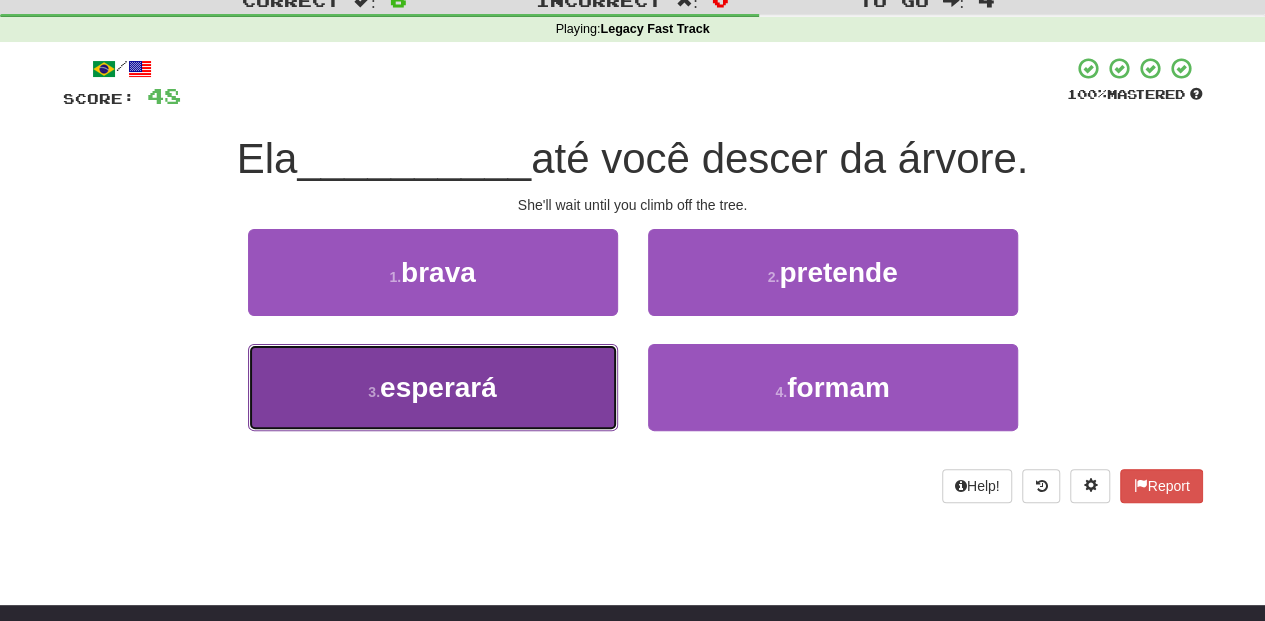 click on "3 .  esperará" at bounding box center (433, 387) 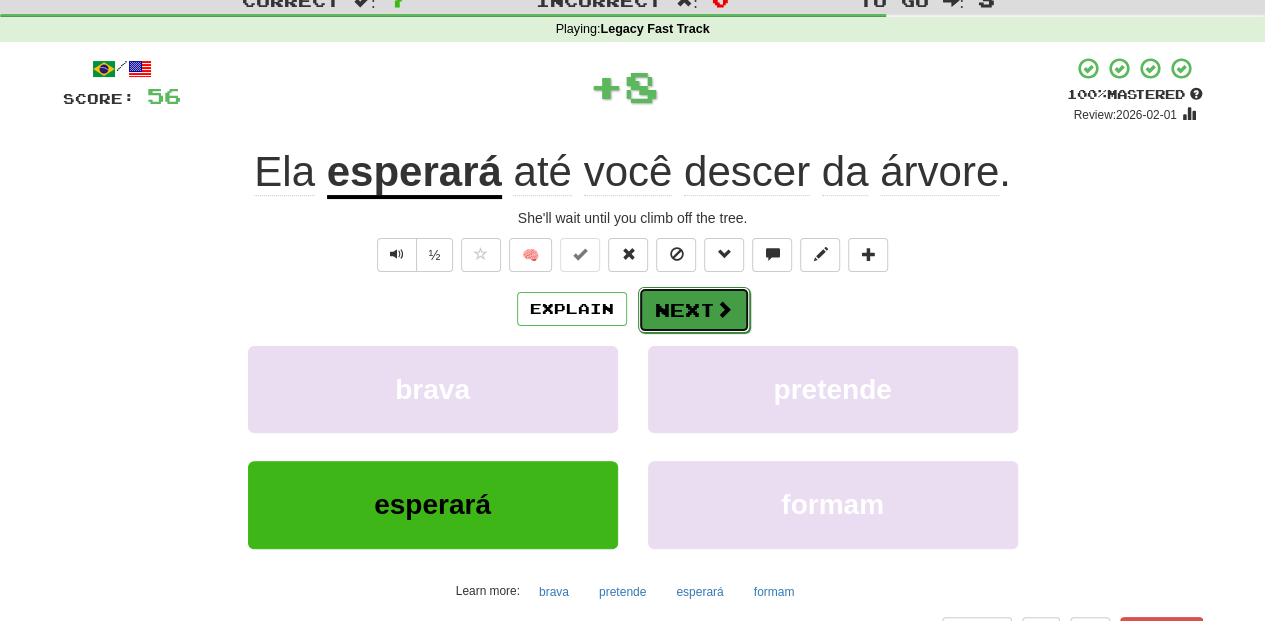 click on "Next" at bounding box center [694, 310] 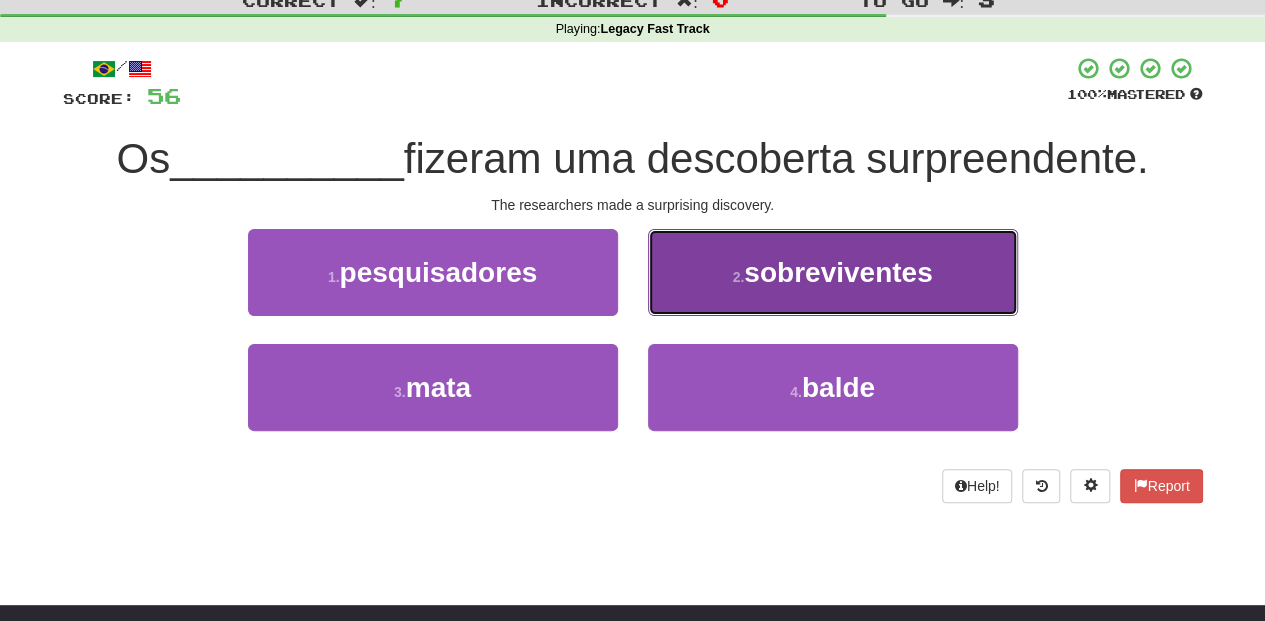 click on "2 .  sobreviventes" at bounding box center (833, 272) 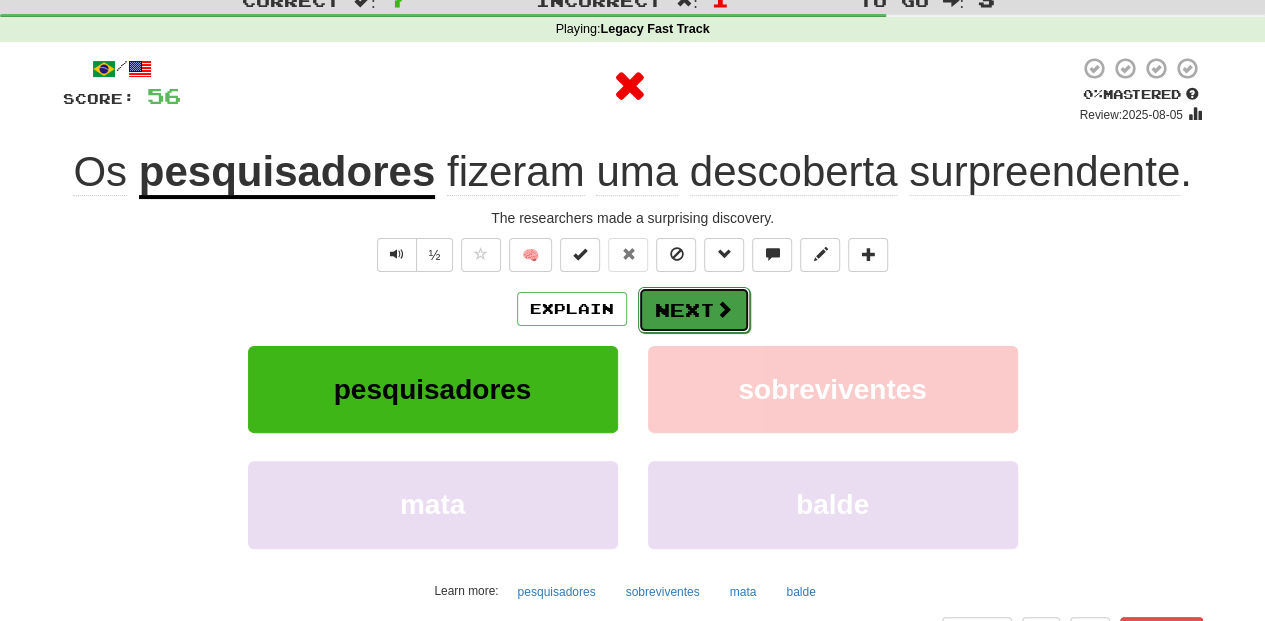 click on "Next" at bounding box center (694, 310) 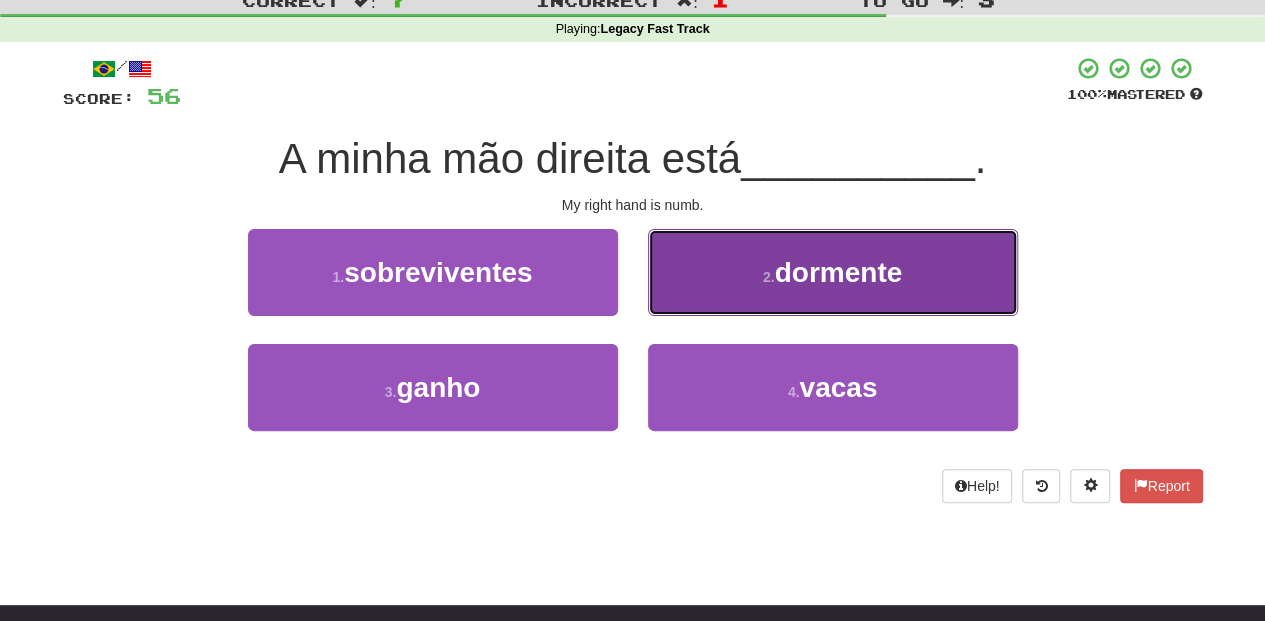 click on "2 .  dormente" at bounding box center [833, 272] 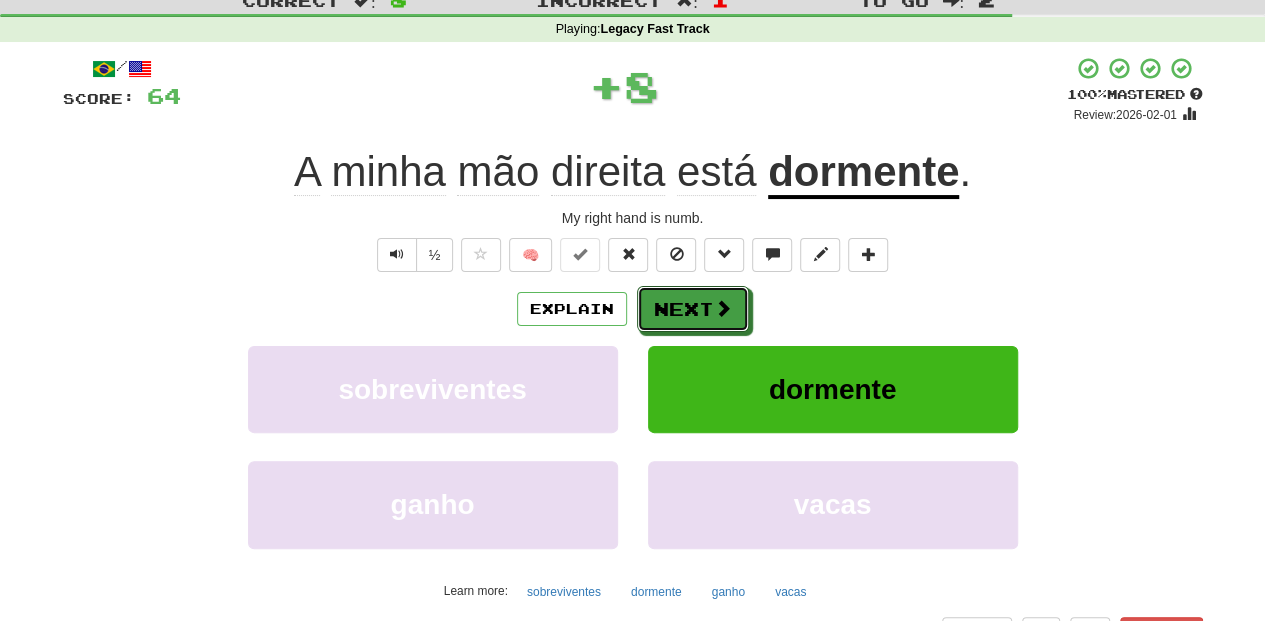 click on "Next" at bounding box center [693, 309] 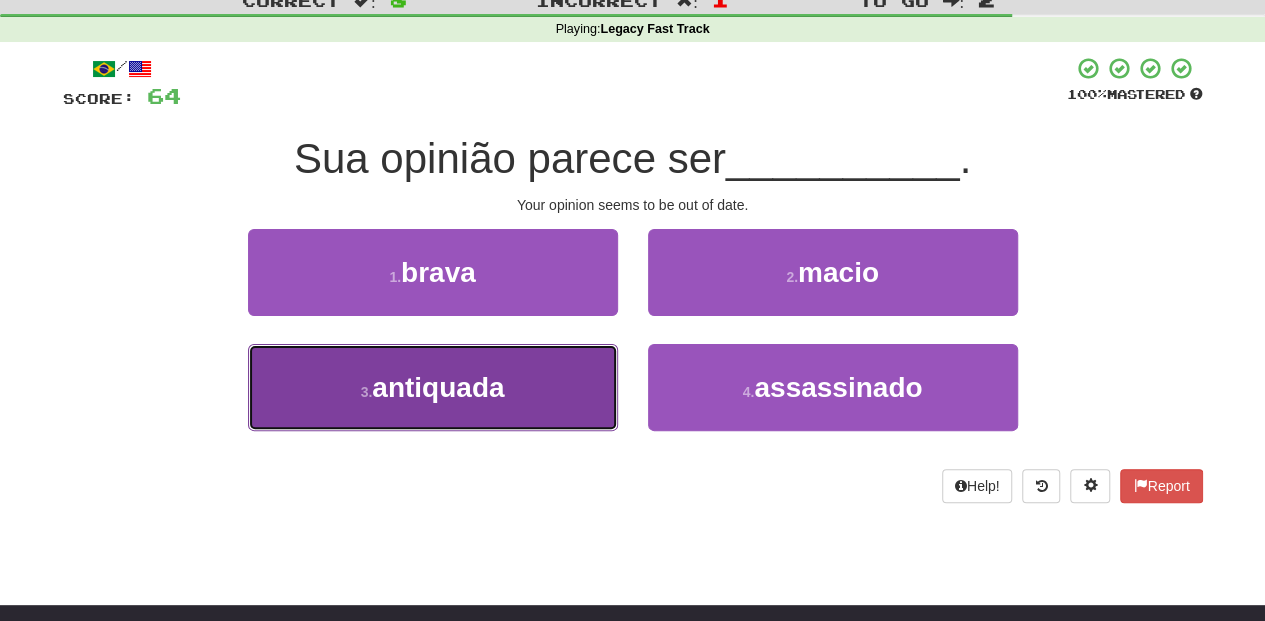 click on "3 .  antiquada" at bounding box center [433, 387] 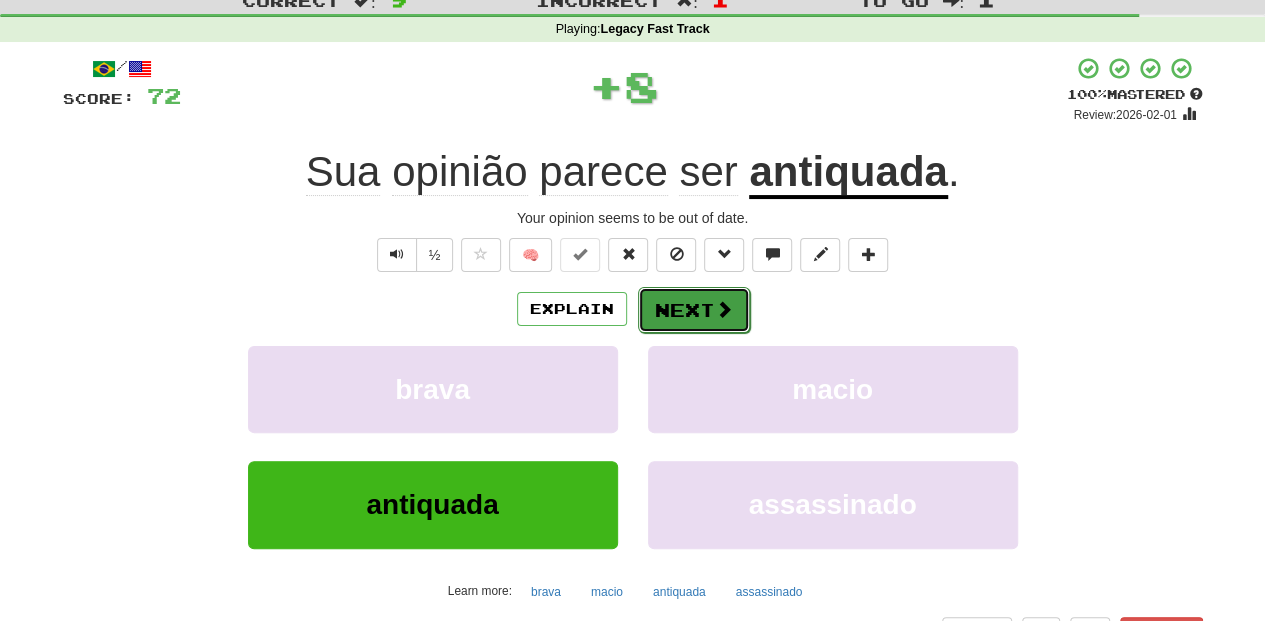click on "Next" at bounding box center [694, 310] 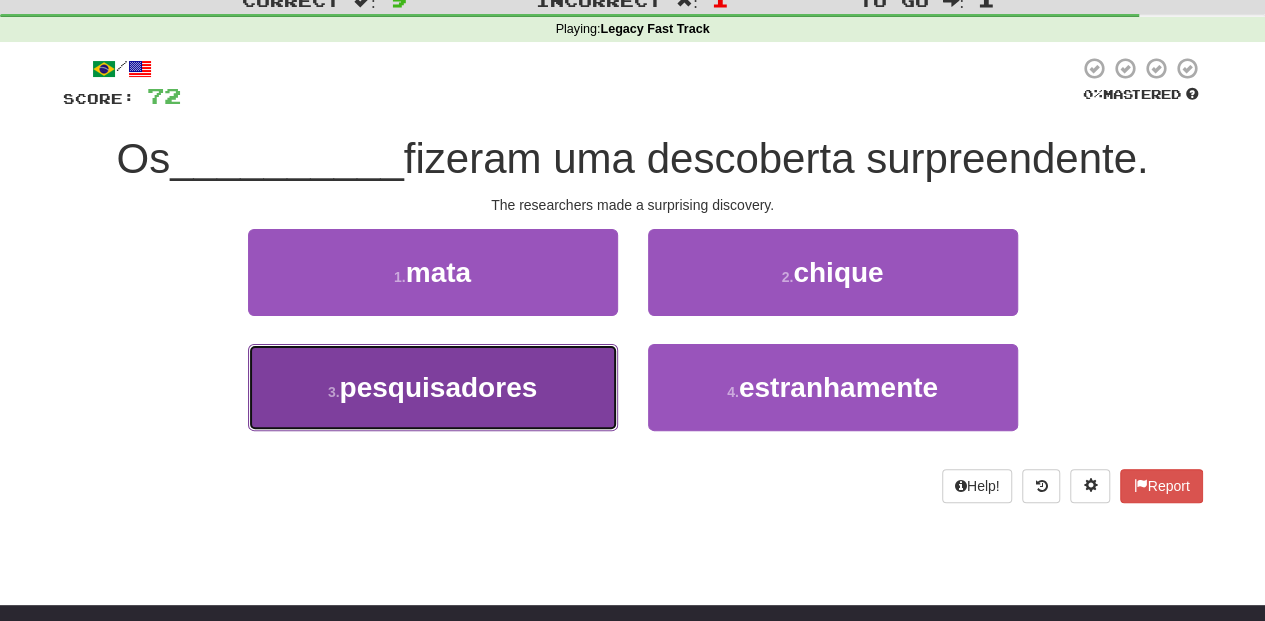 click on "3 .  pesquisadores" at bounding box center [433, 387] 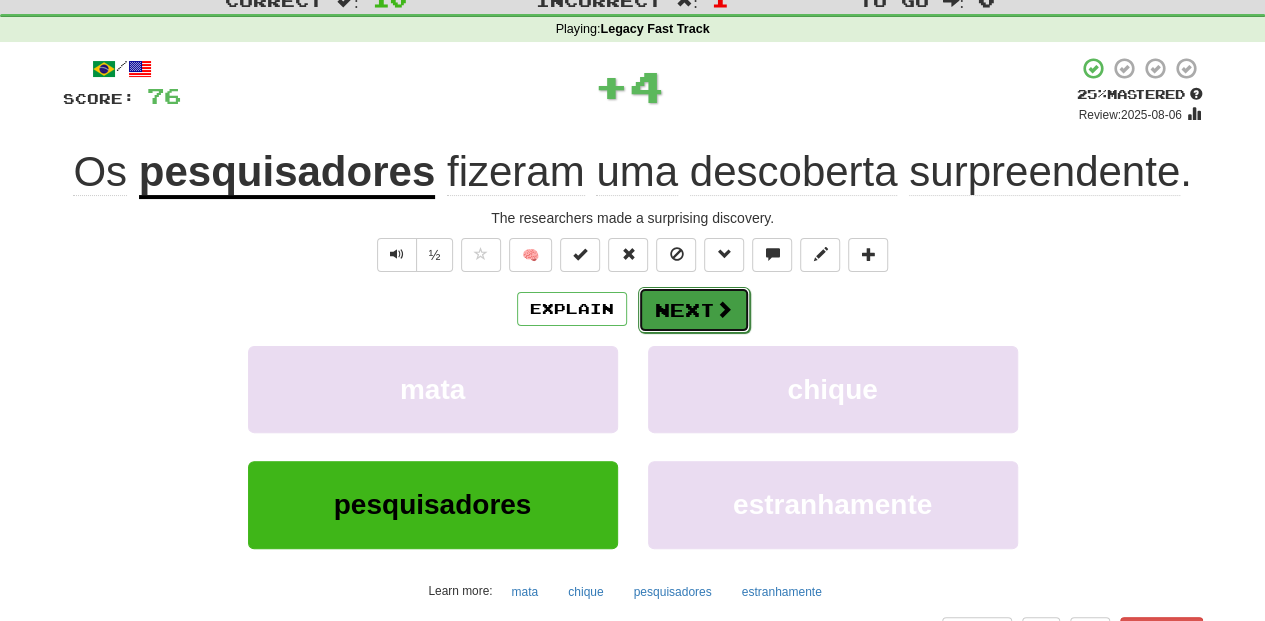click on "Next" at bounding box center [694, 310] 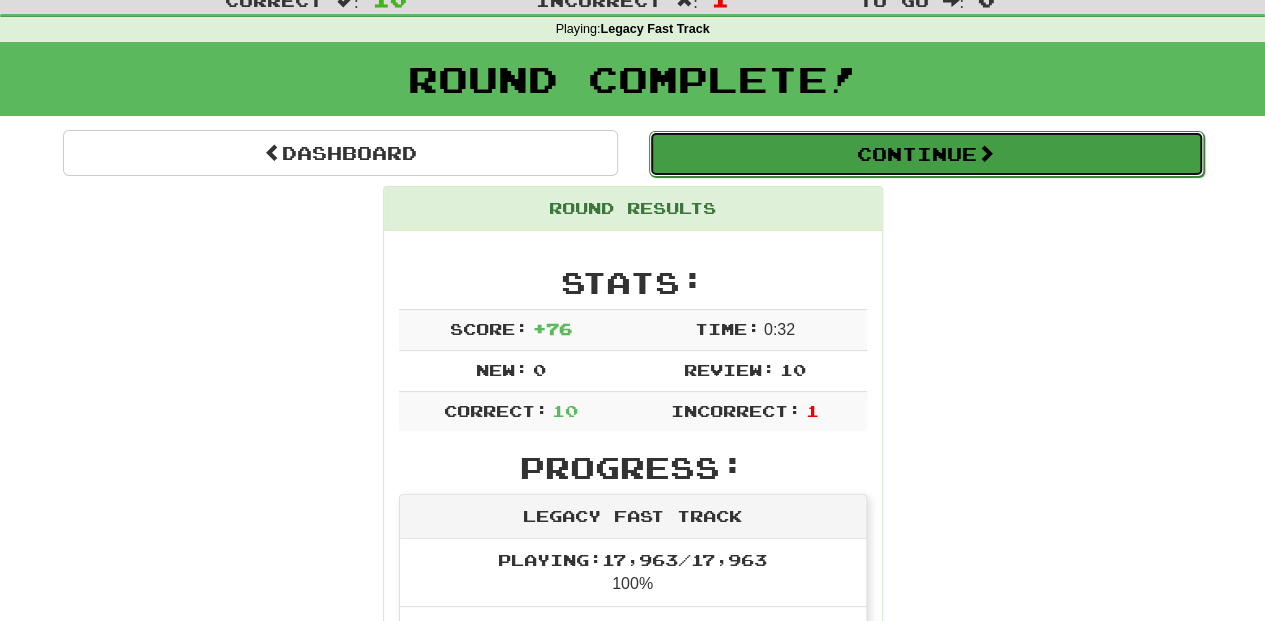 click on "Continue" at bounding box center (926, 154) 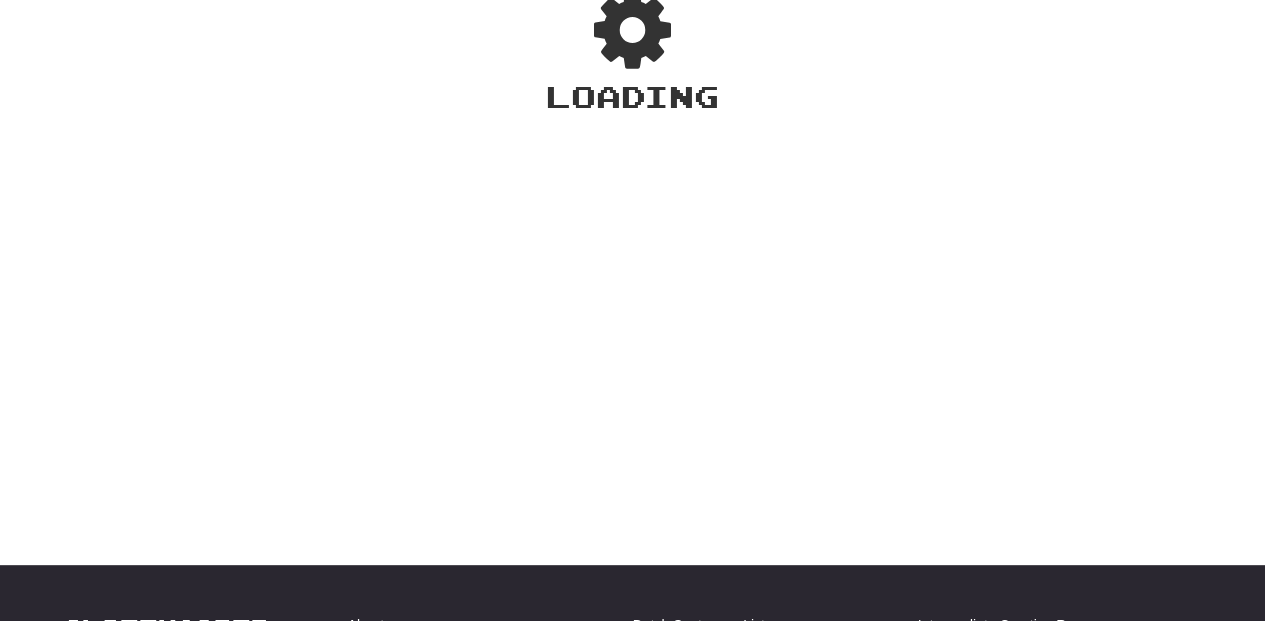 scroll, scrollTop: 66, scrollLeft: 0, axis: vertical 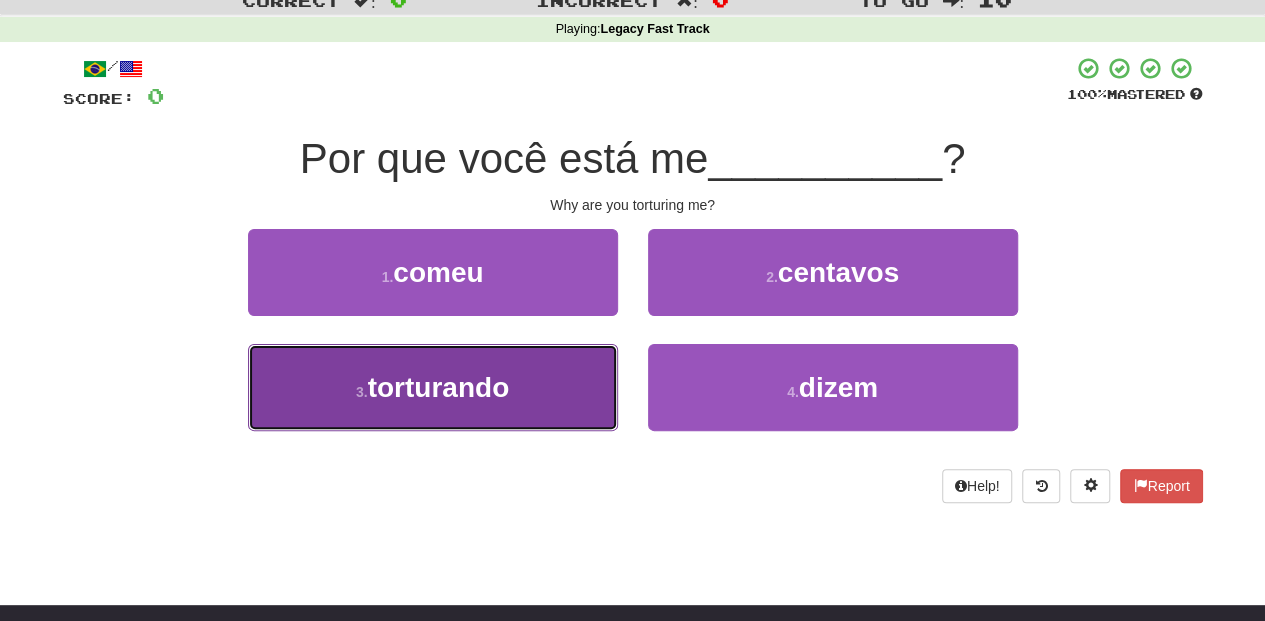 click on "3 .  torturando" at bounding box center (433, 387) 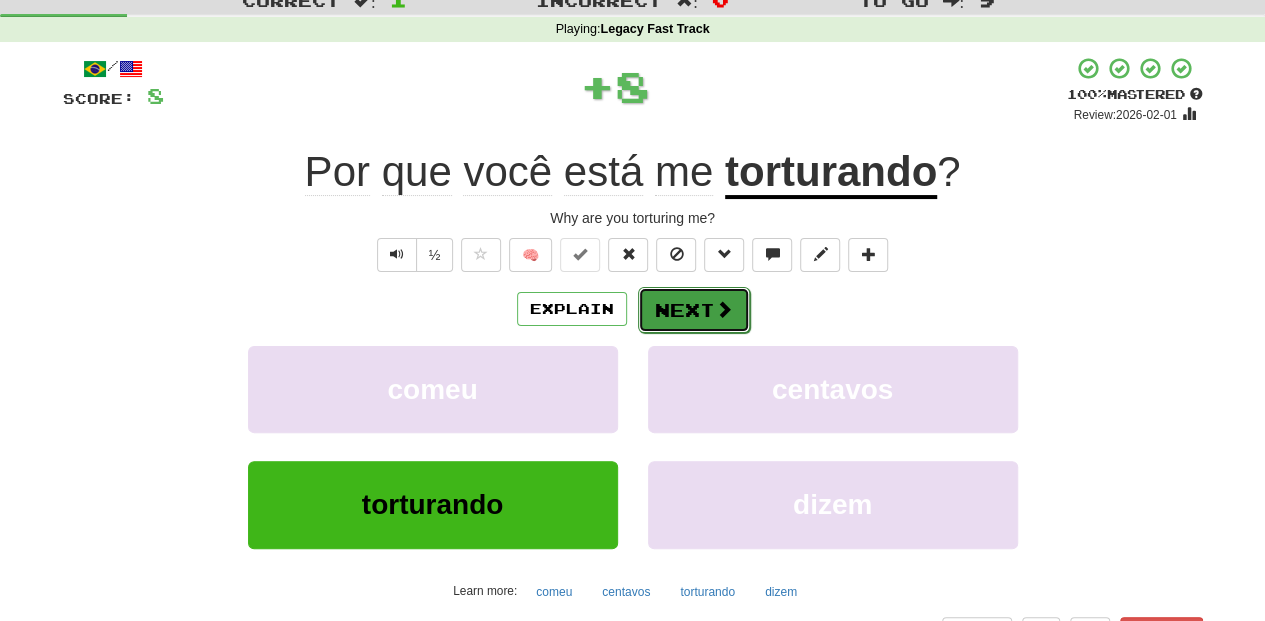 click on "Next" at bounding box center (694, 310) 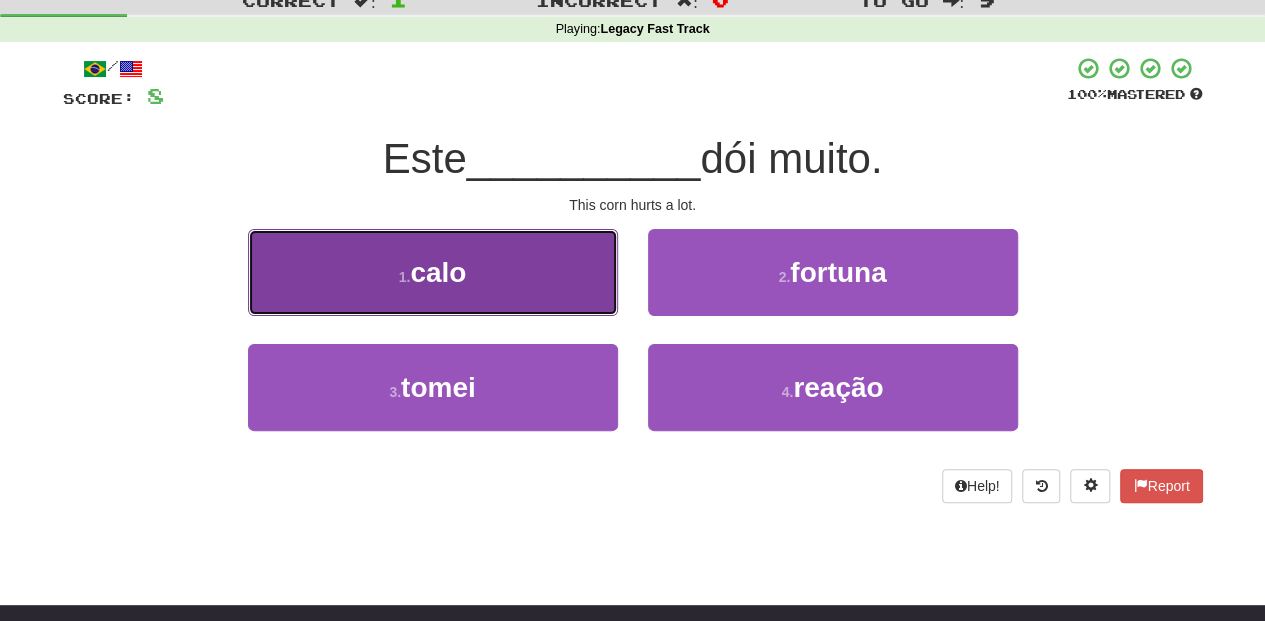 click on "1 .  calo" at bounding box center [433, 272] 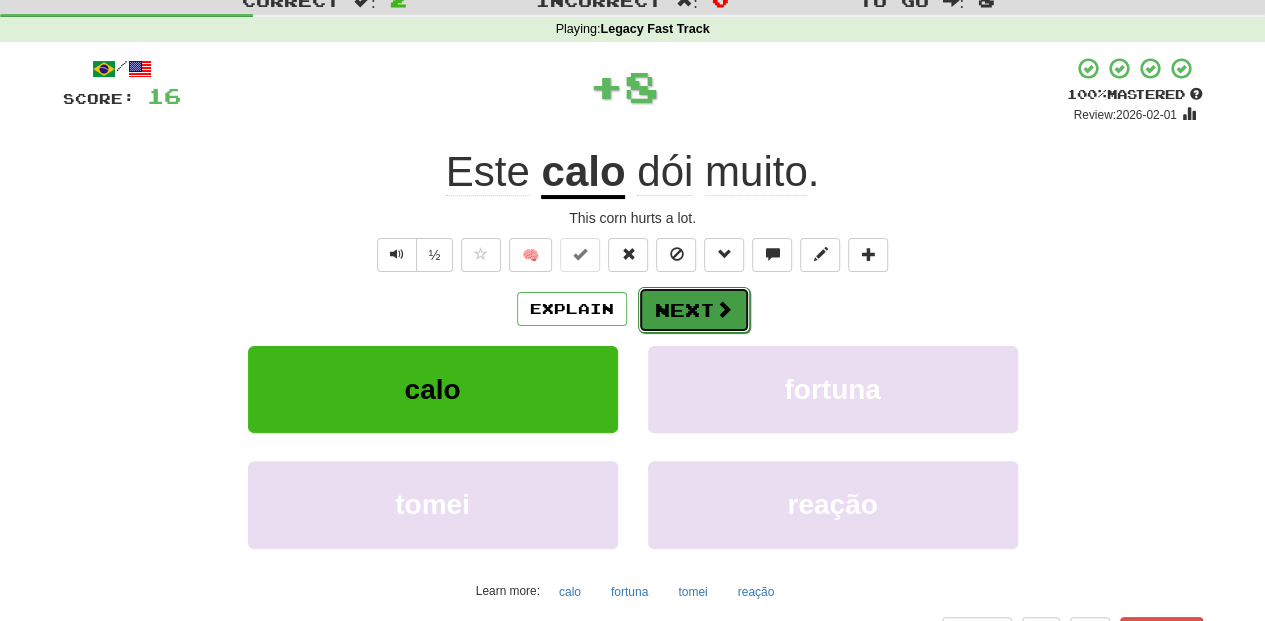 click on "Next" at bounding box center (694, 310) 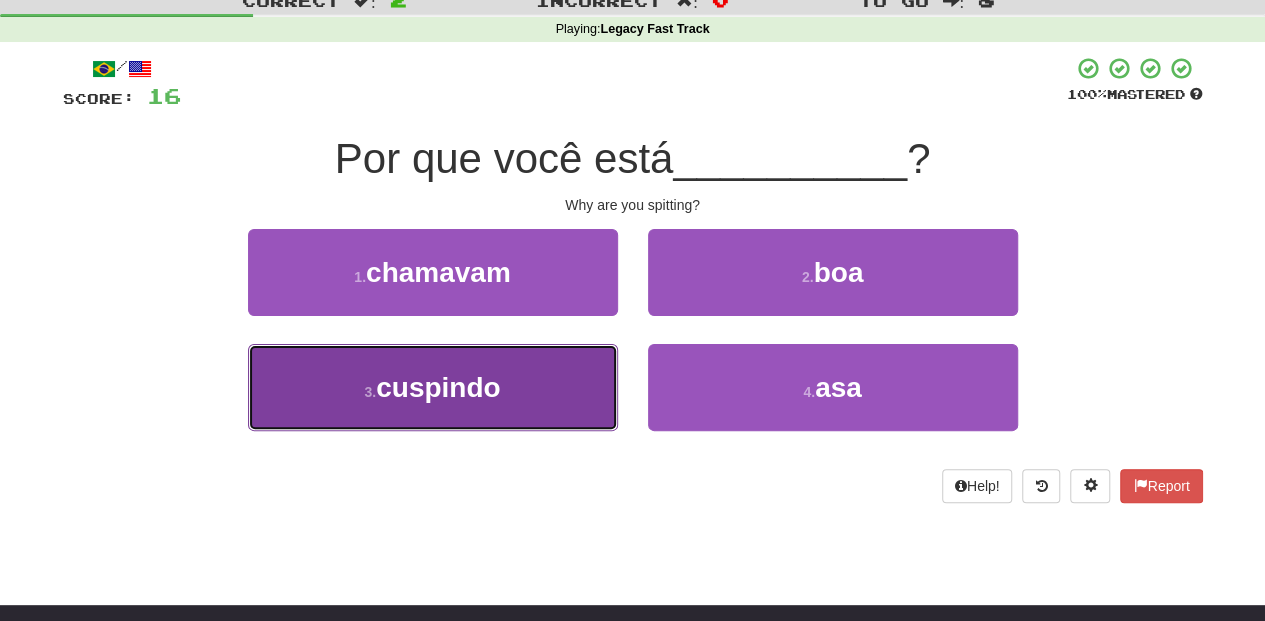 click on "3 .  cuspindo" at bounding box center [433, 387] 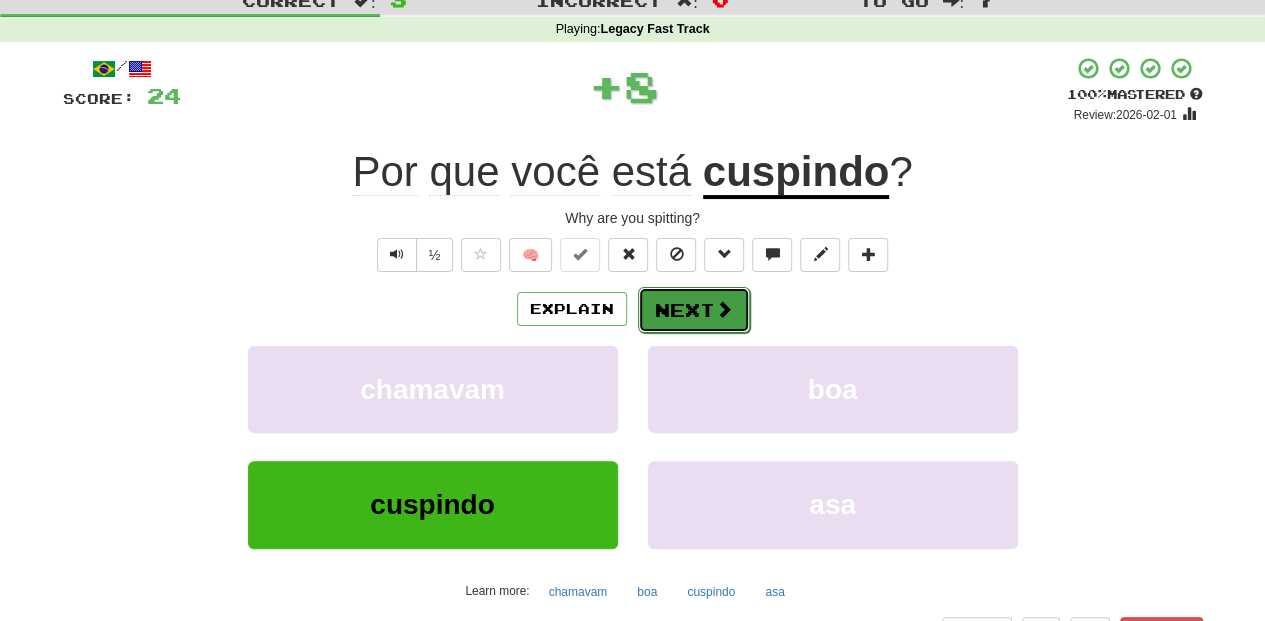 click on "Next" at bounding box center [694, 310] 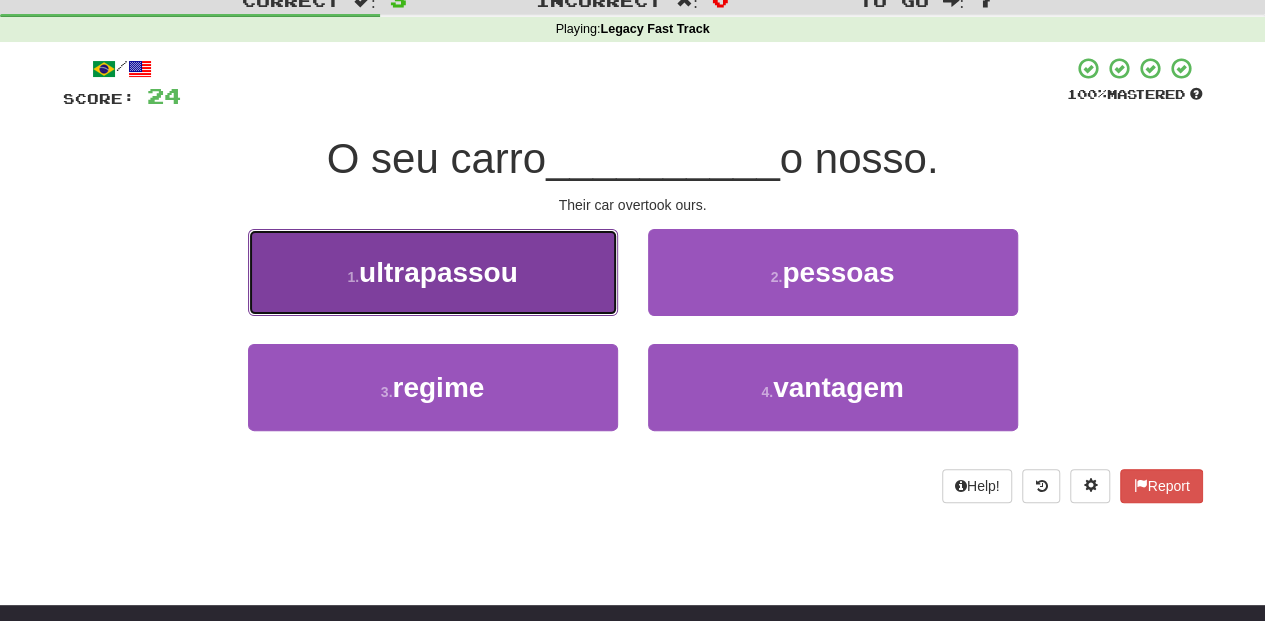 click on "1 .  ultrapassou" at bounding box center (433, 272) 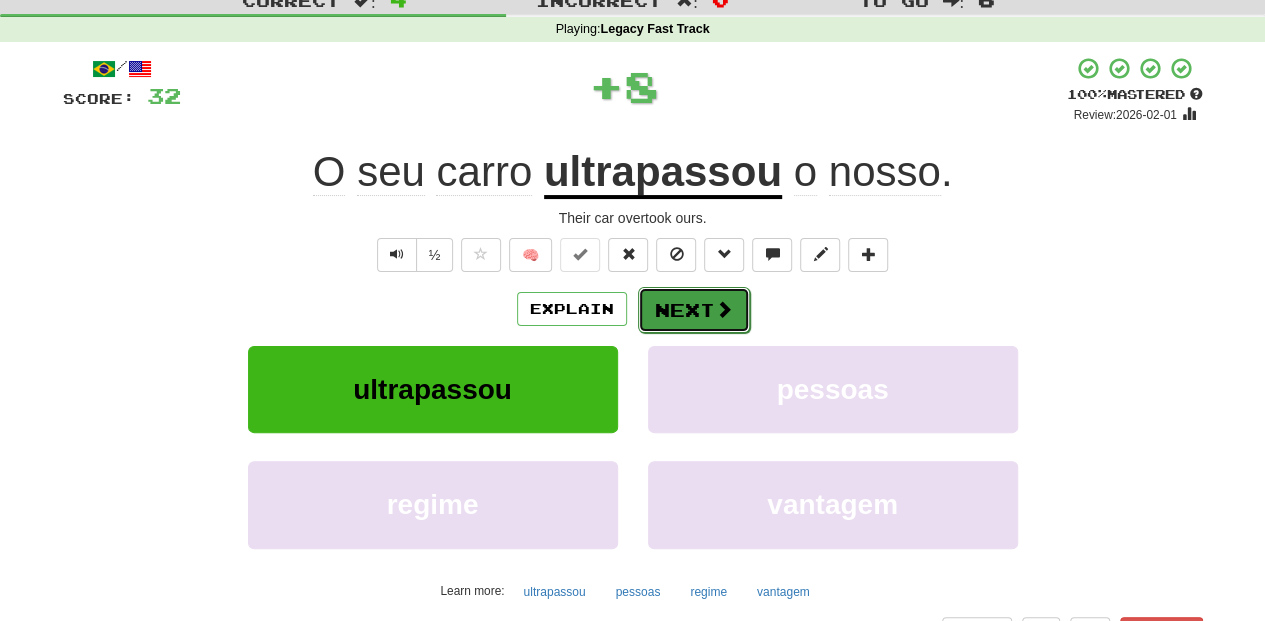 click on "Next" at bounding box center (694, 310) 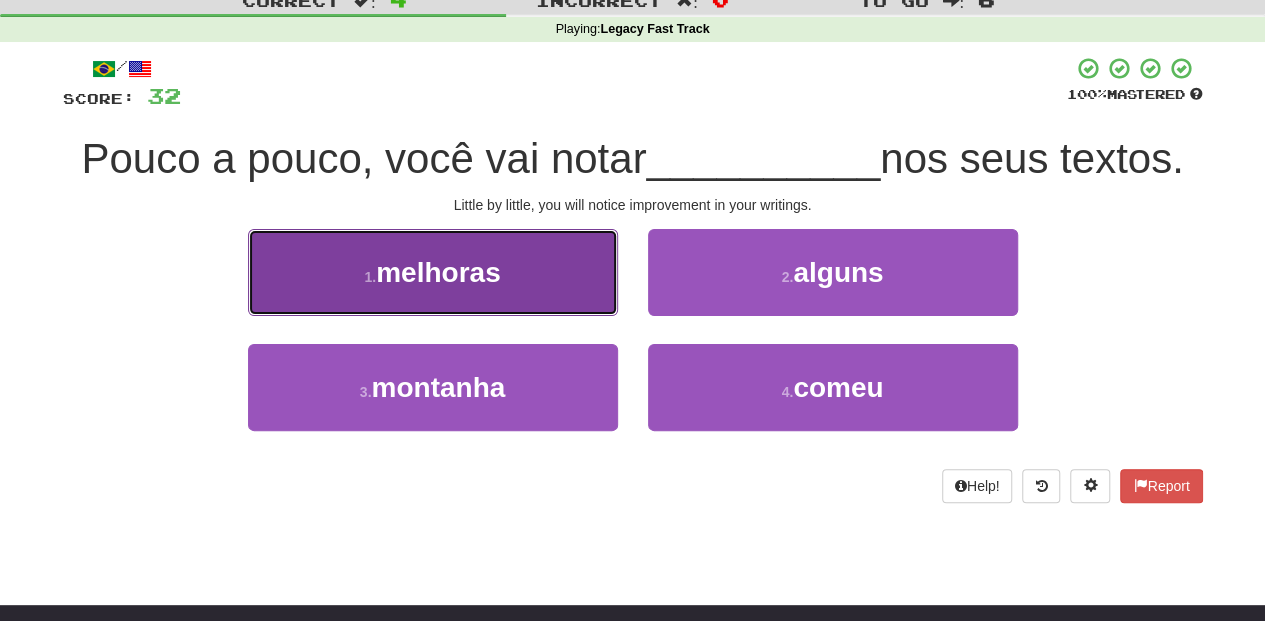 click on "1 .  melhoras" at bounding box center (433, 272) 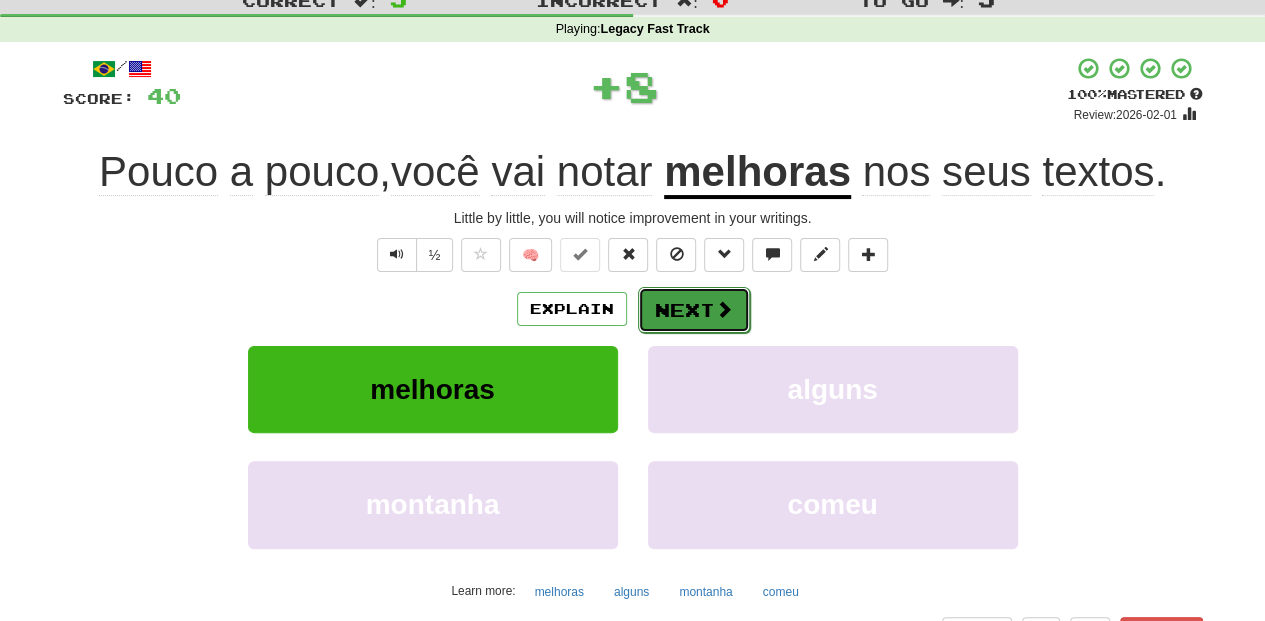 click on "Next" at bounding box center (694, 310) 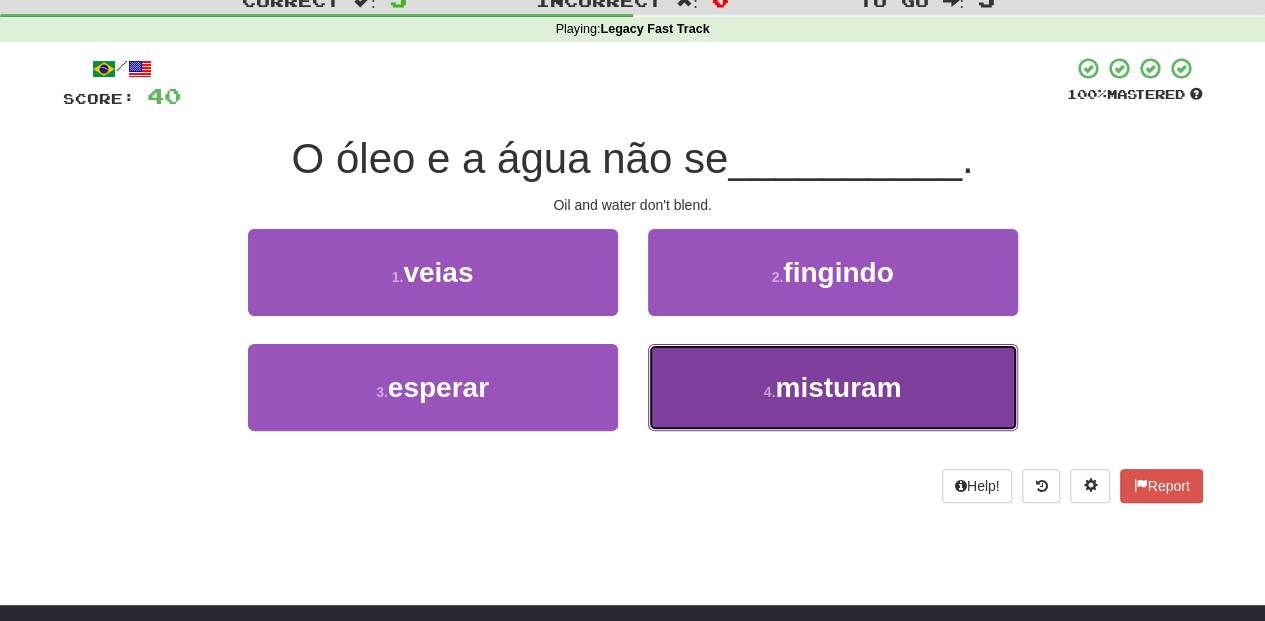 click on "4 .  misturam" at bounding box center (833, 387) 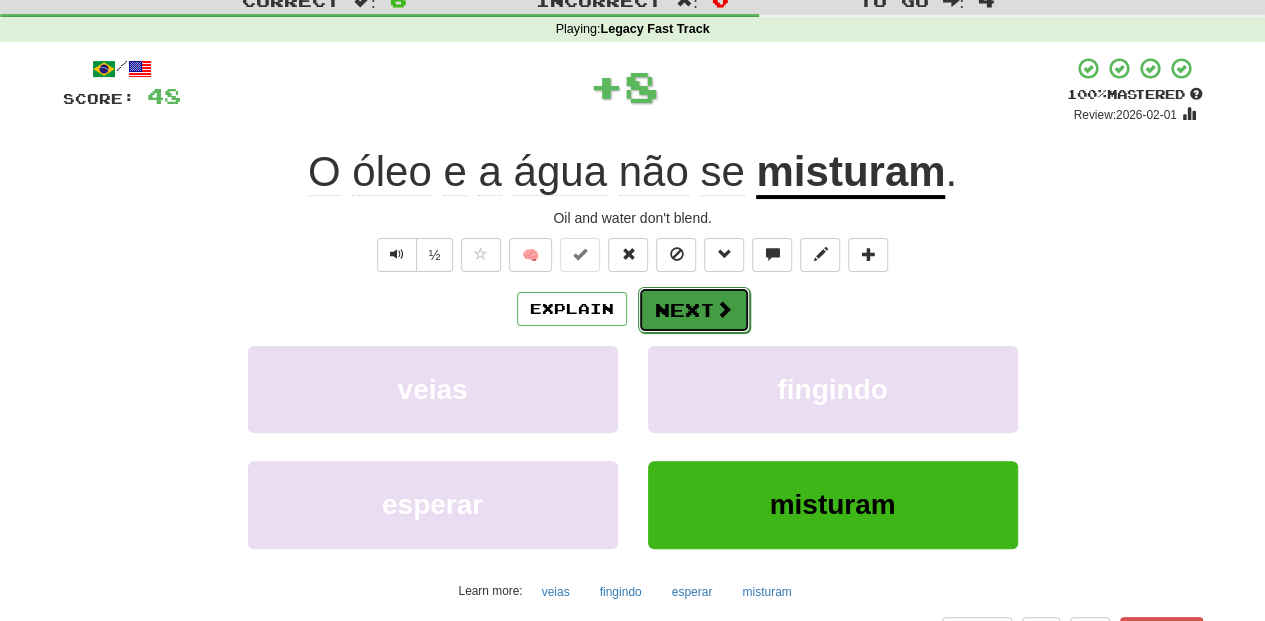 click on "Next" at bounding box center [694, 310] 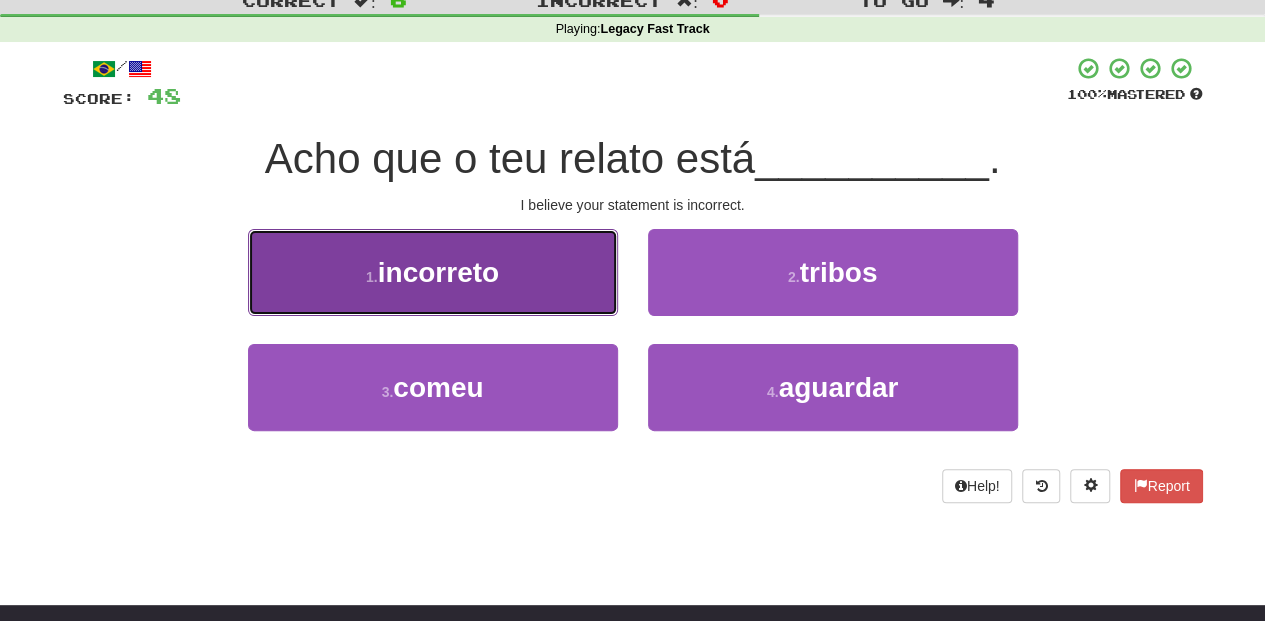 click on "1 .  incorreto" at bounding box center (433, 272) 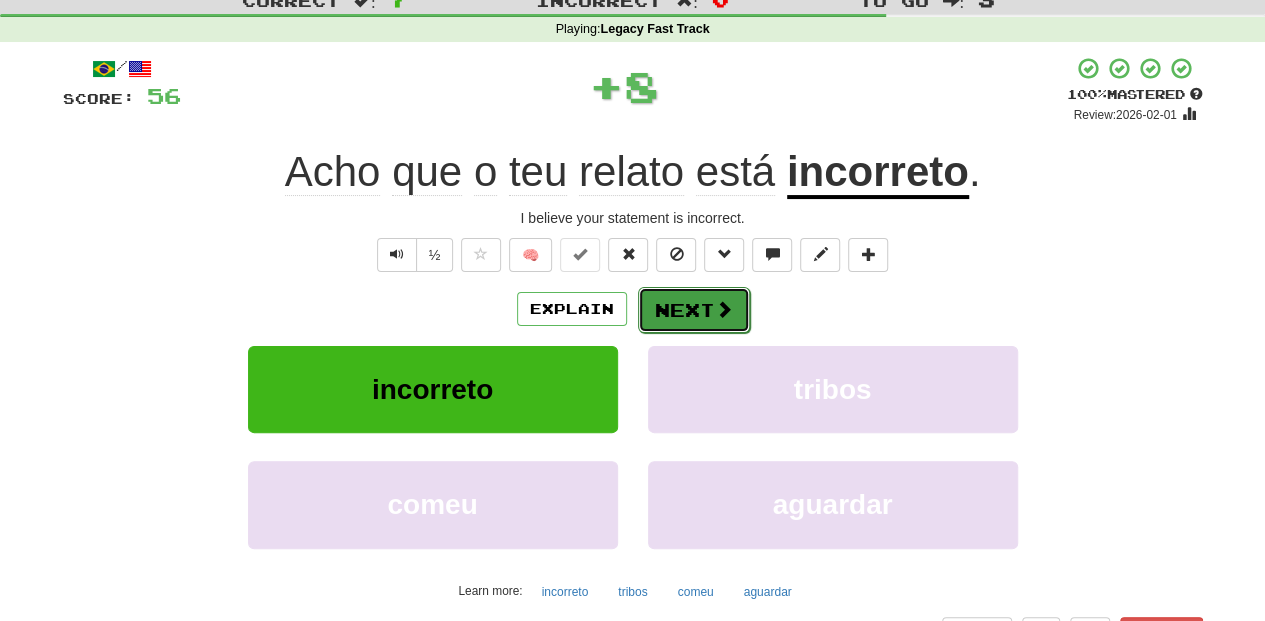 click on "Next" at bounding box center (694, 310) 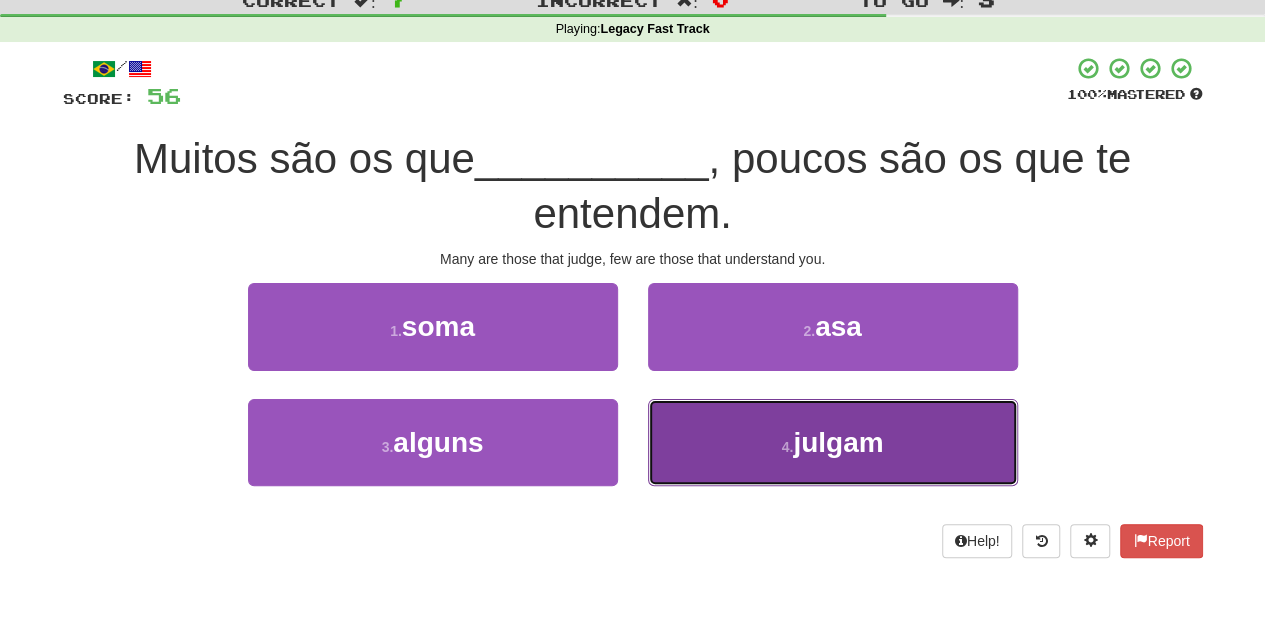 click on "4 .  julgam" at bounding box center (833, 442) 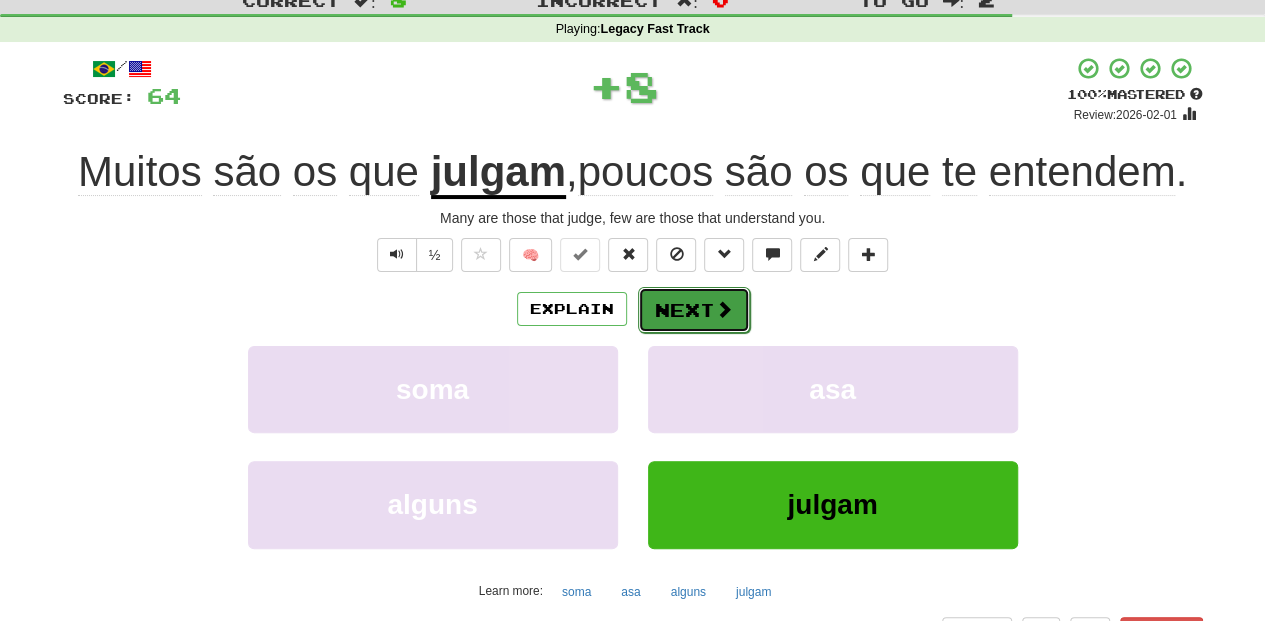 click on "Next" at bounding box center (694, 310) 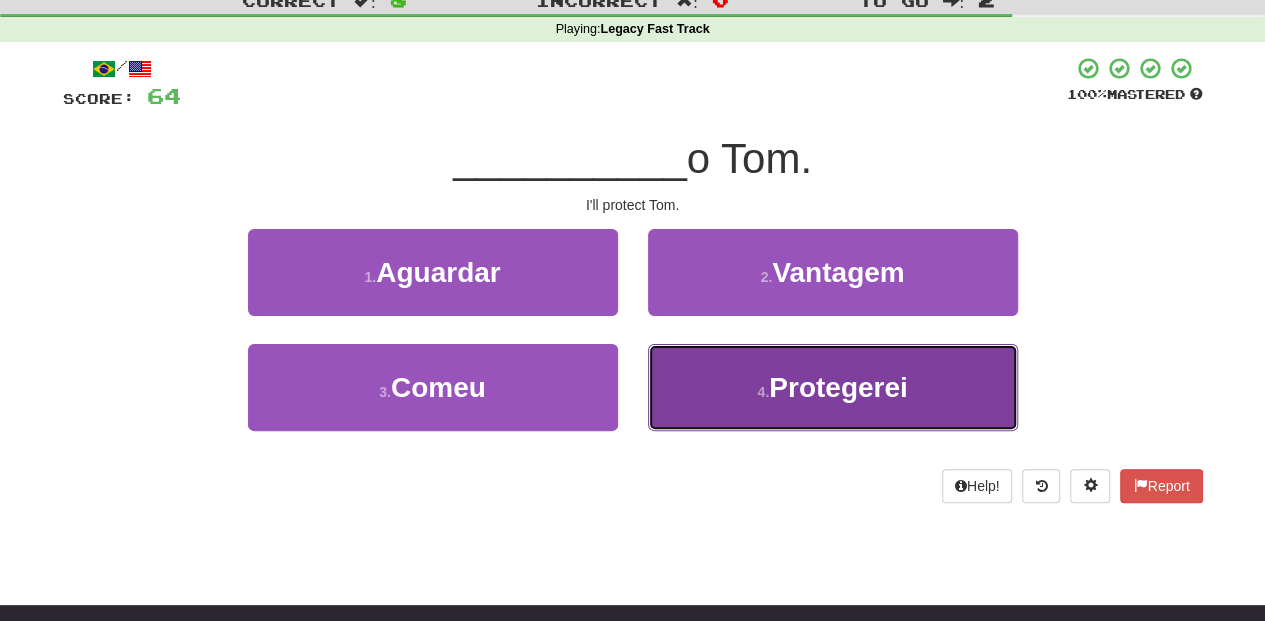 click on "4 .  Protegerei" at bounding box center (833, 387) 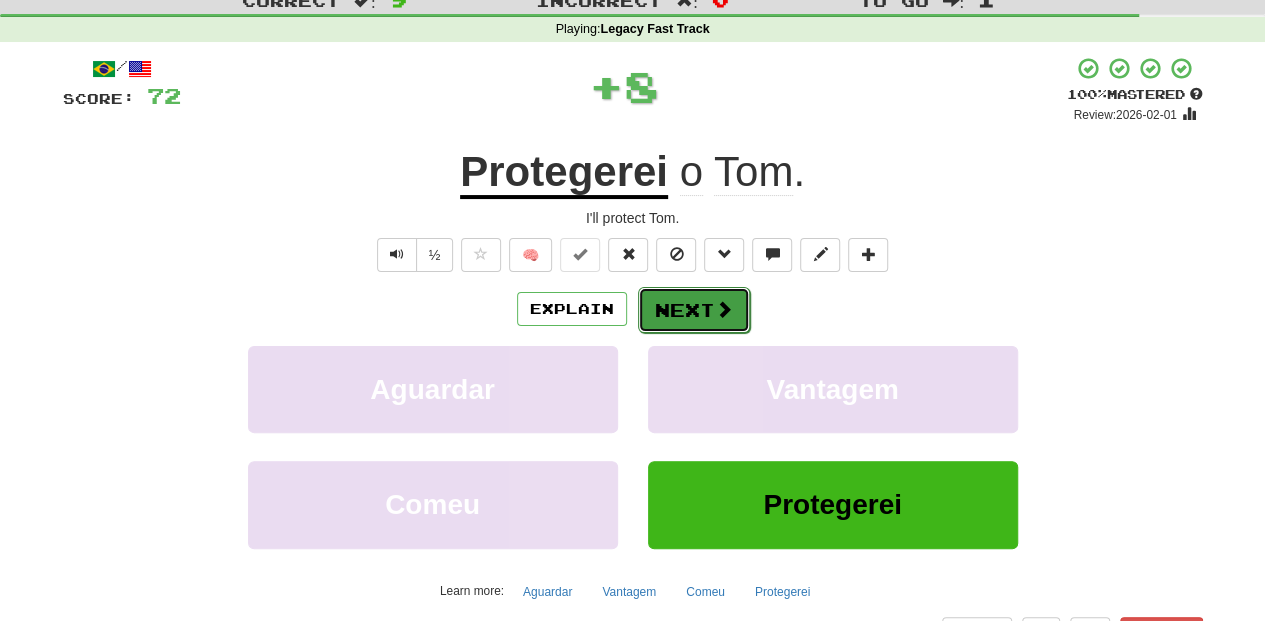 click on "Next" at bounding box center (694, 310) 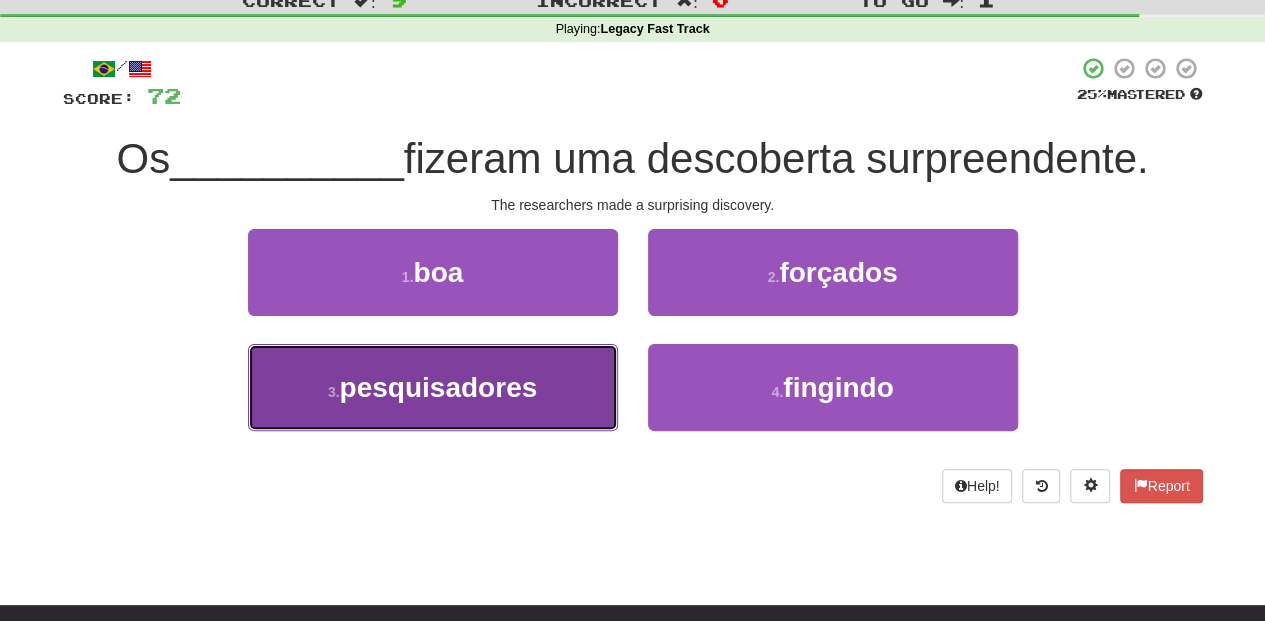 click on "3 .  pesquisadores" at bounding box center [433, 387] 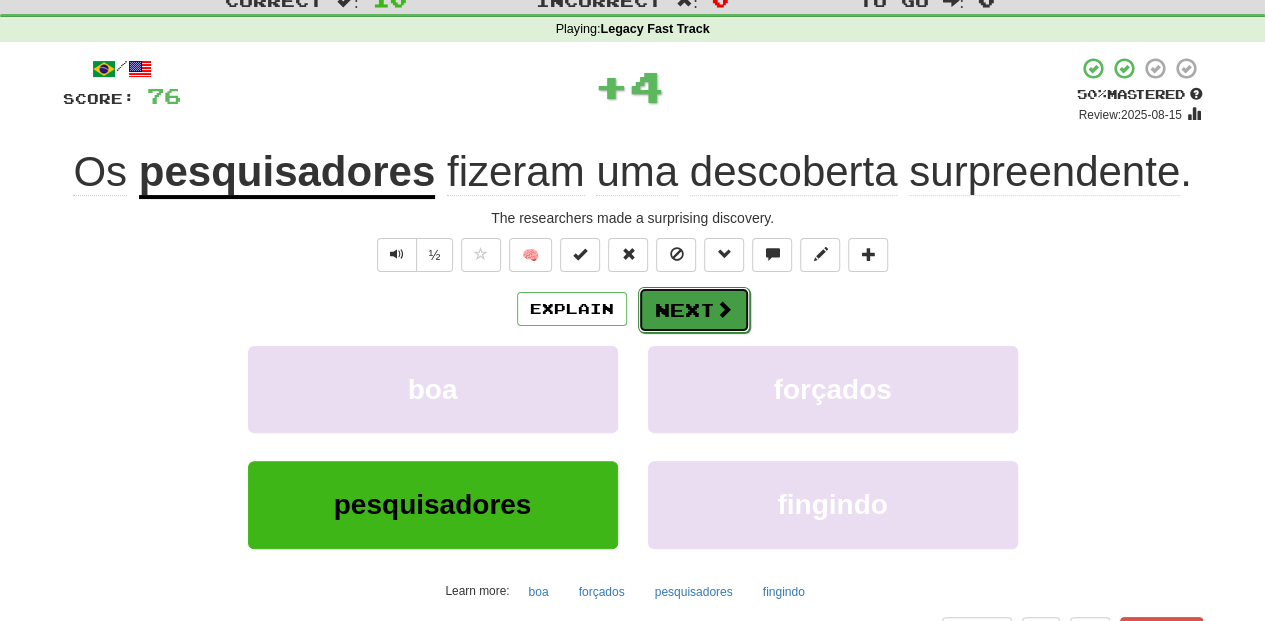 click on "Next" at bounding box center [694, 310] 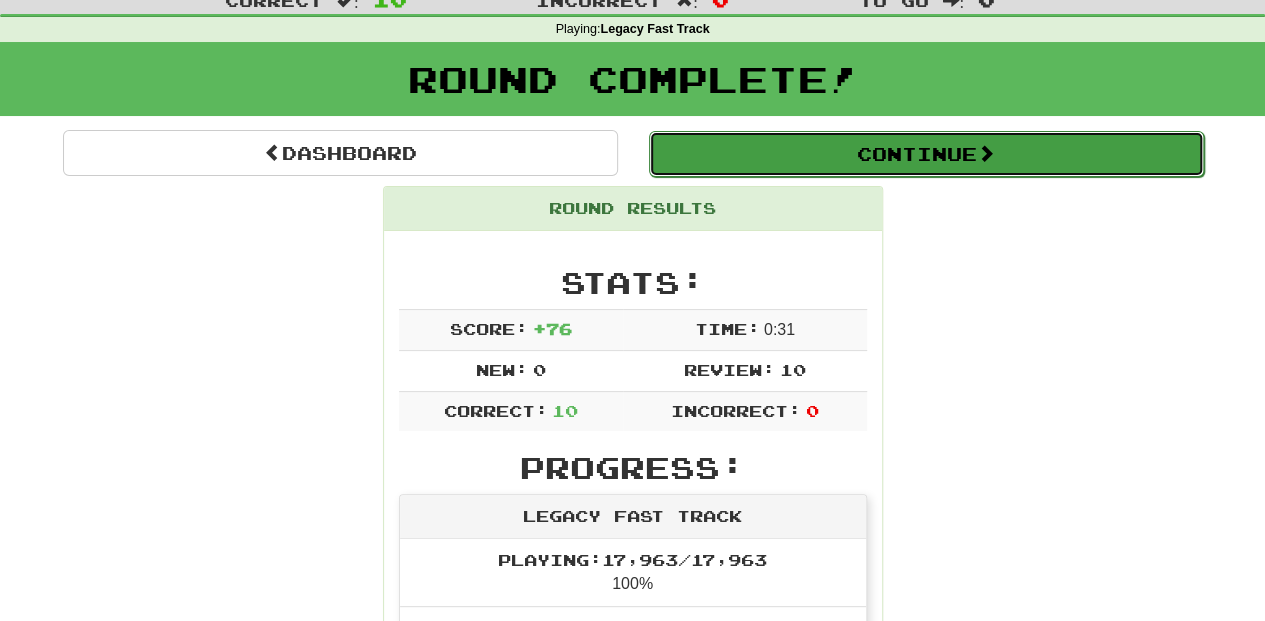 click on "Continue" at bounding box center (926, 154) 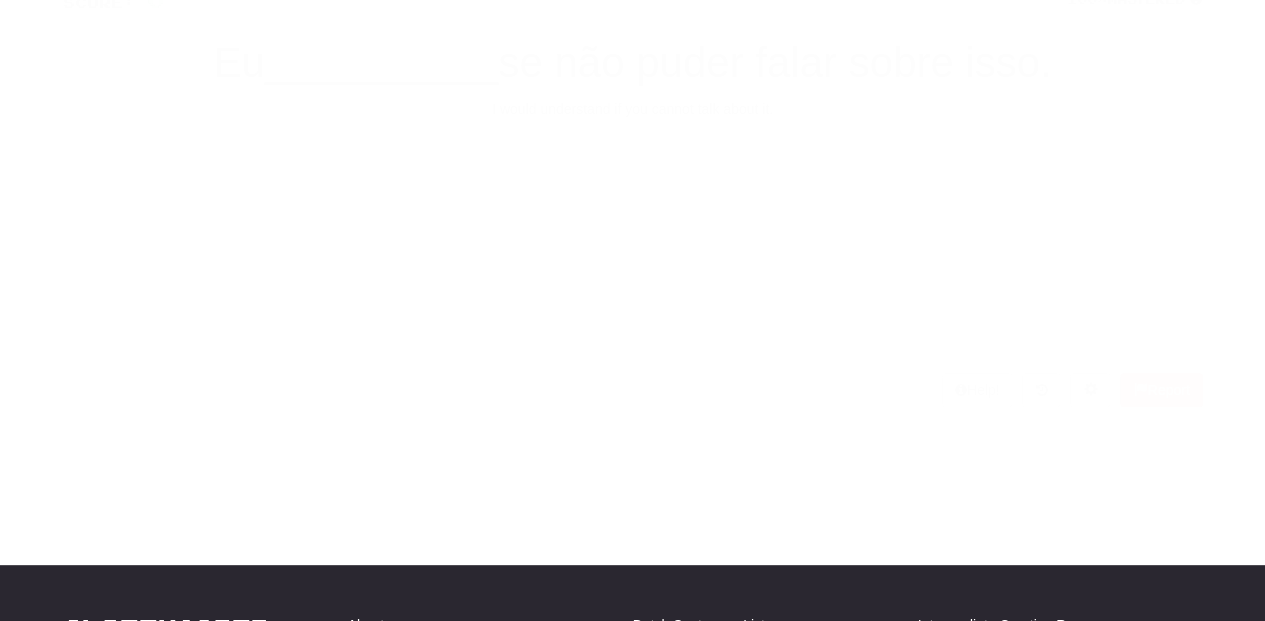 scroll, scrollTop: 66, scrollLeft: 0, axis: vertical 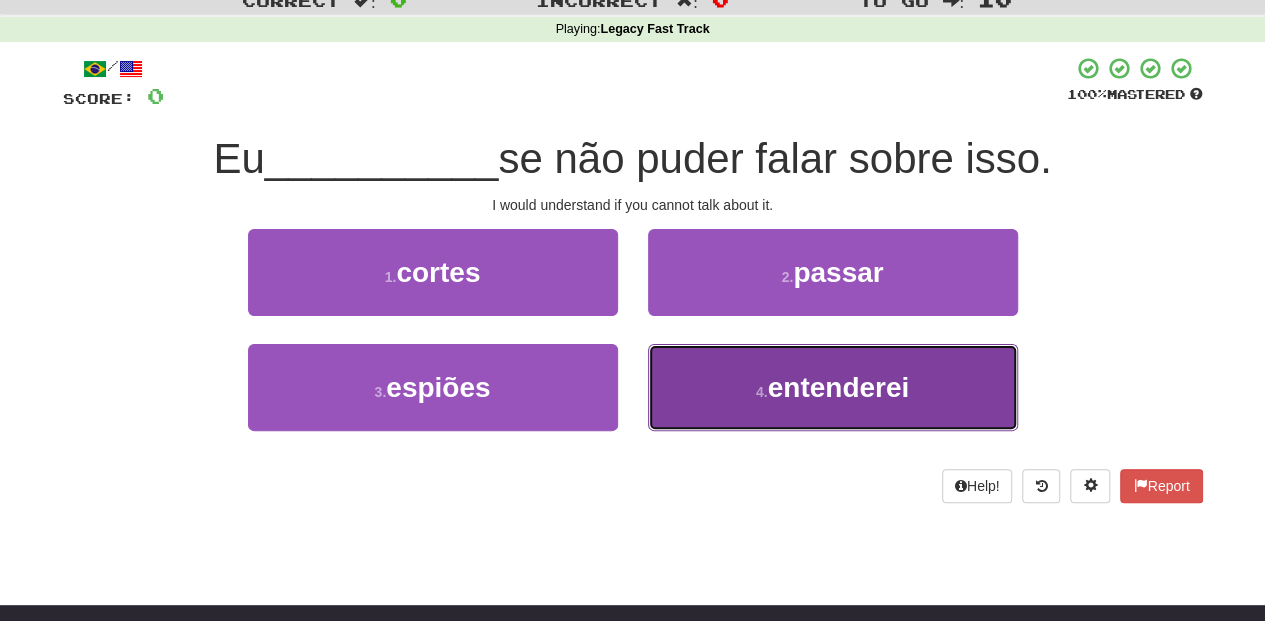 click on "4 .  entenderei" at bounding box center (833, 387) 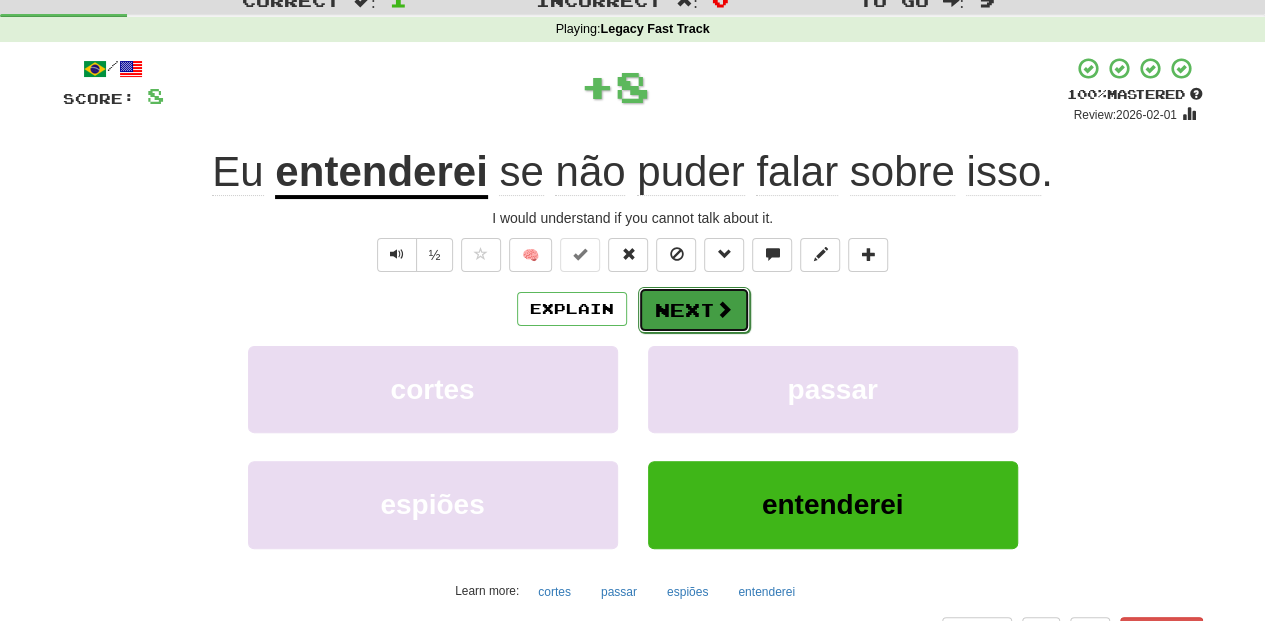 click on "Next" at bounding box center (694, 310) 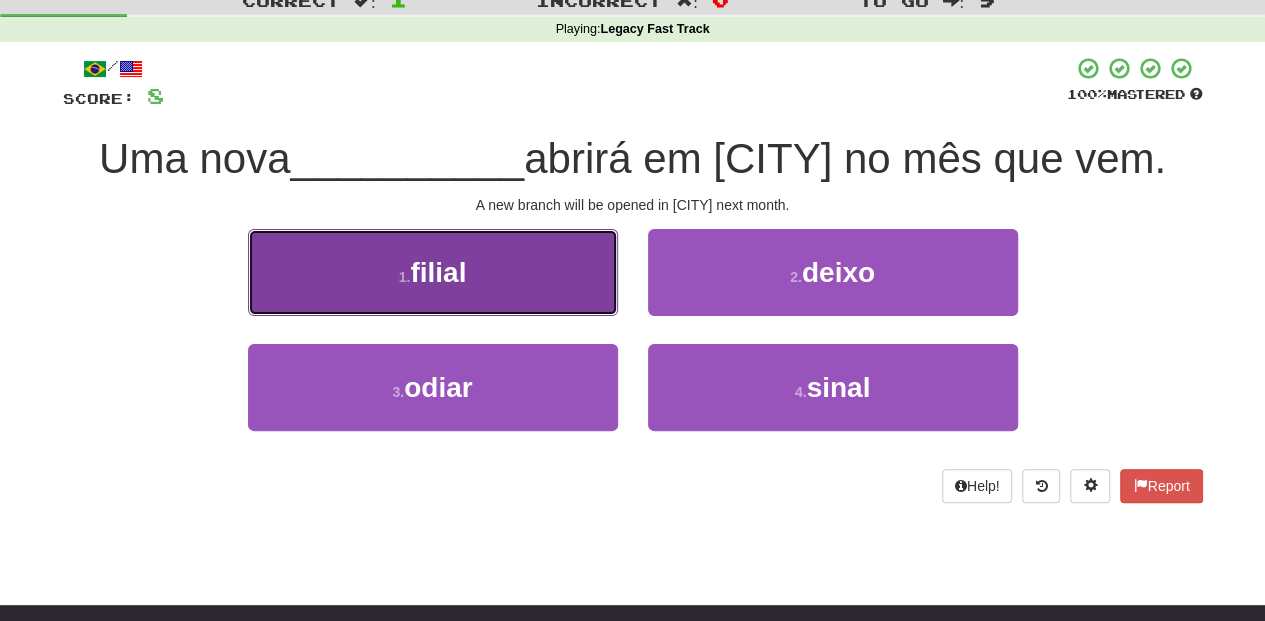 click on "1 .  filial" at bounding box center [433, 272] 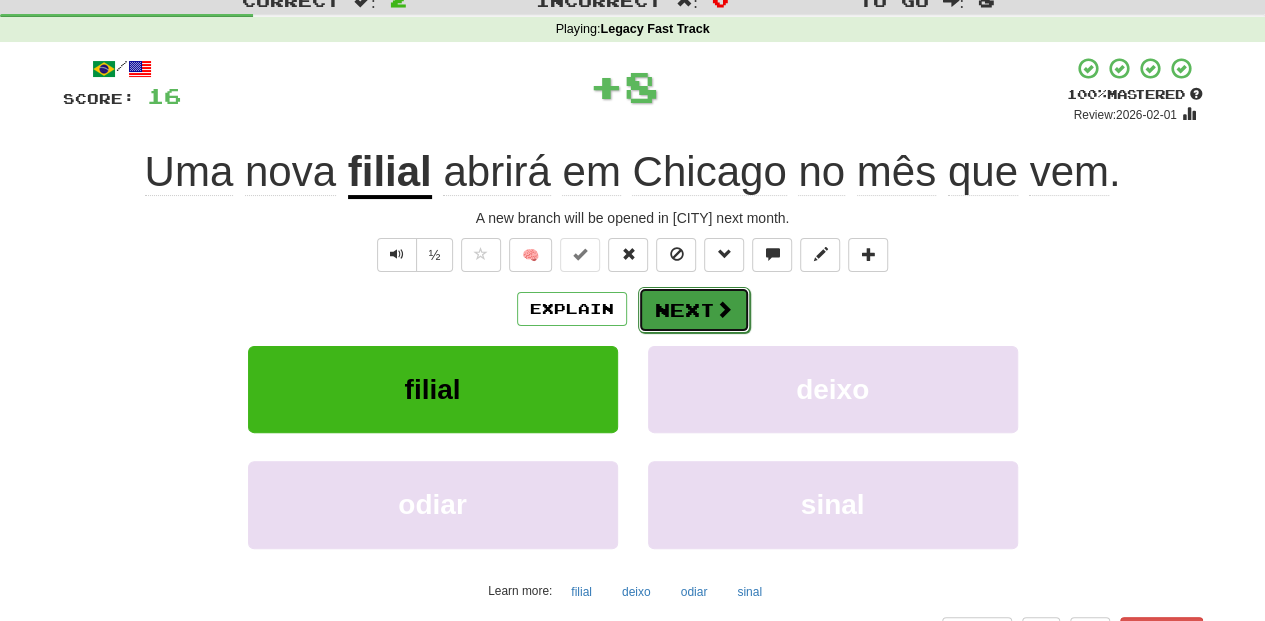 click on "Next" at bounding box center (694, 310) 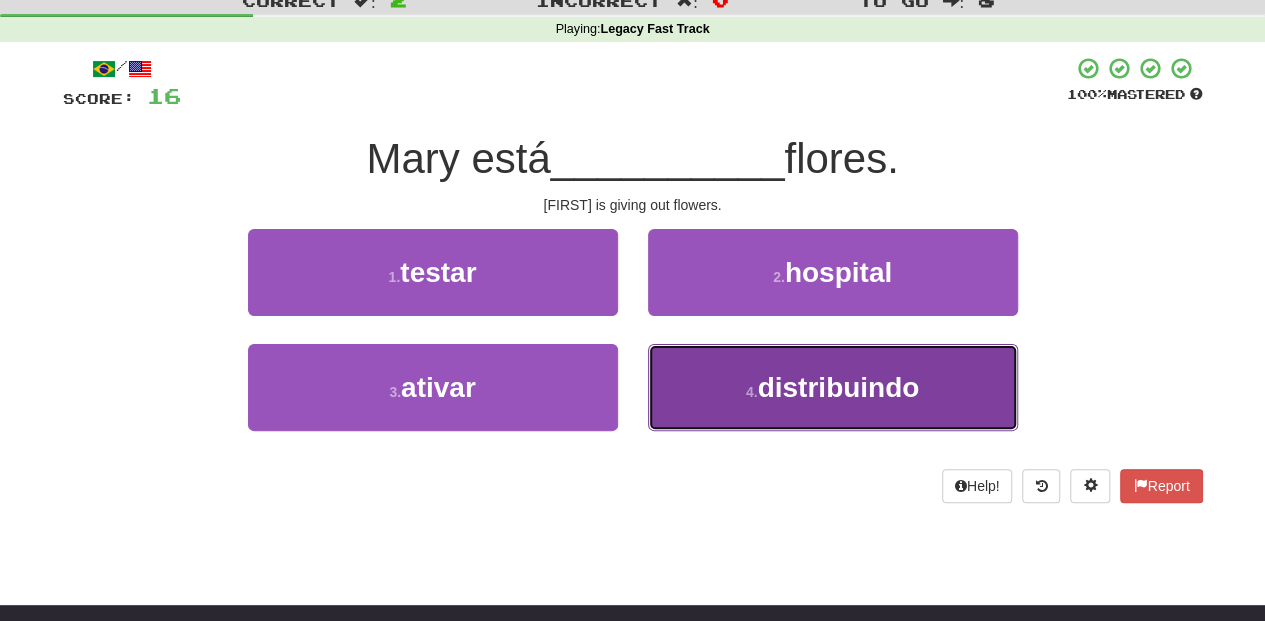 click on "4 .  distribuindo" at bounding box center [833, 387] 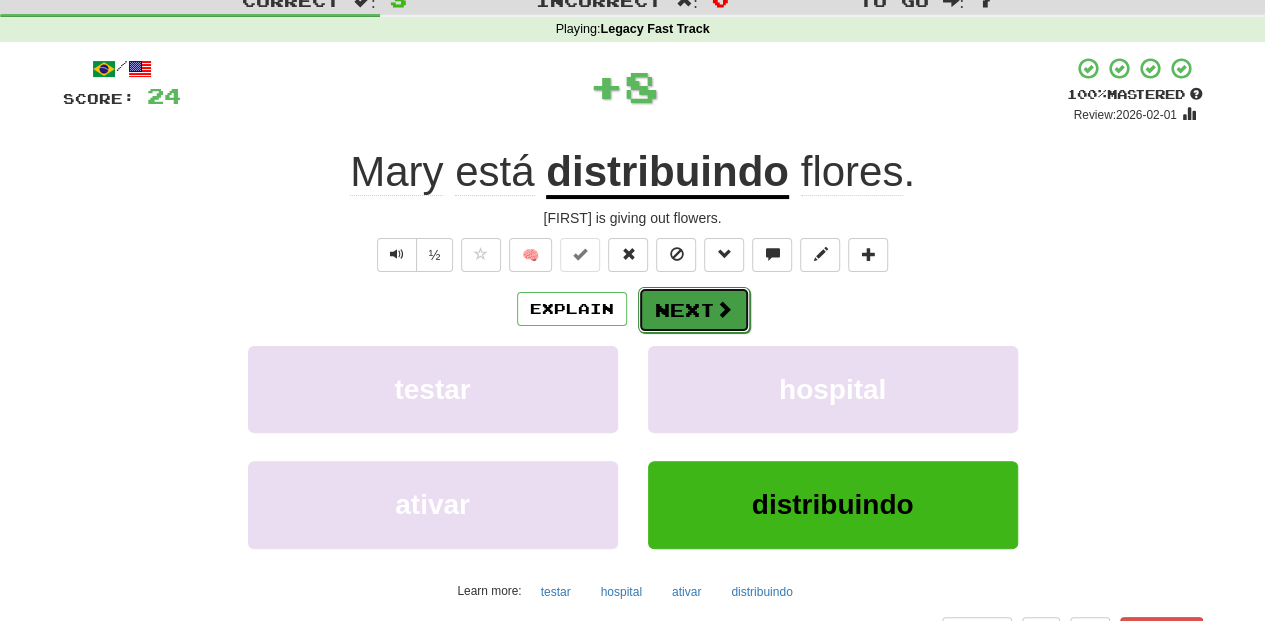 click on "Next" at bounding box center [694, 310] 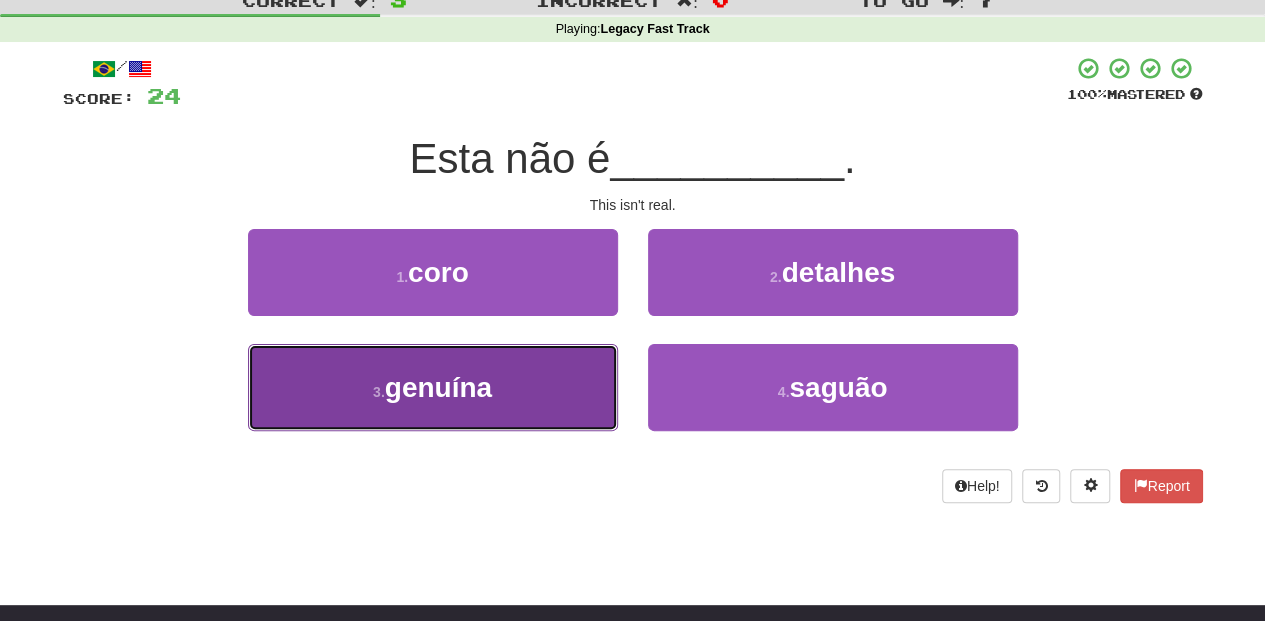 click on "3 .  genuína" at bounding box center (433, 387) 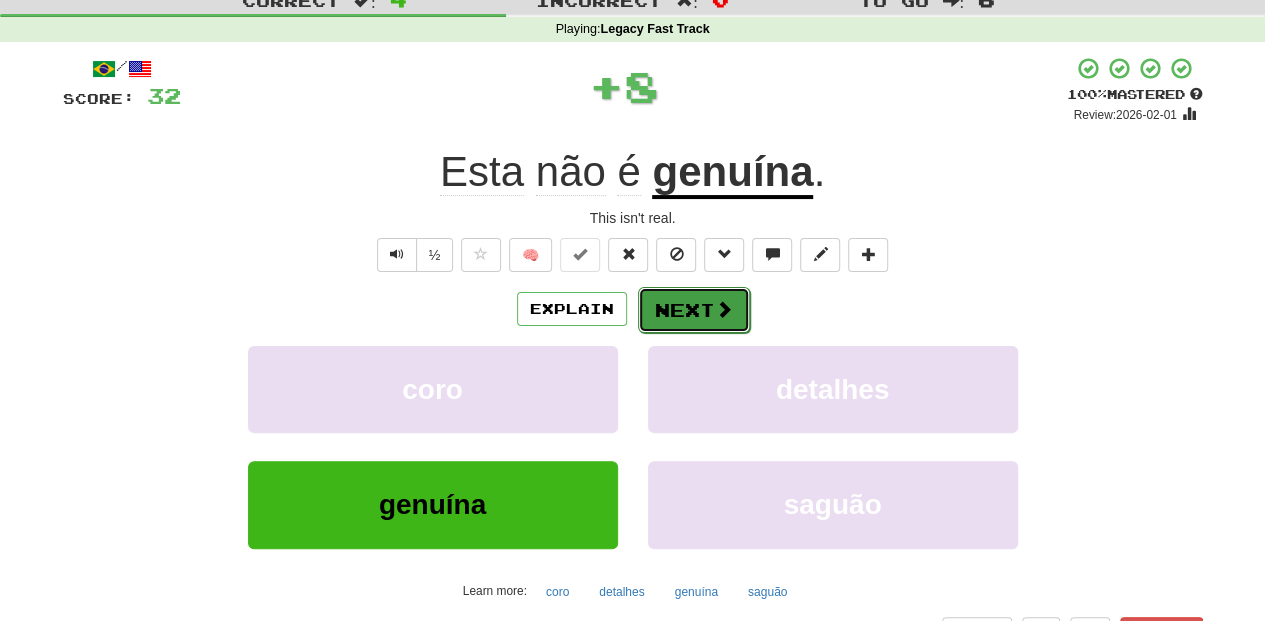 click on "Next" at bounding box center [694, 310] 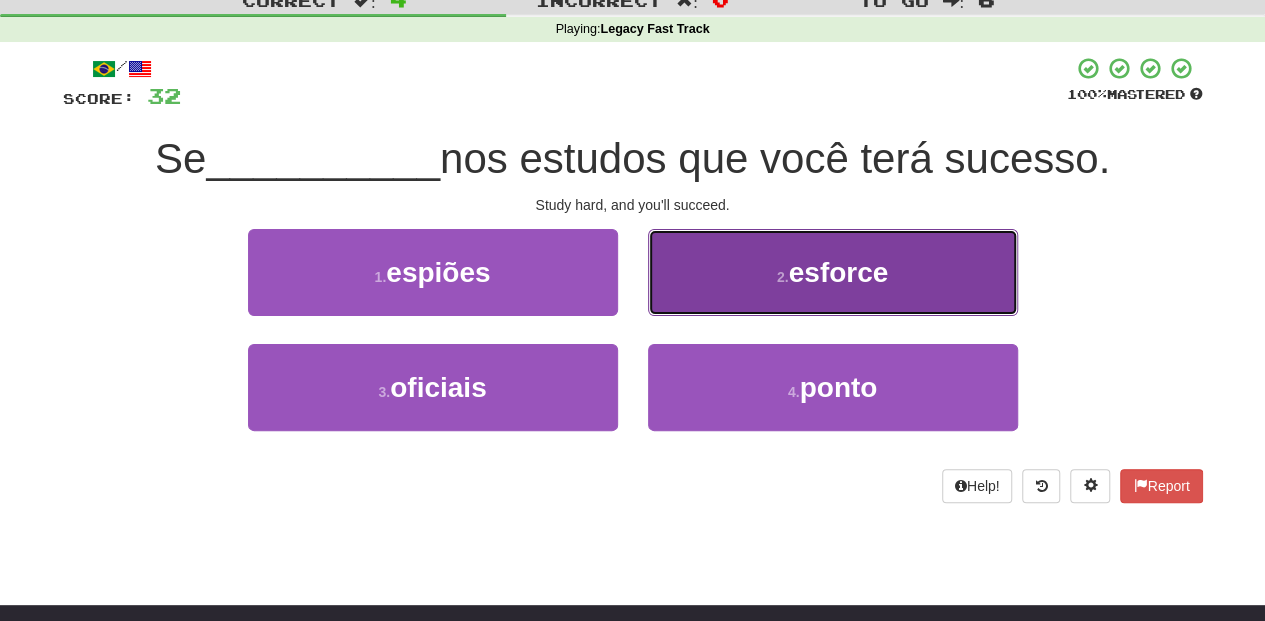 click on "2 .  esforce" at bounding box center [833, 272] 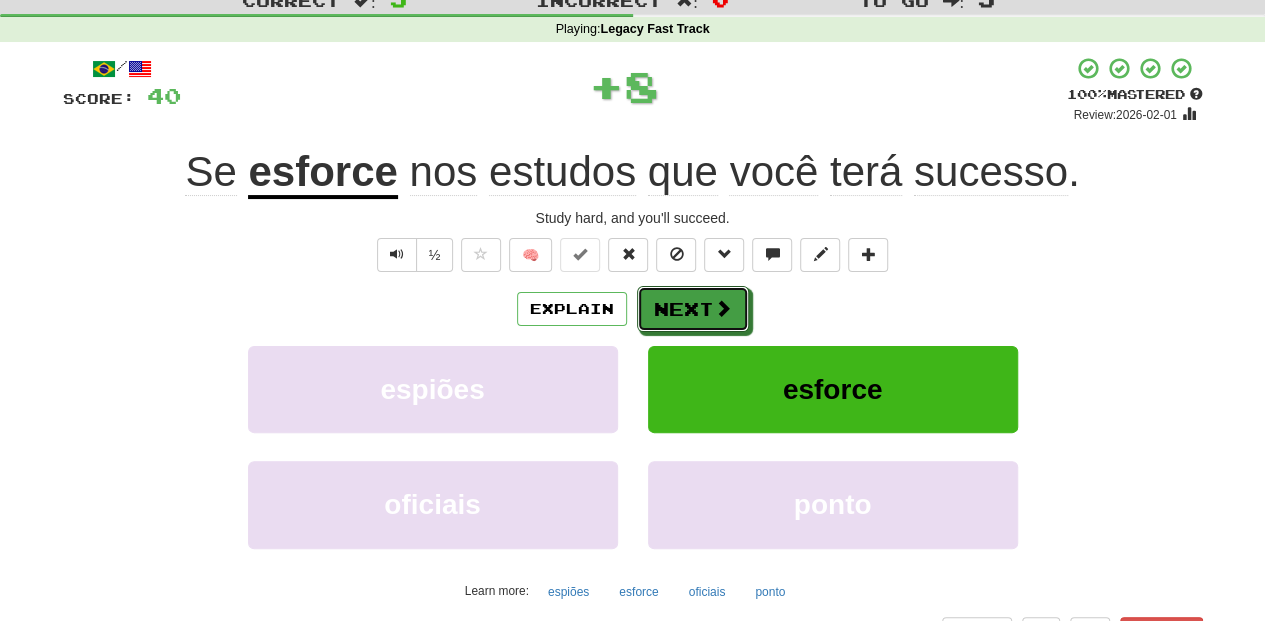 click on "Next" at bounding box center [693, 309] 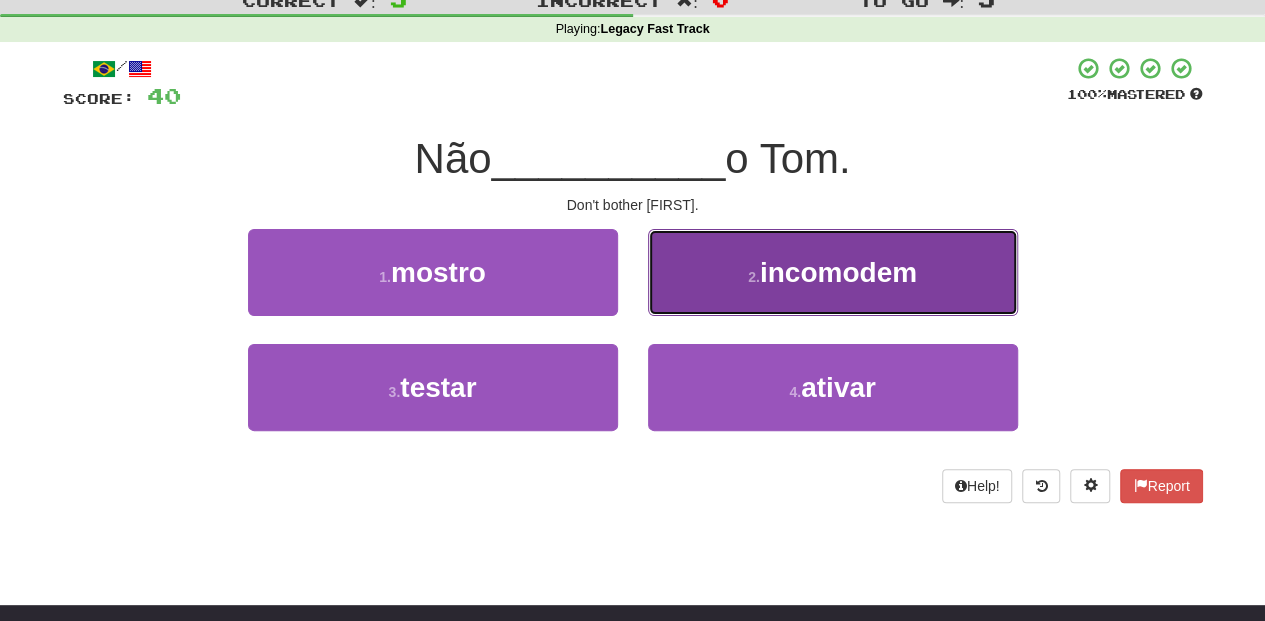 click on "2 .  incomodem" at bounding box center [833, 272] 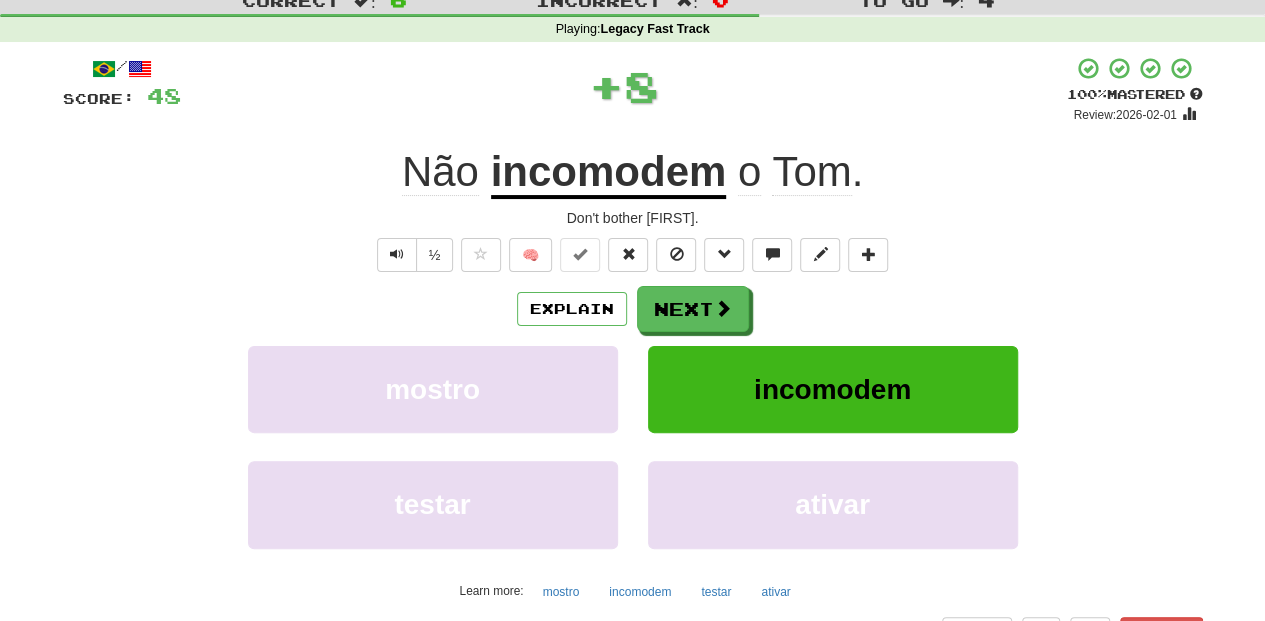 click on "Next" at bounding box center [693, 309] 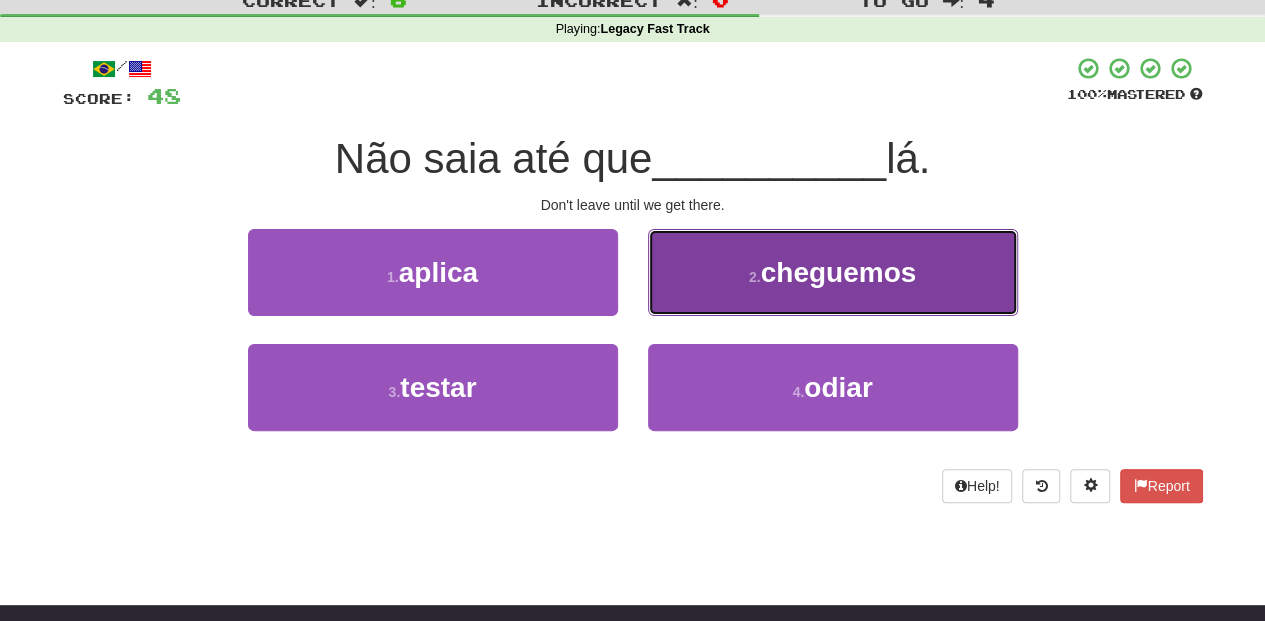 click on "2 .  cheguemos" at bounding box center [833, 272] 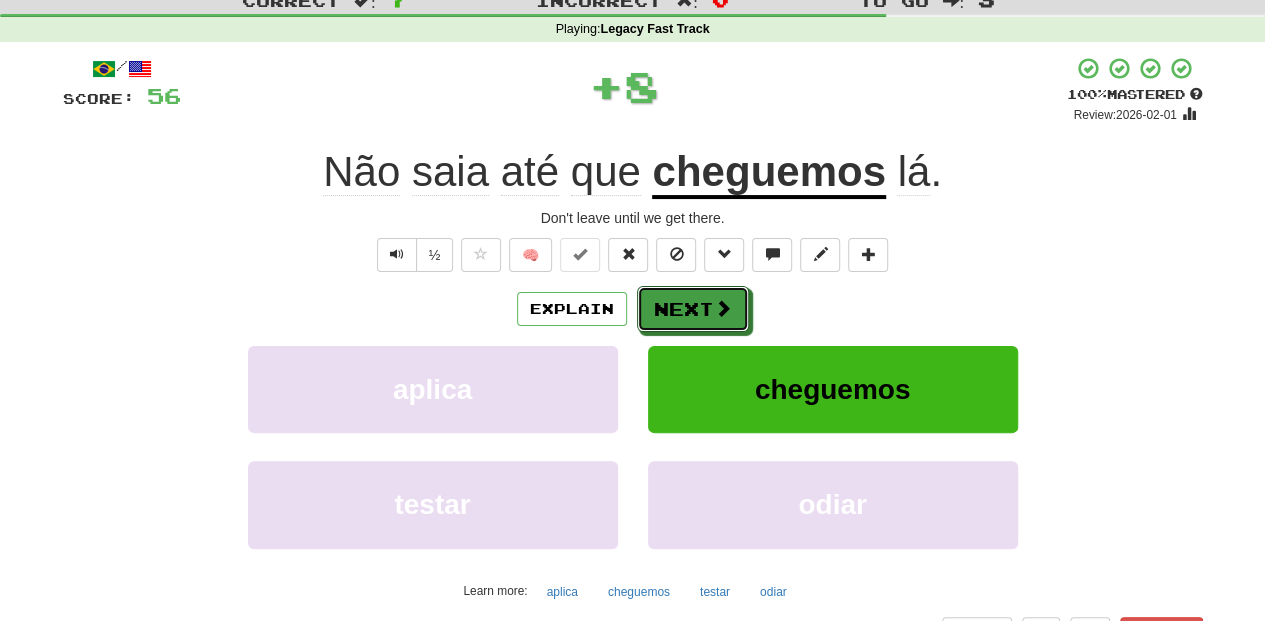 click on "Next" at bounding box center (693, 309) 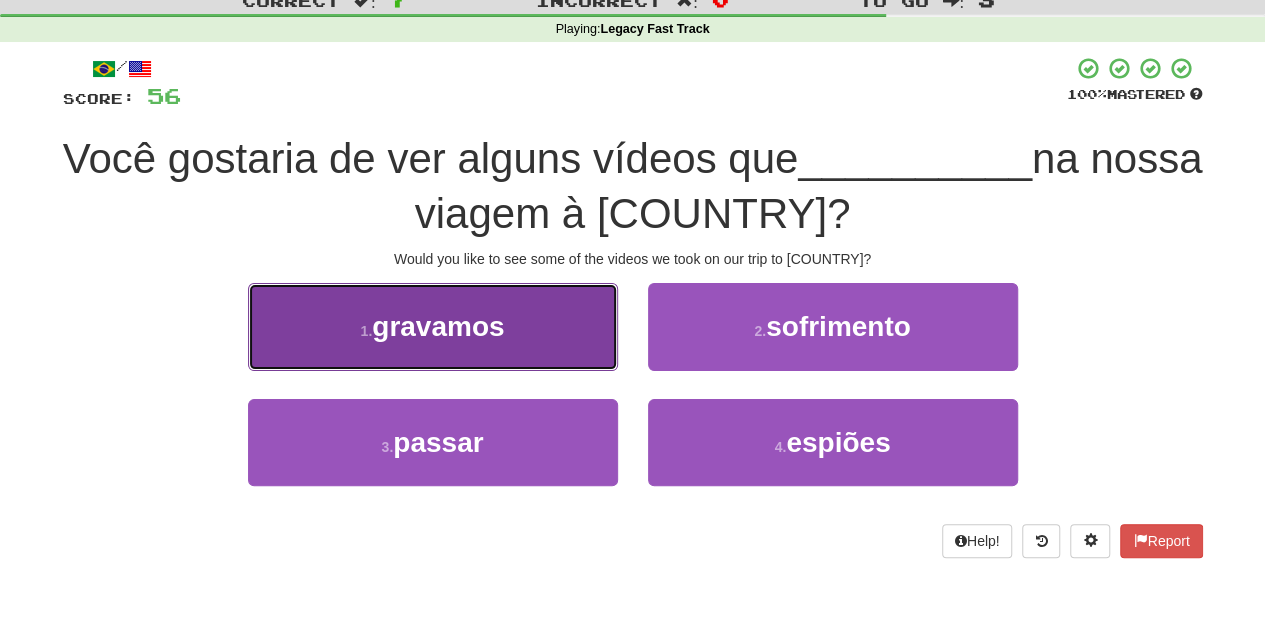 click on "1 .  gravamos" at bounding box center [433, 326] 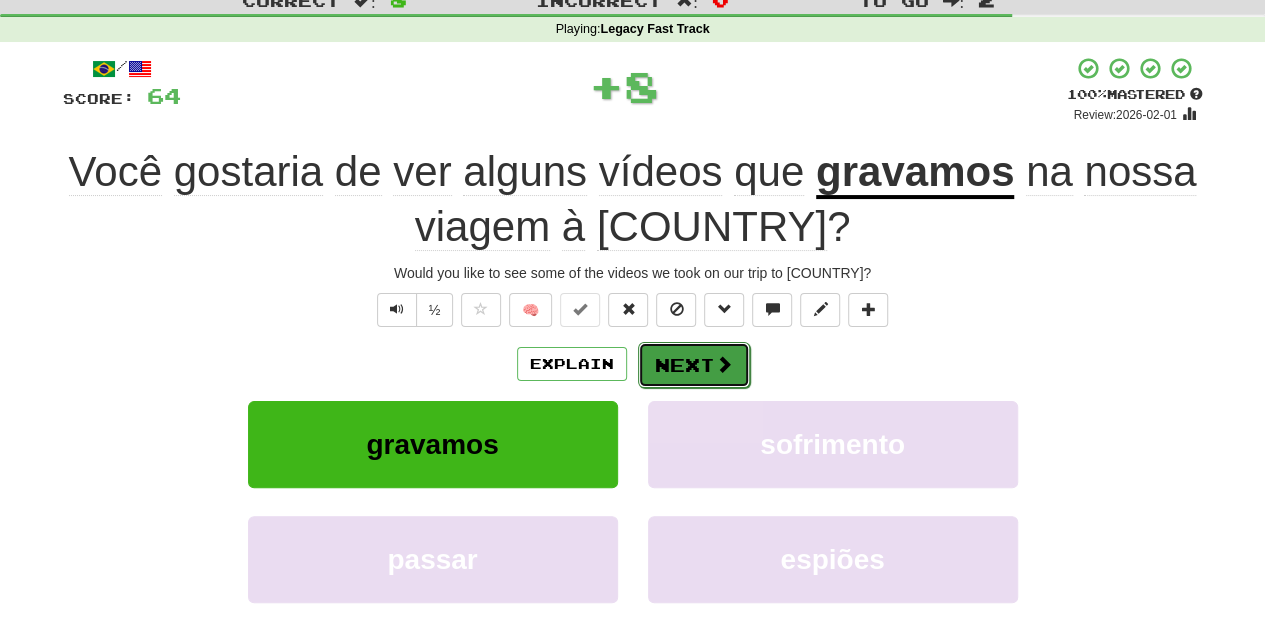 click on "Next" at bounding box center (694, 365) 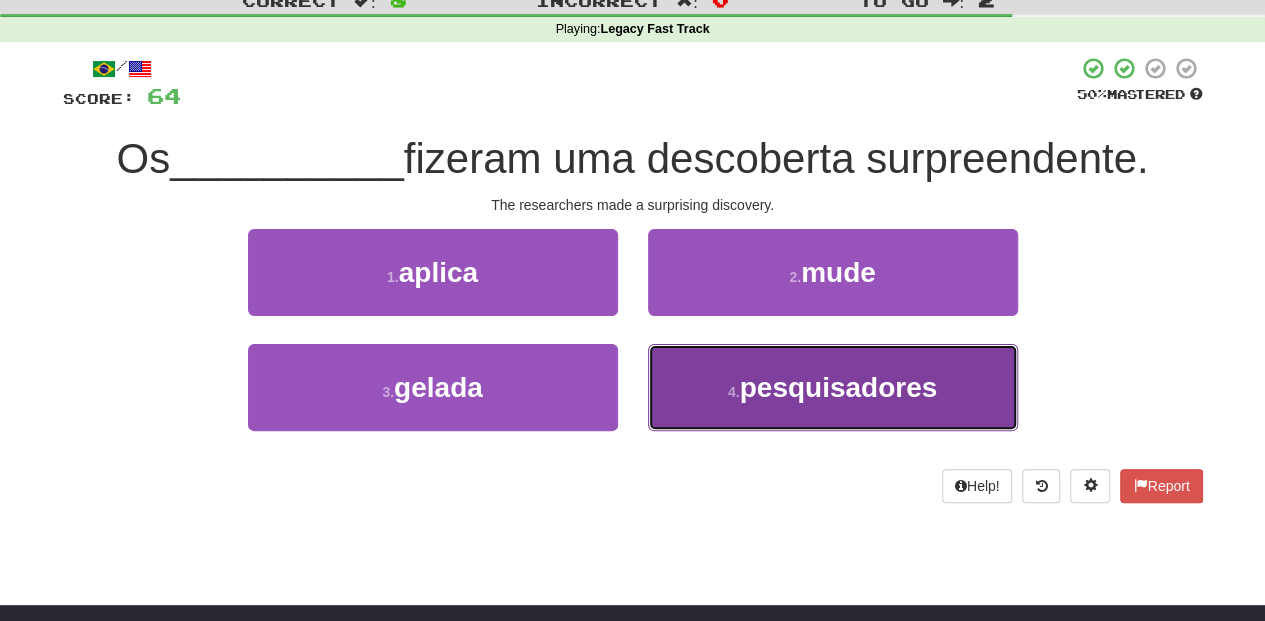 click on "4 .  pesquisadores" at bounding box center [833, 387] 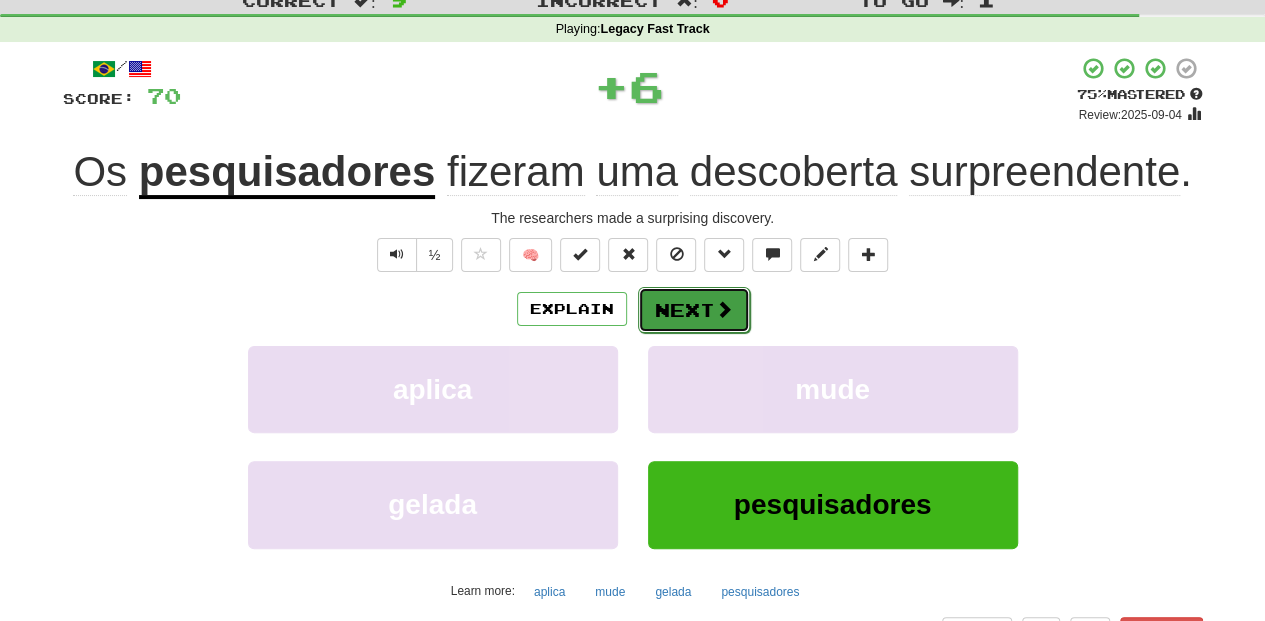 click on "Next" at bounding box center (694, 310) 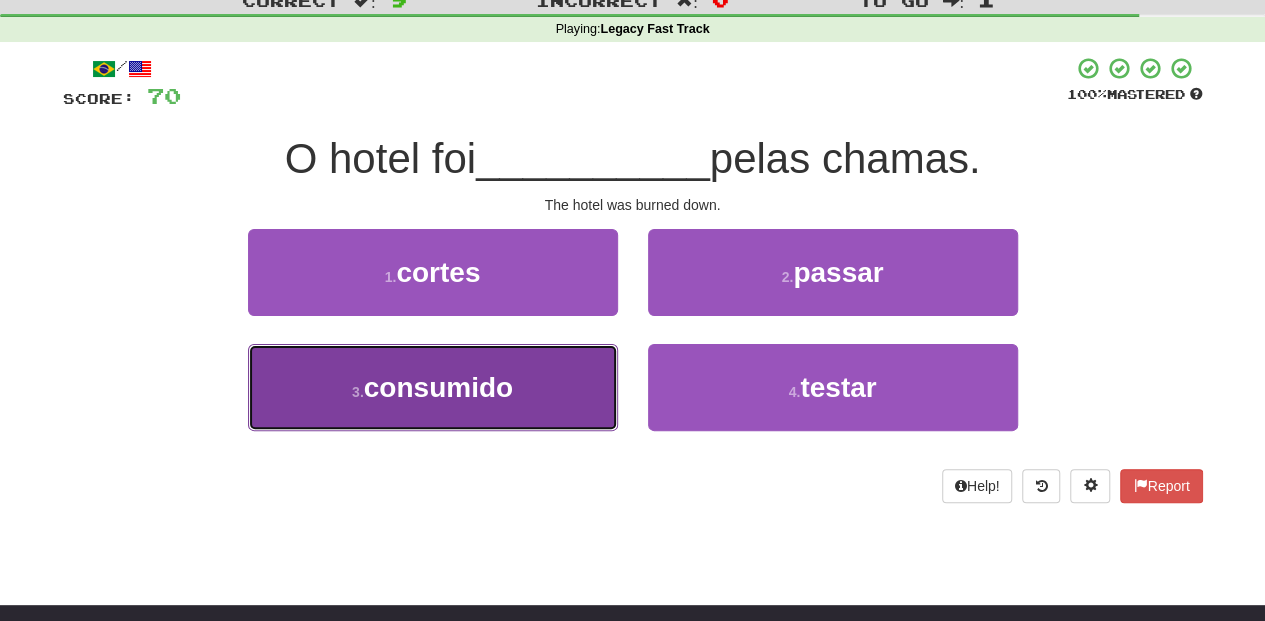 click on "3 .  consumido" at bounding box center (433, 387) 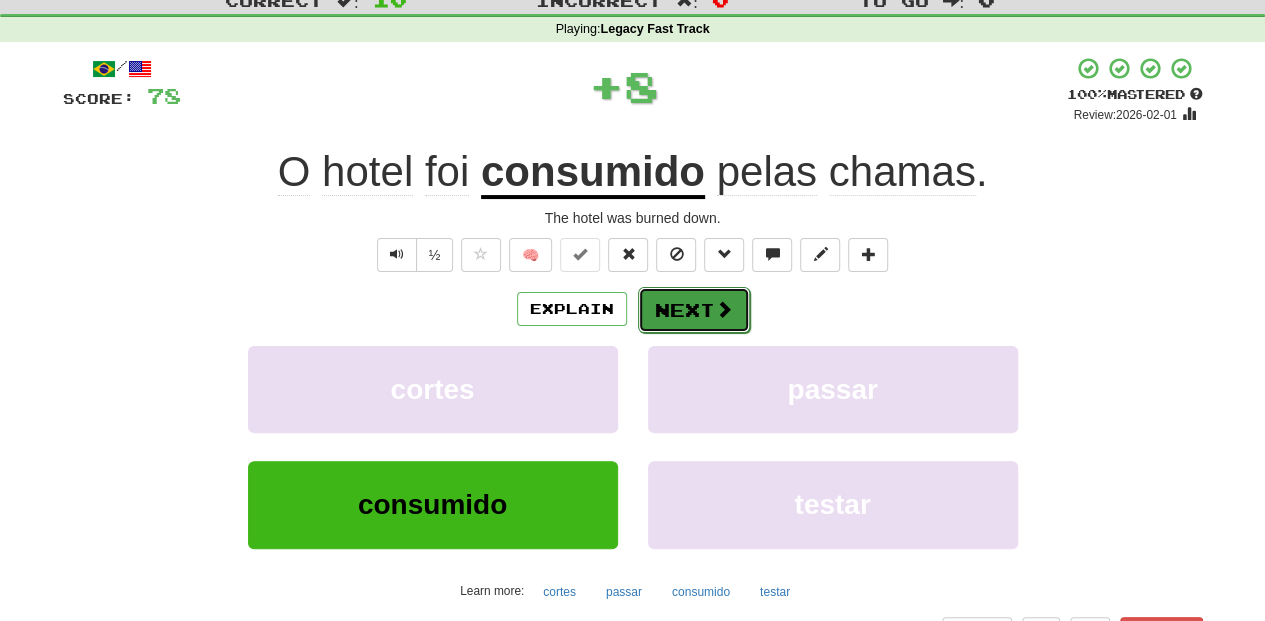 click on "Next" at bounding box center [694, 310] 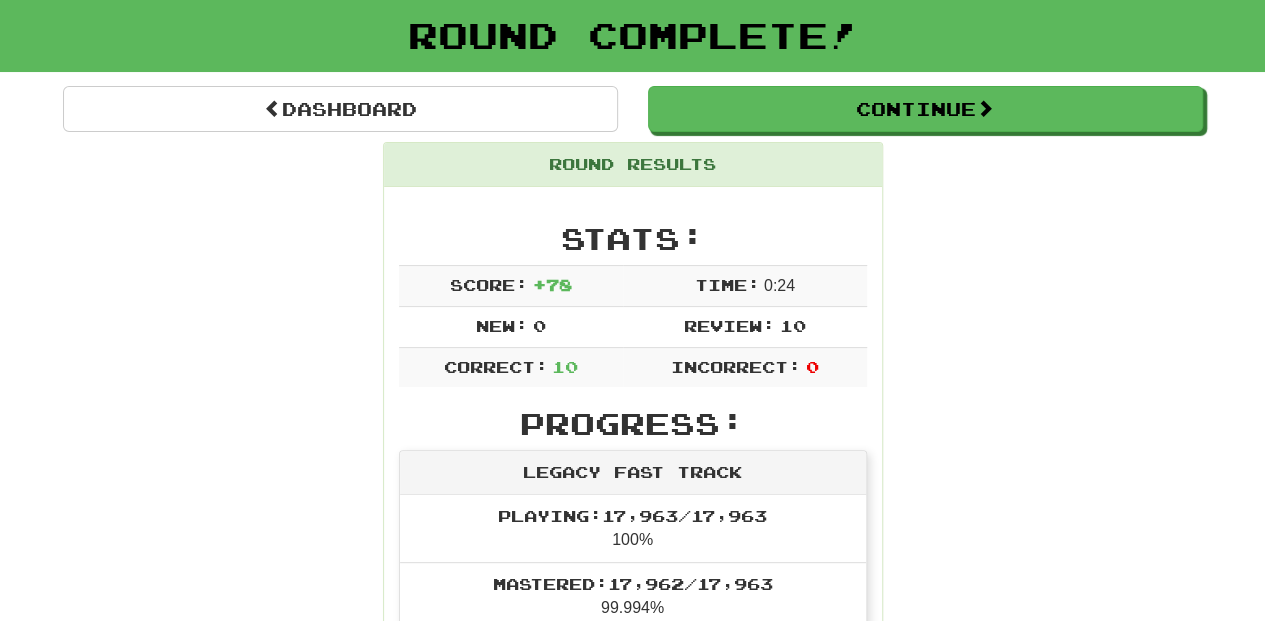 scroll, scrollTop: 66, scrollLeft: 0, axis: vertical 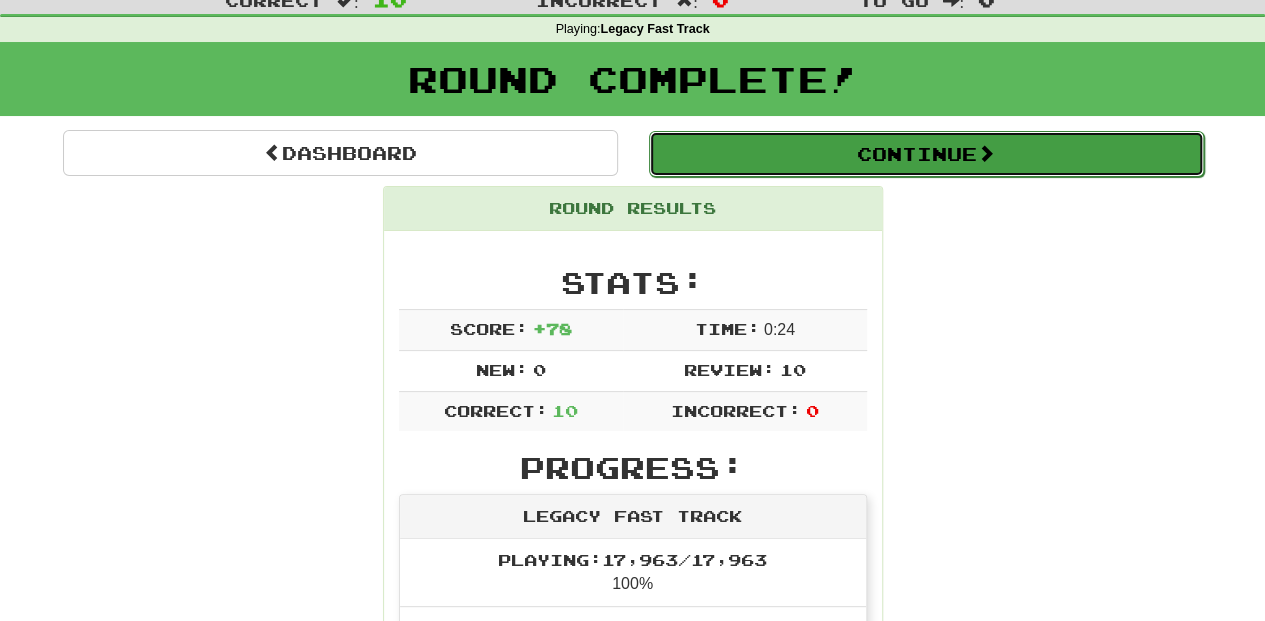 click on "Continue" at bounding box center [926, 154] 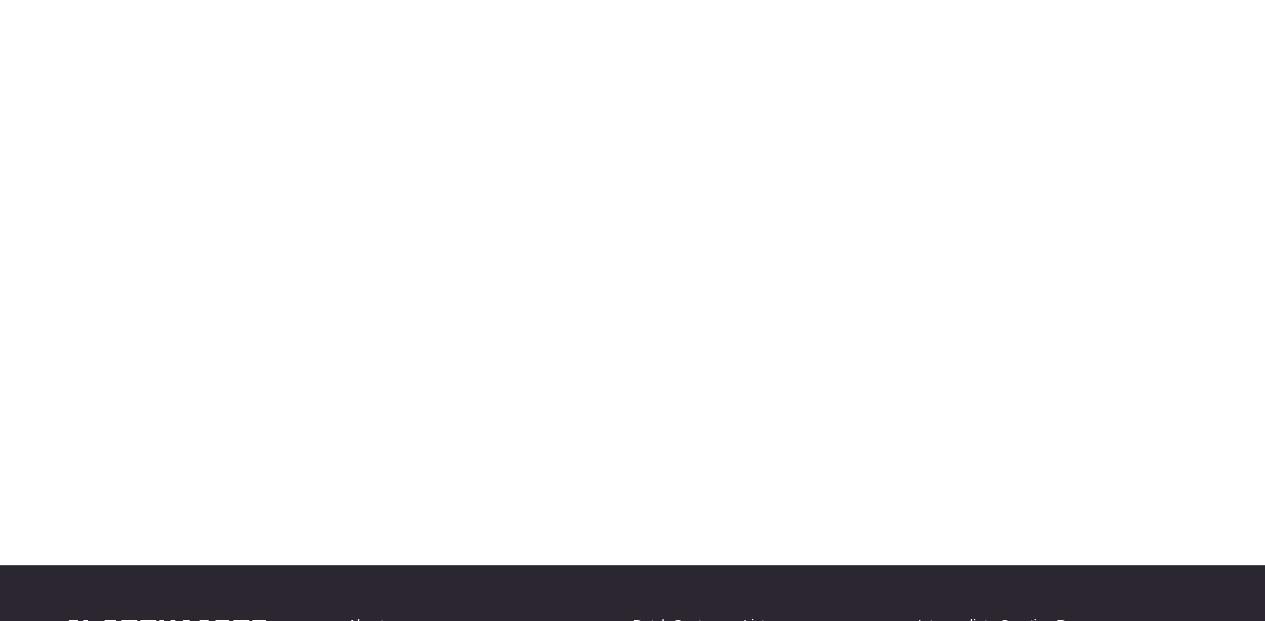 scroll, scrollTop: 66, scrollLeft: 0, axis: vertical 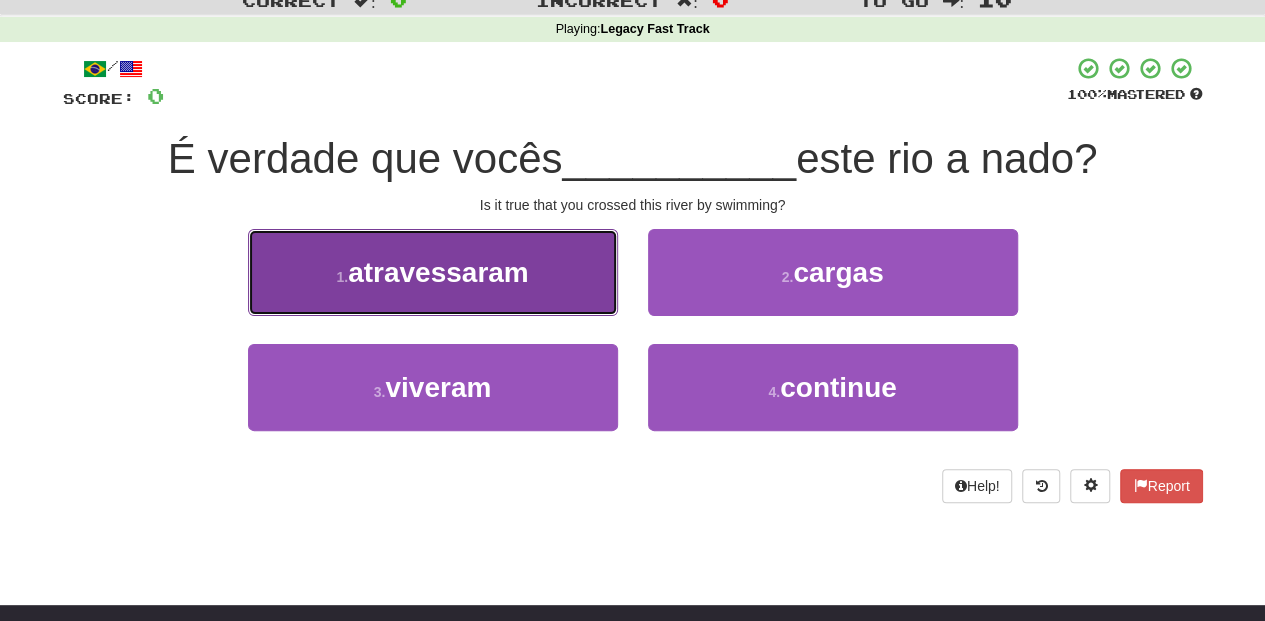click on "1 .  atravessaram" at bounding box center [433, 272] 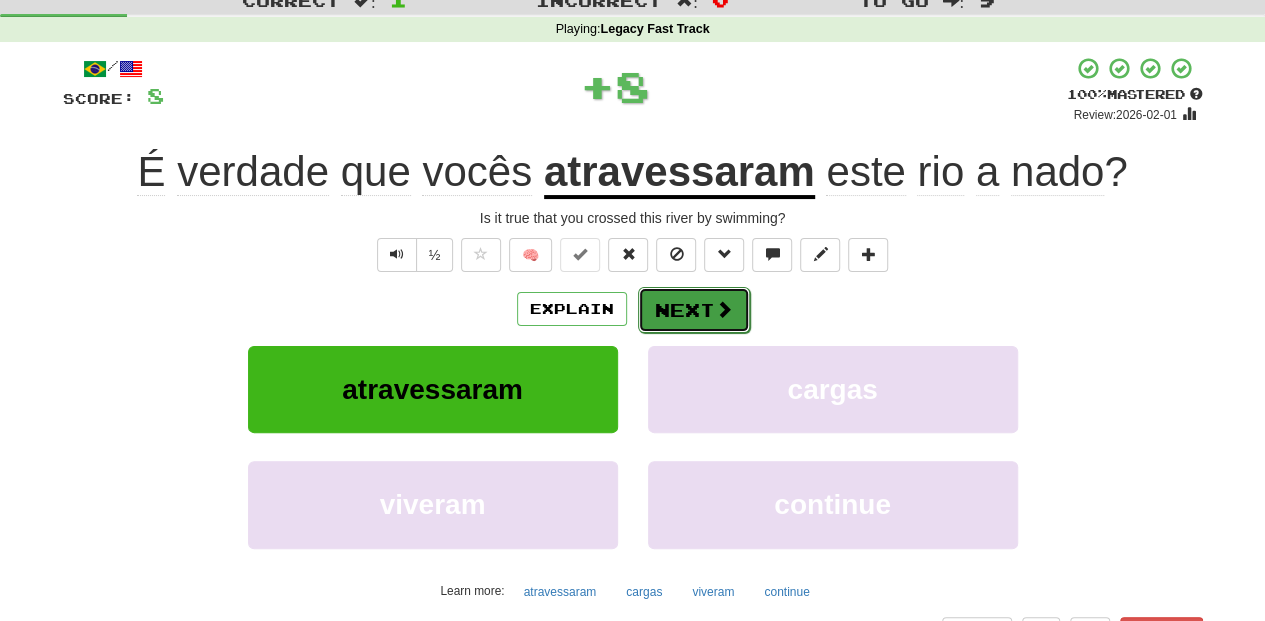 click on "Next" at bounding box center [694, 310] 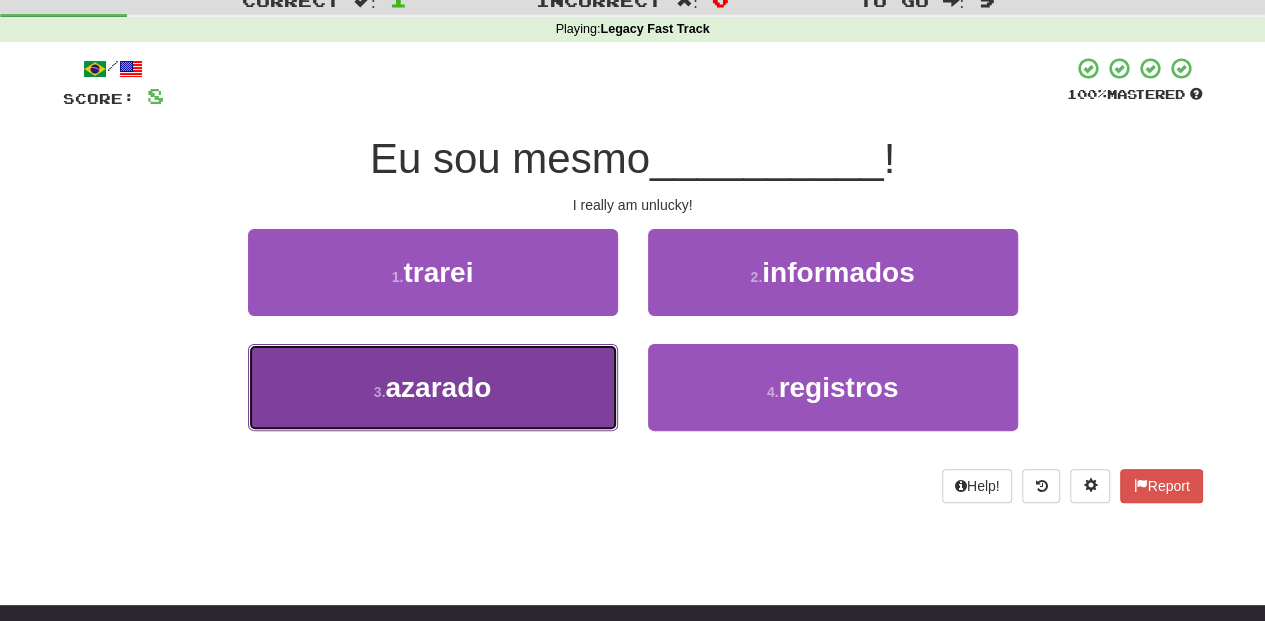 click on "3 .  azarado" at bounding box center [433, 387] 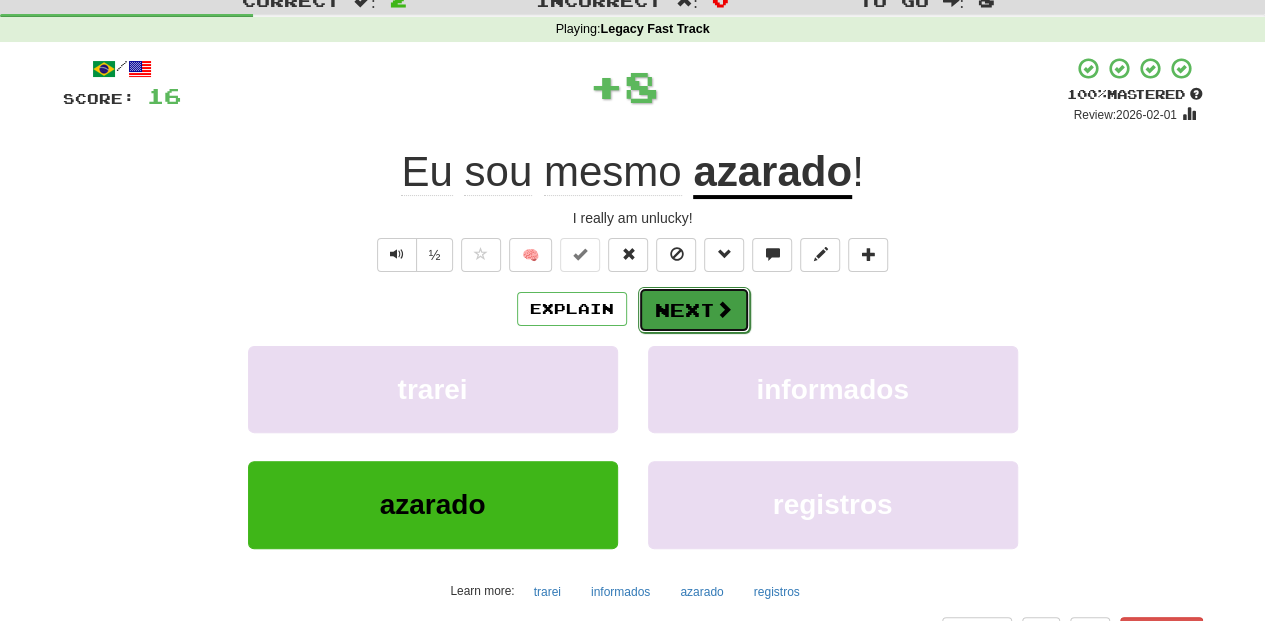 click on "Next" at bounding box center (694, 310) 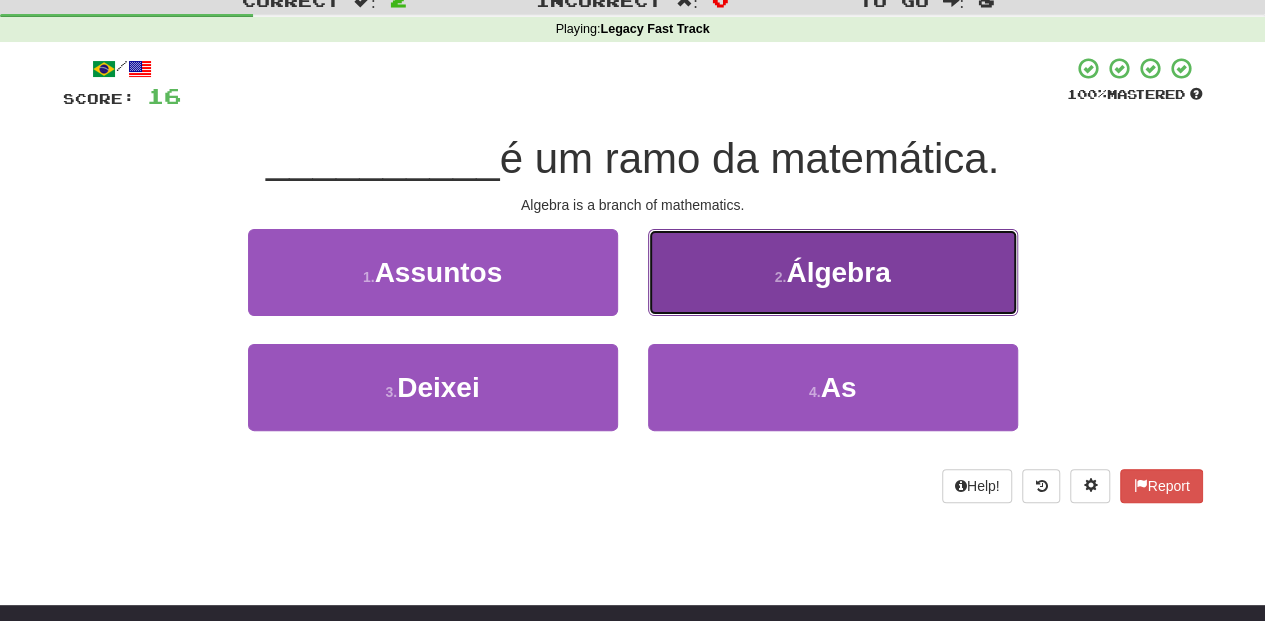 click on "2 .  Álgebra" at bounding box center (833, 272) 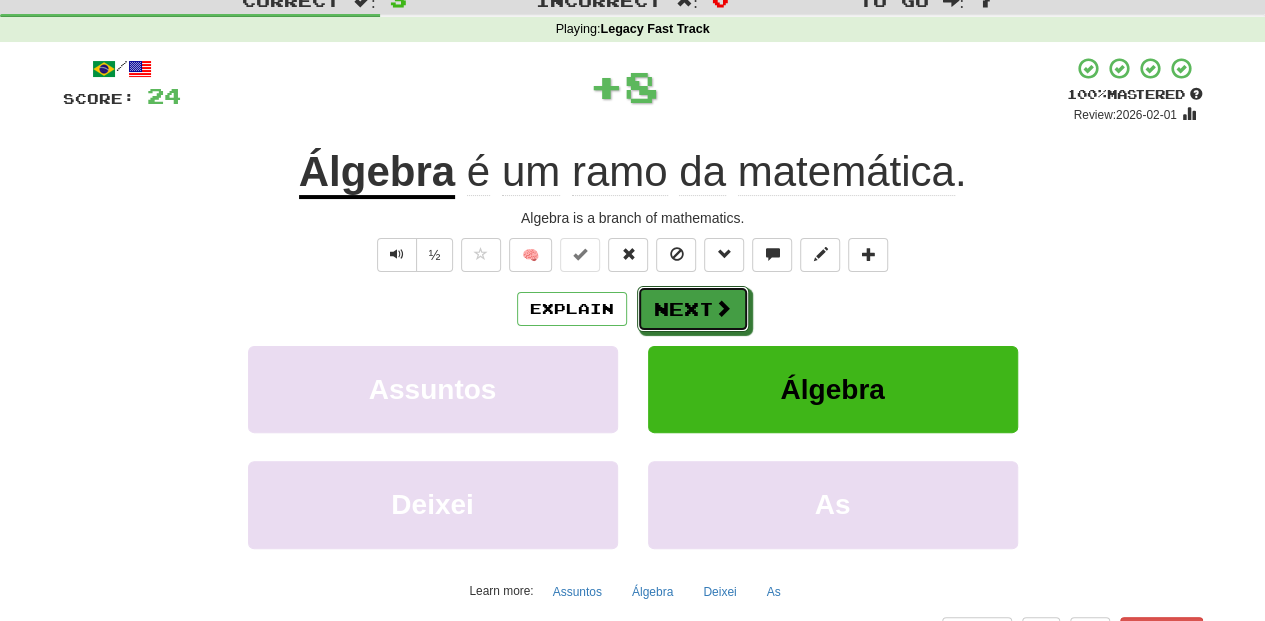 click on "Next" at bounding box center (693, 309) 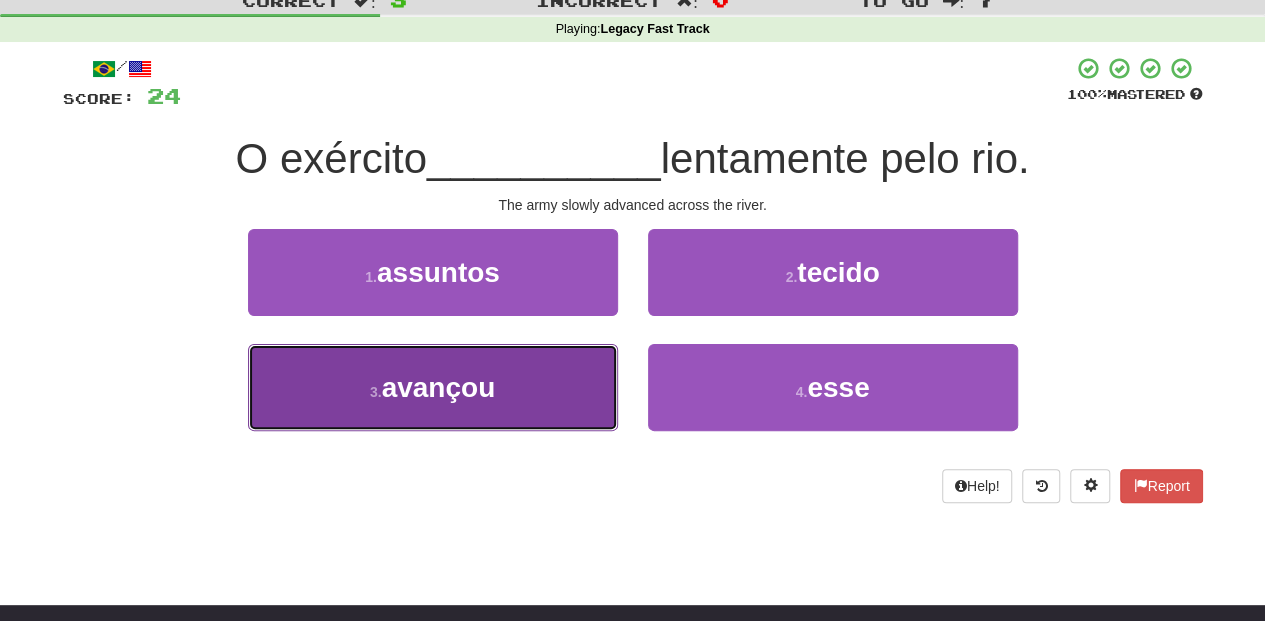 click on "3 .  avançou" at bounding box center (433, 387) 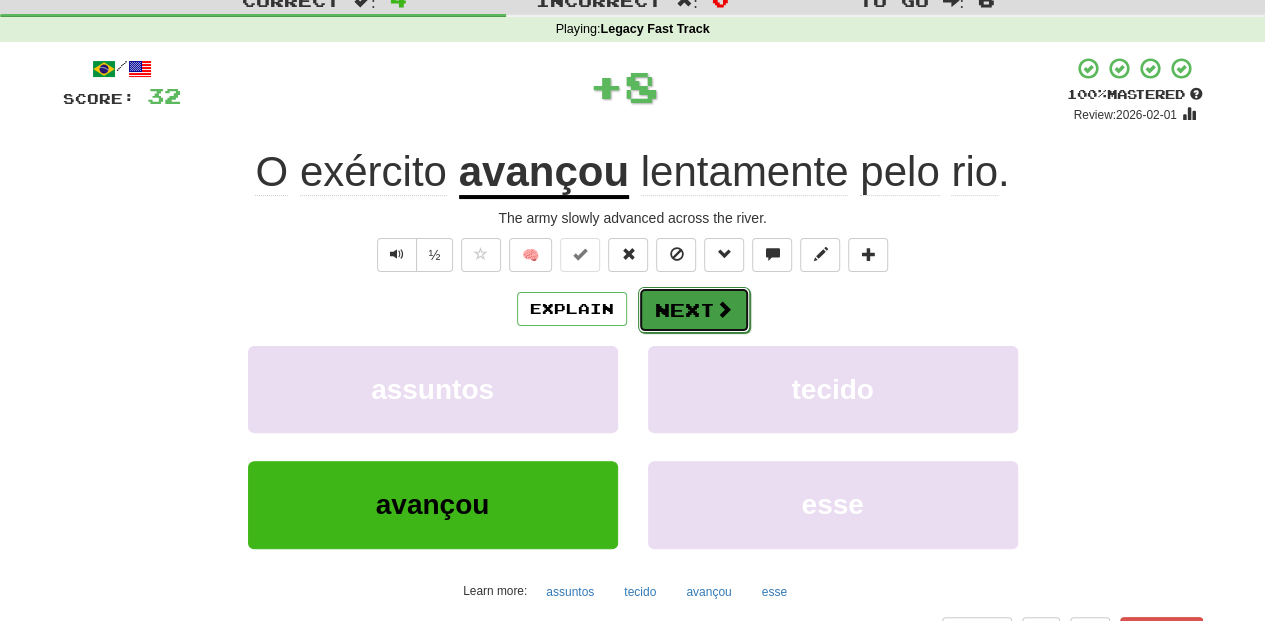 click on "Next" at bounding box center (694, 310) 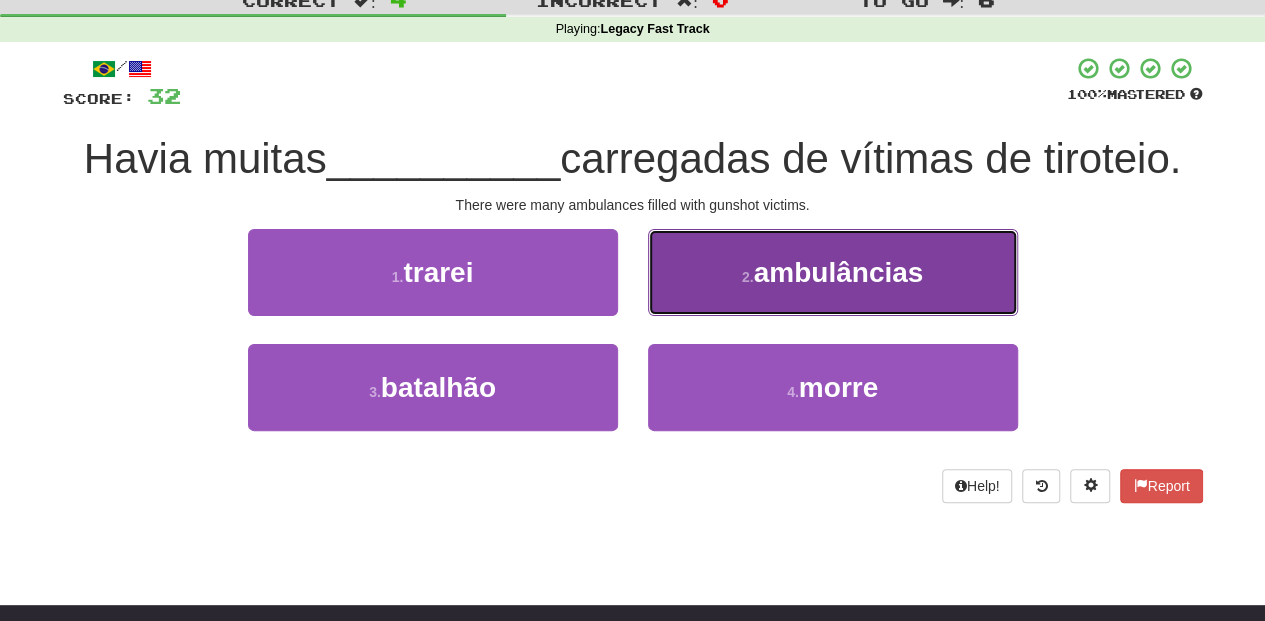 click on "2 .  ambulâncias" at bounding box center (833, 272) 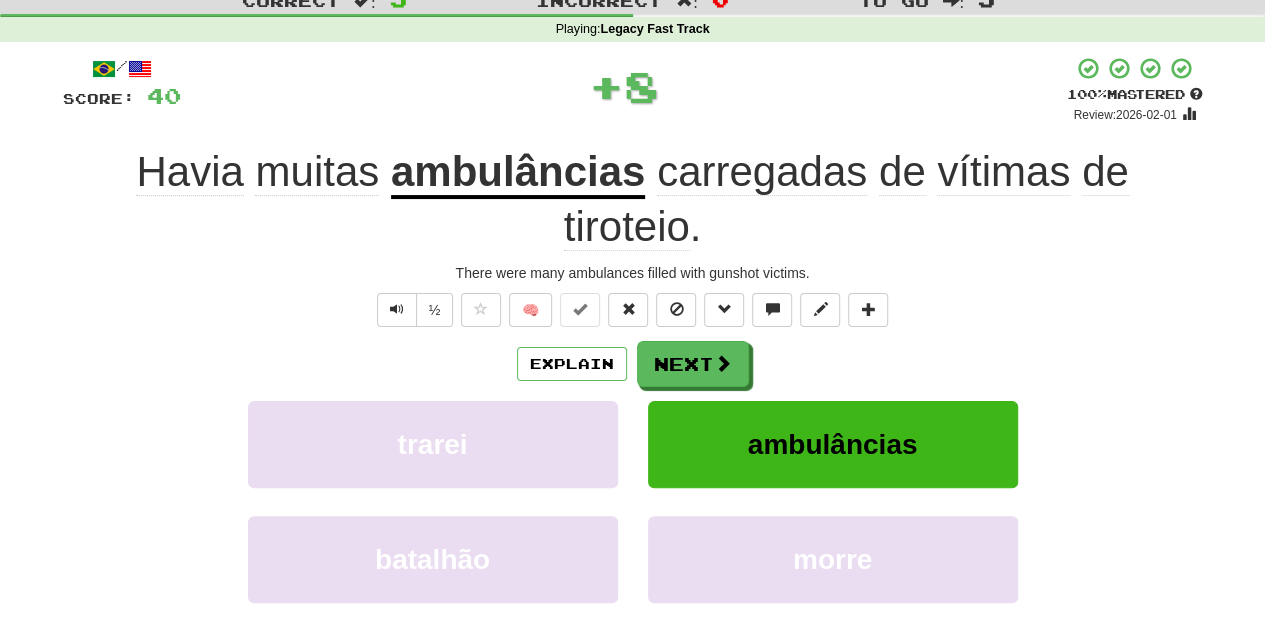 click at bounding box center (676, 309) 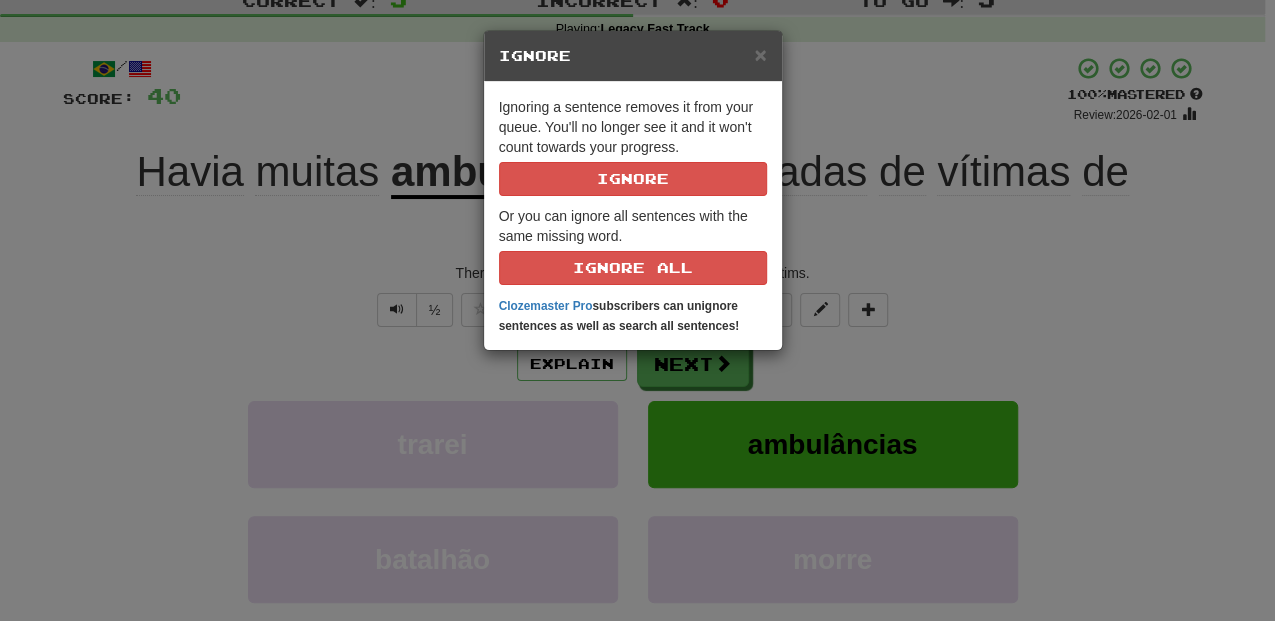 click on "× Ignore Ignoring a sentence removes it from your queue. You'll no longer see it and it won't count towards your progress. Ignore Or you can ignore all sentences with the same missing word. Ignore All Clozemaster Pro  subscribers can unignore sentences as well as search all sentences!" at bounding box center (637, 310) 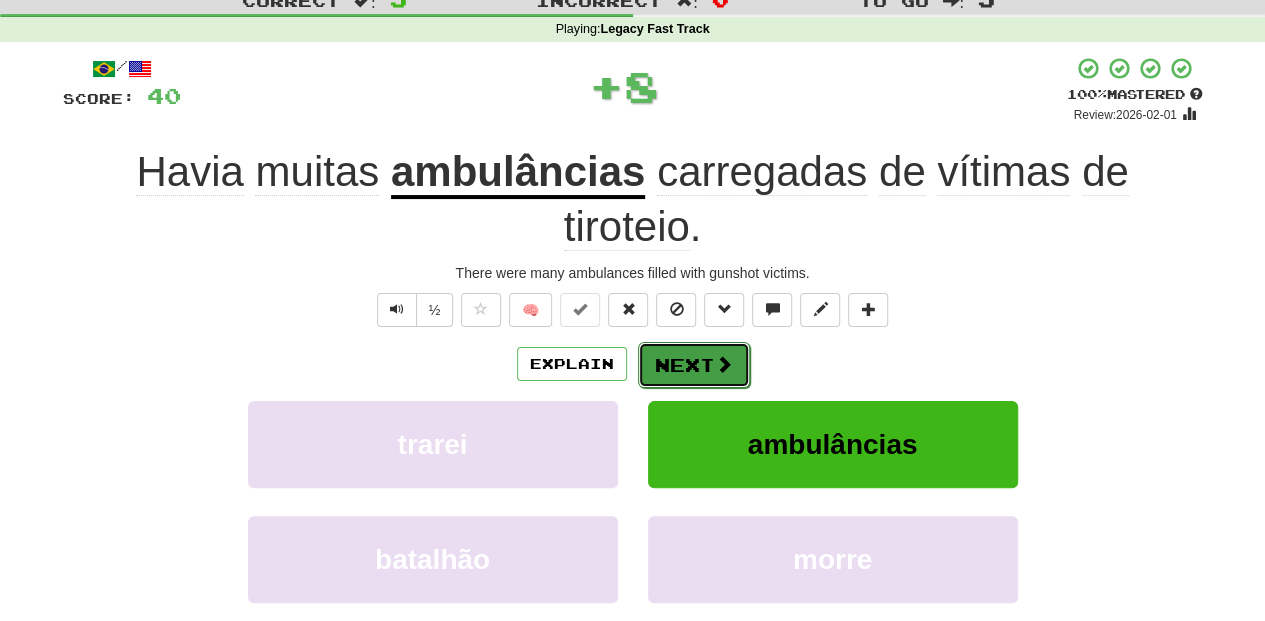 click on "Next" at bounding box center (694, 365) 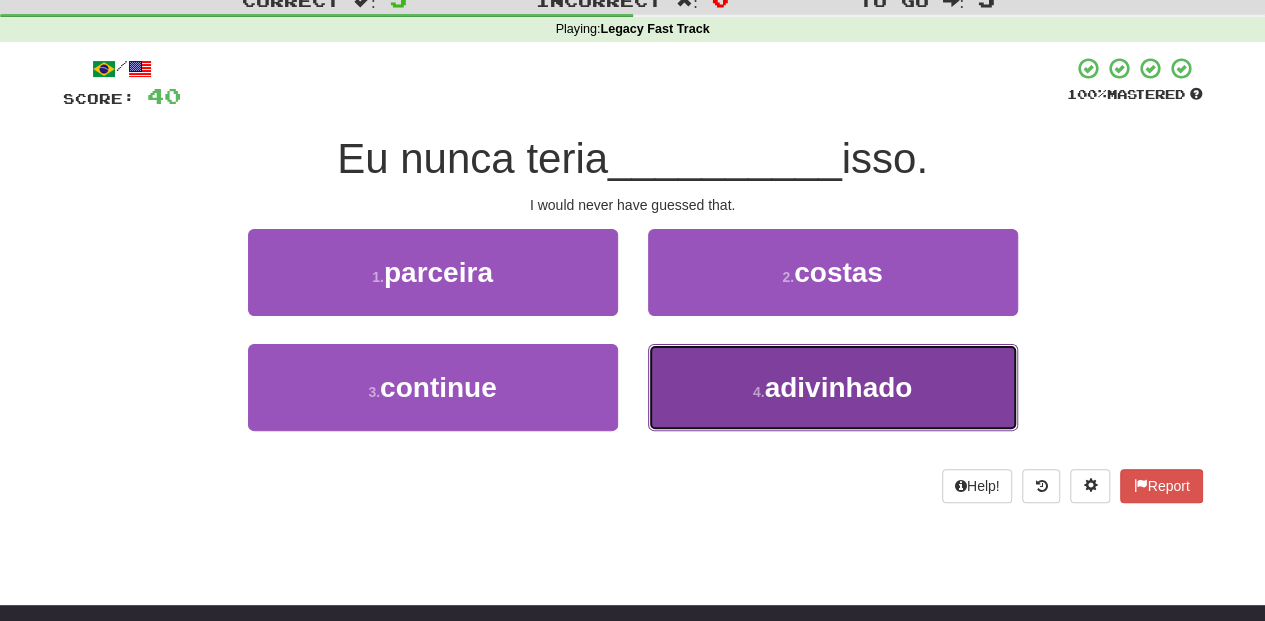 click on "4 .  adivinhado" at bounding box center [833, 387] 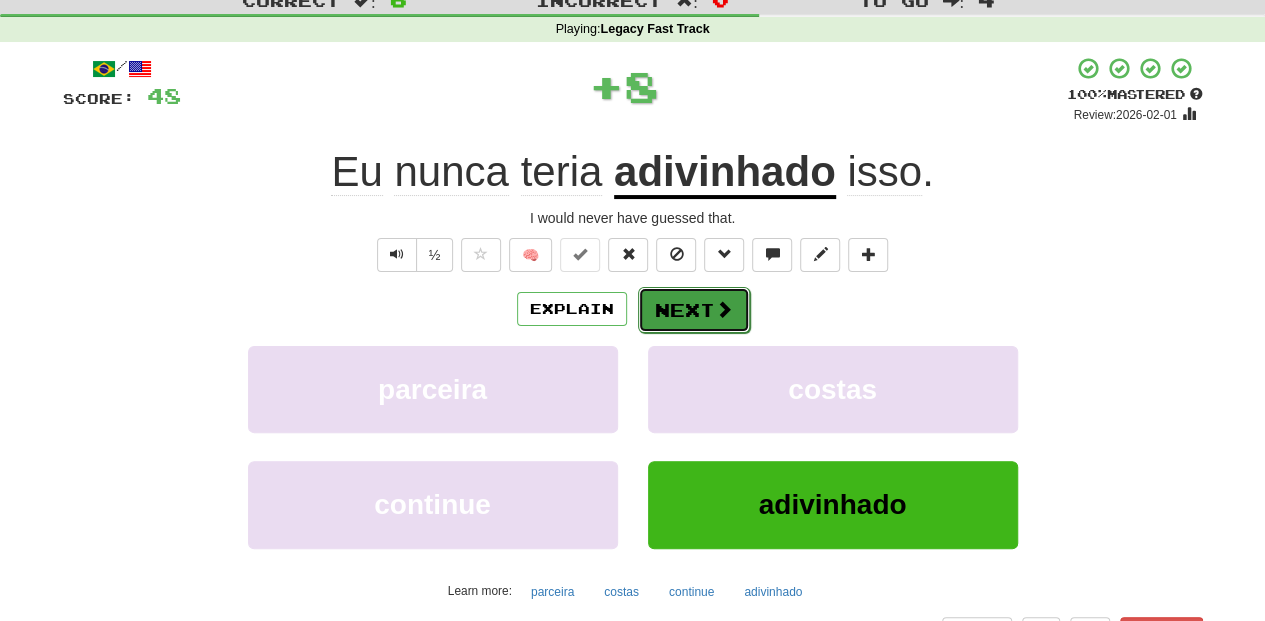 click on "Next" at bounding box center [694, 310] 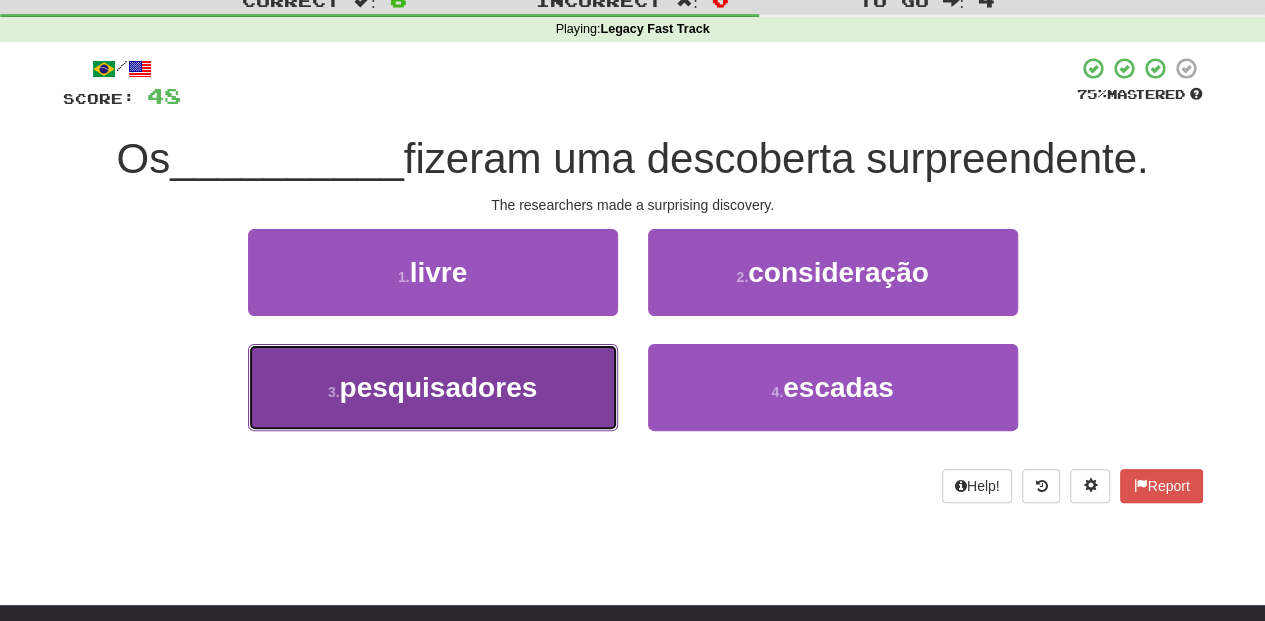 click on "3 .  pesquisadores" at bounding box center (433, 387) 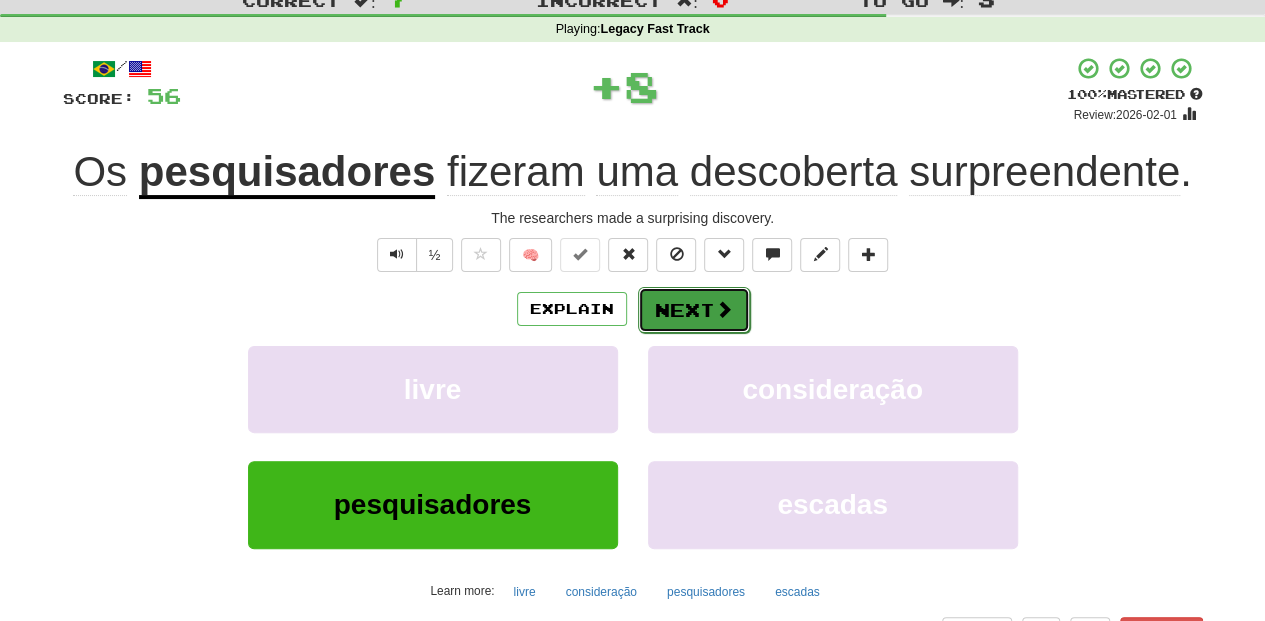 click on "Next" at bounding box center [694, 310] 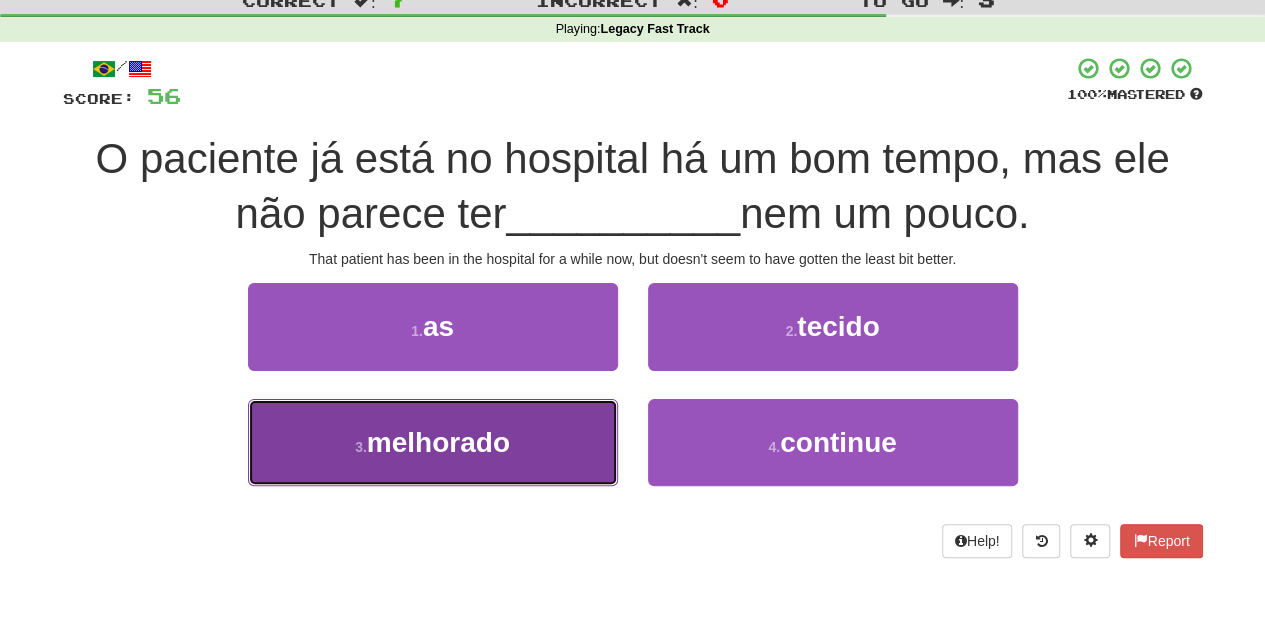 click on "3 .  melhorado" at bounding box center [433, 442] 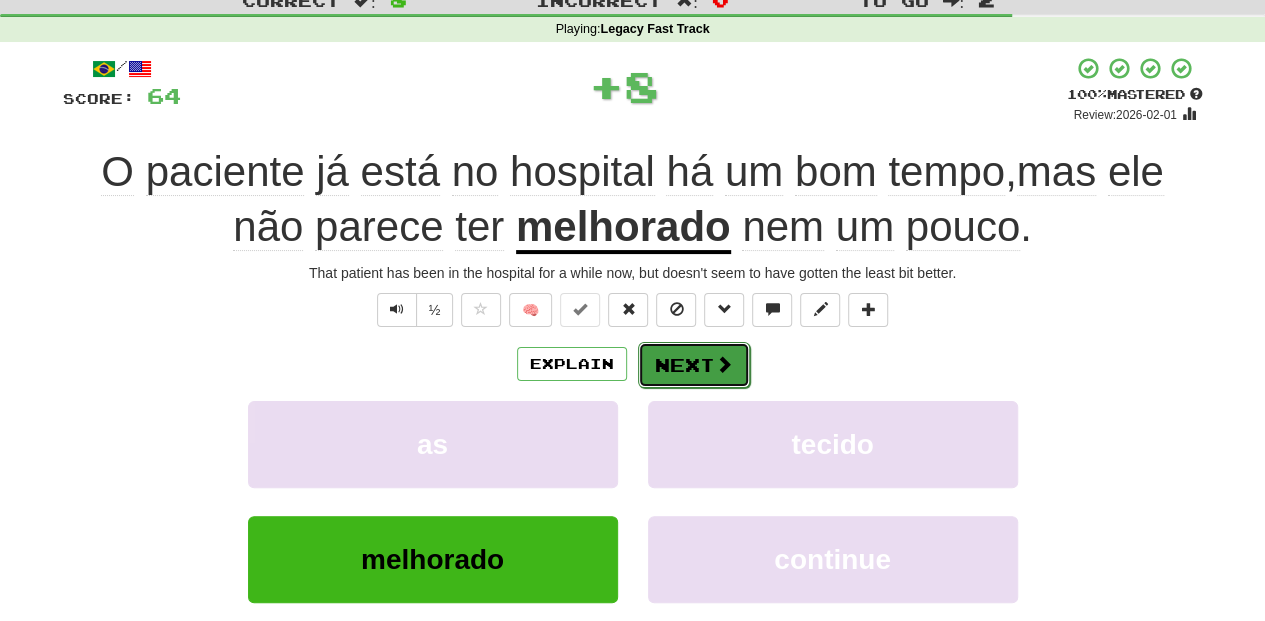 click on "Next" at bounding box center [694, 365] 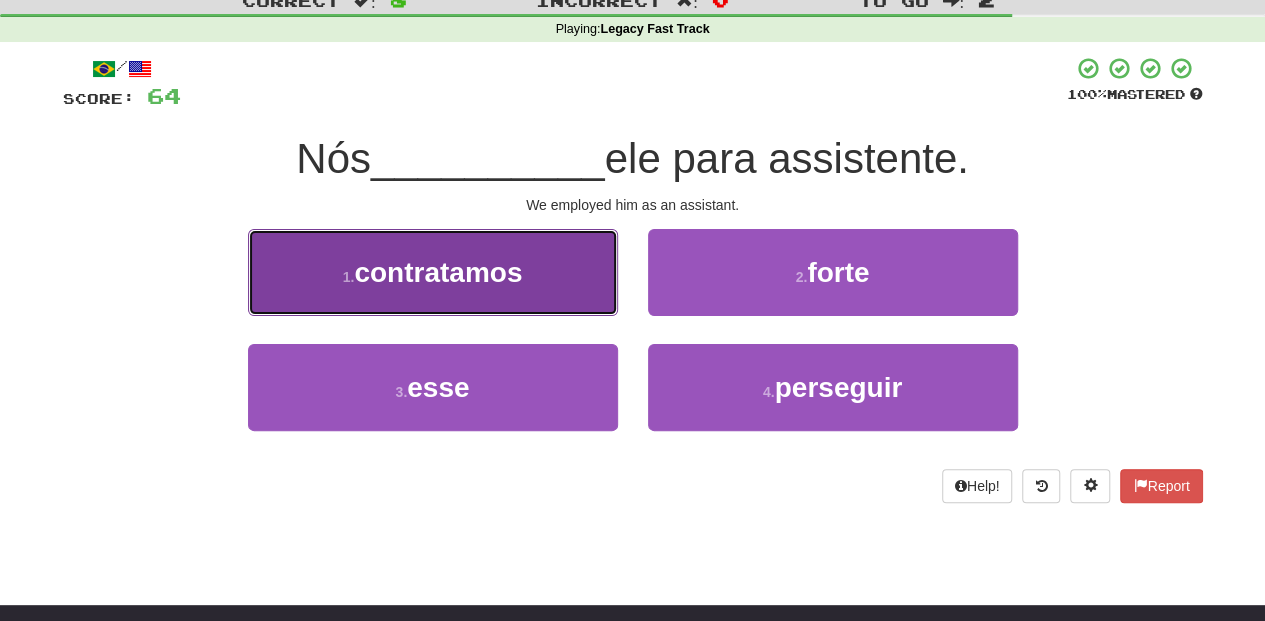 click on "1 .  contratamos" at bounding box center (433, 272) 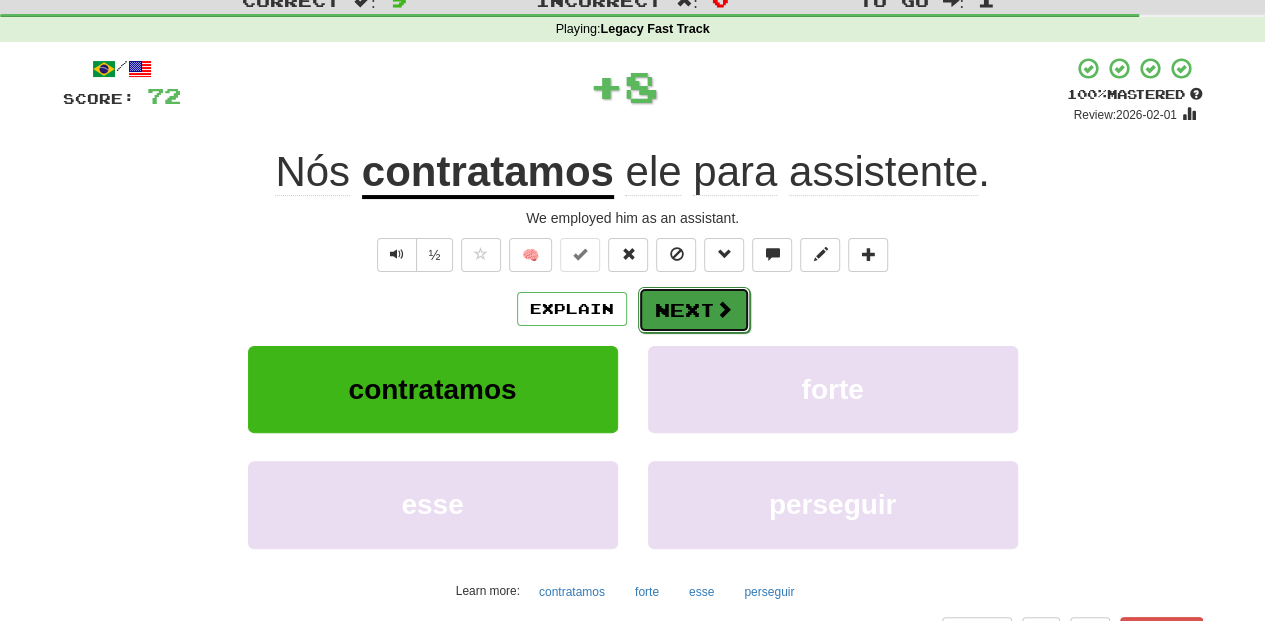click on "Next" at bounding box center (694, 310) 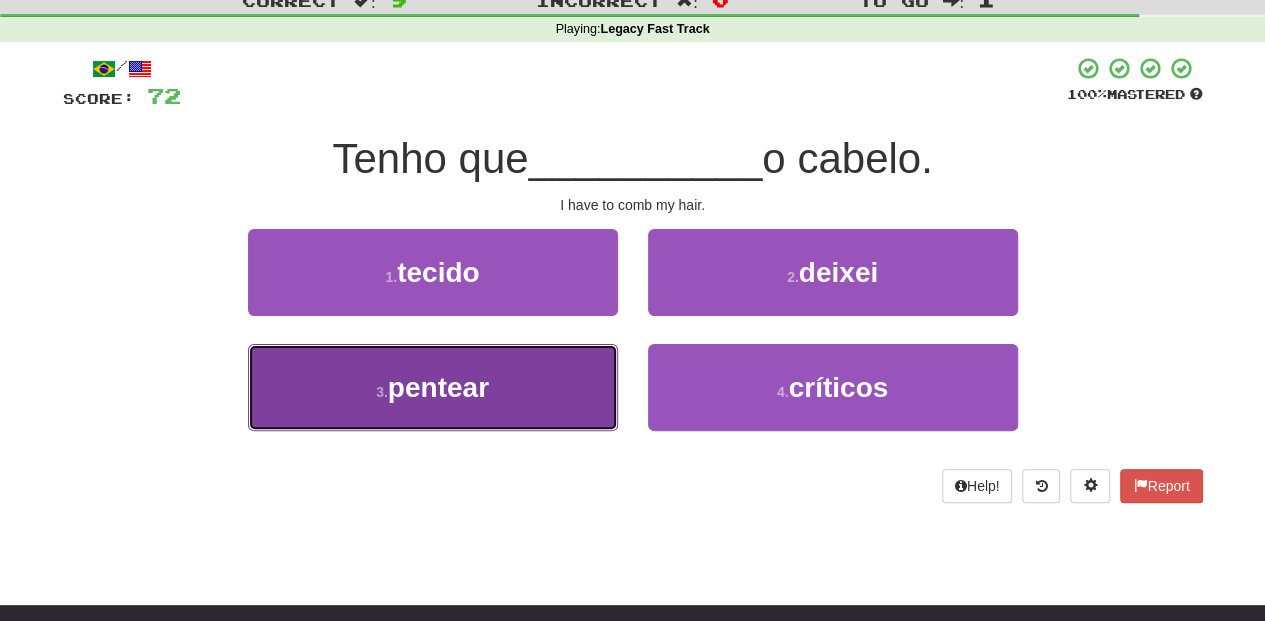 click on "3 .  pentear" at bounding box center (433, 387) 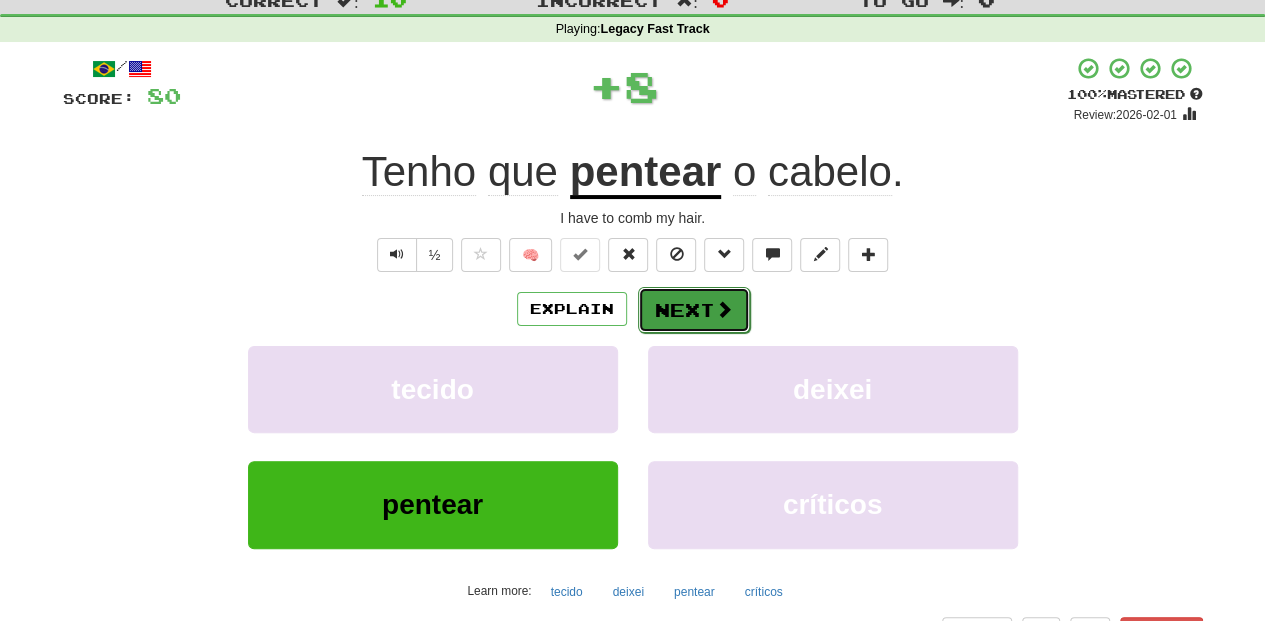 click on "Next" at bounding box center (694, 310) 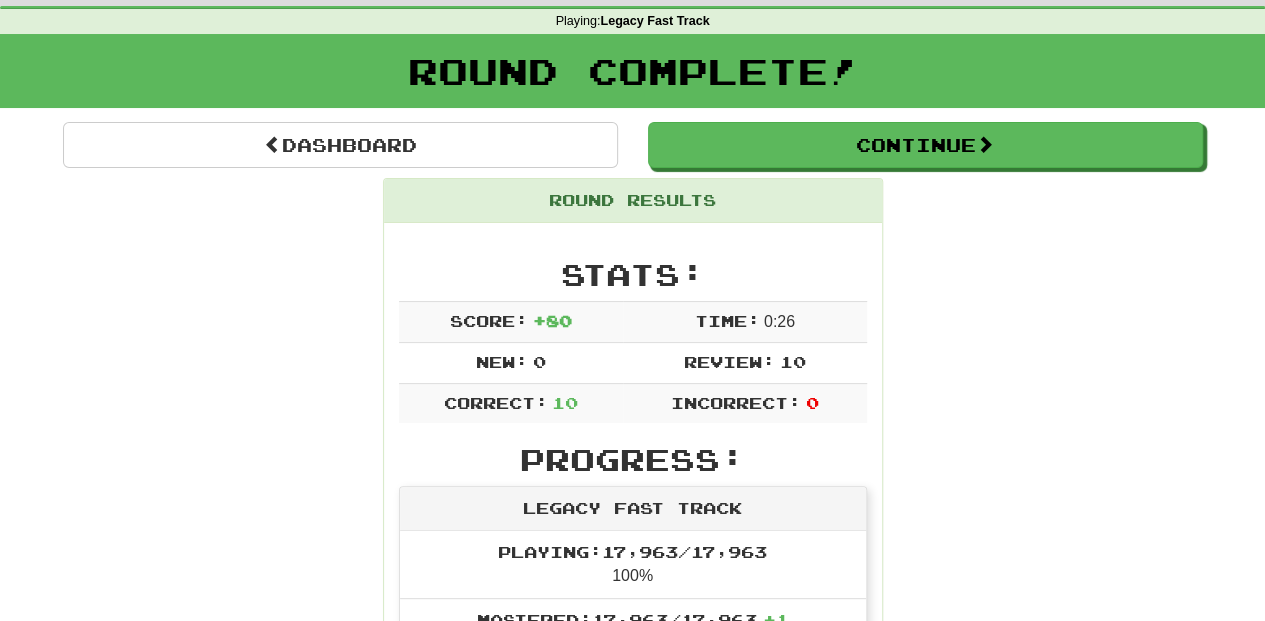 scroll, scrollTop: 66, scrollLeft: 0, axis: vertical 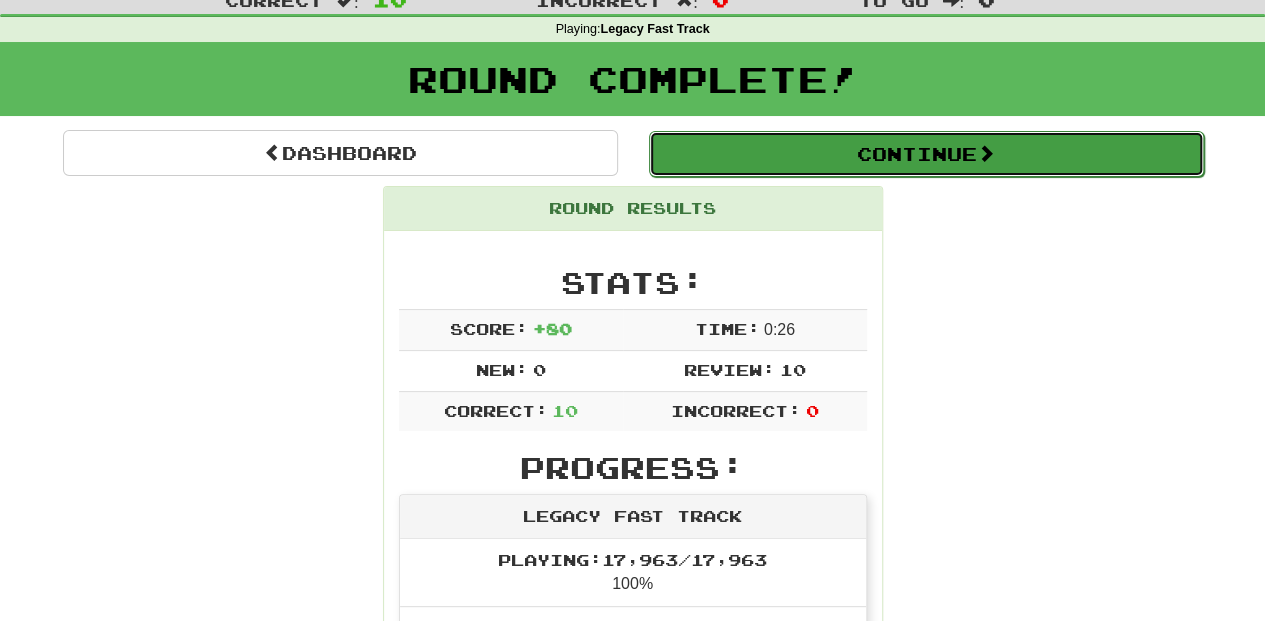 click on "Continue" at bounding box center (926, 154) 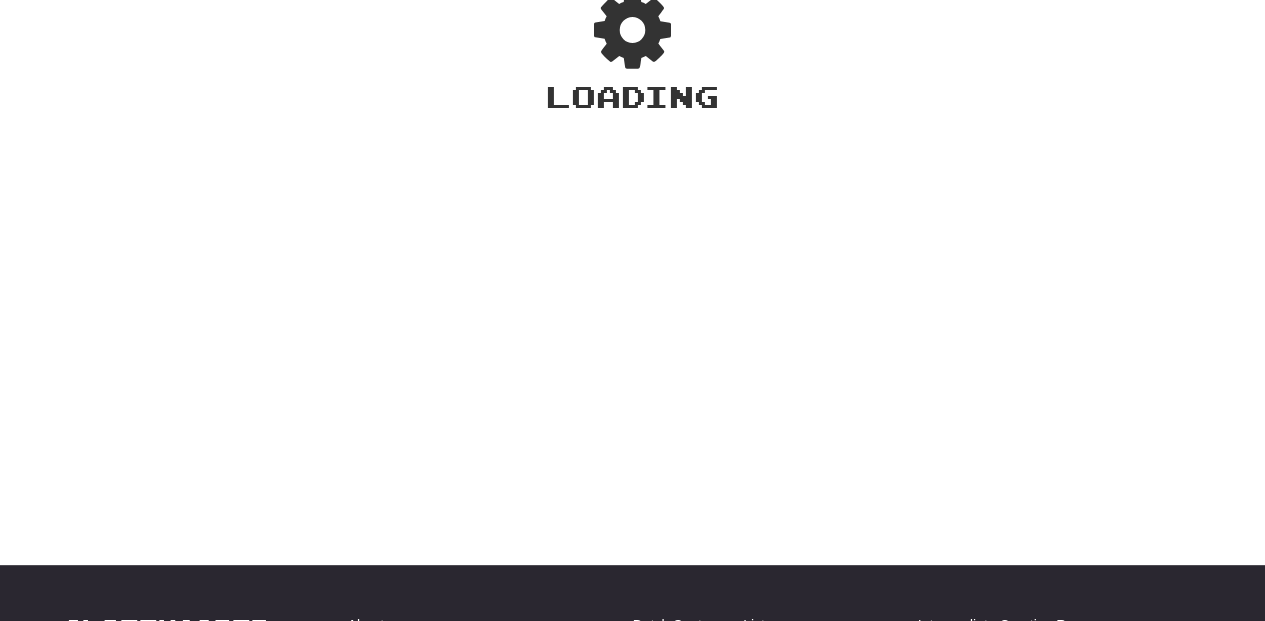 scroll, scrollTop: 66, scrollLeft: 0, axis: vertical 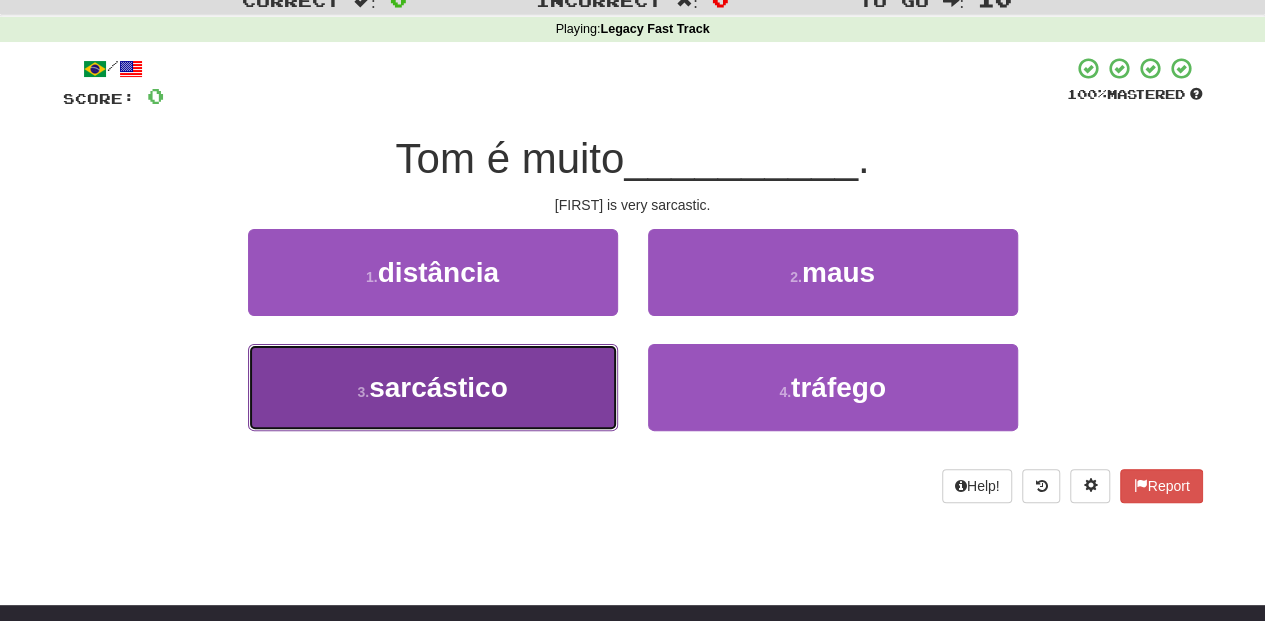 click on "3 .  sarcástico" at bounding box center (433, 387) 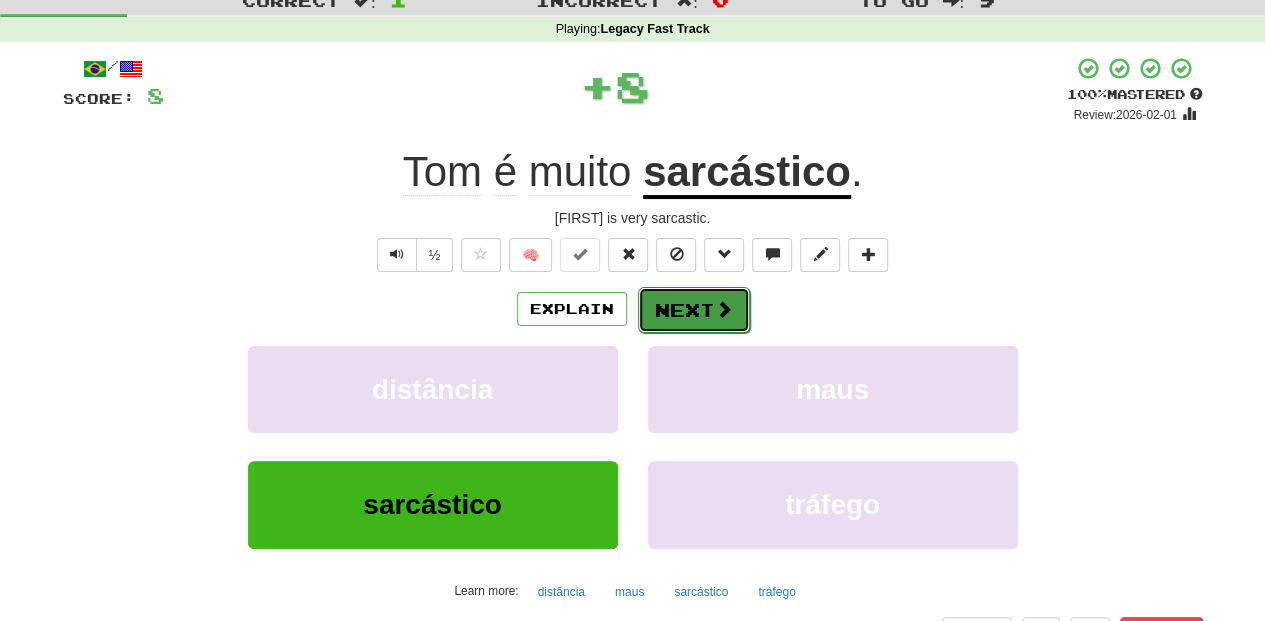 click on "Next" at bounding box center [694, 310] 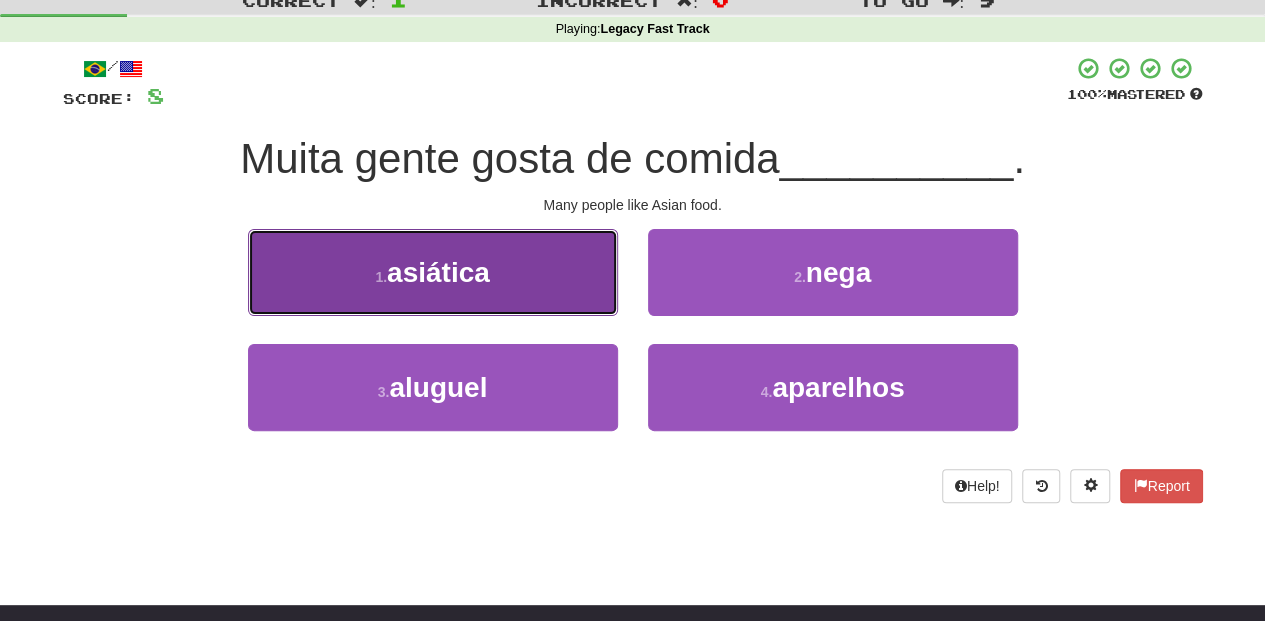 click on "1 .  asiática" at bounding box center [433, 272] 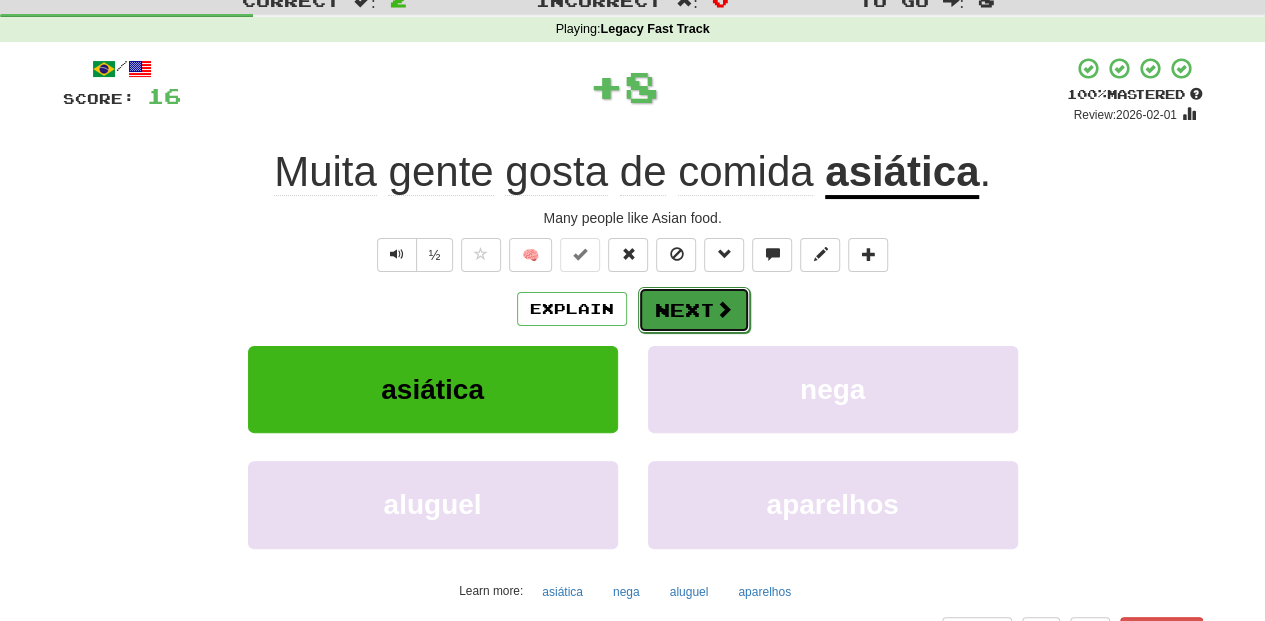 click on "Next" at bounding box center (694, 310) 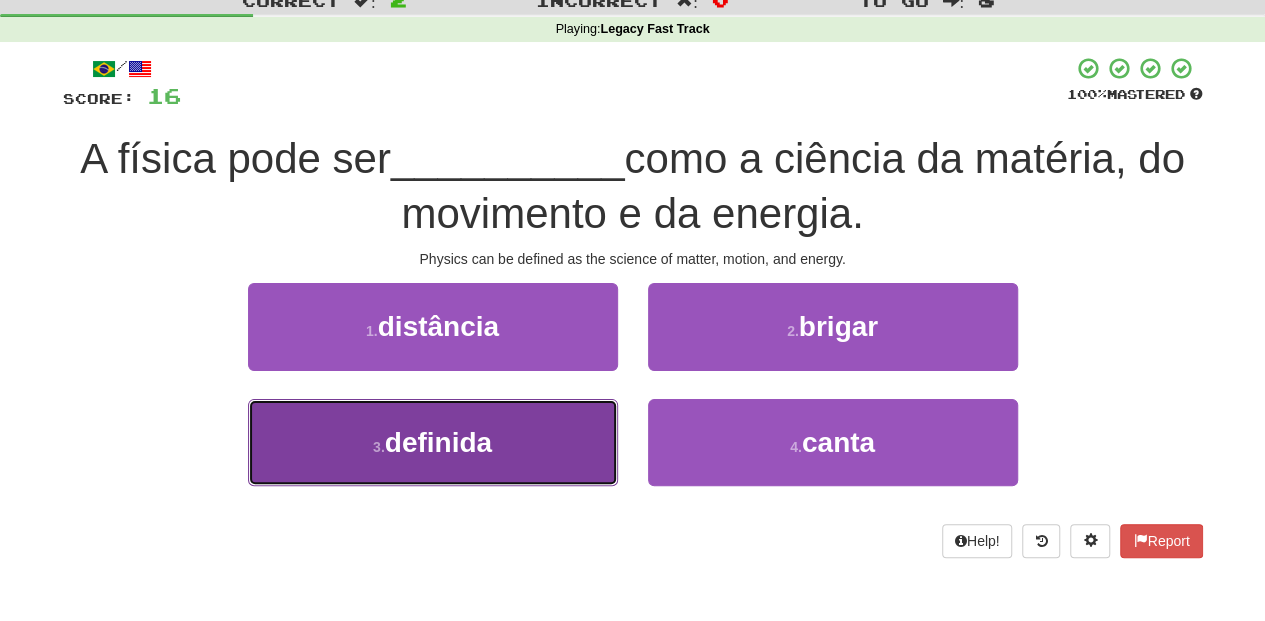 click on "3 .  definida" at bounding box center [433, 442] 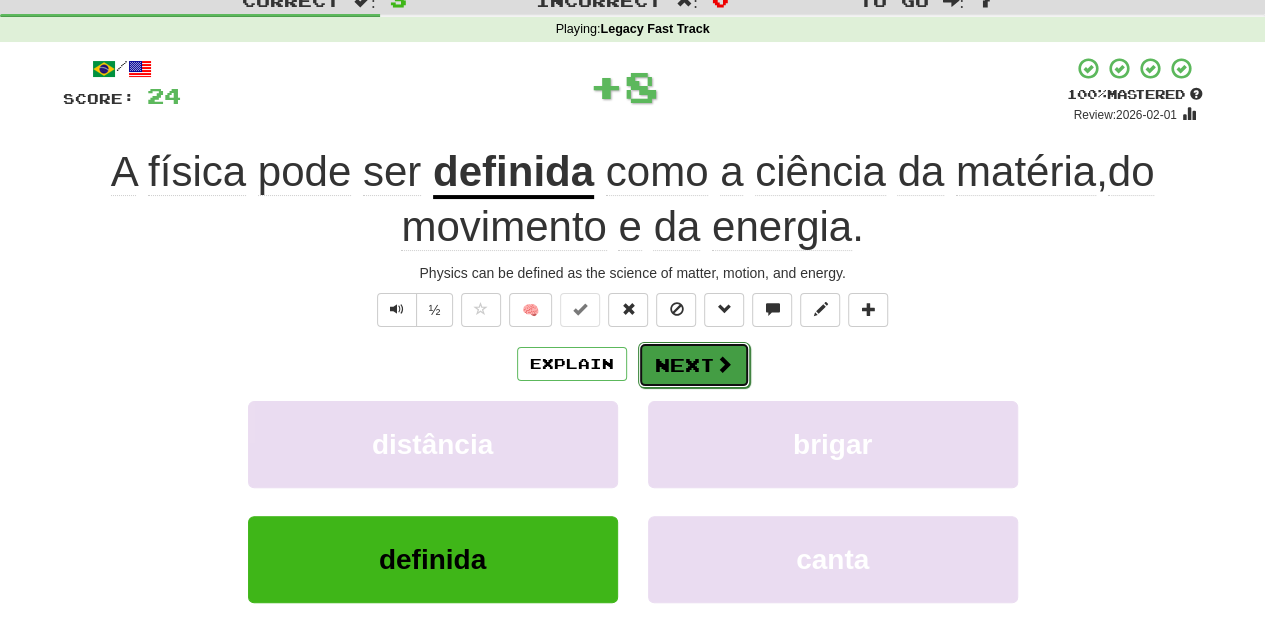 click on "Next" at bounding box center [694, 365] 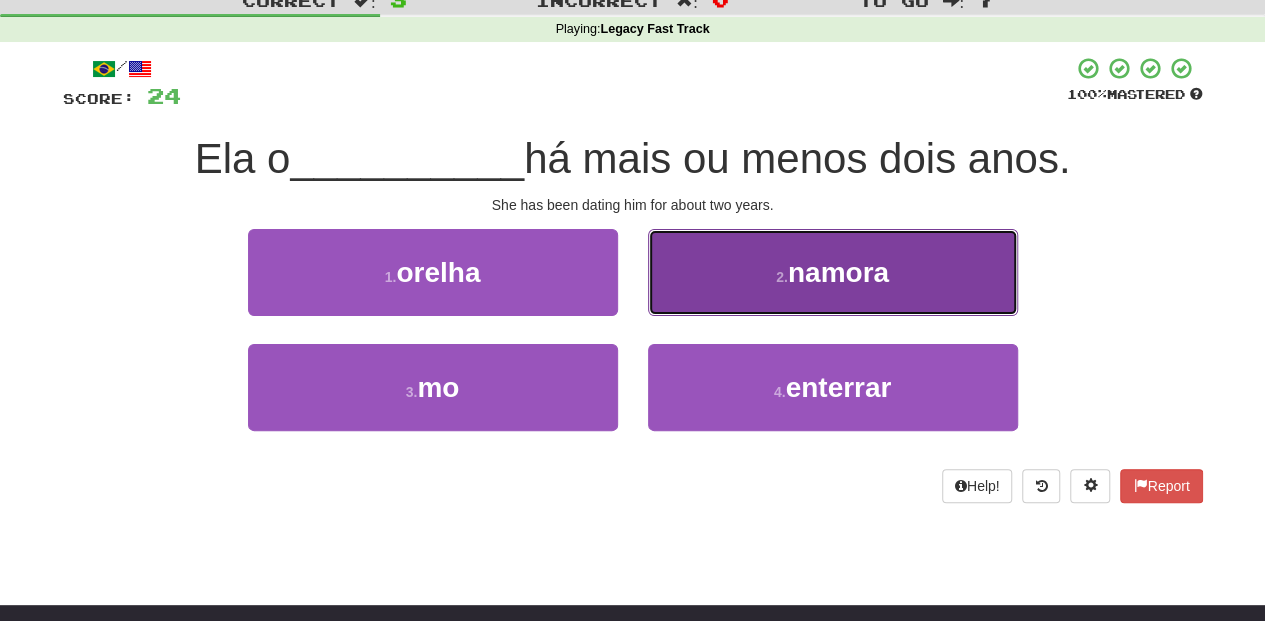 click on "2 .  namora" at bounding box center [833, 272] 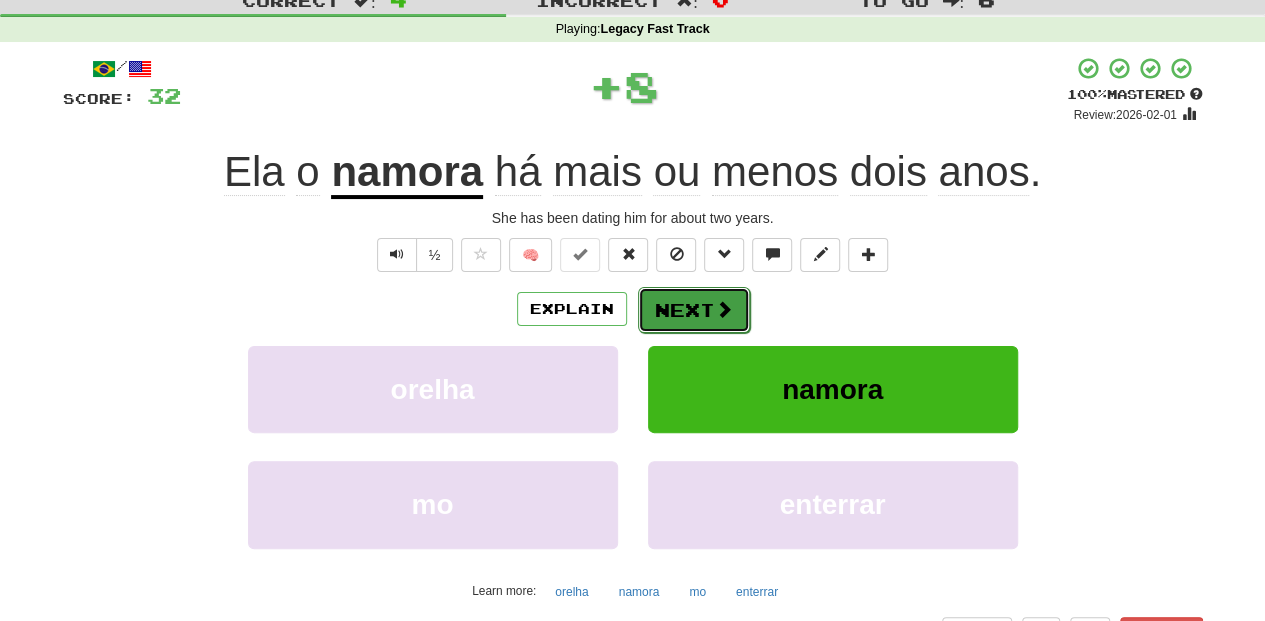 click on "Next" at bounding box center (694, 310) 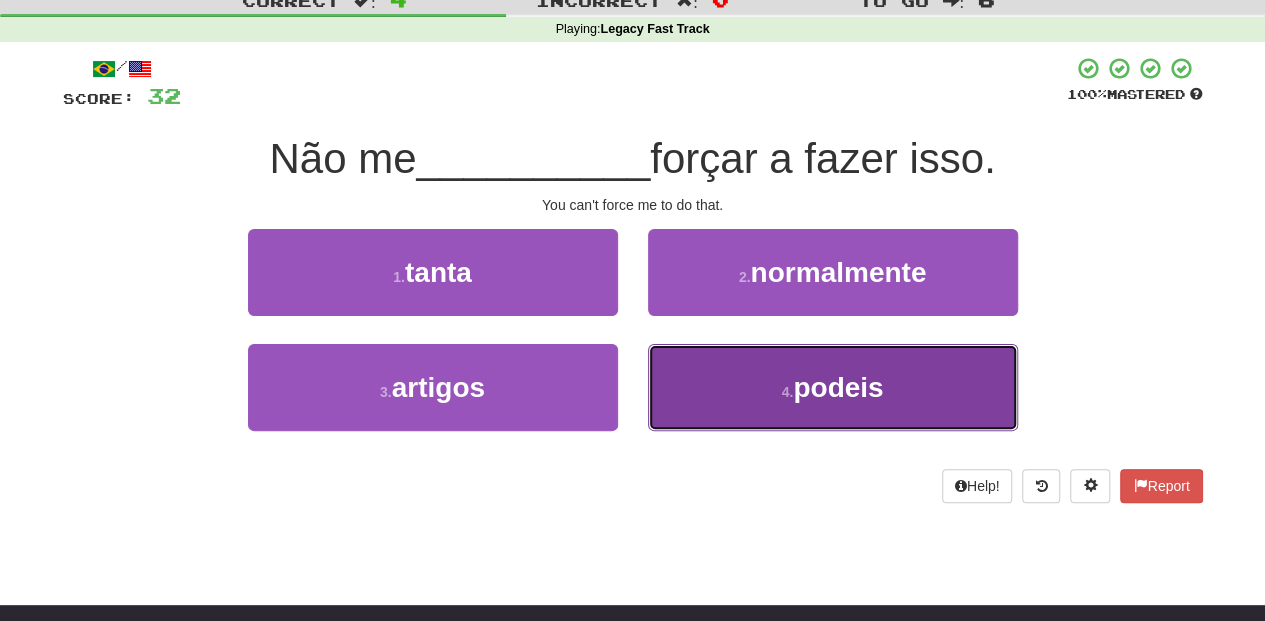 click on "4 .  podeis" at bounding box center [833, 387] 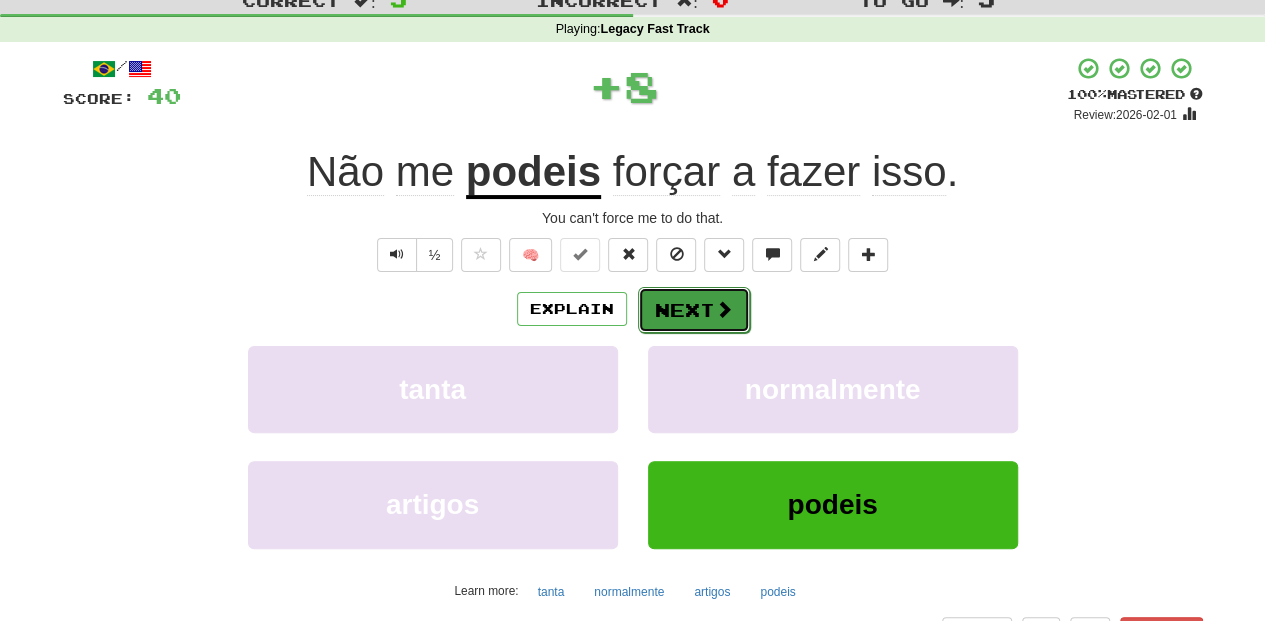 click on "Next" at bounding box center (694, 310) 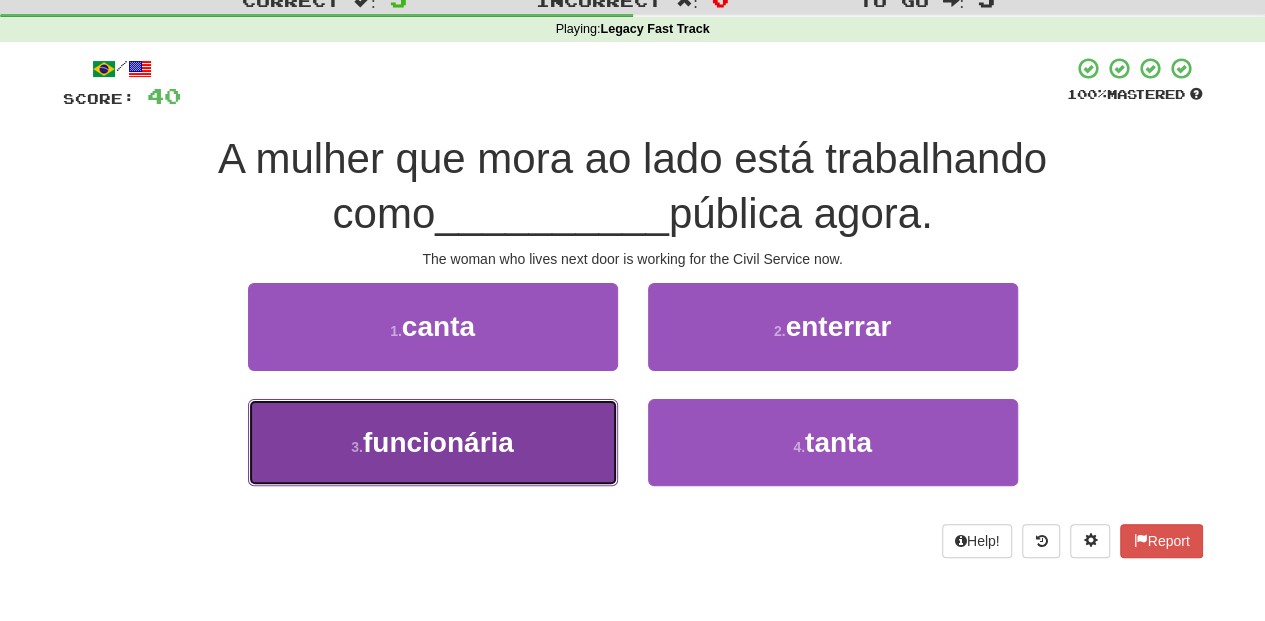 click on "3 .  funcionária" at bounding box center [433, 442] 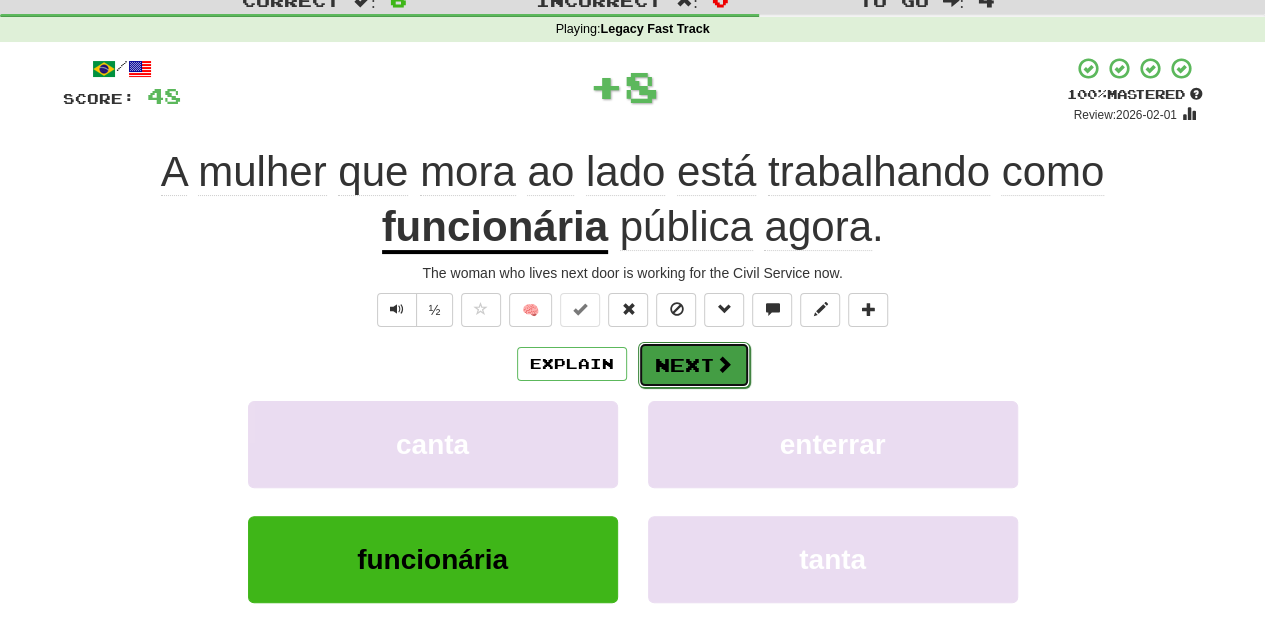 click on "Next" at bounding box center [694, 365] 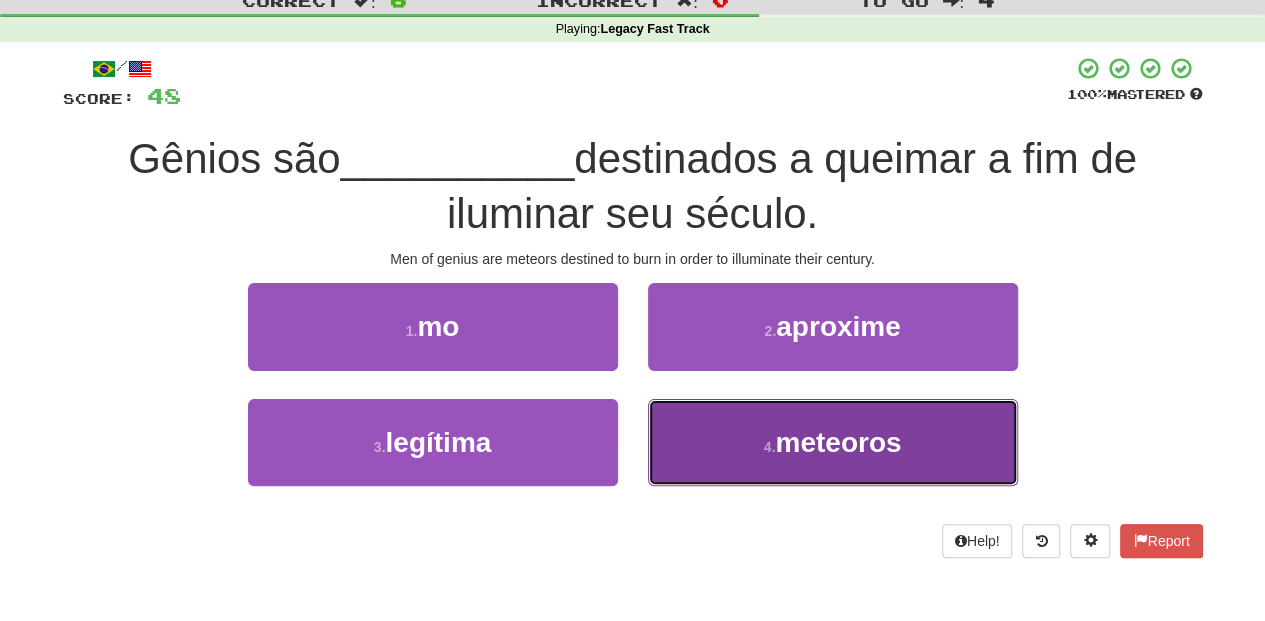 click on "4 .  meteoros" at bounding box center [833, 442] 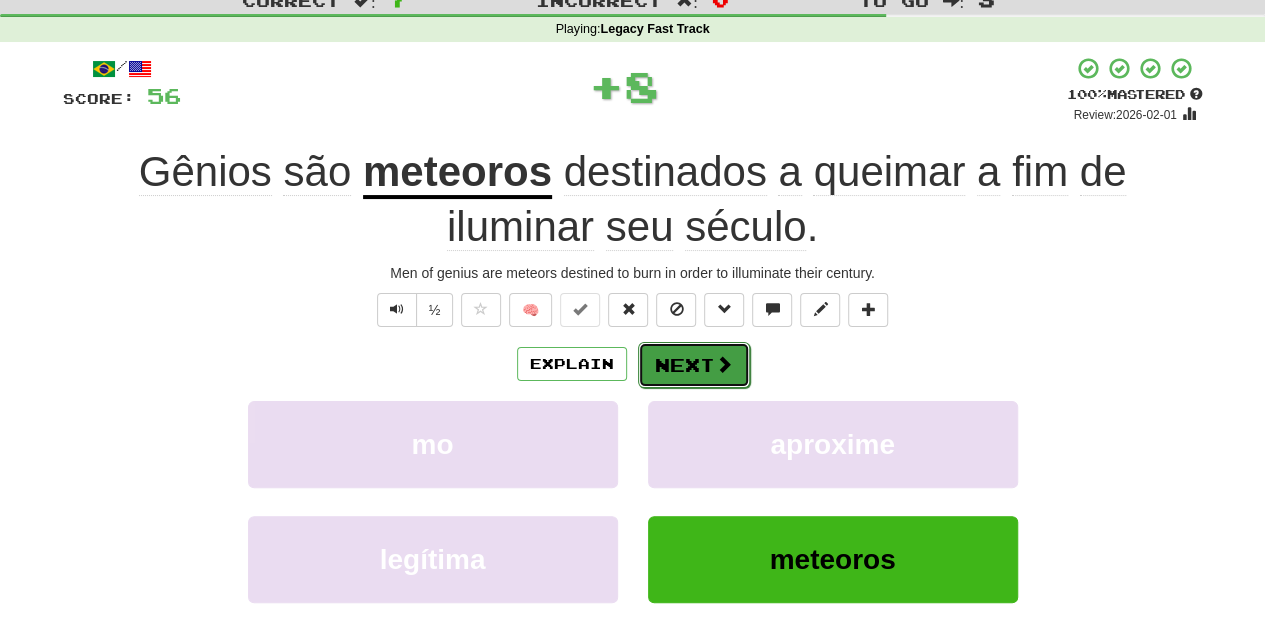 click on "Next" at bounding box center (694, 365) 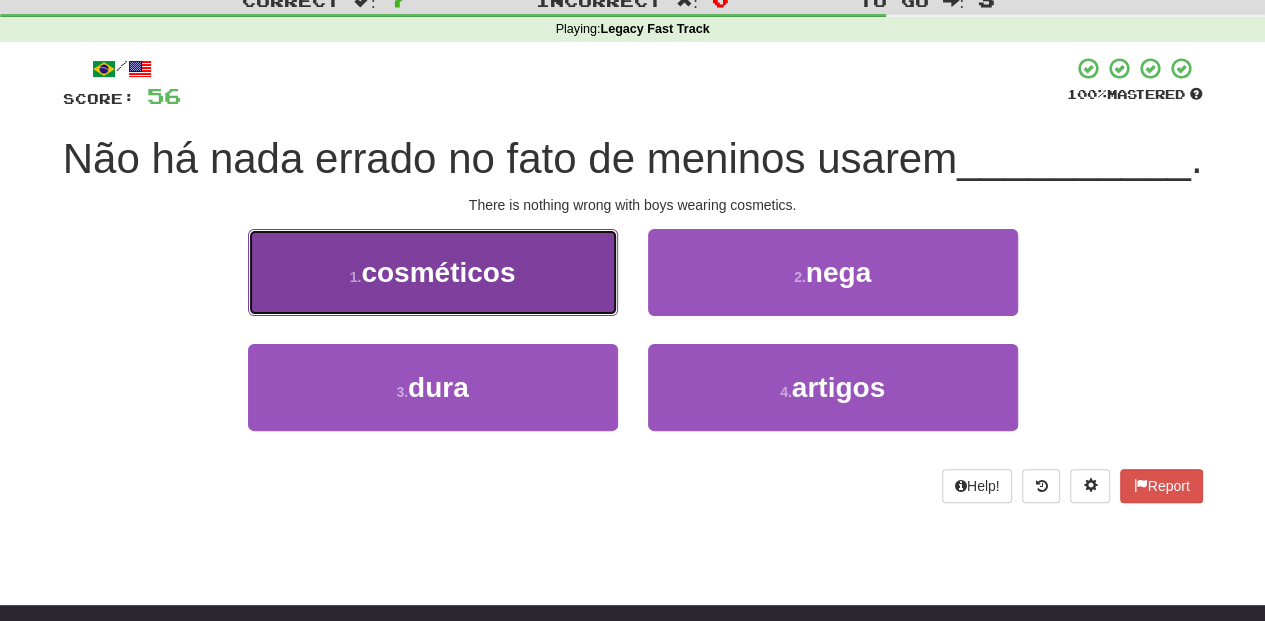 click on "1 .  cosméticos" at bounding box center [433, 272] 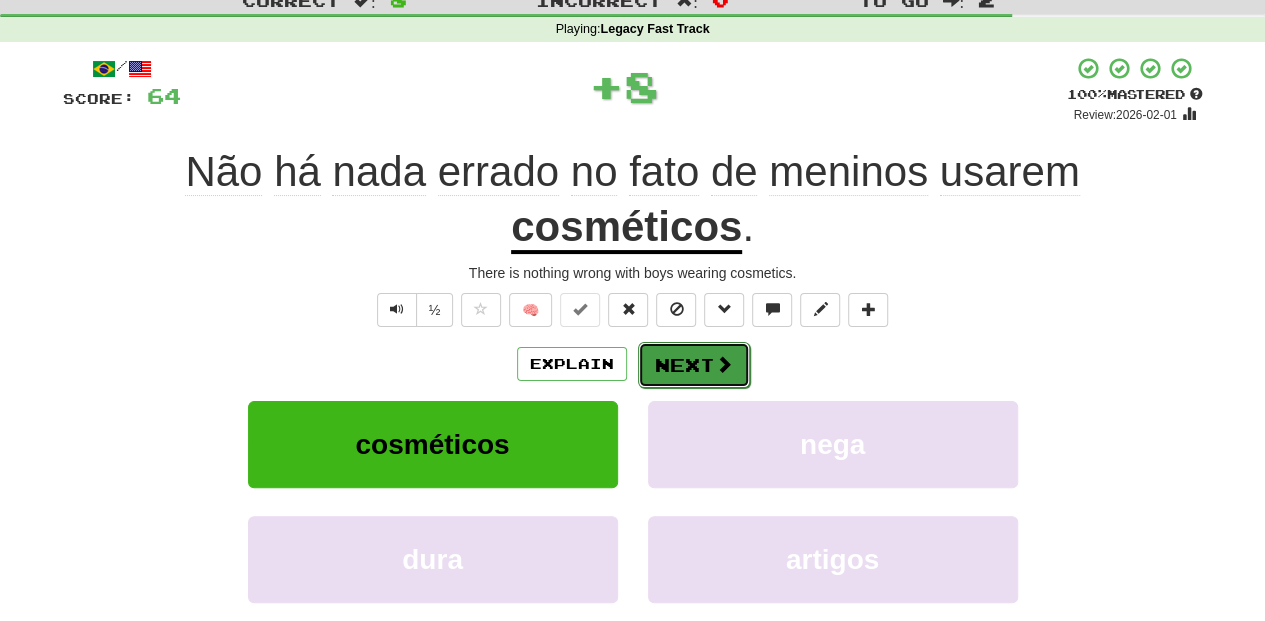 click on "Next" at bounding box center (694, 365) 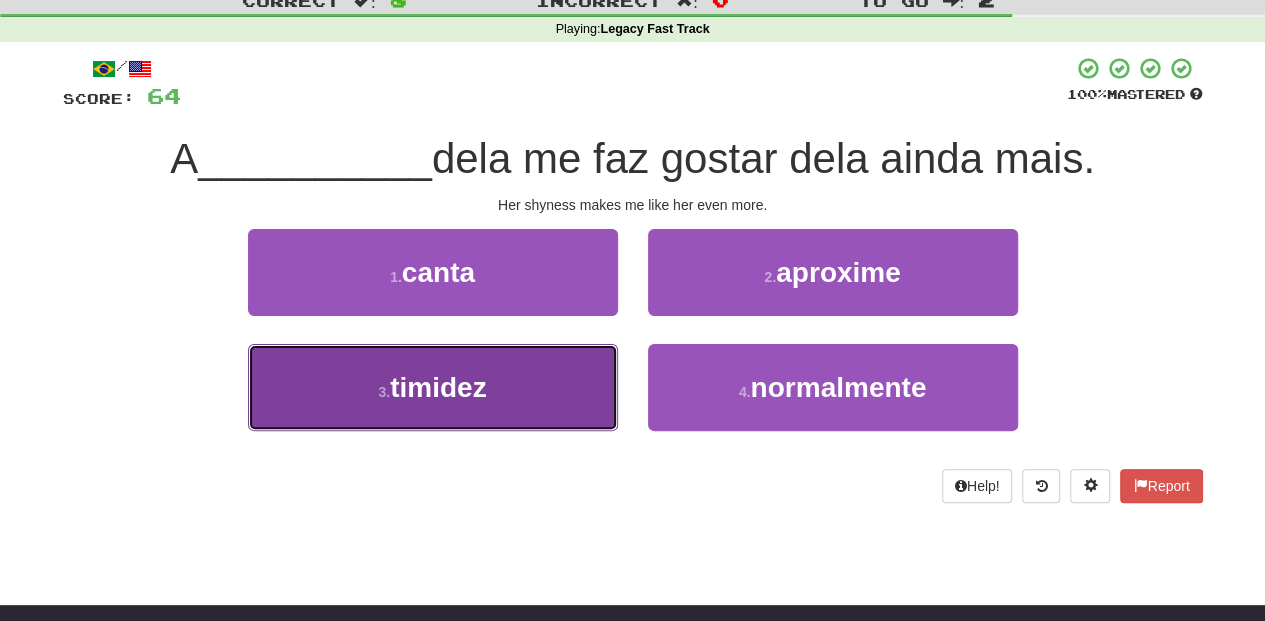click on "3 .  timidez" at bounding box center (433, 387) 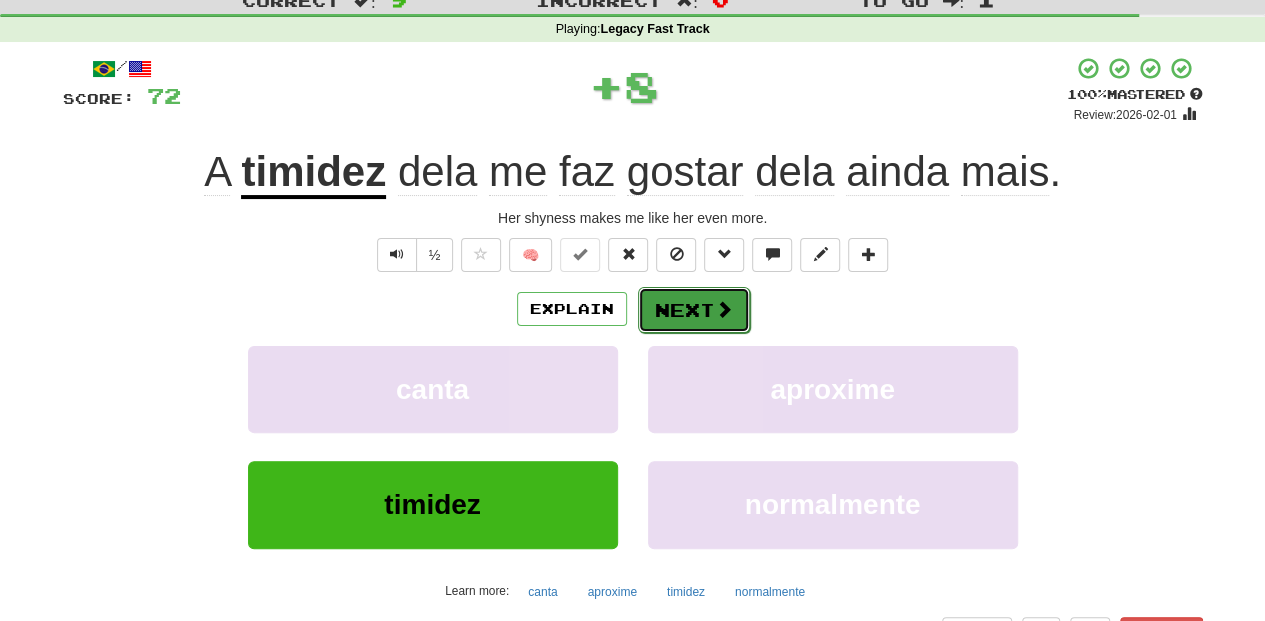 click on "Next" at bounding box center [694, 310] 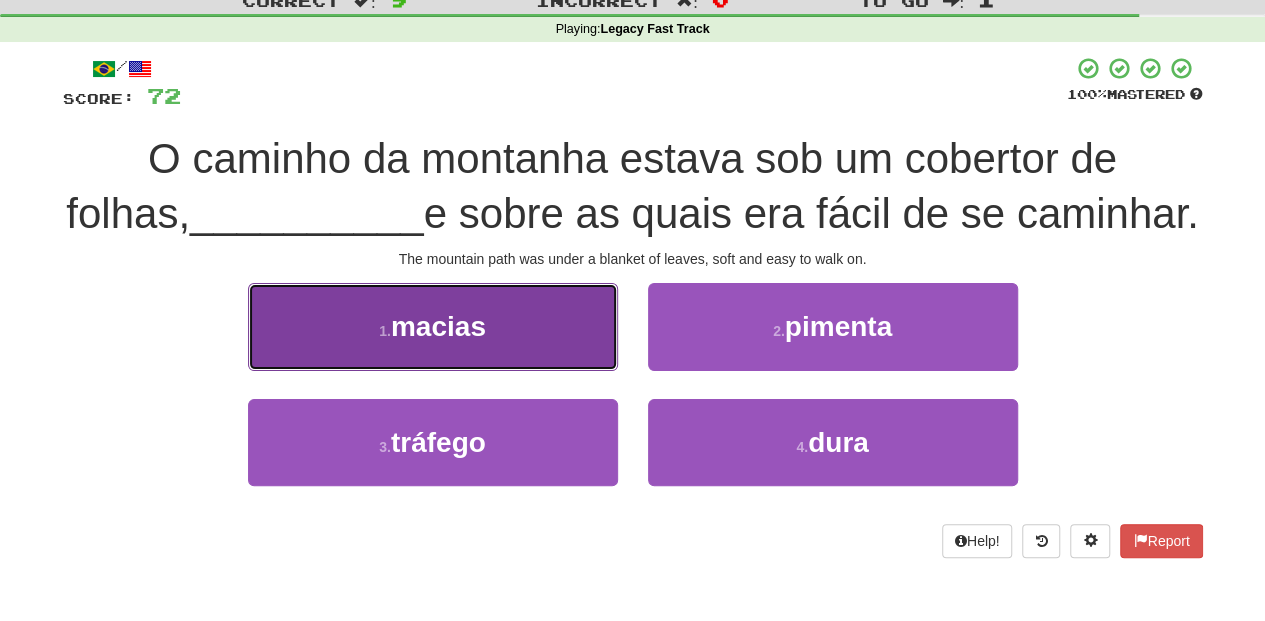 click on "1 .  macias" at bounding box center (433, 326) 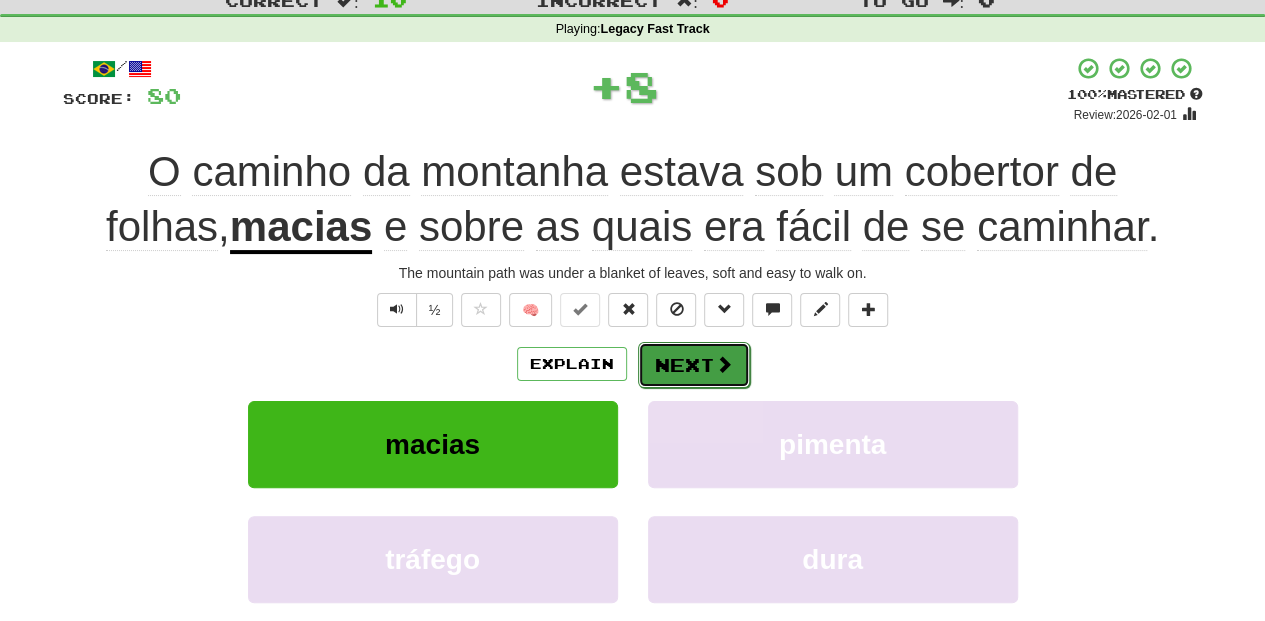 click on "Next" at bounding box center (694, 365) 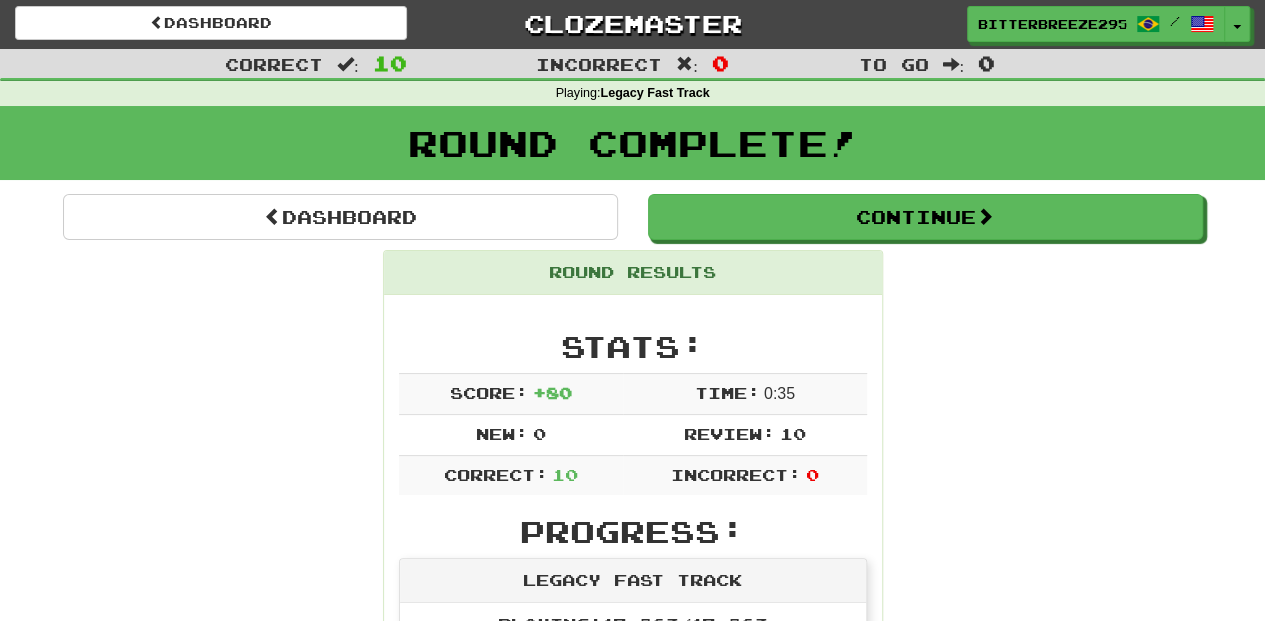 scroll, scrollTop: 0, scrollLeft: 0, axis: both 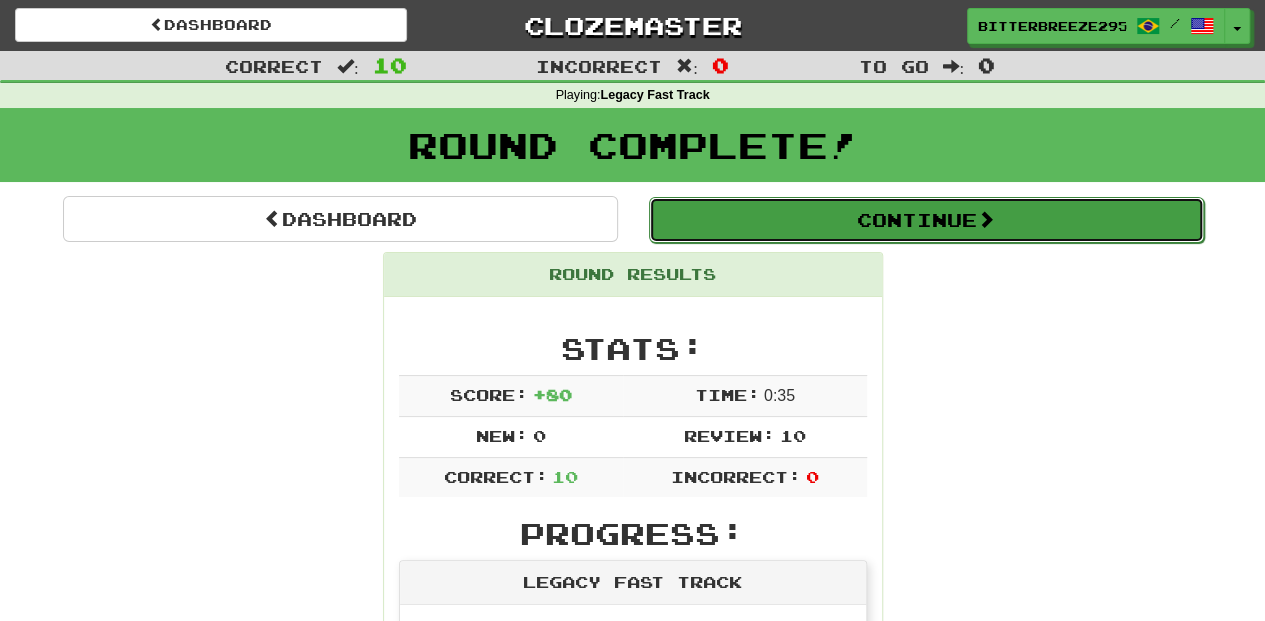 click on "Continue" at bounding box center (926, 220) 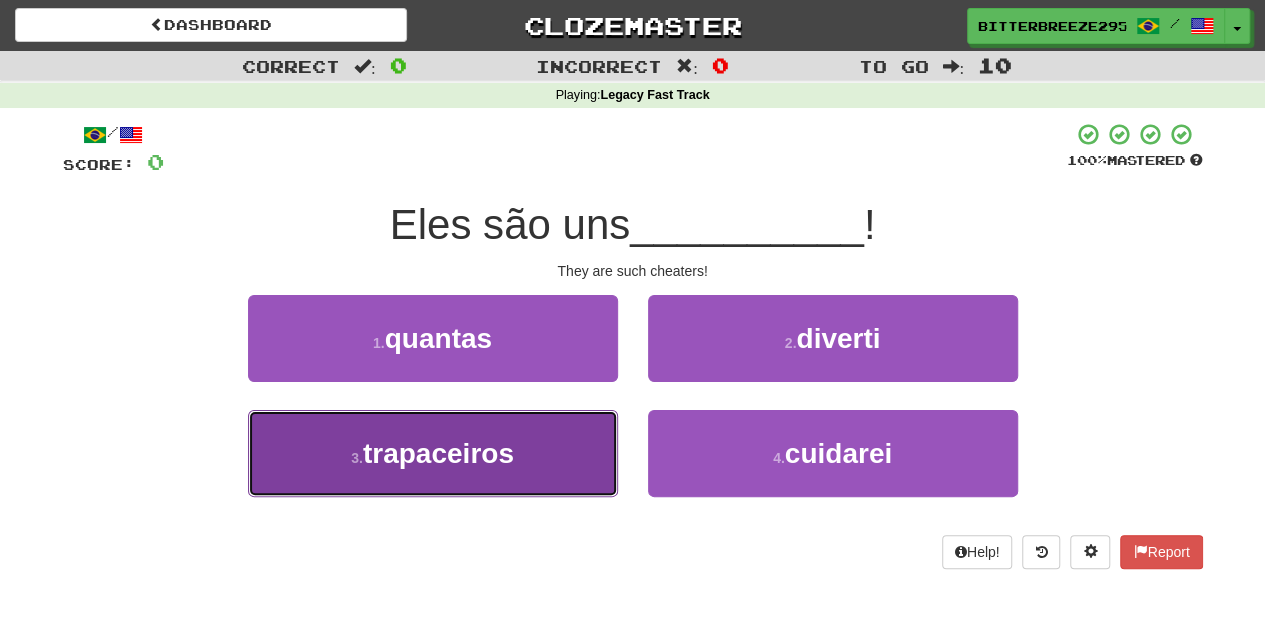 click on "3 .  trapaceiros" at bounding box center (433, 453) 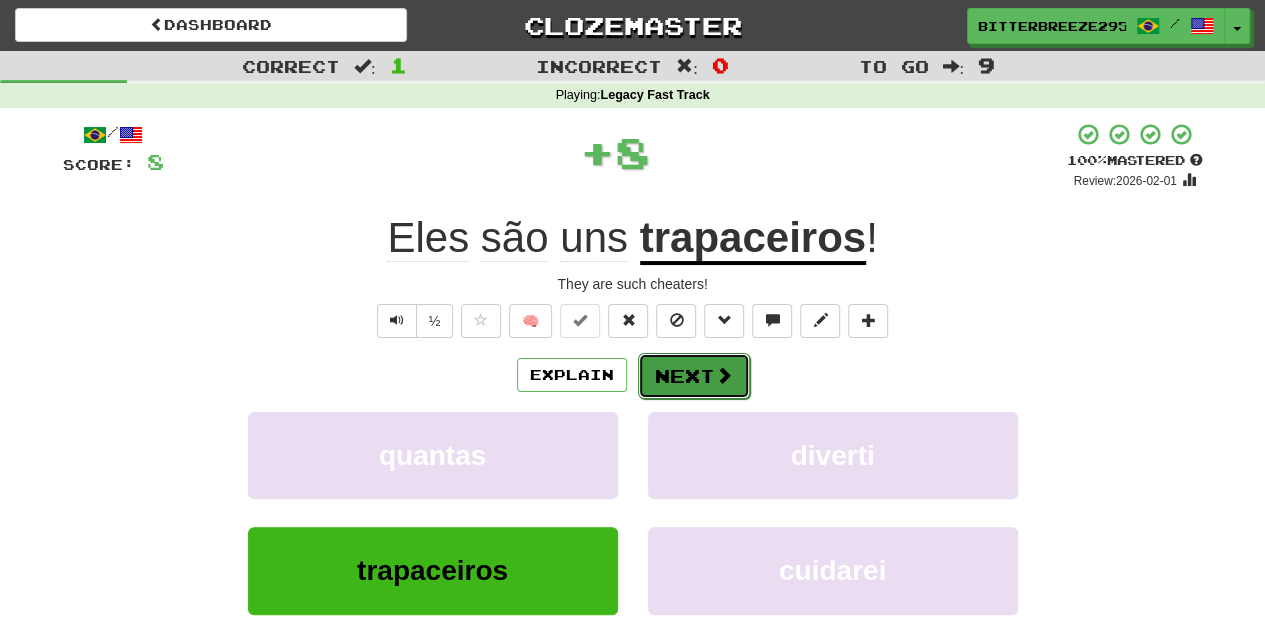 click on "Next" at bounding box center [694, 376] 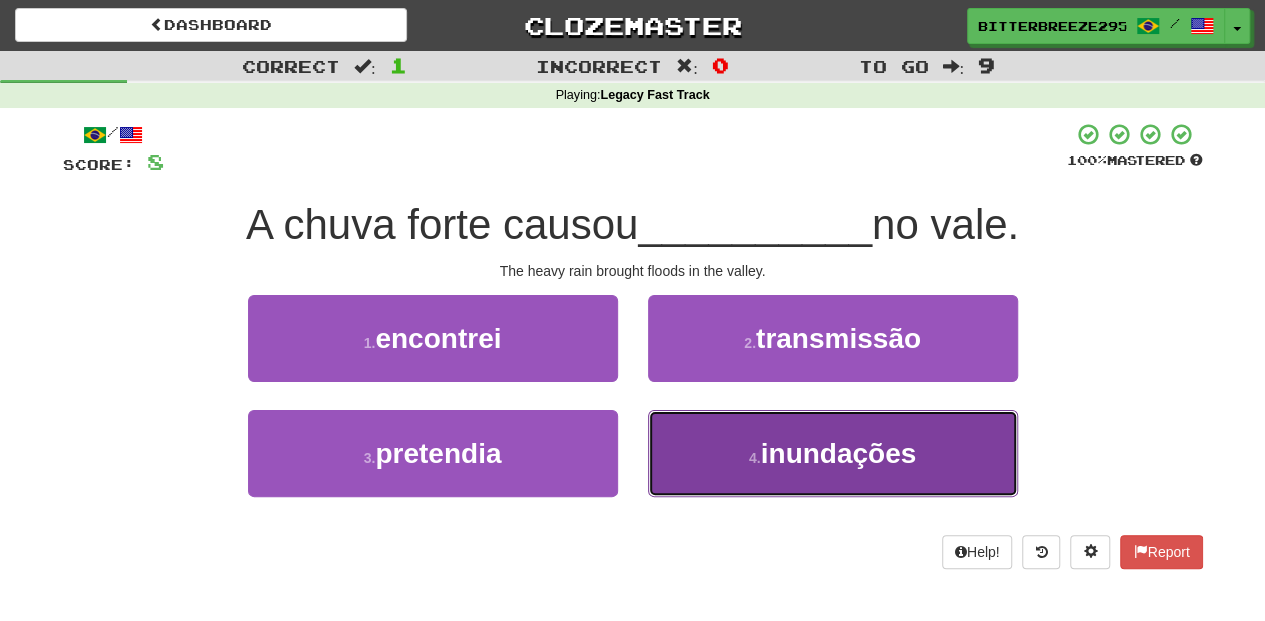 click on "4 .  inundações" at bounding box center (833, 453) 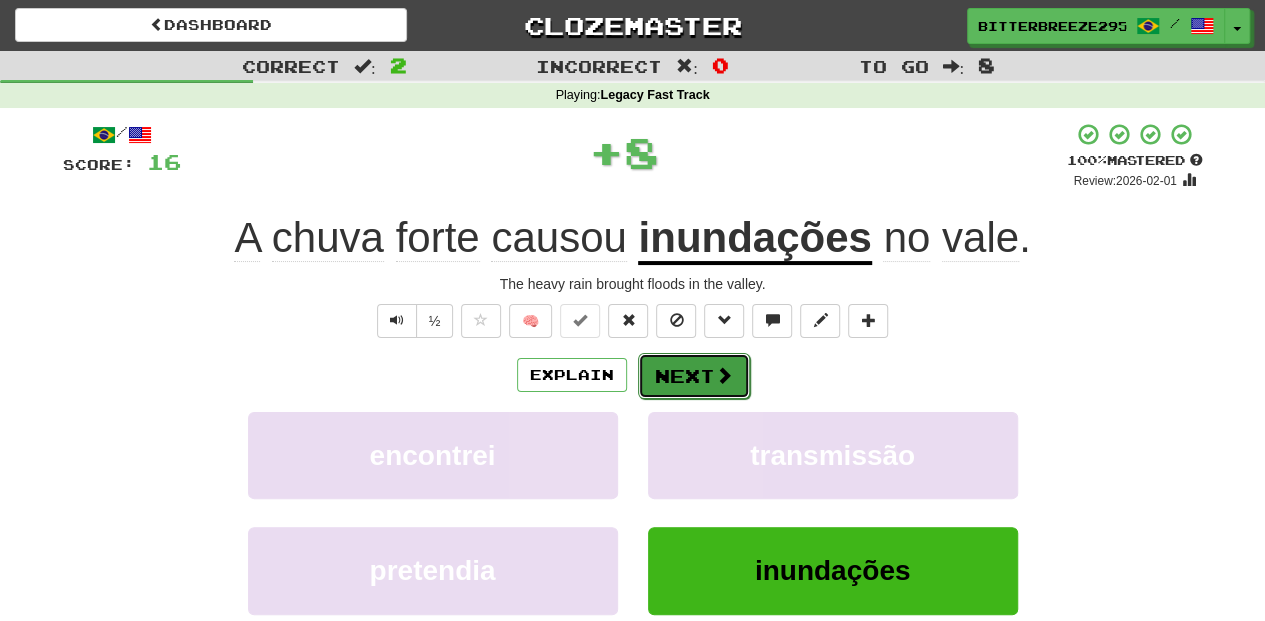 click on "Next" at bounding box center [694, 376] 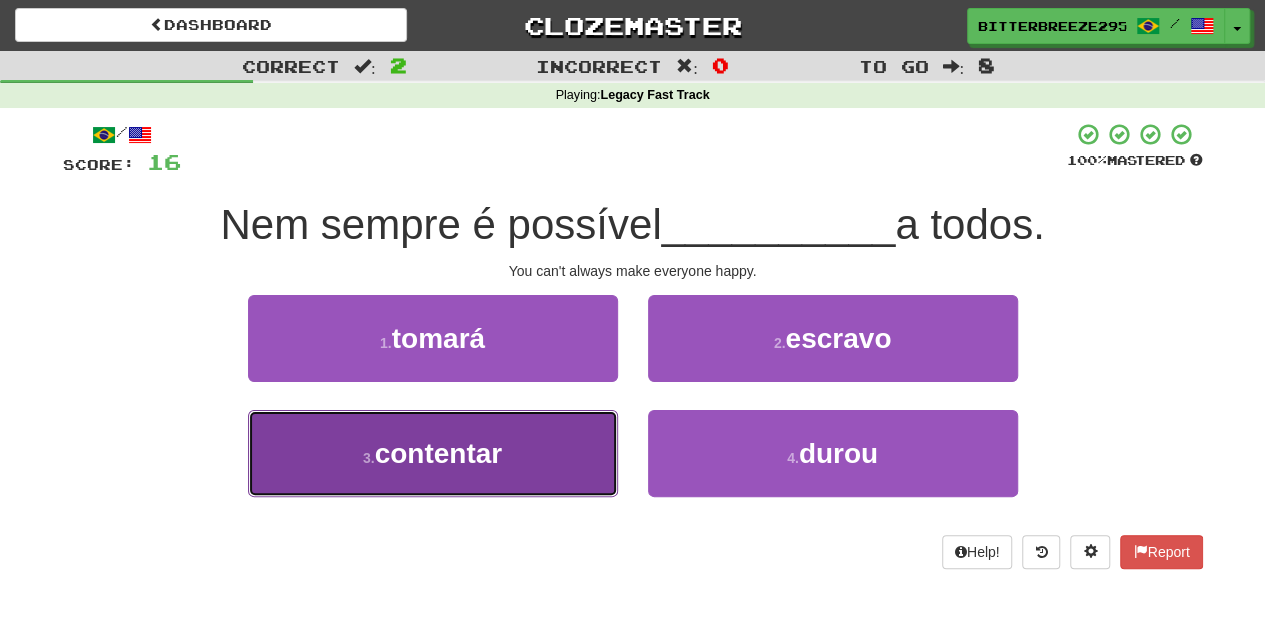 click on "3 .  contentar" at bounding box center (433, 453) 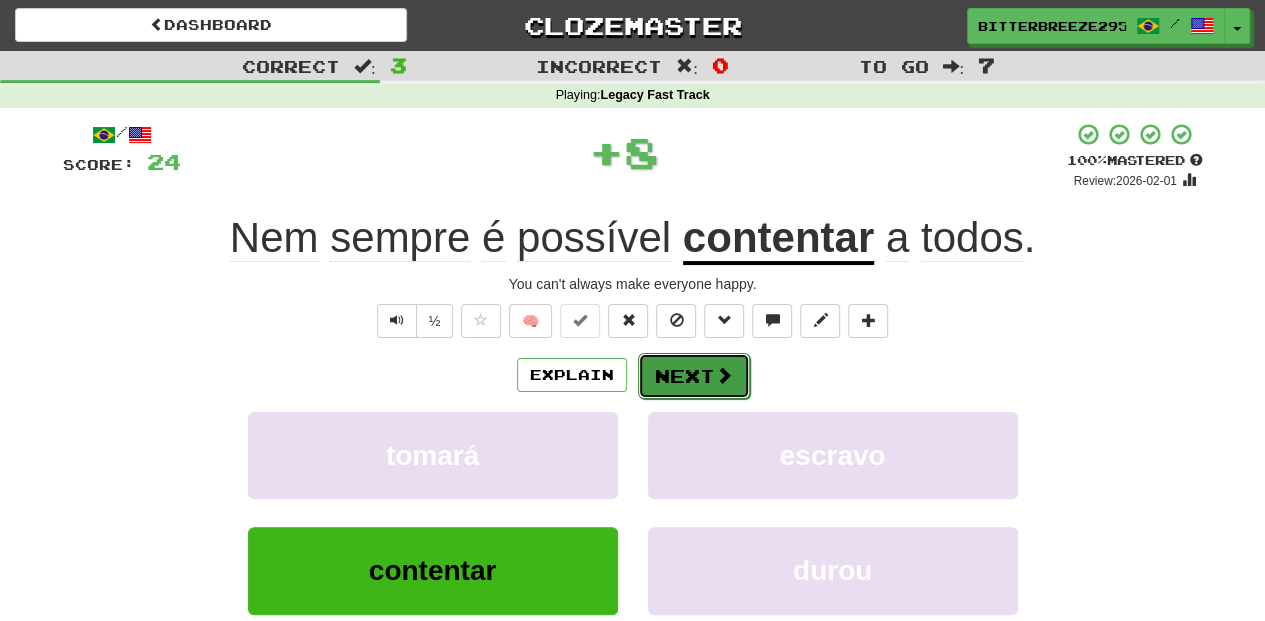 click on "Next" at bounding box center [694, 376] 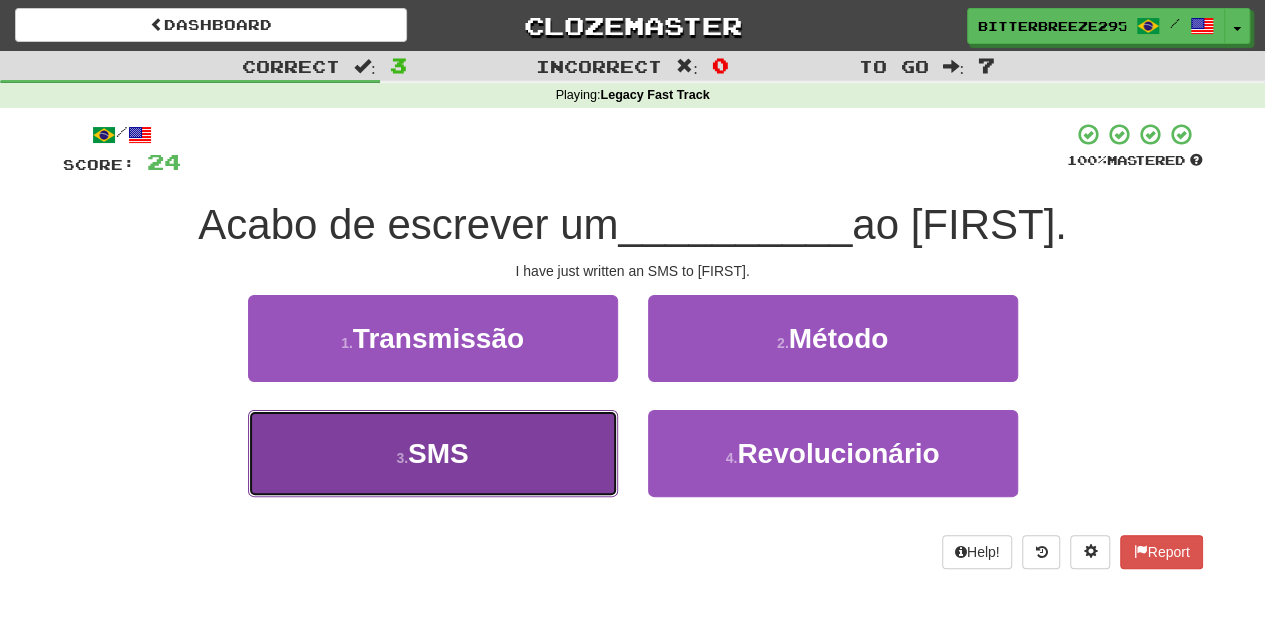 click on "3 .  SMS" at bounding box center (433, 453) 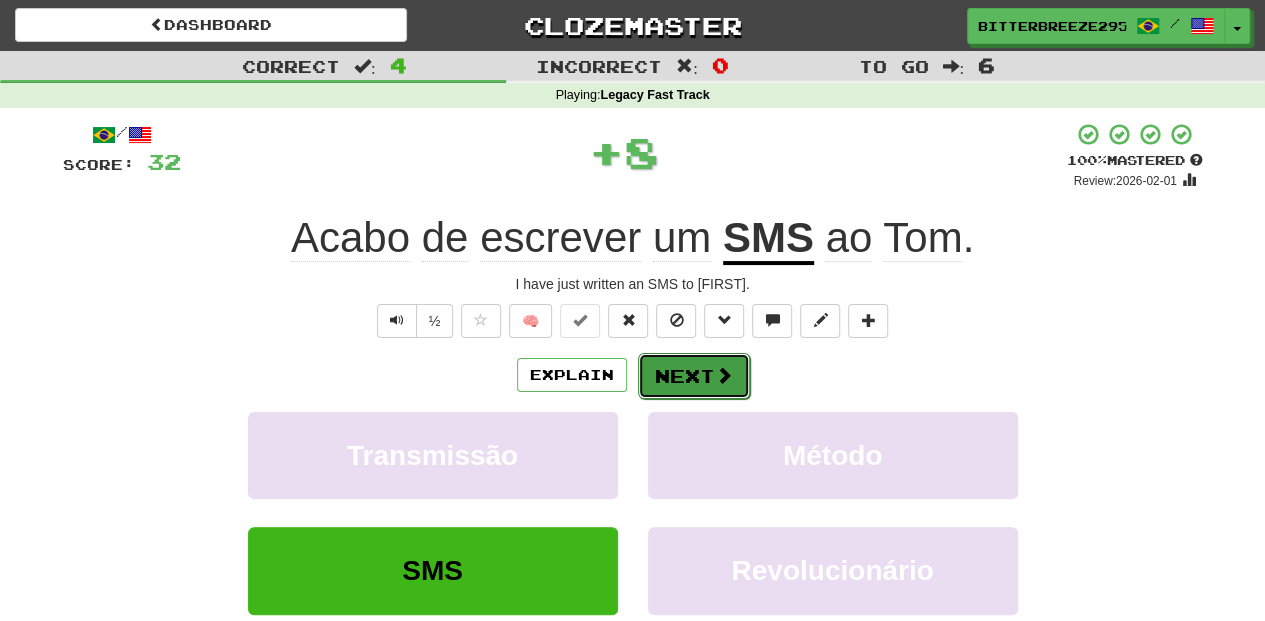 click on "Next" at bounding box center [694, 376] 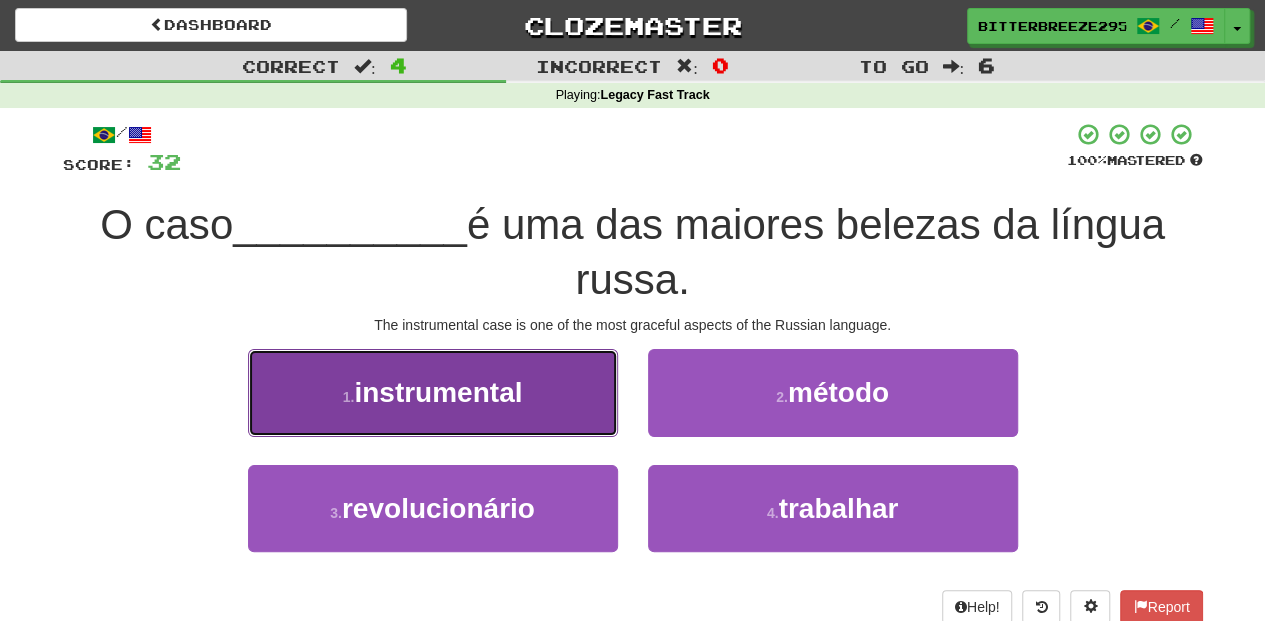 click on "1 .  instrumental" at bounding box center (433, 392) 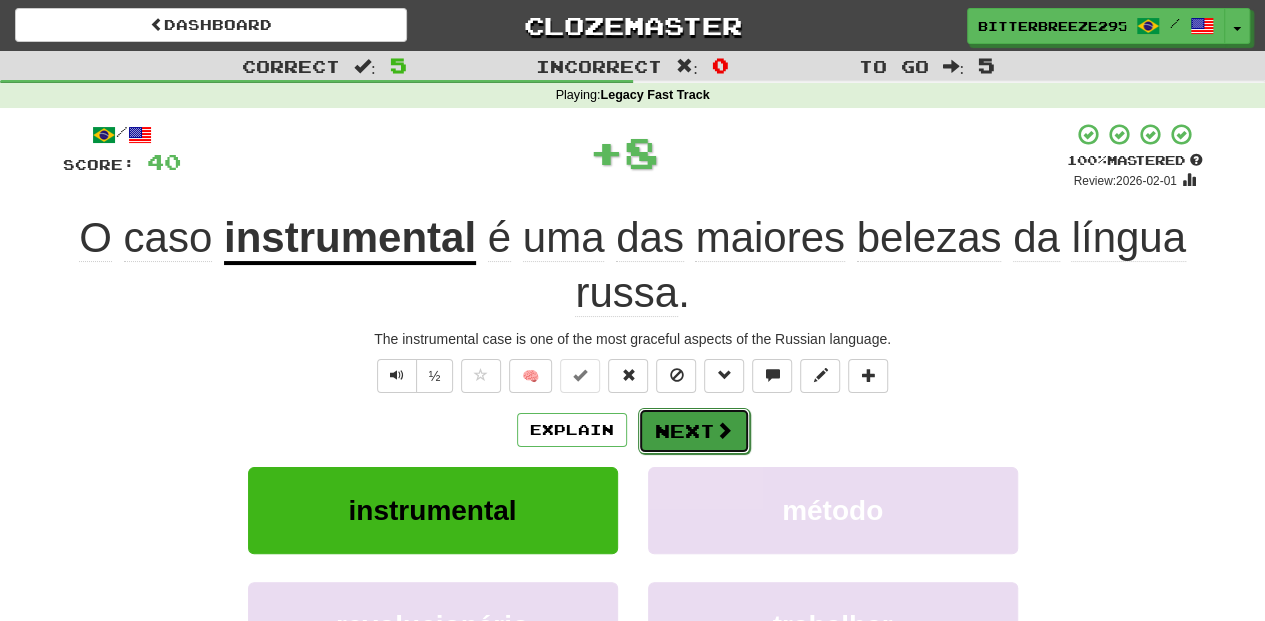 click on "Next" at bounding box center [694, 431] 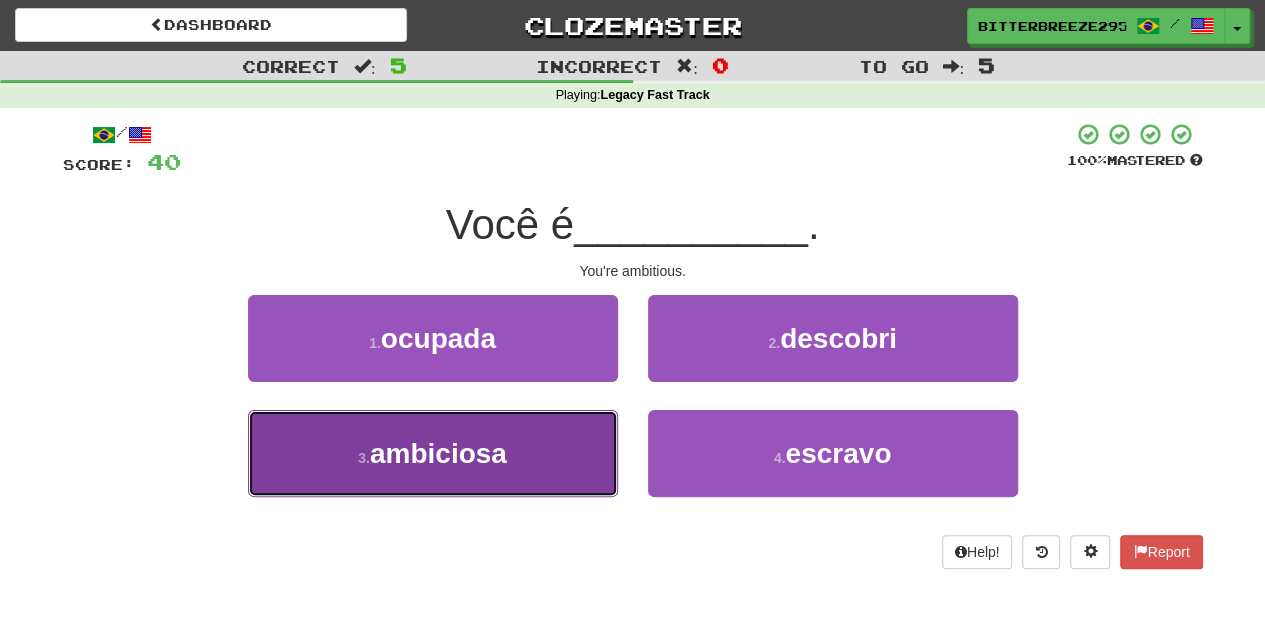click on "3 .  ambiciosa" at bounding box center (433, 453) 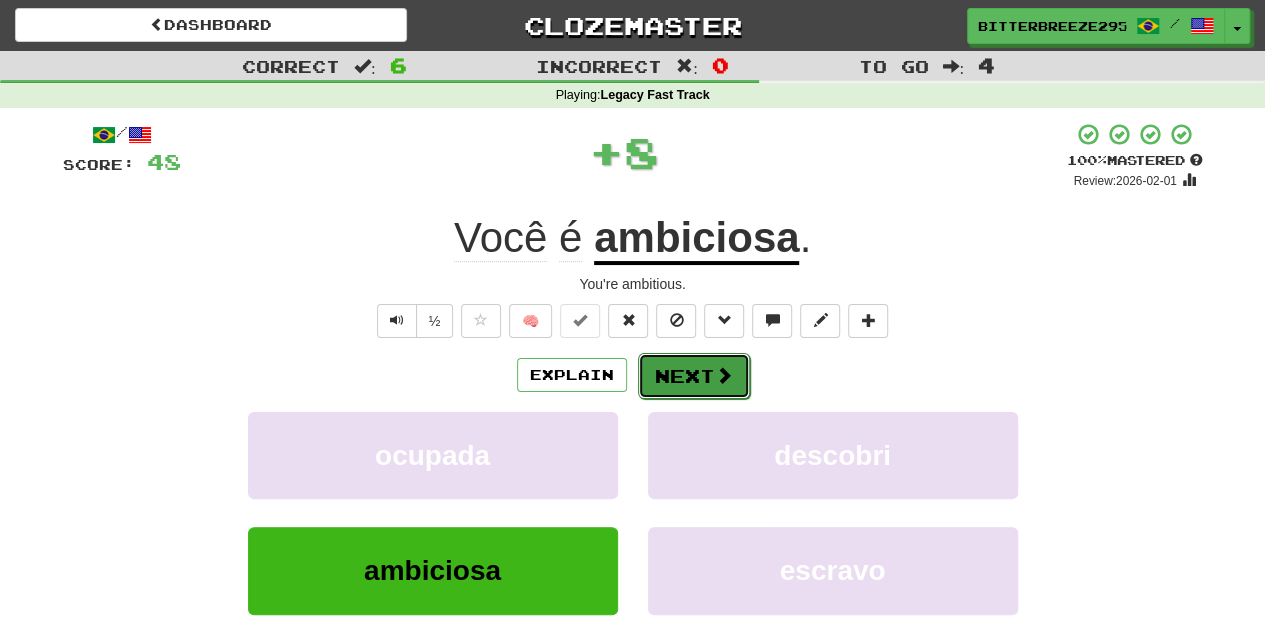 click on "Next" at bounding box center [694, 376] 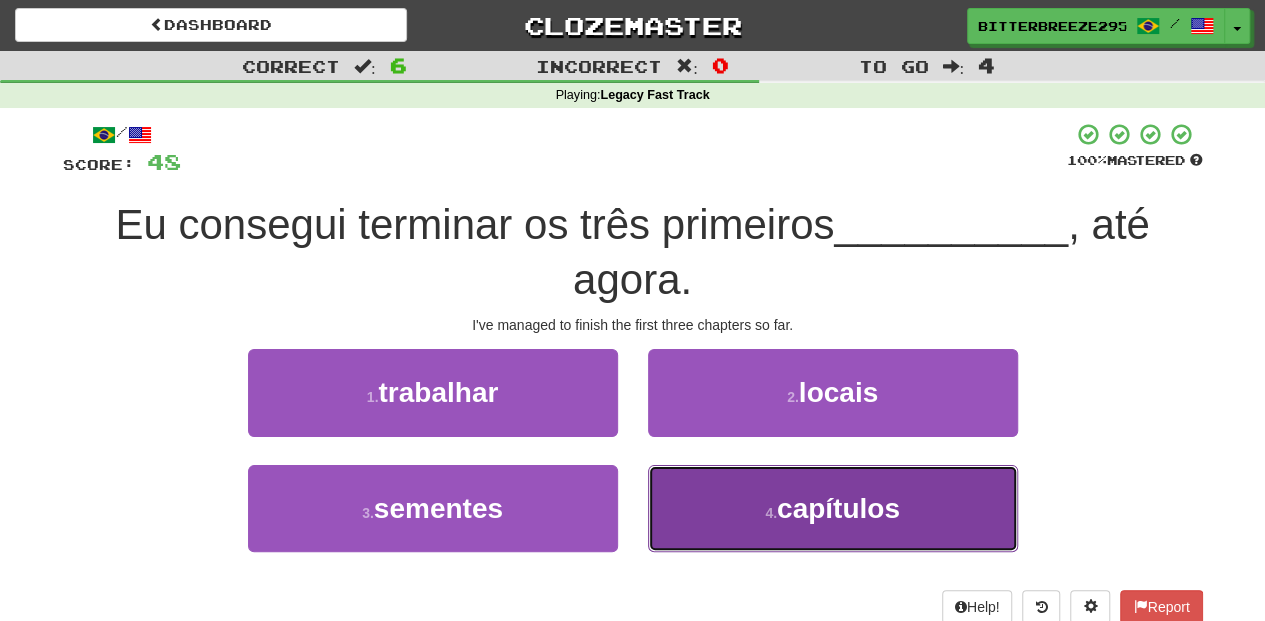 click on "4 .  capítulos" at bounding box center [833, 508] 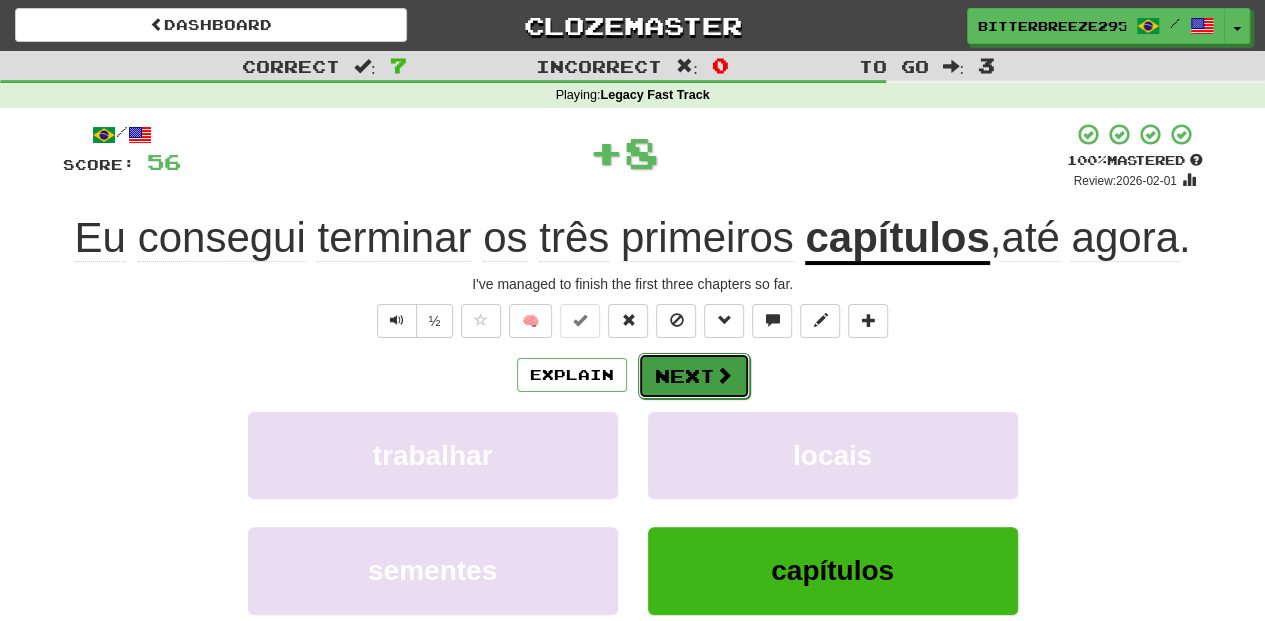 click on "Next" at bounding box center (694, 376) 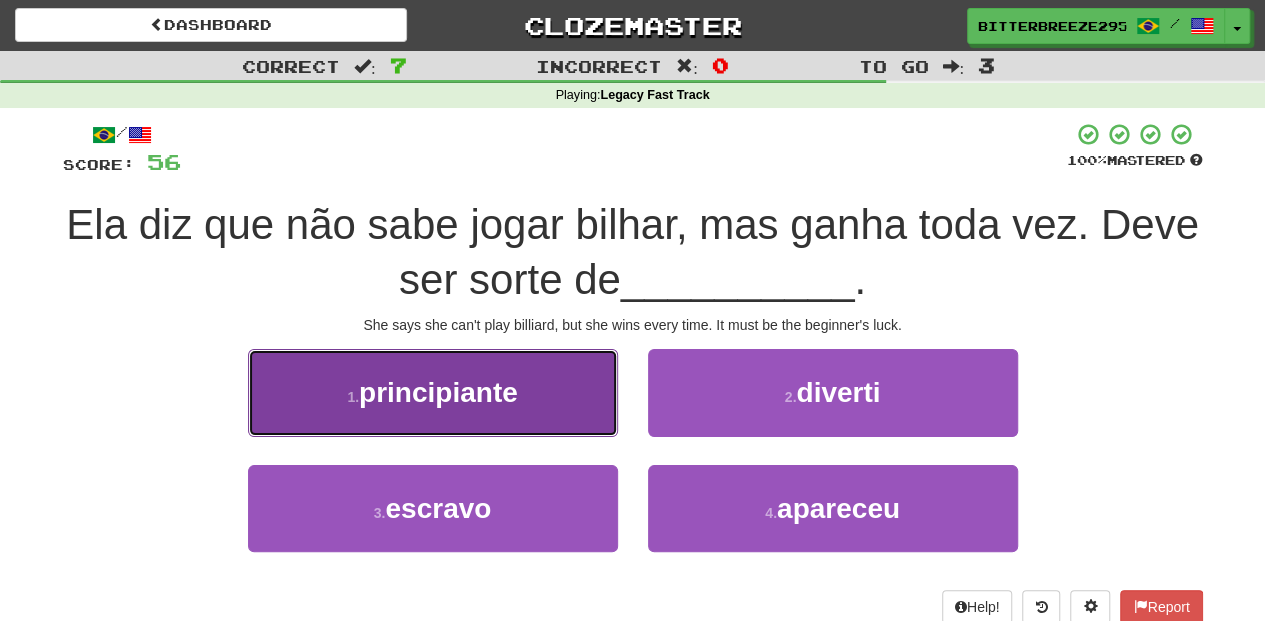 click on "1 .  principiante" at bounding box center [433, 392] 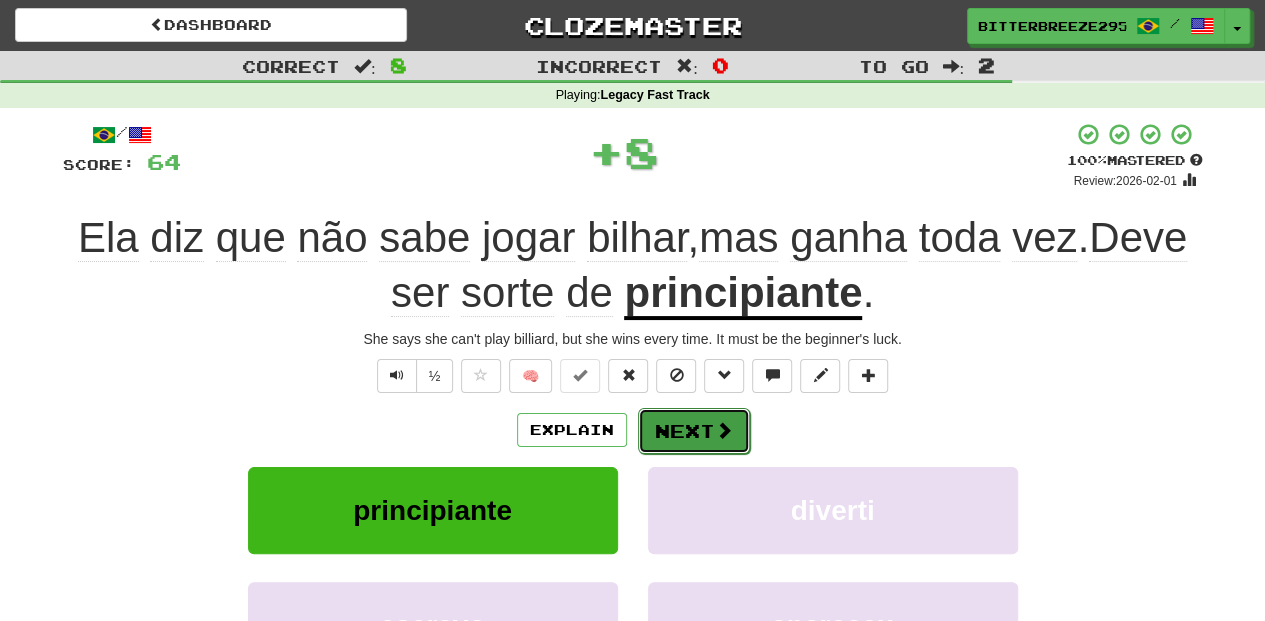 click on "Next" at bounding box center (694, 431) 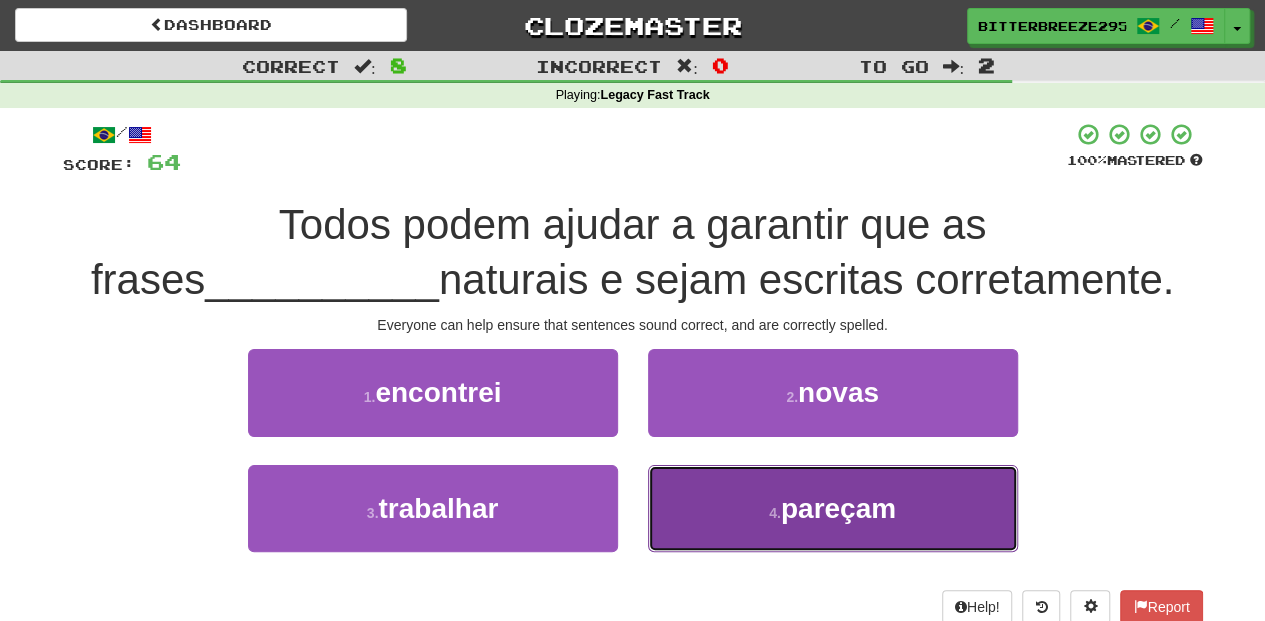 click on "4 .  pareçam" at bounding box center [833, 508] 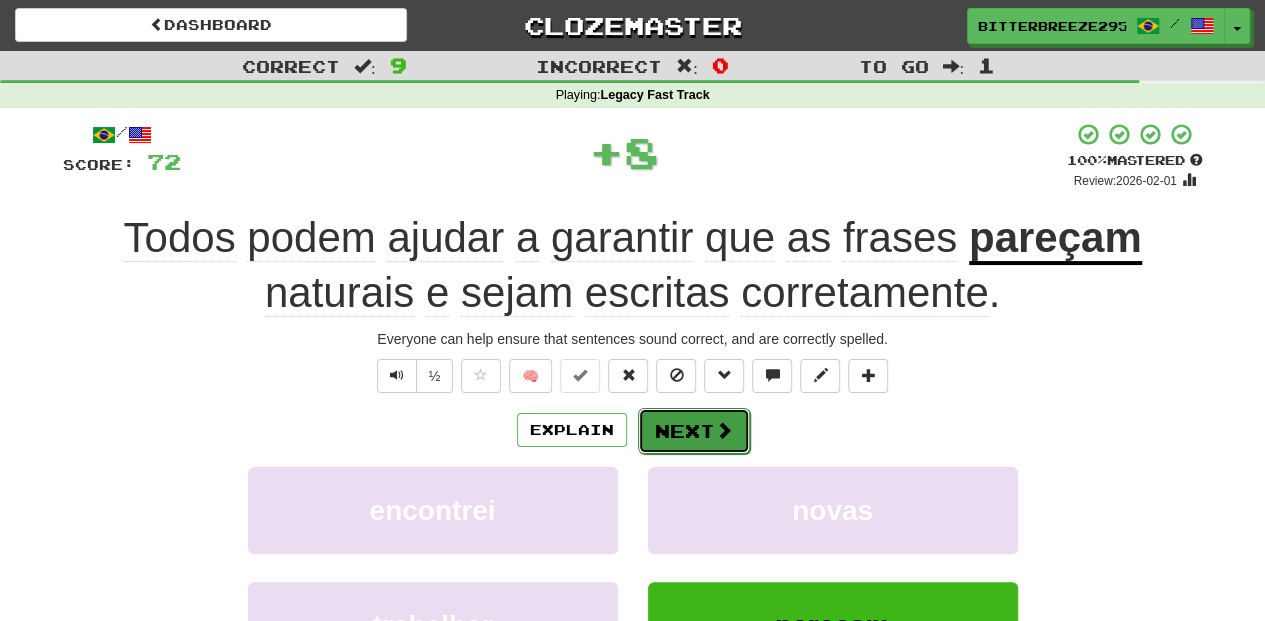 click on "Next" at bounding box center (694, 431) 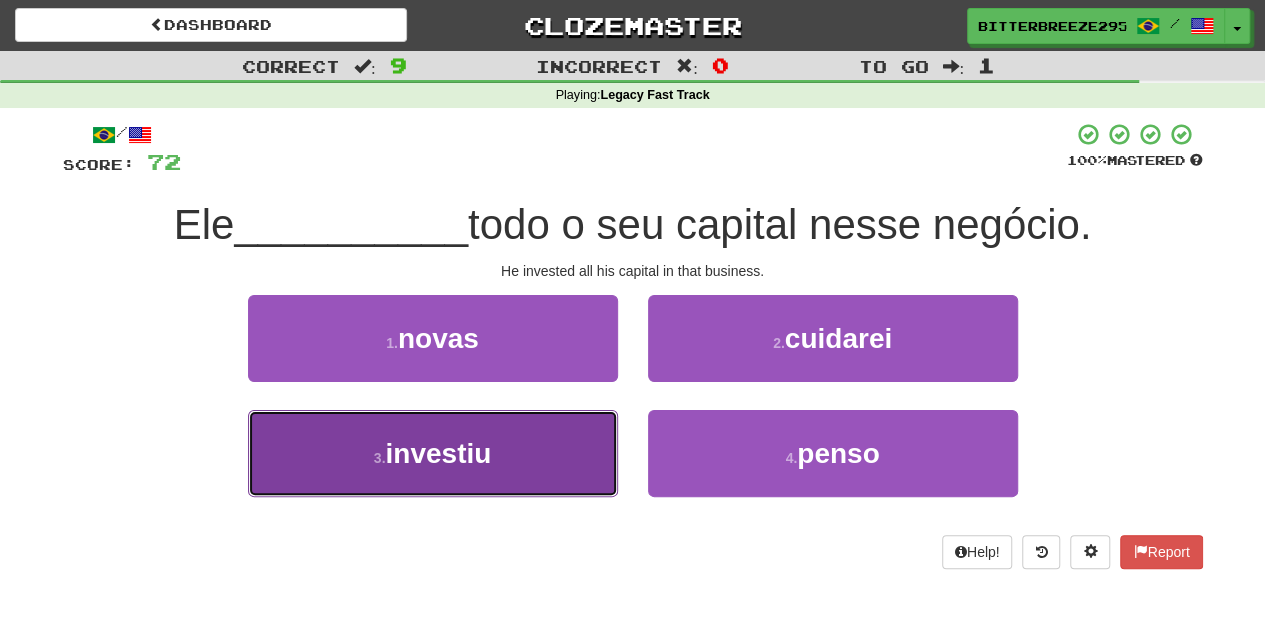 click on "3 .  investiu" at bounding box center (433, 453) 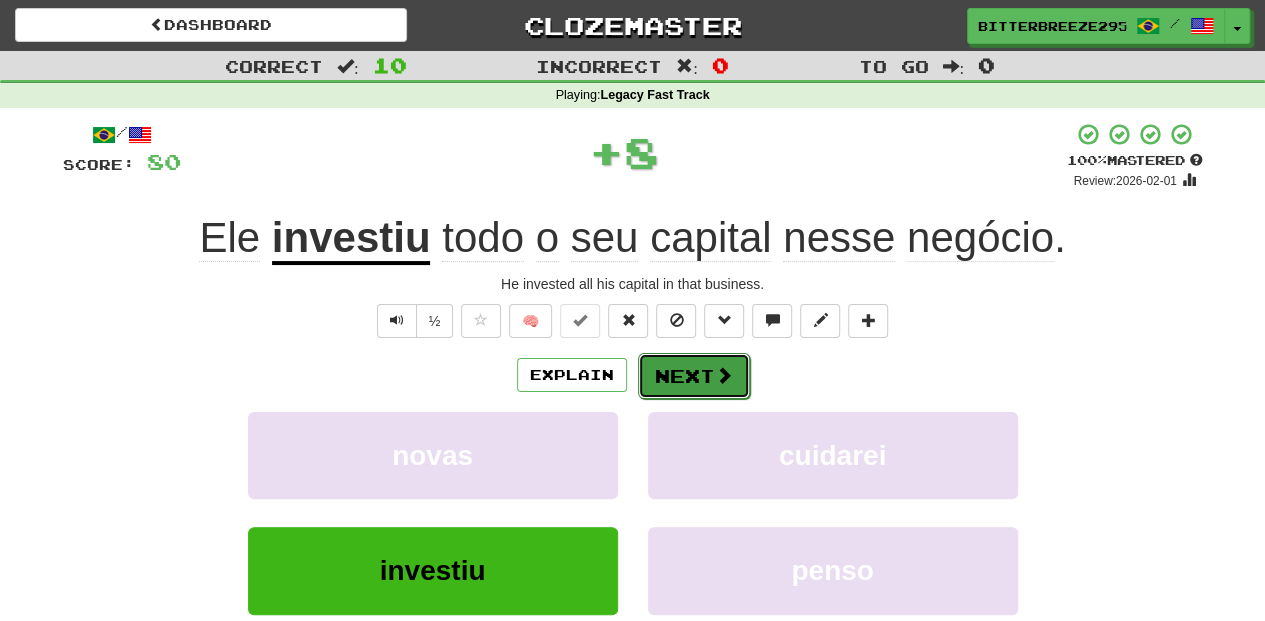 click on "Next" at bounding box center (694, 376) 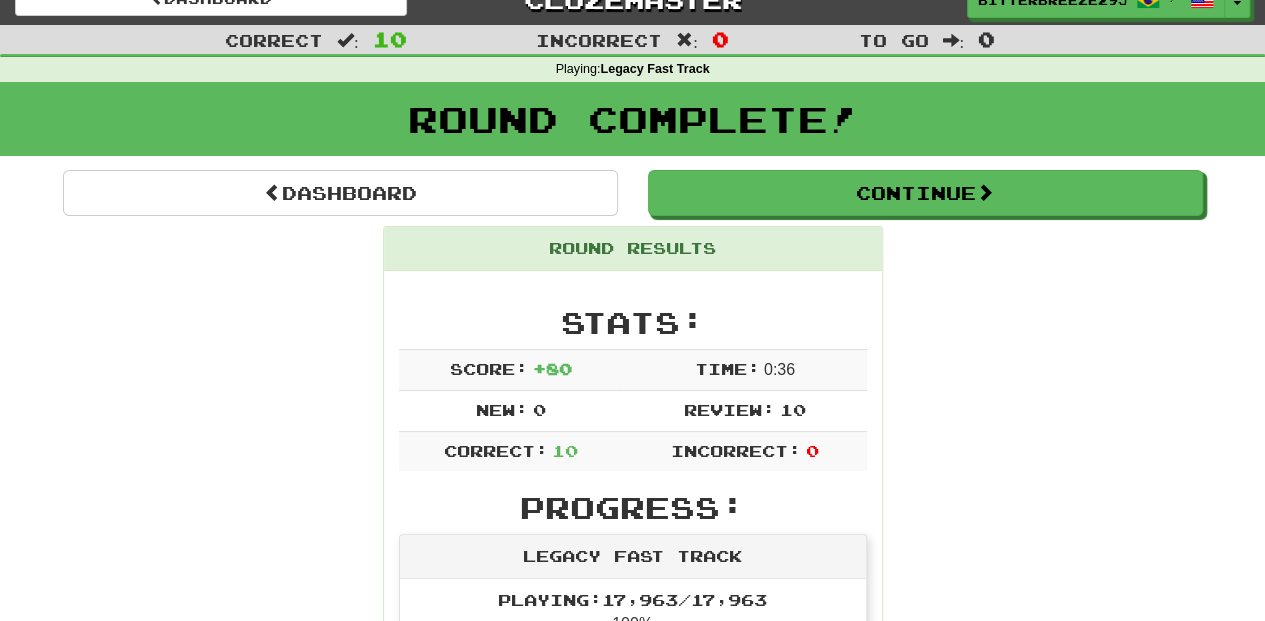 scroll, scrollTop: 0, scrollLeft: 0, axis: both 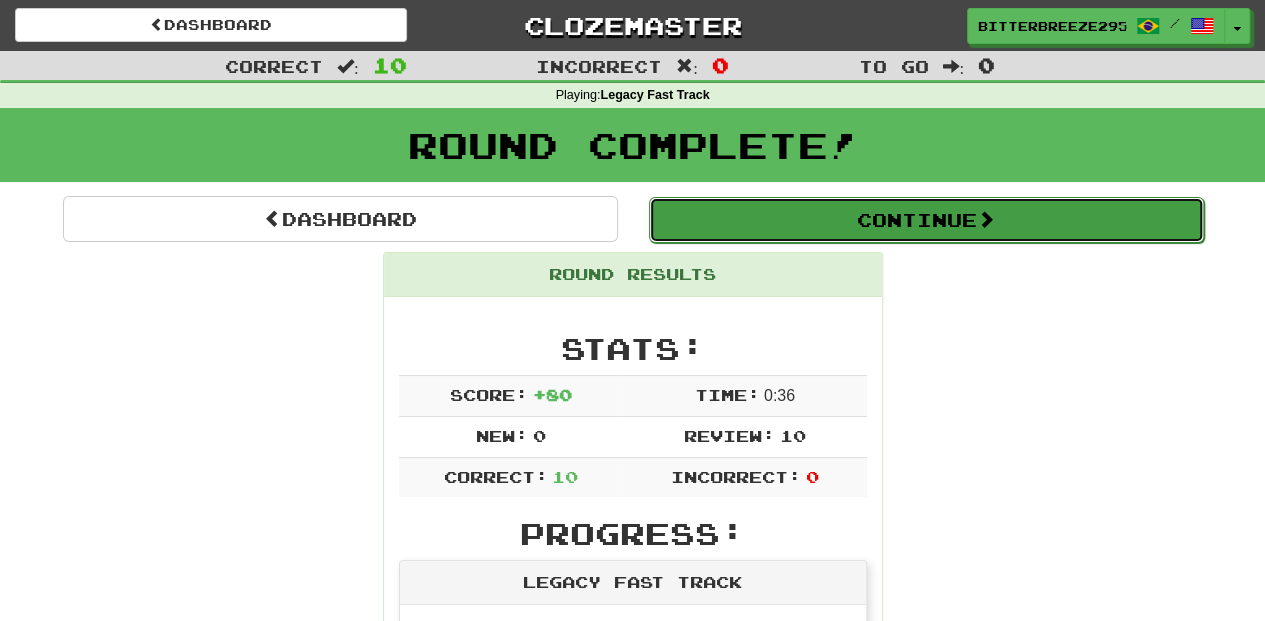 click on "Continue" at bounding box center [926, 220] 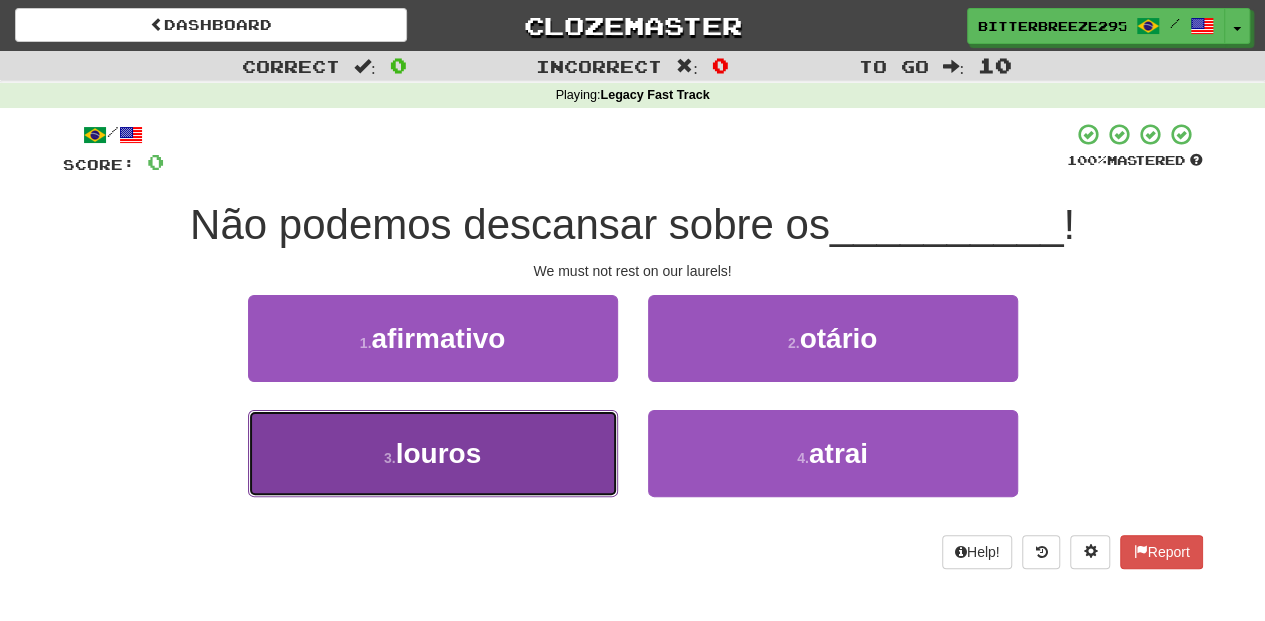 click on "3 .  louros" at bounding box center [433, 453] 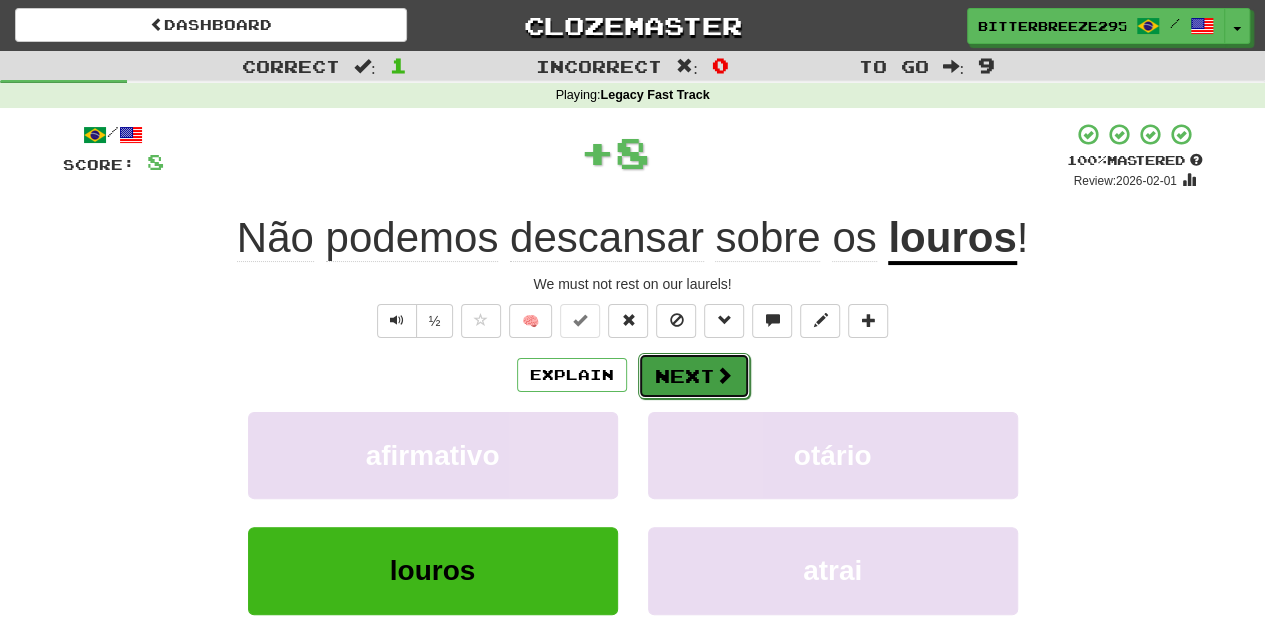 click on "Next" at bounding box center (694, 376) 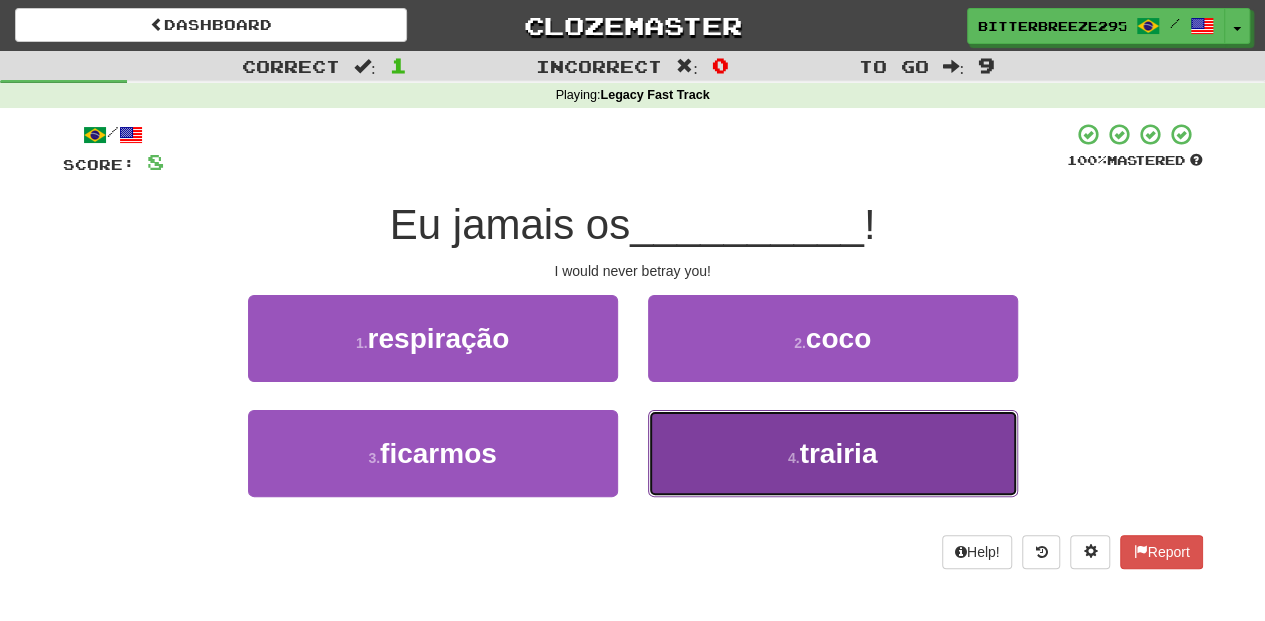 click on "4 .  trairia" at bounding box center (833, 453) 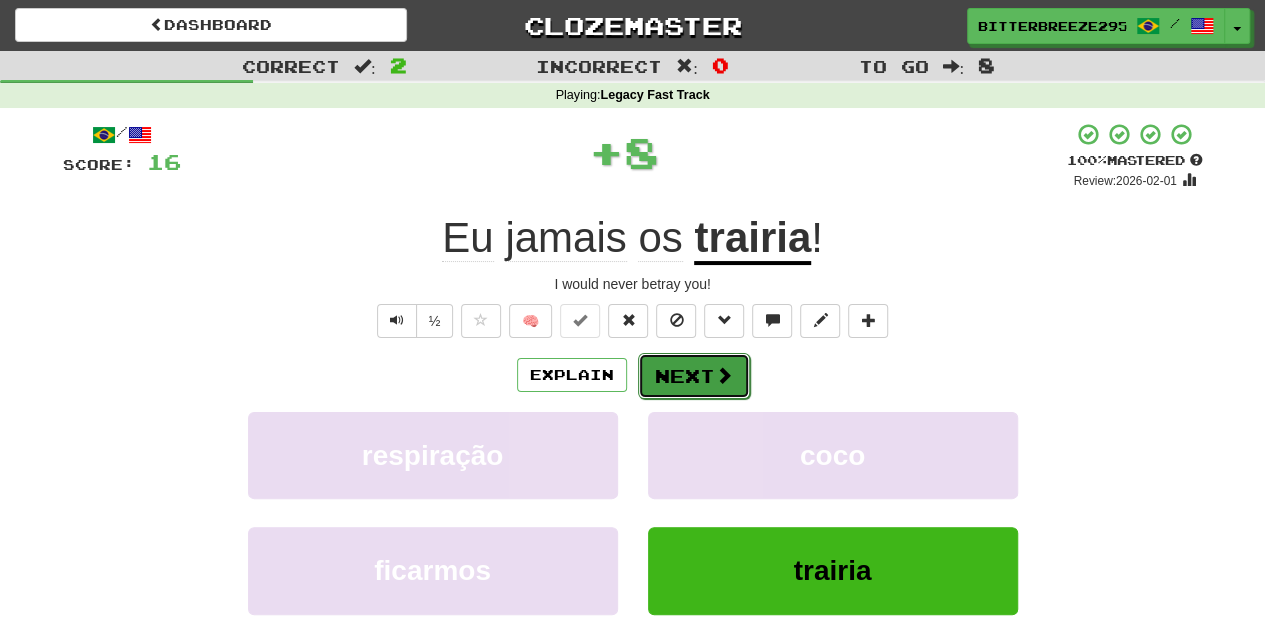 click on "Next" at bounding box center (694, 376) 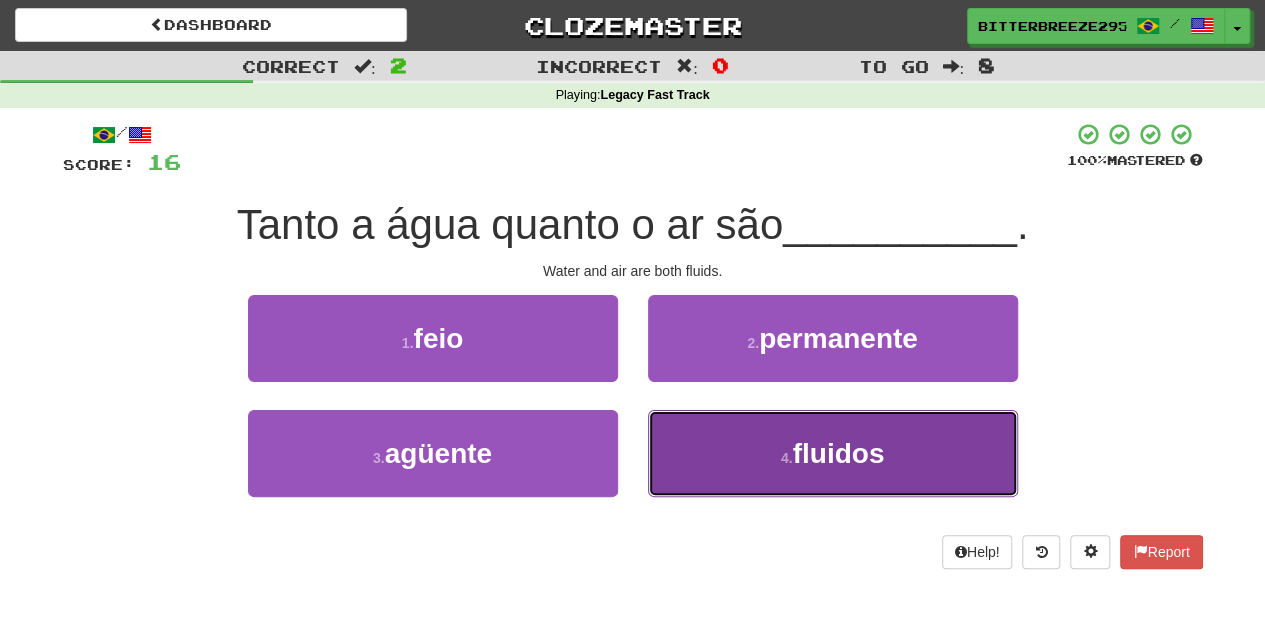 click on "4 .  fluidos" at bounding box center (833, 453) 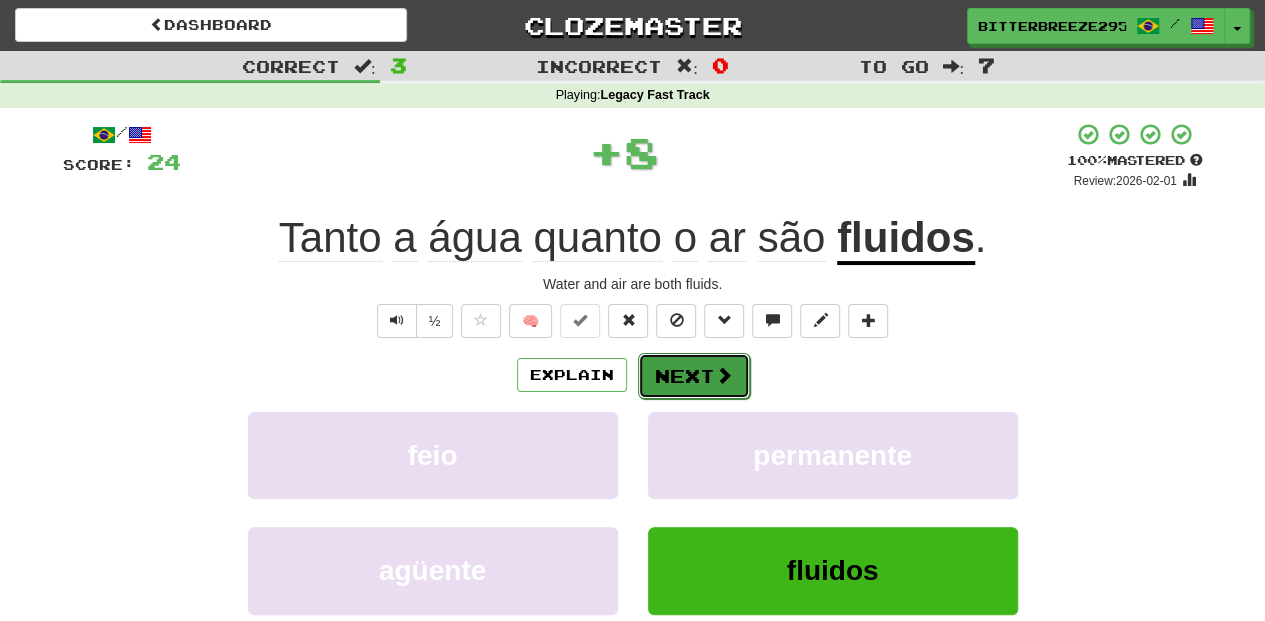 click on "Next" at bounding box center (694, 376) 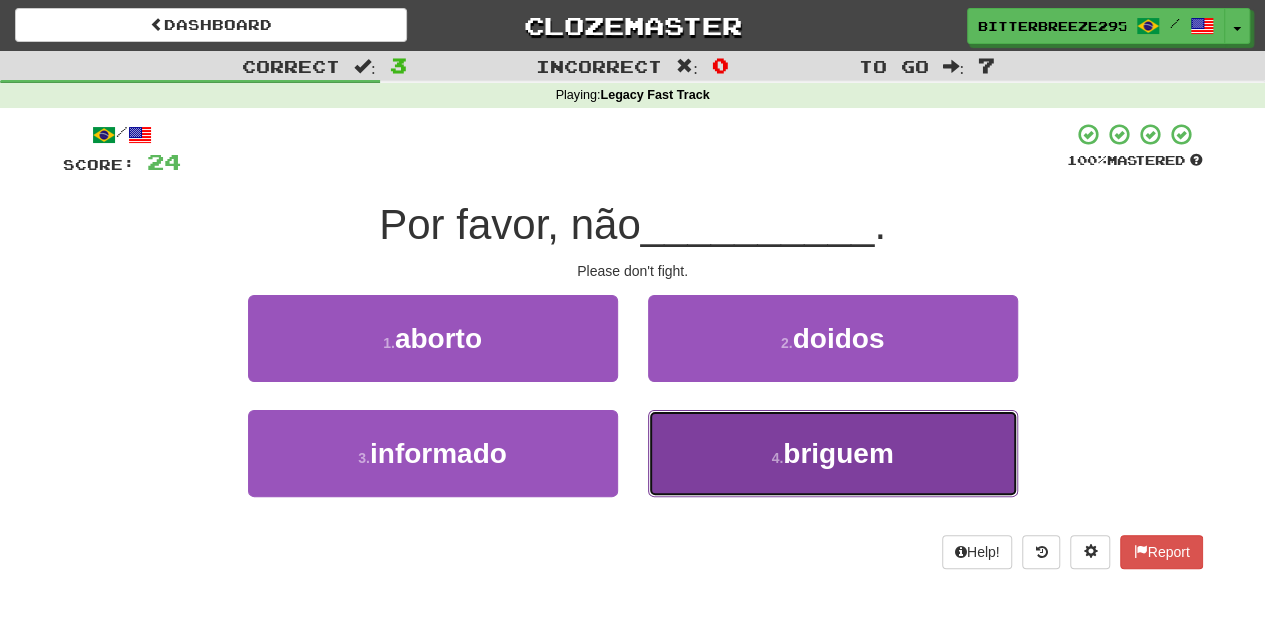 click on "4 .  briguem" at bounding box center (833, 453) 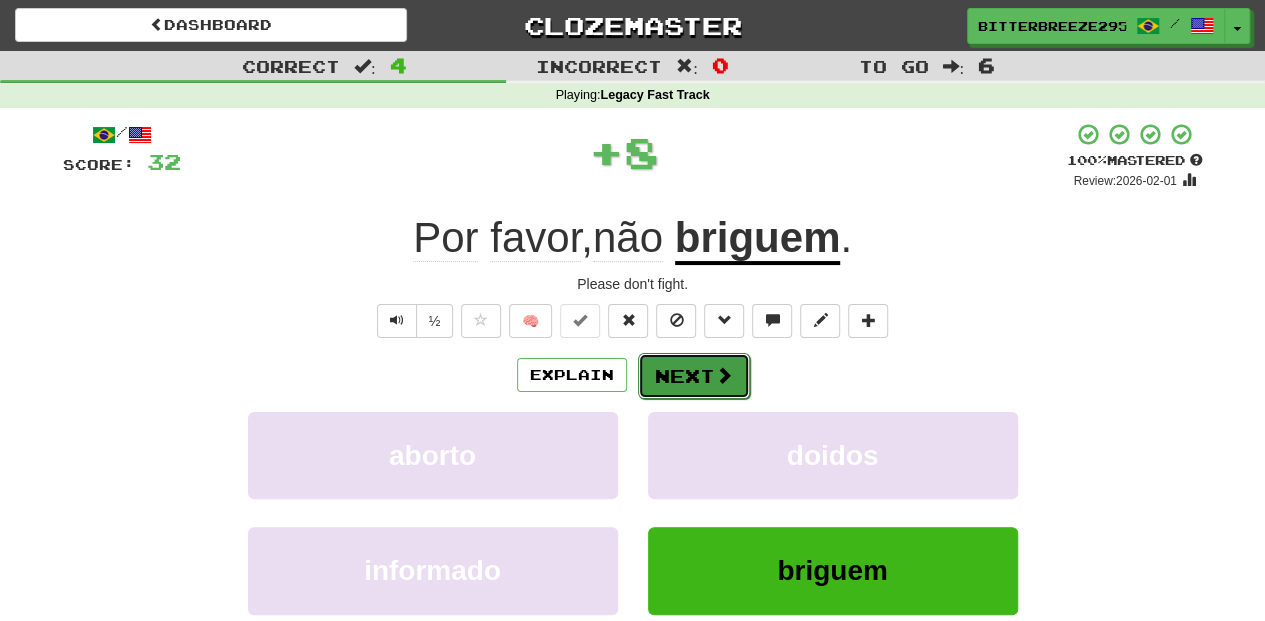 click on "Next" at bounding box center [694, 376] 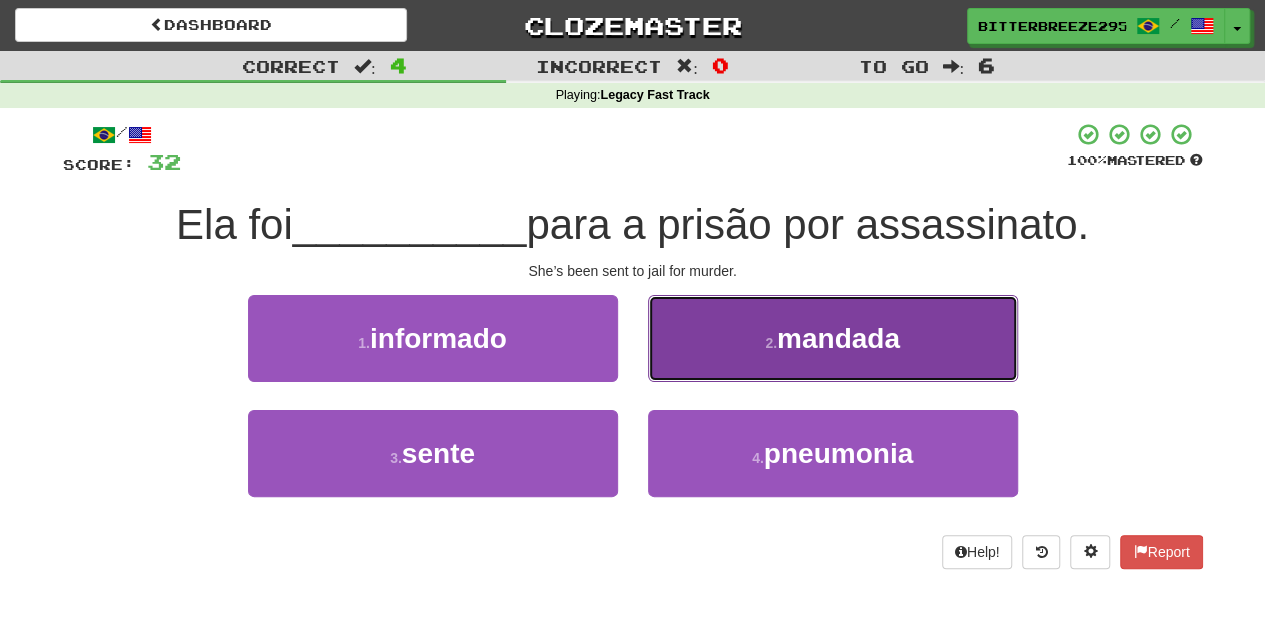 click on "2 .  mandada" at bounding box center (833, 338) 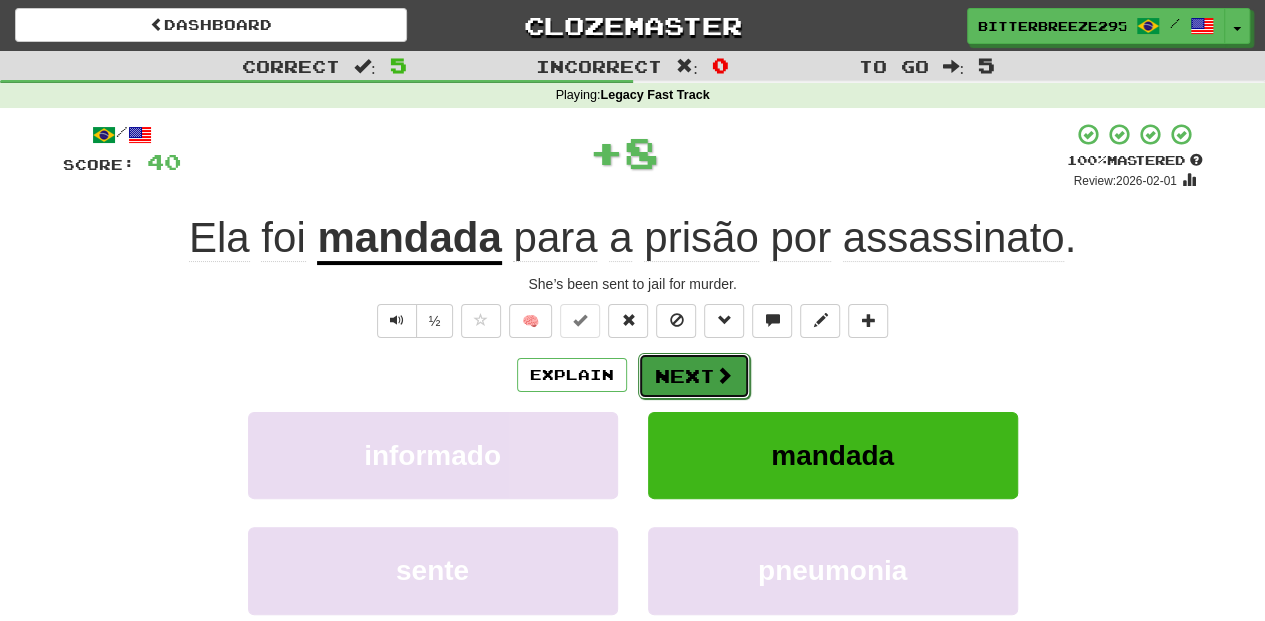 click on "Next" at bounding box center [694, 376] 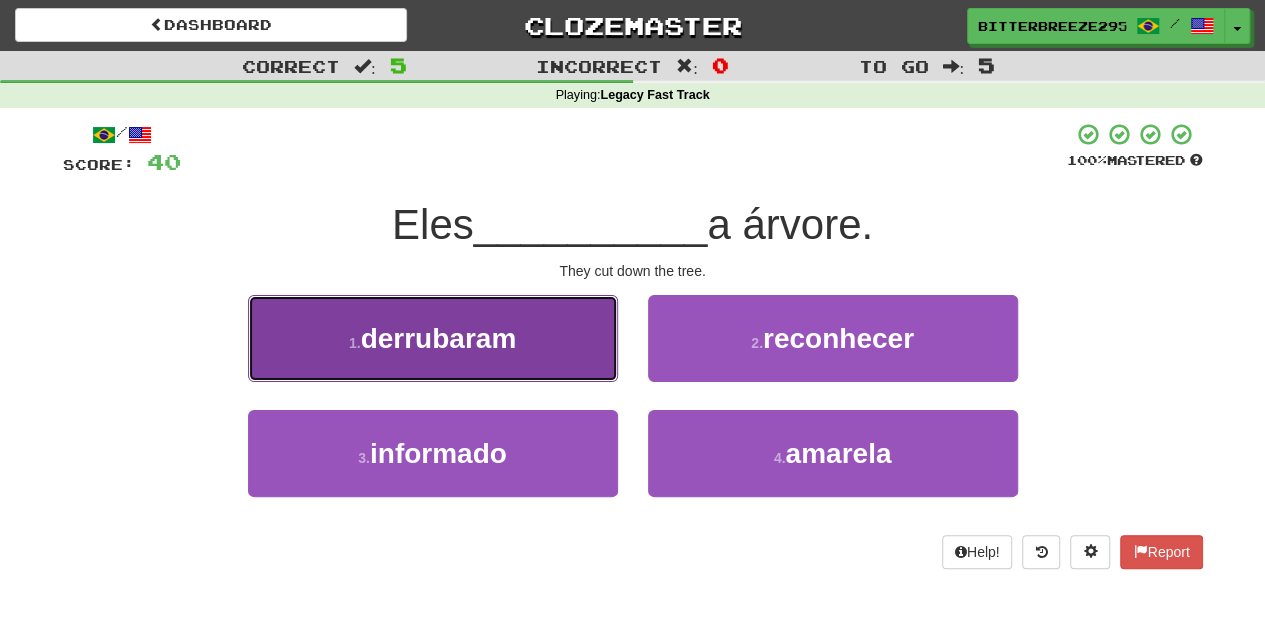 click on "1 .  derrubaram" at bounding box center (433, 338) 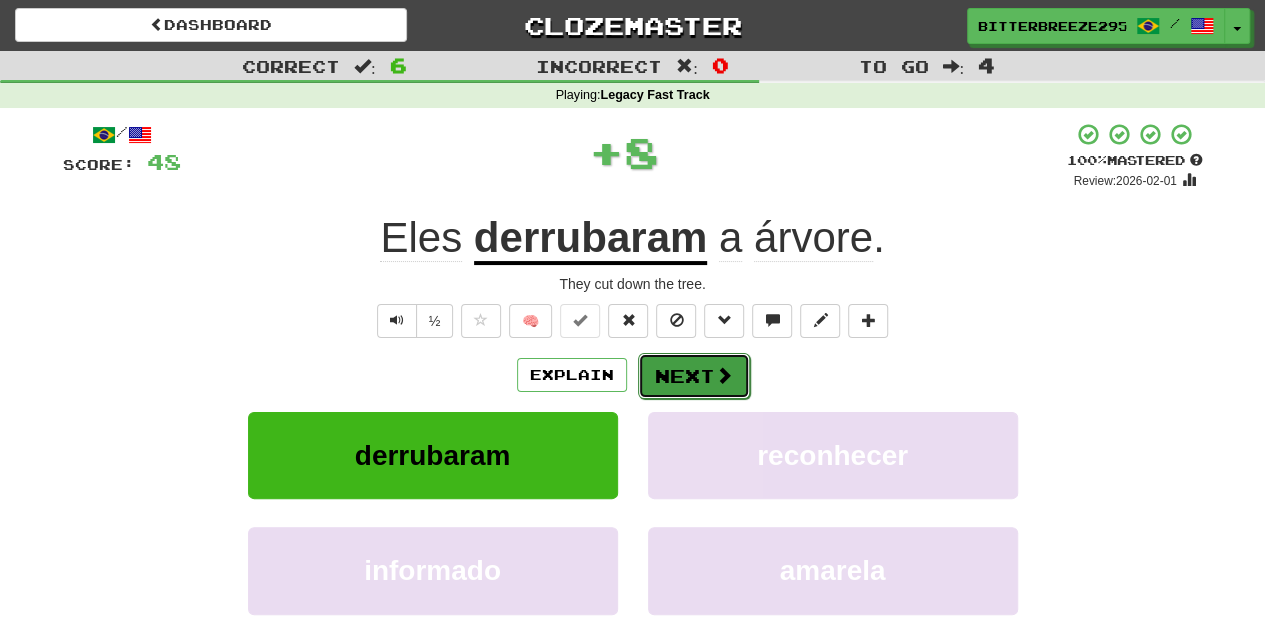 click on "Next" at bounding box center (694, 376) 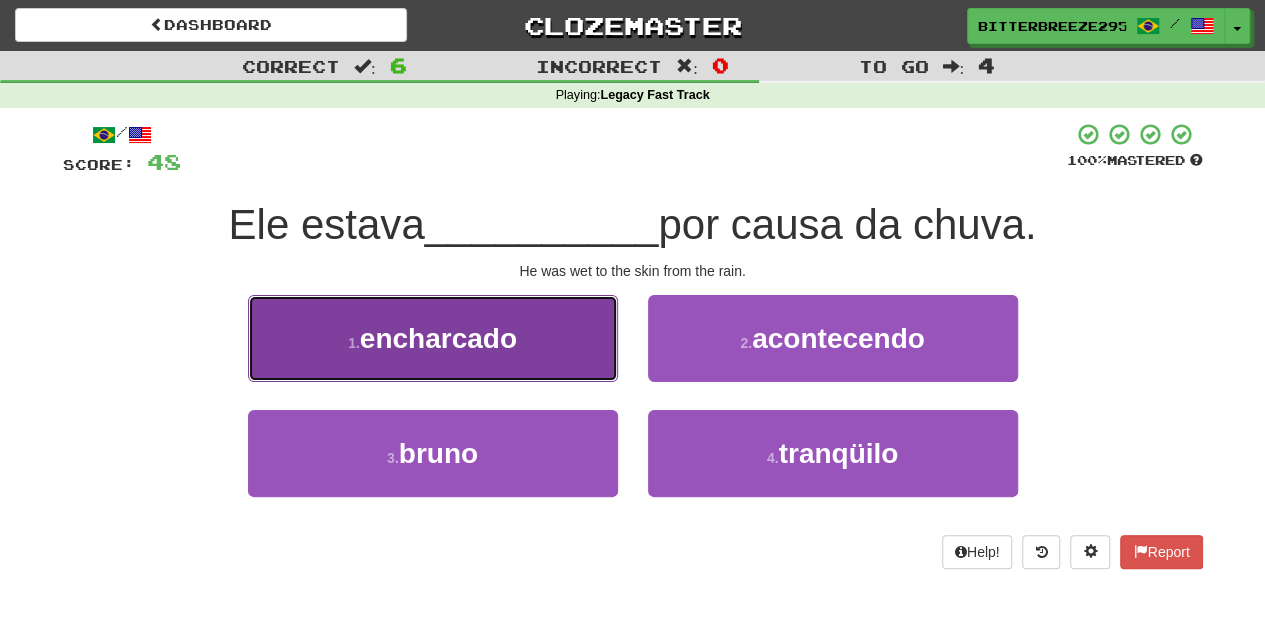 click on "1 .  encharcado" at bounding box center (433, 338) 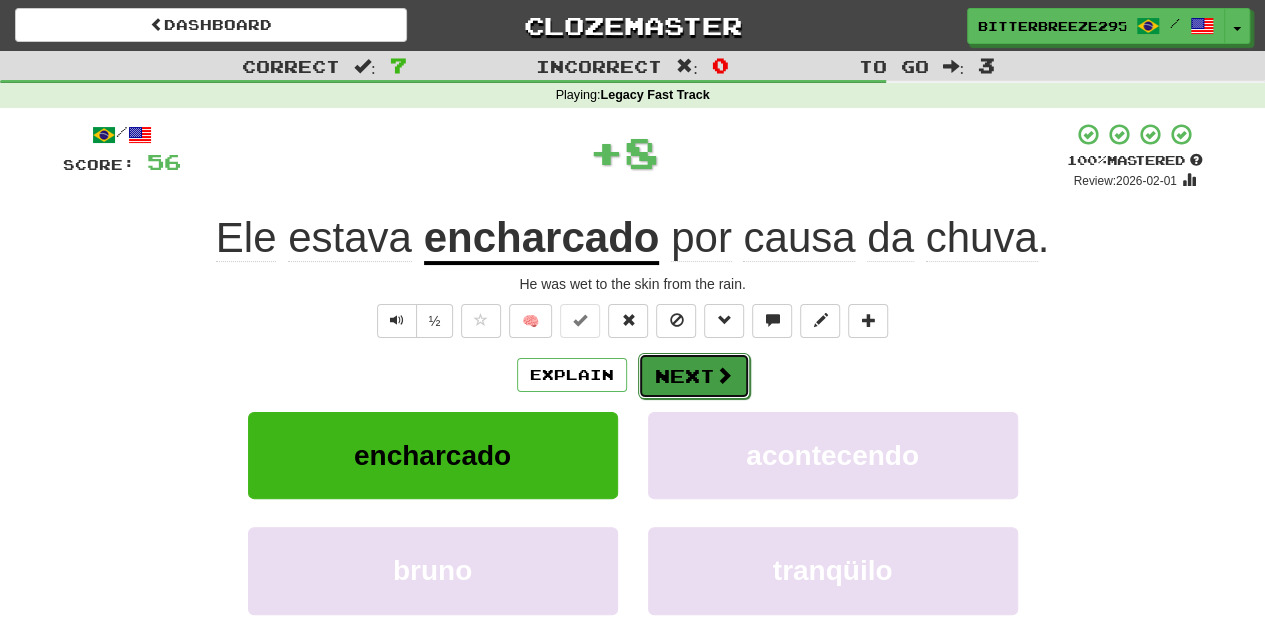 click on "Next" at bounding box center [694, 376] 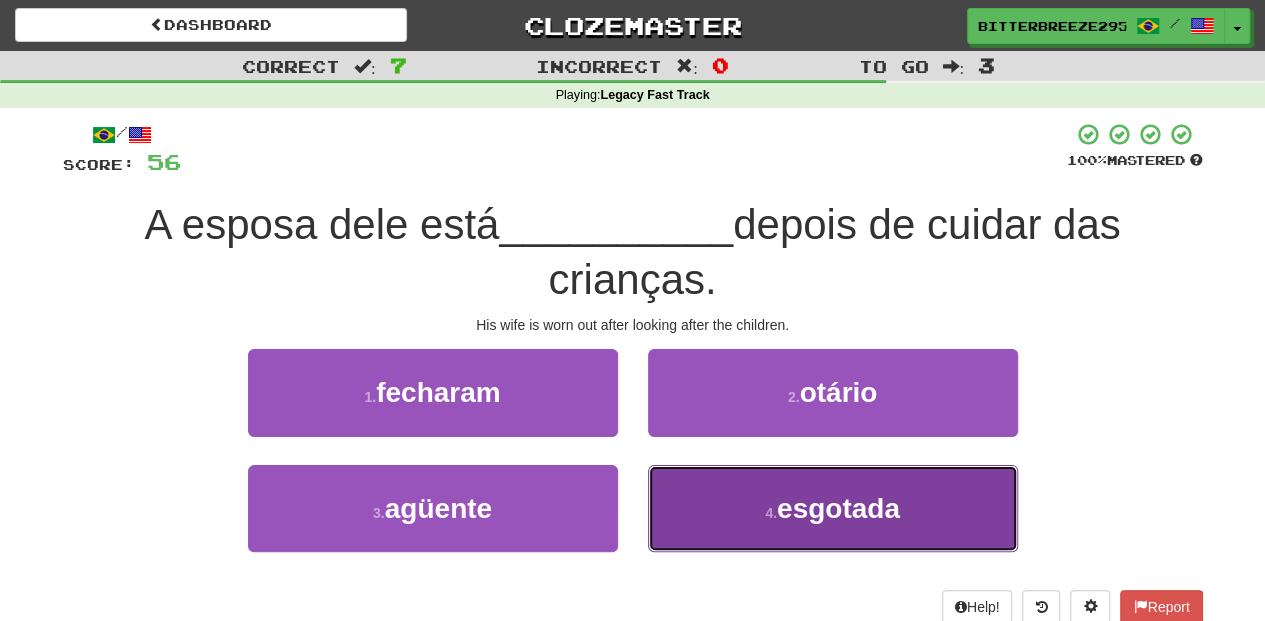click on "4 .  esgotada" at bounding box center [833, 508] 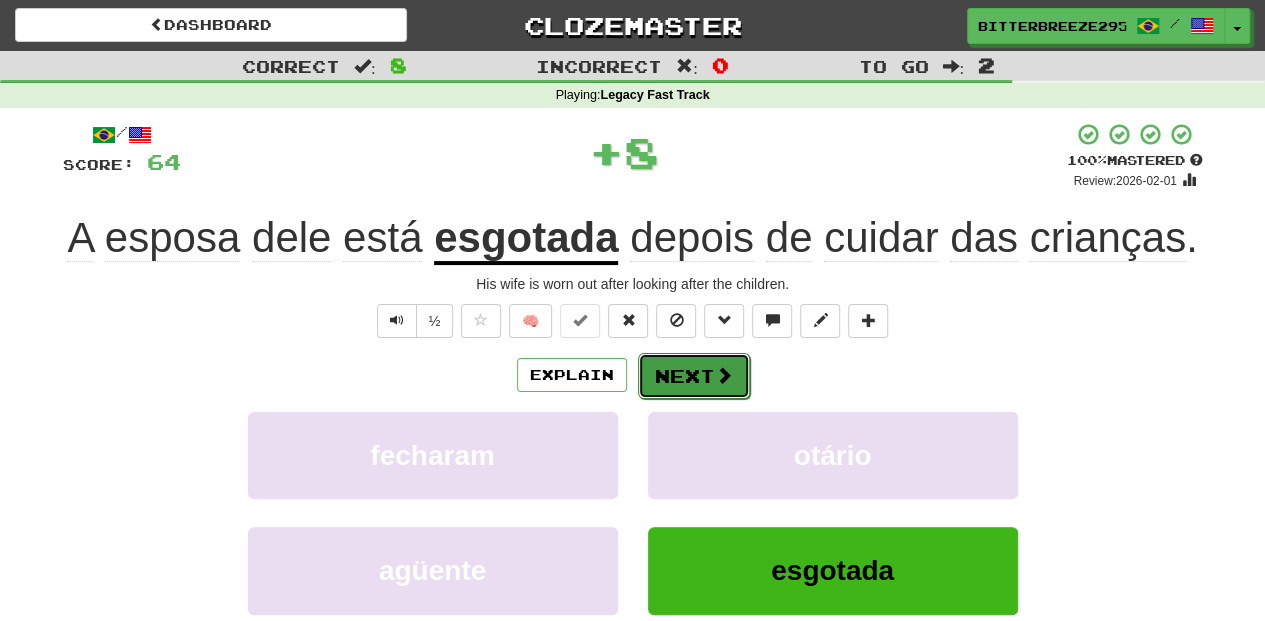 click on "Next" at bounding box center (694, 376) 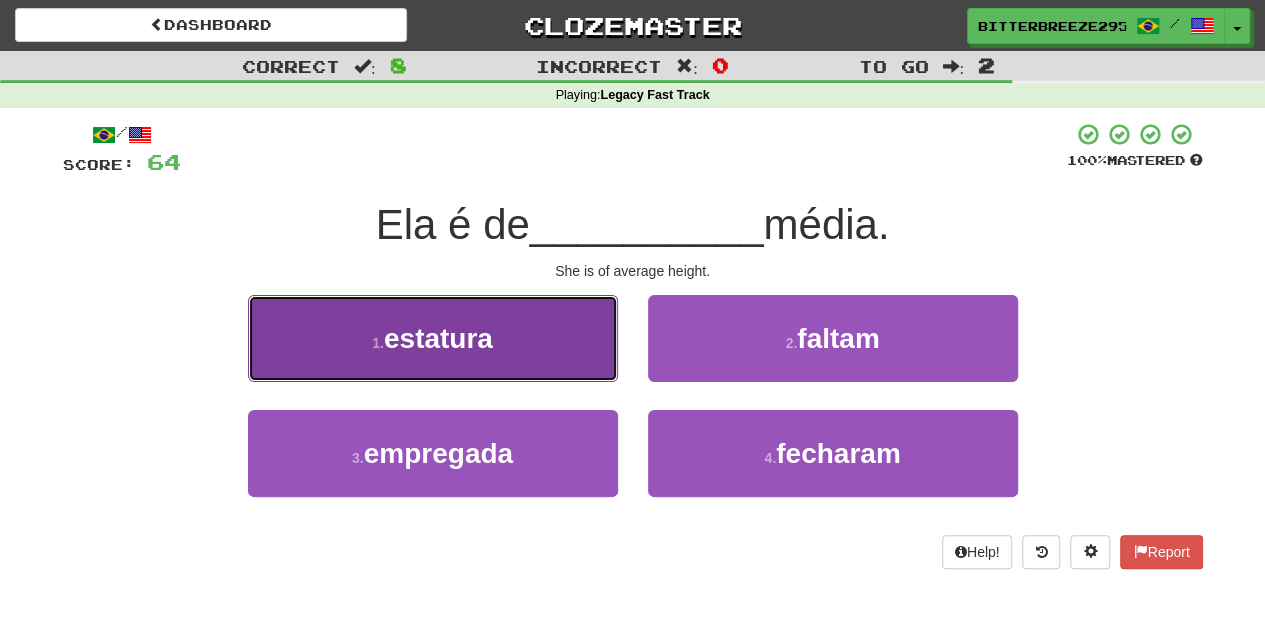 click on "1 .  estatura" at bounding box center [433, 338] 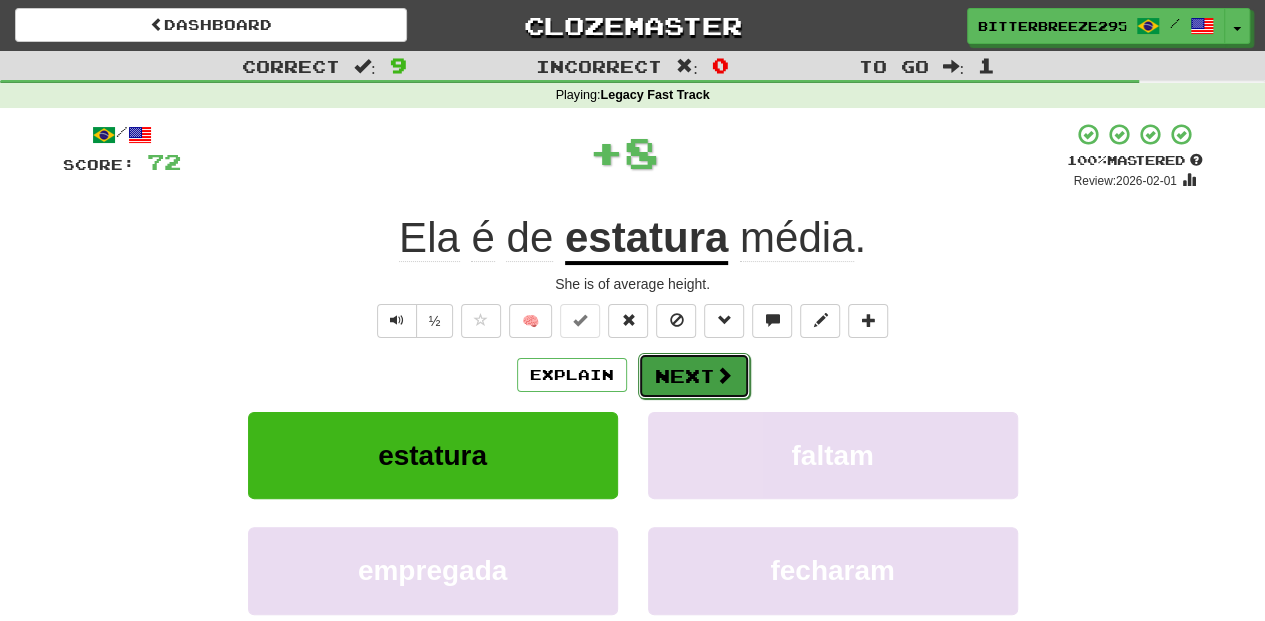 click on "Next" at bounding box center [694, 376] 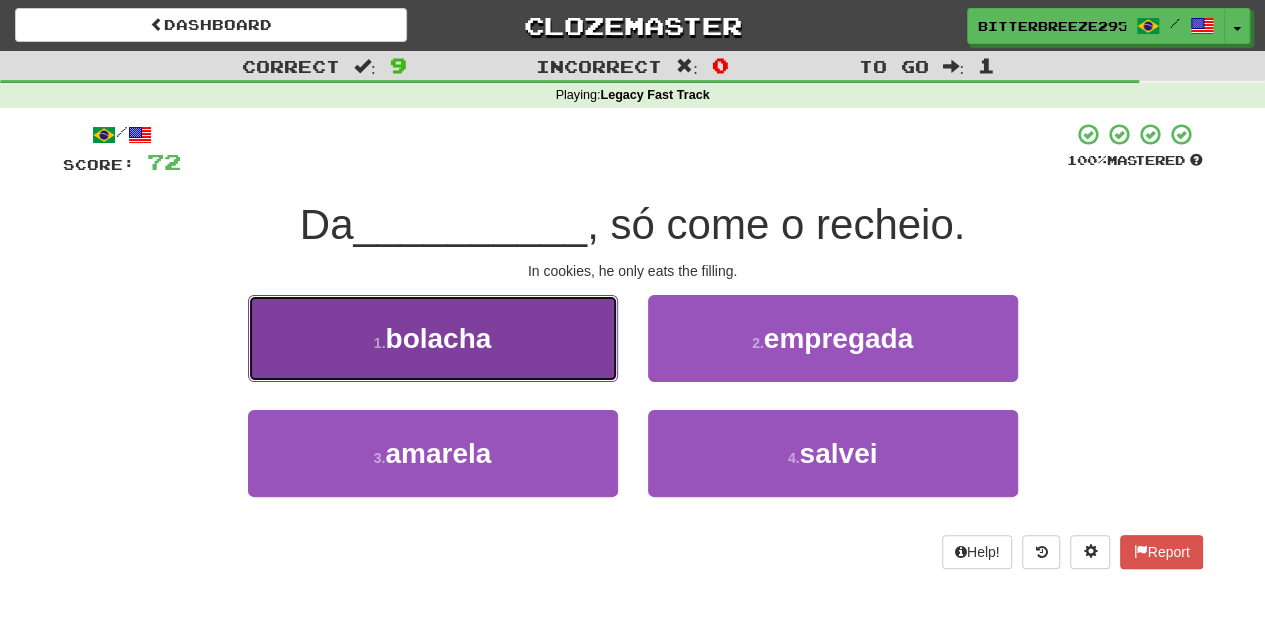 click on "1 .  bolacha" at bounding box center (433, 338) 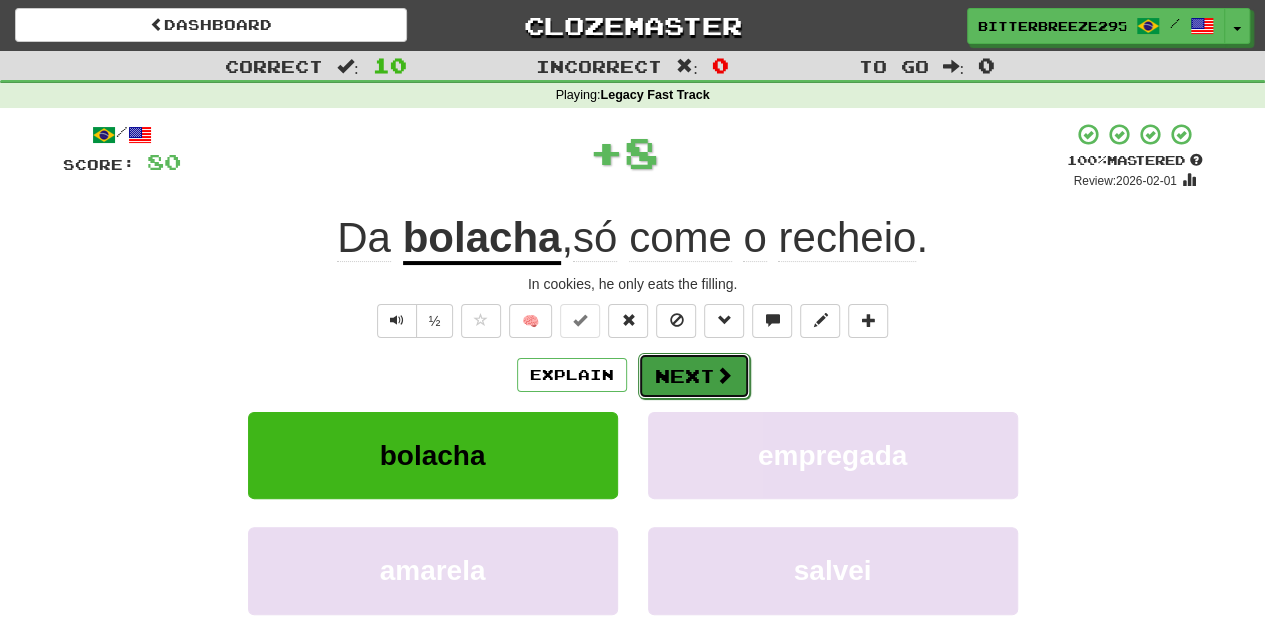 click on "Next" at bounding box center (694, 376) 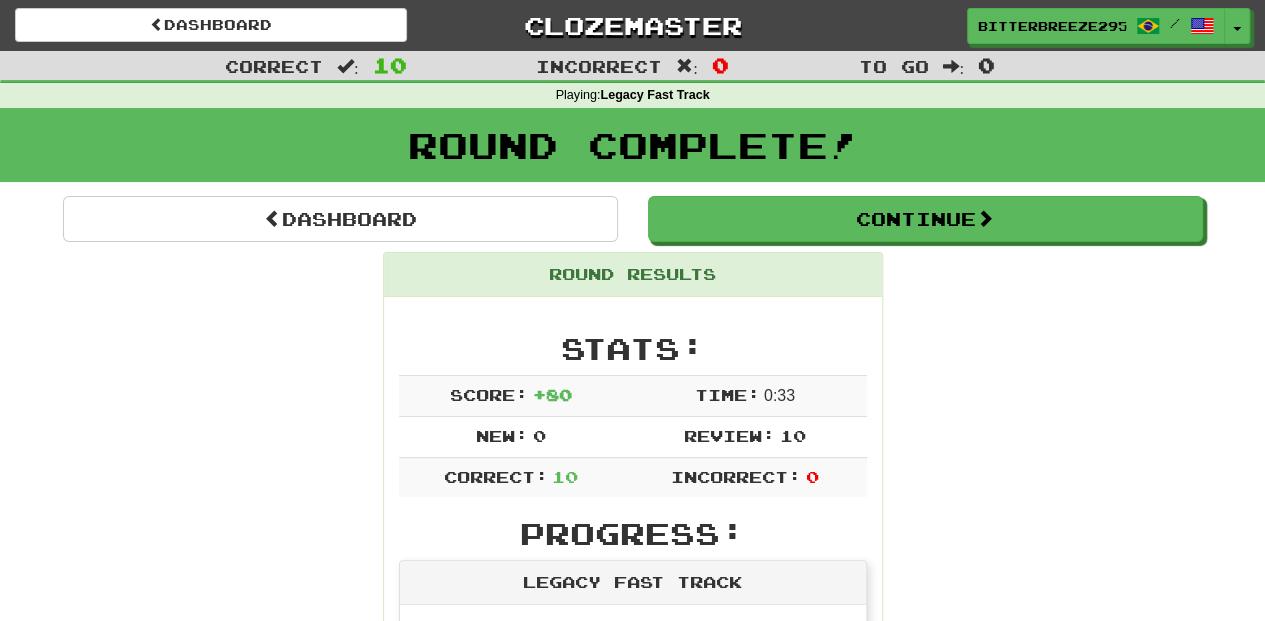 scroll, scrollTop: 0, scrollLeft: 0, axis: both 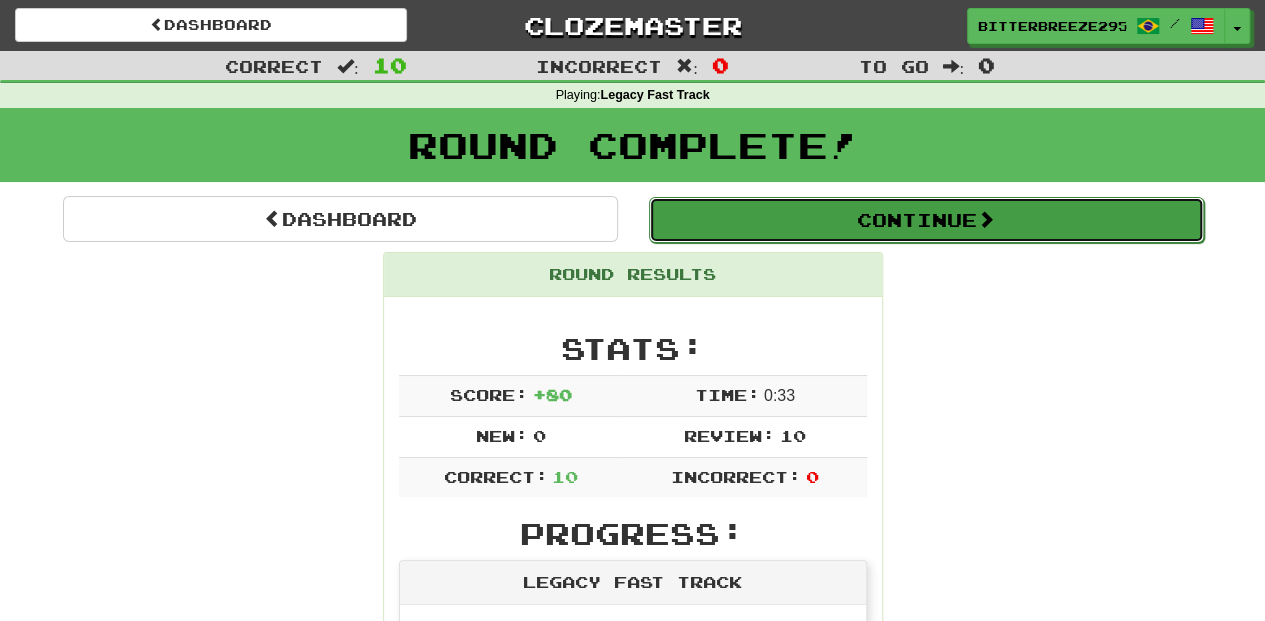 click on "Continue" at bounding box center [926, 220] 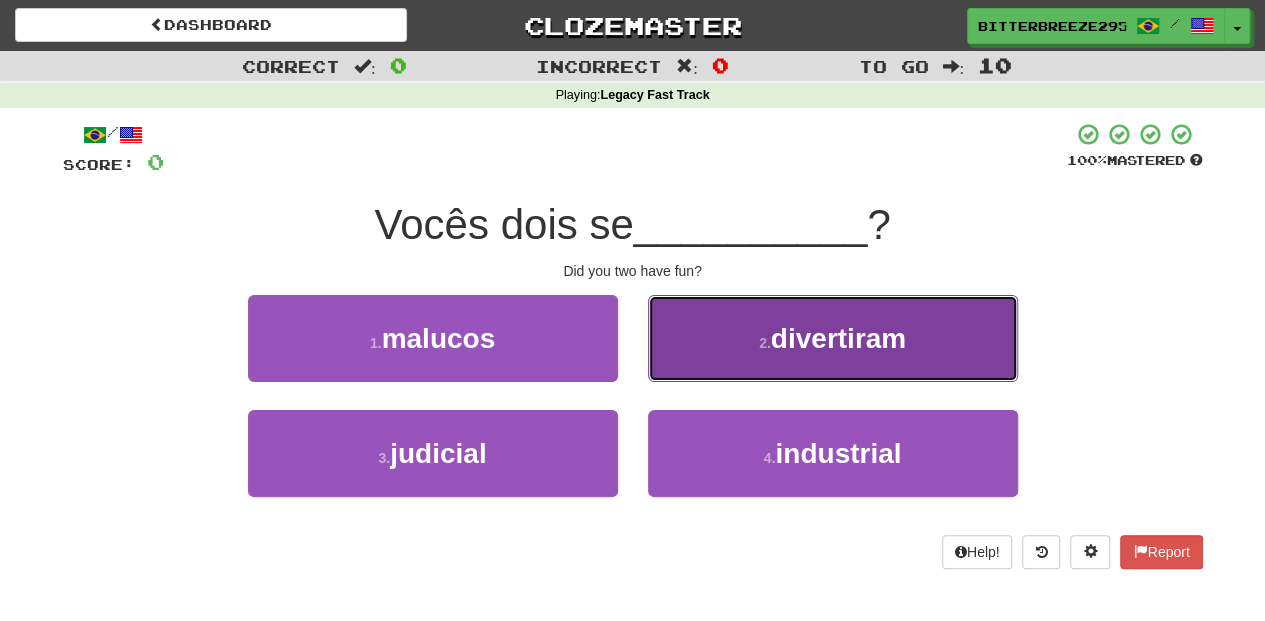 click on "2 .  divertiram" at bounding box center (833, 338) 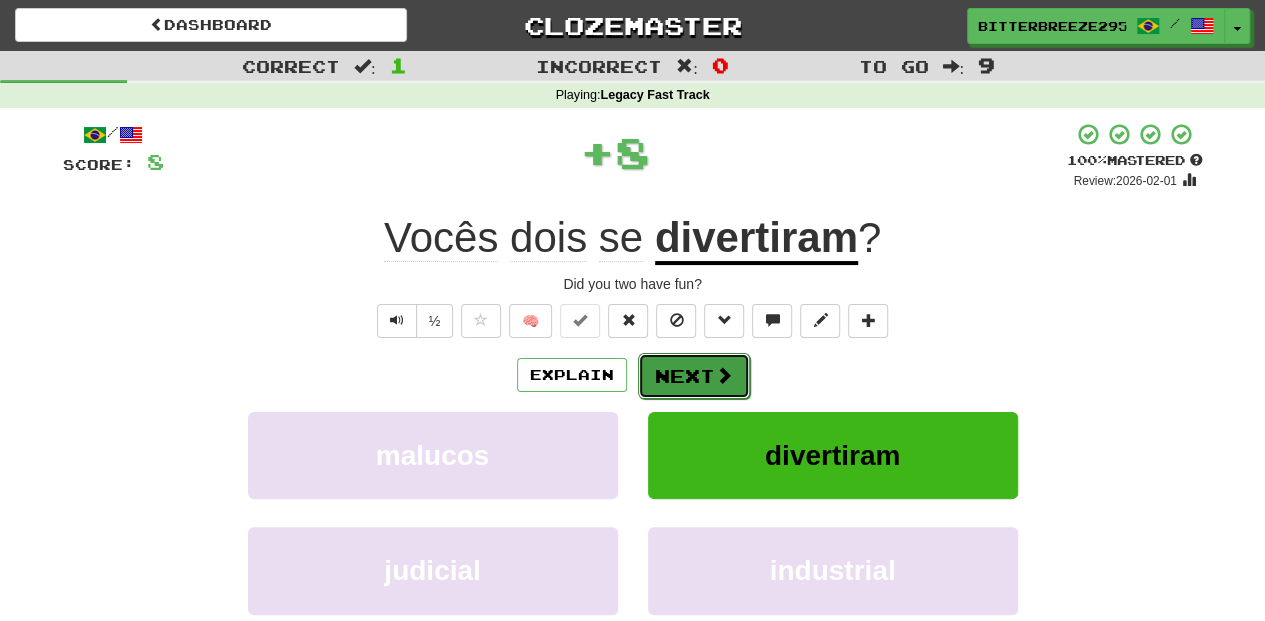 click on "Next" at bounding box center (694, 376) 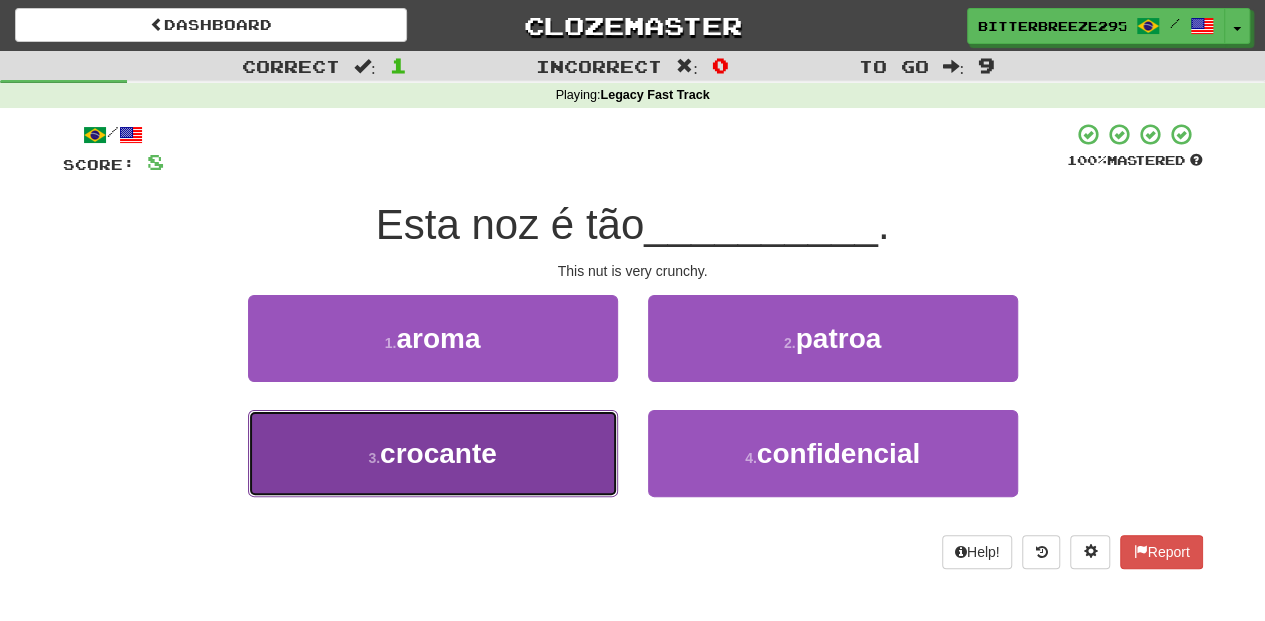 click on "3 .  crocante" at bounding box center [433, 453] 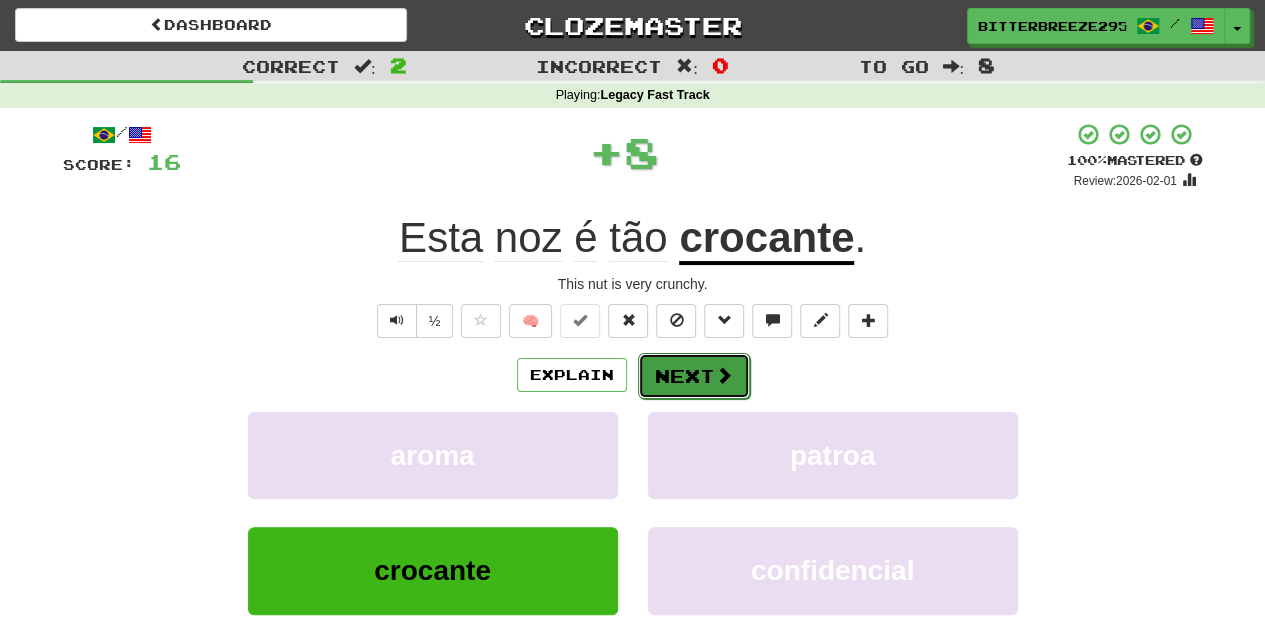 click on "Next" at bounding box center [694, 376] 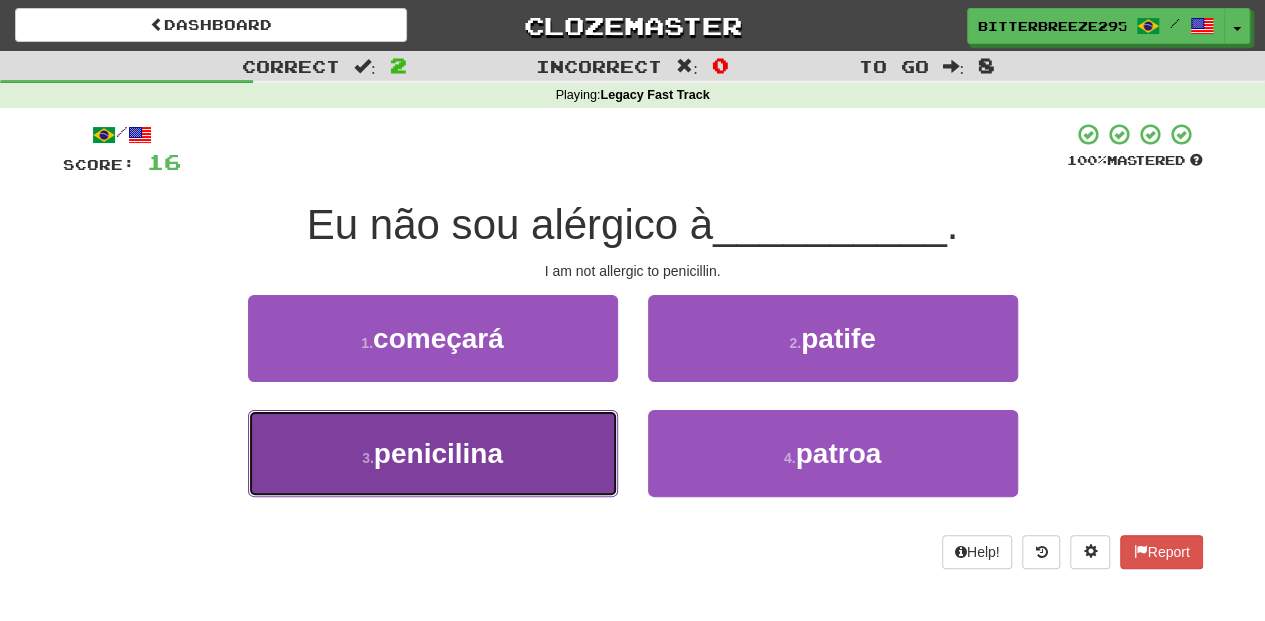 click on "3 .  penicilina" at bounding box center [433, 453] 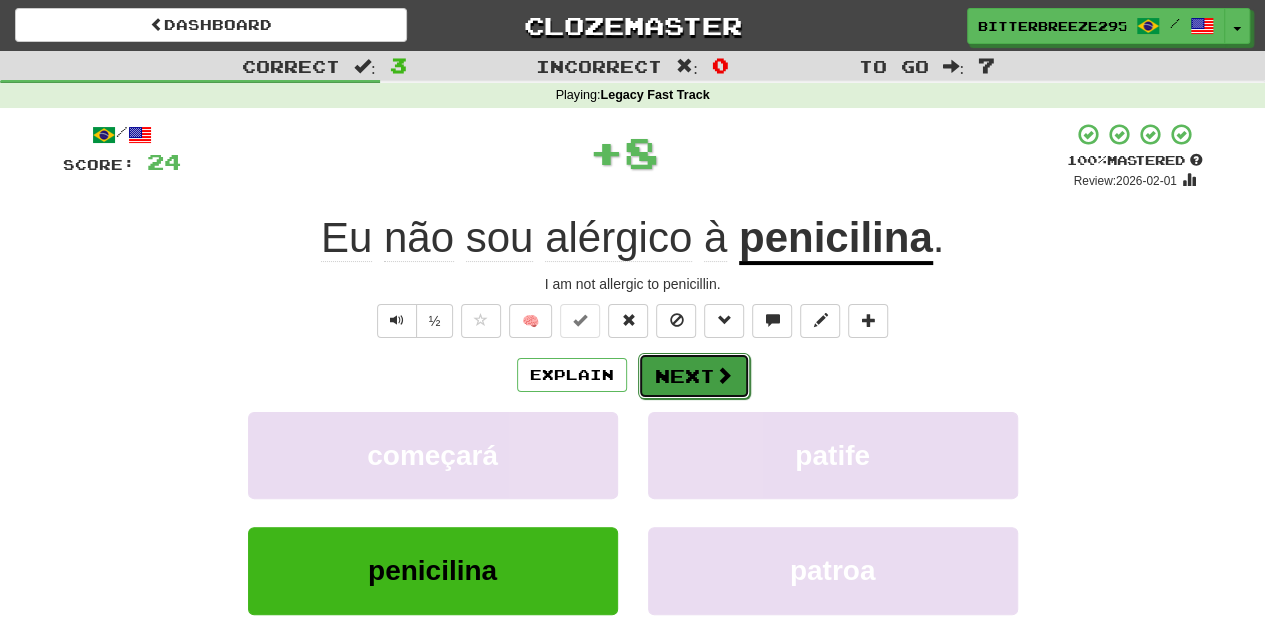 click on "Next" at bounding box center [694, 376] 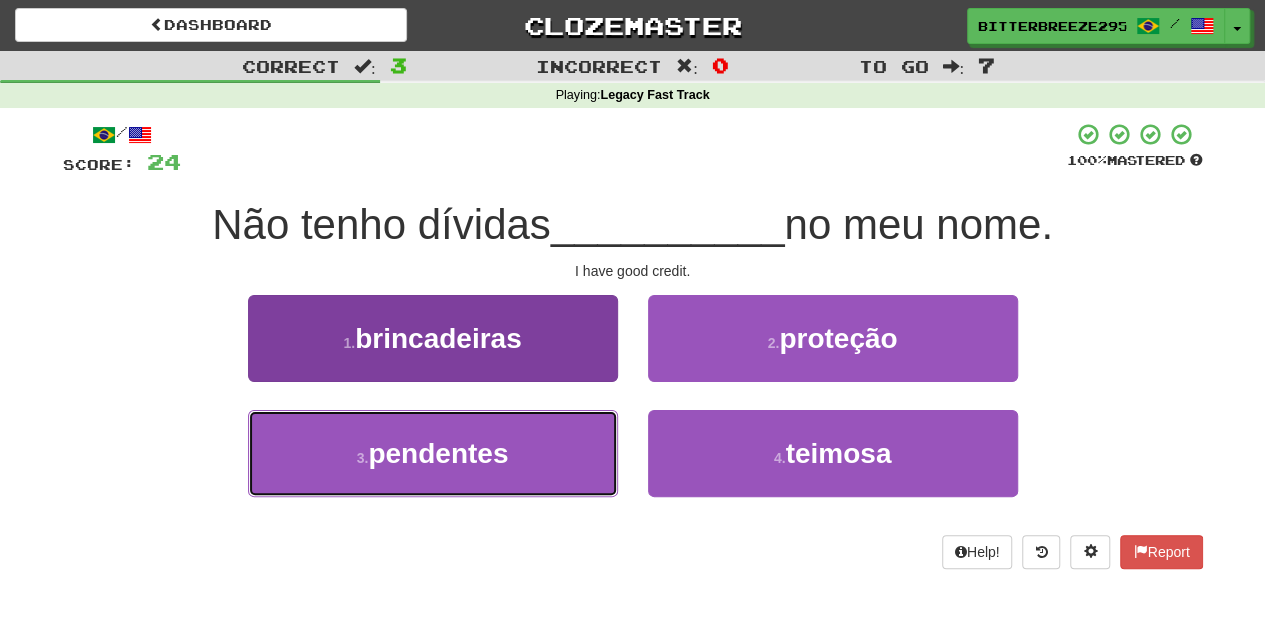 click on "3 .  pendentes" at bounding box center [433, 453] 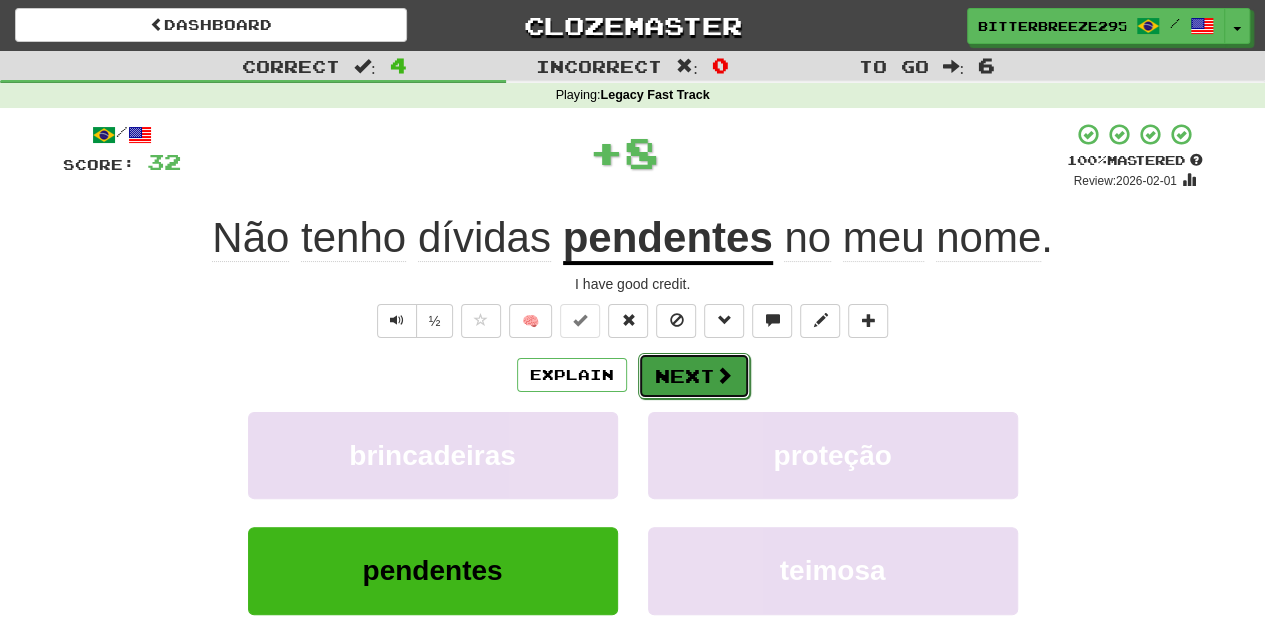 click on "Next" at bounding box center [694, 376] 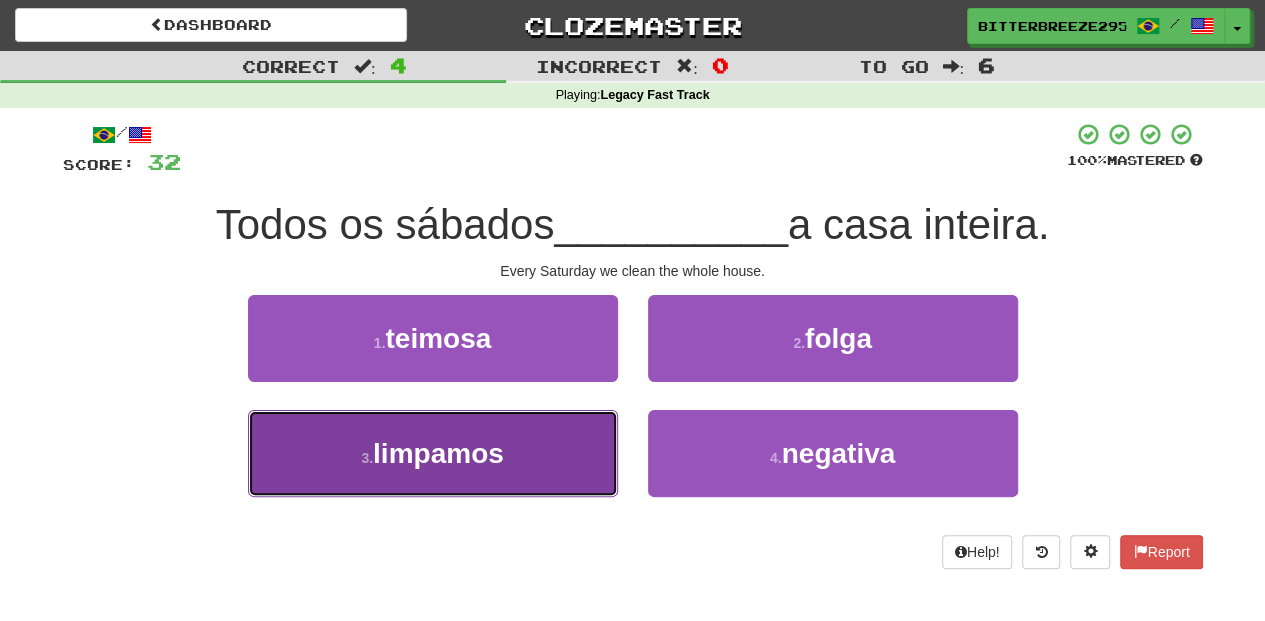 click on "3 .  limpamos" at bounding box center [433, 453] 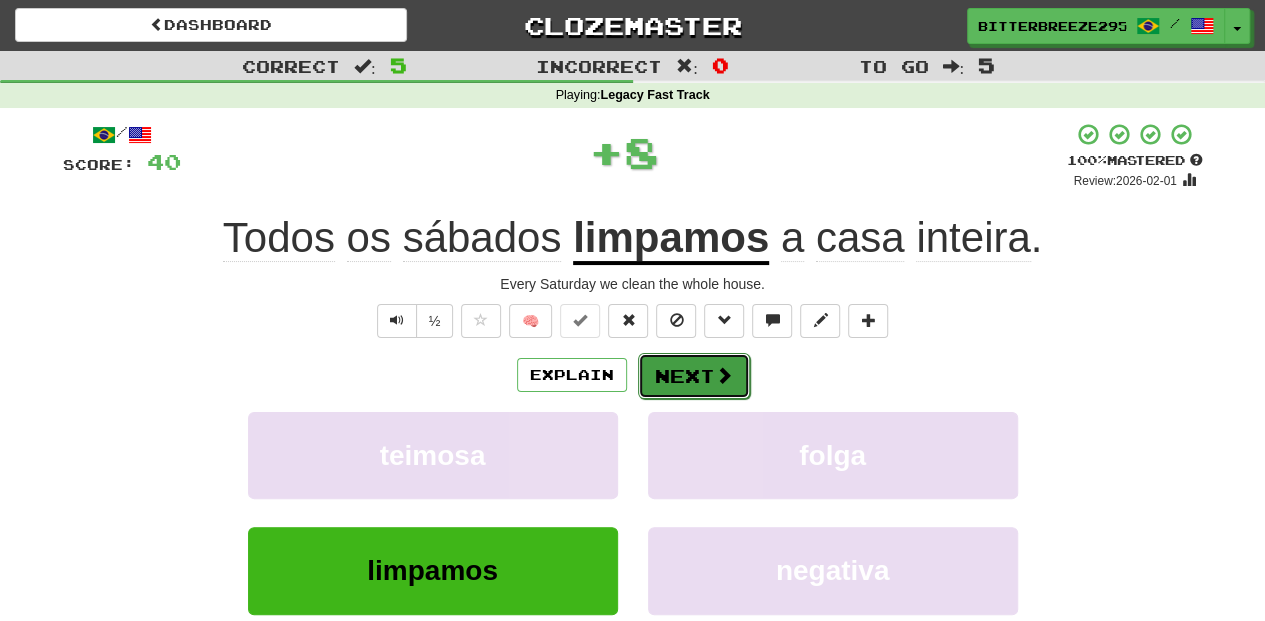 click on "Next" at bounding box center [694, 376] 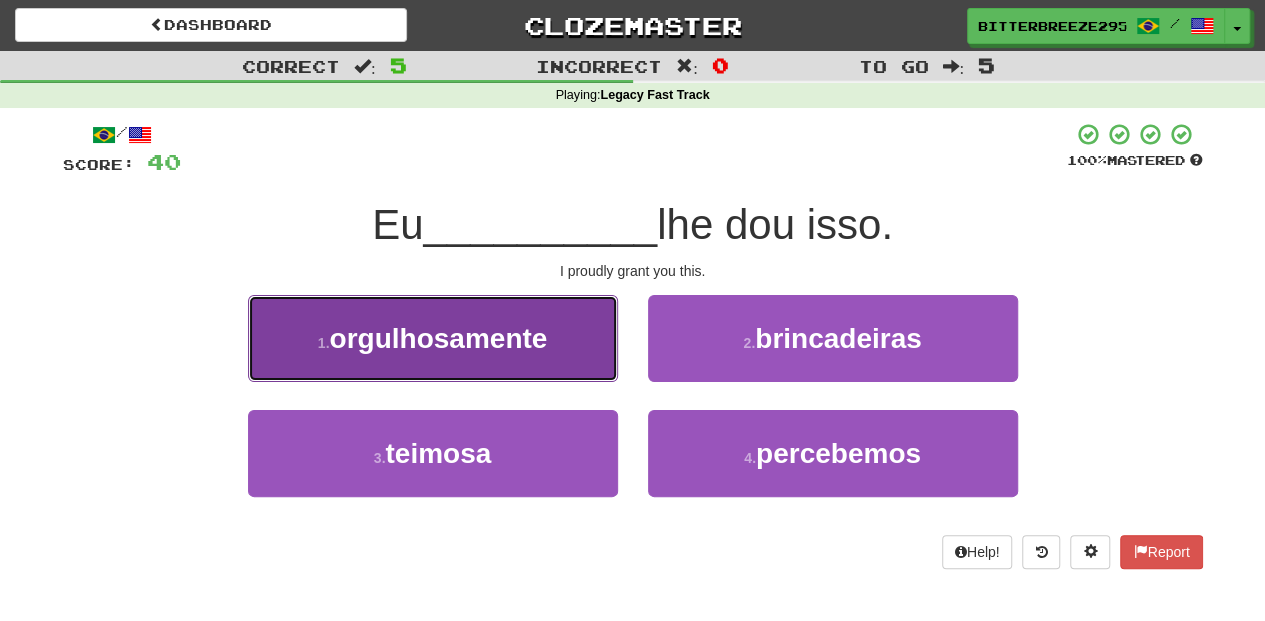 click on "1 .  orgulhosamente" at bounding box center (433, 338) 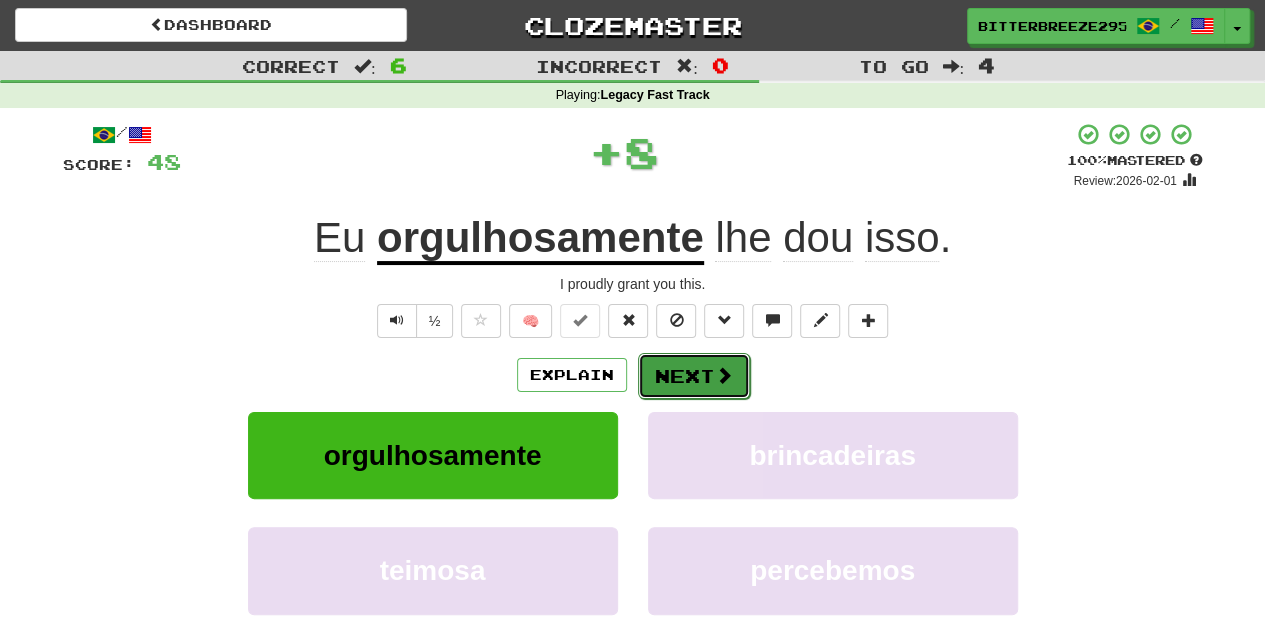 click on "Next" at bounding box center (694, 376) 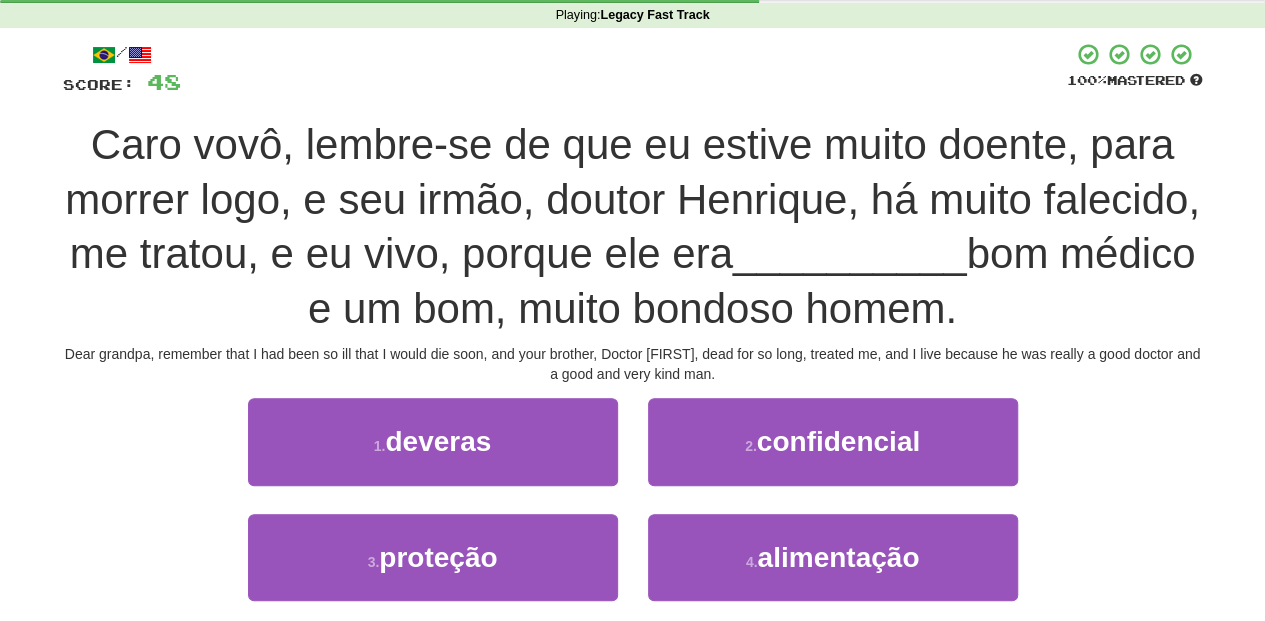 scroll, scrollTop: 133, scrollLeft: 0, axis: vertical 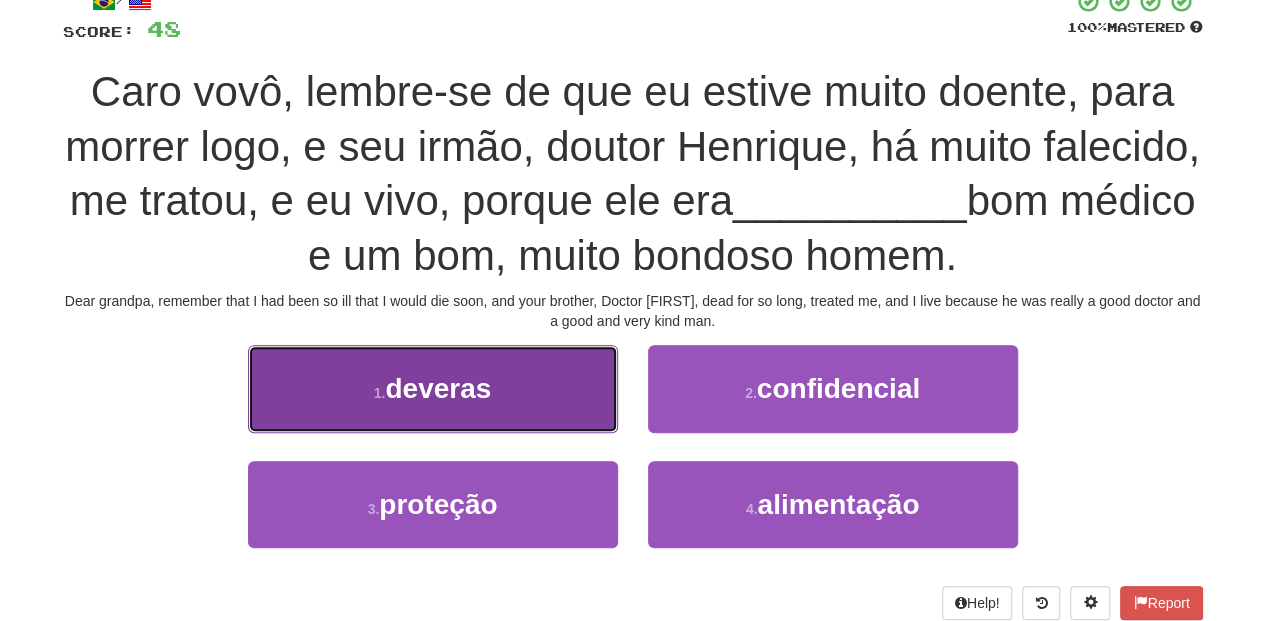click on "1 .  deveras" at bounding box center [433, 388] 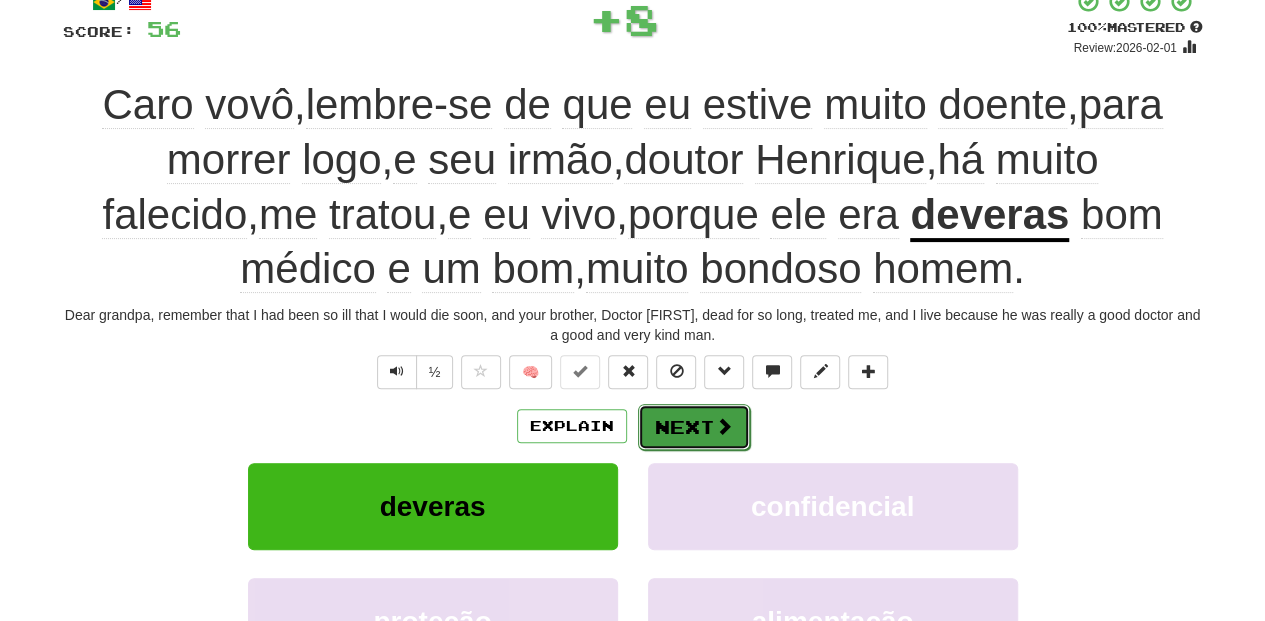 click on "Next" at bounding box center [694, 427] 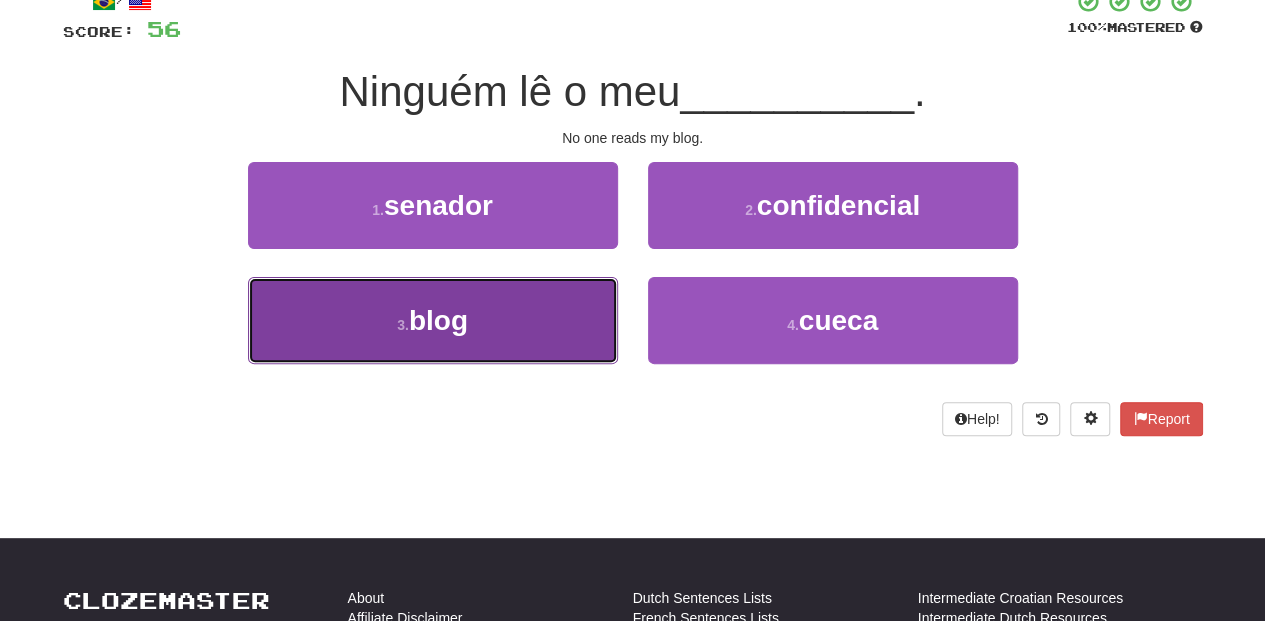 click on "3 .  blog" at bounding box center (433, 320) 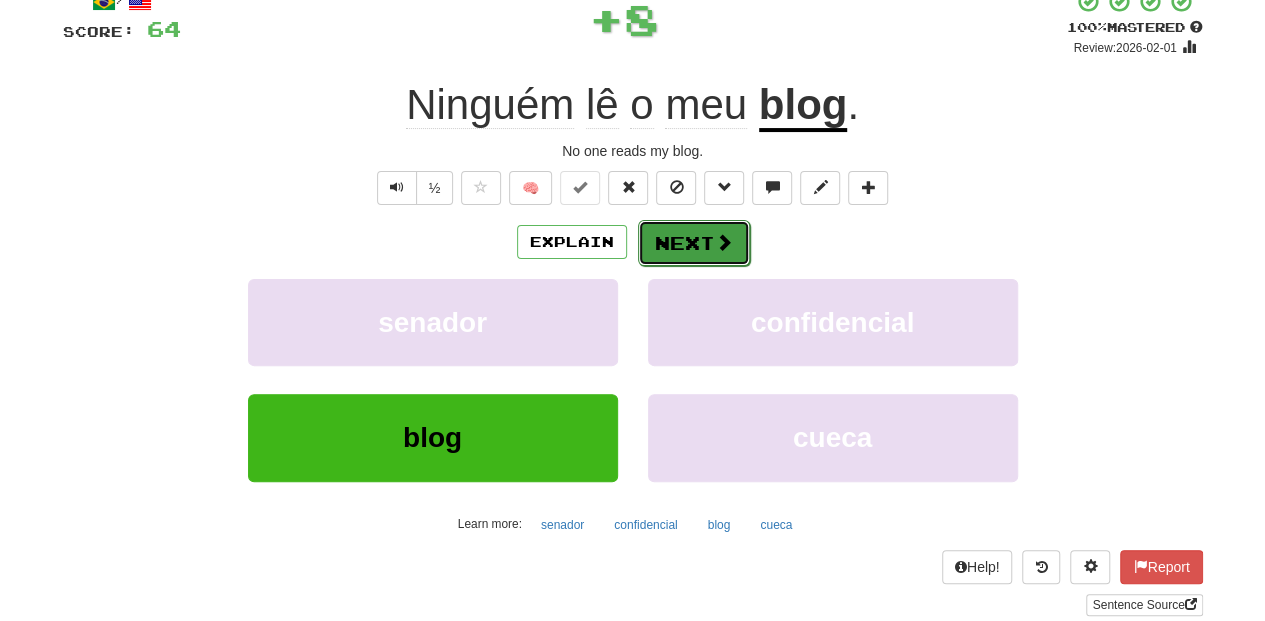 click on "Next" at bounding box center [694, 243] 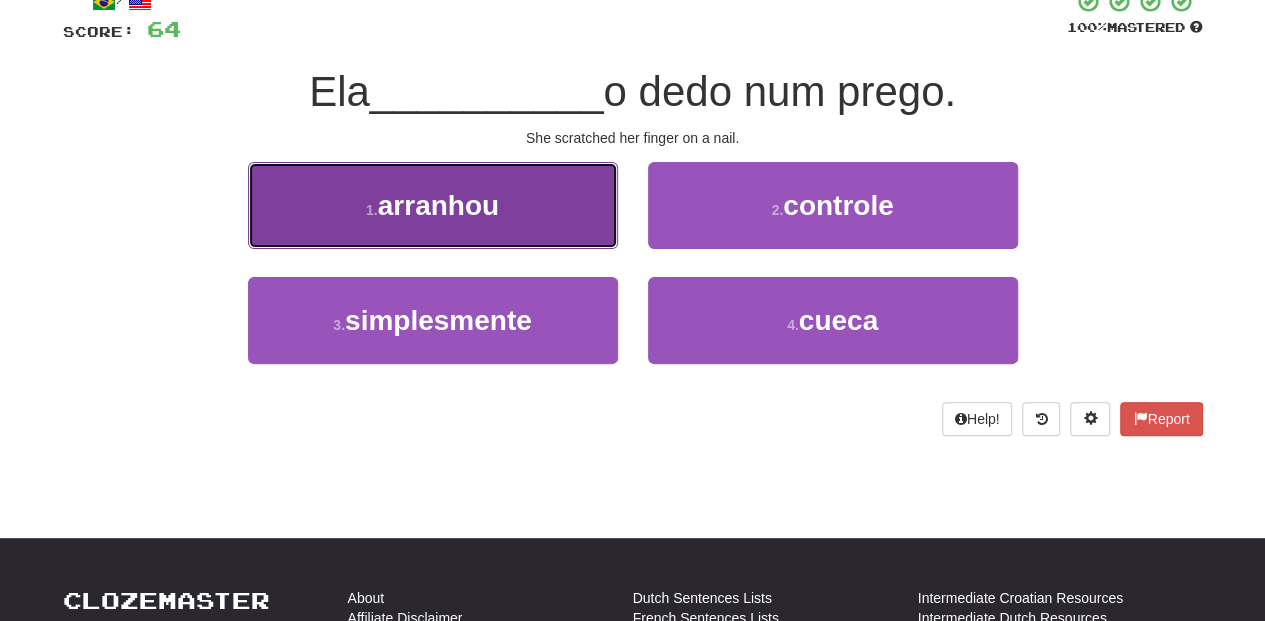 click on "1 .  arranhou" at bounding box center [433, 205] 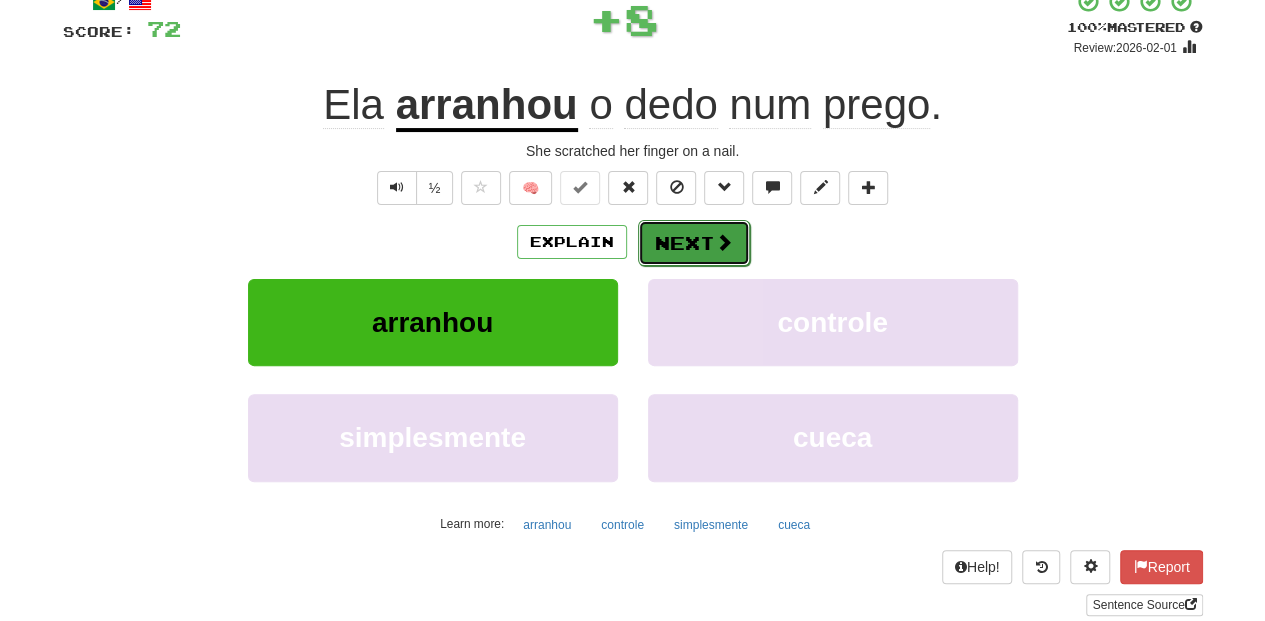 click on "Next" at bounding box center (694, 243) 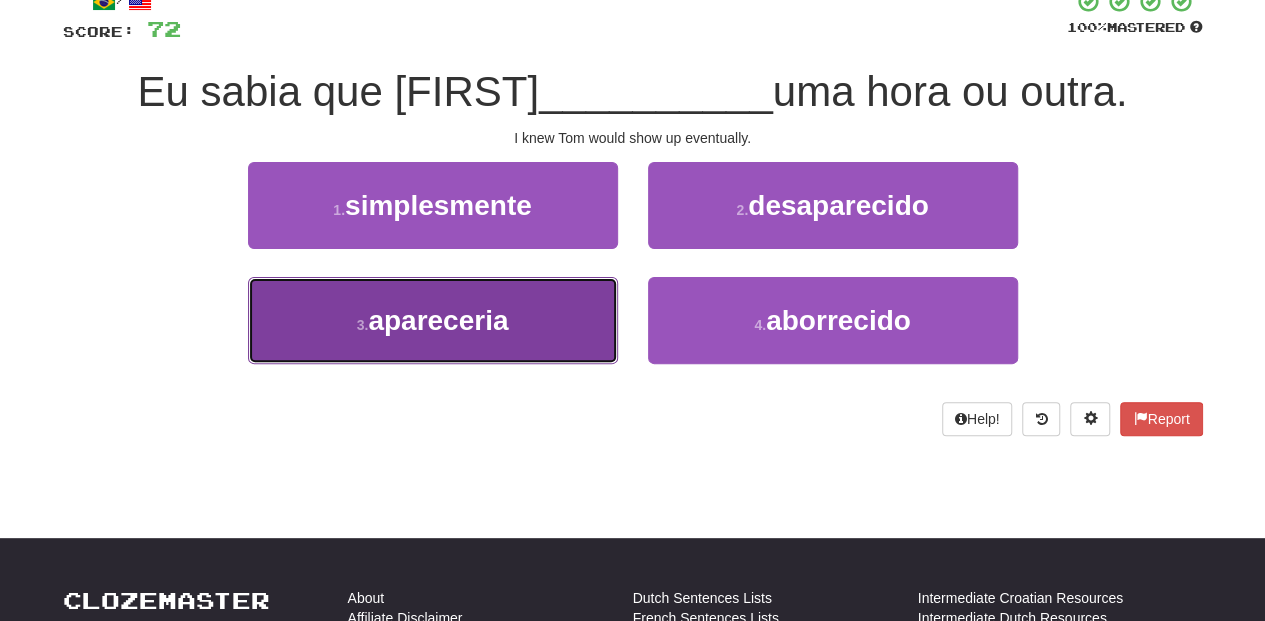 click on "3 .  apareceria" at bounding box center [433, 320] 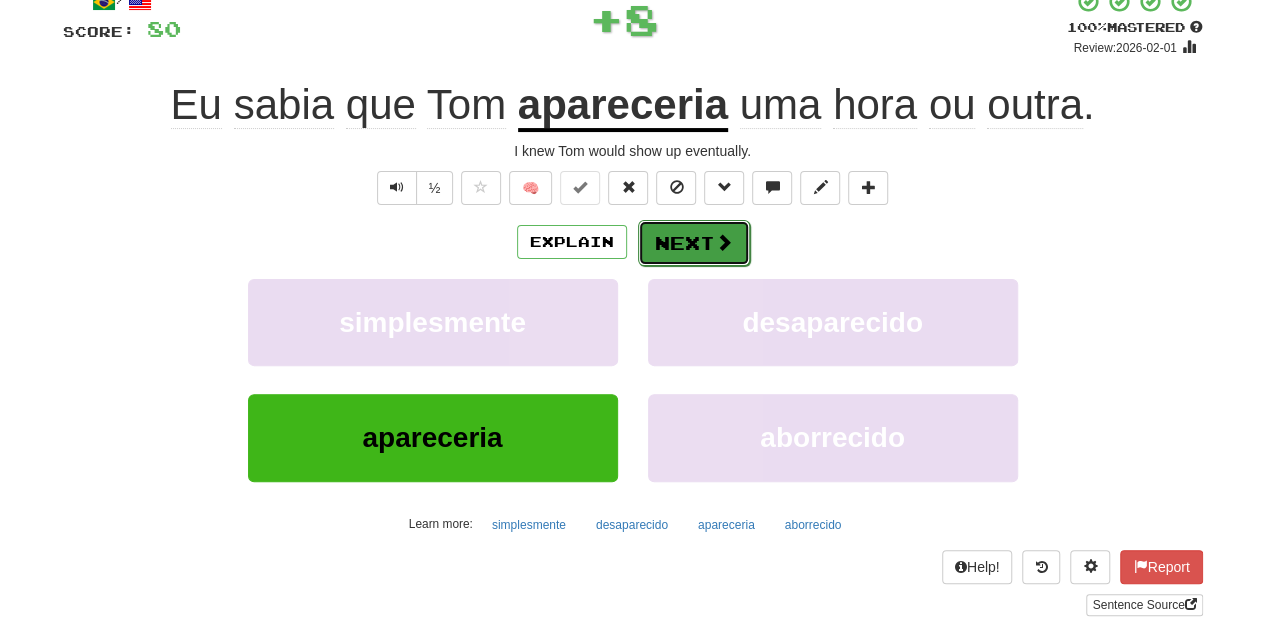 click on "Next" at bounding box center (694, 243) 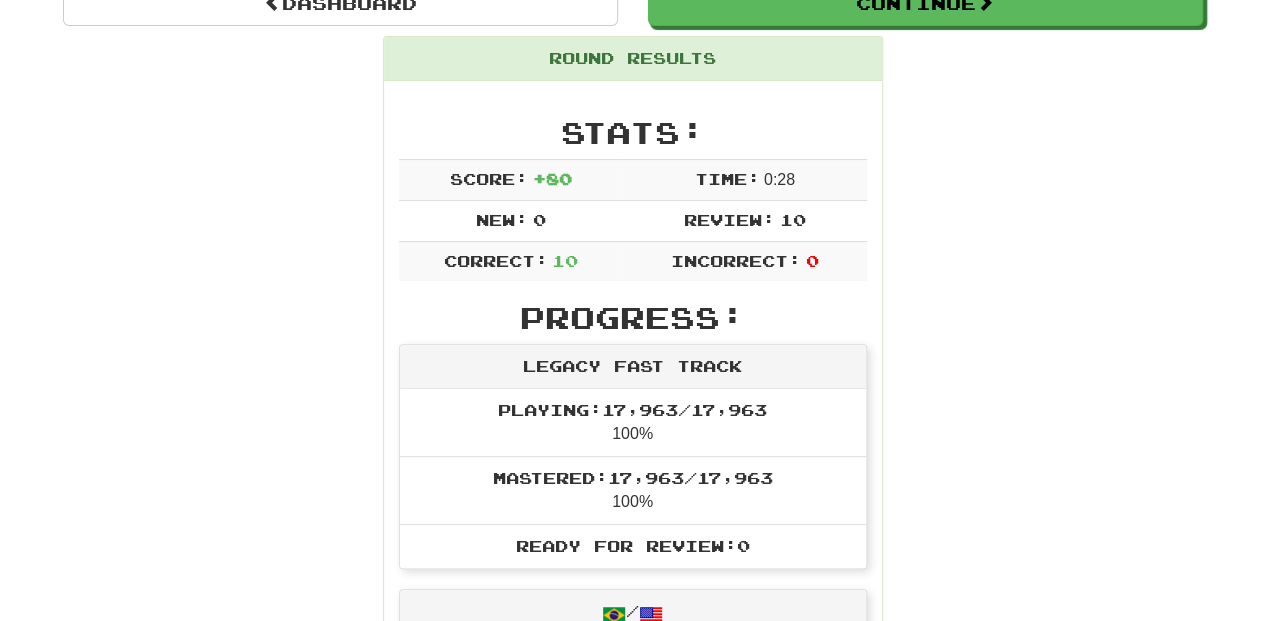 scroll, scrollTop: 20, scrollLeft: 0, axis: vertical 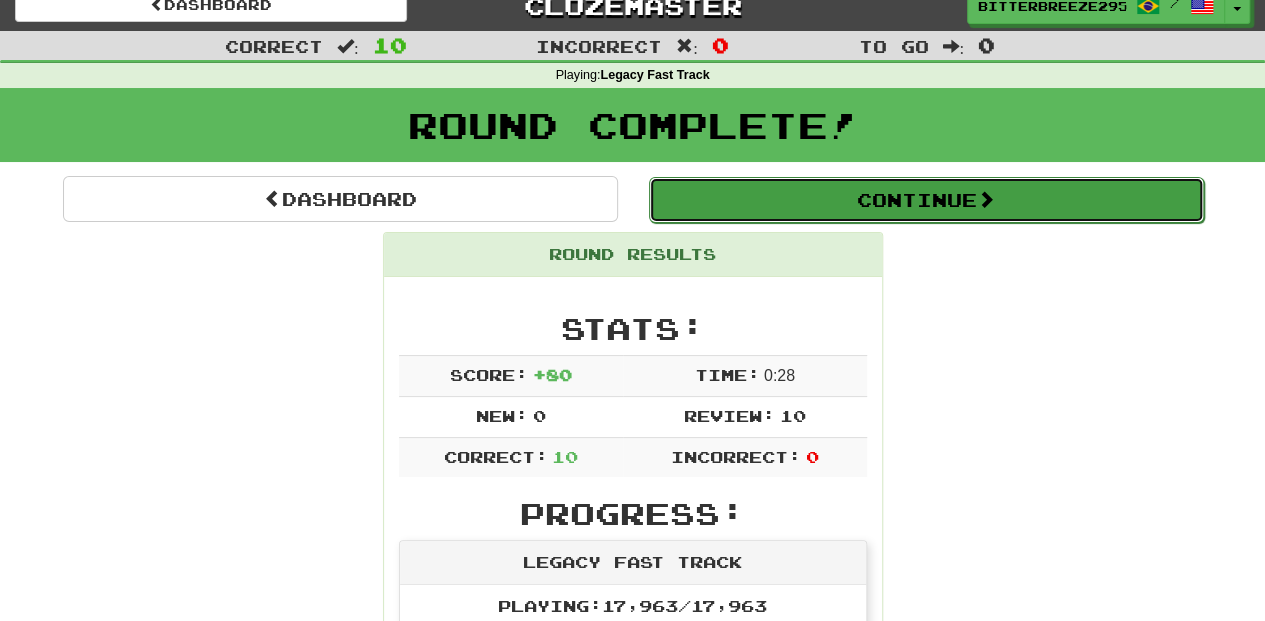 click on "Continue" at bounding box center (926, 200) 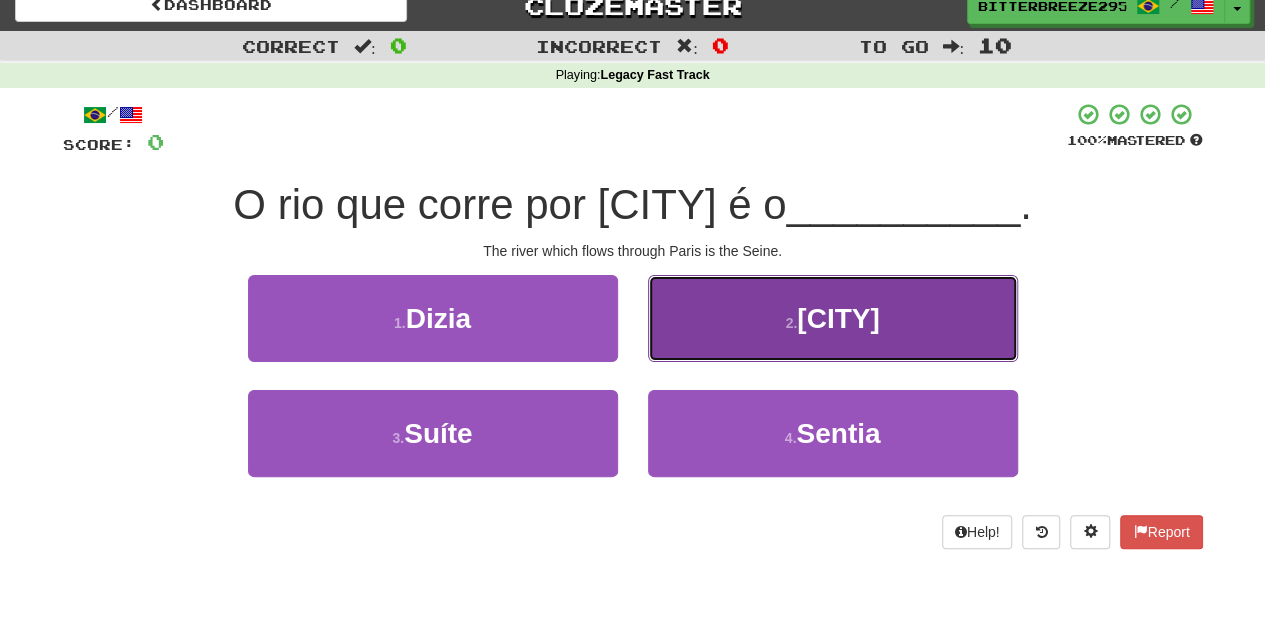 click on "2 .  Sena" at bounding box center [833, 318] 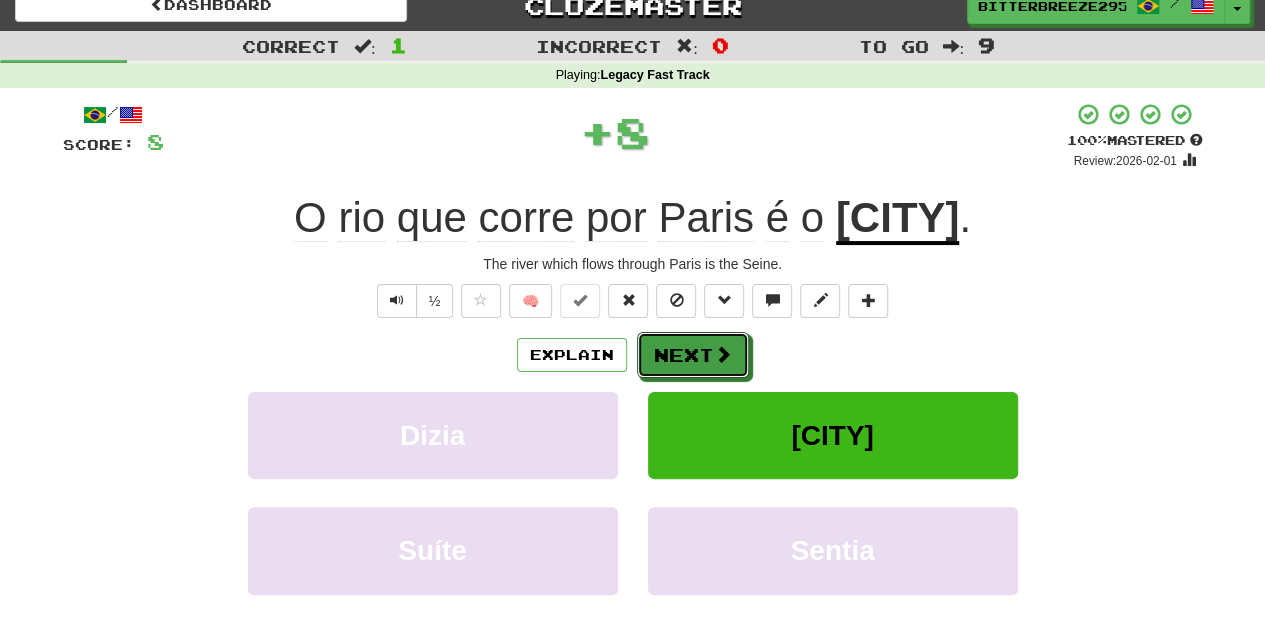 click on "Next" at bounding box center [693, 355] 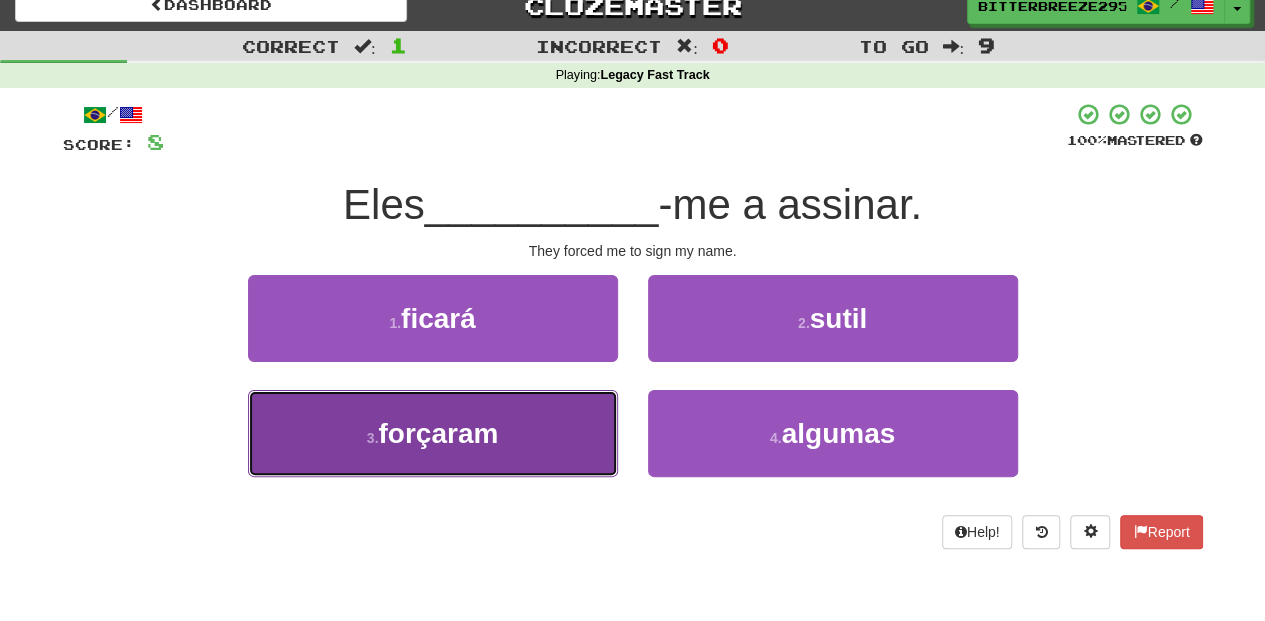 click on "3 .  forçaram" at bounding box center (433, 433) 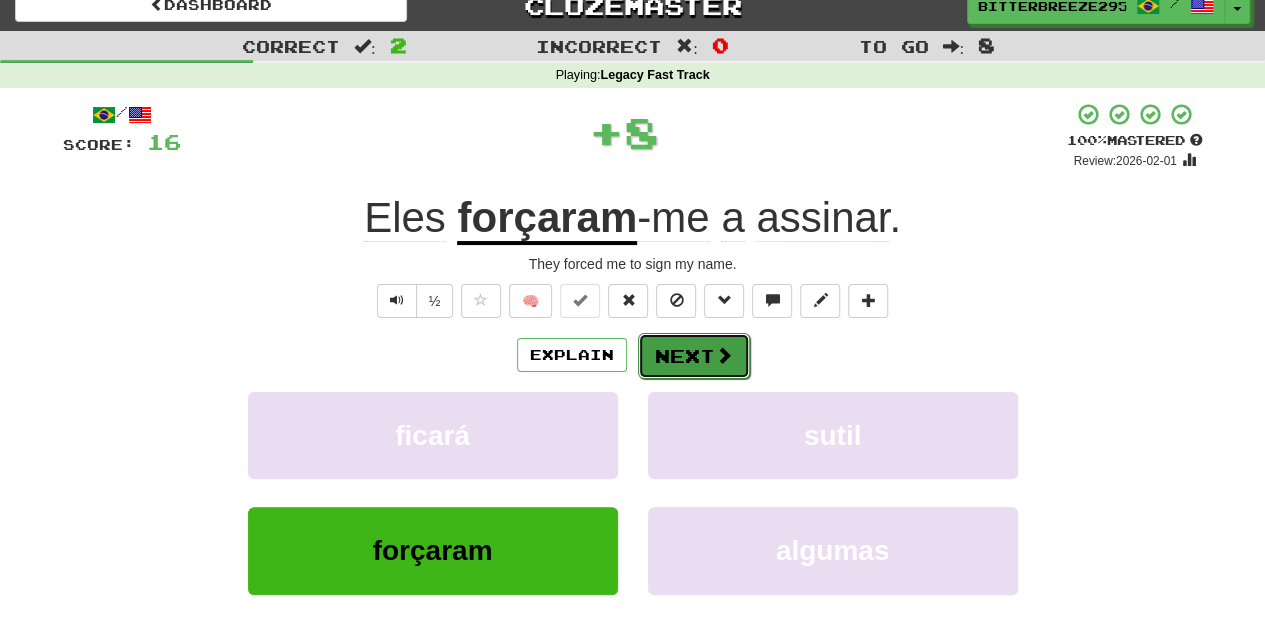 click on "Next" at bounding box center (694, 356) 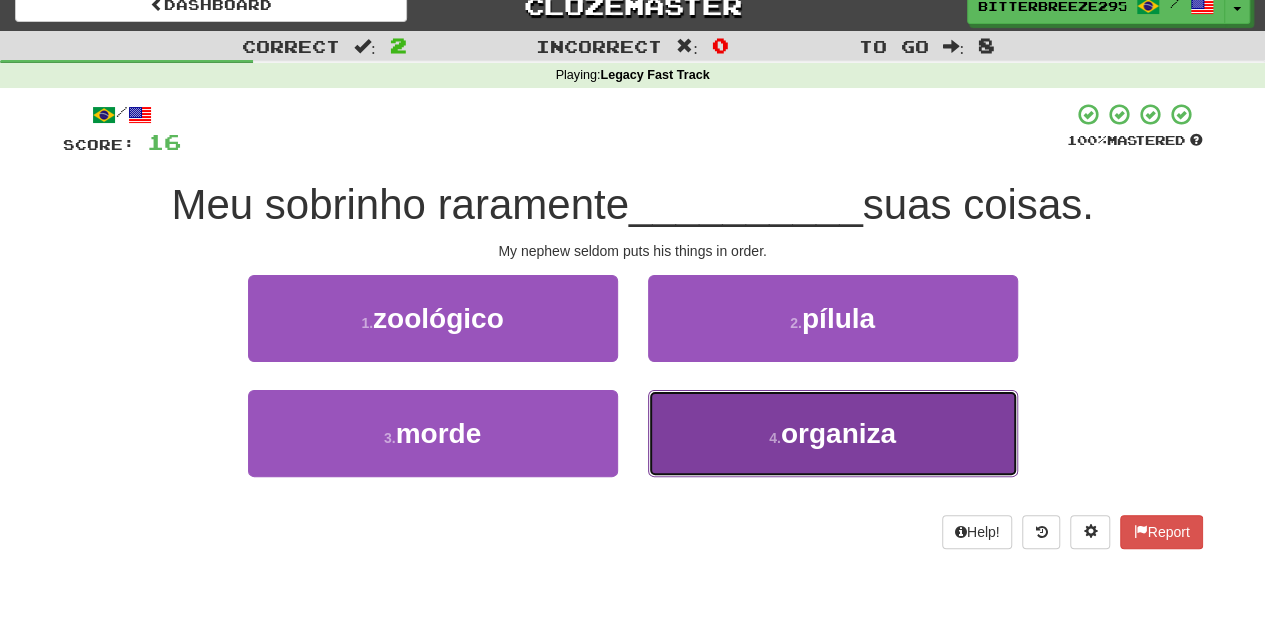 click on "4 .  organiza" at bounding box center (833, 433) 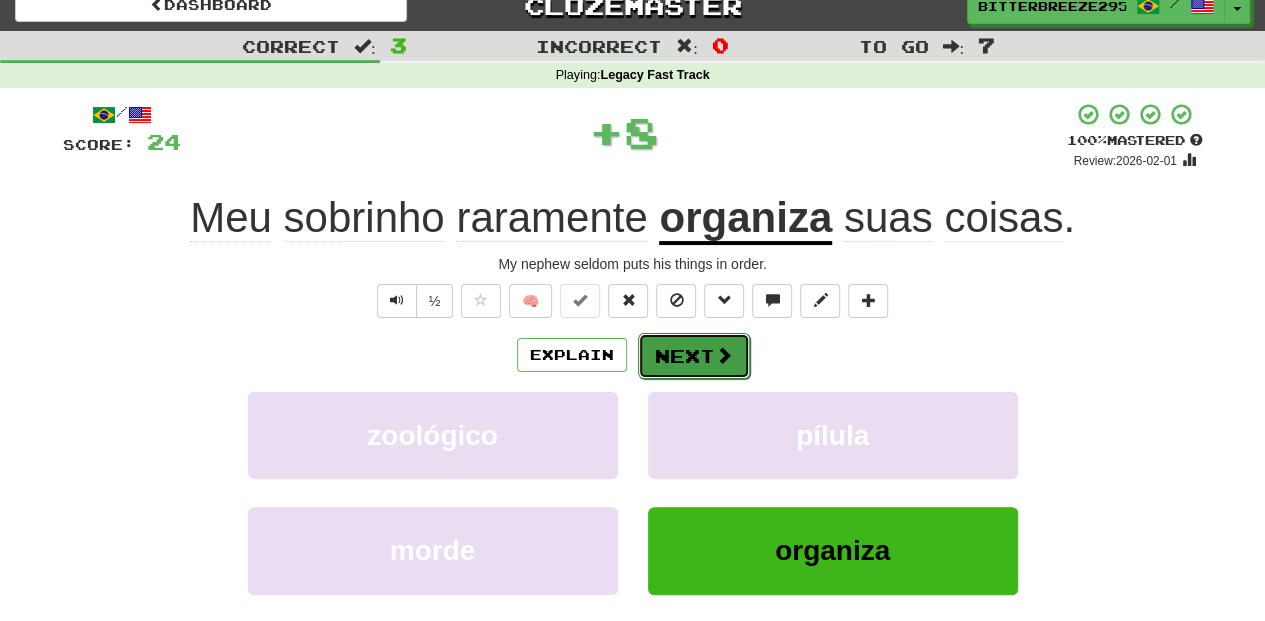 click on "Next" at bounding box center (694, 356) 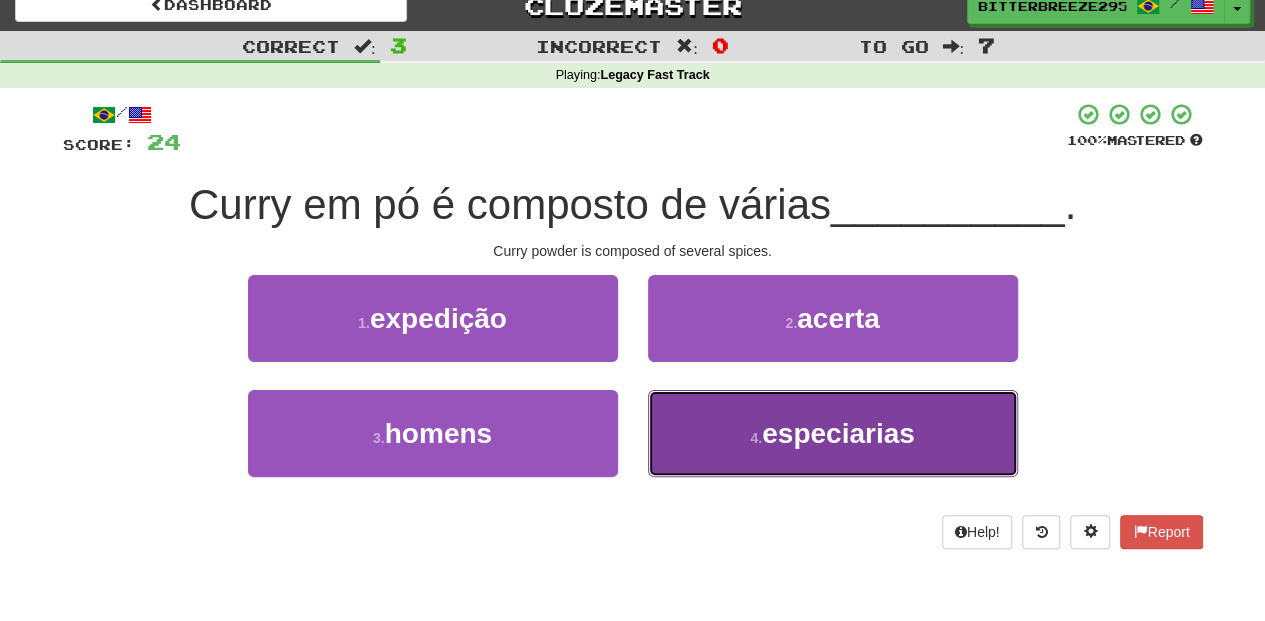 click on "4 .  especiarias" at bounding box center (833, 433) 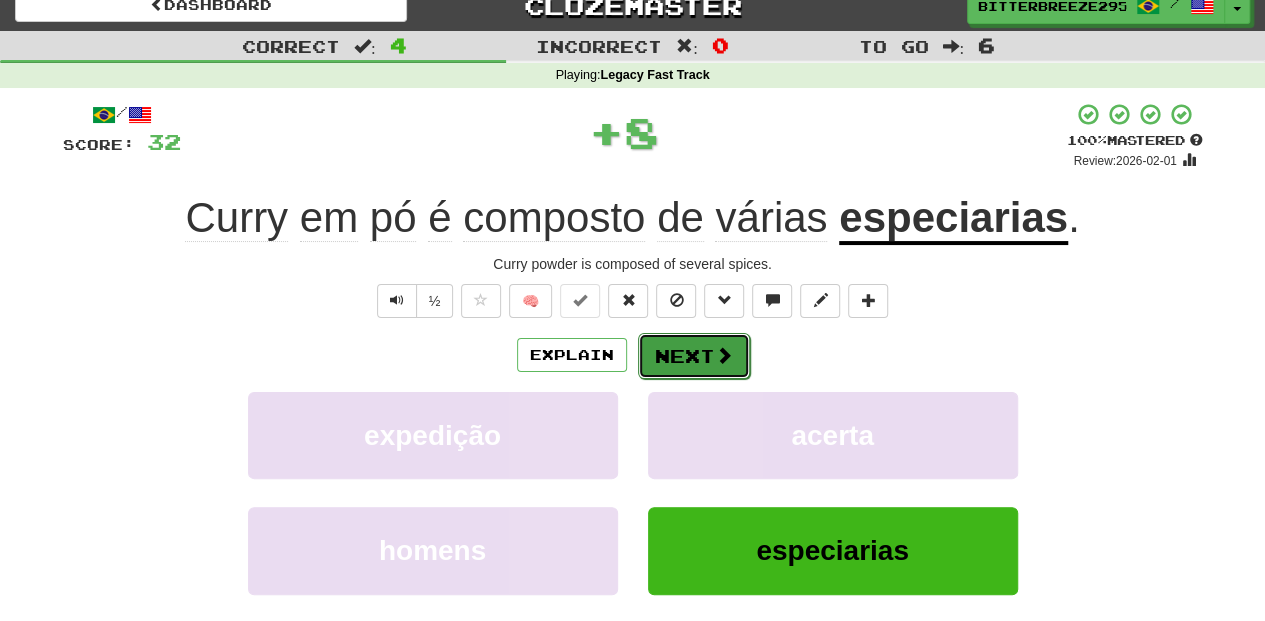 click on "Next" at bounding box center (694, 356) 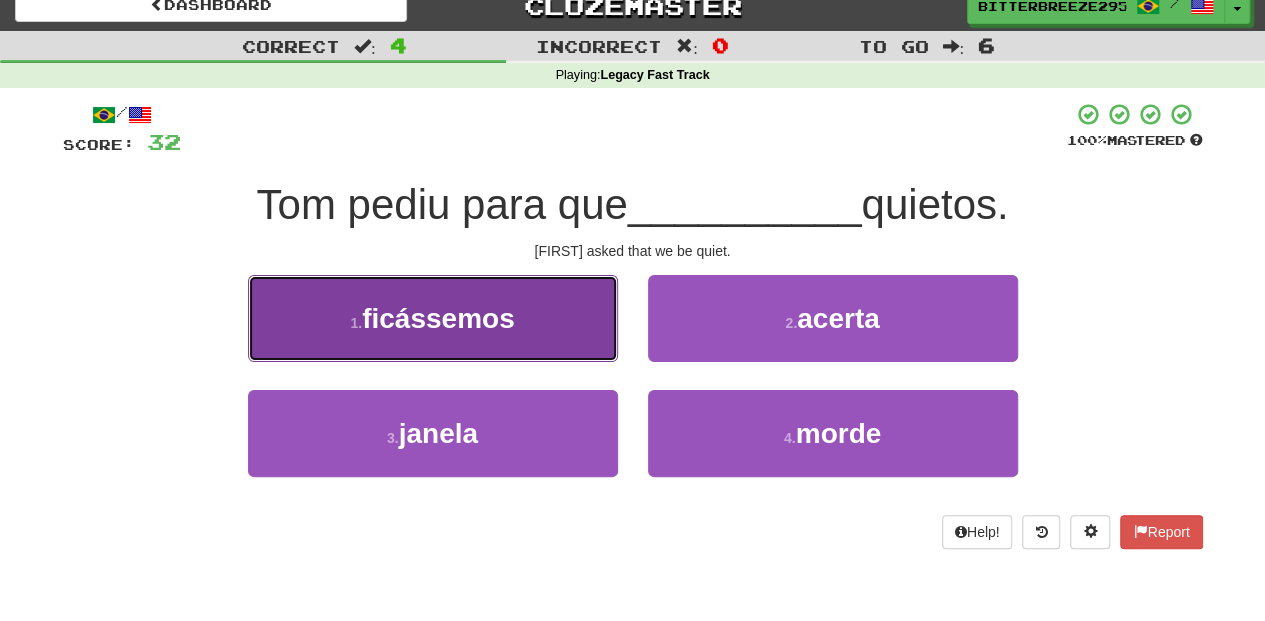 click on "1 .  ficássemos" at bounding box center (433, 318) 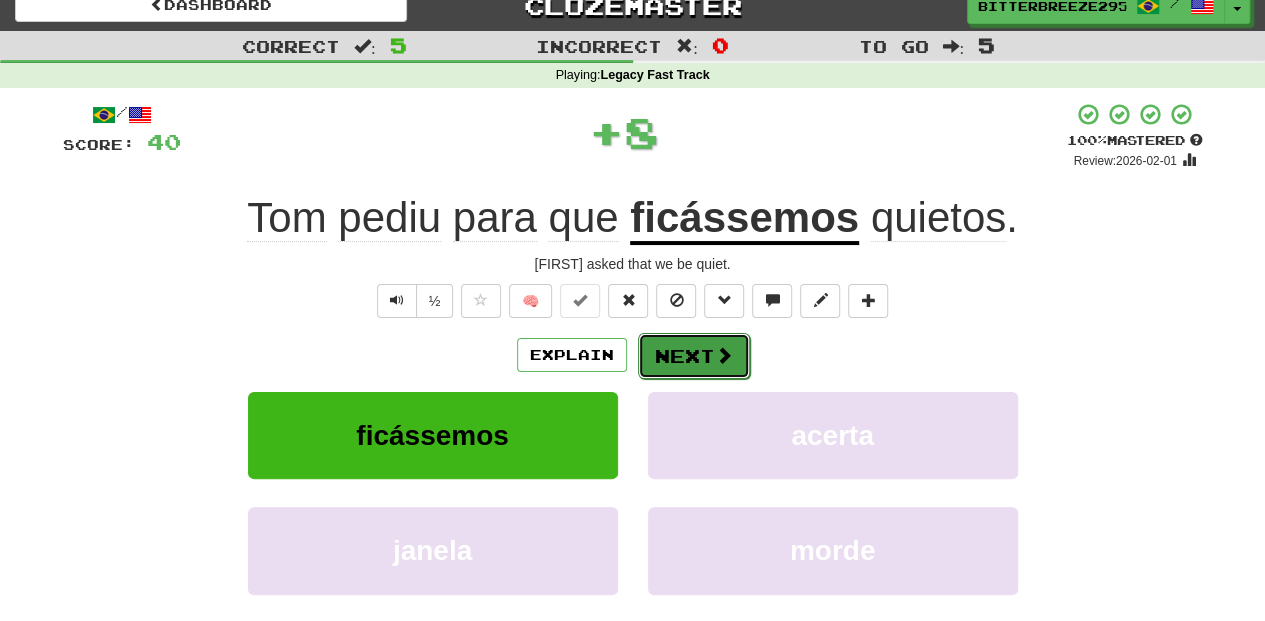 click on "Next" at bounding box center (694, 356) 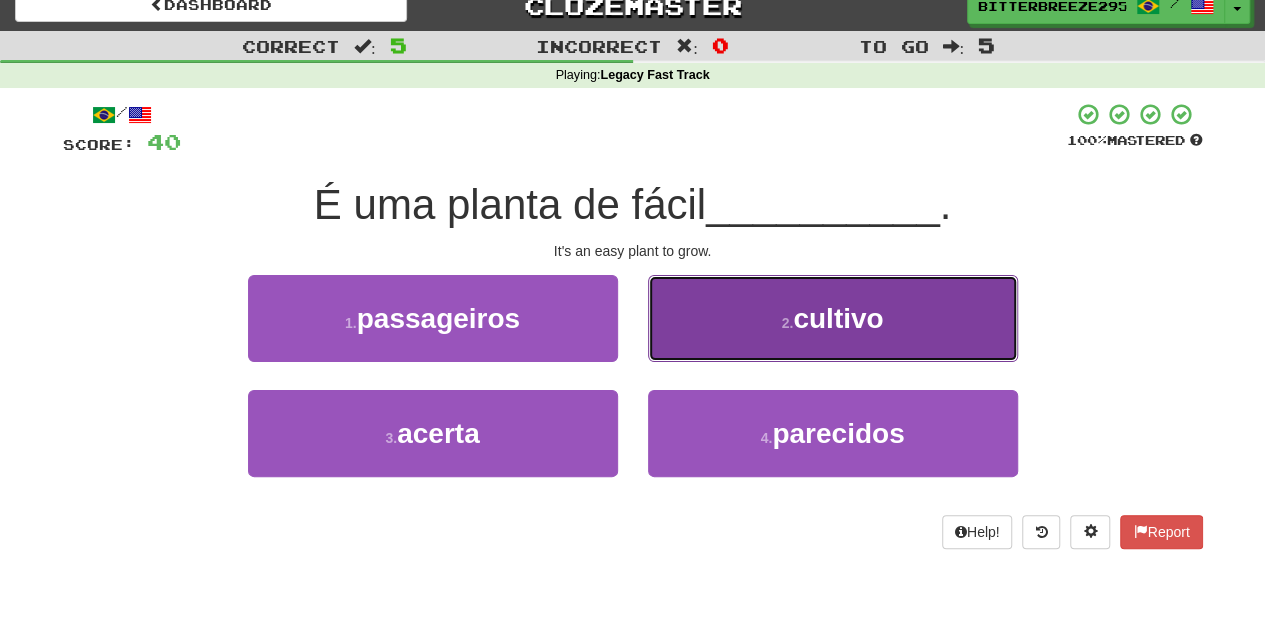 click on "2 .  cultivo" at bounding box center [833, 318] 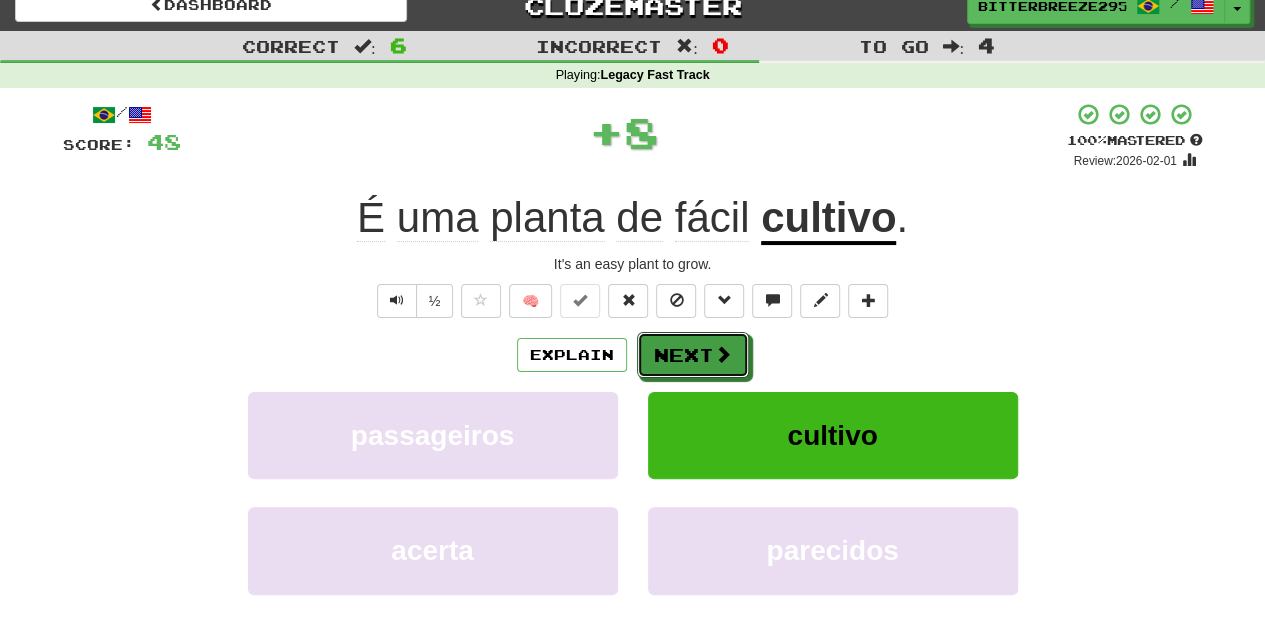 click on "Next" at bounding box center (693, 355) 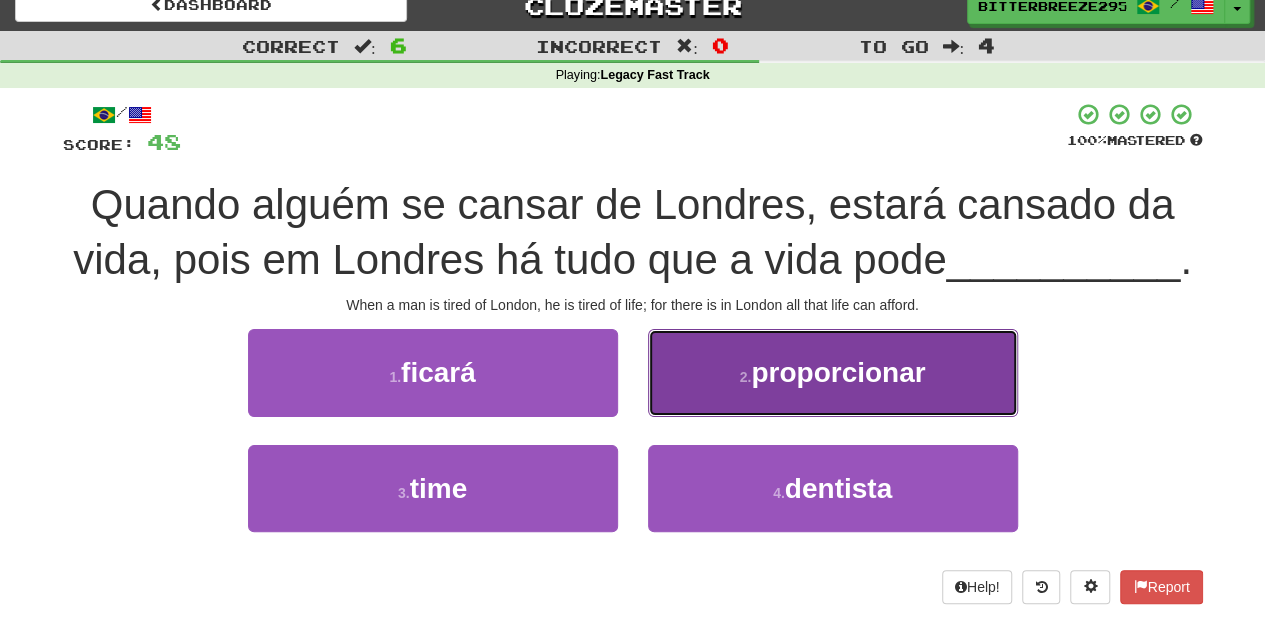 click on "2 .  proporcionar" at bounding box center (833, 372) 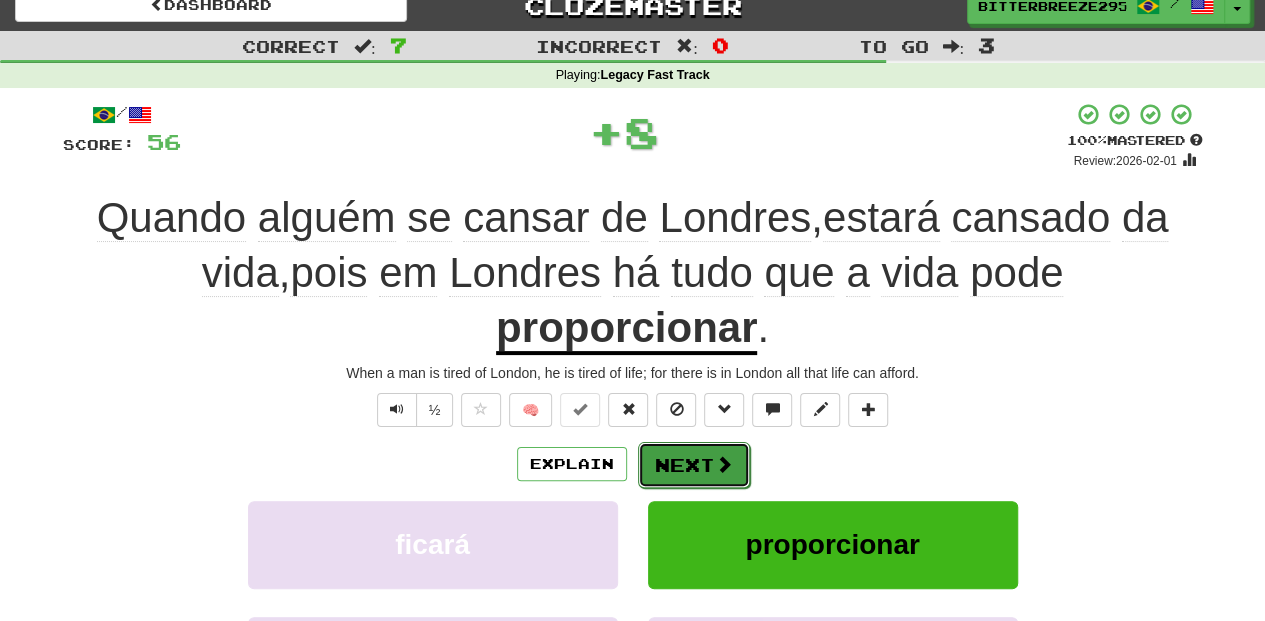 click on "Next" at bounding box center (694, 465) 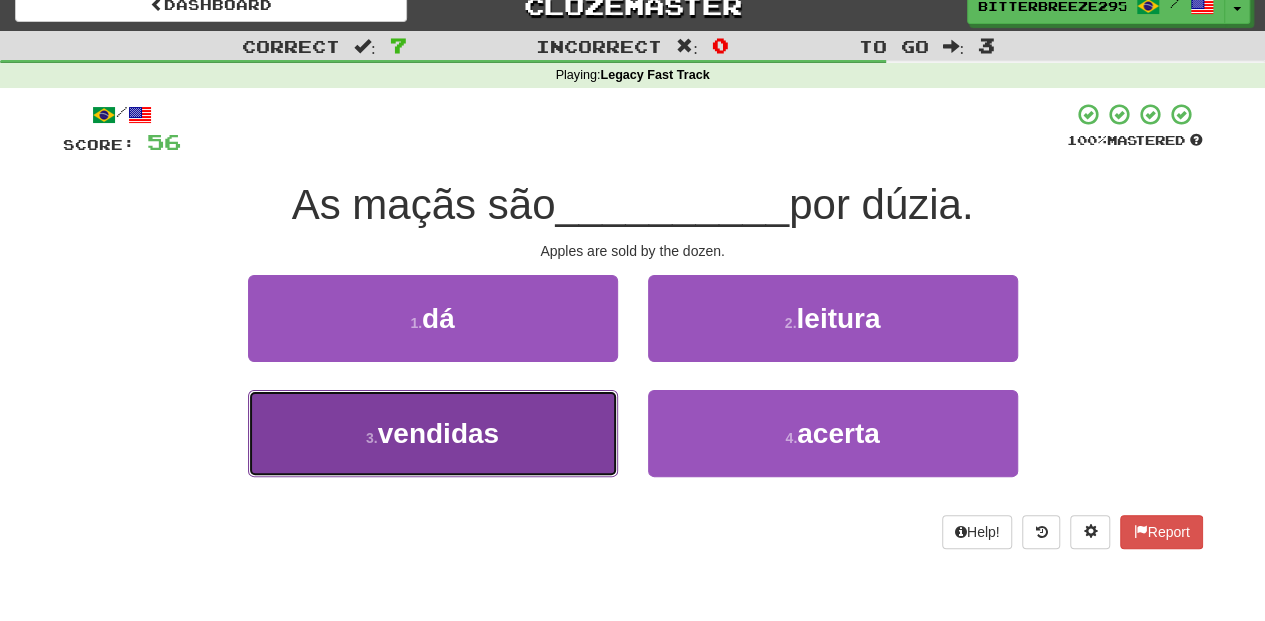 click on "3 .  vendidas" at bounding box center (433, 433) 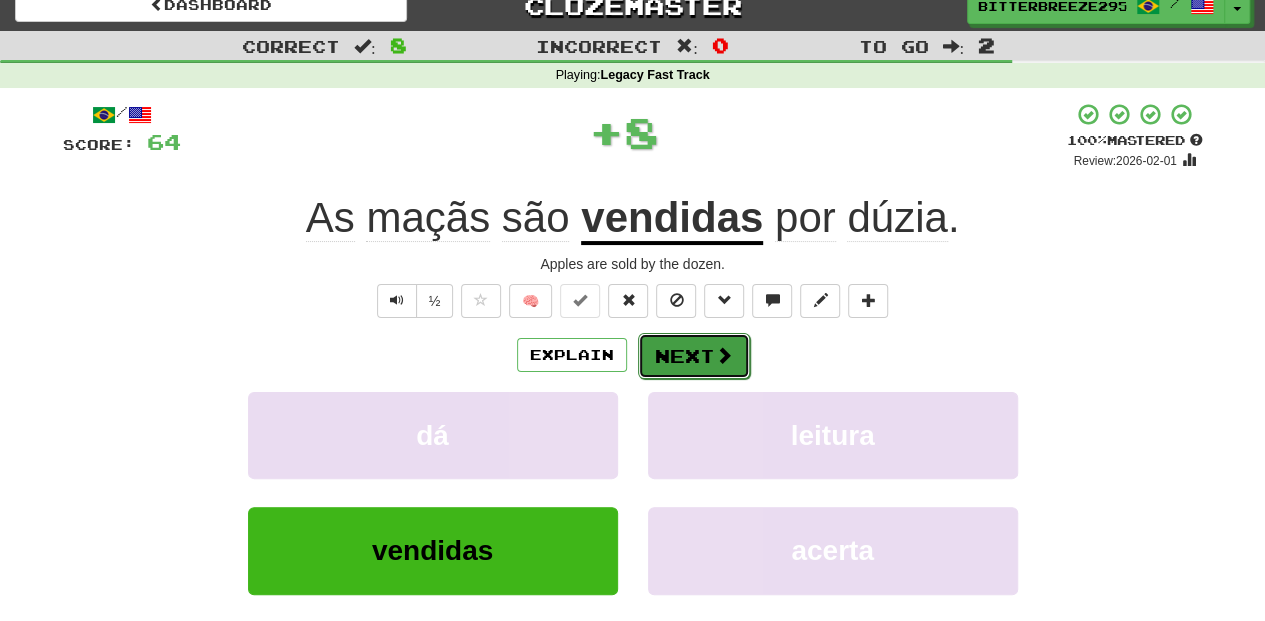click on "Next" at bounding box center [694, 356] 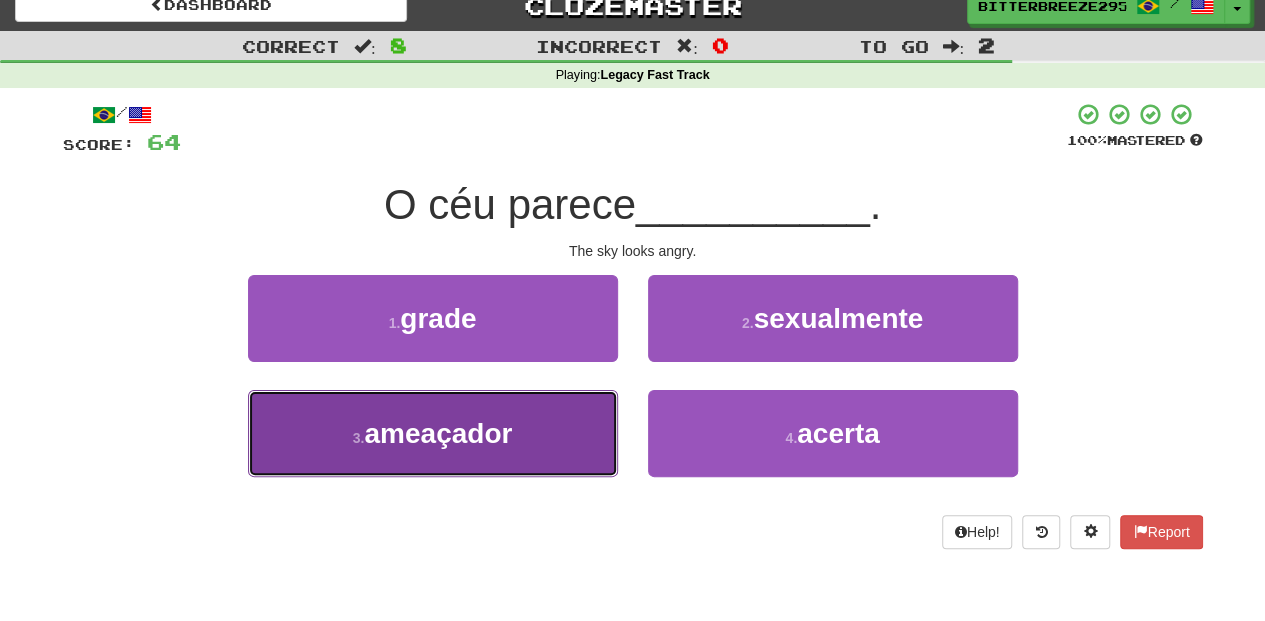 click on "3 .  ameaçador" at bounding box center [433, 433] 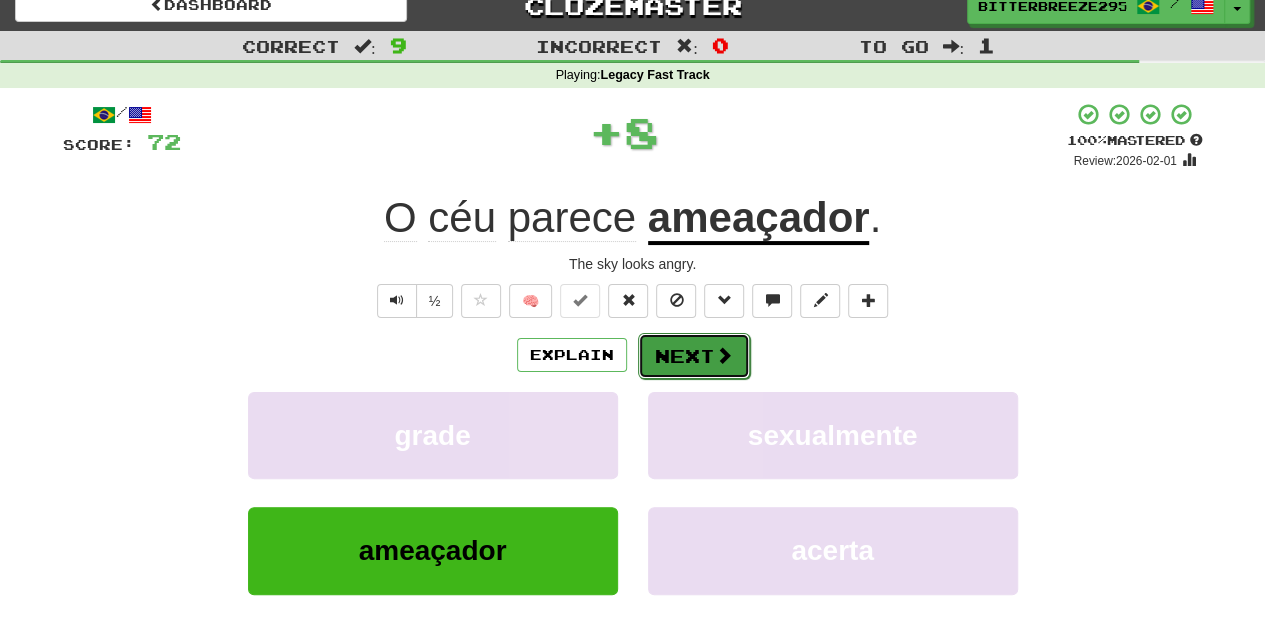 click on "Next" at bounding box center (694, 356) 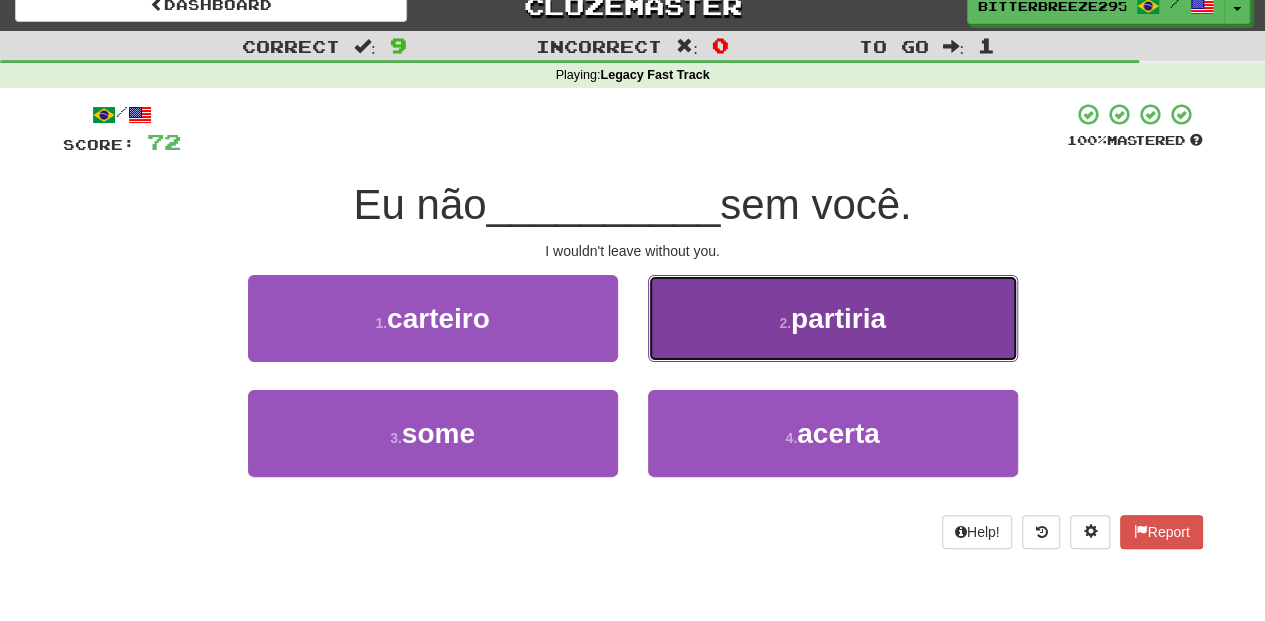 click on "2 .  partiria" at bounding box center (833, 318) 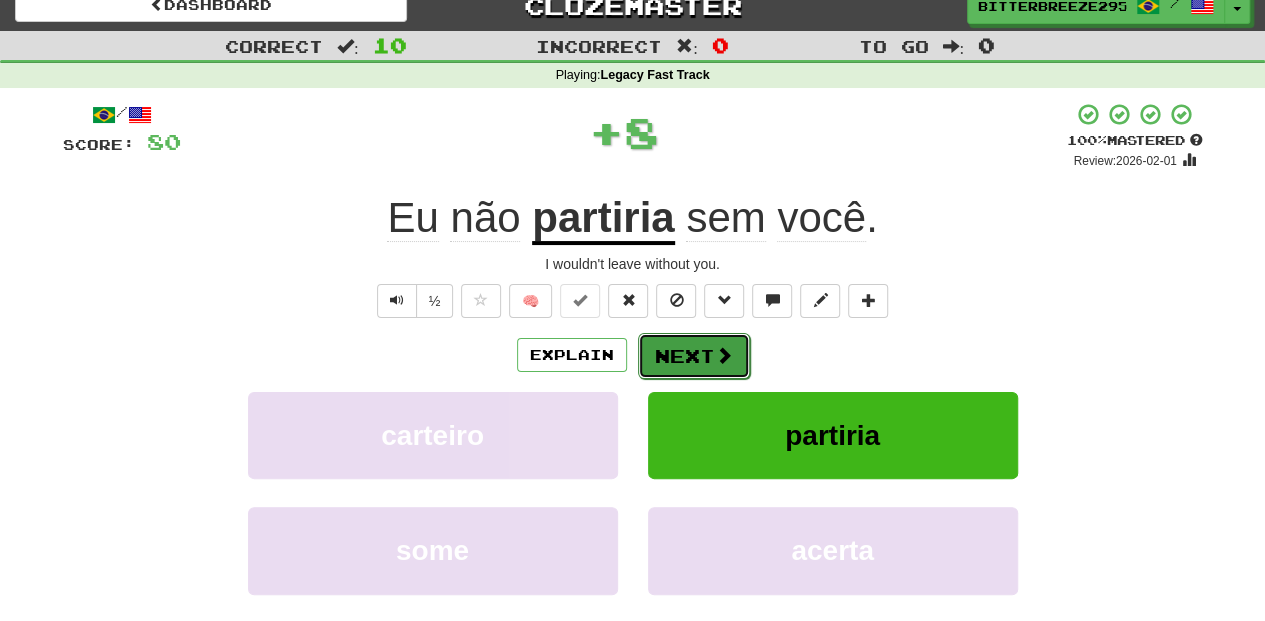 click on "Next" at bounding box center (694, 356) 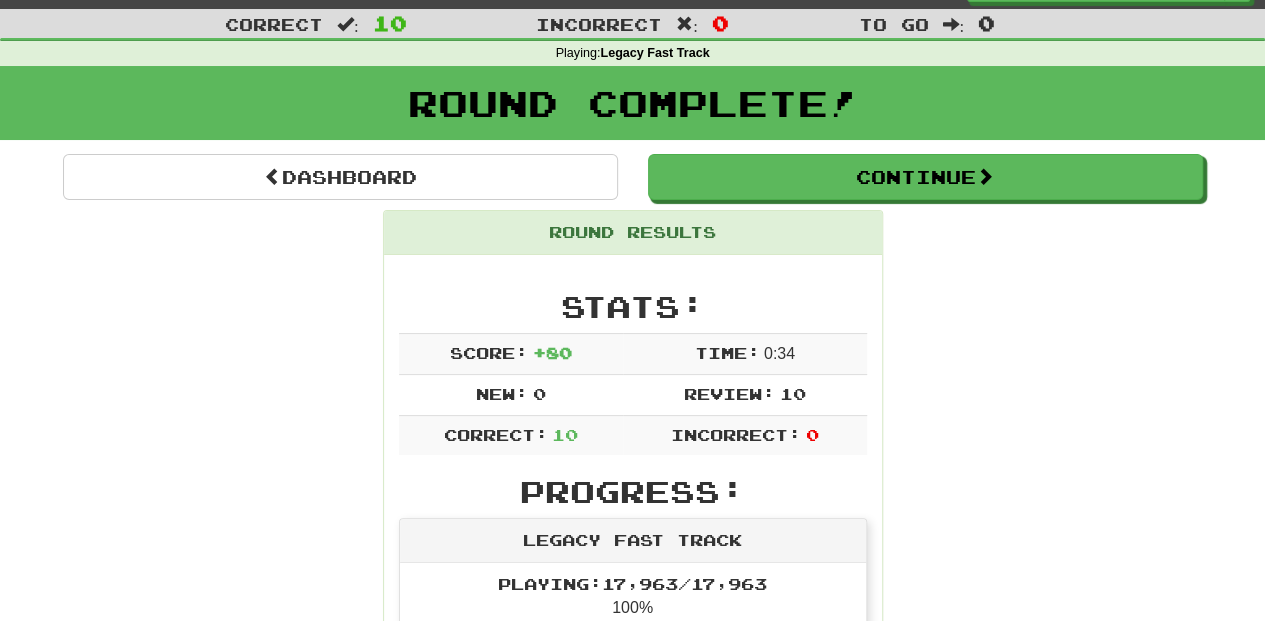 scroll, scrollTop: 20, scrollLeft: 0, axis: vertical 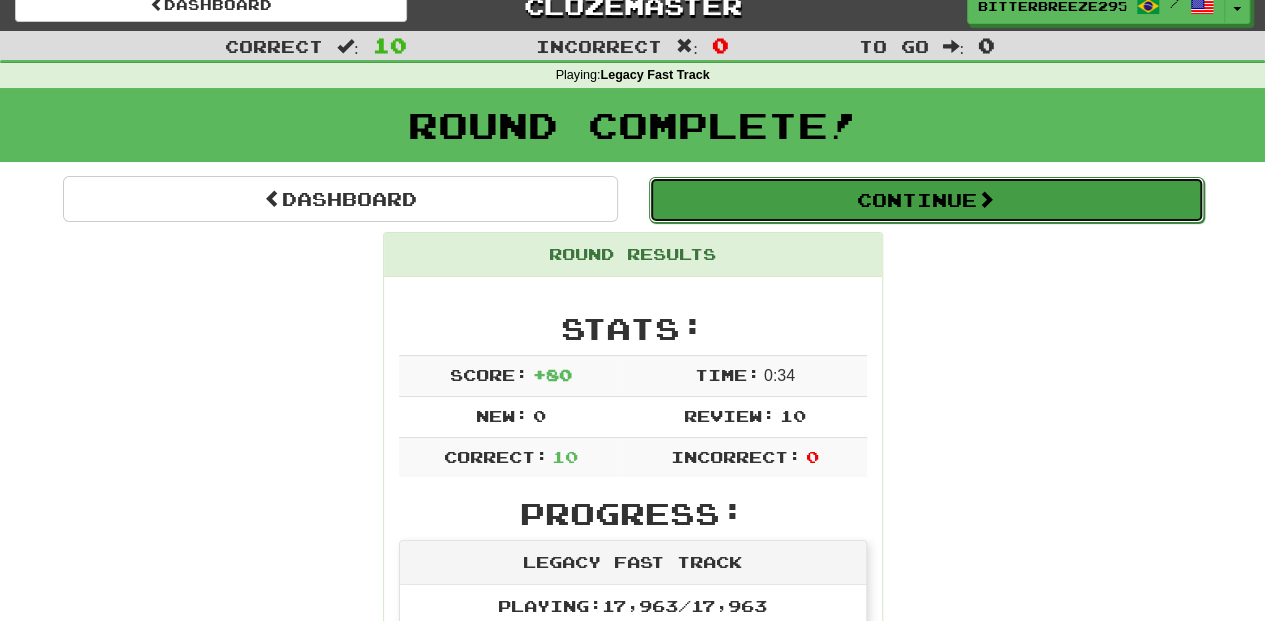 click on "Continue" at bounding box center [926, 200] 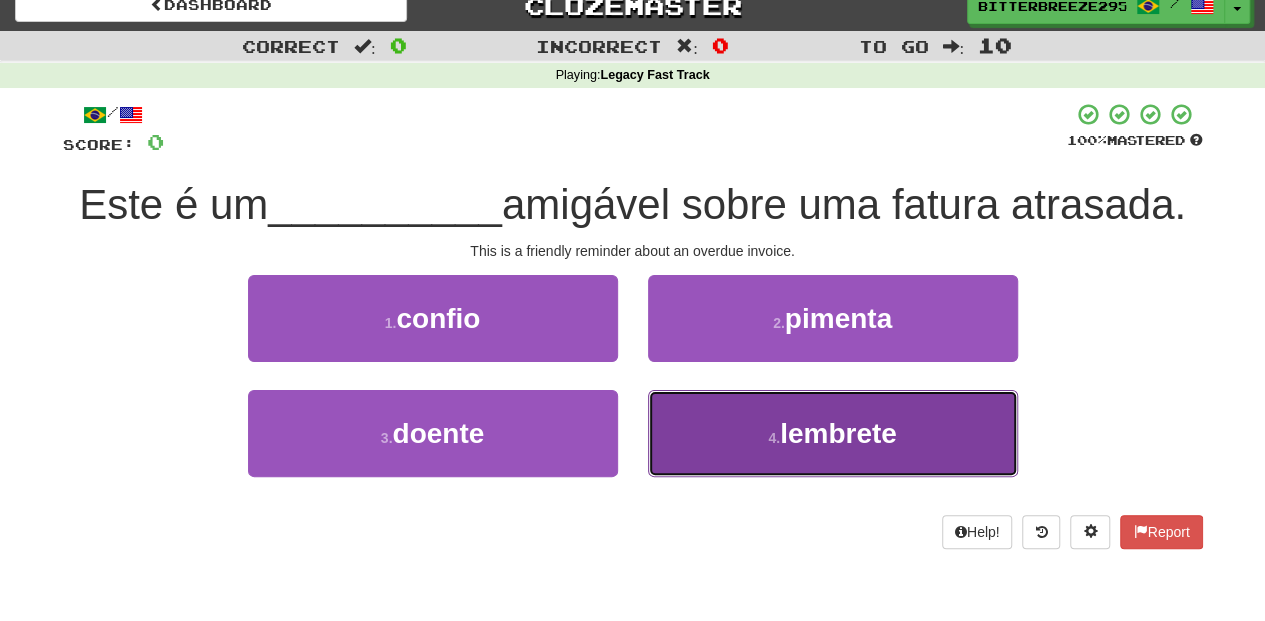 click on "4 .  lembrete" at bounding box center (833, 433) 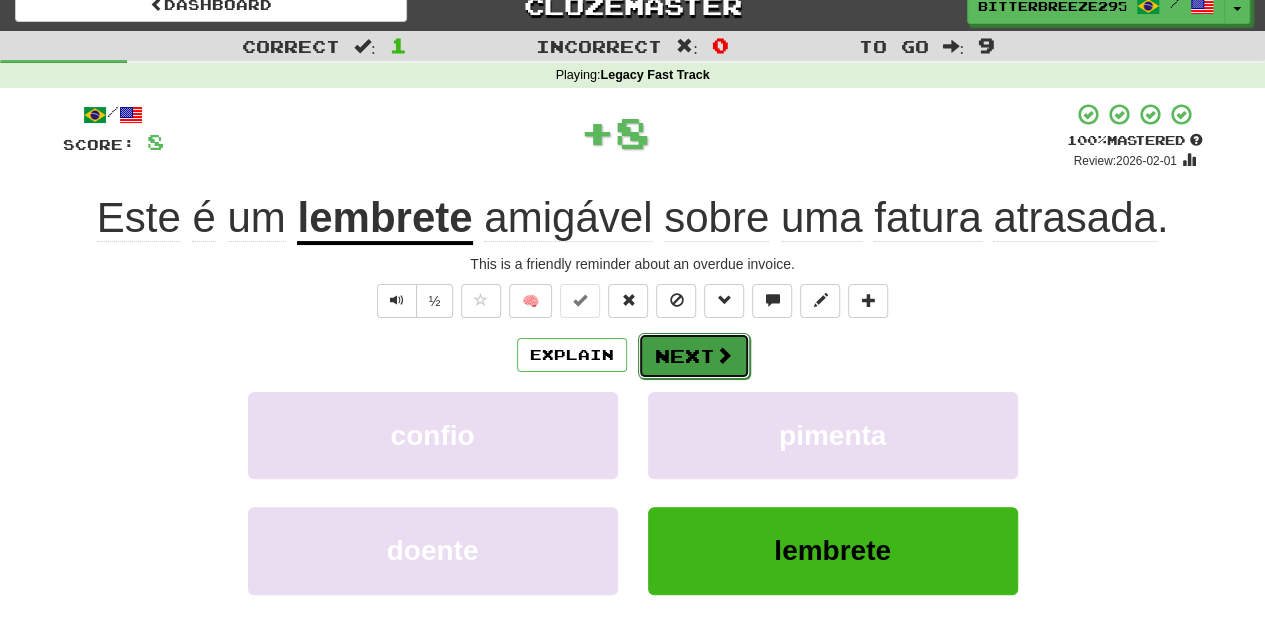 click on "Next" at bounding box center [694, 356] 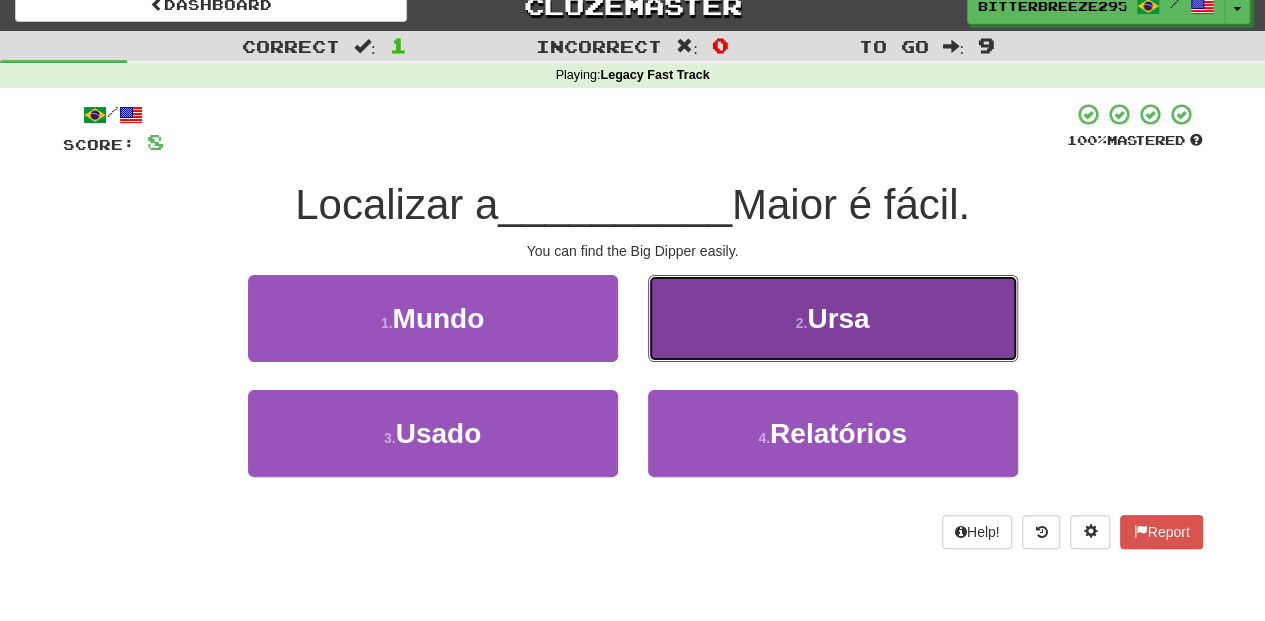 click on "2 .  Ursa" at bounding box center [833, 318] 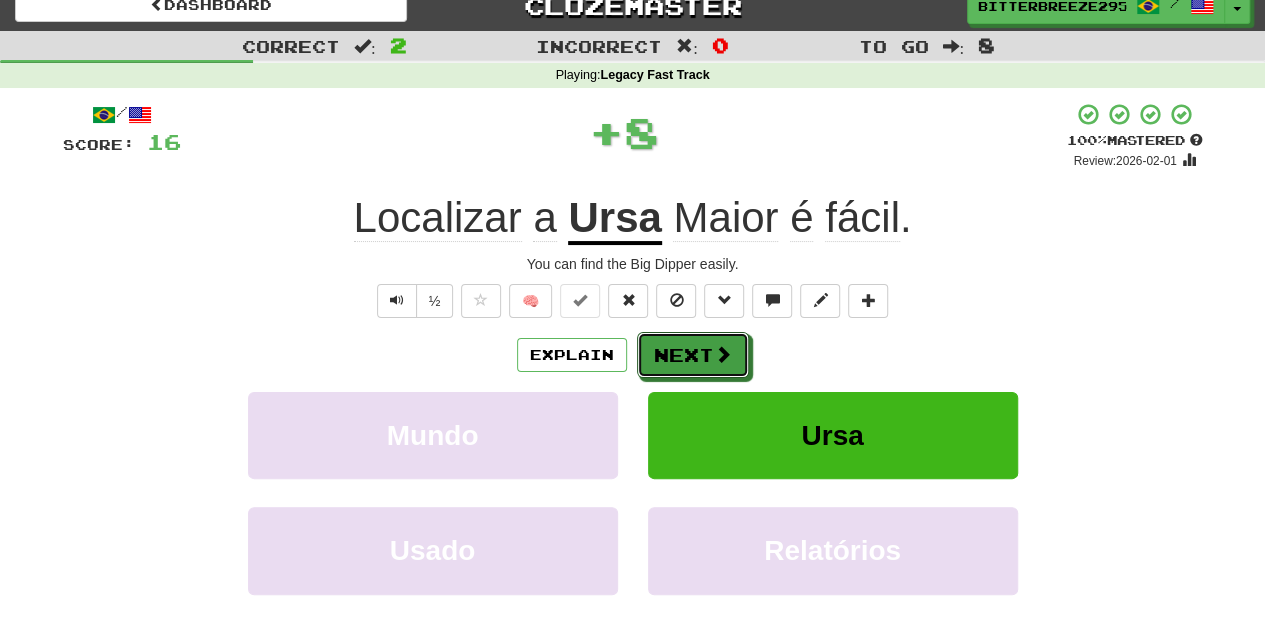 click on "Next" at bounding box center [693, 355] 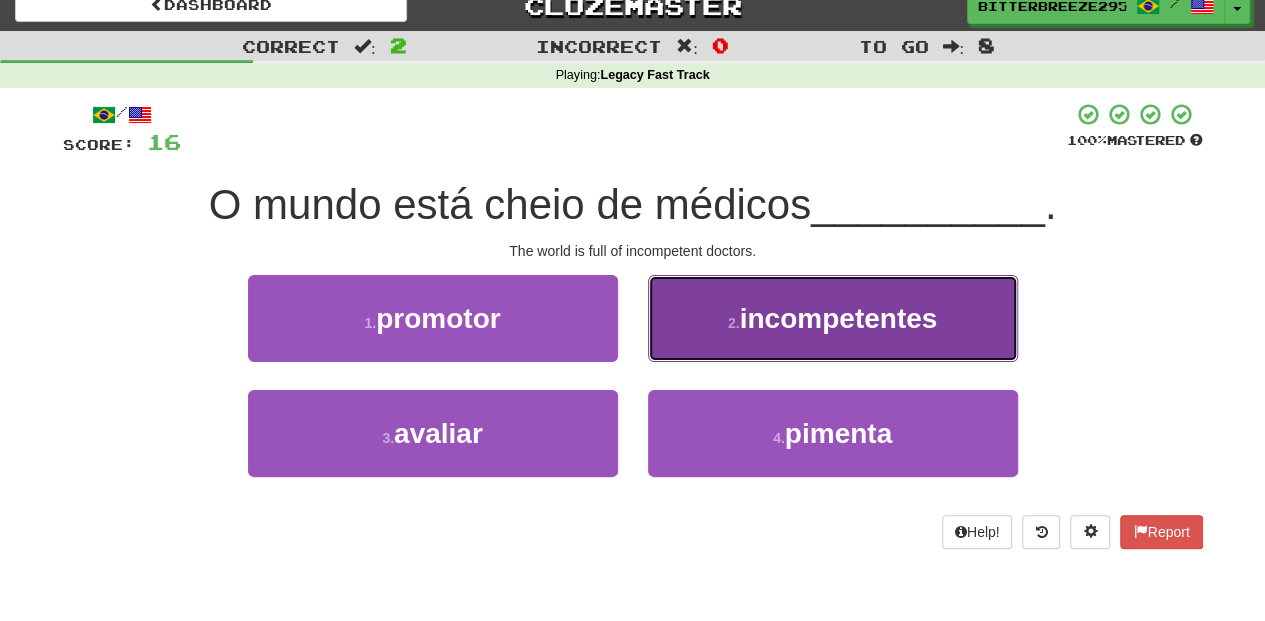 click on "2 .  incompetentes" at bounding box center [833, 318] 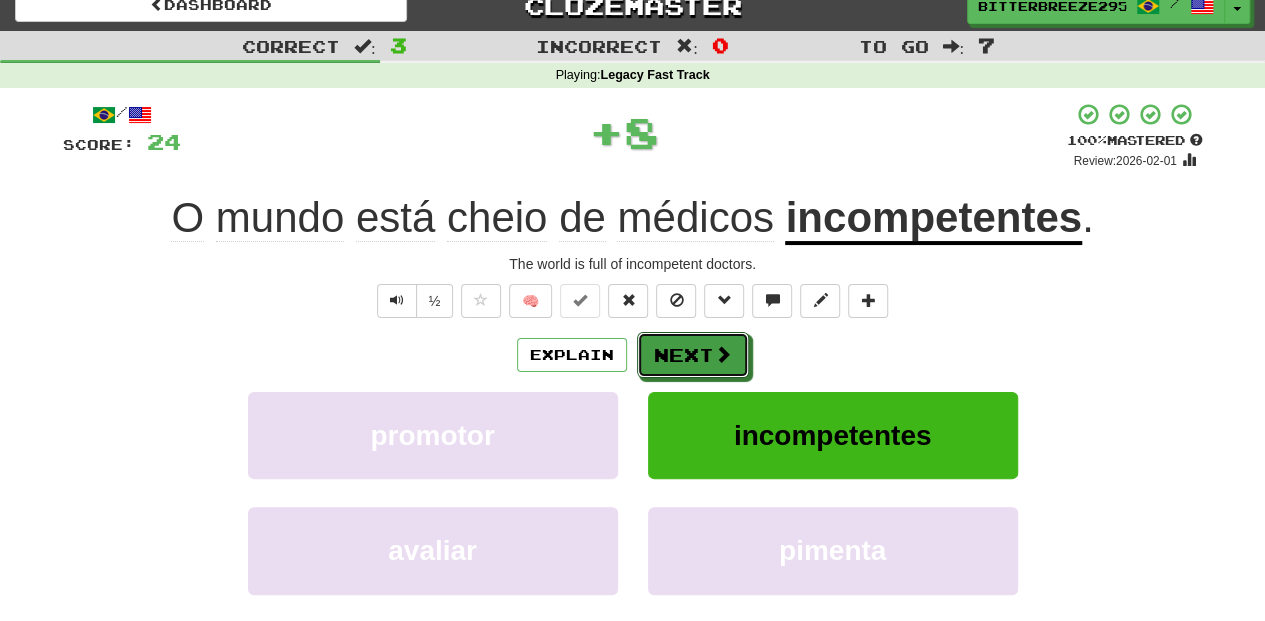click on "Next" at bounding box center [693, 355] 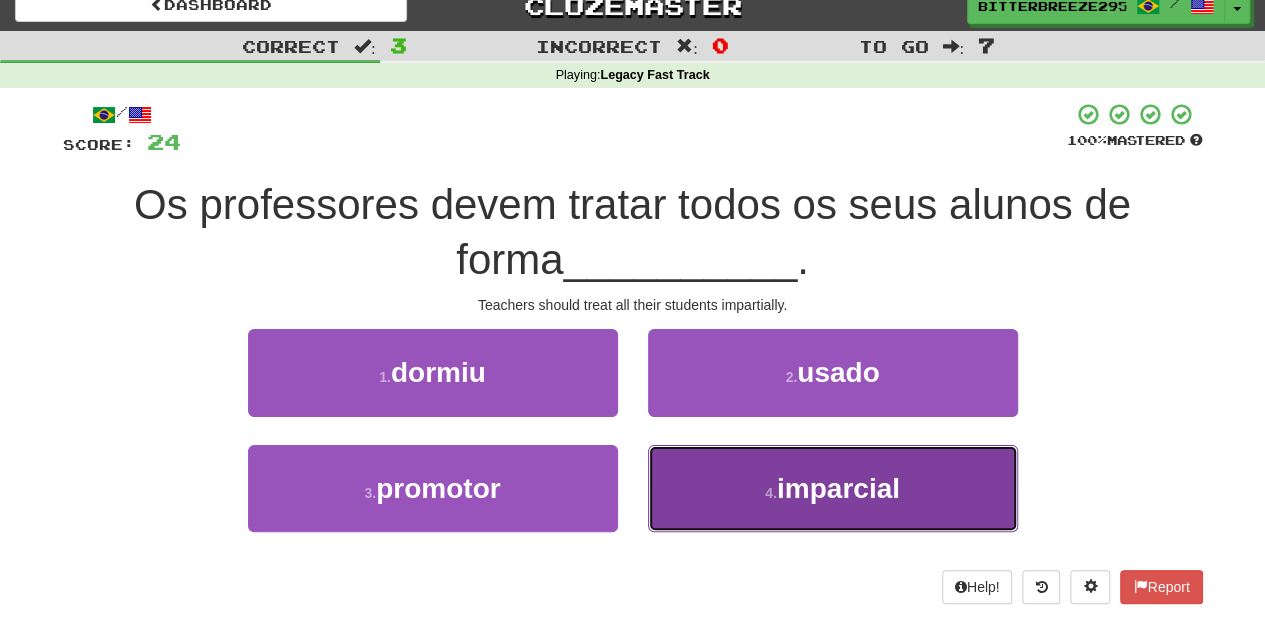 click on "4 .  imparcial" at bounding box center (833, 488) 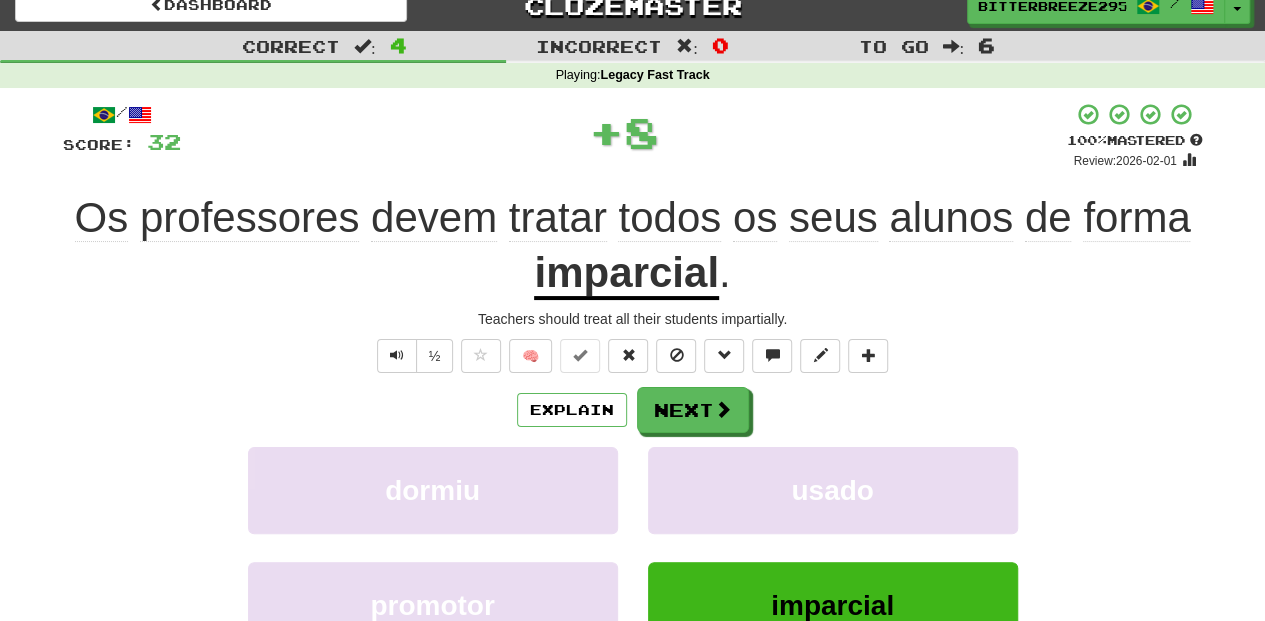 click on "Explain Next" at bounding box center [633, 410] 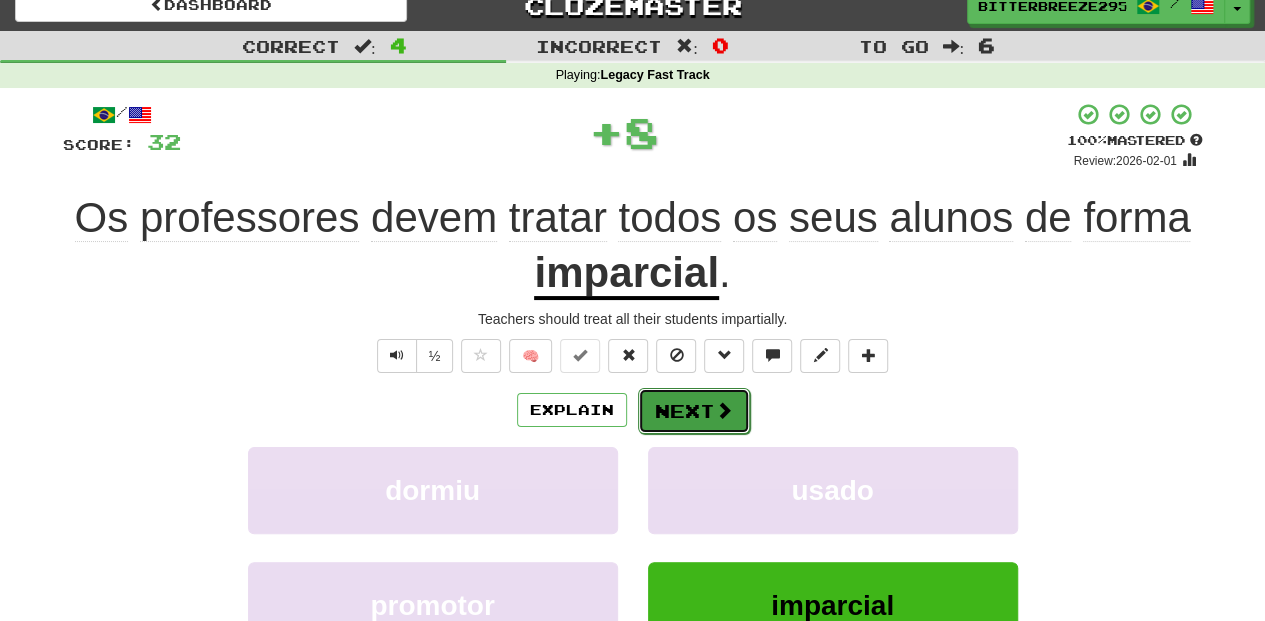 click on "Next" at bounding box center (694, 411) 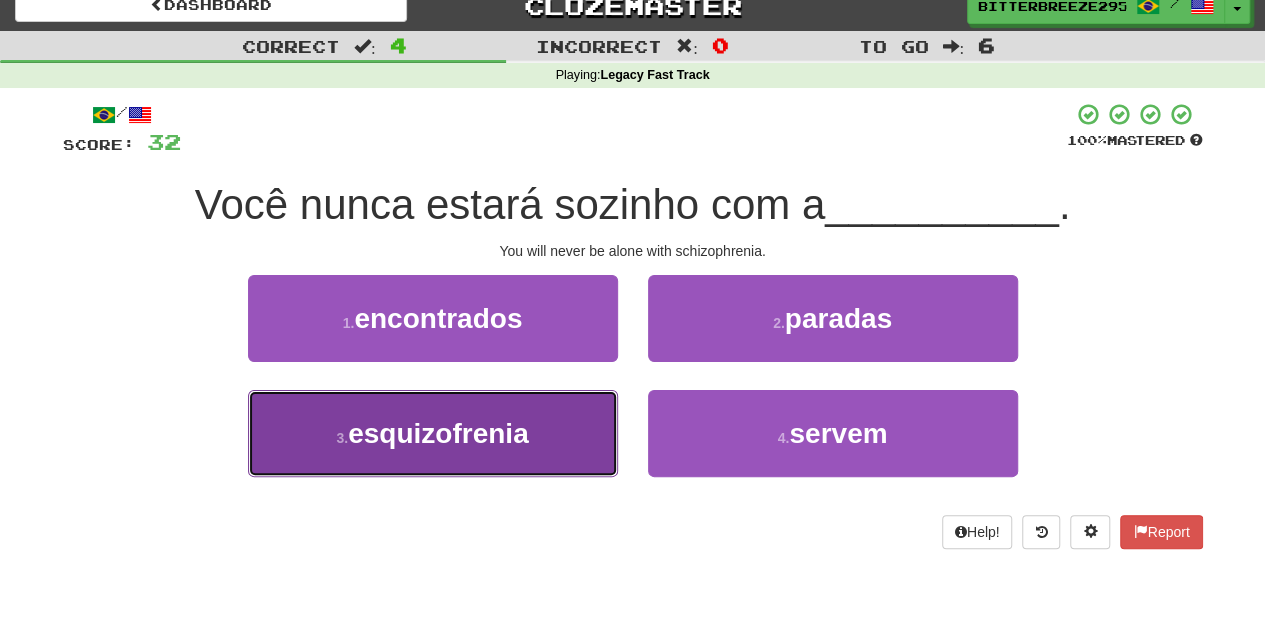 click on "3 .  esquizofrenia" at bounding box center [433, 433] 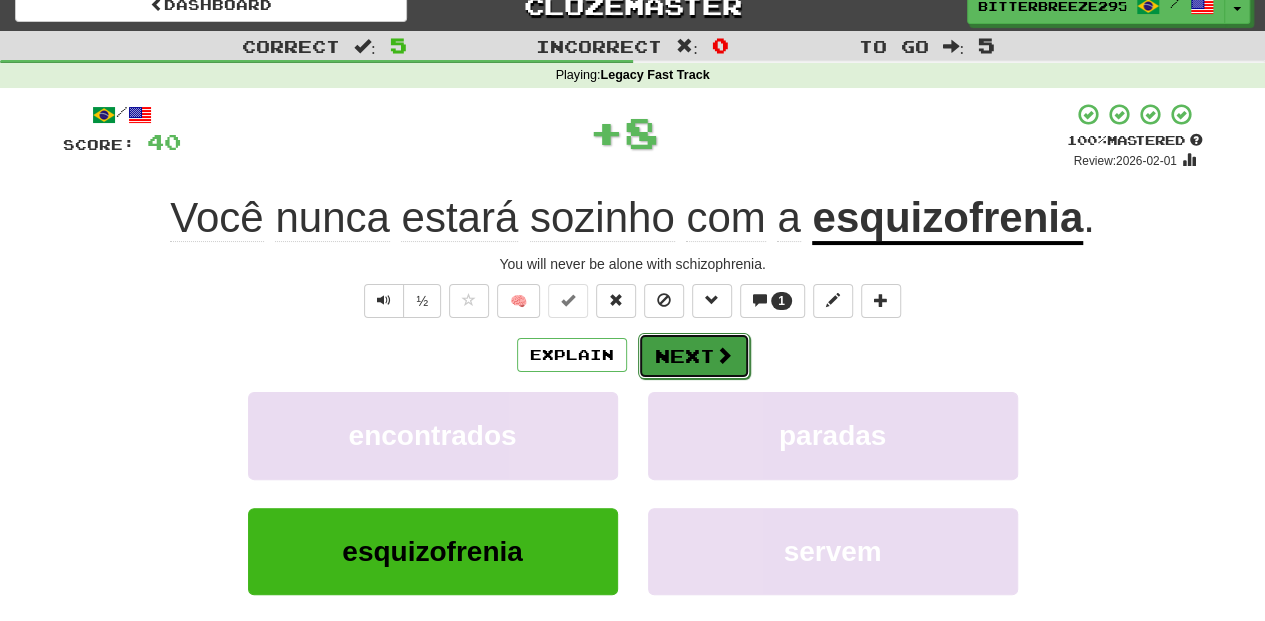 click on "Next" at bounding box center (694, 356) 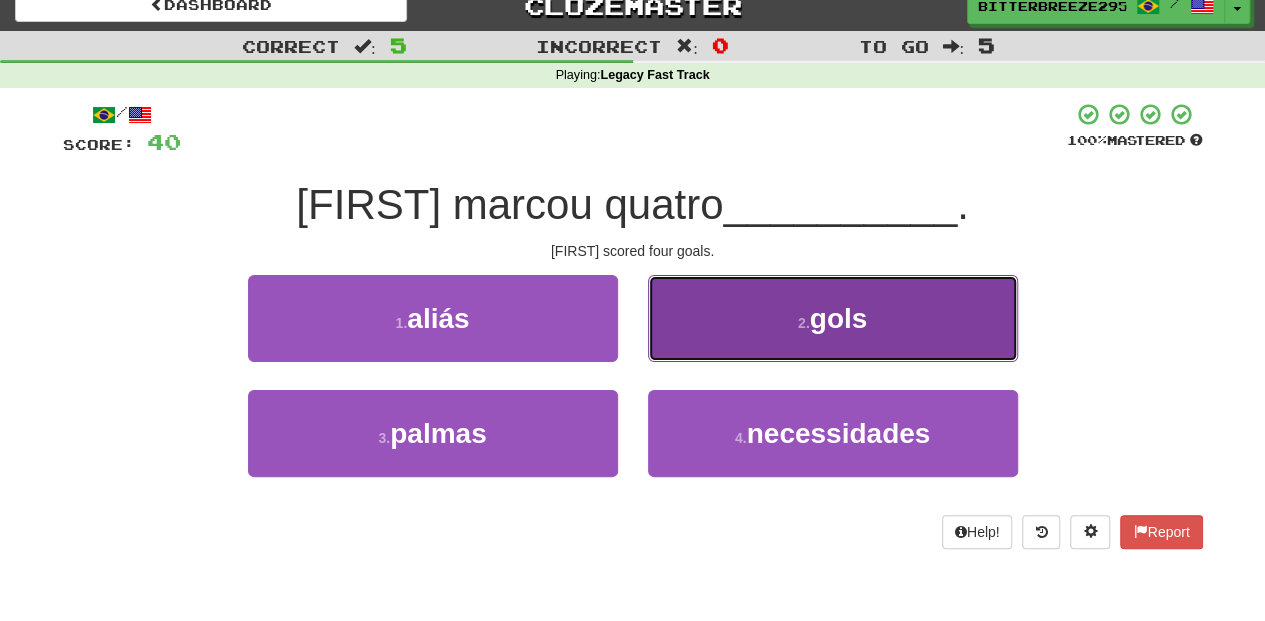 click on "2 .  gols" at bounding box center [833, 318] 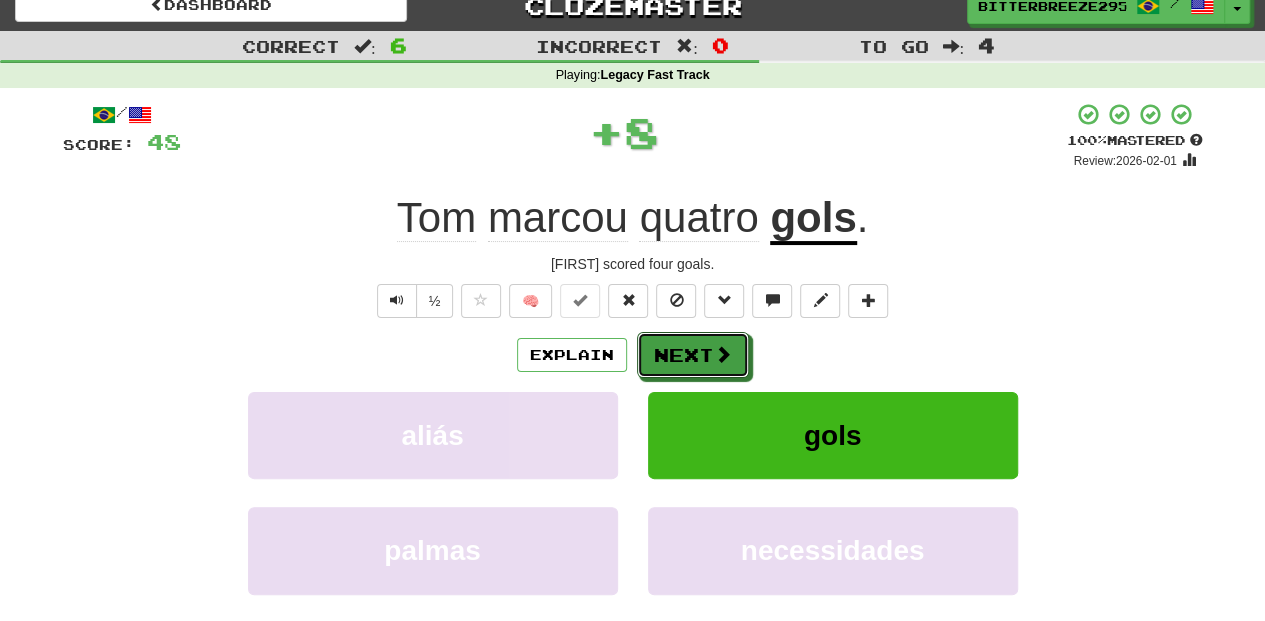 click on "Next" at bounding box center (693, 355) 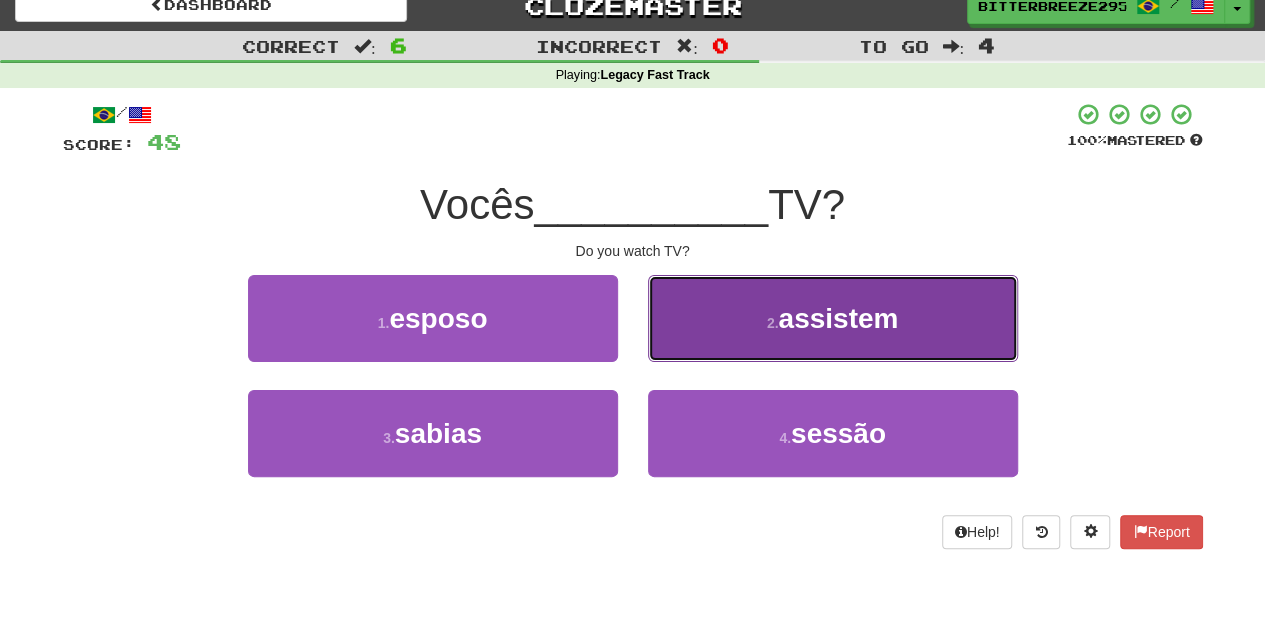 click on "2 .  assistem" at bounding box center (833, 318) 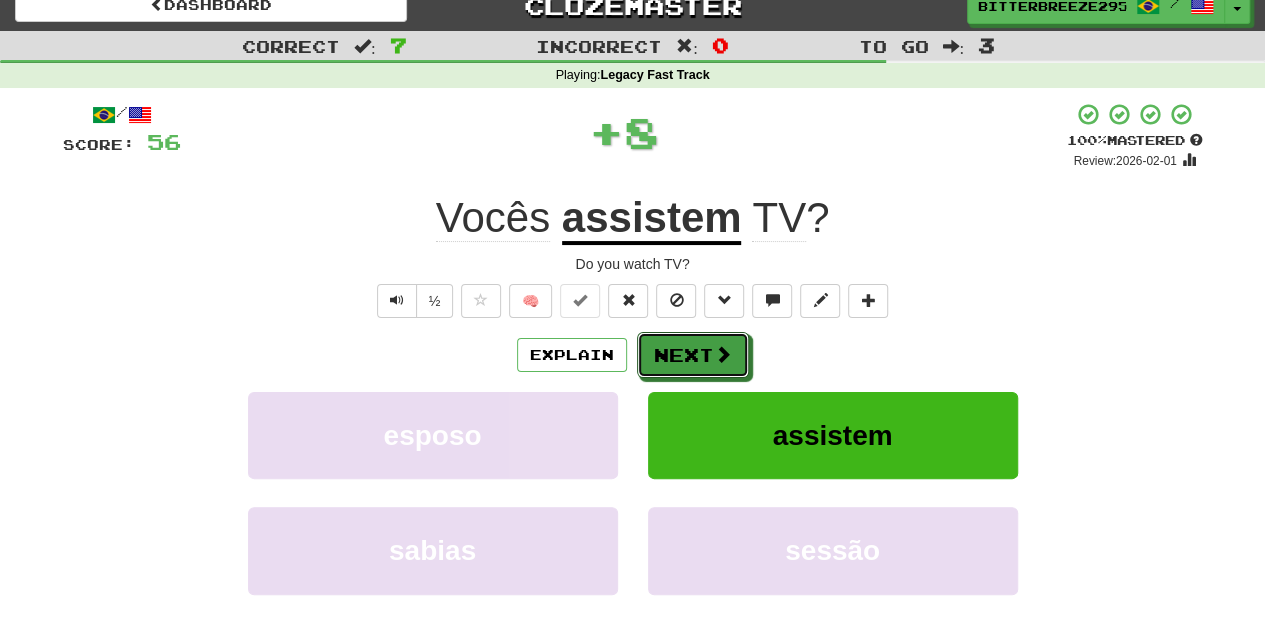click on "Next" at bounding box center (693, 355) 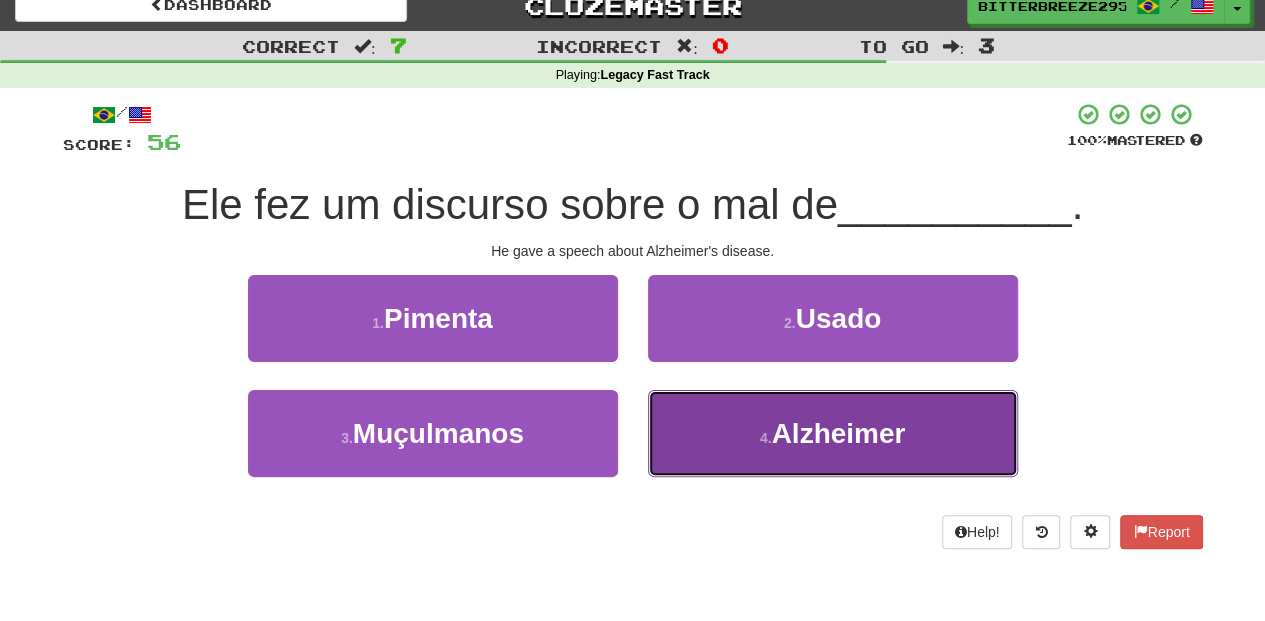 click on "4 .  Alzheimer" at bounding box center [833, 433] 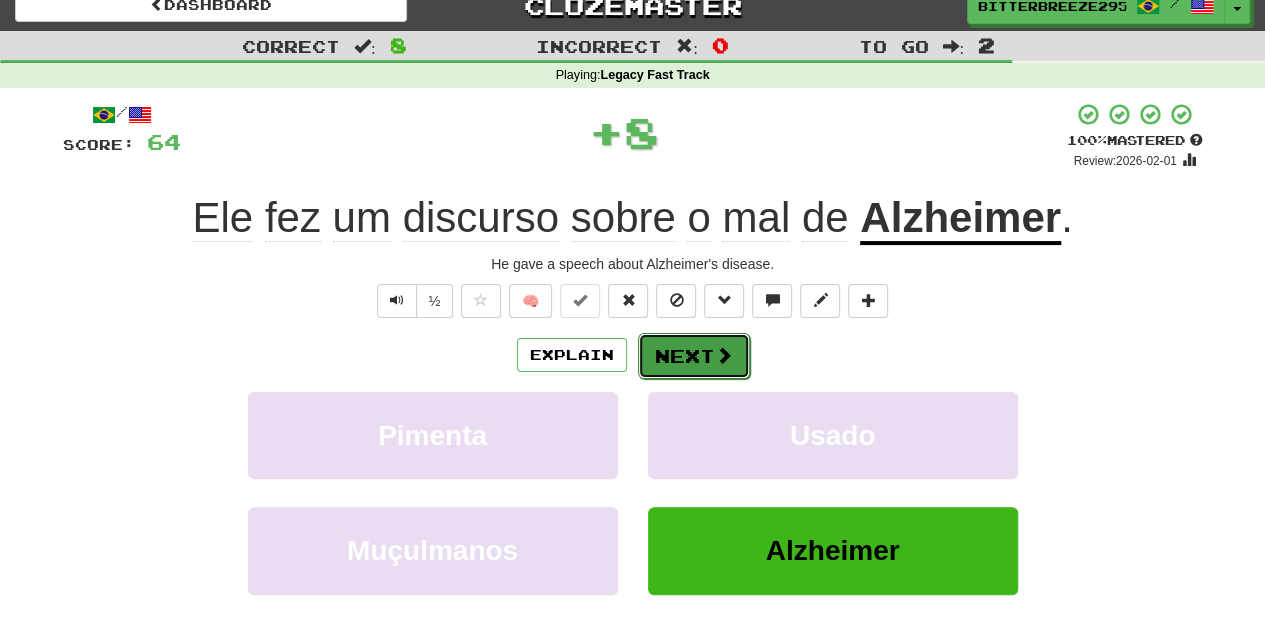 click on "Next" at bounding box center [694, 356] 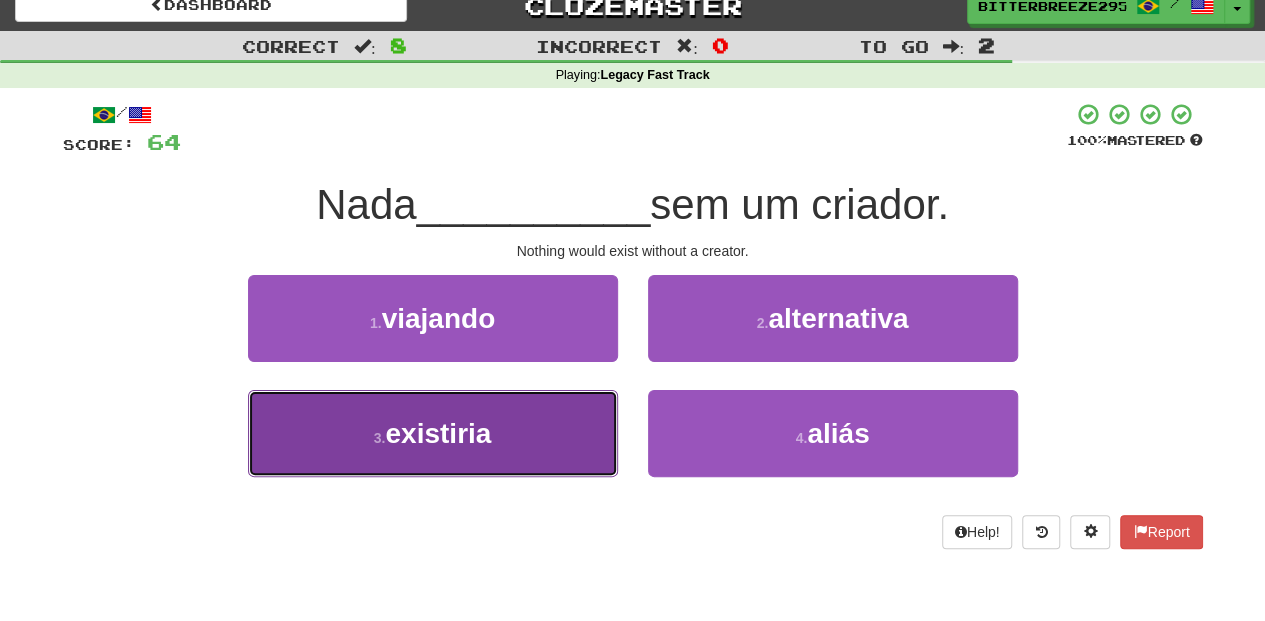 click on "3 .  existiria" at bounding box center [433, 433] 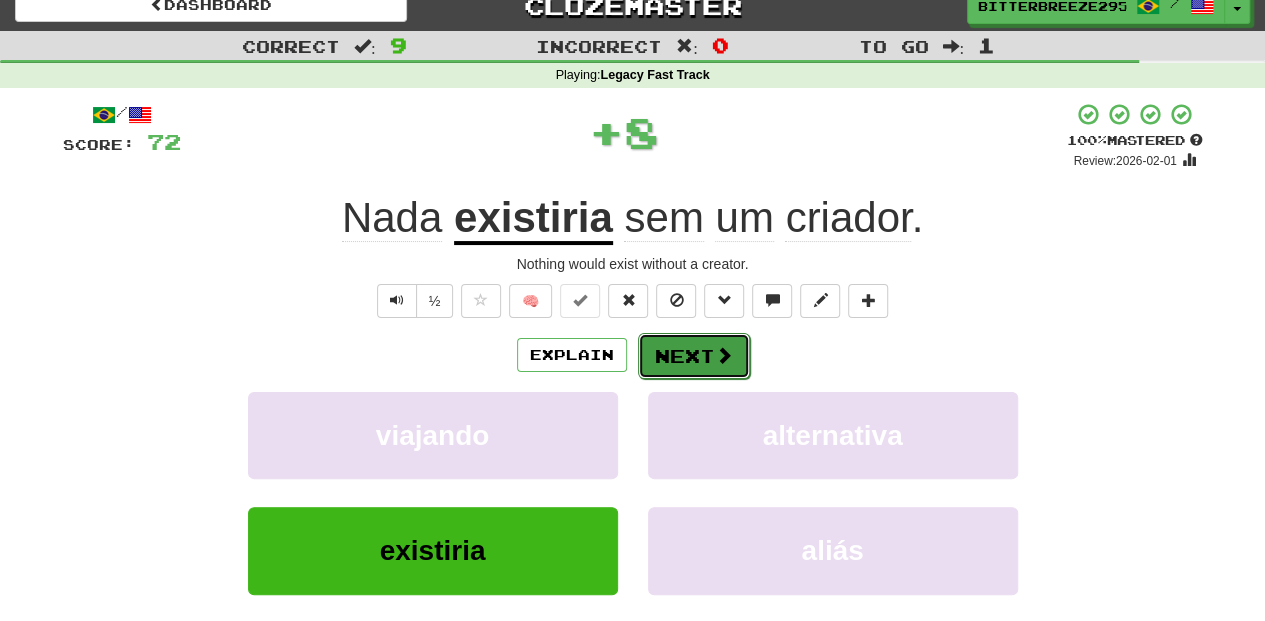 click on "Next" at bounding box center (694, 356) 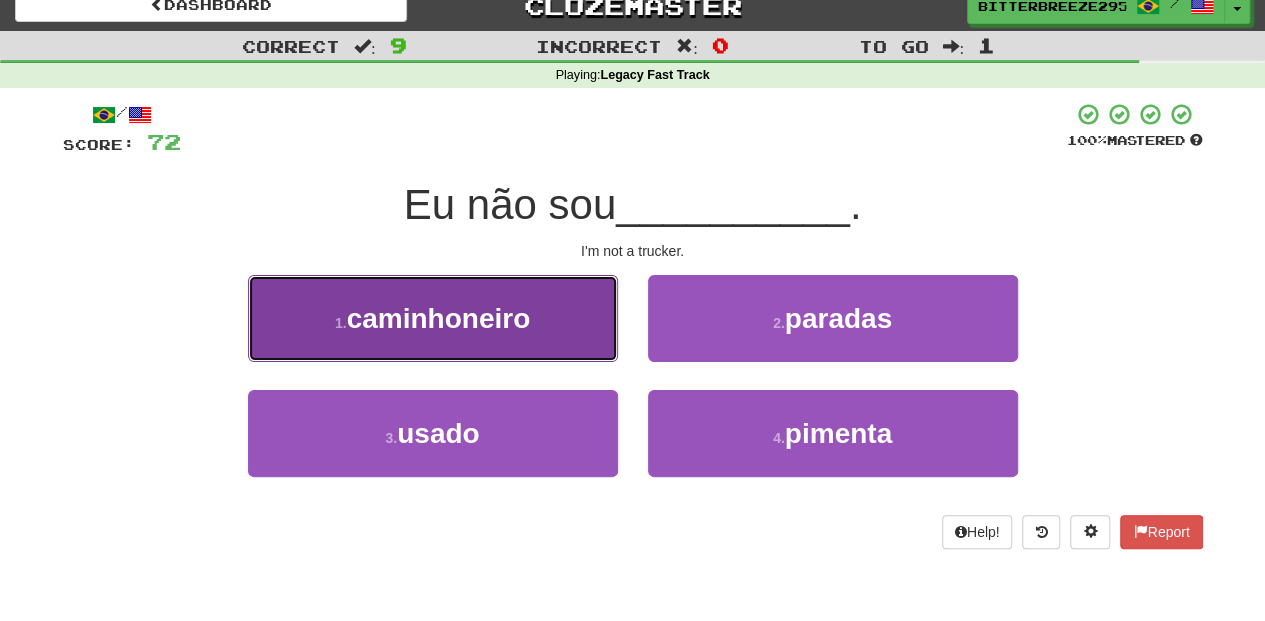 click on "1 .  caminhoneiro" at bounding box center [433, 318] 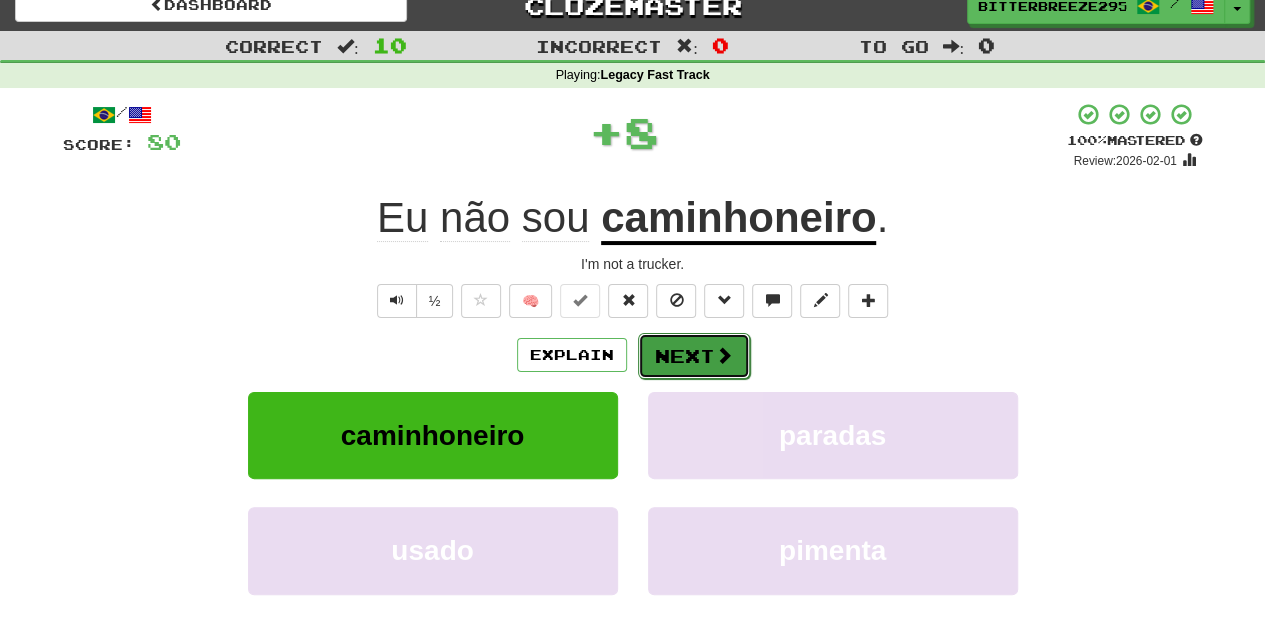 click on "Next" at bounding box center [694, 356] 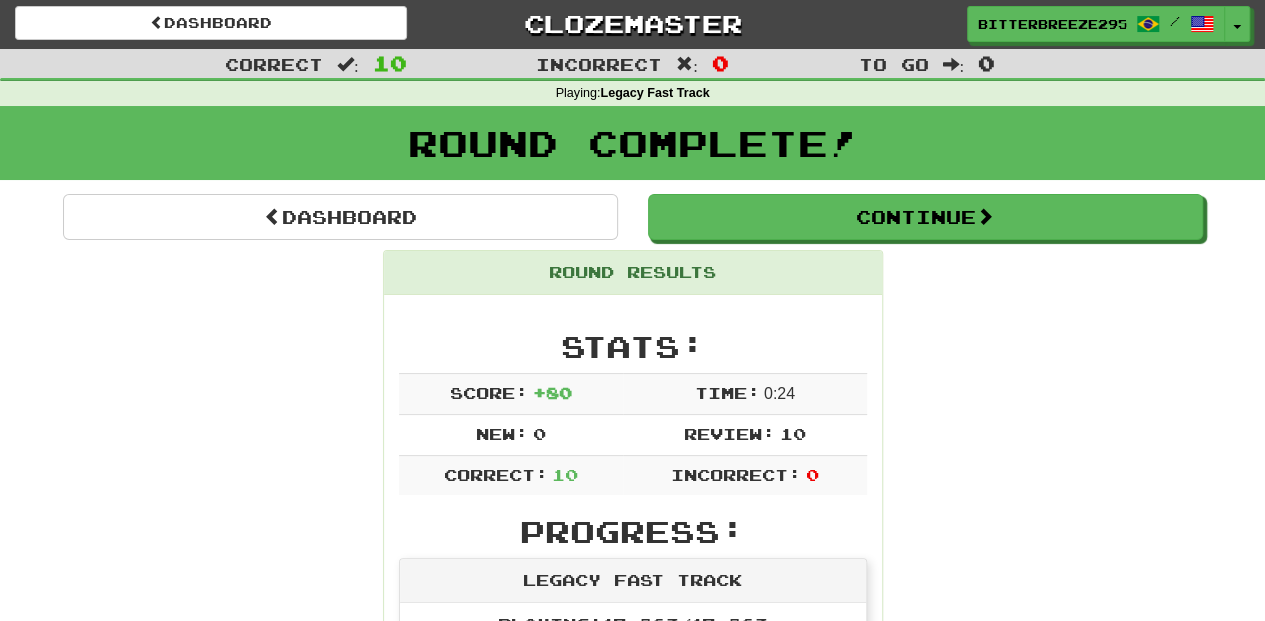 scroll, scrollTop: 0, scrollLeft: 0, axis: both 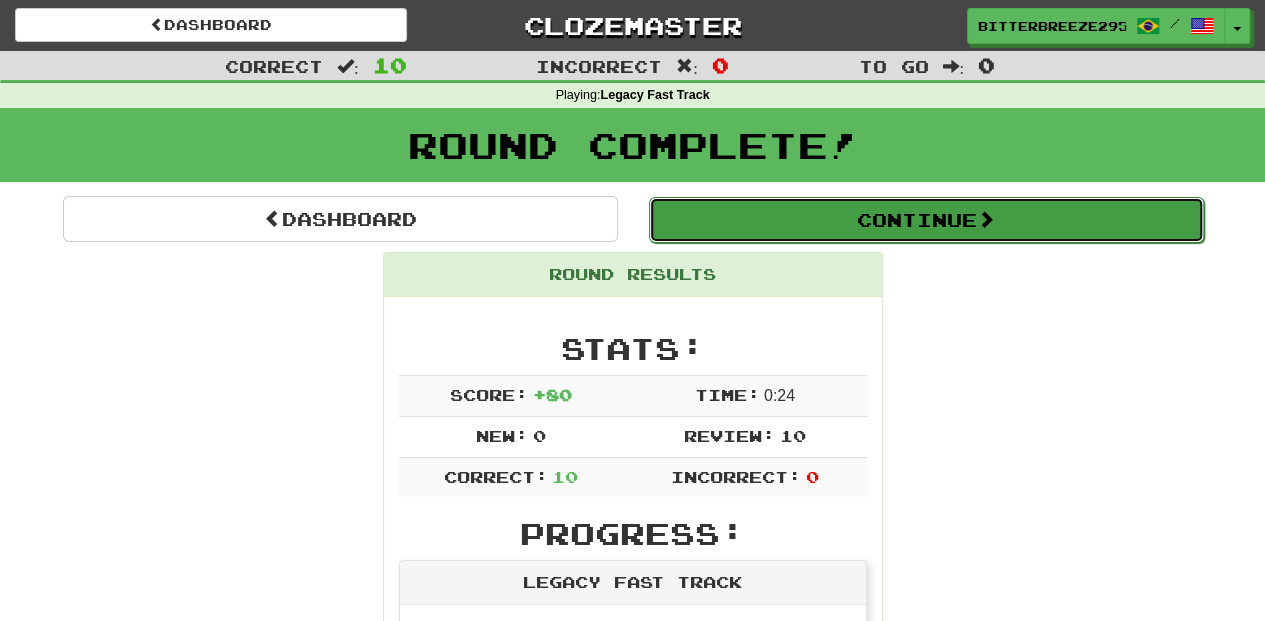 click on "Continue" at bounding box center (926, 220) 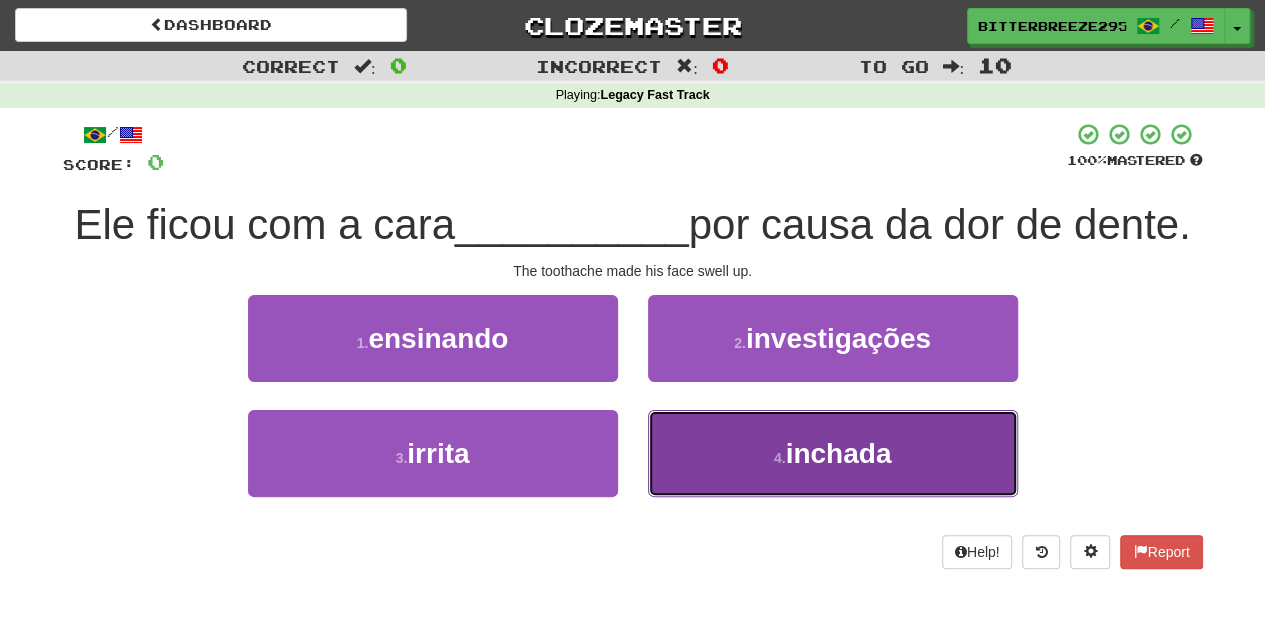 click on "4 .  inchada" at bounding box center [833, 453] 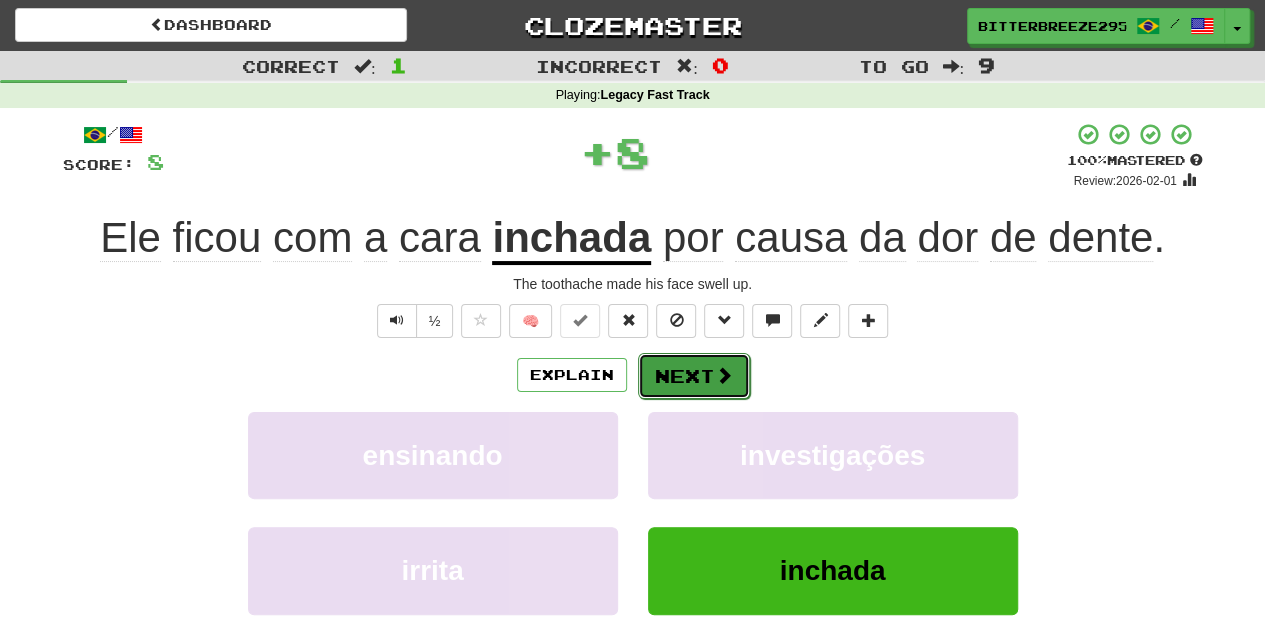 click on "Next" at bounding box center (694, 376) 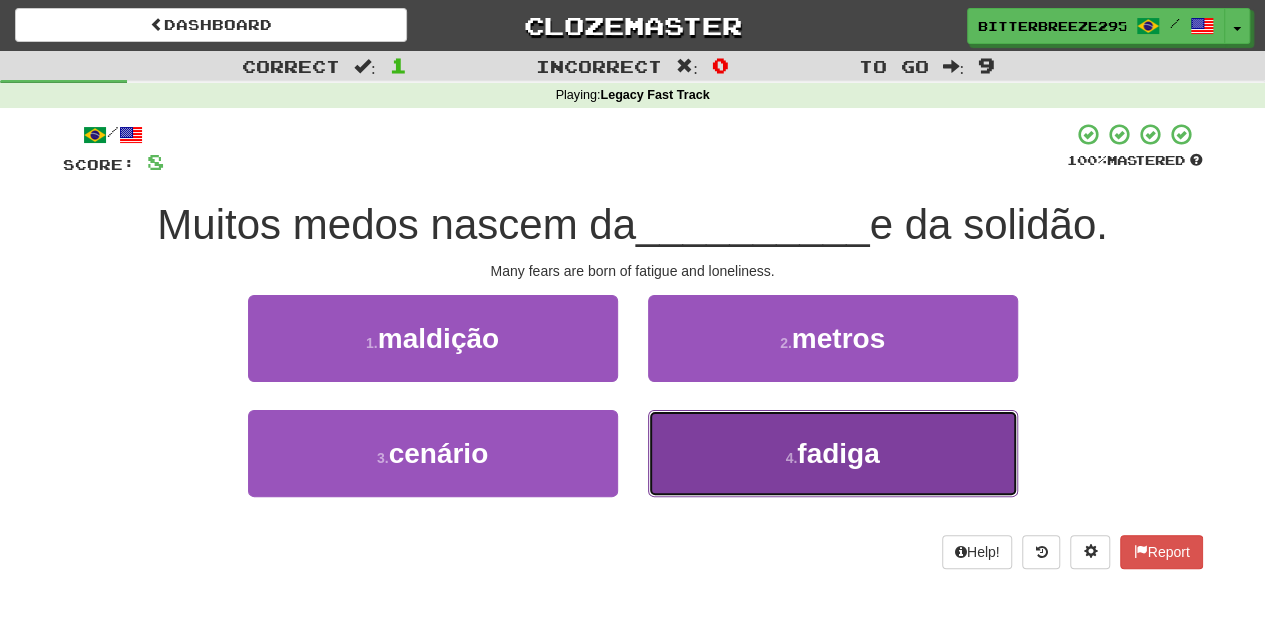 click on "4 .  fadiga" at bounding box center [833, 453] 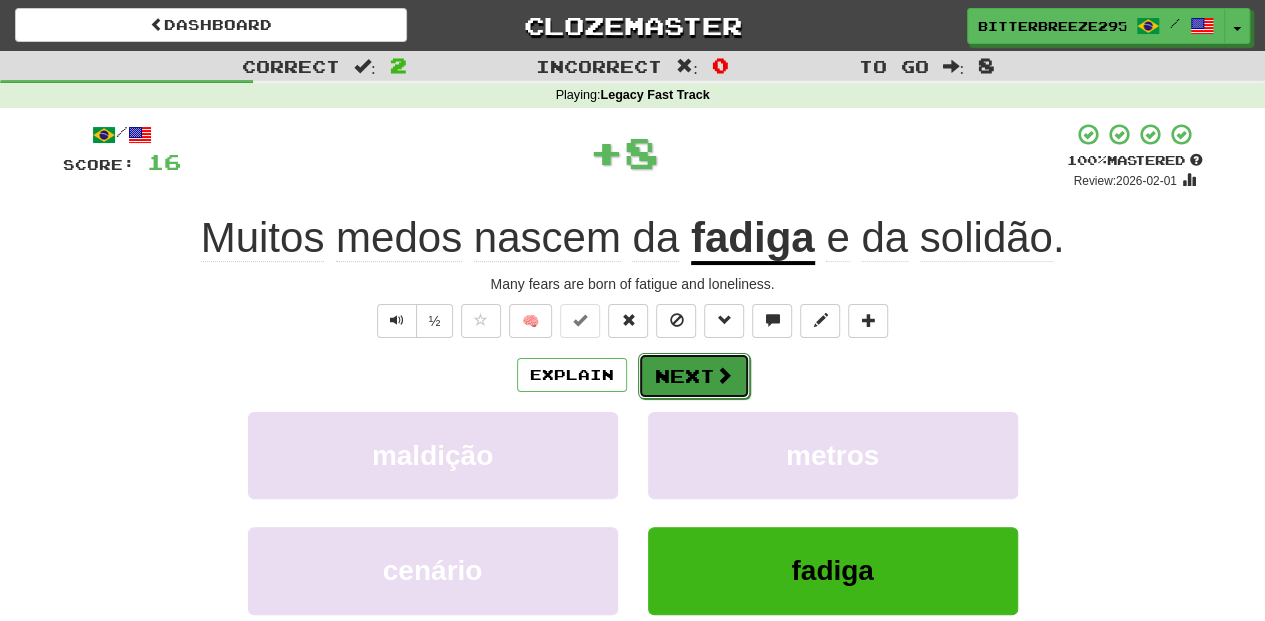 click on "Next" at bounding box center [694, 376] 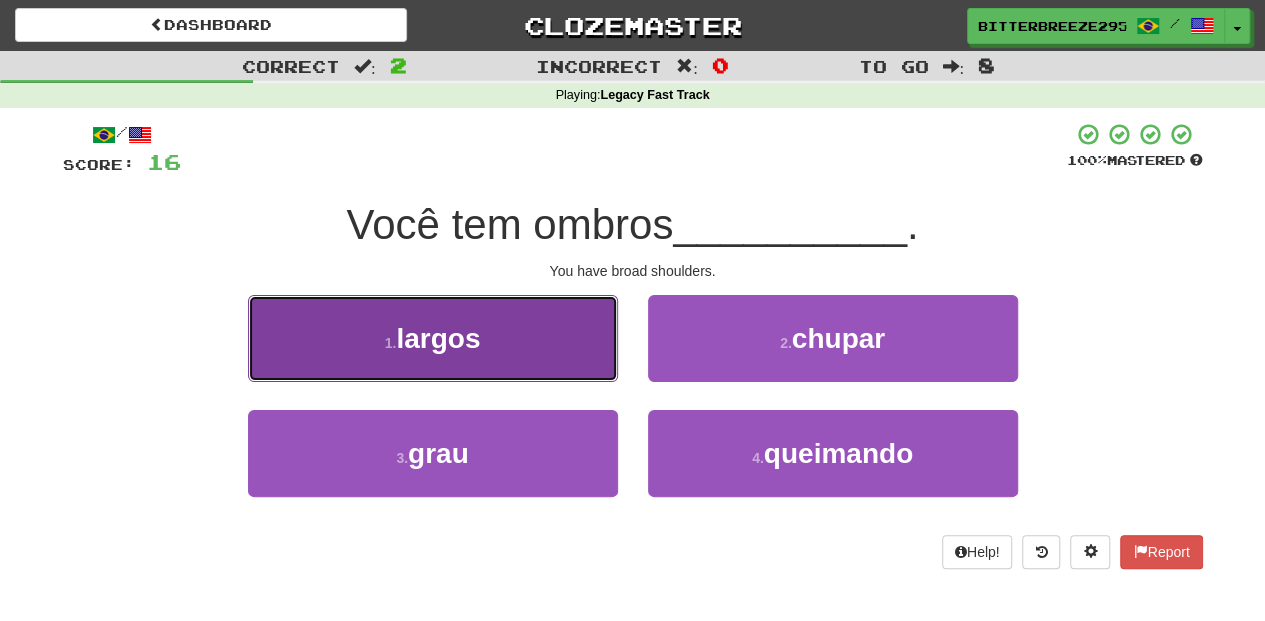 click on "1 .  largos" at bounding box center (433, 338) 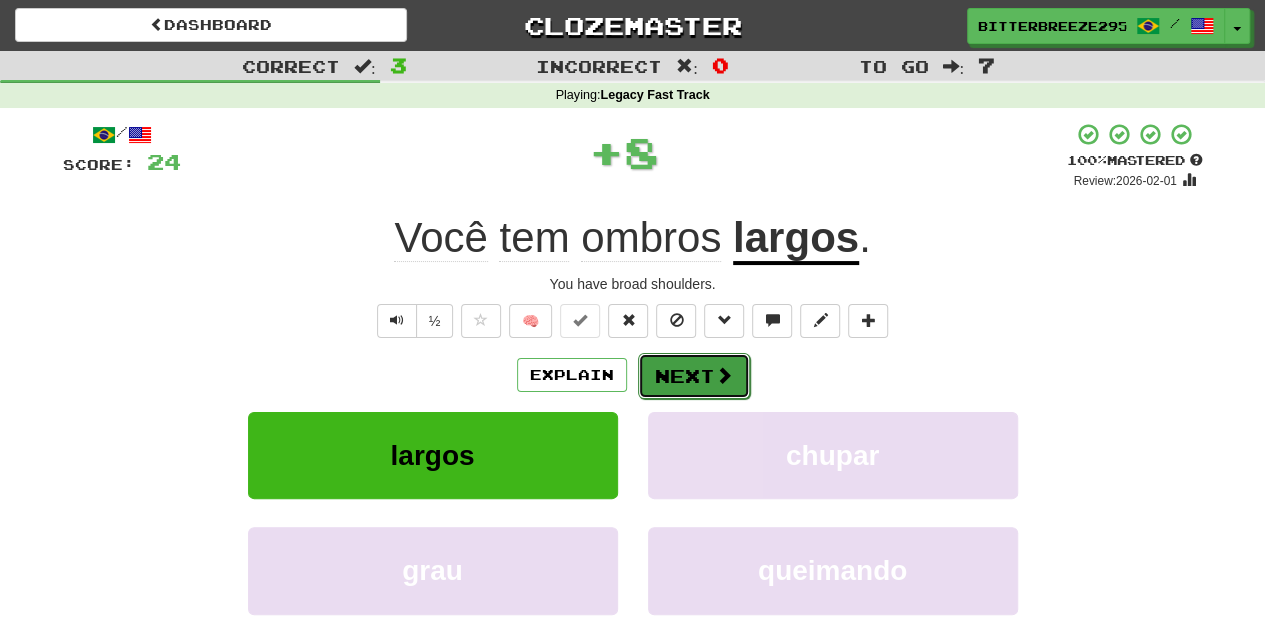 click on "Next" at bounding box center (694, 376) 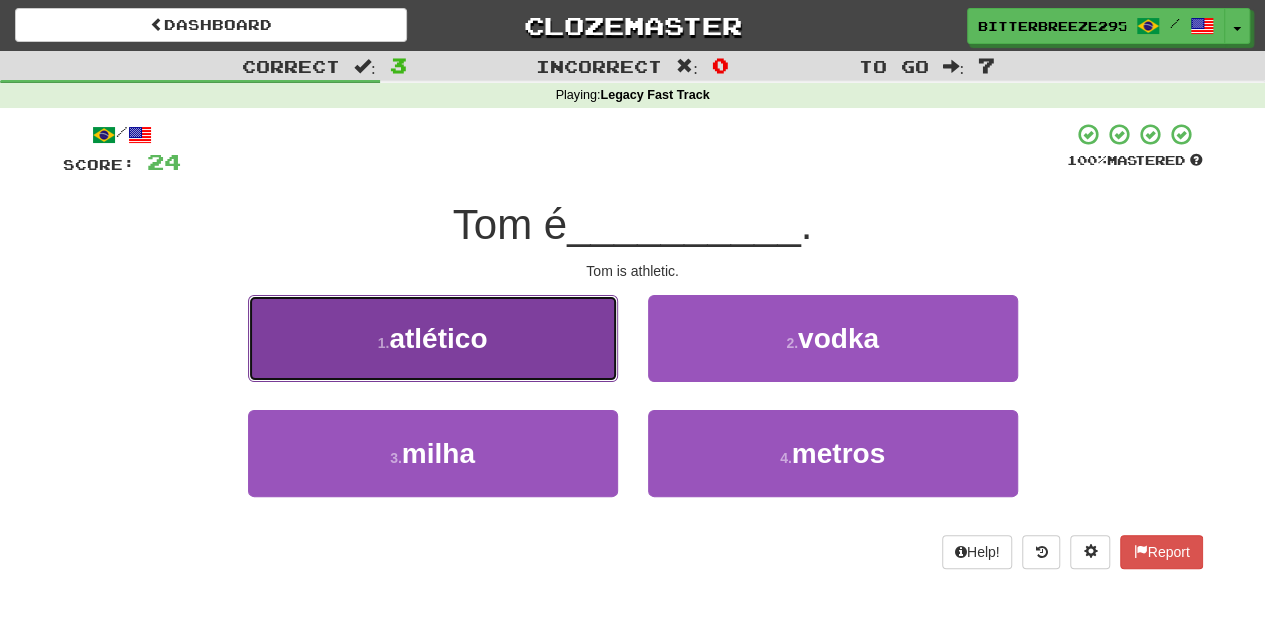 click on "1 .  atlético" at bounding box center [433, 338] 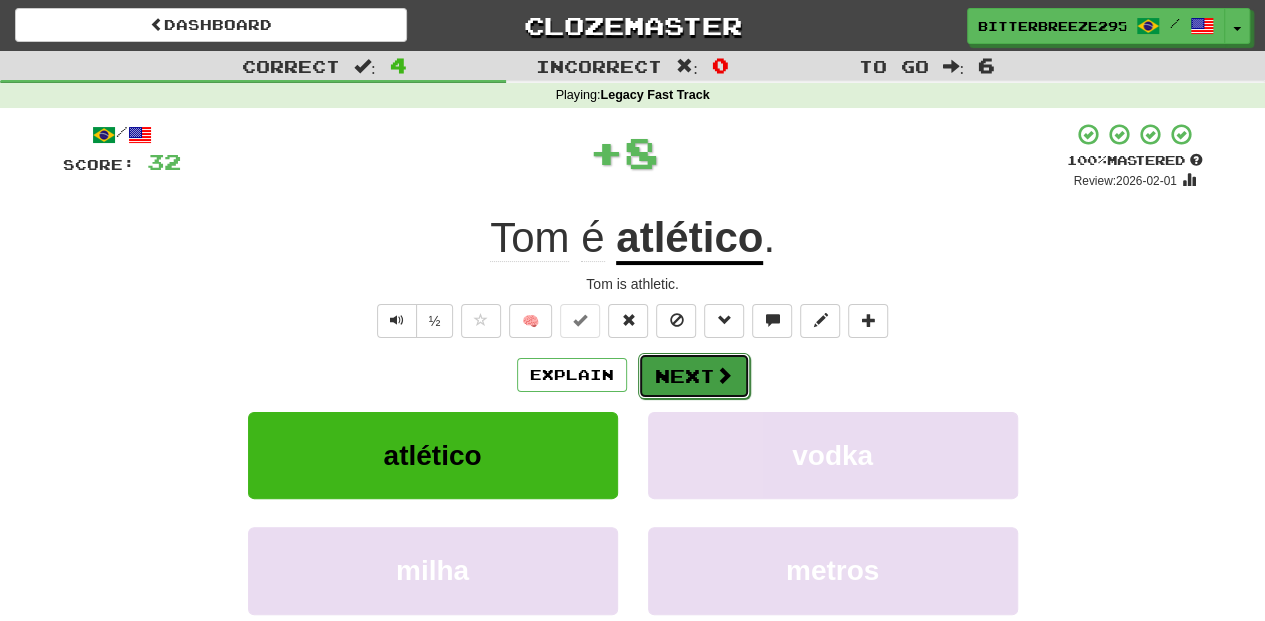 click on "Next" at bounding box center (694, 376) 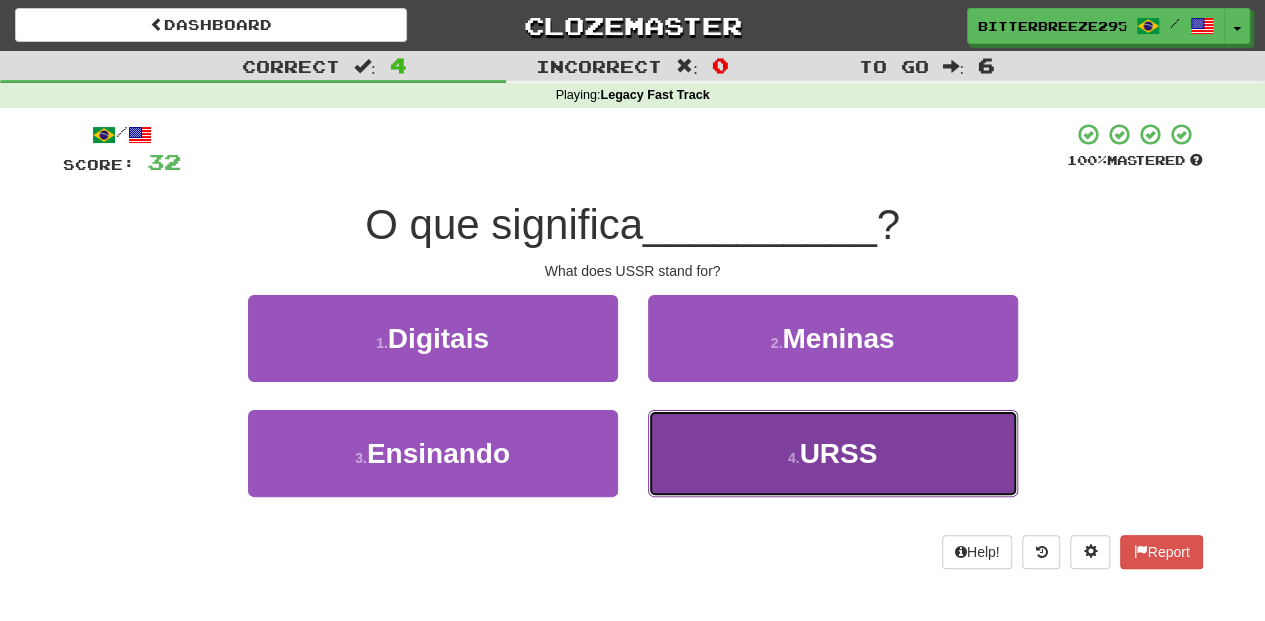 click on "4 .  URSS" at bounding box center (833, 453) 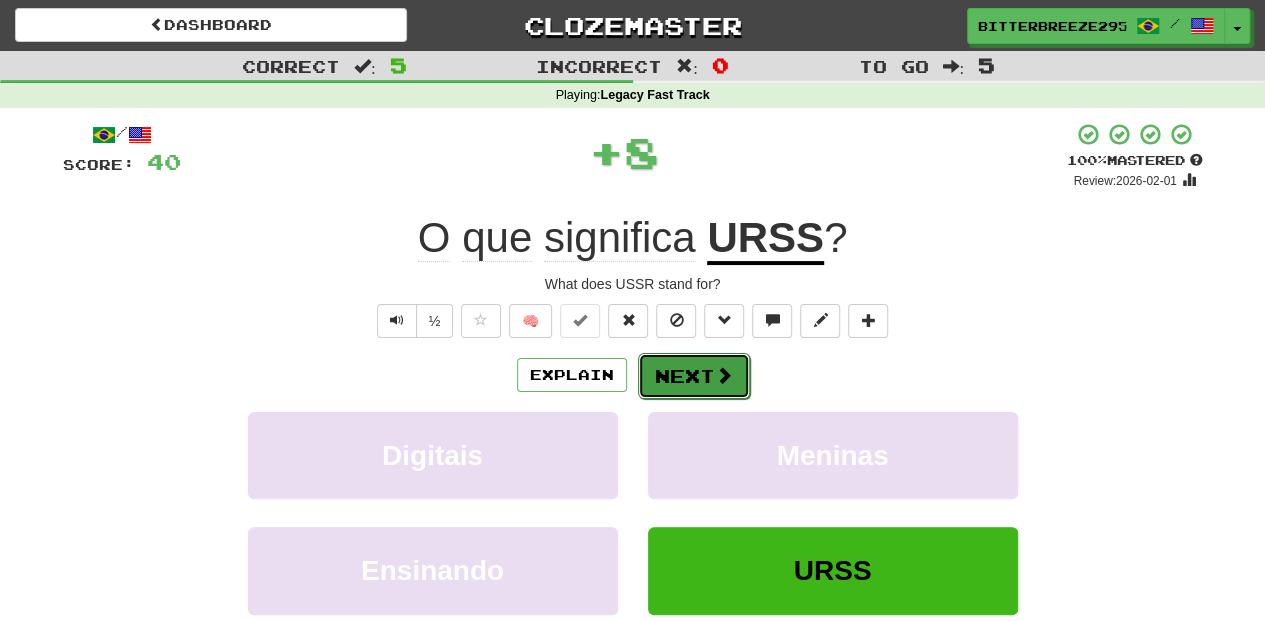 click on "Next" at bounding box center (694, 376) 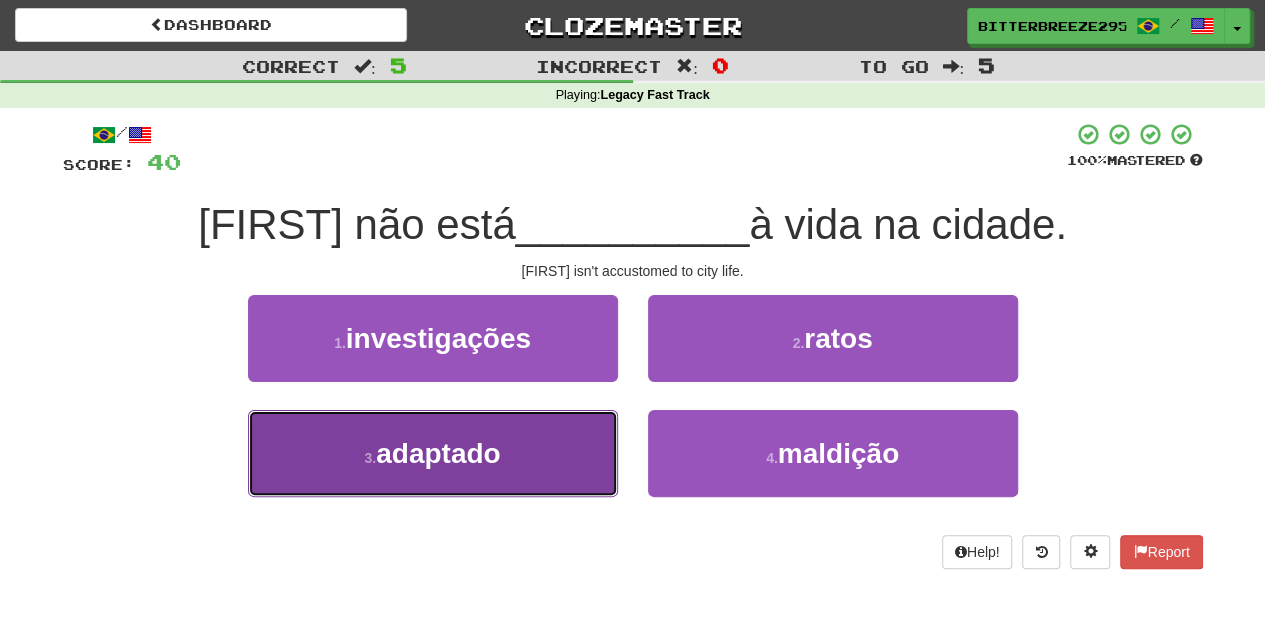click on "3 .  adaptado" at bounding box center (433, 453) 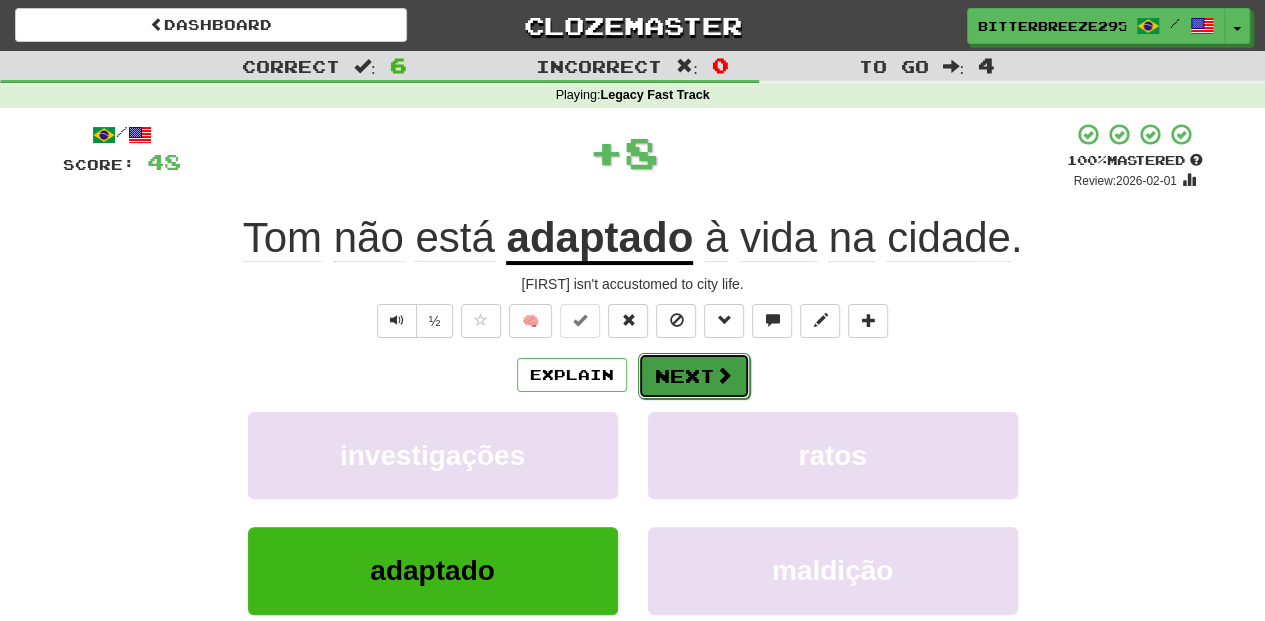 click on "Next" at bounding box center [694, 376] 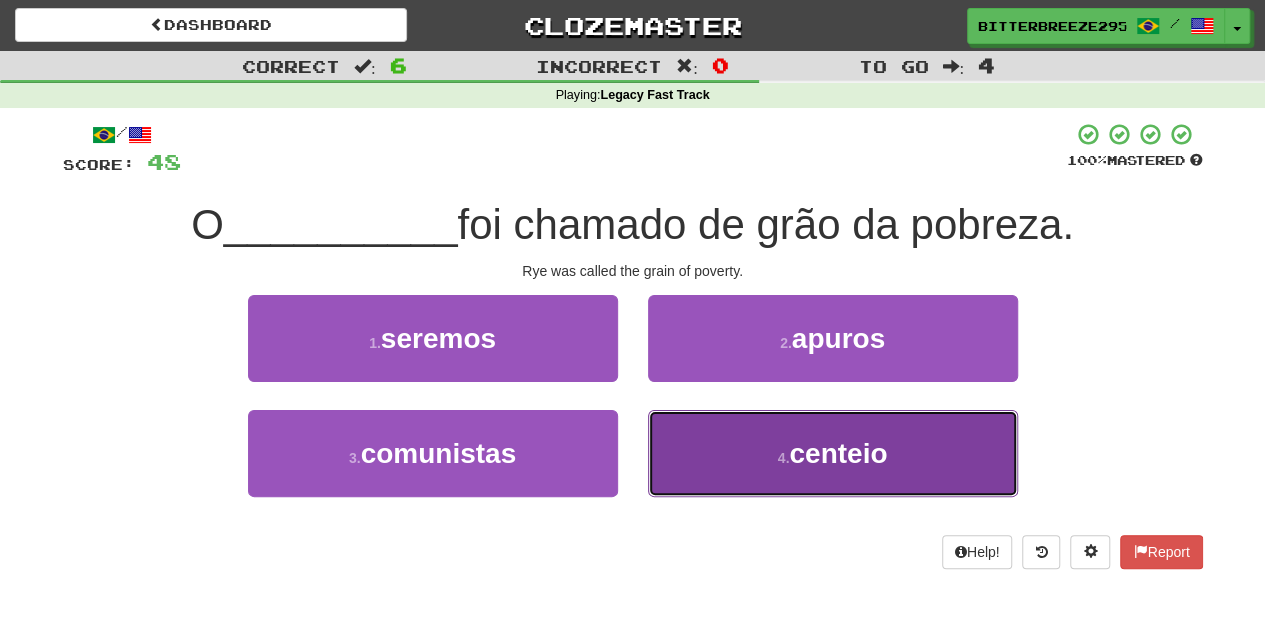 click on "4 .  centeio" at bounding box center (833, 453) 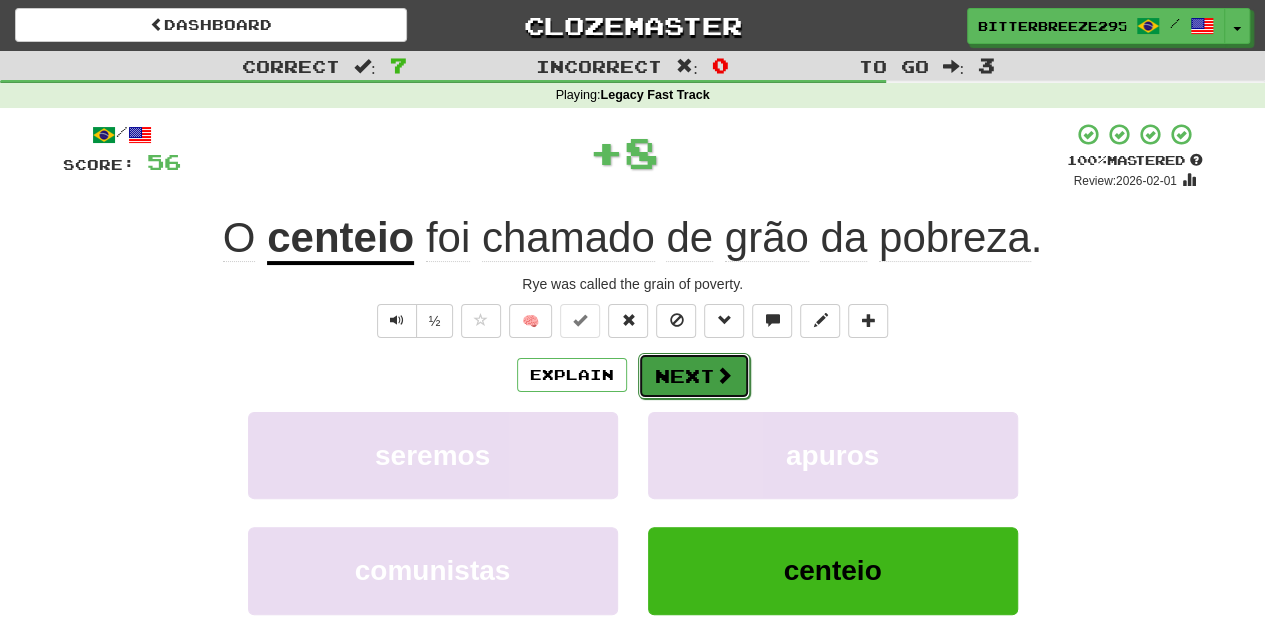 click on "Next" at bounding box center [694, 376] 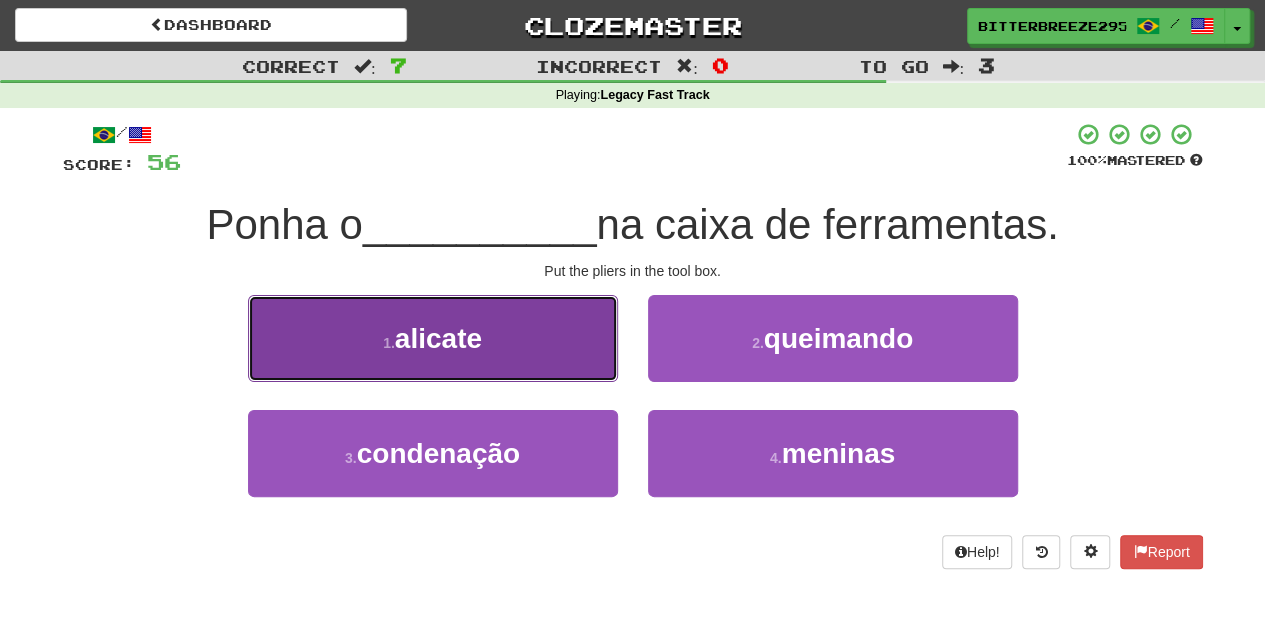 click on "1 .  alicate" at bounding box center [433, 338] 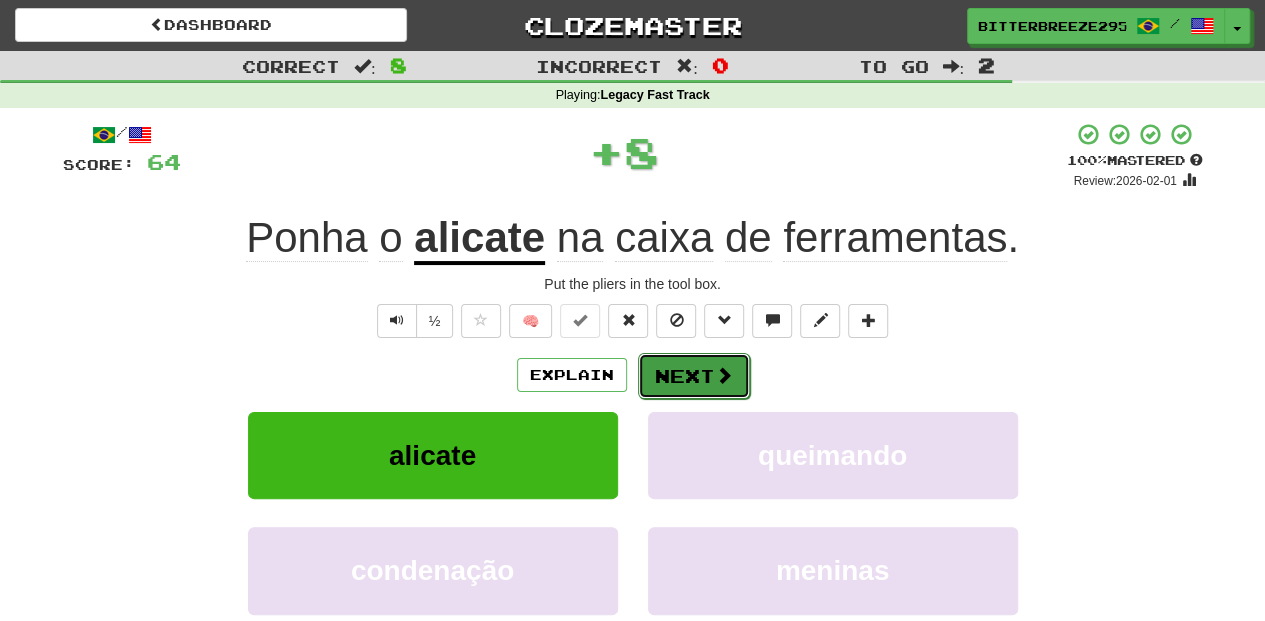 click on "Next" at bounding box center (694, 376) 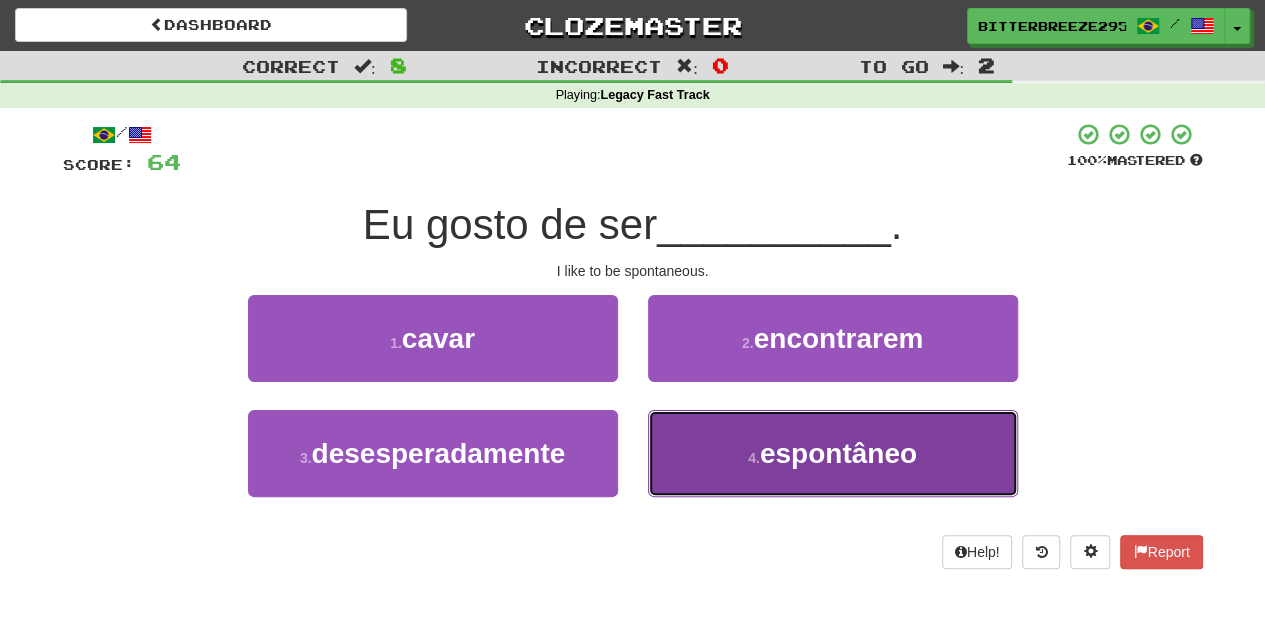 click on "4 .  espontâneo" at bounding box center (833, 453) 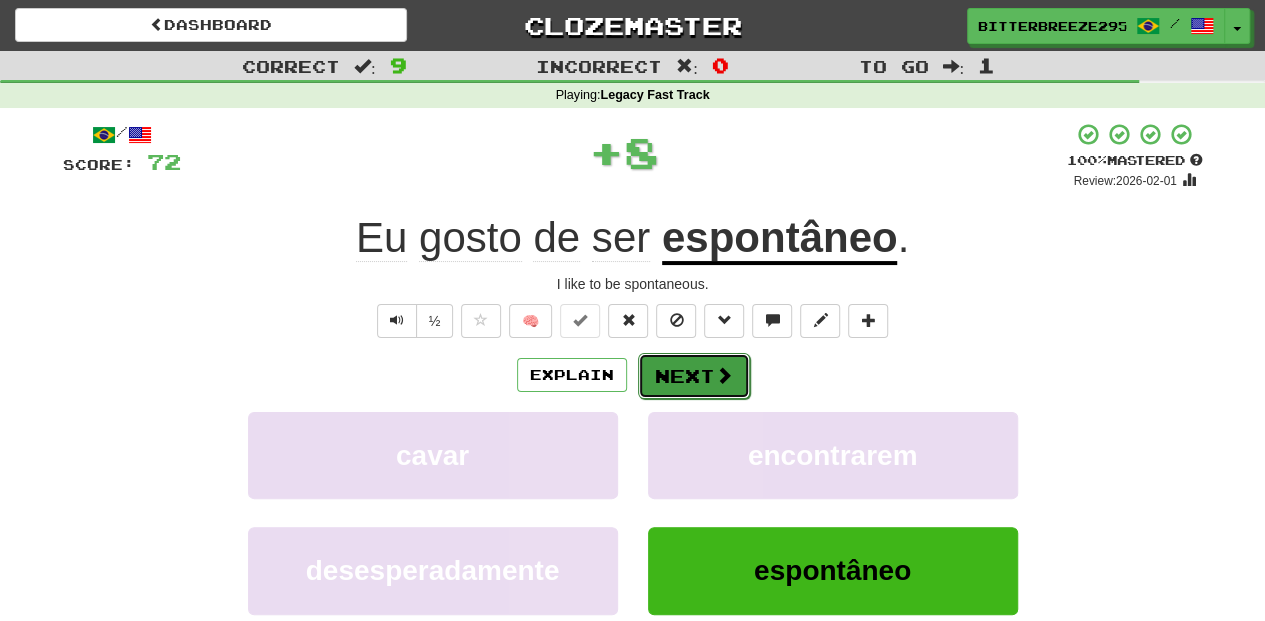 click on "Next" at bounding box center (694, 376) 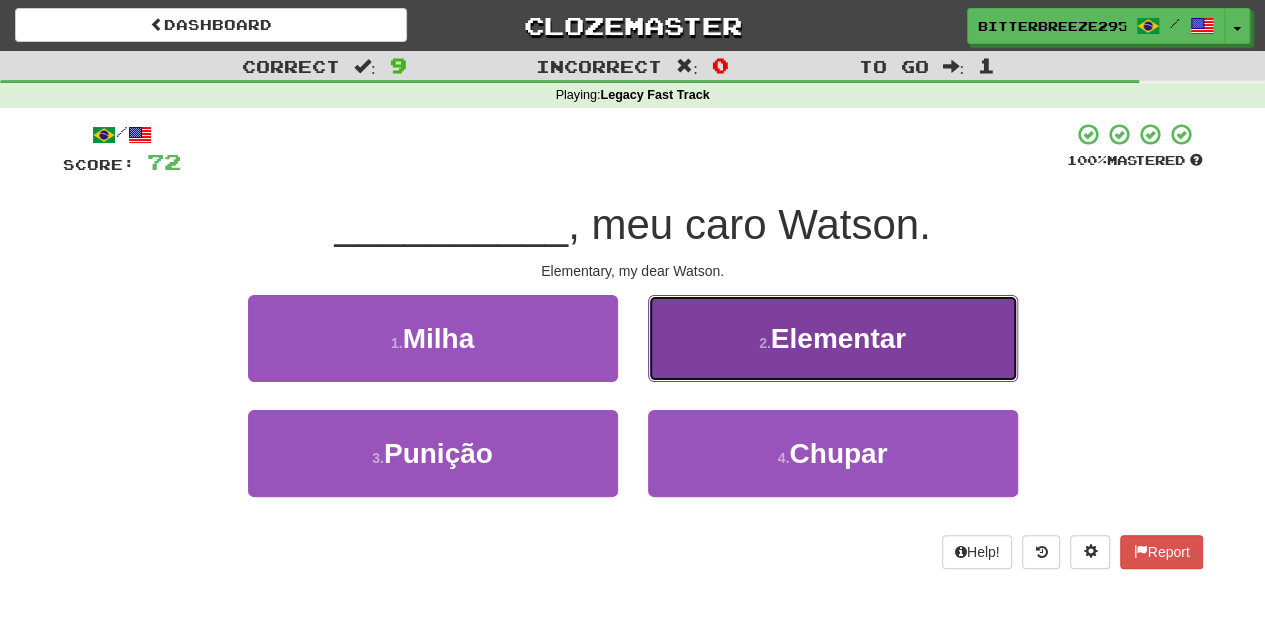 click on "2 .  Elementar" at bounding box center [833, 338] 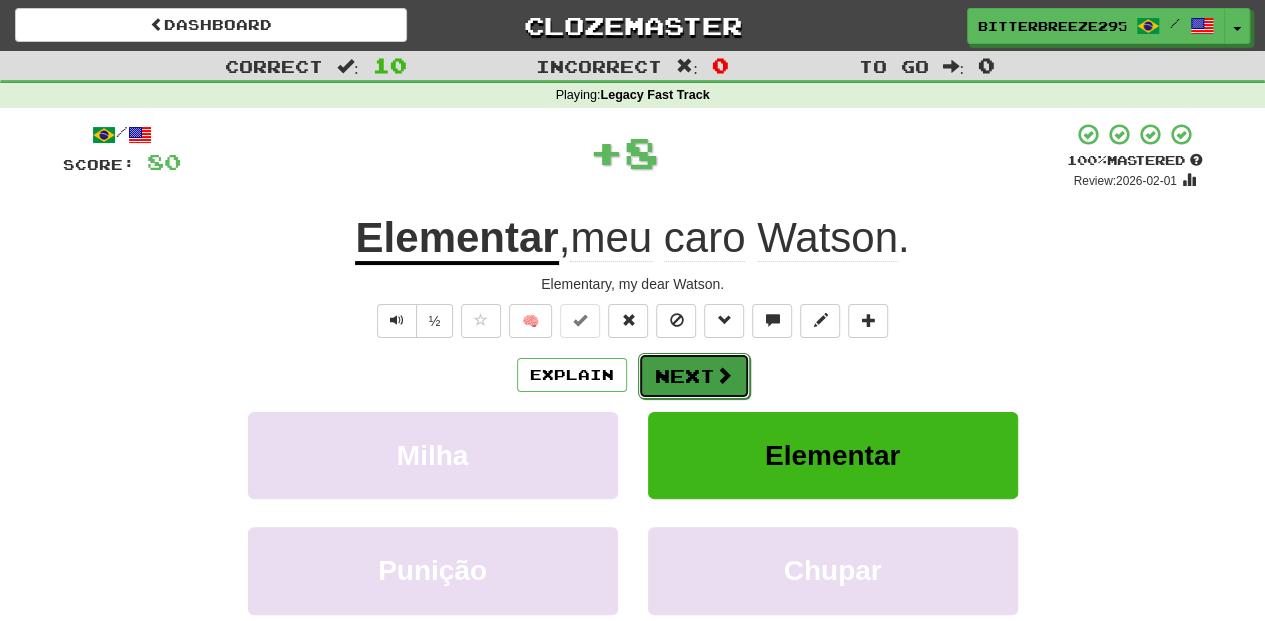 click on "Next" at bounding box center [694, 376] 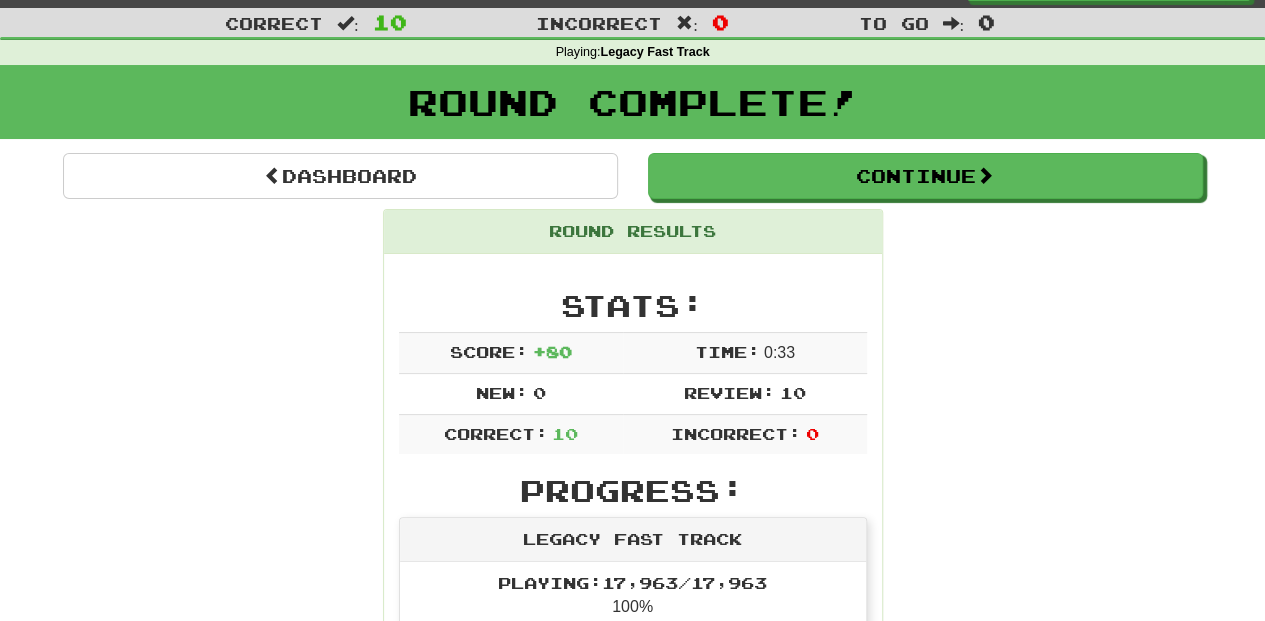 scroll, scrollTop: 0, scrollLeft: 0, axis: both 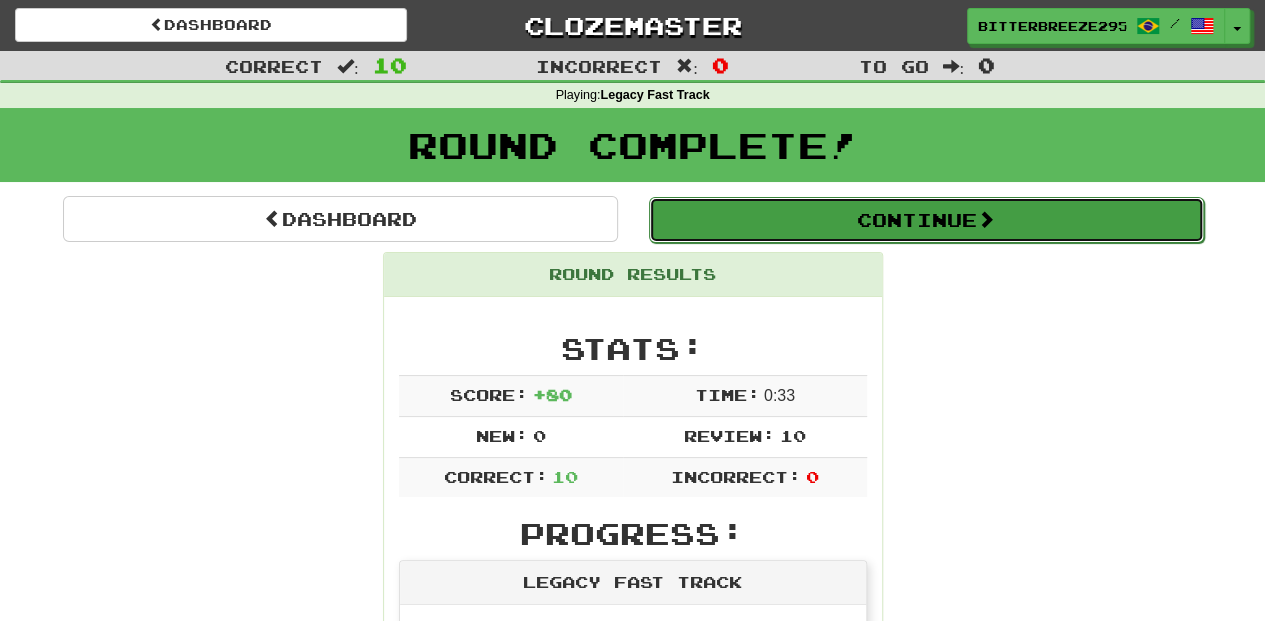 click on "Continue" at bounding box center (926, 220) 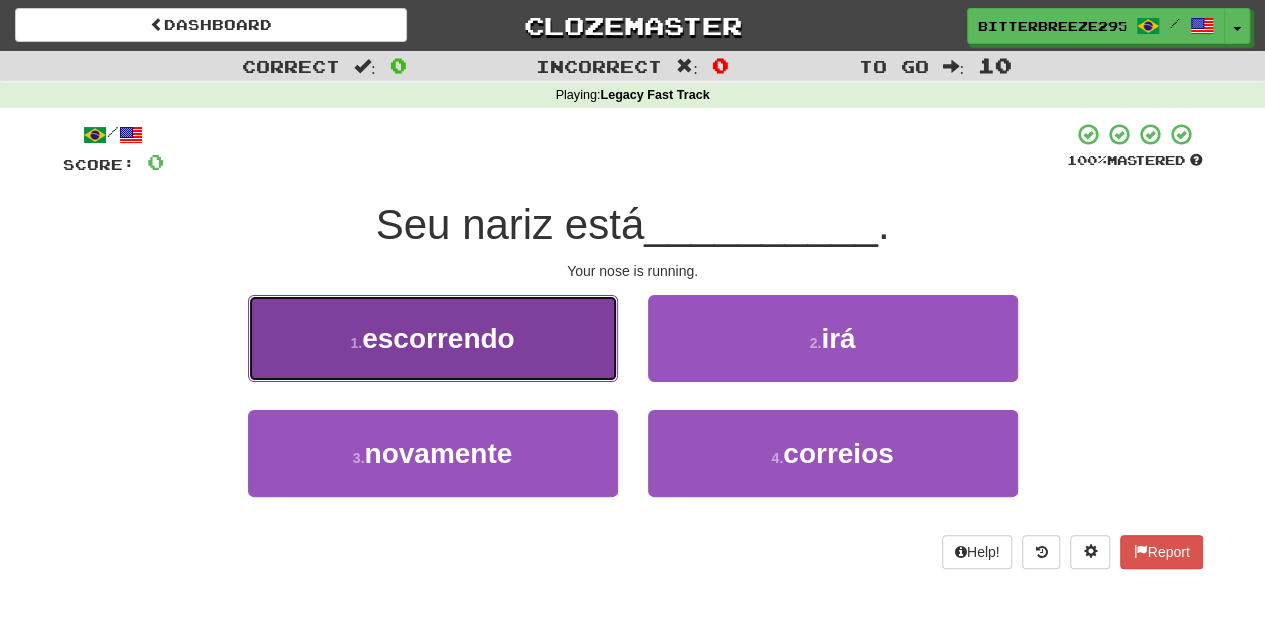click on "1 .  escorrendo" at bounding box center (433, 338) 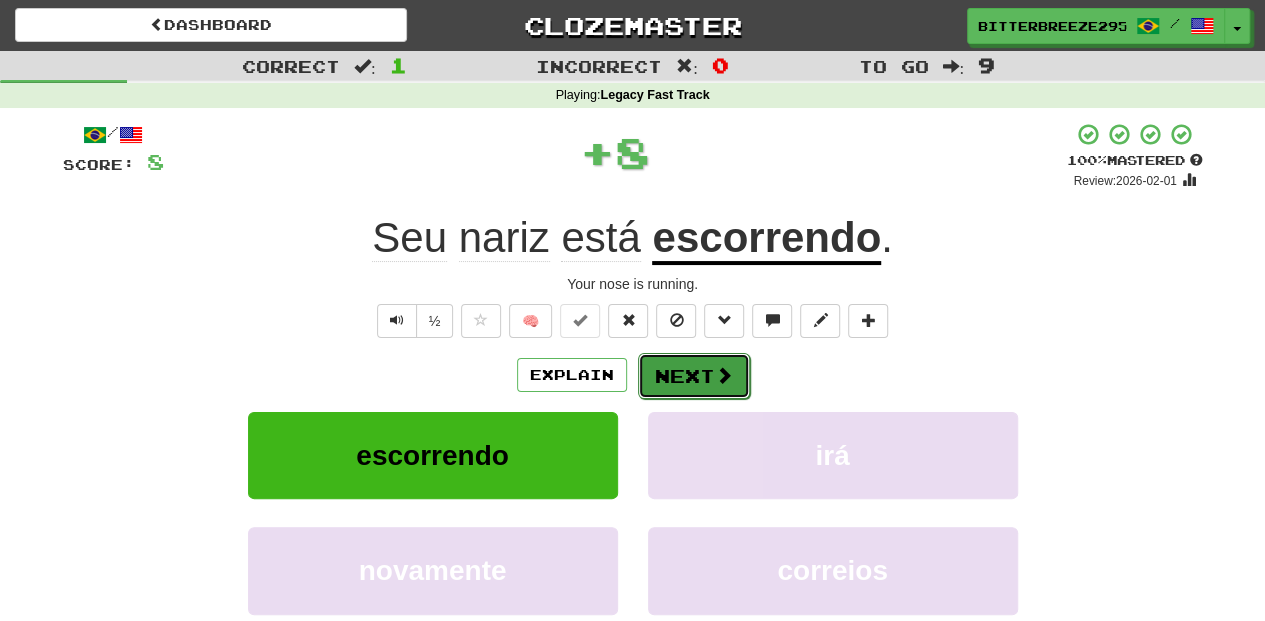 click on "Next" at bounding box center [694, 376] 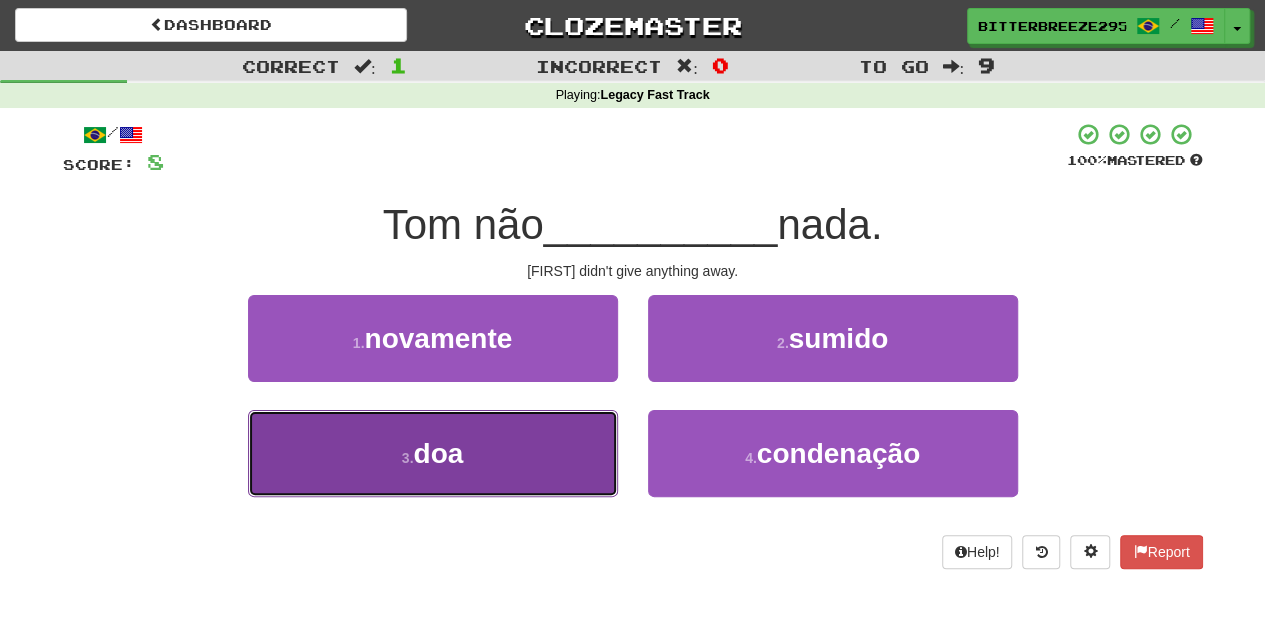 click on "3 .  doa" at bounding box center (433, 453) 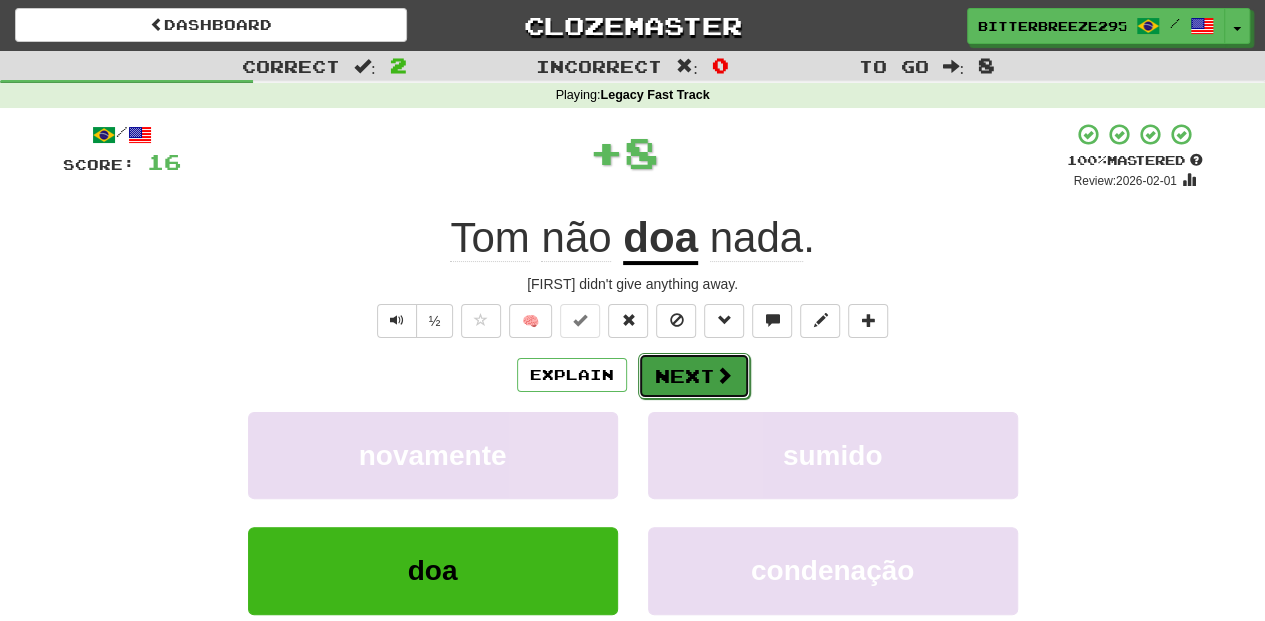 click on "Next" at bounding box center (694, 376) 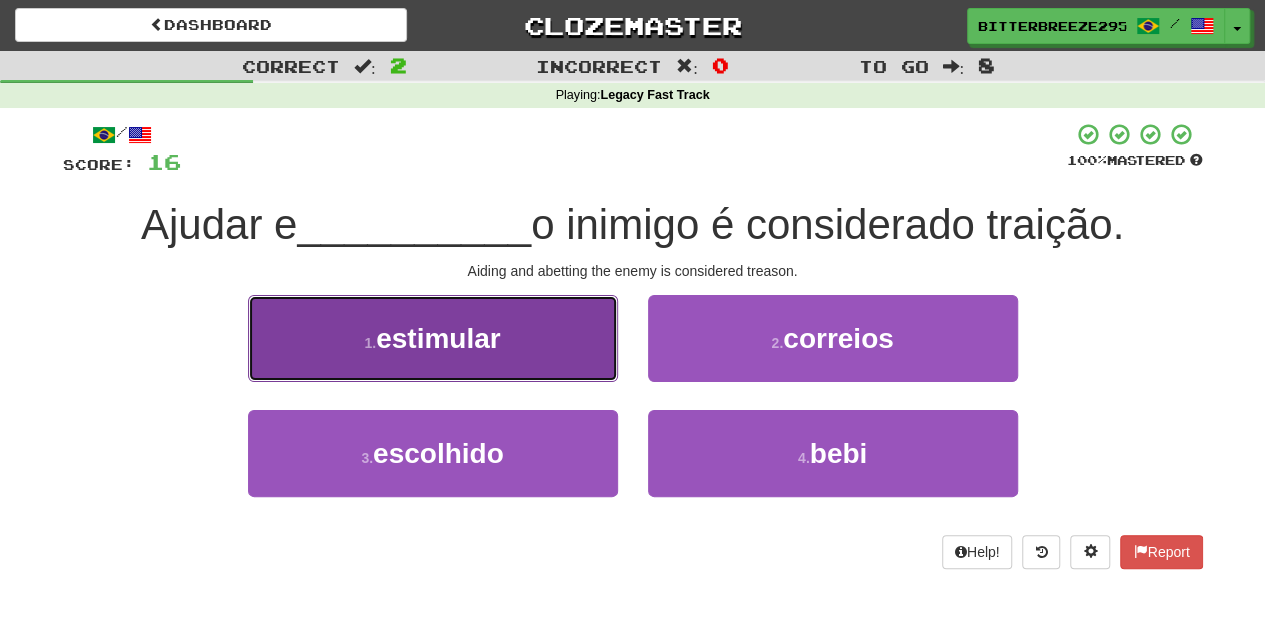 click on "1 .  estimular" at bounding box center (433, 338) 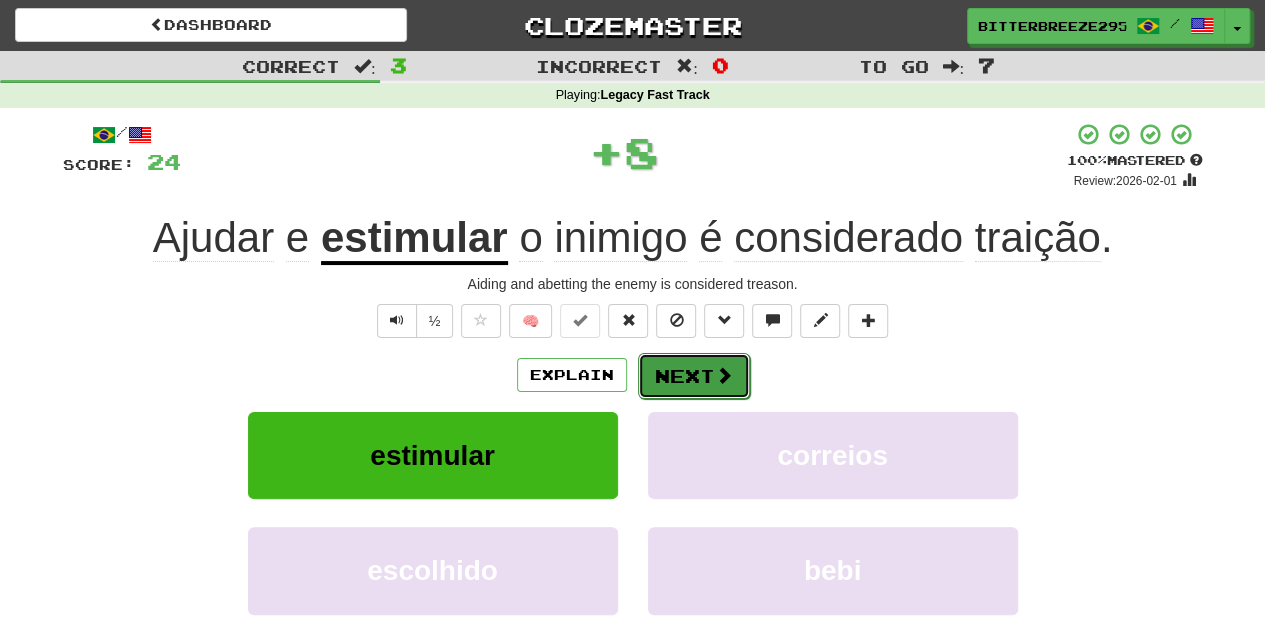 click on "Next" at bounding box center [694, 376] 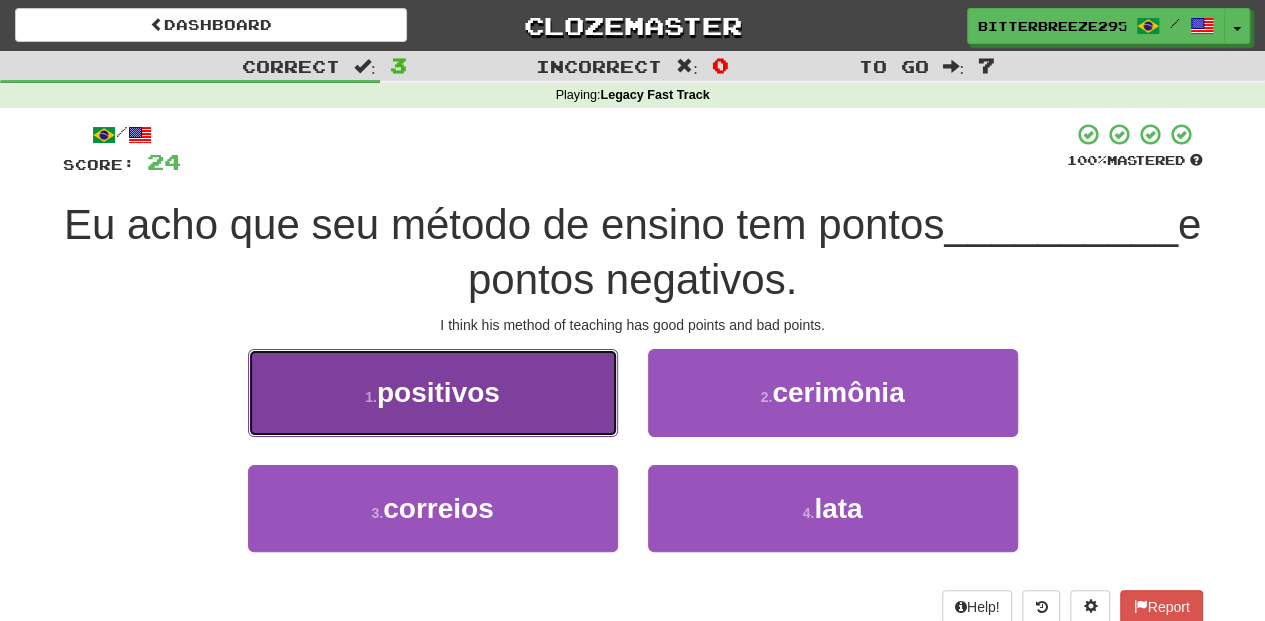 click on "1 .  positivos" at bounding box center [433, 392] 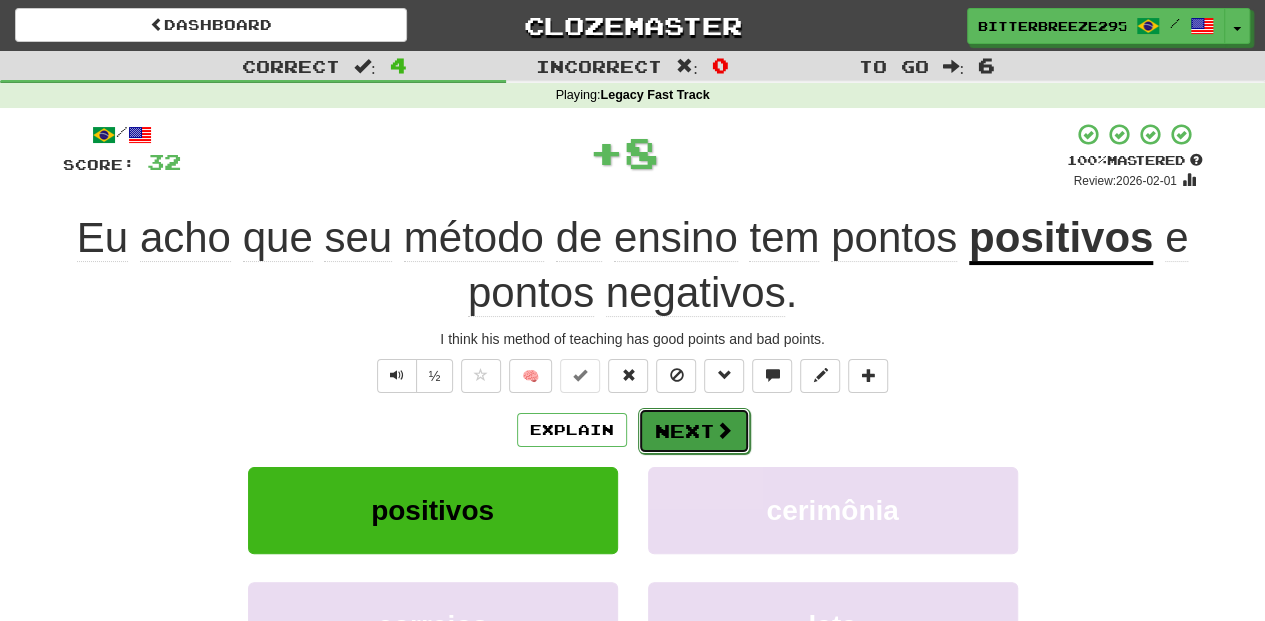 click on "Next" at bounding box center (694, 431) 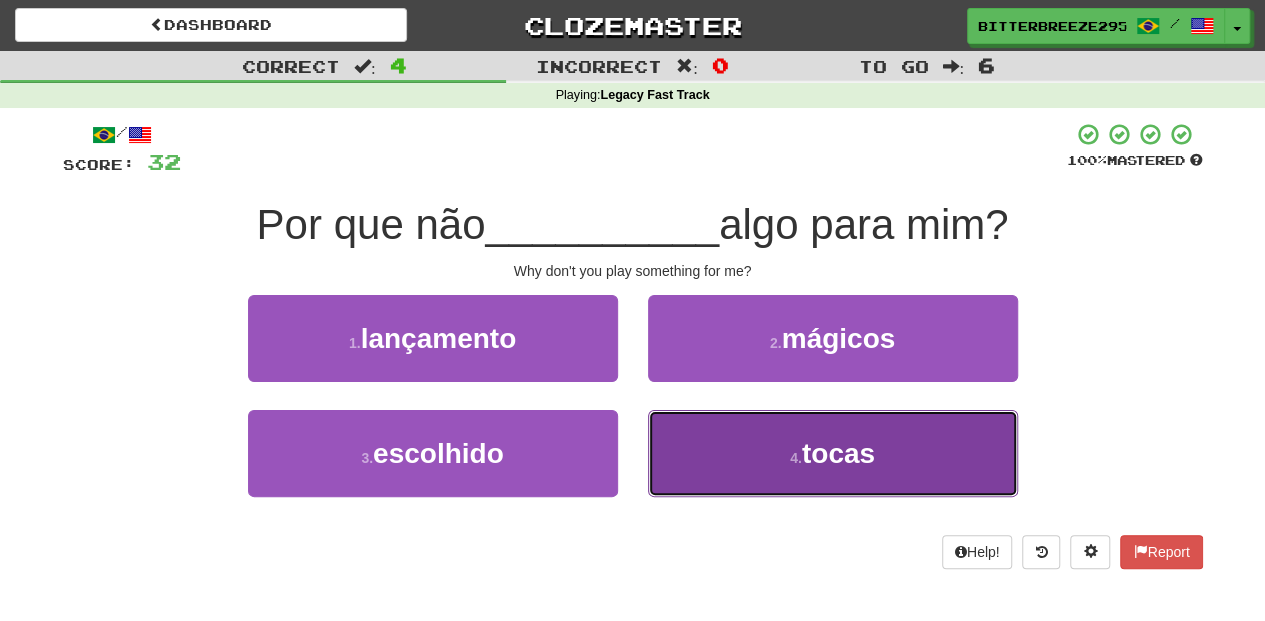 click on "4 .  tocas" at bounding box center [833, 453] 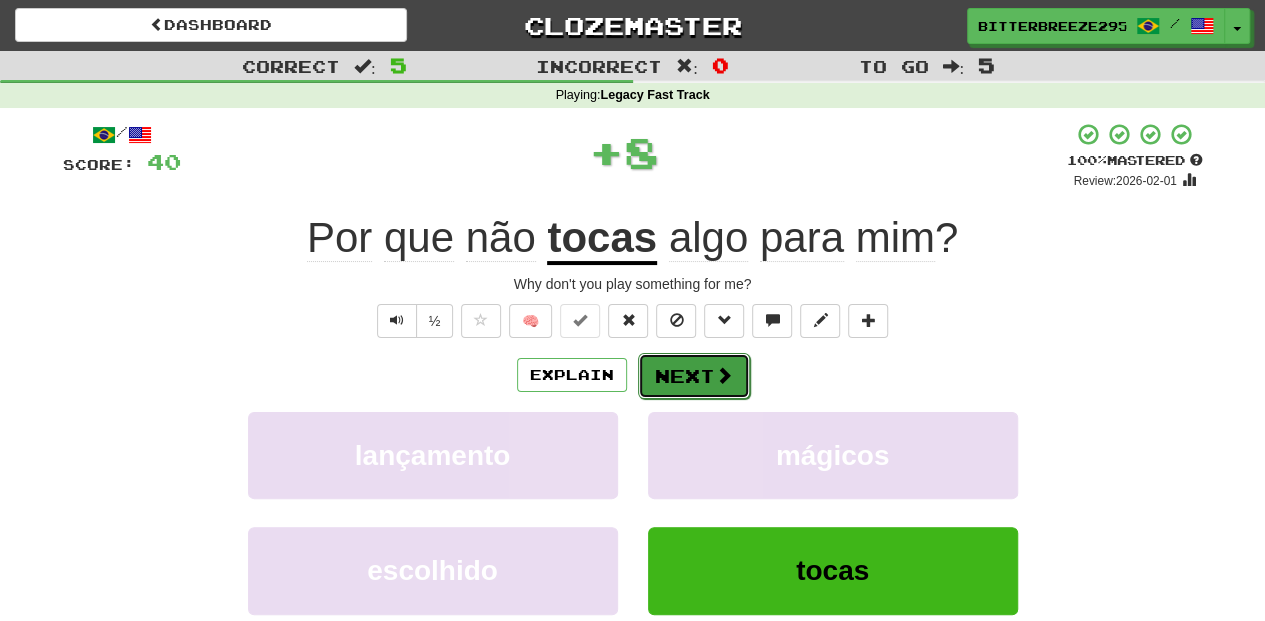click on "Next" at bounding box center [694, 376] 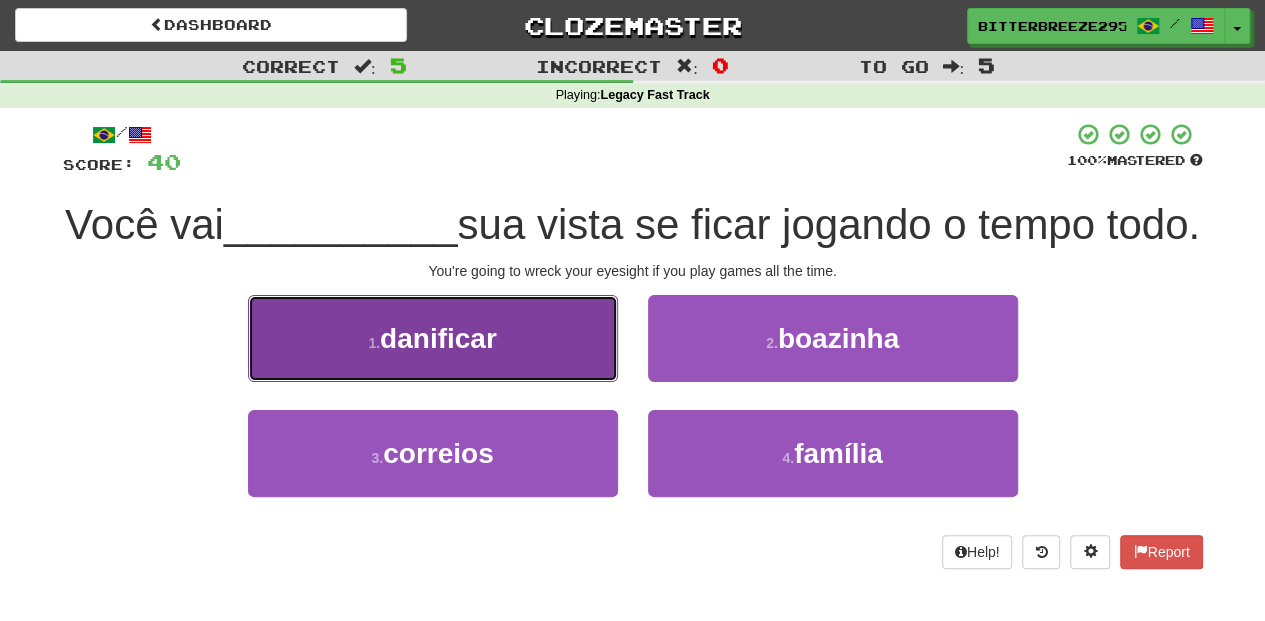 click on "1 .  danificar" at bounding box center (433, 338) 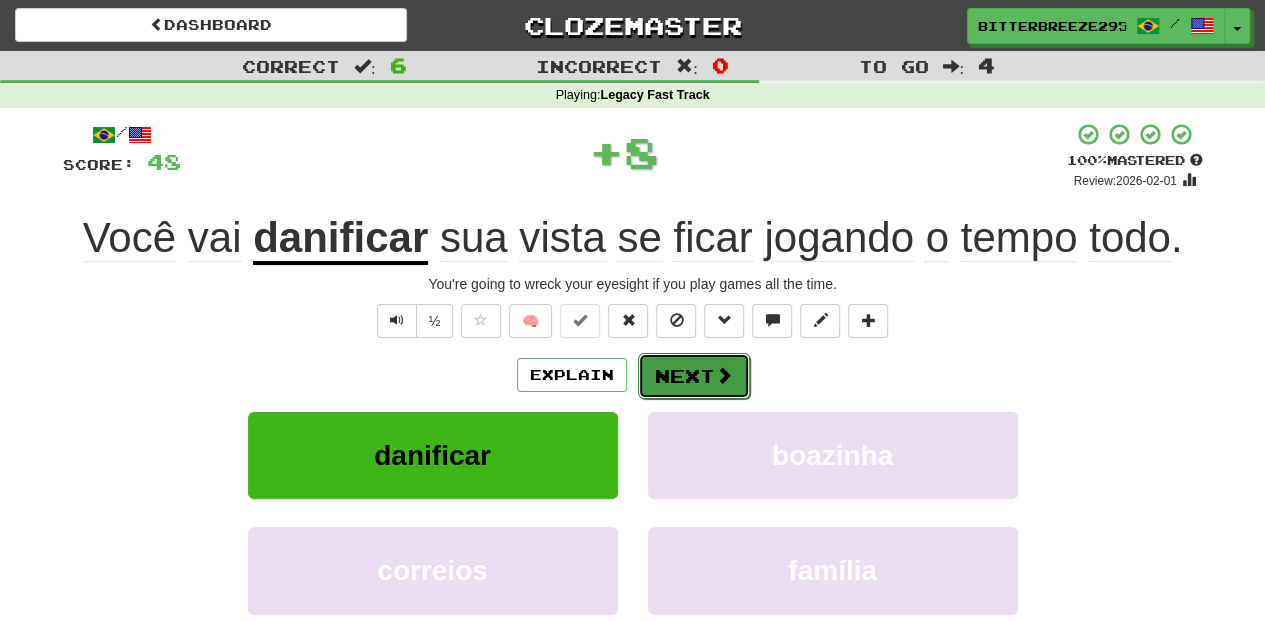 click on "Next" at bounding box center (694, 376) 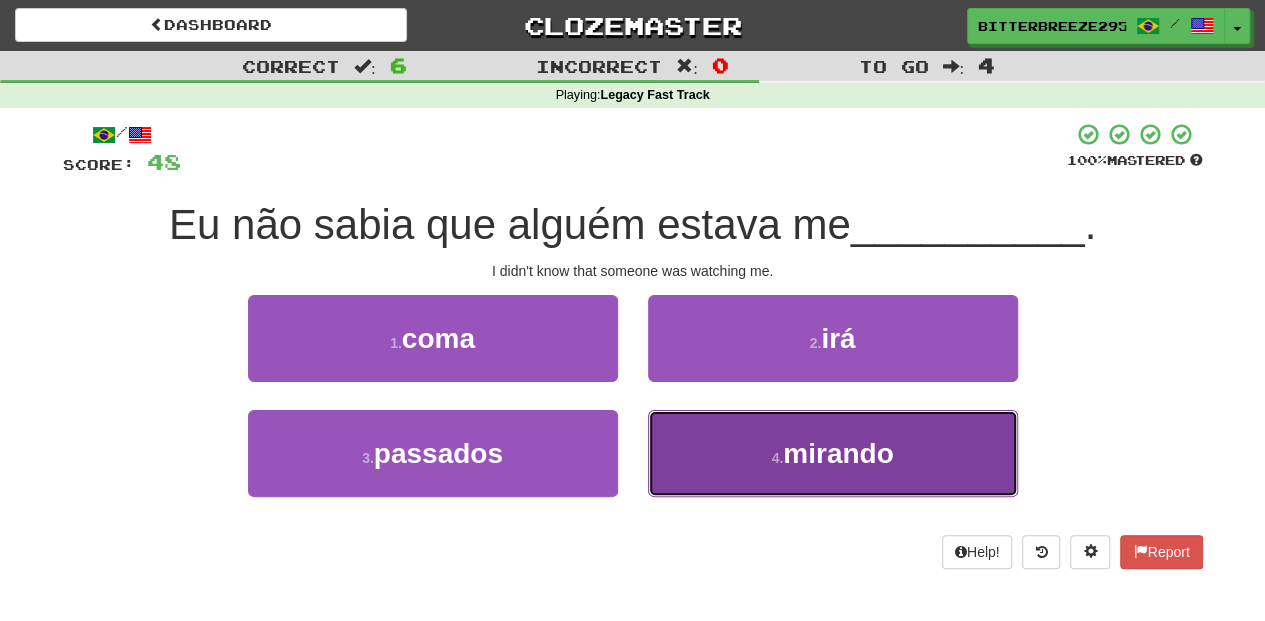 click on "4 .  mirando" at bounding box center [833, 453] 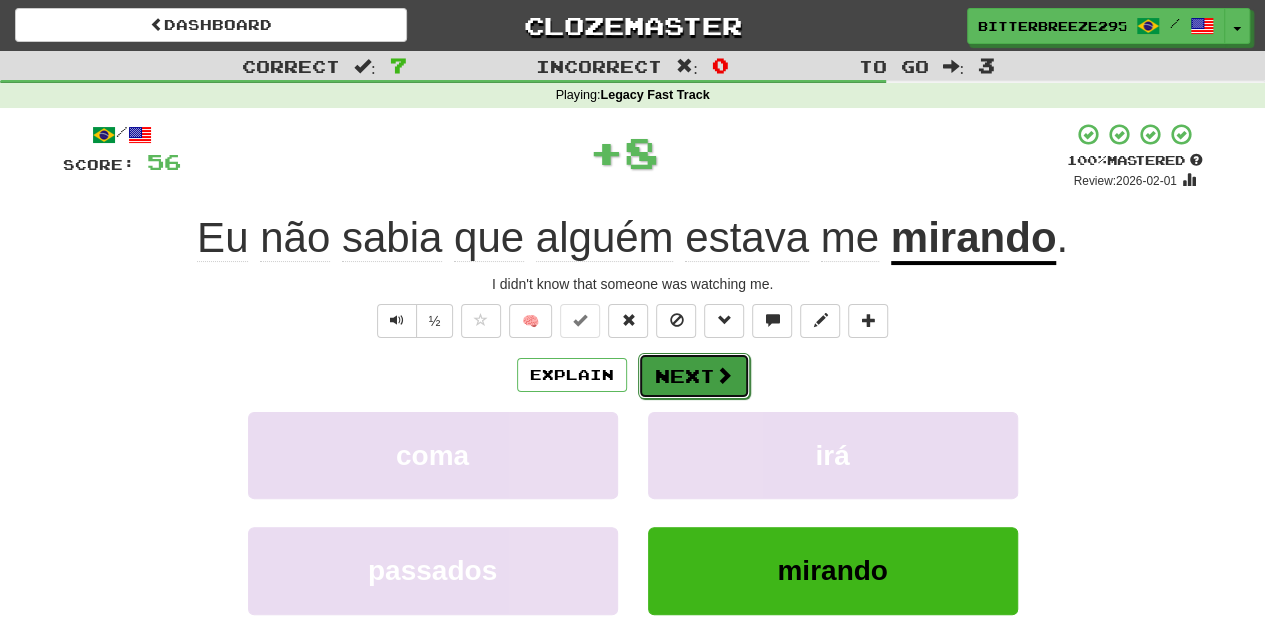 click on "Next" at bounding box center (694, 376) 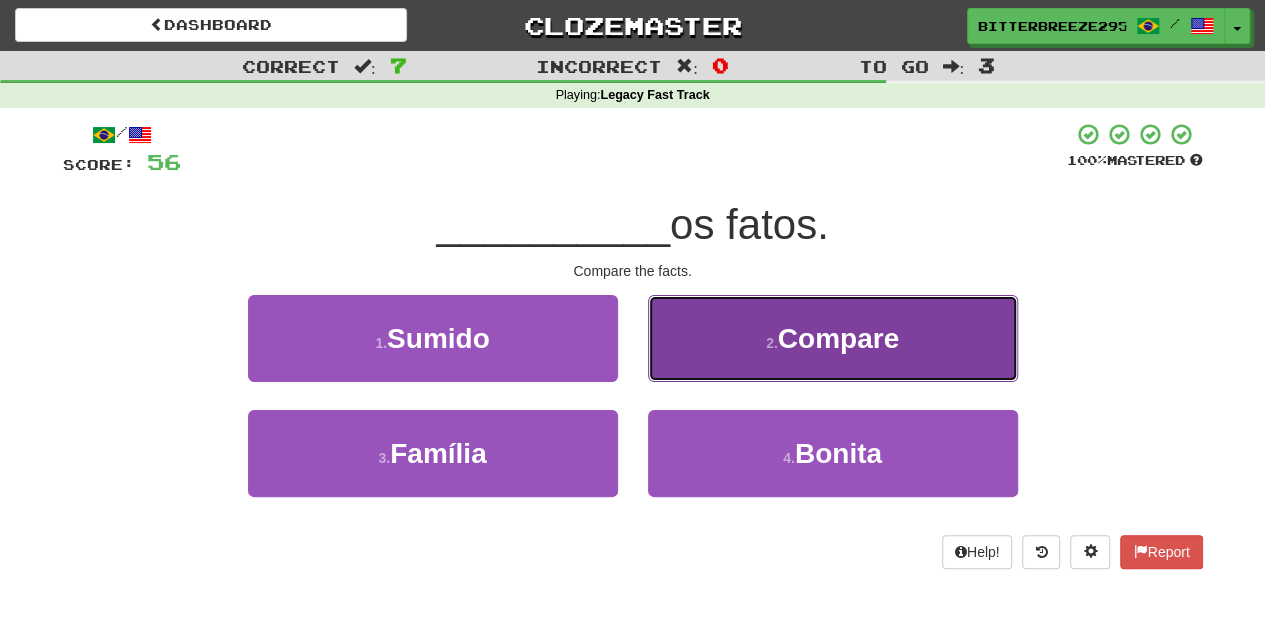 click on "2 .  Compare" at bounding box center [833, 338] 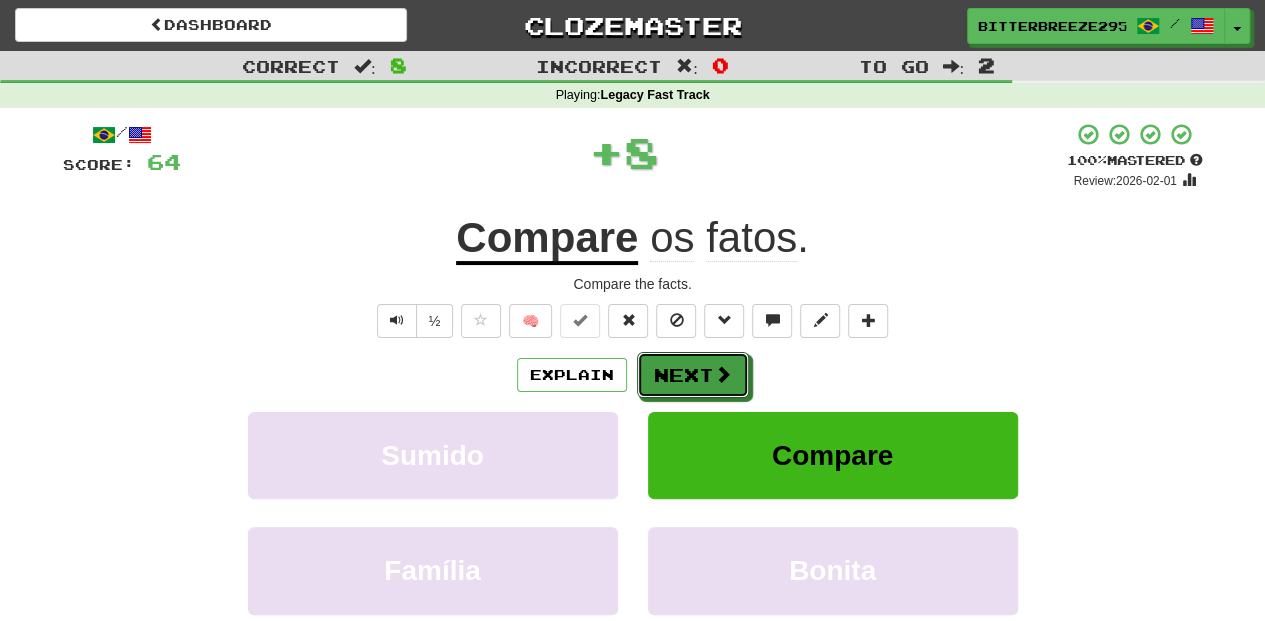 click on "Next" at bounding box center (693, 375) 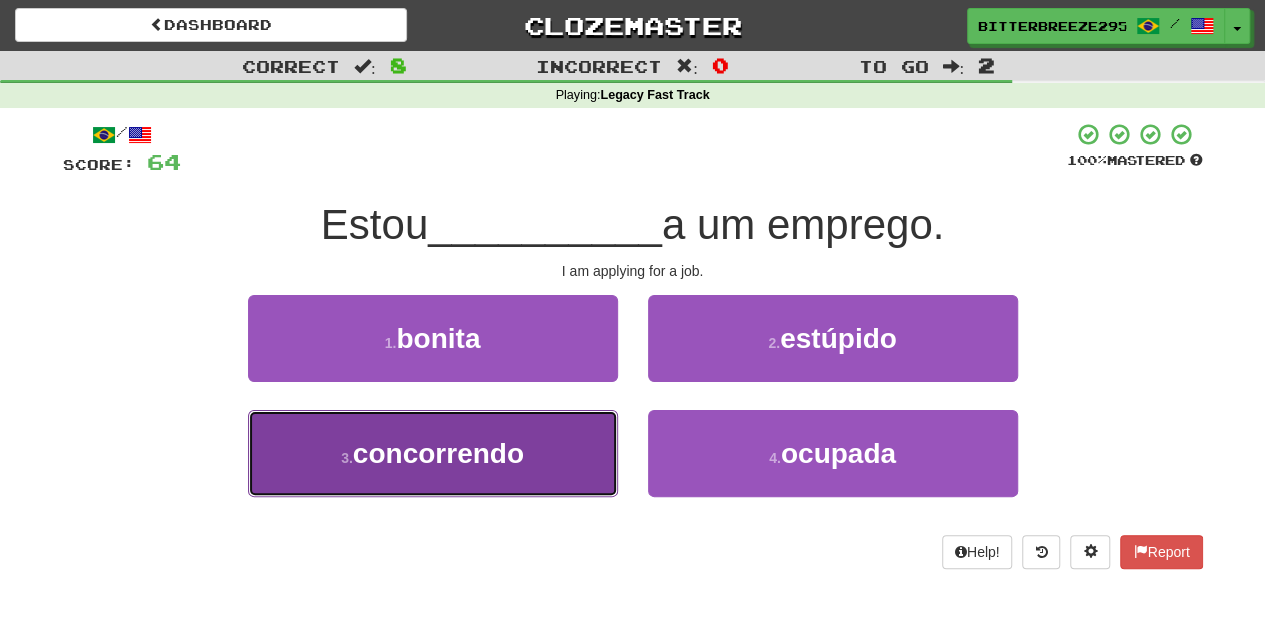 click on "3 .  concorrendo" at bounding box center [433, 453] 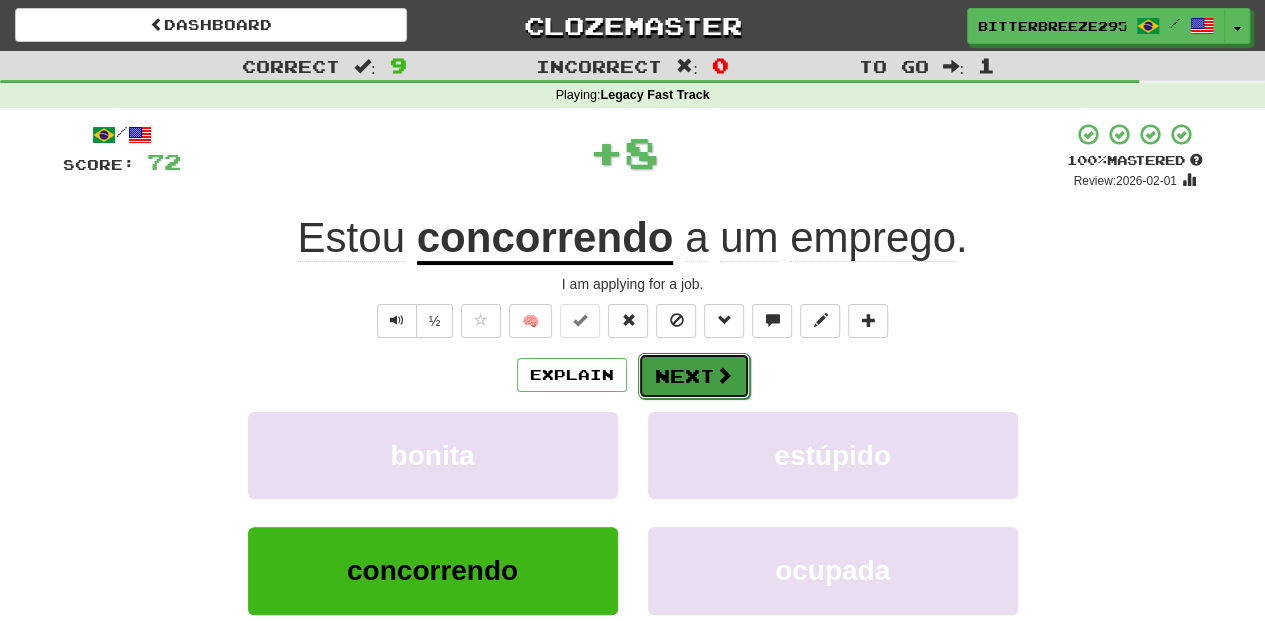 click on "Next" at bounding box center [694, 376] 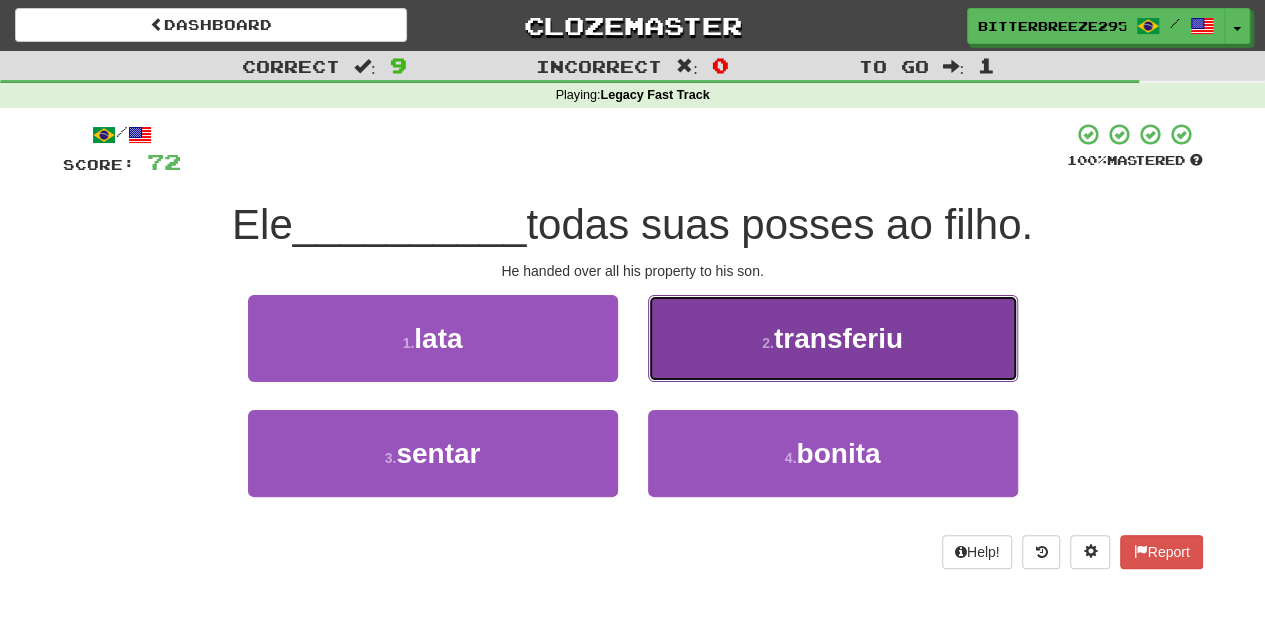click on "2 .  transferiu" at bounding box center (833, 338) 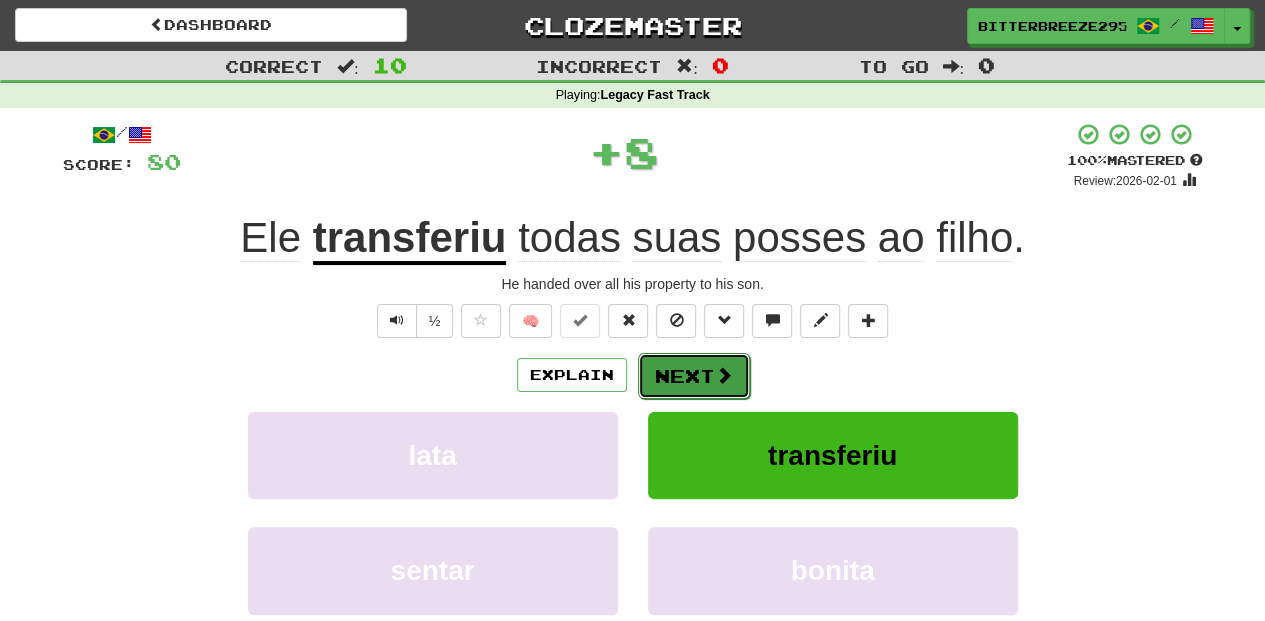 click on "Next" at bounding box center (694, 376) 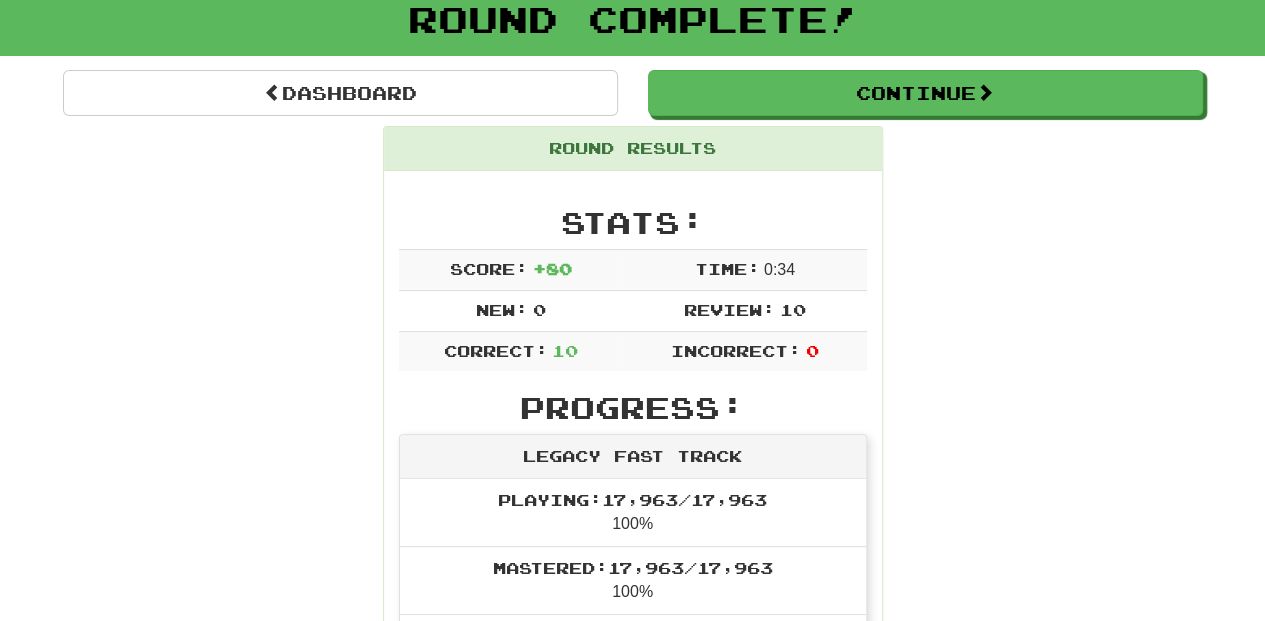 scroll, scrollTop: 0, scrollLeft: 0, axis: both 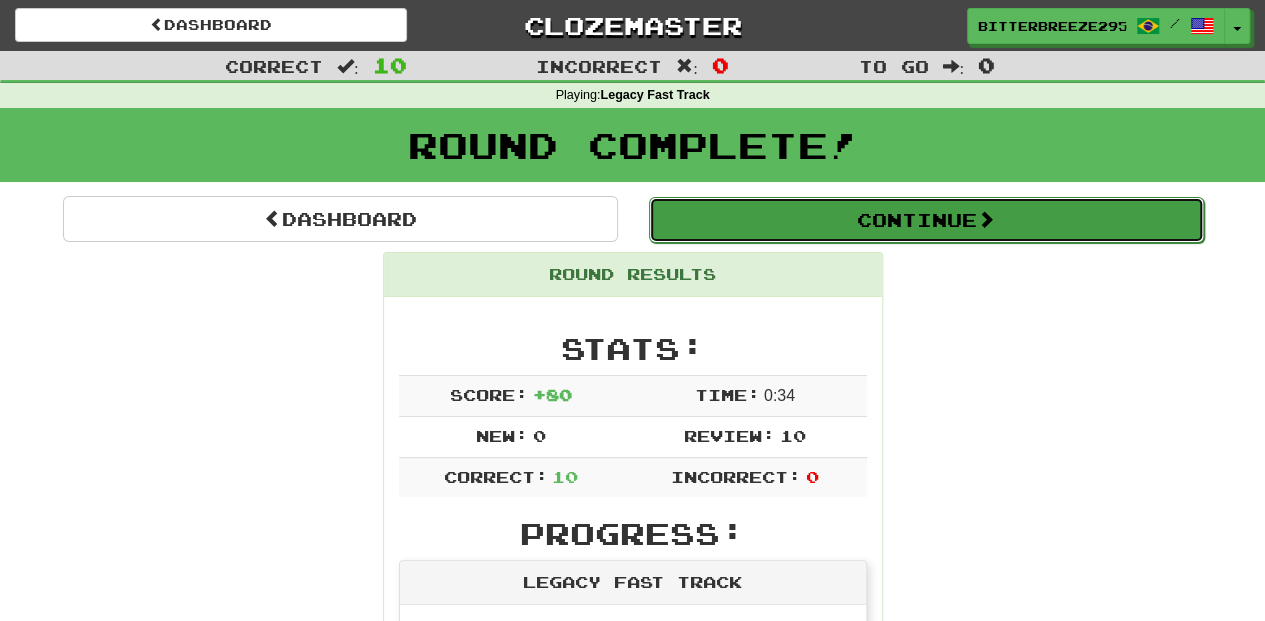 click on "Continue" at bounding box center [926, 220] 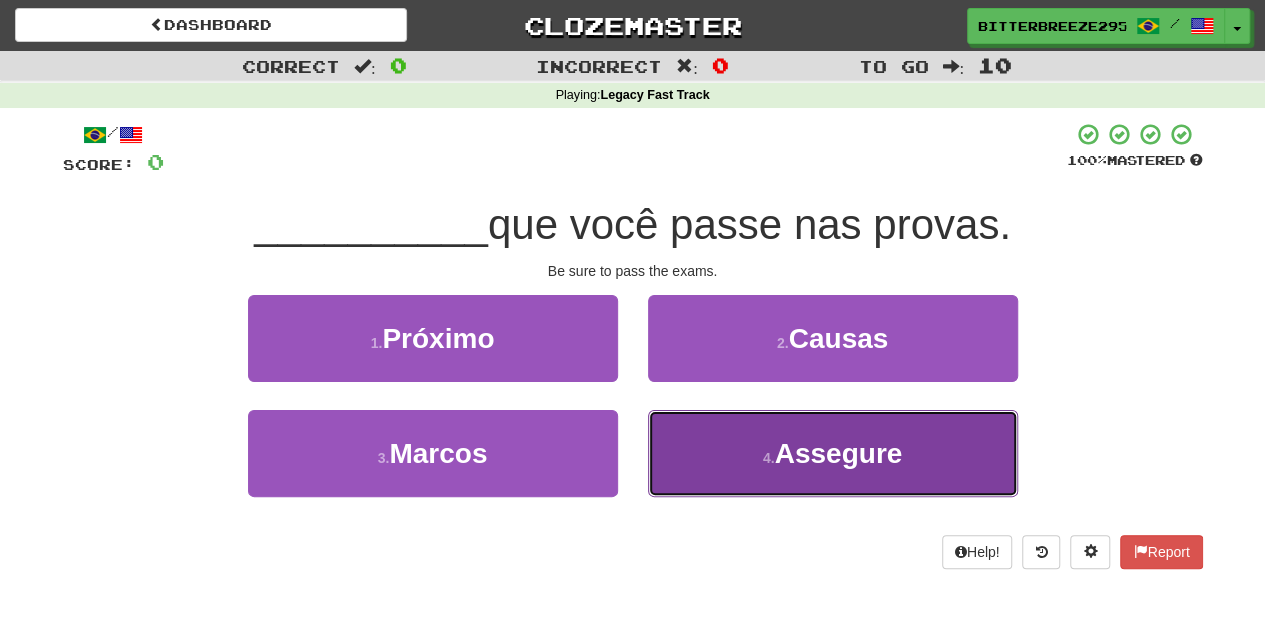 click on "4 .  Assegure" at bounding box center (833, 453) 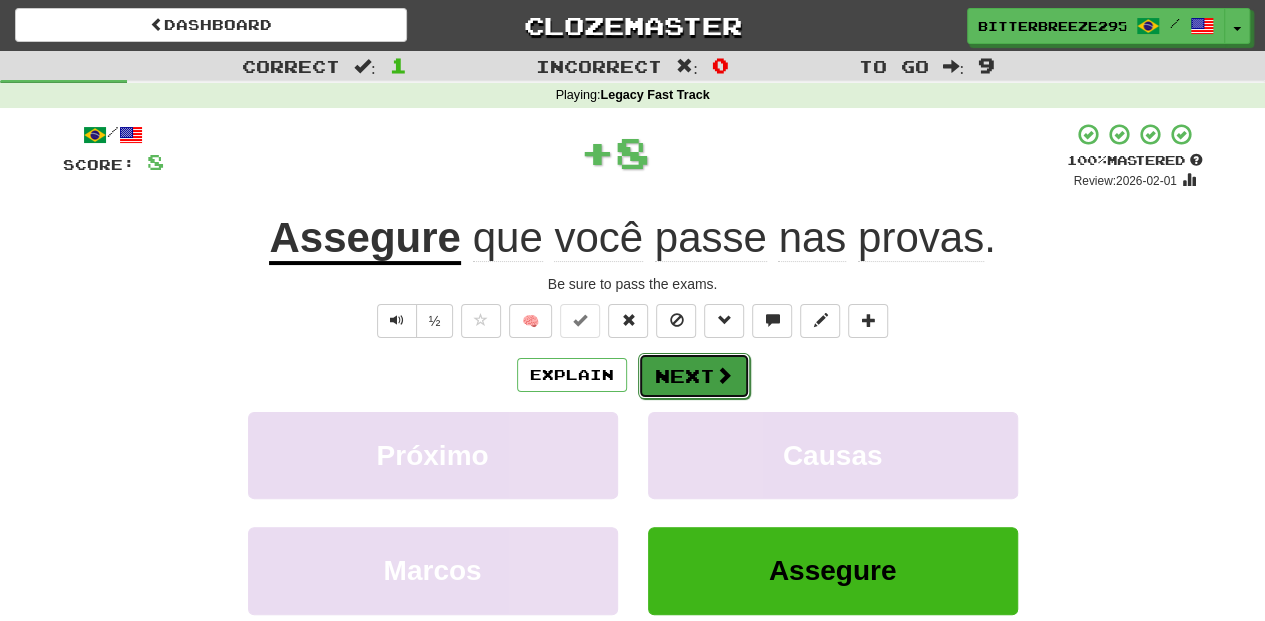 click on "Next" at bounding box center [694, 376] 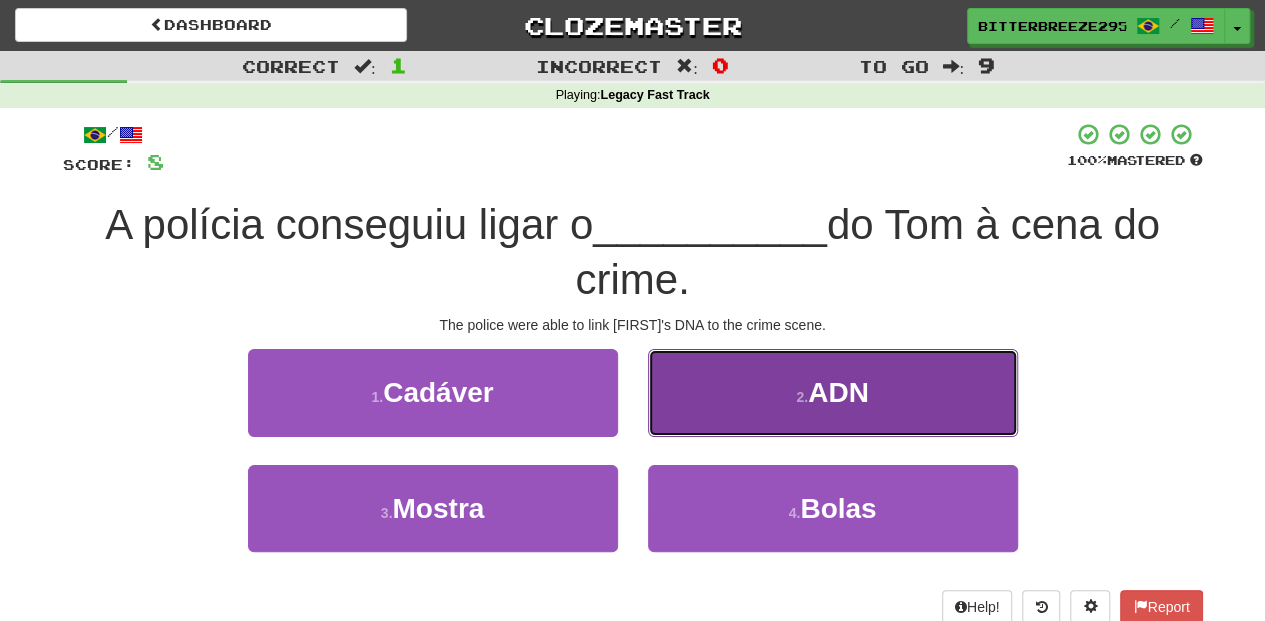 click on "2 .  ADN" at bounding box center [833, 392] 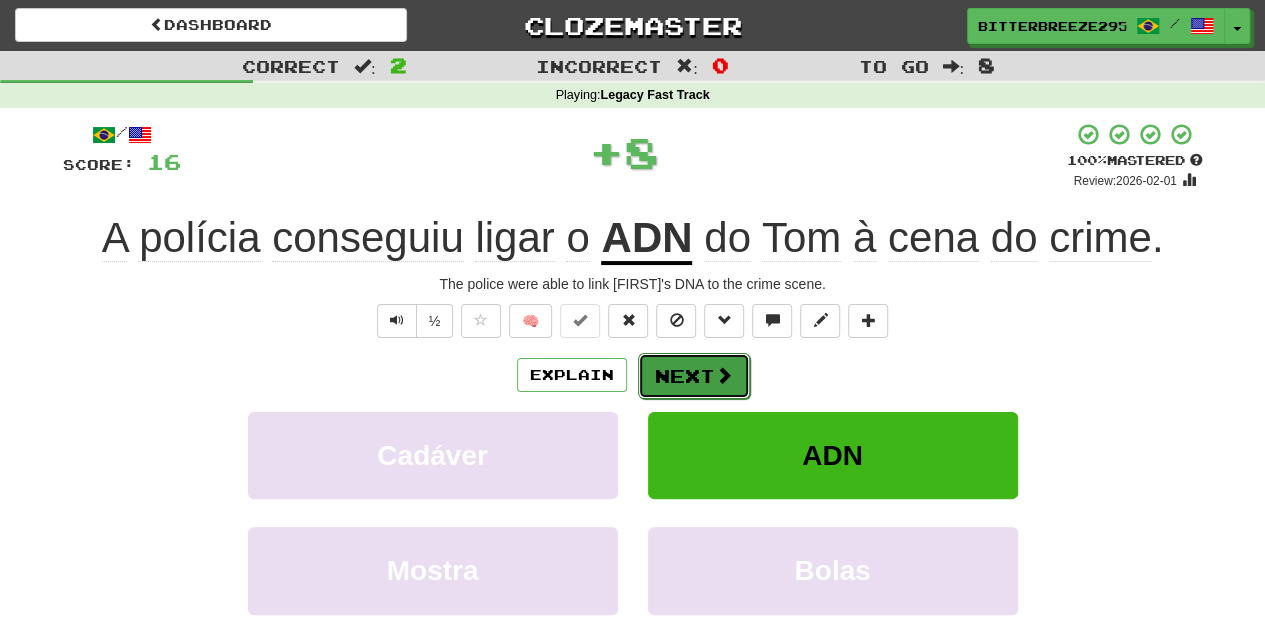 click on "Next" at bounding box center [694, 376] 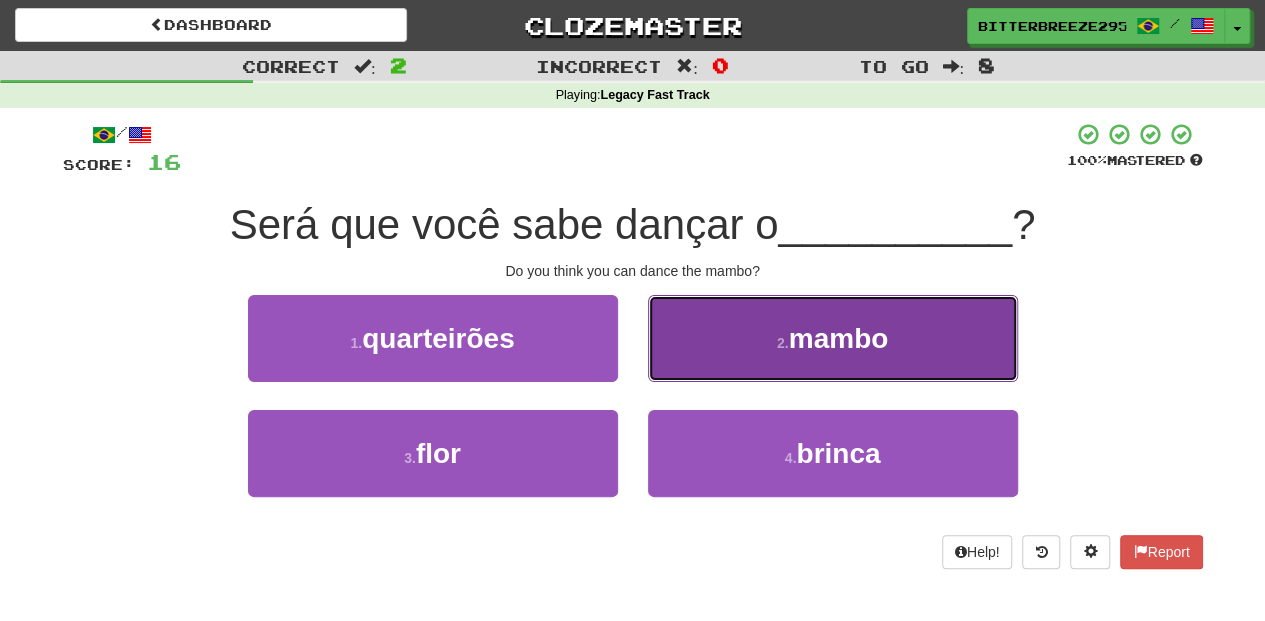 click on "2 .  mambo" at bounding box center [833, 338] 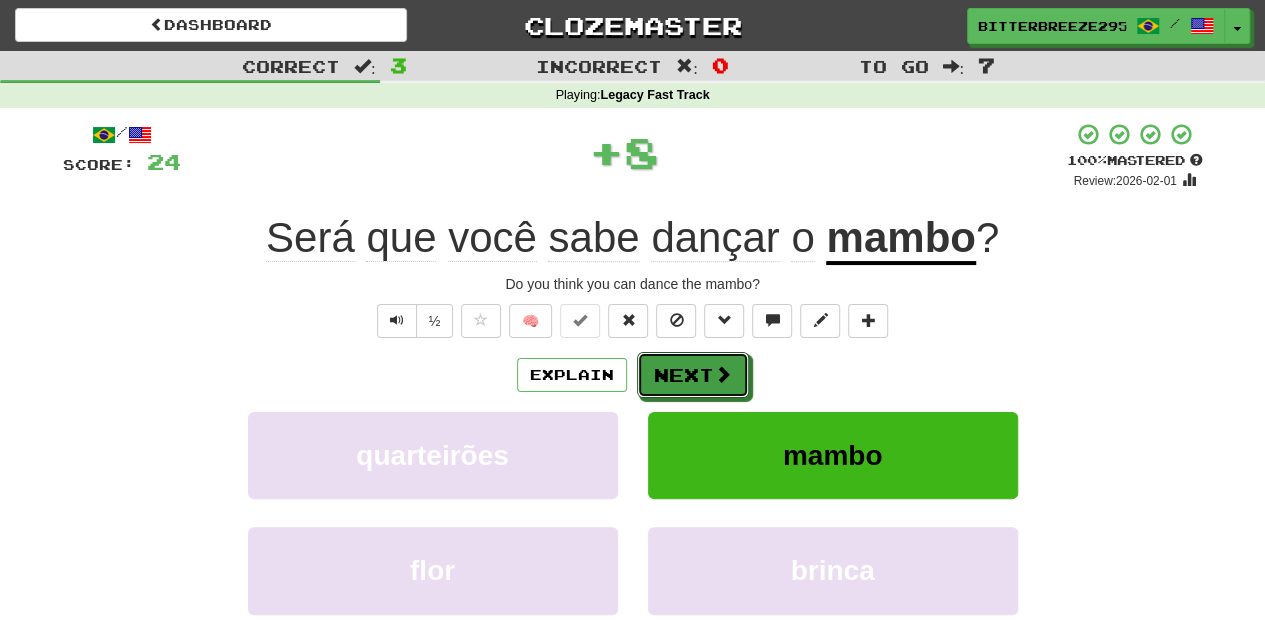 click on "Next" at bounding box center [693, 375] 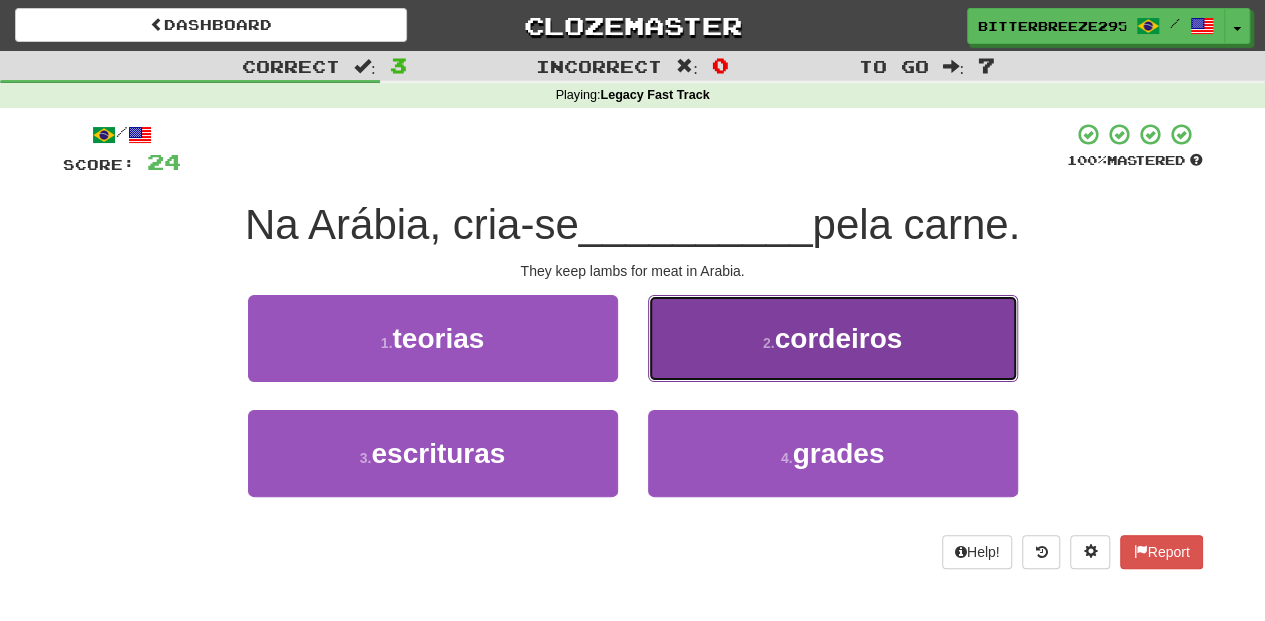 click on "2 .  cordeiros" at bounding box center [833, 338] 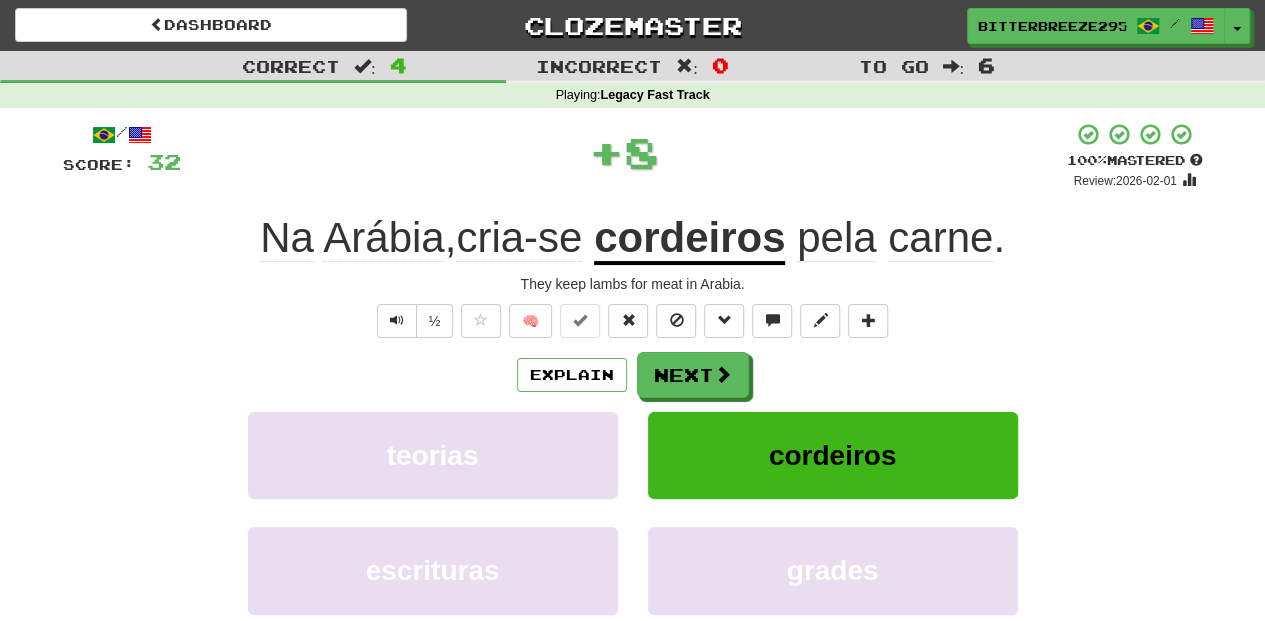 click on "Next" at bounding box center (693, 375) 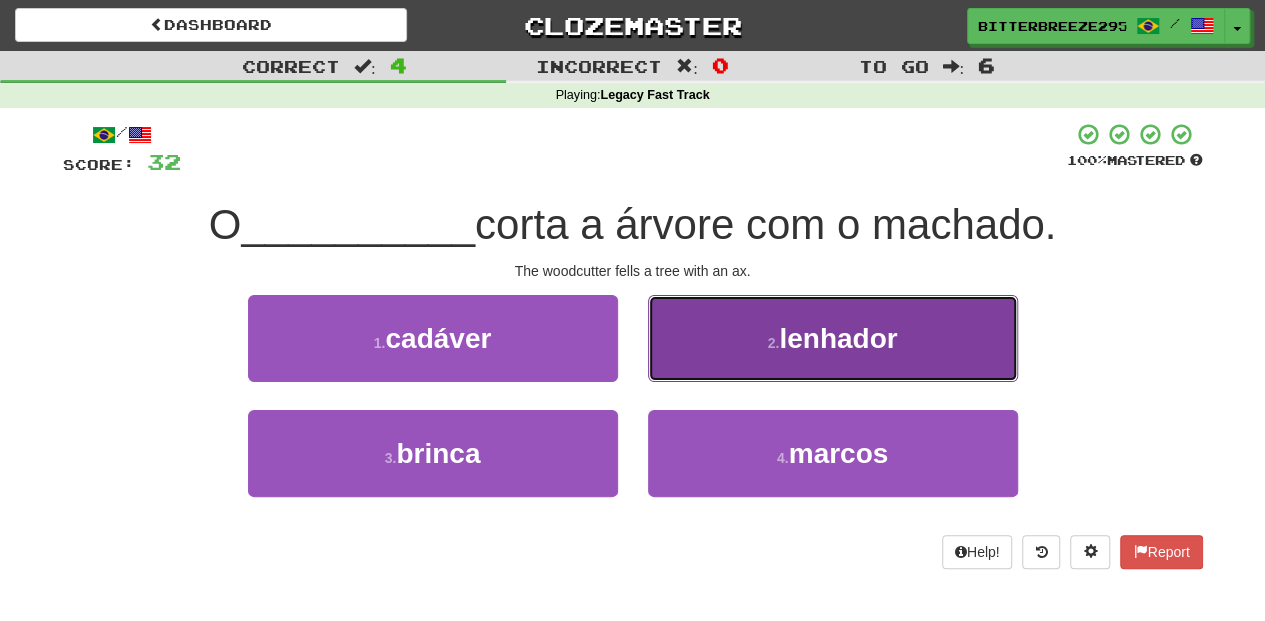 click on "2 .  lenhador" at bounding box center [833, 338] 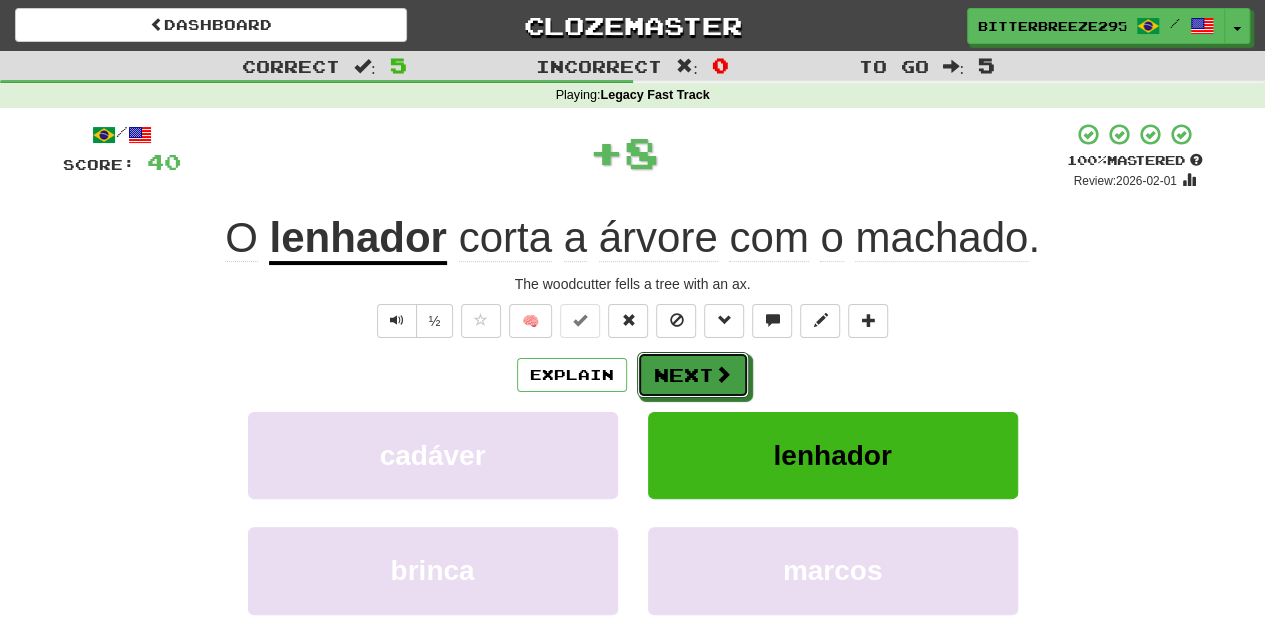 click on "Next" at bounding box center [693, 375] 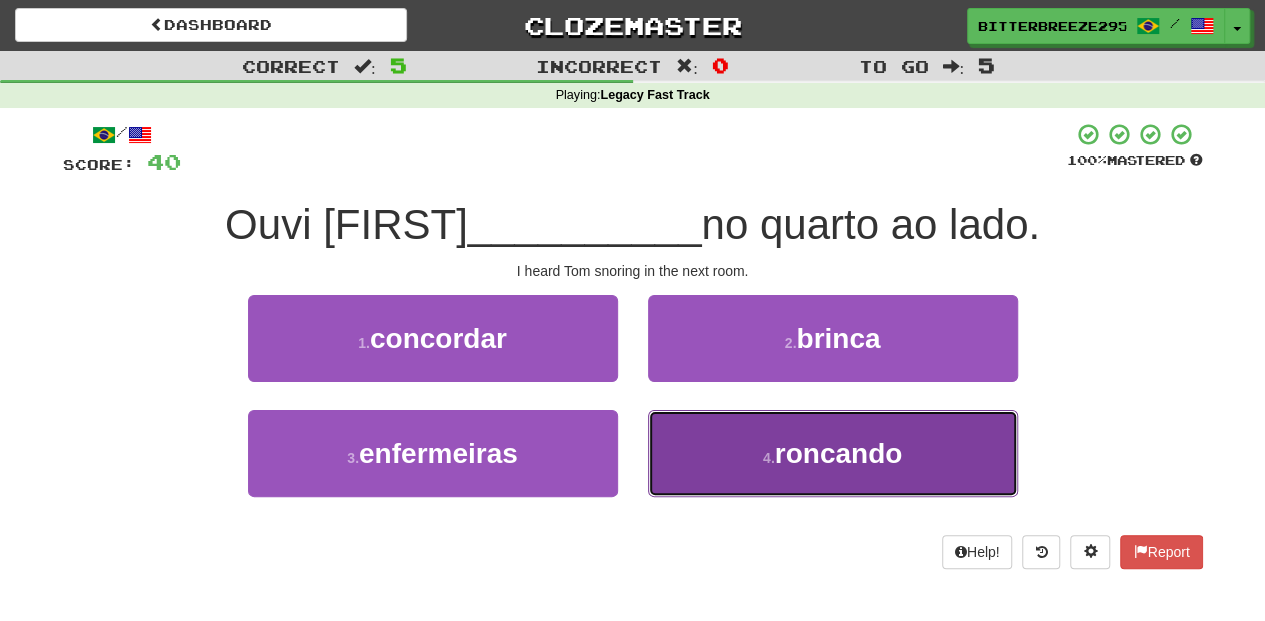 click on "4 .  roncando" at bounding box center (833, 453) 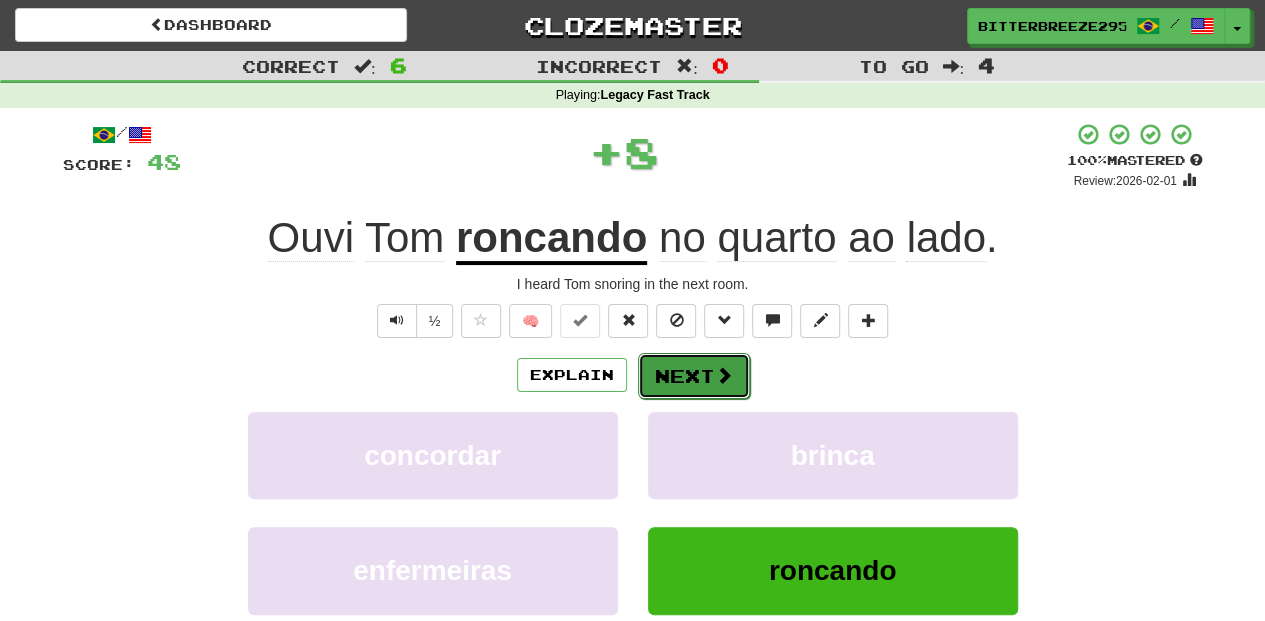 click on "Next" at bounding box center (694, 376) 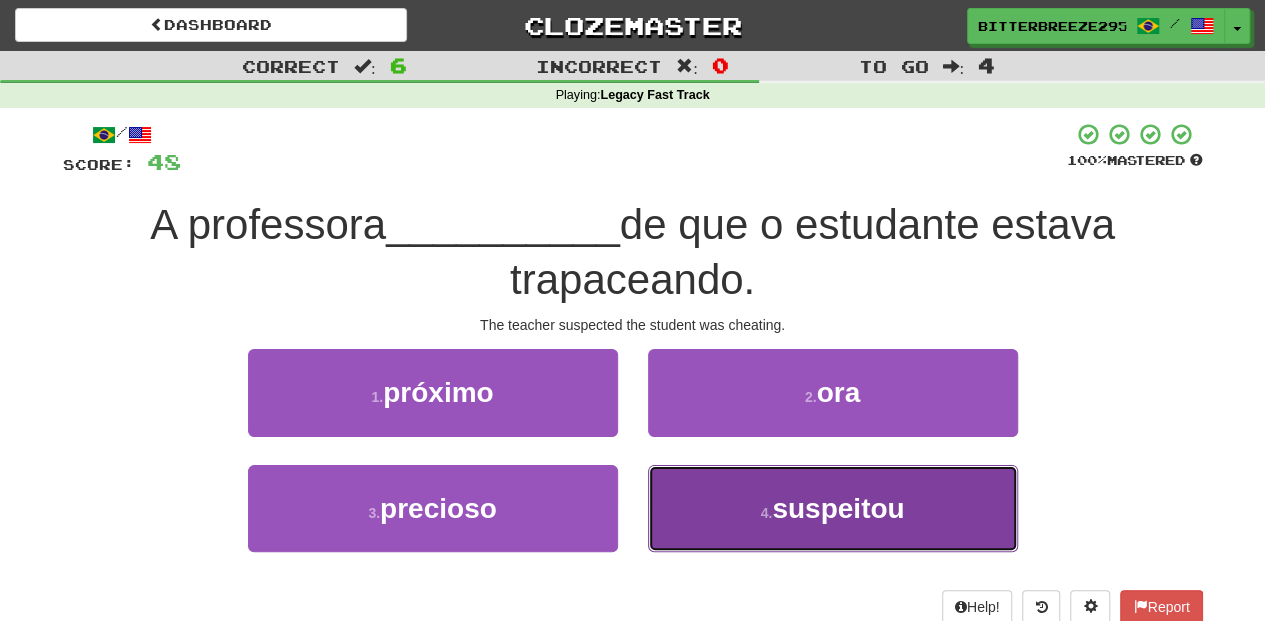 click on "4 .  suspeitou" at bounding box center [833, 508] 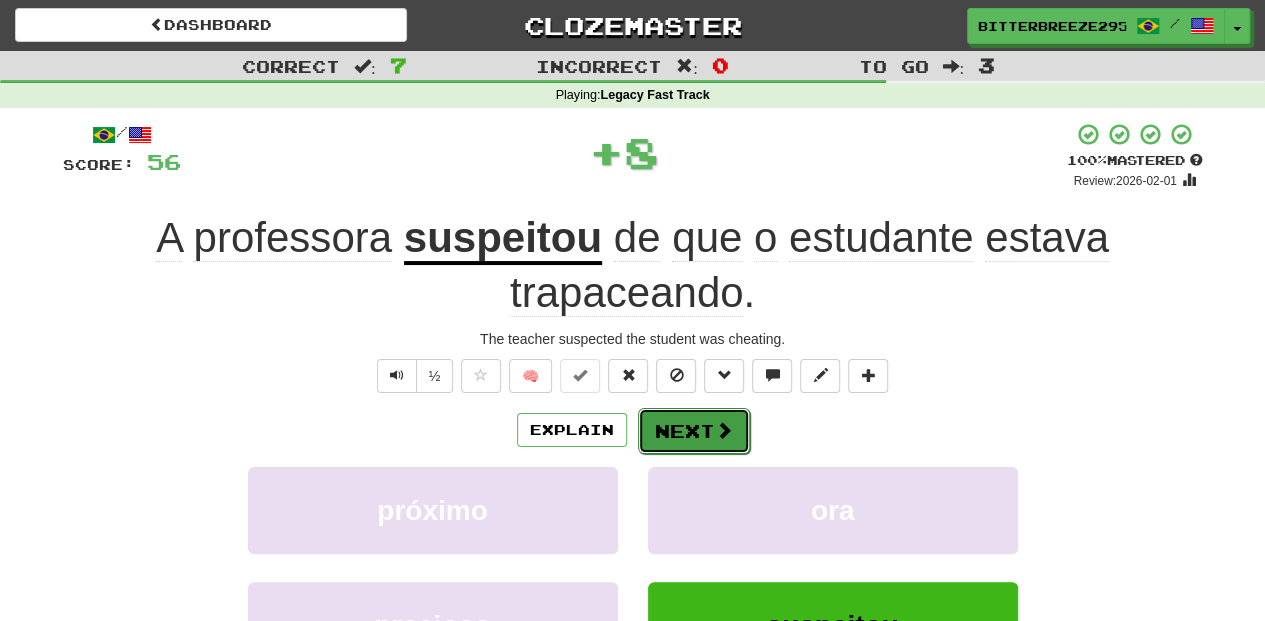 click on "Next" at bounding box center (694, 431) 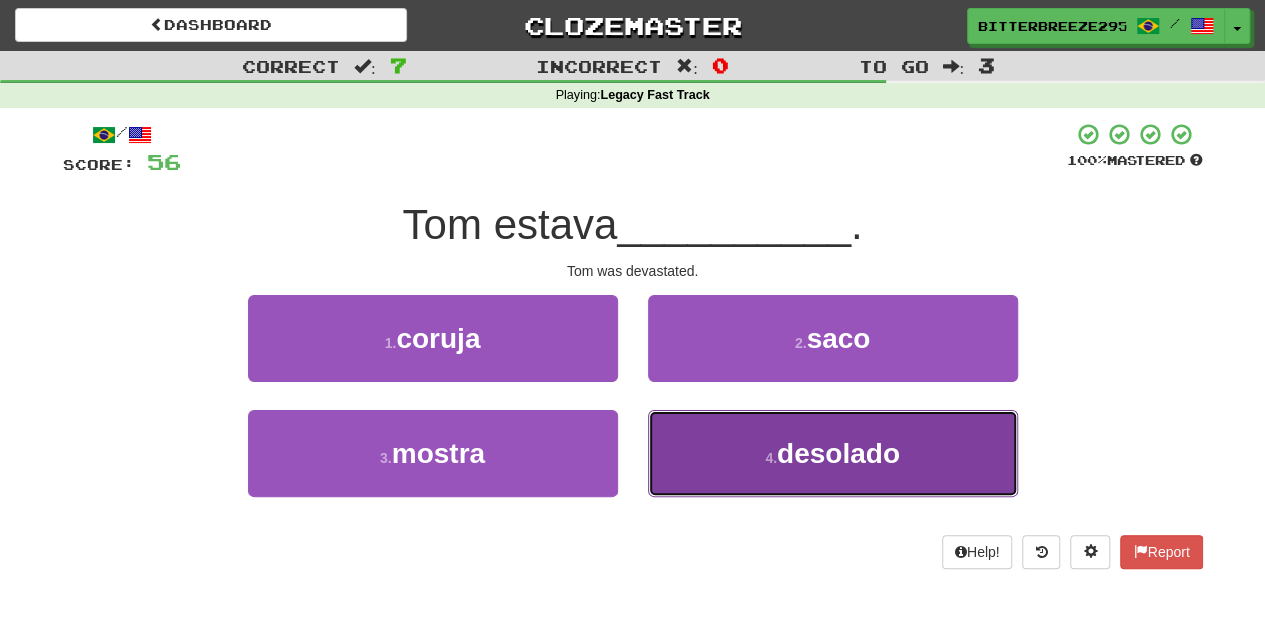 click on "4 .  desolado" at bounding box center [833, 453] 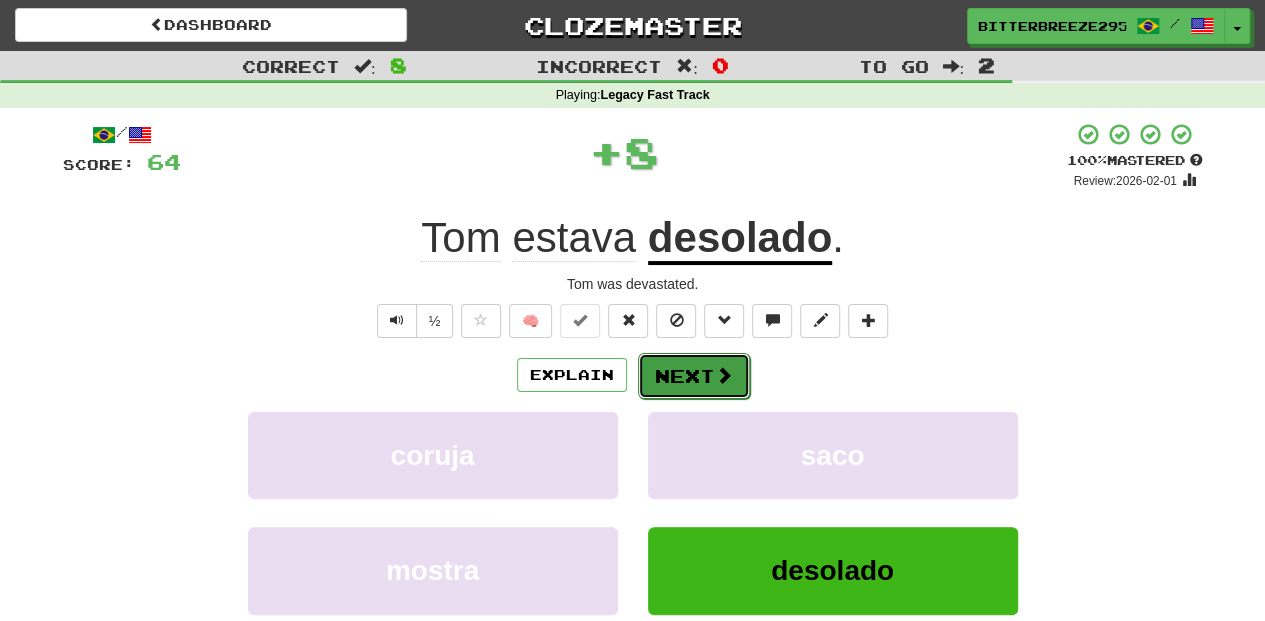 click on "Next" at bounding box center [694, 376] 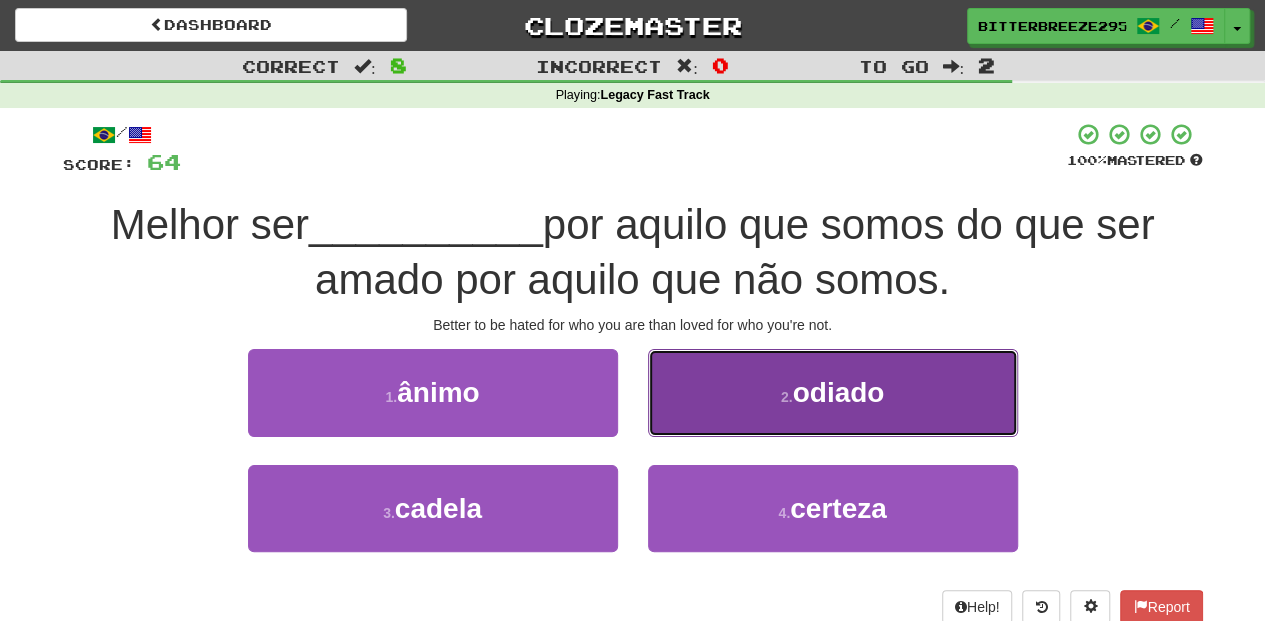 click on "2 .  odiado" at bounding box center [833, 392] 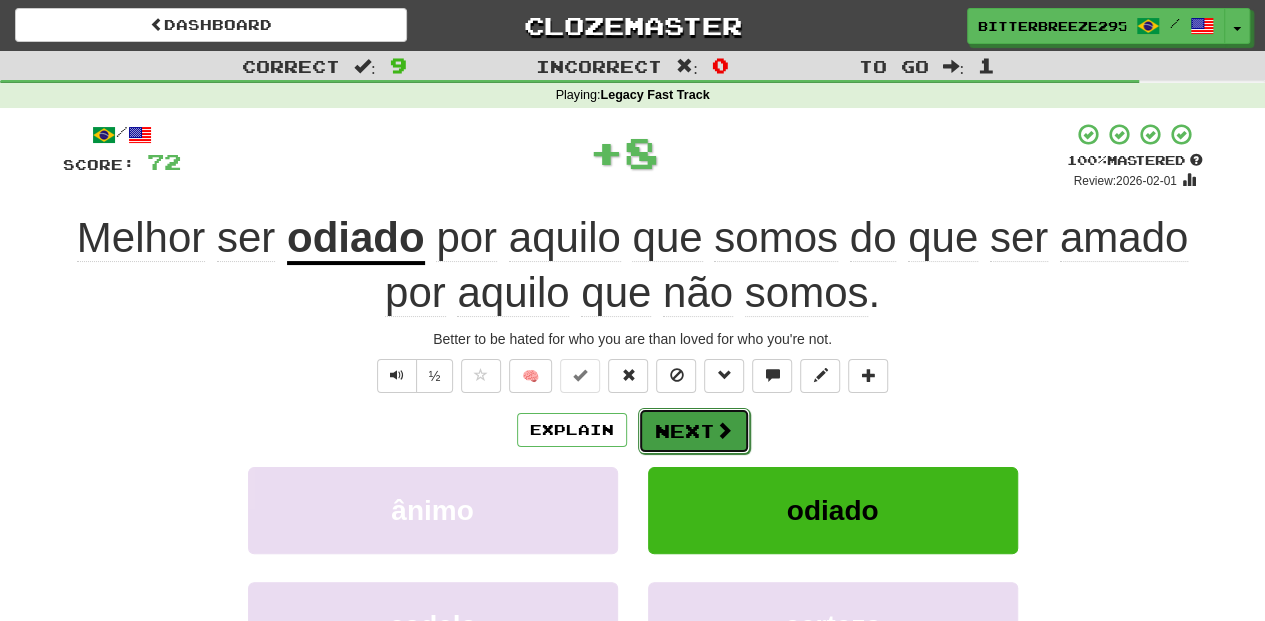 click on "Next" at bounding box center (694, 431) 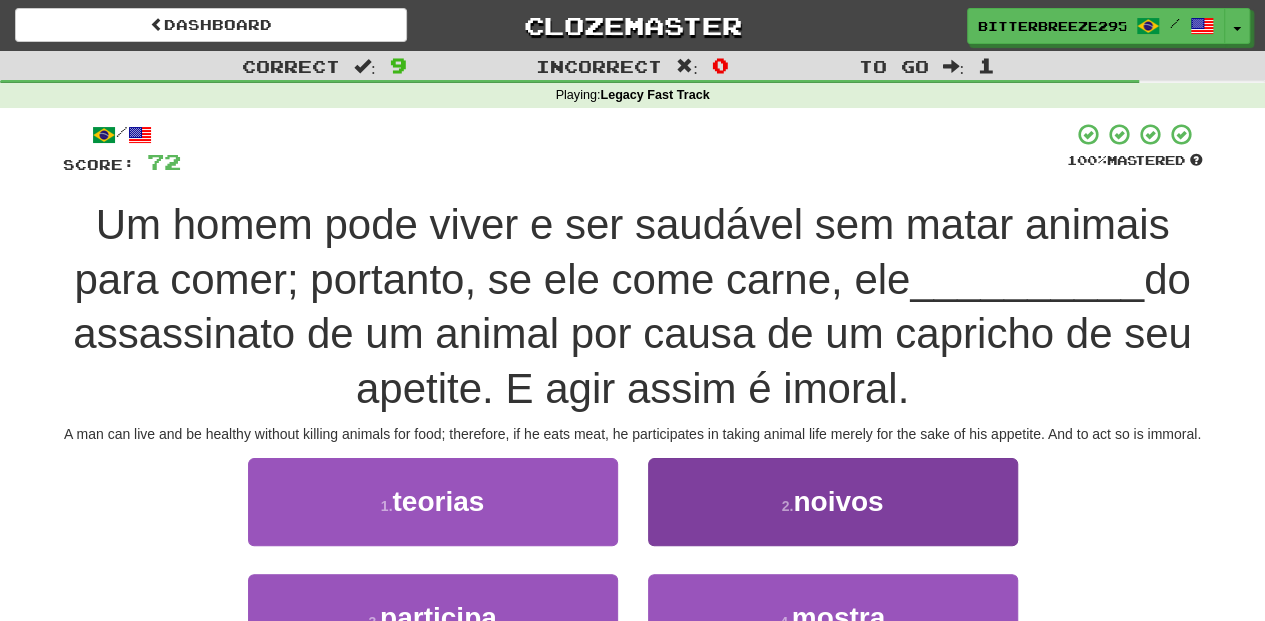 scroll, scrollTop: 66, scrollLeft: 0, axis: vertical 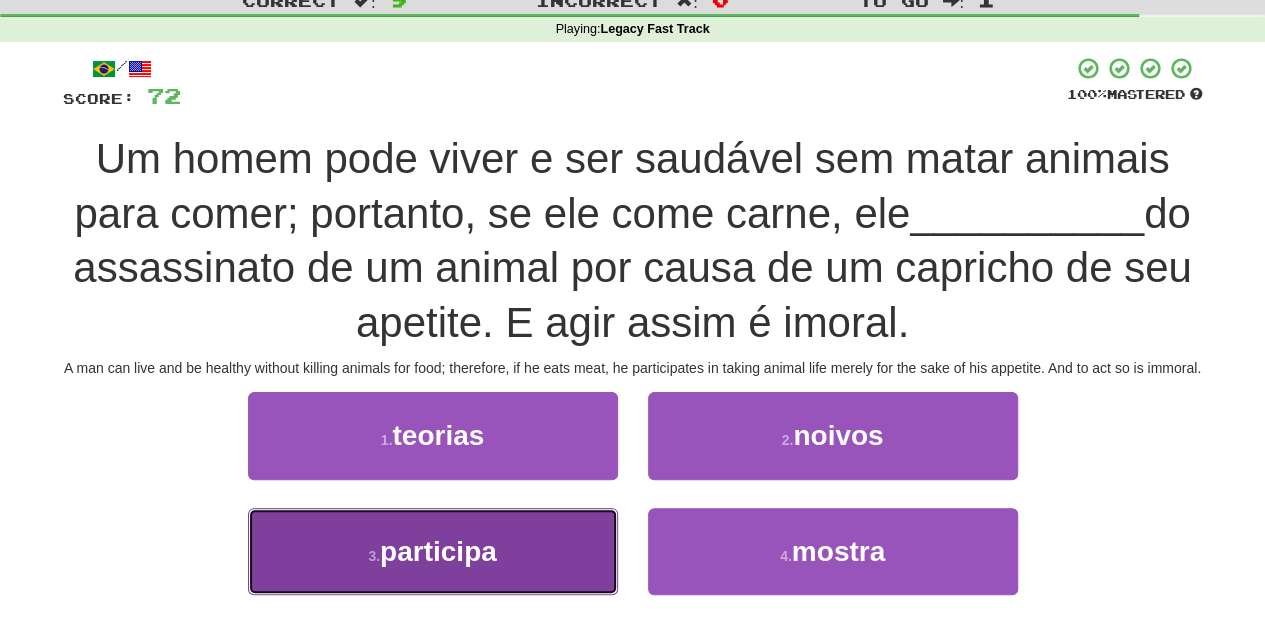 click on "3 .  participa" at bounding box center (433, 551) 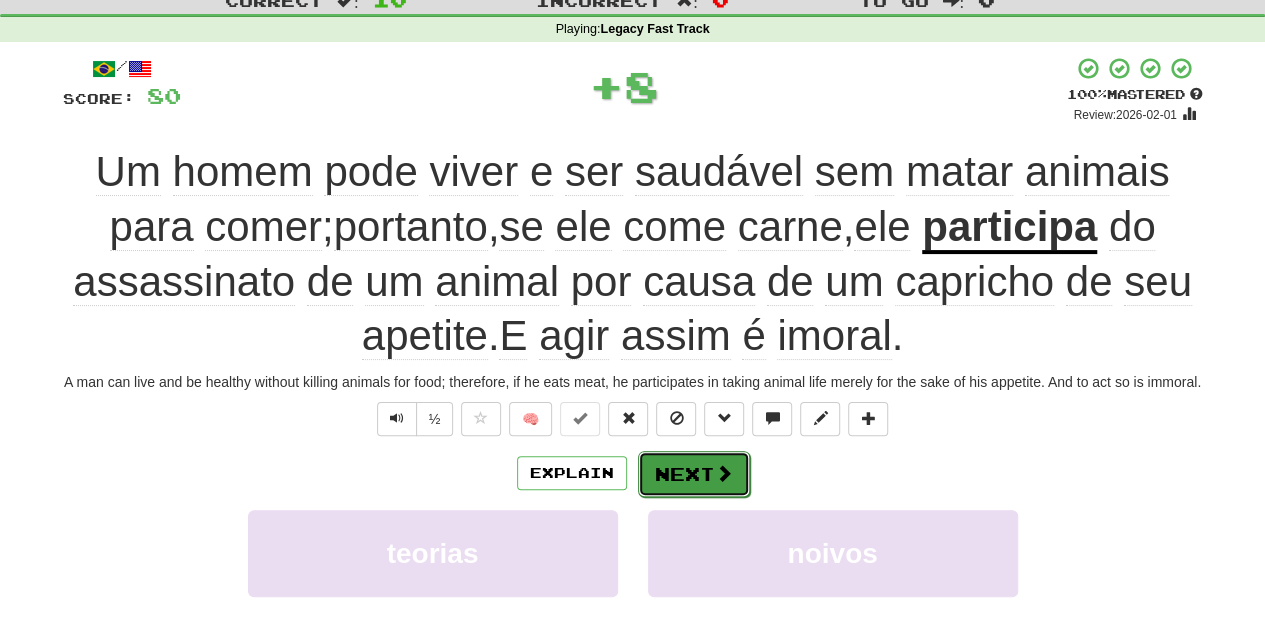 click on "Next" at bounding box center (694, 474) 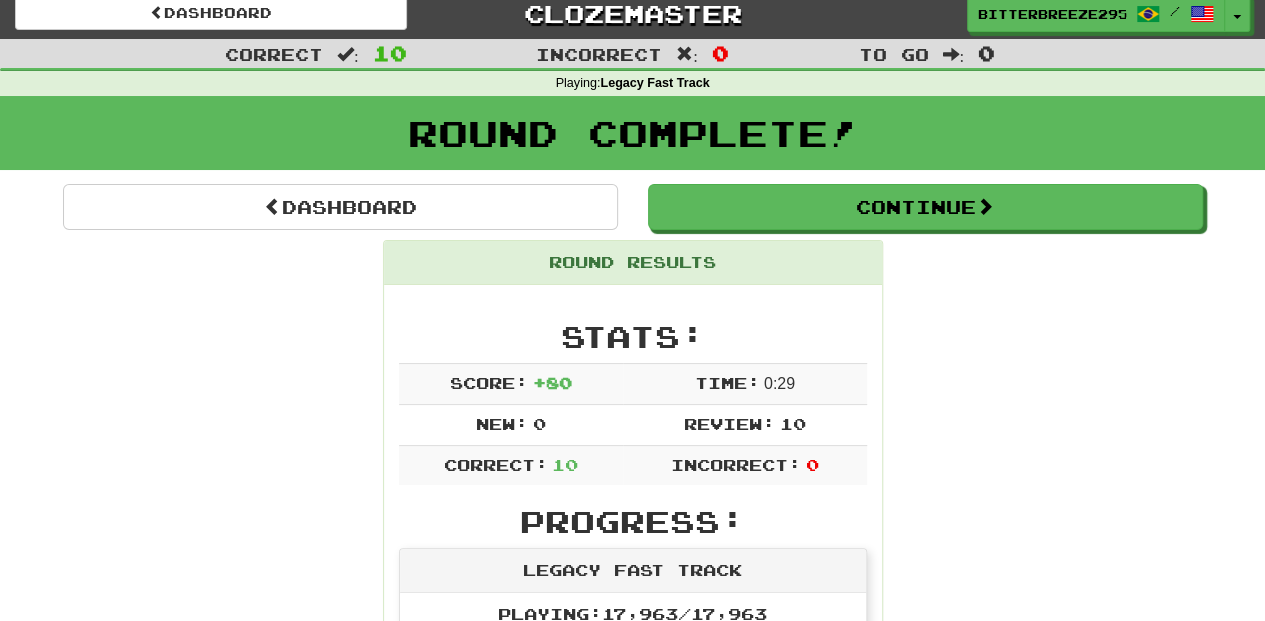 scroll, scrollTop: 0, scrollLeft: 0, axis: both 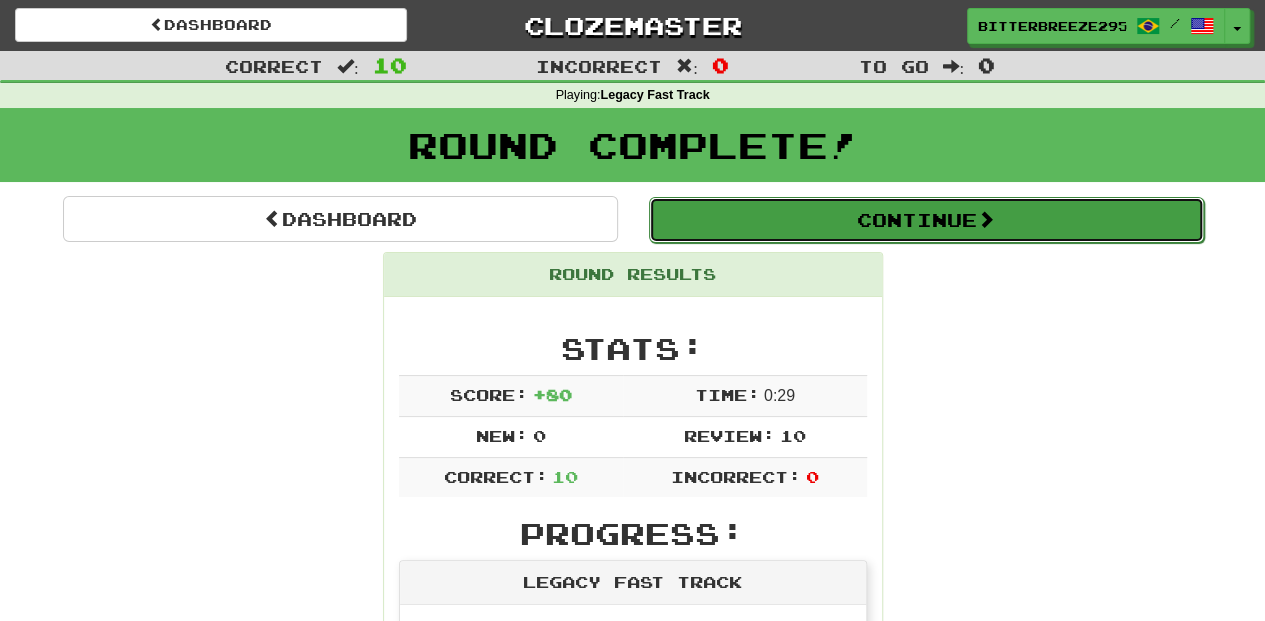 click on "Continue" at bounding box center [926, 220] 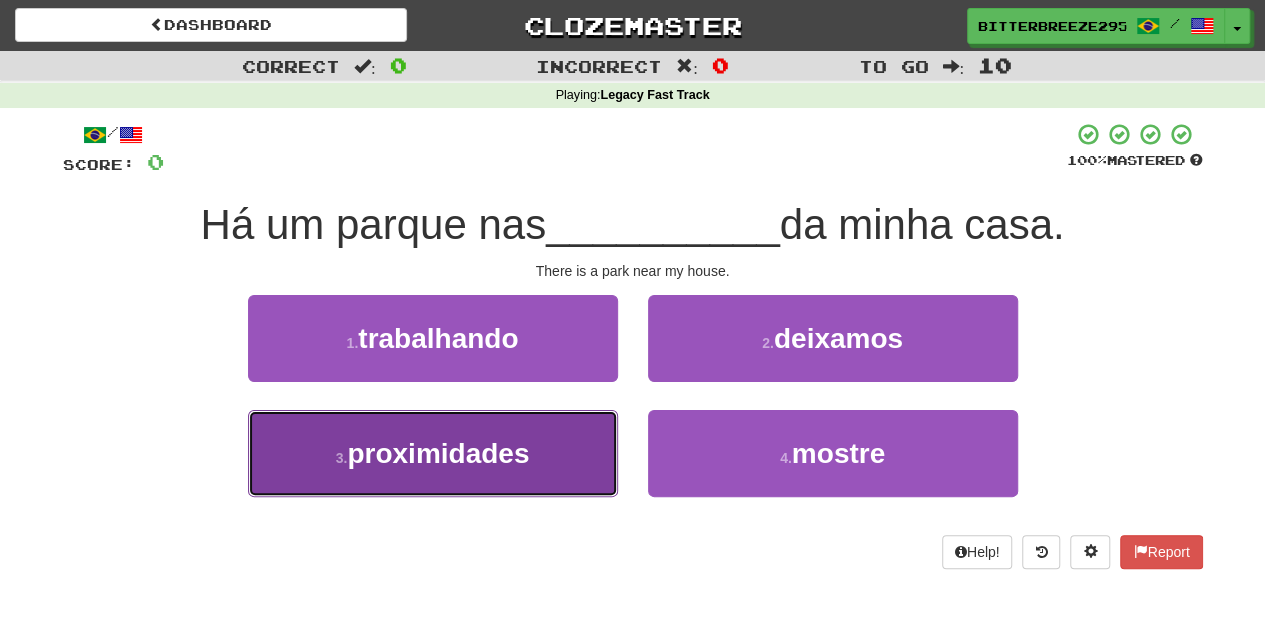 click on "3 .  proximidades" at bounding box center [433, 453] 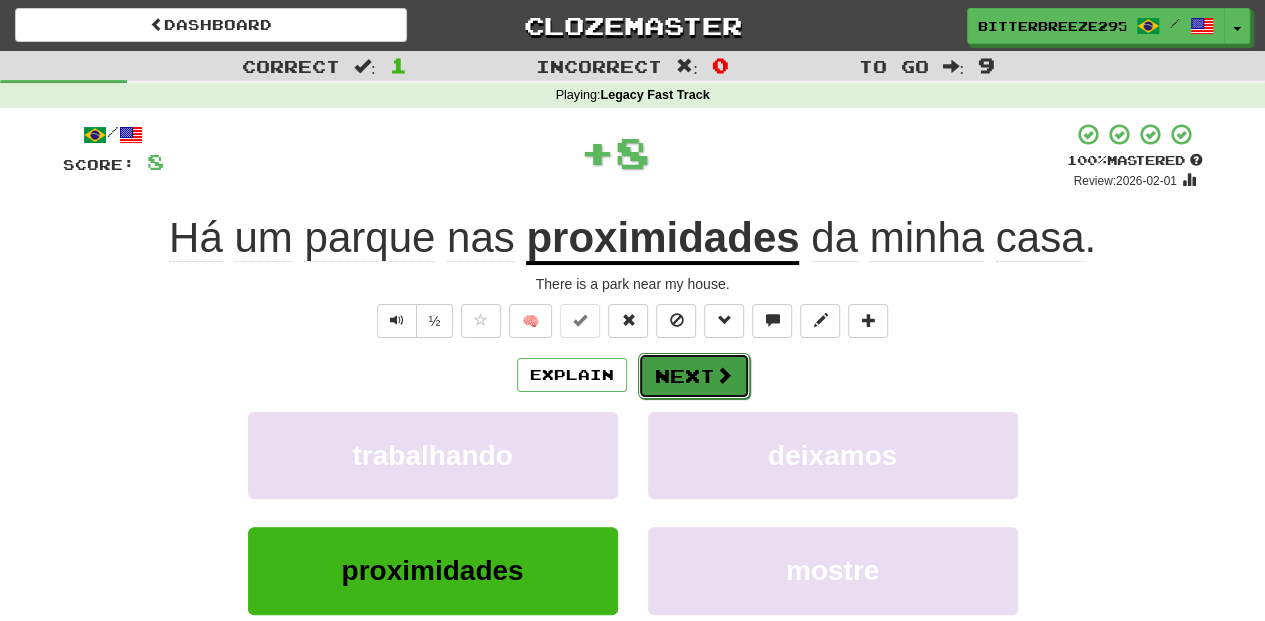 click on "Next" at bounding box center [694, 376] 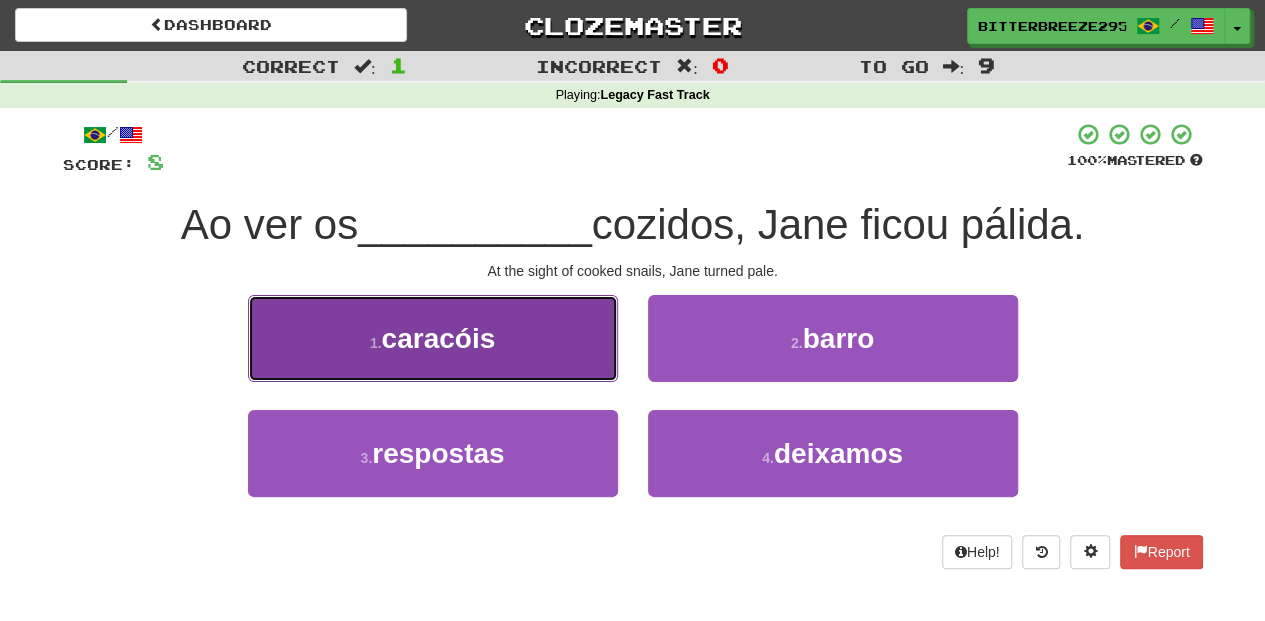 click on "1 .  caracóis" at bounding box center (433, 338) 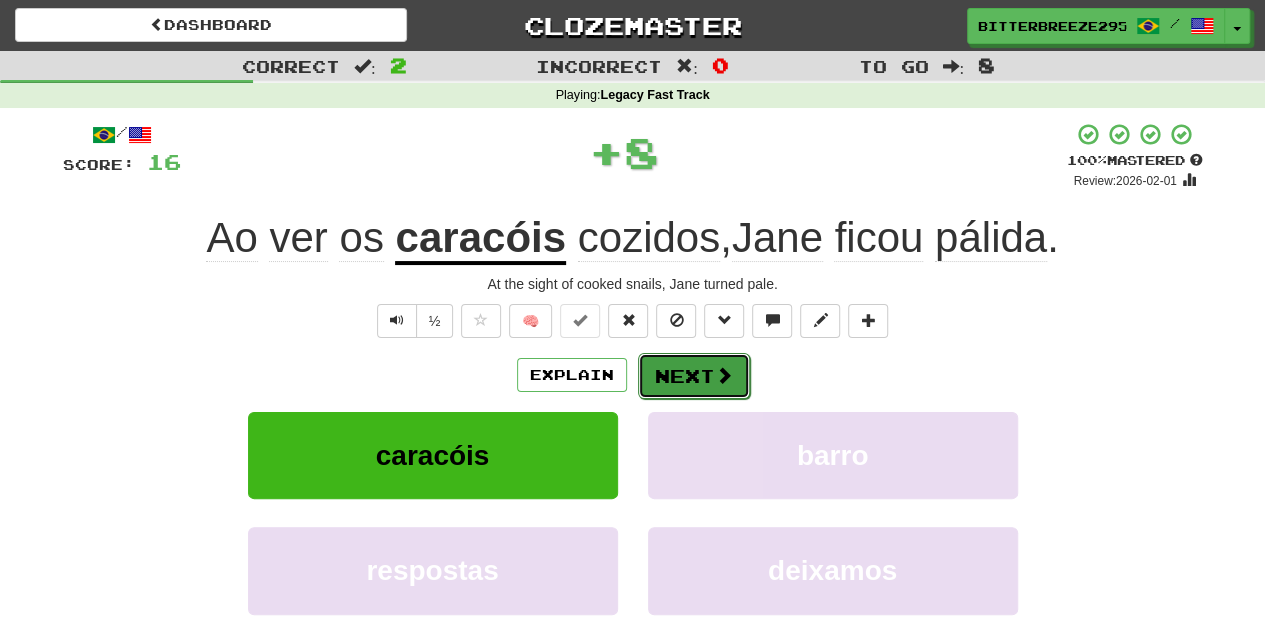 click on "Next" at bounding box center (694, 376) 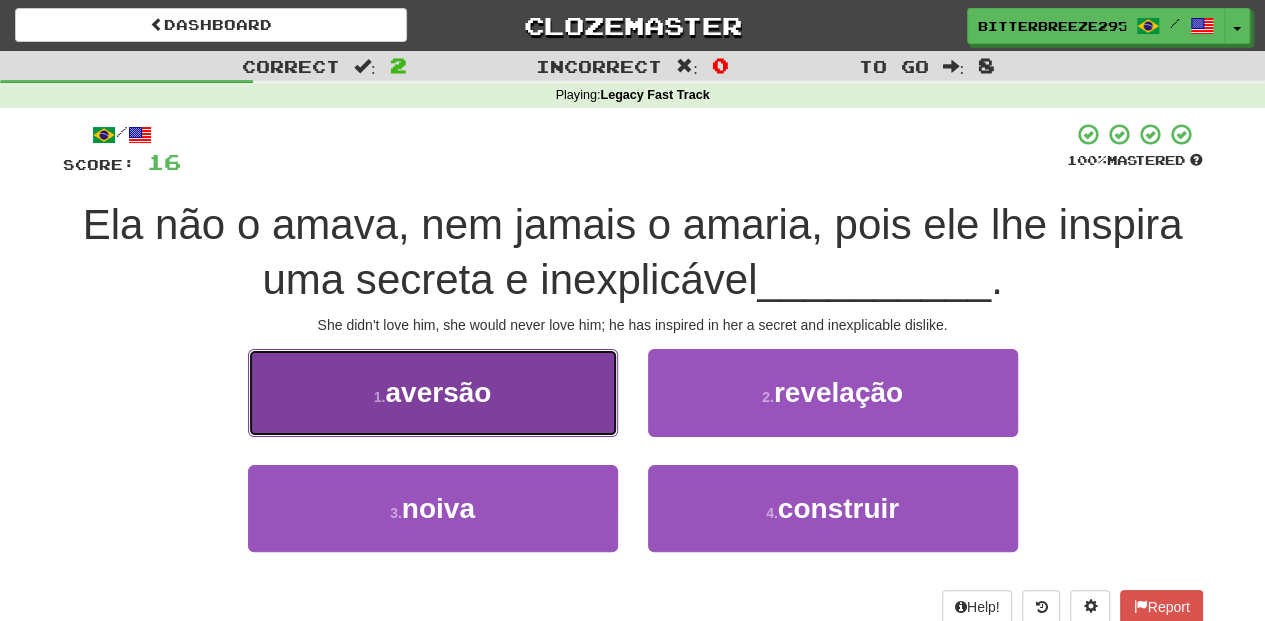 click on "1 .  aversão" at bounding box center [433, 392] 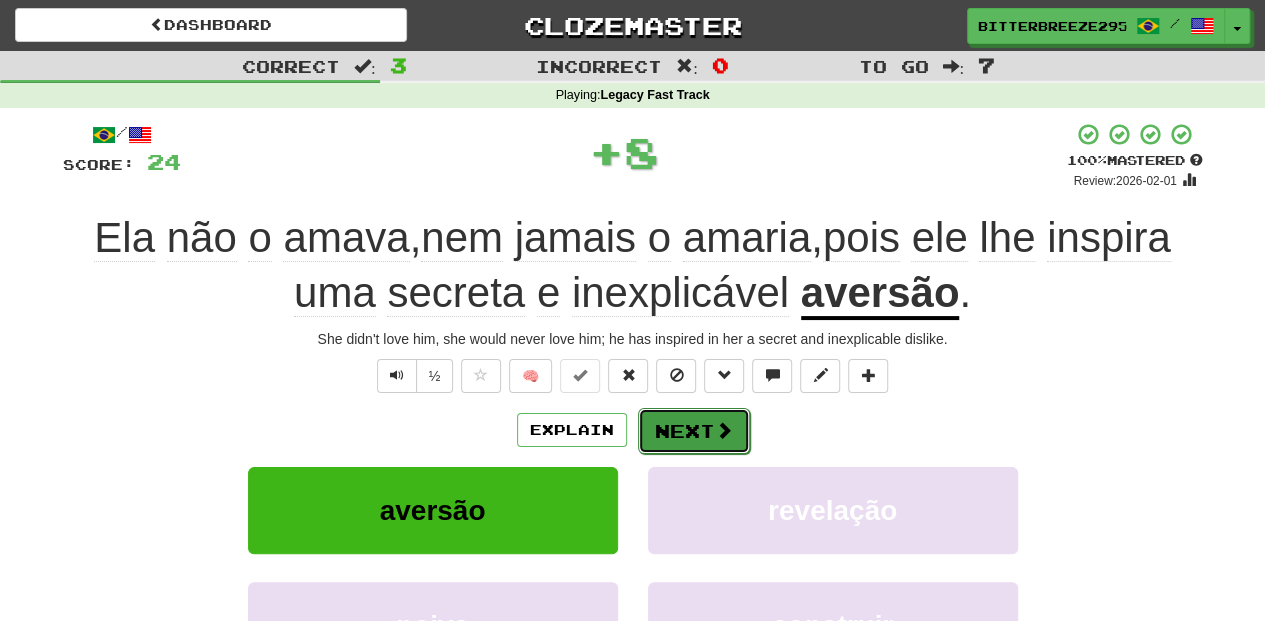 click on "Next" at bounding box center [694, 431] 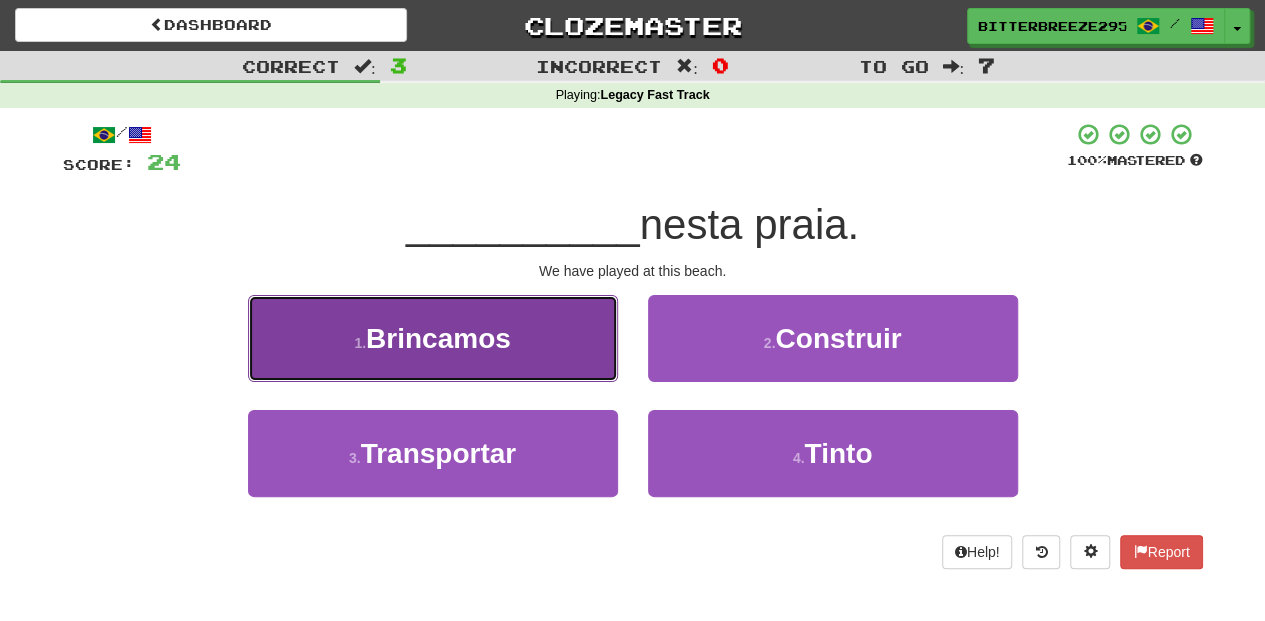 click on "1 .  Brincamos" at bounding box center (433, 338) 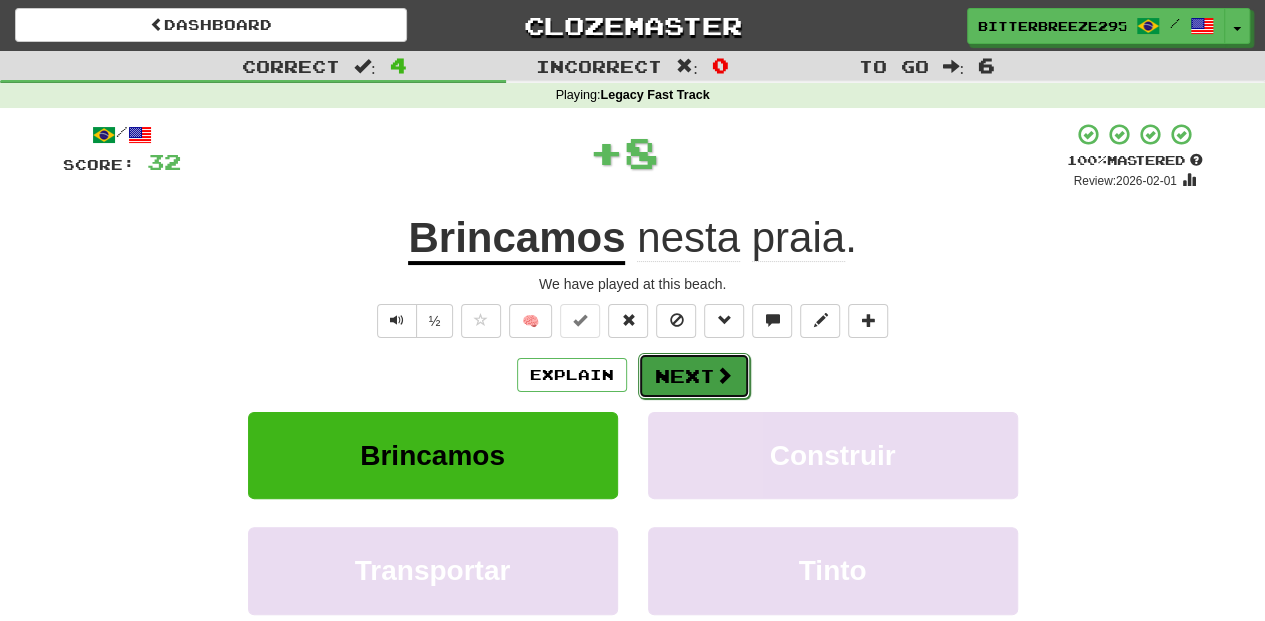 click on "Next" at bounding box center [694, 376] 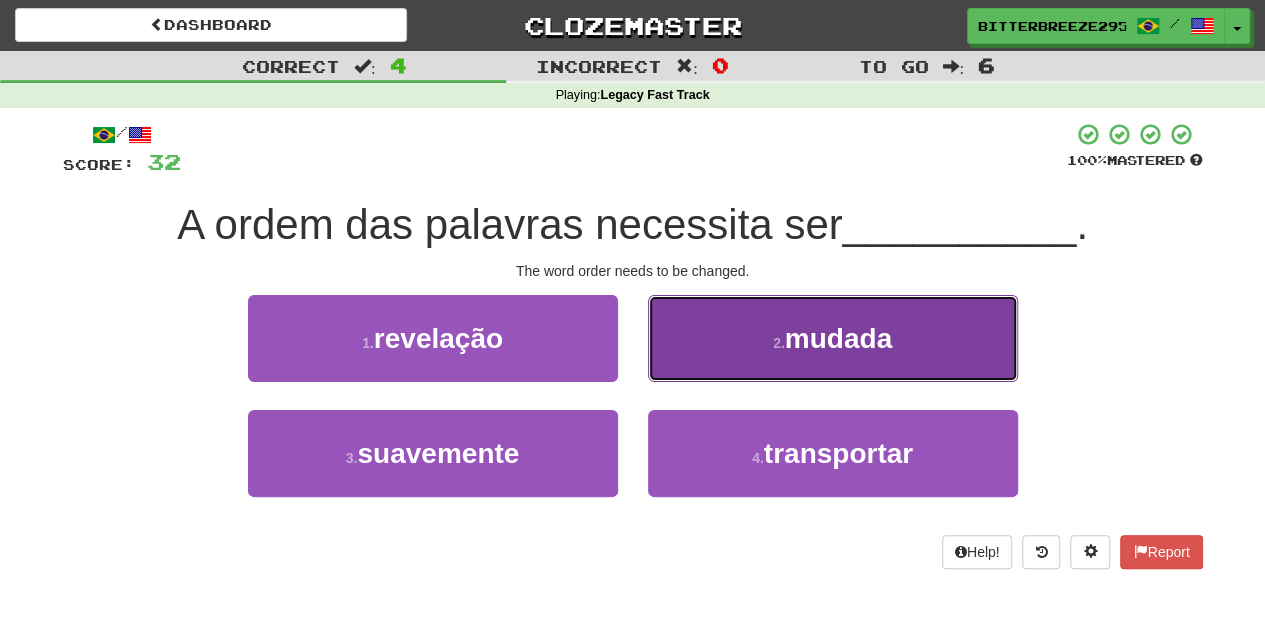 click on "2 .  mudada" at bounding box center (833, 338) 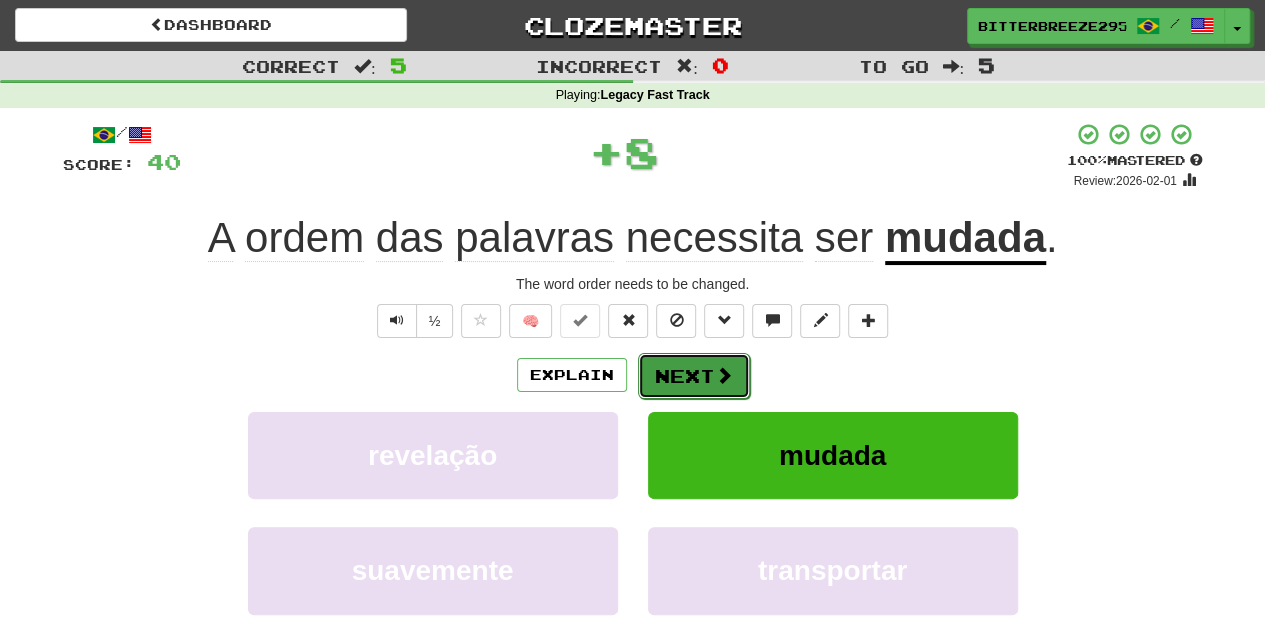 click on "Next" at bounding box center (694, 376) 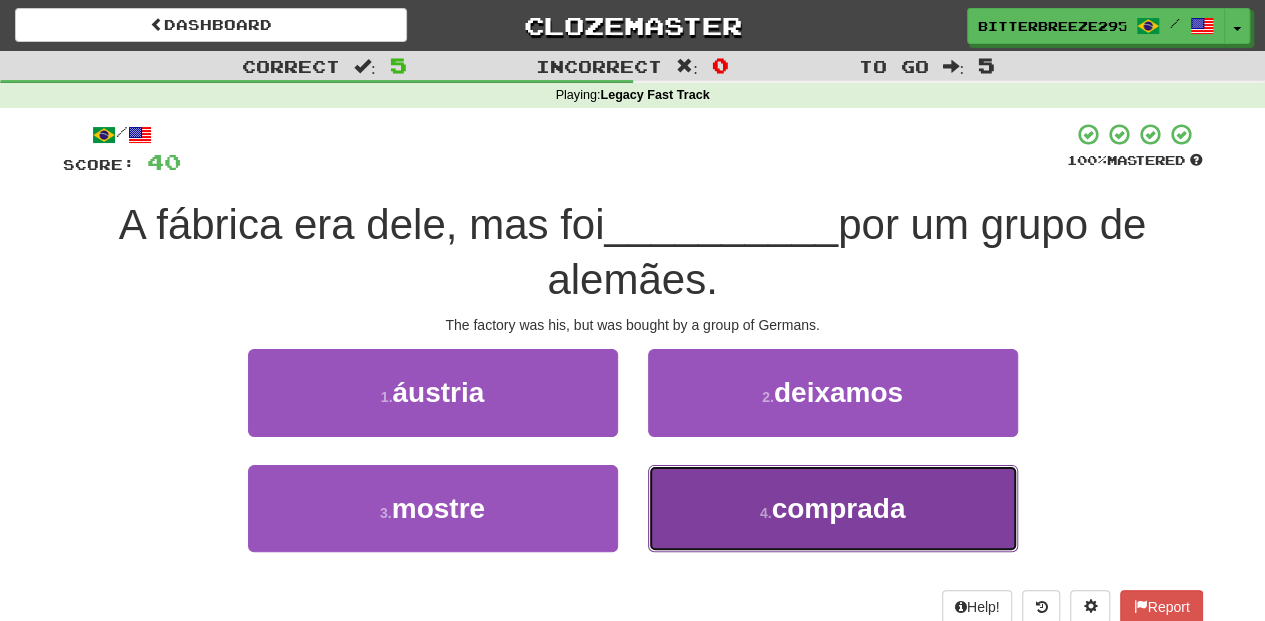 click on "4 .  comprada" at bounding box center [833, 508] 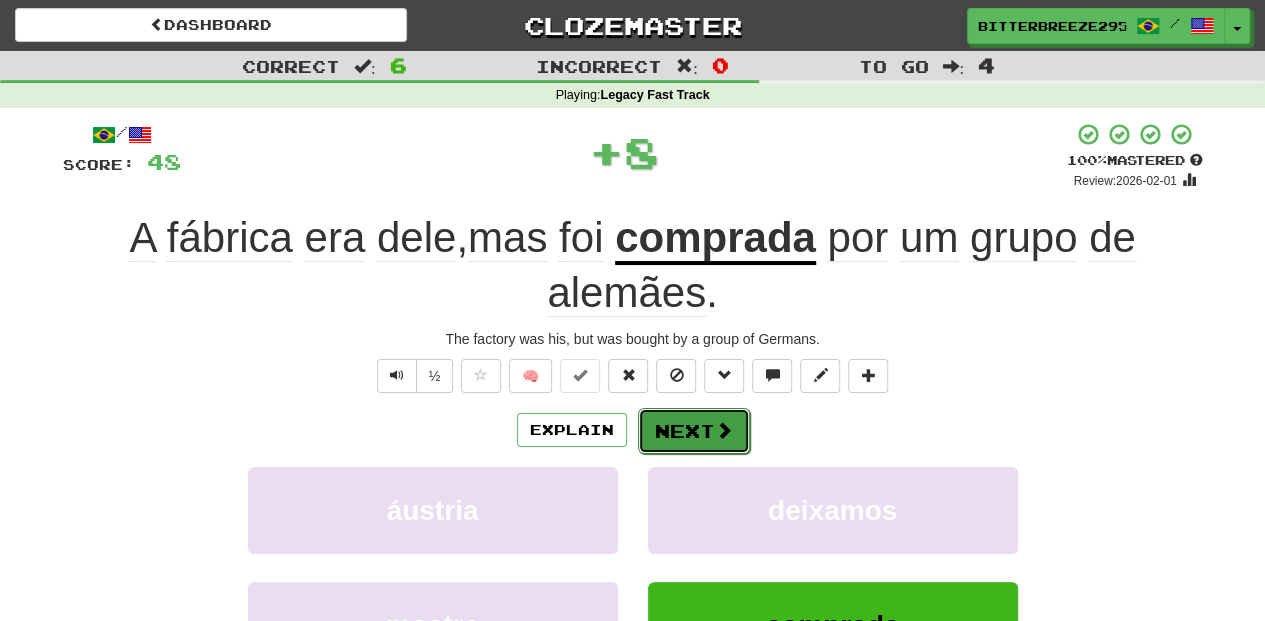 click on "Next" at bounding box center [694, 431] 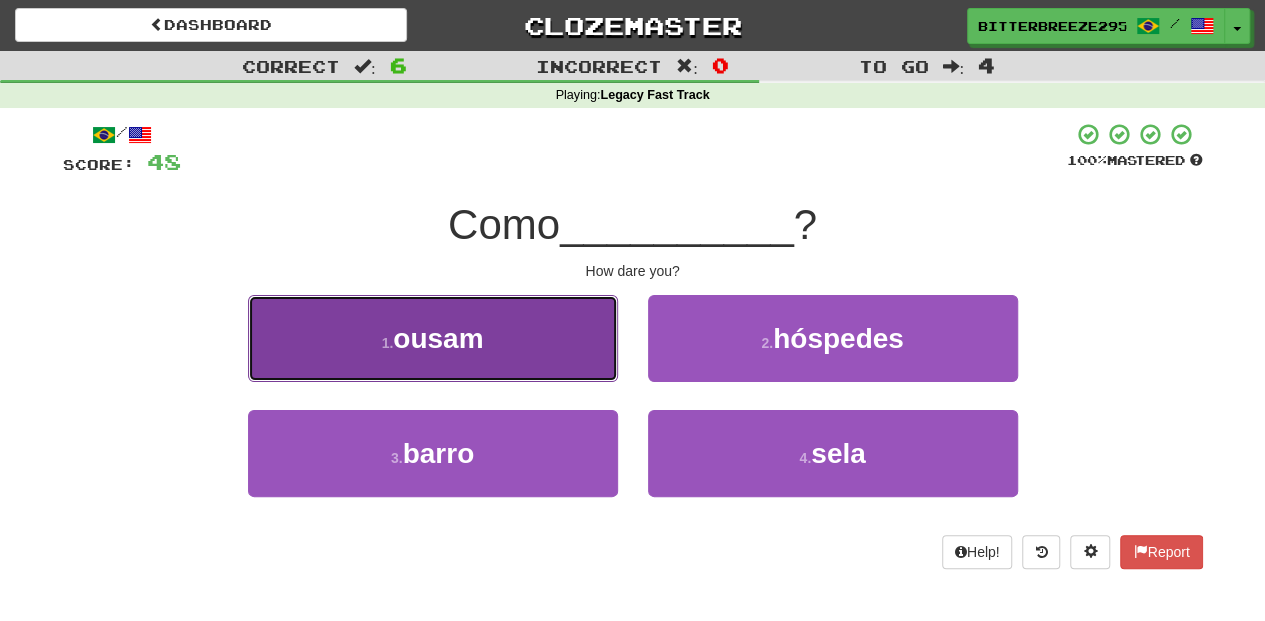 click on "1 .  ousam" at bounding box center [433, 338] 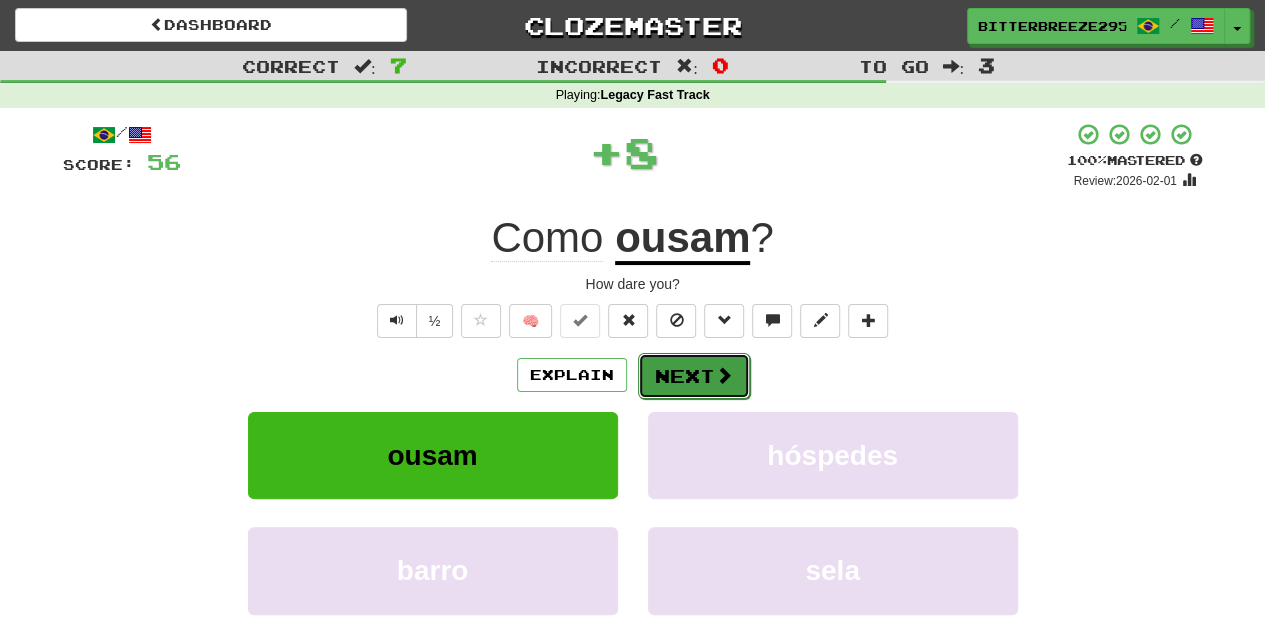 click on "Next" at bounding box center (694, 376) 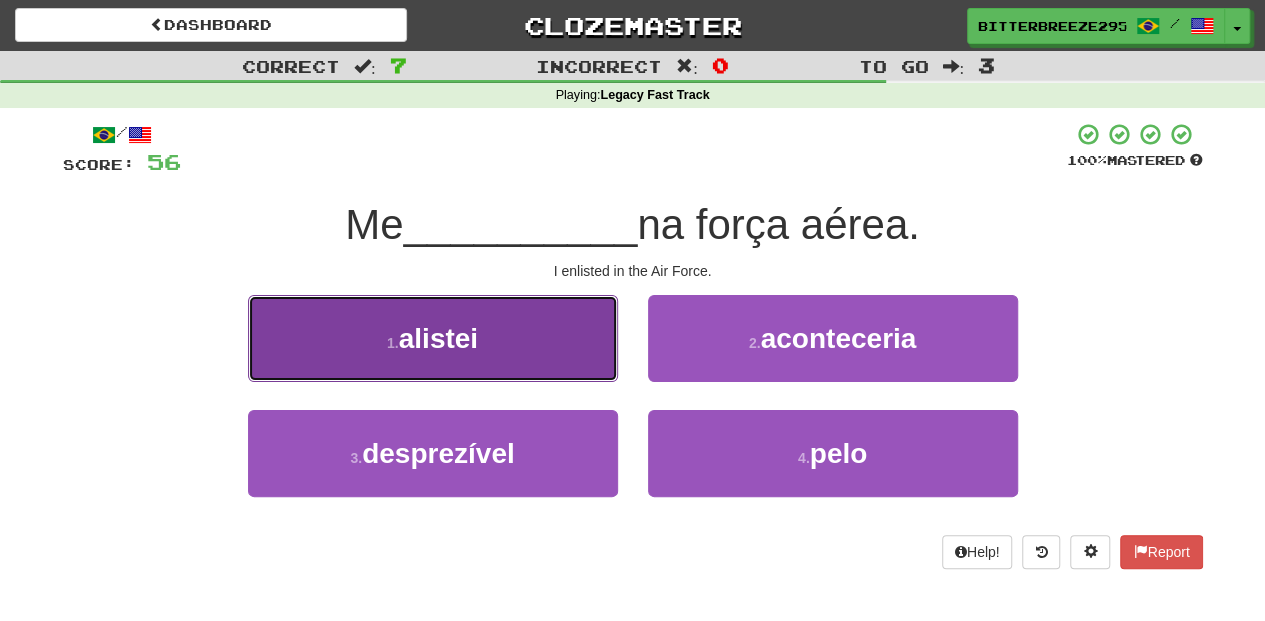 click on "1 .  alistei" at bounding box center [433, 338] 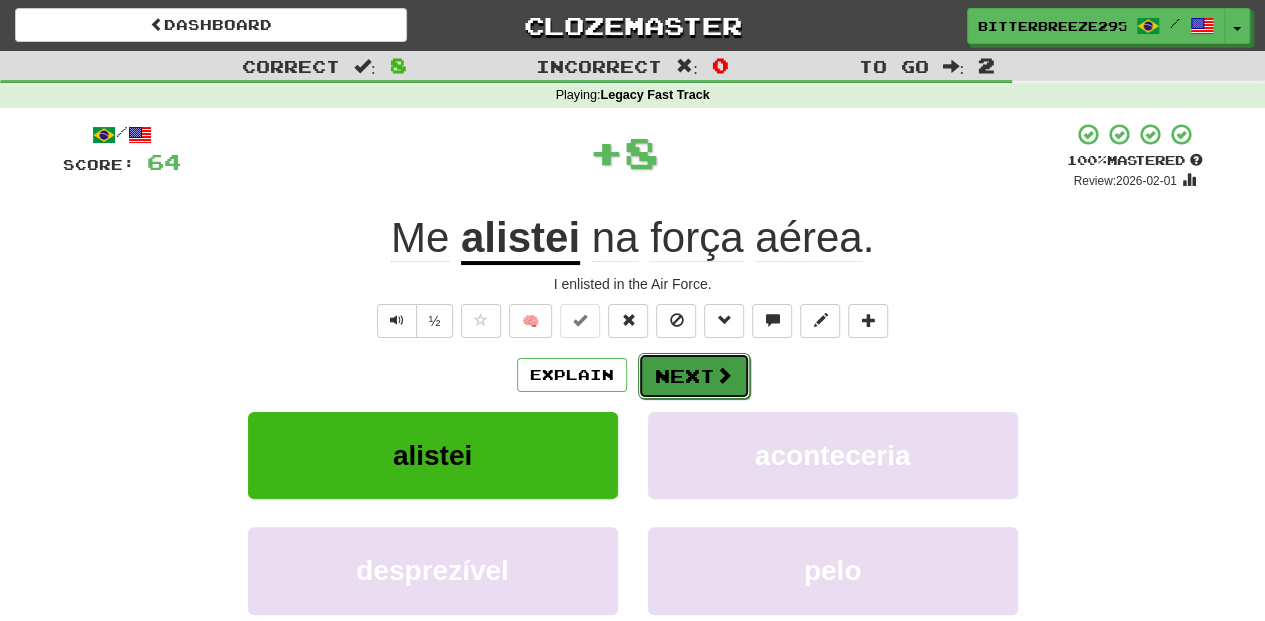click on "Next" at bounding box center [694, 376] 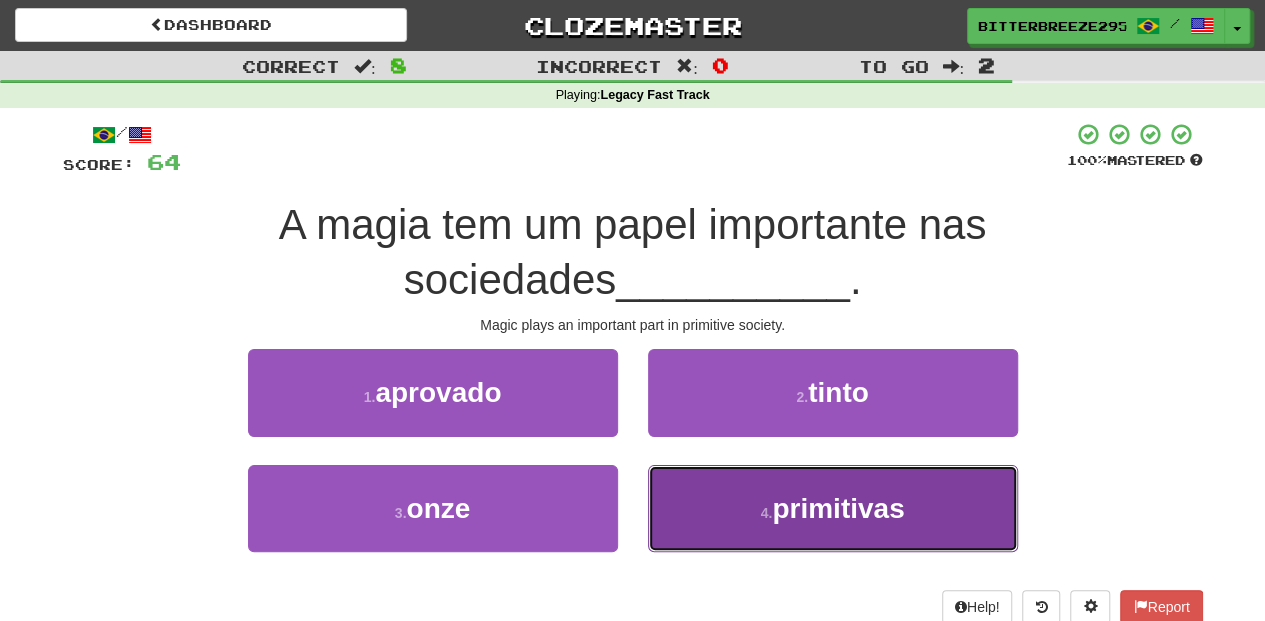 click on "4 .  primitivas" at bounding box center [833, 508] 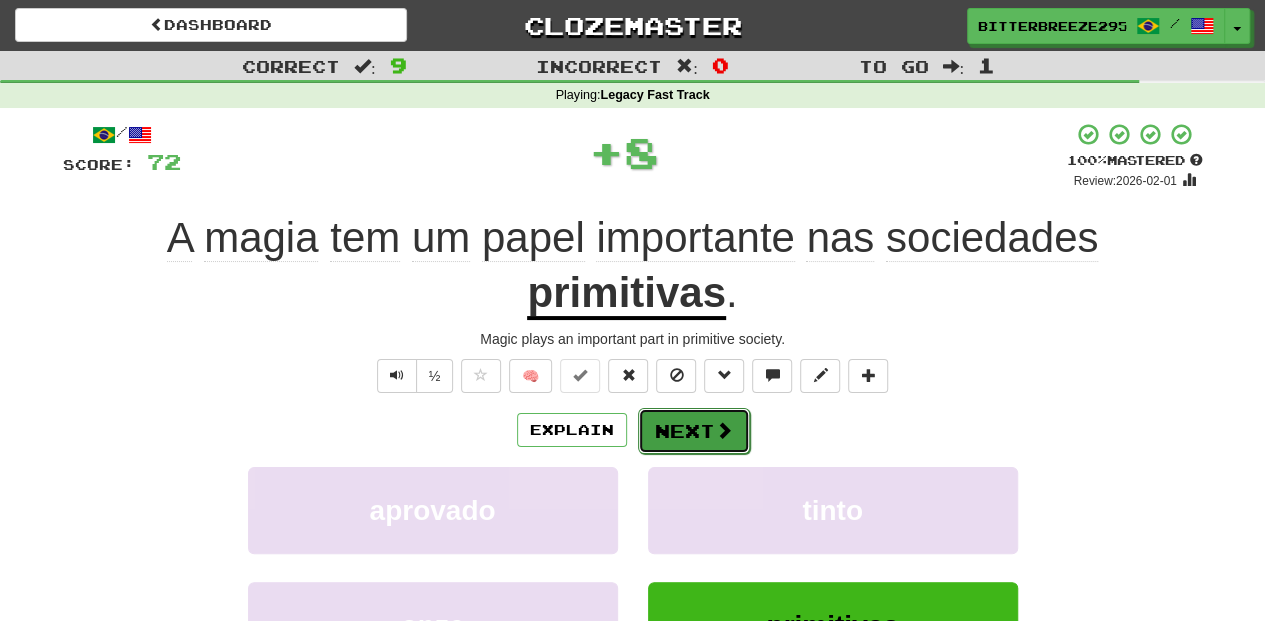click on "Next" at bounding box center (694, 431) 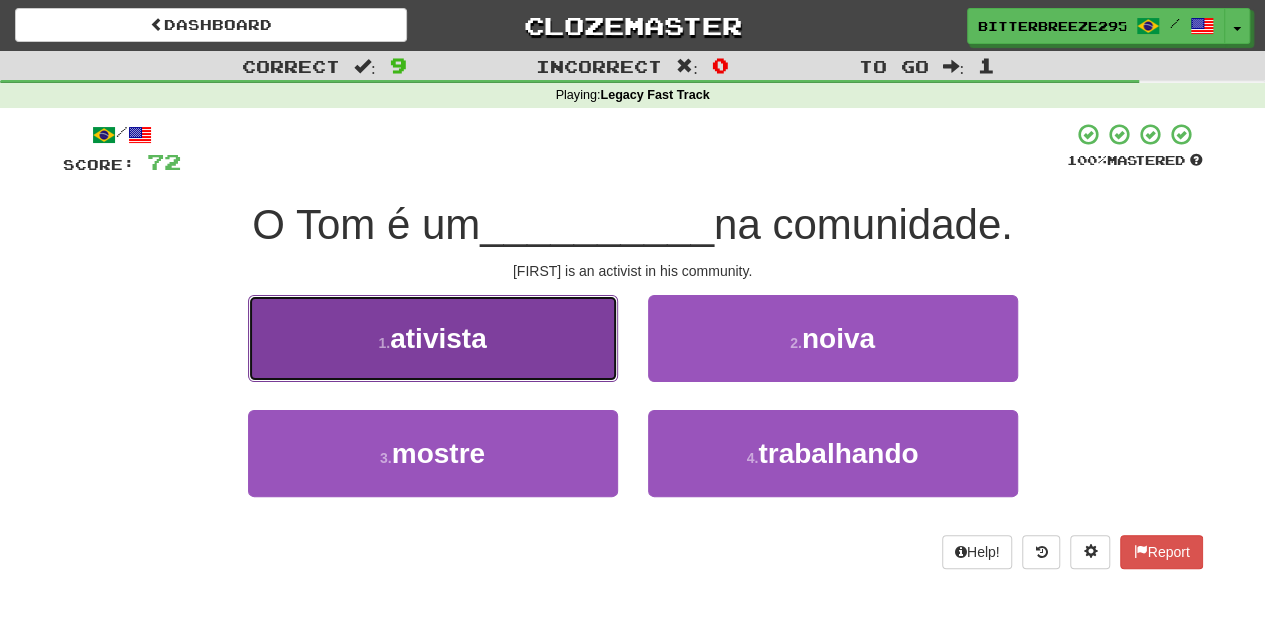 click on "1 .  ativista" at bounding box center [433, 338] 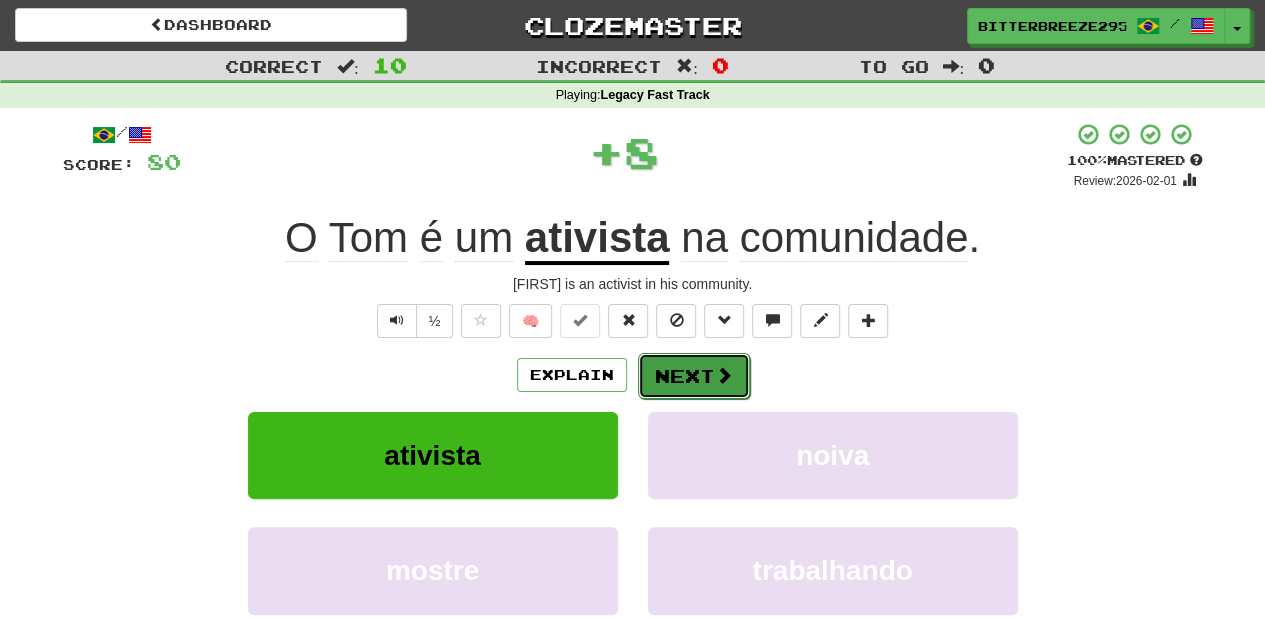click on "Next" at bounding box center [694, 376] 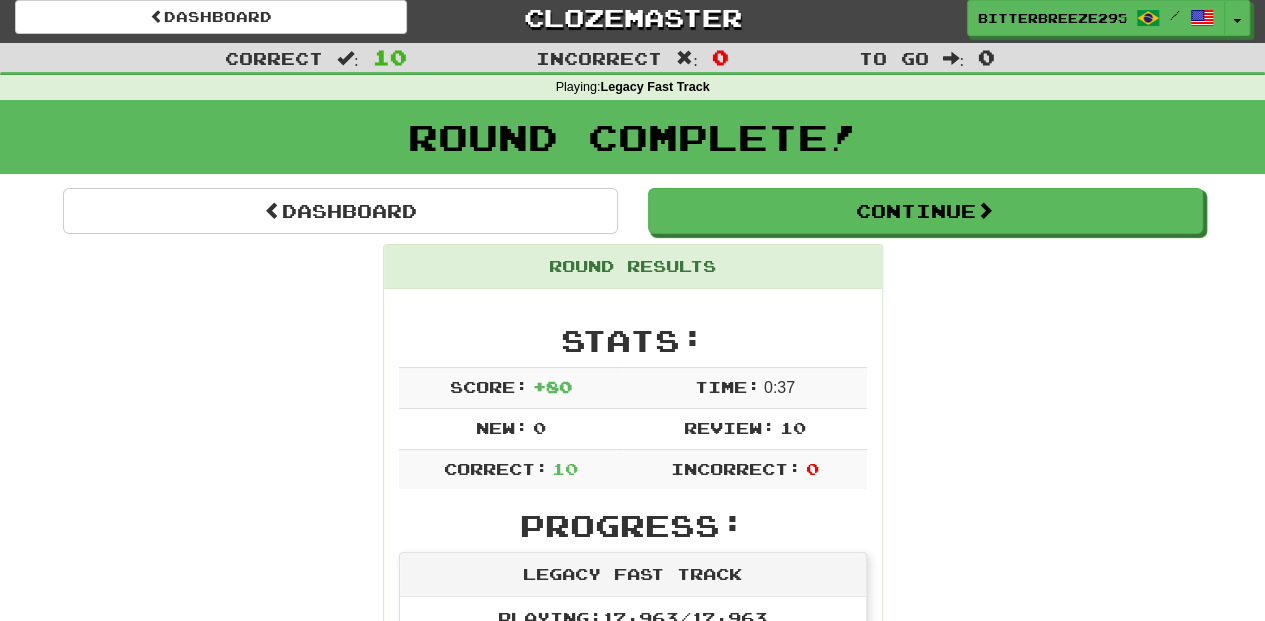 scroll, scrollTop: 0, scrollLeft: 0, axis: both 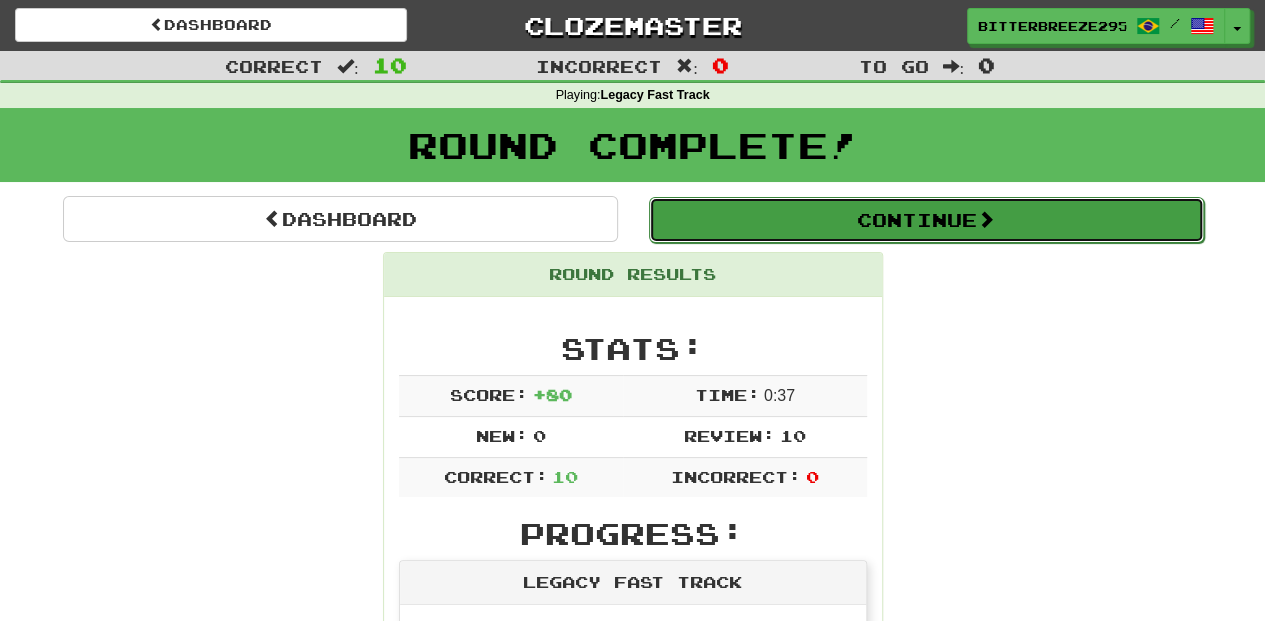 click on "Continue" at bounding box center [926, 220] 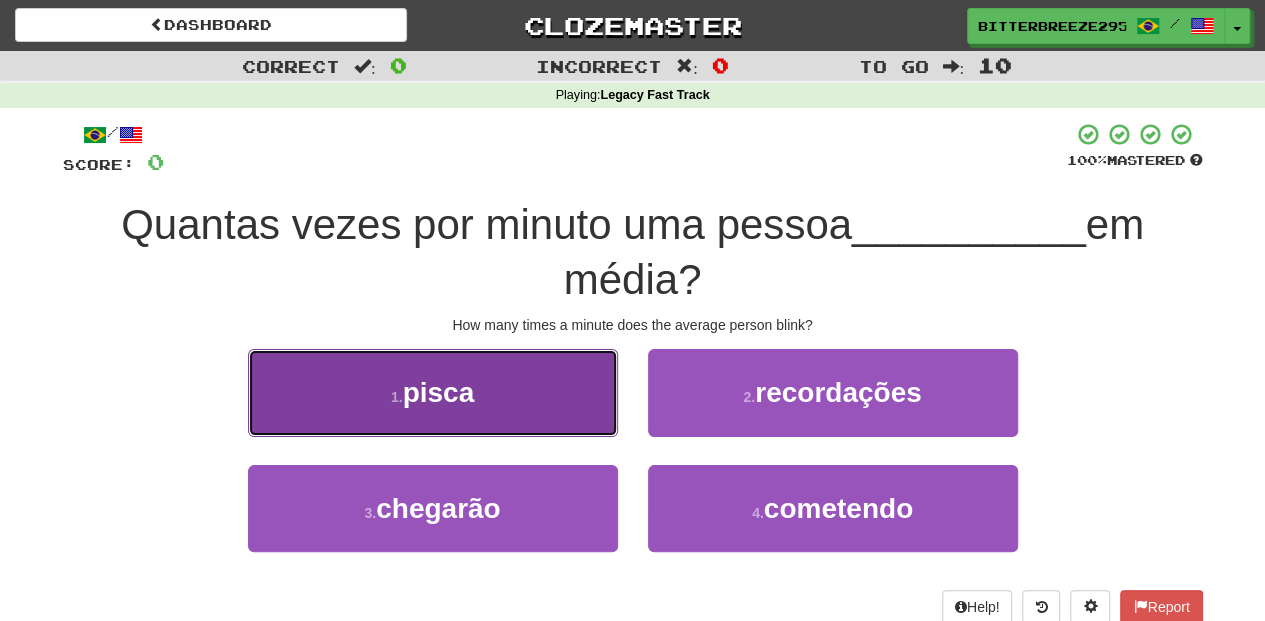 click on "1 .  pisca" at bounding box center [433, 392] 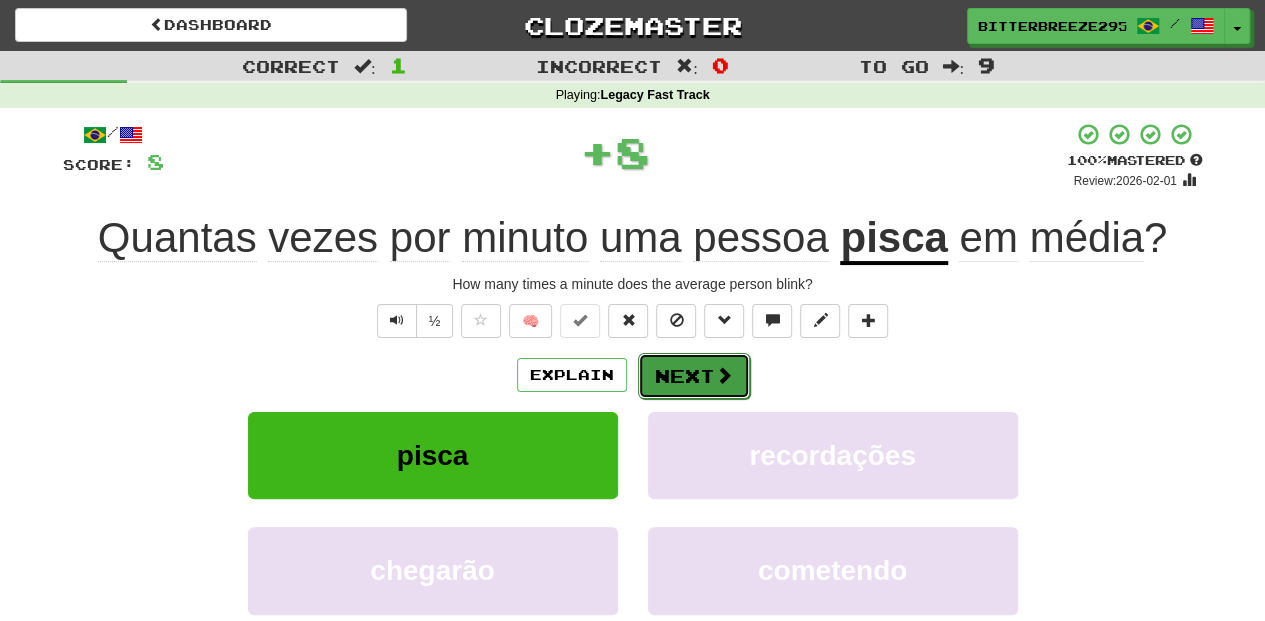 click on "Next" at bounding box center [694, 376] 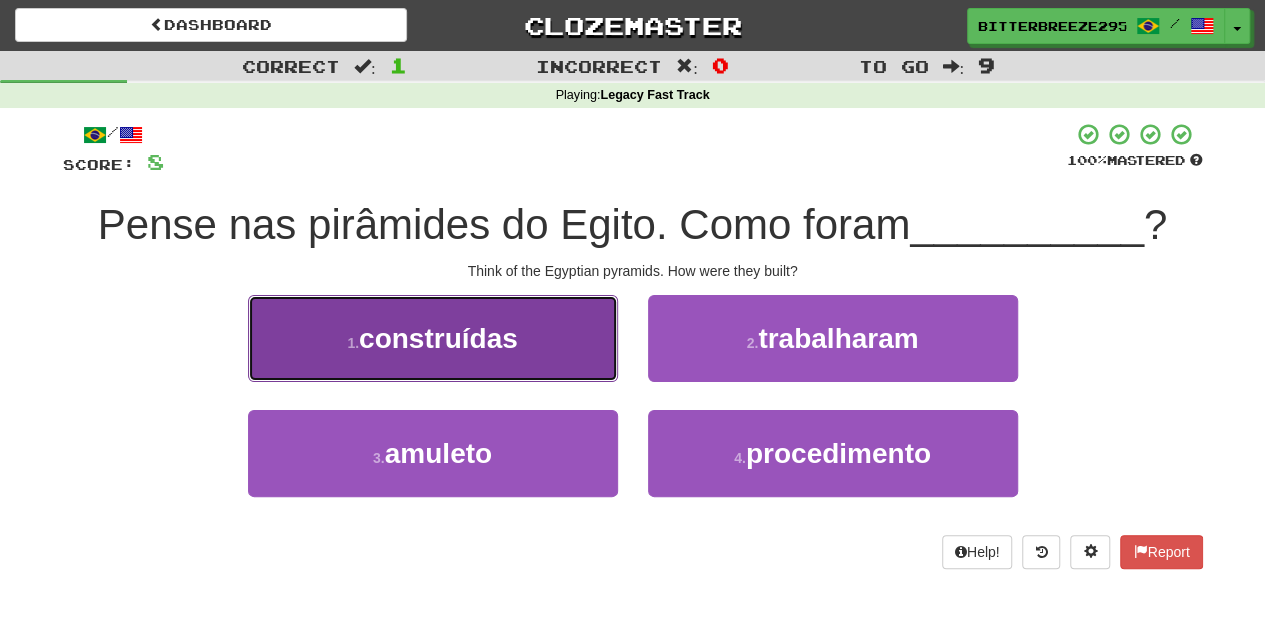 click on "1 .  construídas" at bounding box center (433, 338) 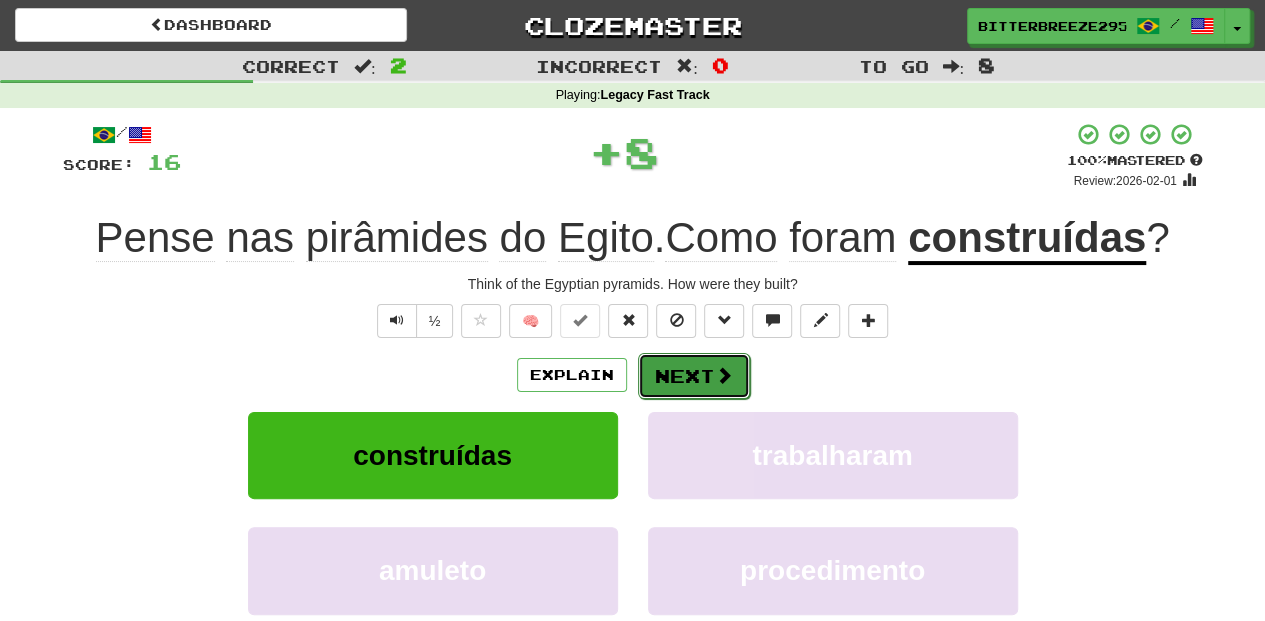 click on "Next" at bounding box center (694, 376) 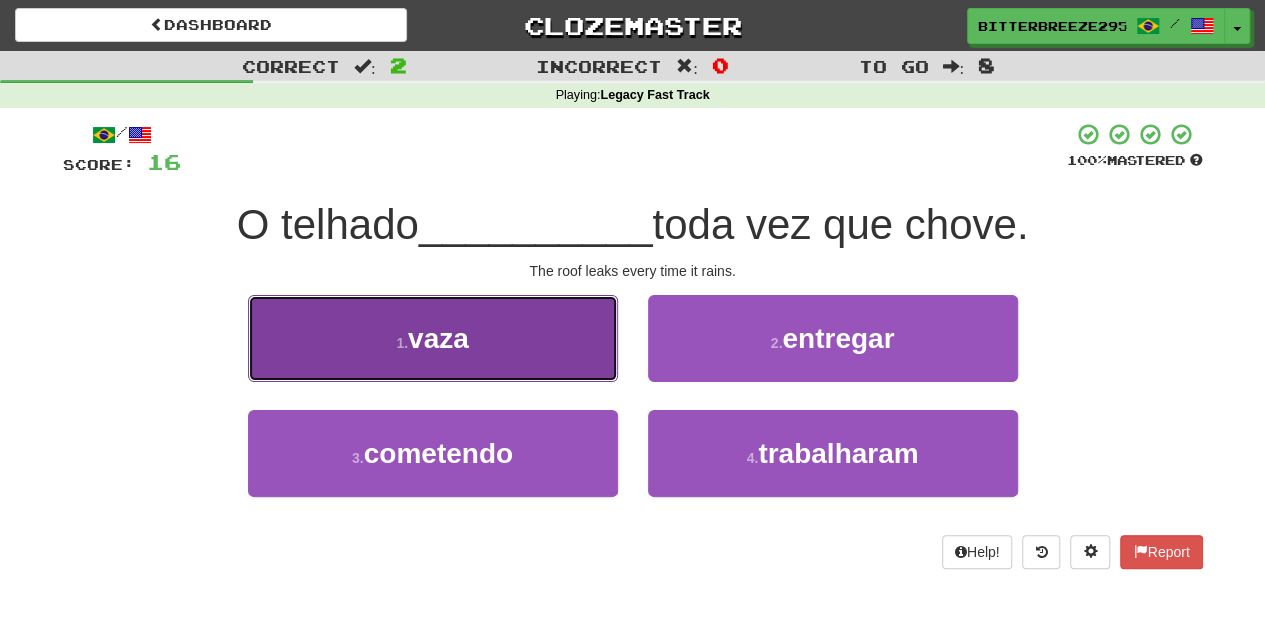 click on "1 .  vaza" at bounding box center [433, 338] 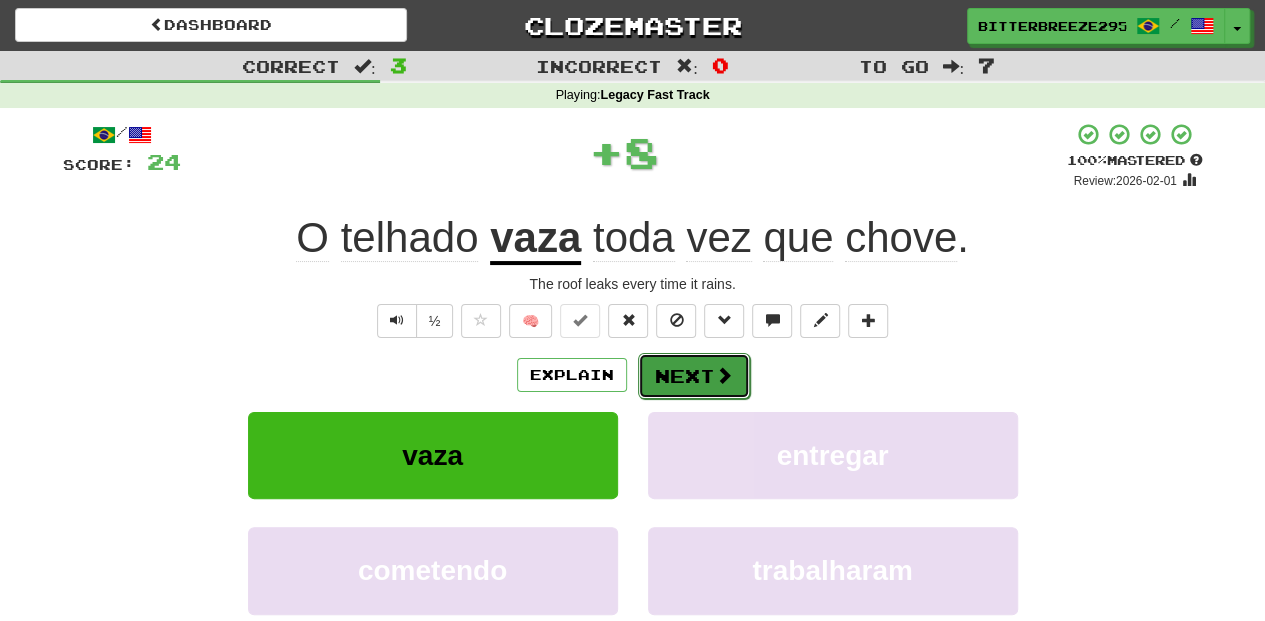 click on "Next" at bounding box center [694, 376] 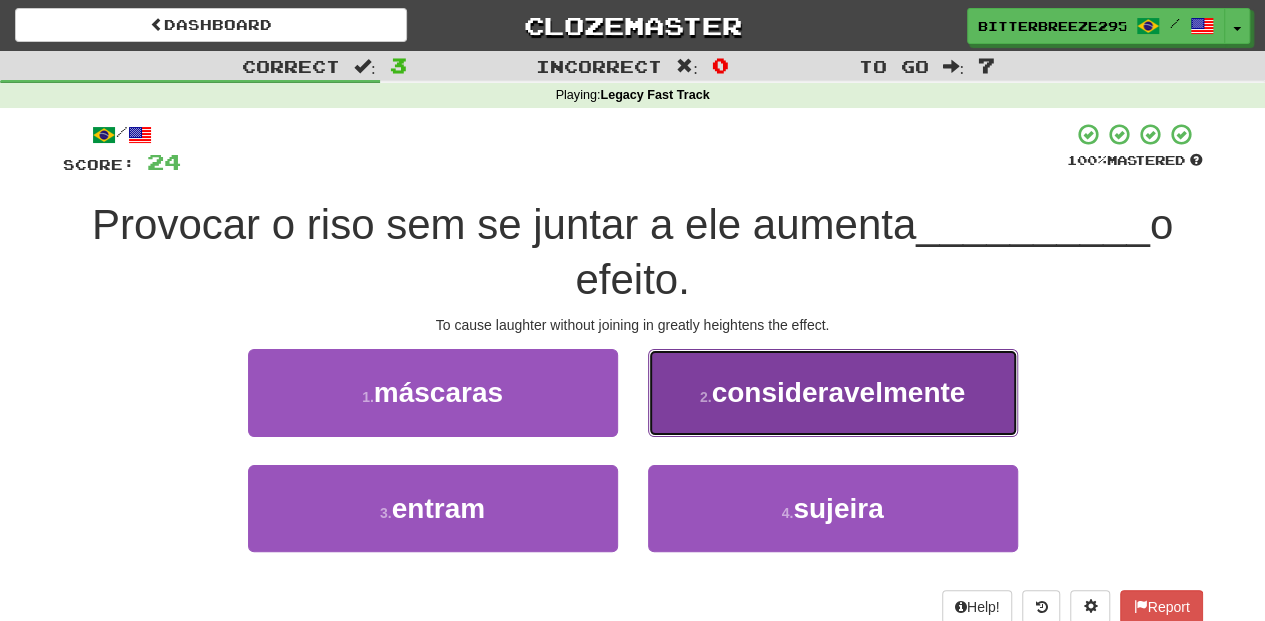 click on "2 .  consideravelmente" at bounding box center [833, 392] 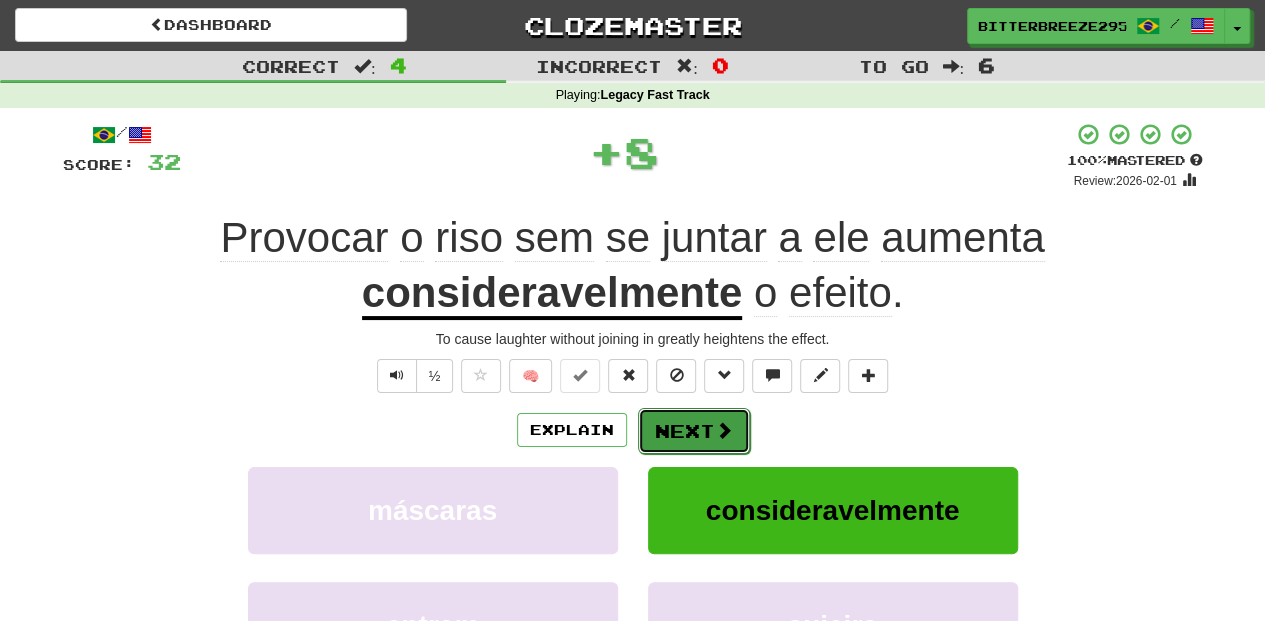 click on "Next" at bounding box center [694, 431] 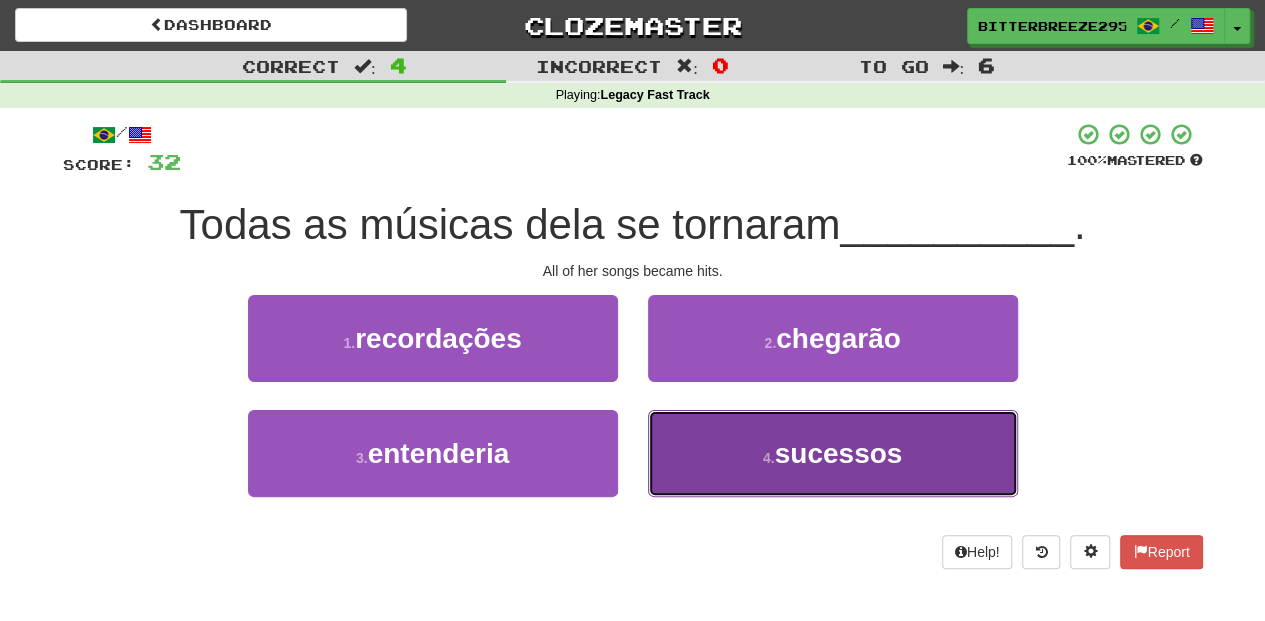 click on "4 .  sucessos" at bounding box center [833, 453] 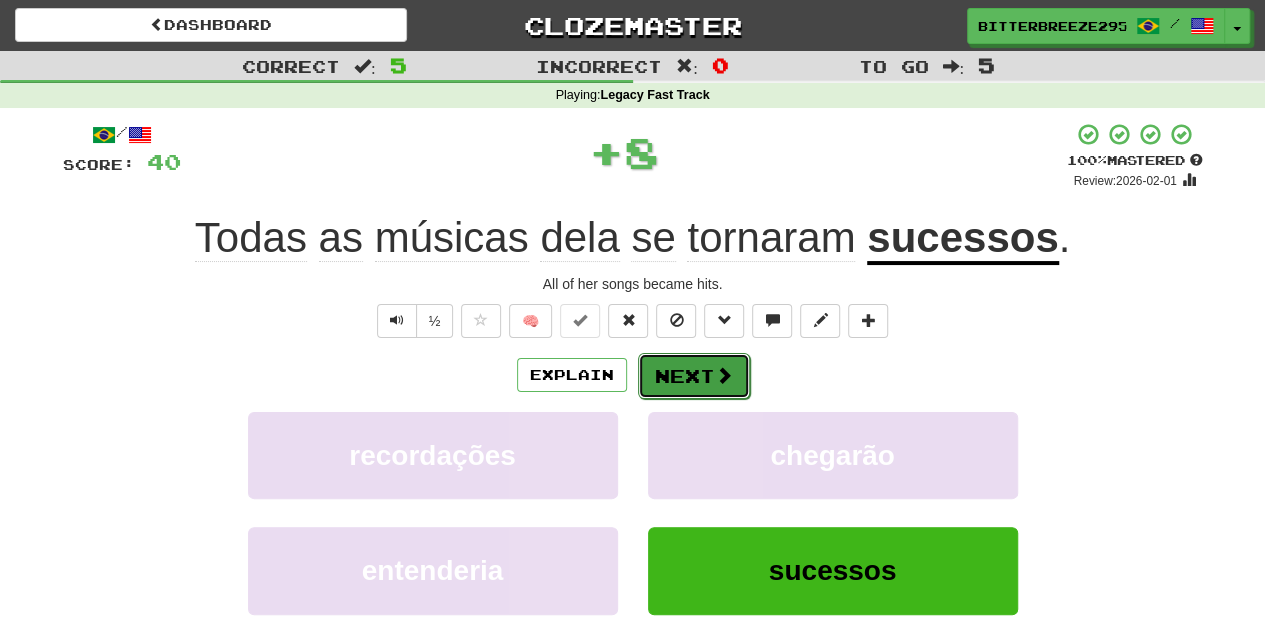 click on "Next" at bounding box center [694, 376] 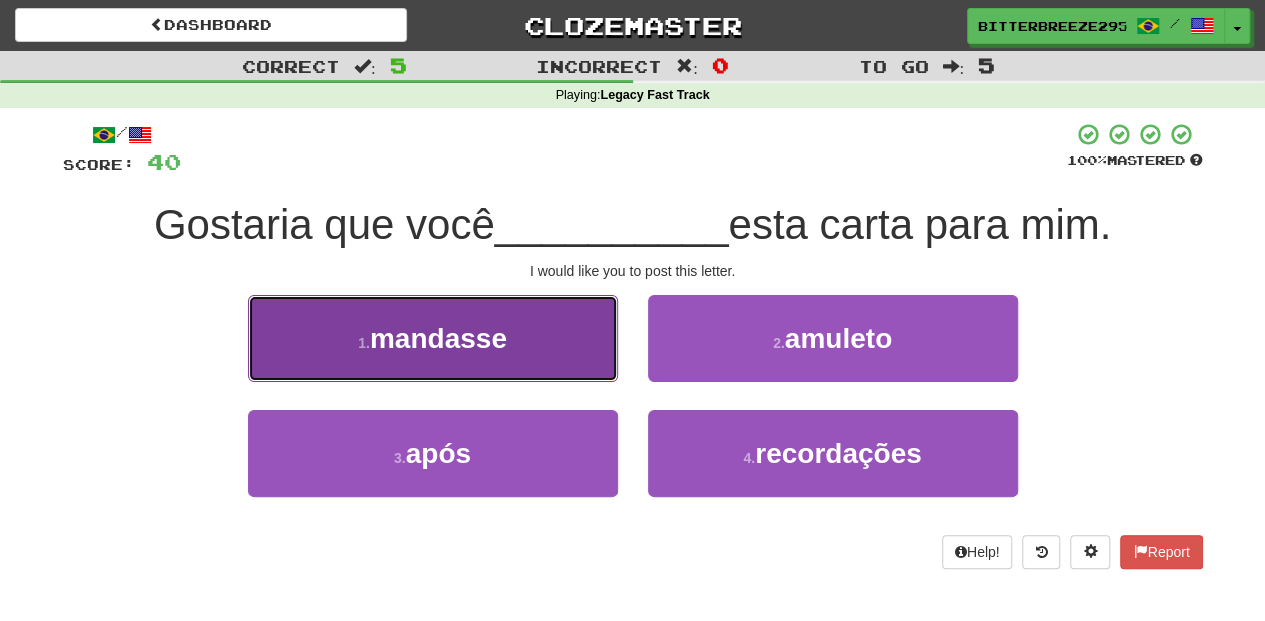 click on "1 .  mandasse" at bounding box center (433, 338) 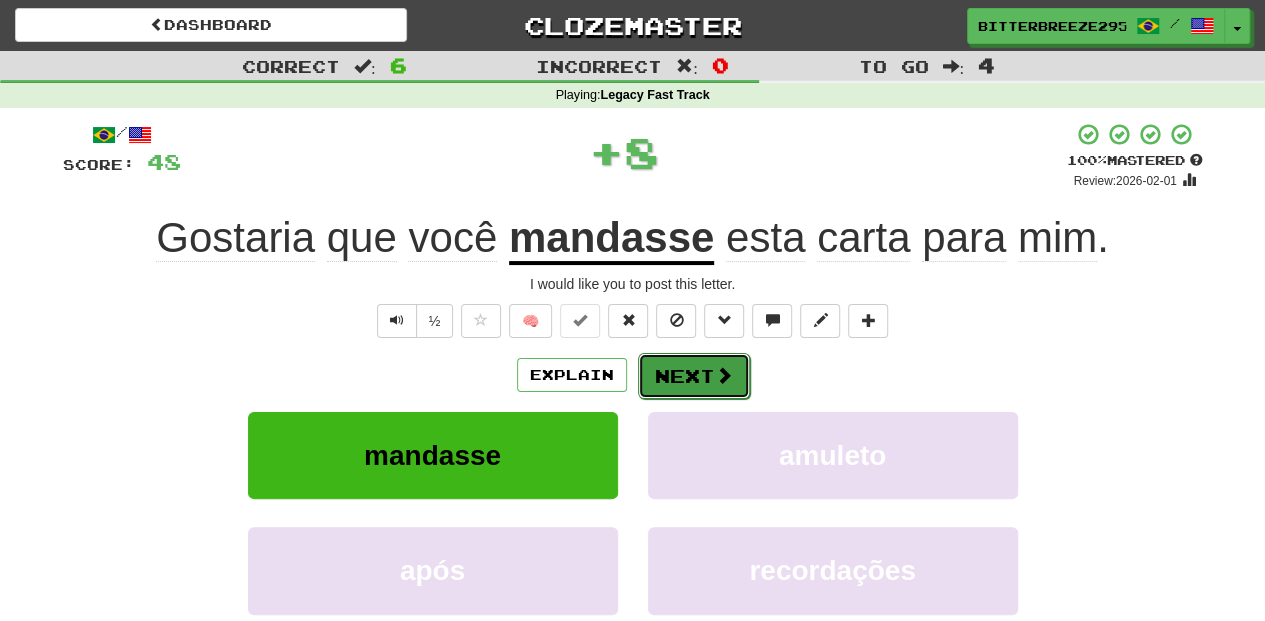 click on "Next" at bounding box center (694, 376) 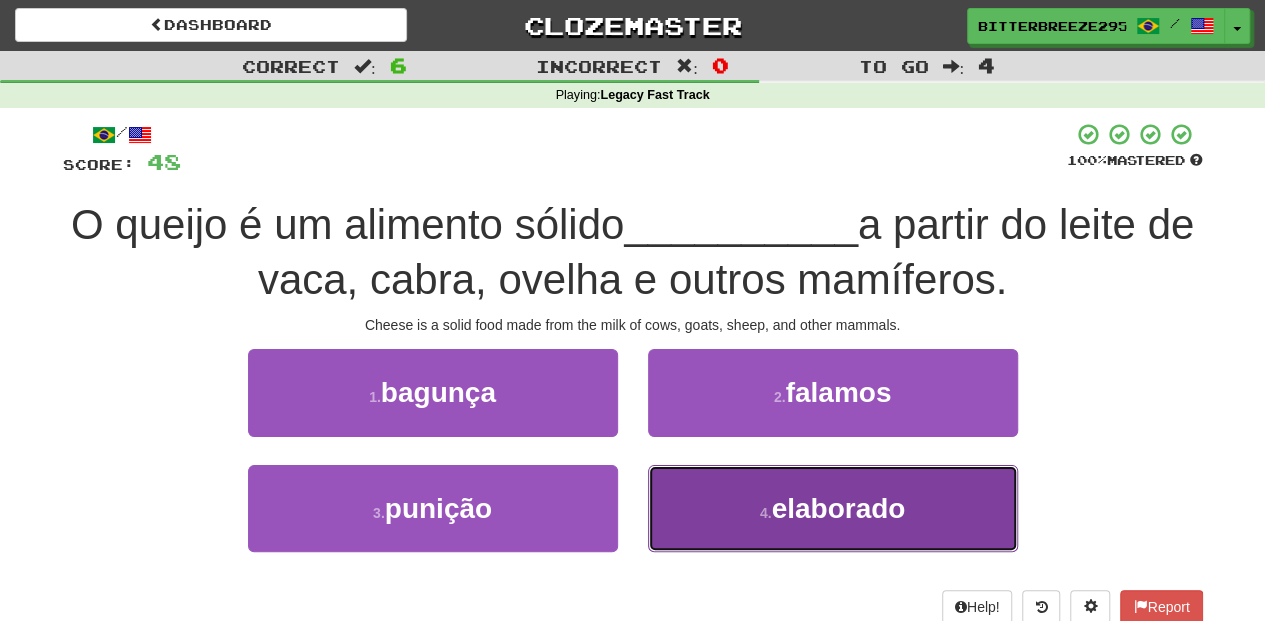 click on "4 .  elaborado" at bounding box center [833, 508] 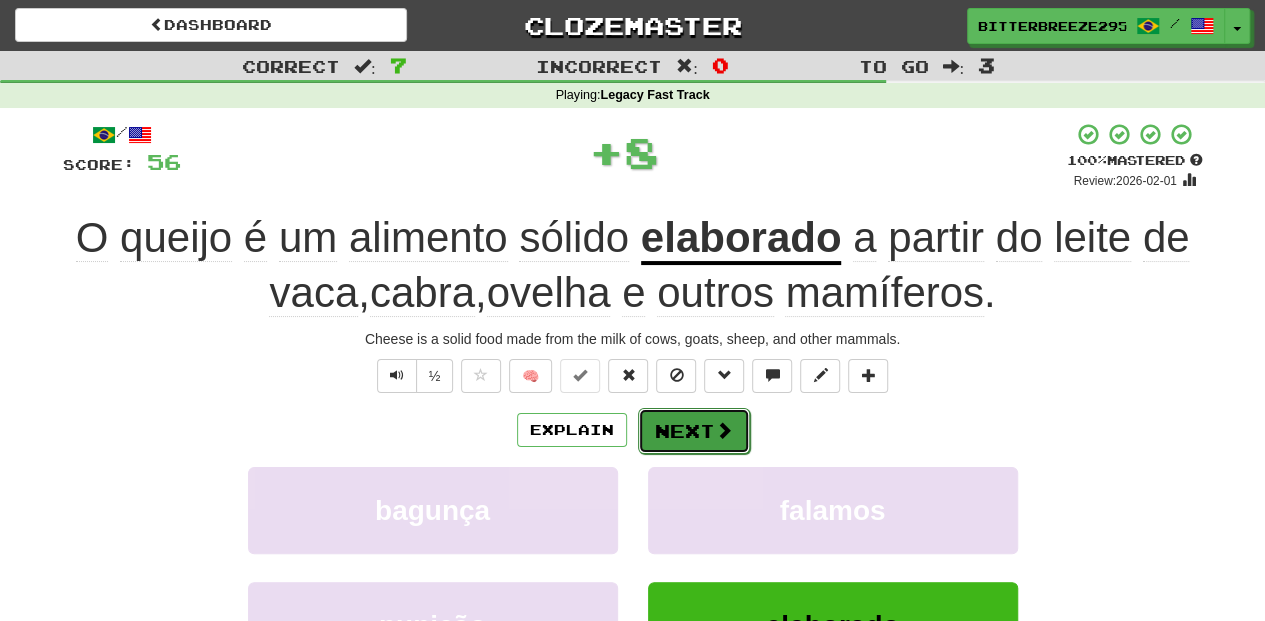 click on "Next" at bounding box center [694, 431] 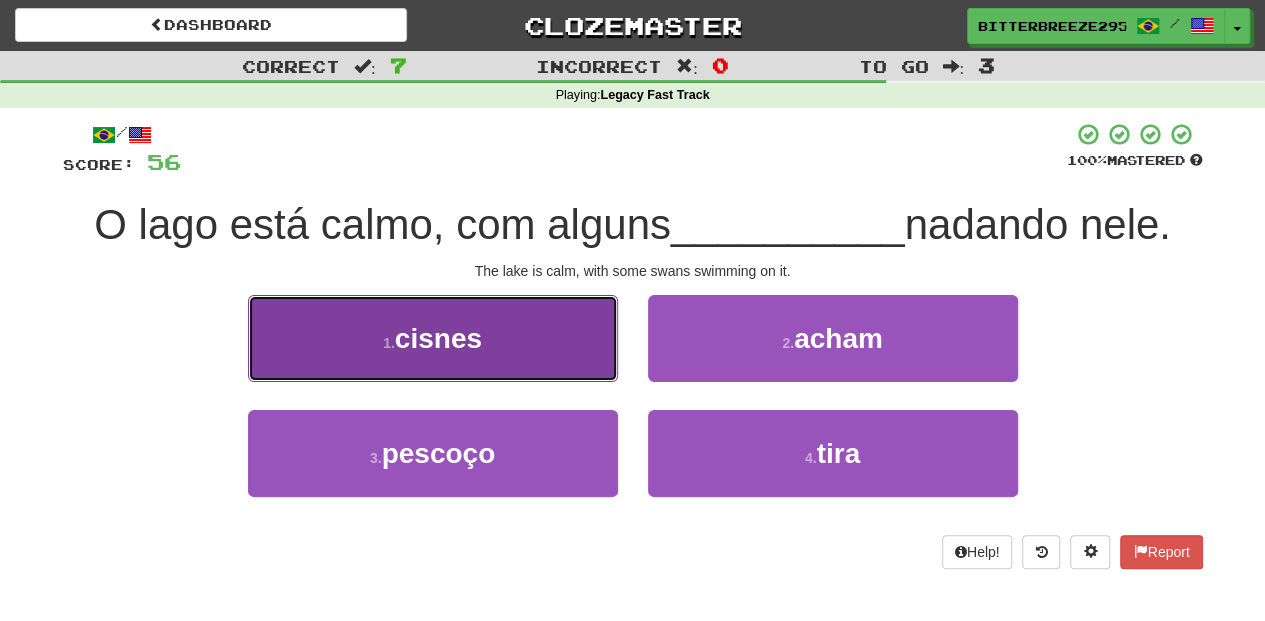 click on "1 .  cisnes" at bounding box center [433, 338] 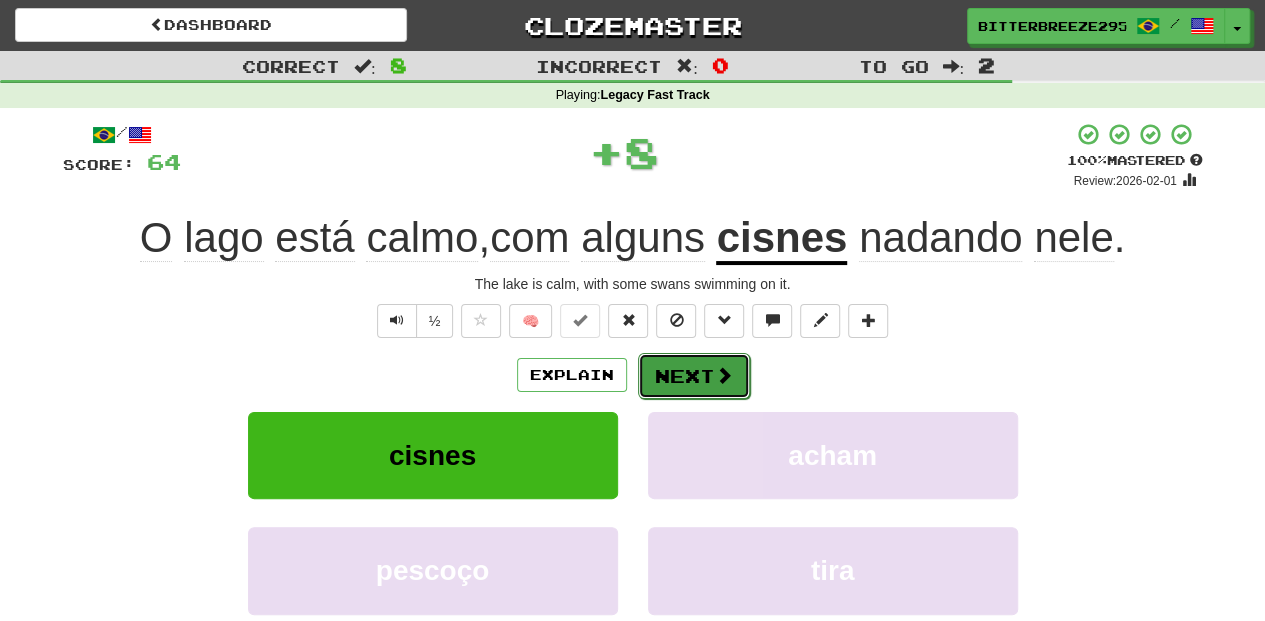click on "Next" at bounding box center (694, 376) 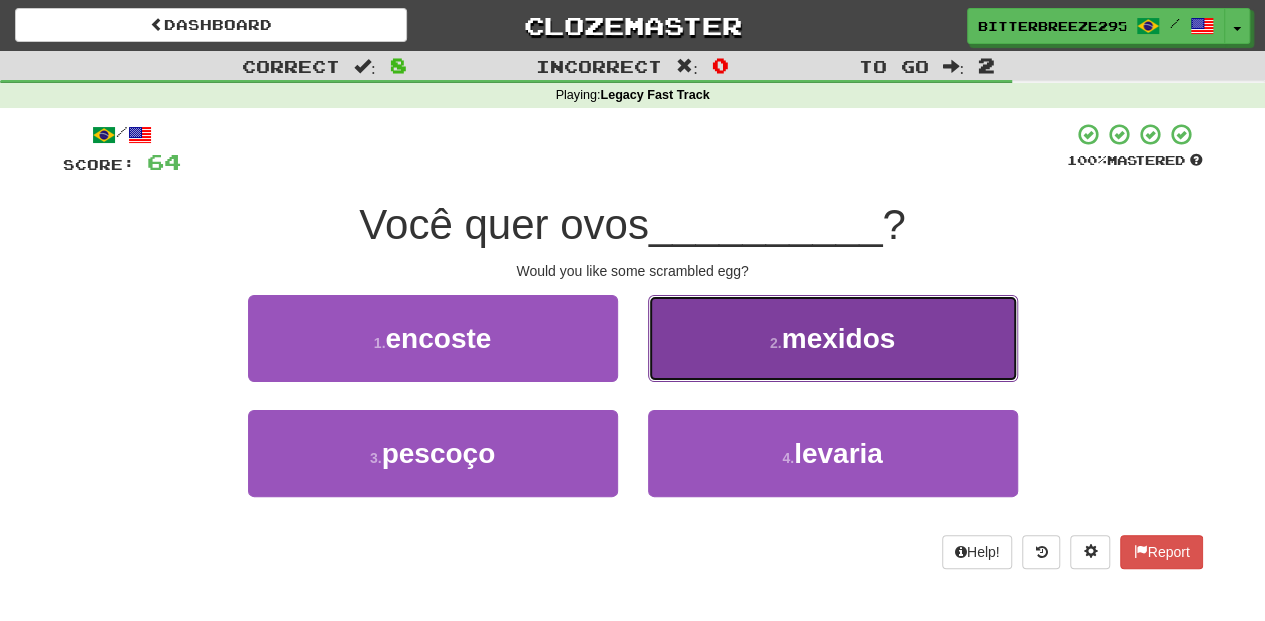 click on "2 .  mexidos" at bounding box center (833, 338) 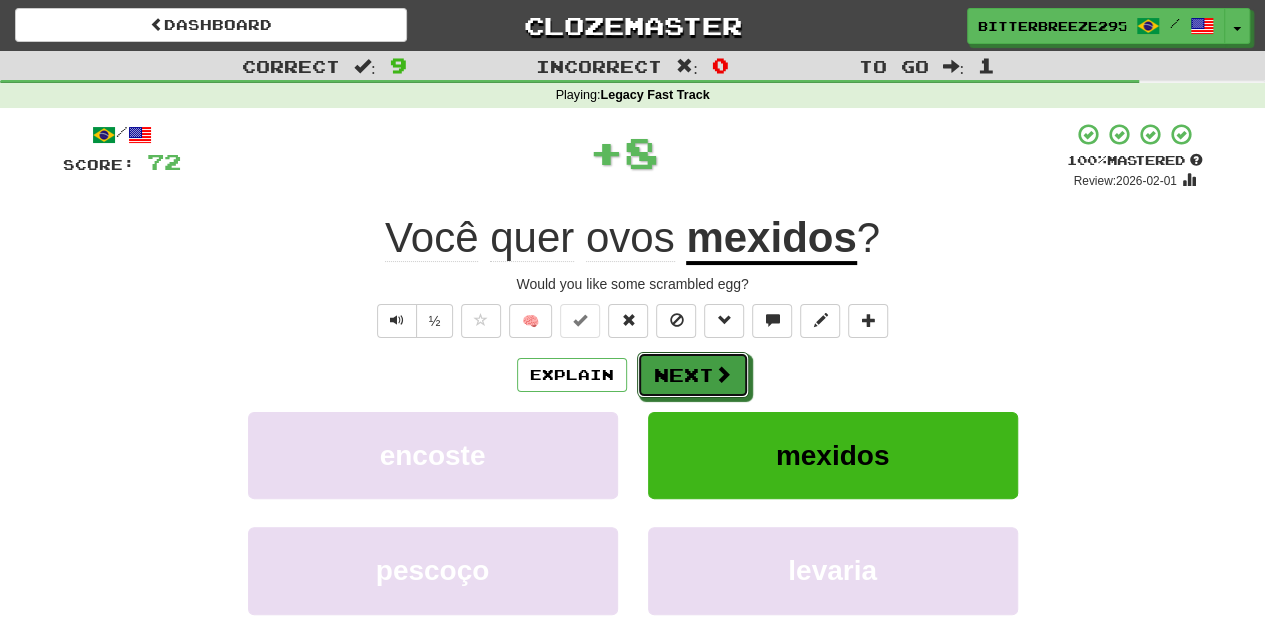 click on "Next" at bounding box center [693, 375] 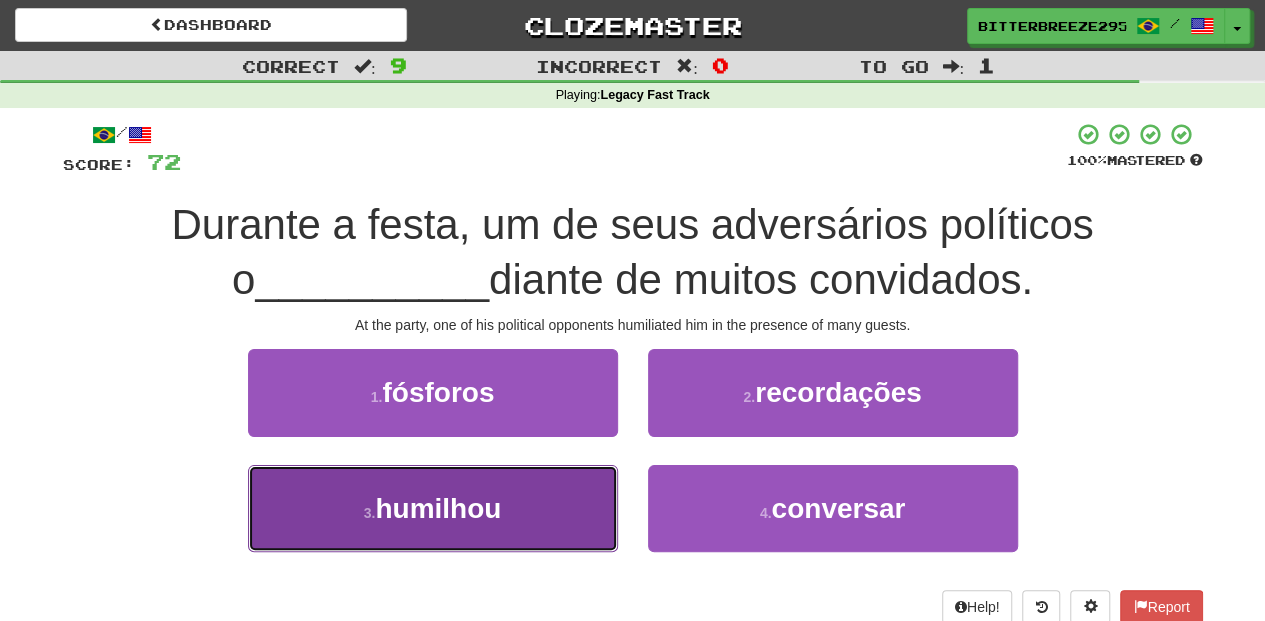 click on "3 .  humilhou" at bounding box center (433, 508) 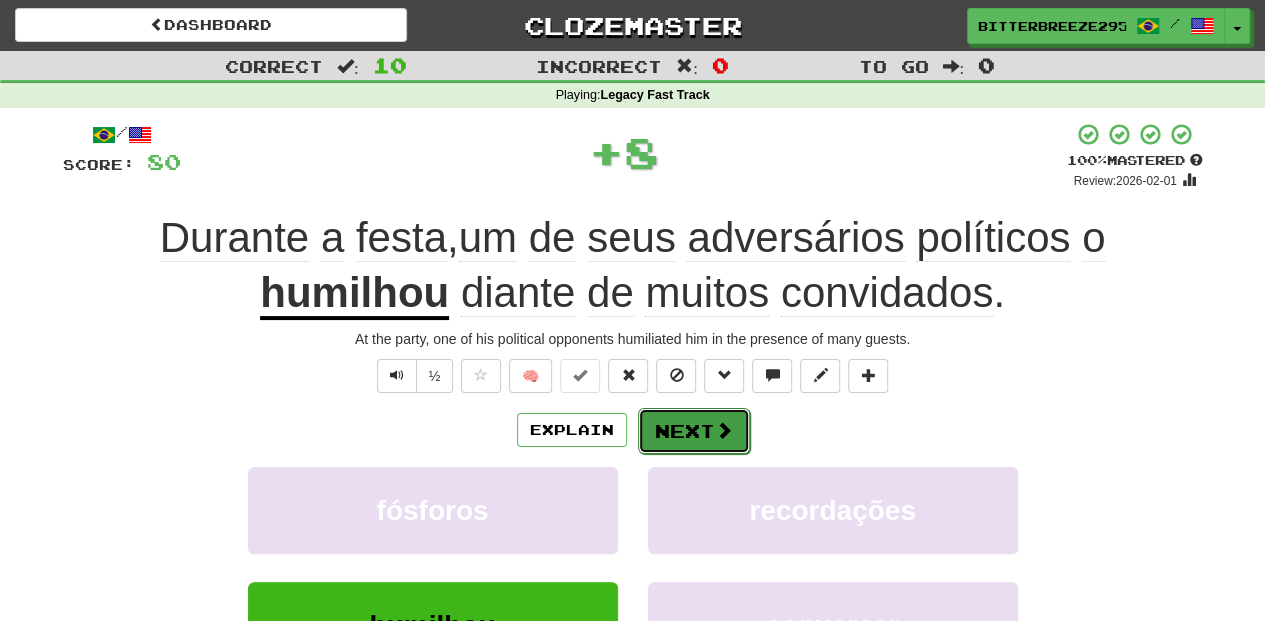 click on "Next" at bounding box center (694, 431) 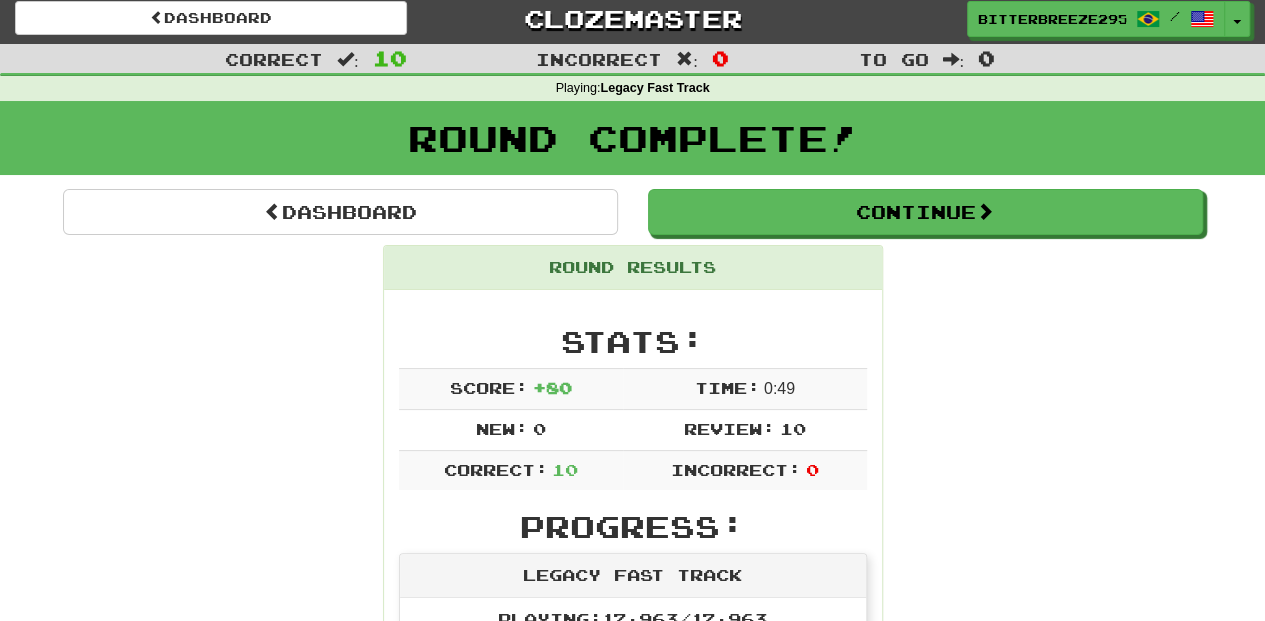 scroll, scrollTop: 0, scrollLeft: 0, axis: both 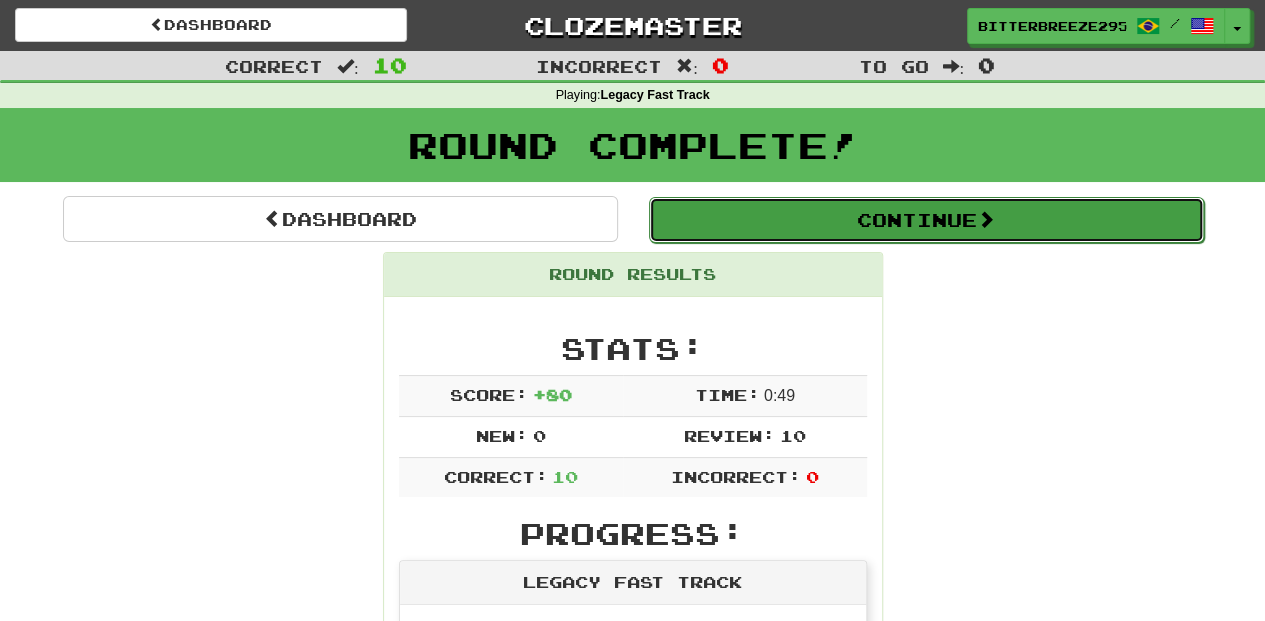 click on "Continue" at bounding box center [926, 220] 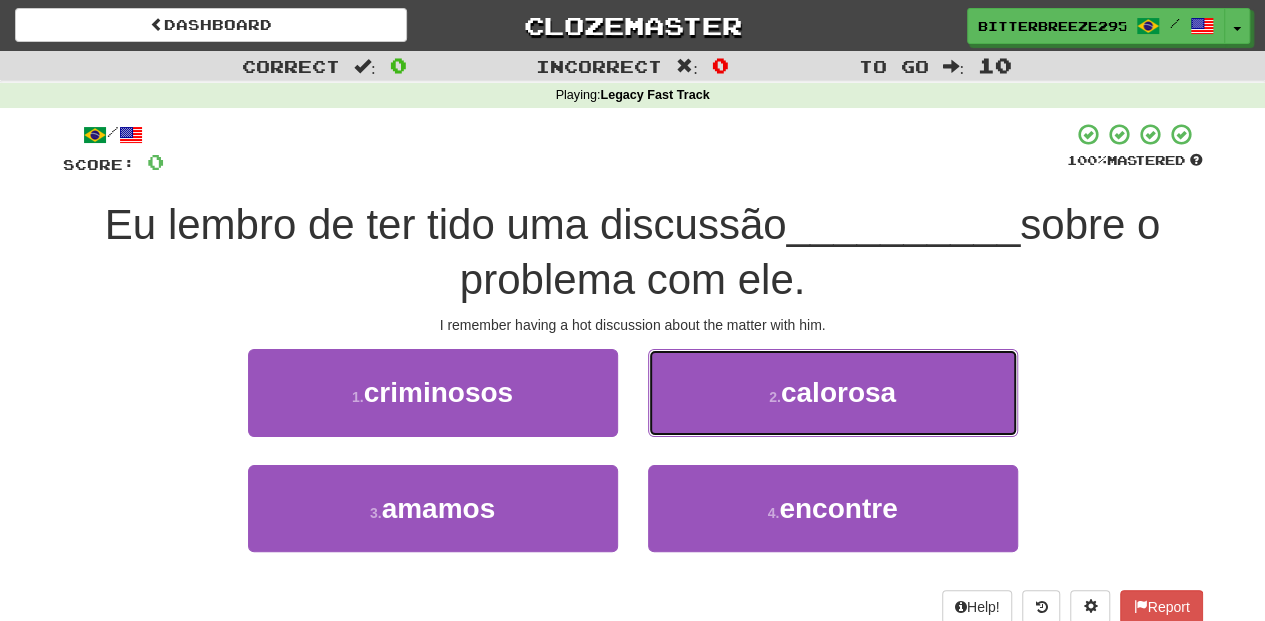 drag, startPoint x: 745, startPoint y: 397, endPoint x: 735, endPoint y: 404, distance: 12.206555 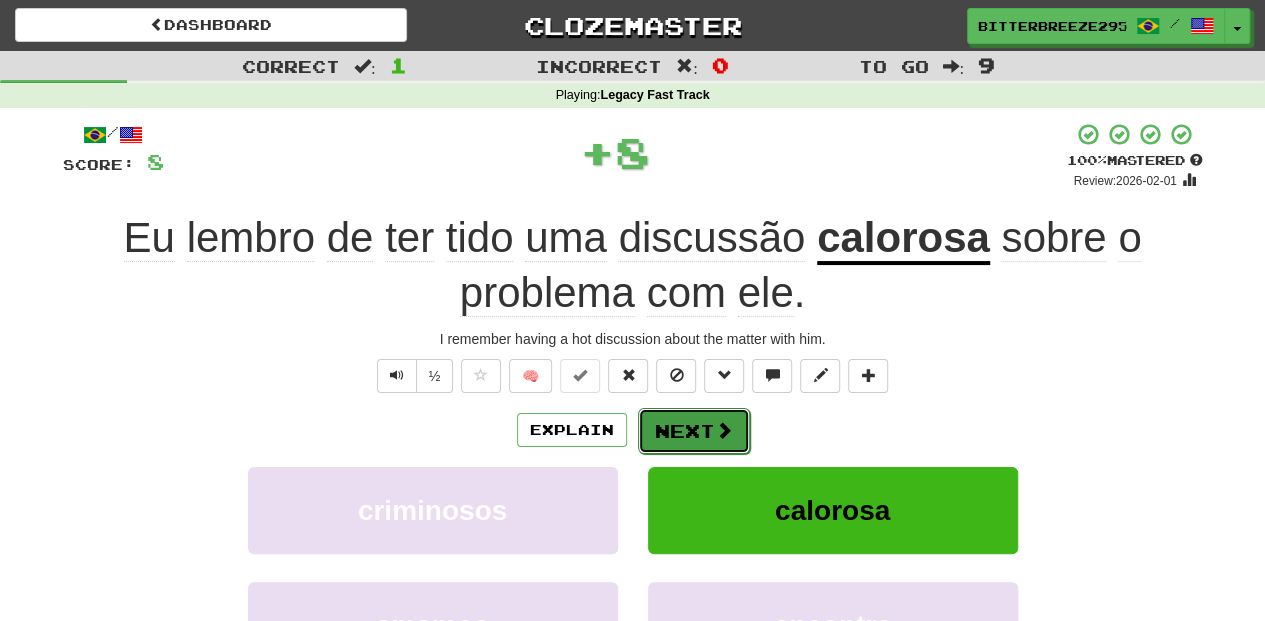 click on "Next" at bounding box center [694, 431] 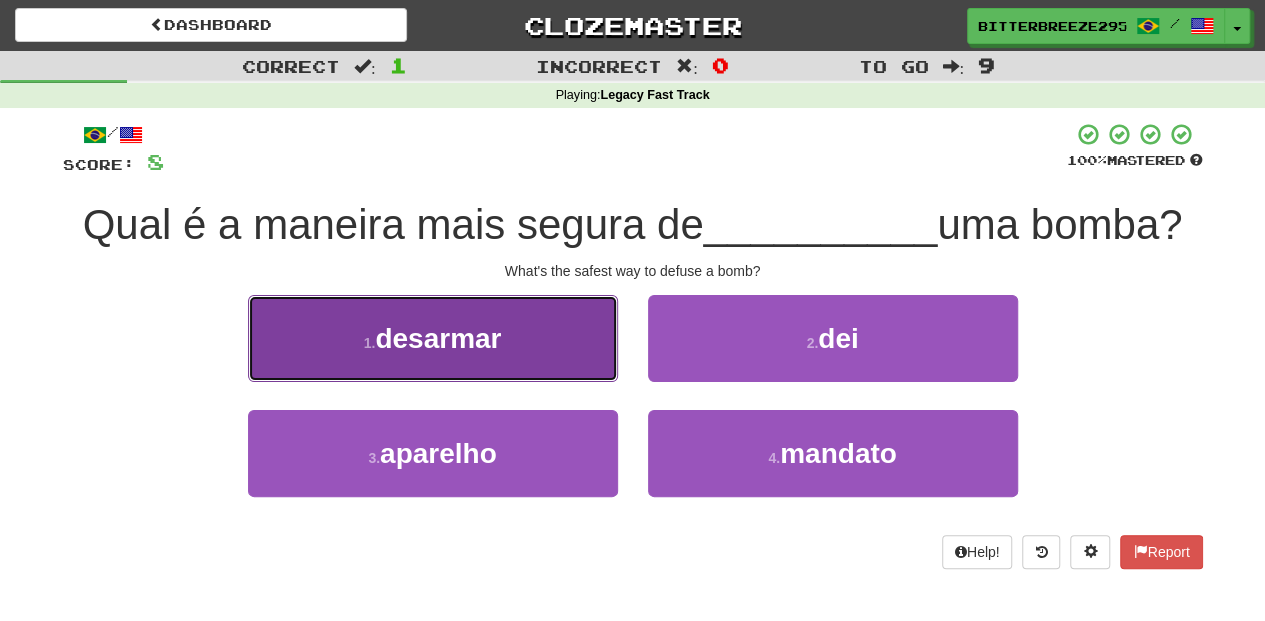 click on "1 .  desarmar" at bounding box center (433, 338) 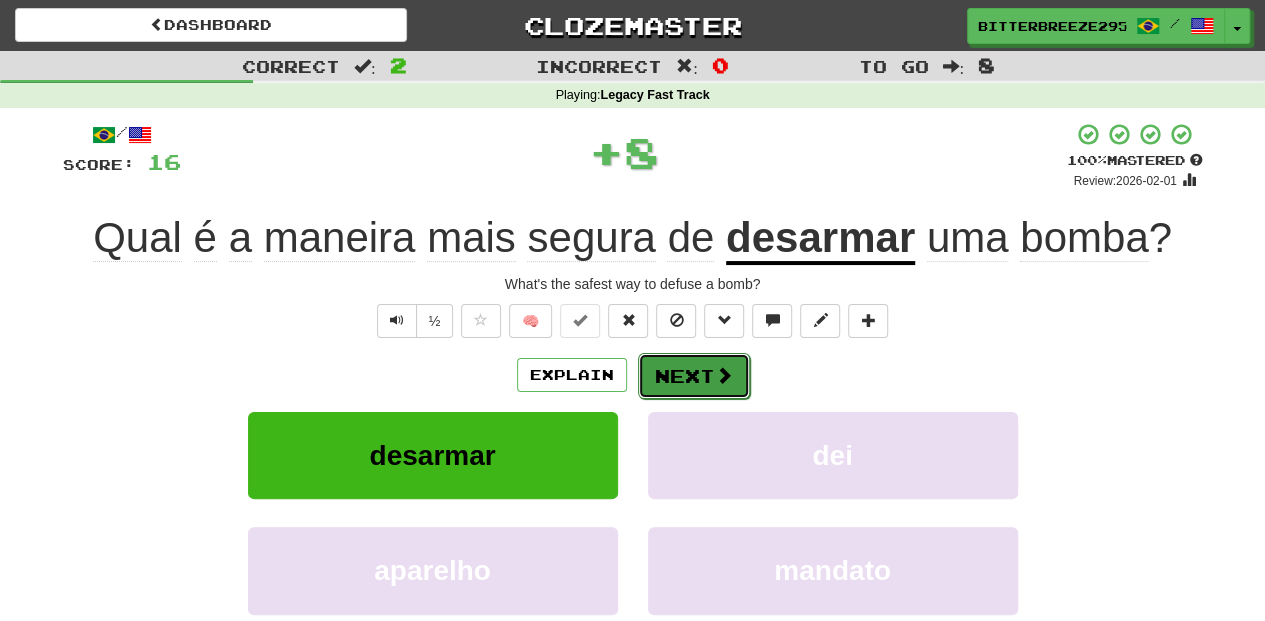 click on "Next" at bounding box center (694, 376) 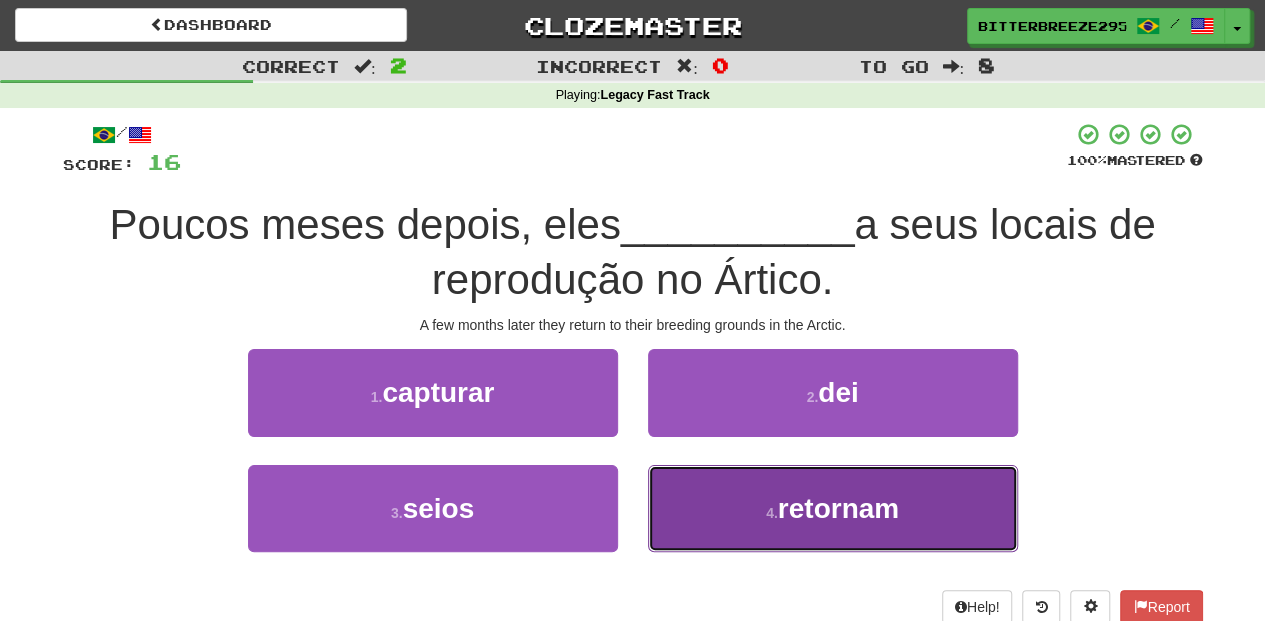click on "4 .  retornam" at bounding box center (833, 508) 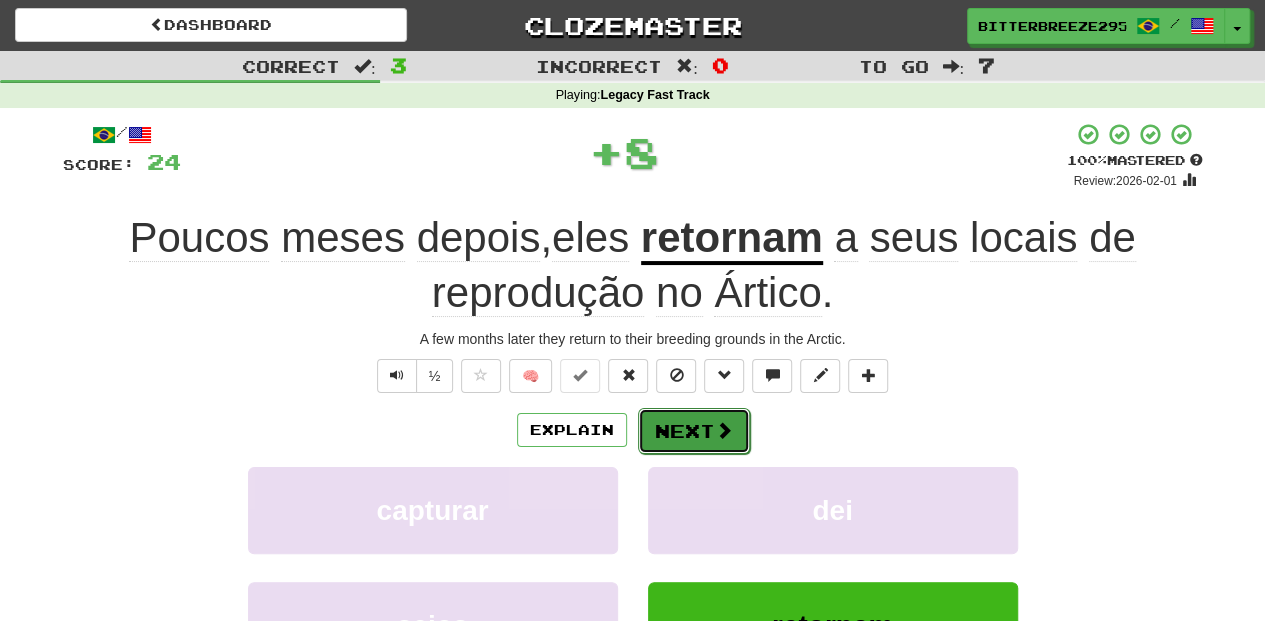 click on "Next" at bounding box center (694, 431) 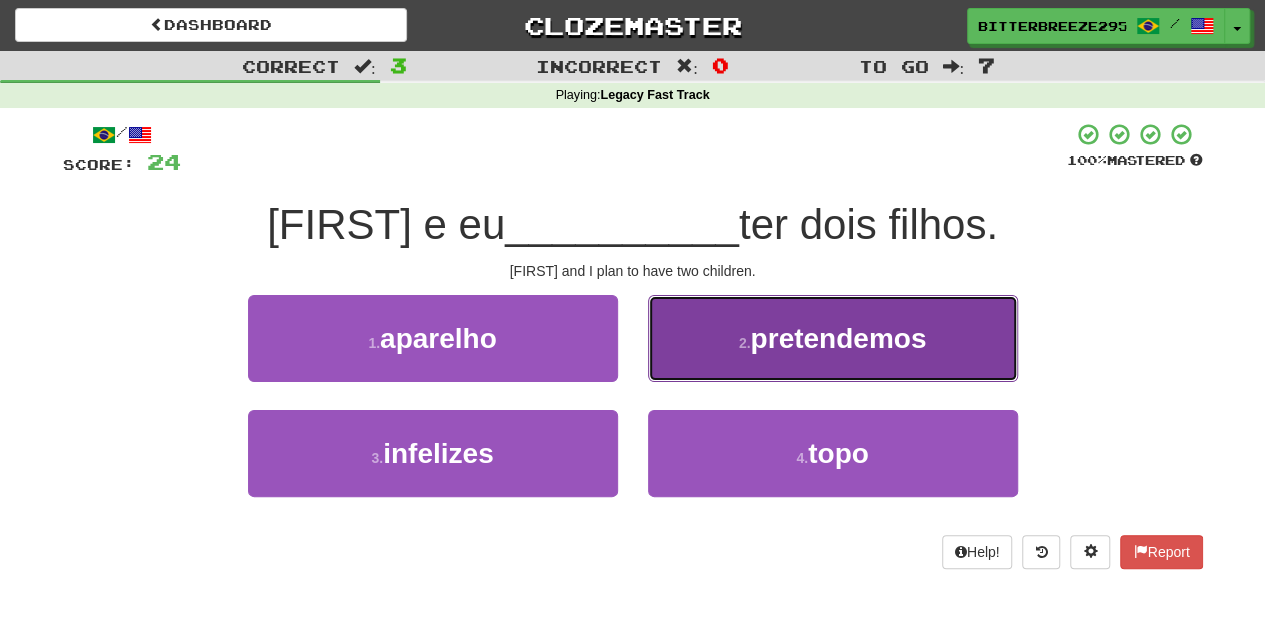 click on "2 .  pretendemos" at bounding box center (833, 338) 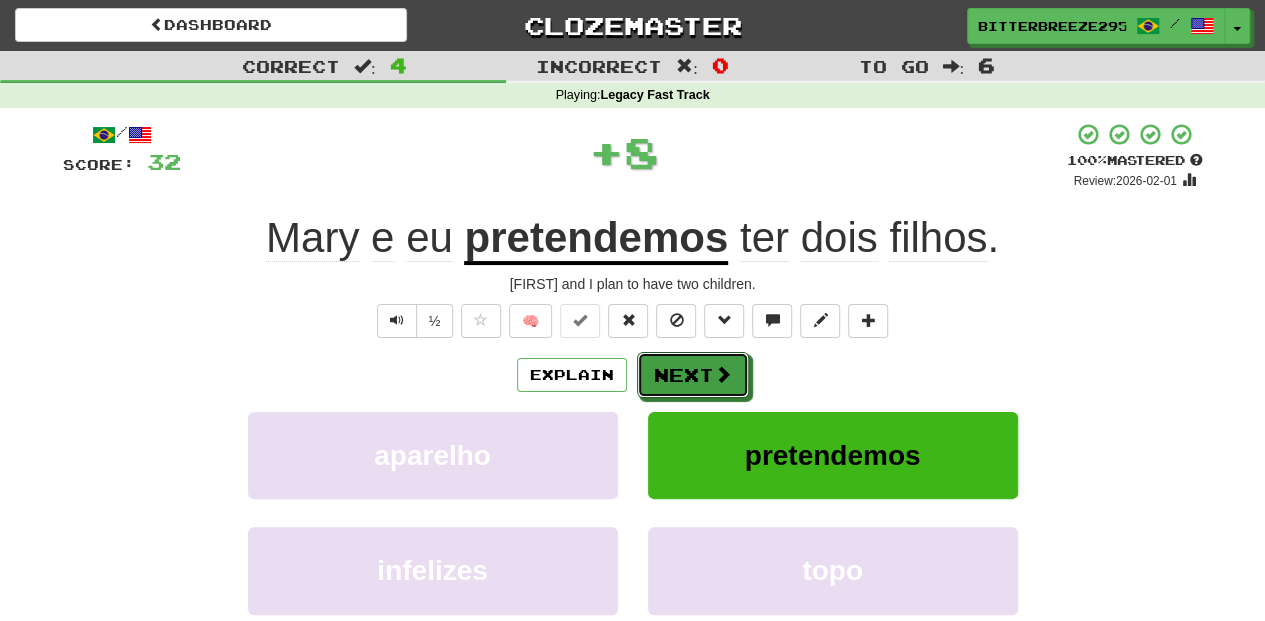 click on "Next" at bounding box center (693, 375) 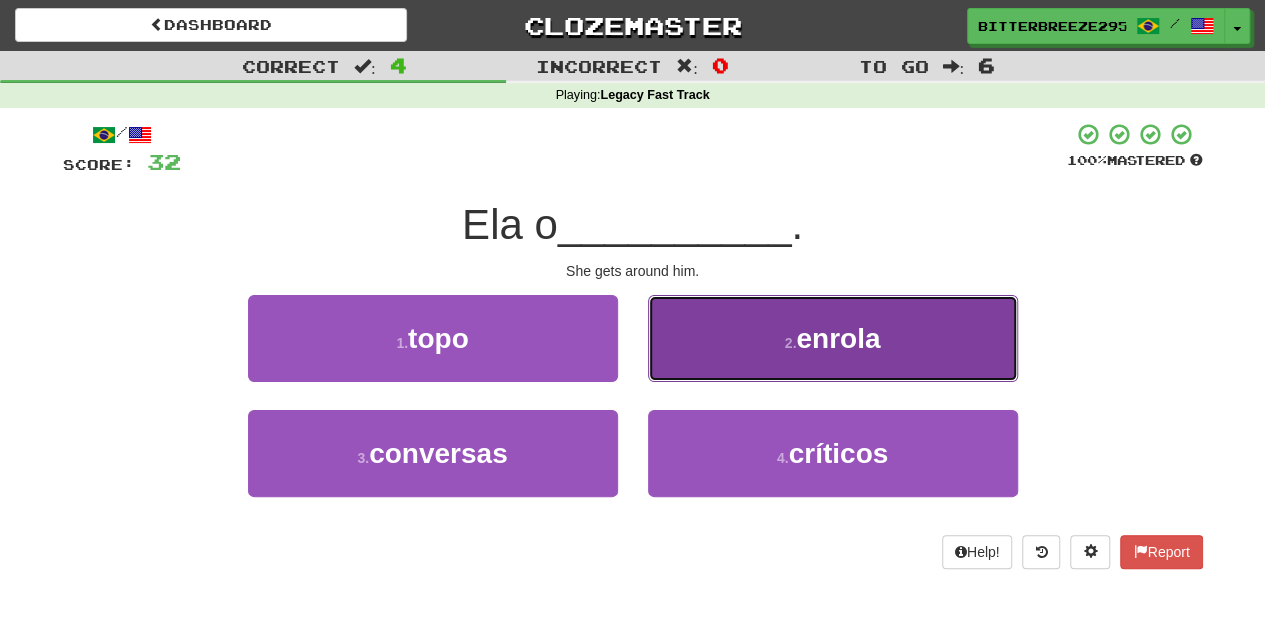 click on "2 .  enrola" at bounding box center (833, 338) 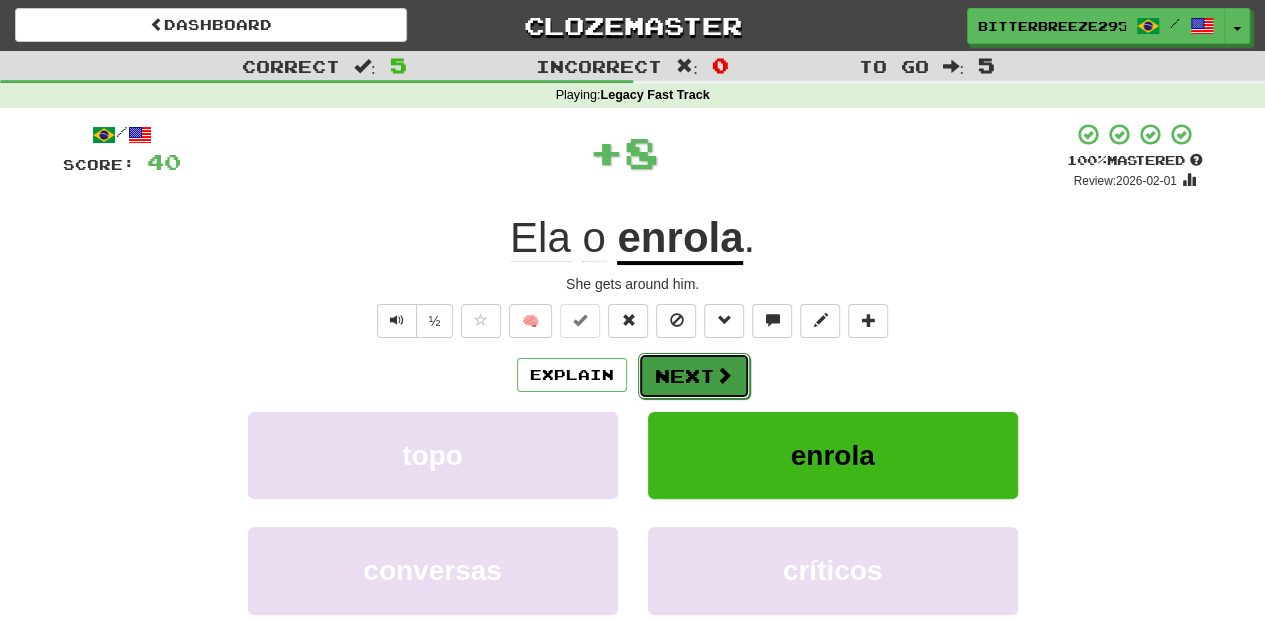 click on "Next" at bounding box center (694, 376) 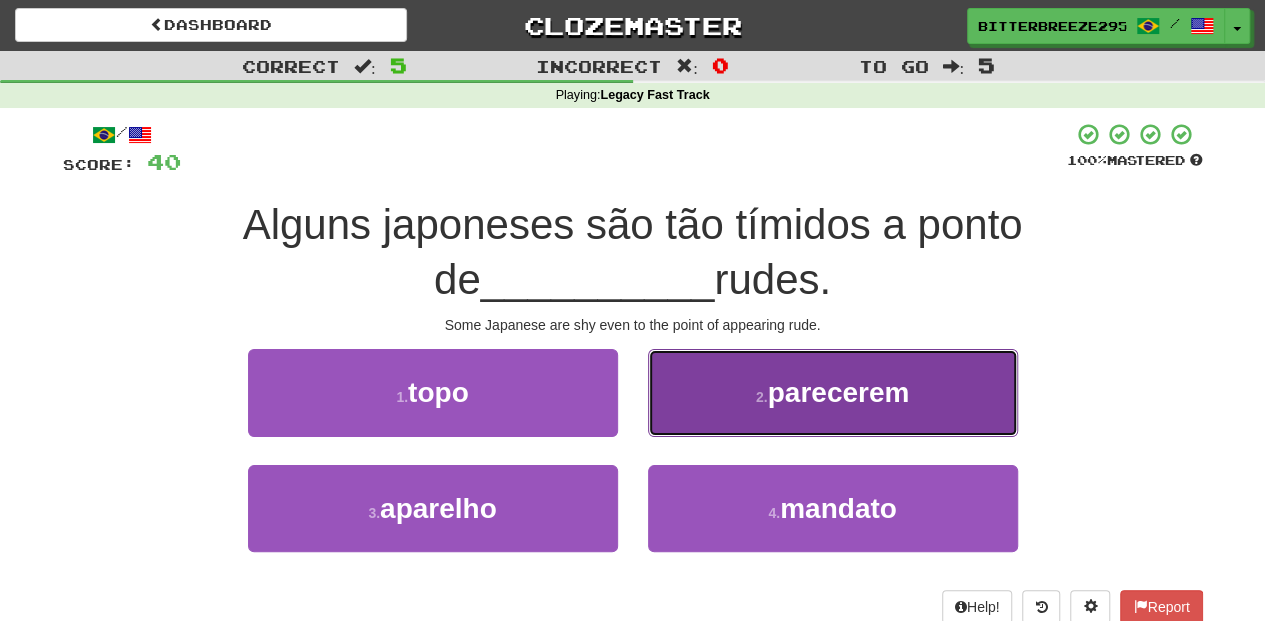 click on "2 .  parecerem" at bounding box center (833, 392) 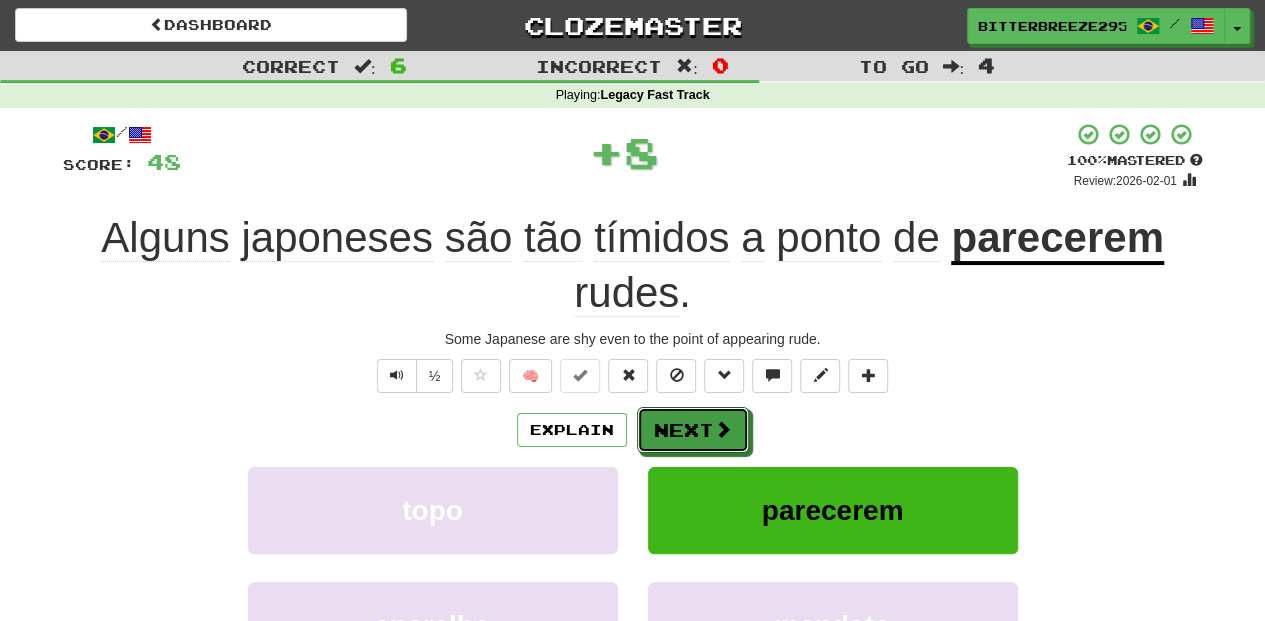 click on "Next" at bounding box center [693, 430] 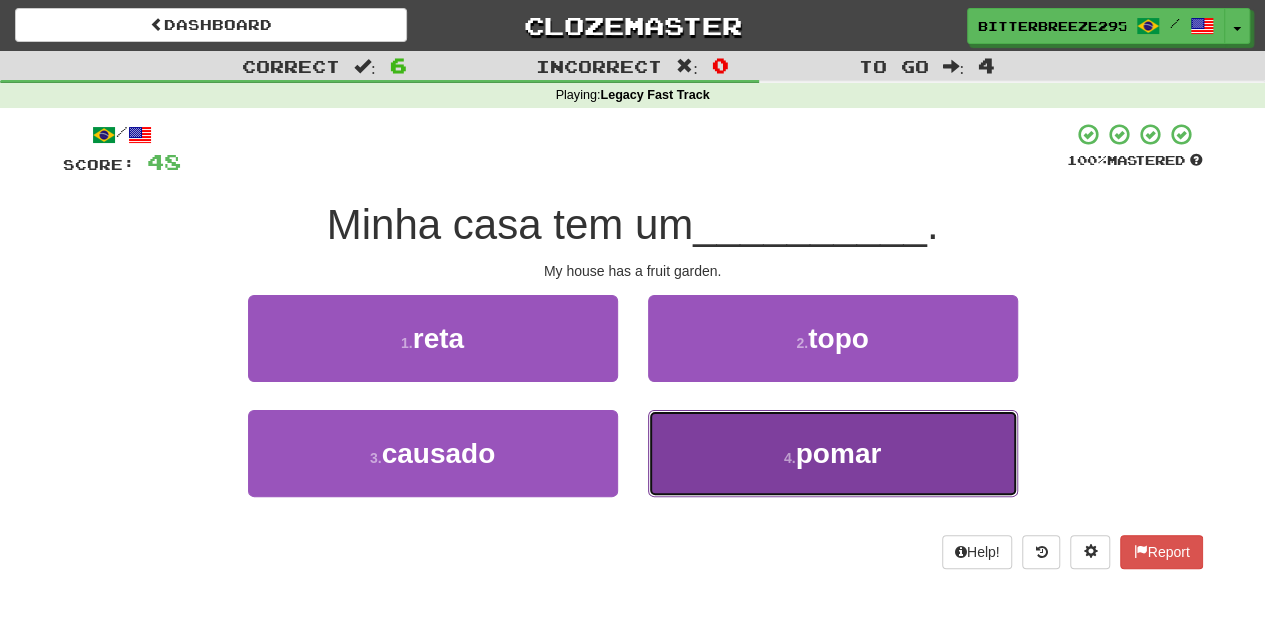 click on "4 .  pomar" at bounding box center [833, 453] 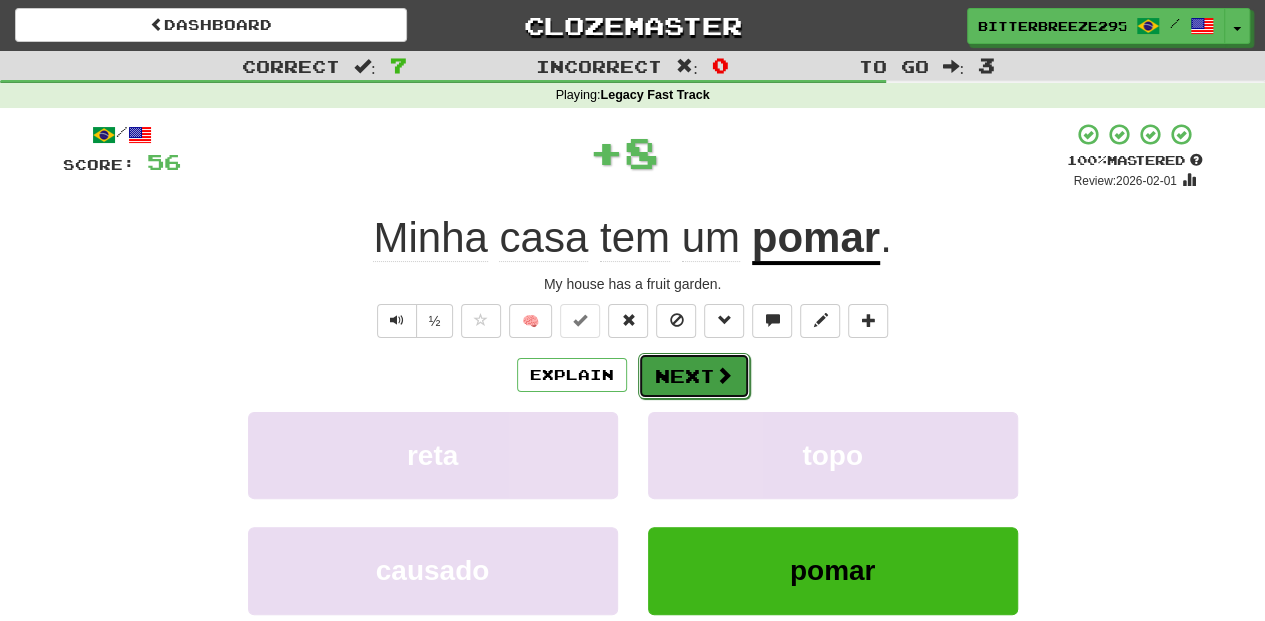 click on "Next" at bounding box center [694, 376] 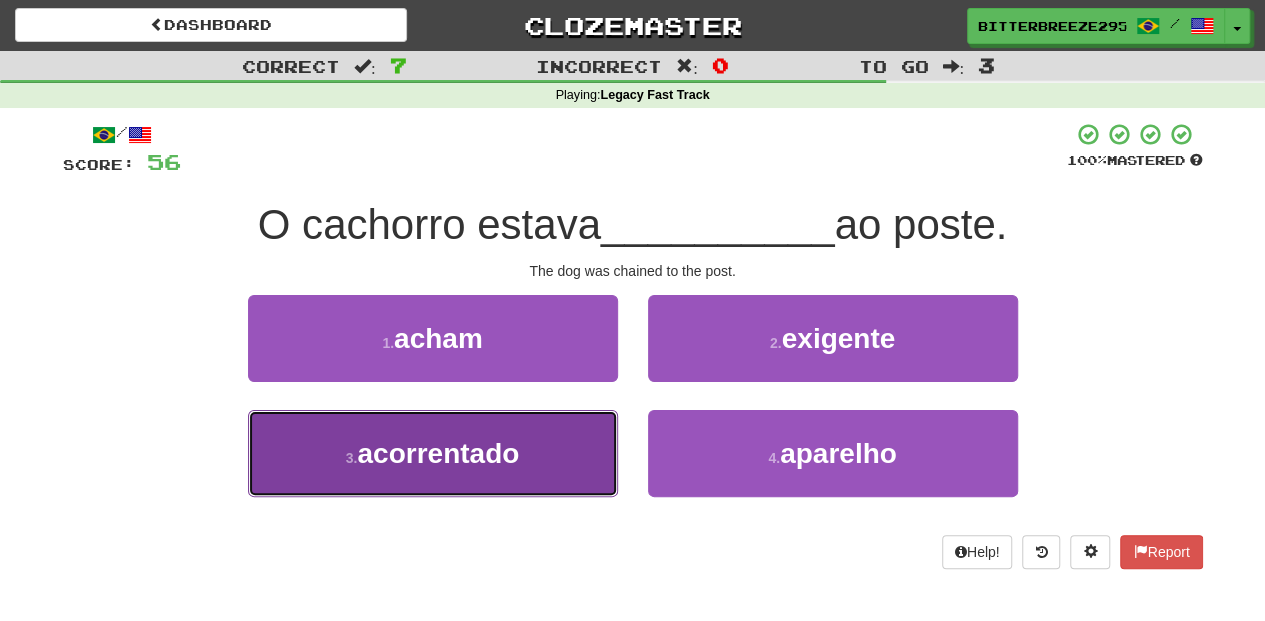 click on "3 .  acorrentado" at bounding box center (433, 453) 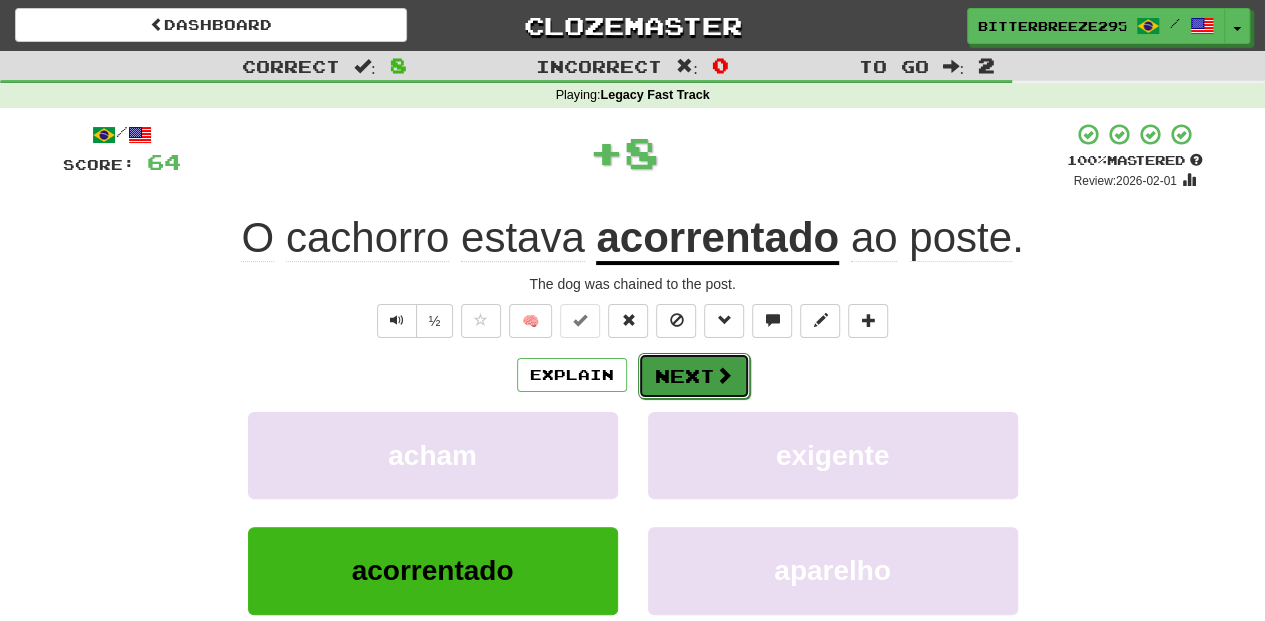 click on "Next" at bounding box center [694, 376] 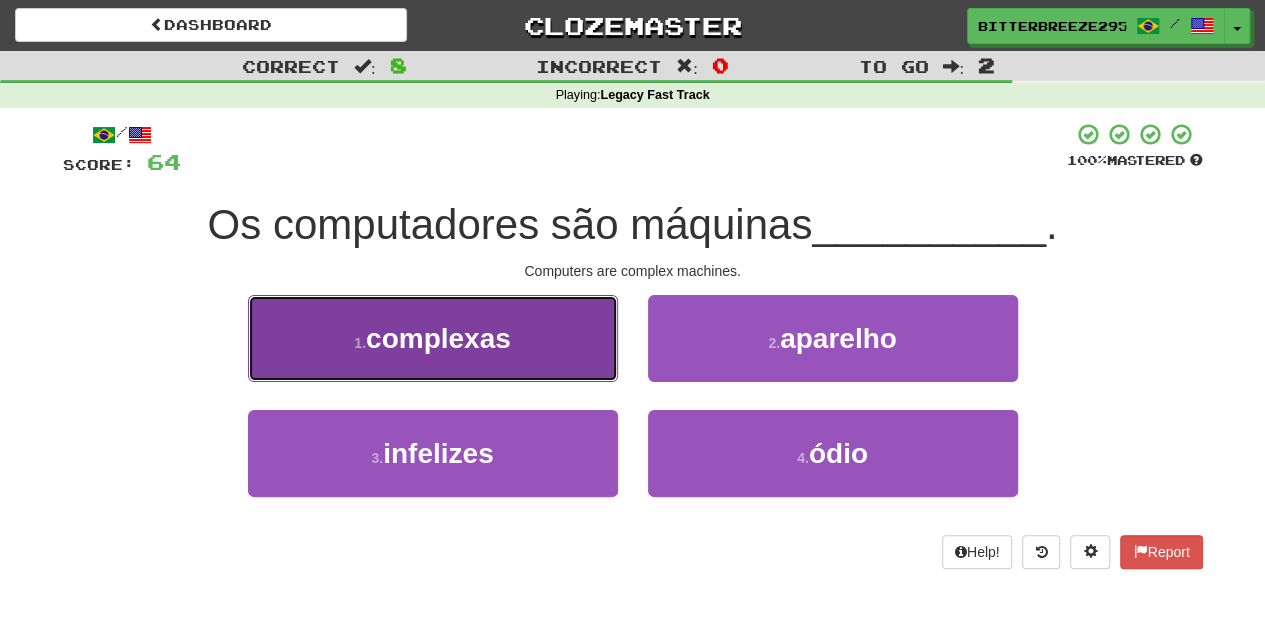 click on "1 .  complexas" at bounding box center [433, 338] 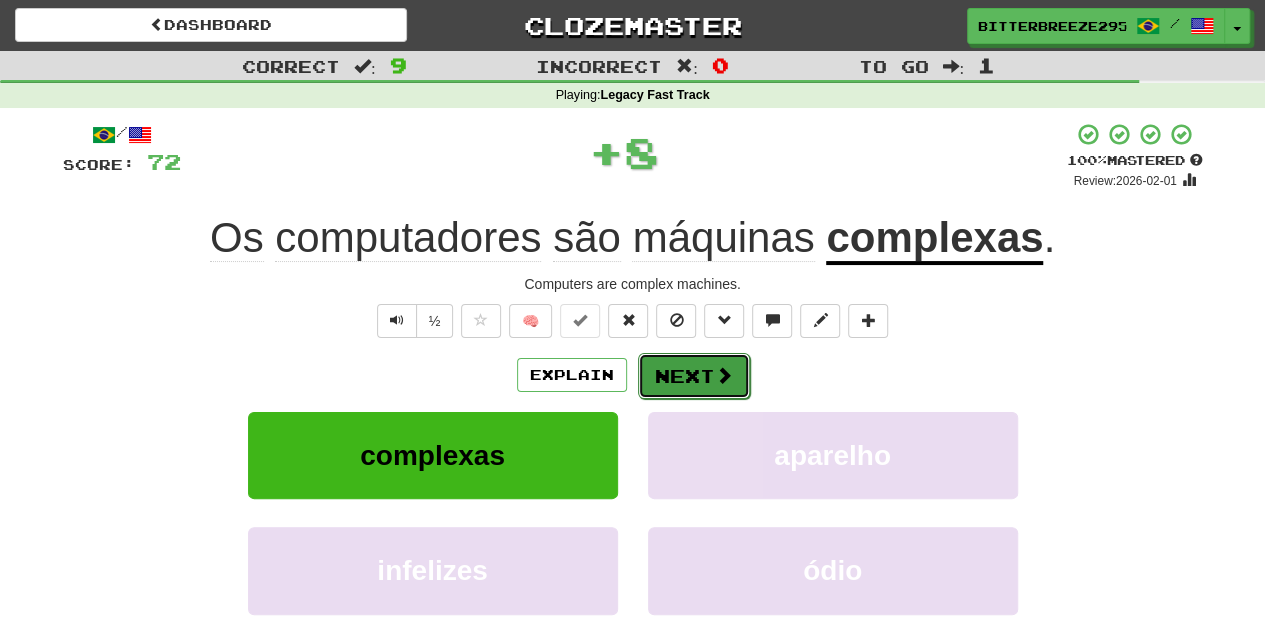 click on "Next" at bounding box center [694, 376] 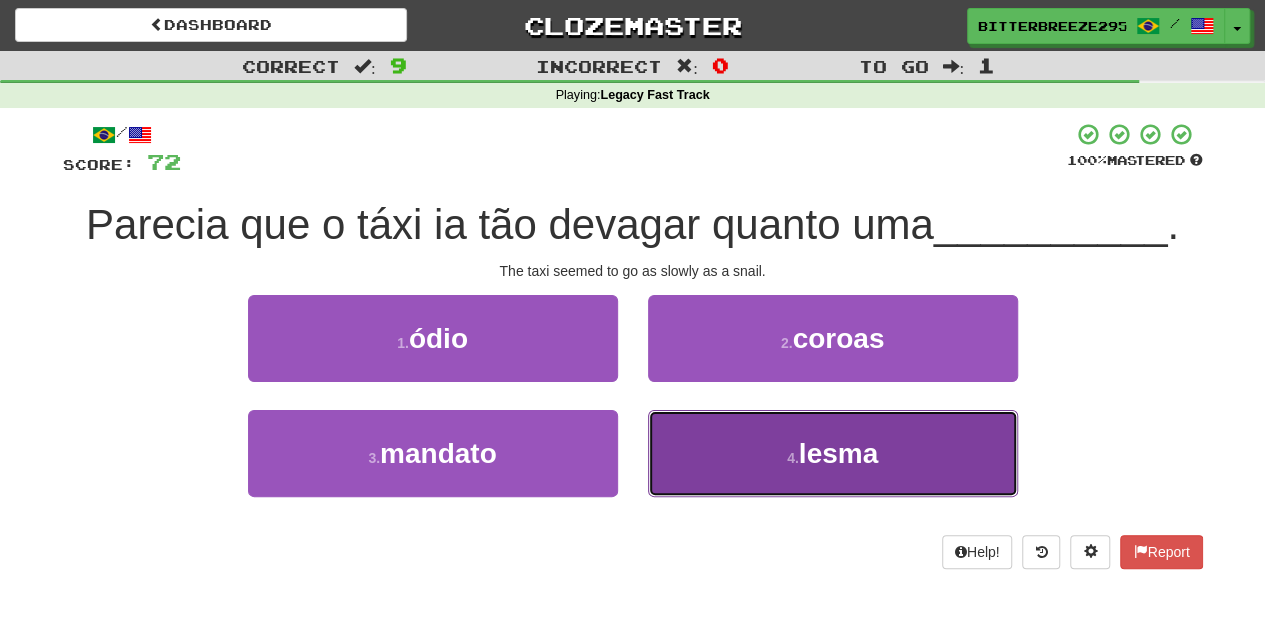 click on "4 .  lesma" at bounding box center [833, 453] 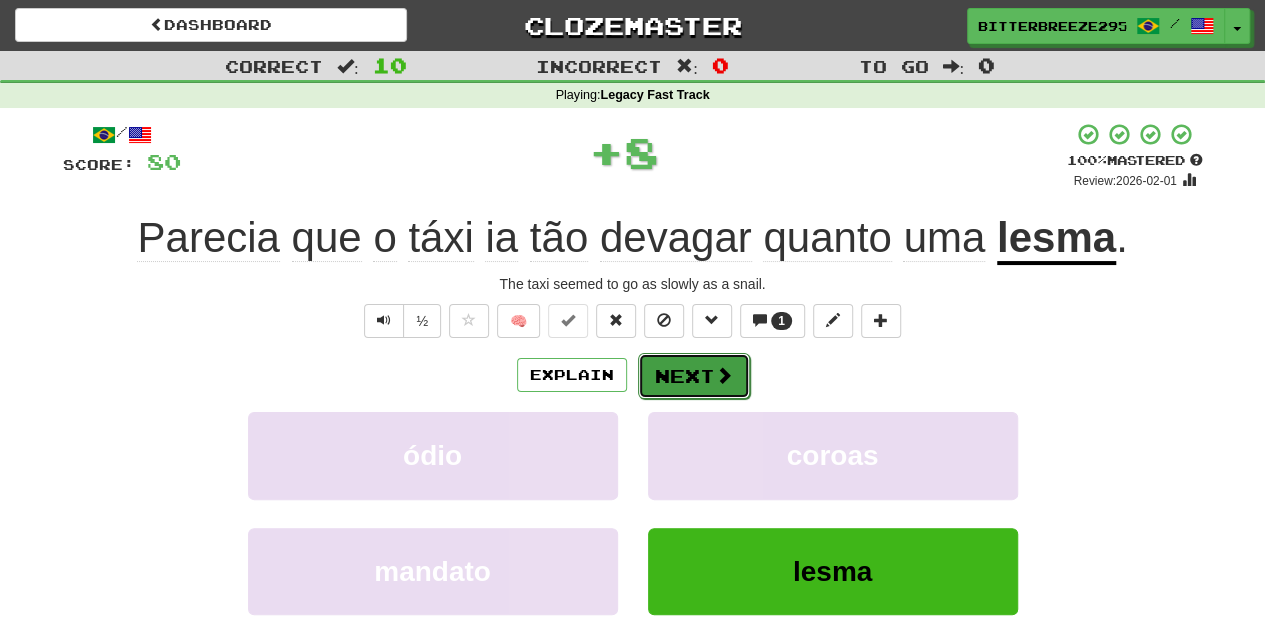 click on "Next" at bounding box center (694, 376) 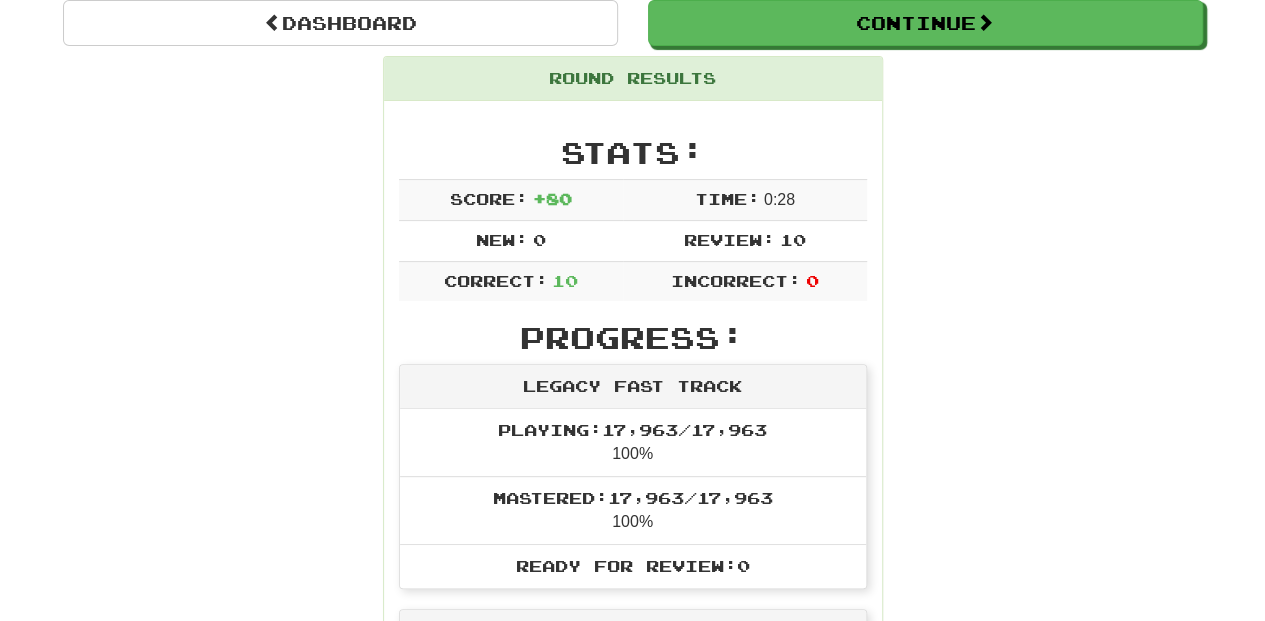 scroll, scrollTop: 200, scrollLeft: 0, axis: vertical 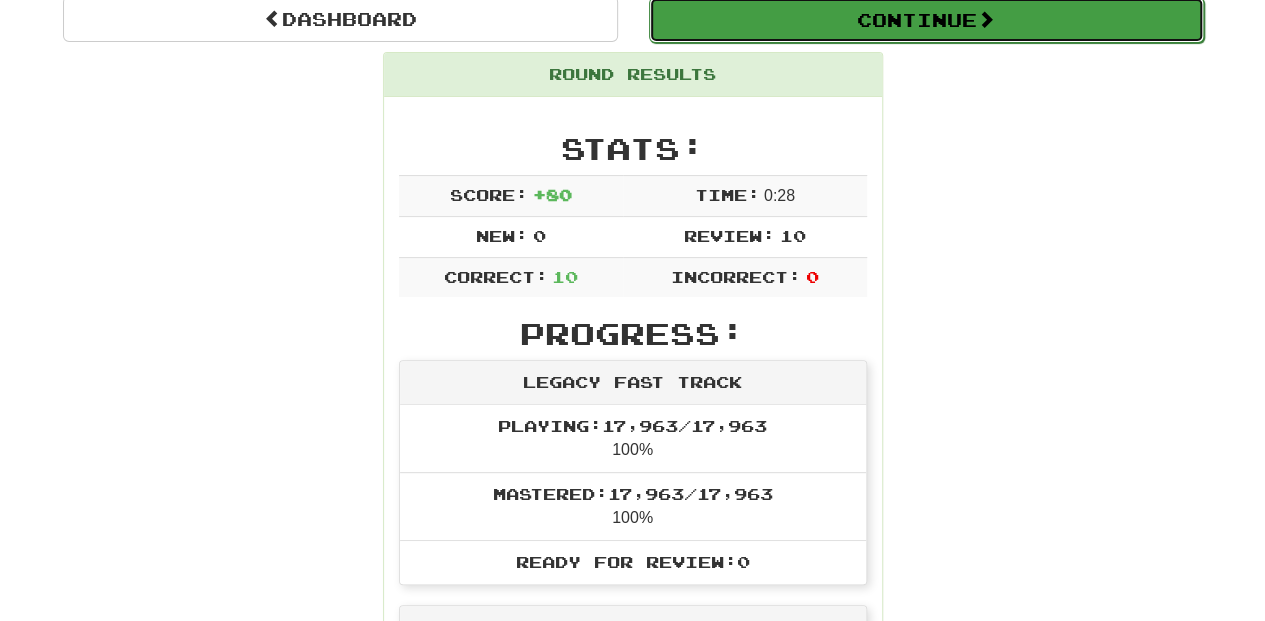 click on "Continue" at bounding box center [926, 20] 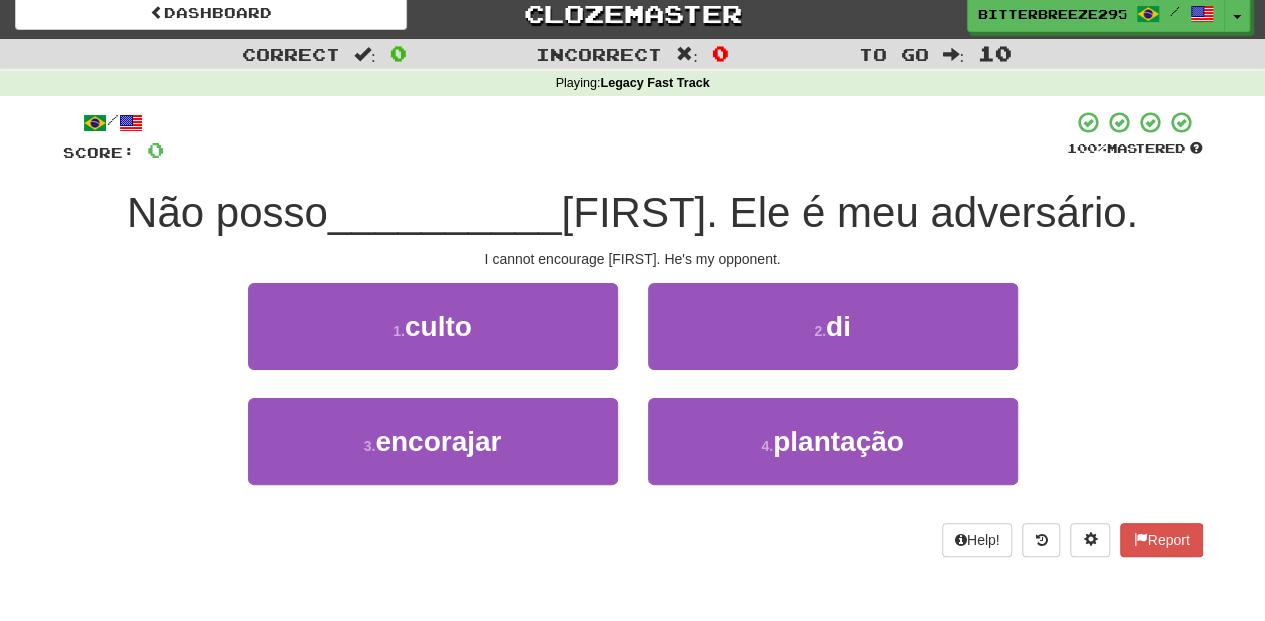 scroll, scrollTop: 0, scrollLeft: 0, axis: both 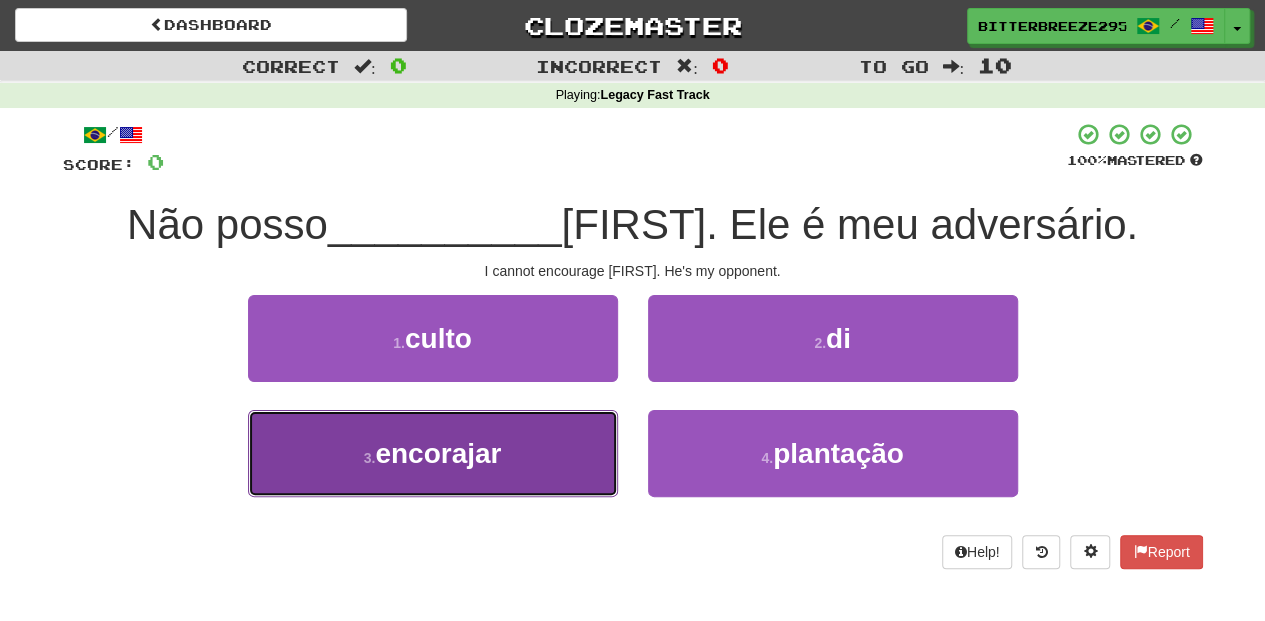 click on "3 .  encorajar" at bounding box center (433, 453) 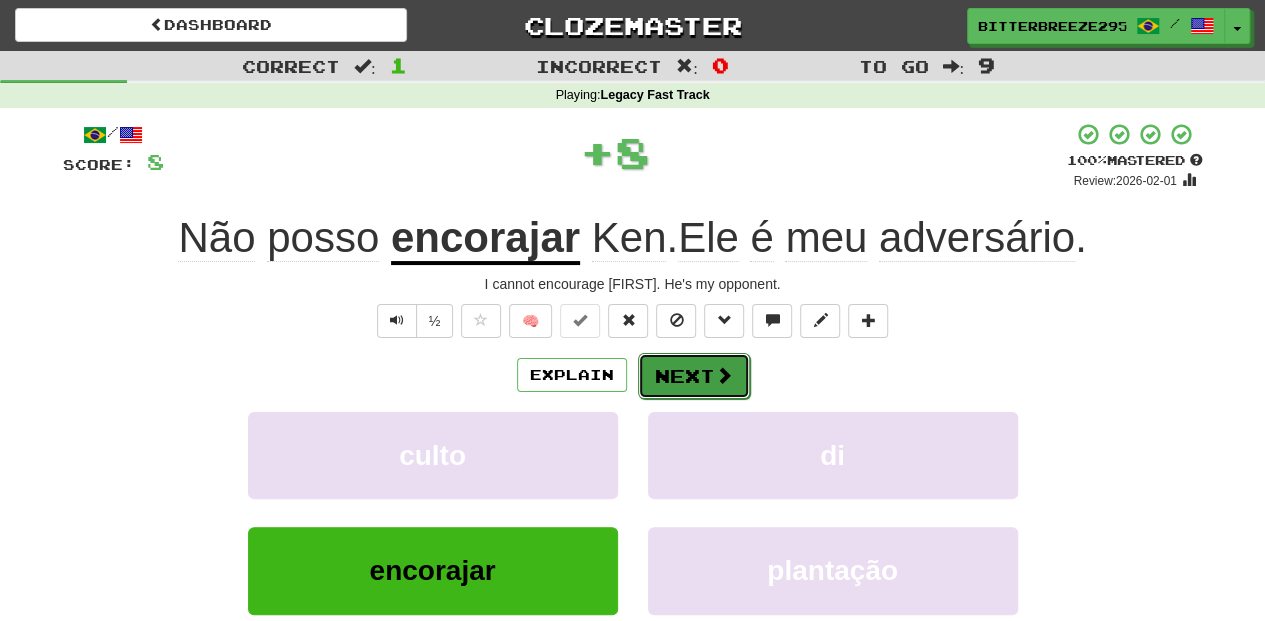 click on "Next" at bounding box center [694, 376] 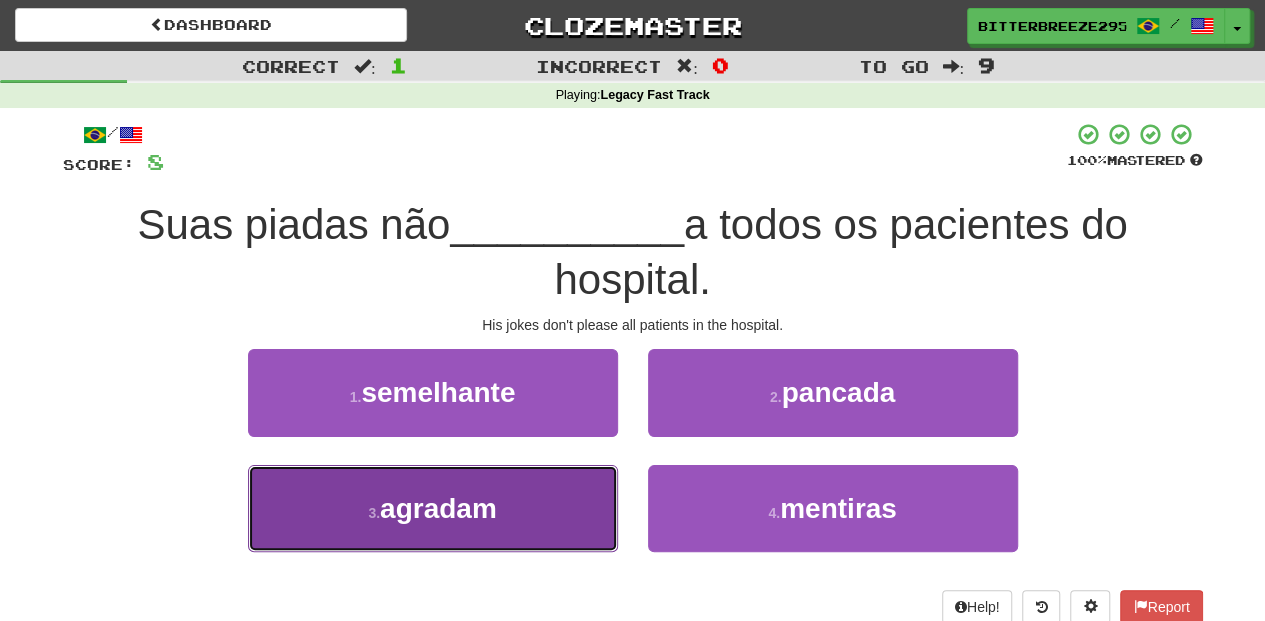 click on "3 .  agradam" at bounding box center (433, 508) 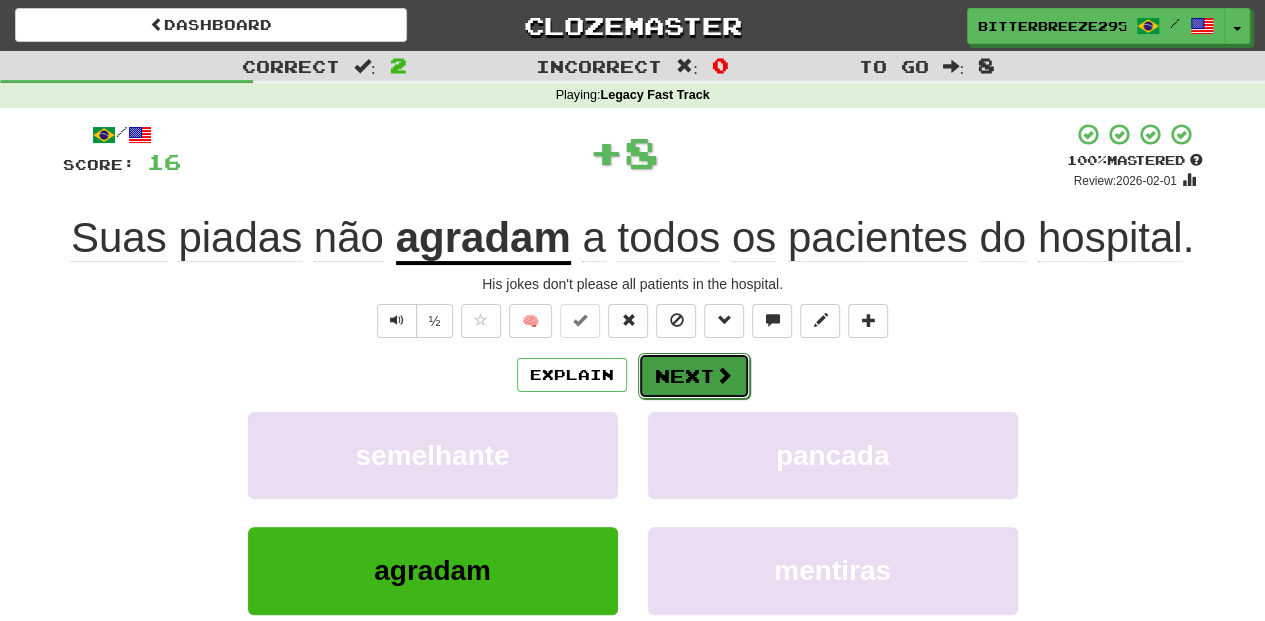 click on "Next" at bounding box center (694, 376) 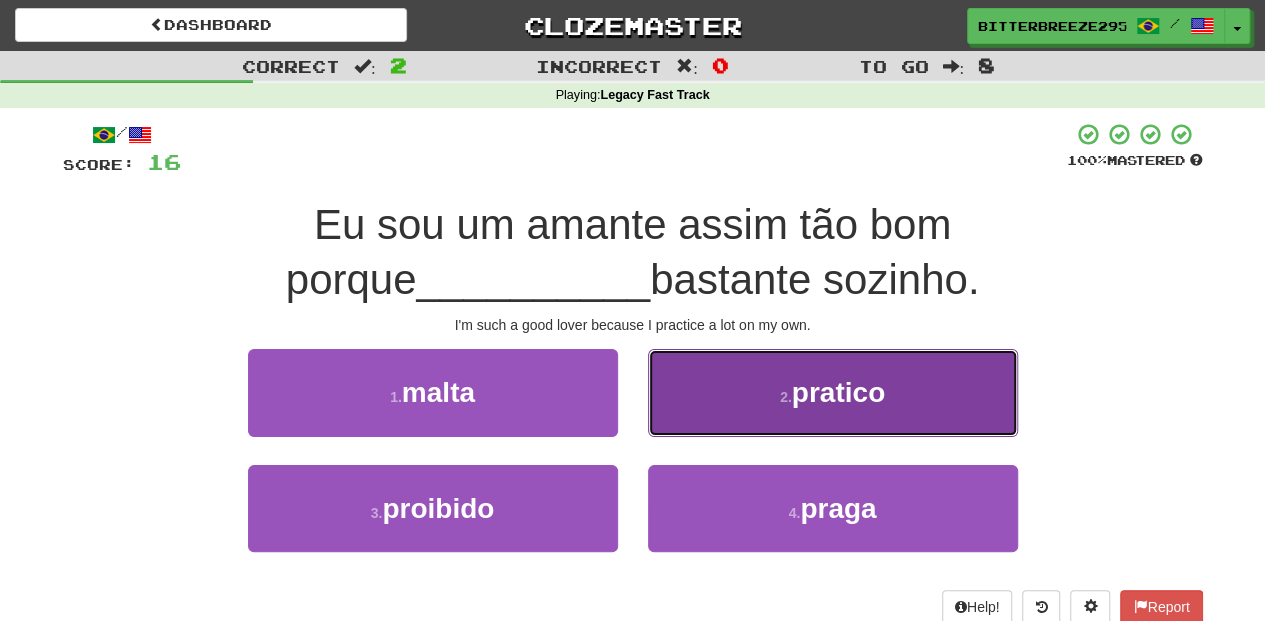 click on "2 .  pratico" at bounding box center [833, 392] 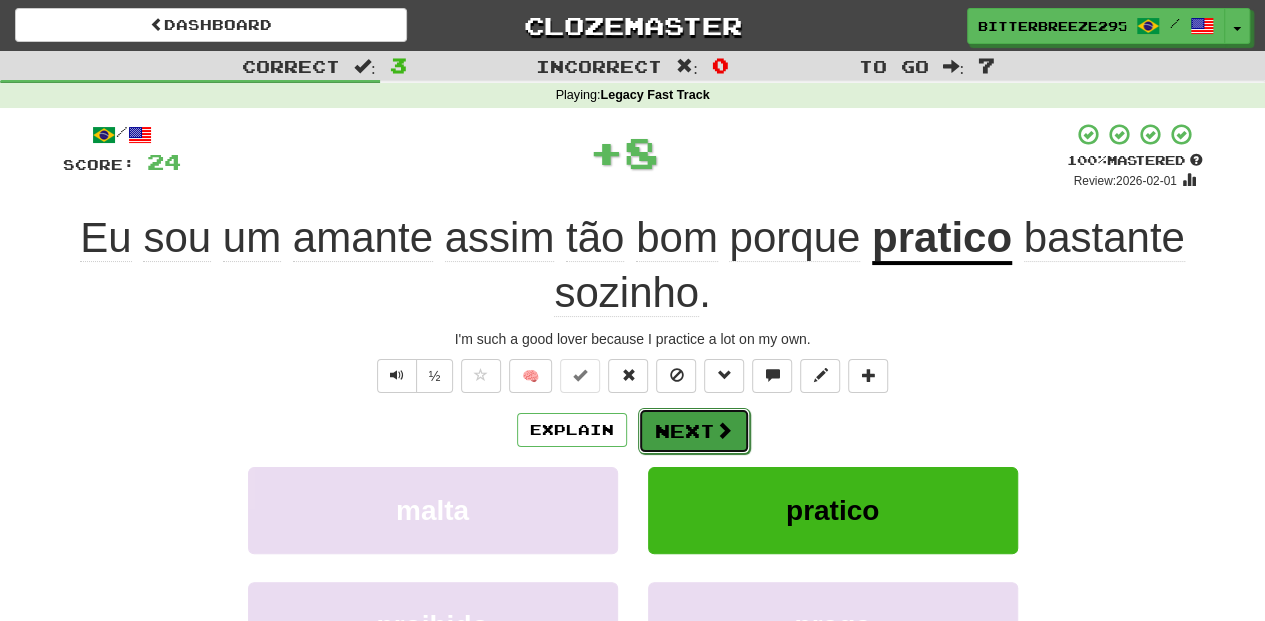 click on "Next" at bounding box center (694, 431) 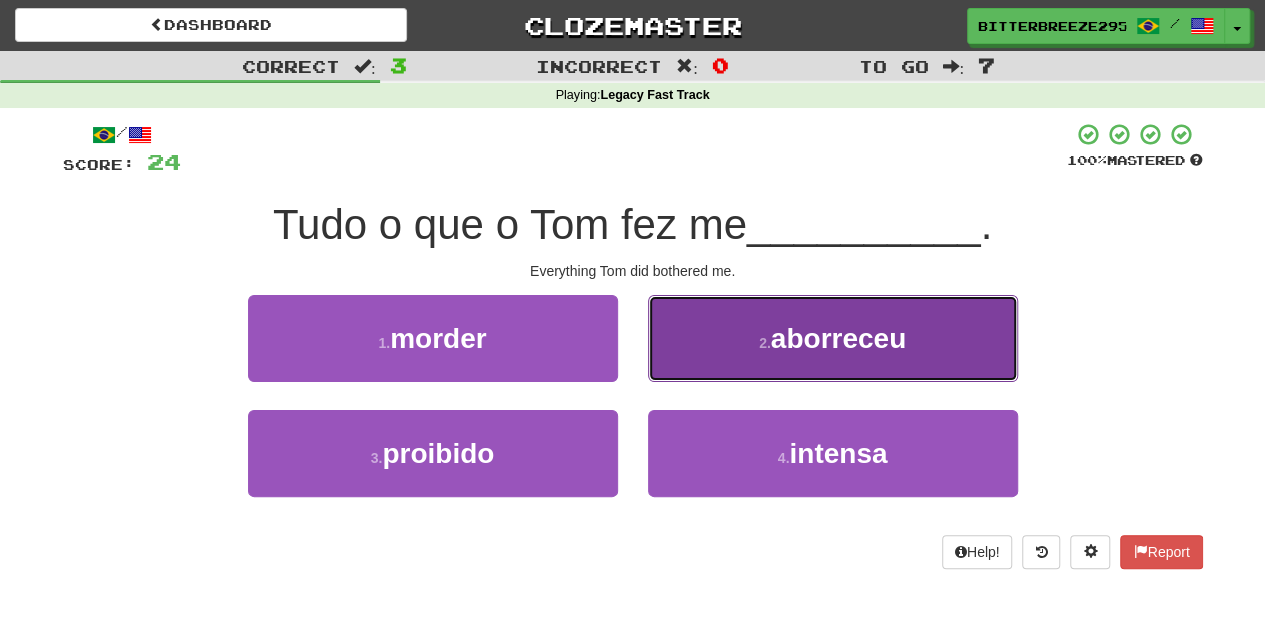click on "2 .  aborreceu" at bounding box center (833, 338) 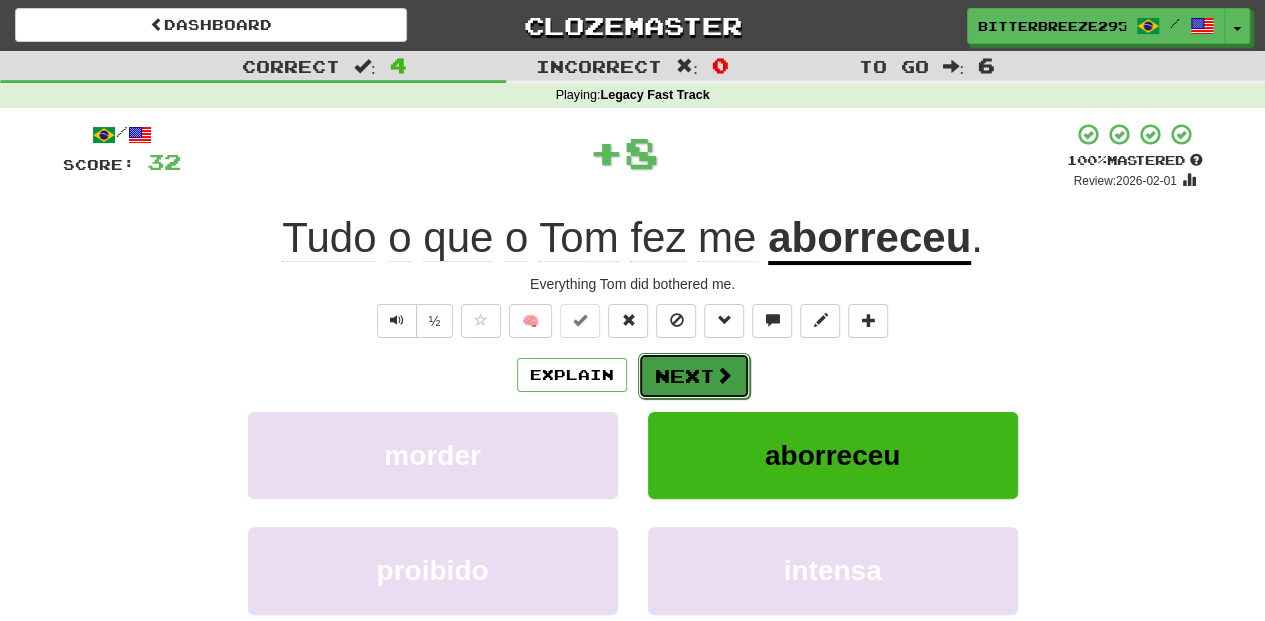 click on "Next" at bounding box center (694, 376) 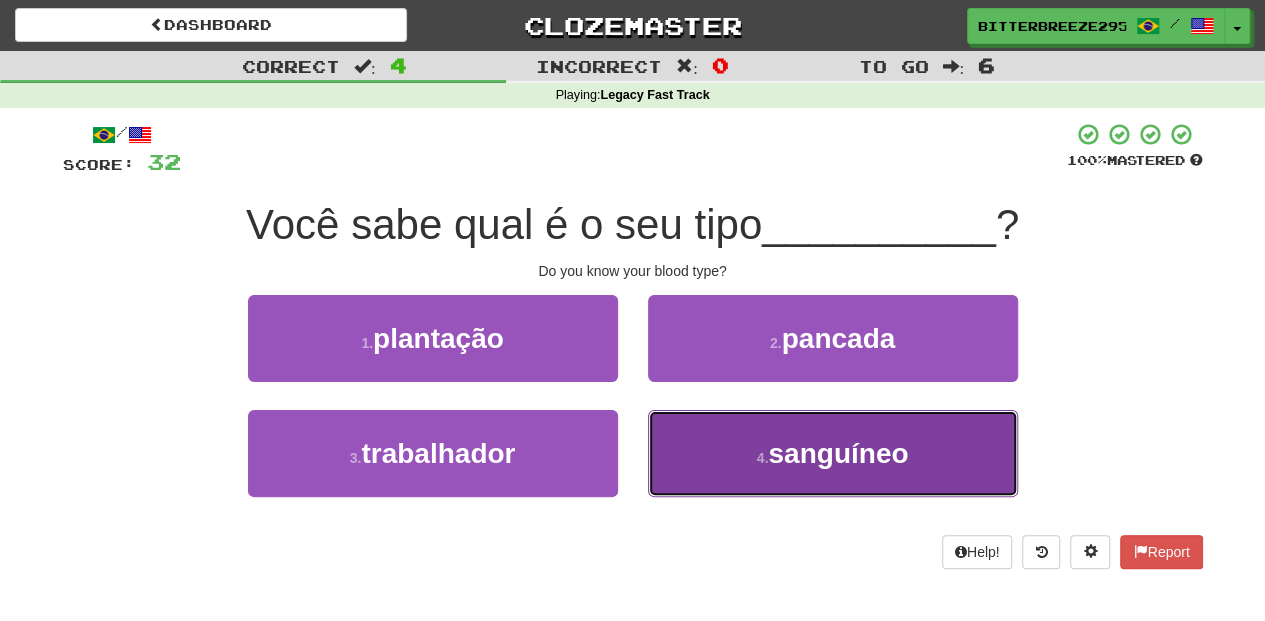 click on "4 .  sanguíneo" at bounding box center (833, 453) 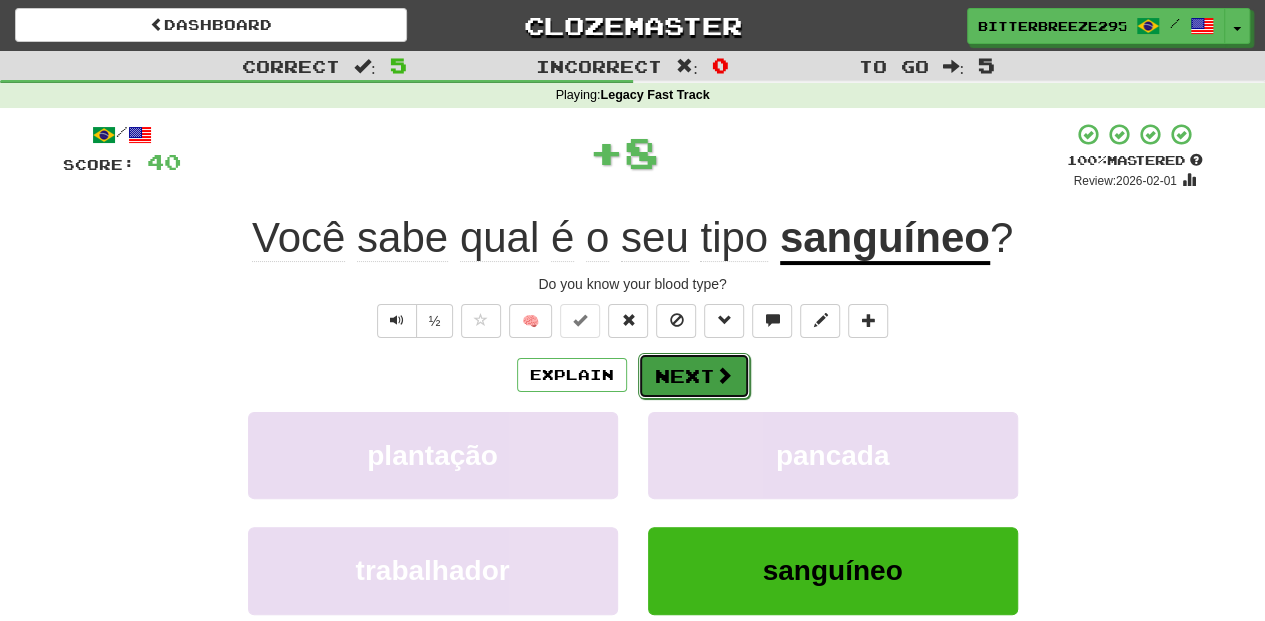 click on "Next" at bounding box center [694, 376] 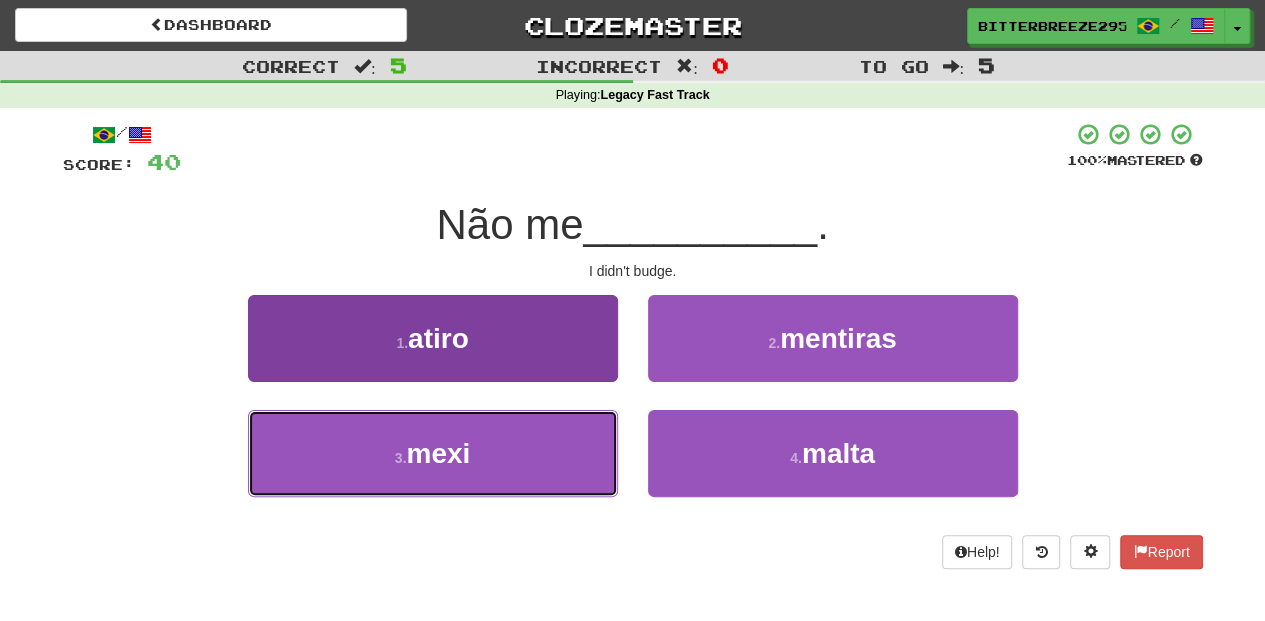 click on "3 .  mexi" at bounding box center [433, 453] 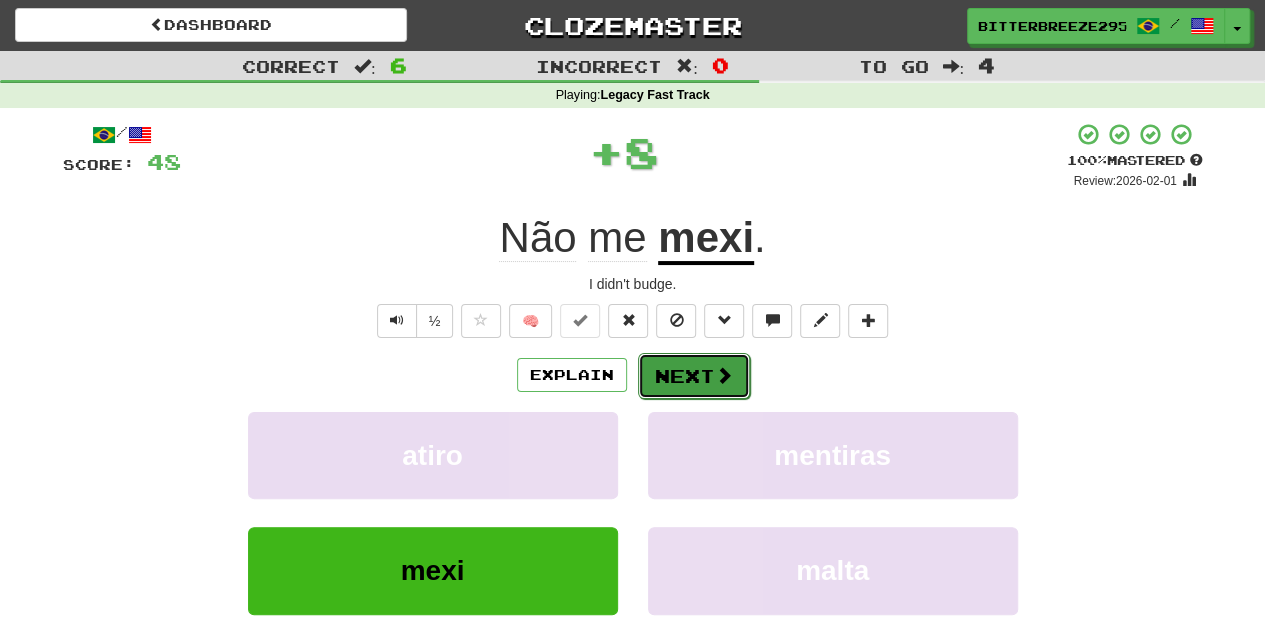 click on "Next" at bounding box center [694, 376] 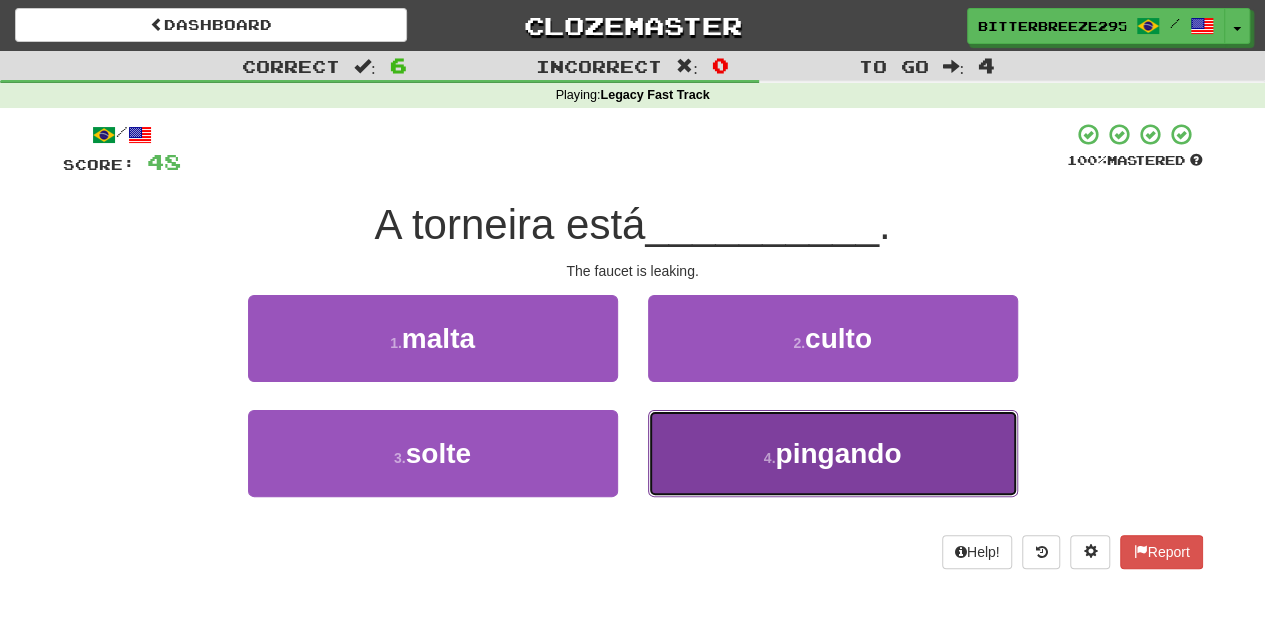 click on "4 .  pingando" at bounding box center [833, 453] 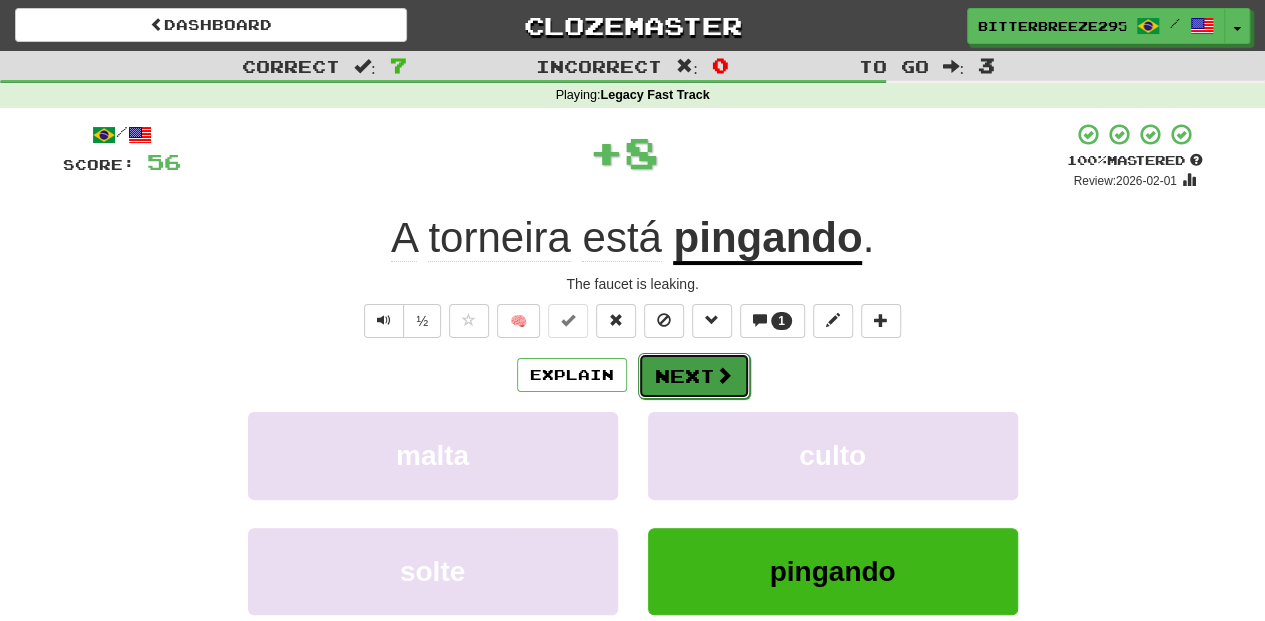 click on "Next" at bounding box center [694, 376] 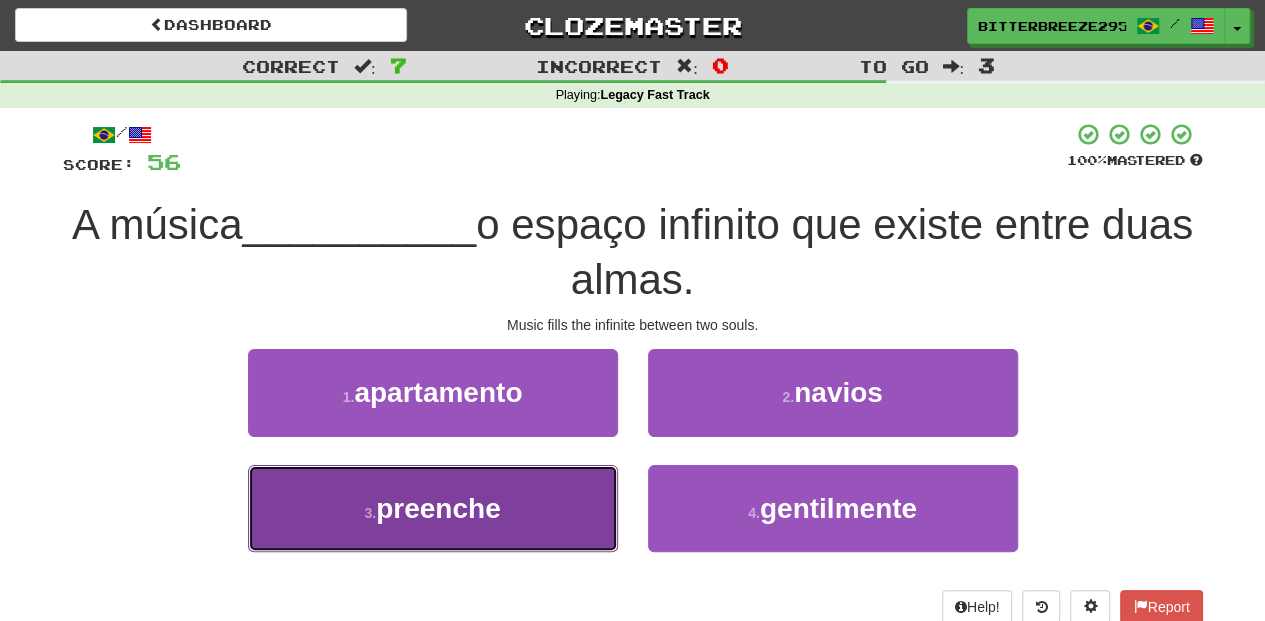 click on "3 .  preenche" at bounding box center (433, 508) 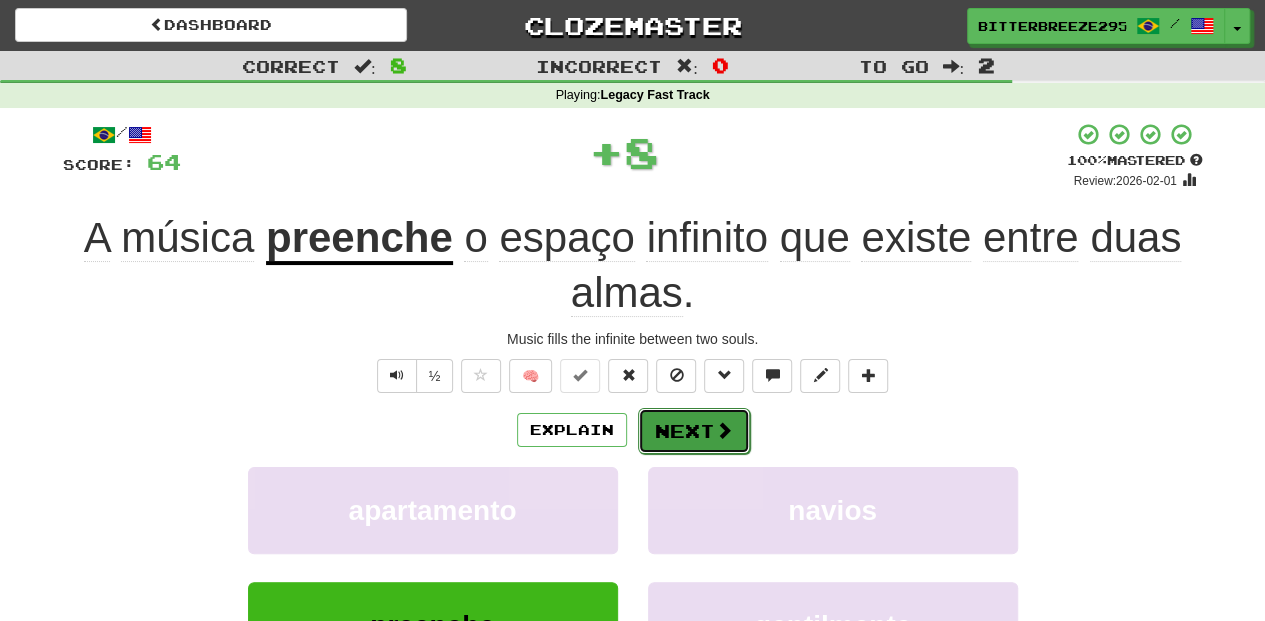 click on "Next" at bounding box center [694, 431] 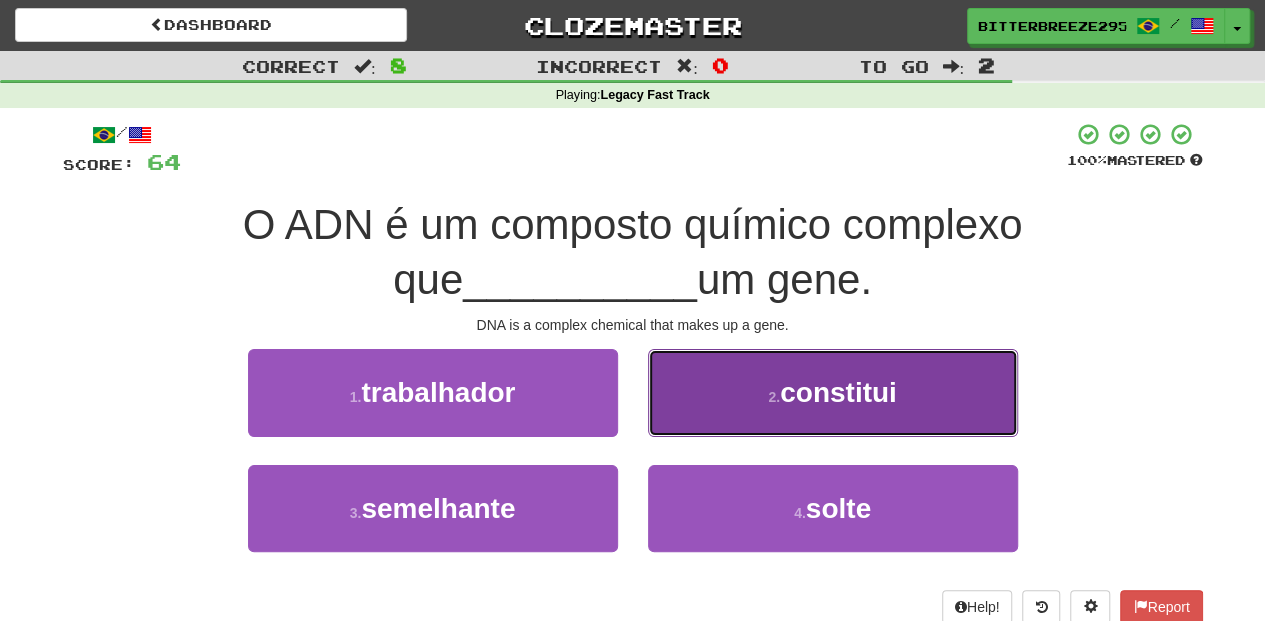 click on "2 .  constitui" at bounding box center [833, 392] 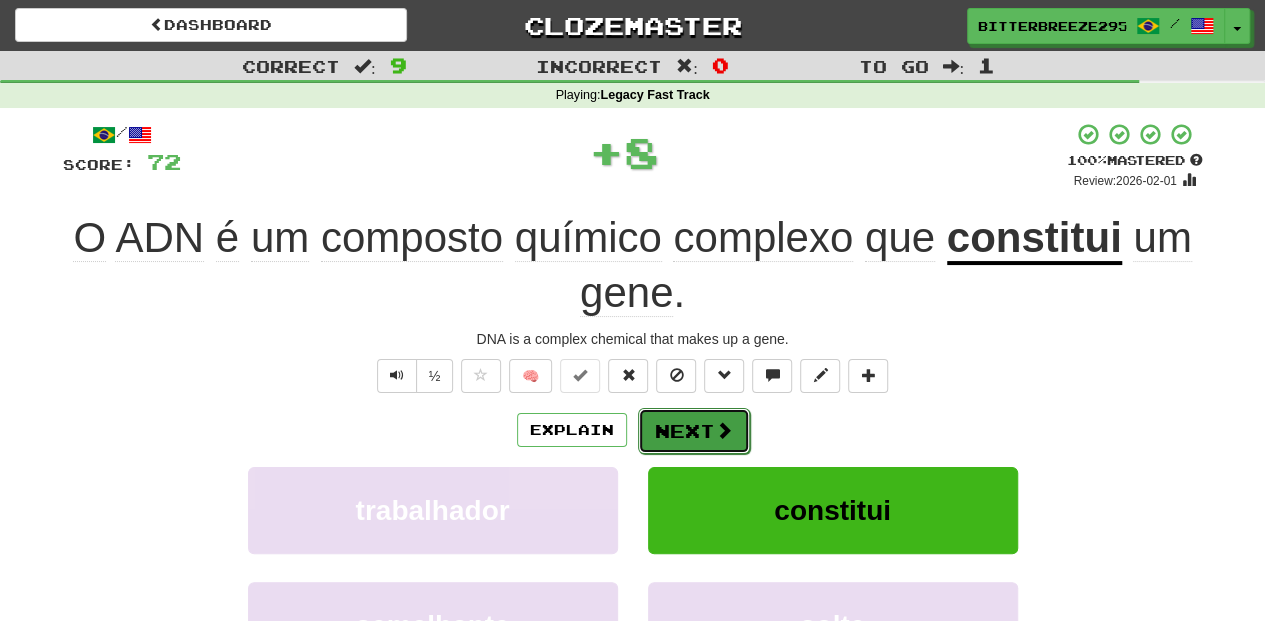 click on "Next" at bounding box center [694, 431] 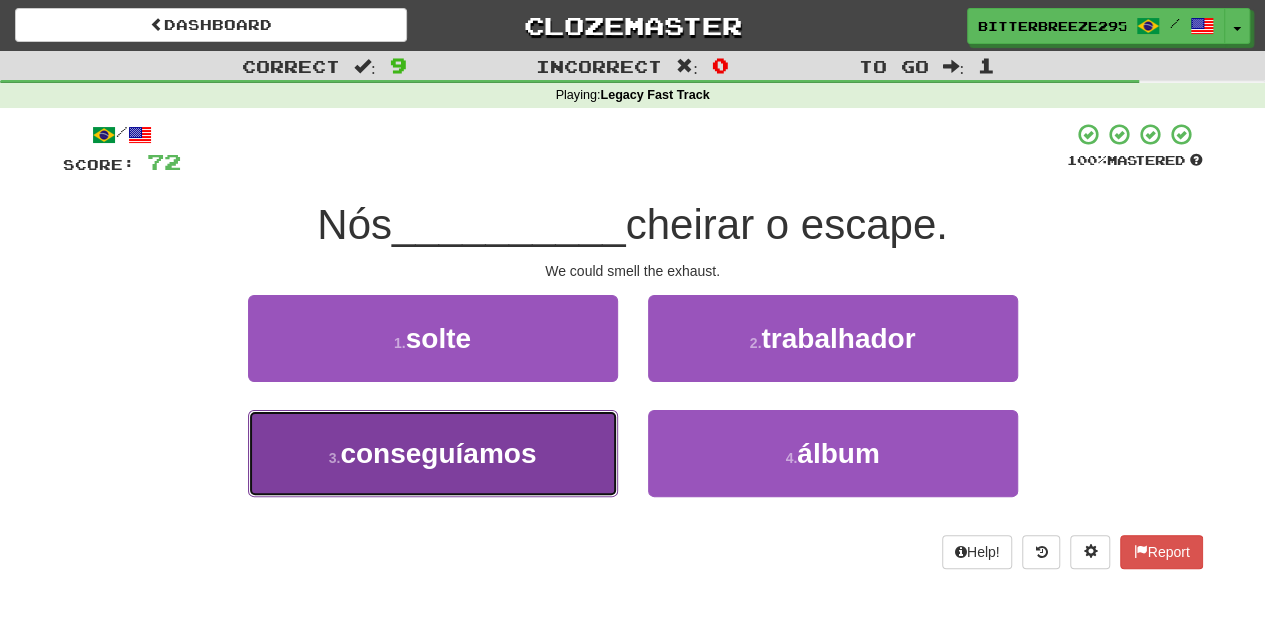 click on "3 .  conseguíamos" at bounding box center (433, 453) 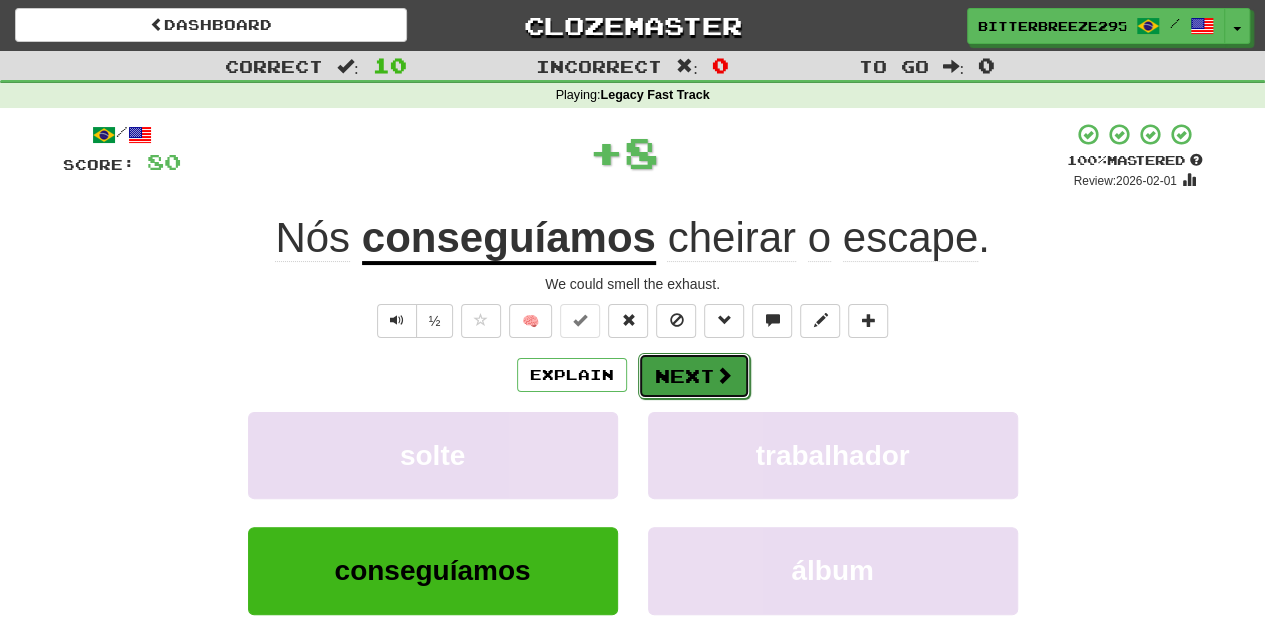 click on "Next" at bounding box center [694, 376] 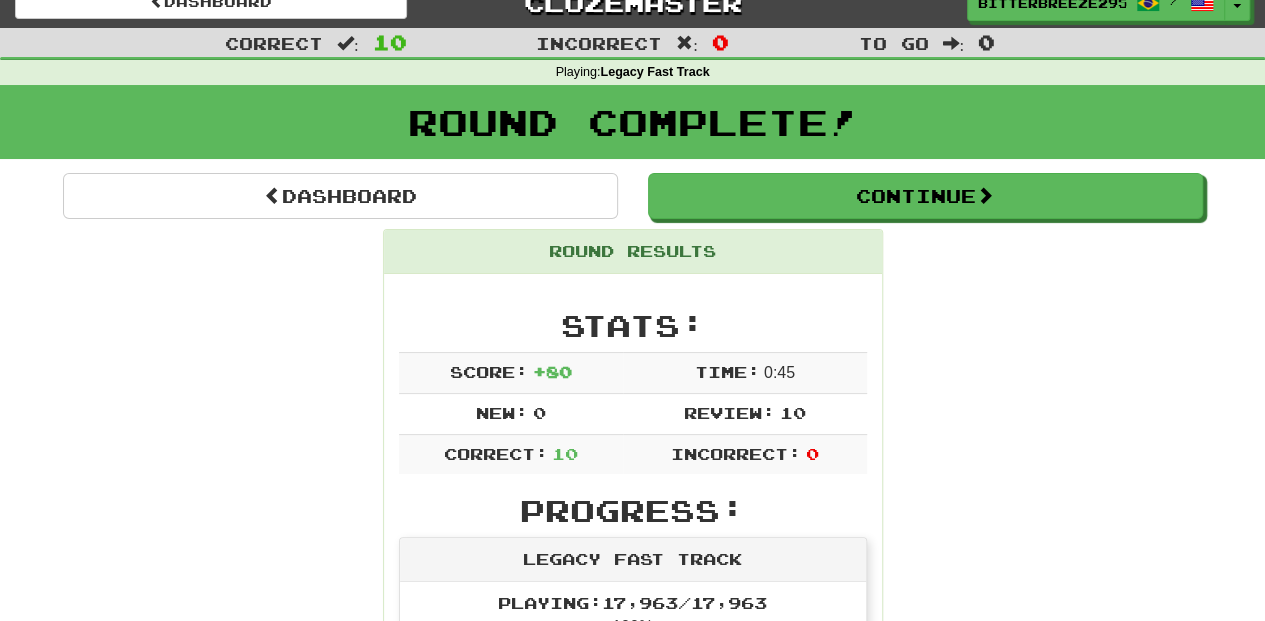 scroll, scrollTop: 0, scrollLeft: 0, axis: both 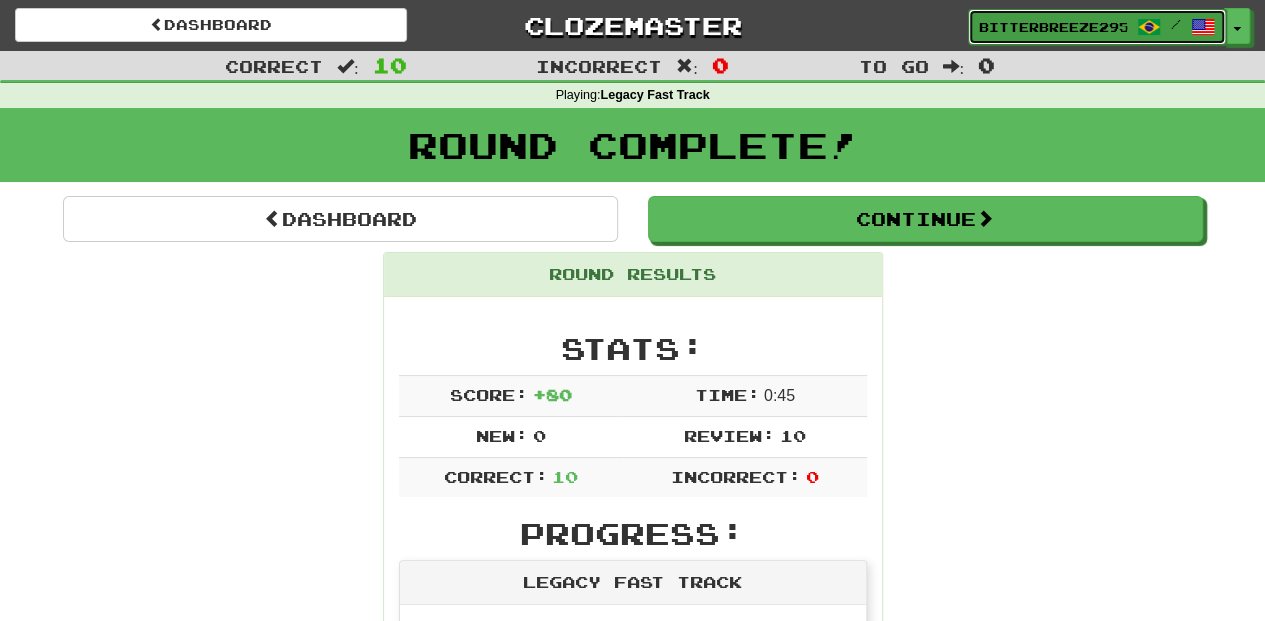click on "BitterBreeze2956" at bounding box center [1053, 27] 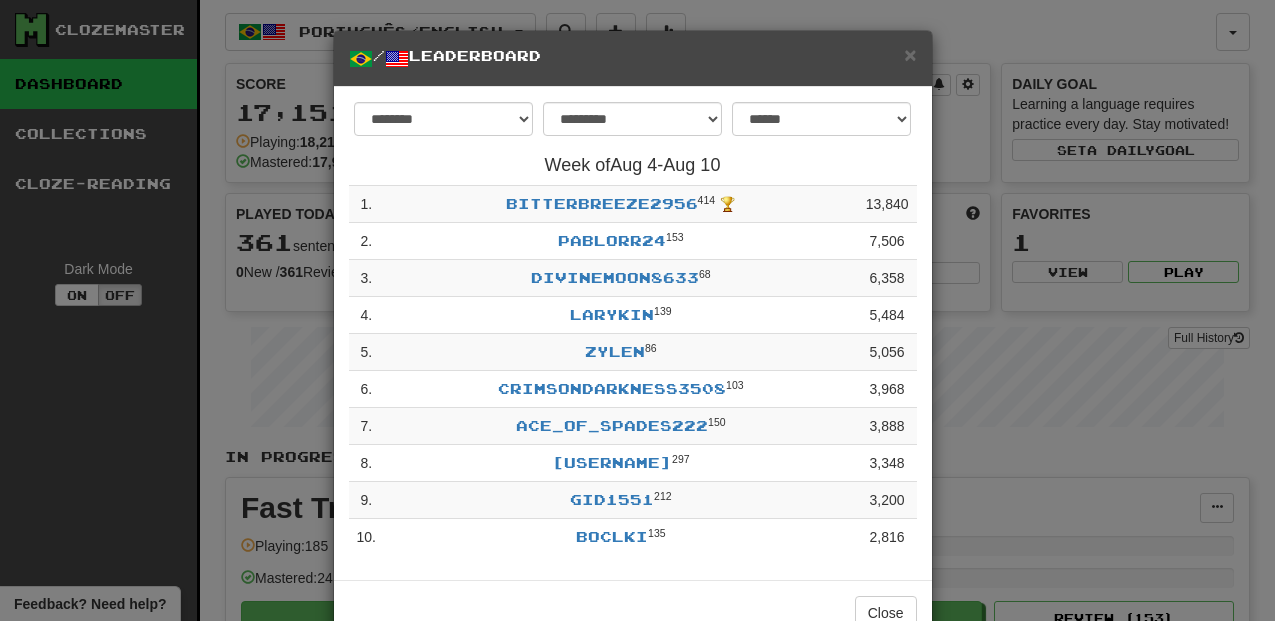 select on "**********" 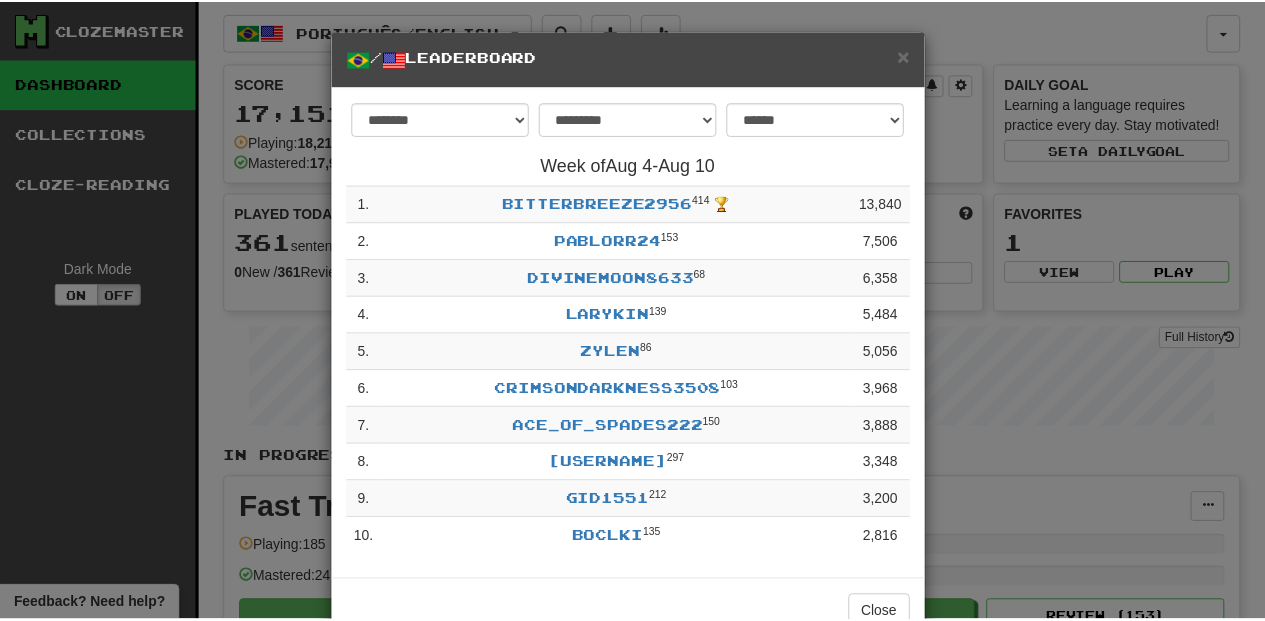 scroll, scrollTop: 0, scrollLeft: 0, axis: both 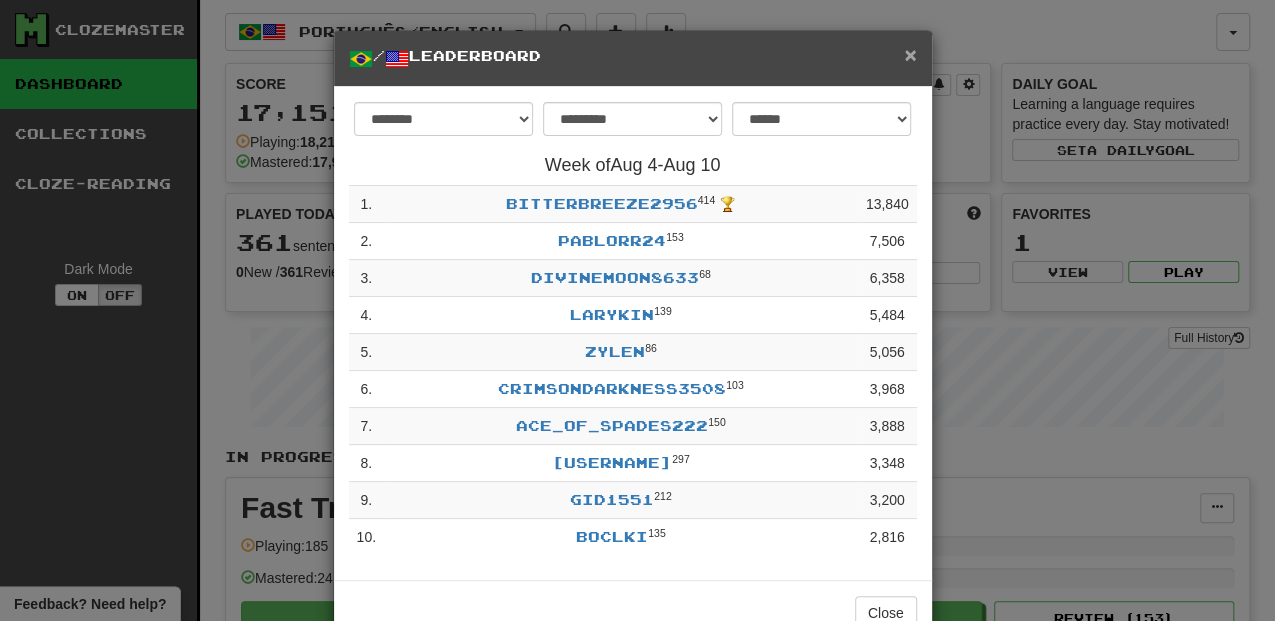 click on "×" at bounding box center (910, 54) 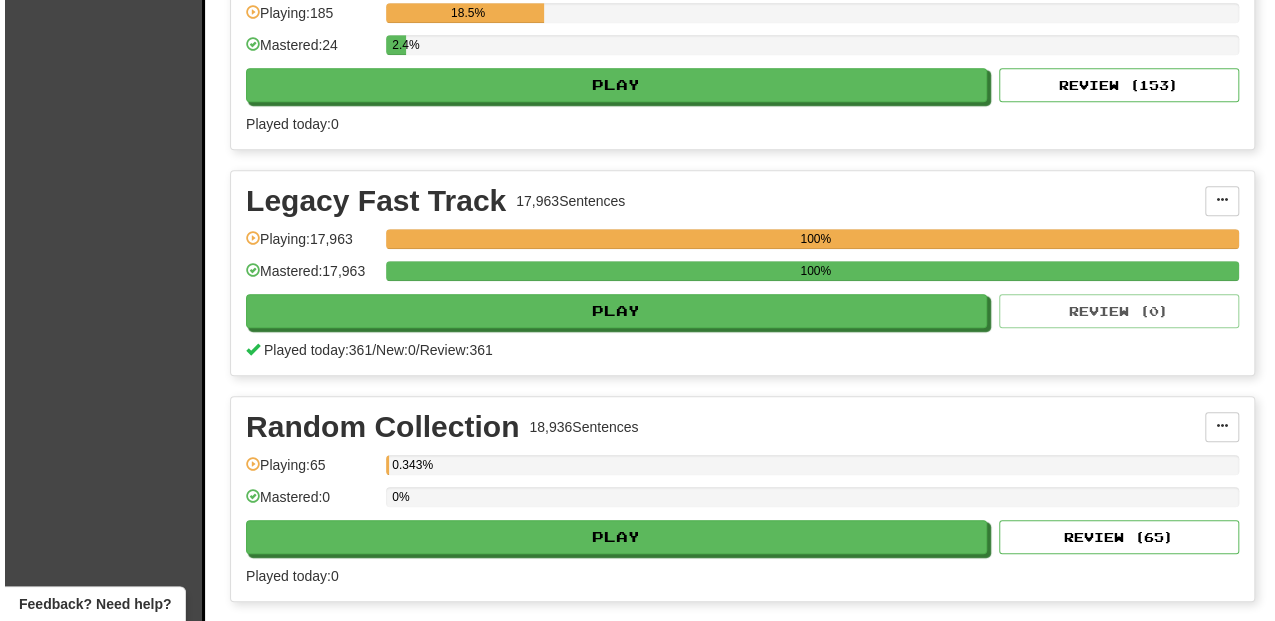 scroll, scrollTop: 600, scrollLeft: 0, axis: vertical 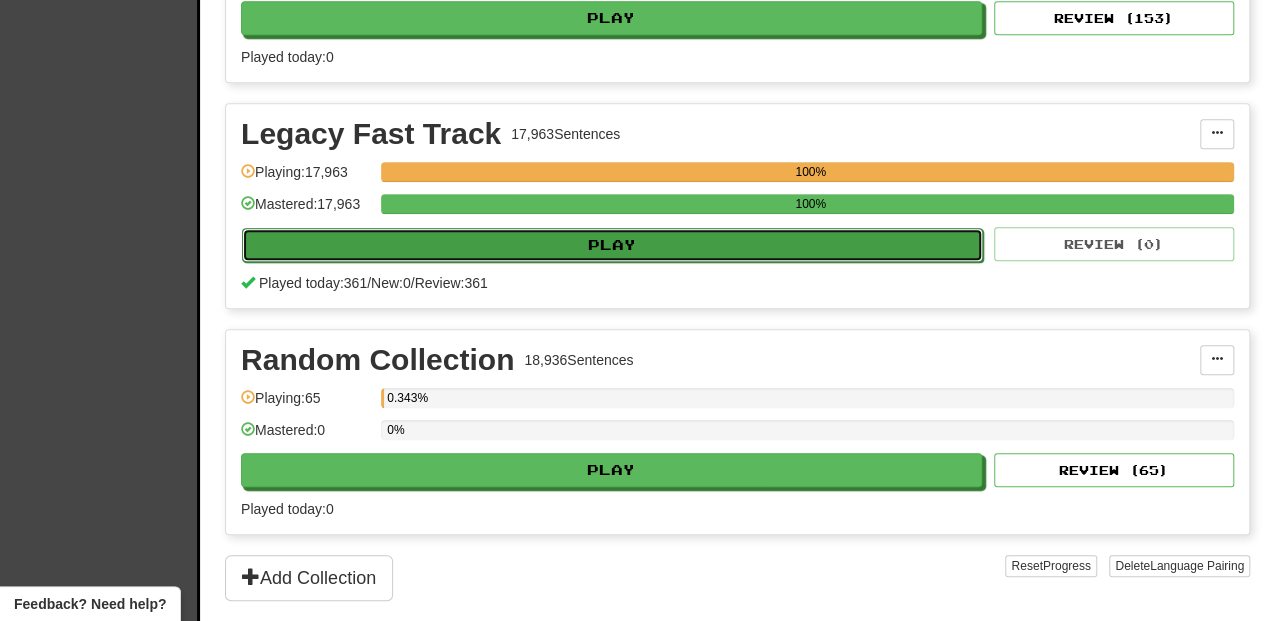 click on "Play" at bounding box center [612, 245] 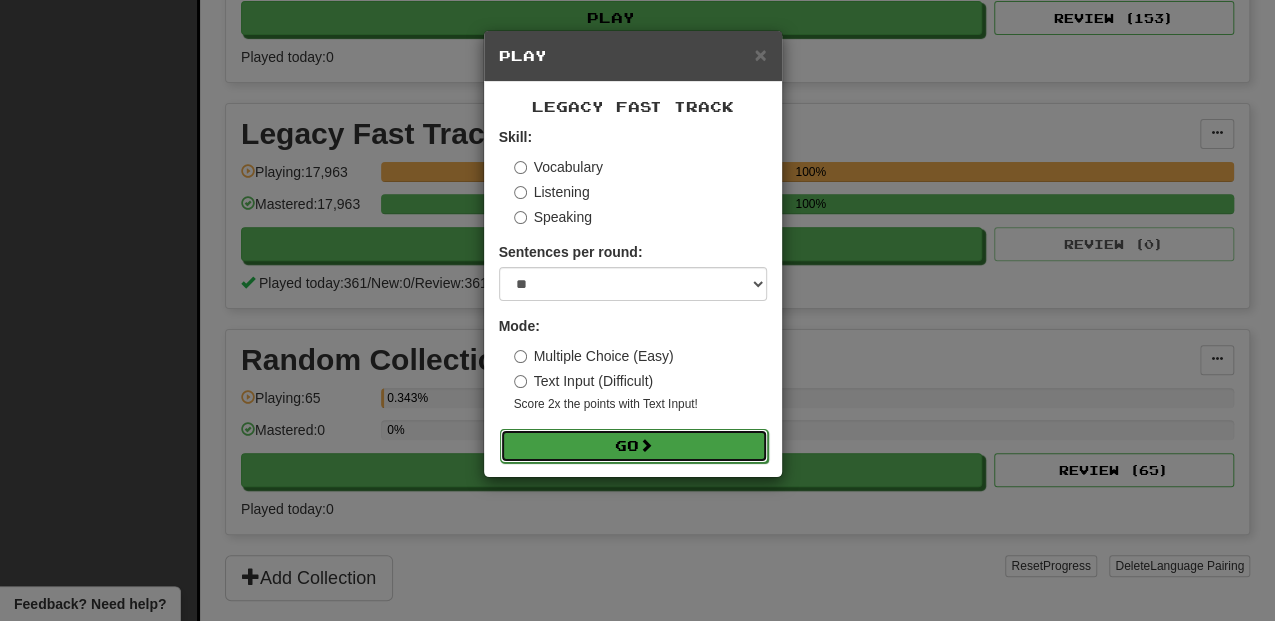click on "Go" at bounding box center [634, 446] 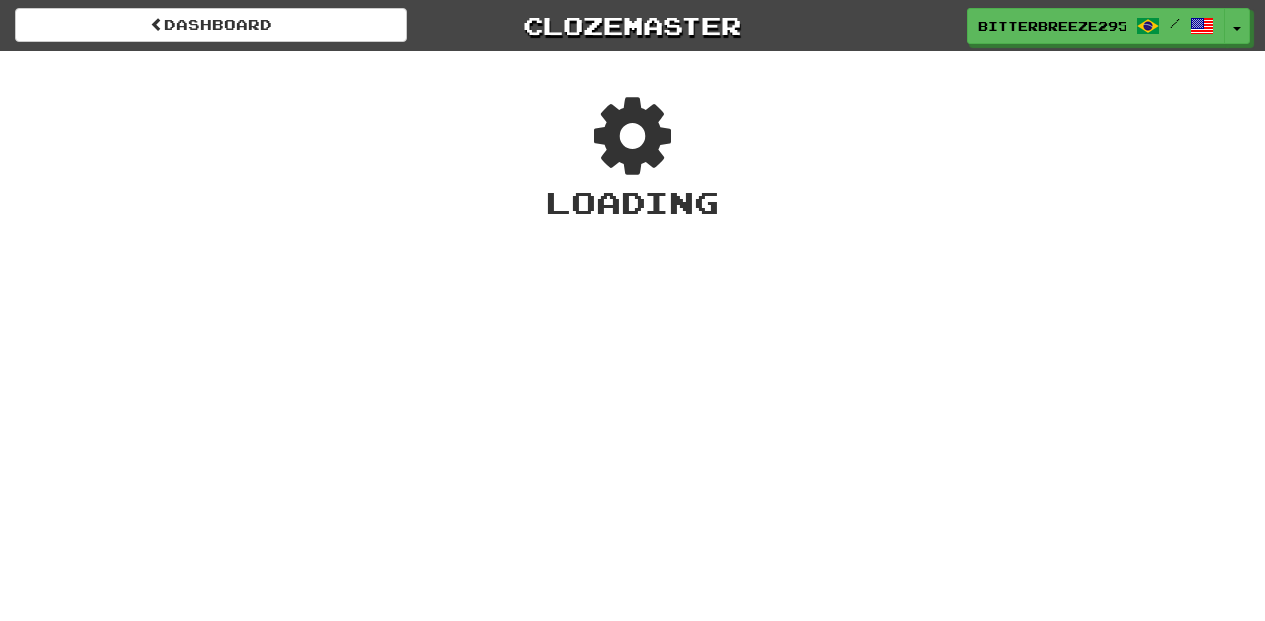 scroll, scrollTop: 0, scrollLeft: 0, axis: both 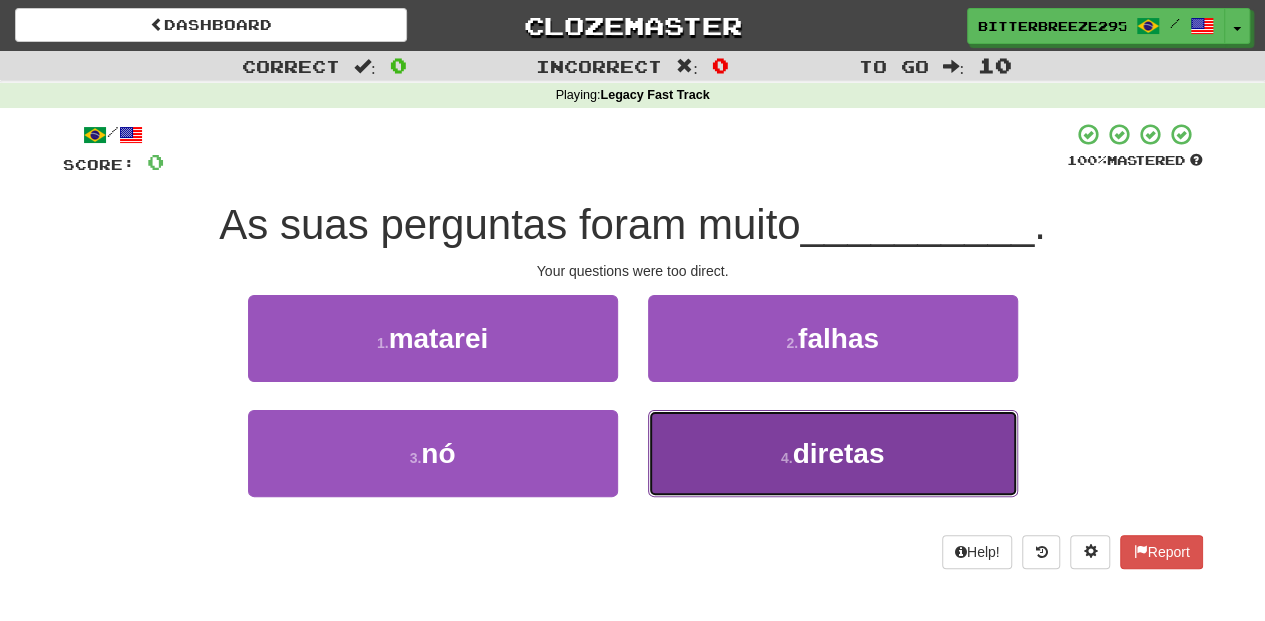 click on "4 .  diretas" at bounding box center (833, 453) 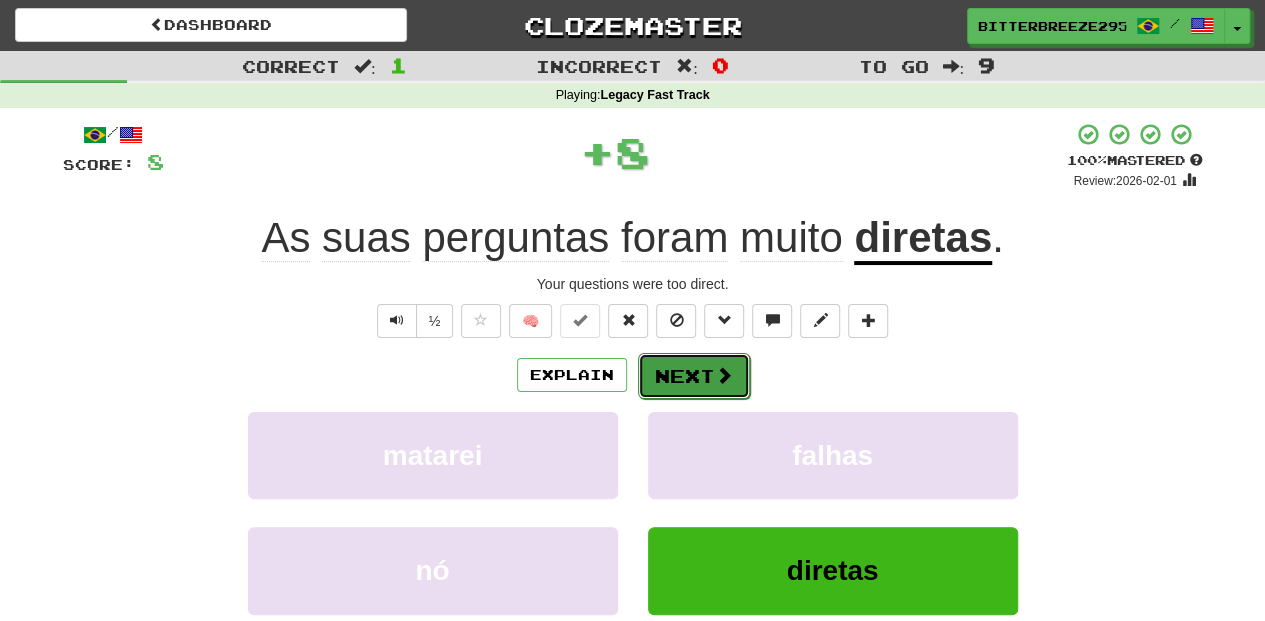 click on "Next" at bounding box center (694, 376) 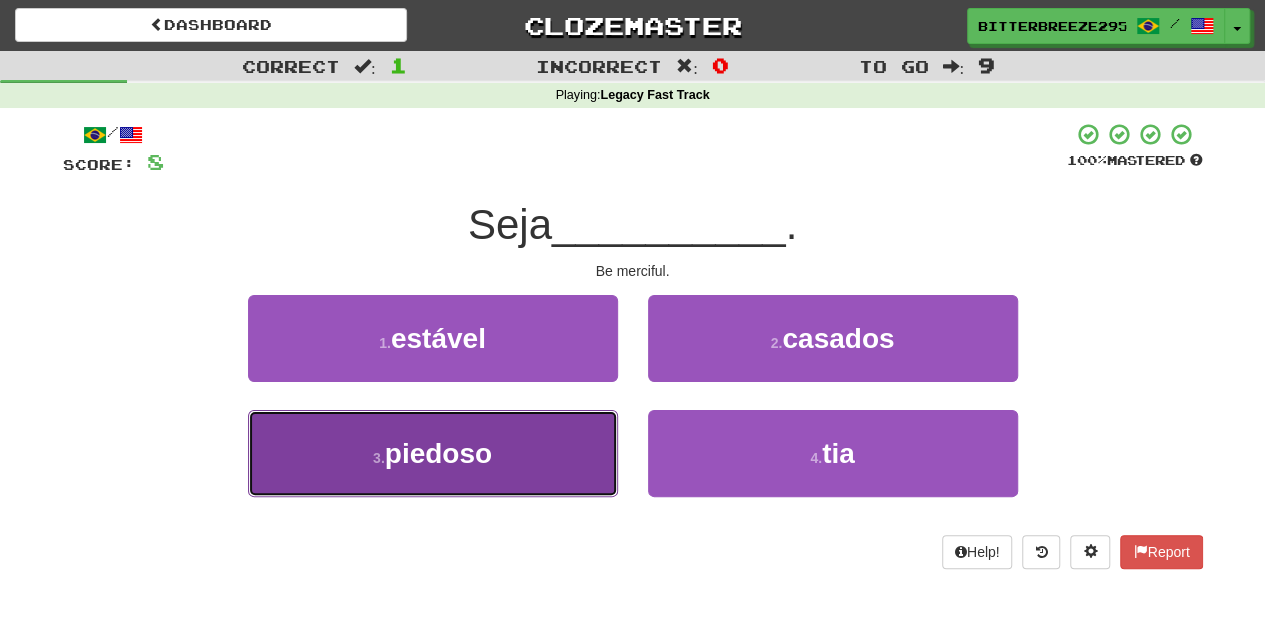 click on "3 .  piedoso" at bounding box center [433, 453] 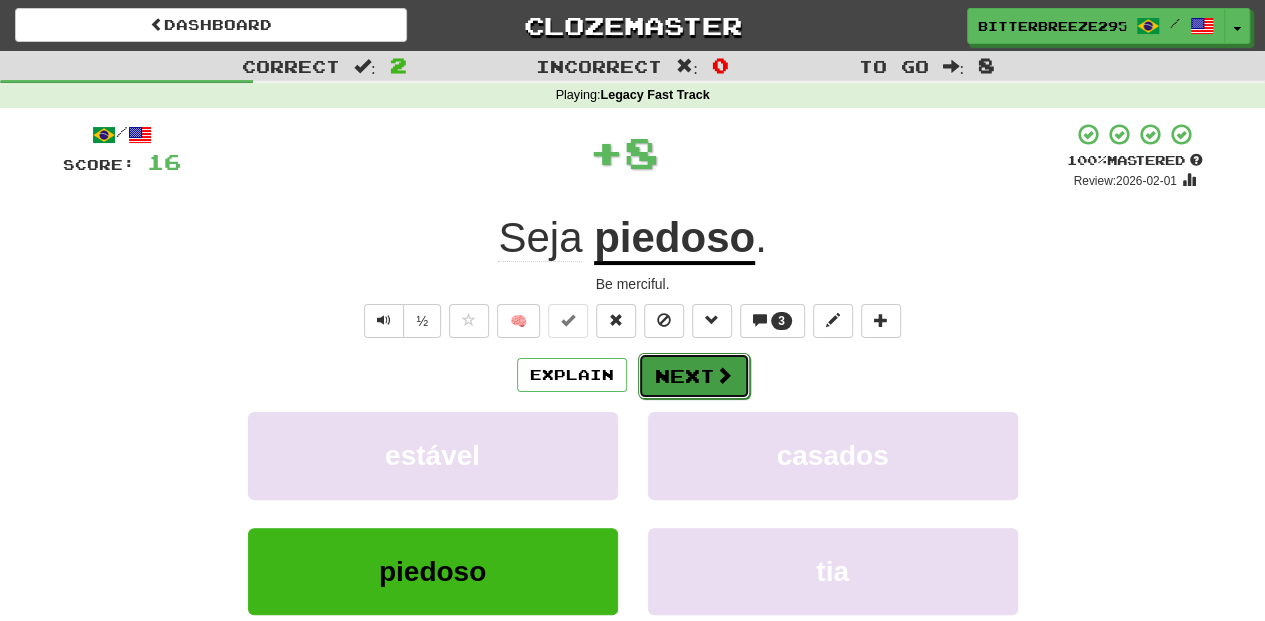 click on "Next" at bounding box center [694, 376] 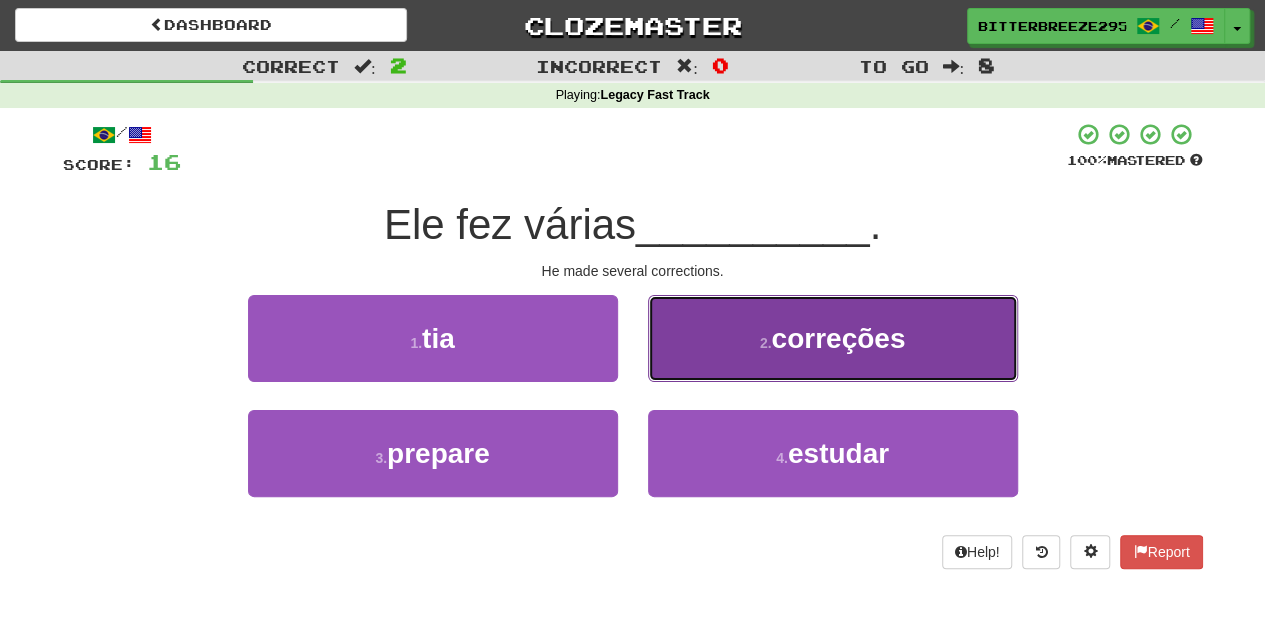 click on "2 .  correções" at bounding box center (833, 338) 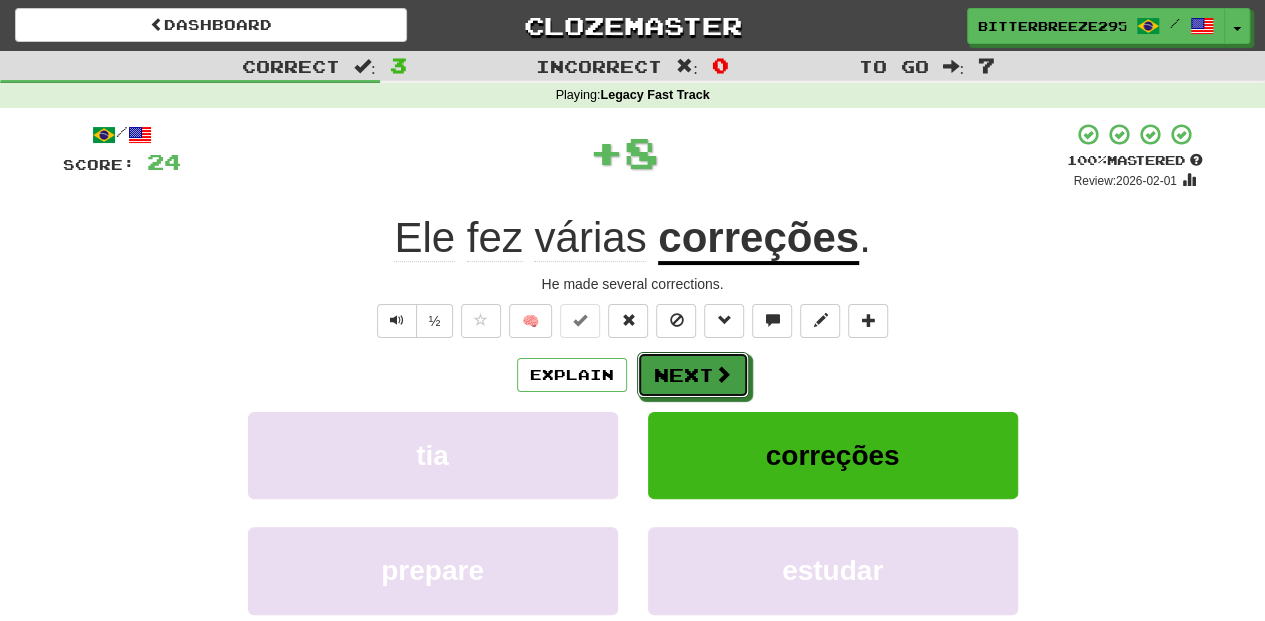 click on "Next" at bounding box center (693, 375) 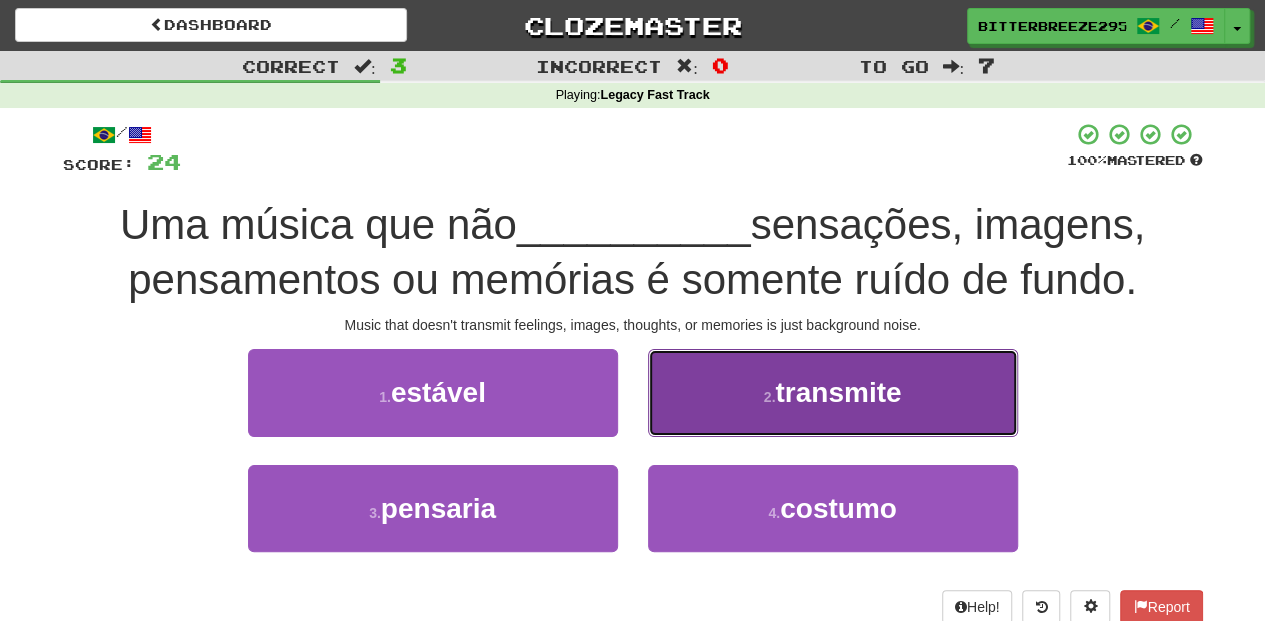 click on "2 .  transmite" at bounding box center [833, 392] 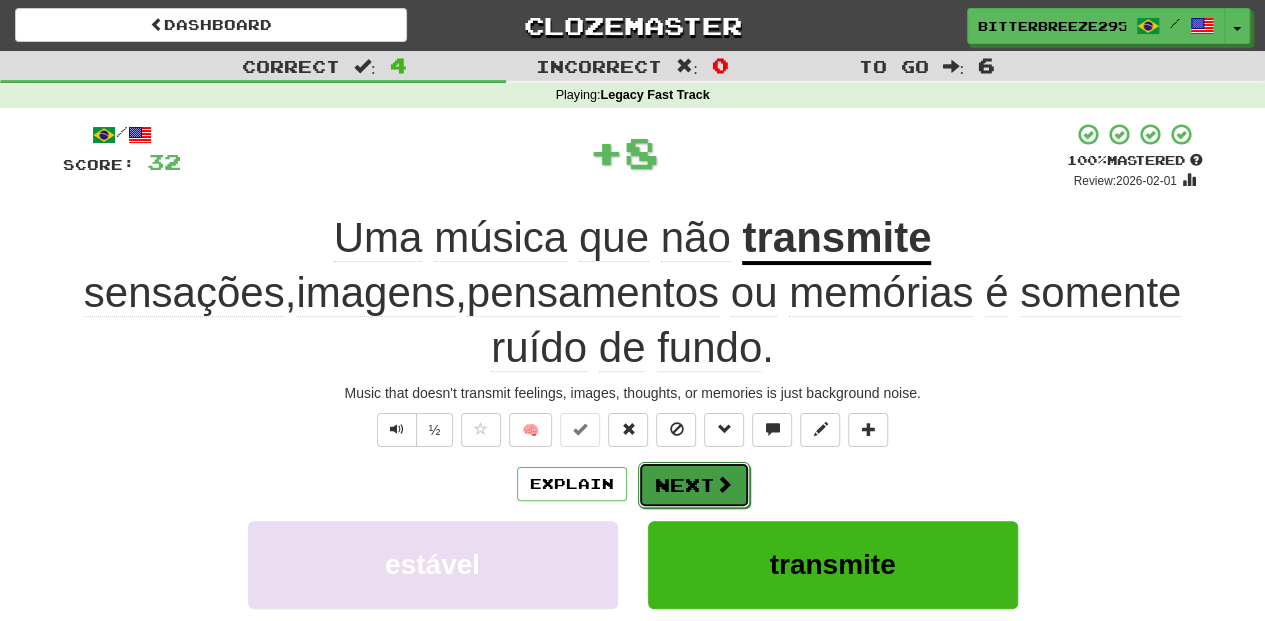 click on "Next" at bounding box center (694, 485) 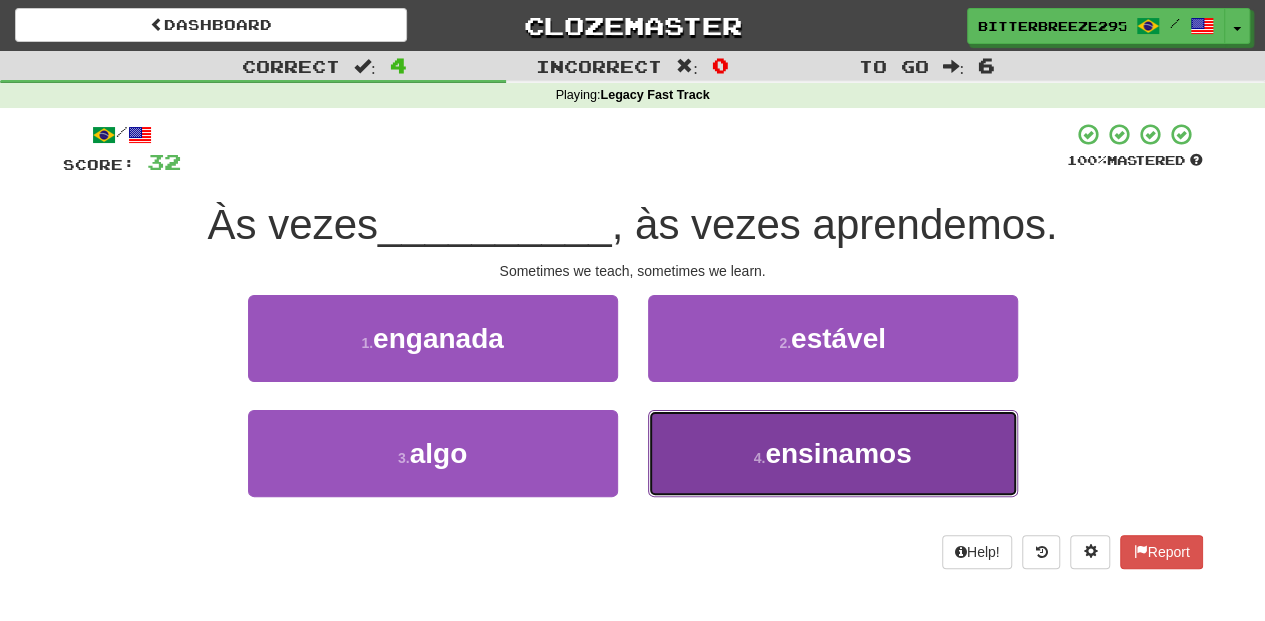 click on "4 .  ensinamos" at bounding box center [833, 453] 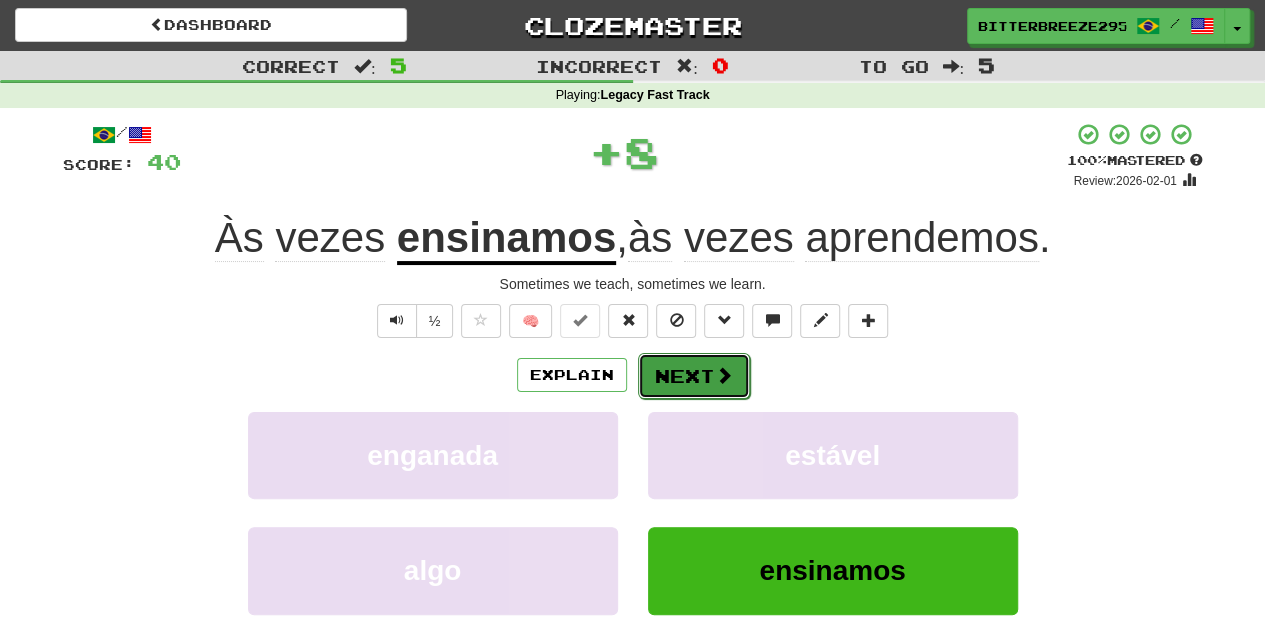 click on "Next" at bounding box center (694, 376) 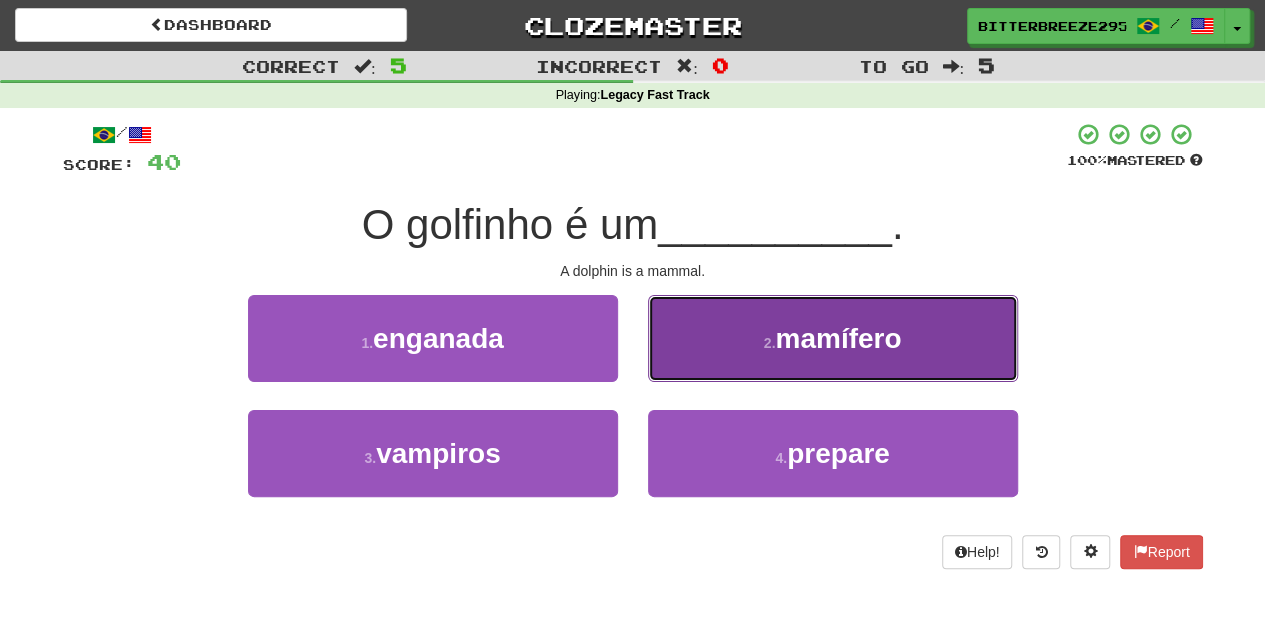 click on "2 .  mamífero" at bounding box center [833, 338] 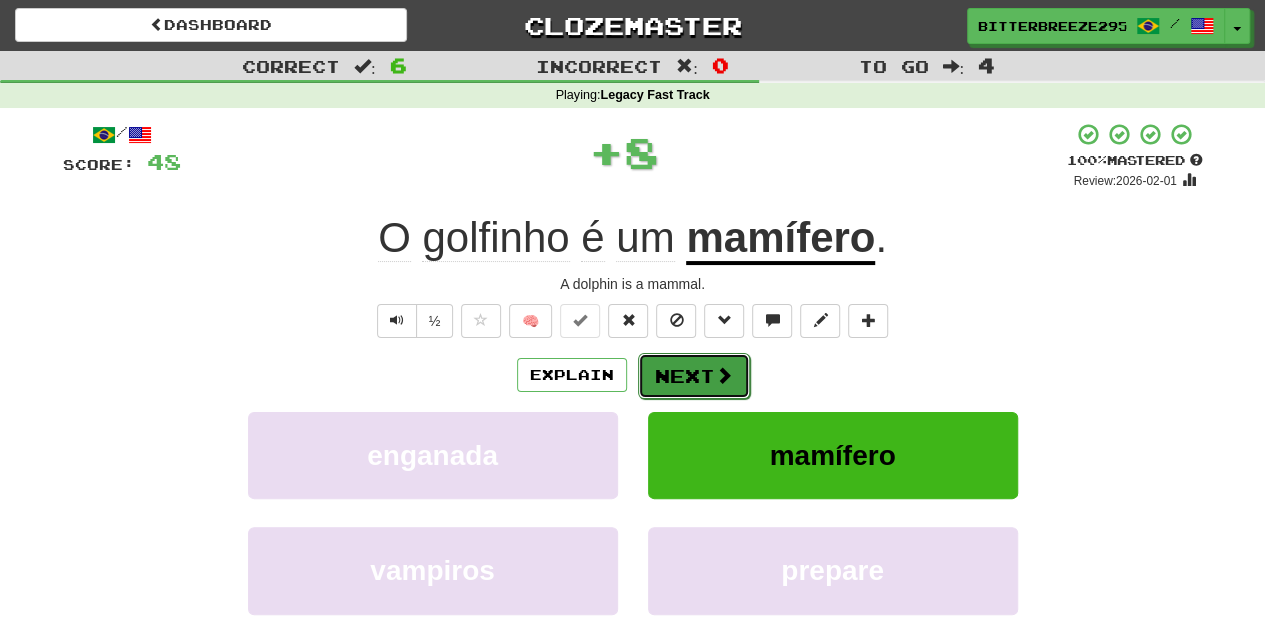 click on "Next" at bounding box center [694, 376] 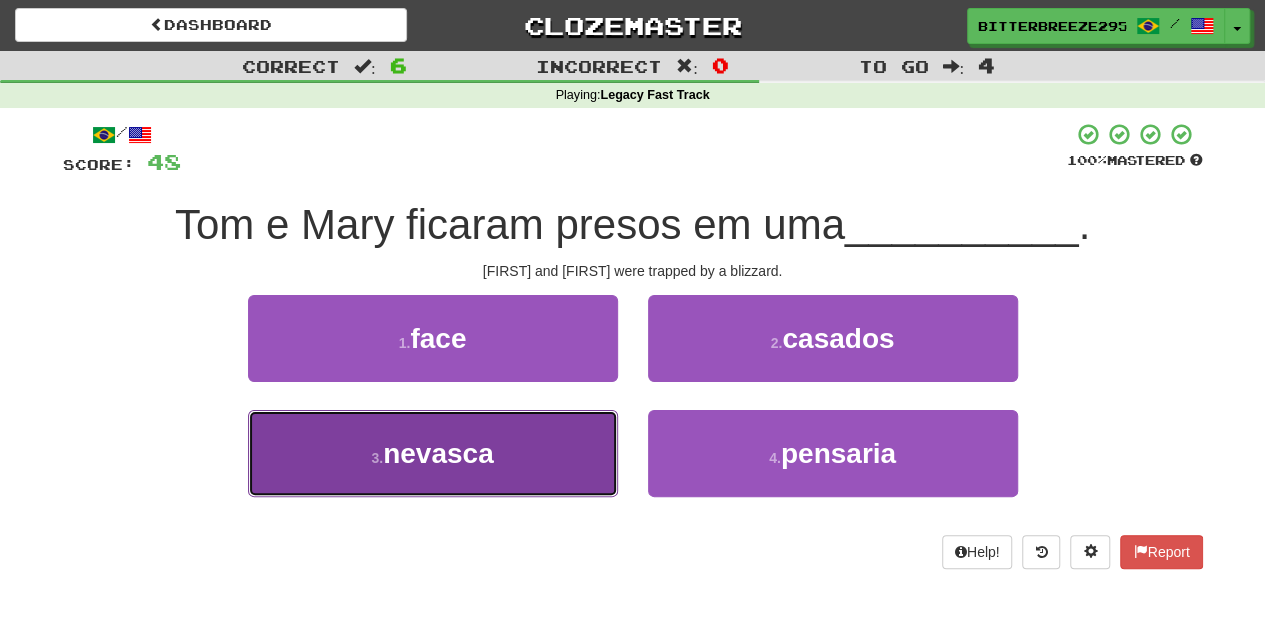 click on "3 .  nevasca" at bounding box center (433, 453) 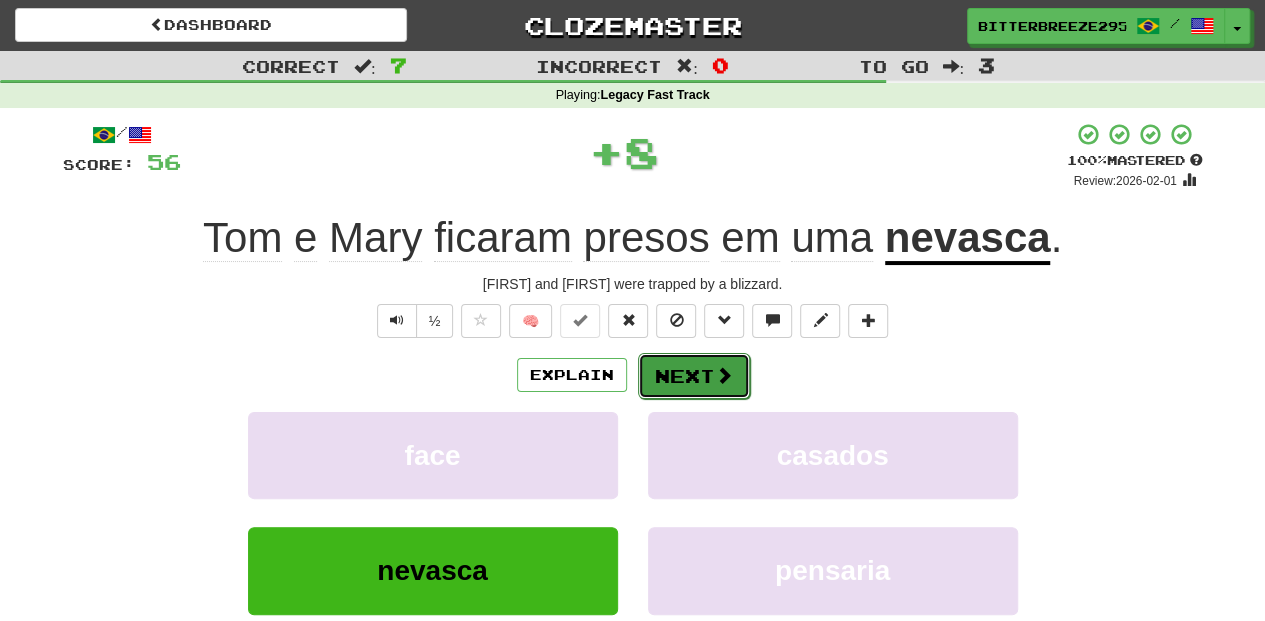 click on "Next" at bounding box center [694, 376] 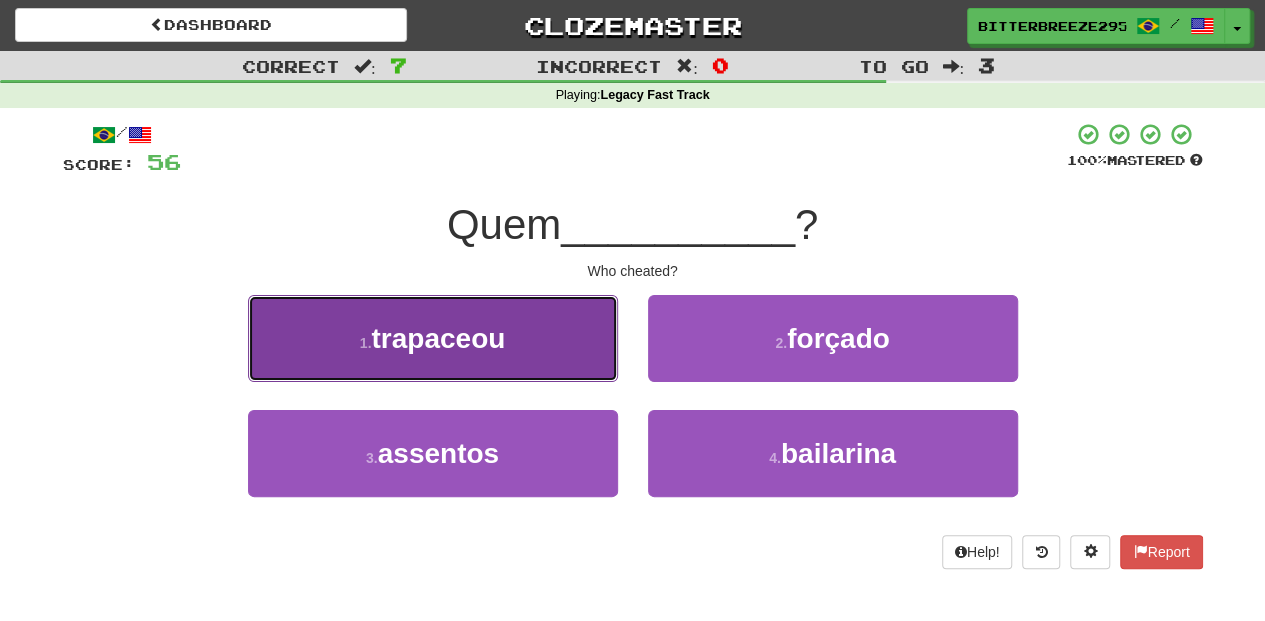 click on "1 .  trapaceou" at bounding box center (433, 338) 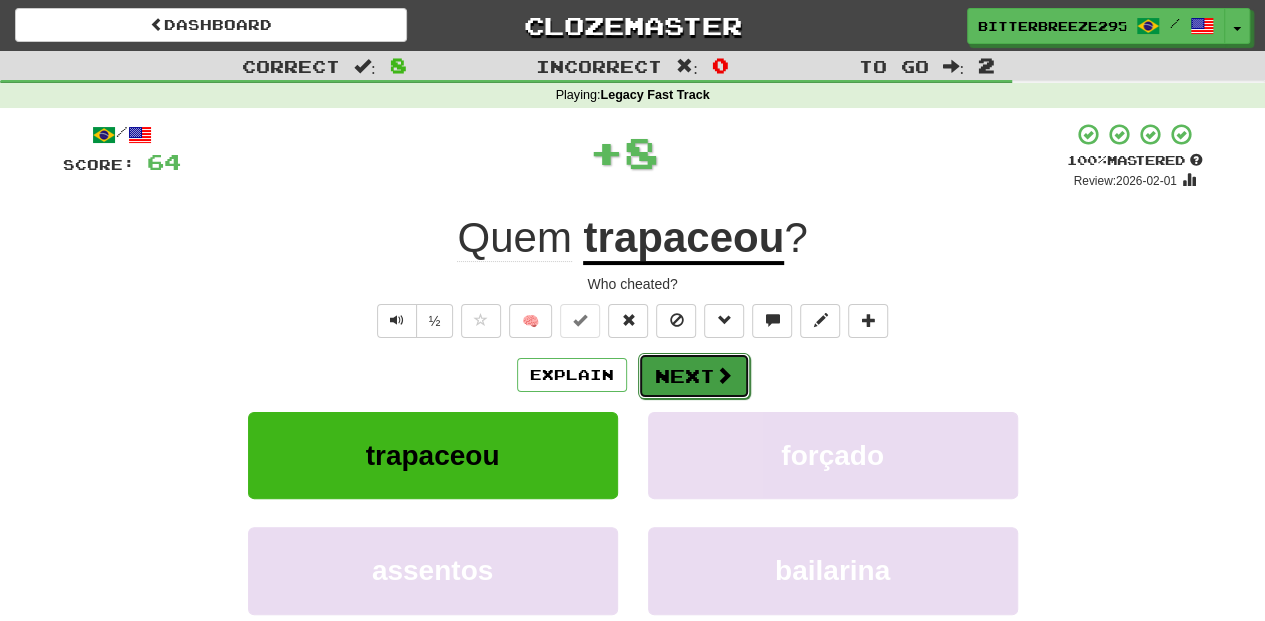 click on "Next" at bounding box center (694, 376) 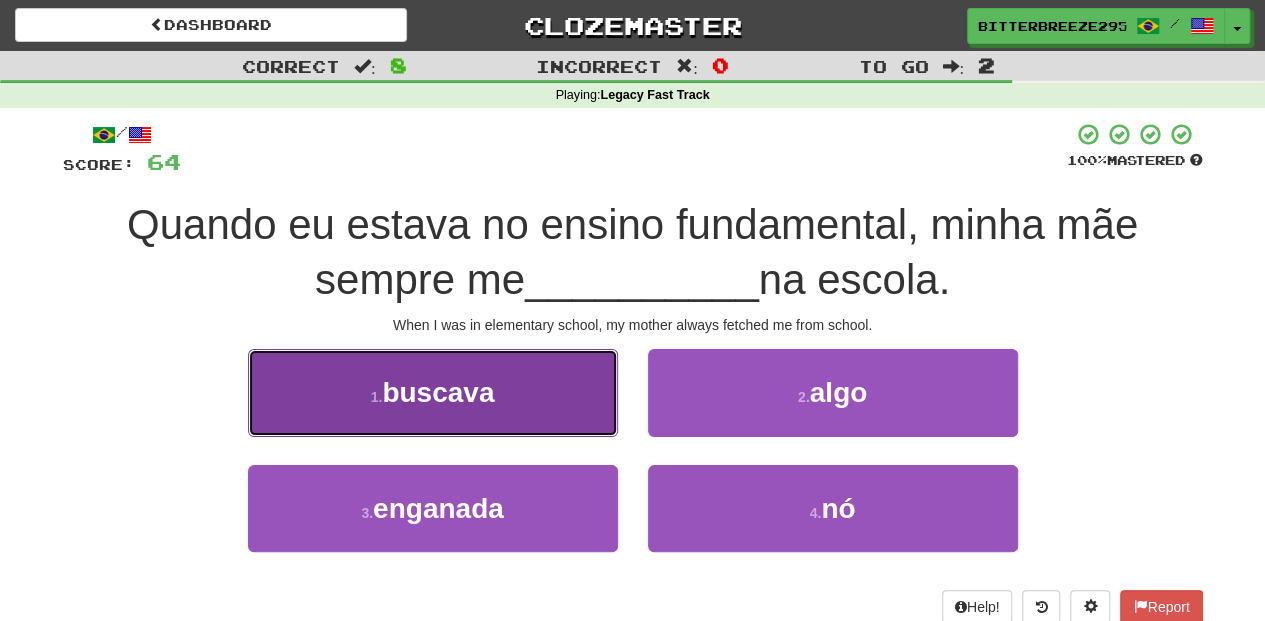 click on "1 .  buscava" at bounding box center [433, 392] 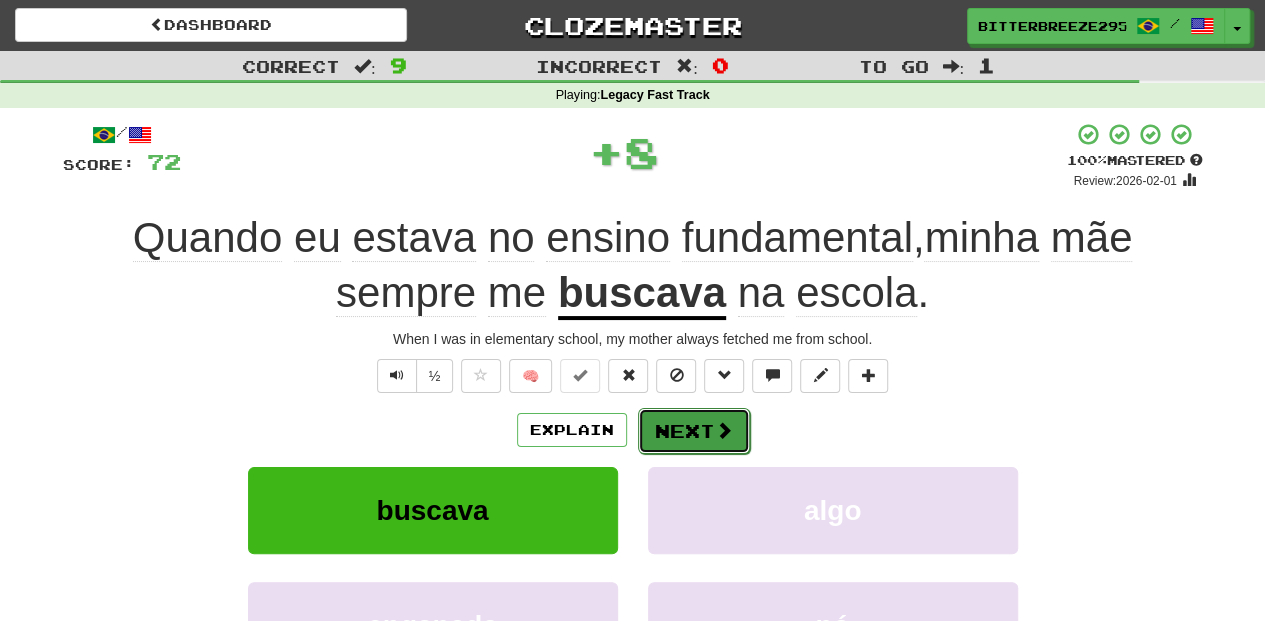 click on "Next" at bounding box center [694, 431] 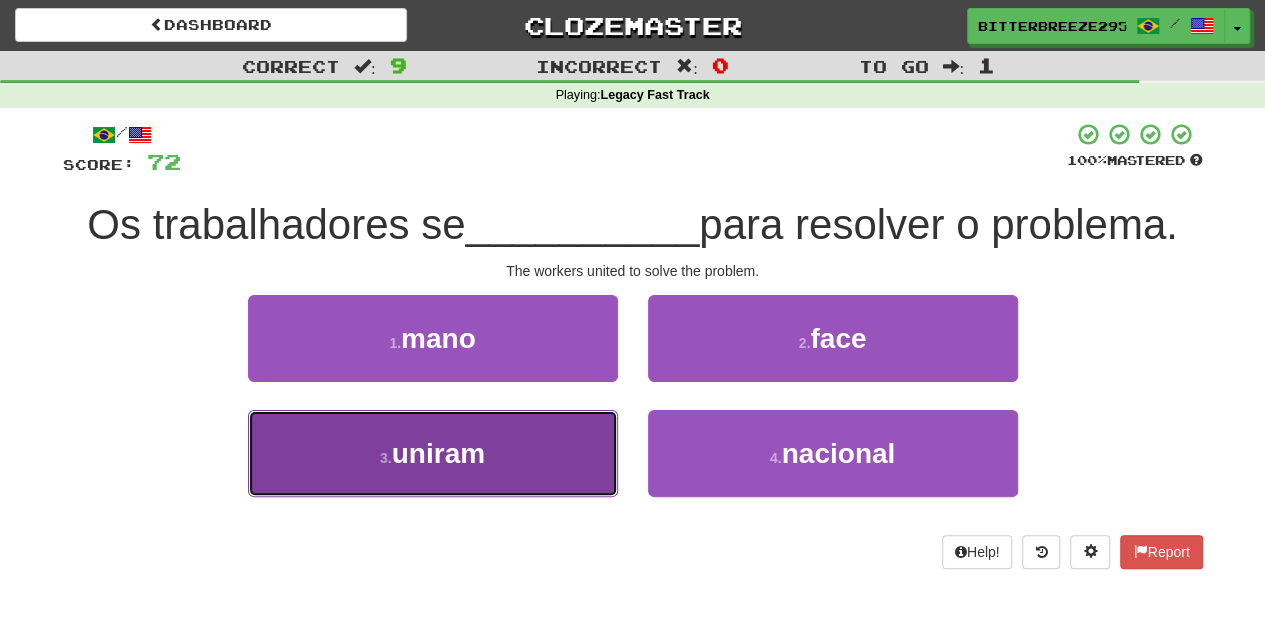 click on "3 .  uniram" at bounding box center (433, 453) 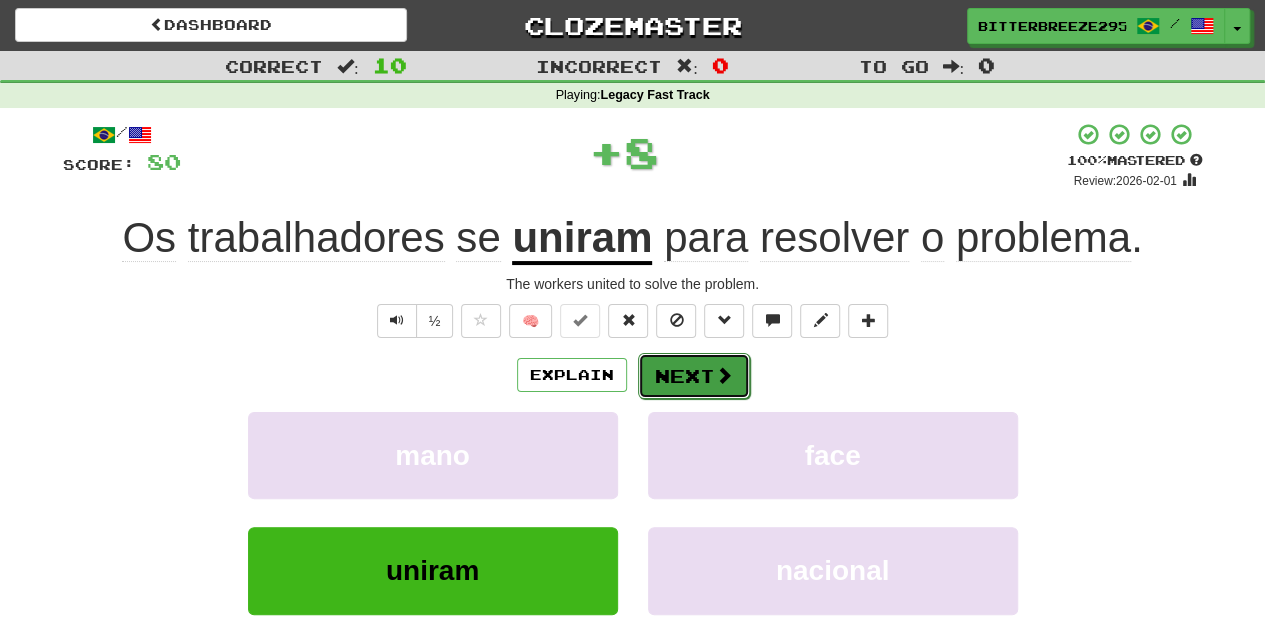 click on "Next" at bounding box center [694, 376] 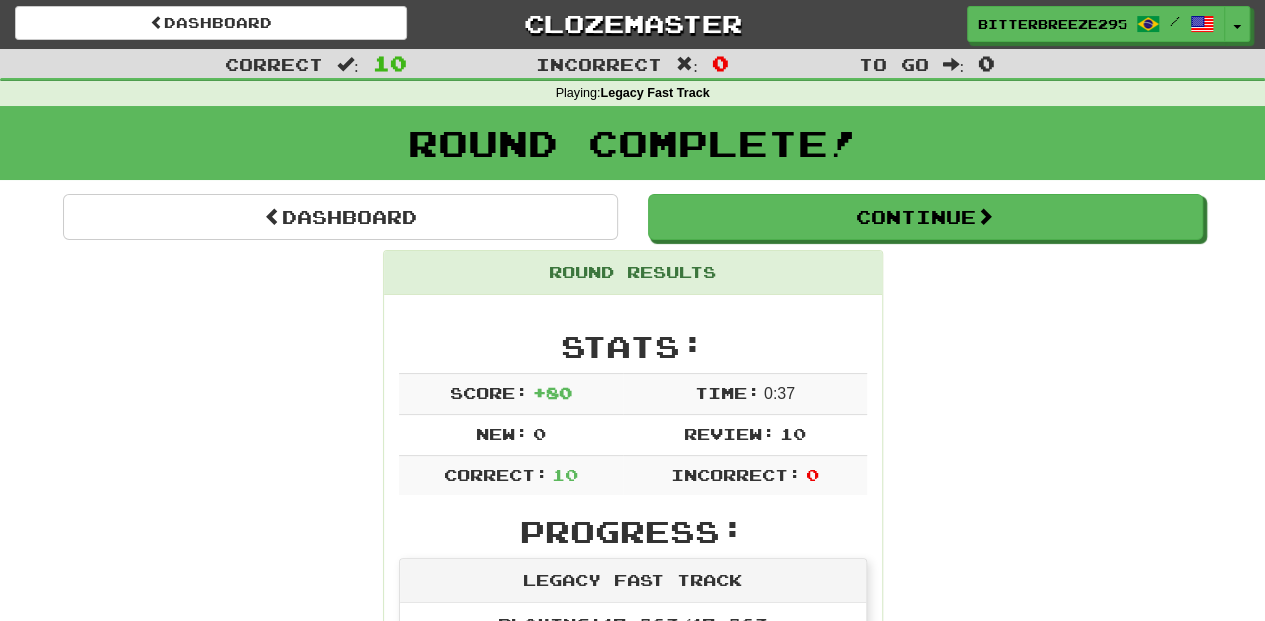 scroll, scrollTop: 0, scrollLeft: 0, axis: both 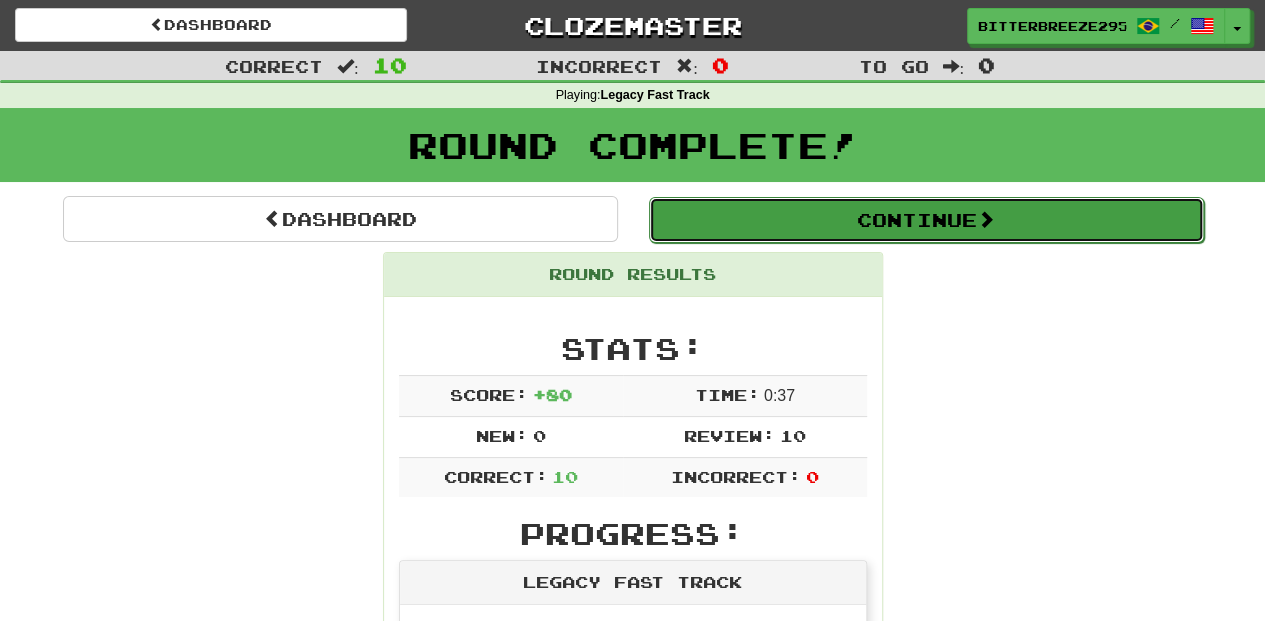 click on "Continue" at bounding box center [926, 220] 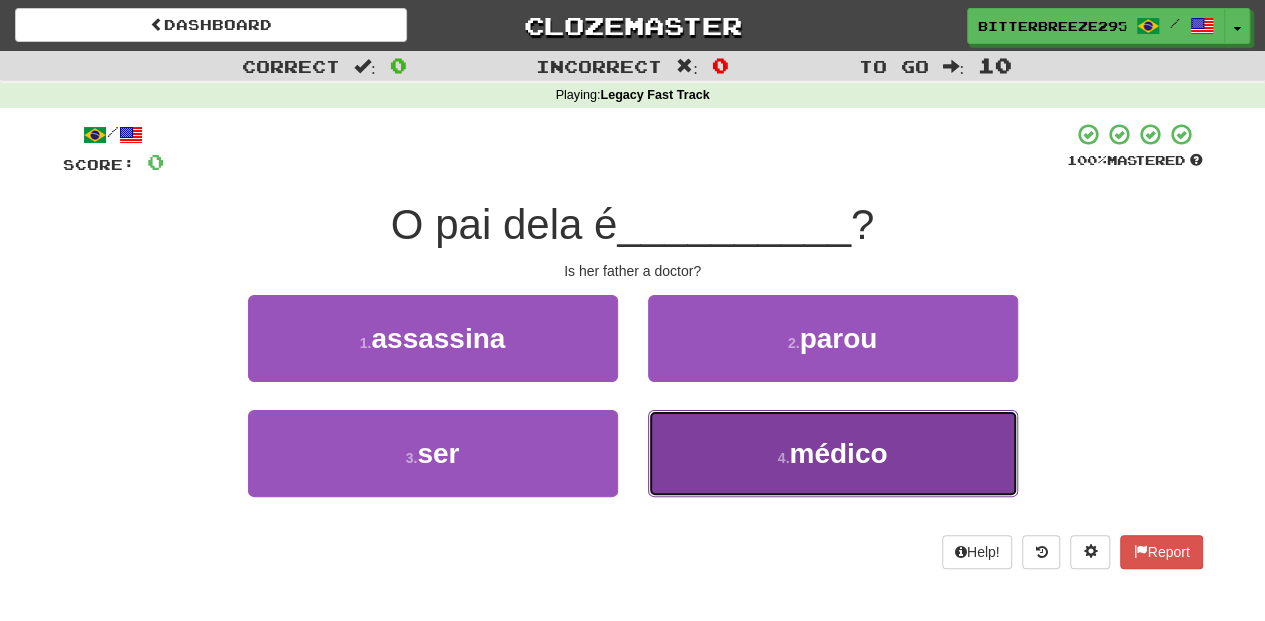click on "4 .  médico" at bounding box center [833, 453] 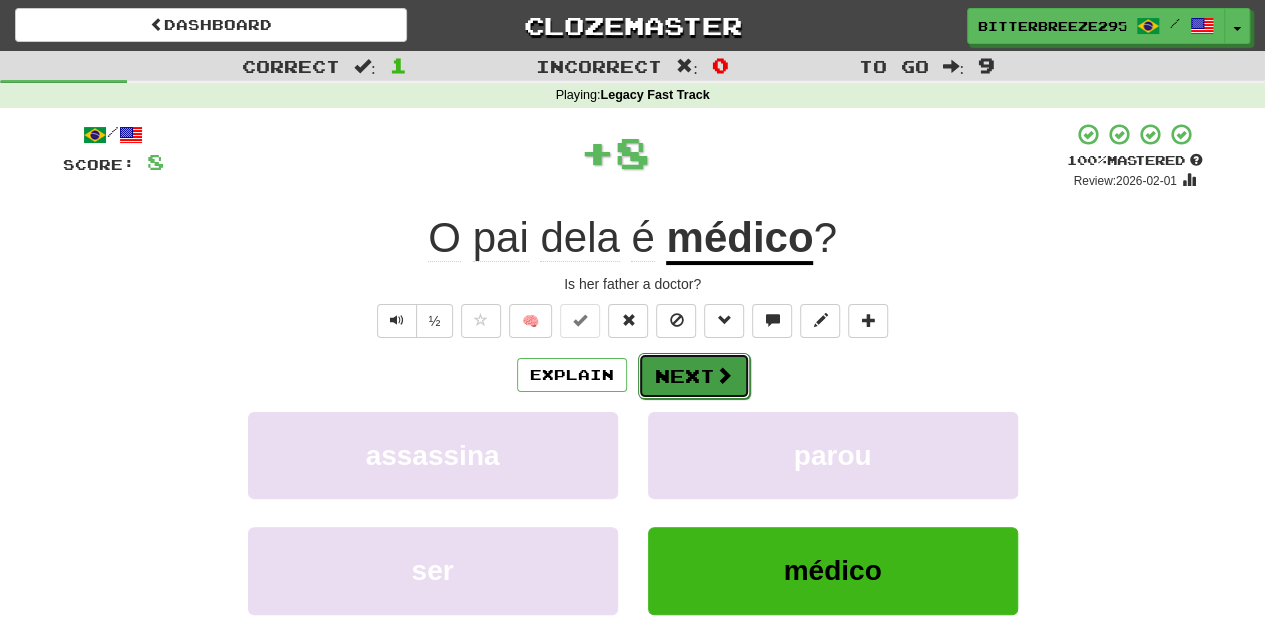 click on "Next" at bounding box center [694, 376] 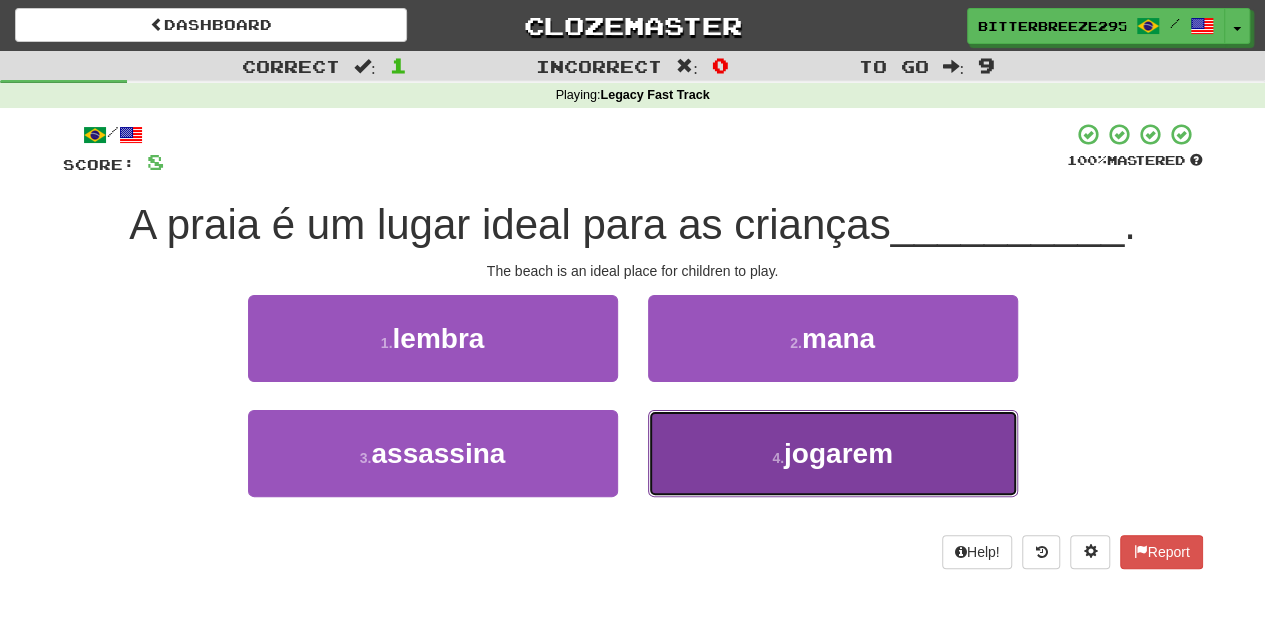 click on "4 .  jogarem" at bounding box center (833, 453) 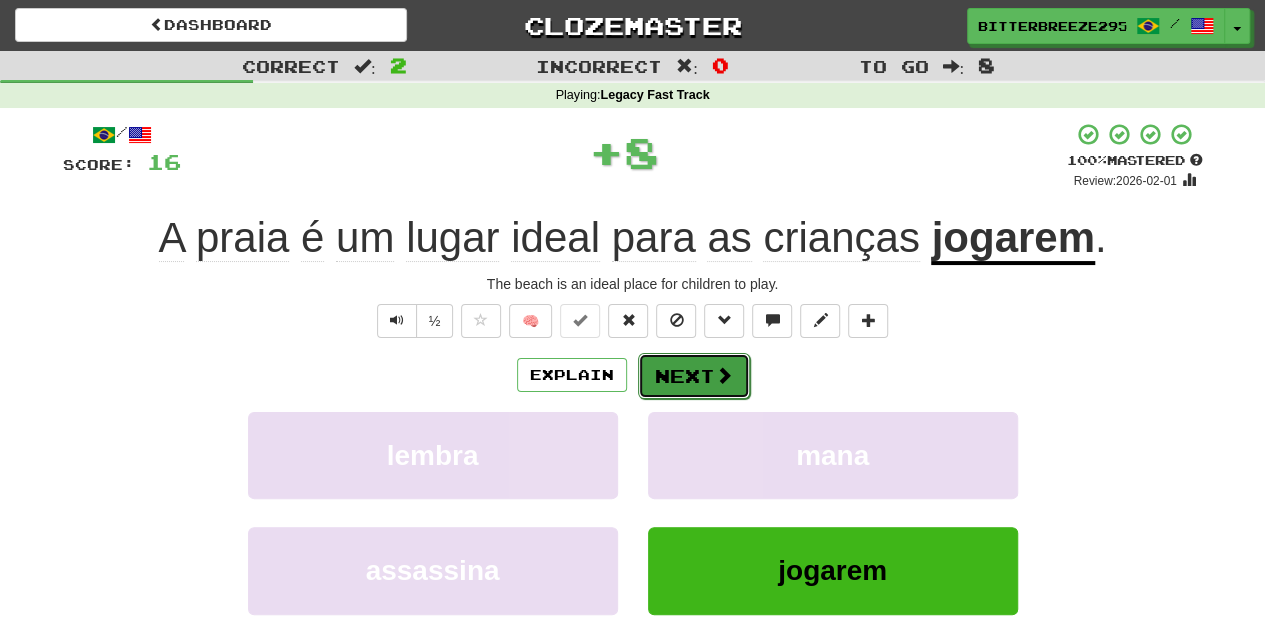 click on "Next" at bounding box center (694, 376) 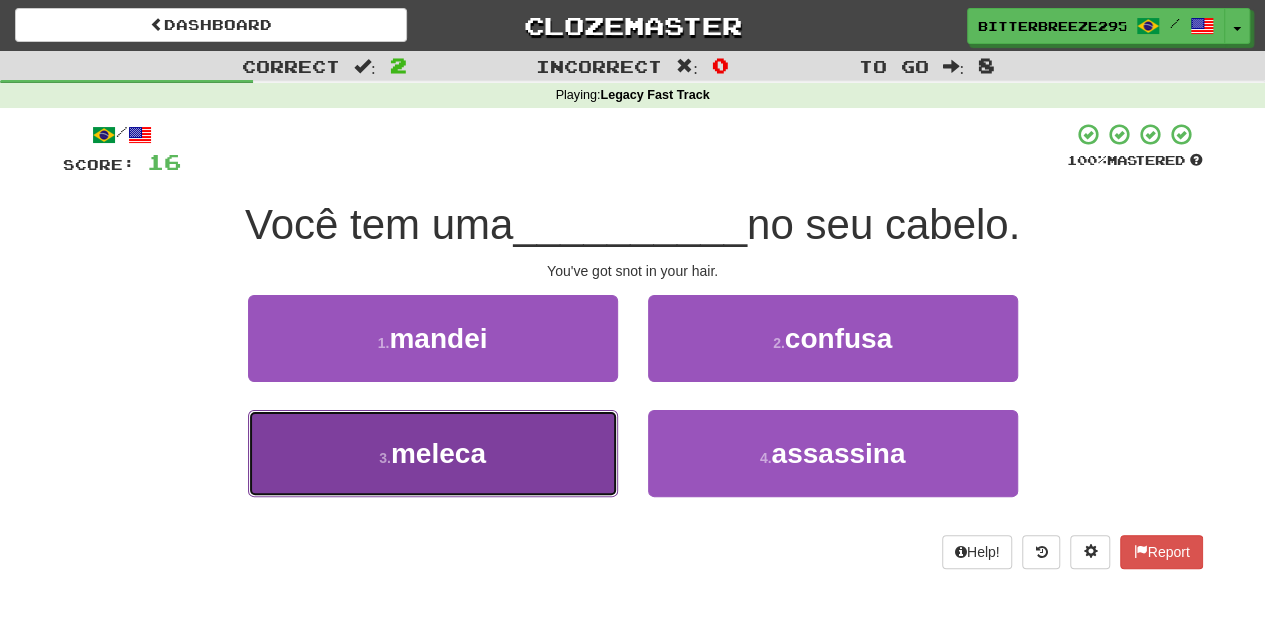 click on "3 .  meleca" at bounding box center [433, 453] 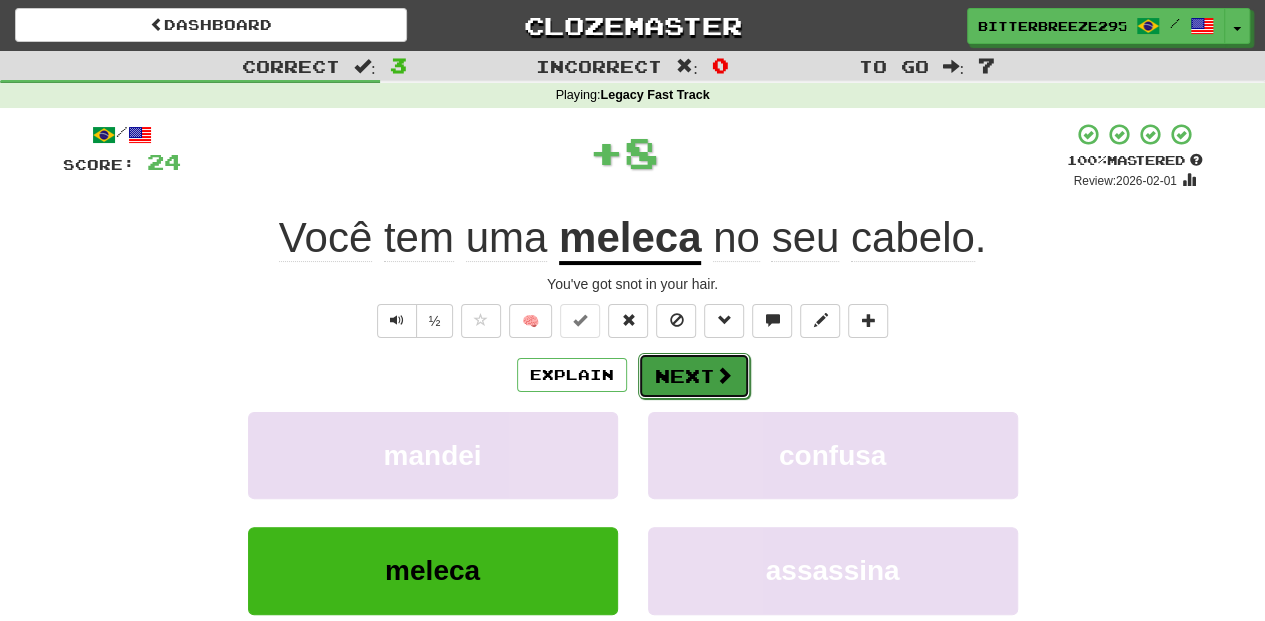 click on "Next" at bounding box center (694, 376) 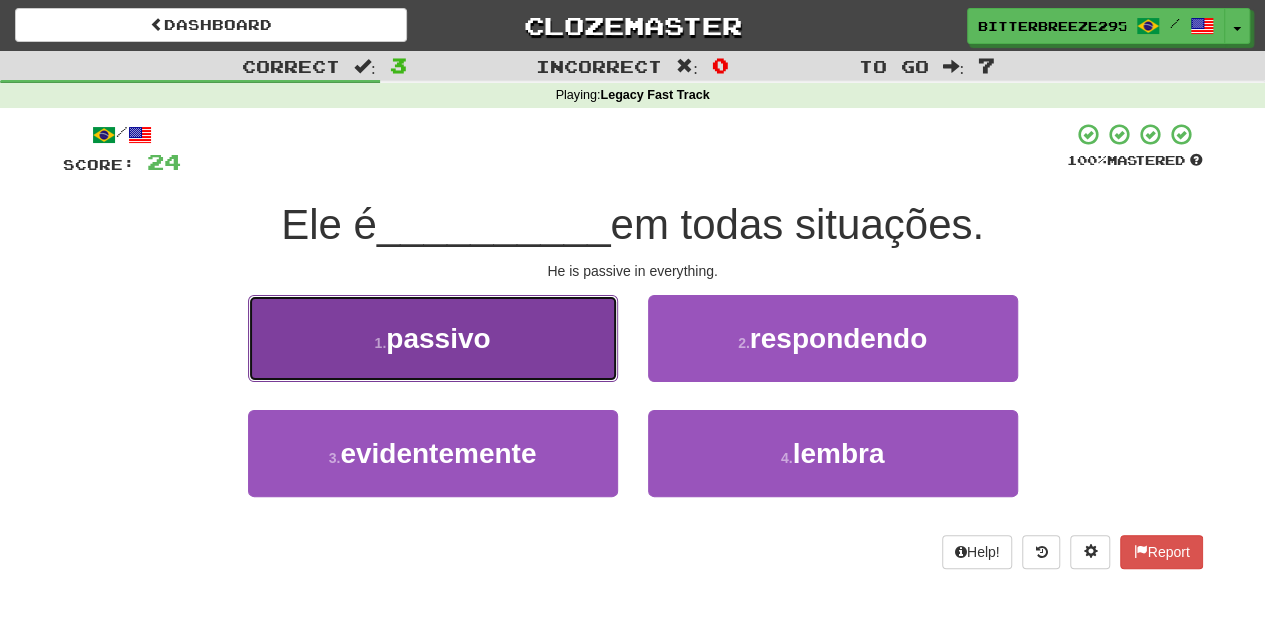 click on "1 .  passivo" at bounding box center [433, 338] 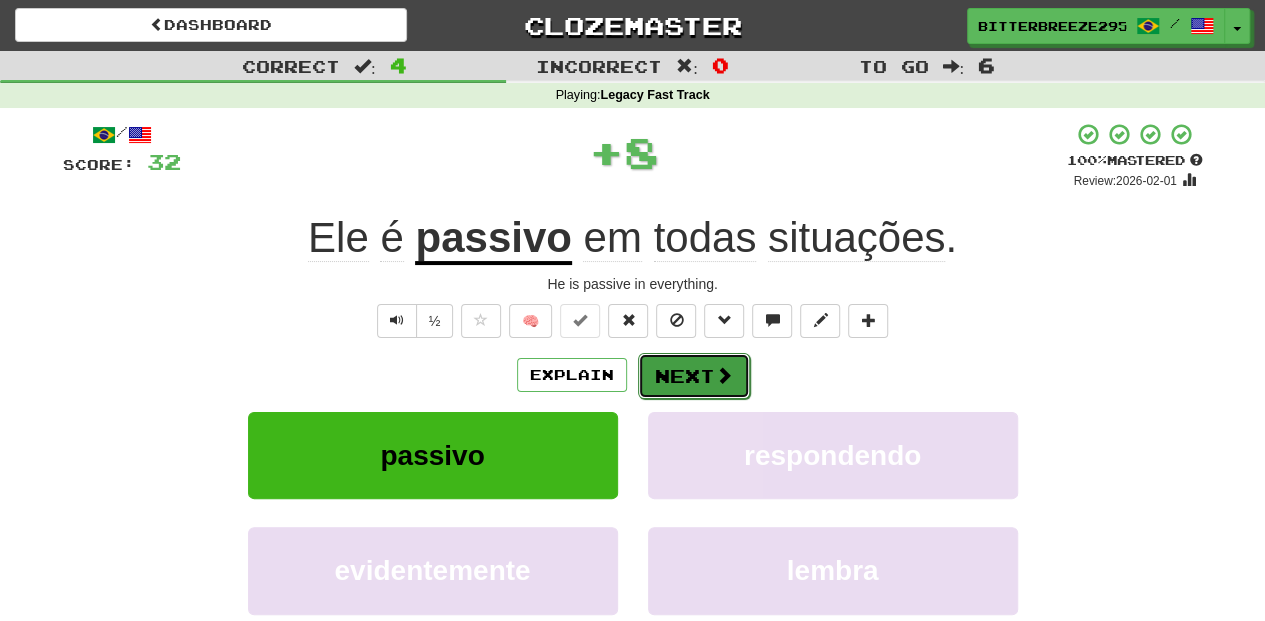 click on "Next" at bounding box center (694, 376) 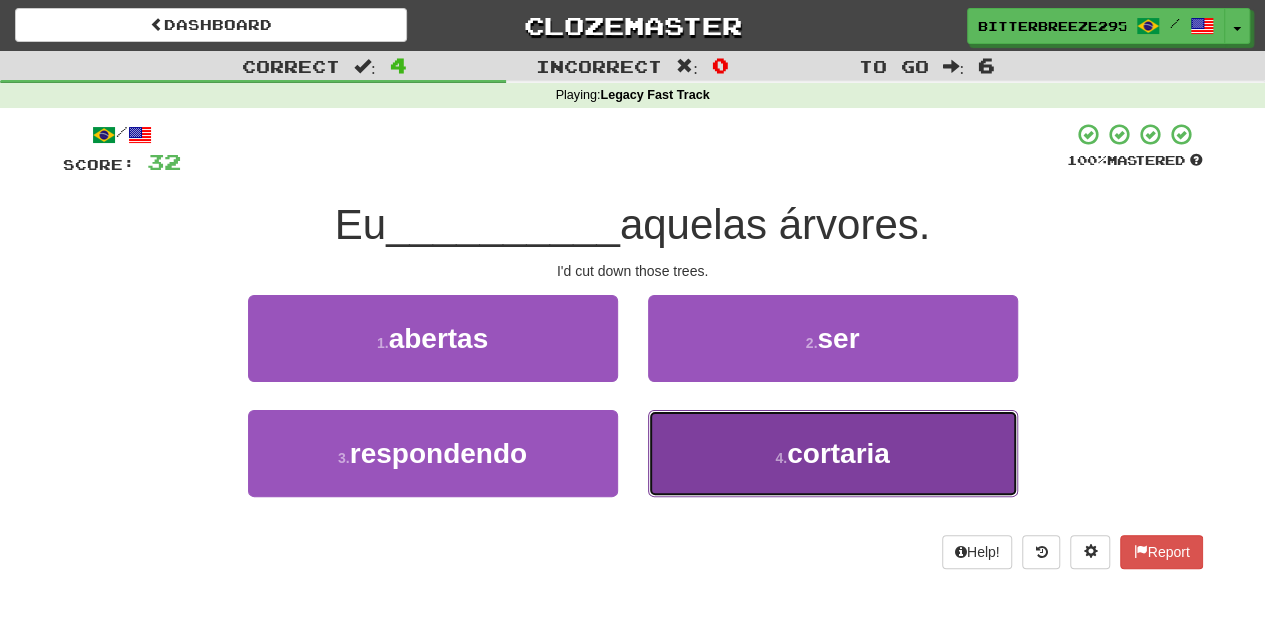 click on "4 .  cortaria" at bounding box center (833, 453) 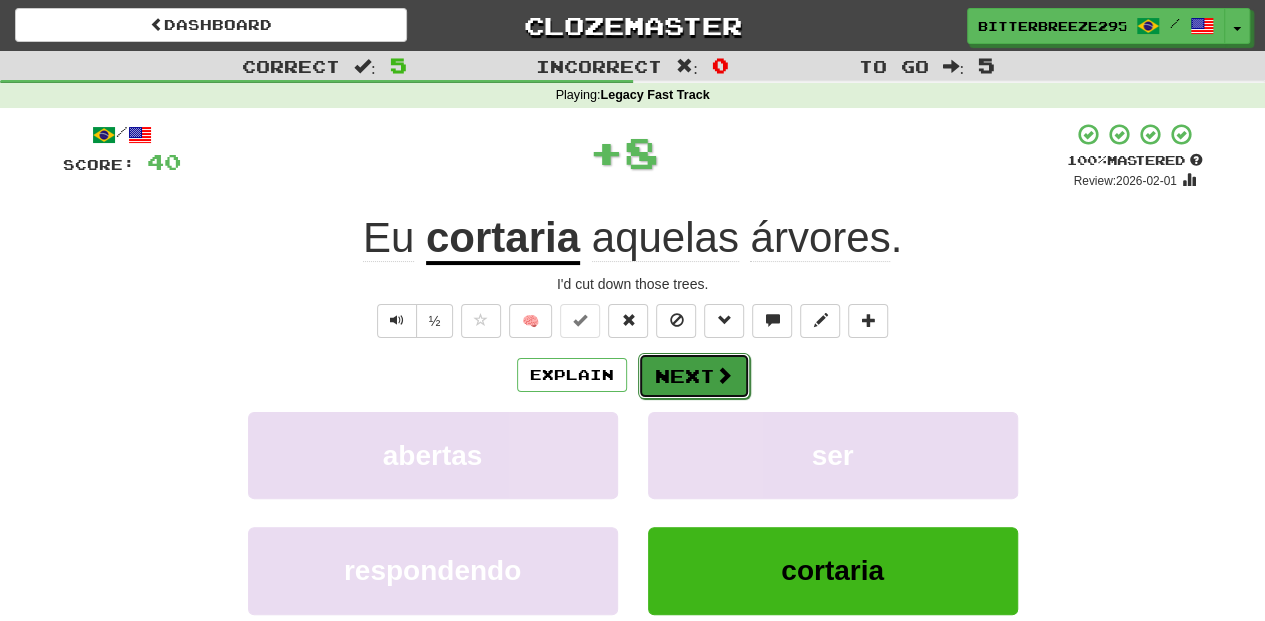 click on "Next" at bounding box center [694, 376] 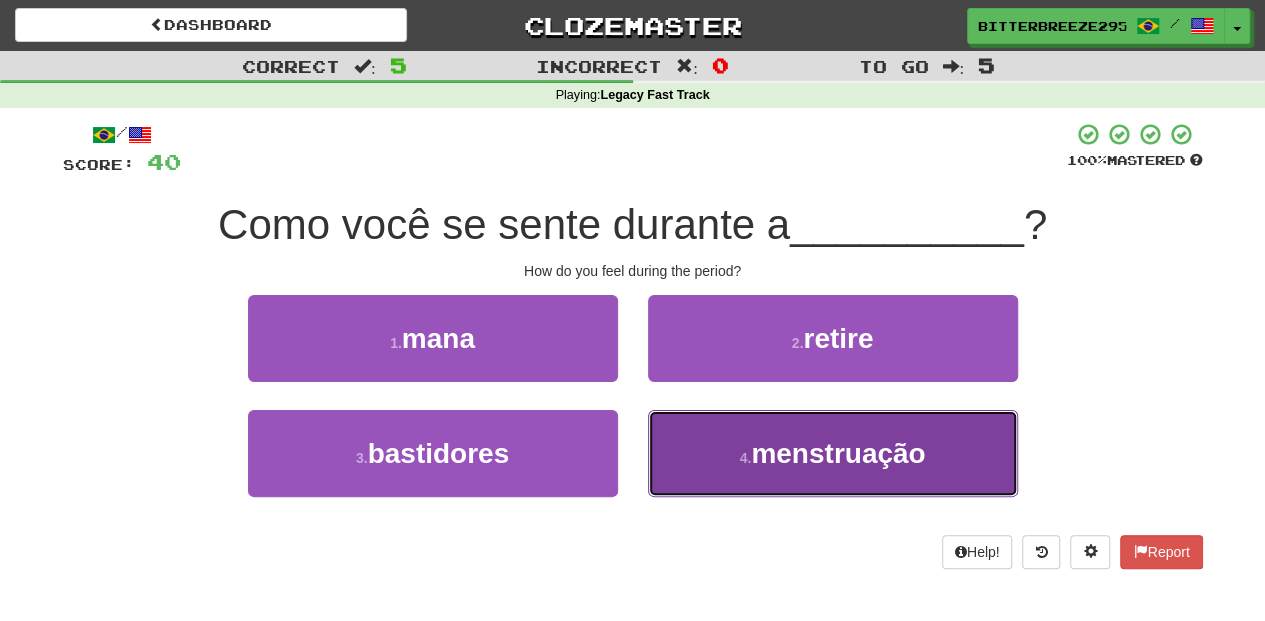 click on "4 .  menstruação" at bounding box center [833, 453] 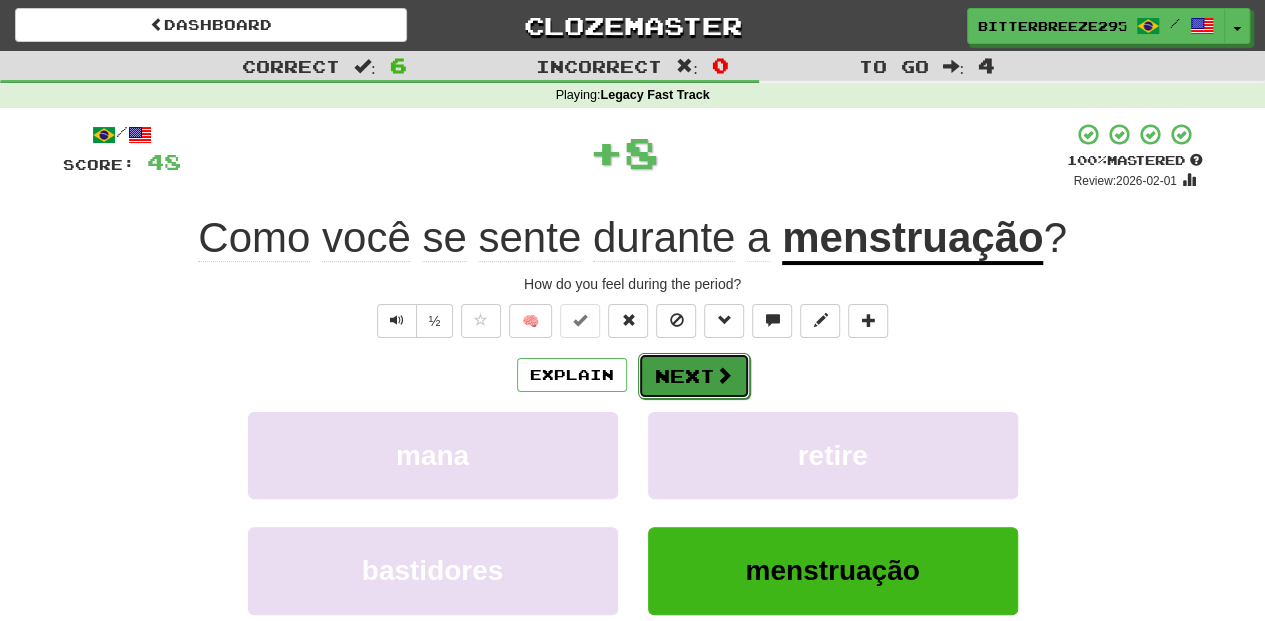 click on "Next" at bounding box center (694, 376) 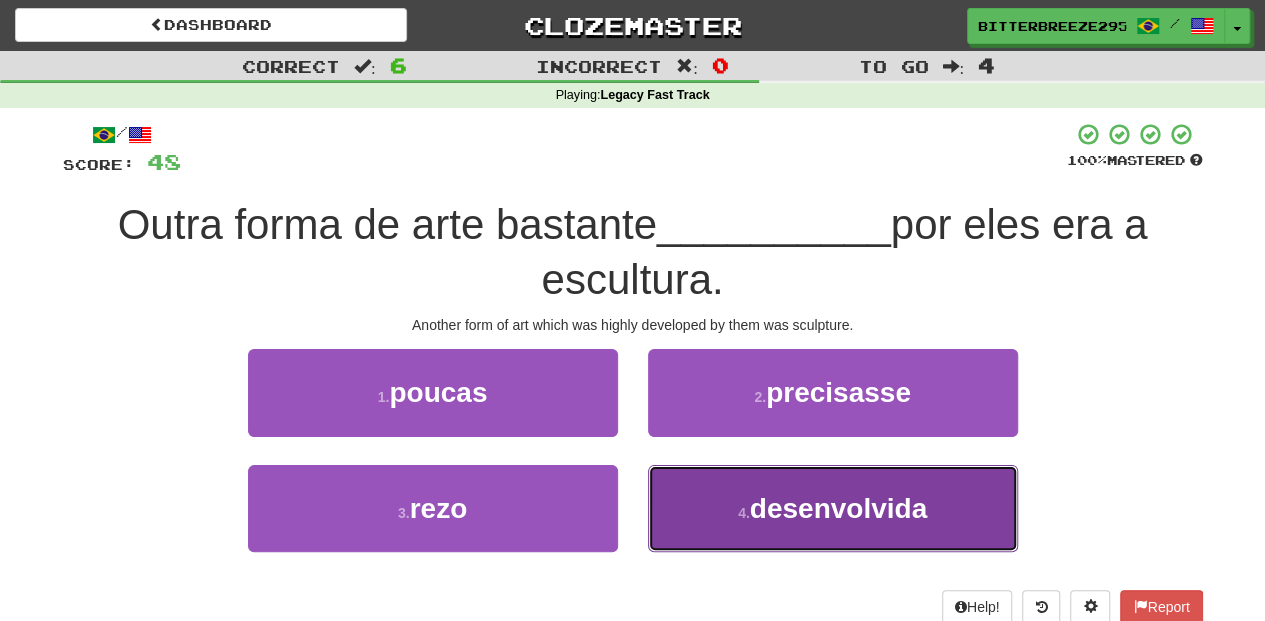 click on "4 .  desenvolvida" at bounding box center (833, 508) 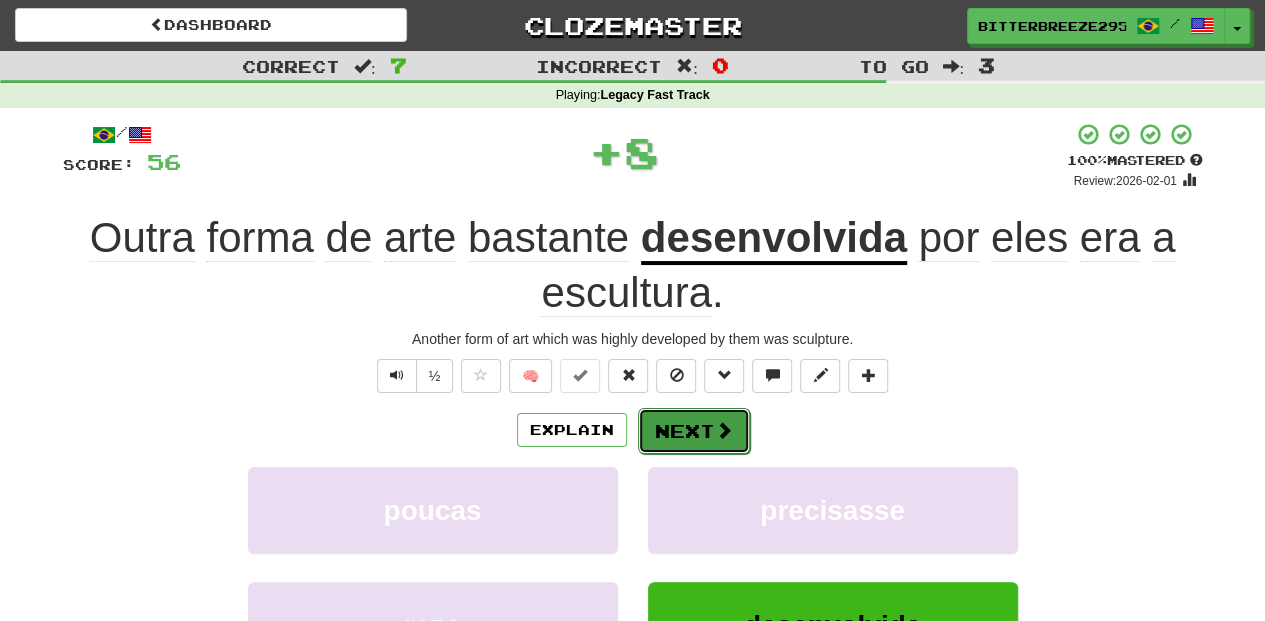 click on "Next" at bounding box center (694, 431) 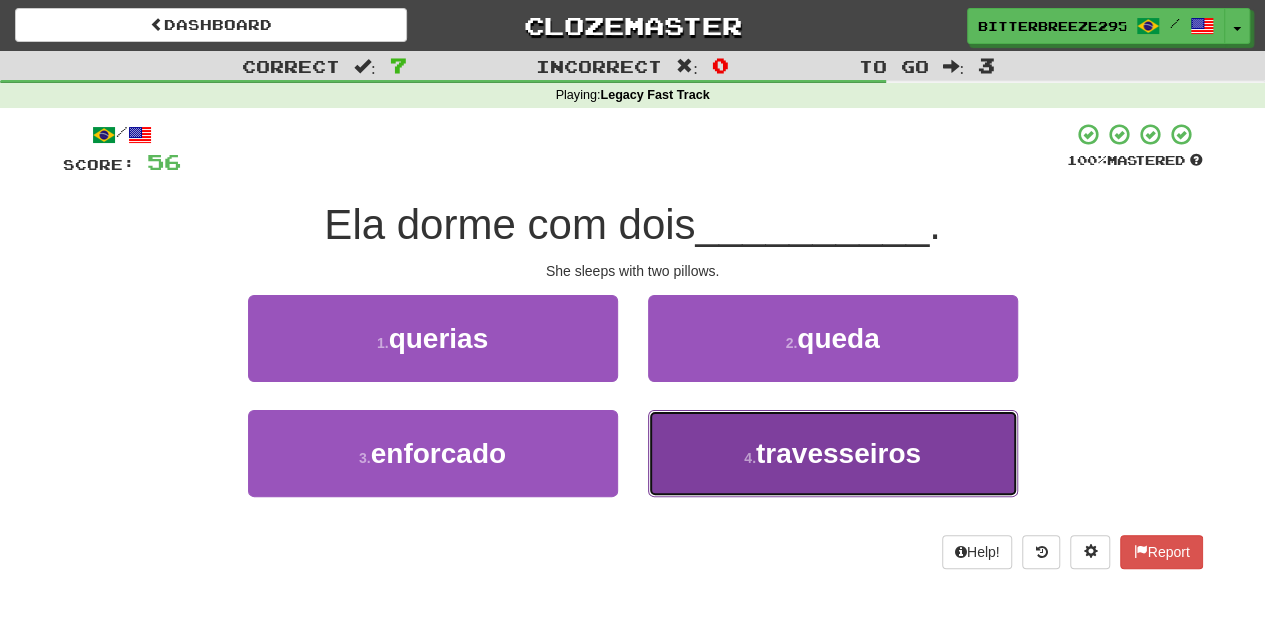 click on "4 .  travesseiros" at bounding box center [833, 453] 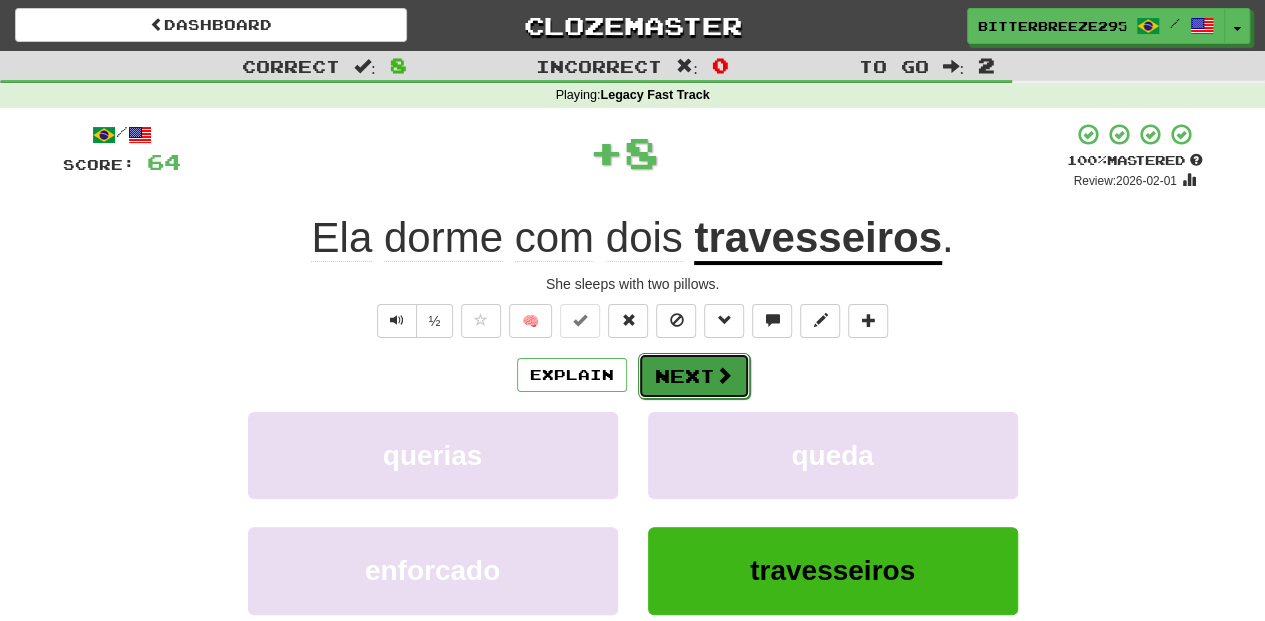 click on "Next" at bounding box center [694, 376] 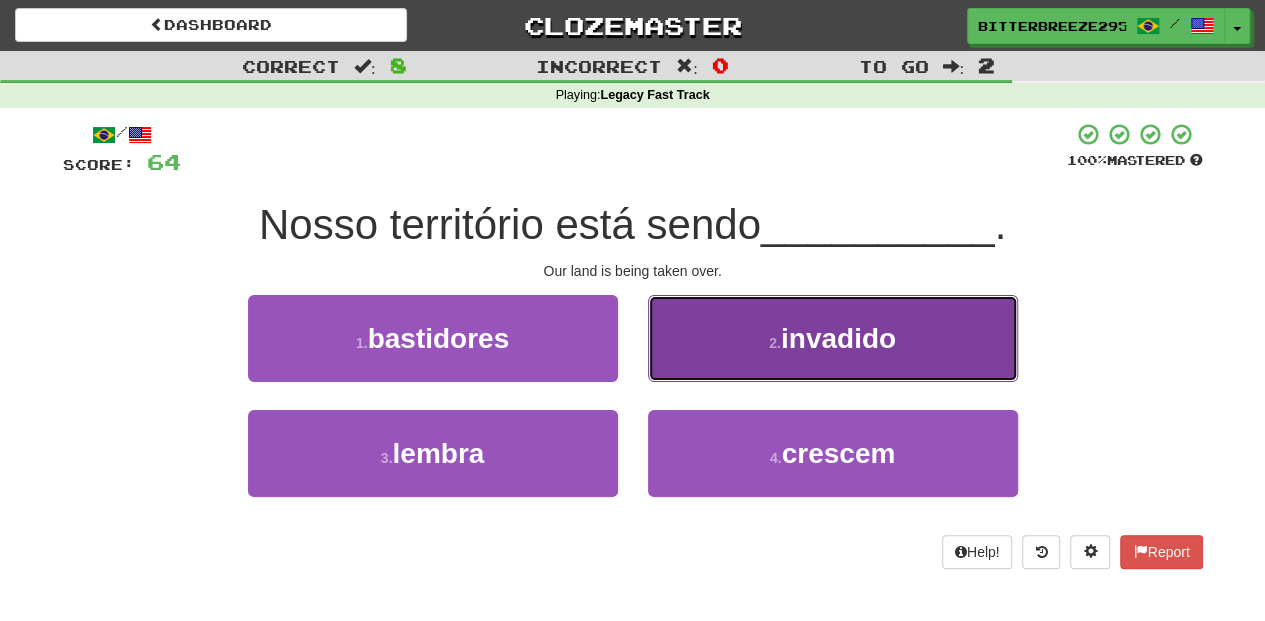 click on "2 .  invadido" at bounding box center [833, 338] 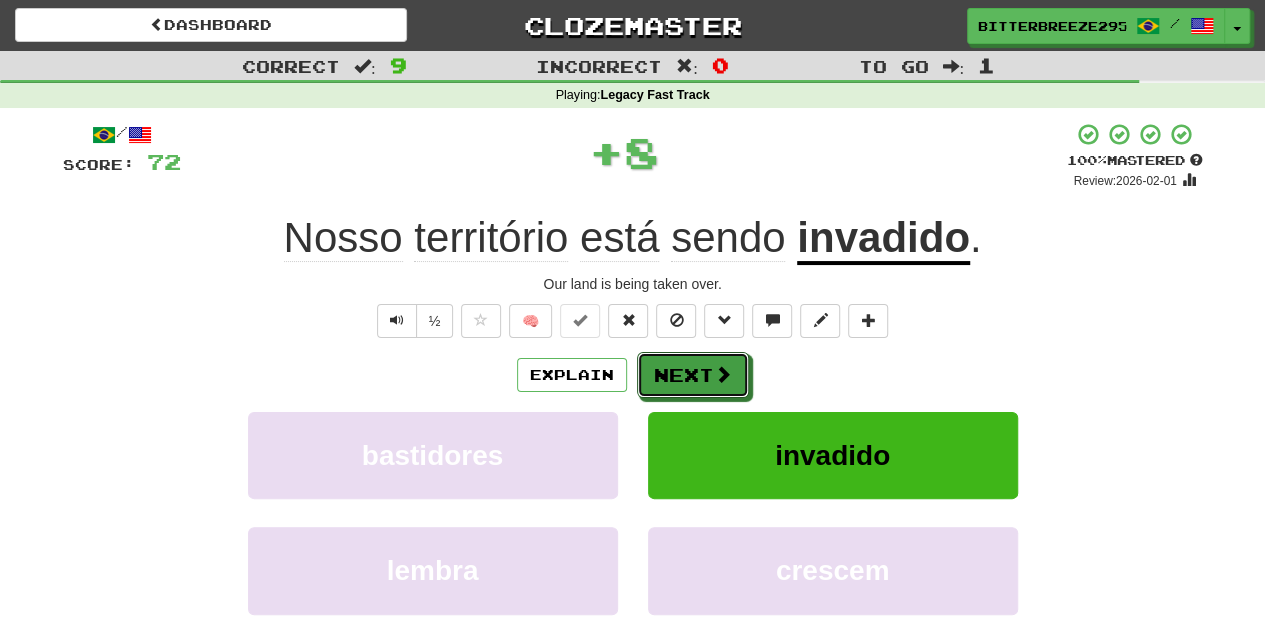click on "Next" at bounding box center (693, 375) 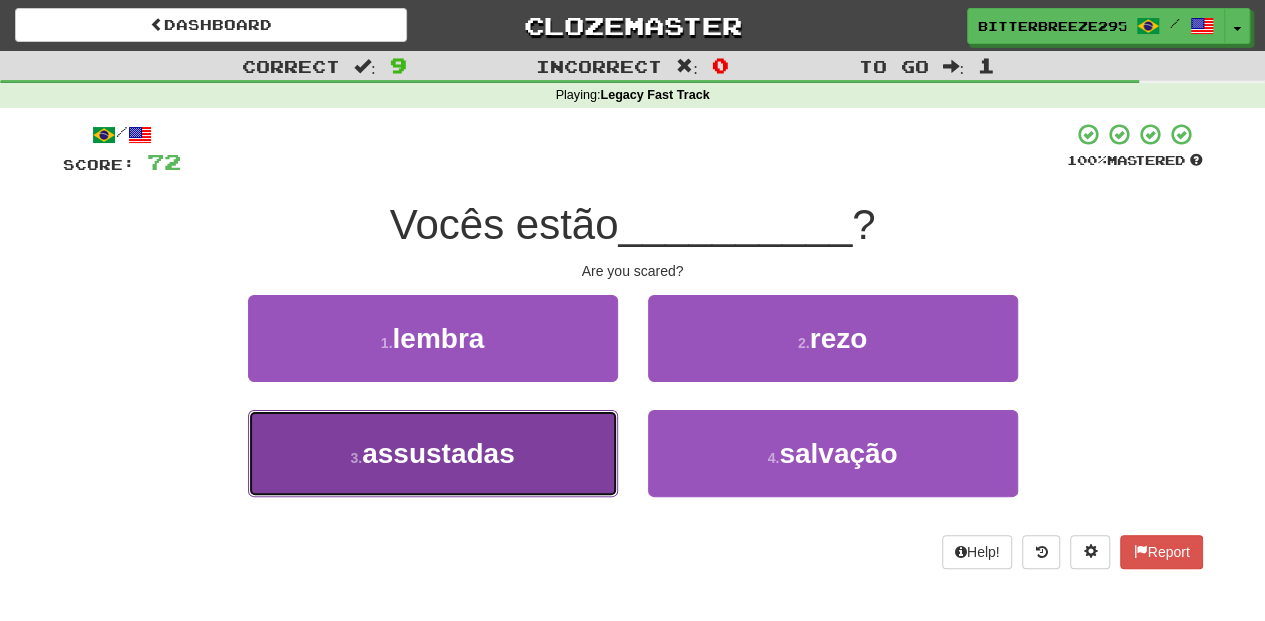 click on "3 .  assustadas" at bounding box center (433, 453) 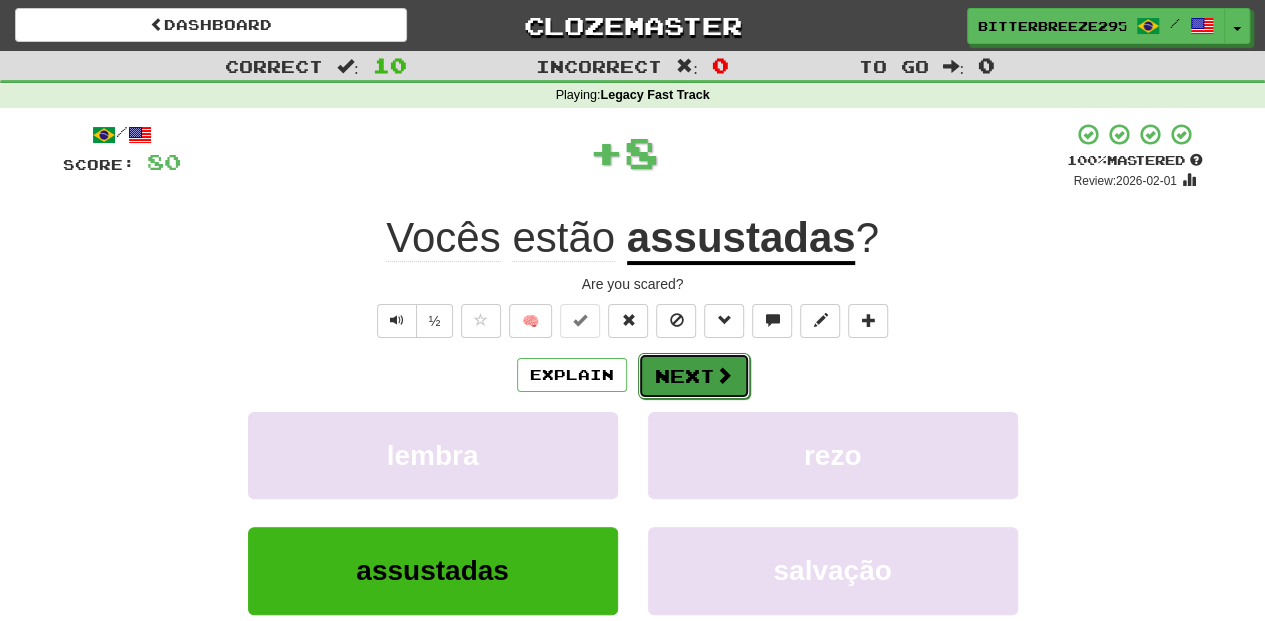 click on "Next" at bounding box center (694, 376) 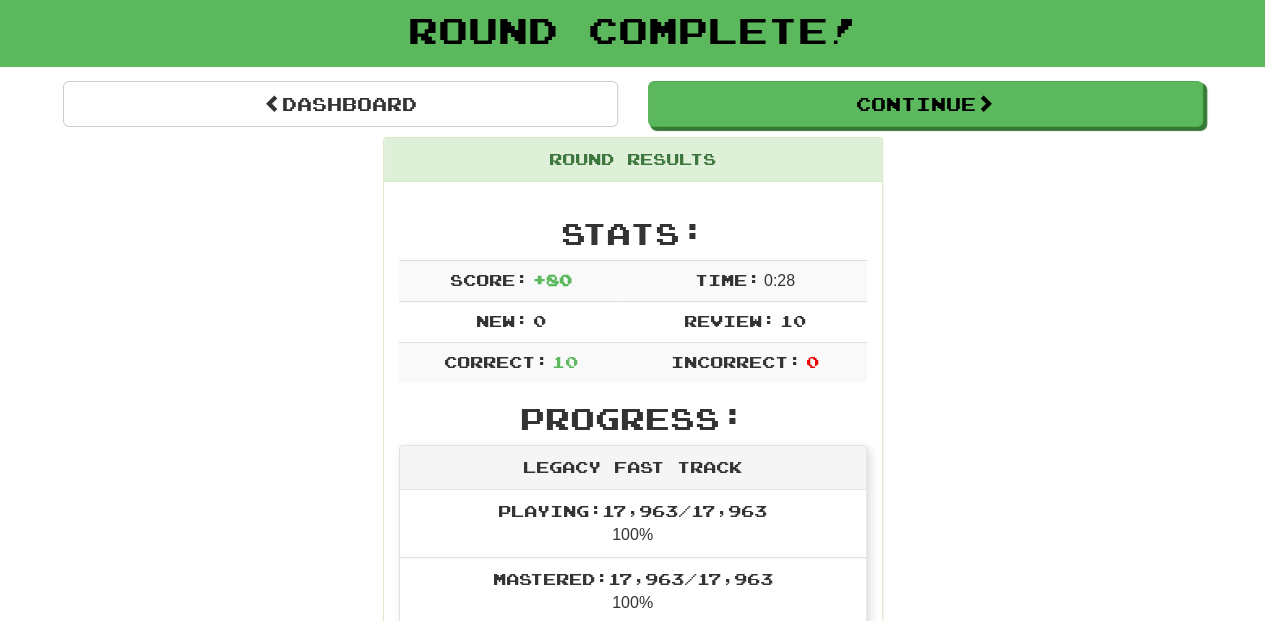 scroll, scrollTop: 0, scrollLeft: 0, axis: both 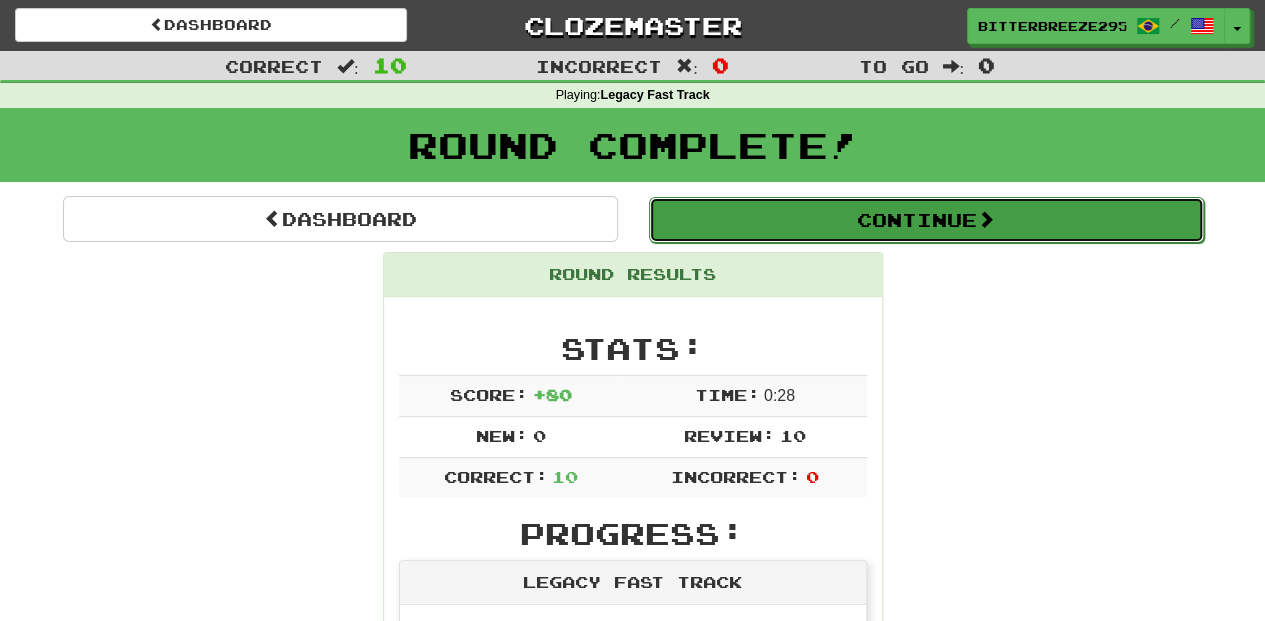 click on "Continue" at bounding box center (926, 220) 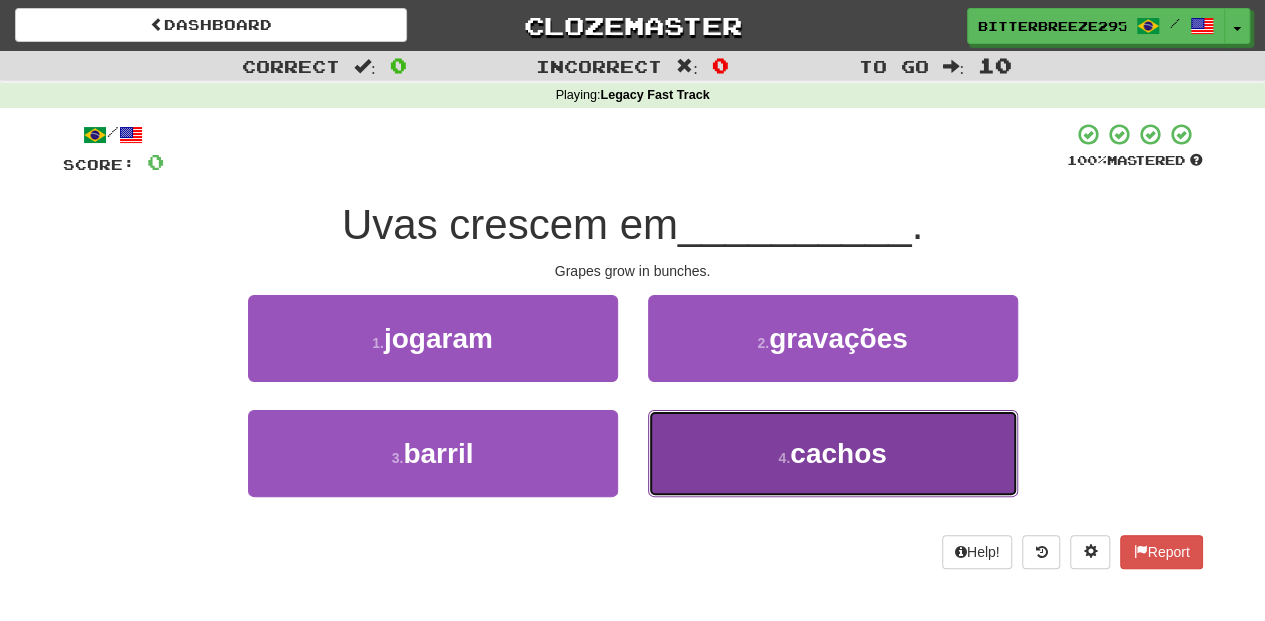 click on "4 .  cachos" at bounding box center [833, 453] 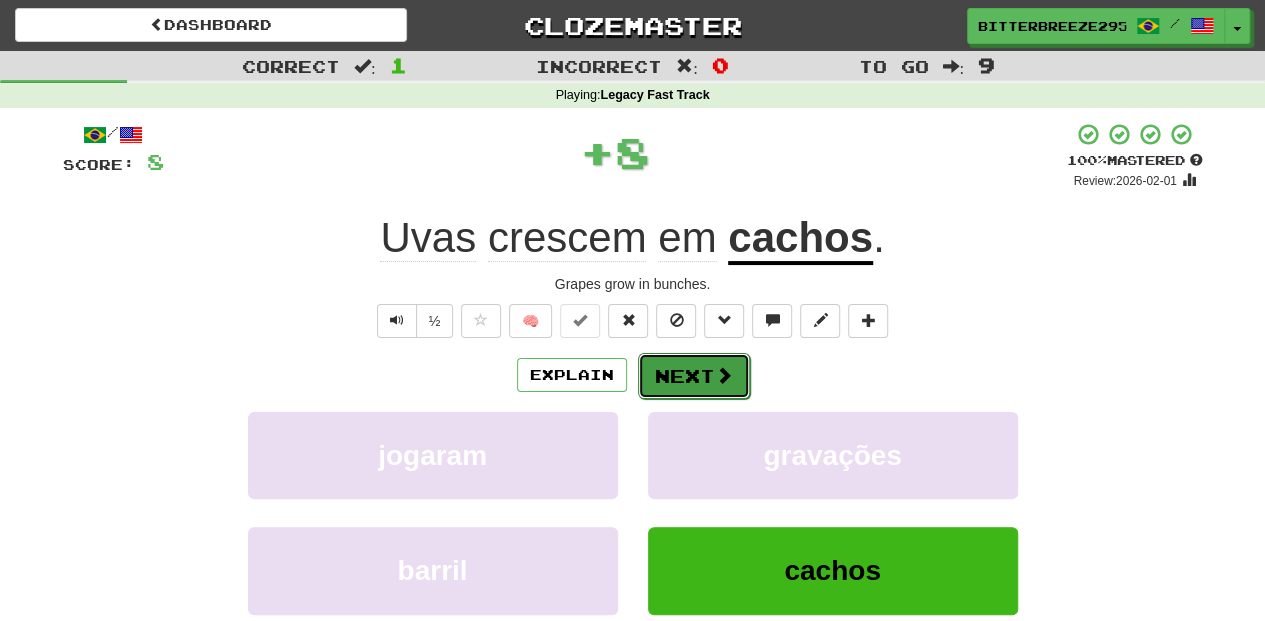 click on "Next" at bounding box center [694, 376] 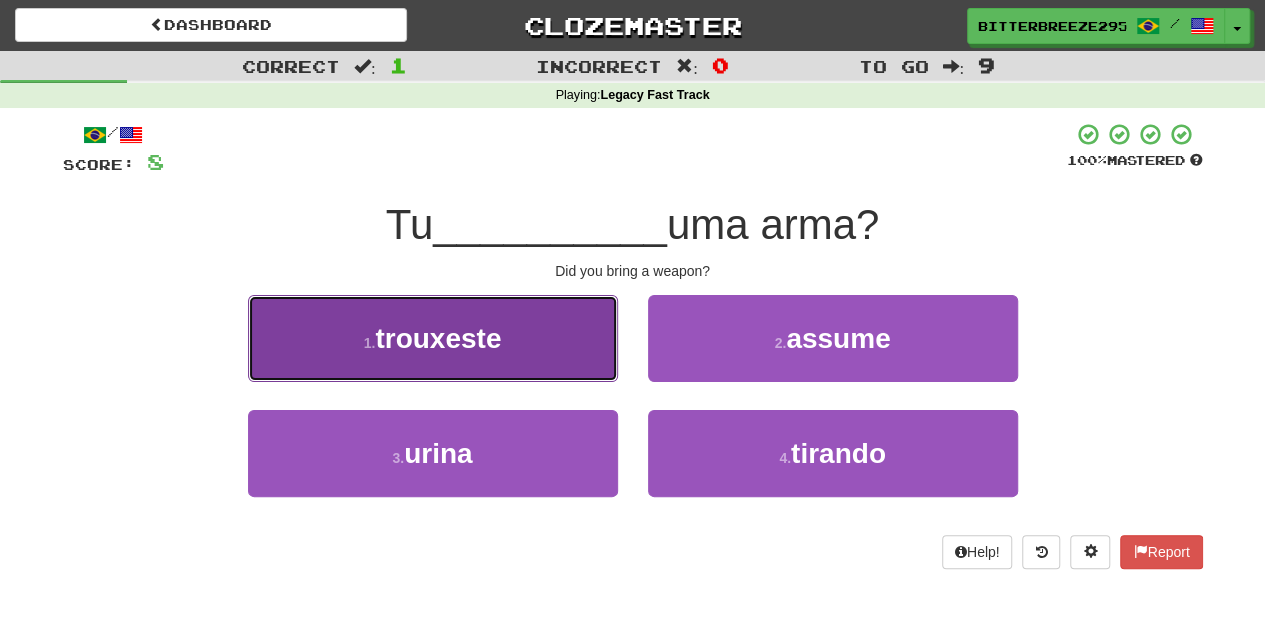 click on "1 .  trouxeste" at bounding box center [433, 338] 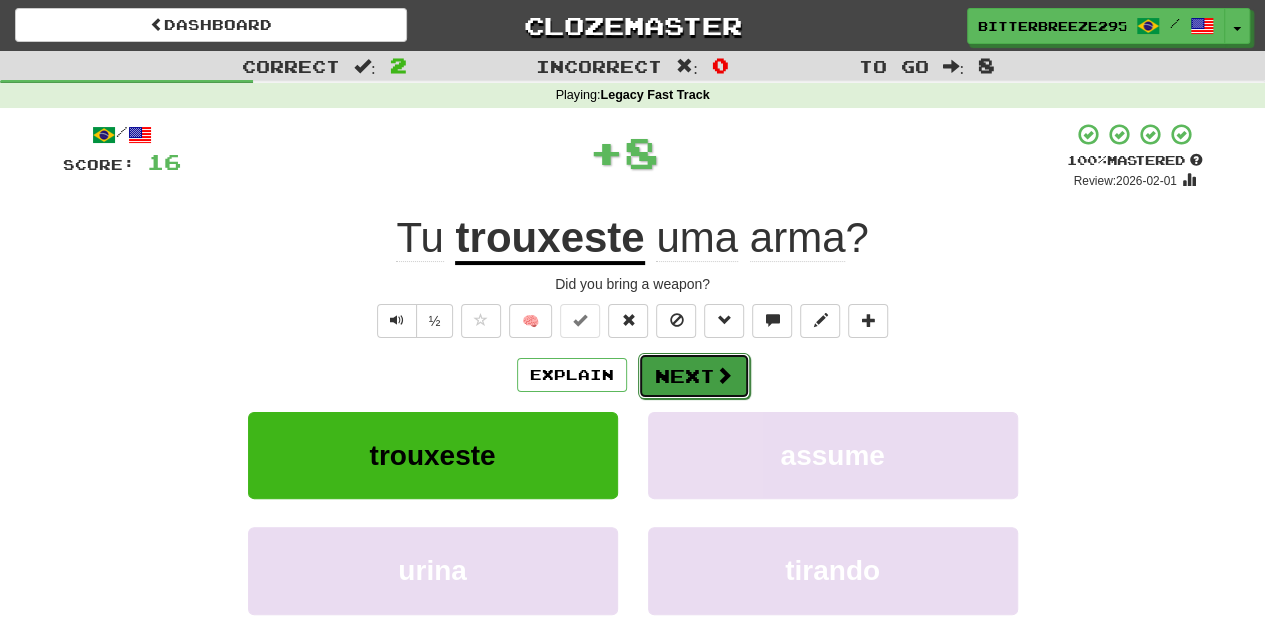 click on "Next" at bounding box center [694, 376] 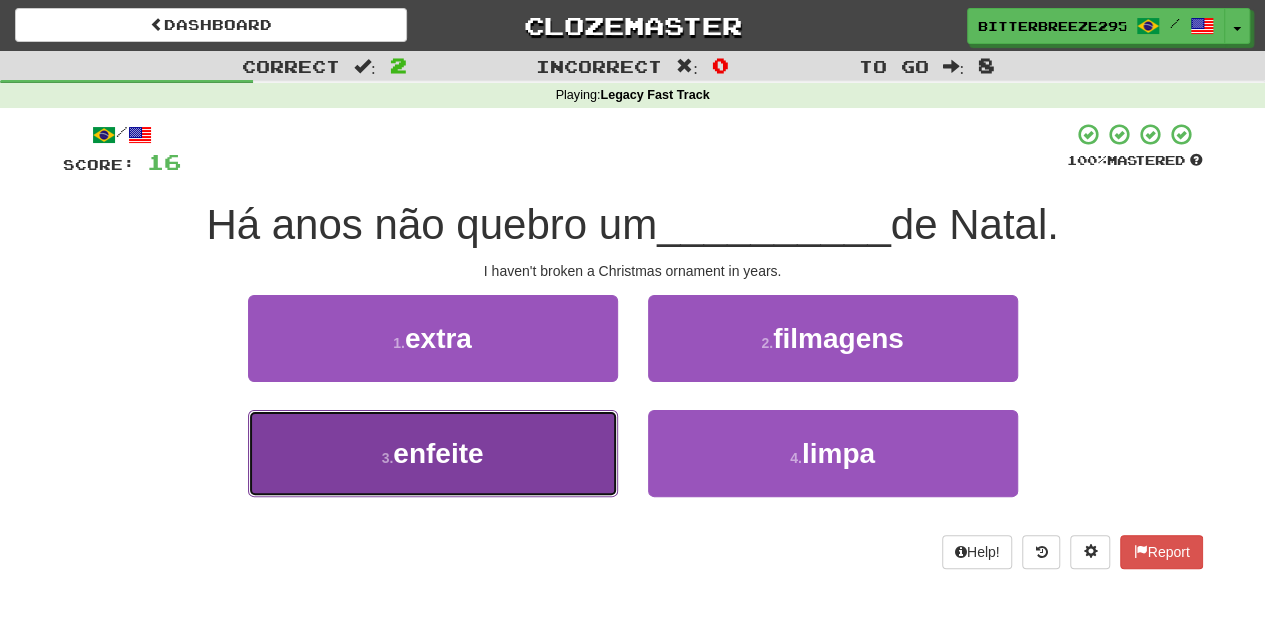 click on "3 .  enfeite" at bounding box center (433, 453) 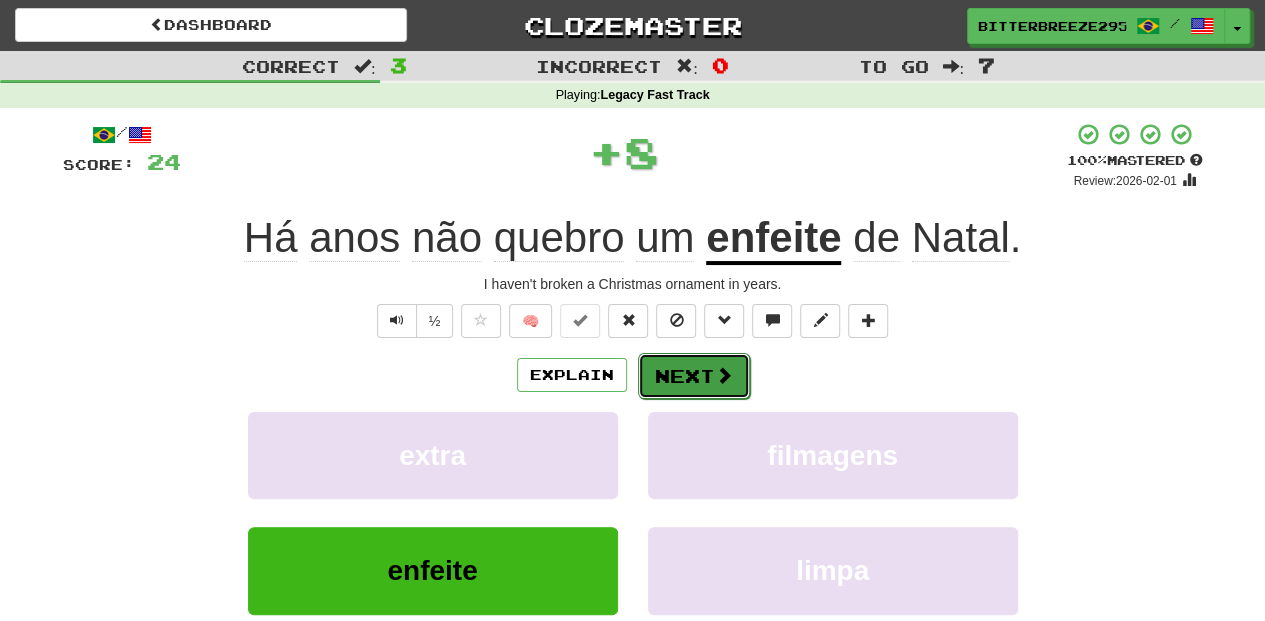 click on "Next" at bounding box center (694, 376) 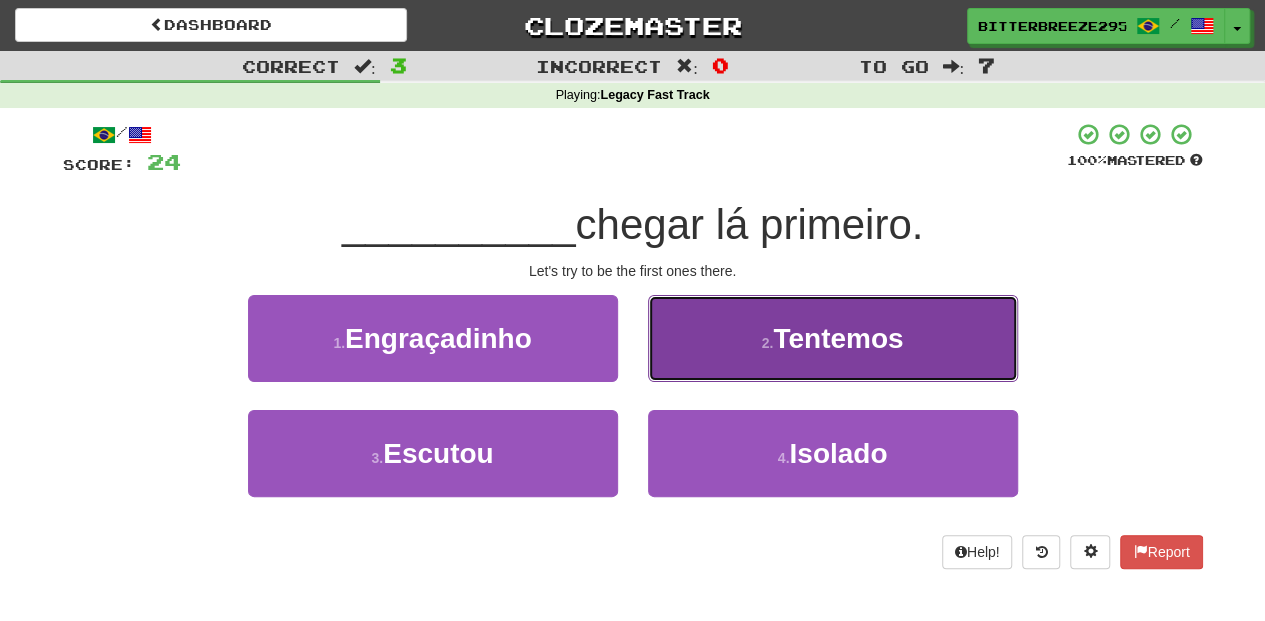 click on "2 .  Tentemos" at bounding box center (833, 338) 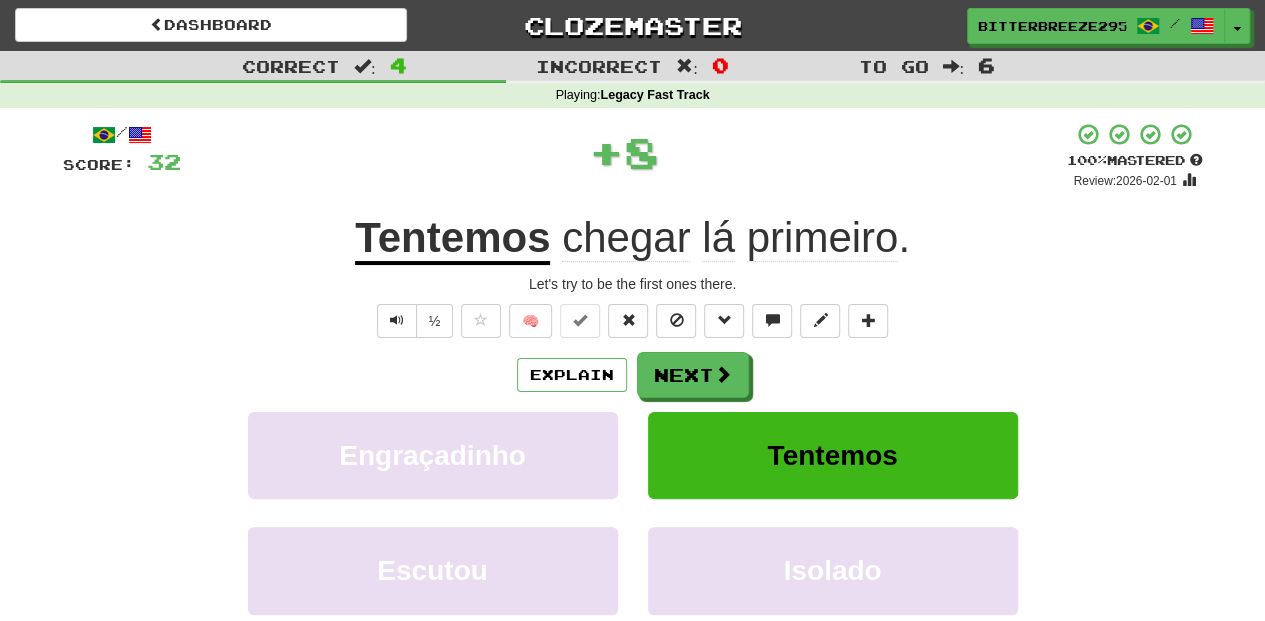 click on "Next" at bounding box center [693, 375] 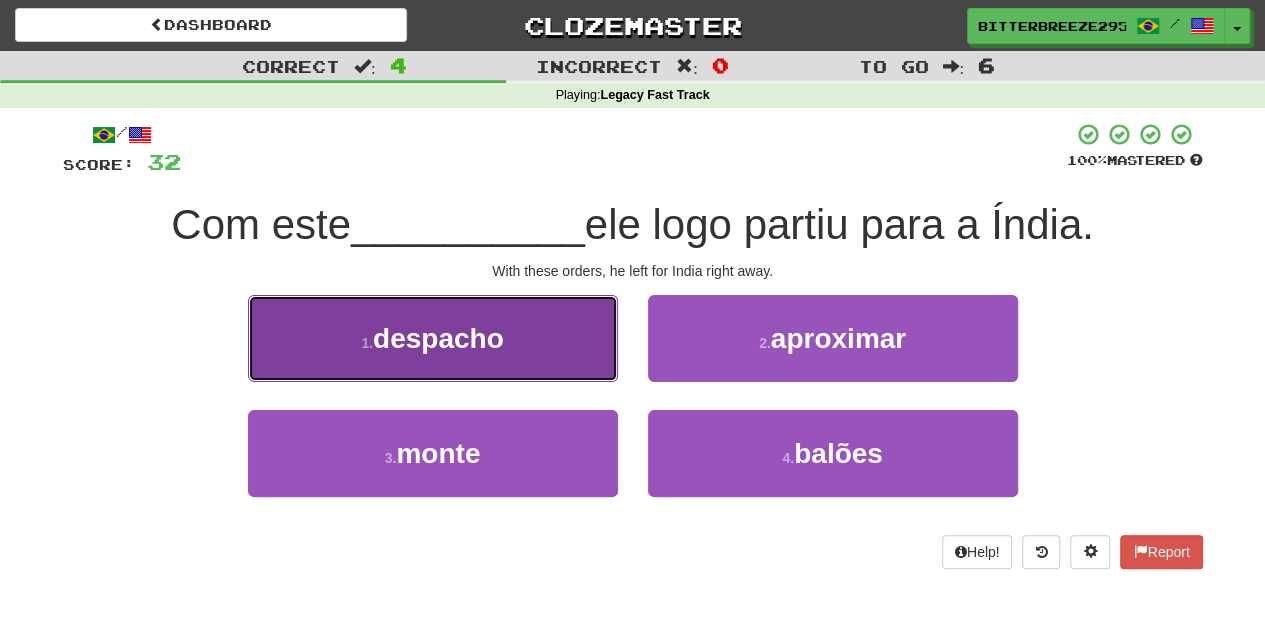click on "1 .  despacho" at bounding box center (433, 338) 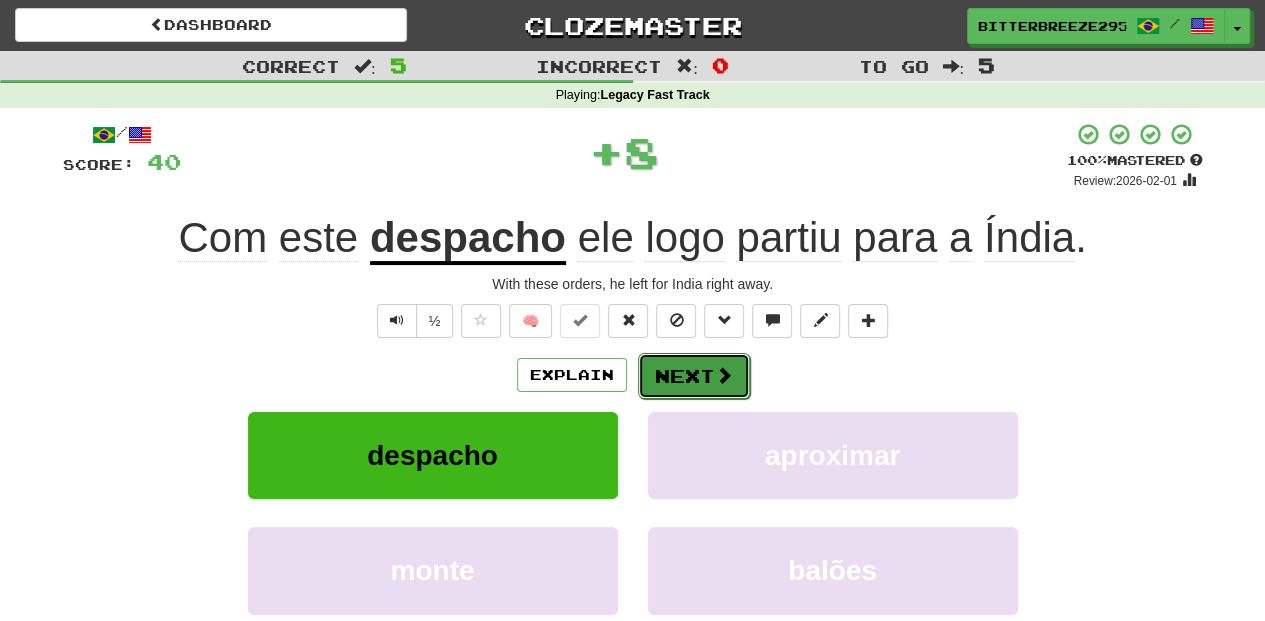 click on "Next" at bounding box center (694, 376) 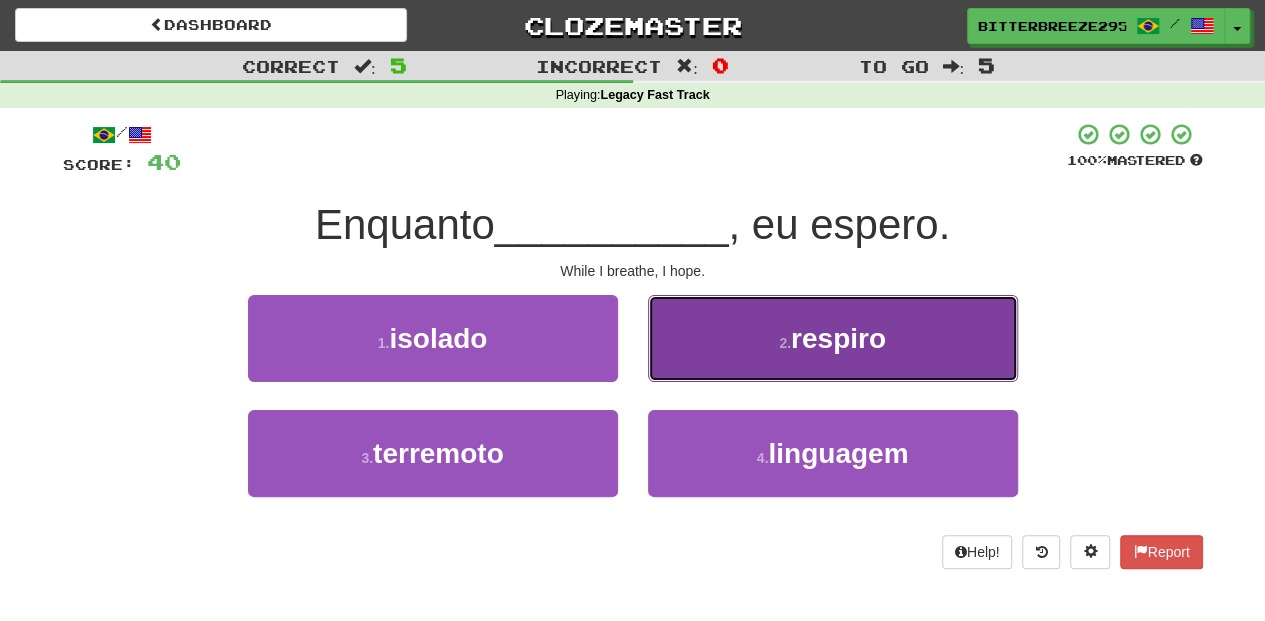 click on "2 .  respiro" at bounding box center [833, 338] 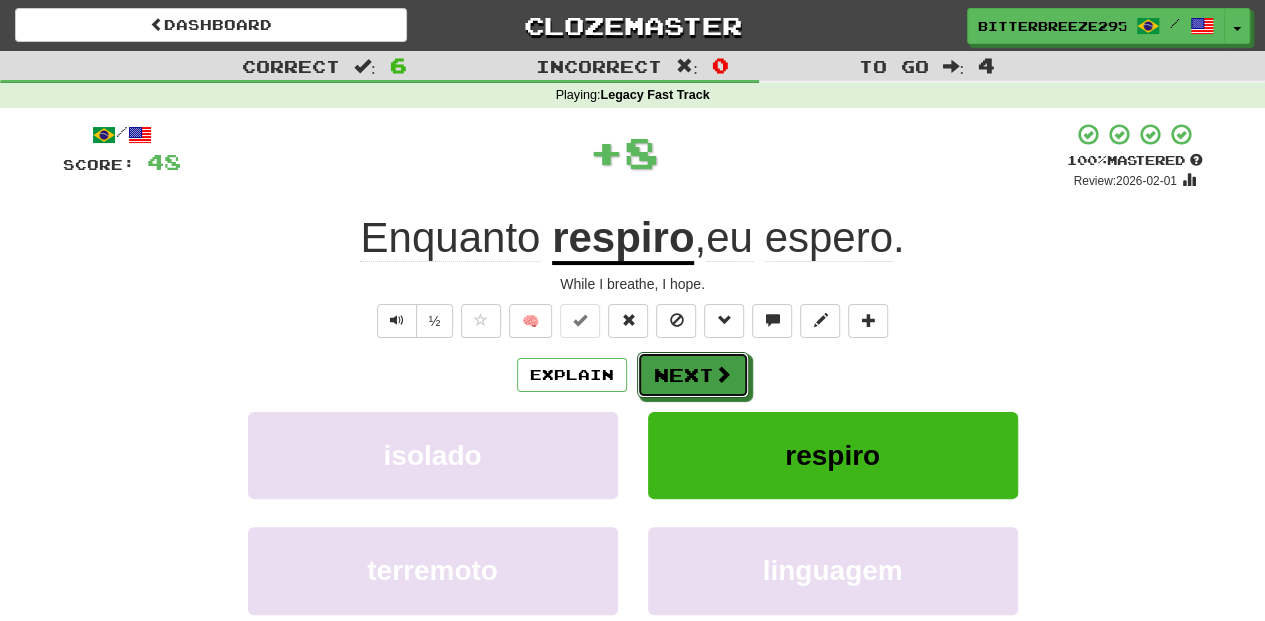 click on "Next" at bounding box center [693, 375] 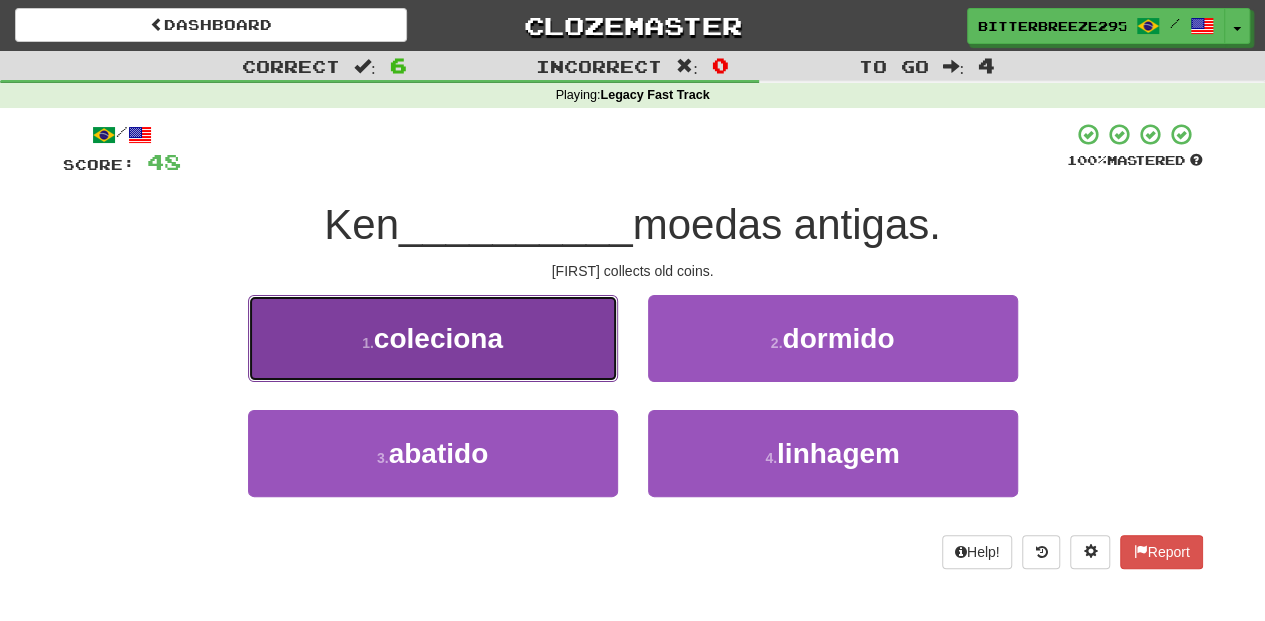click on "[FIRST] [VERB] old coins." at bounding box center [433, 338] 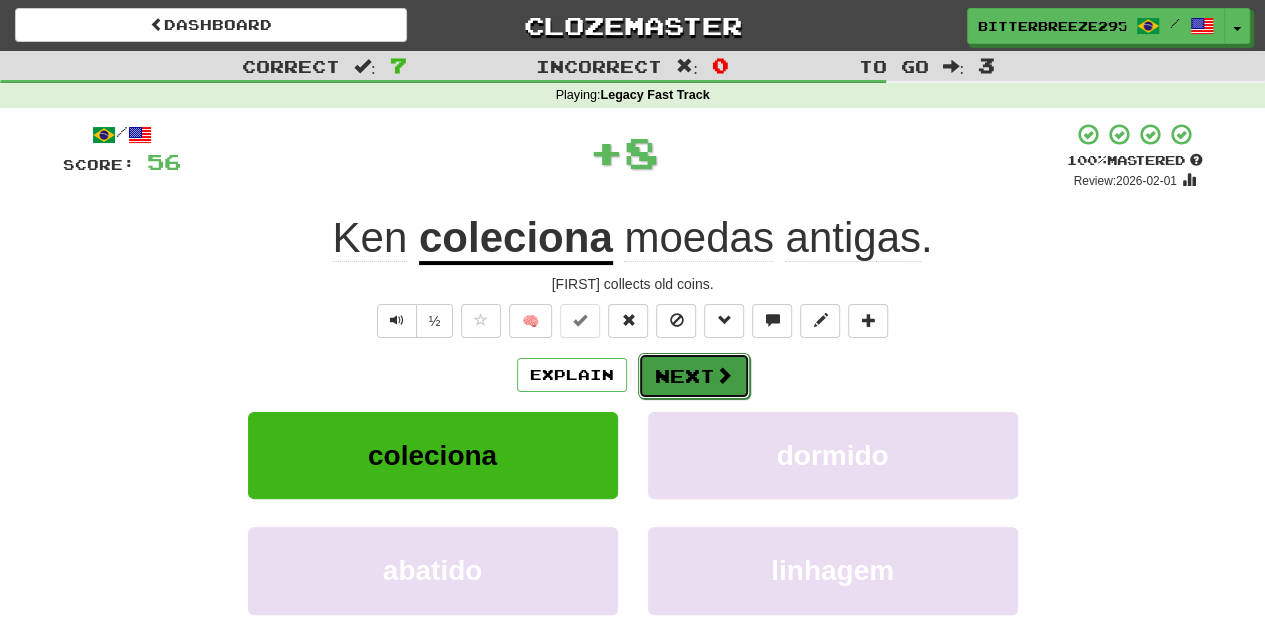 click on "Next" at bounding box center [694, 376] 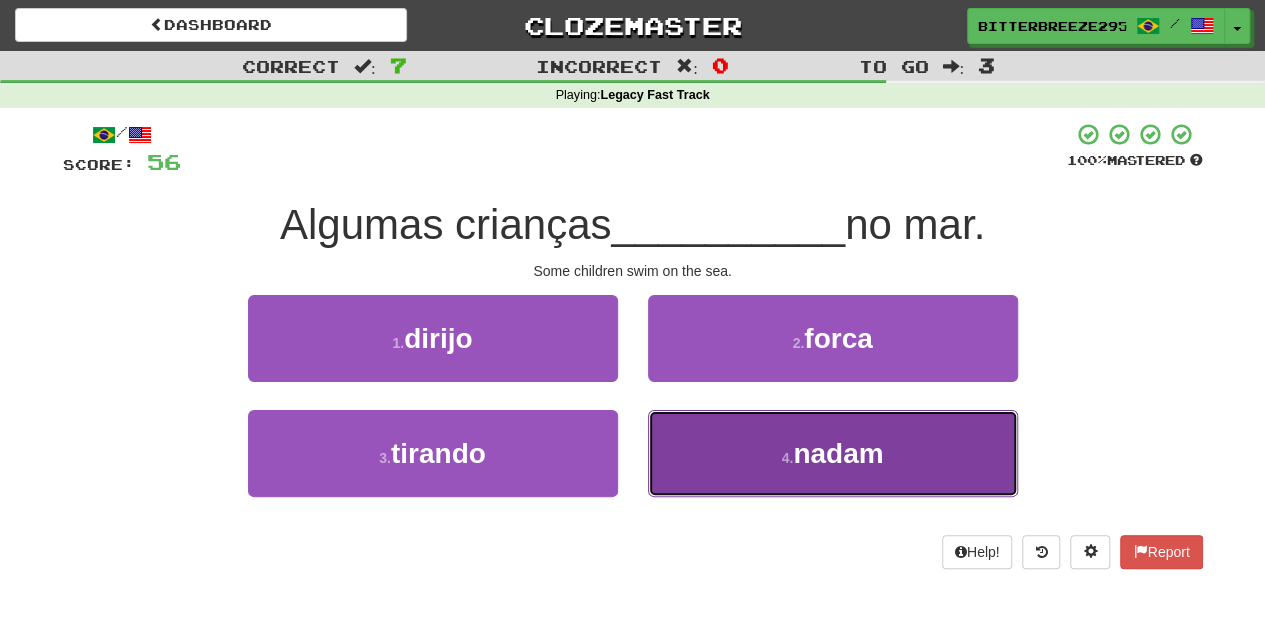 click on "4 .  nadam" at bounding box center [833, 453] 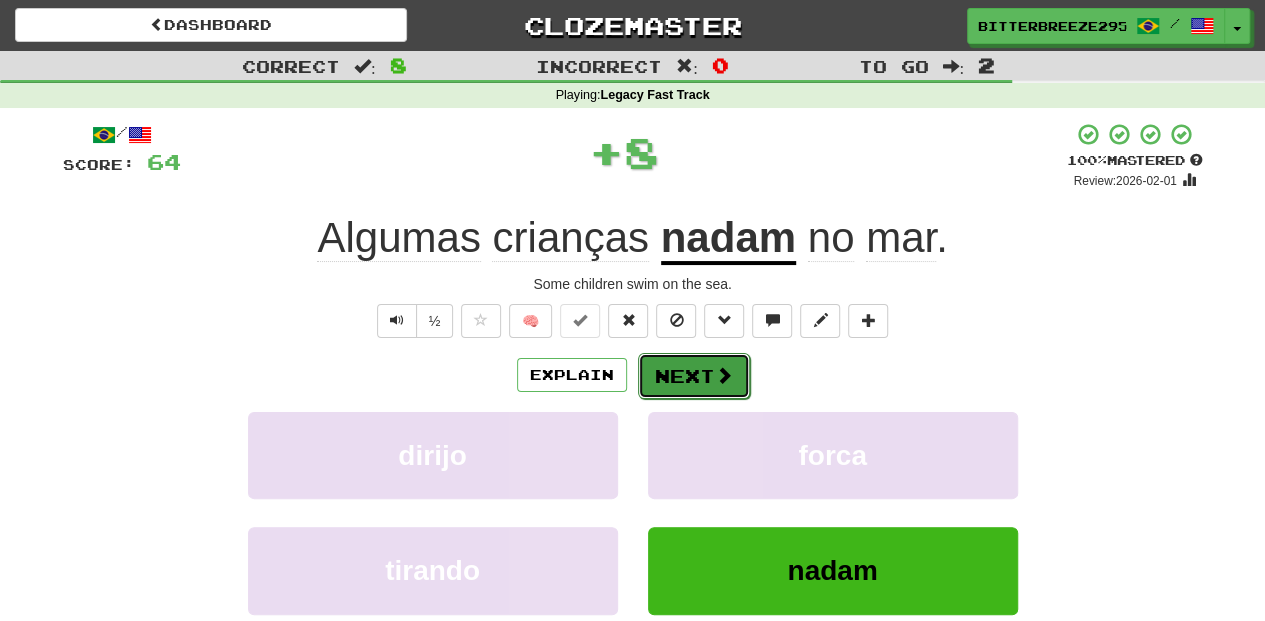 click on "Next" at bounding box center [694, 376] 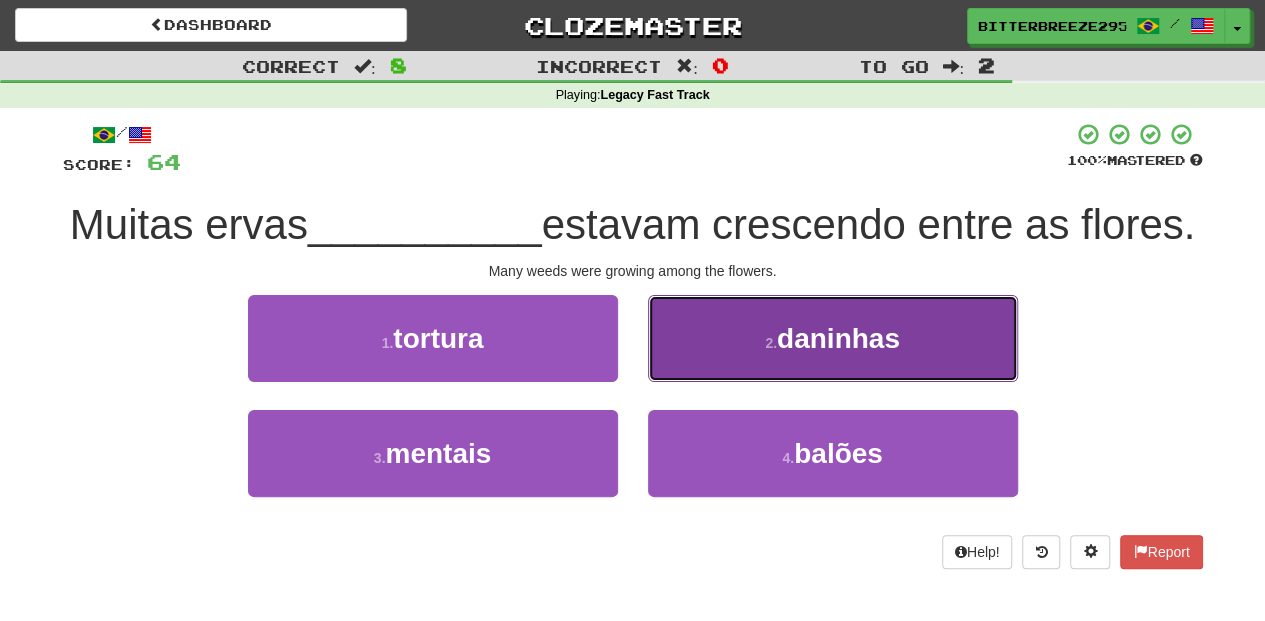drag, startPoint x: 720, startPoint y: 408, endPoint x: 704, endPoint y: 413, distance: 16.763054 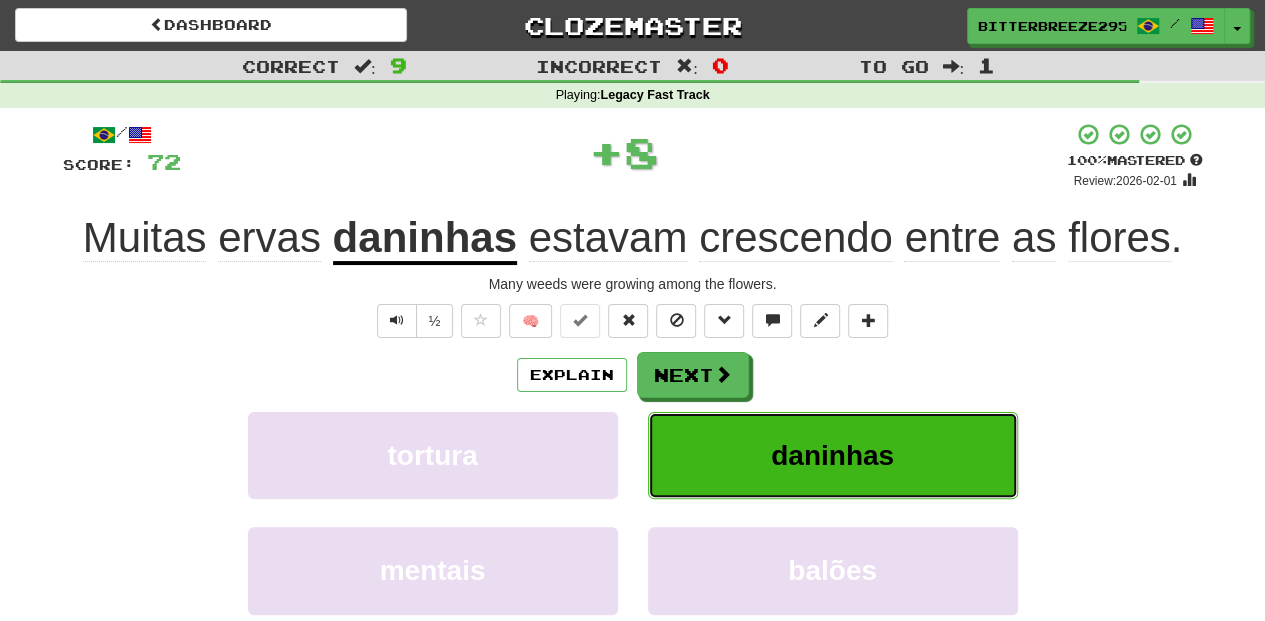 click on "daninhas" at bounding box center (833, 455) 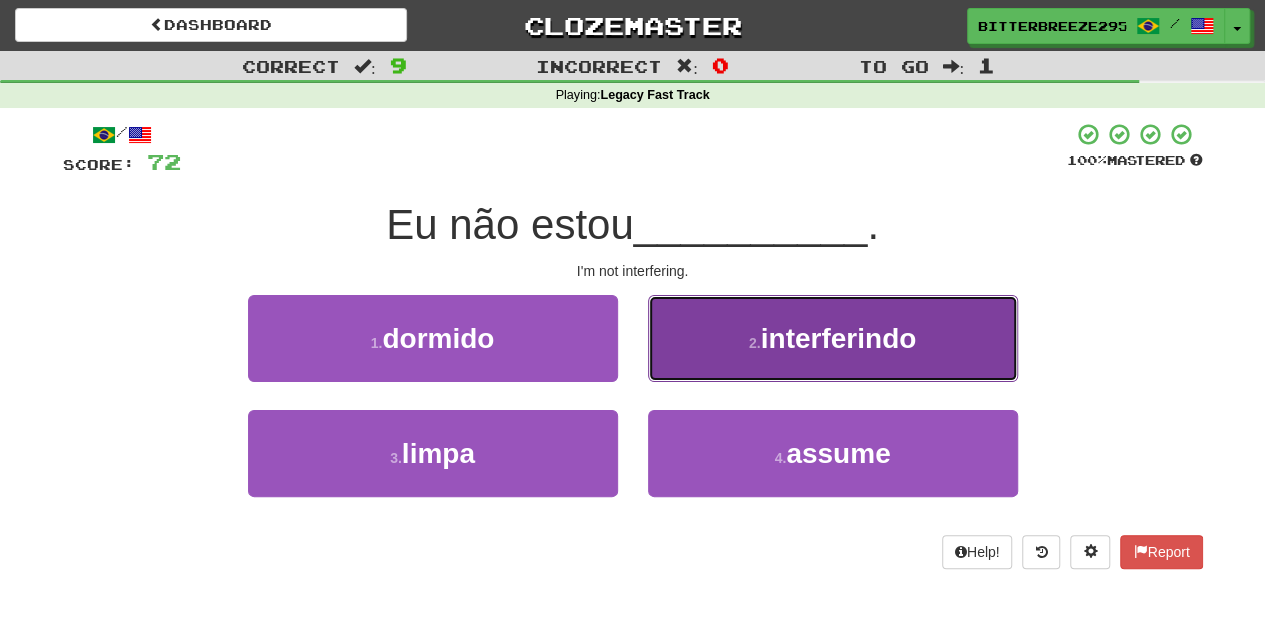 click on "2 .  interferindo" at bounding box center (833, 338) 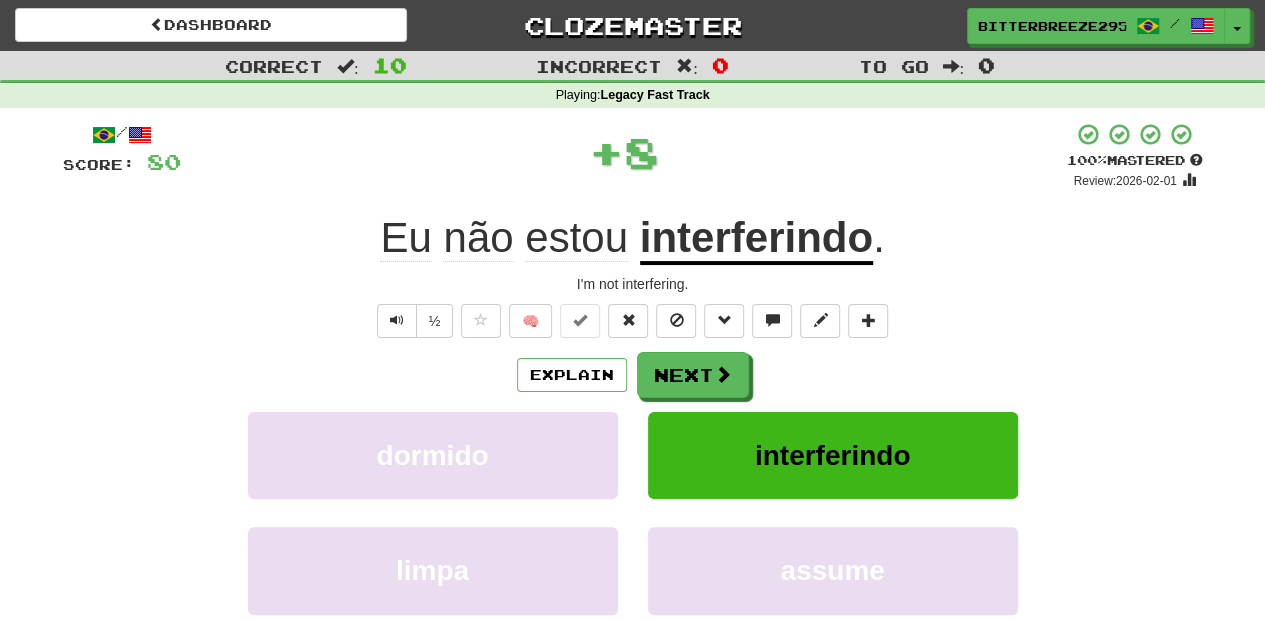 click on "Next" at bounding box center (693, 375) 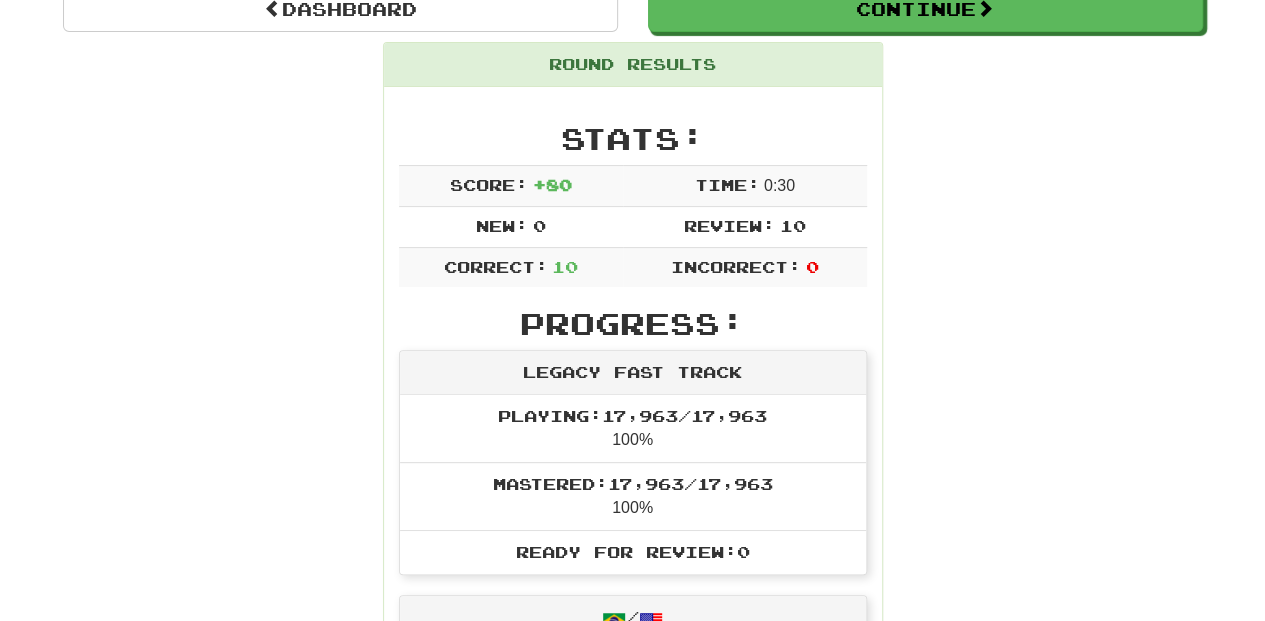 scroll, scrollTop: 0, scrollLeft: 0, axis: both 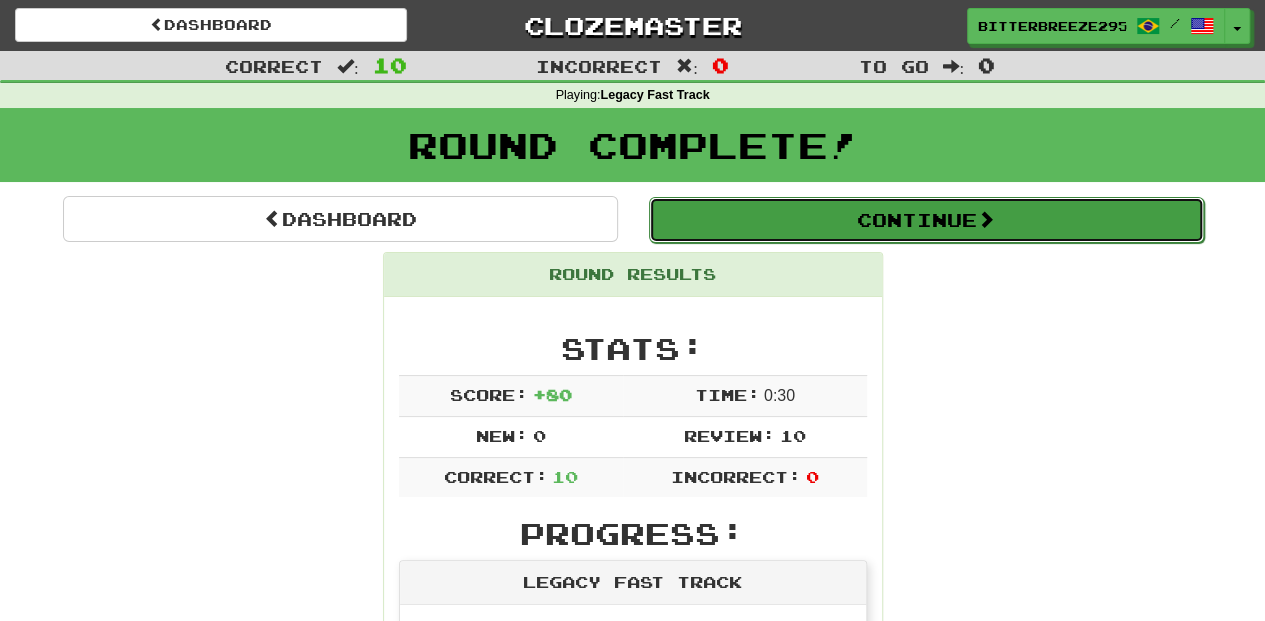 click on "Continue" at bounding box center [926, 220] 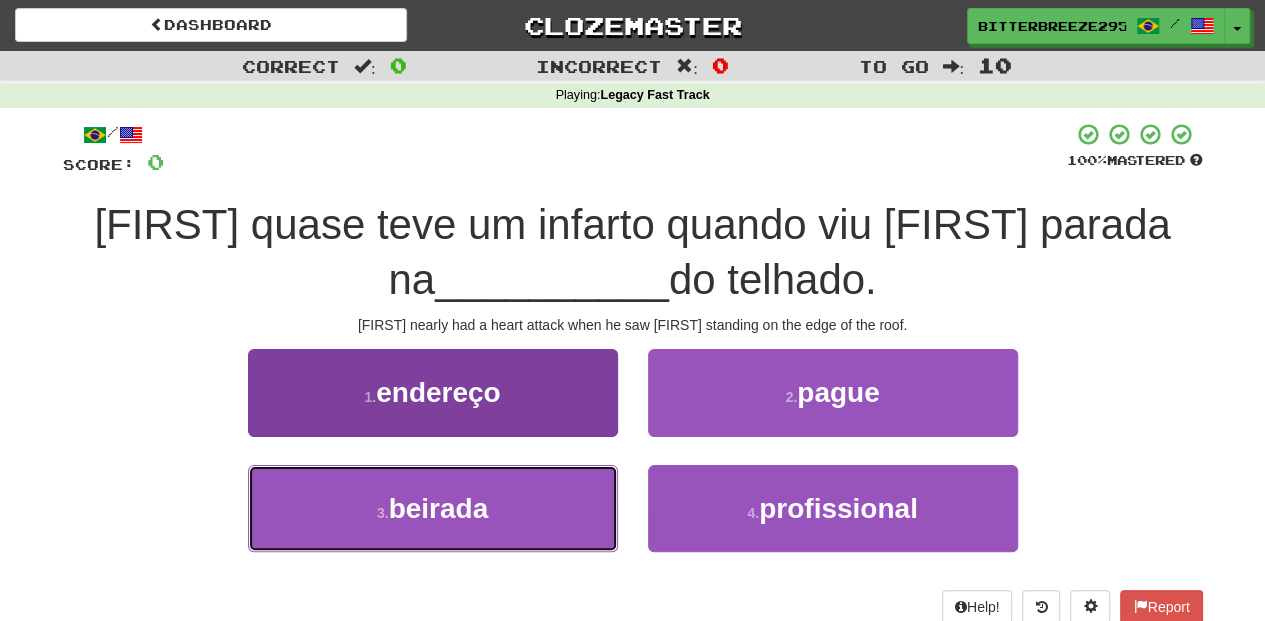 click on "3 .  beirada" at bounding box center (433, 508) 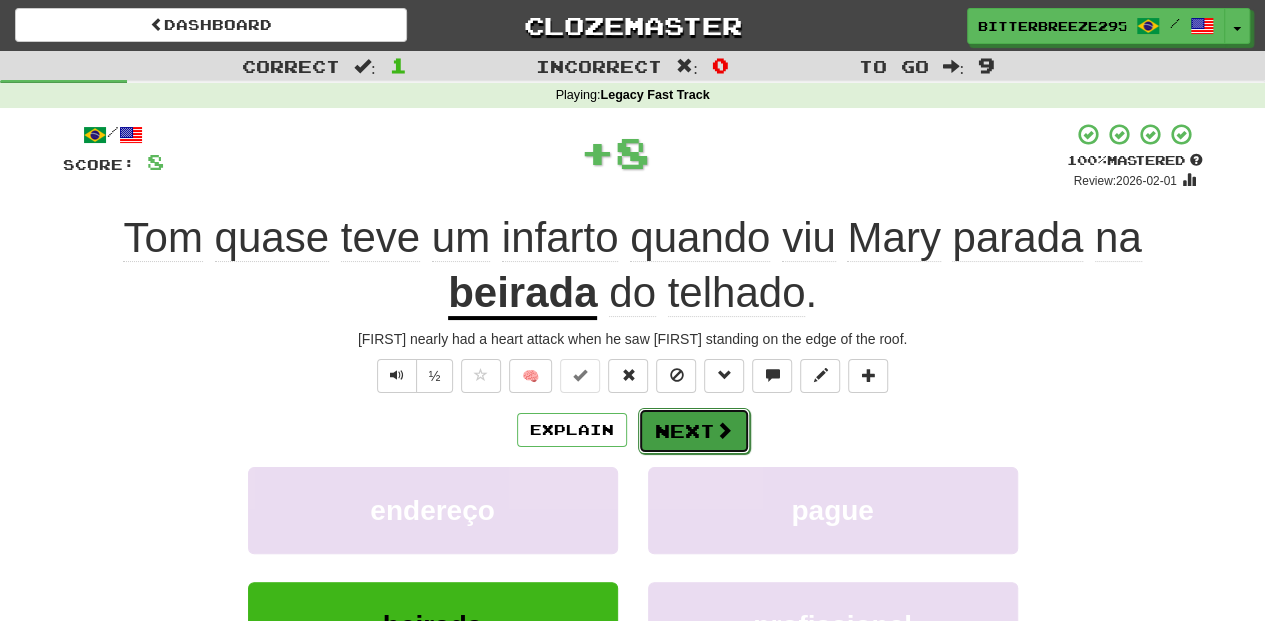 click on "Next" at bounding box center [694, 431] 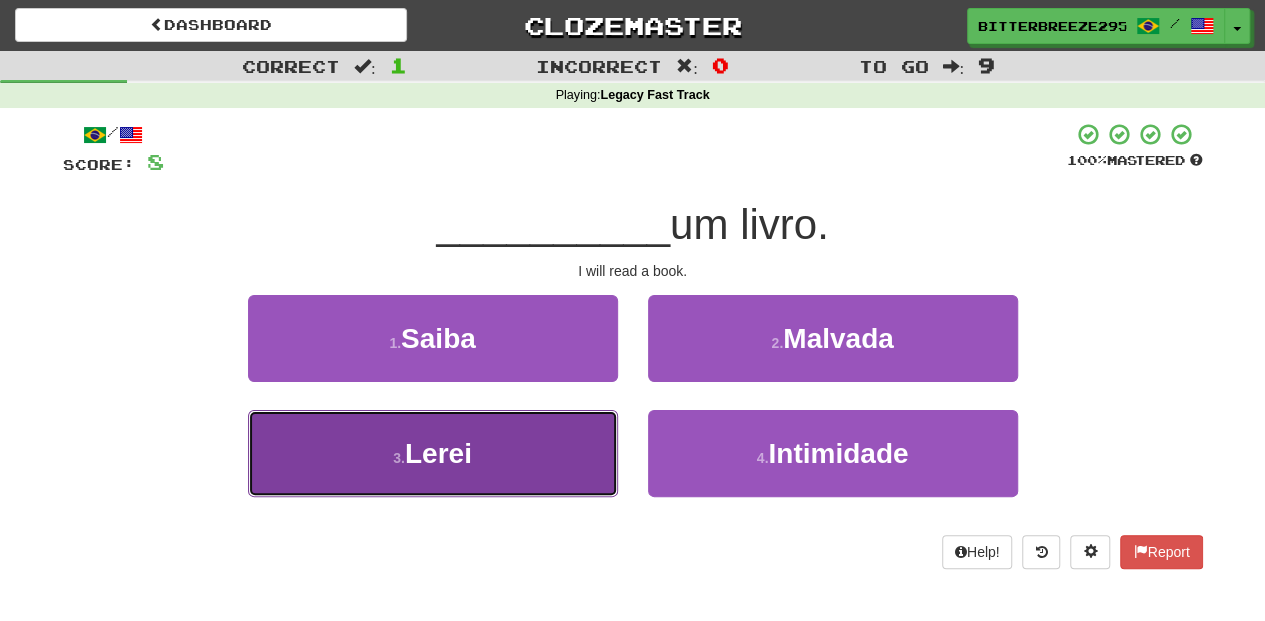 click on "3 .  Lerei" at bounding box center [433, 453] 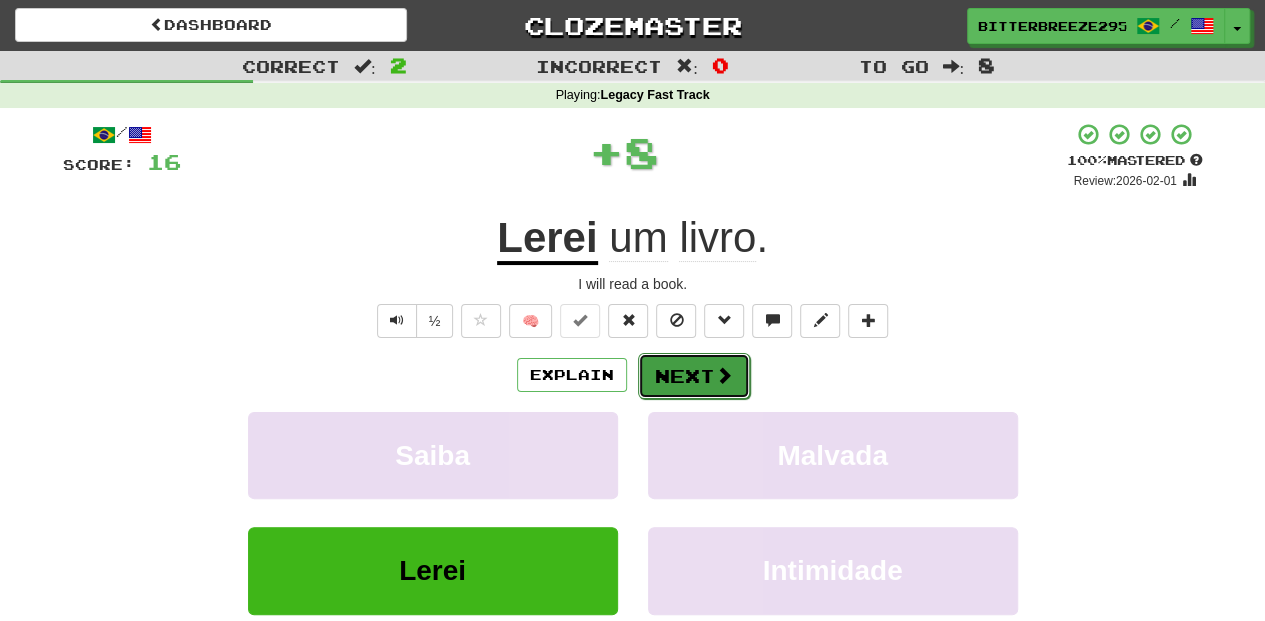 click on "Next" at bounding box center [694, 376] 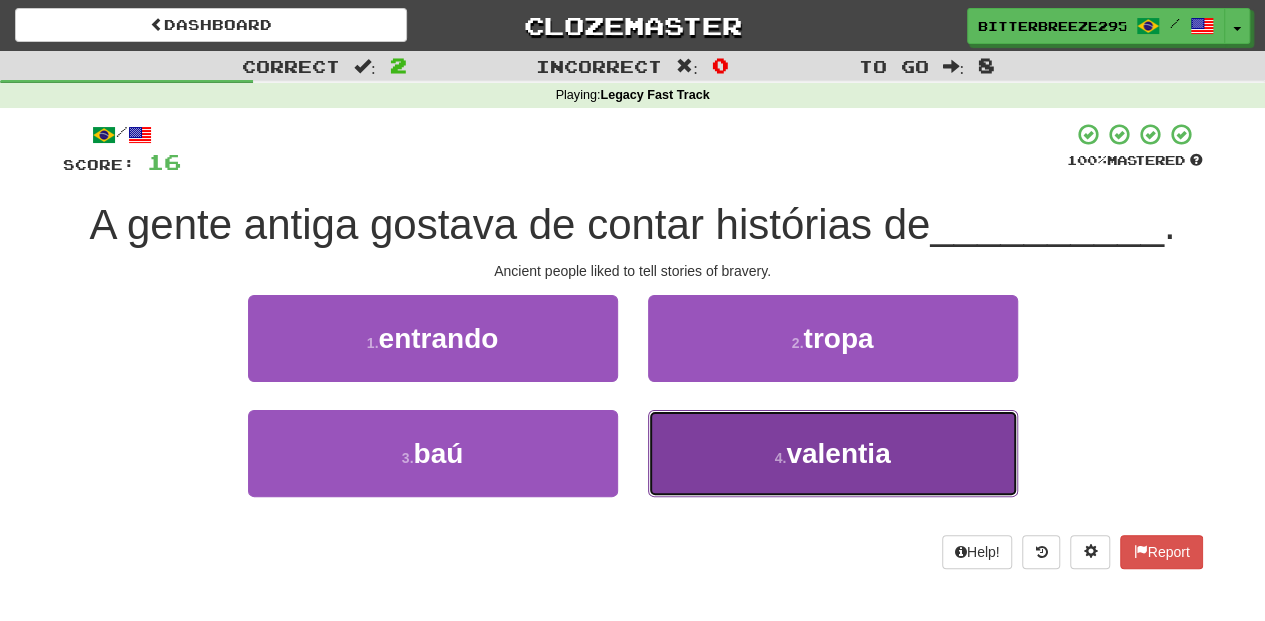 click on "4 .  valentia" at bounding box center [833, 453] 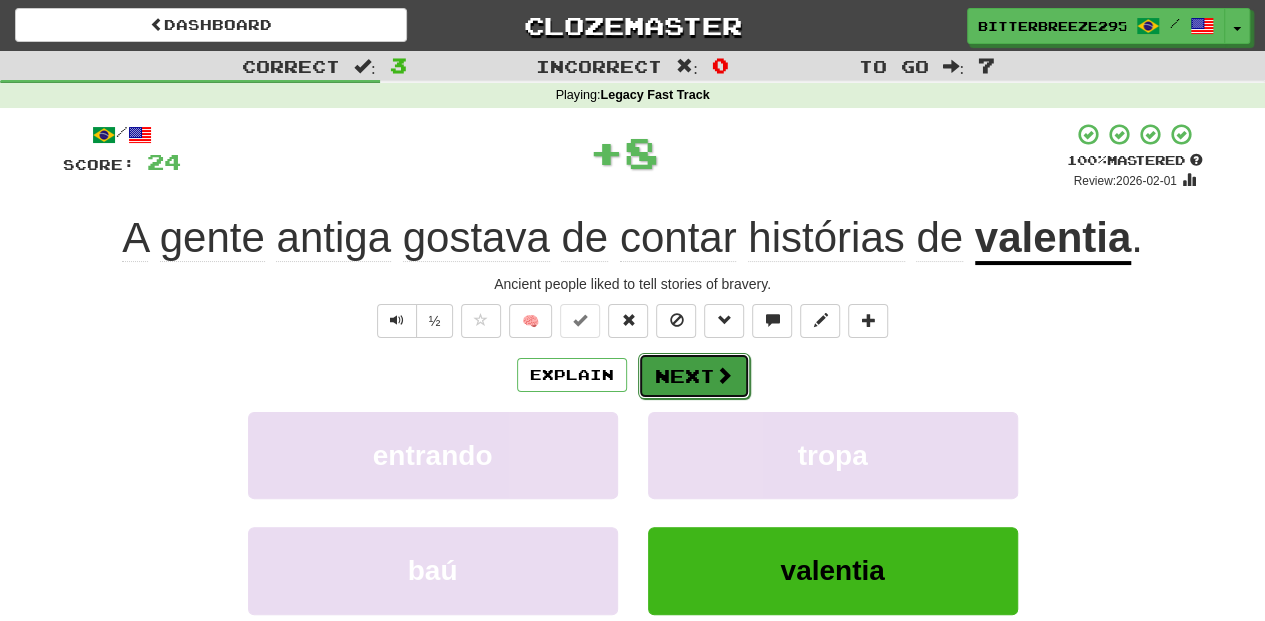 click on "Next" at bounding box center (694, 376) 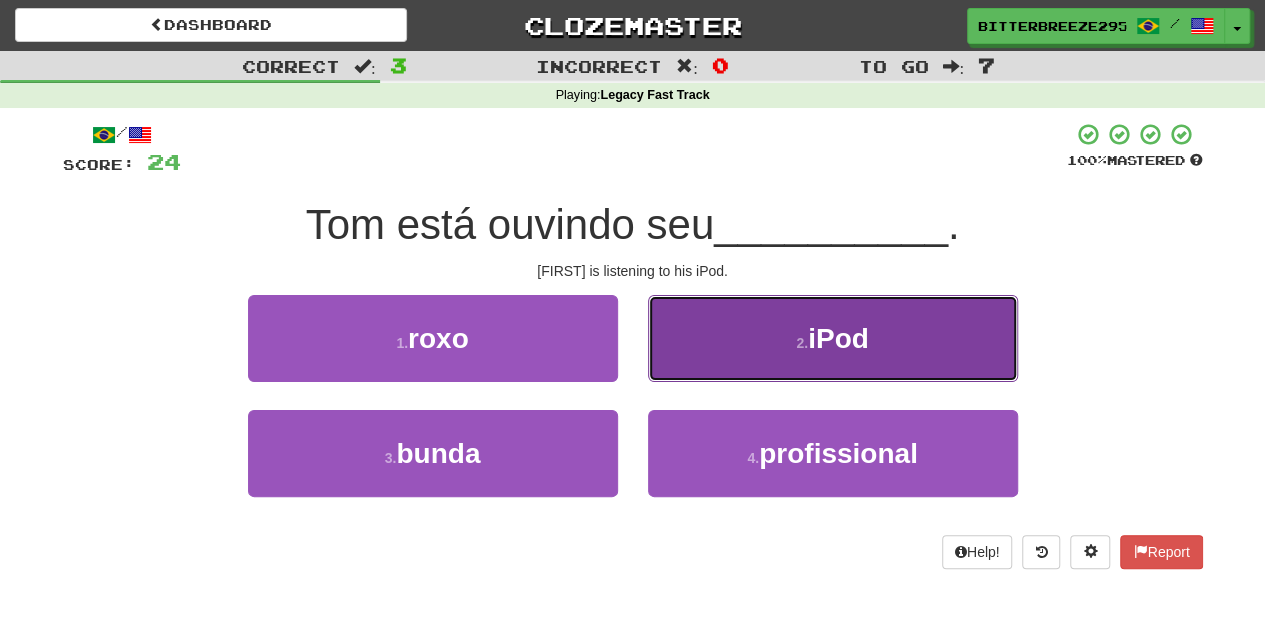 click on "2 .  iPod" at bounding box center [833, 338] 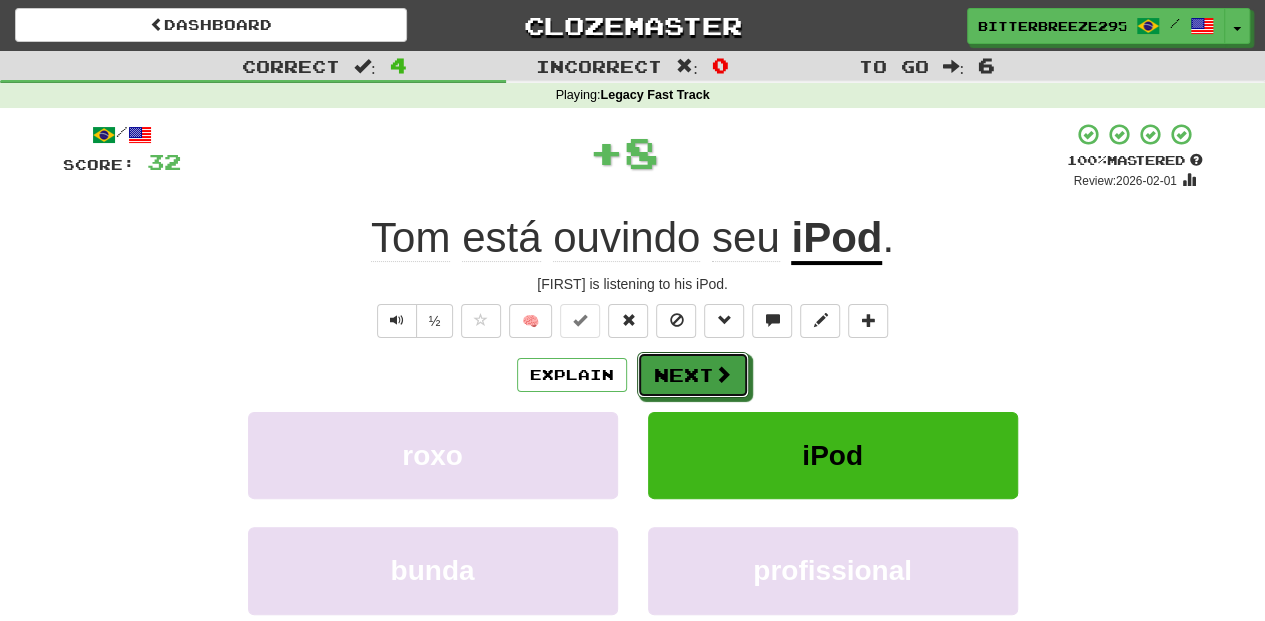 click on "Next" at bounding box center [693, 375] 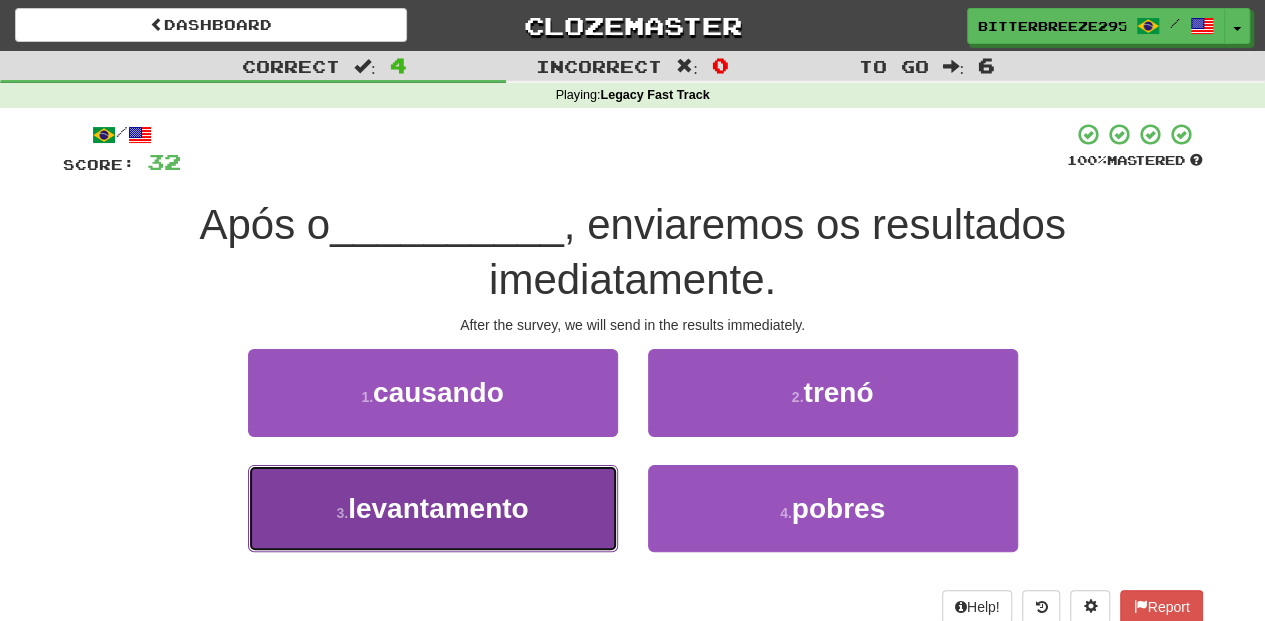 click on "3 .  levantamento" at bounding box center [433, 508] 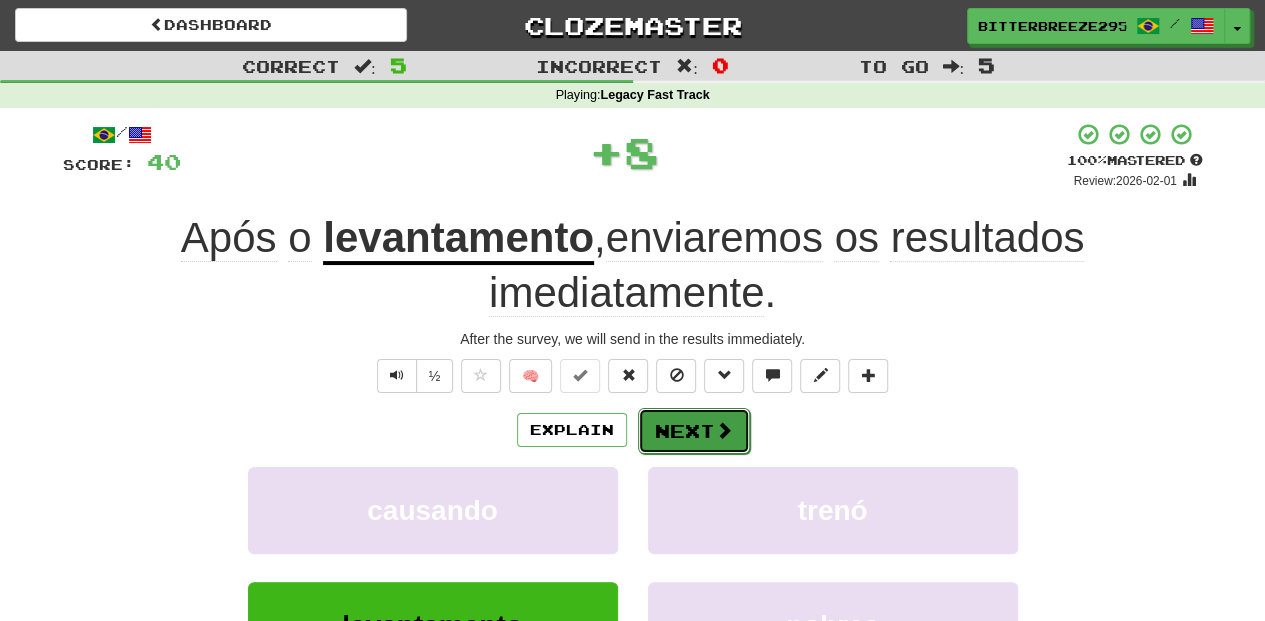 click on "Next" at bounding box center [694, 431] 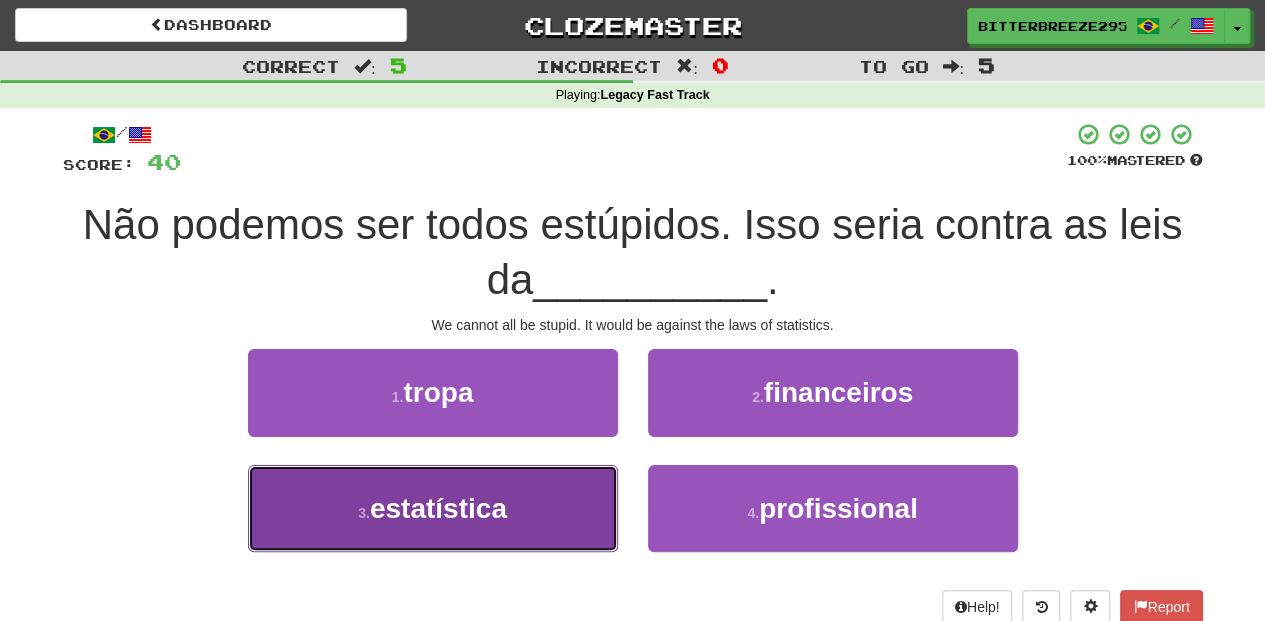 click on "3 .  estatística" at bounding box center [433, 508] 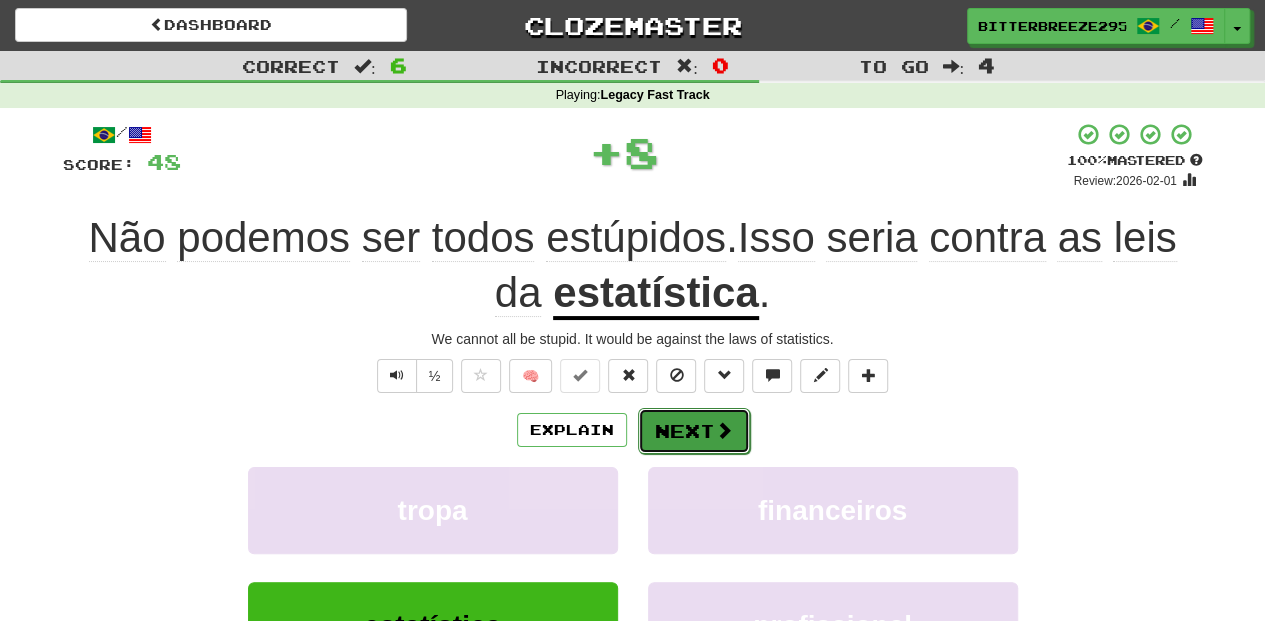 click on "Next" at bounding box center (694, 431) 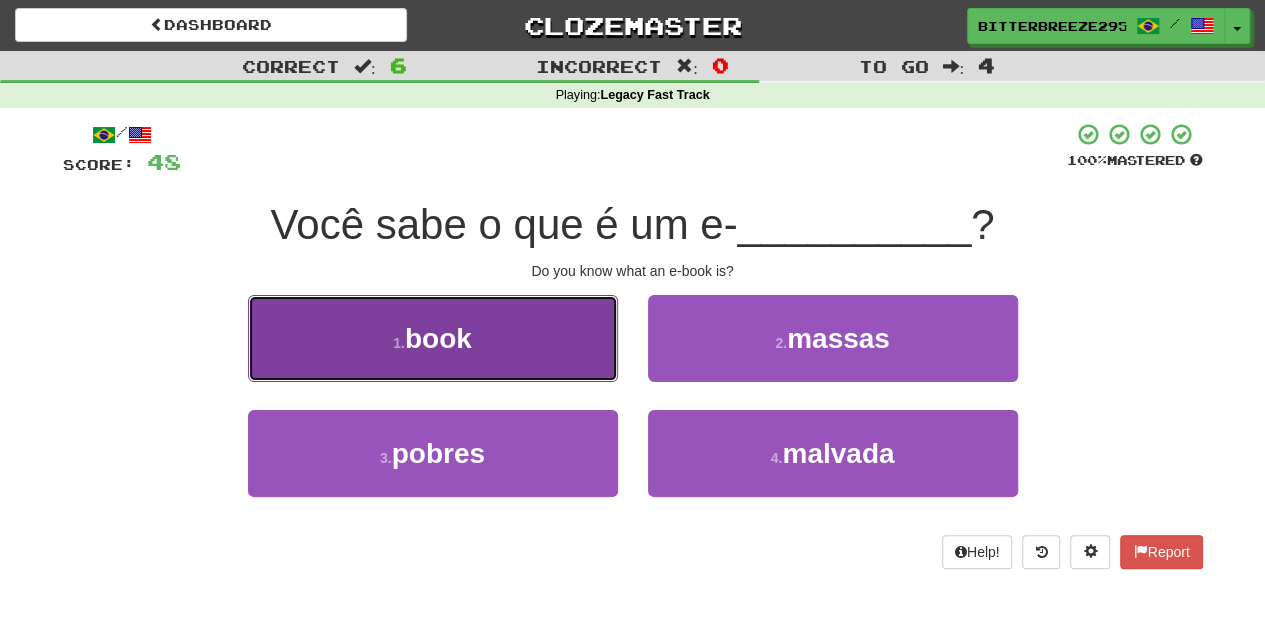 click on "1 .  book" at bounding box center [433, 338] 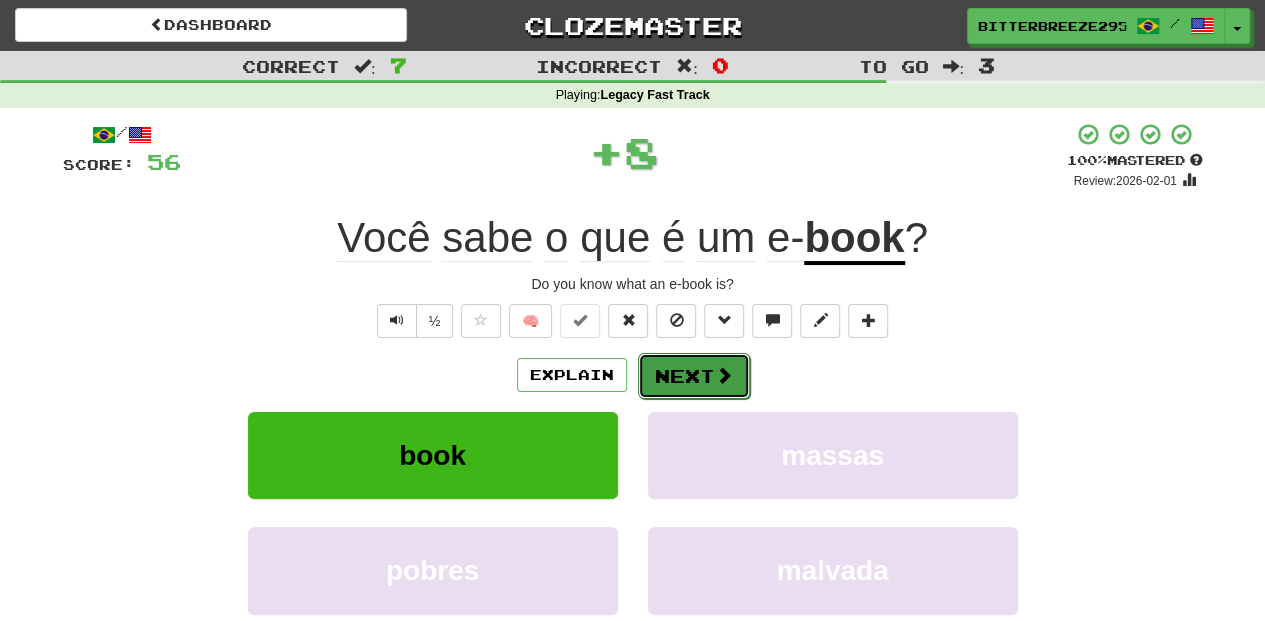click on "Next" at bounding box center [694, 376] 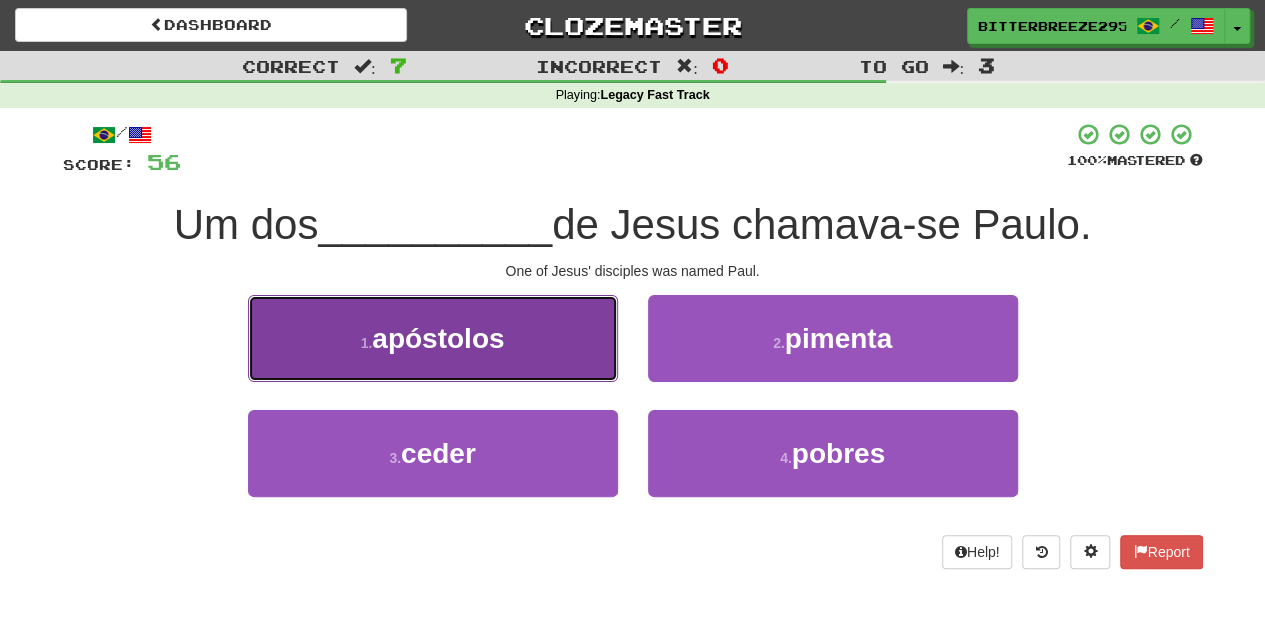 click on "1 .  apóstolos" at bounding box center (433, 338) 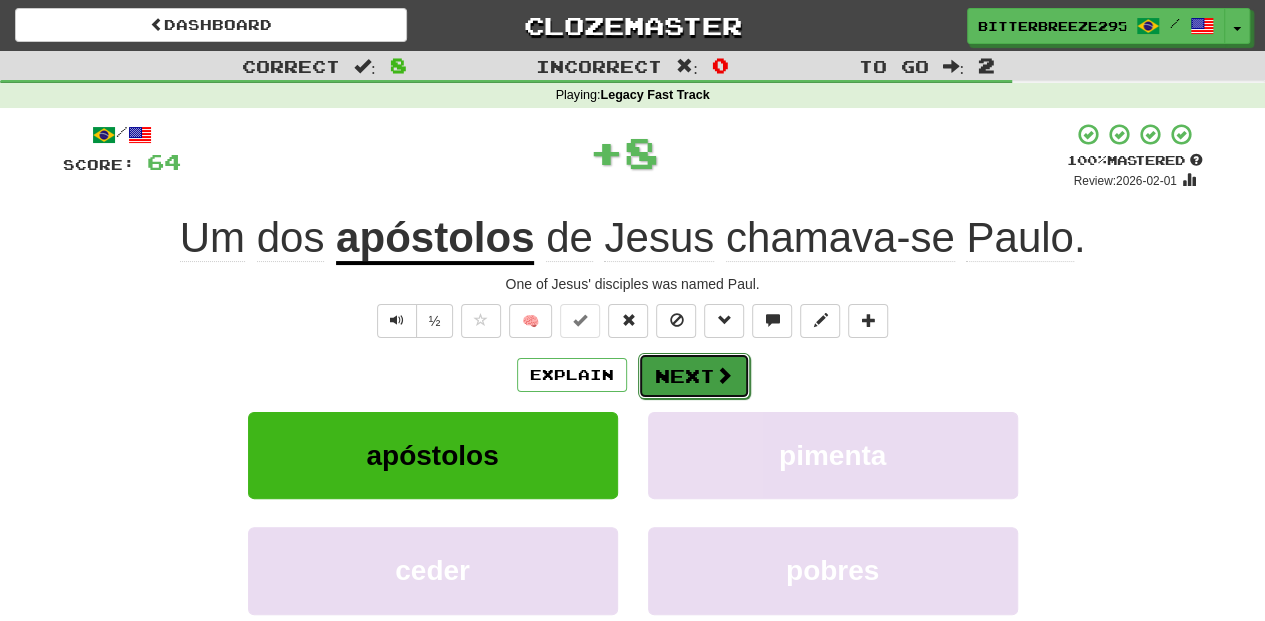 click on "Next" at bounding box center (694, 376) 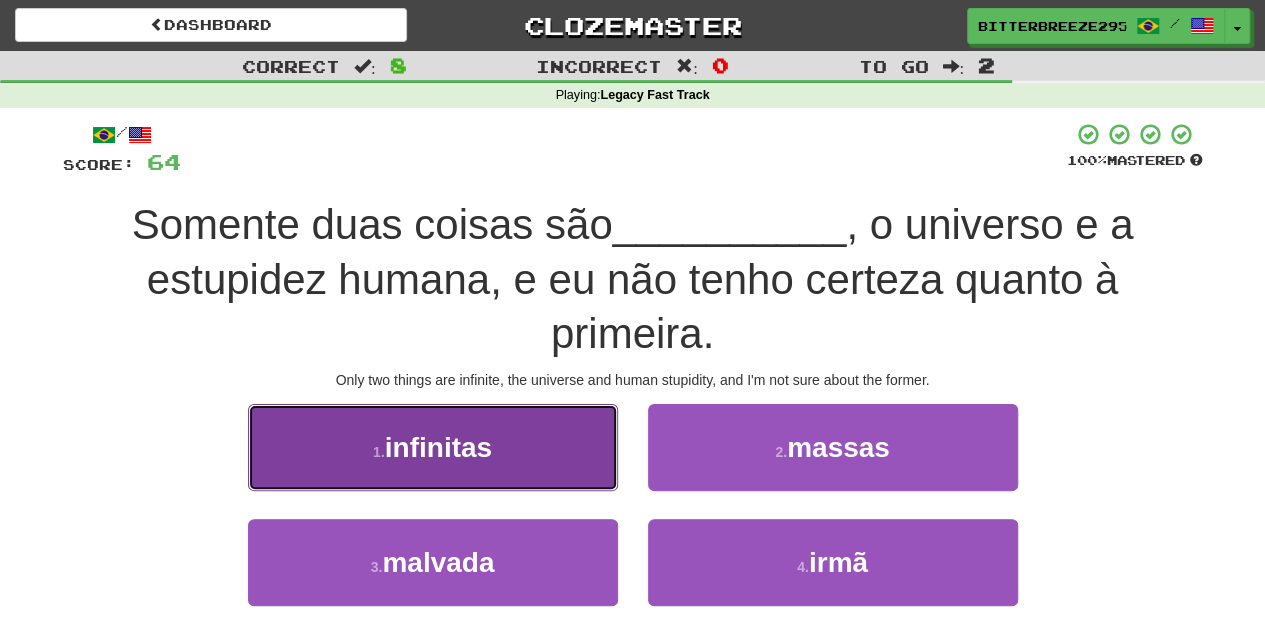 click on "1 .  infinitas" at bounding box center (433, 447) 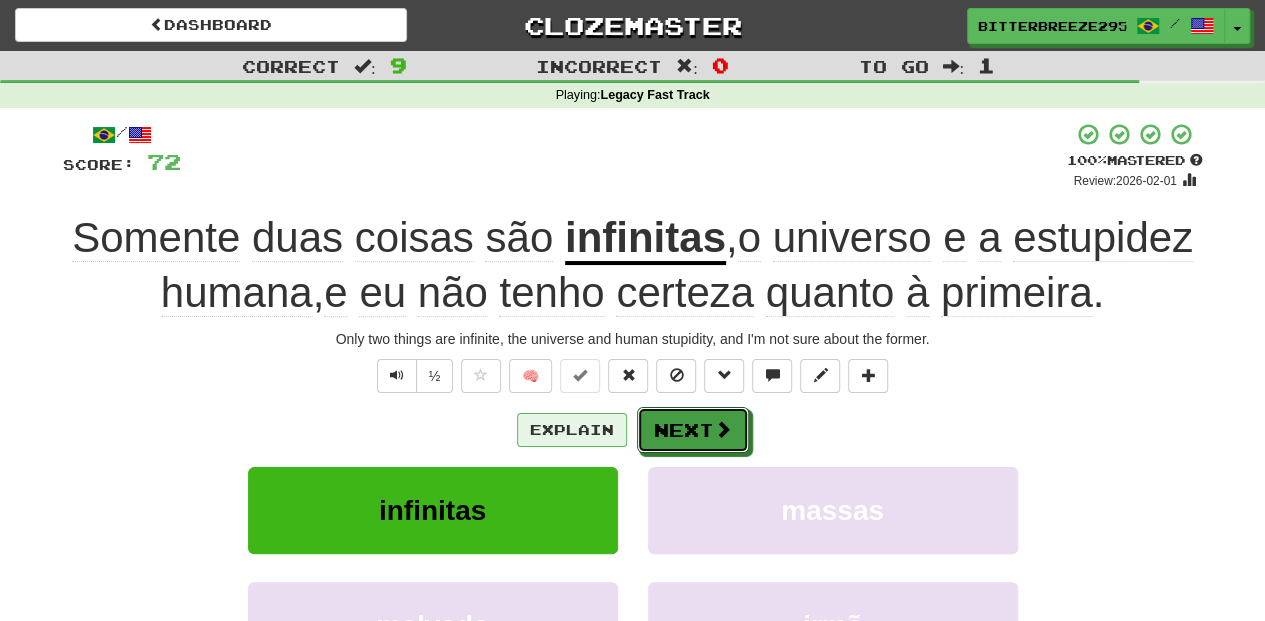 drag, startPoint x: 680, startPoint y: 434, endPoint x: 584, endPoint y: 439, distance: 96.13012 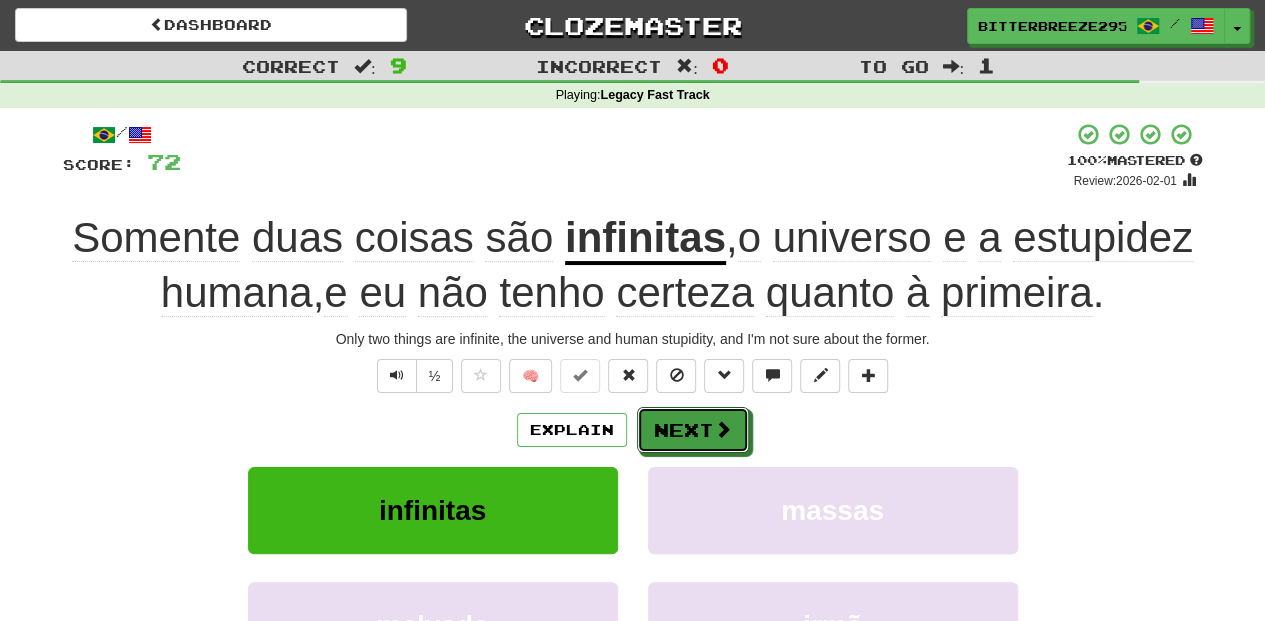 type 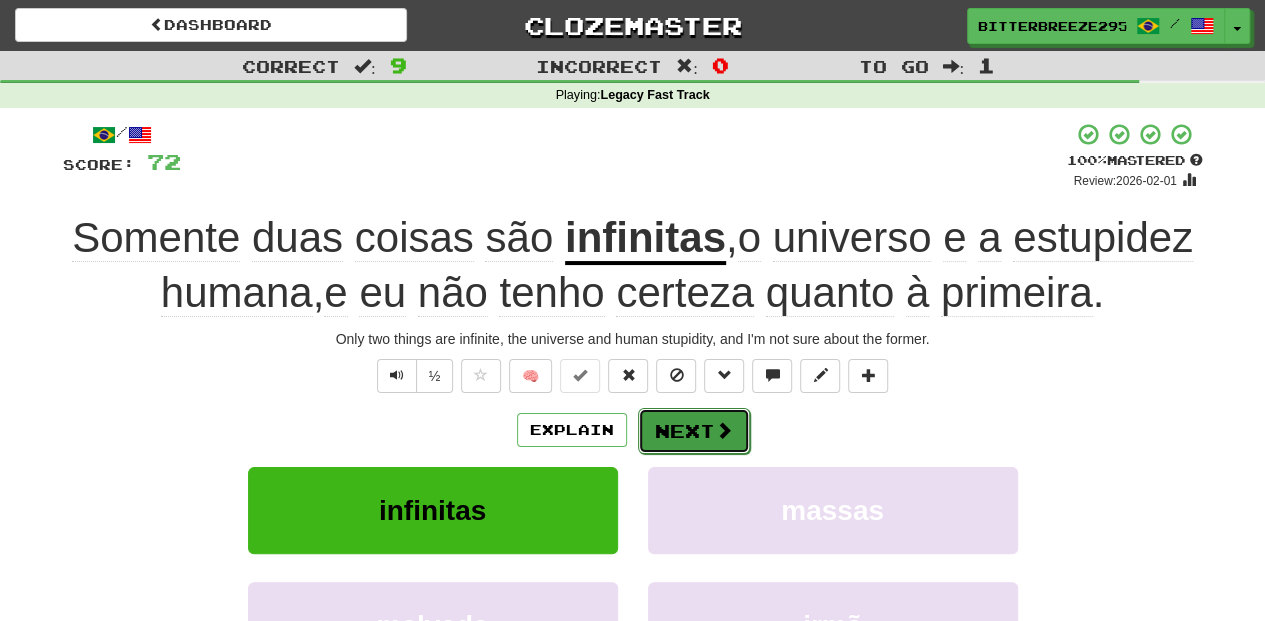 click on "Next" at bounding box center (694, 431) 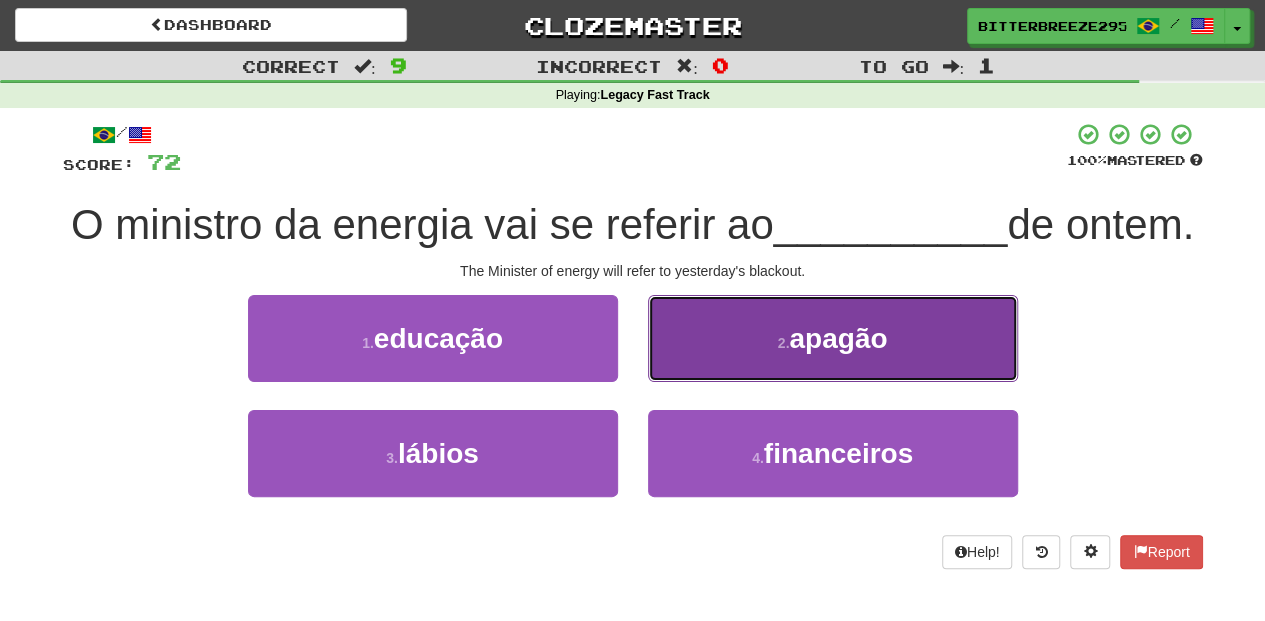click on "2 .  apagão" at bounding box center [833, 338] 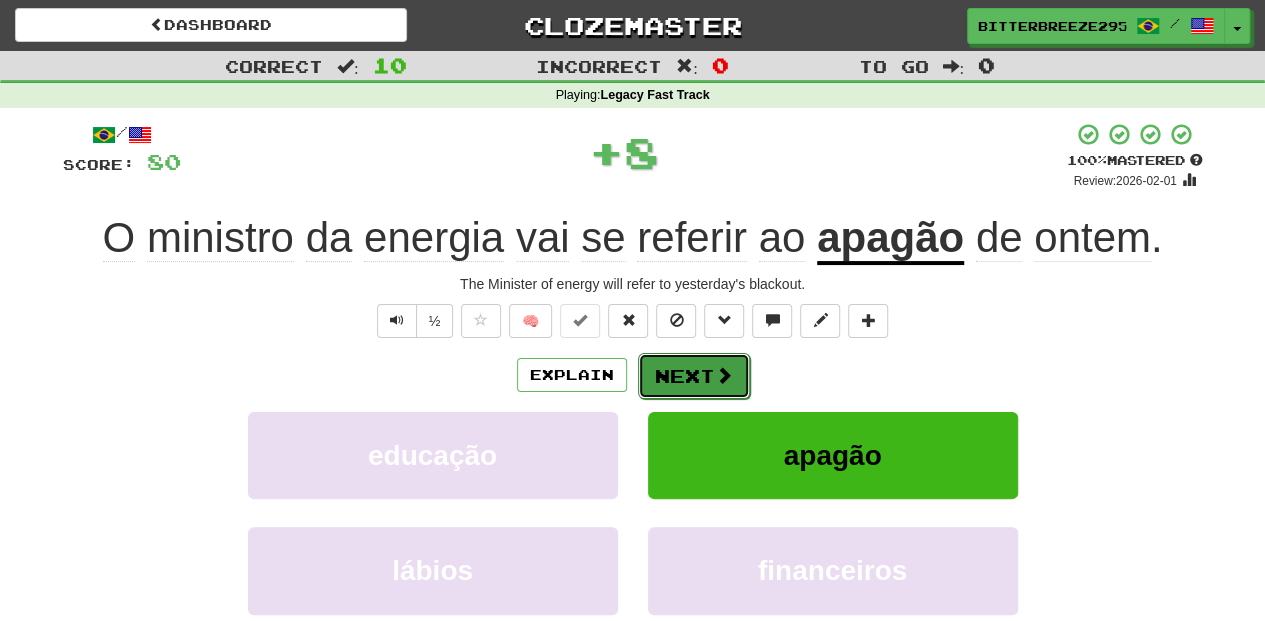 click on "Next" at bounding box center (694, 376) 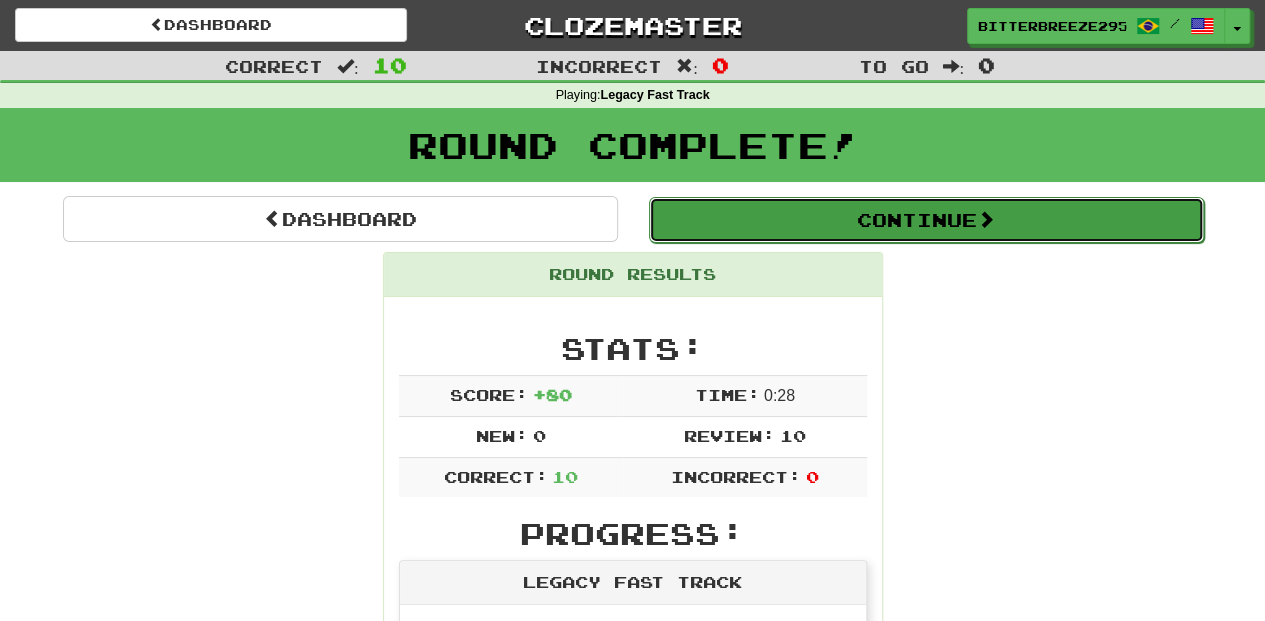 click on "Continue" at bounding box center (926, 220) 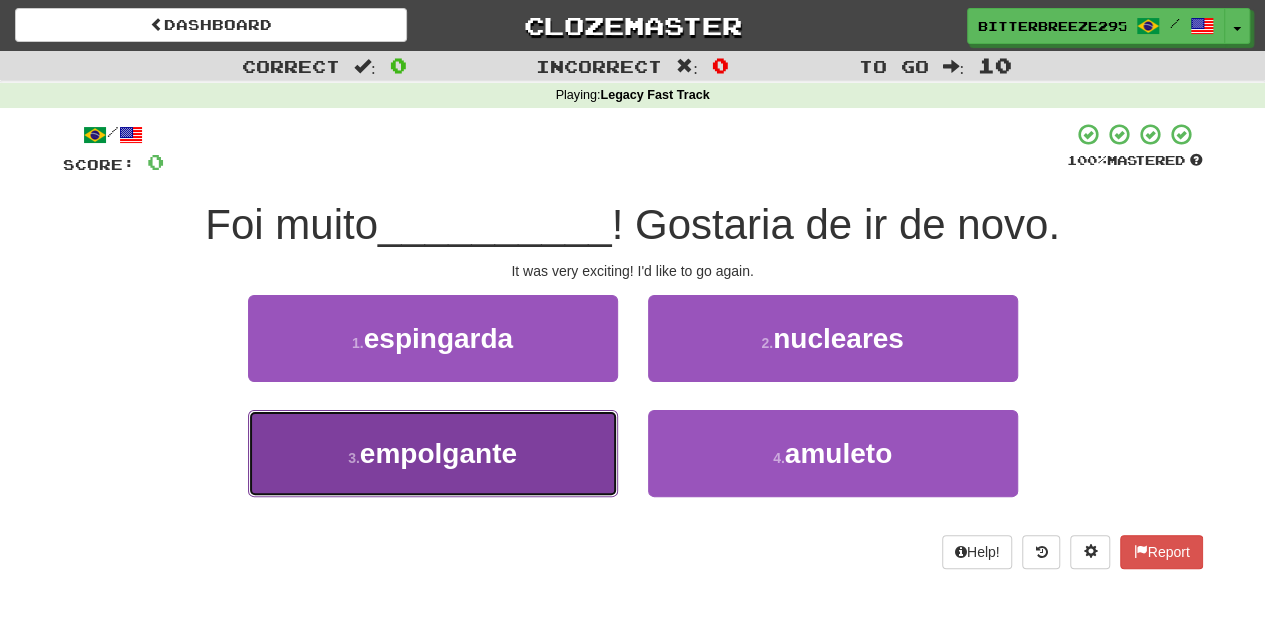 click on "3 .  empolgante" at bounding box center [433, 453] 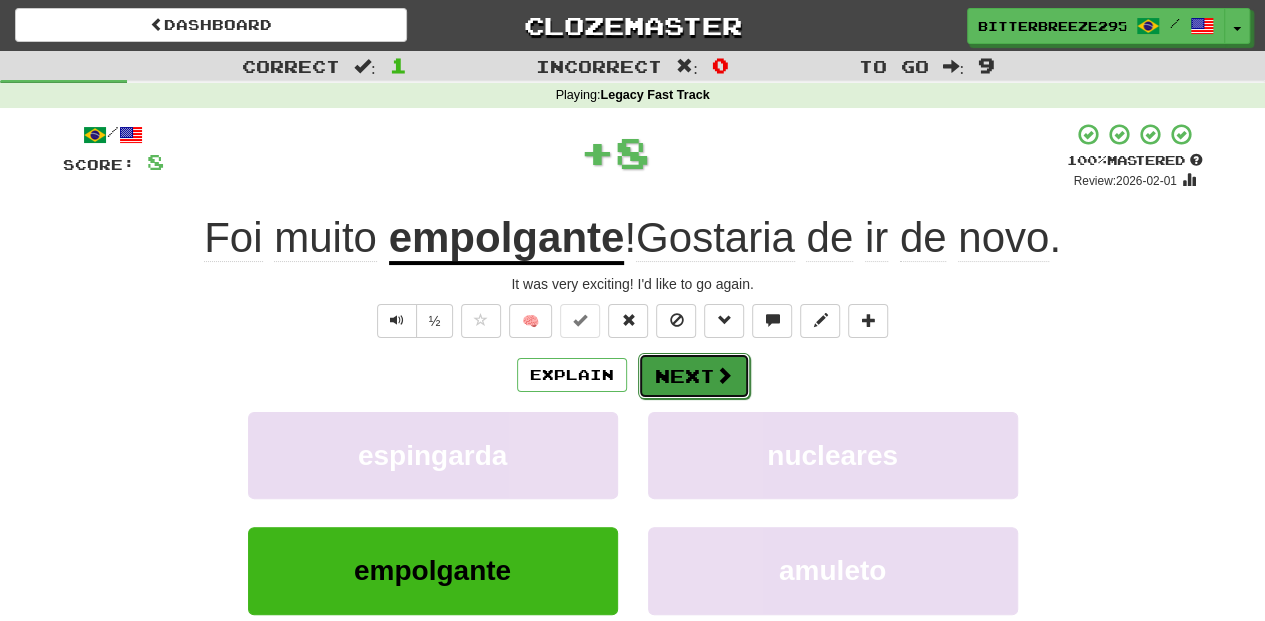 click on "Next" at bounding box center [694, 376] 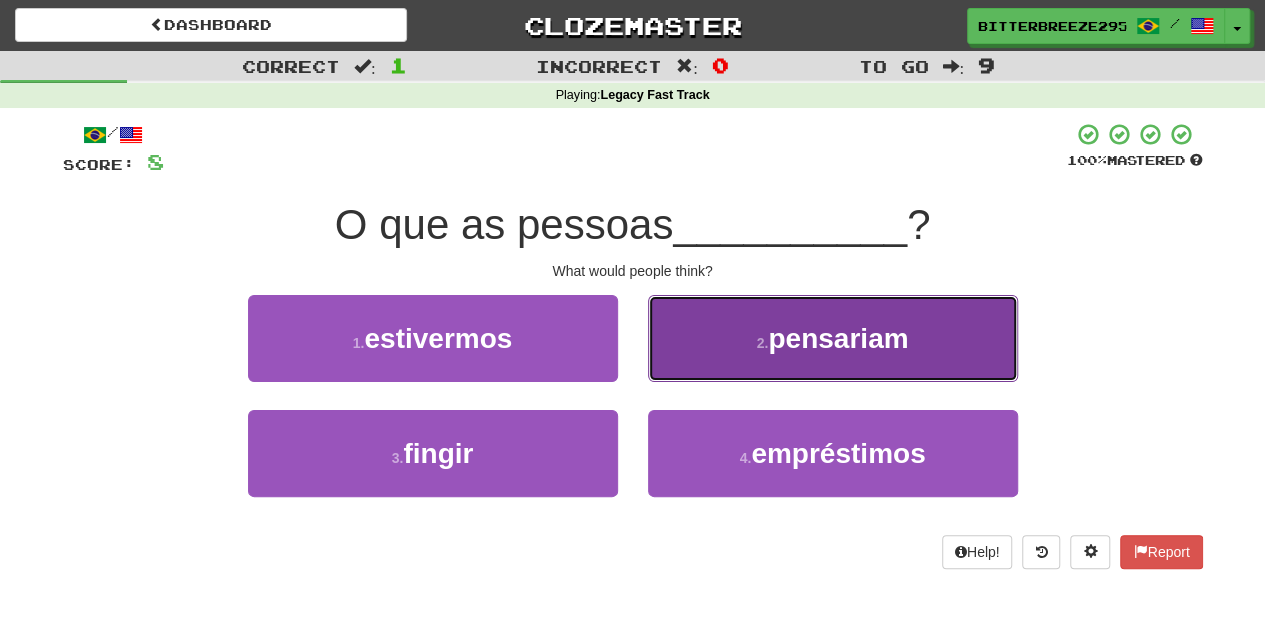 click on "2 .  pensariam" at bounding box center [833, 338] 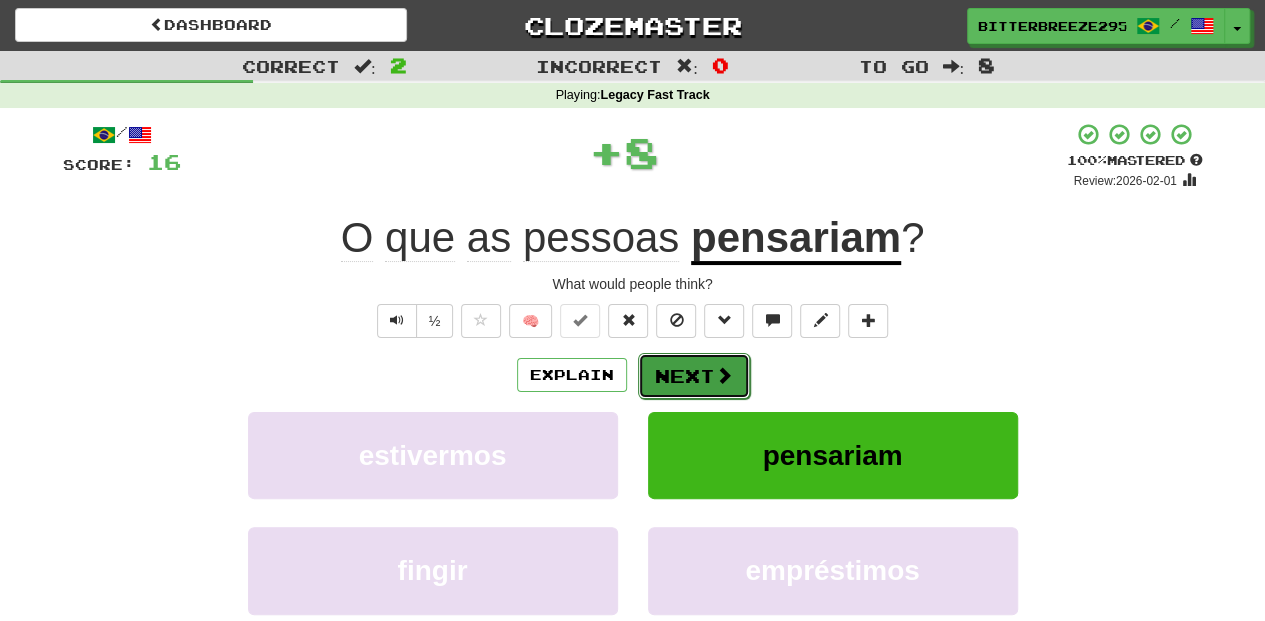 click on "Next" at bounding box center (694, 376) 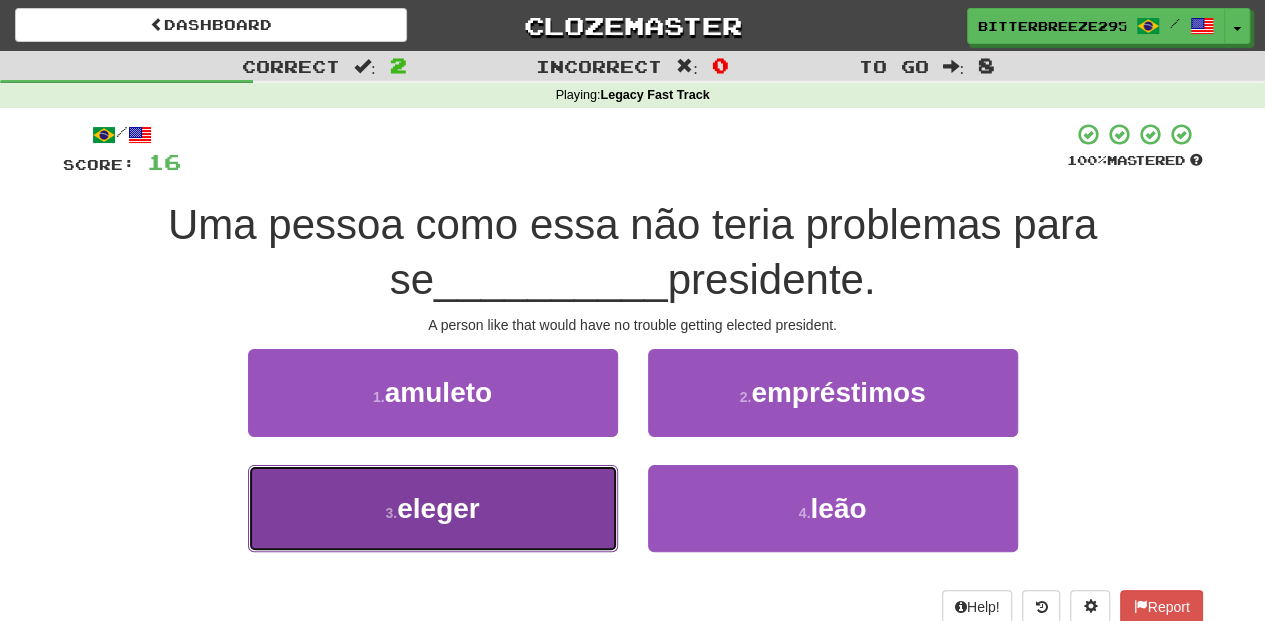 click on "3 .  eleger" at bounding box center (433, 508) 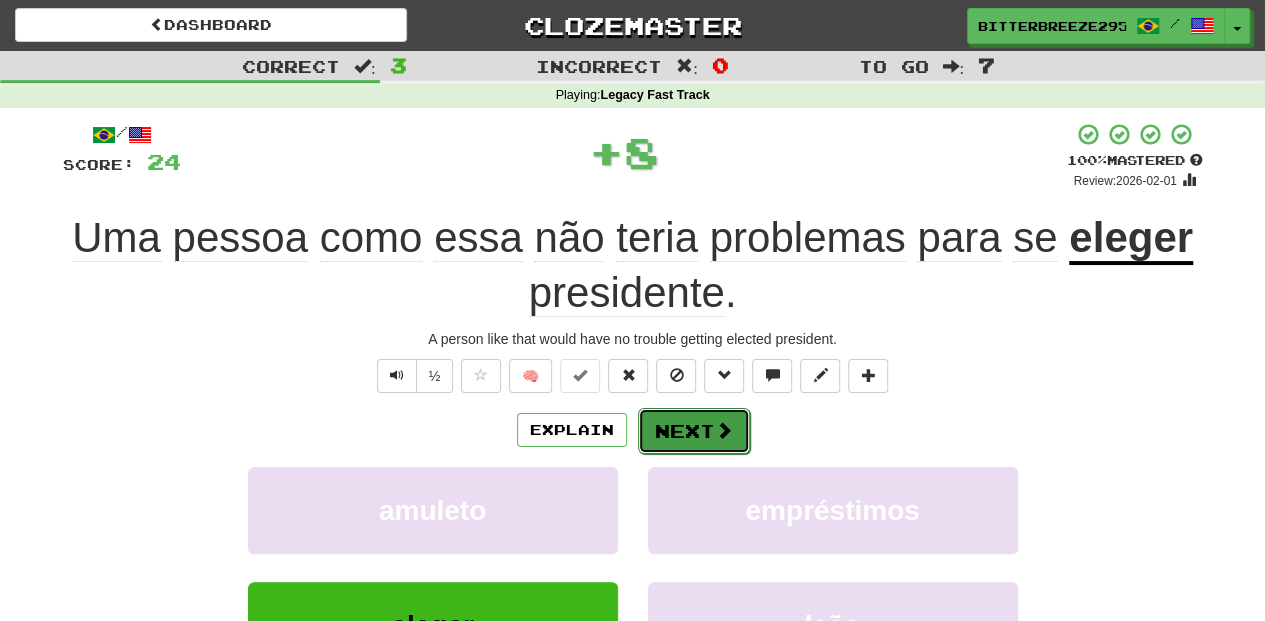 click on "Next" at bounding box center [694, 431] 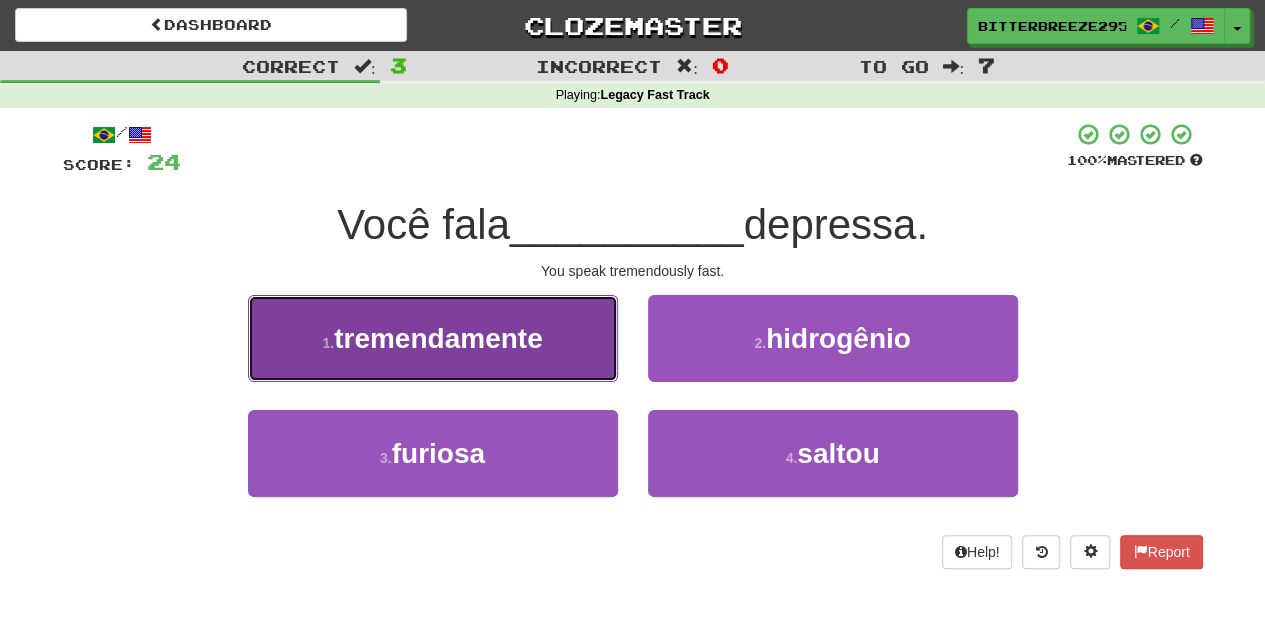 click on "1 .  tremendamente" at bounding box center (433, 338) 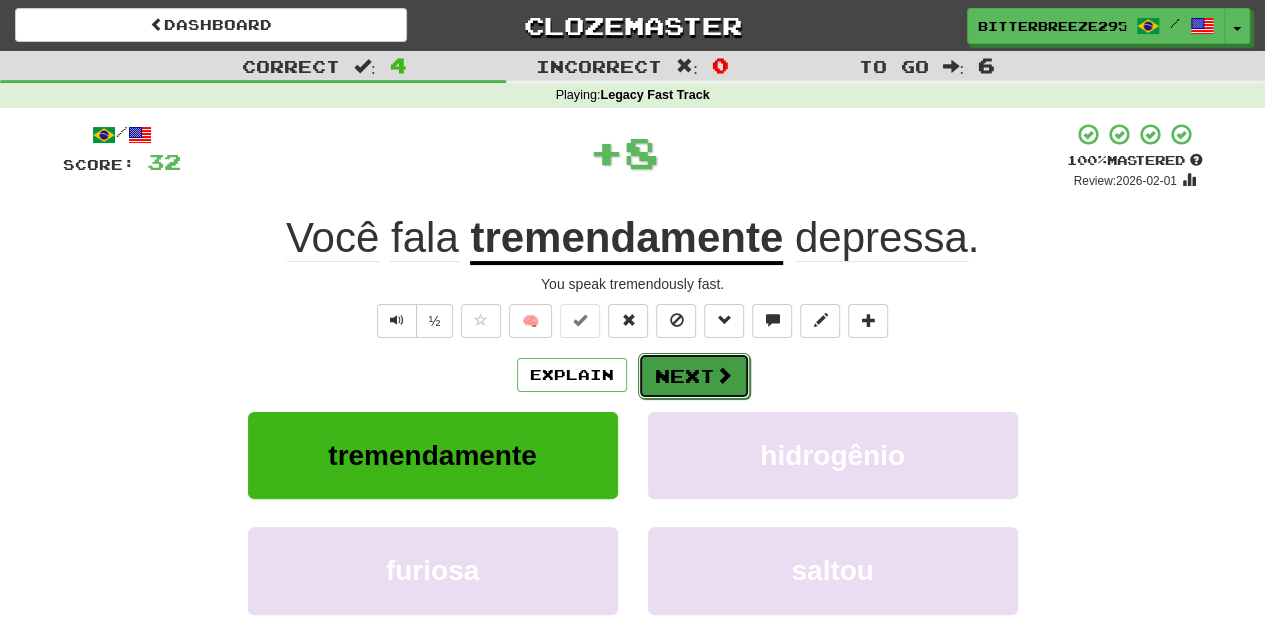 click on "Next" at bounding box center (694, 376) 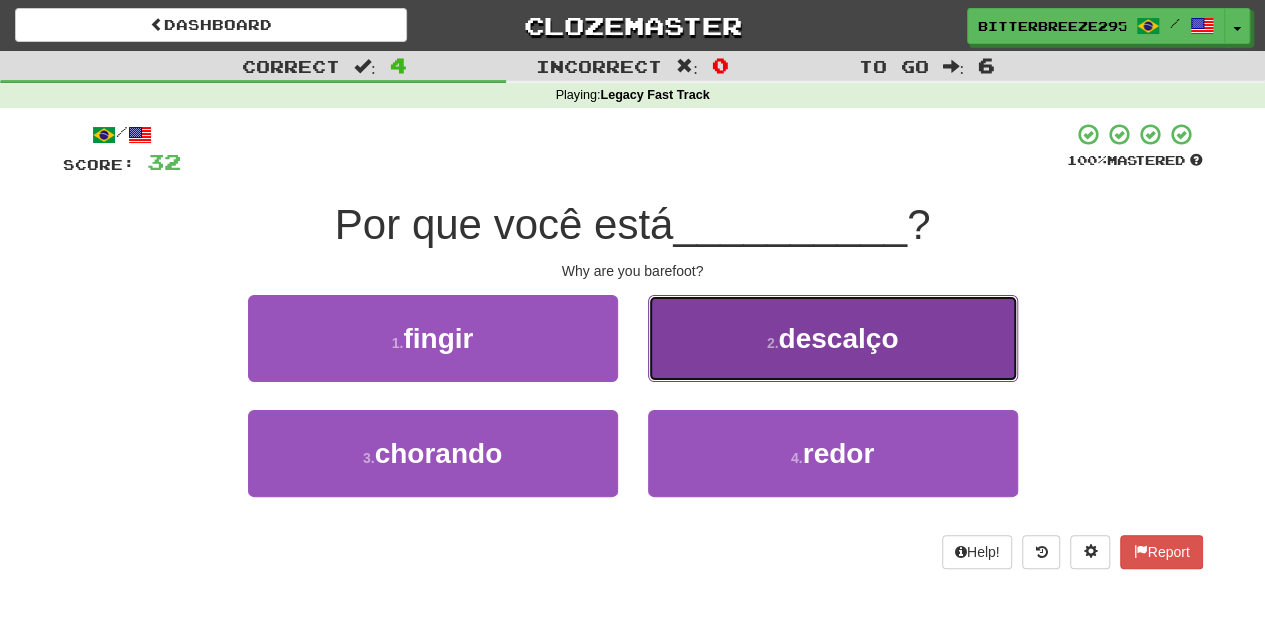 click on "2 .  descalço" at bounding box center (833, 338) 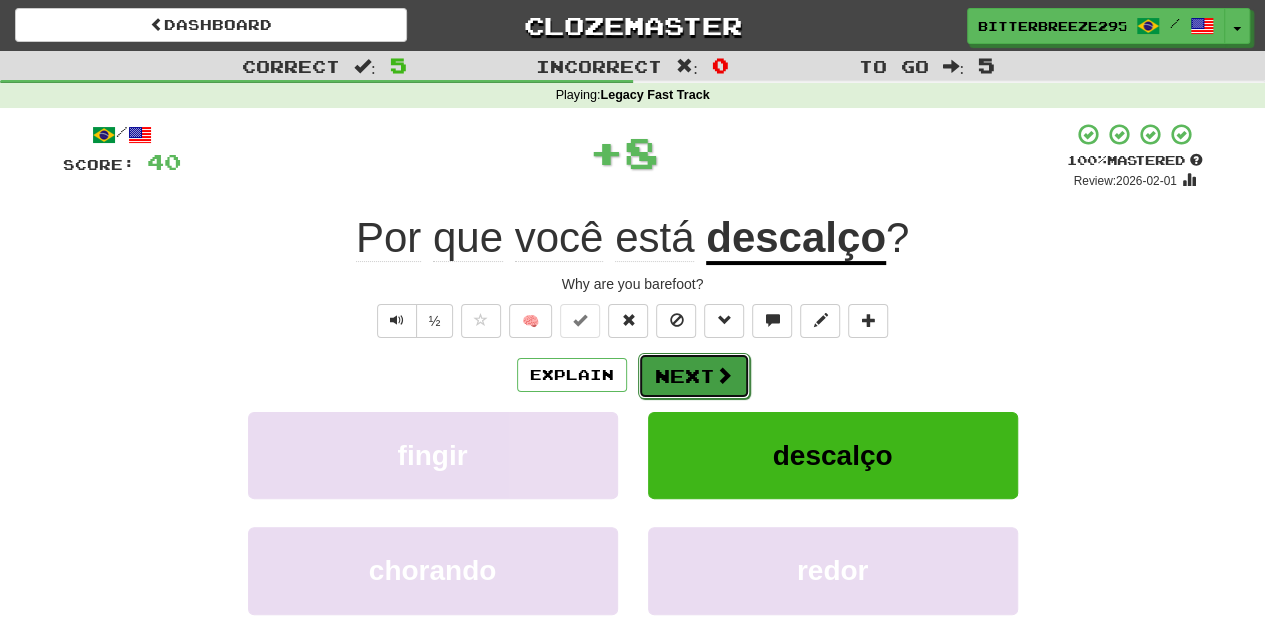 click on "Next" at bounding box center (694, 376) 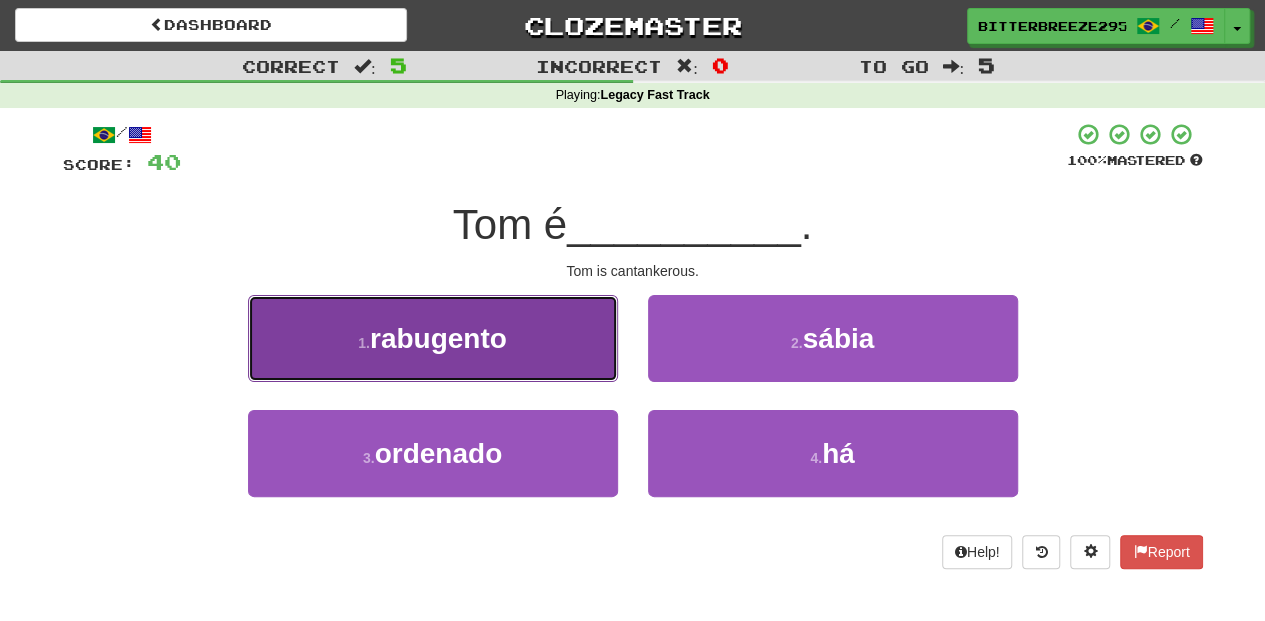 click on "1 .  rabugento" at bounding box center [433, 338] 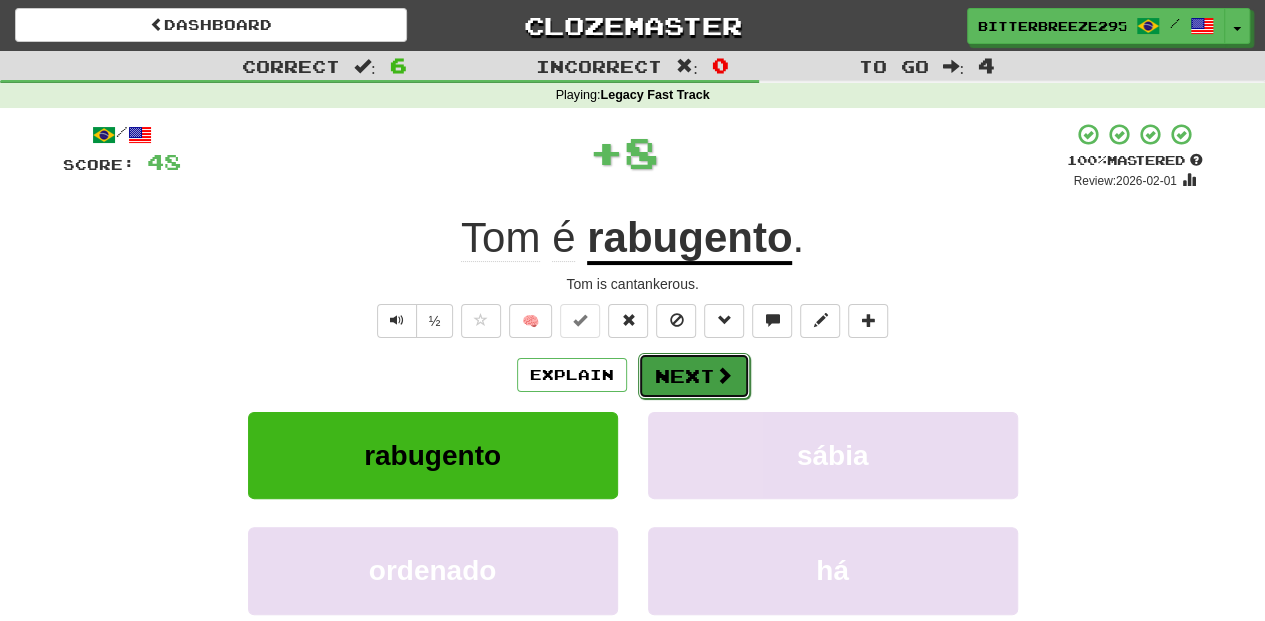 click on "Next" at bounding box center [694, 376] 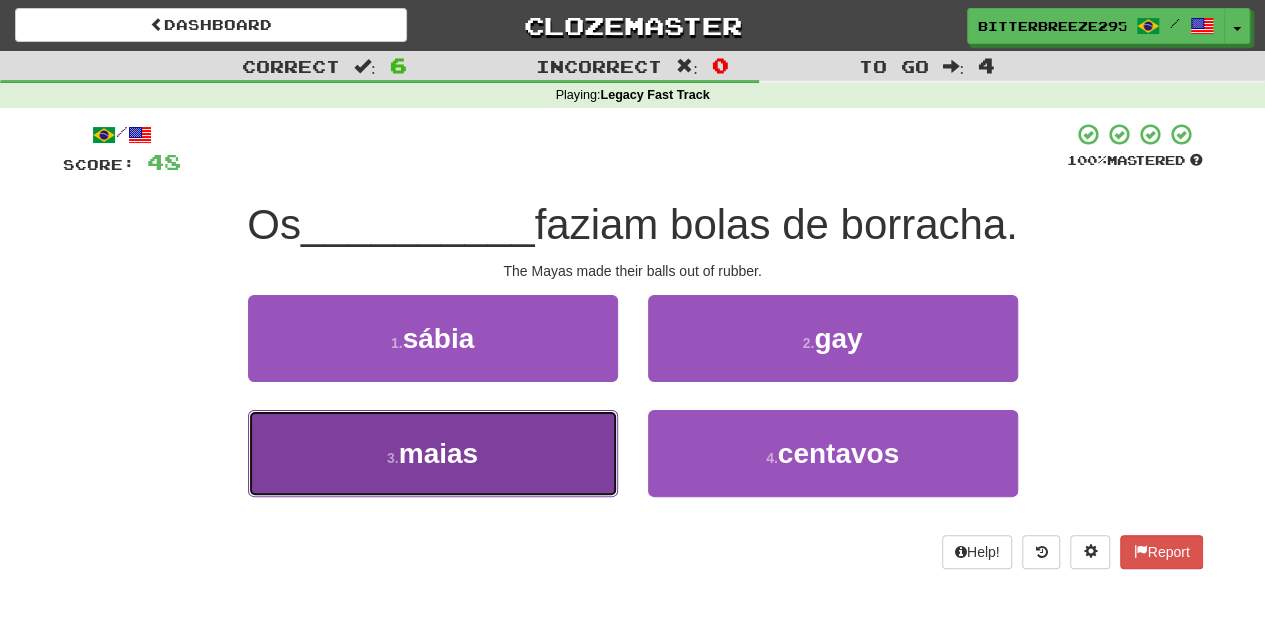 click on "3 .  maias" at bounding box center (433, 453) 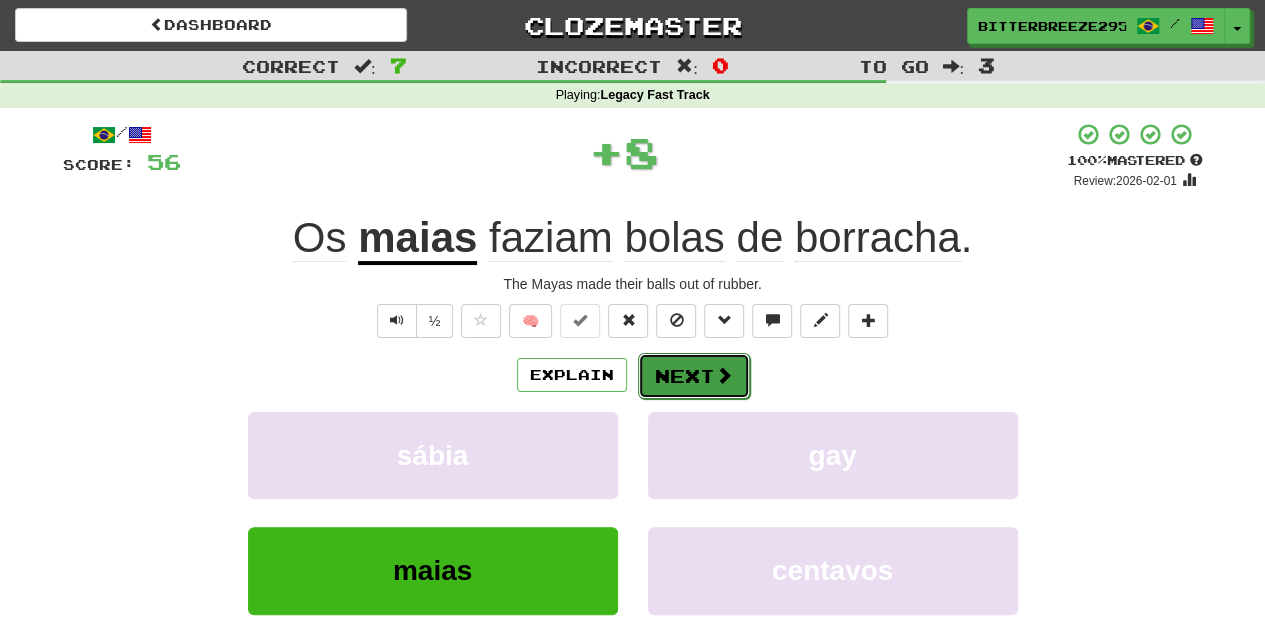click on "Next" at bounding box center [694, 376] 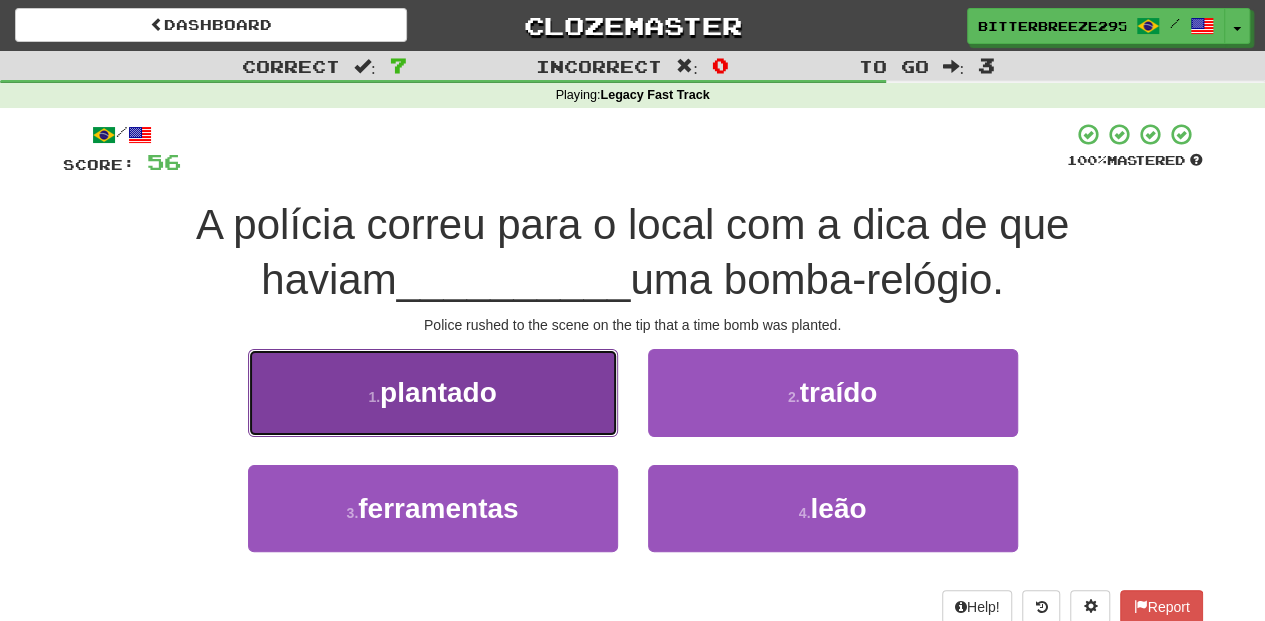 click on "1 .  plantado" at bounding box center (433, 392) 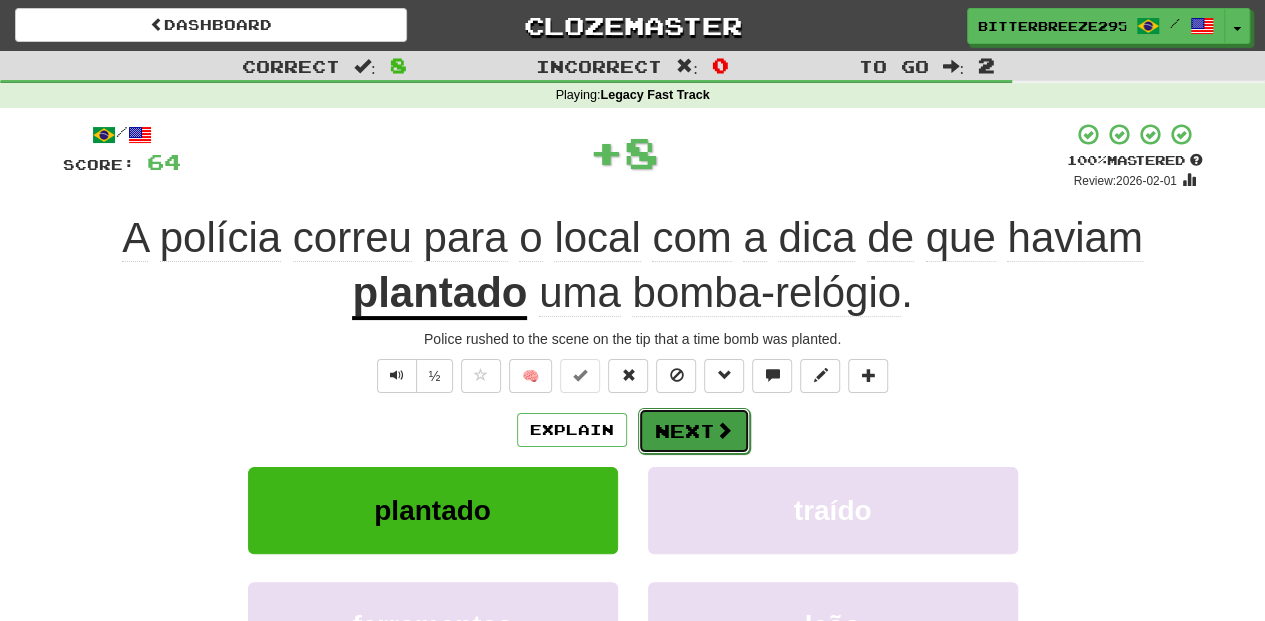 click on "Next" at bounding box center [694, 431] 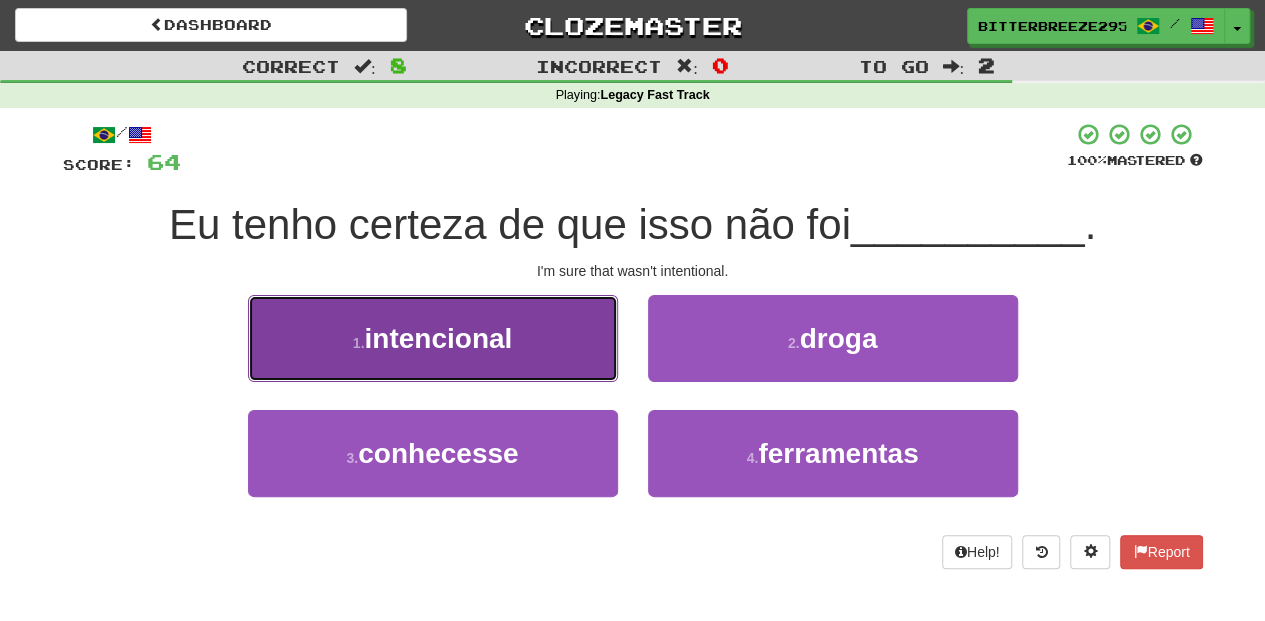 click on "1 .  intencional" at bounding box center [433, 338] 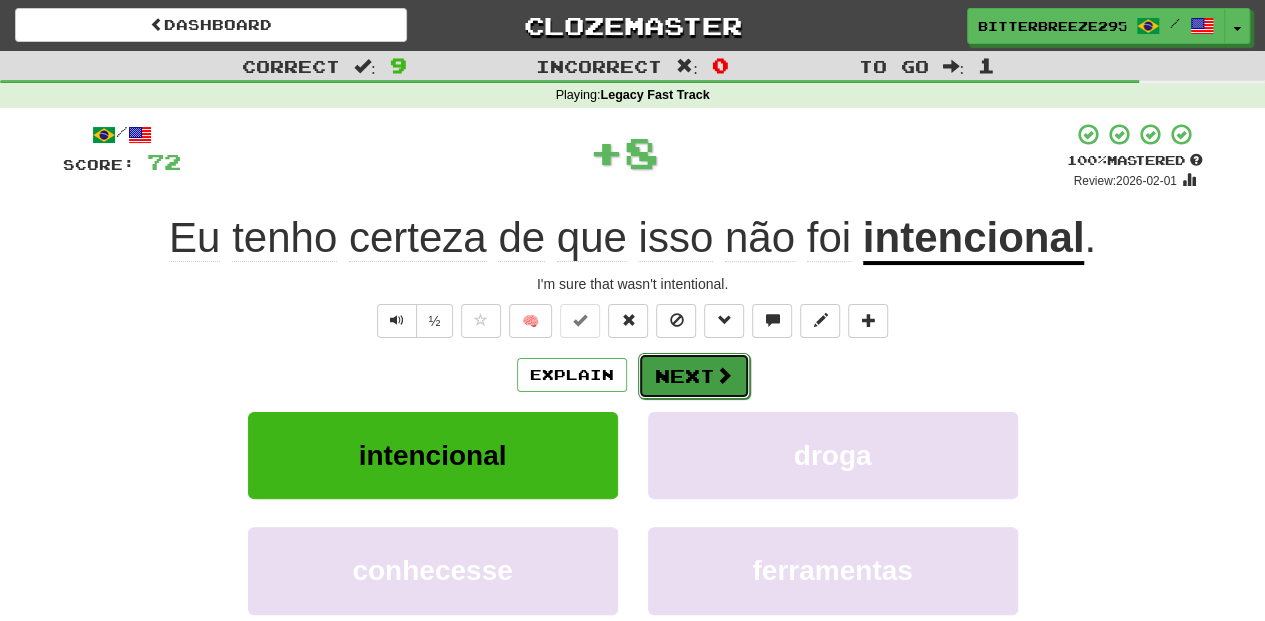 click on "Next" at bounding box center [694, 376] 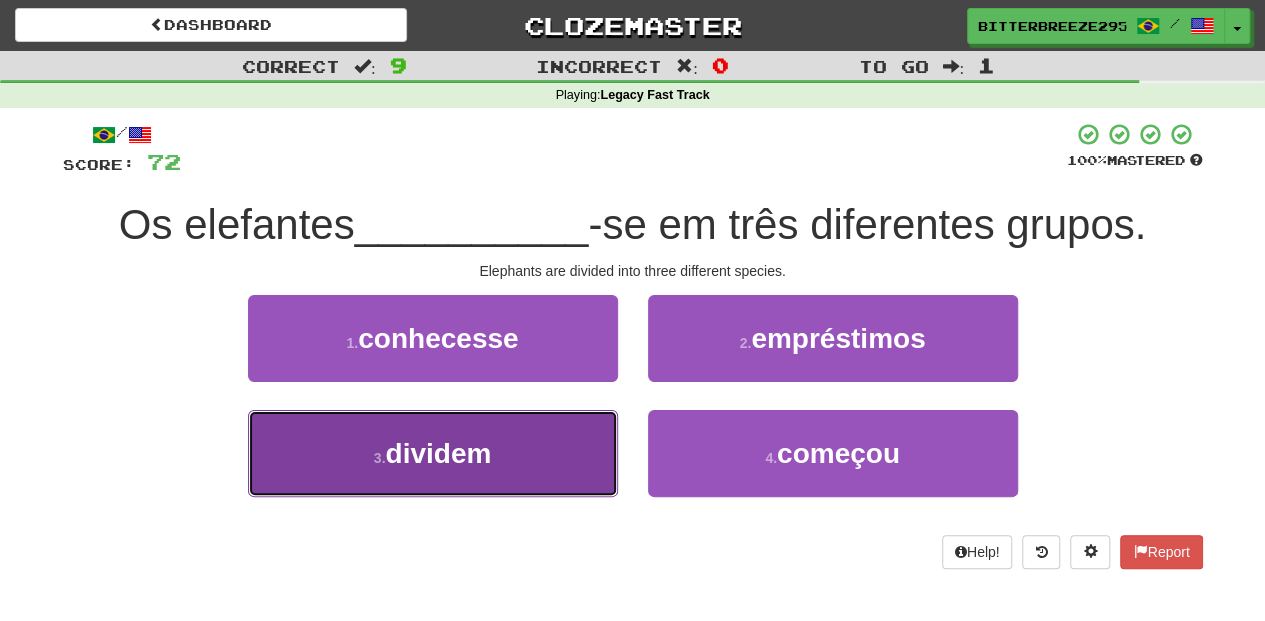 click on "3 .  dividem" at bounding box center (433, 453) 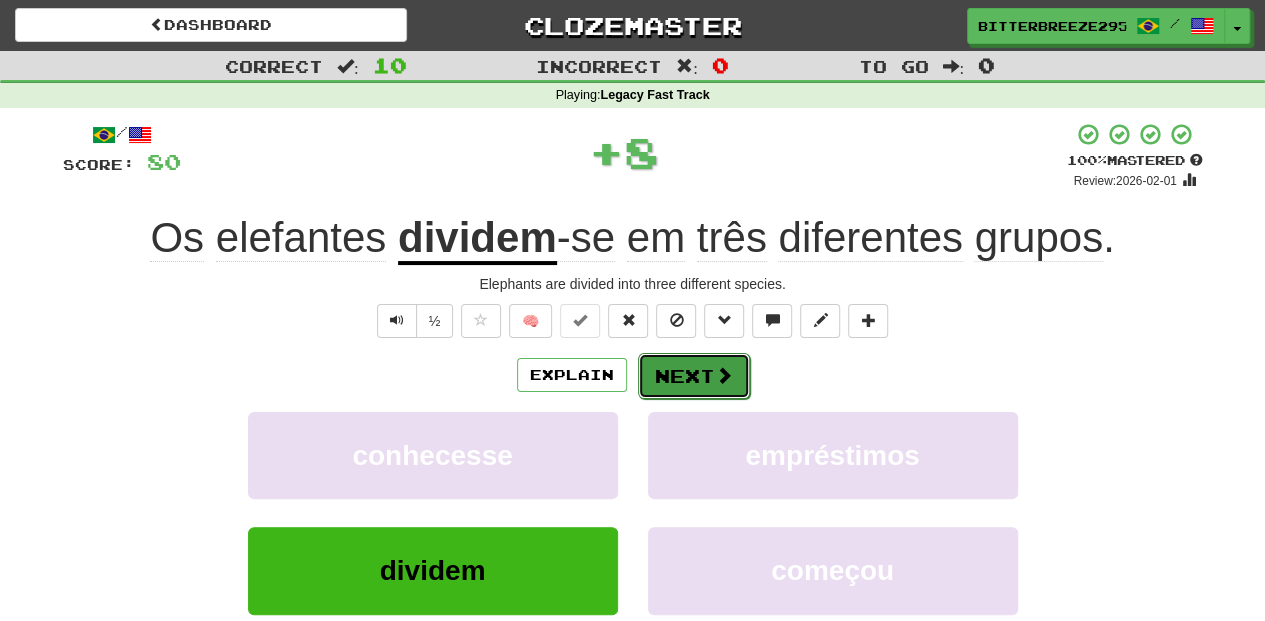 click on "Next" at bounding box center (694, 376) 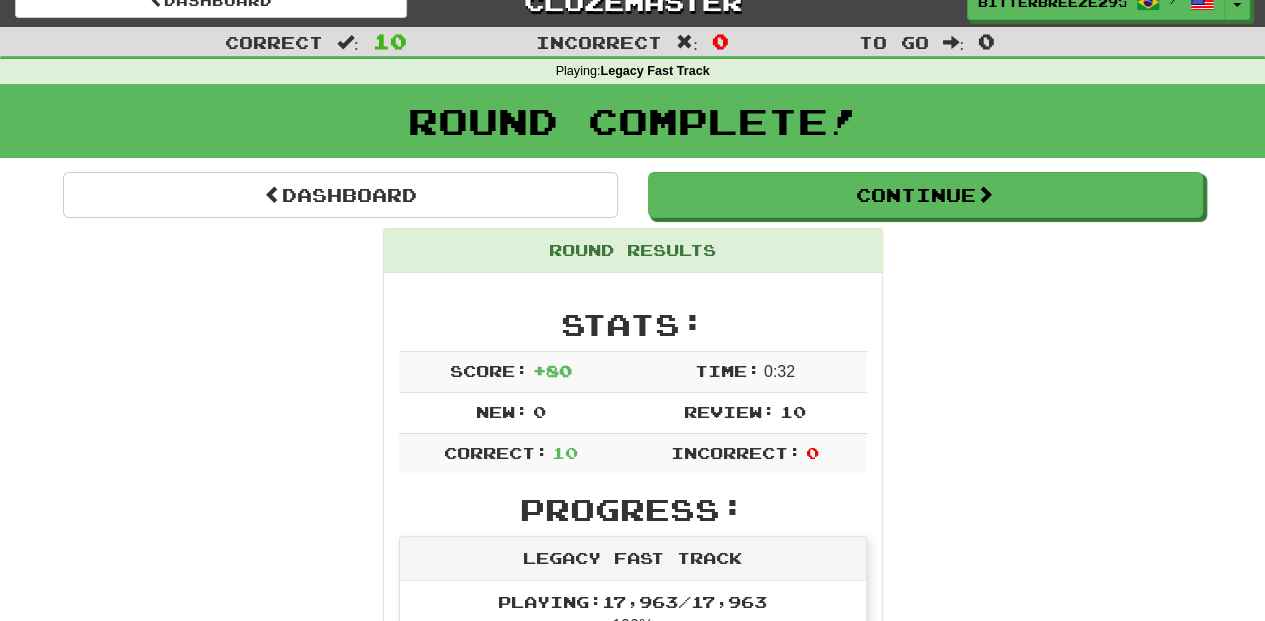 scroll, scrollTop: 0, scrollLeft: 0, axis: both 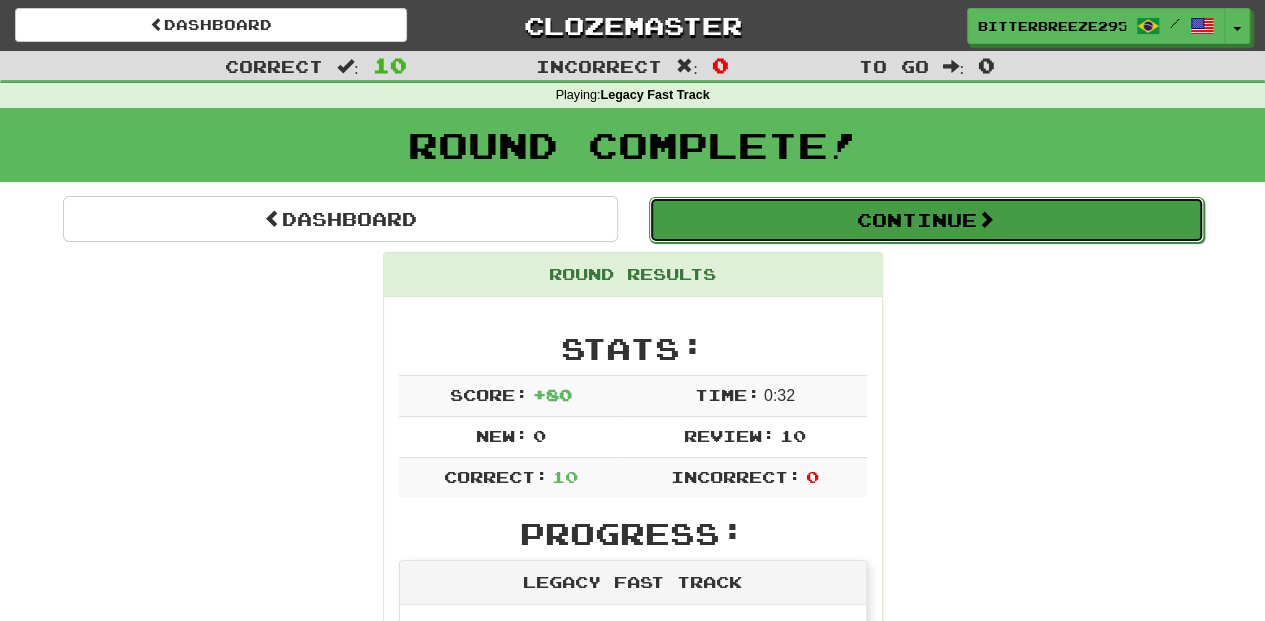 click on "Continue" at bounding box center [926, 220] 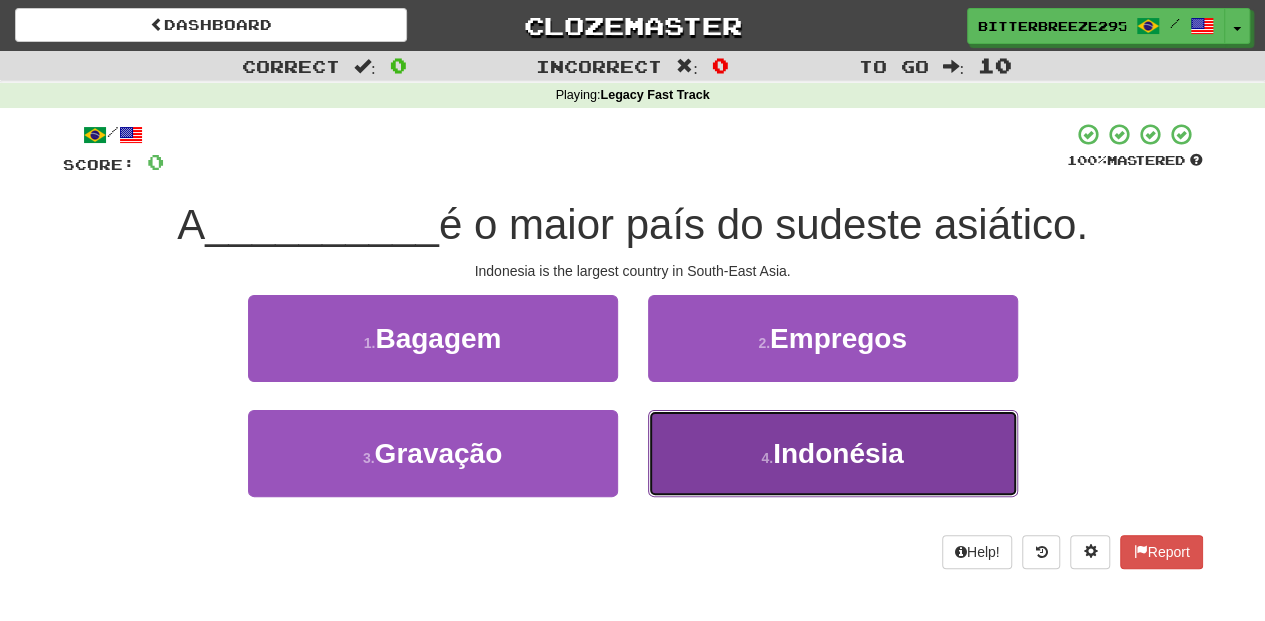 click on "4 .  Indonésia" at bounding box center [833, 453] 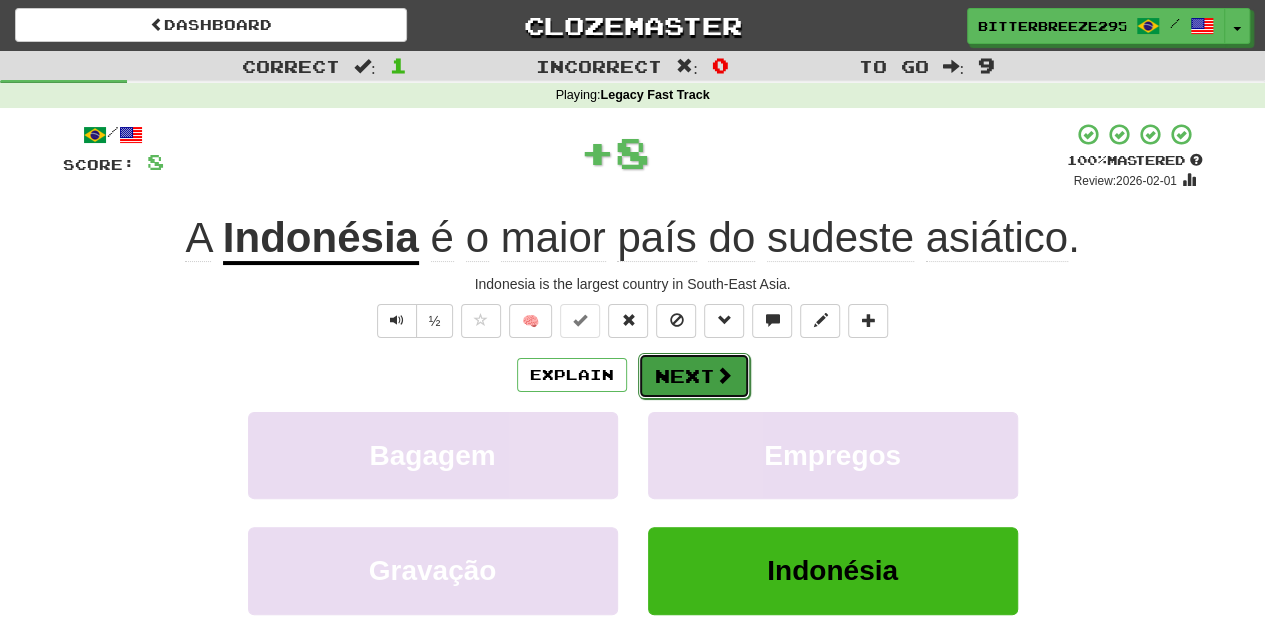 click on "Next" at bounding box center [694, 376] 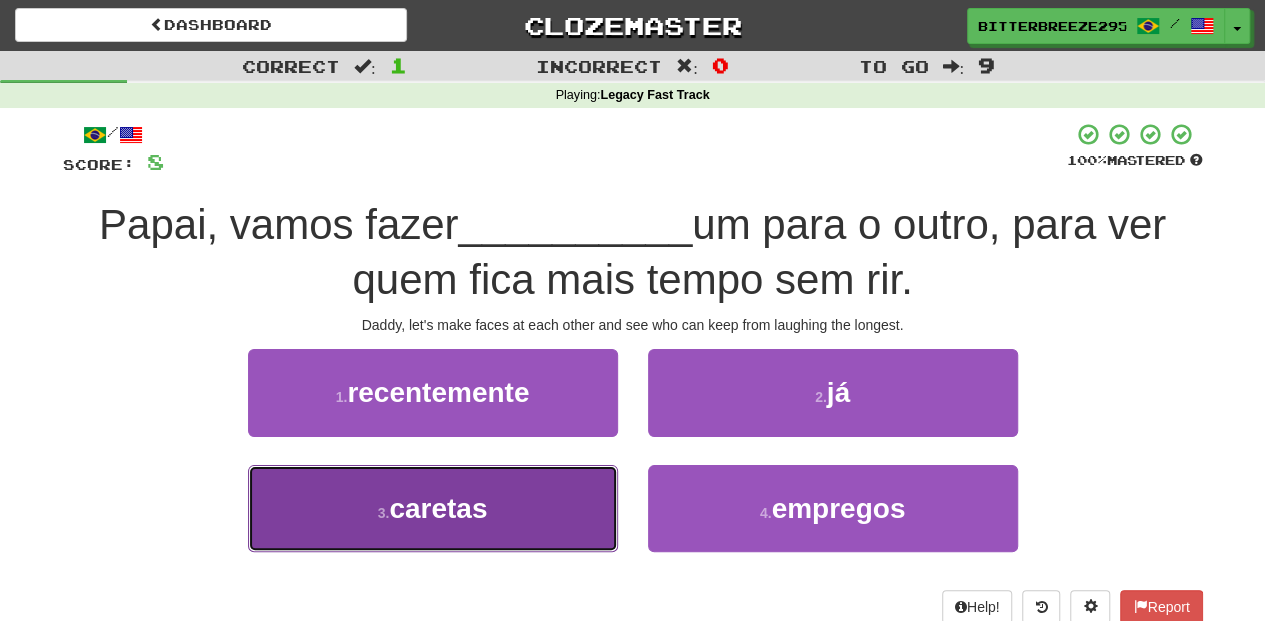 click on "3 .  caretas" at bounding box center (433, 508) 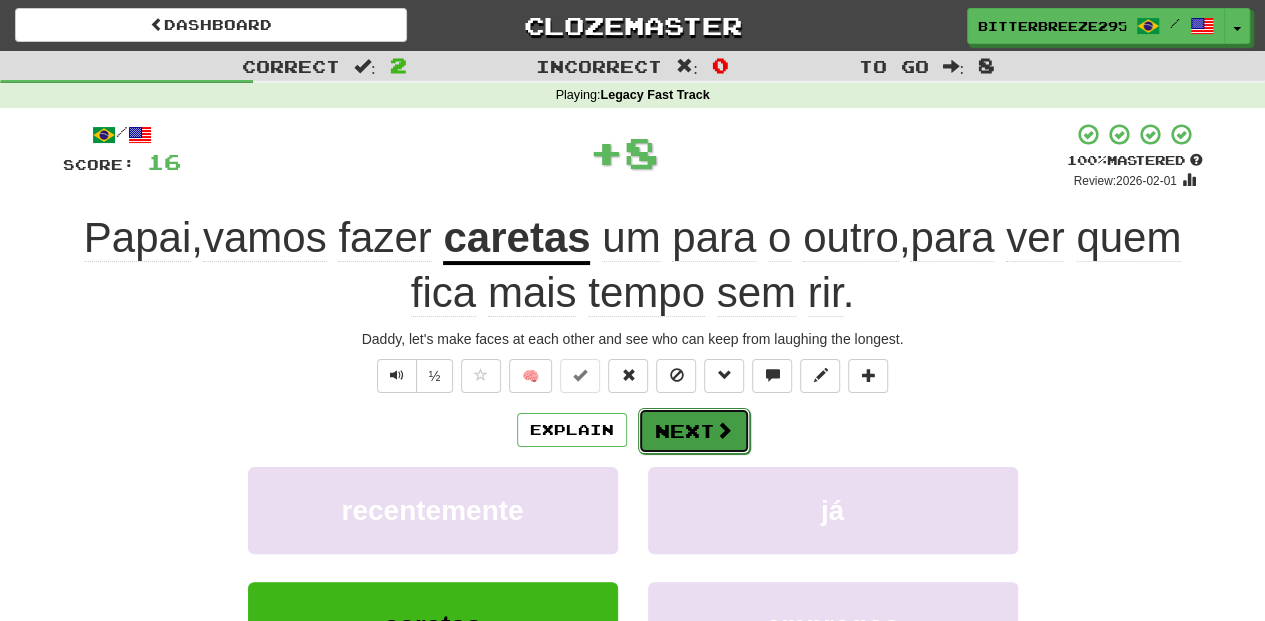 click on "Next" at bounding box center (694, 431) 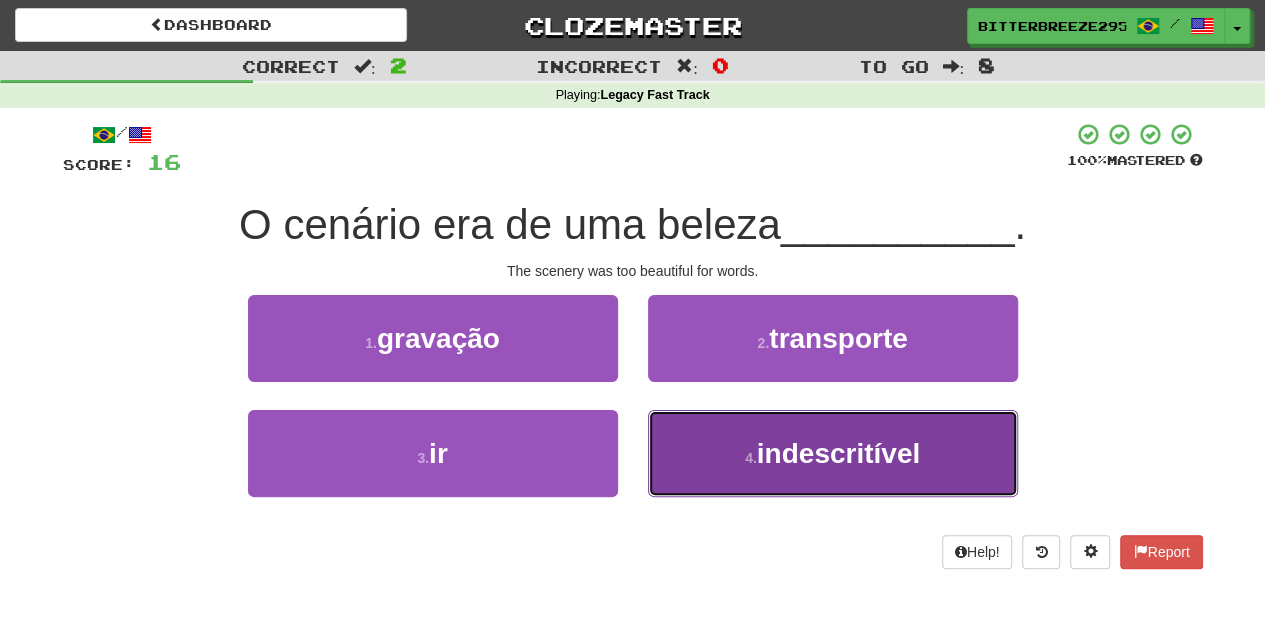click on "4 .  indescritível" at bounding box center [833, 453] 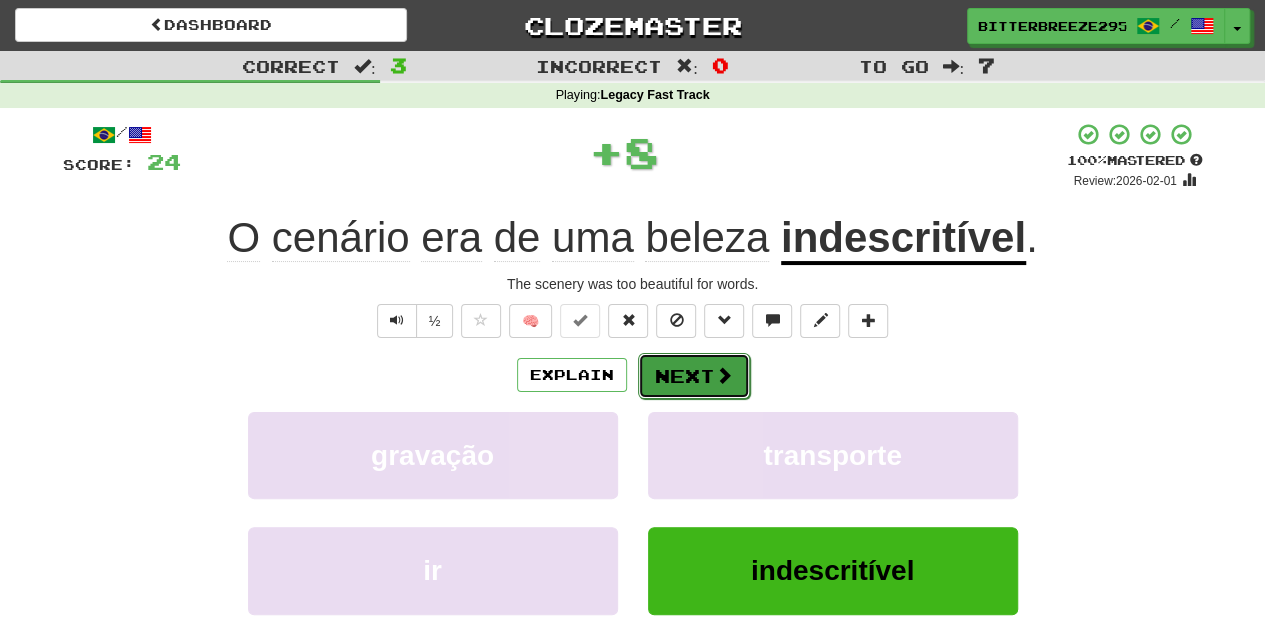 click on "Next" at bounding box center (694, 376) 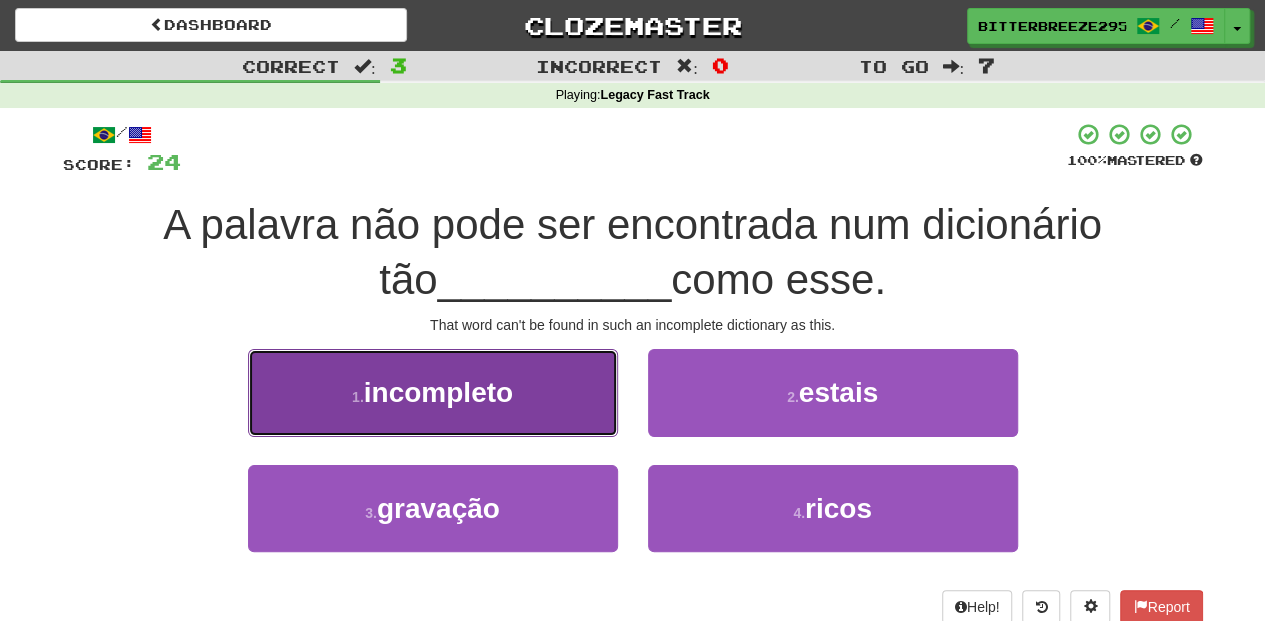 click on "1 .  incompleto" at bounding box center [433, 392] 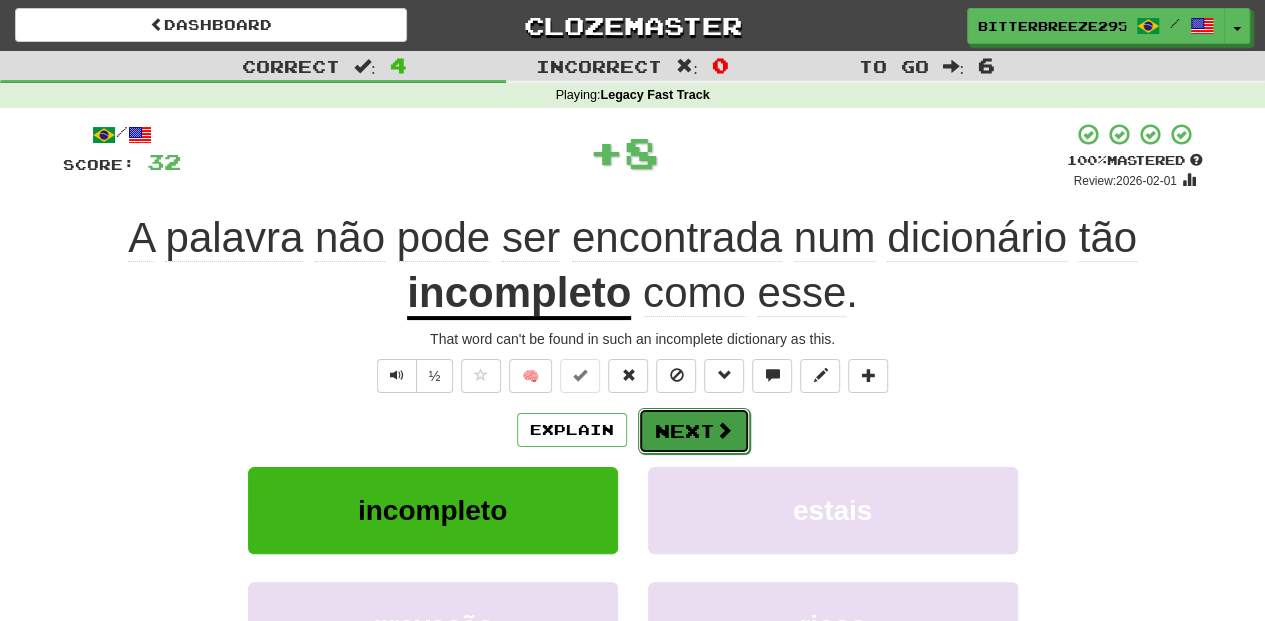 click on "Next" at bounding box center (694, 431) 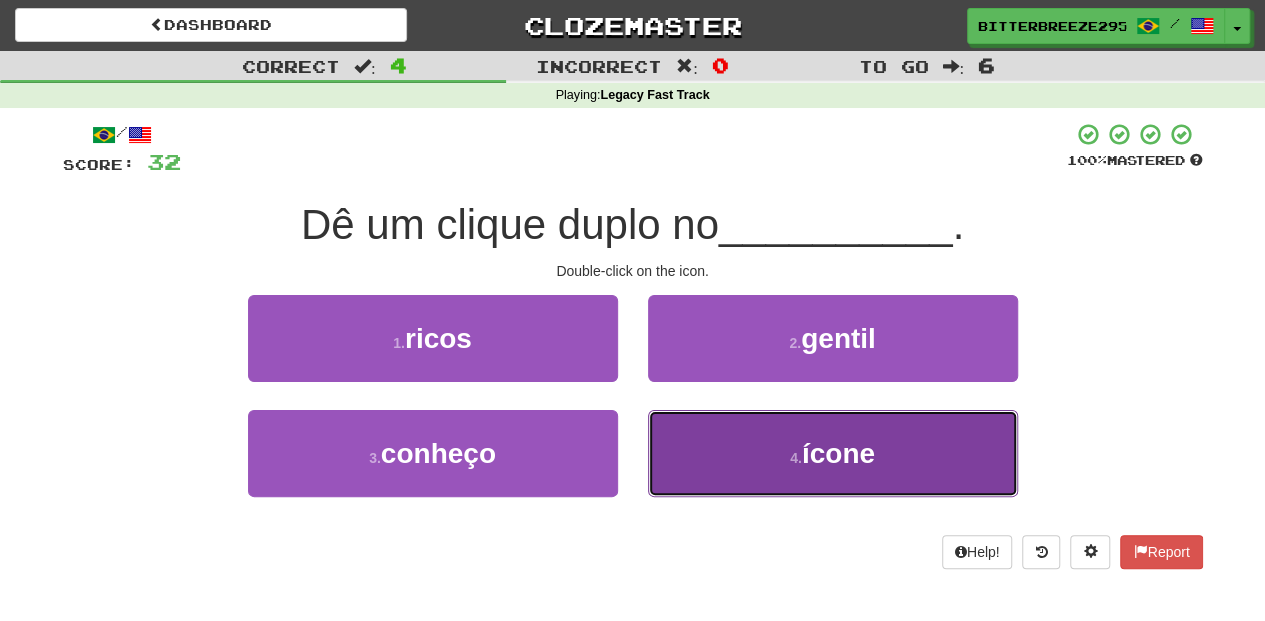 click on "4 .  ícone" at bounding box center (833, 453) 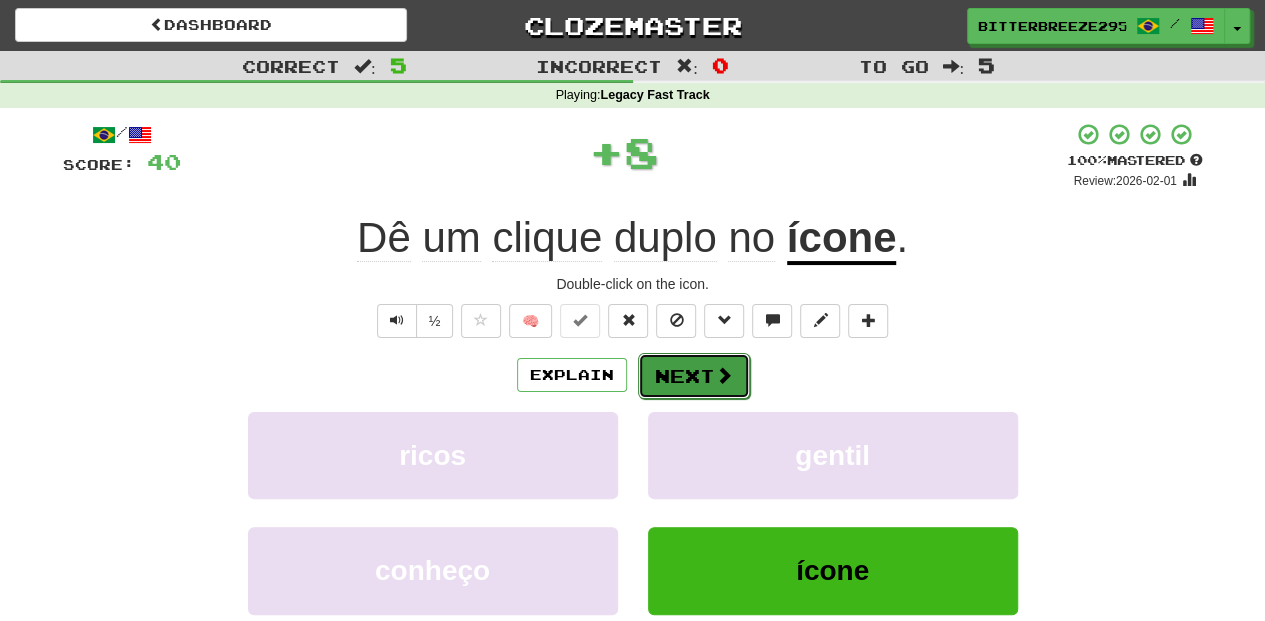 click on "Next" at bounding box center (694, 376) 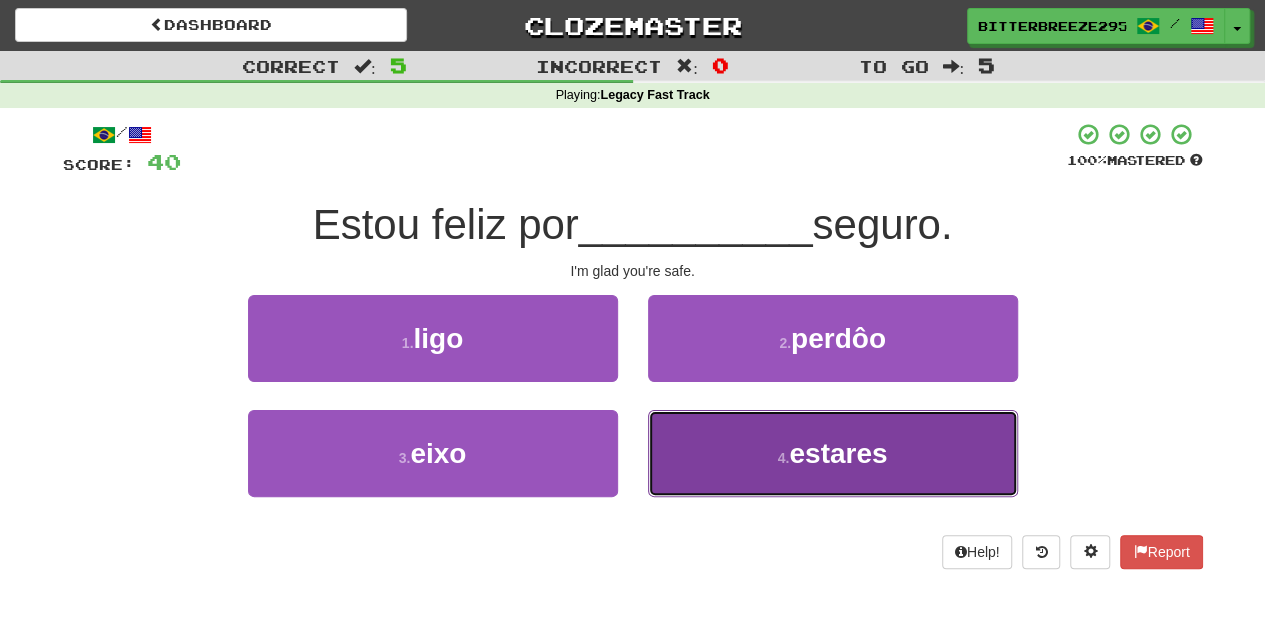 click on "4 .  estares" at bounding box center [833, 453] 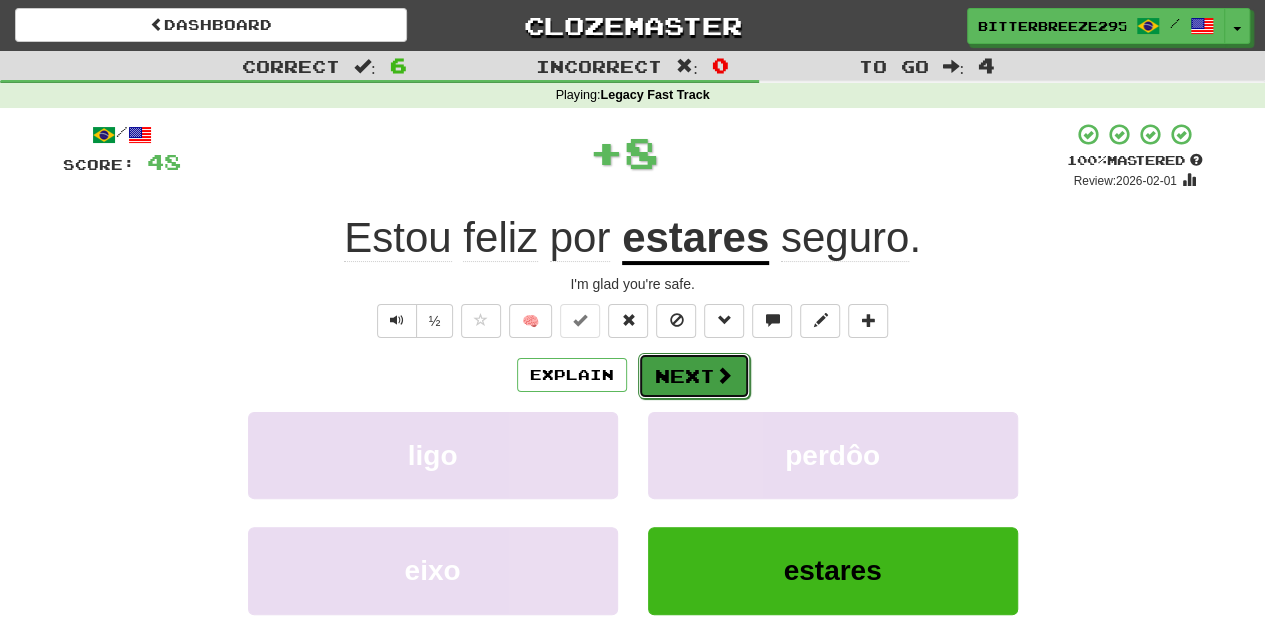 click on "Next" at bounding box center (694, 376) 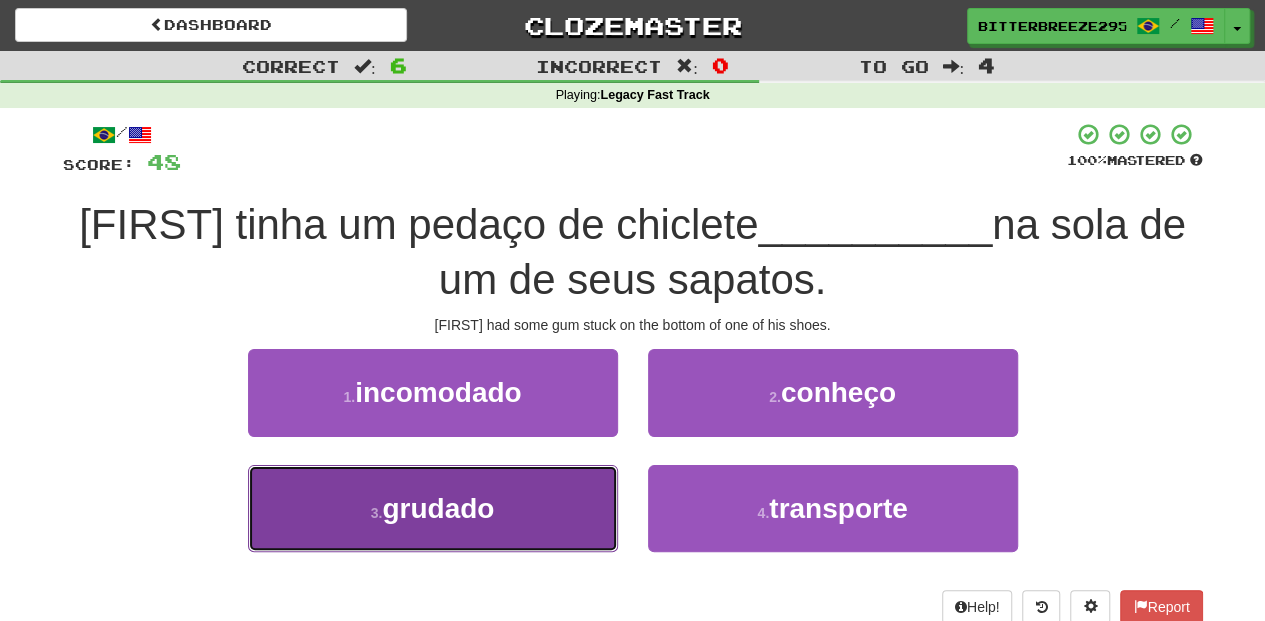click on "3 .  grudado" at bounding box center [433, 508] 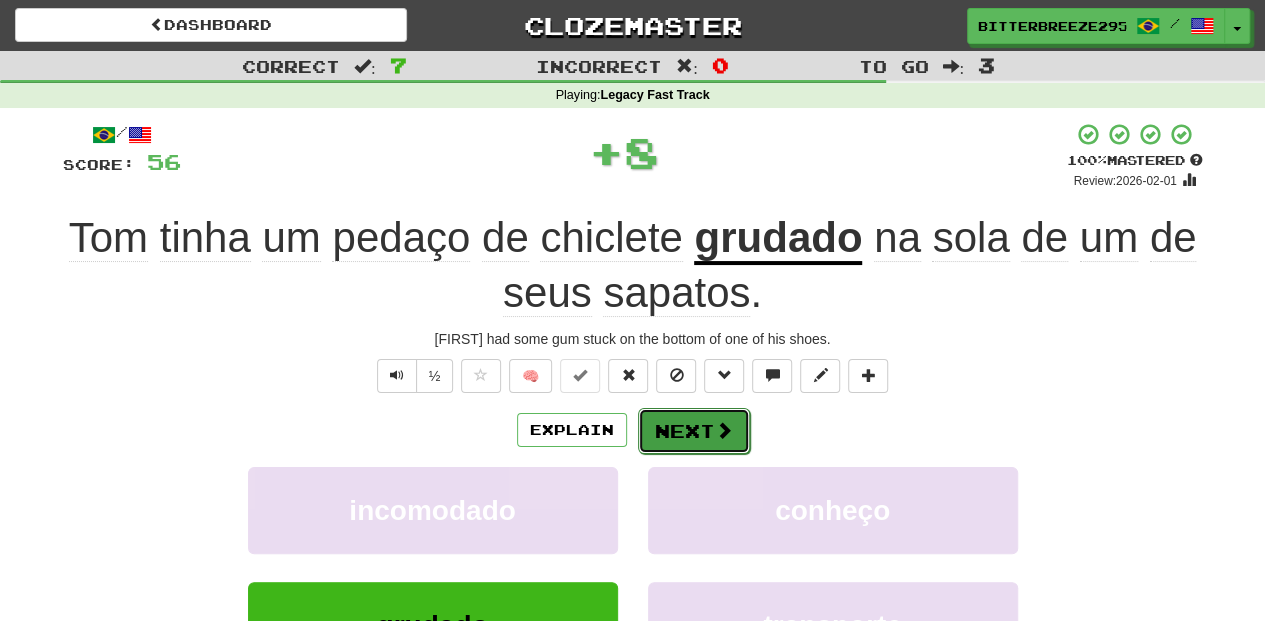 click on "Next" at bounding box center (694, 431) 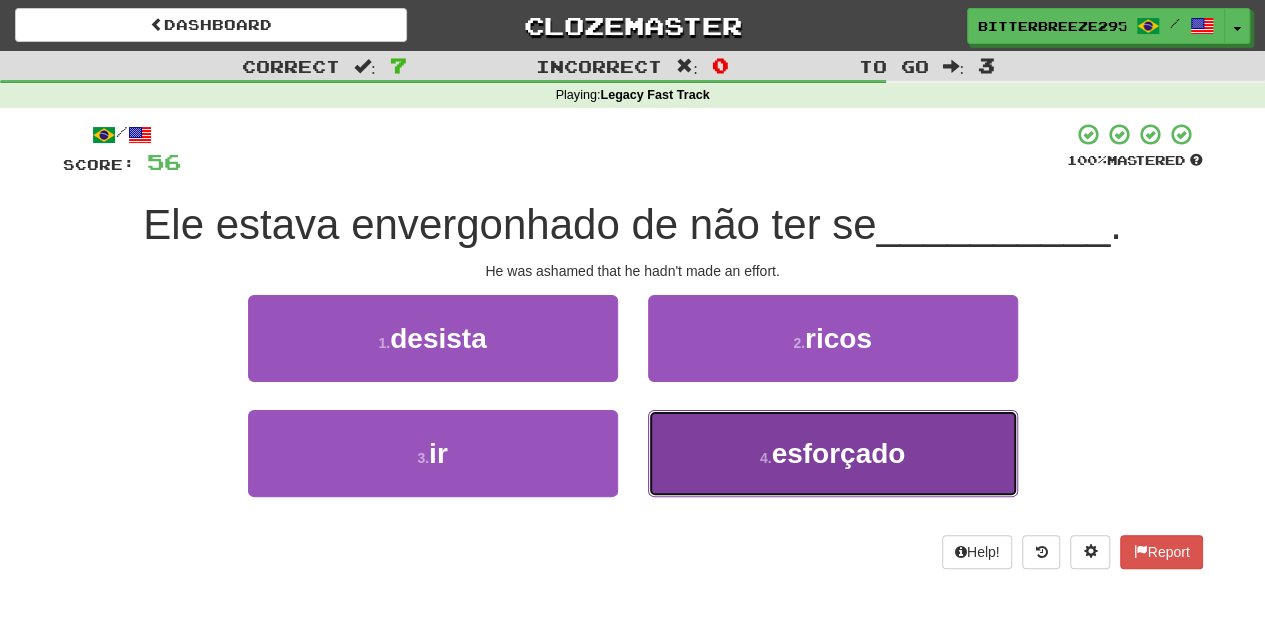 click on "4 .  esforçado" at bounding box center [833, 453] 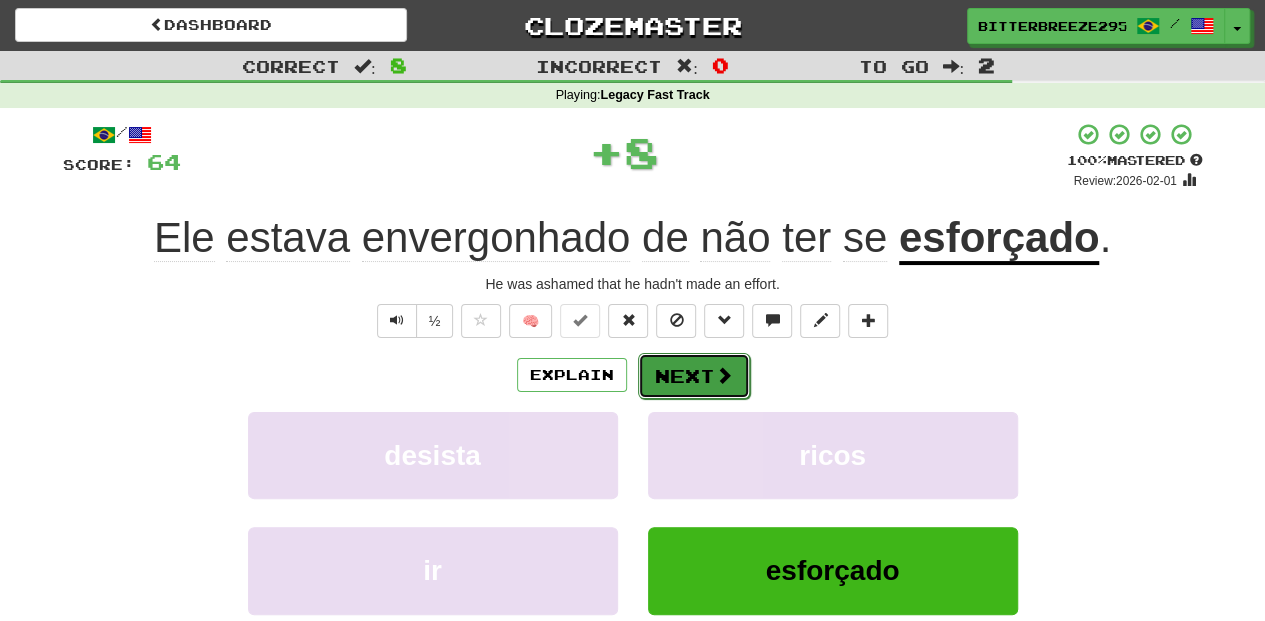 click on "Next" at bounding box center [694, 376] 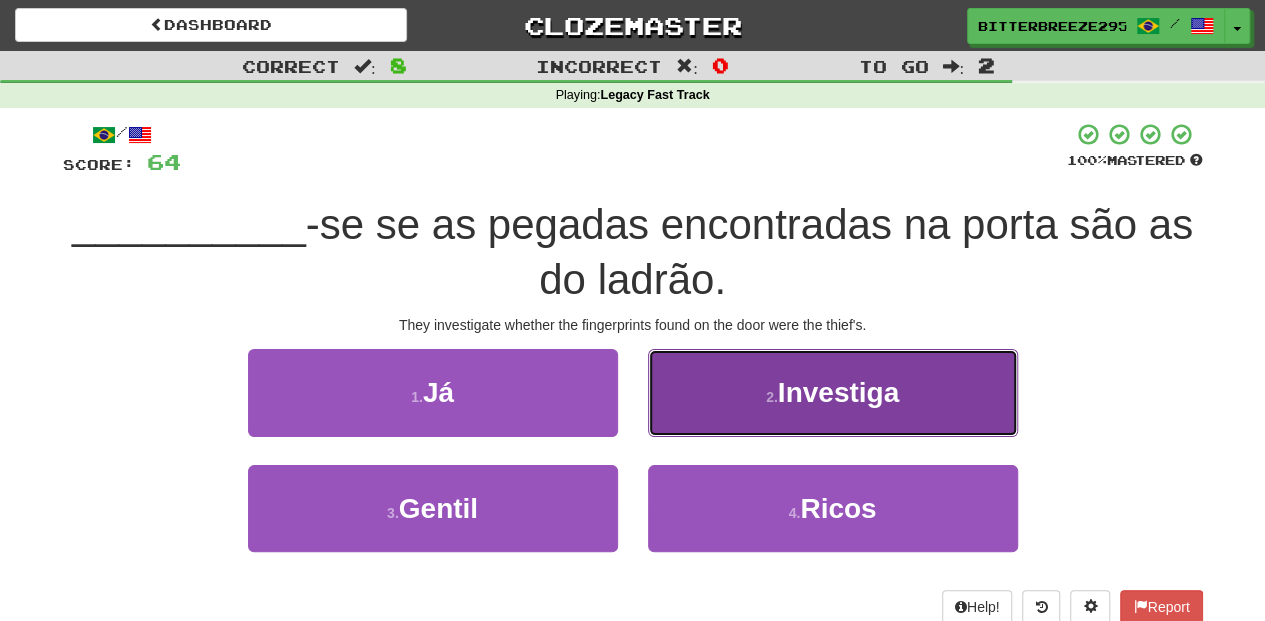 click on "2 .  Investiga" at bounding box center [833, 392] 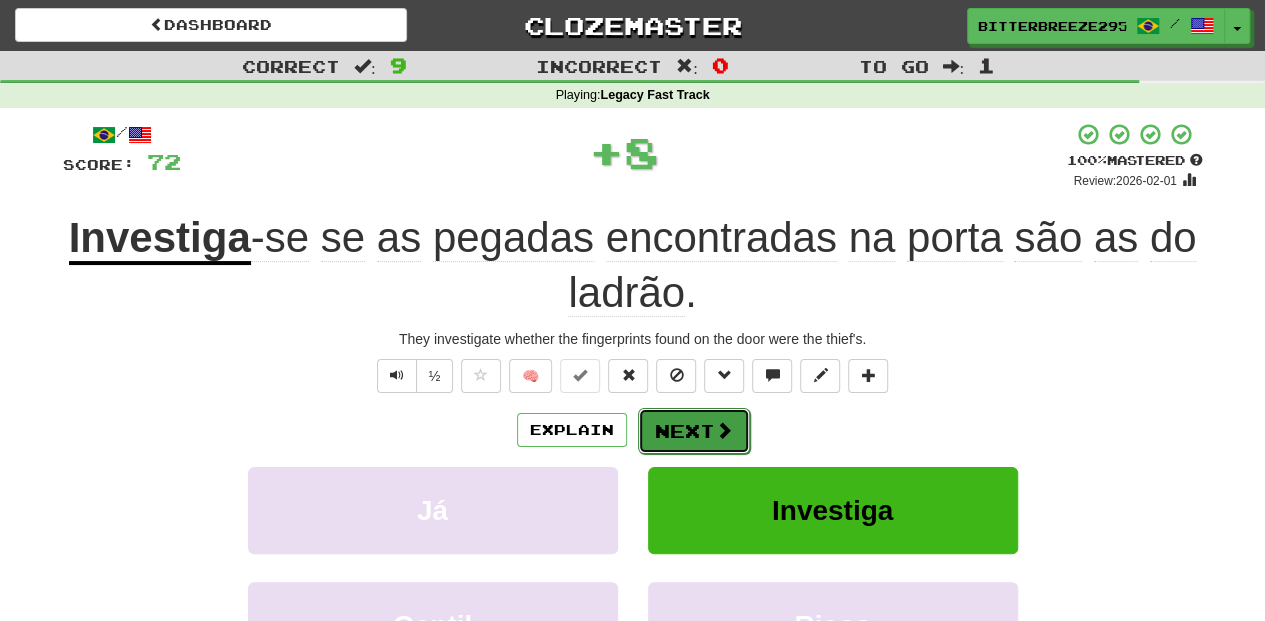 click on "Next" at bounding box center [694, 431] 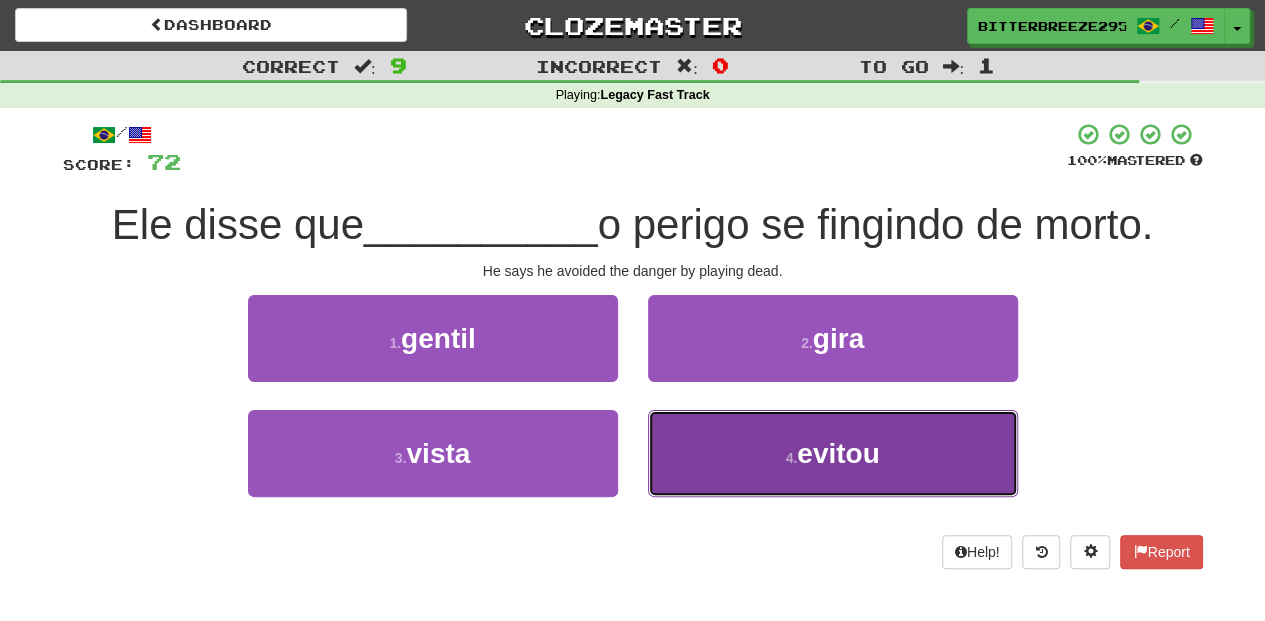 click on "4 .  evitou" at bounding box center (833, 453) 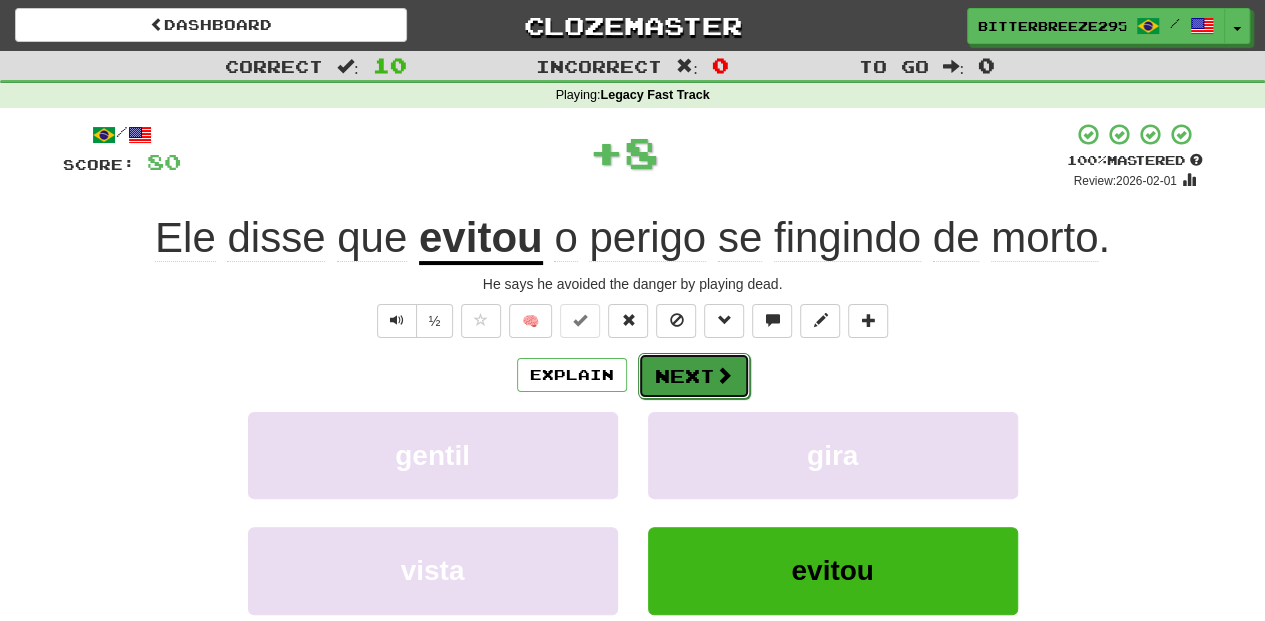 click on "Next" at bounding box center (694, 376) 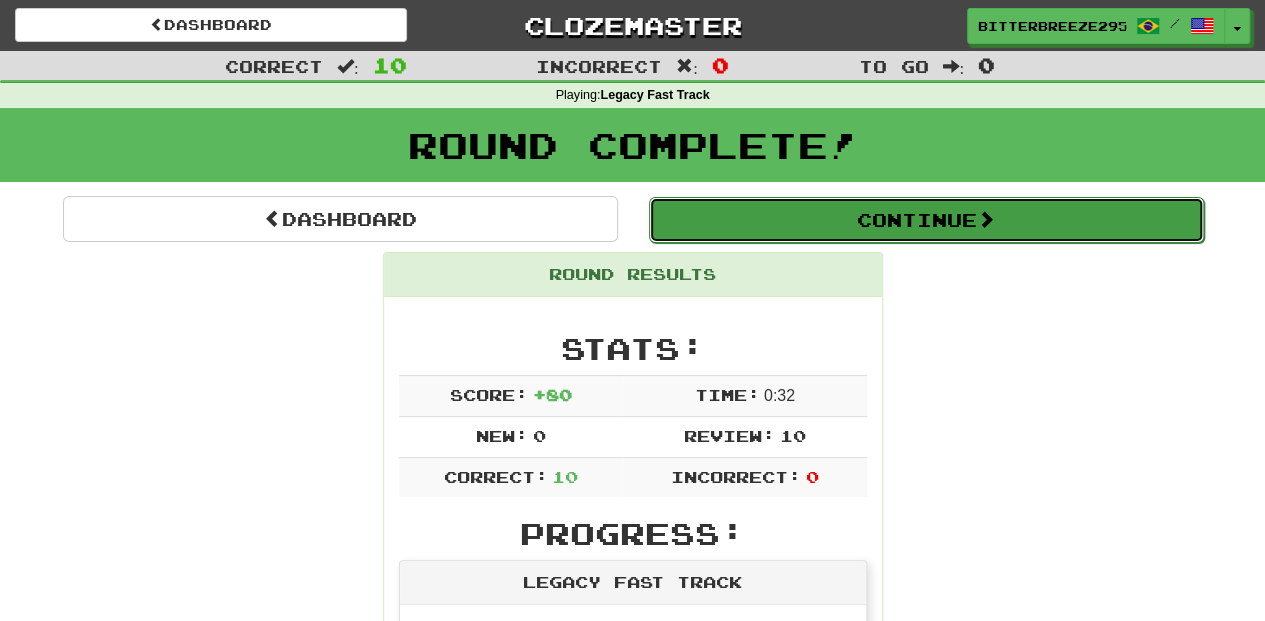 click on "Continue" at bounding box center [926, 220] 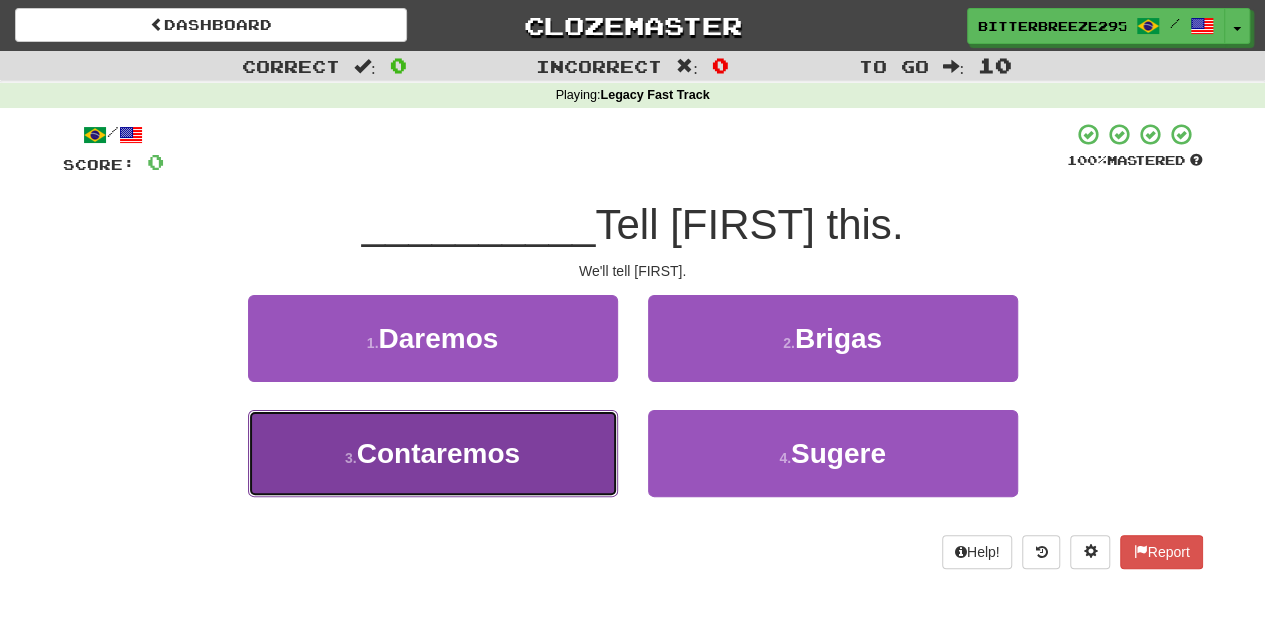 click on "3 .  Contaremos" at bounding box center (433, 453) 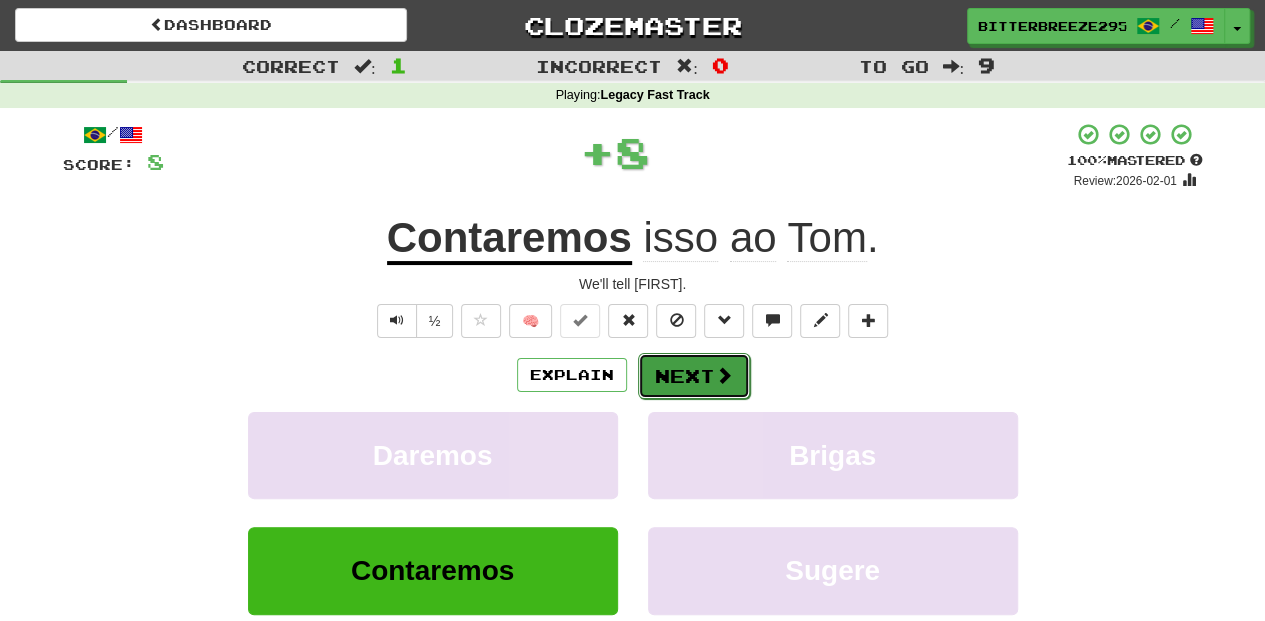 click on "Next" at bounding box center (694, 376) 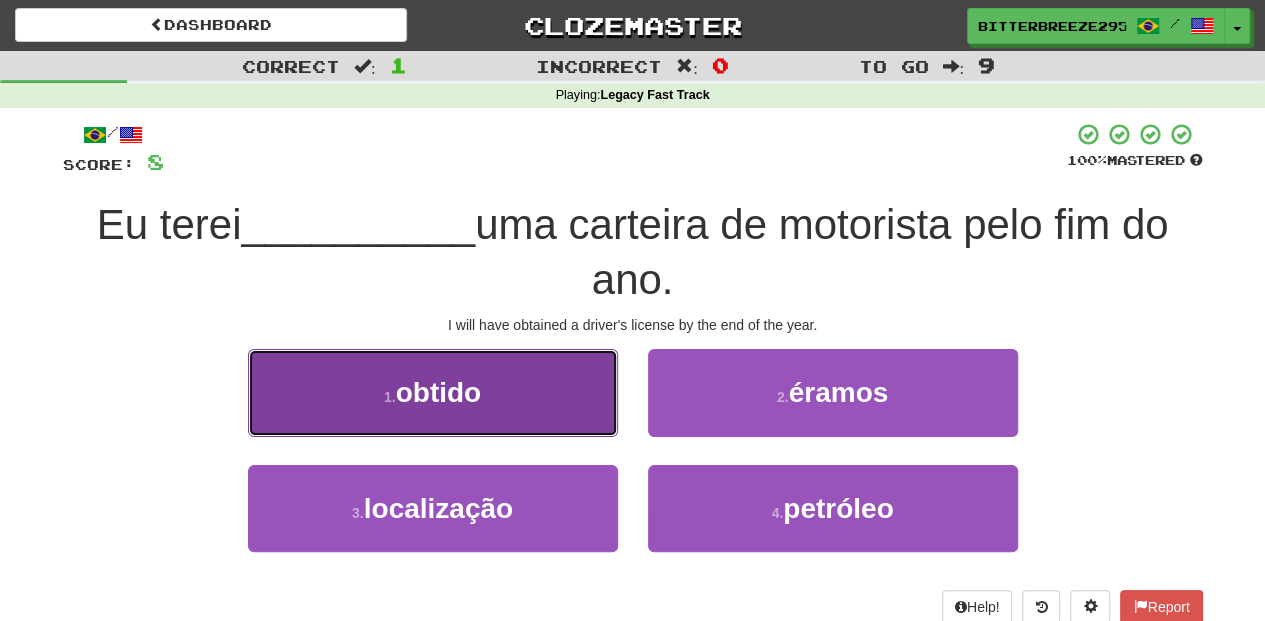 drag, startPoint x: 567, startPoint y: 421, endPoint x: 595, endPoint y: 420, distance: 28.01785 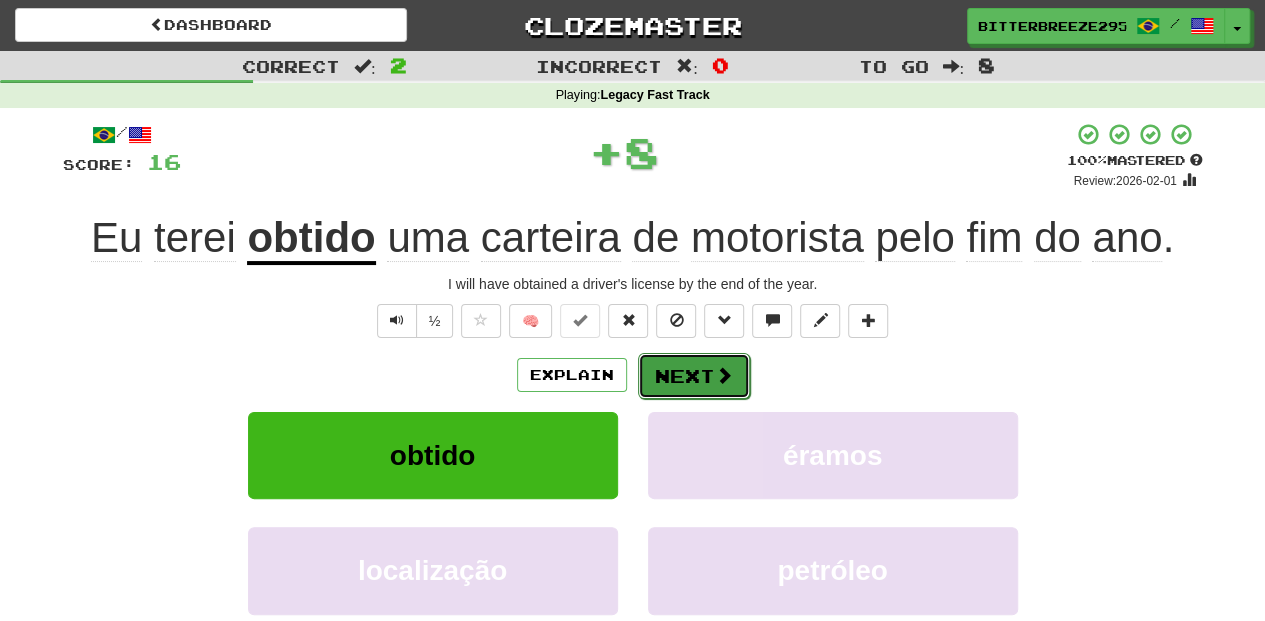 click on "Next" at bounding box center (694, 376) 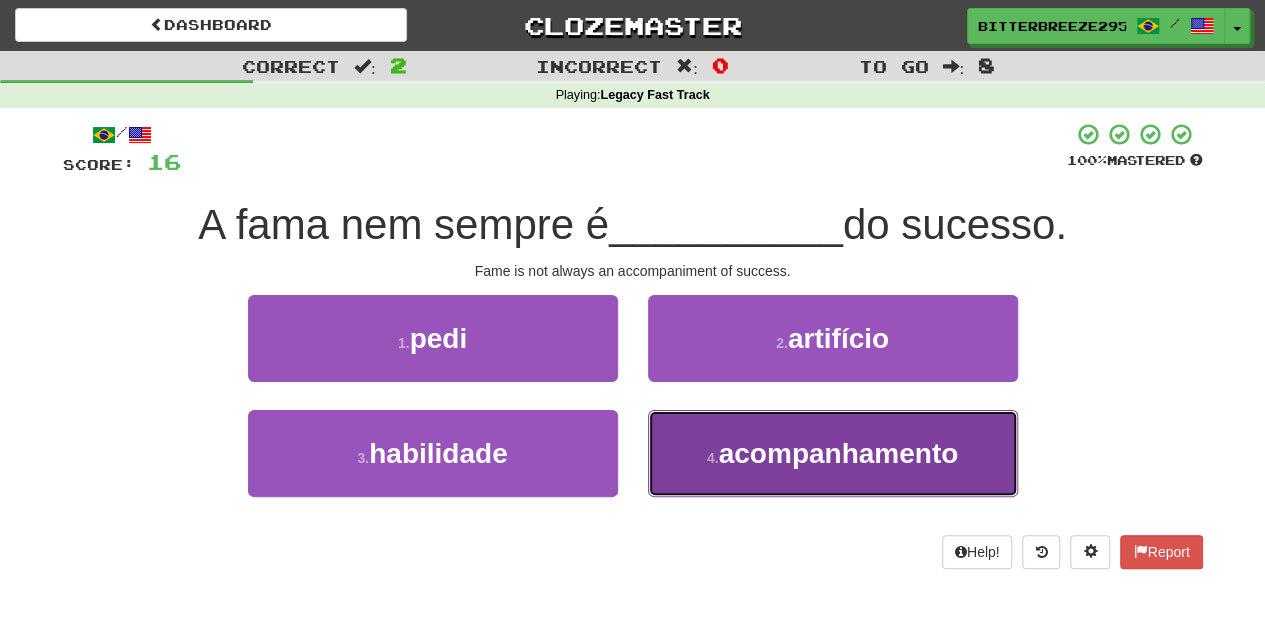 click on "acompanhamento" at bounding box center (839, 453) 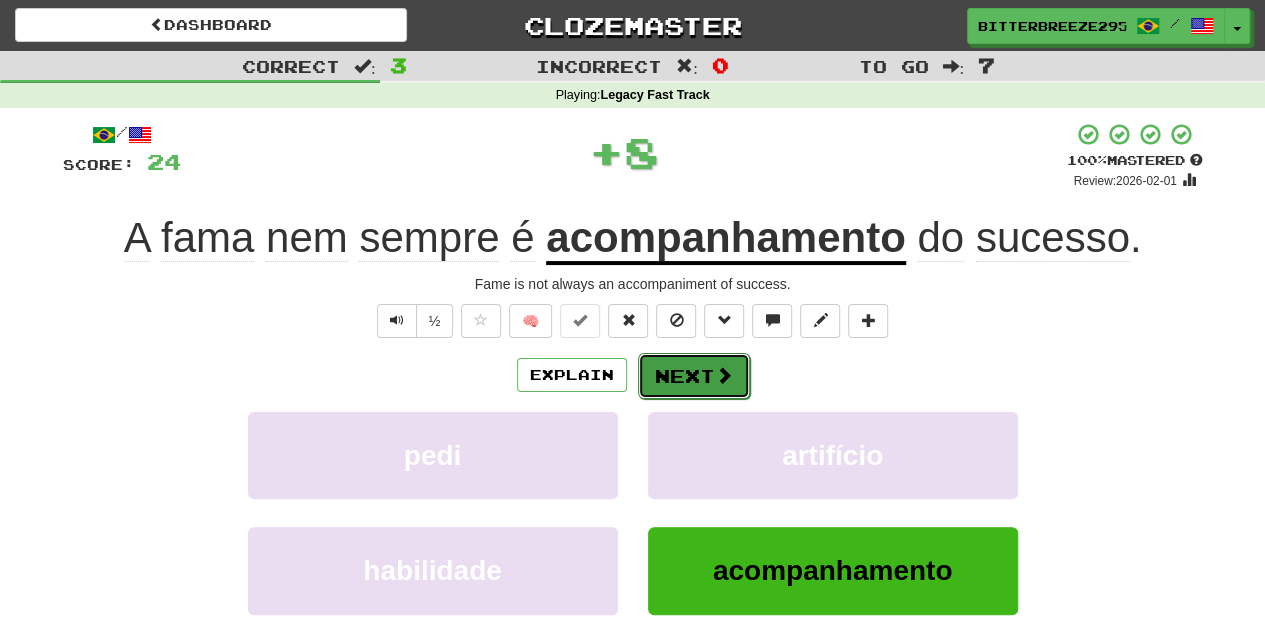 click on "Next" at bounding box center [694, 376] 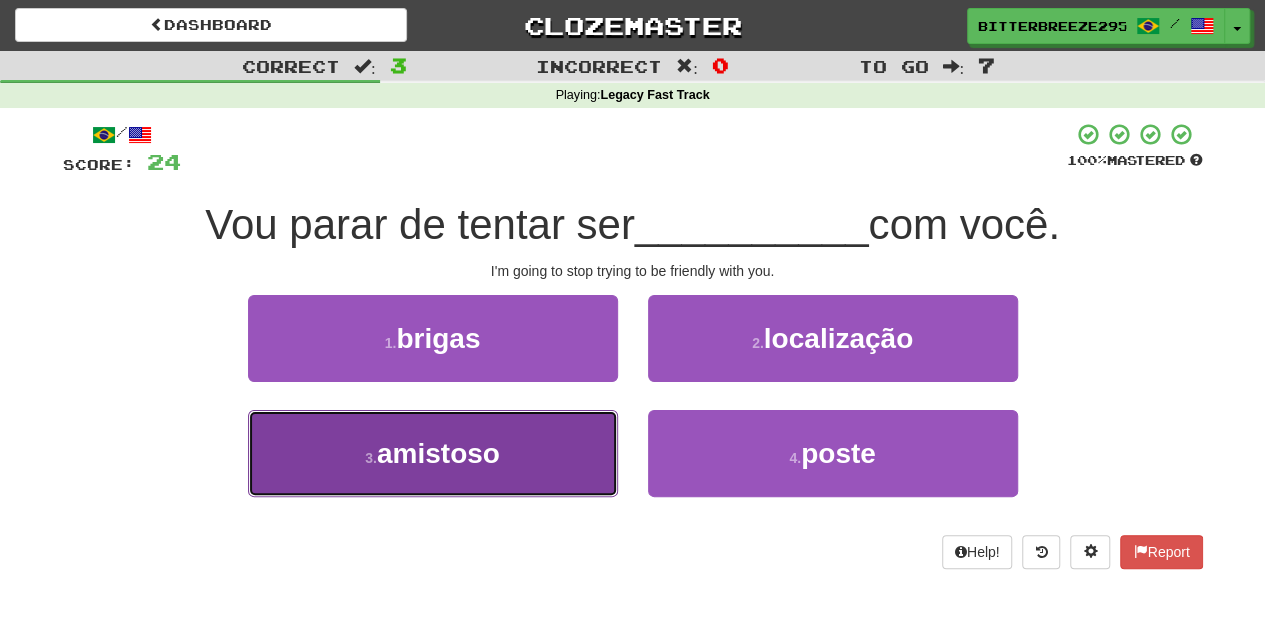 click on "3 .  amistoso" at bounding box center (433, 453) 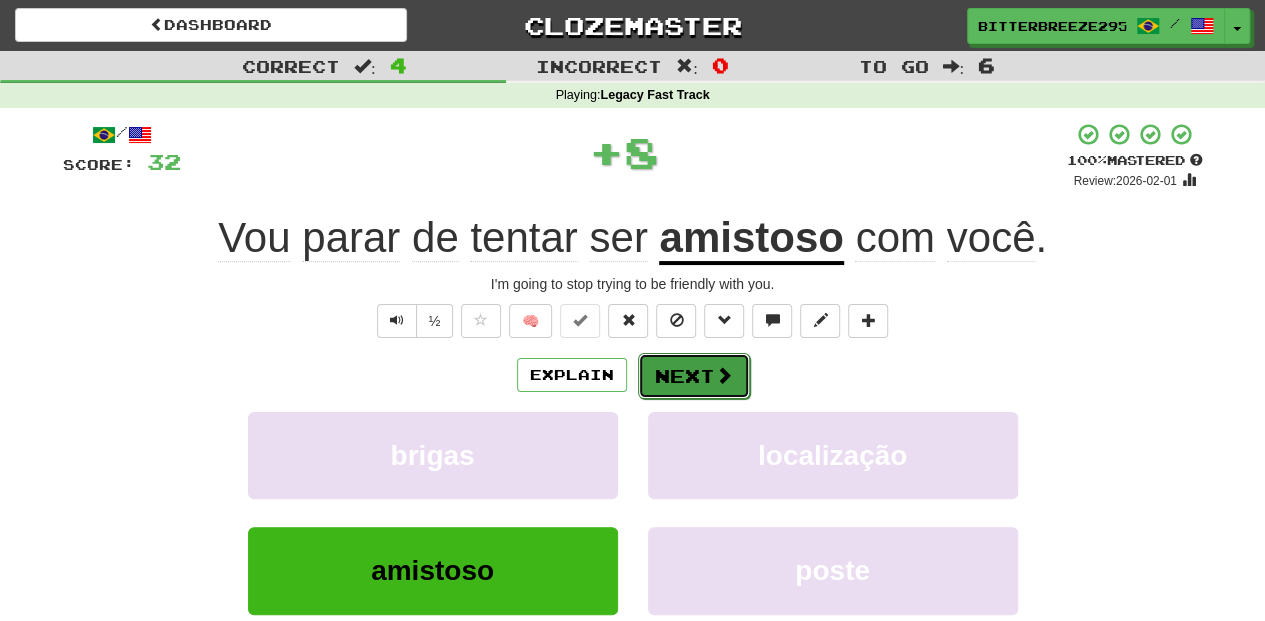 click on "Next" at bounding box center [694, 376] 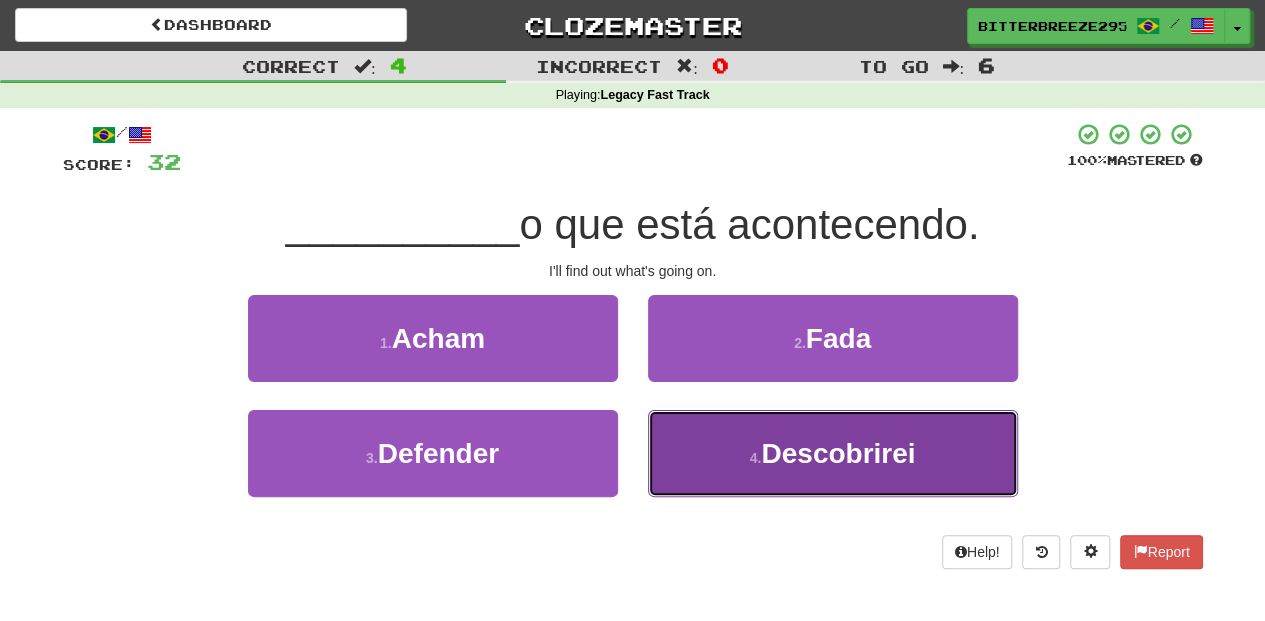 click on "4 .  Descobrirei" at bounding box center (833, 453) 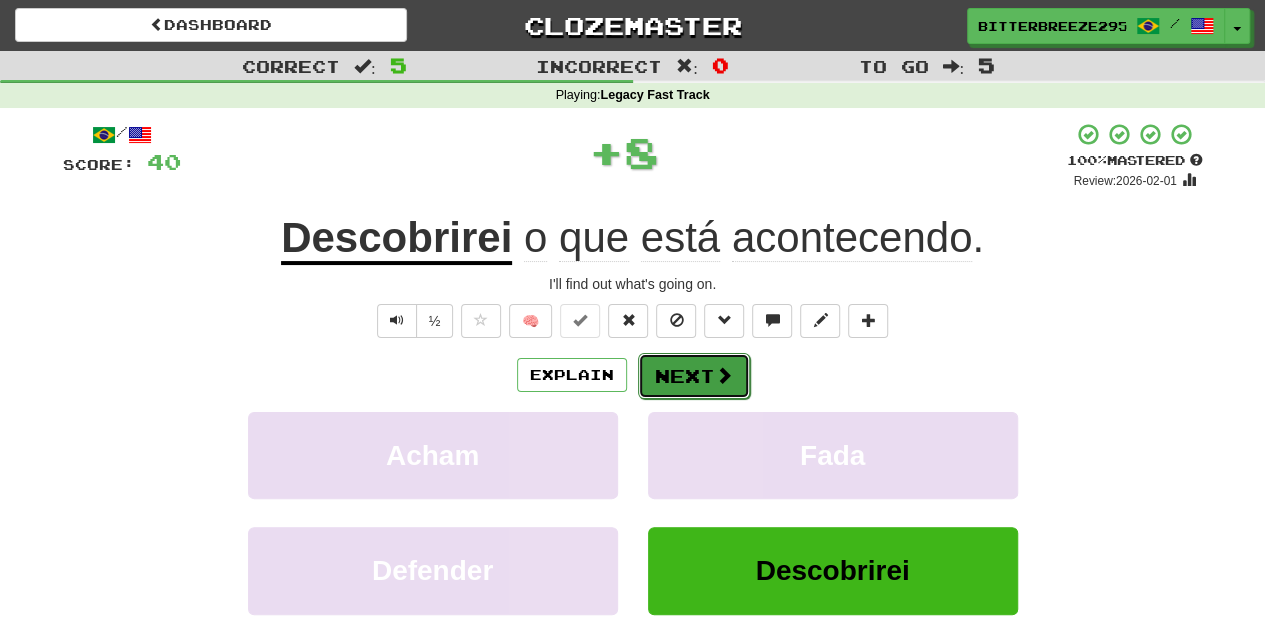 click on "Next" at bounding box center (694, 376) 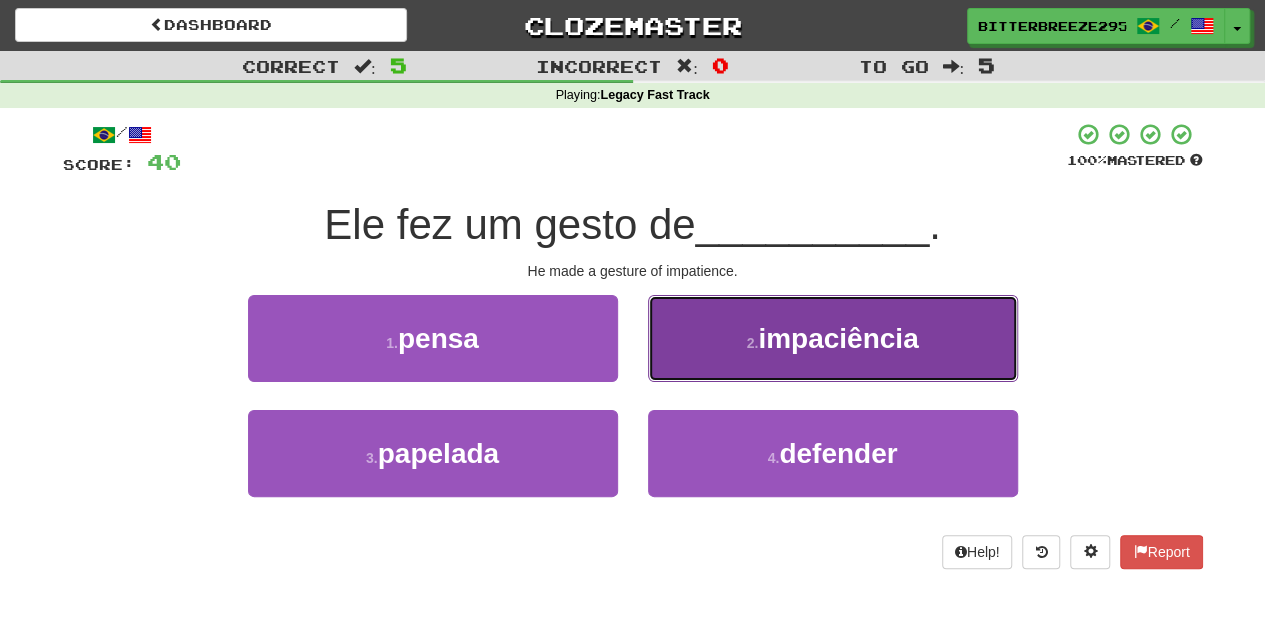 click on "2 .  impaciência" at bounding box center [833, 338] 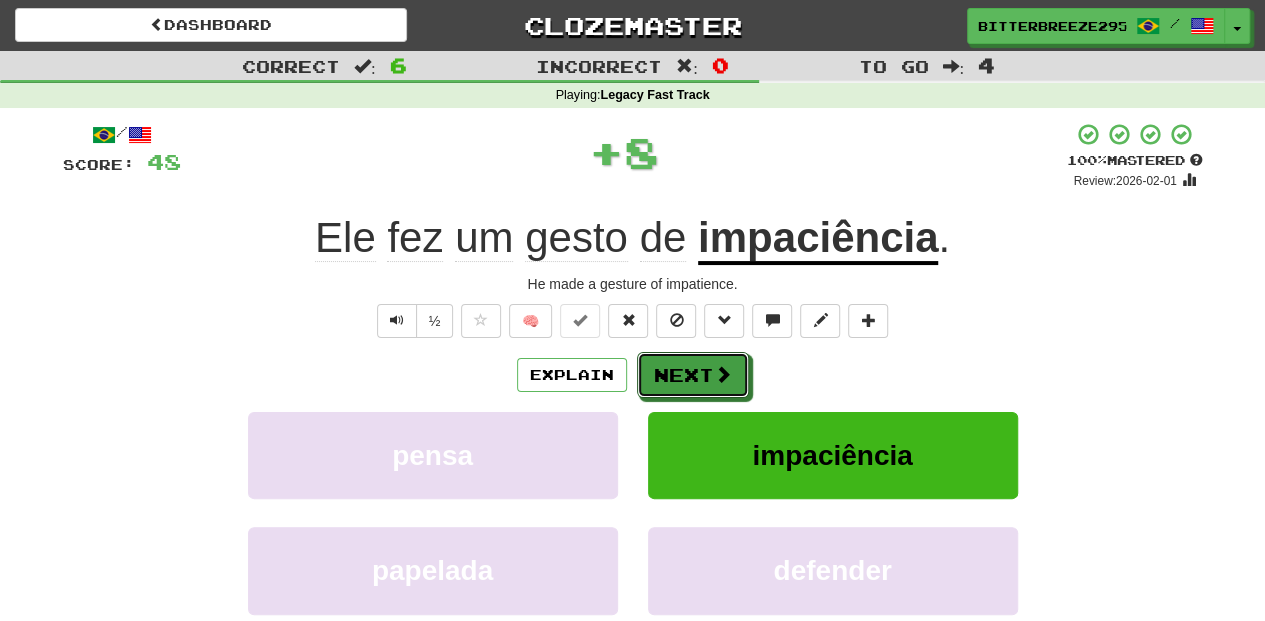 click on "Next" at bounding box center (693, 375) 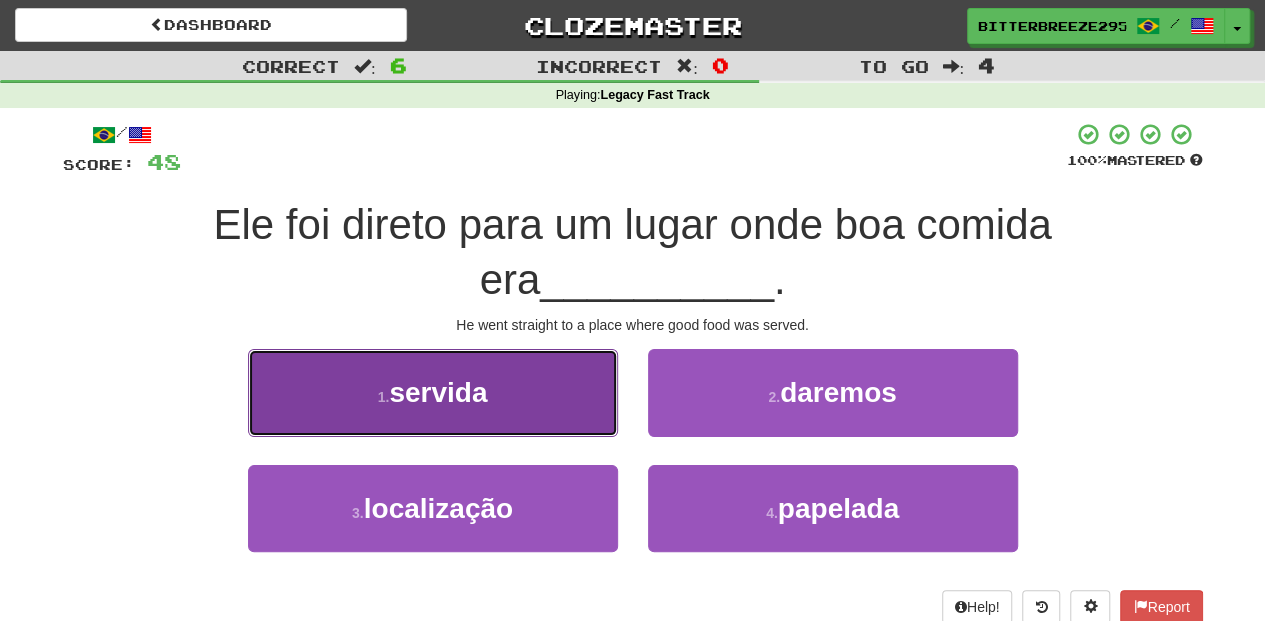 click on "1 .  servida" at bounding box center (433, 392) 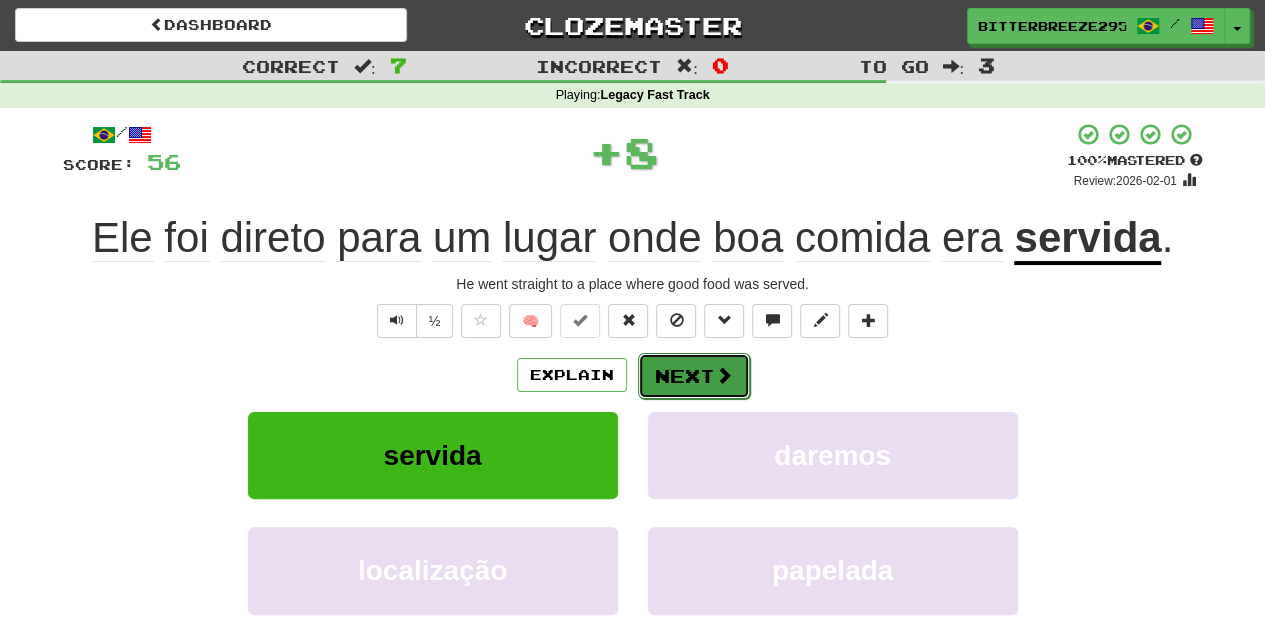 click on "Next" at bounding box center (694, 376) 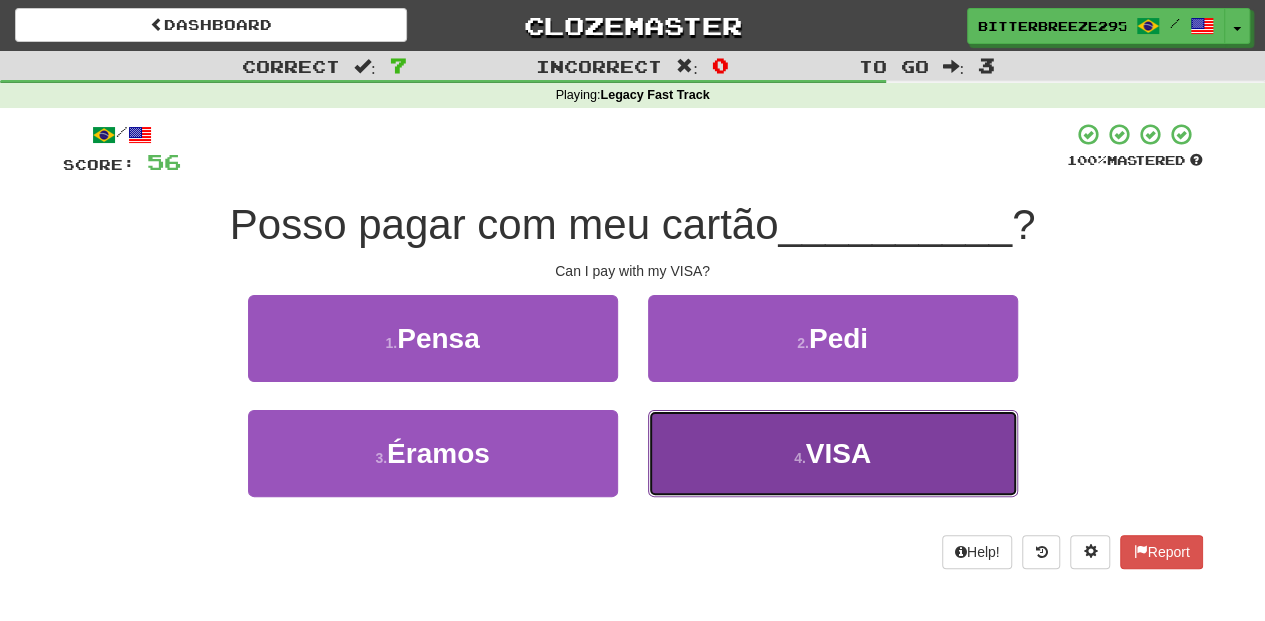 click on "4 .  VISA" at bounding box center [833, 453] 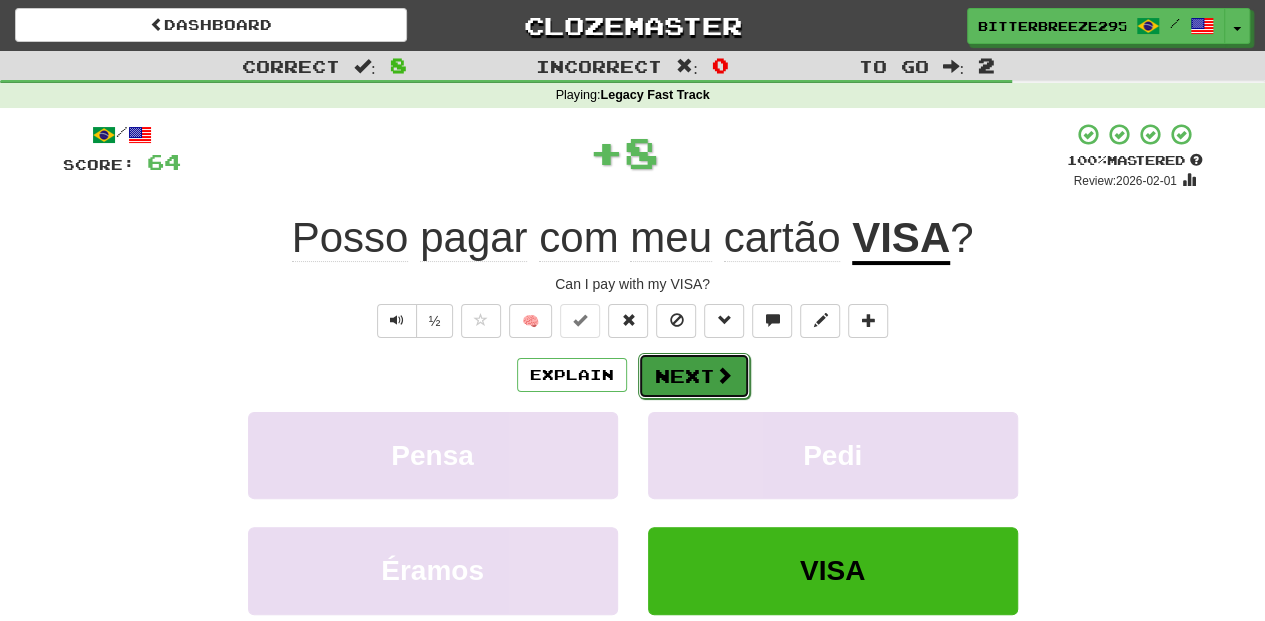 click on "Next" at bounding box center [694, 376] 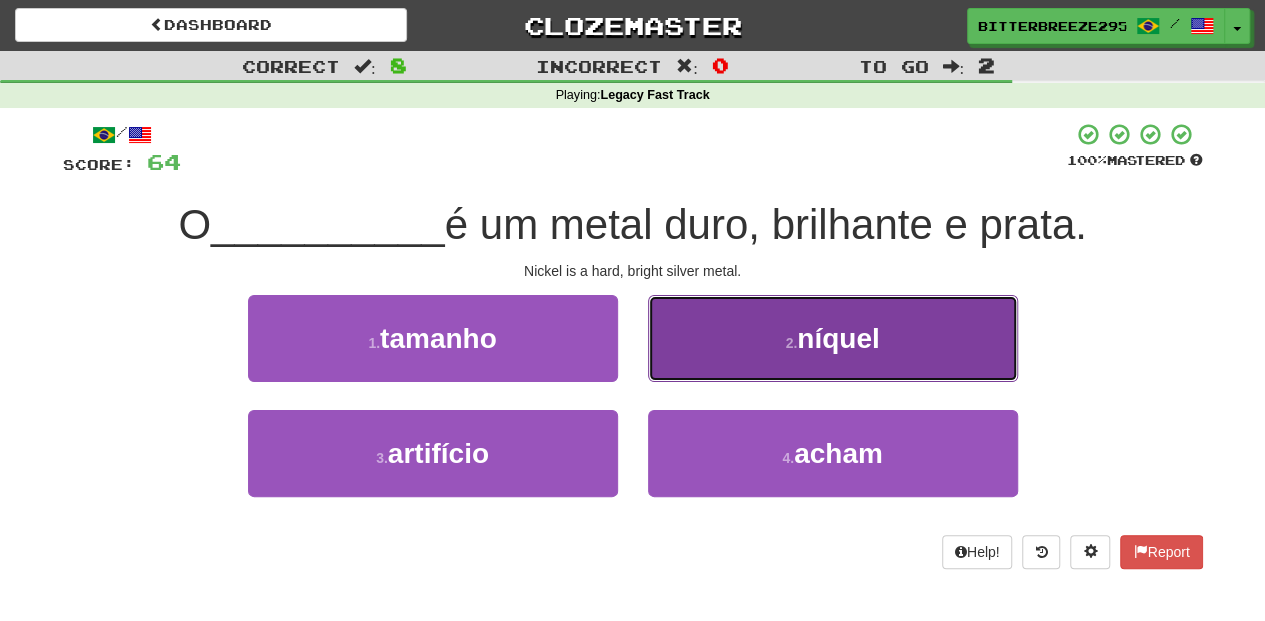 click on "2 .  níquel" at bounding box center [833, 338] 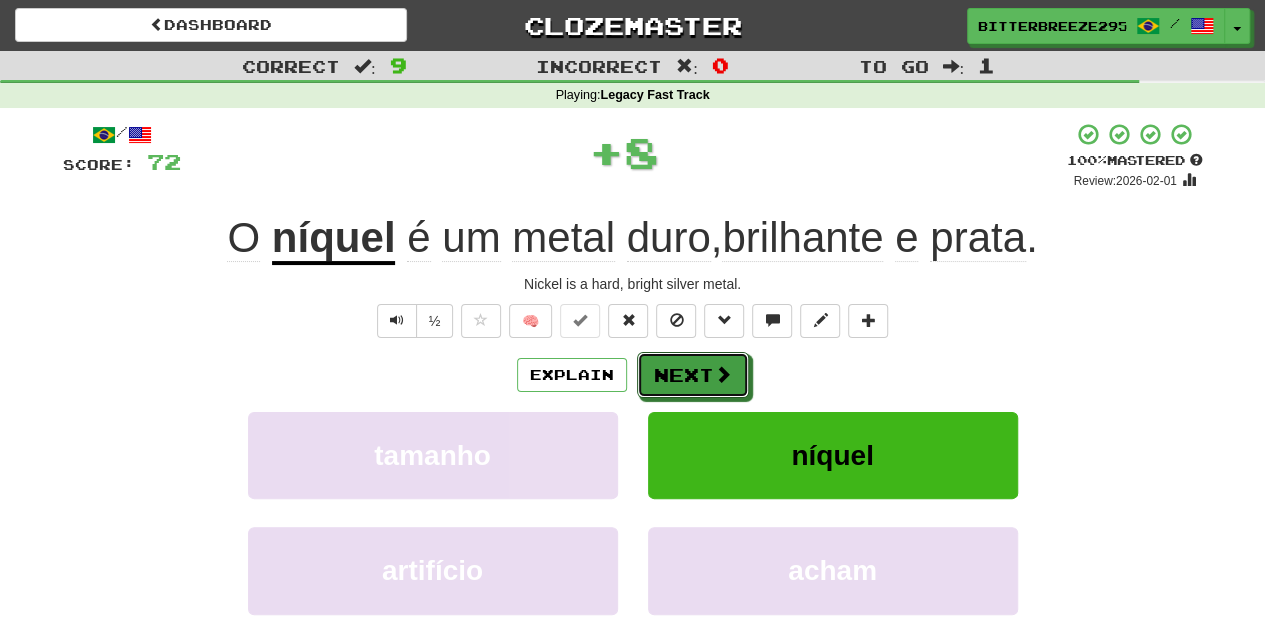 click on "Next" at bounding box center (693, 375) 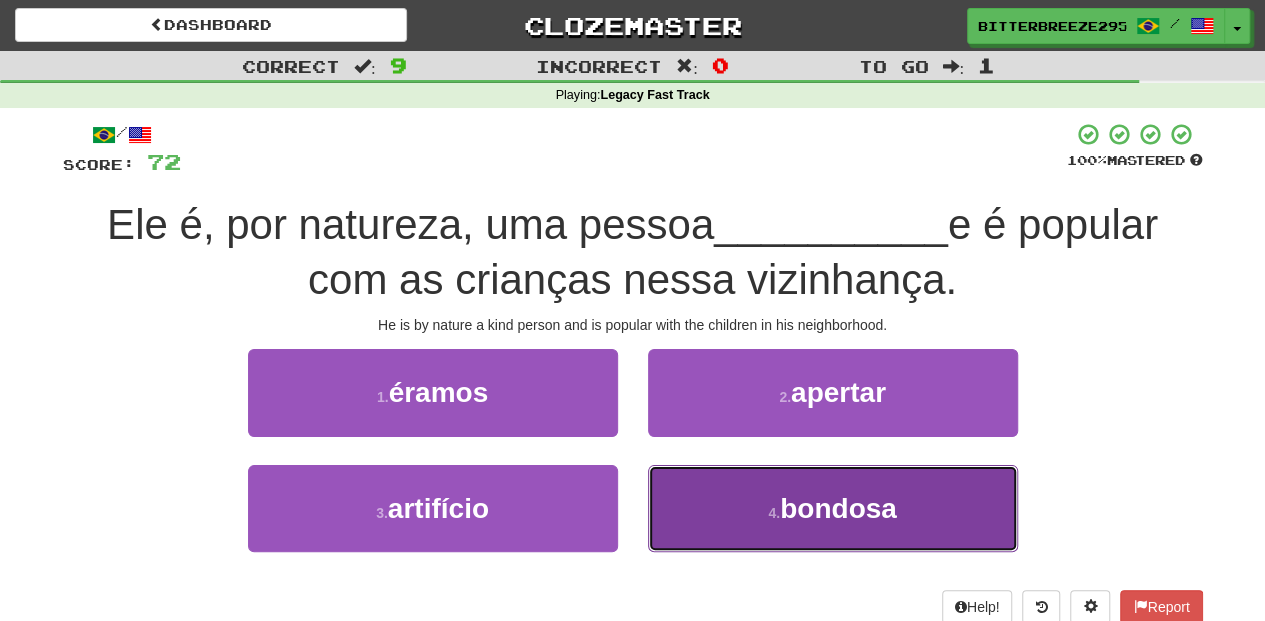 click on "4 .  bondosa" at bounding box center [833, 508] 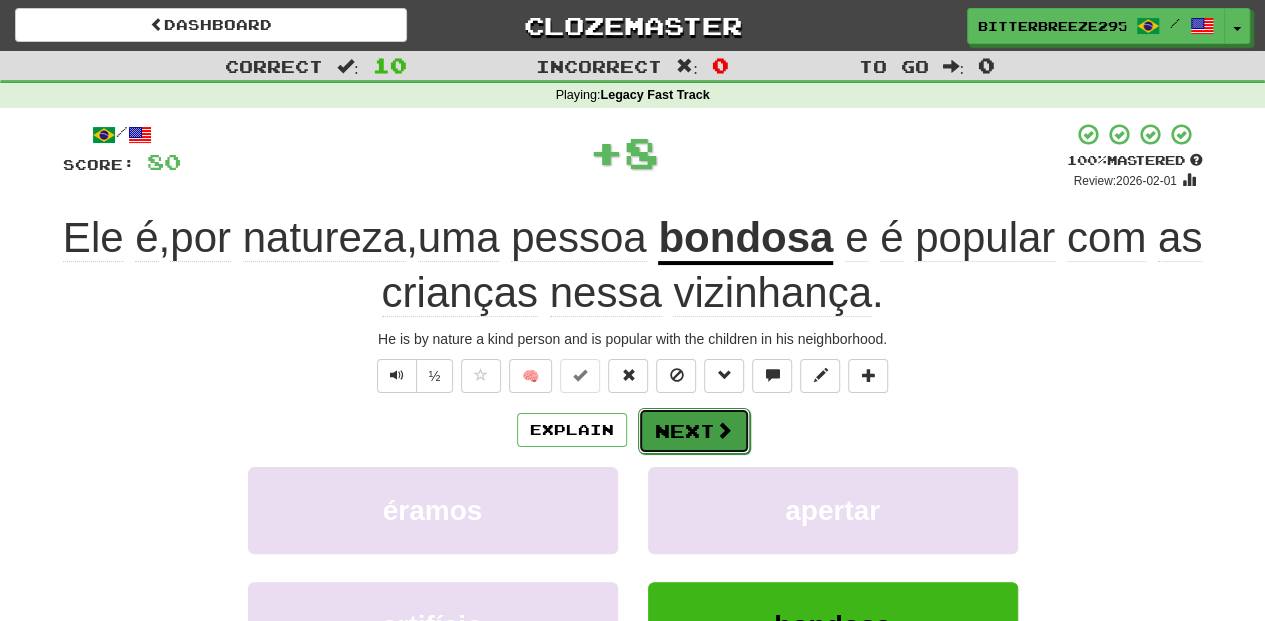 click on "Next" at bounding box center (694, 431) 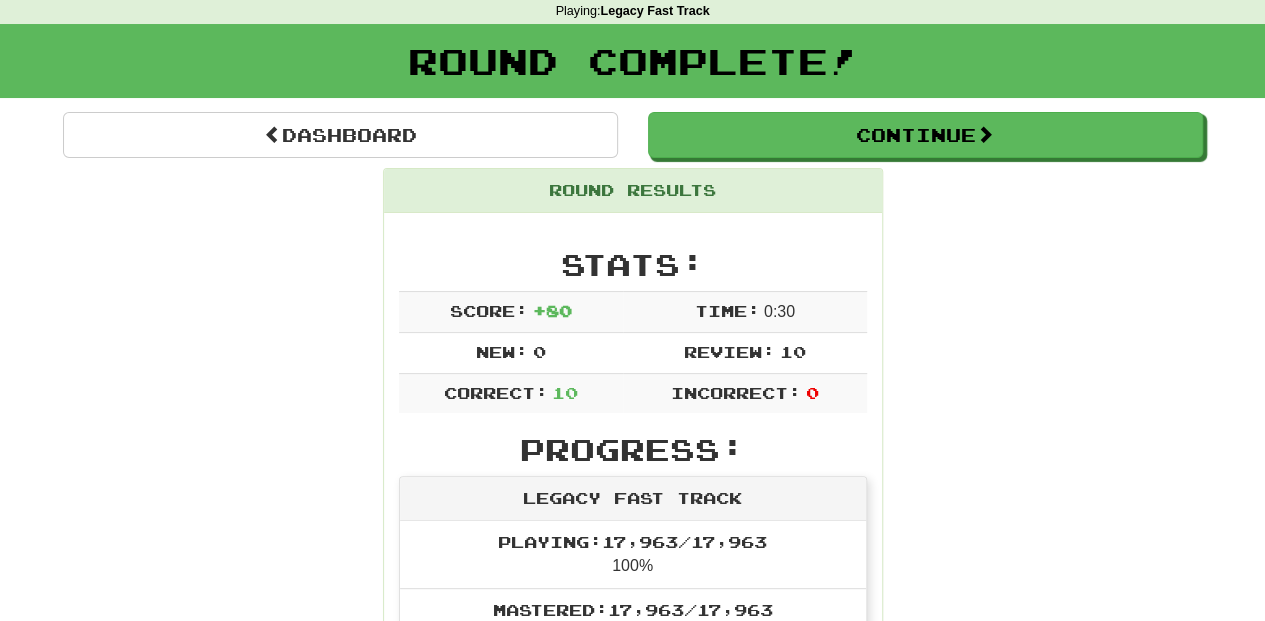 scroll, scrollTop: 66, scrollLeft: 0, axis: vertical 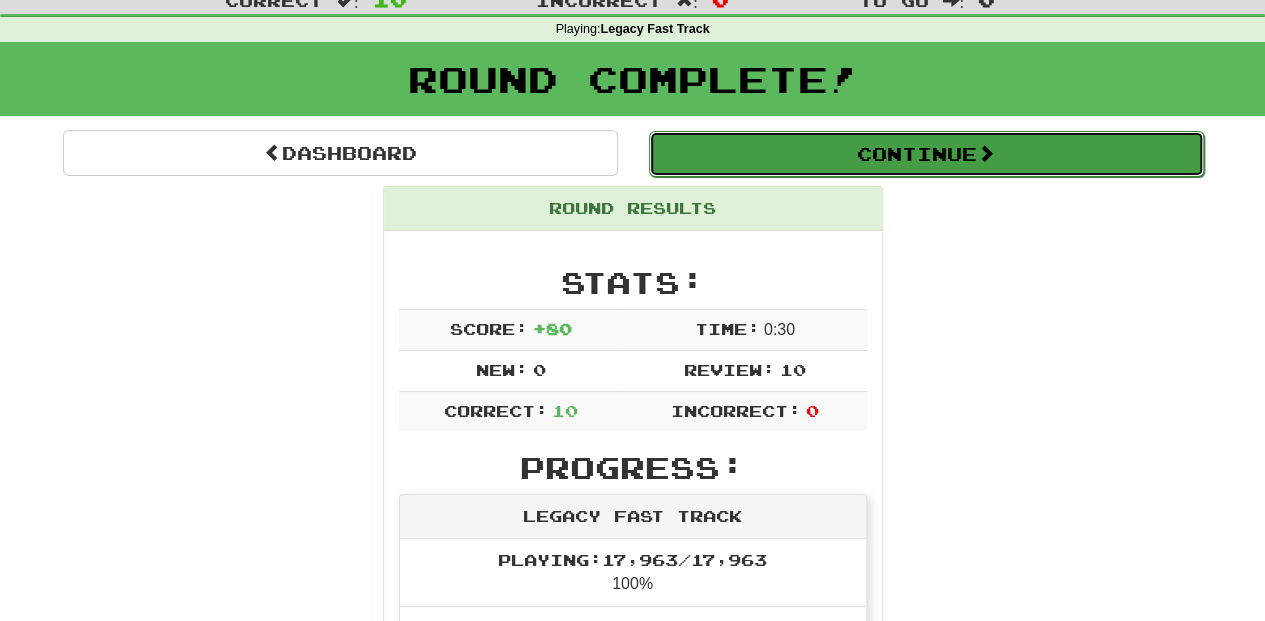 click on "Continue" at bounding box center (926, 154) 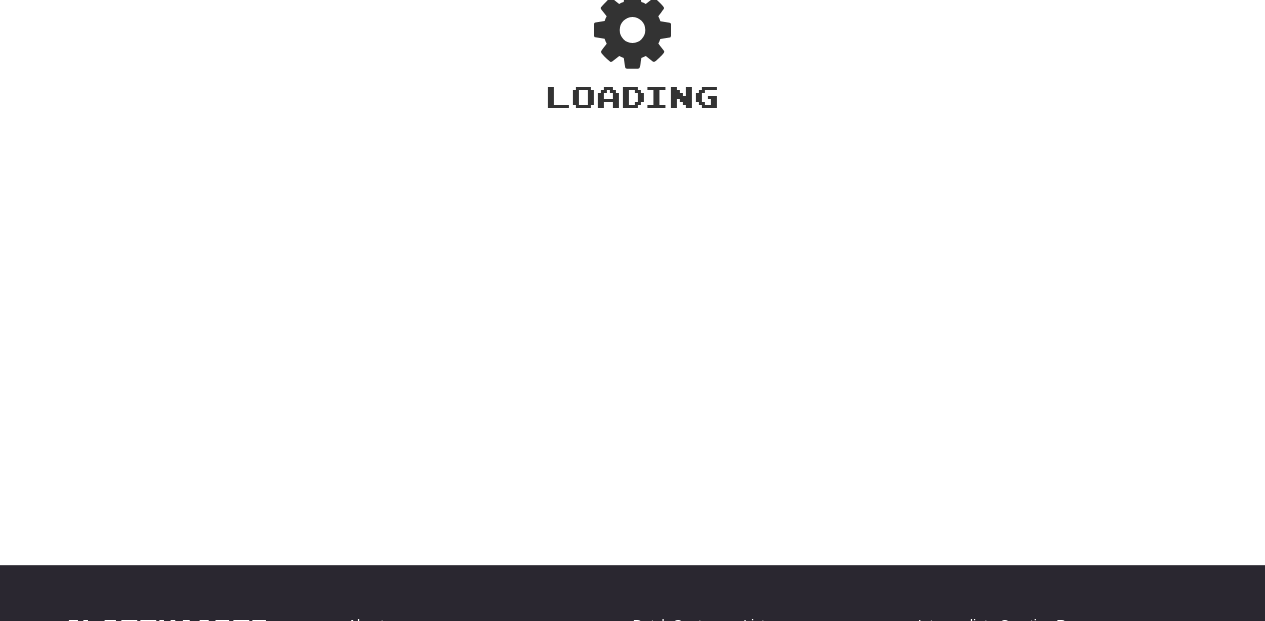 scroll, scrollTop: 66, scrollLeft: 0, axis: vertical 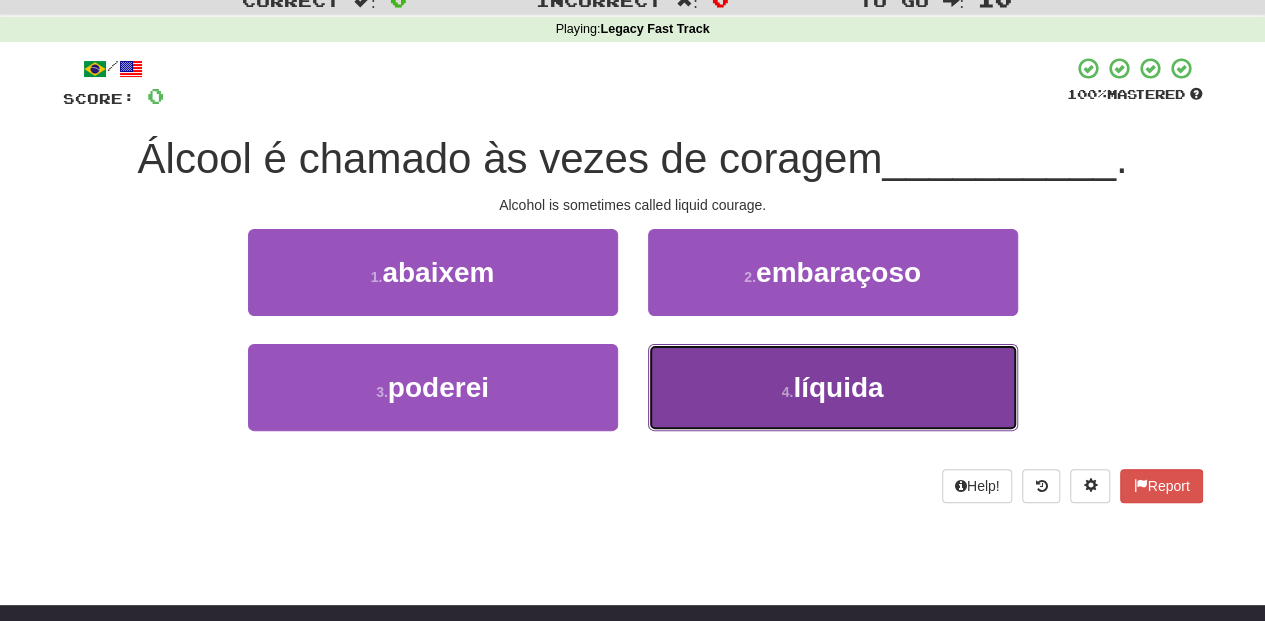 click on "4 .  líquida" at bounding box center (833, 387) 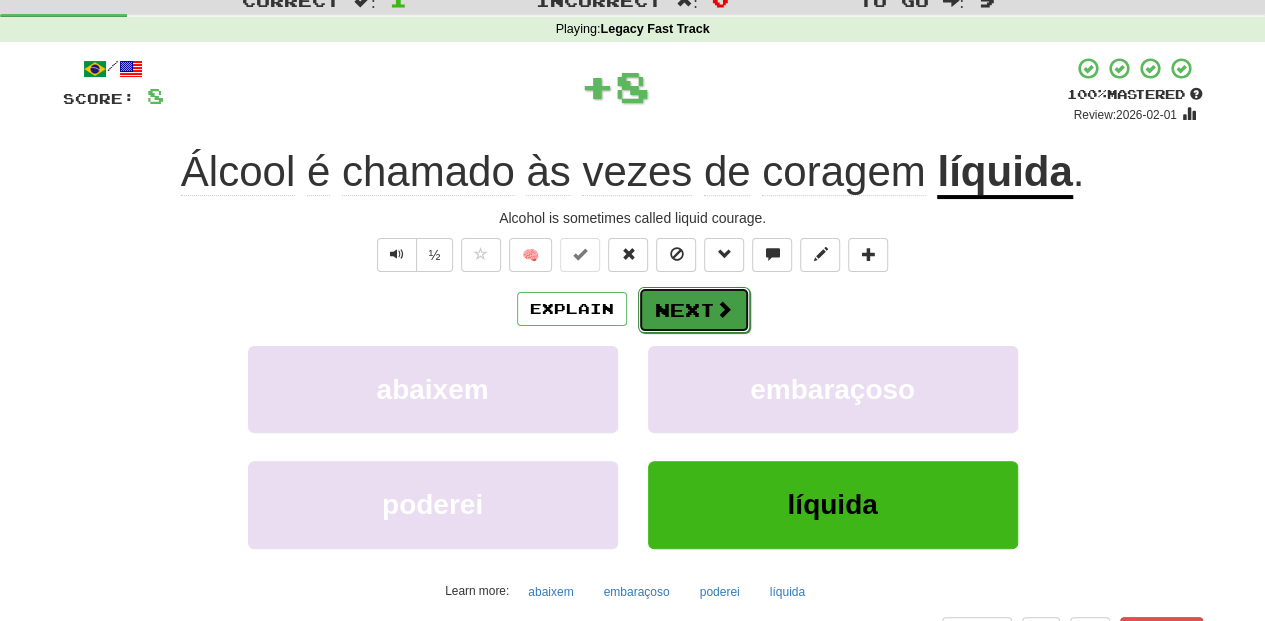 click on "Next" at bounding box center [694, 310] 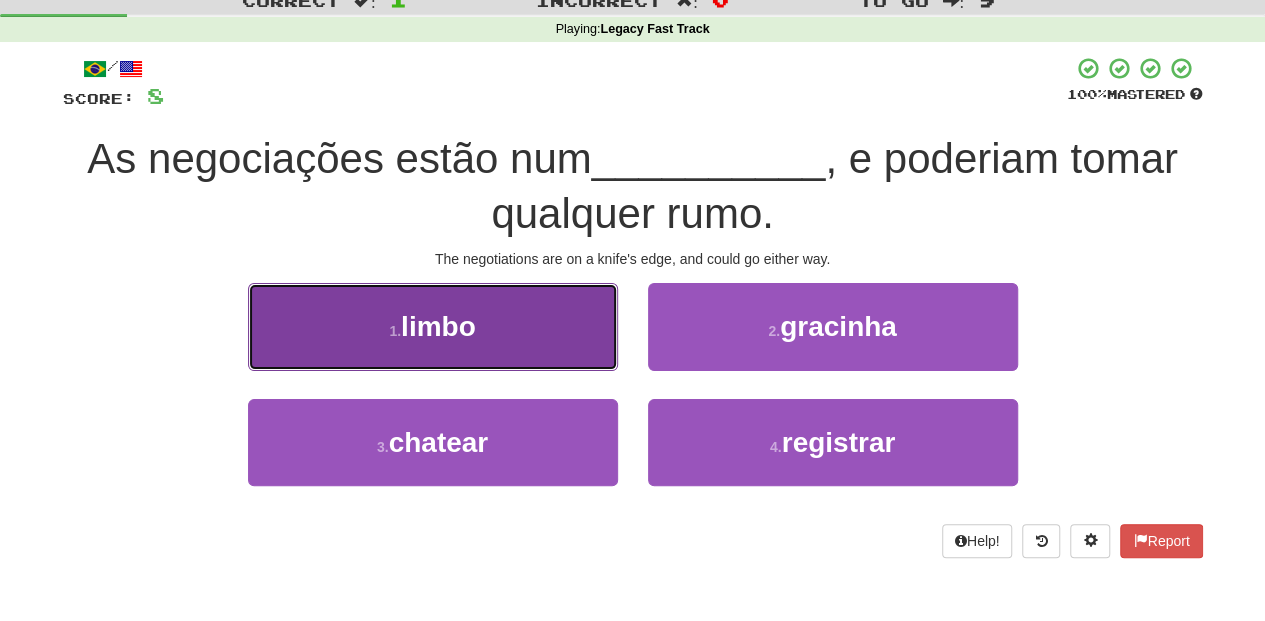 click on "1 .  limbo" at bounding box center (433, 326) 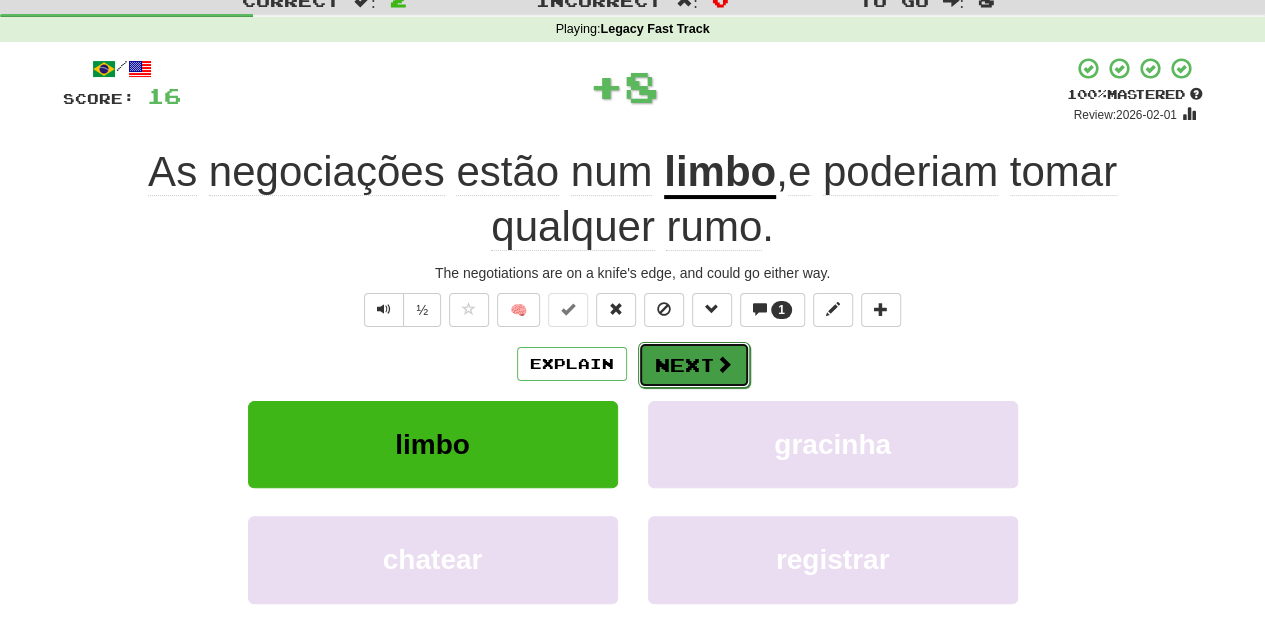 click on "Next" at bounding box center [694, 365] 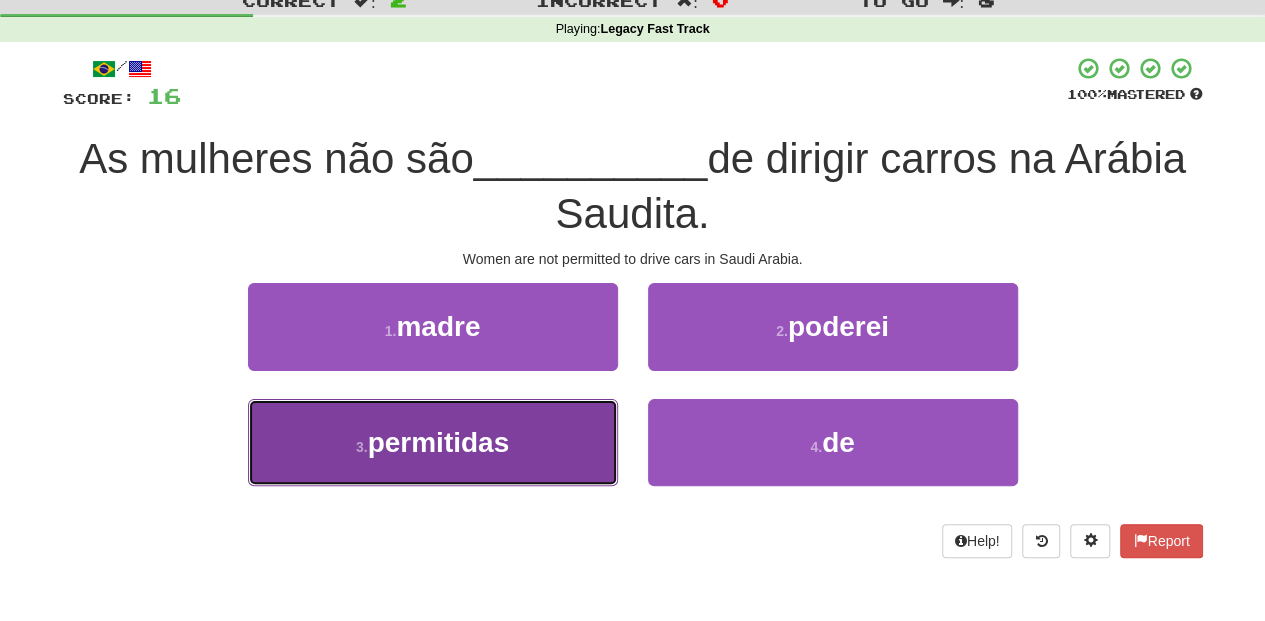 click on "3 .  permitidas" at bounding box center [433, 442] 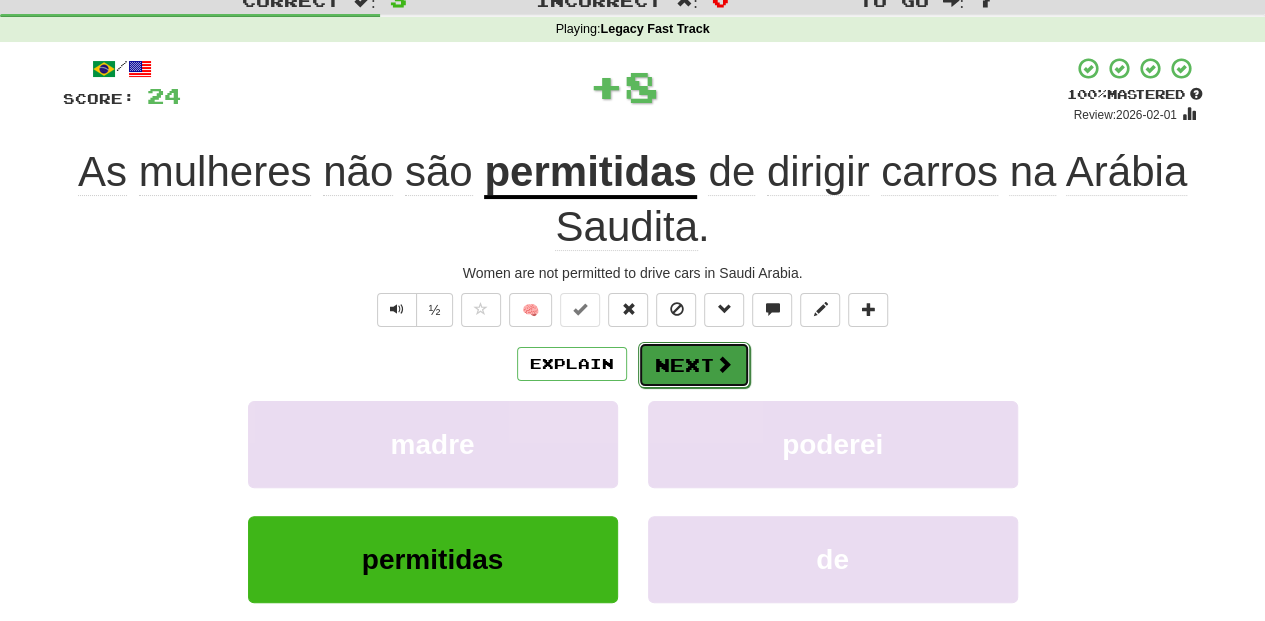 click on "Next" at bounding box center (694, 365) 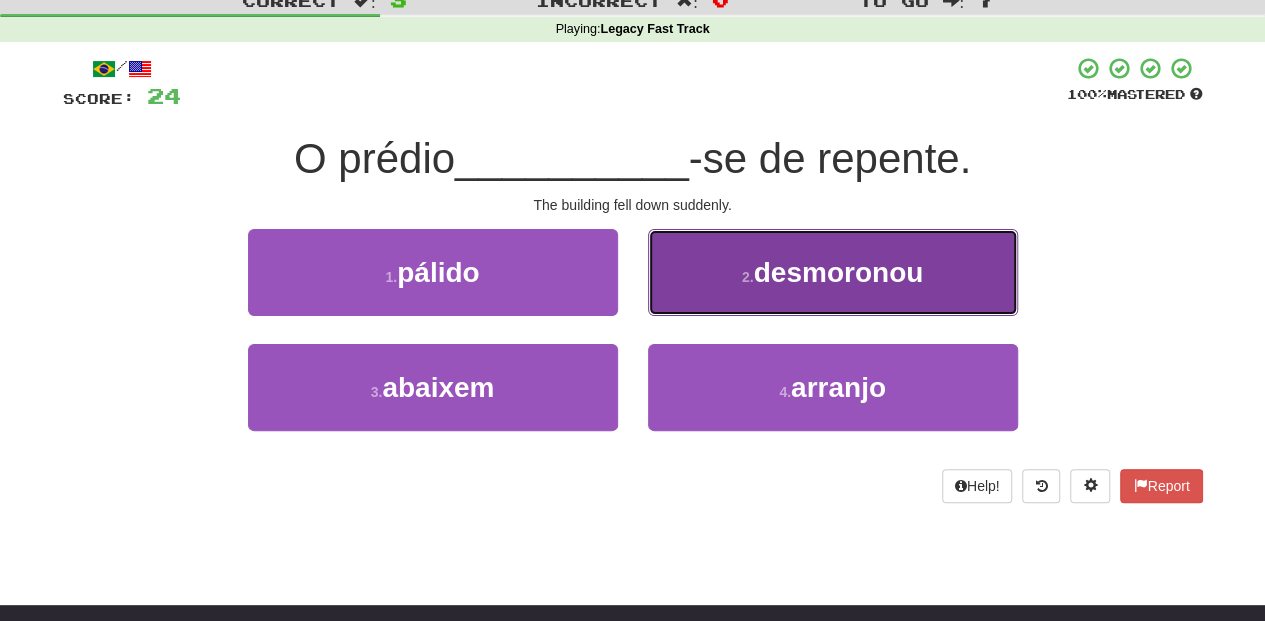 click on "2 .  desmoronou" at bounding box center [833, 272] 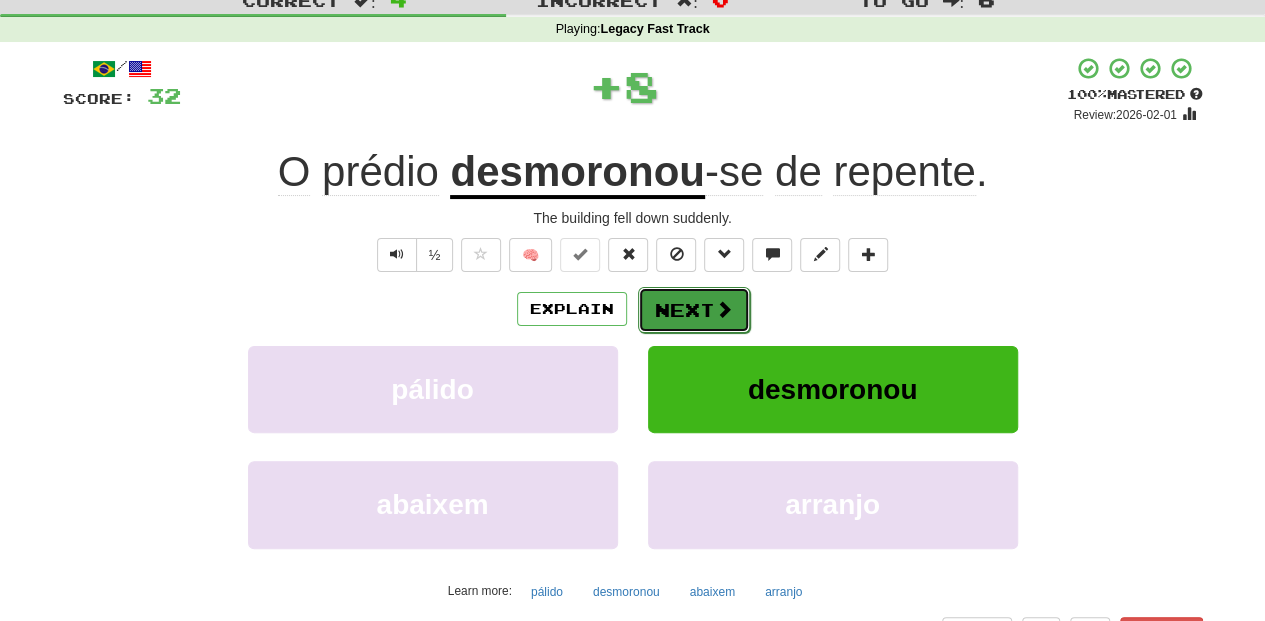 click on "Next" at bounding box center [694, 310] 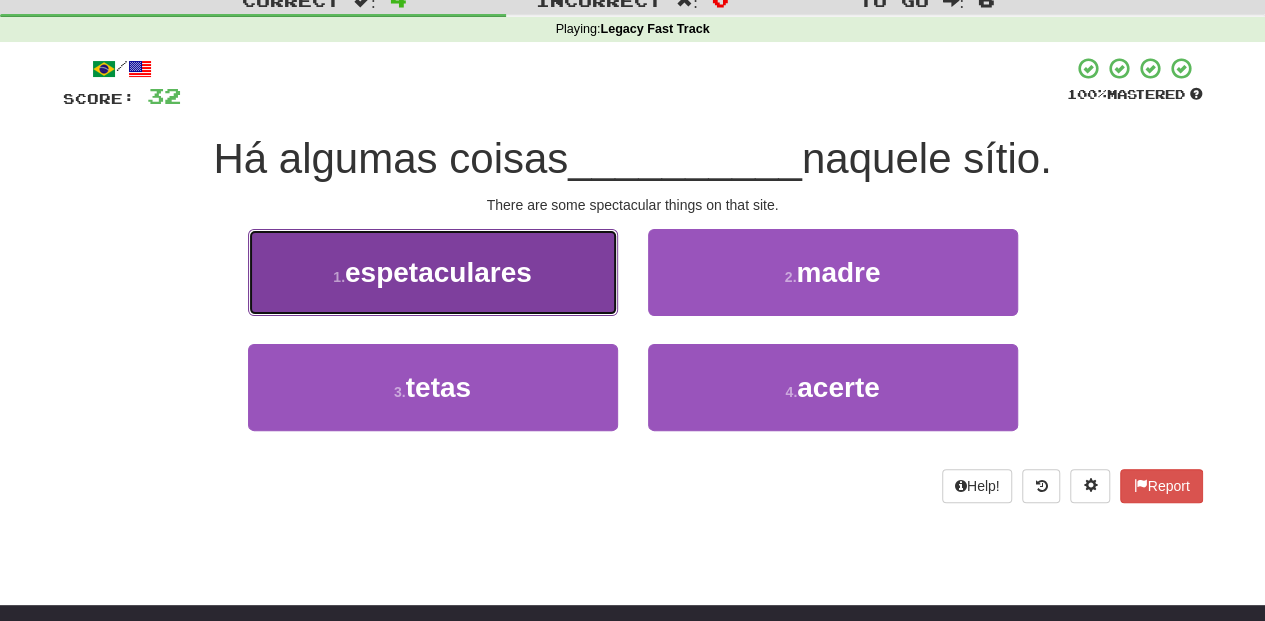 click on "1 .  espetaculares" at bounding box center [433, 272] 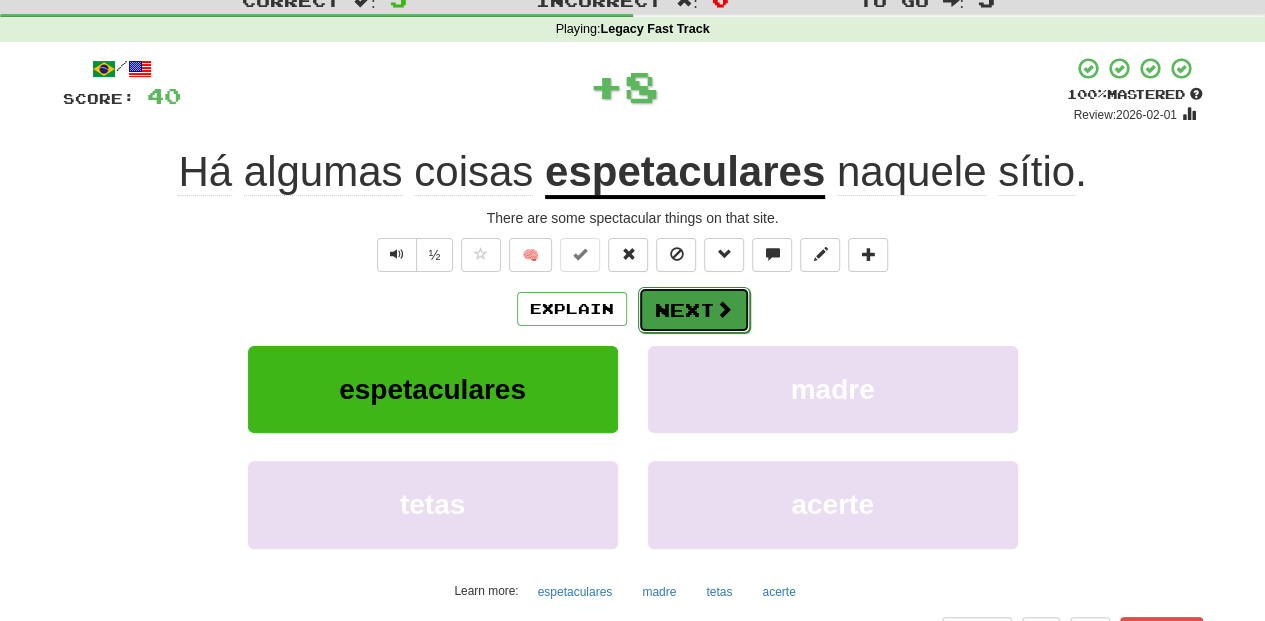 click on "Next" at bounding box center [694, 310] 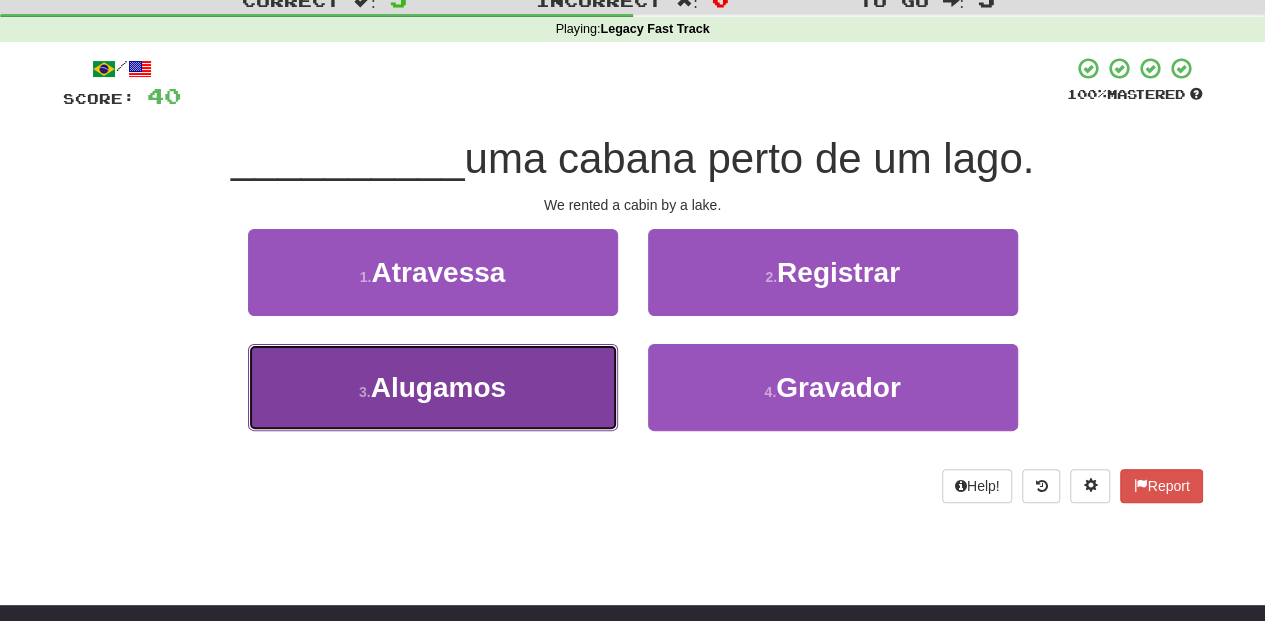 click on "3 .  Alugamos" at bounding box center (433, 387) 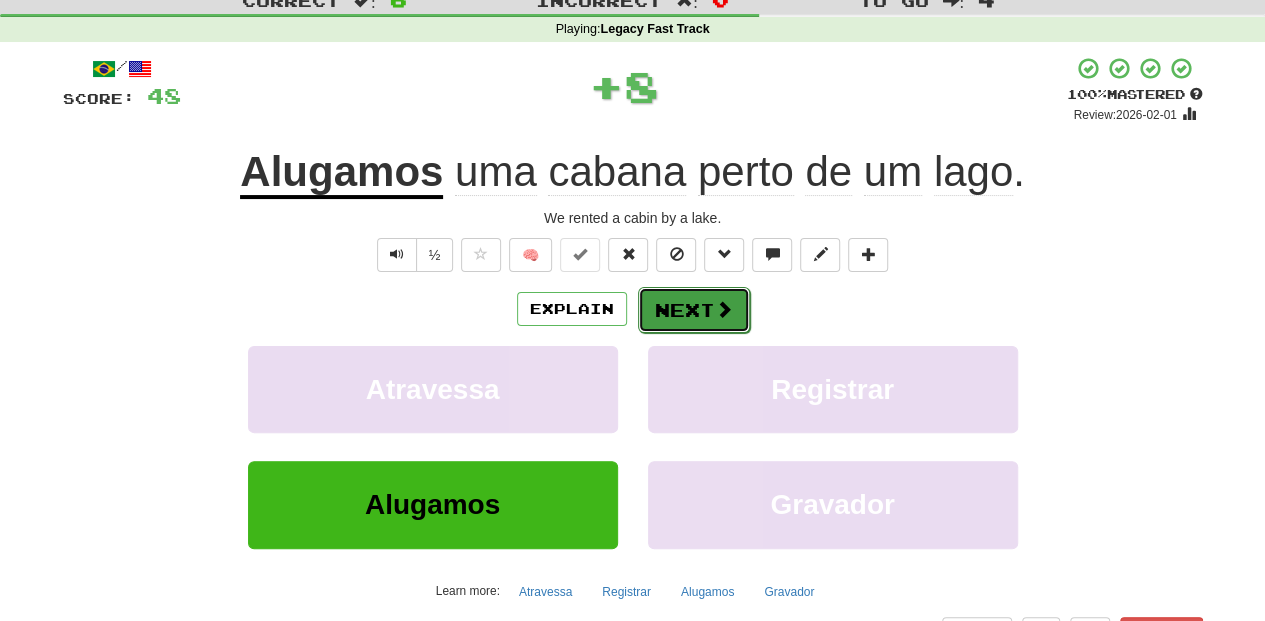 click on "Next" at bounding box center (694, 310) 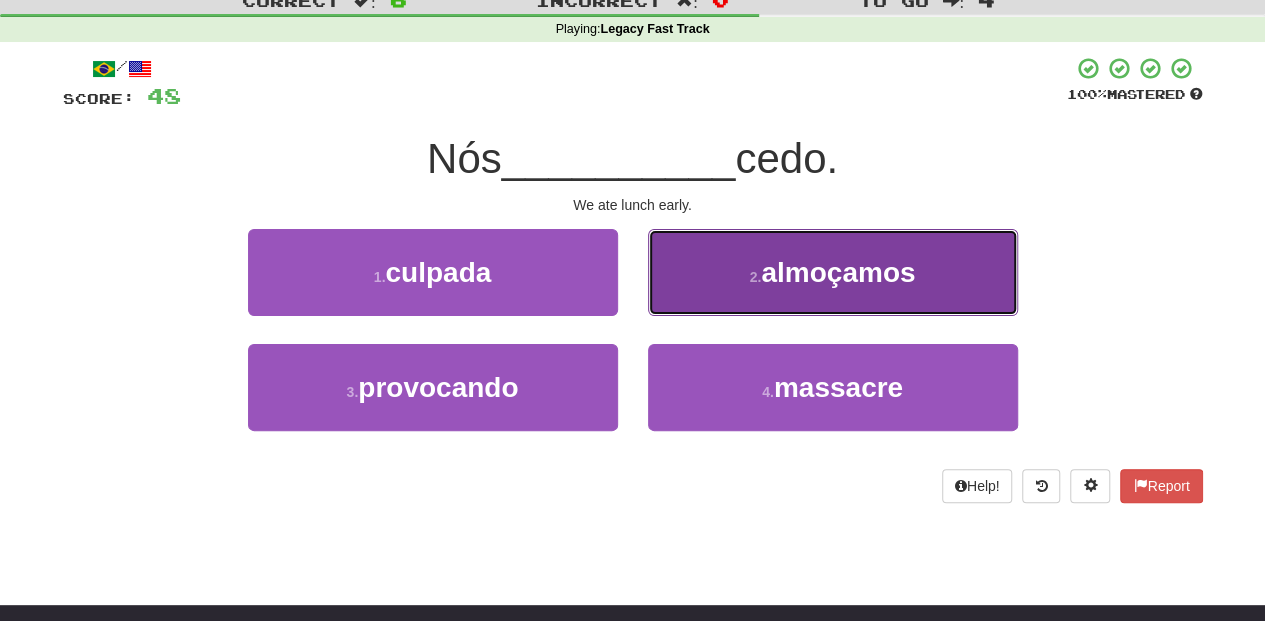 click on "2 .  almoçamos" at bounding box center [833, 272] 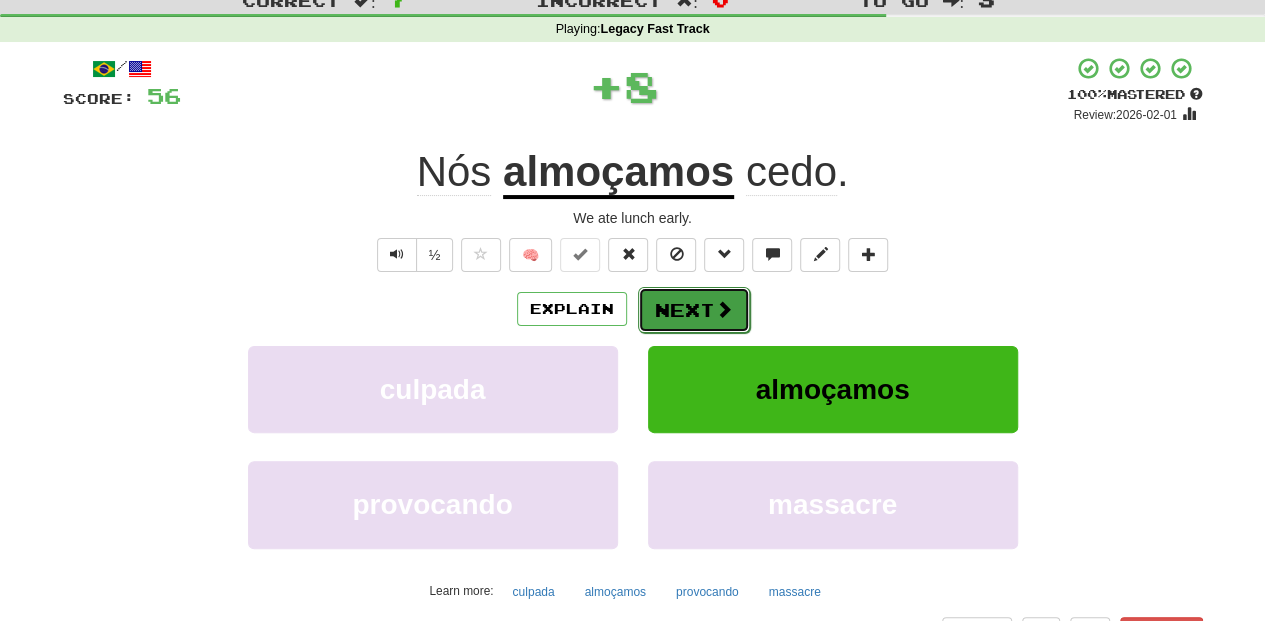 click on "Next" at bounding box center (694, 310) 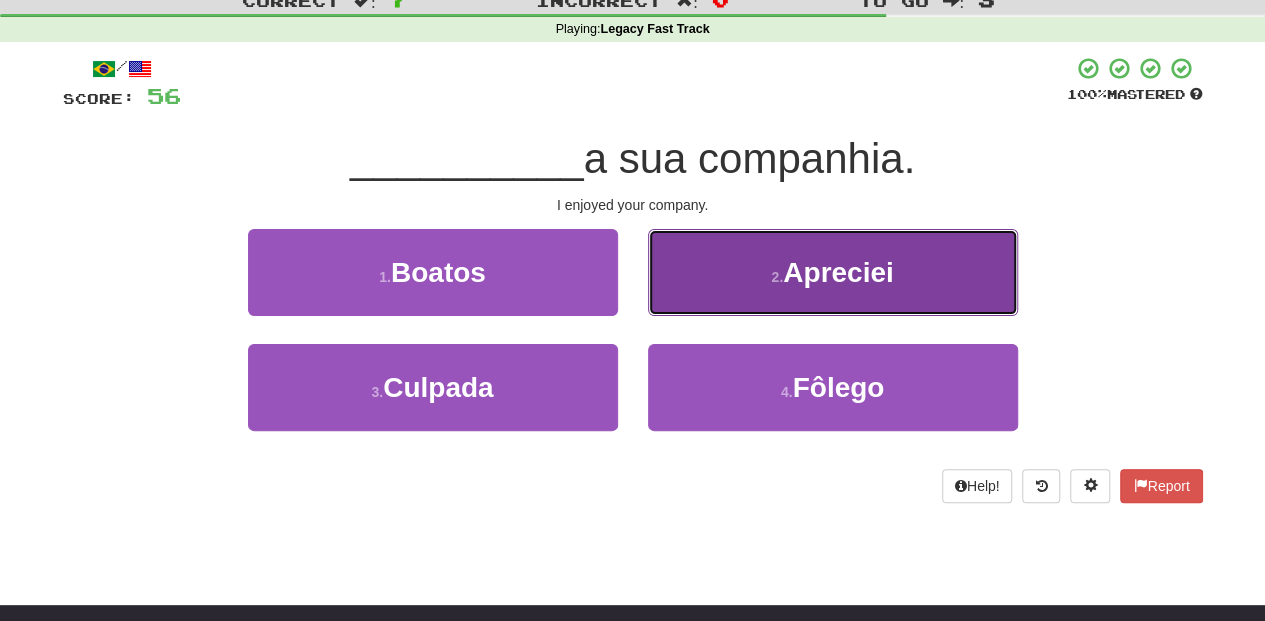 click on "2 .  Apreciei" at bounding box center (833, 272) 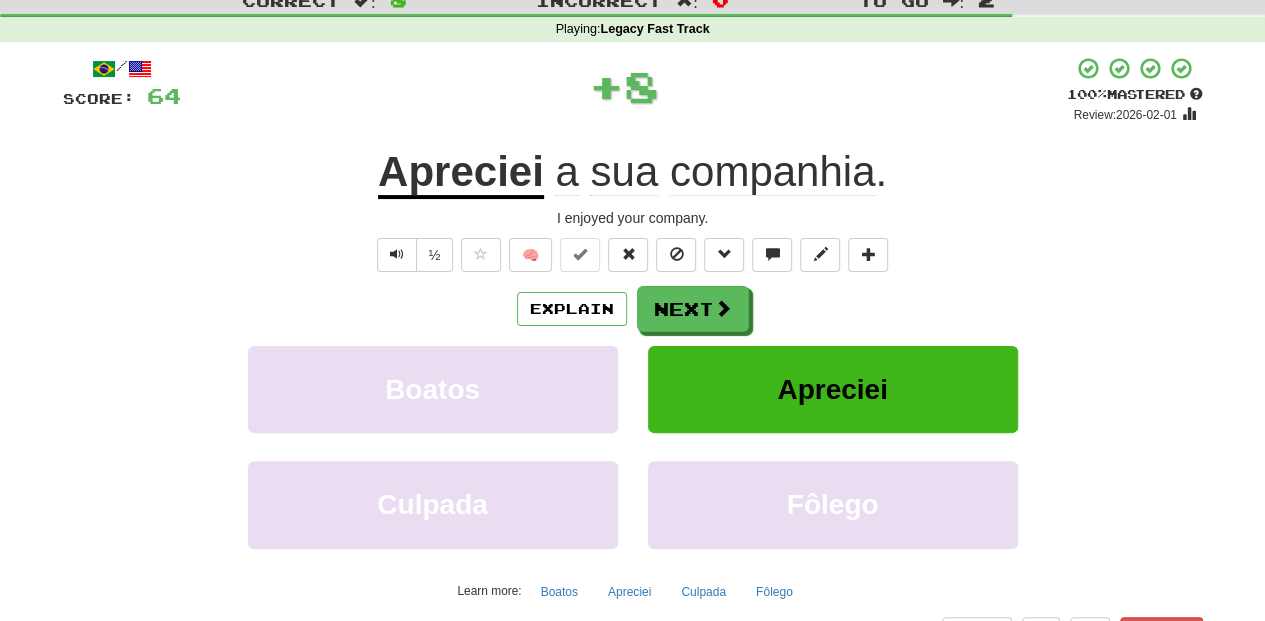 click on "Explain Next" at bounding box center (633, 309) 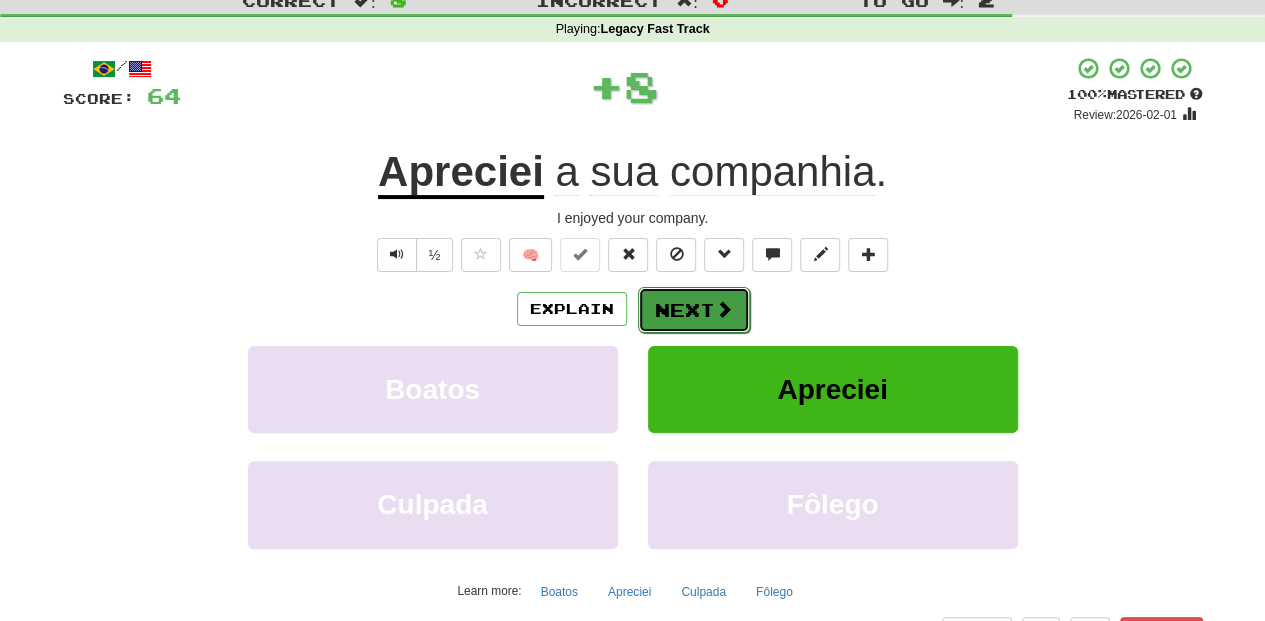 click on "Next" at bounding box center (694, 310) 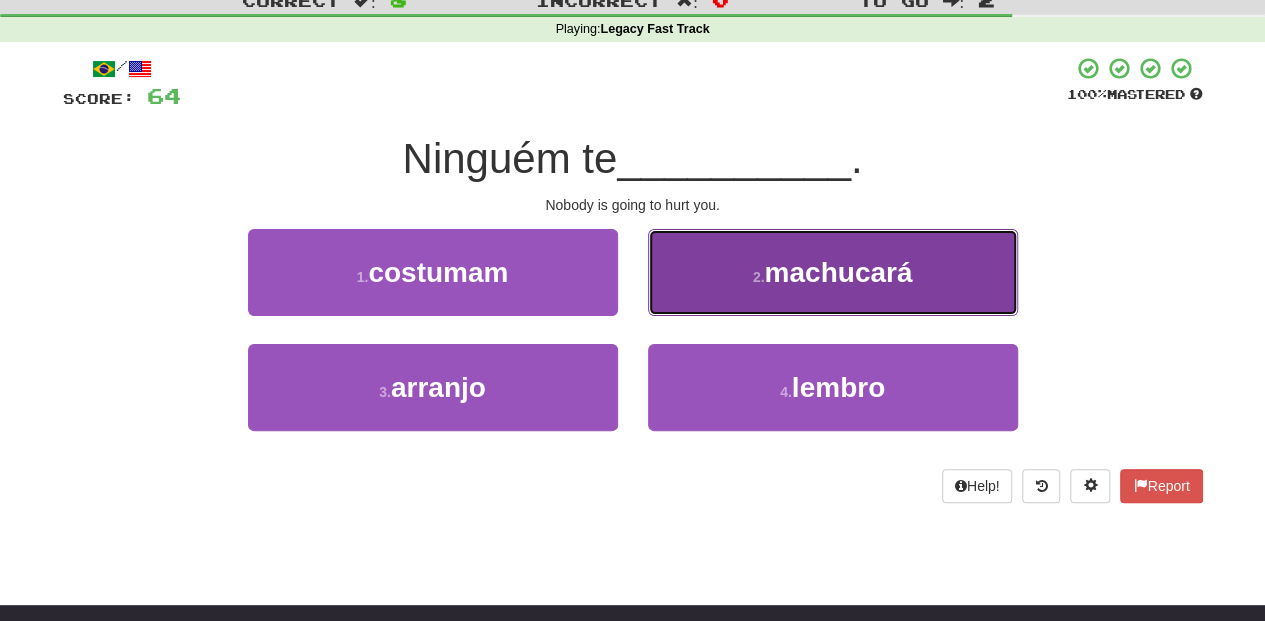 click on "2 .  machucará" at bounding box center [833, 272] 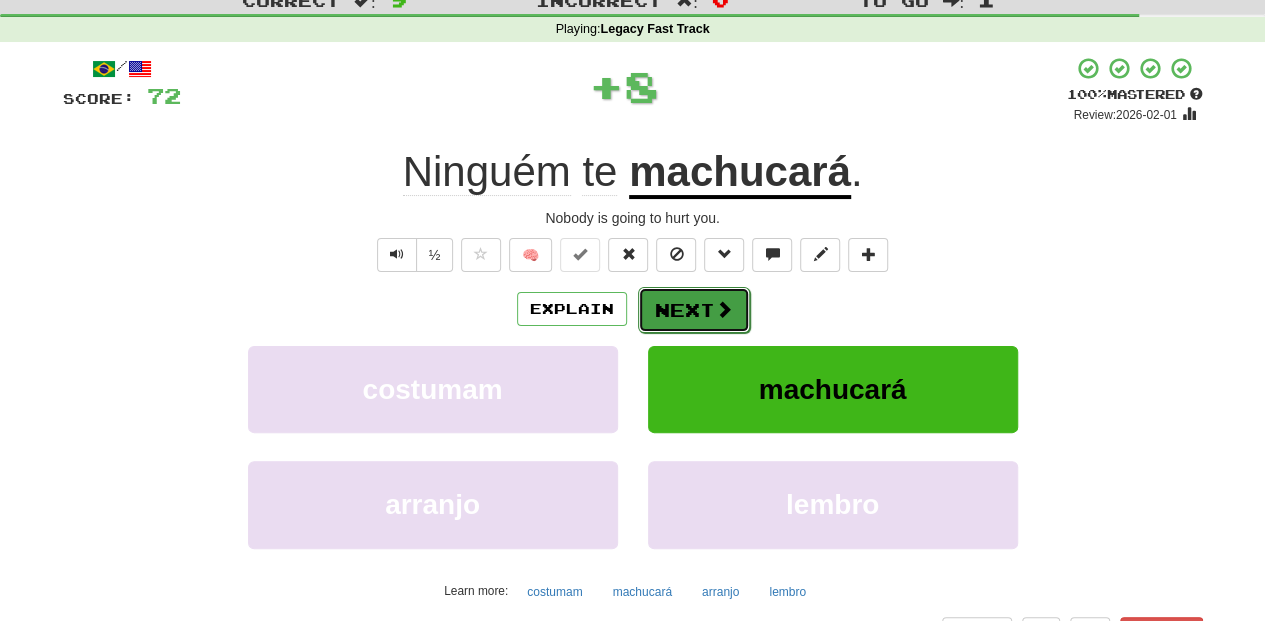 click on "Next" at bounding box center (694, 310) 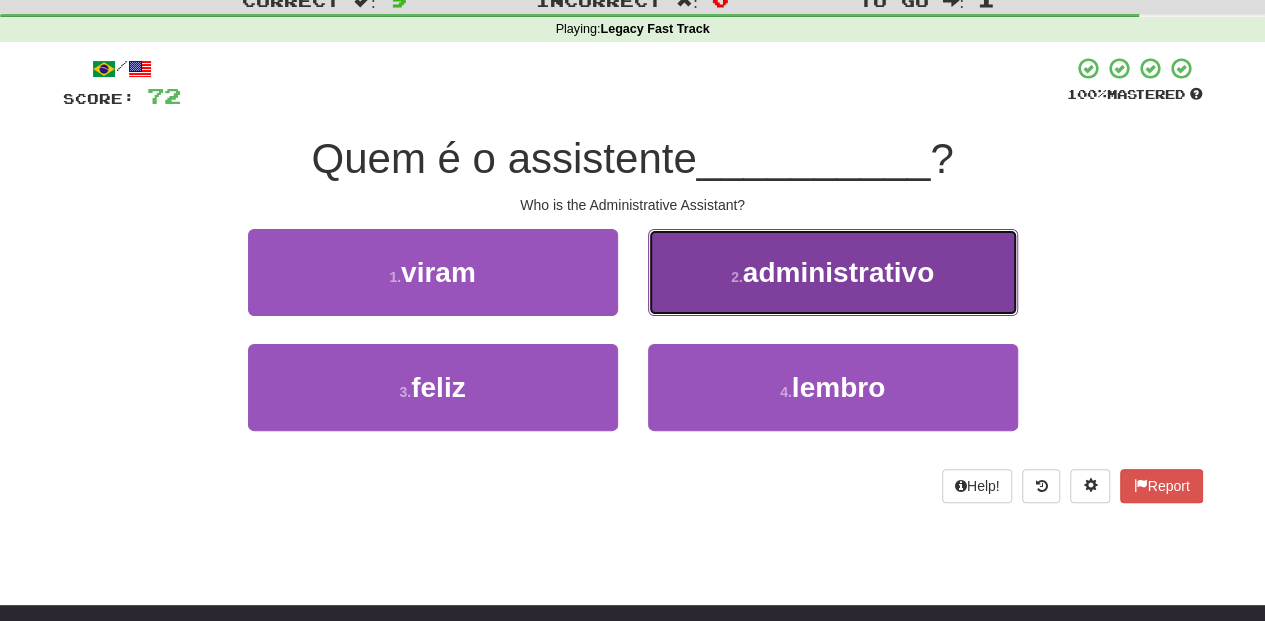 click on "2 .  administrativo" at bounding box center (833, 272) 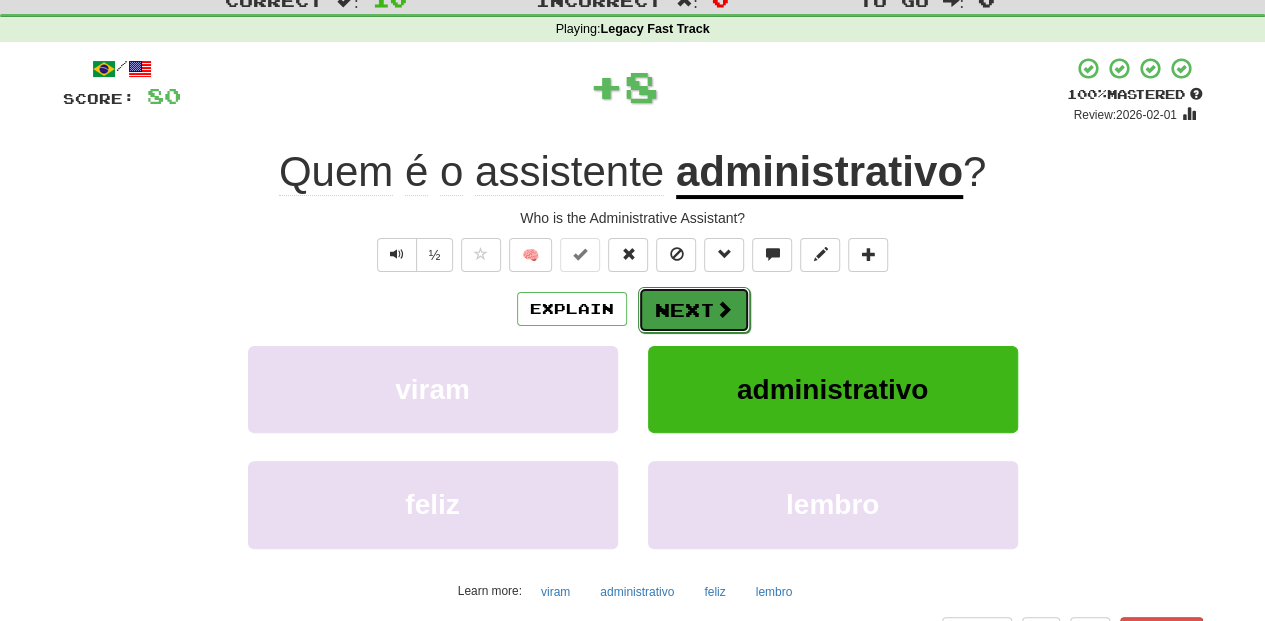 click on "Next" at bounding box center [694, 310] 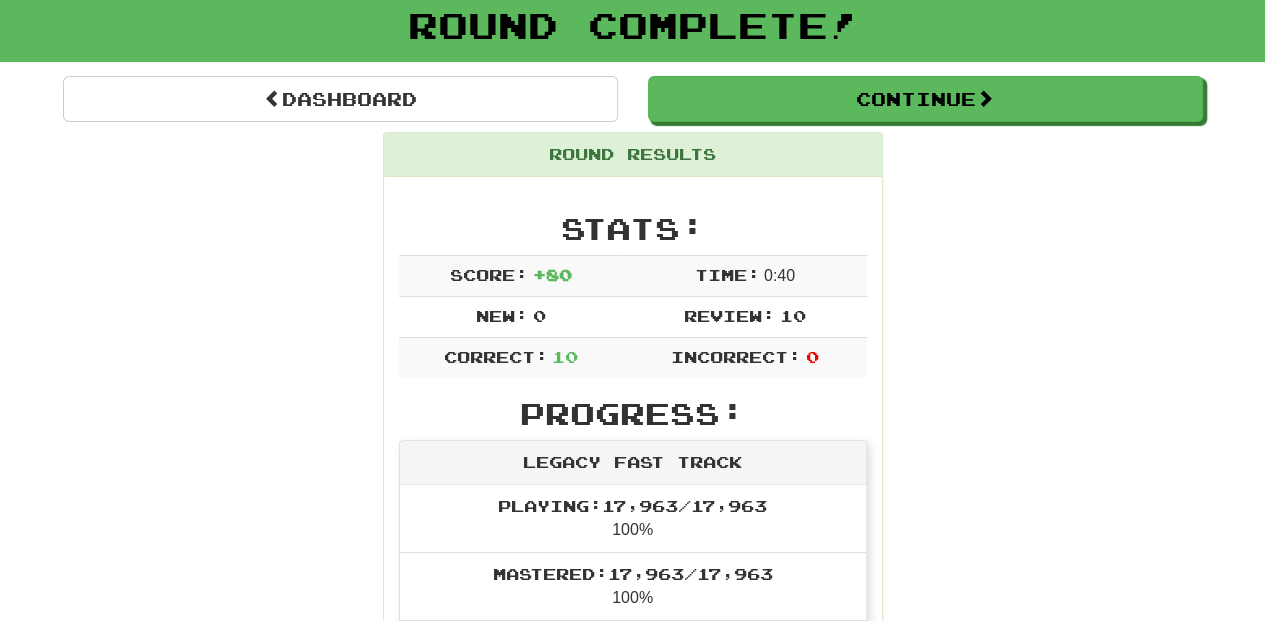 scroll, scrollTop: 0, scrollLeft: 0, axis: both 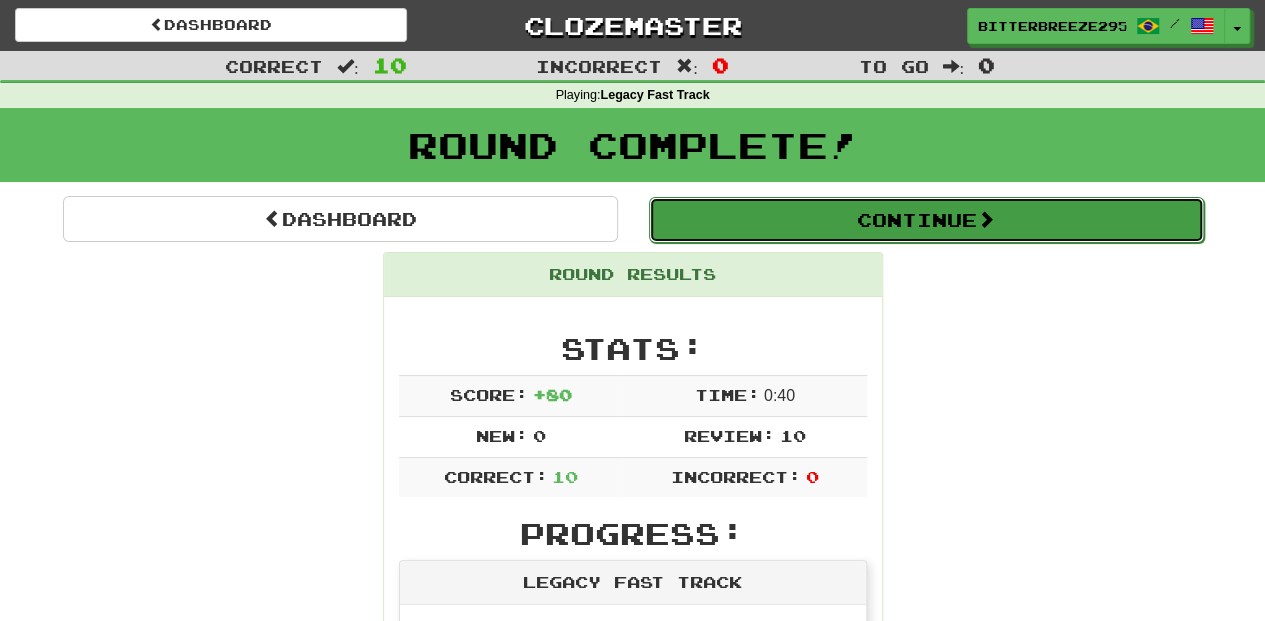 click on "Continue" at bounding box center [926, 220] 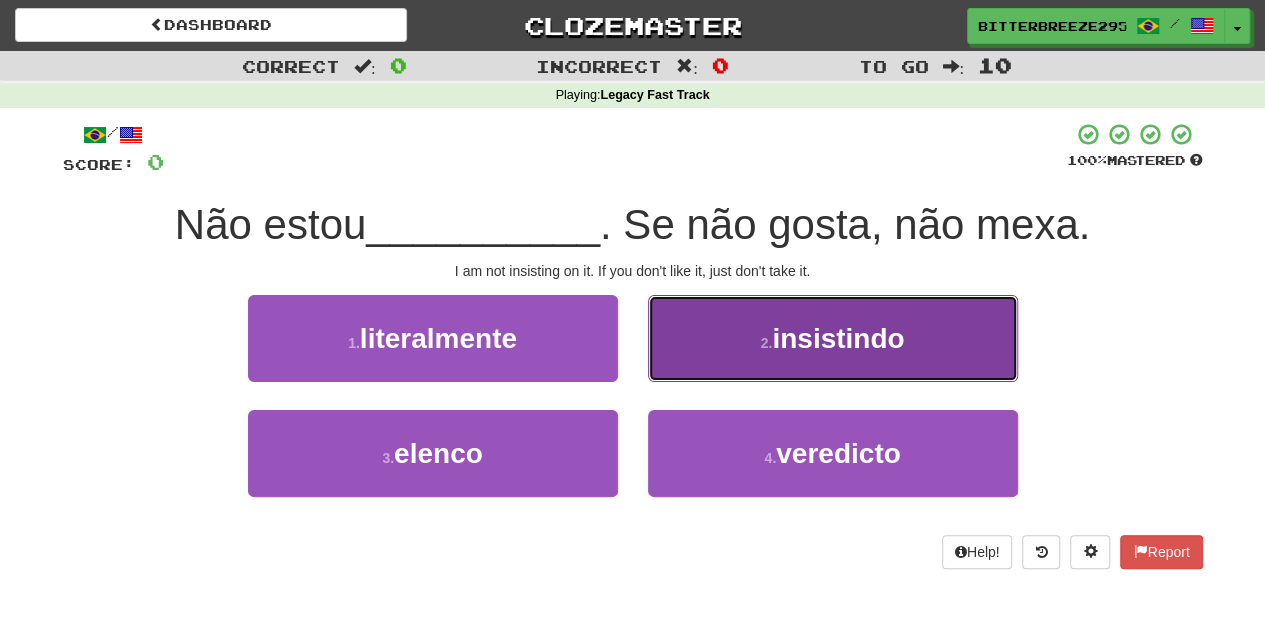 click on "2 .  insistindo" at bounding box center [833, 338] 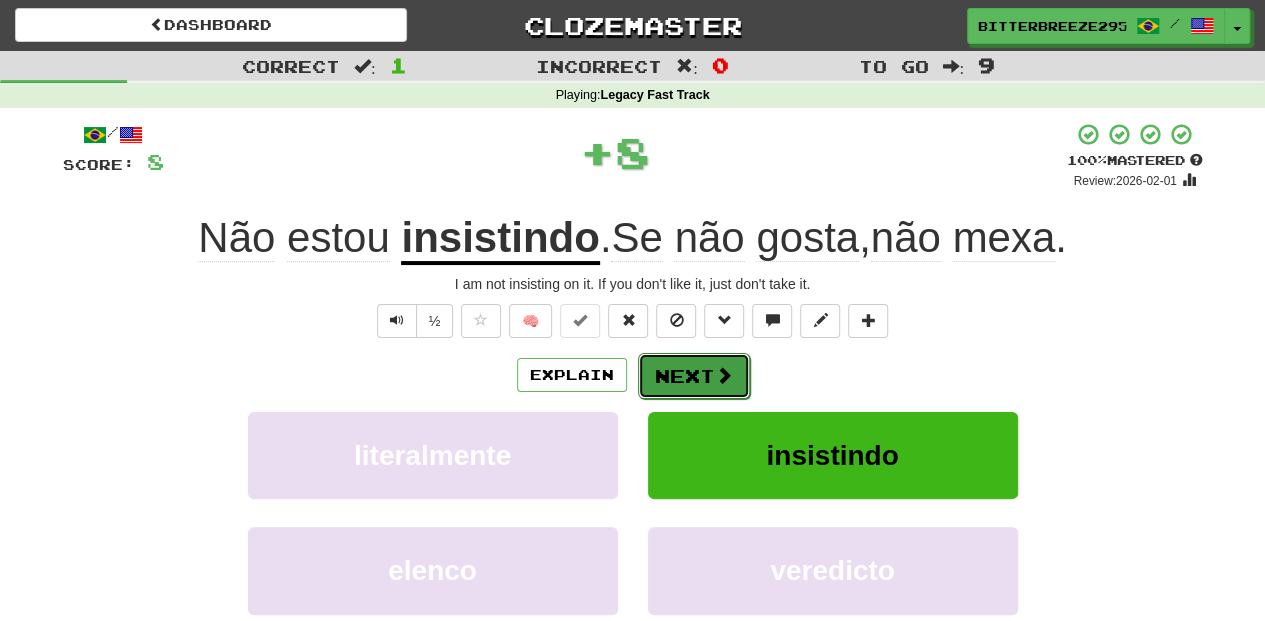 click on "Next" at bounding box center (694, 376) 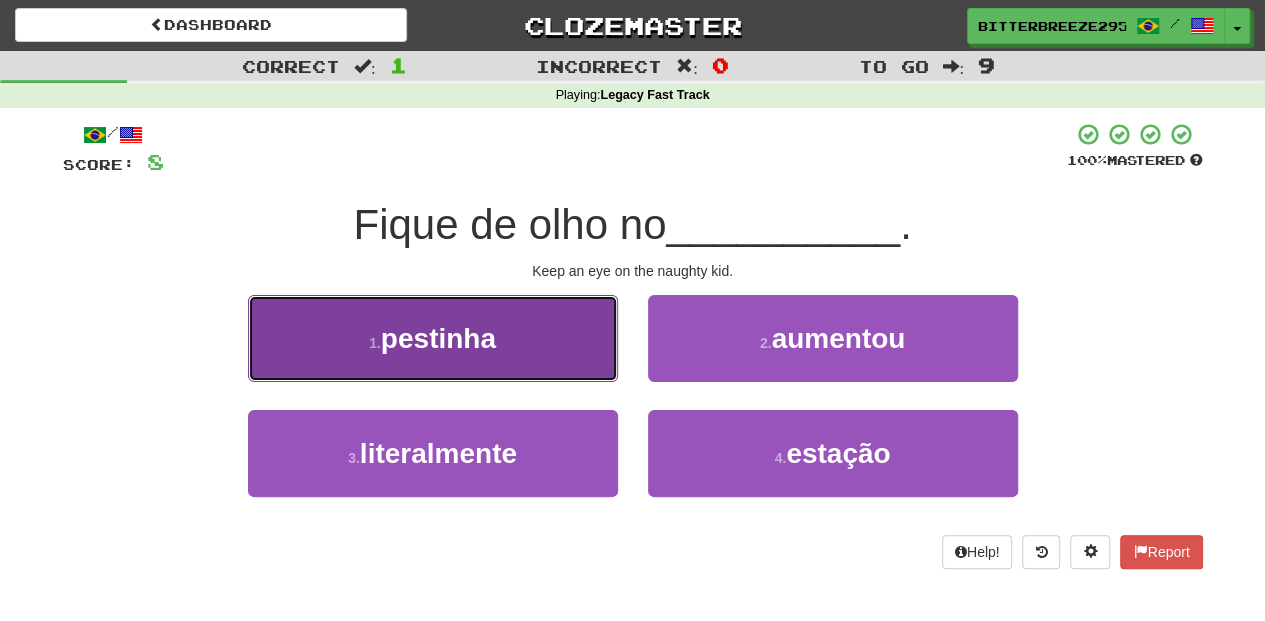 click on "1 .  pestinha" at bounding box center [433, 338] 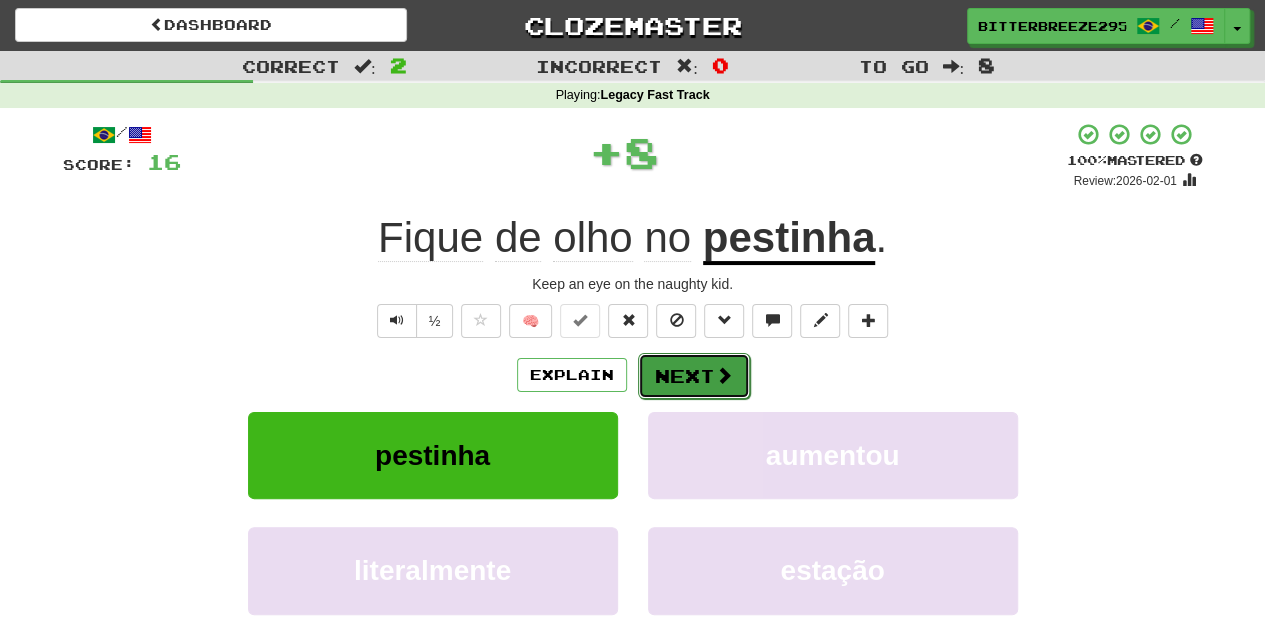 click on "Next" at bounding box center [694, 376] 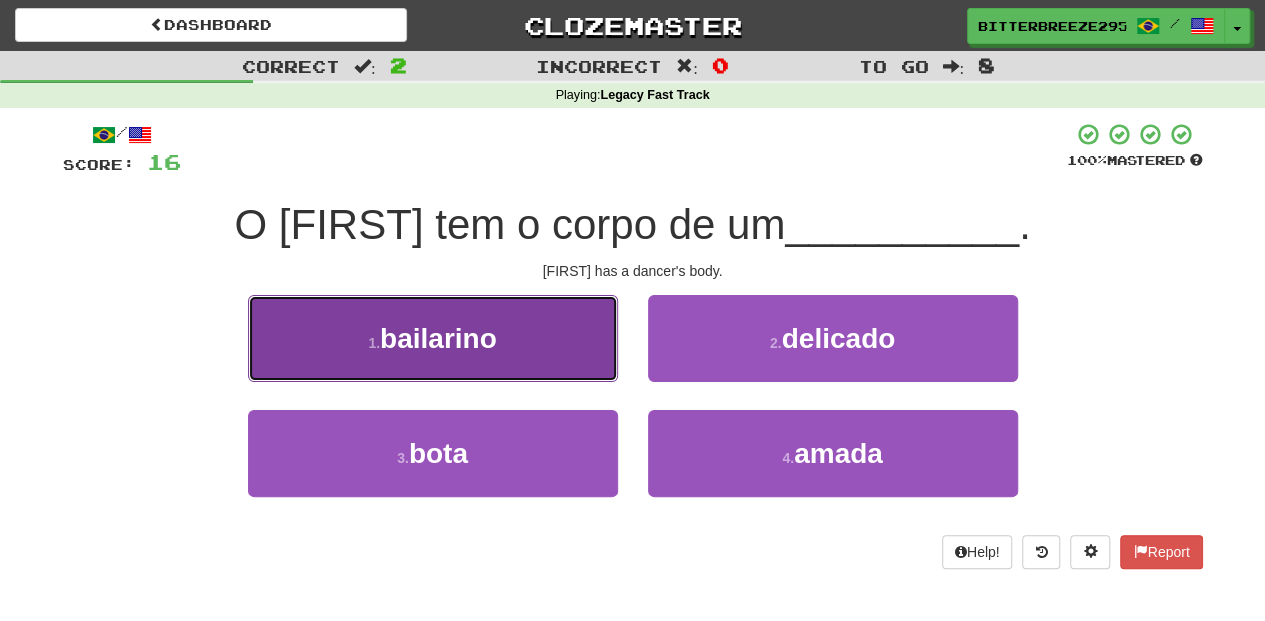 click on "1 .  bailarino" at bounding box center (433, 338) 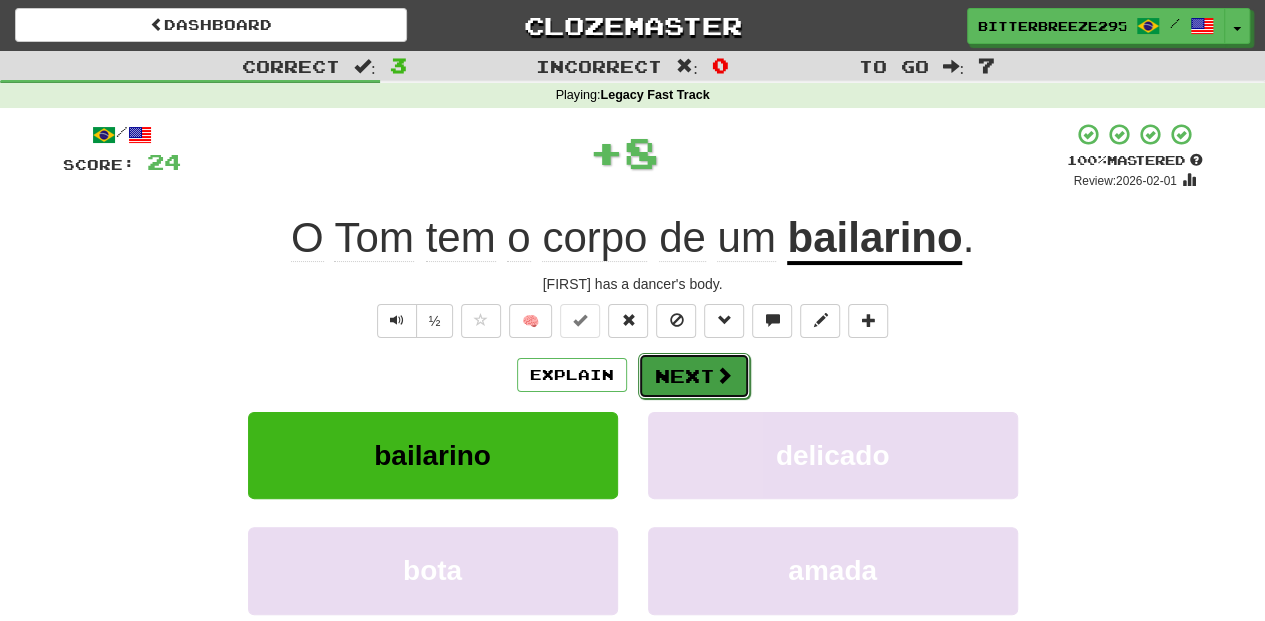 click on "Next" at bounding box center [694, 376] 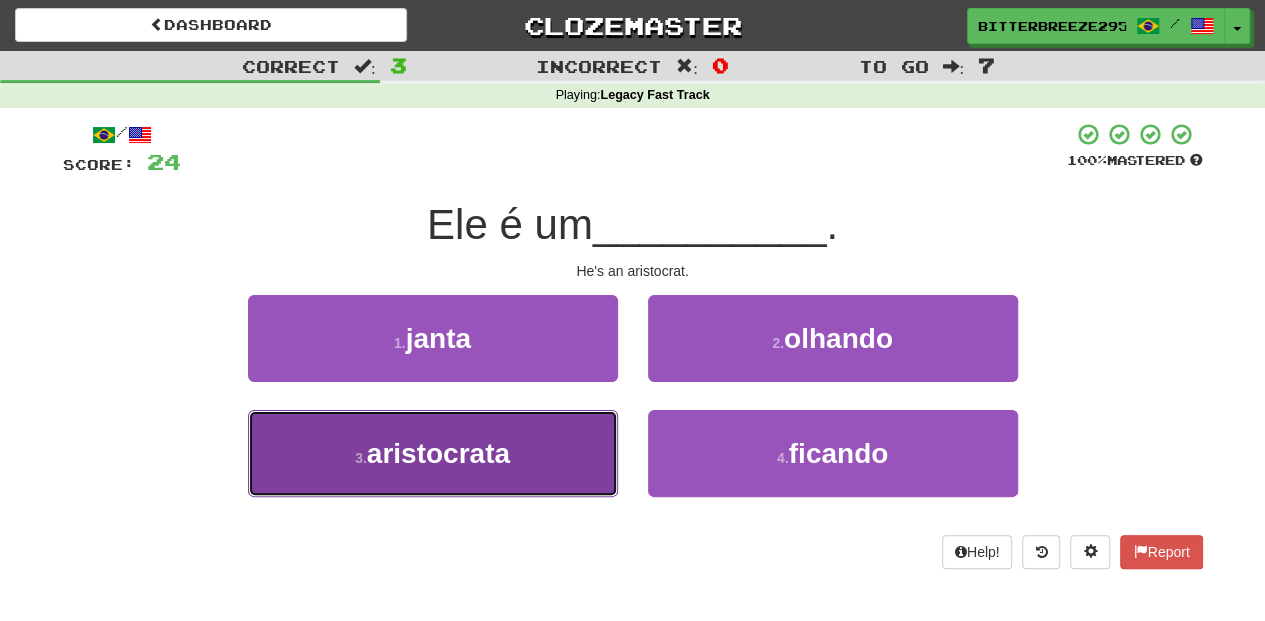 click on "3 .  aristocrata" at bounding box center (433, 453) 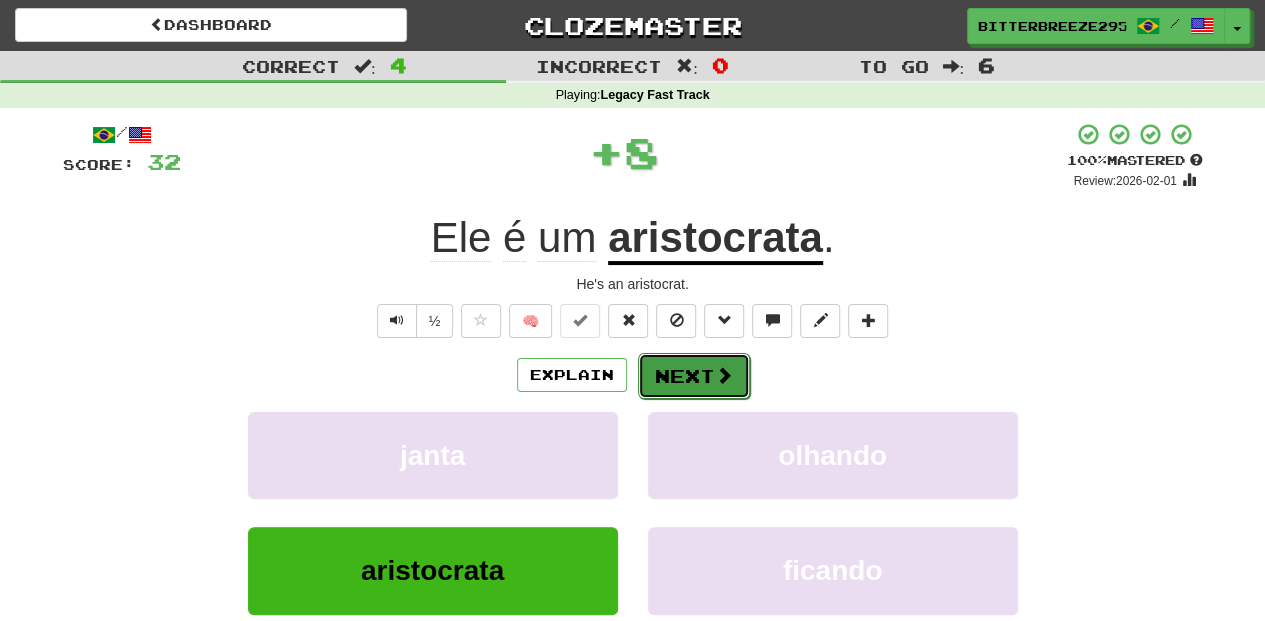 click on "Next" at bounding box center [694, 376] 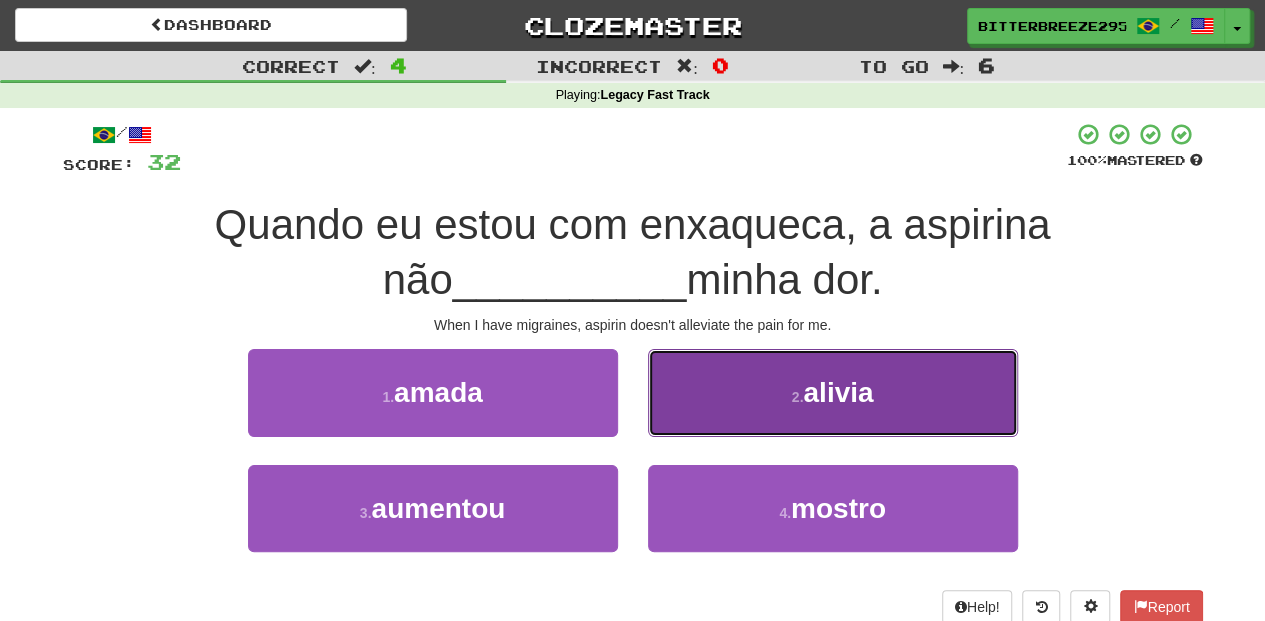 click on "2 .  alivia" at bounding box center [833, 392] 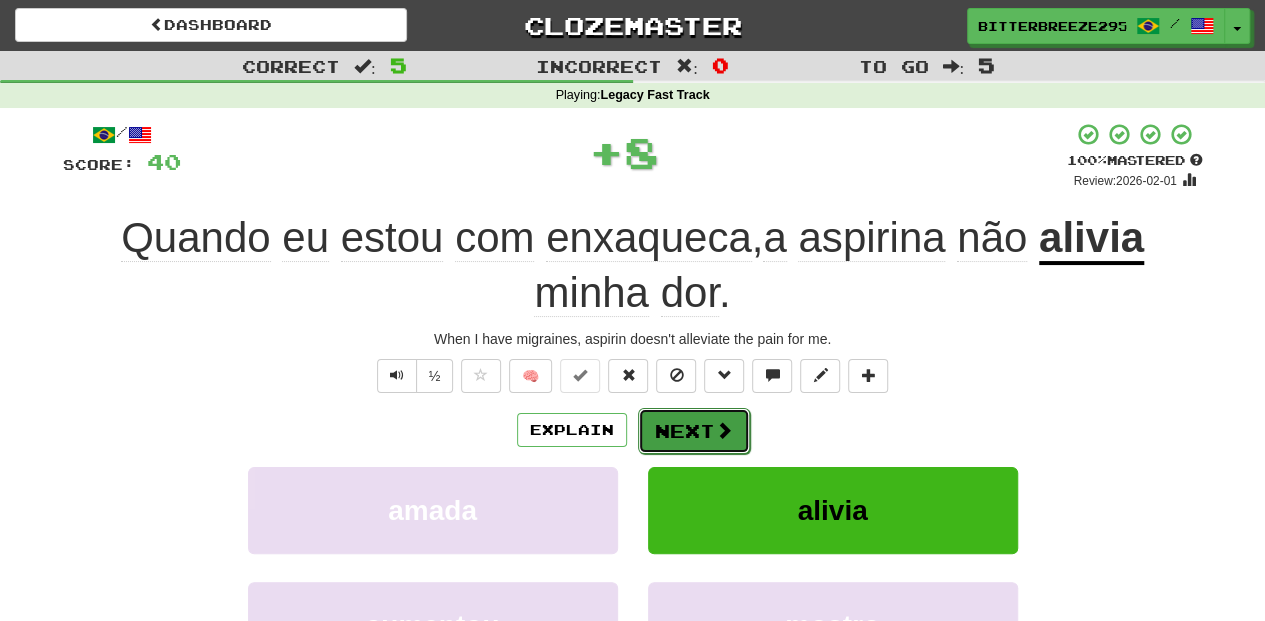click on "Next" at bounding box center [694, 431] 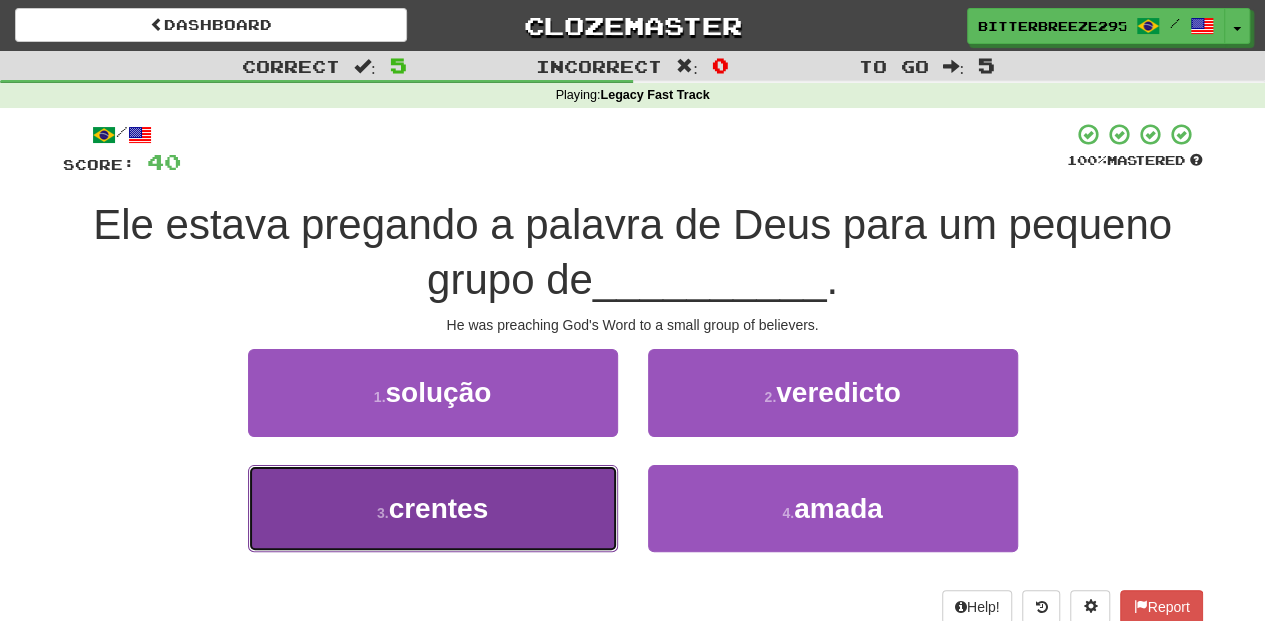 click on "3 .  crentes" at bounding box center (433, 508) 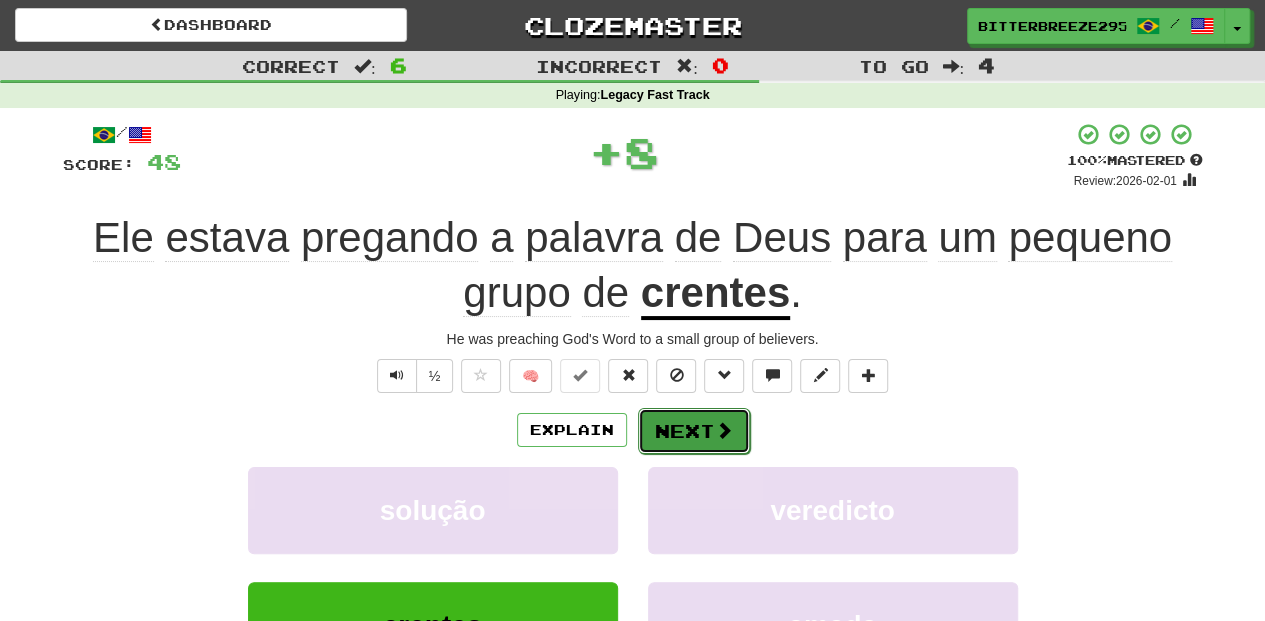 click on "Next" at bounding box center [694, 431] 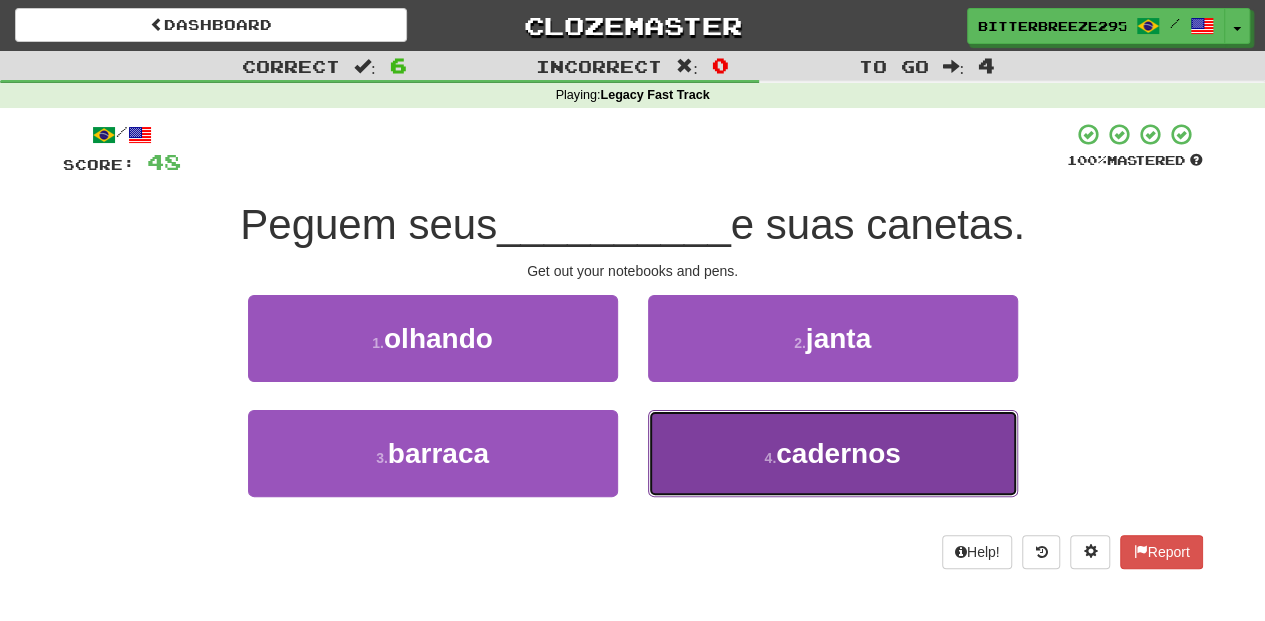 click on "4 .  cadernos" at bounding box center [833, 453] 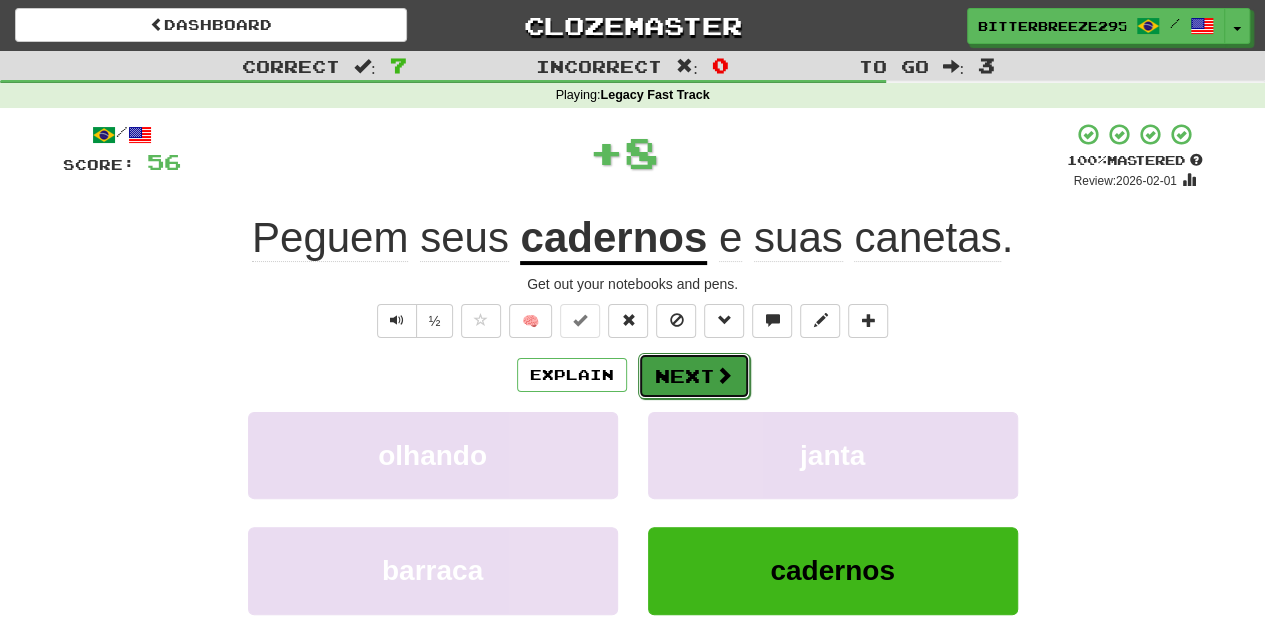 click on "Next" at bounding box center (694, 376) 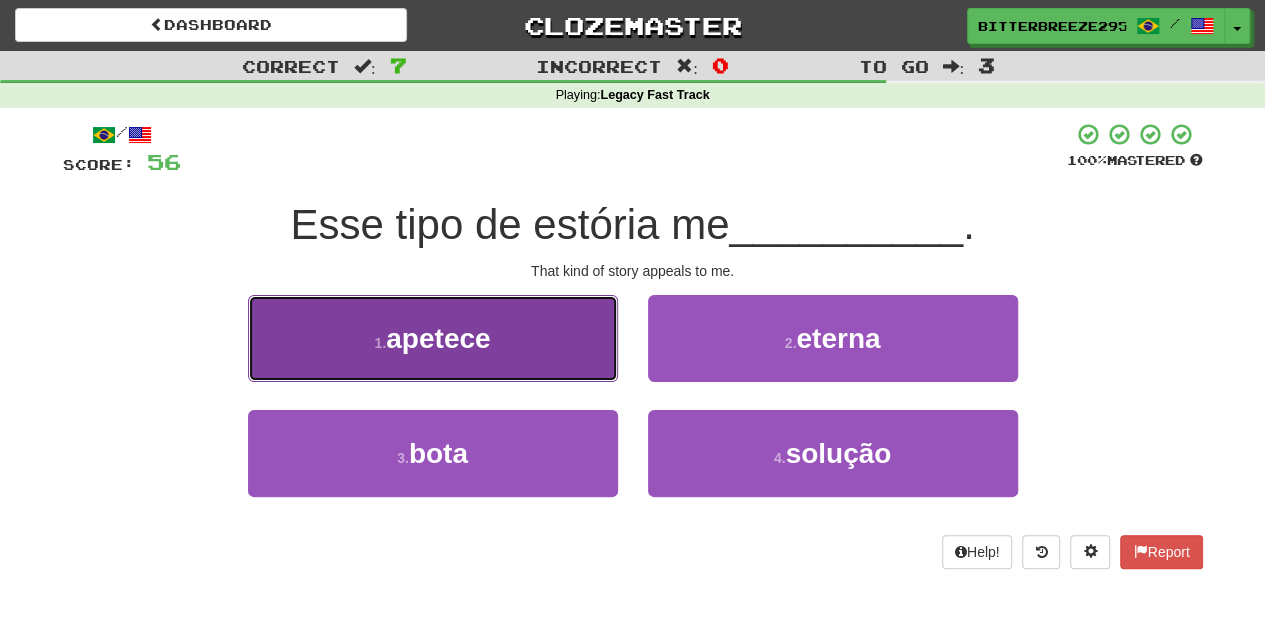 click on "1 .  apetece" at bounding box center [433, 338] 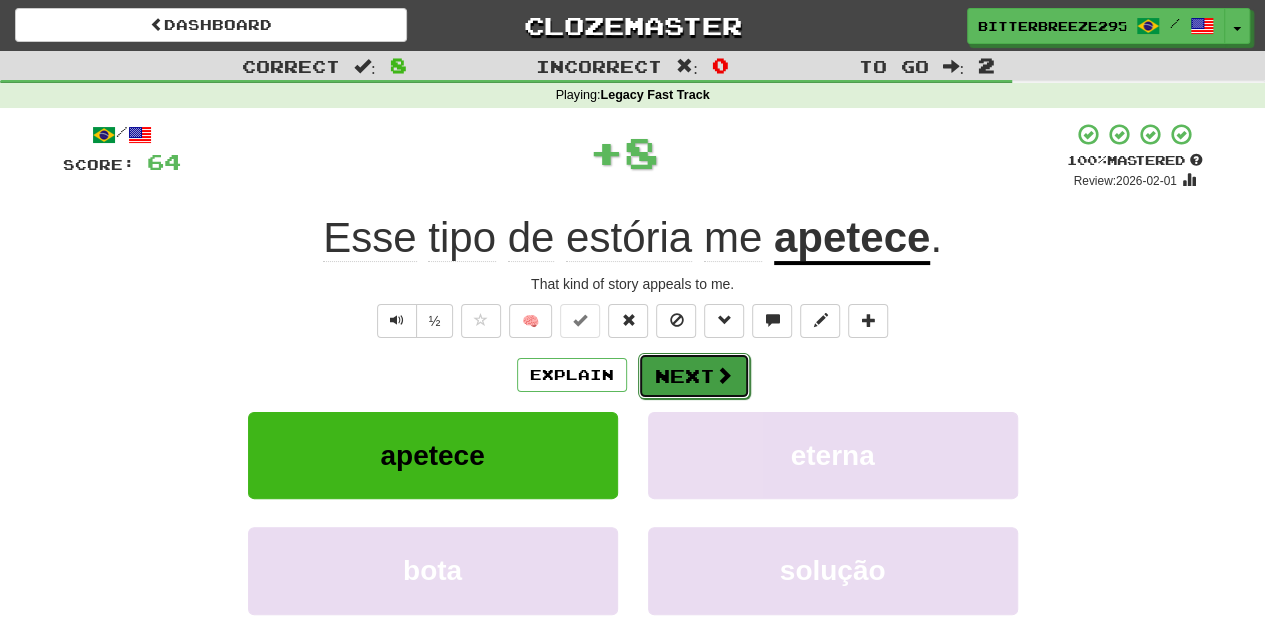 click on "Next" at bounding box center (694, 376) 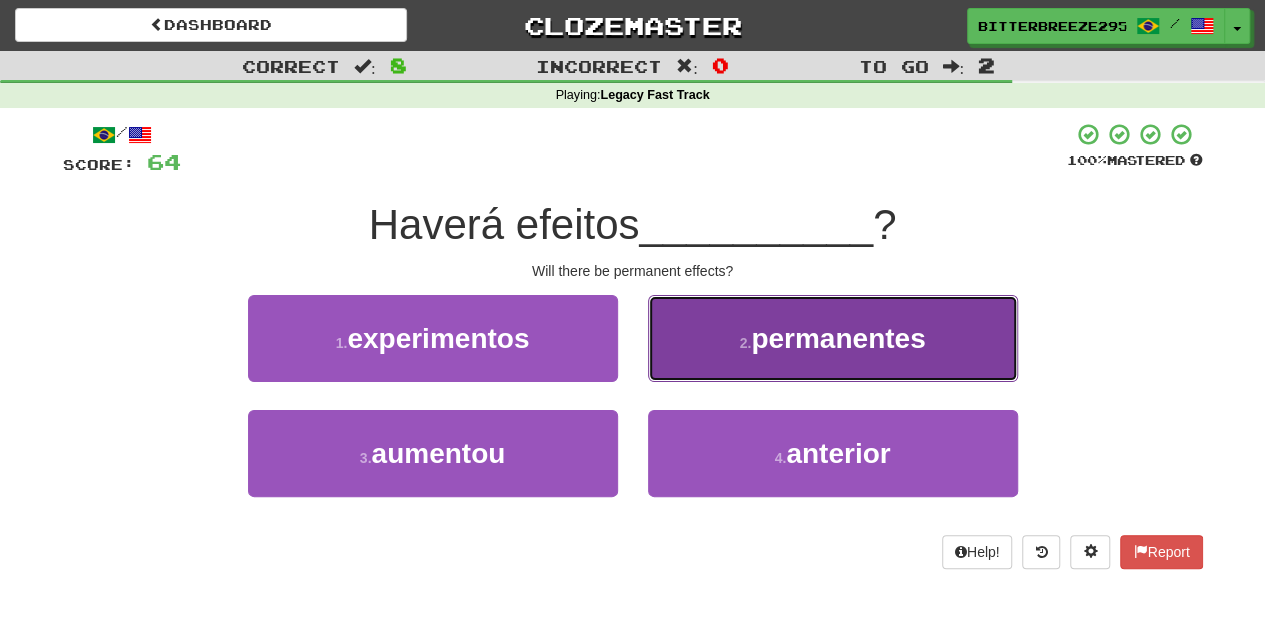 click on "2 .  permanentes" at bounding box center (833, 338) 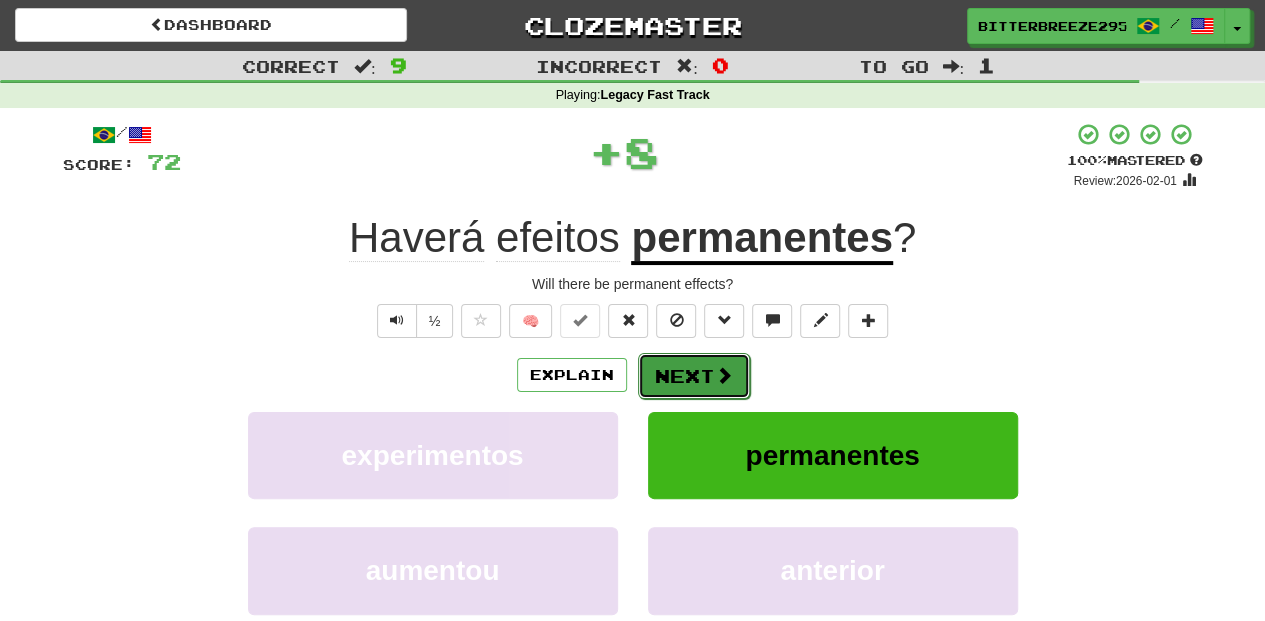 click on "Next" at bounding box center [694, 376] 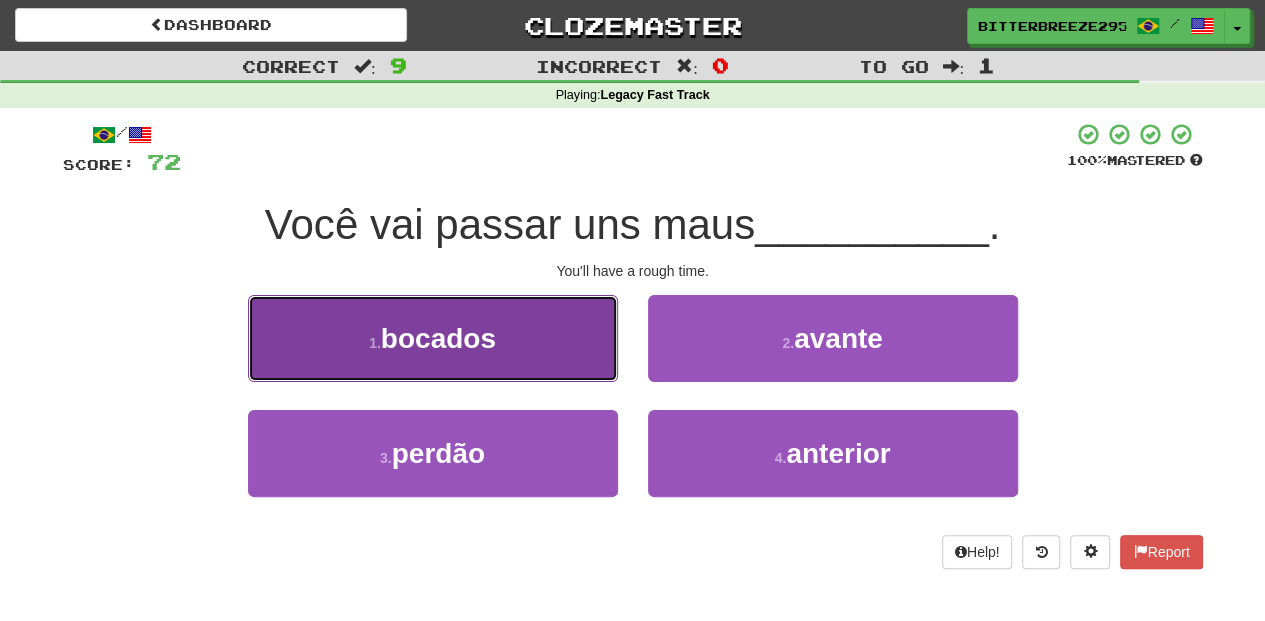 click on "1 .  bocados" at bounding box center (433, 338) 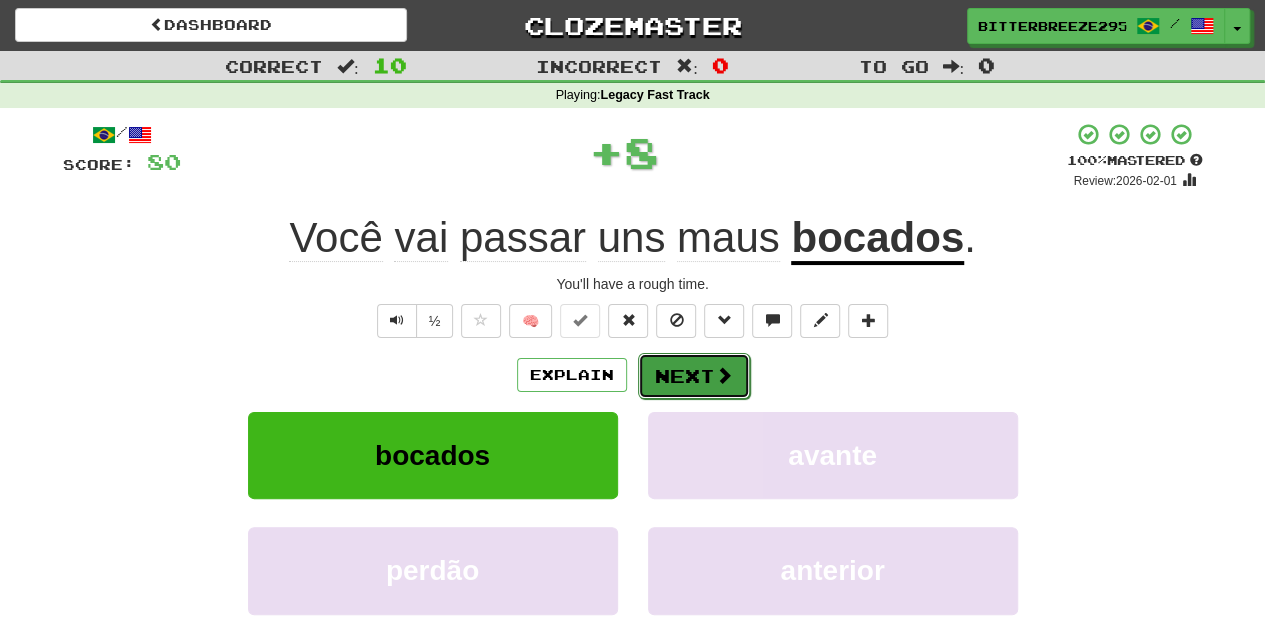 click on "Next" at bounding box center (694, 376) 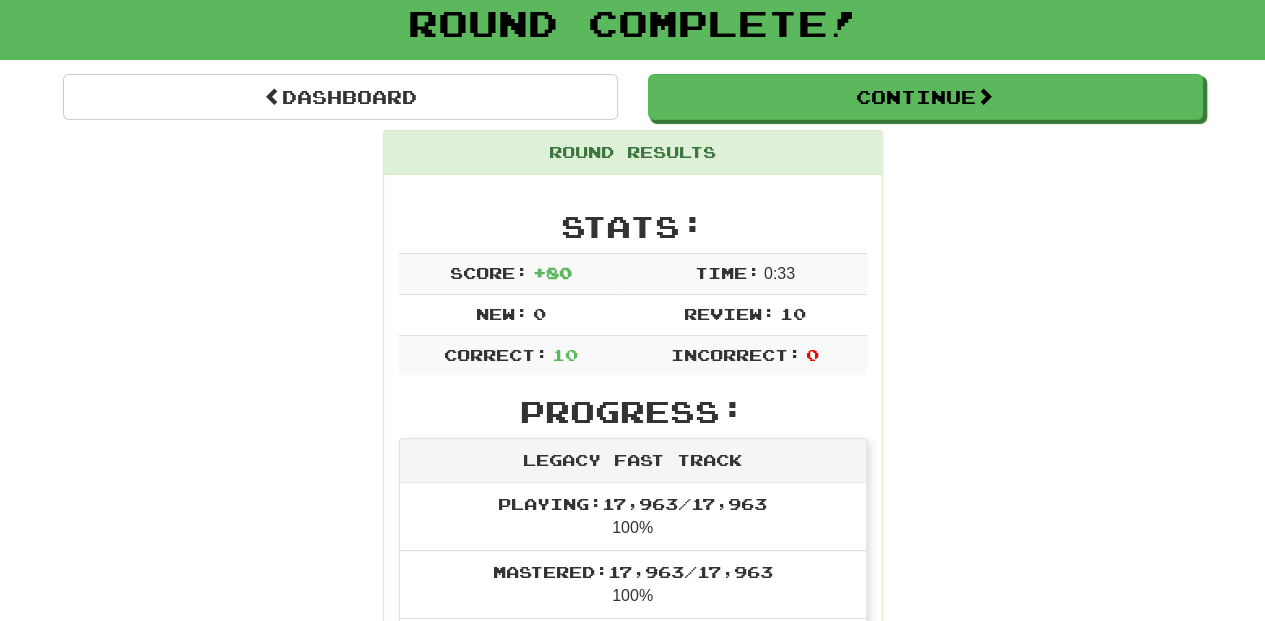 scroll, scrollTop: 66, scrollLeft: 0, axis: vertical 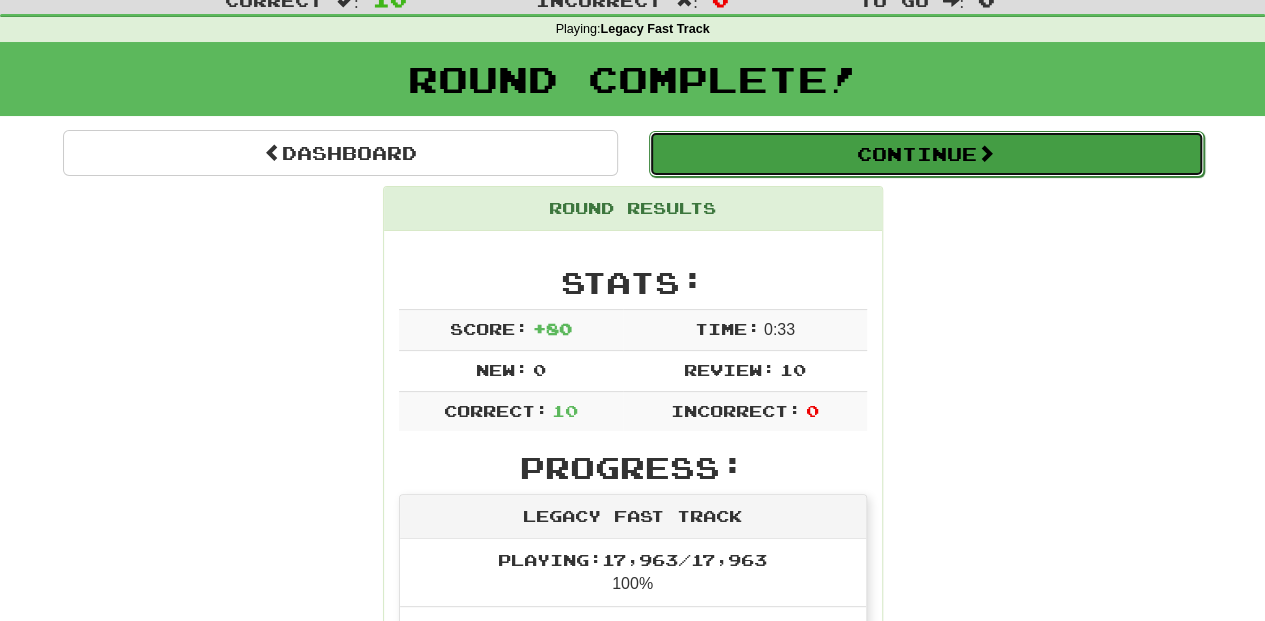 click on "Continue" at bounding box center (926, 154) 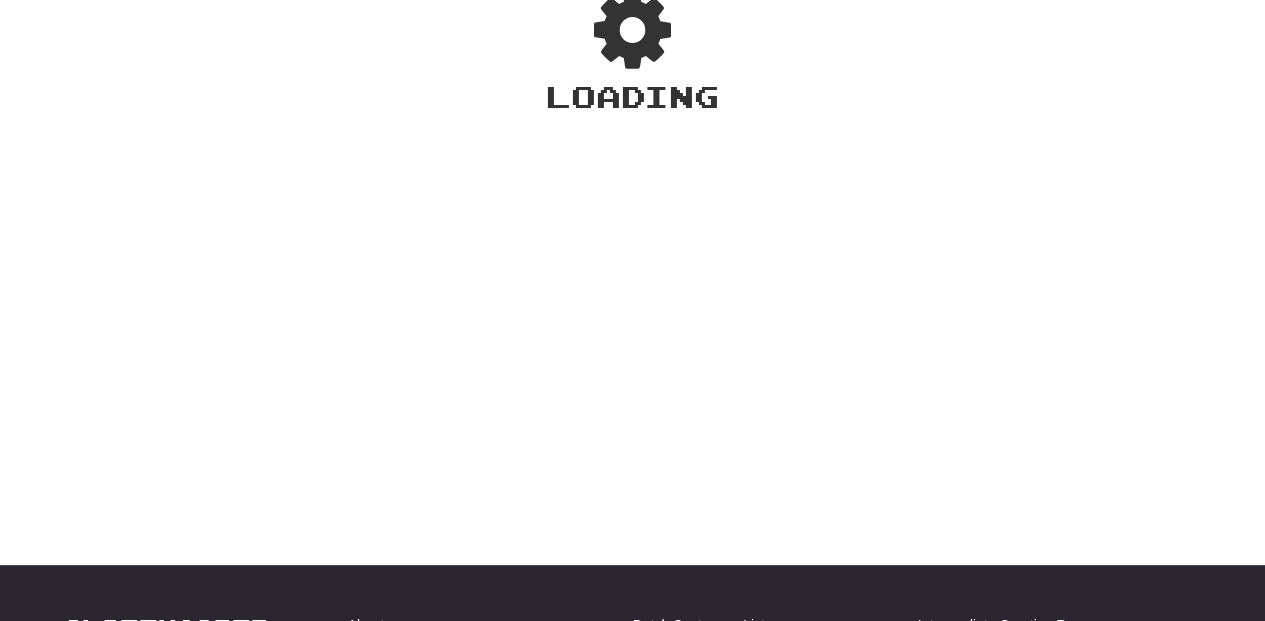 scroll, scrollTop: 66, scrollLeft: 0, axis: vertical 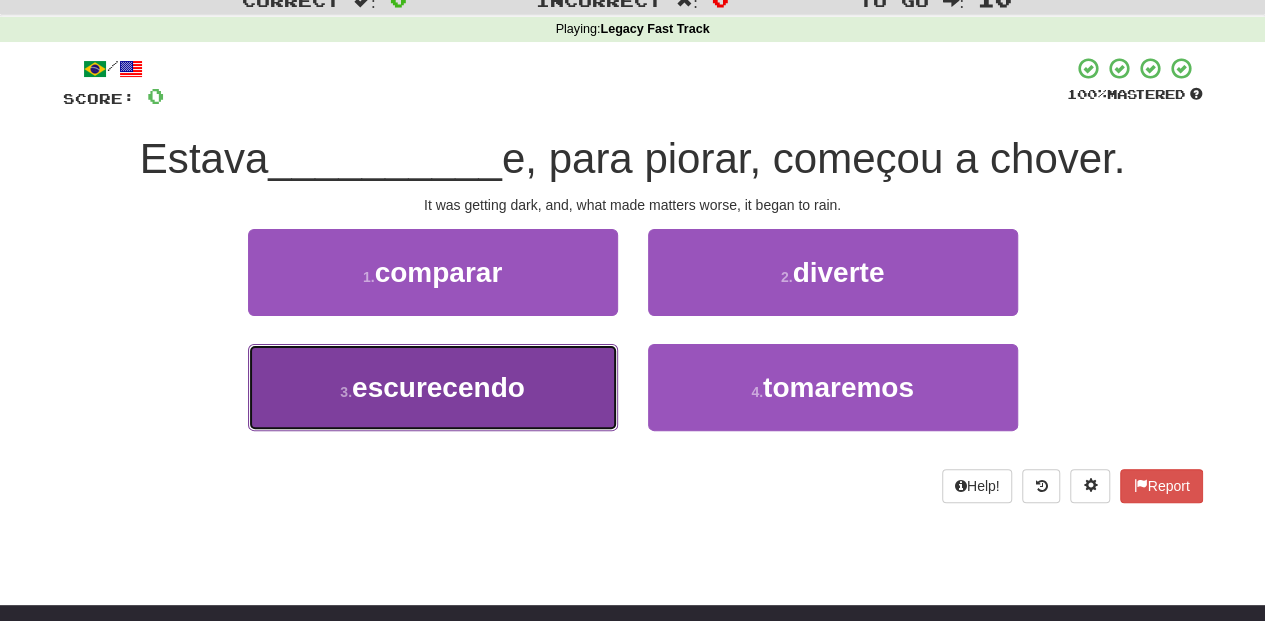 click on "3 .  escurecendo" at bounding box center [433, 387] 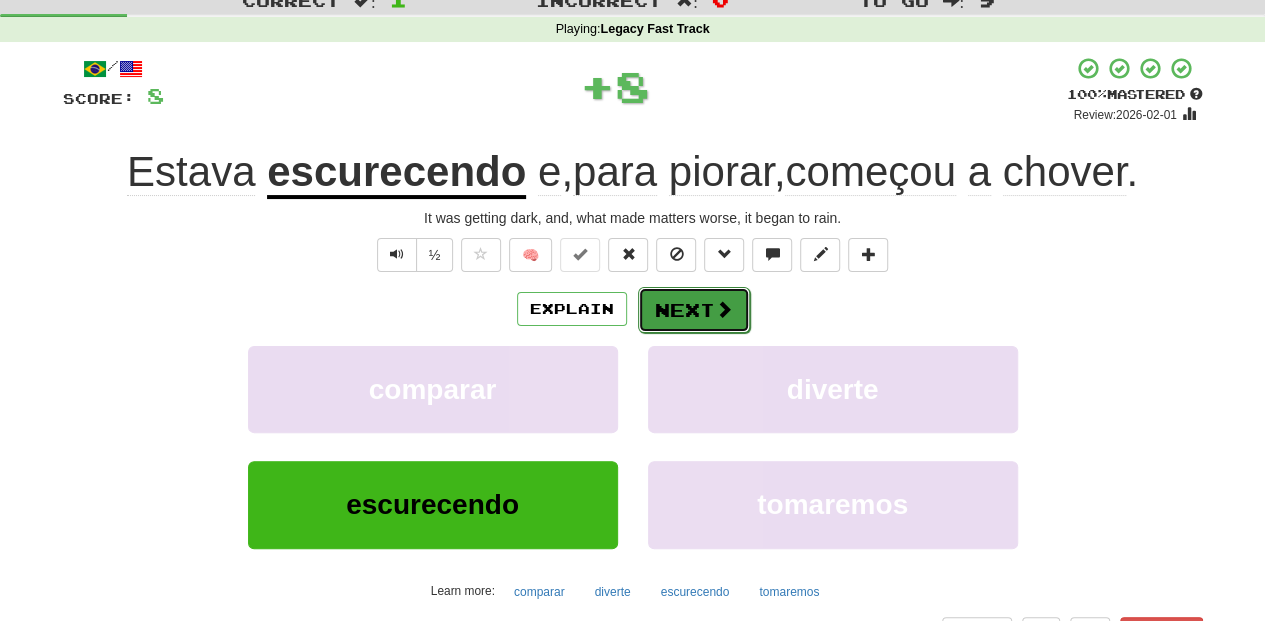 click on "Next" at bounding box center [694, 310] 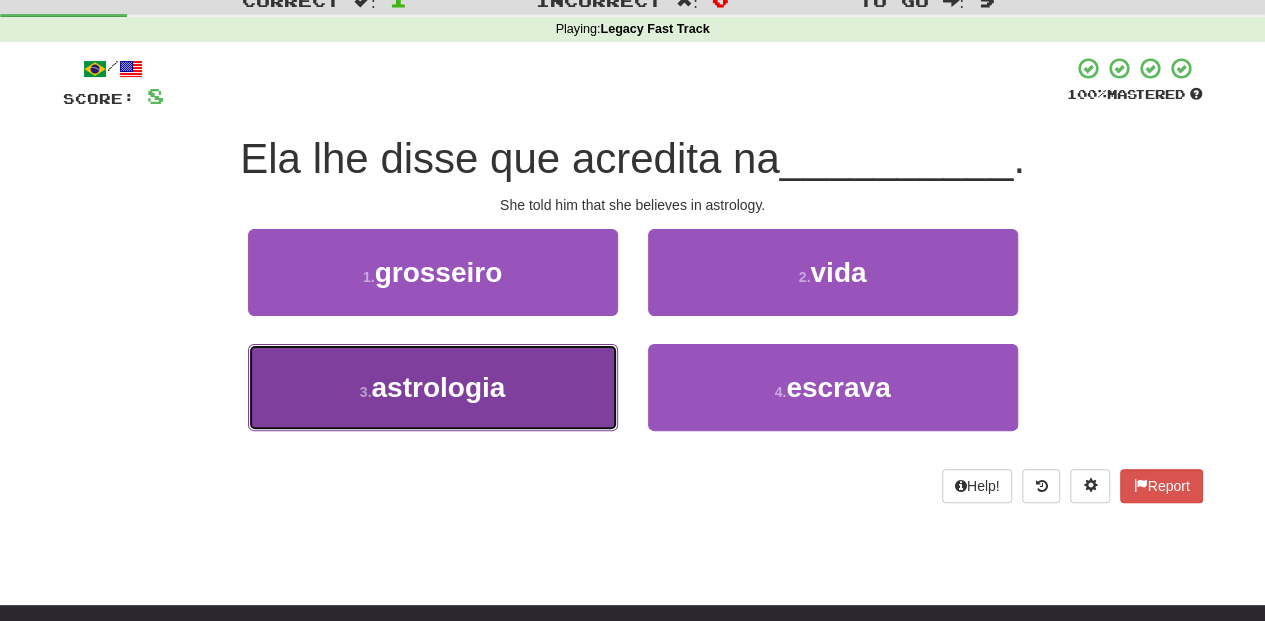 click on "3 .  astrologia" at bounding box center [433, 387] 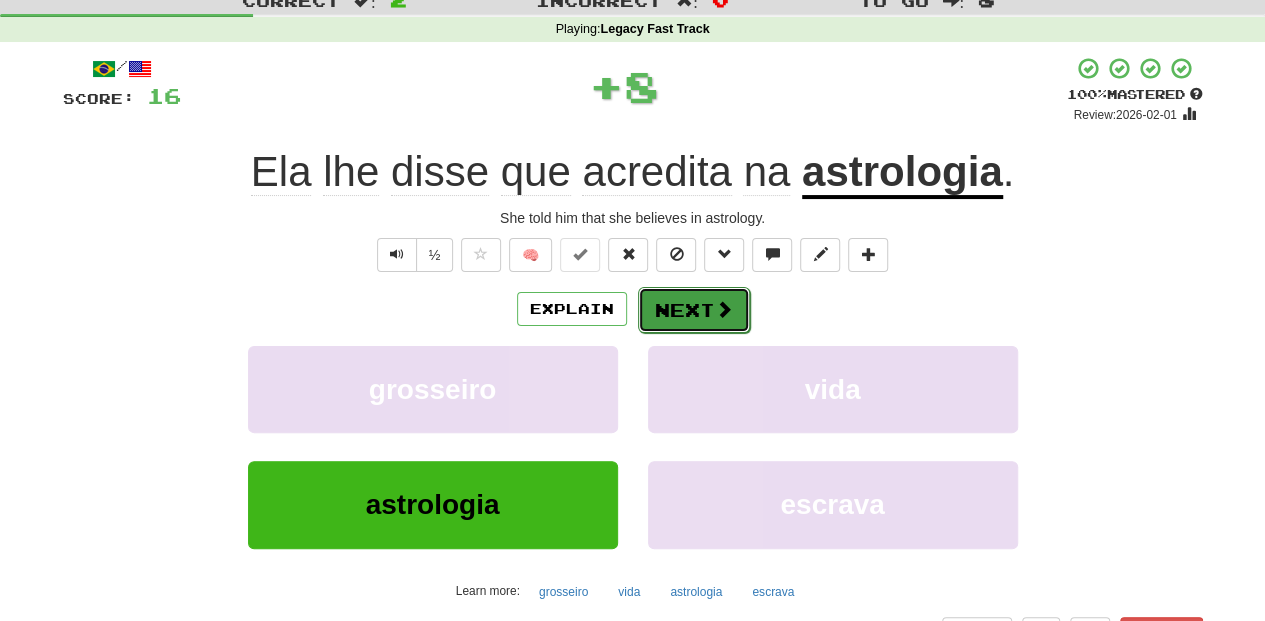 click on "Next" at bounding box center [694, 310] 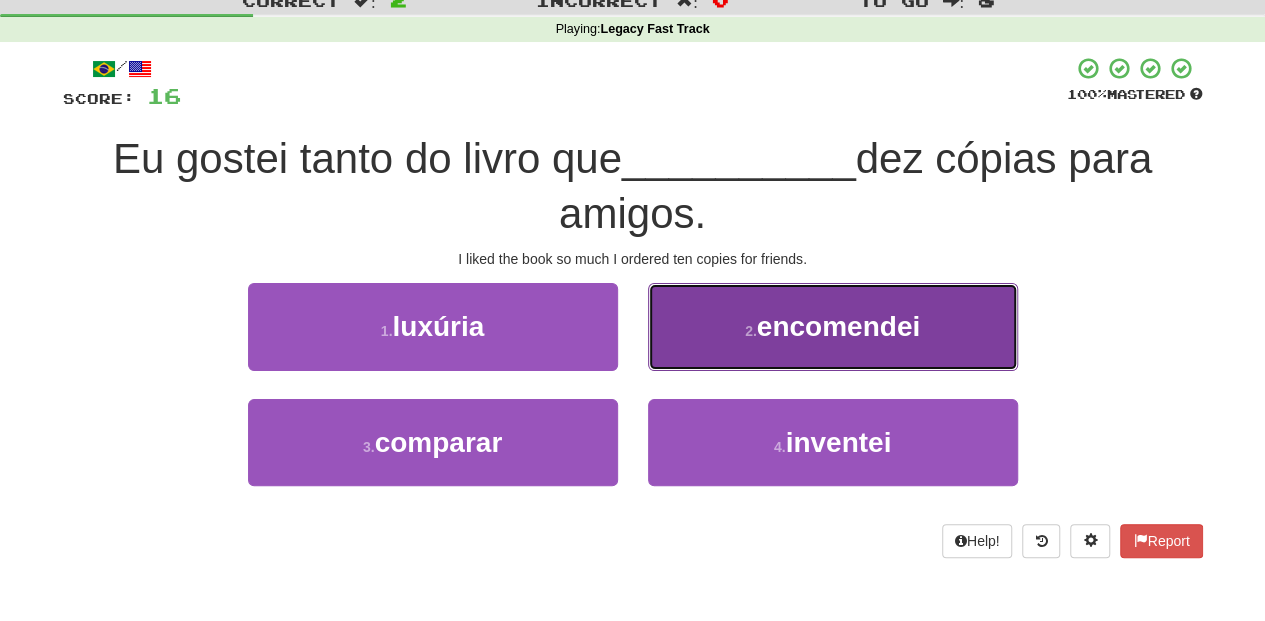 click on "2 .  encomendei" at bounding box center [833, 326] 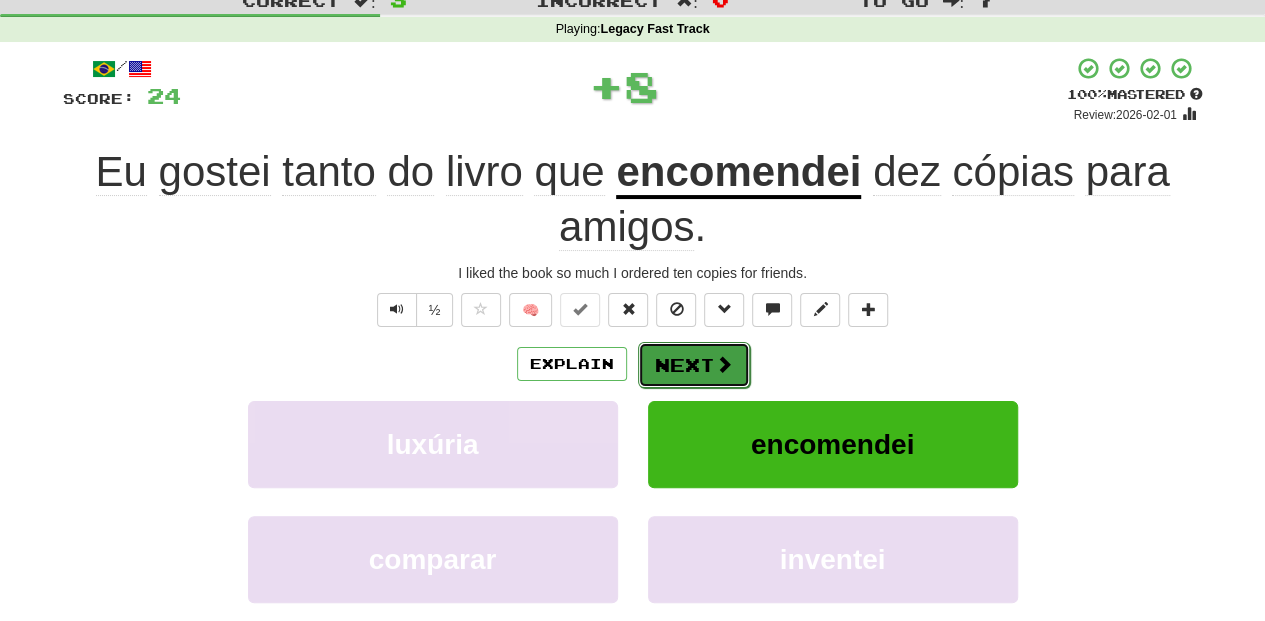 click on "Next" at bounding box center (694, 365) 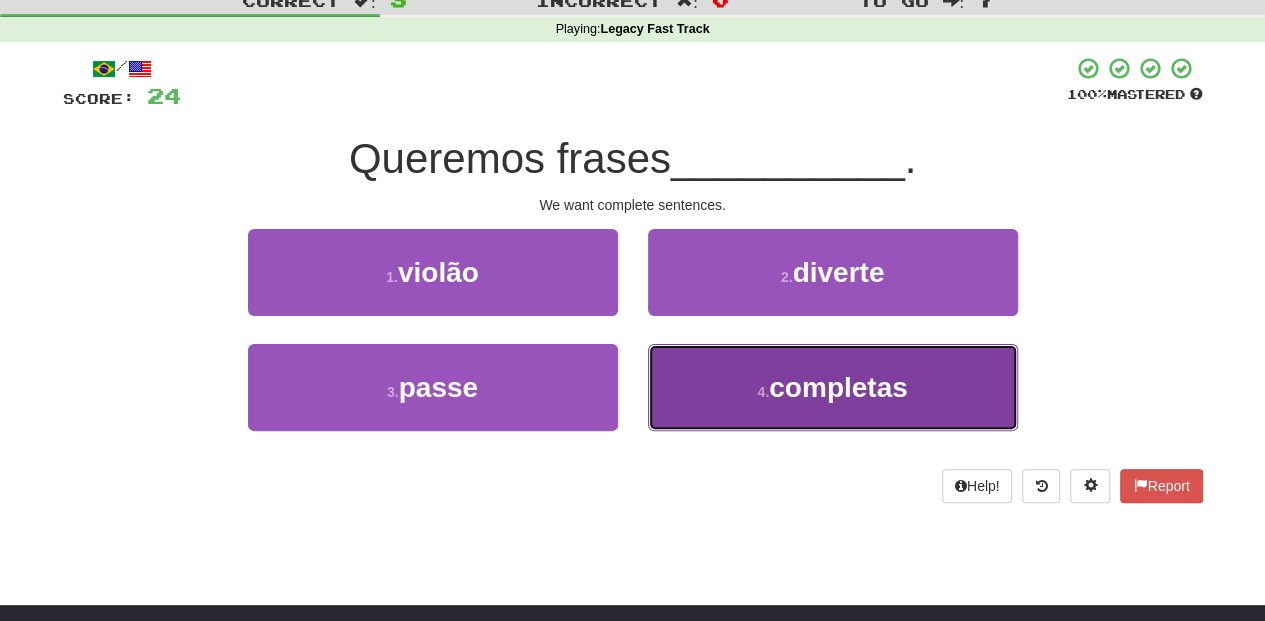 click on "4 .  completas" at bounding box center (833, 387) 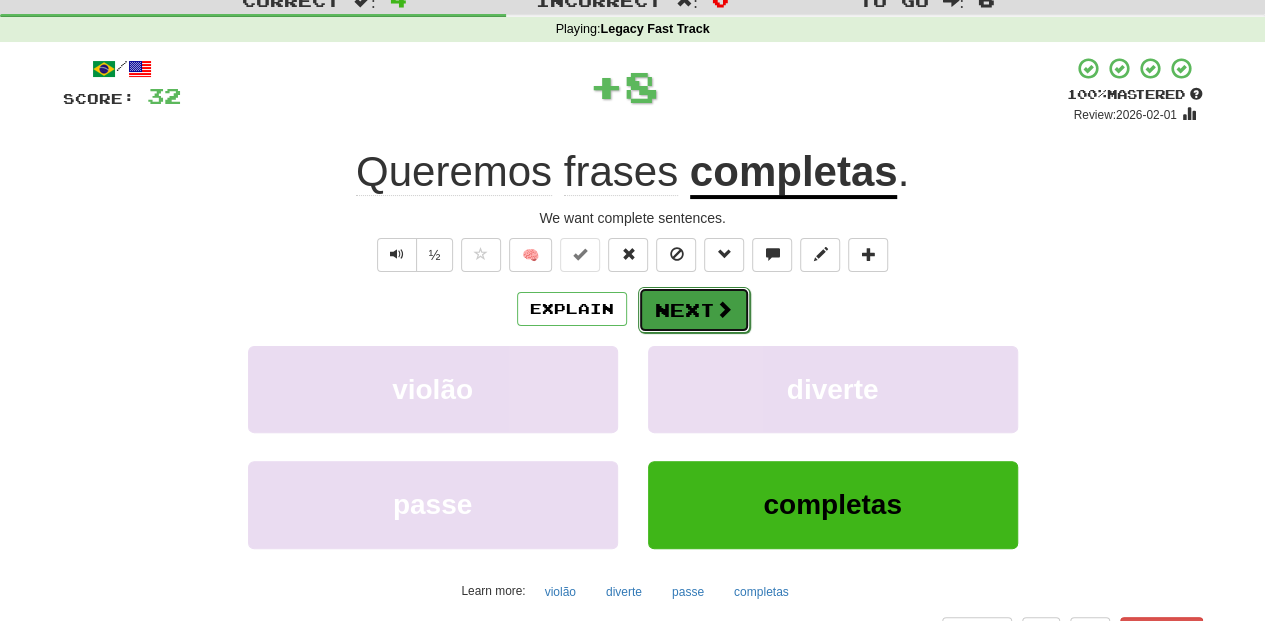 click on "Next" at bounding box center [694, 310] 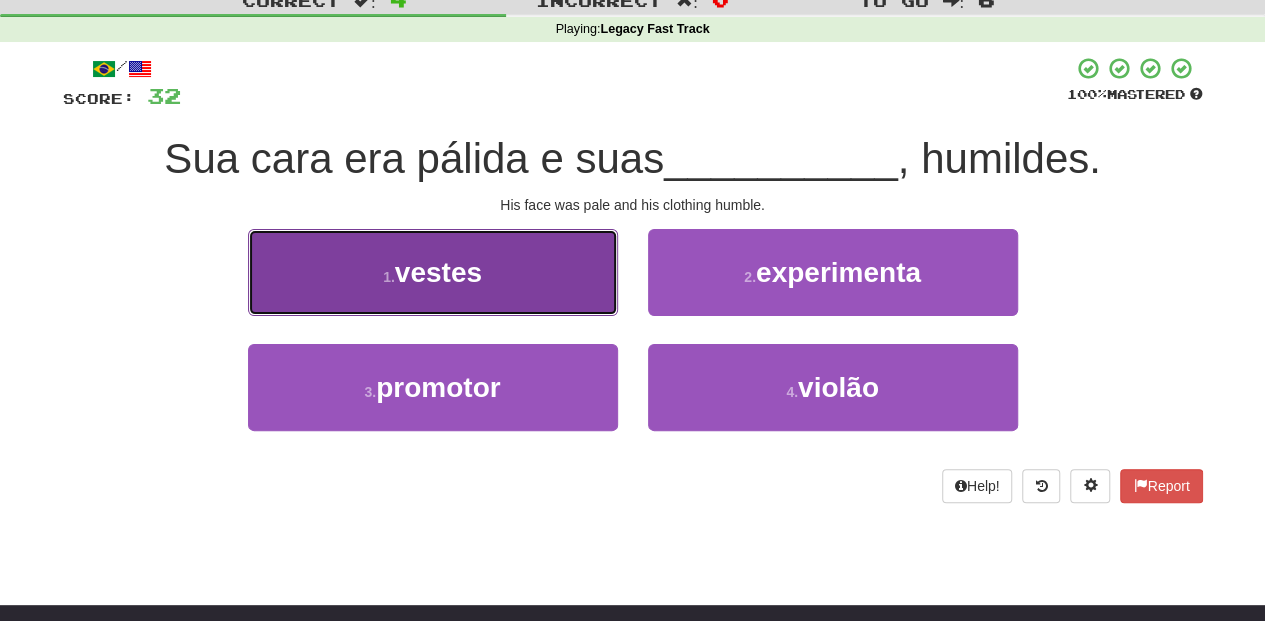 drag, startPoint x: 560, startPoint y: 298, endPoint x: 571, endPoint y: 301, distance: 11.401754 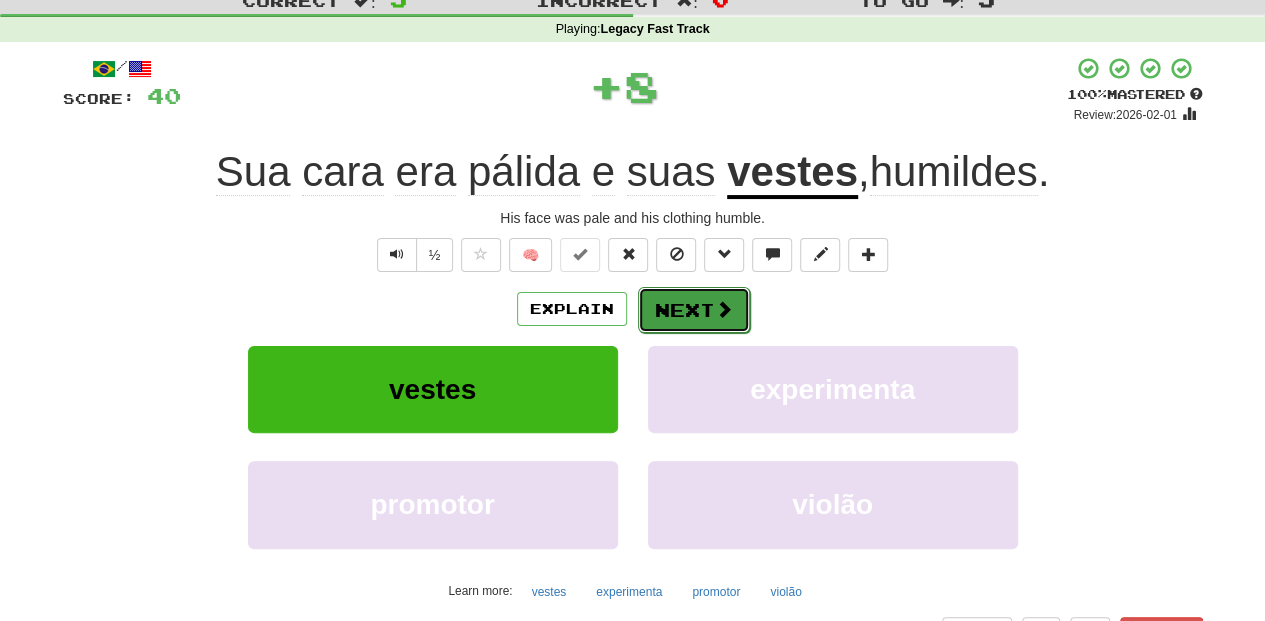 click on "Next" at bounding box center (694, 310) 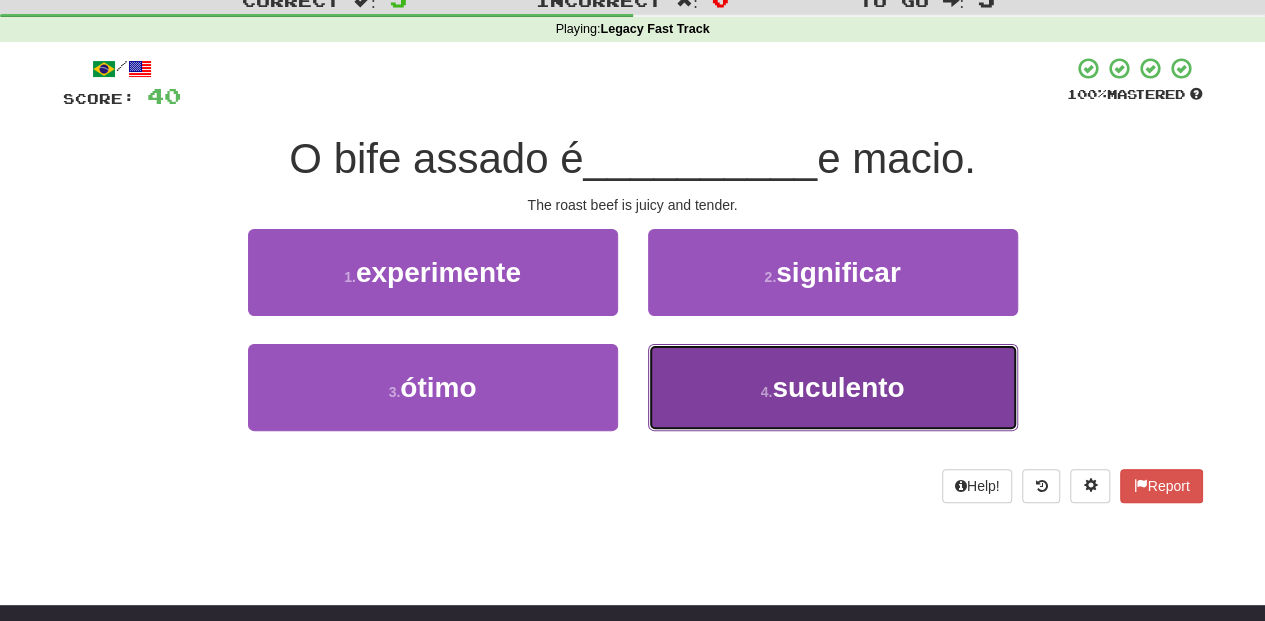 click on "4 .  suculento" at bounding box center (833, 387) 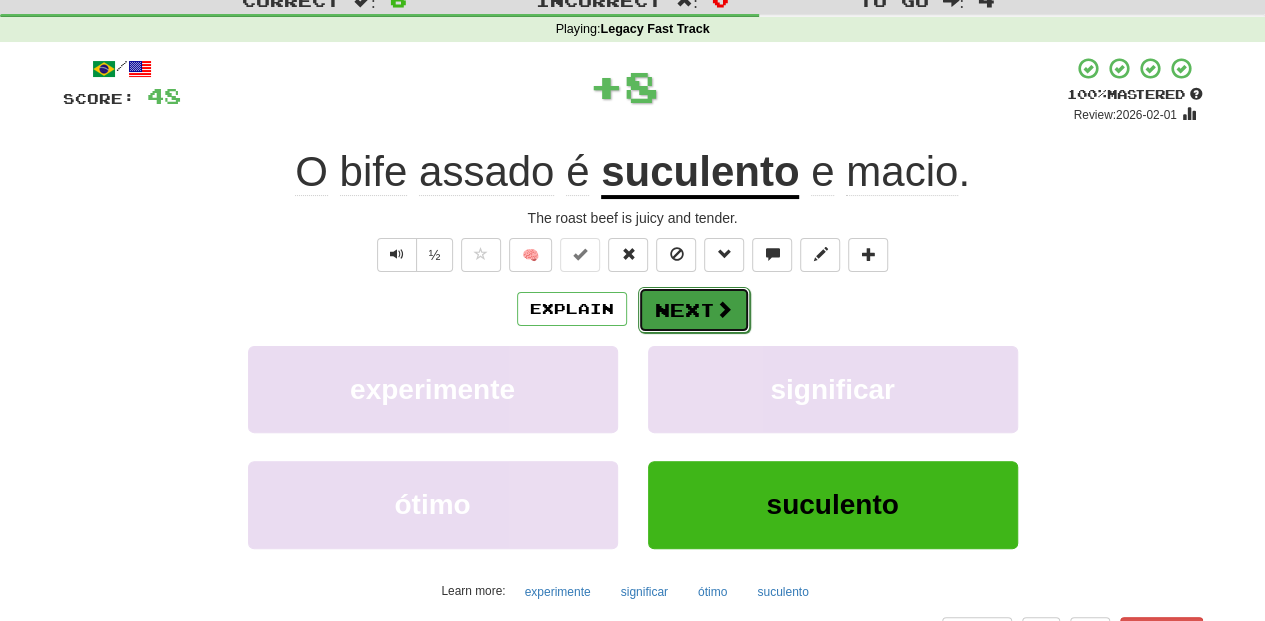 click on "Next" at bounding box center (694, 310) 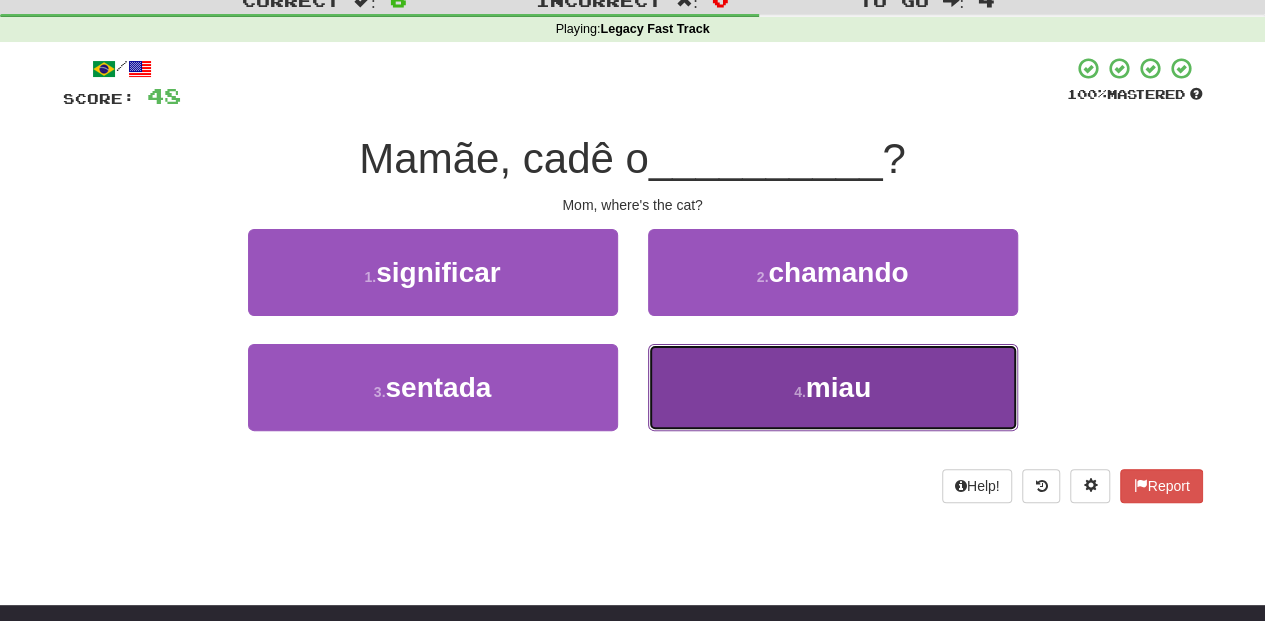click on "4 .  miau" at bounding box center (833, 387) 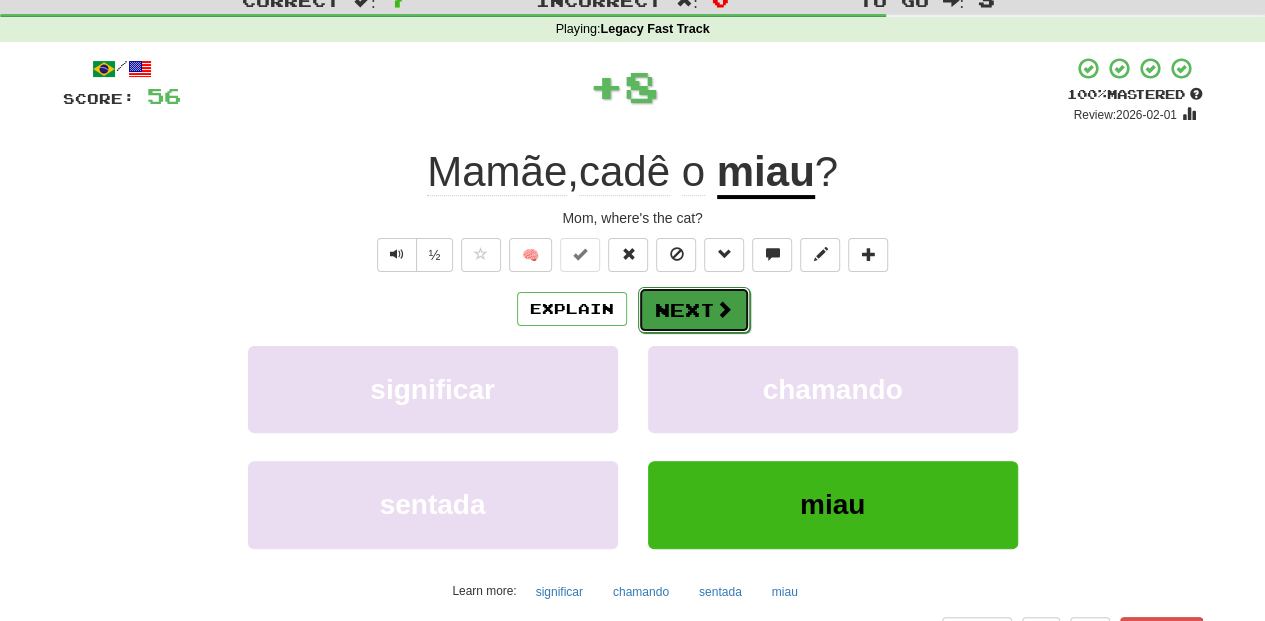 click on "Next" at bounding box center (694, 310) 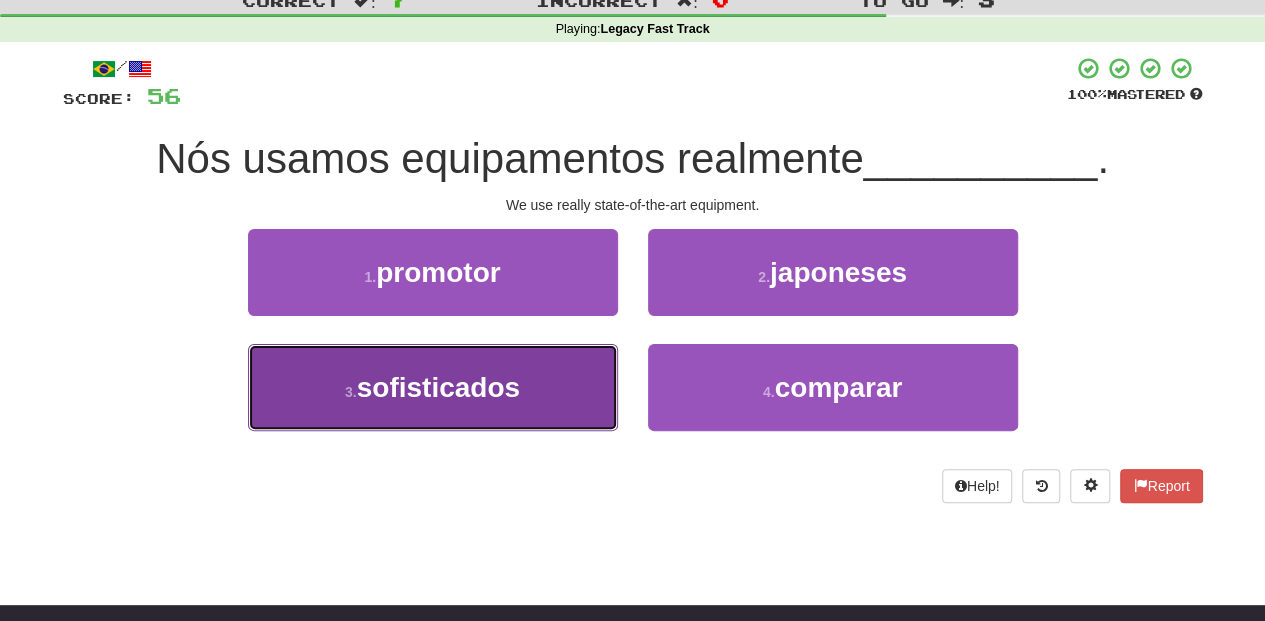 click on "3 .  sofisticados" at bounding box center [433, 387] 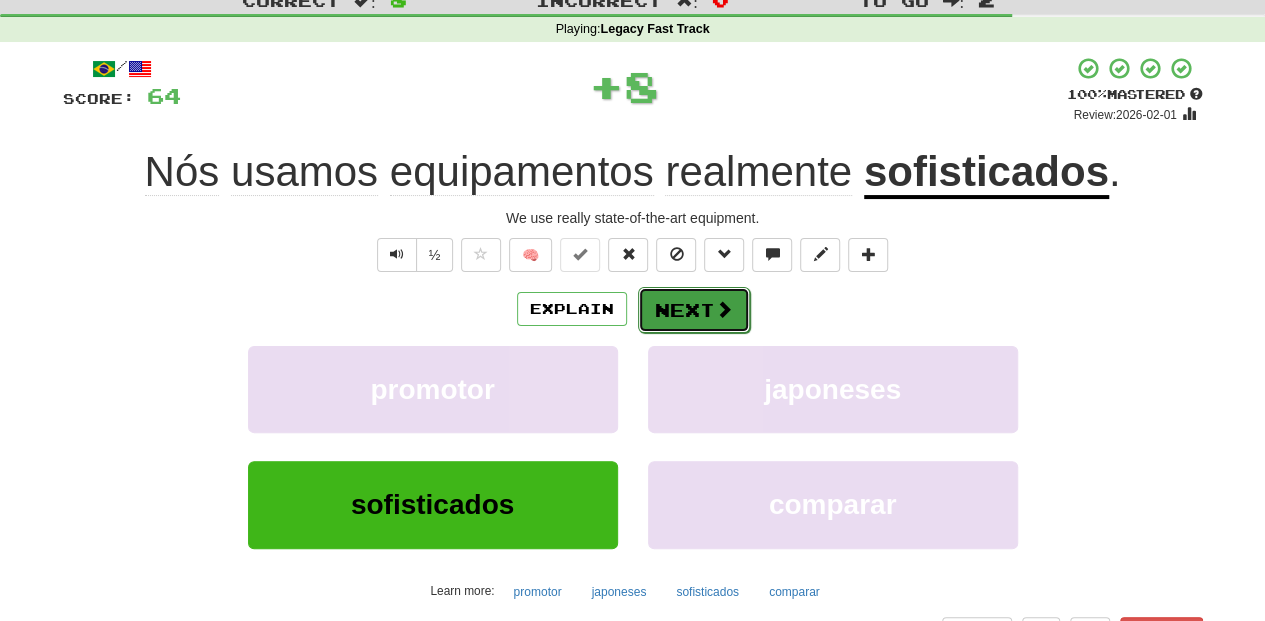 click on "Next" at bounding box center (694, 310) 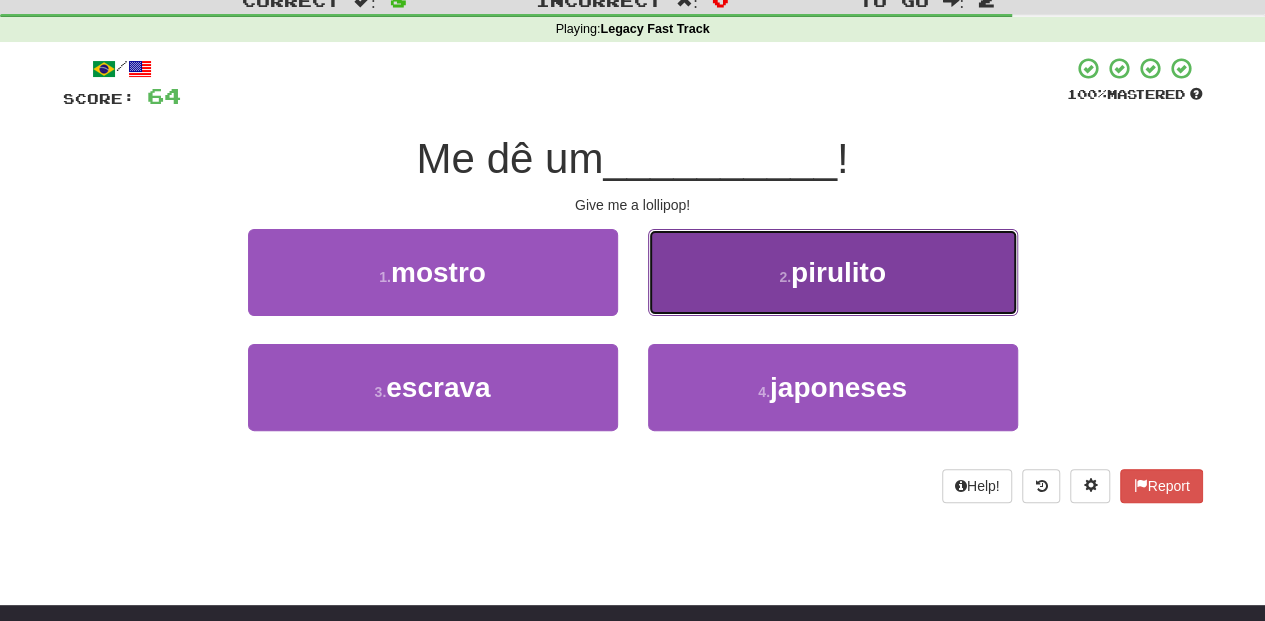 click on "2 .  pirulito" at bounding box center (833, 272) 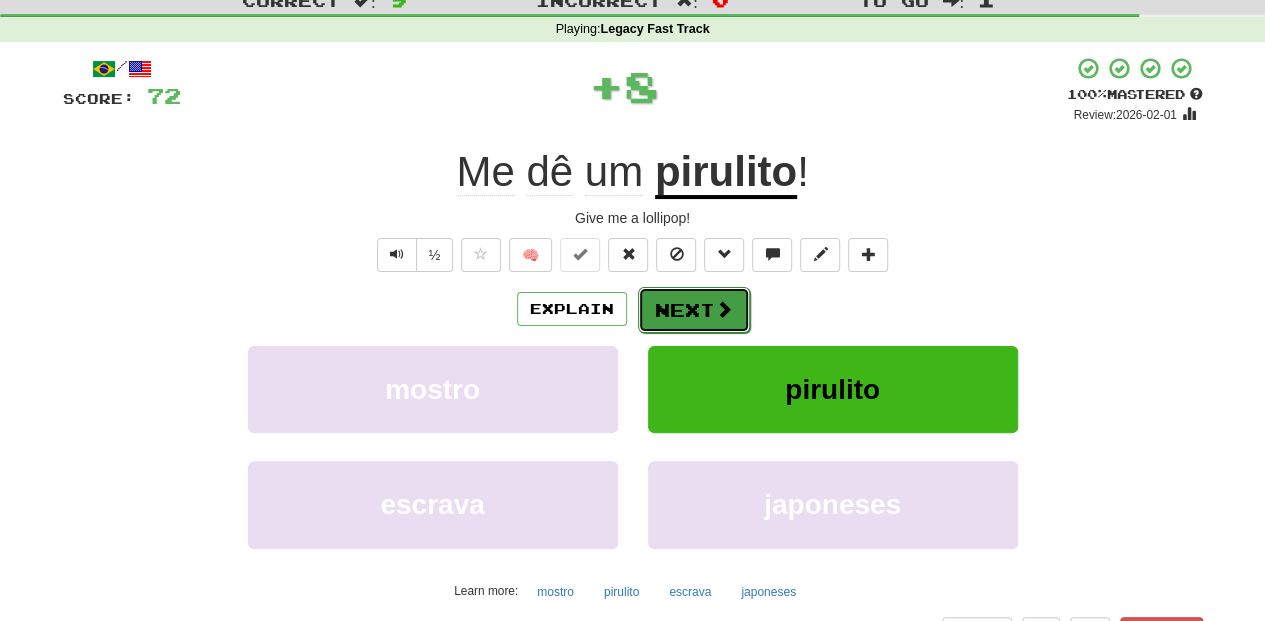 click on "Next" at bounding box center (694, 310) 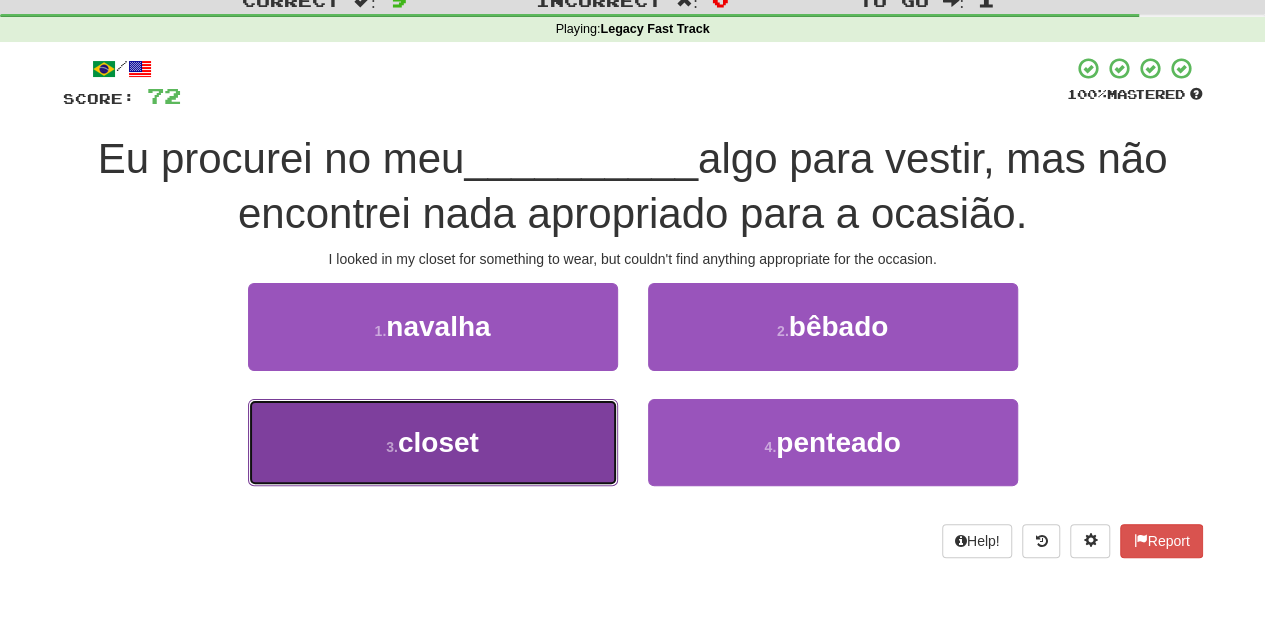 click on "3 .  closet" at bounding box center [433, 442] 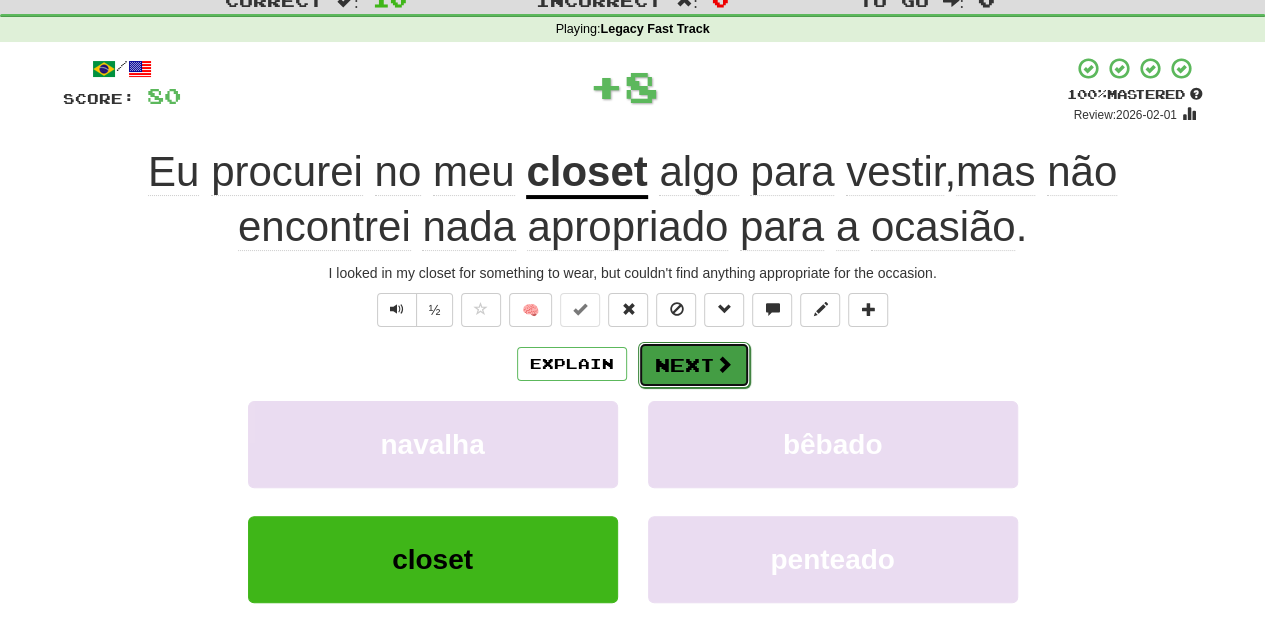 click on "Next" at bounding box center [694, 365] 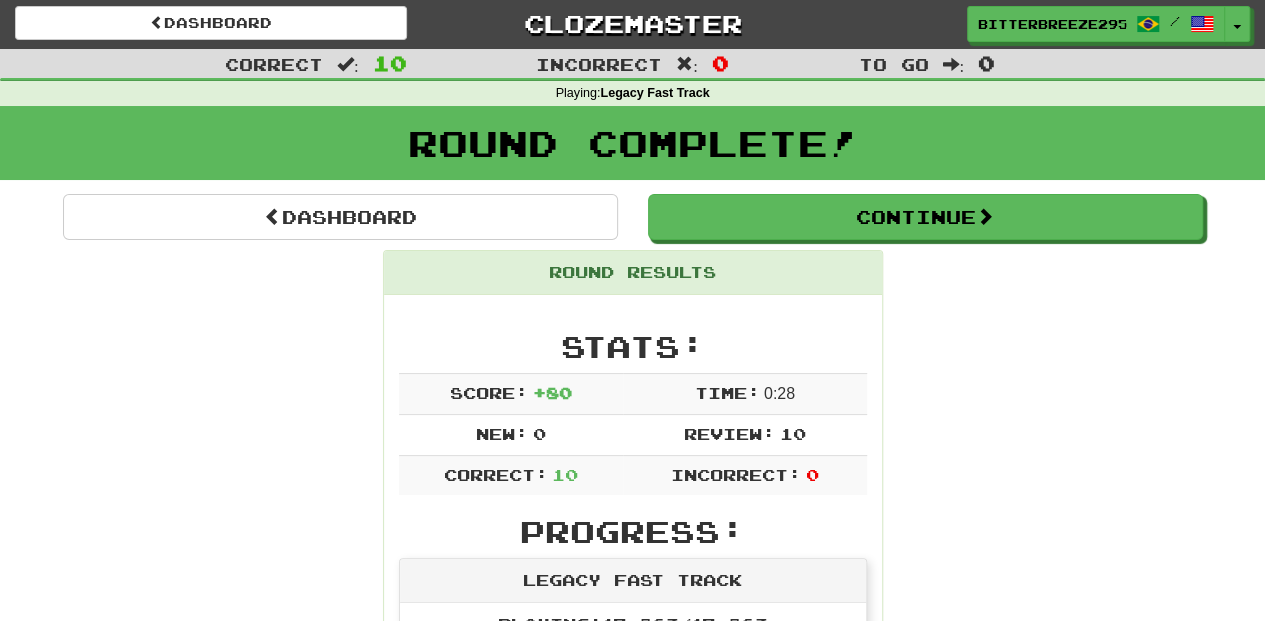 scroll, scrollTop: 0, scrollLeft: 0, axis: both 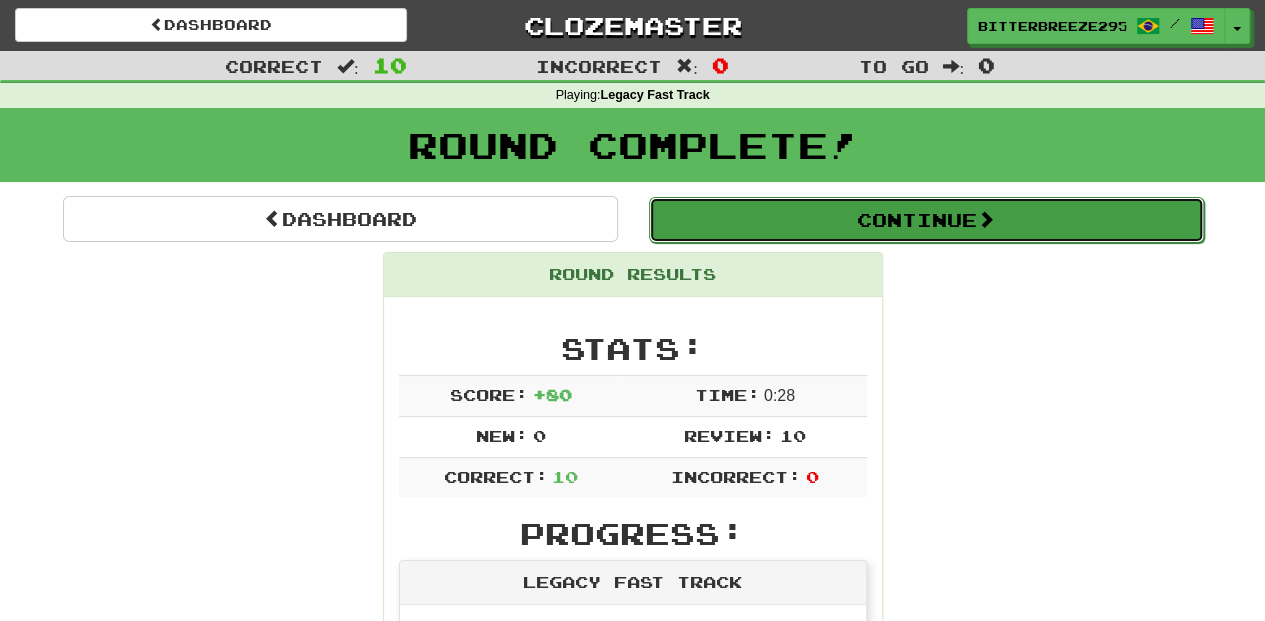 click on "Continue" at bounding box center (926, 220) 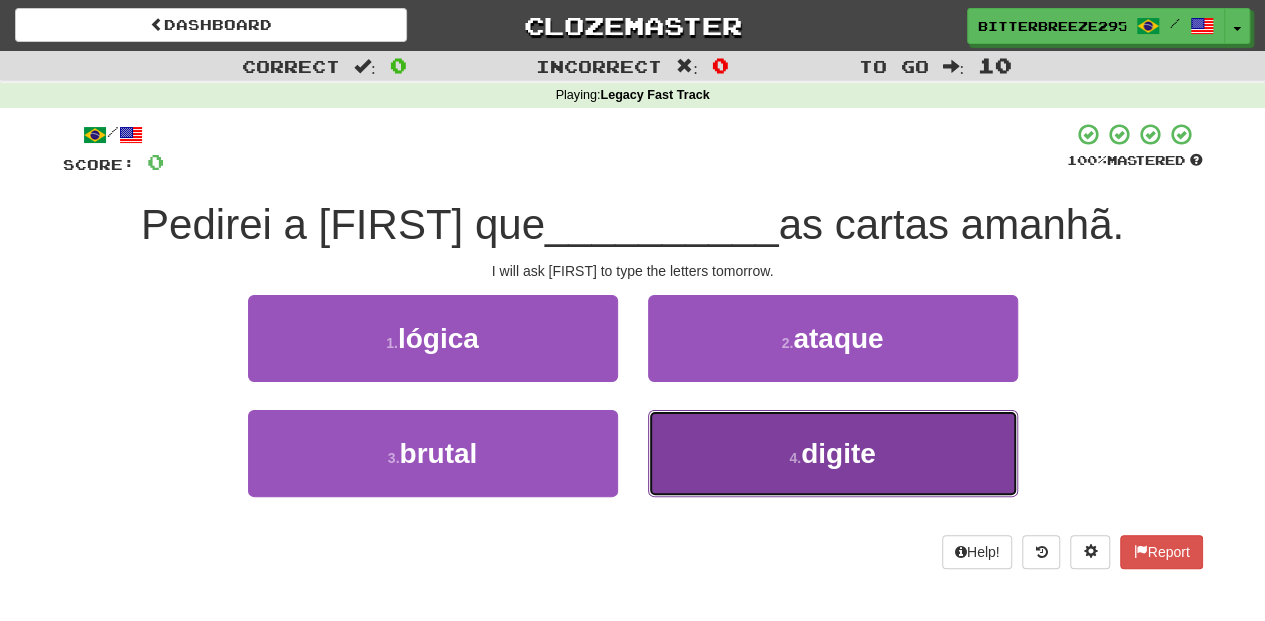 click on "4 .  digite" at bounding box center [833, 453] 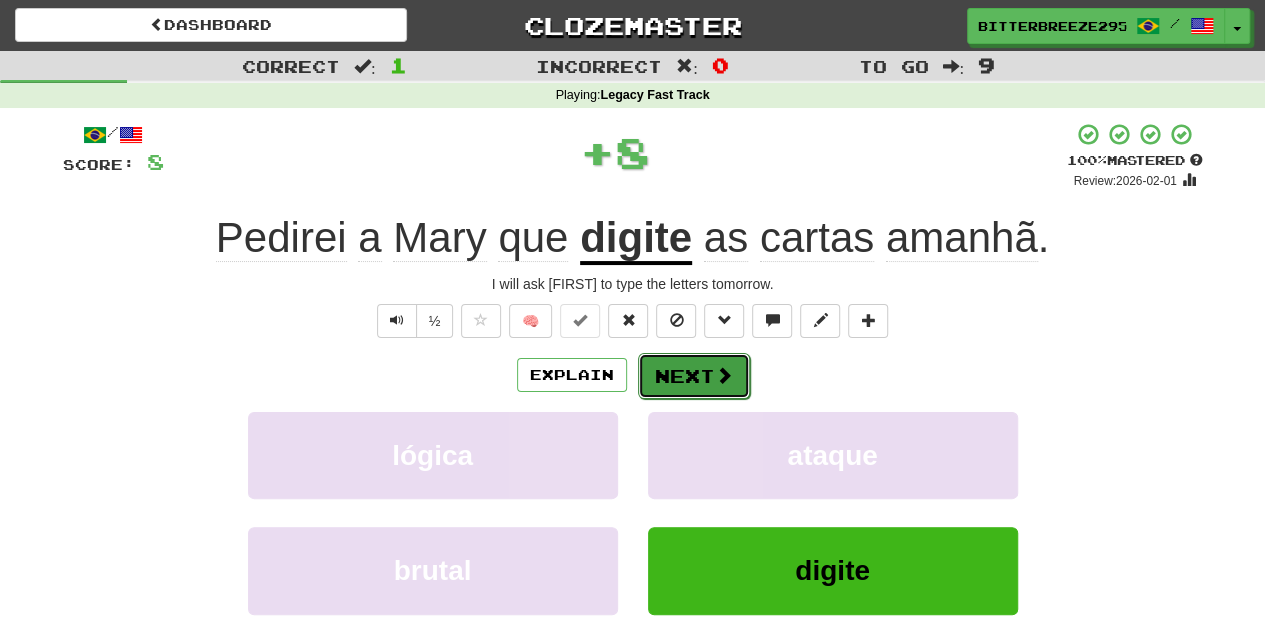 click on "Next" at bounding box center (694, 376) 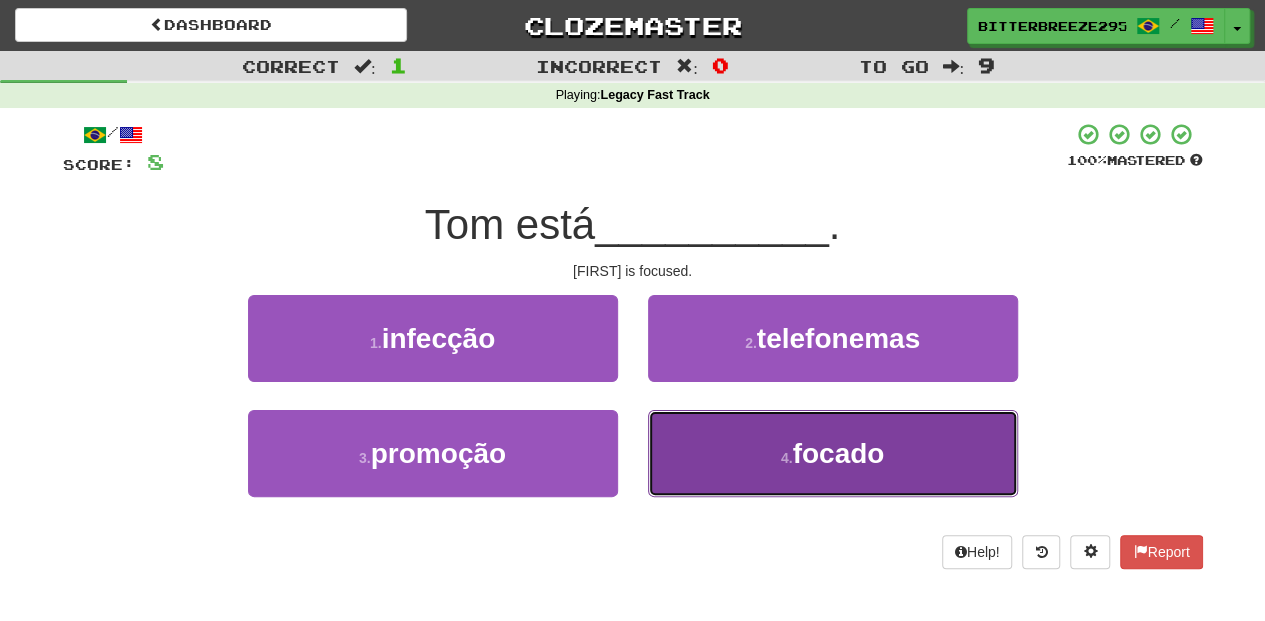 click on "4 .  focado" at bounding box center (833, 453) 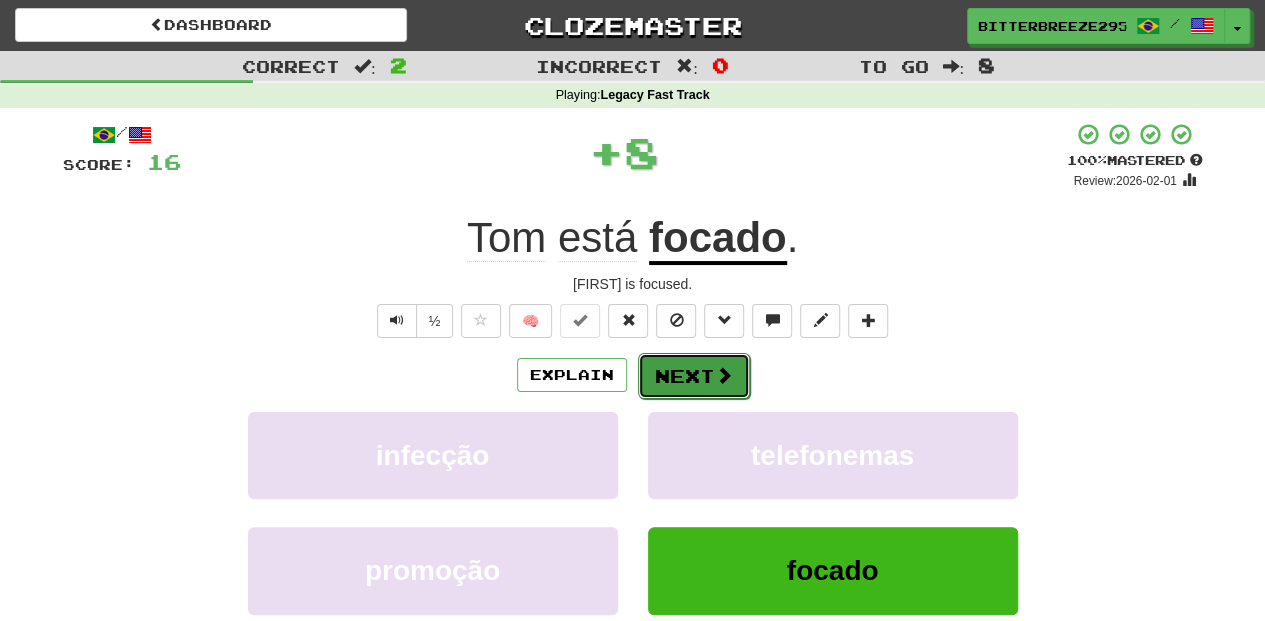 click on "Next" at bounding box center [694, 376] 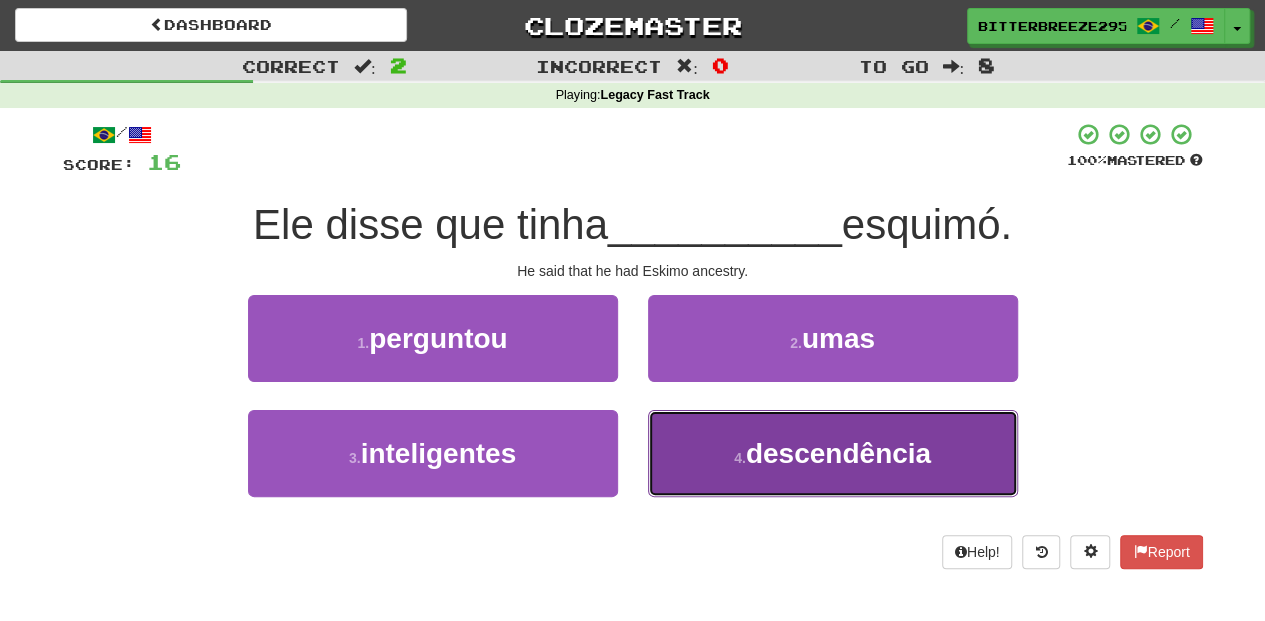 click on "4 .  descendência" at bounding box center (833, 453) 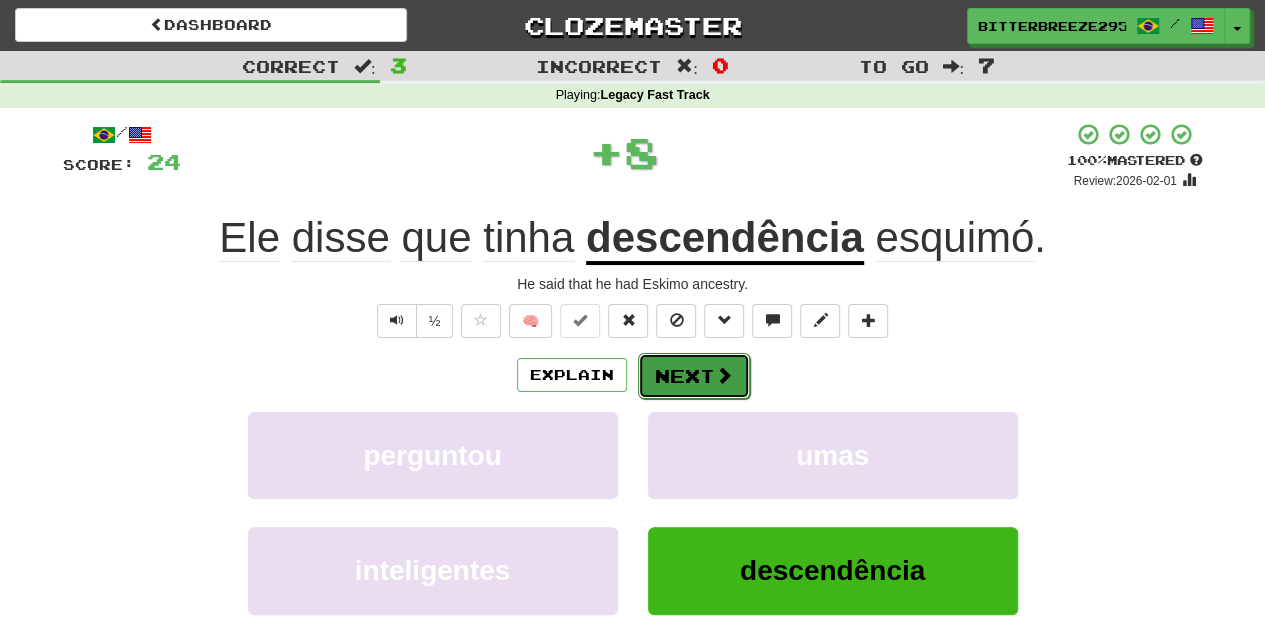 click on "Next" at bounding box center [694, 376] 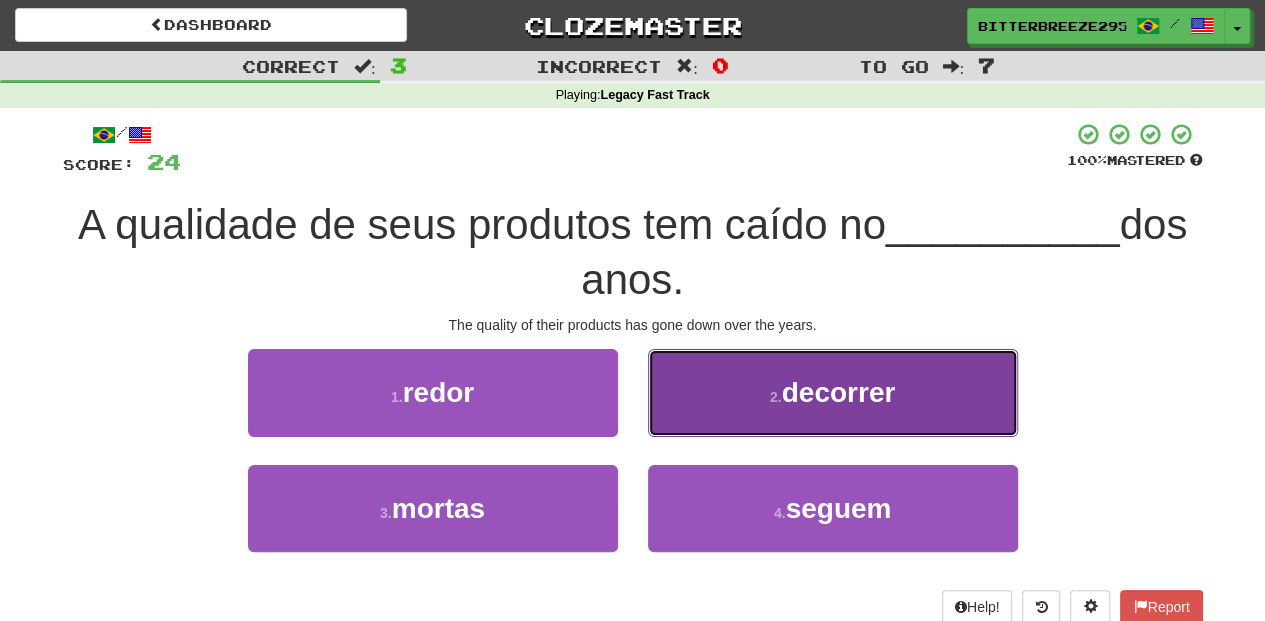 click on "2 .  decorrer" at bounding box center (833, 392) 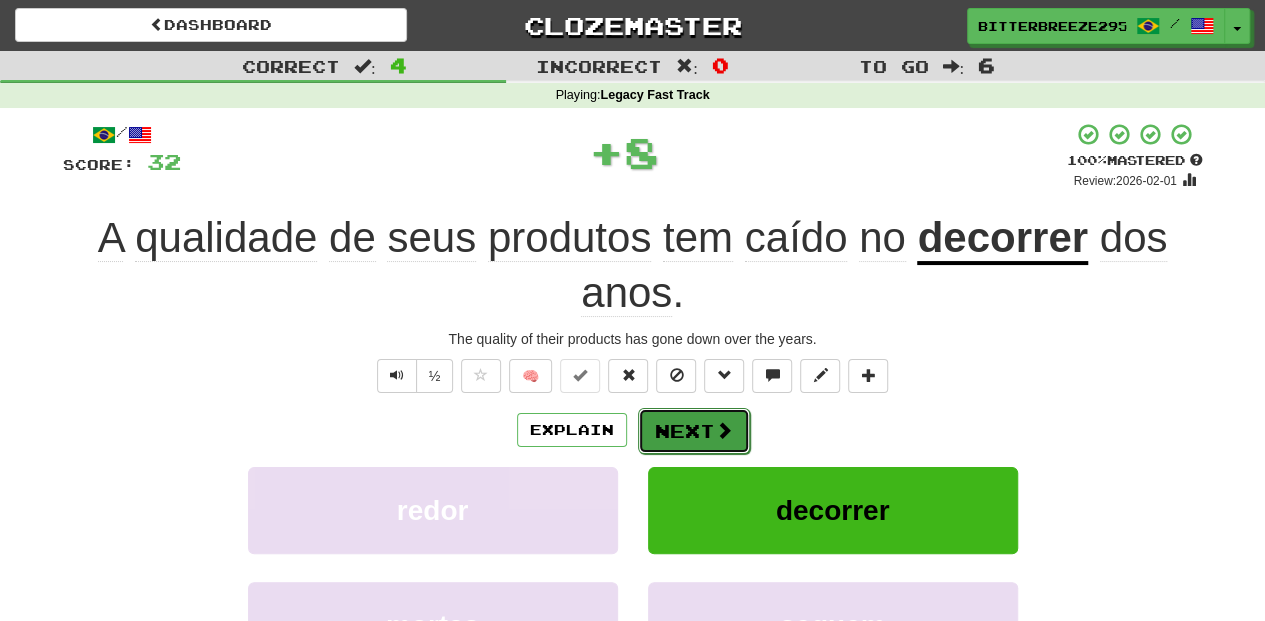 click at bounding box center (724, 430) 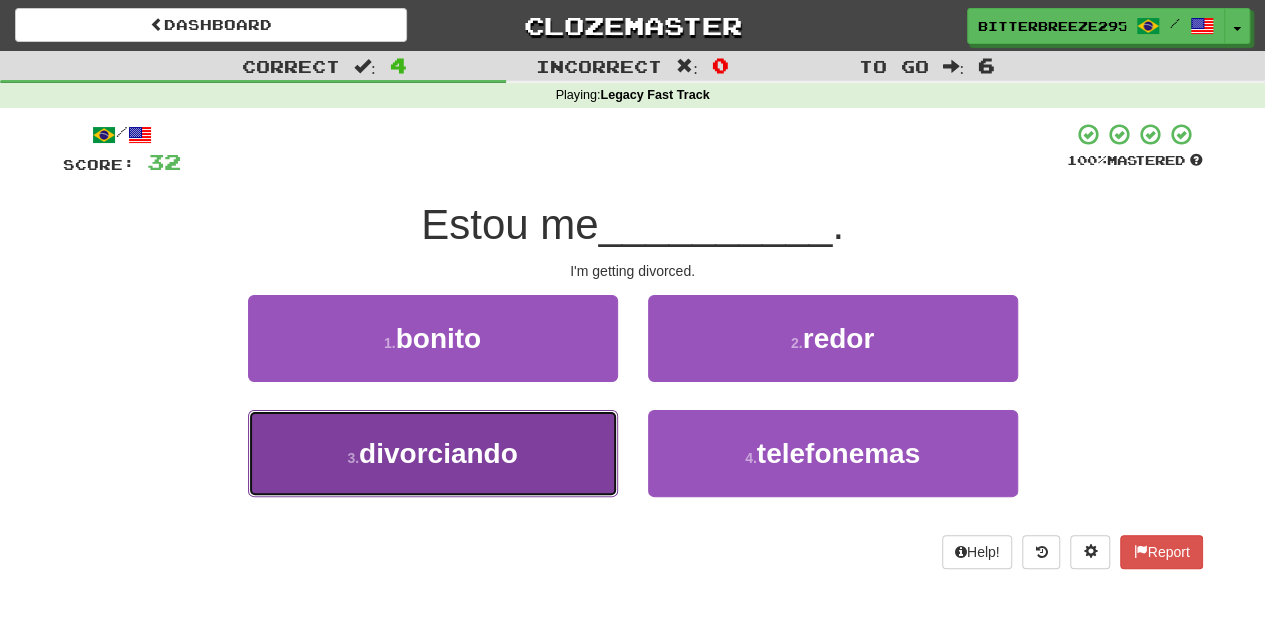 click on "3 .  divorciando" at bounding box center [433, 453] 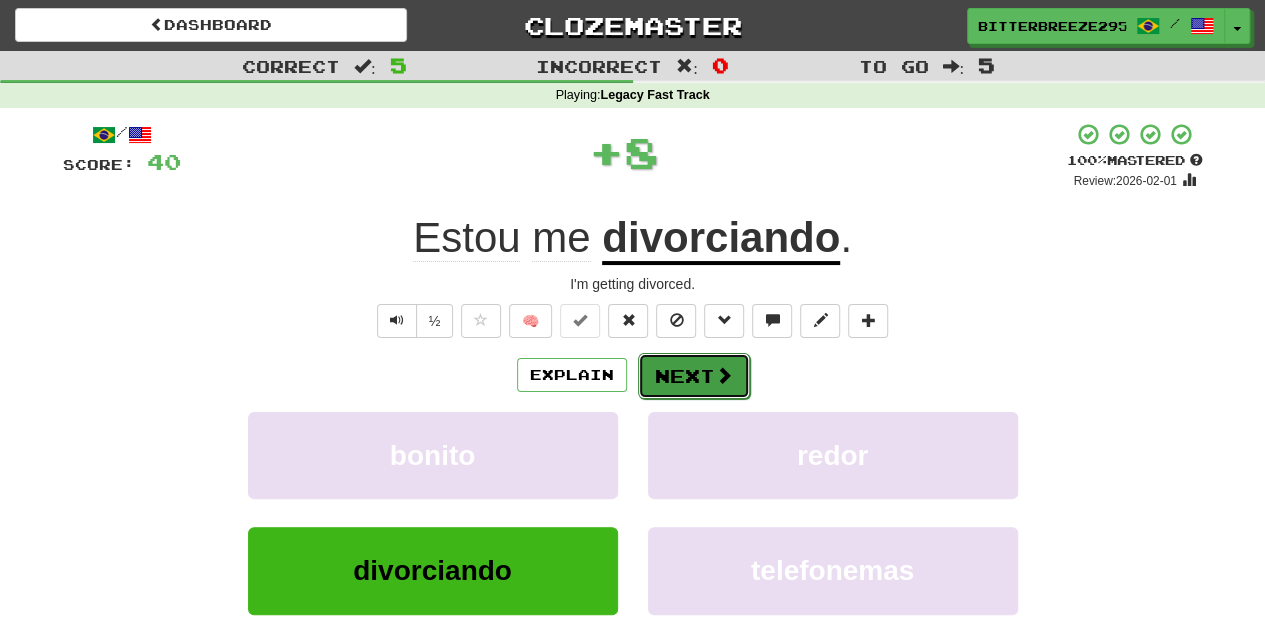 click on "Next" at bounding box center (694, 376) 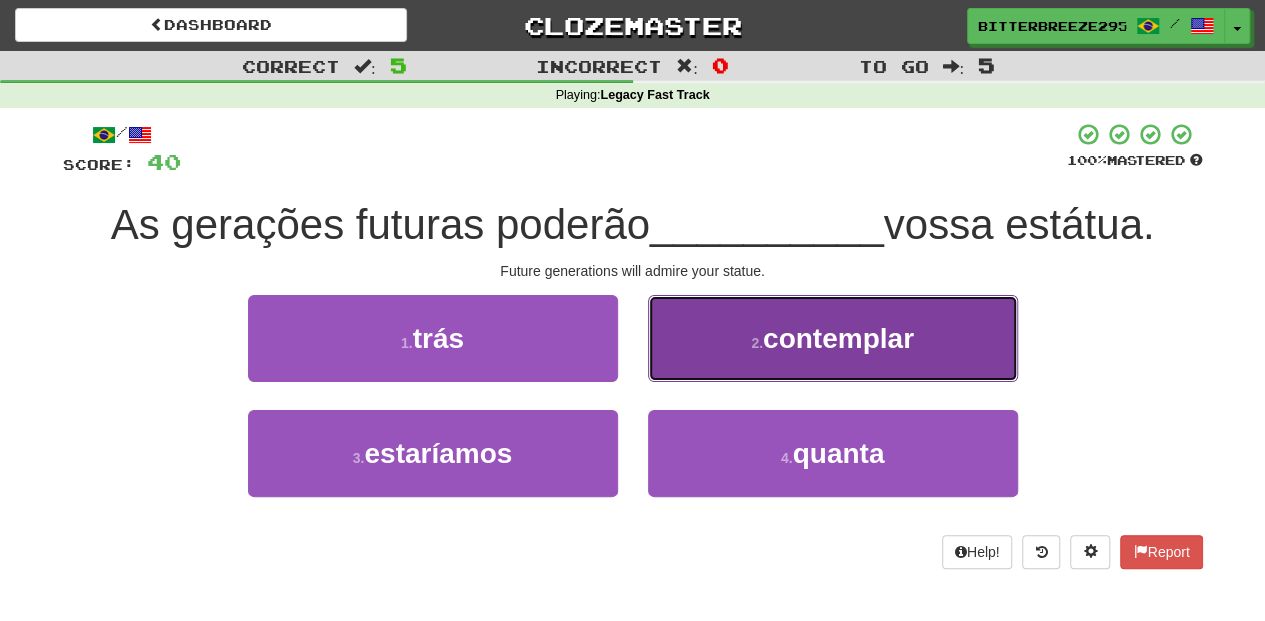 click on "2 .  contemplar" at bounding box center [833, 338] 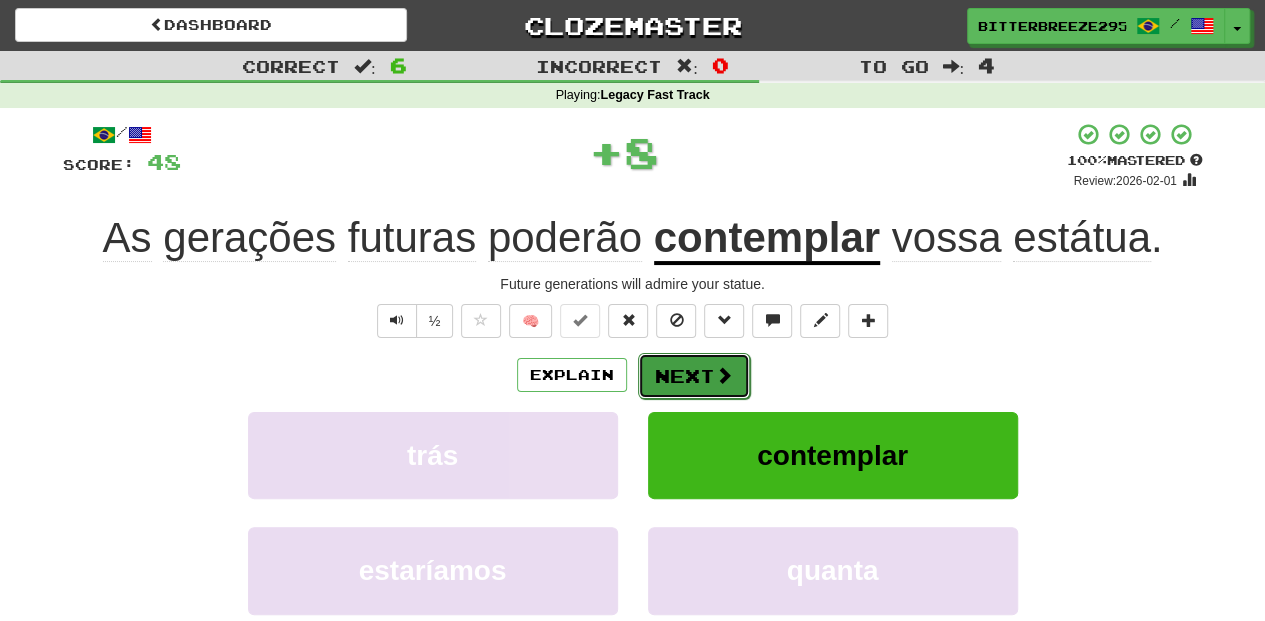 click on "Next" at bounding box center (694, 376) 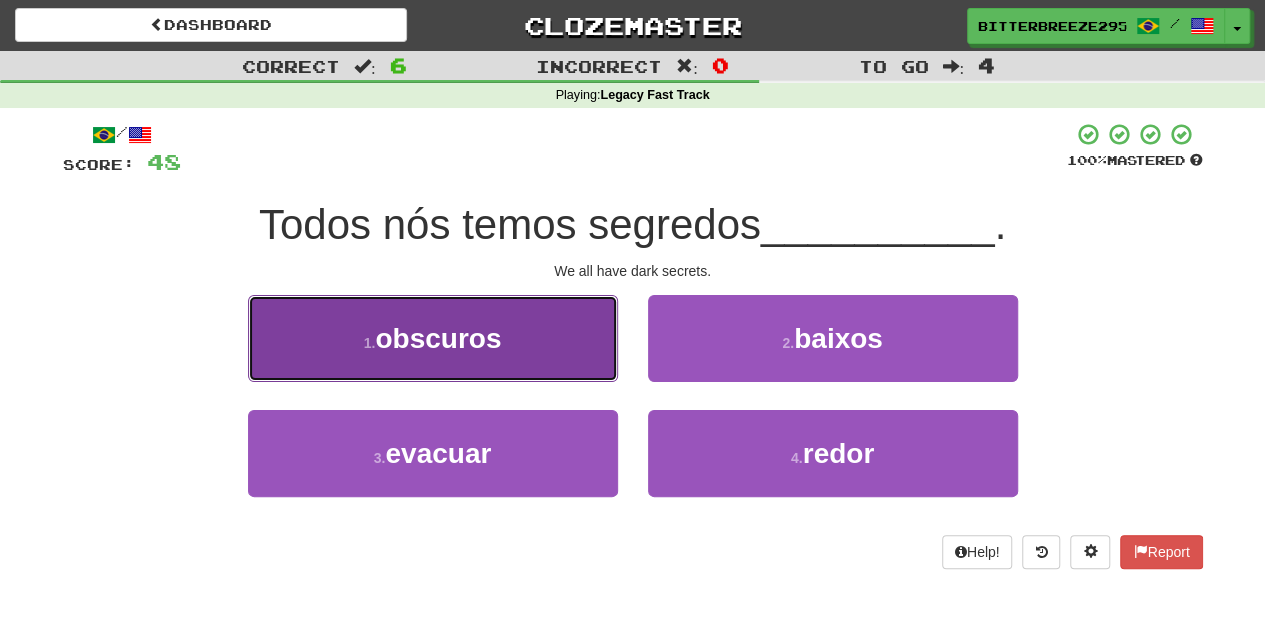 click on "1 .  obscuros" at bounding box center [433, 338] 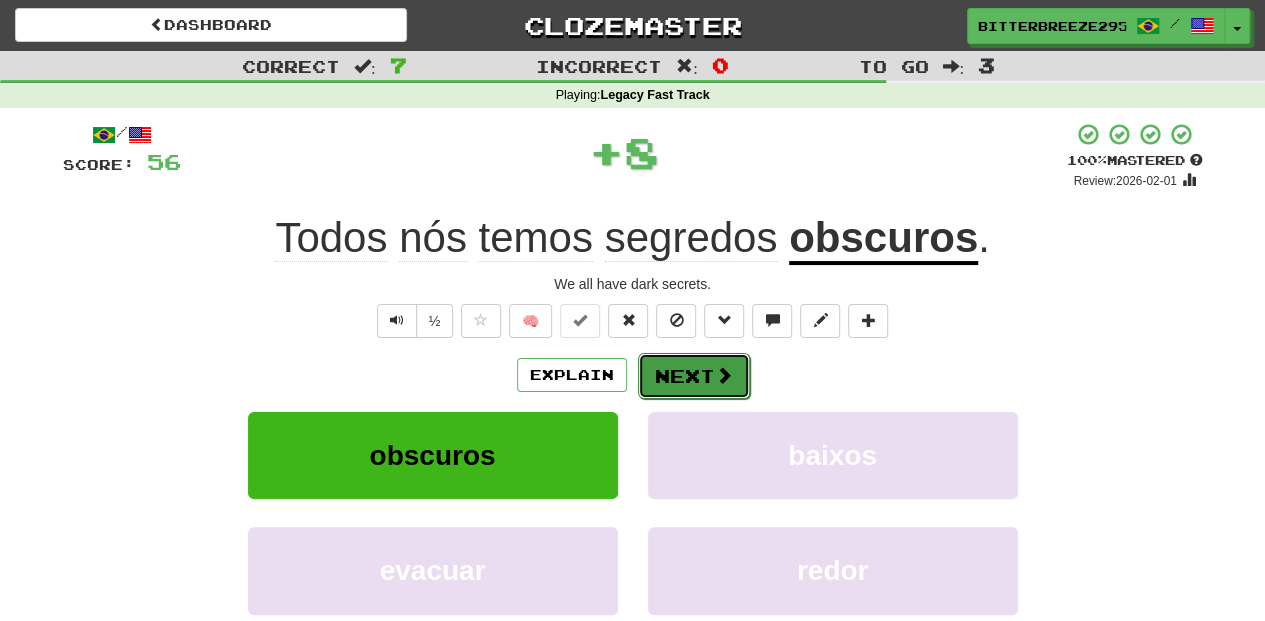 click on "Next" at bounding box center [694, 376] 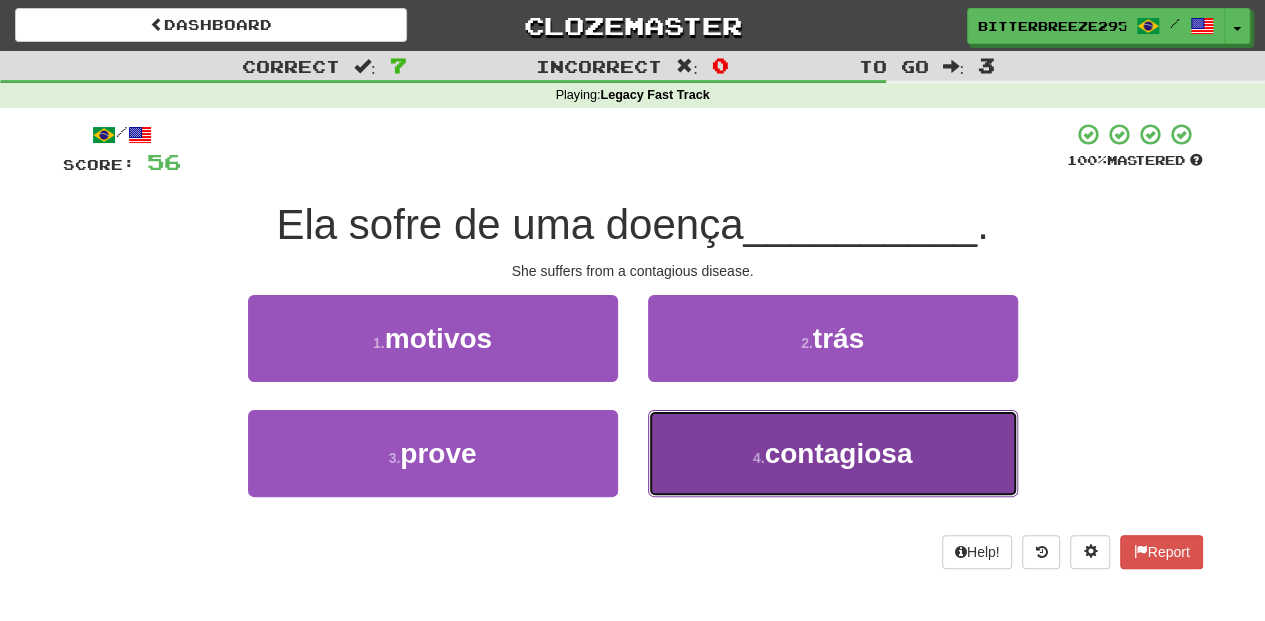 click on "4 .  contagiosa" at bounding box center [833, 453] 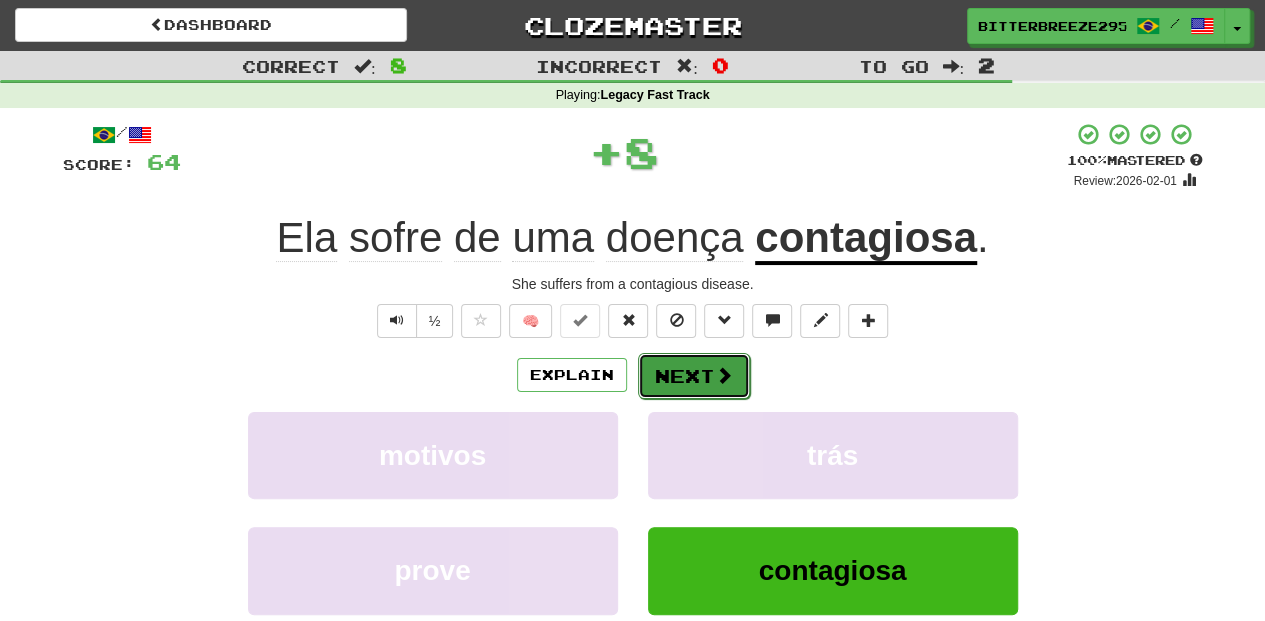 click on "Next" at bounding box center (694, 376) 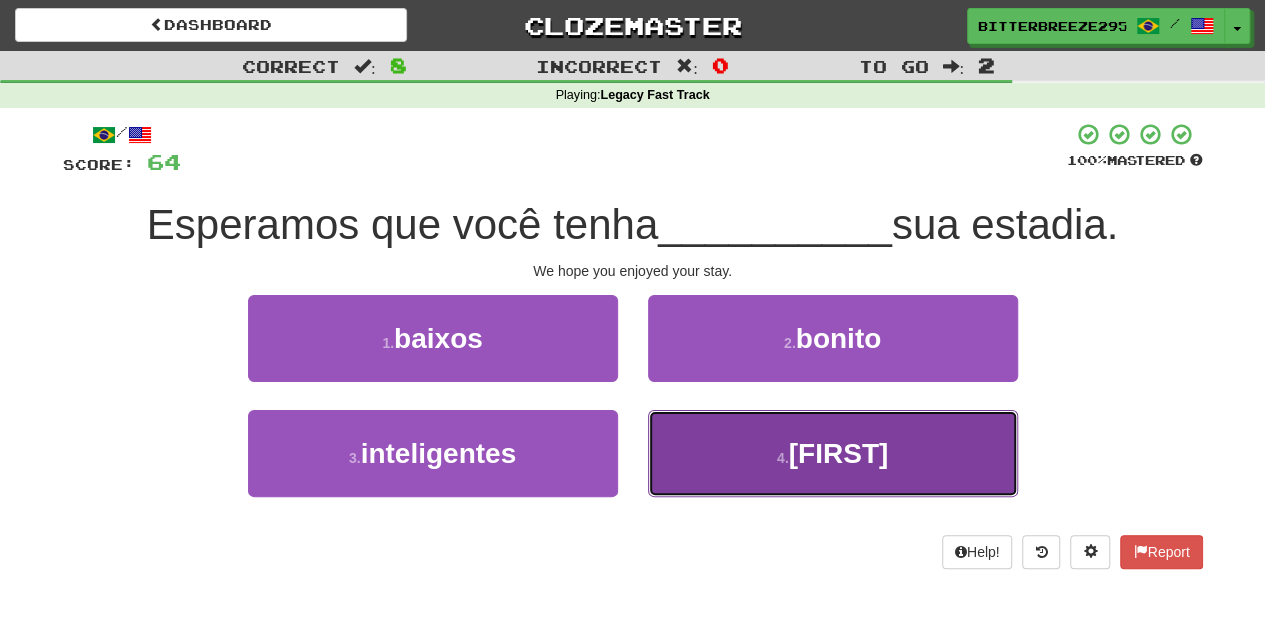 click on "4 .  apreciado" at bounding box center [833, 453] 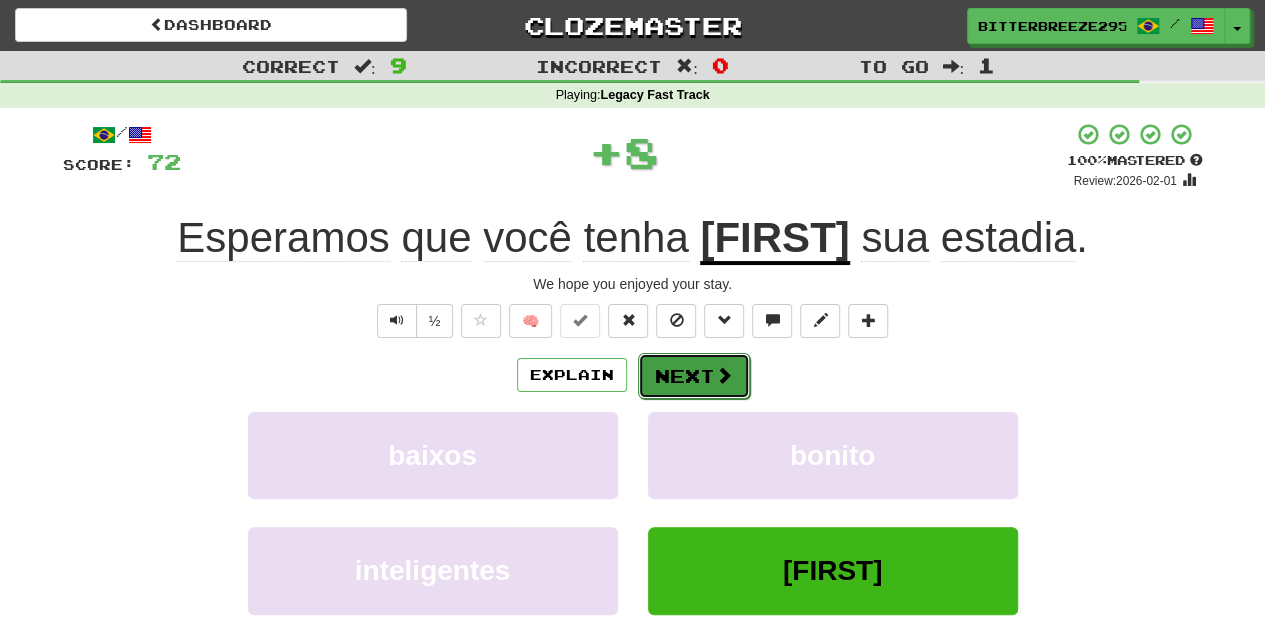 click on "Next" at bounding box center [694, 376] 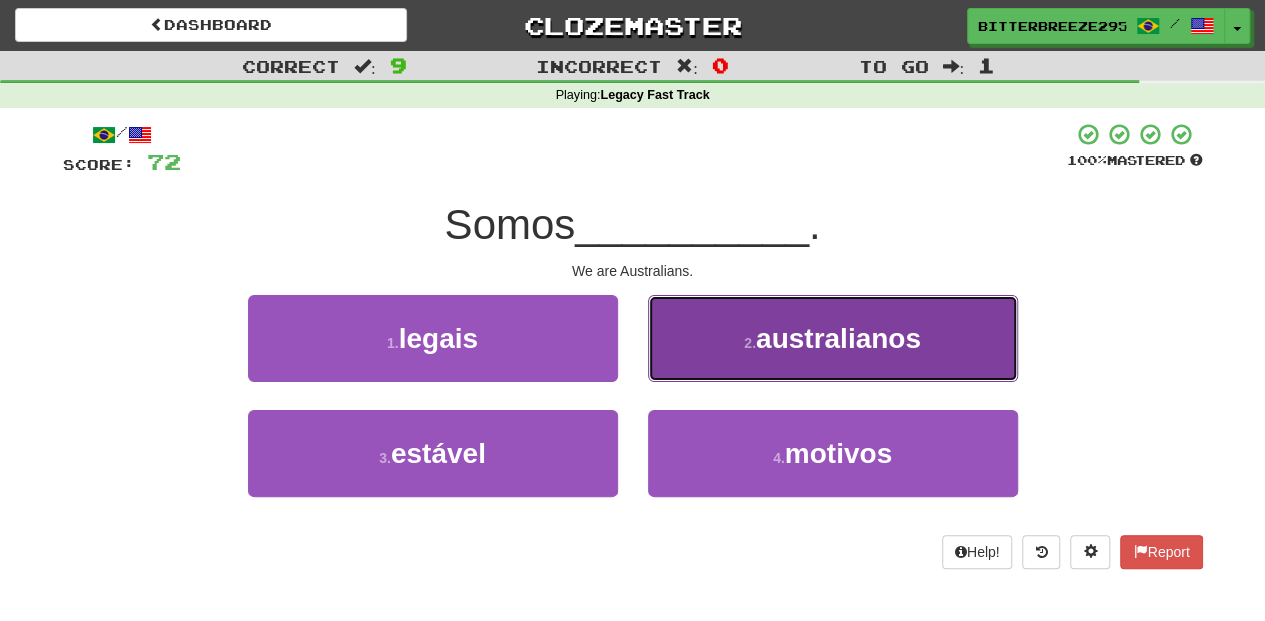 click on "2 .  australianos" at bounding box center (833, 338) 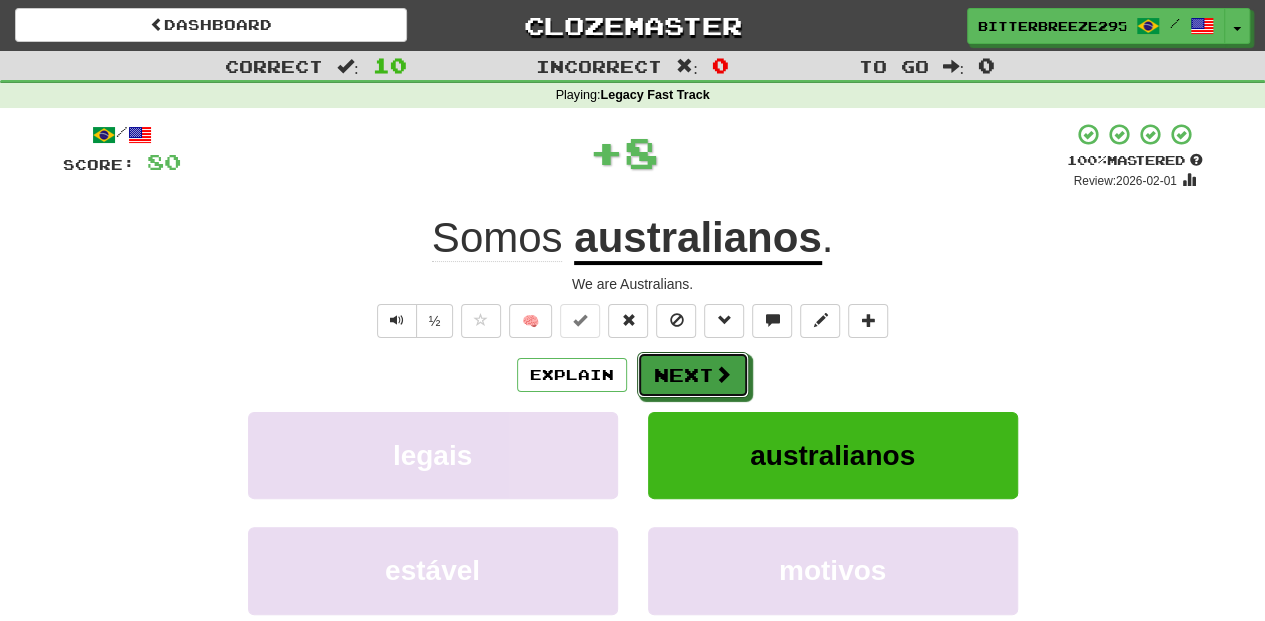 click on "Next" at bounding box center (693, 375) 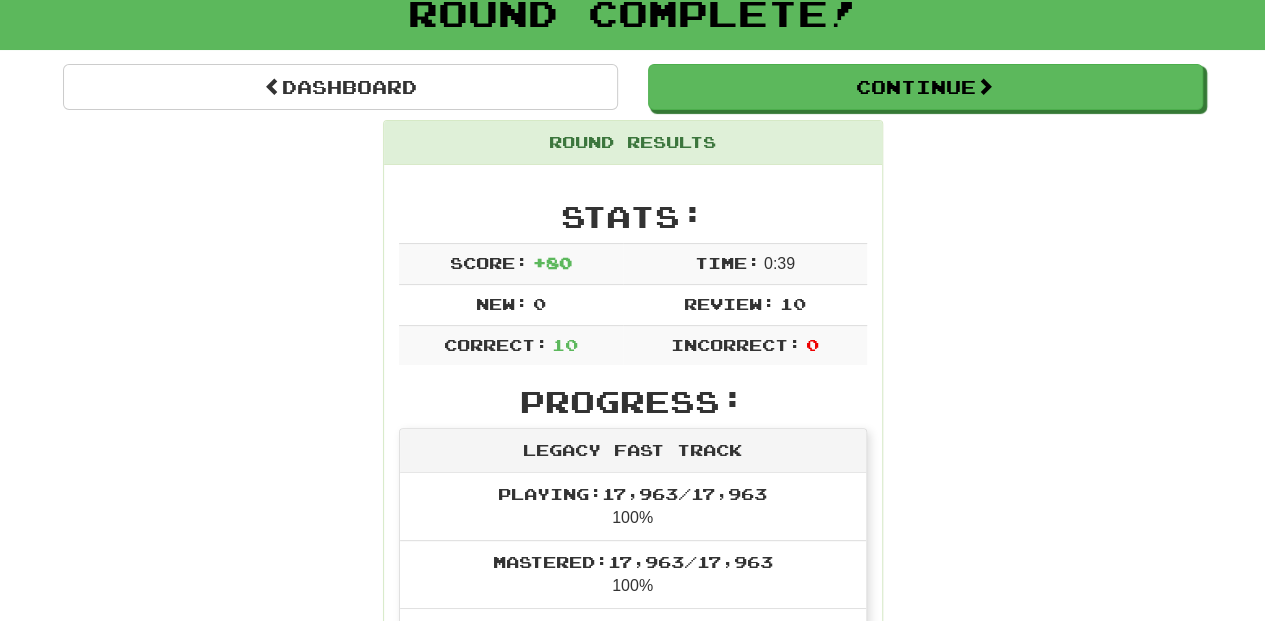 scroll, scrollTop: 133, scrollLeft: 0, axis: vertical 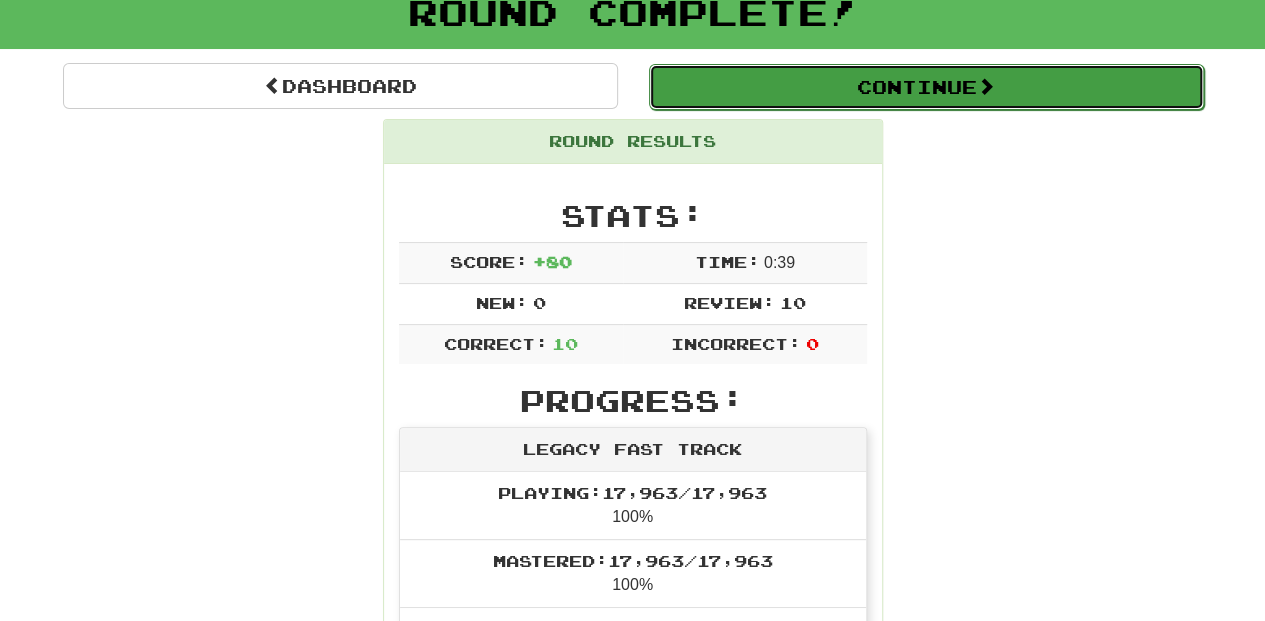 click on "Continue" at bounding box center [926, 87] 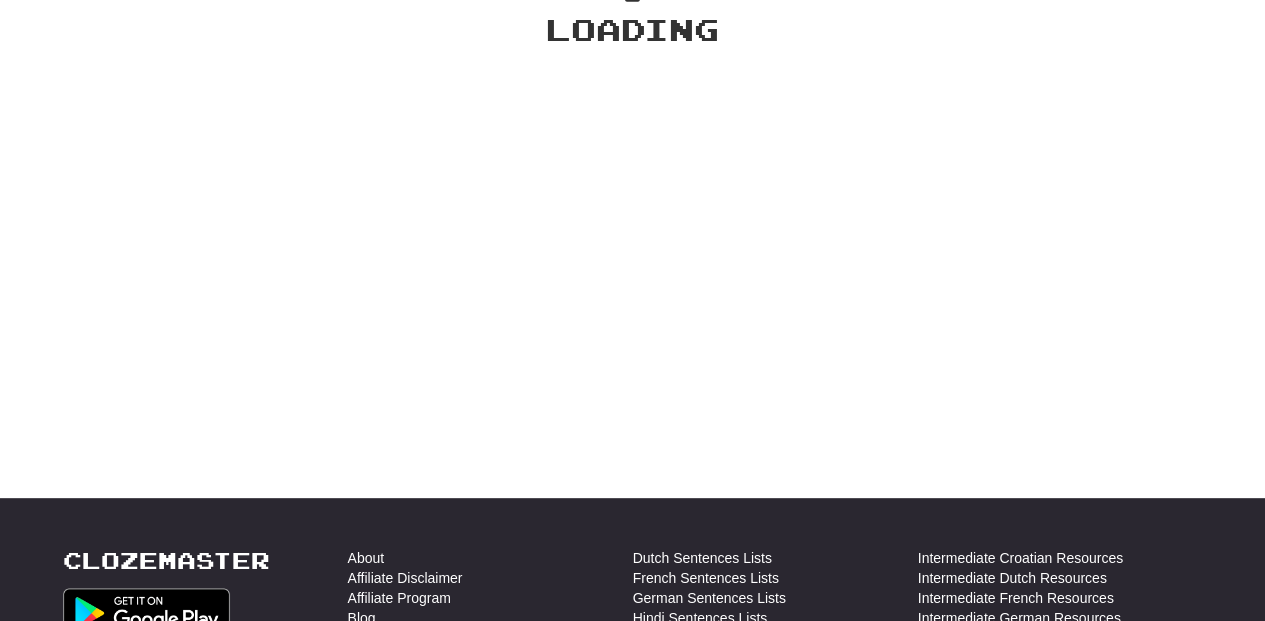 scroll, scrollTop: 133, scrollLeft: 0, axis: vertical 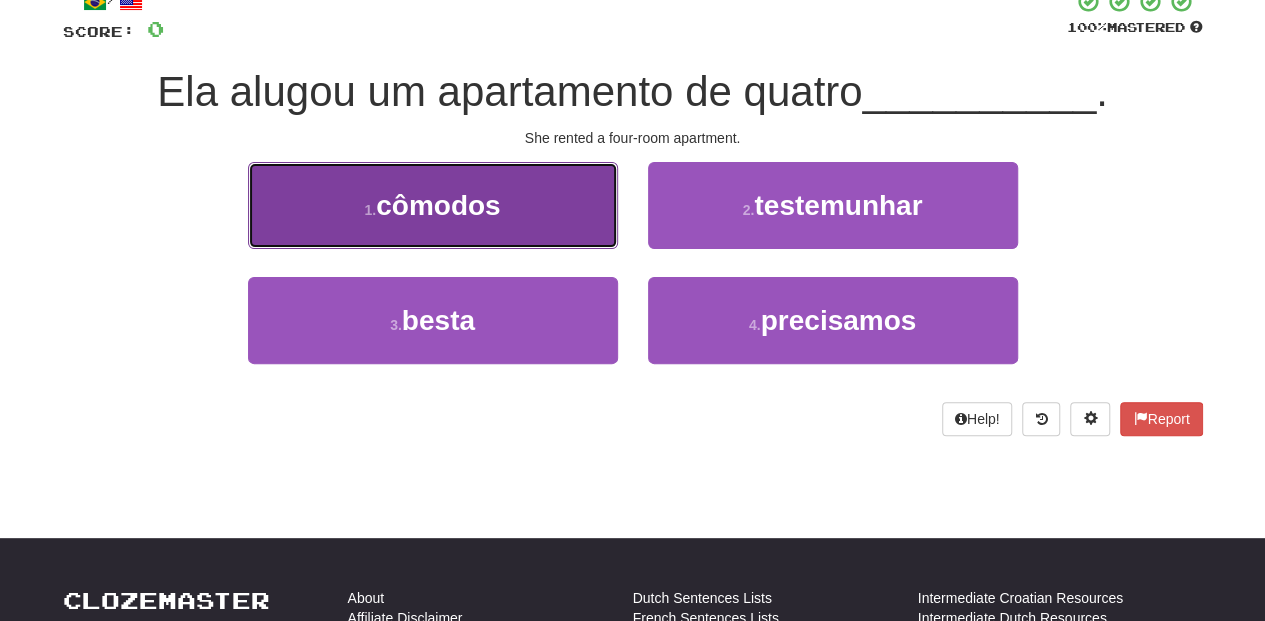 click on "1 .  cômodos" at bounding box center (433, 205) 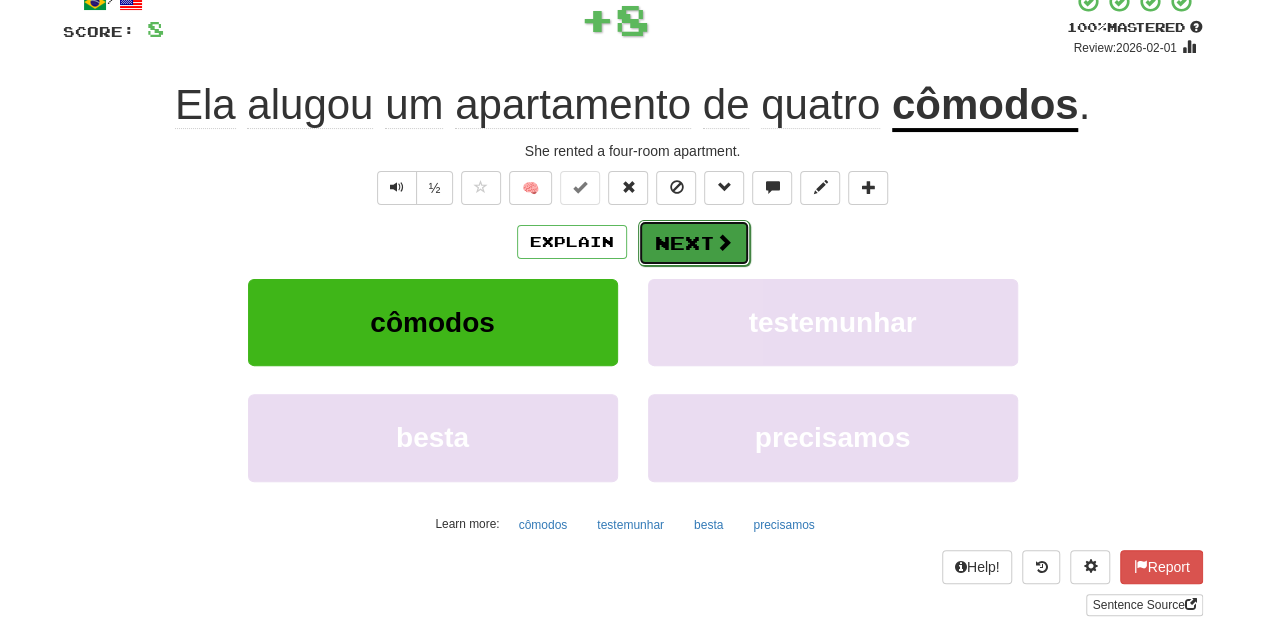 click on "Next" at bounding box center [694, 243] 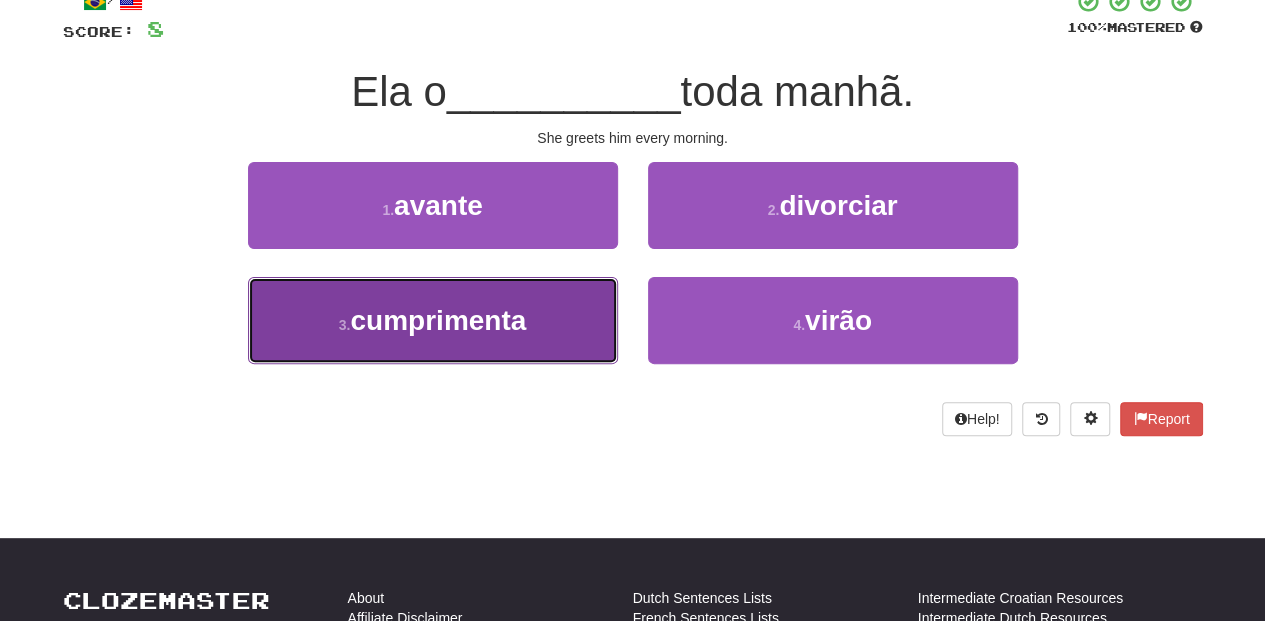 click on "3 .  cumprimenta" at bounding box center [433, 320] 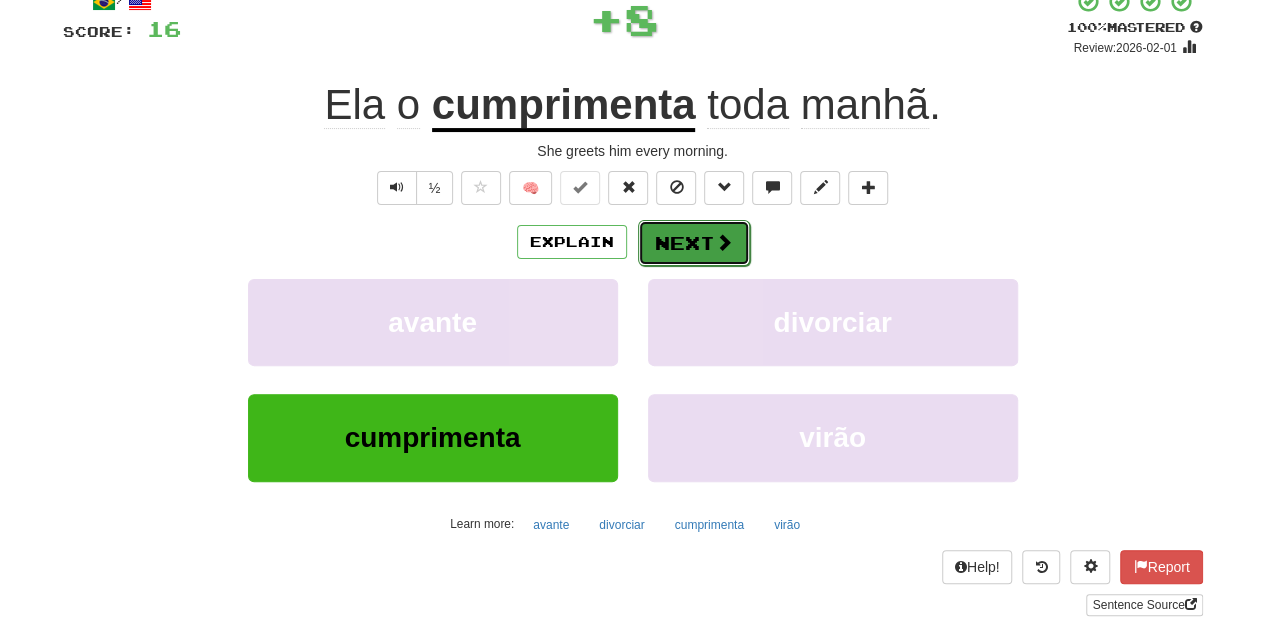 click on "Next" at bounding box center (694, 243) 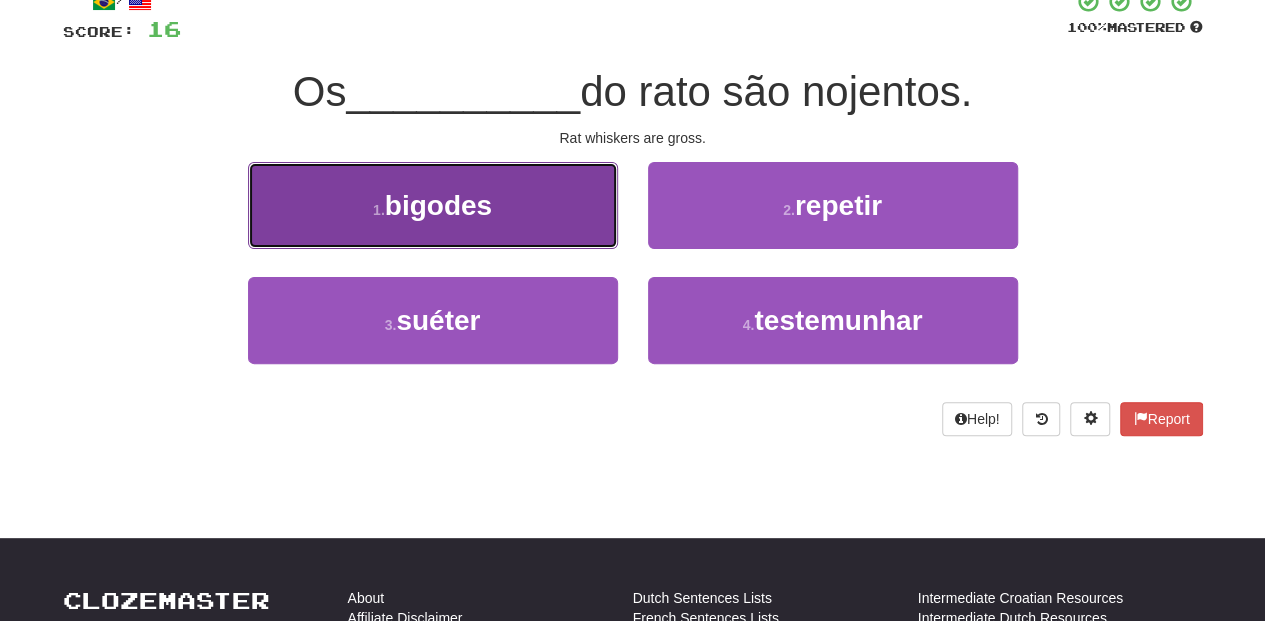 click on "1 .  bigodes" at bounding box center (433, 205) 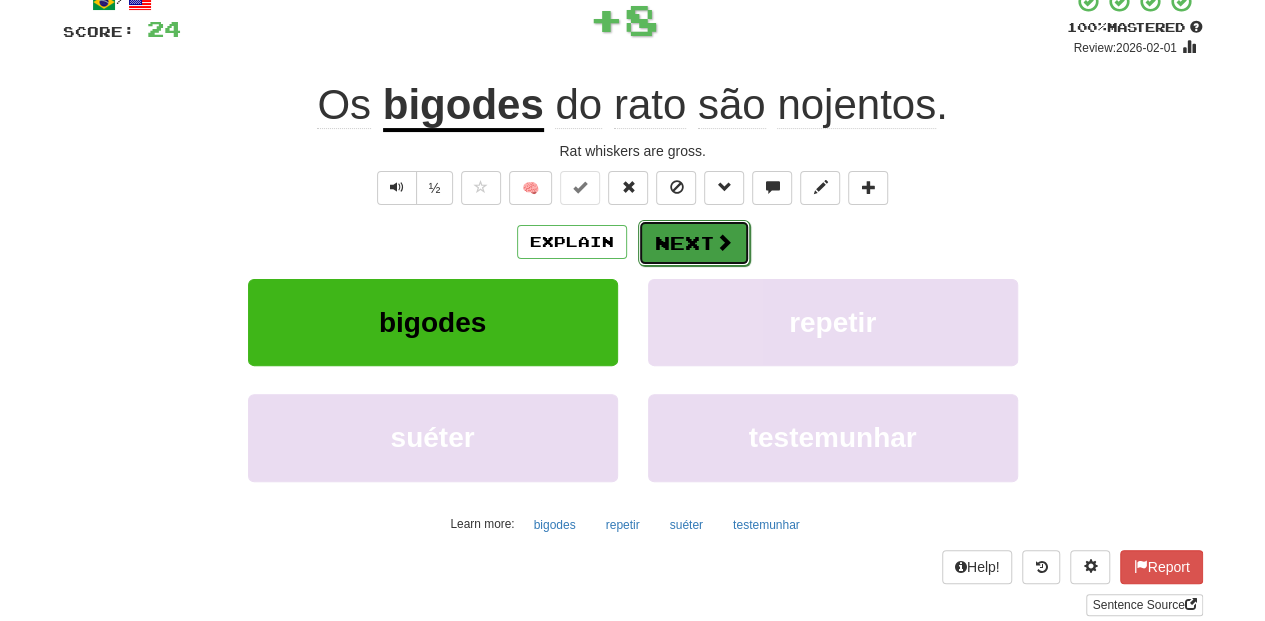 click on "Next" at bounding box center (694, 243) 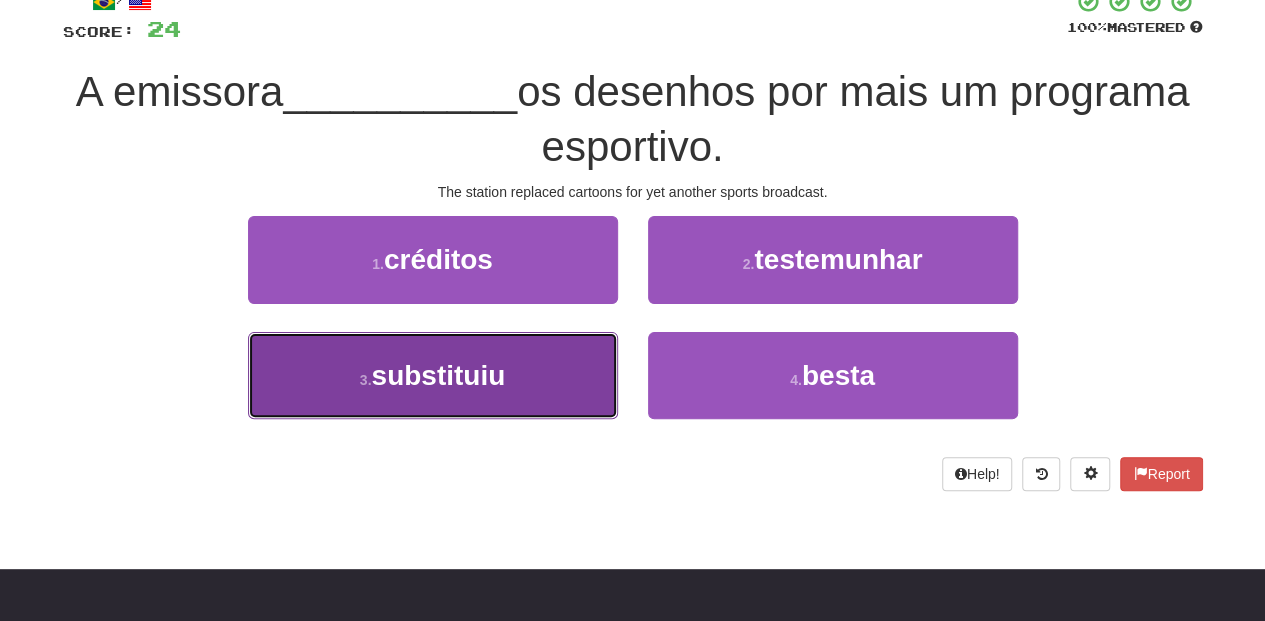 click on "3 .  substituiu" at bounding box center (433, 375) 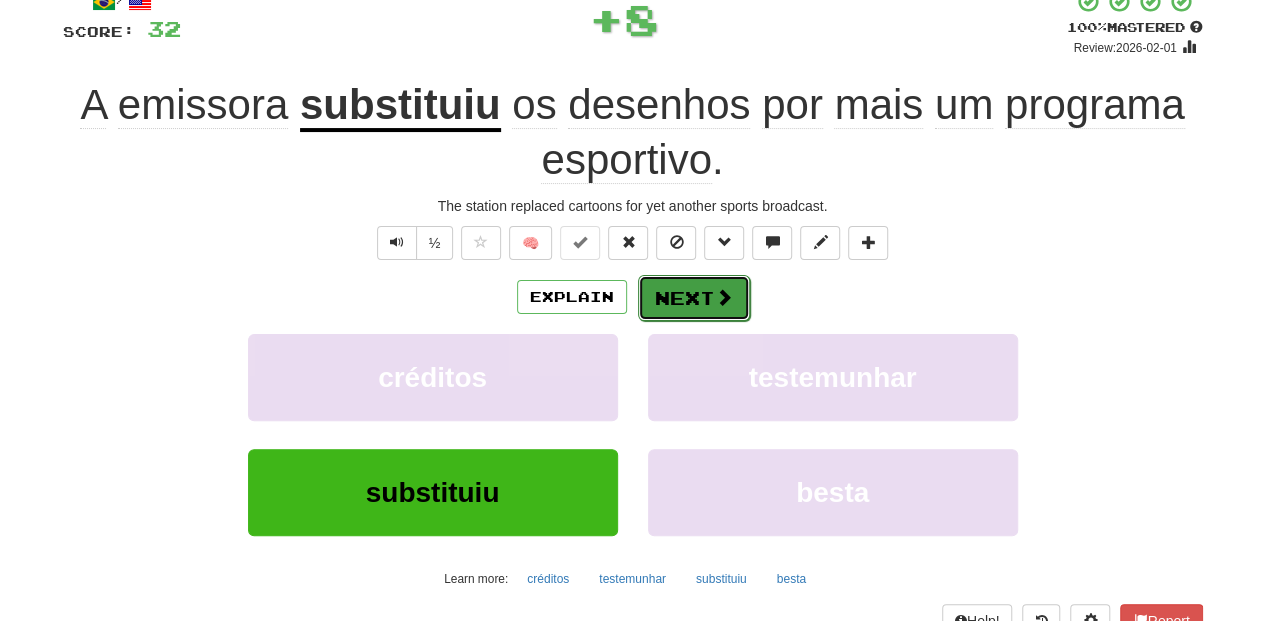 click on "Next" at bounding box center (694, 298) 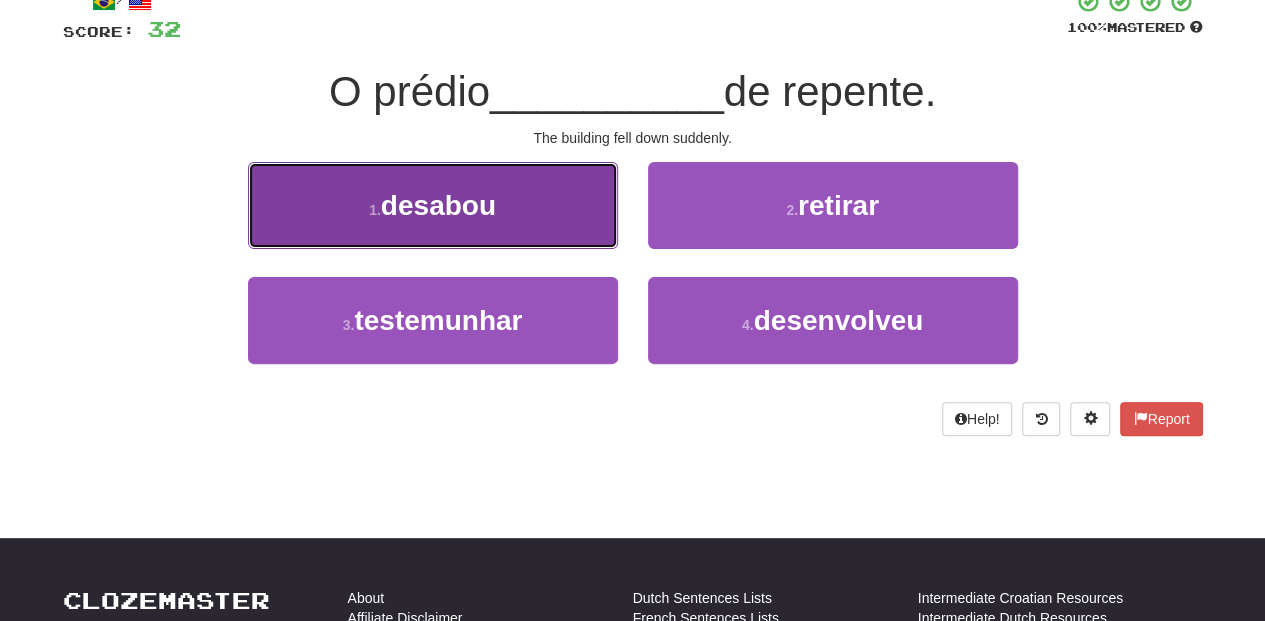 click on "1 .  desabou" at bounding box center (433, 205) 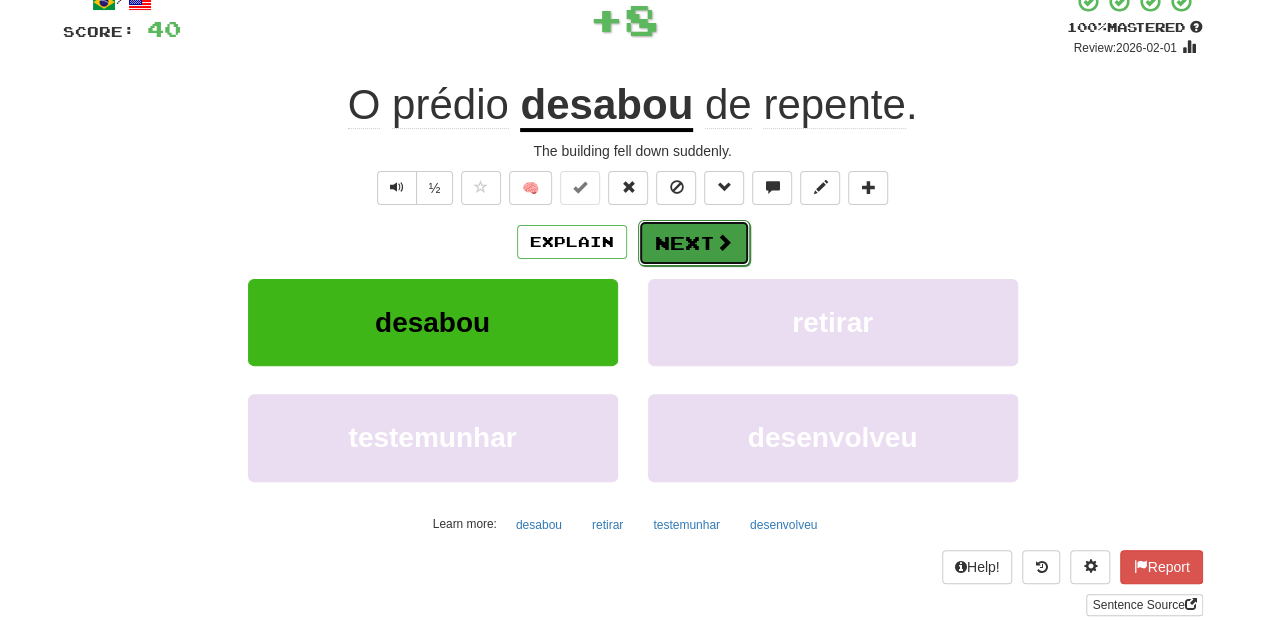 click on "Next" at bounding box center [694, 243] 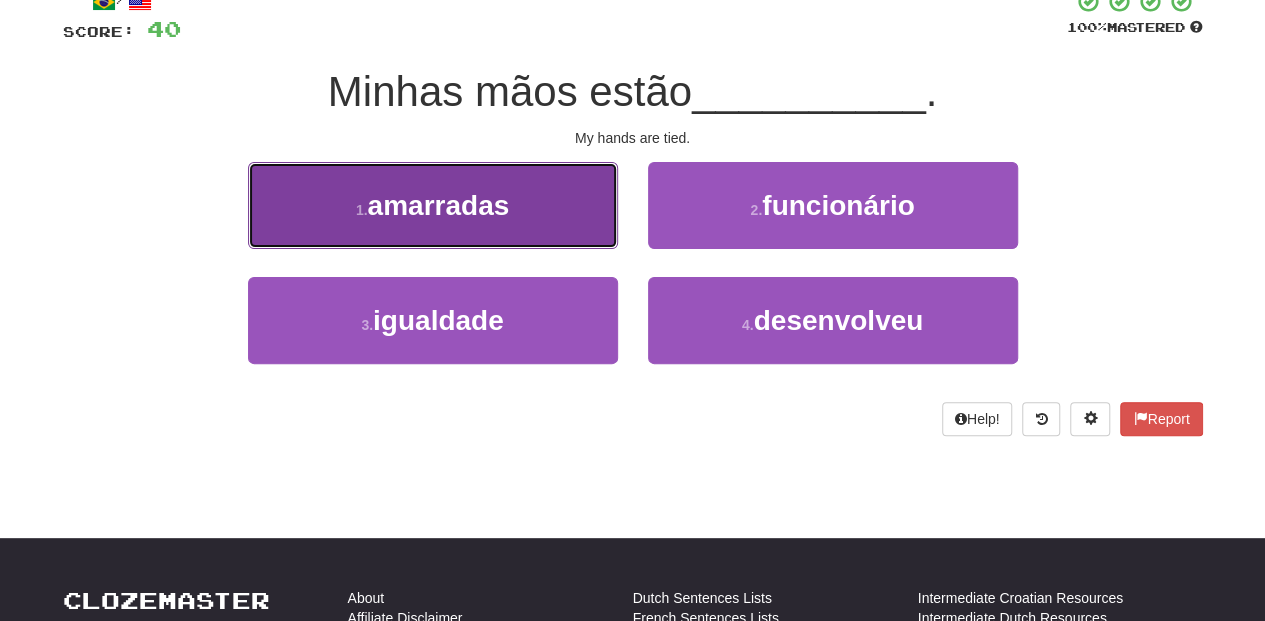click on "1 .  amarradas" at bounding box center [433, 205] 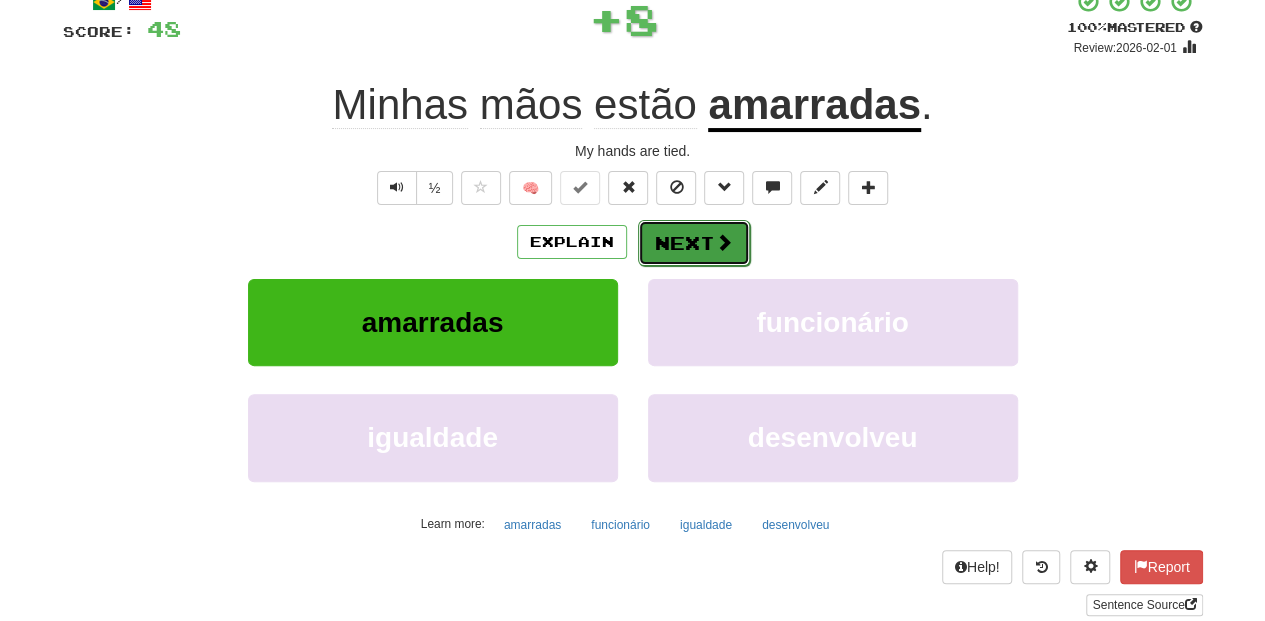 click on "Next" at bounding box center (694, 243) 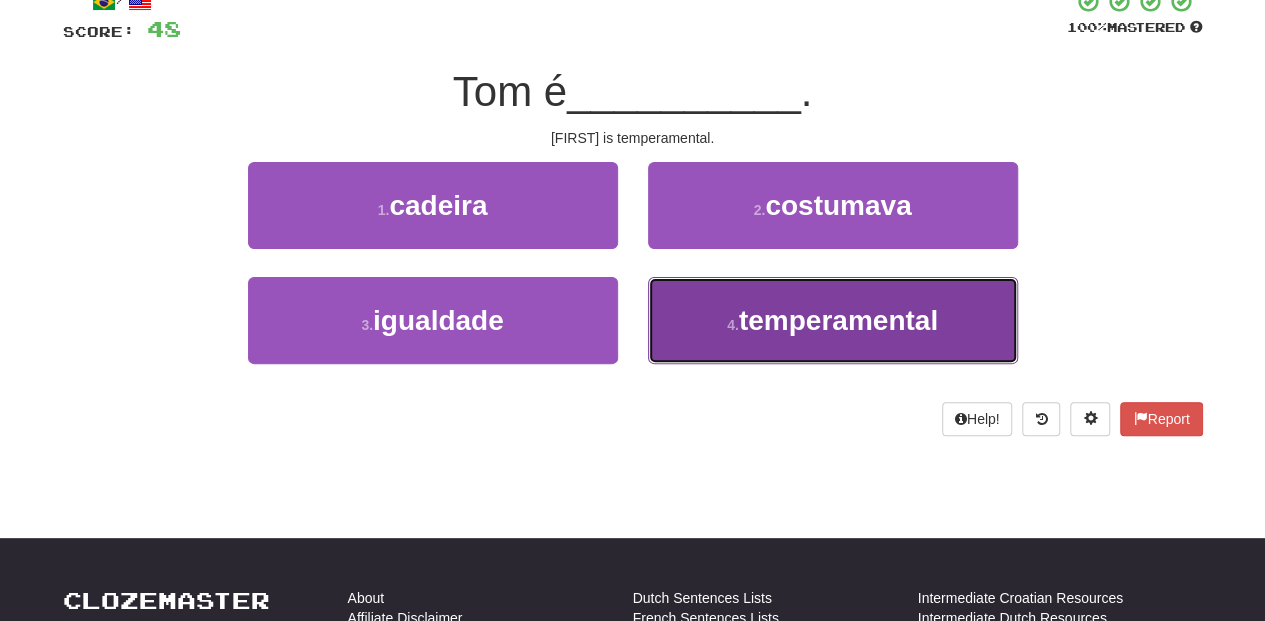 click on "4 .  temperamental" at bounding box center (833, 320) 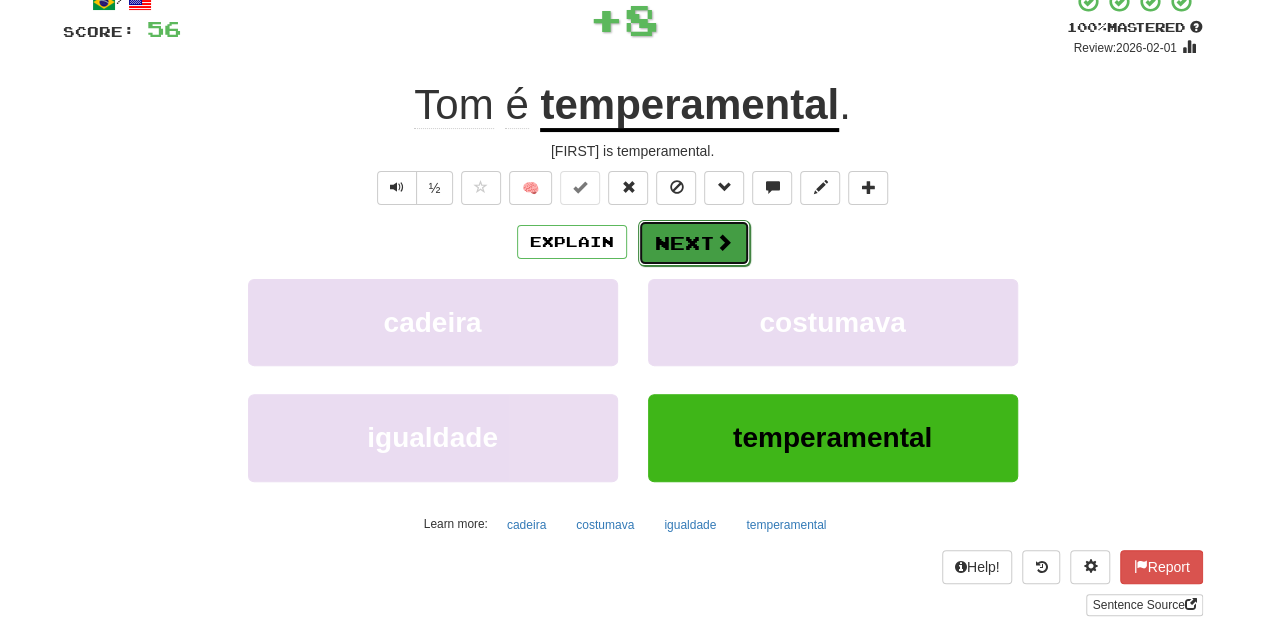 click on "Next" at bounding box center [694, 243] 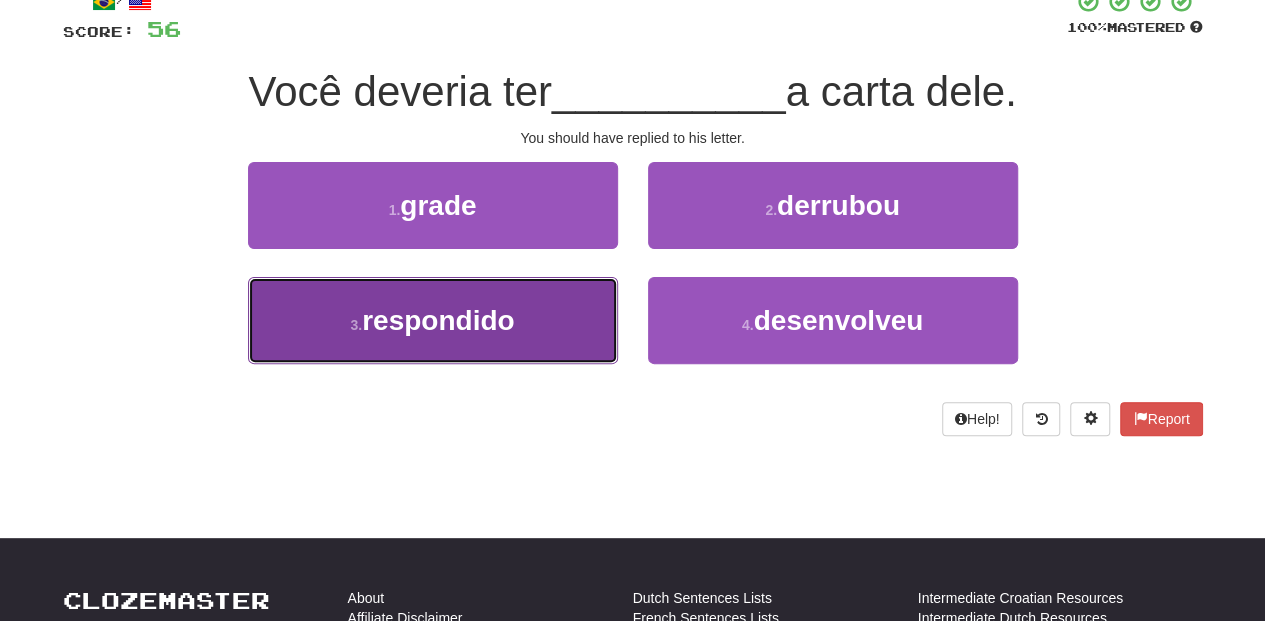 click on "3 .  respondido" at bounding box center [433, 320] 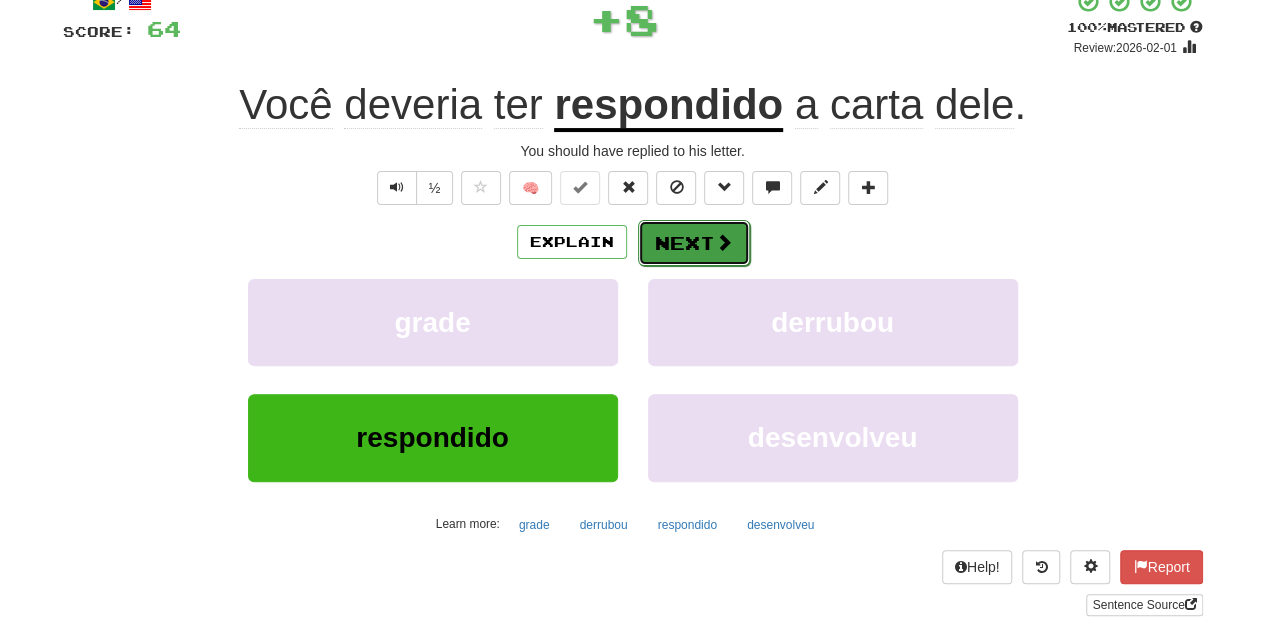 click on "Next" at bounding box center [694, 243] 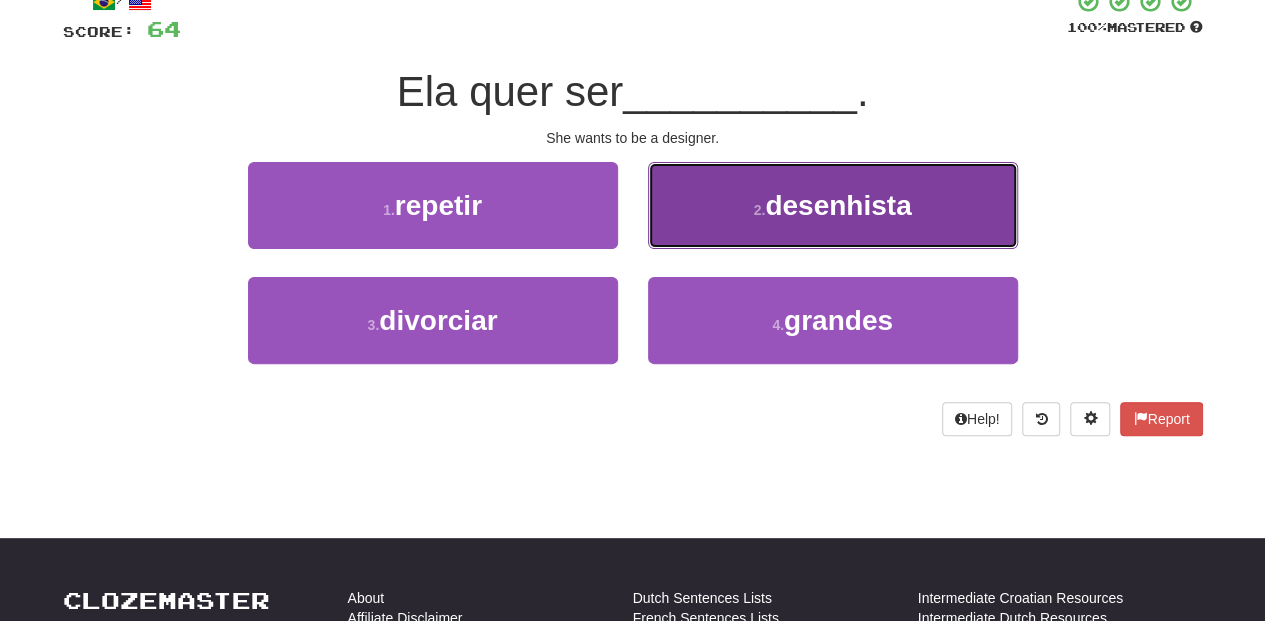 click on "2 .  desenhista" at bounding box center [833, 205] 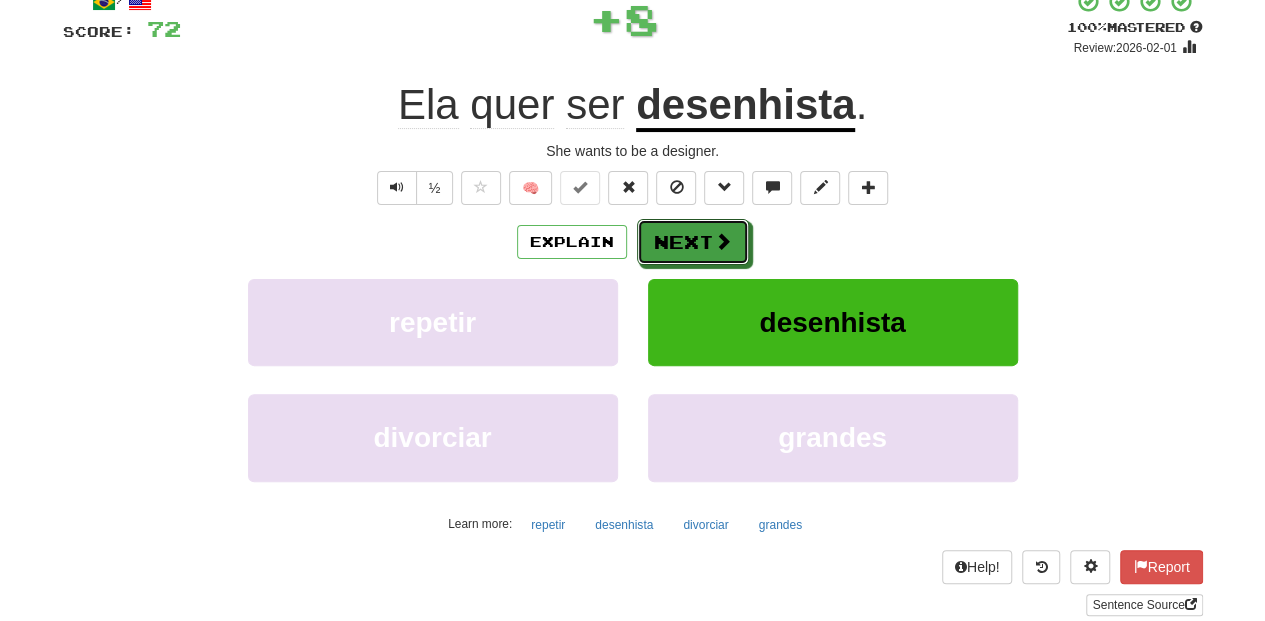 click at bounding box center [723, 241] 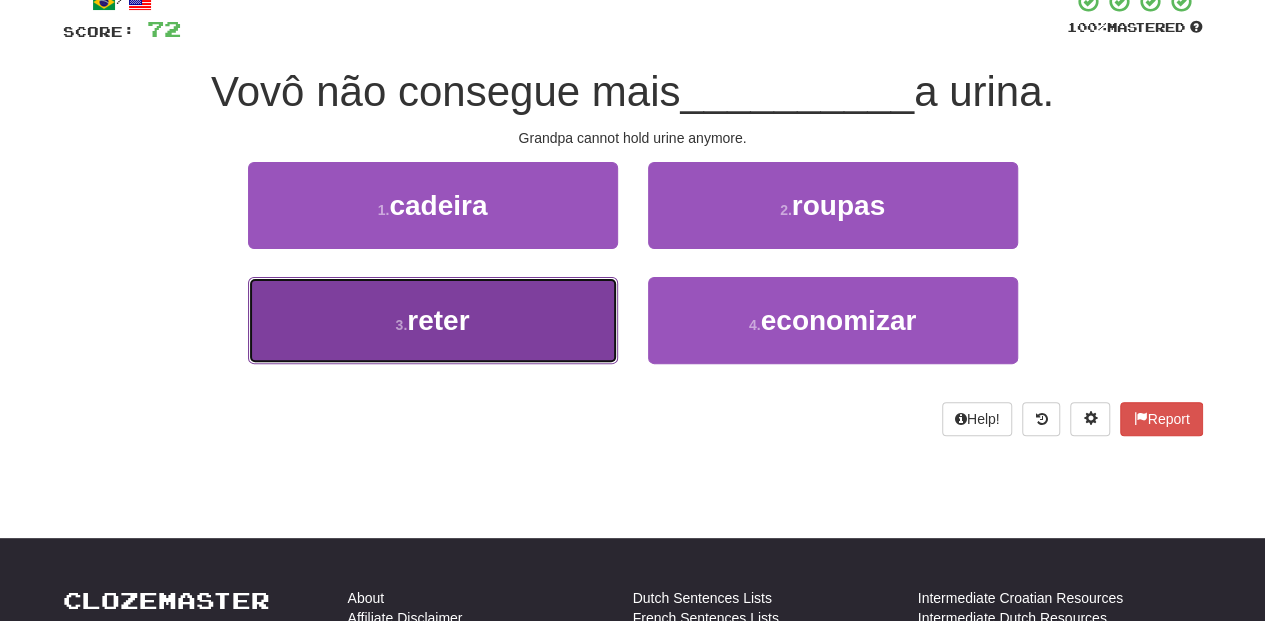 click on "3 .  reter" at bounding box center [433, 320] 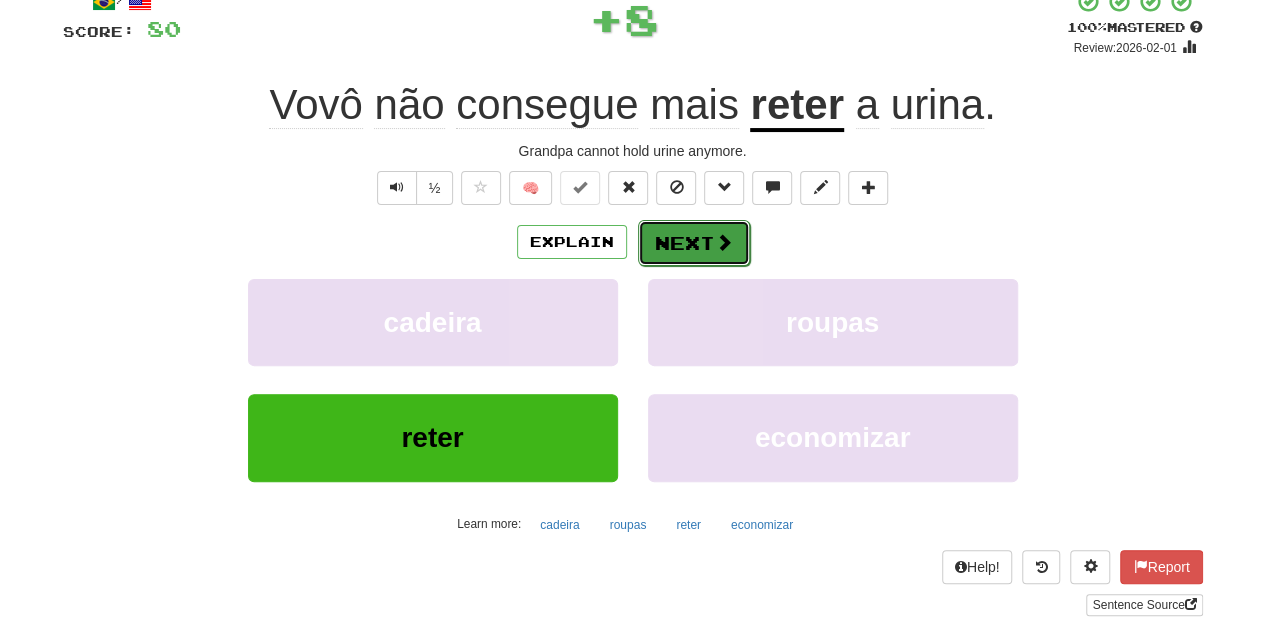 click on "Next" at bounding box center [694, 243] 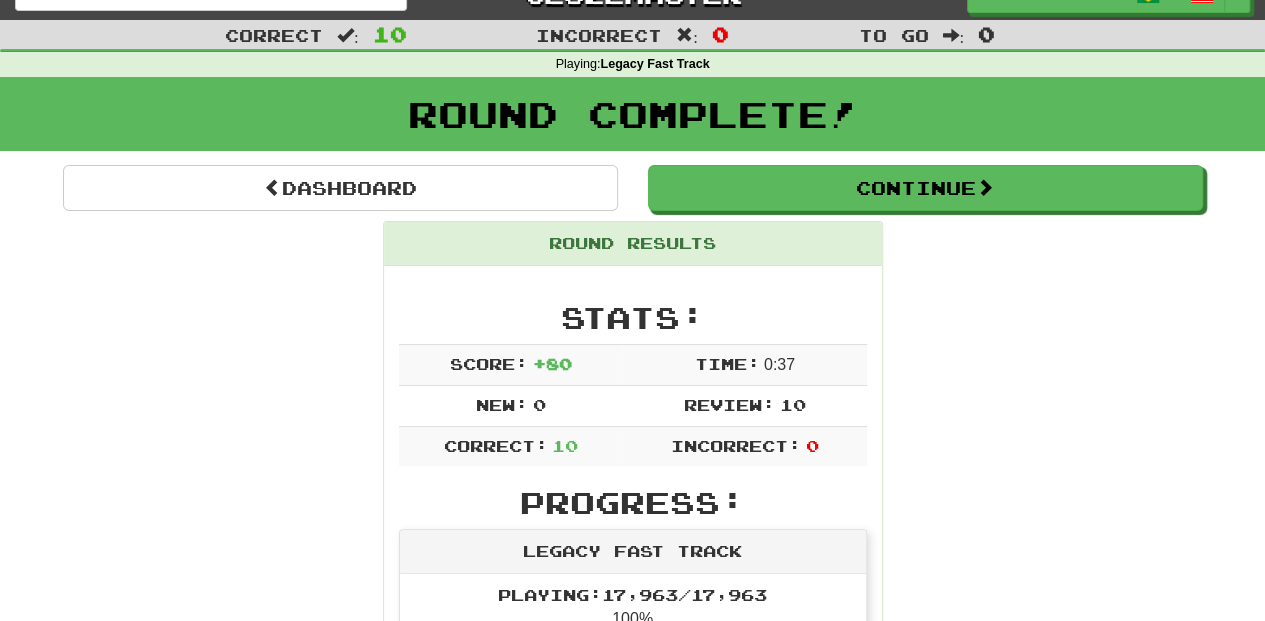 scroll, scrollTop: 20, scrollLeft: 0, axis: vertical 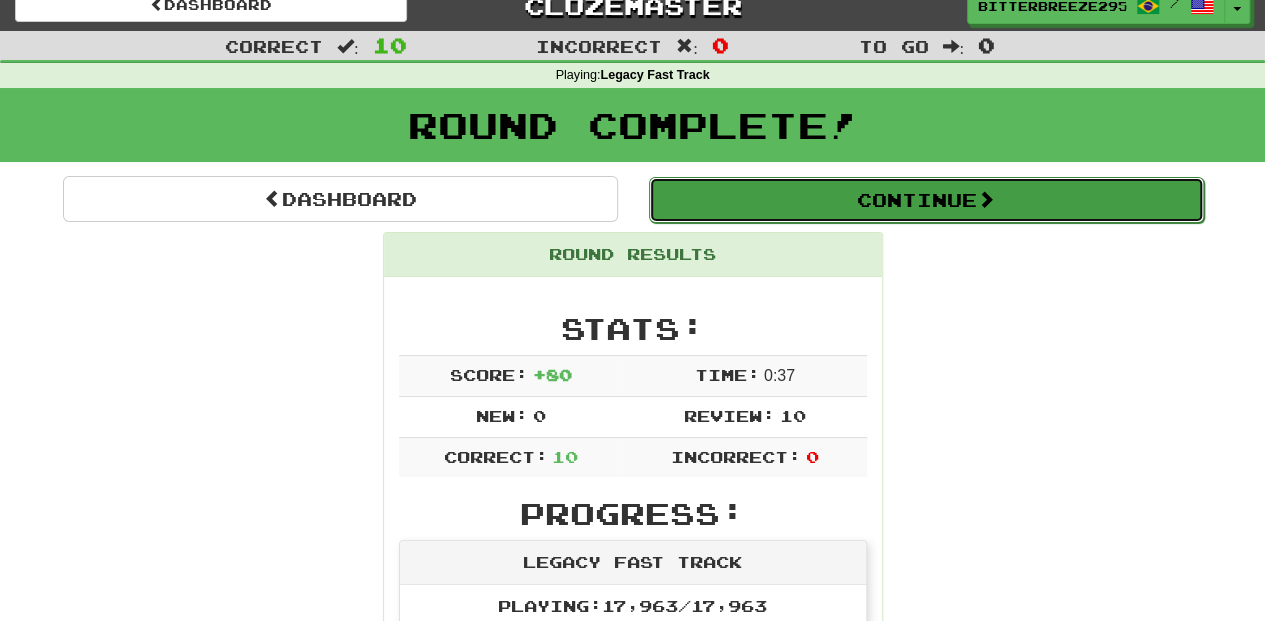click on "Continue" at bounding box center (926, 200) 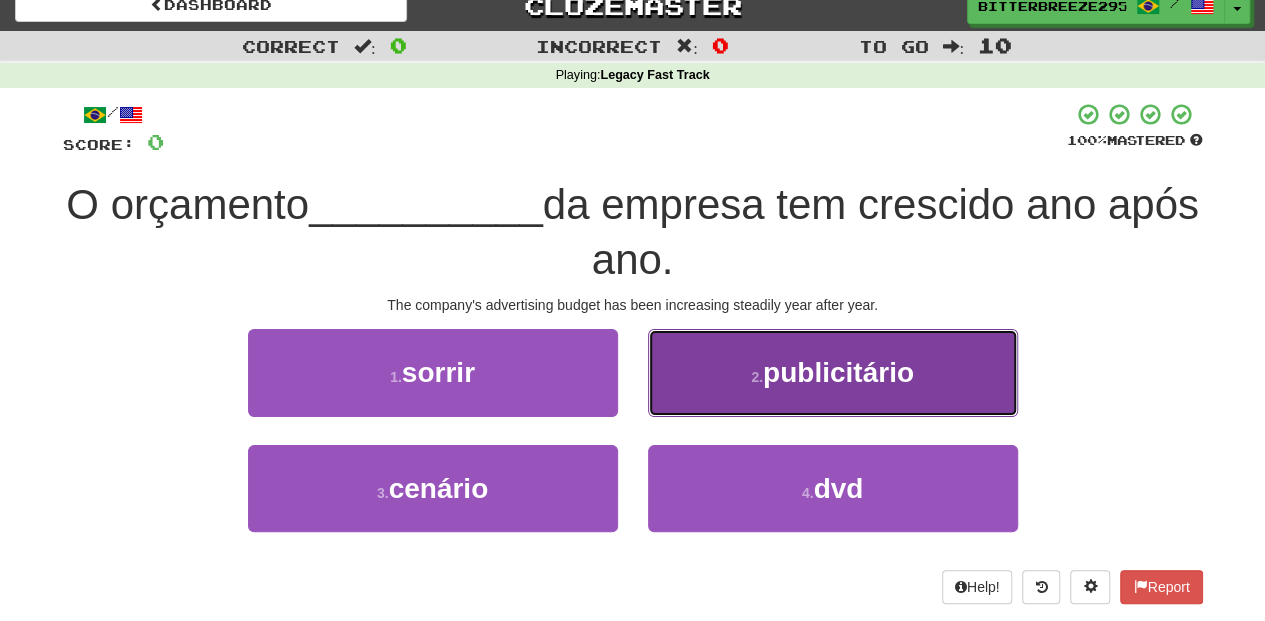 click on "2 .  publicitário" at bounding box center (833, 372) 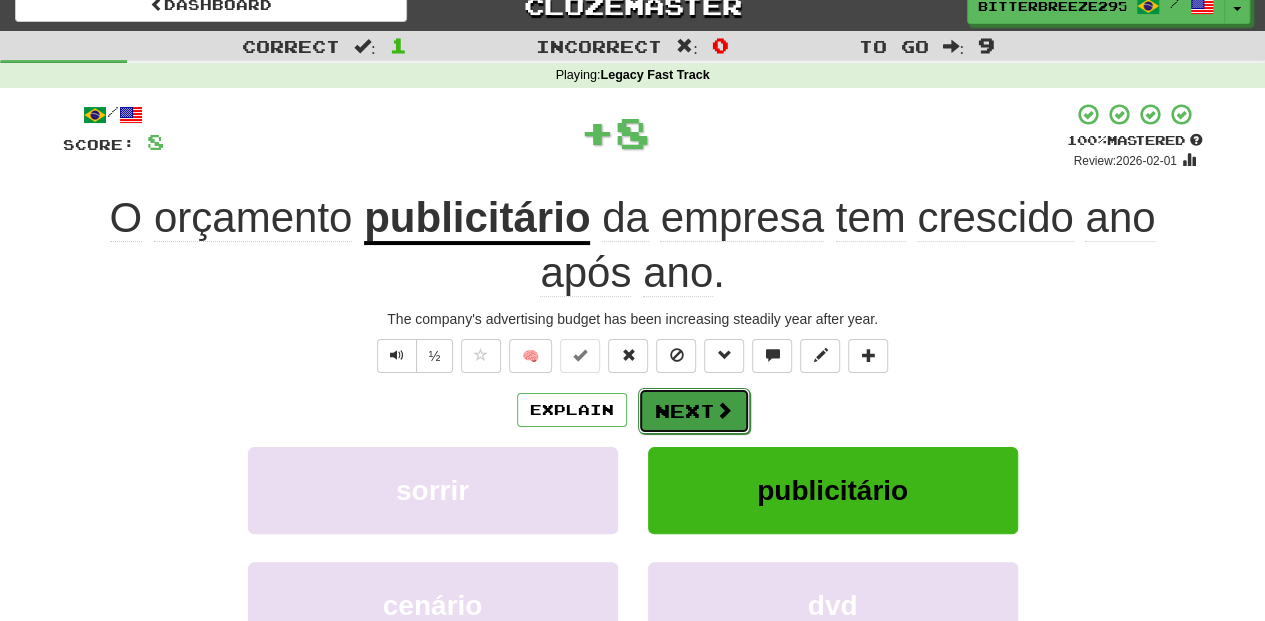 click on "Next" at bounding box center (694, 411) 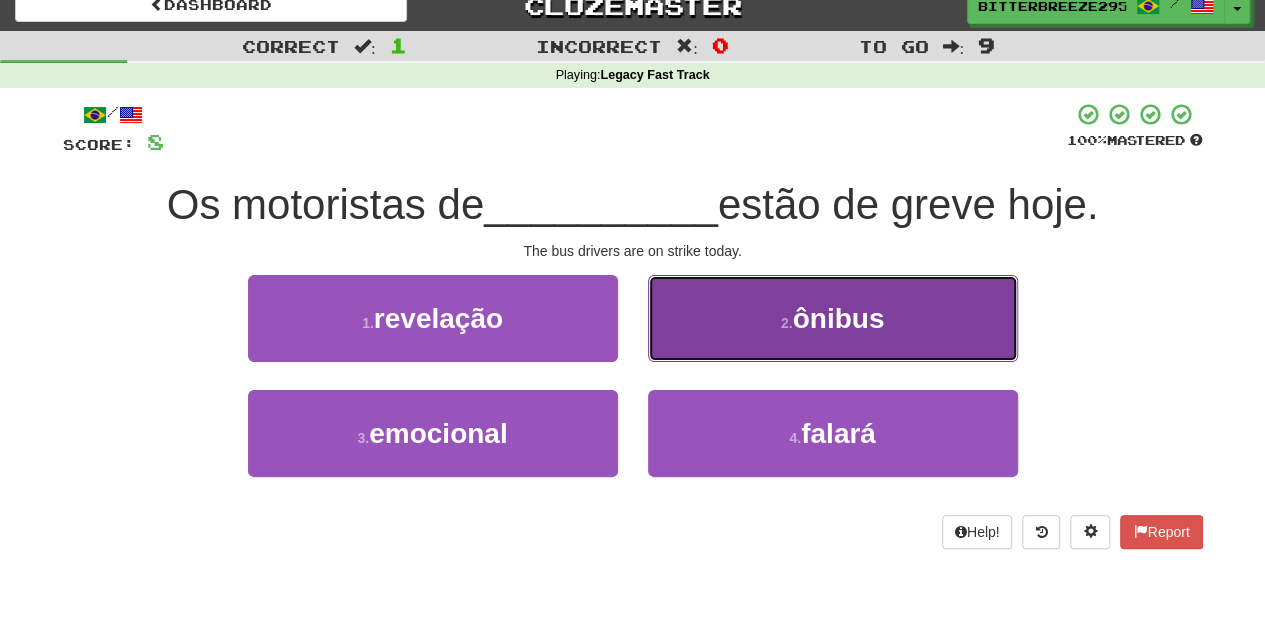 click on "2 .  ônibus" at bounding box center [833, 318] 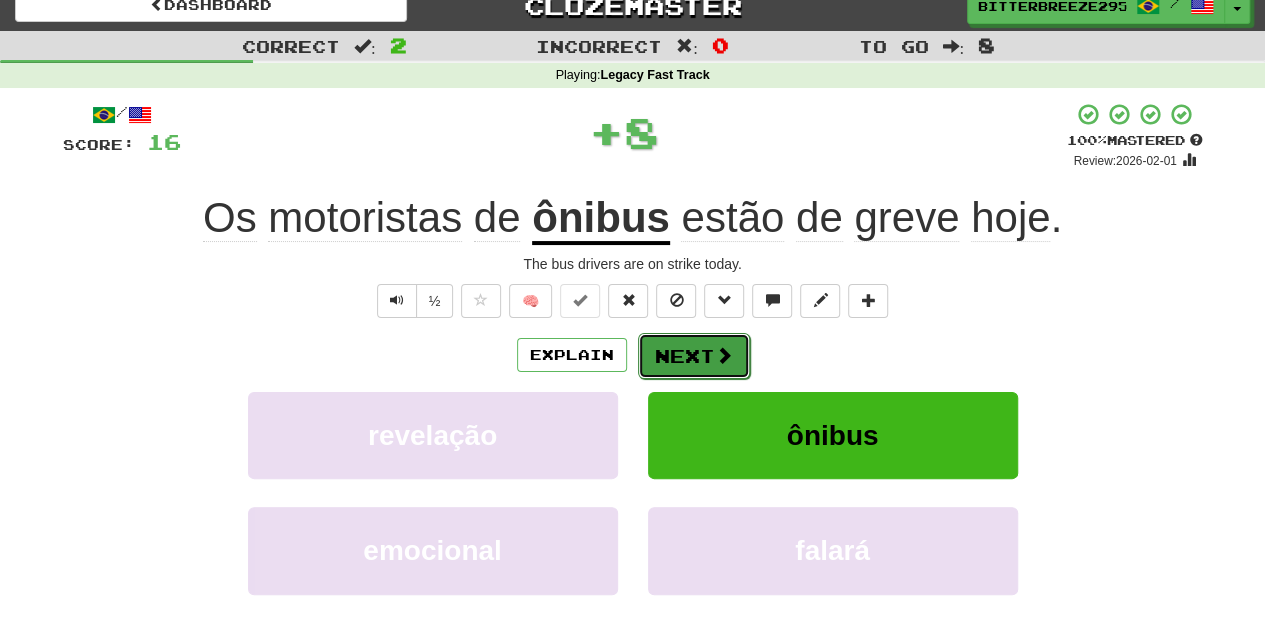 click on "Next" at bounding box center [694, 356] 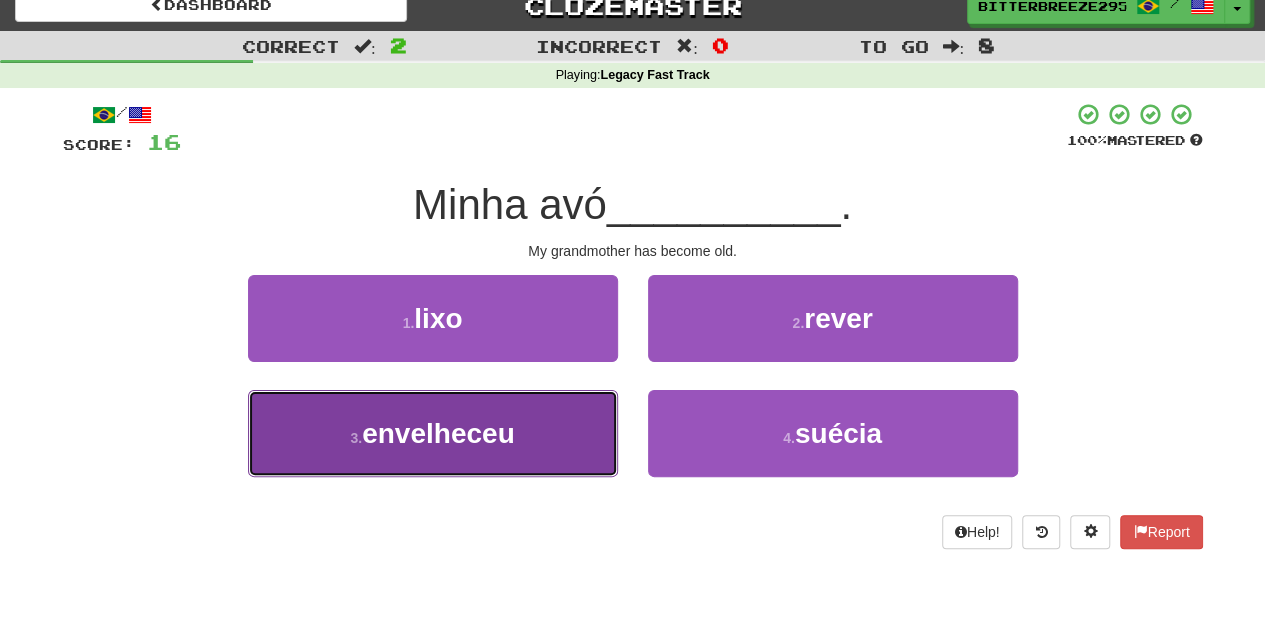 click on "3 .  envelheceu" at bounding box center (433, 433) 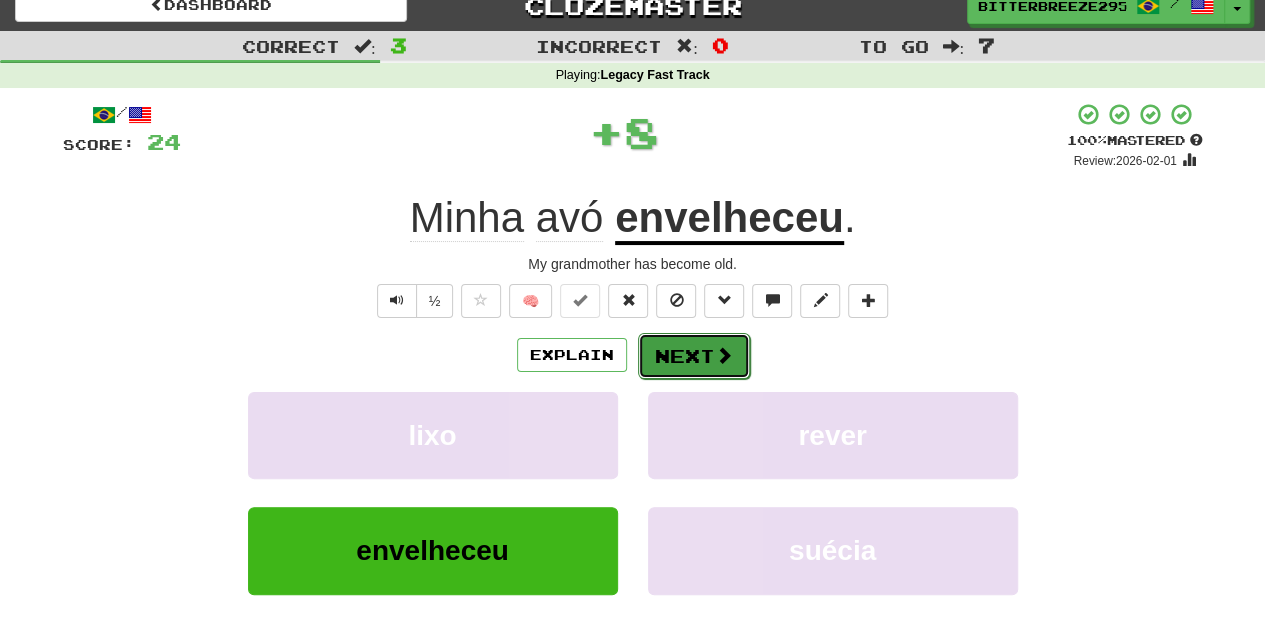 click on "Next" at bounding box center (694, 356) 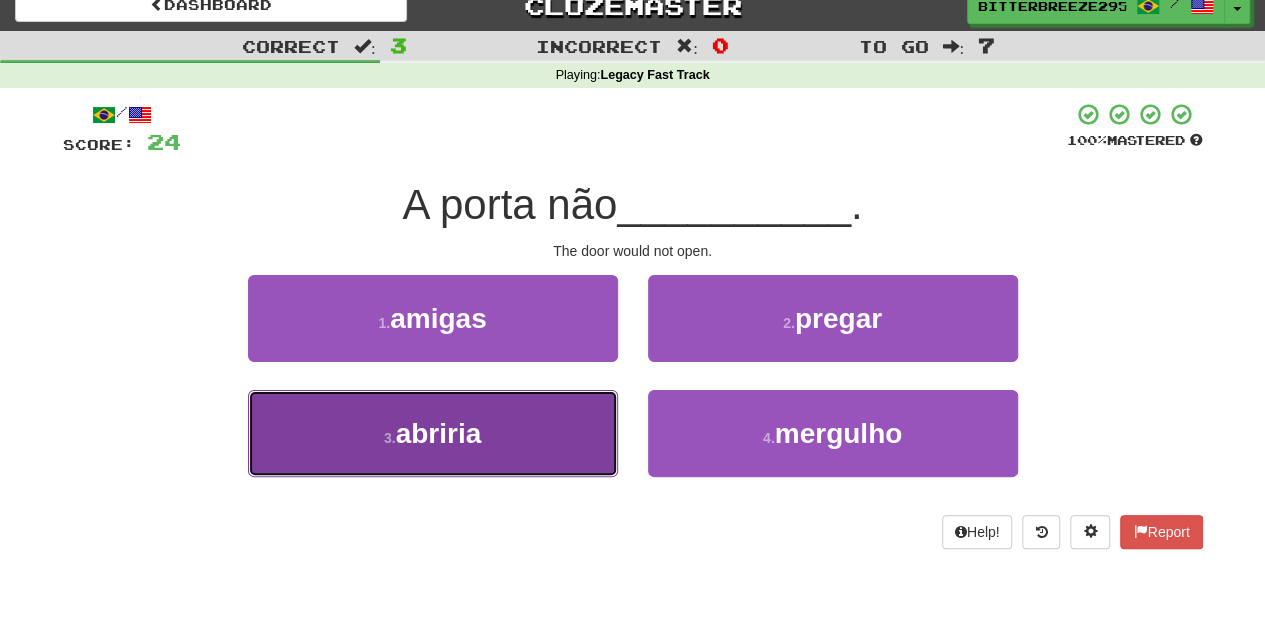 click on "3 .  abriria" at bounding box center [433, 433] 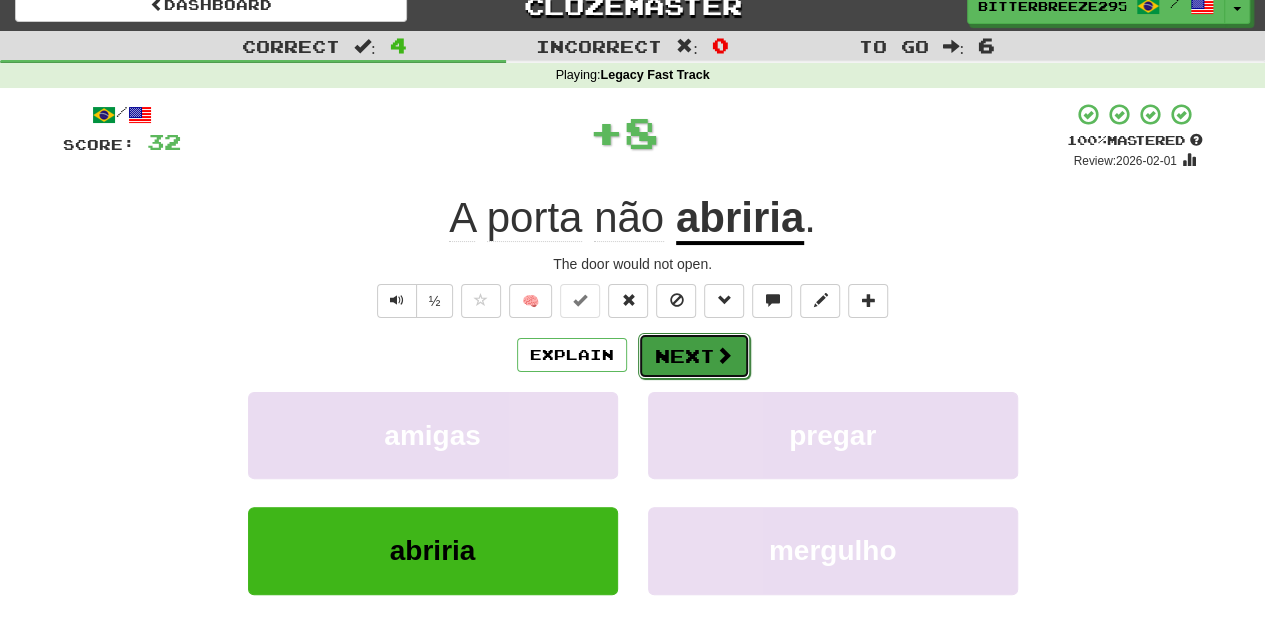 click on "Next" at bounding box center [694, 356] 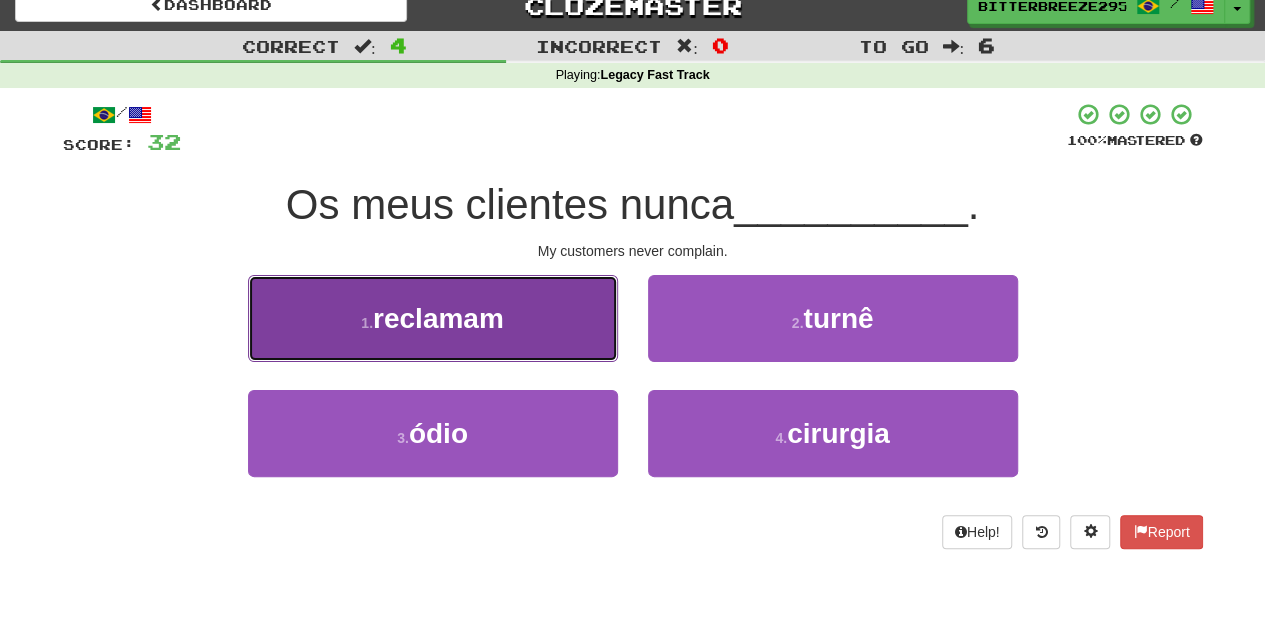 click on "1 .  reclamam" at bounding box center (433, 318) 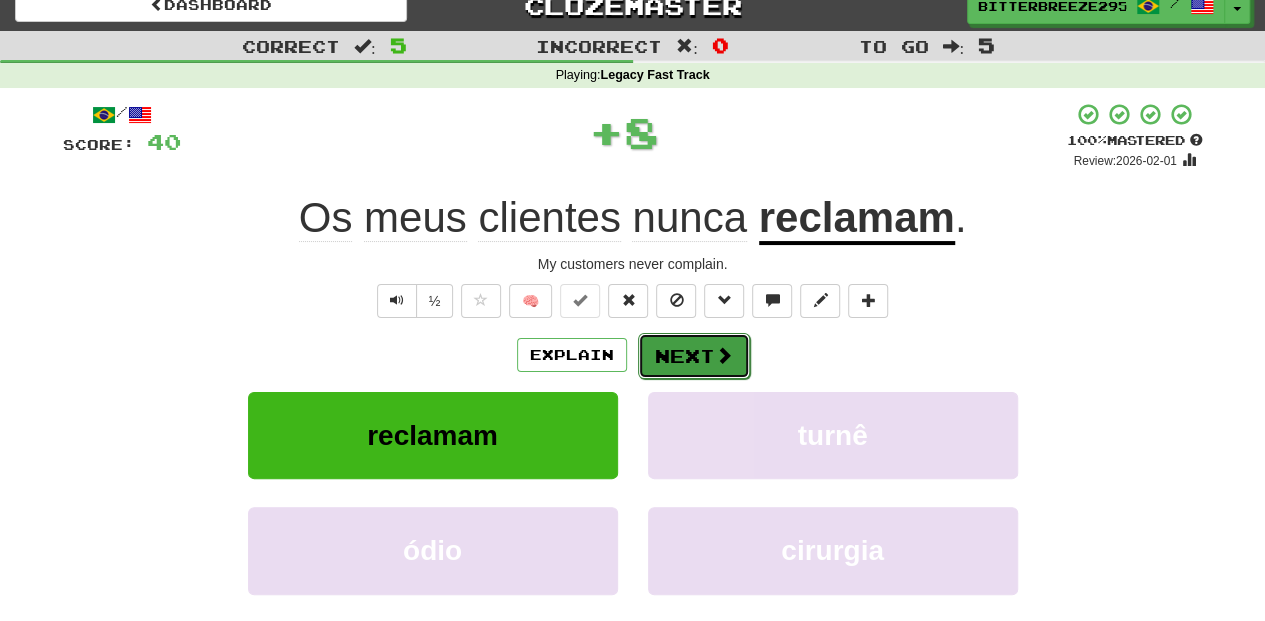 click on "Next" at bounding box center (694, 356) 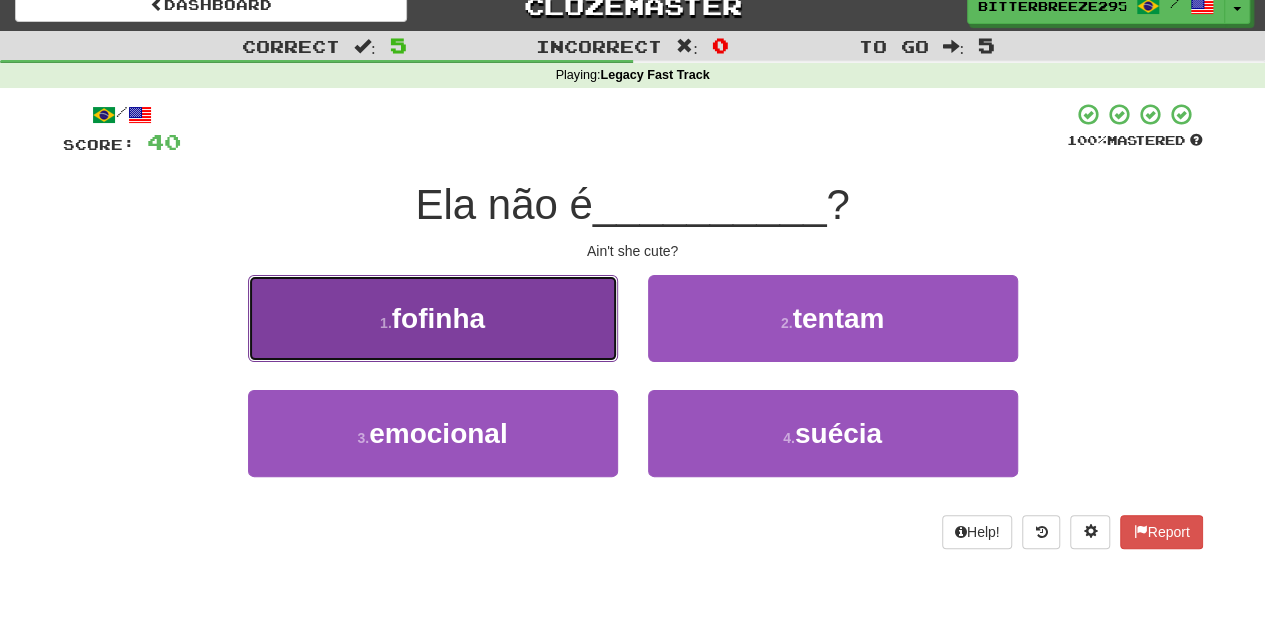 click on "1 .  fofinha" at bounding box center [433, 318] 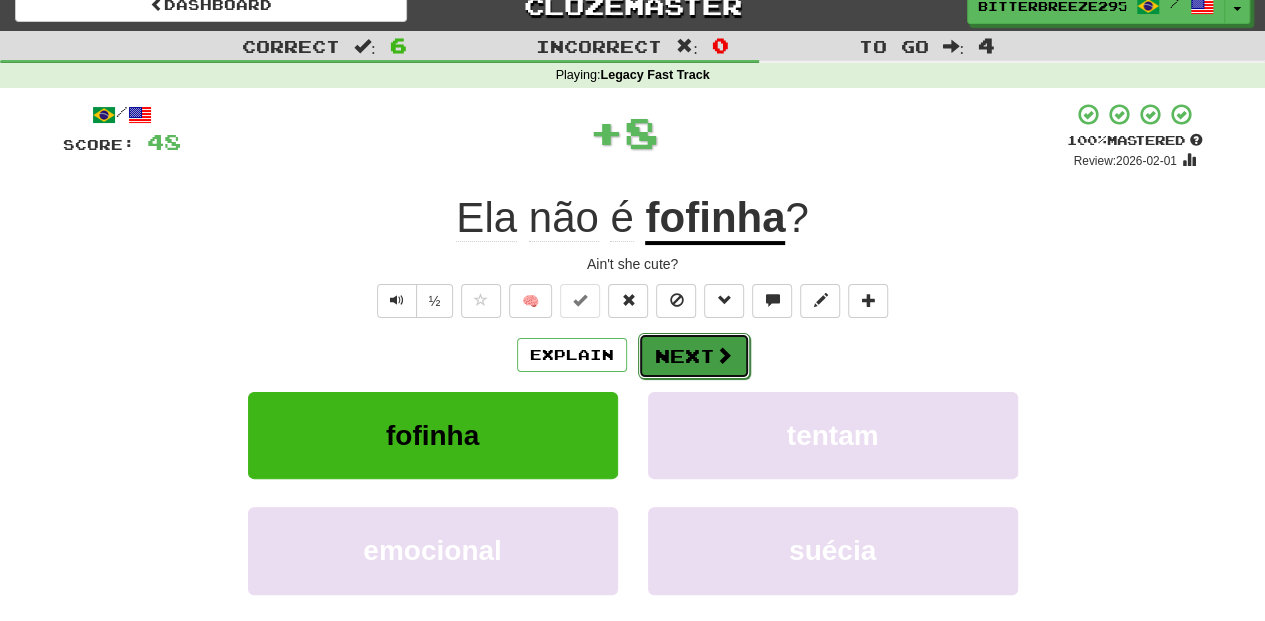 click on "Next" at bounding box center (694, 356) 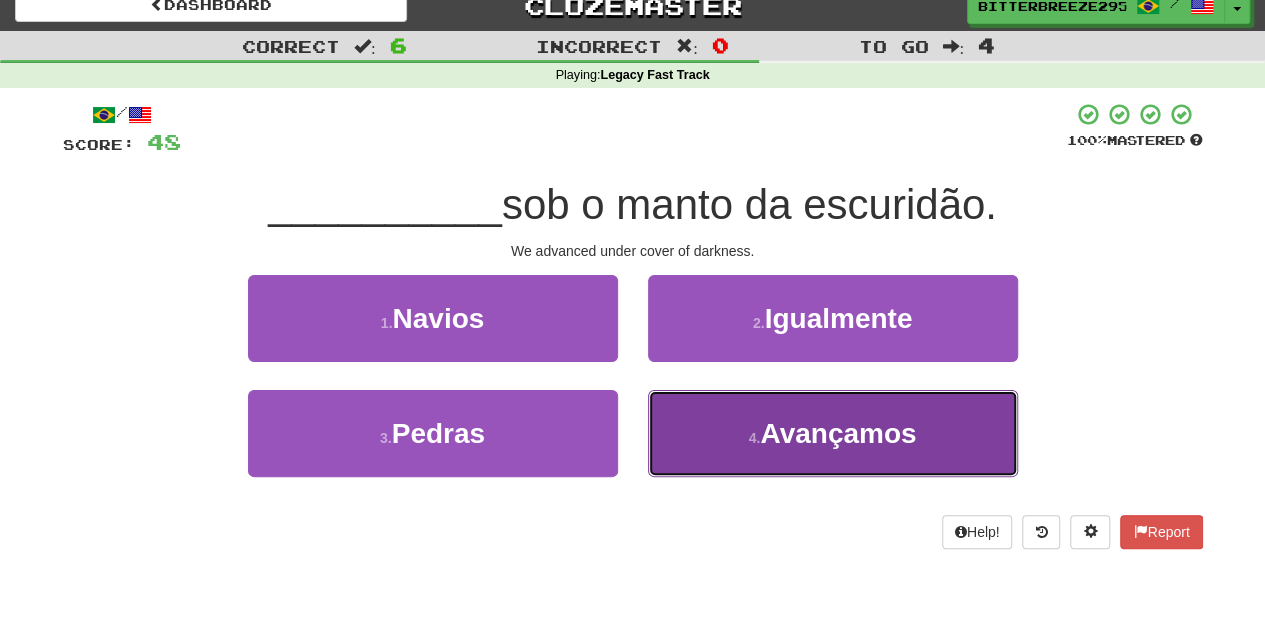 click on "4 .  Avançamos" at bounding box center [833, 433] 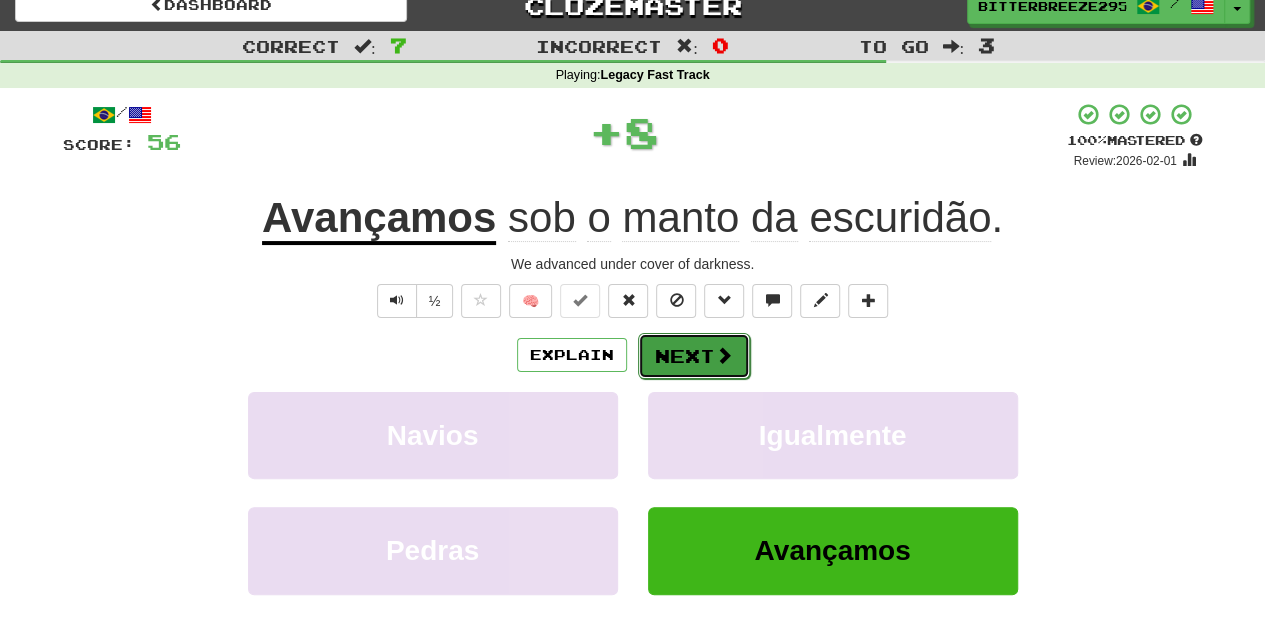 click on "Next" at bounding box center (694, 356) 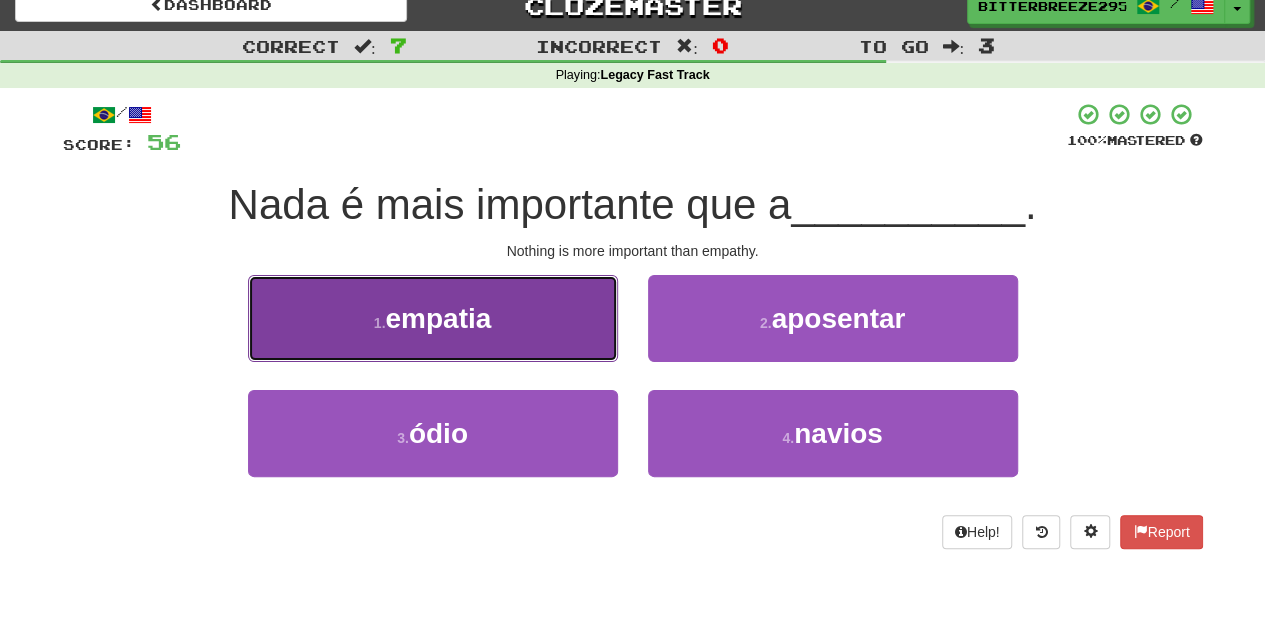 click on "1 .  empatia" at bounding box center (433, 318) 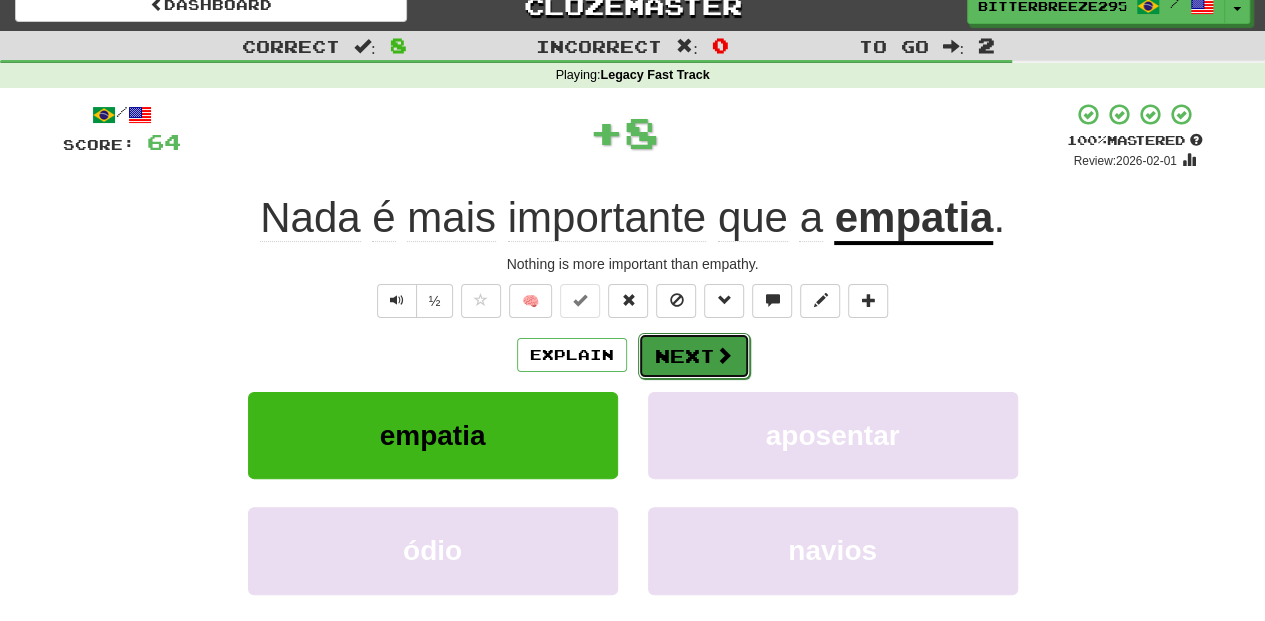 click on "Next" at bounding box center (694, 356) 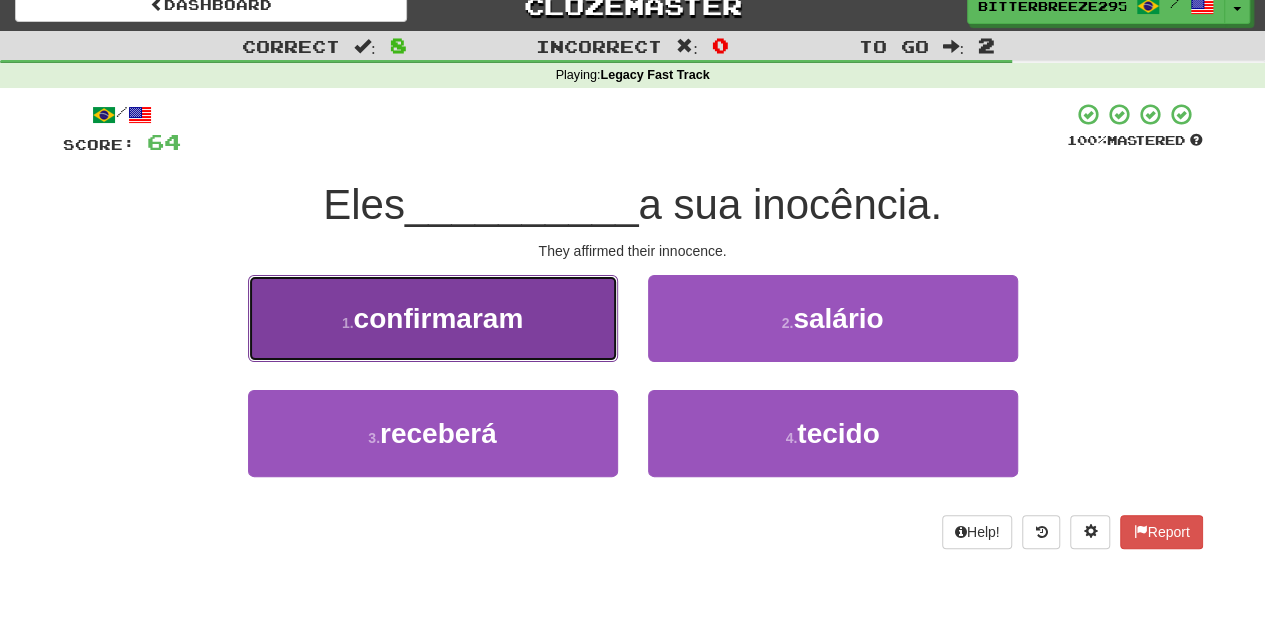 click on "1 .  confirmaram" at bounding box center (433, 318) 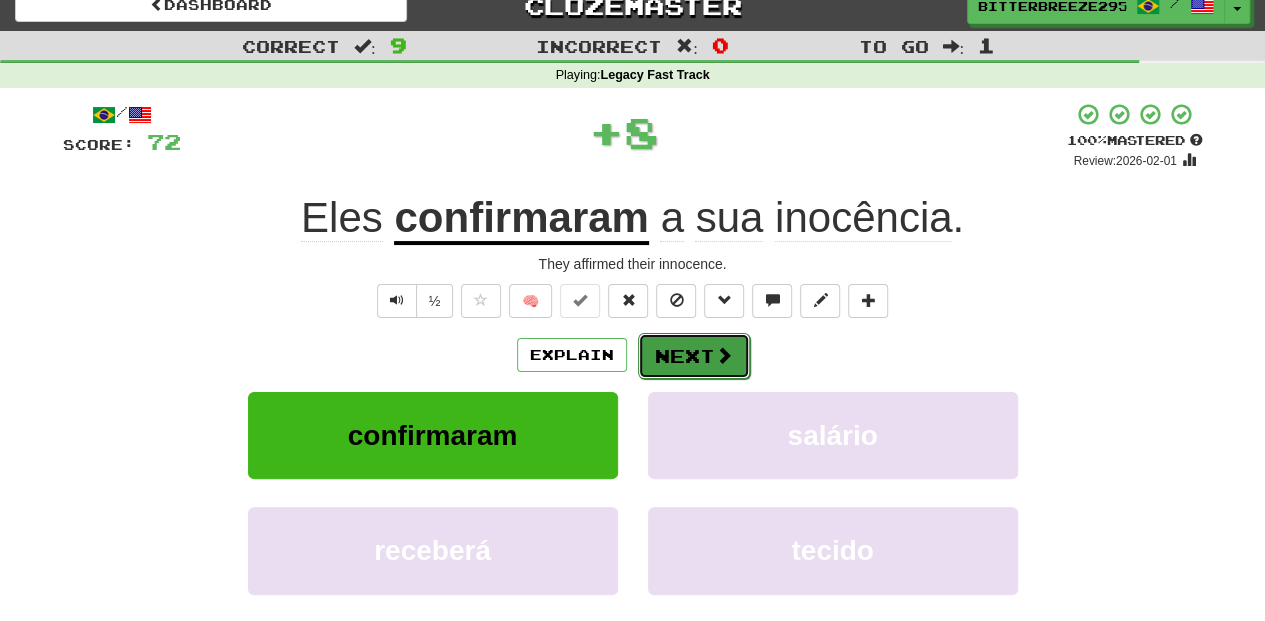 click on "Next" at bounding box center [694, 356] 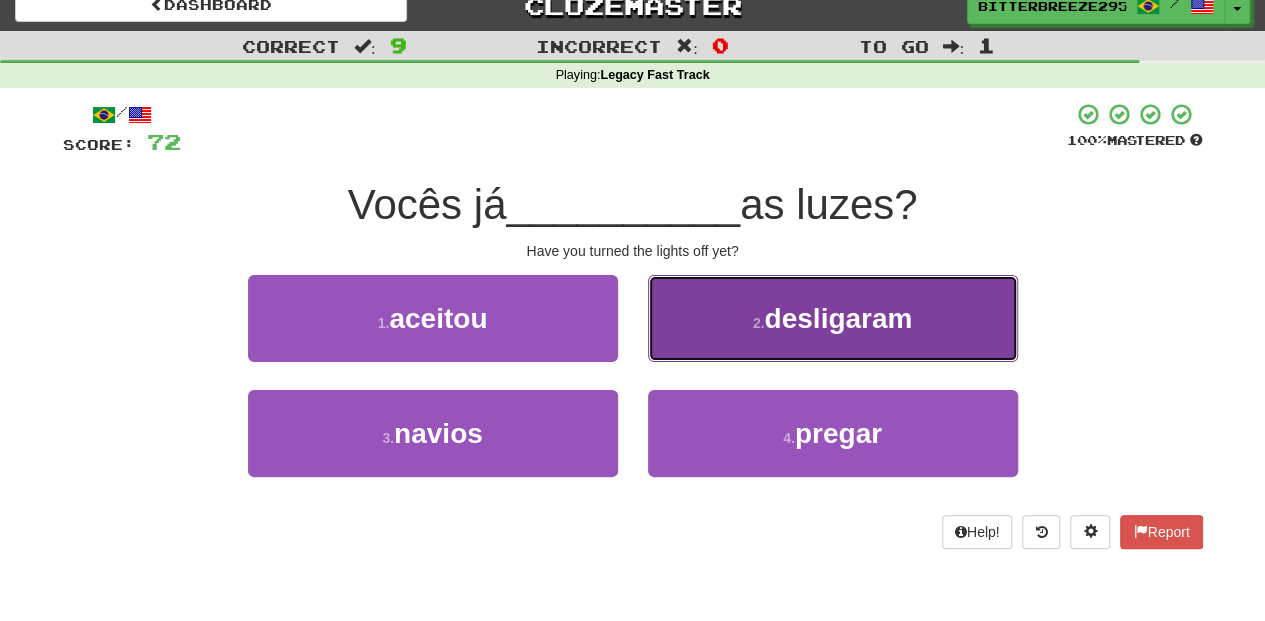 click on "2 .  desligaram" at bounding box center (833, 318) 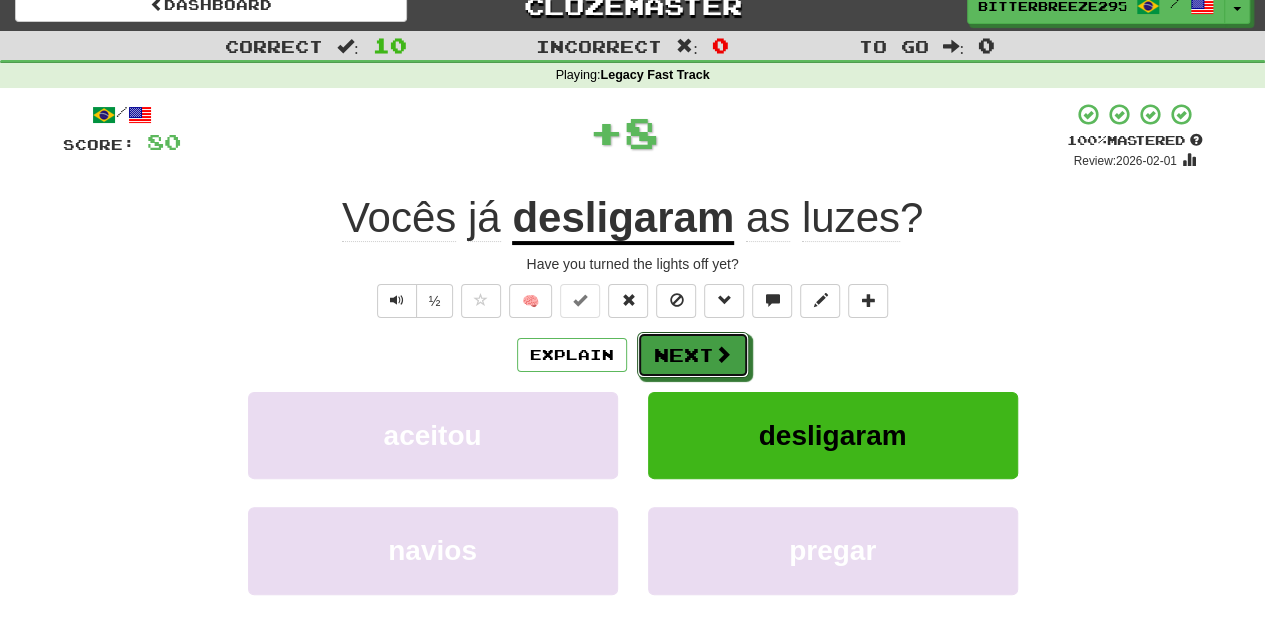 click on "Next" at bounding box center (693, 355) 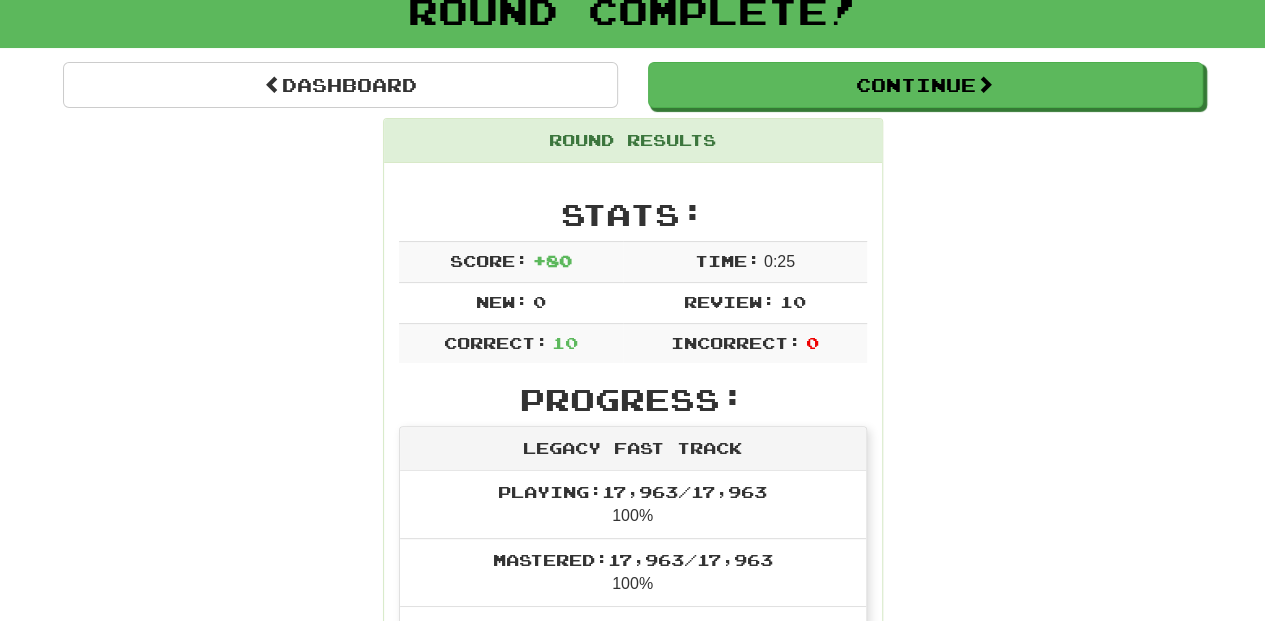 scroll, scrollTop: 87, scrollLeft: 0, axis: vertical 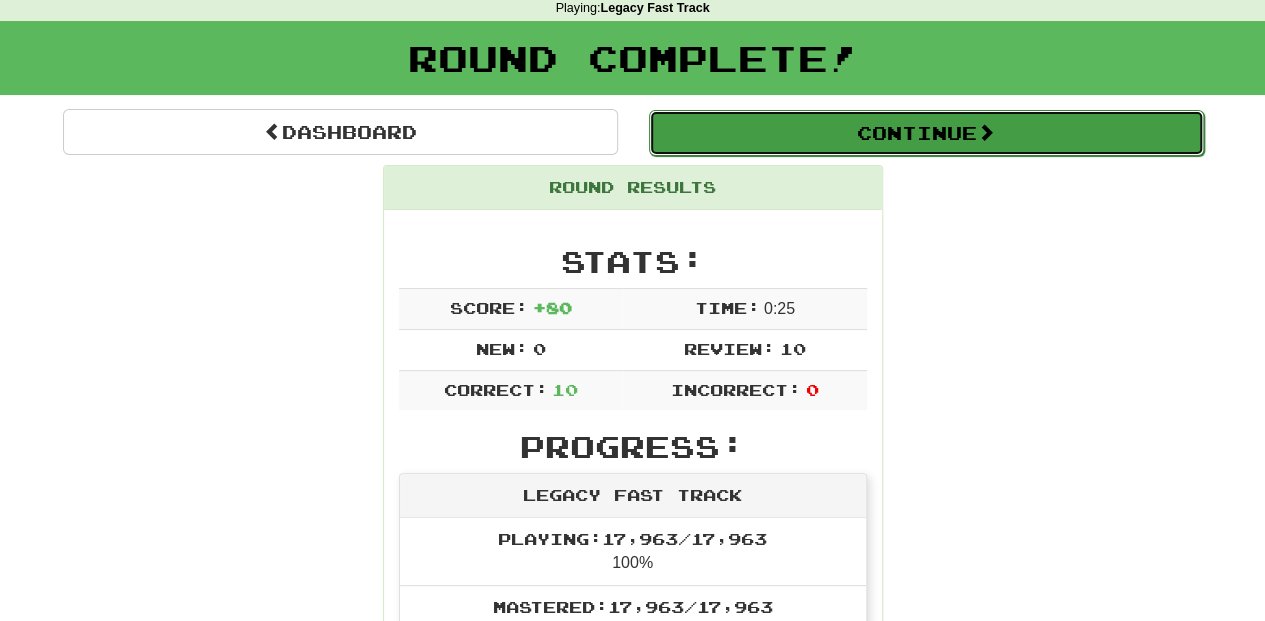 click on "Continue" at bounding box center (926, 133) 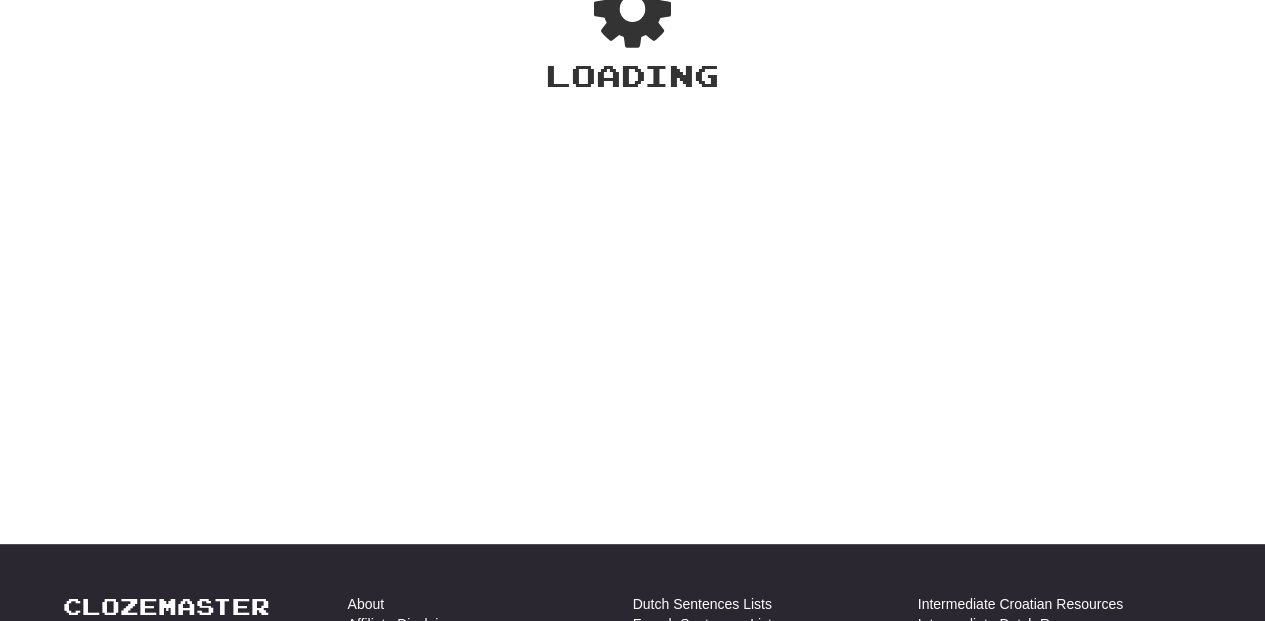 scroll, scrollTop: 87, scrollLeft: 0, axis: vertical 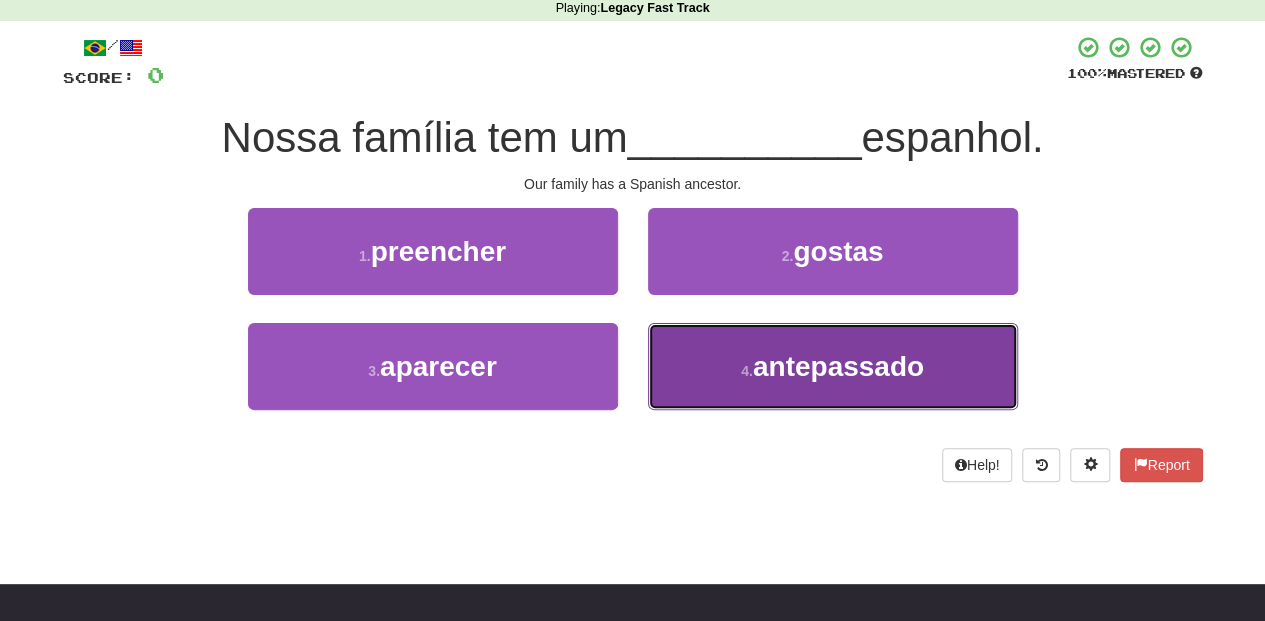 click on "4 .  antepassado" at bounding box center (833, 366) 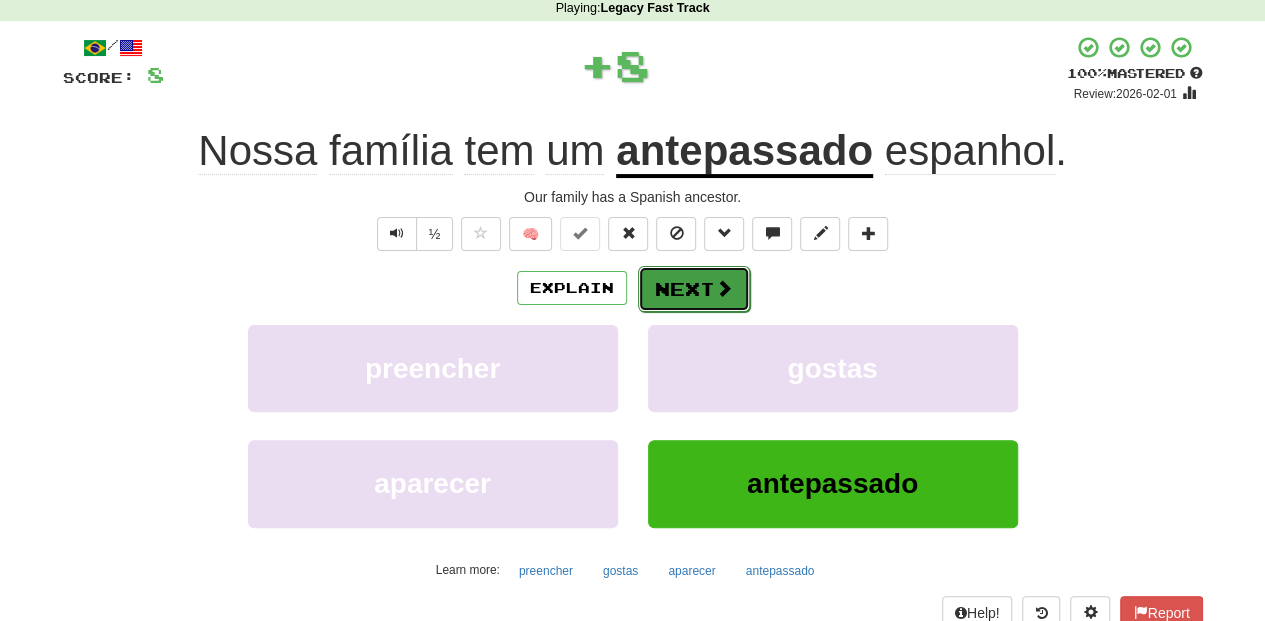 click on "Next" at bounding box center (694, 289) 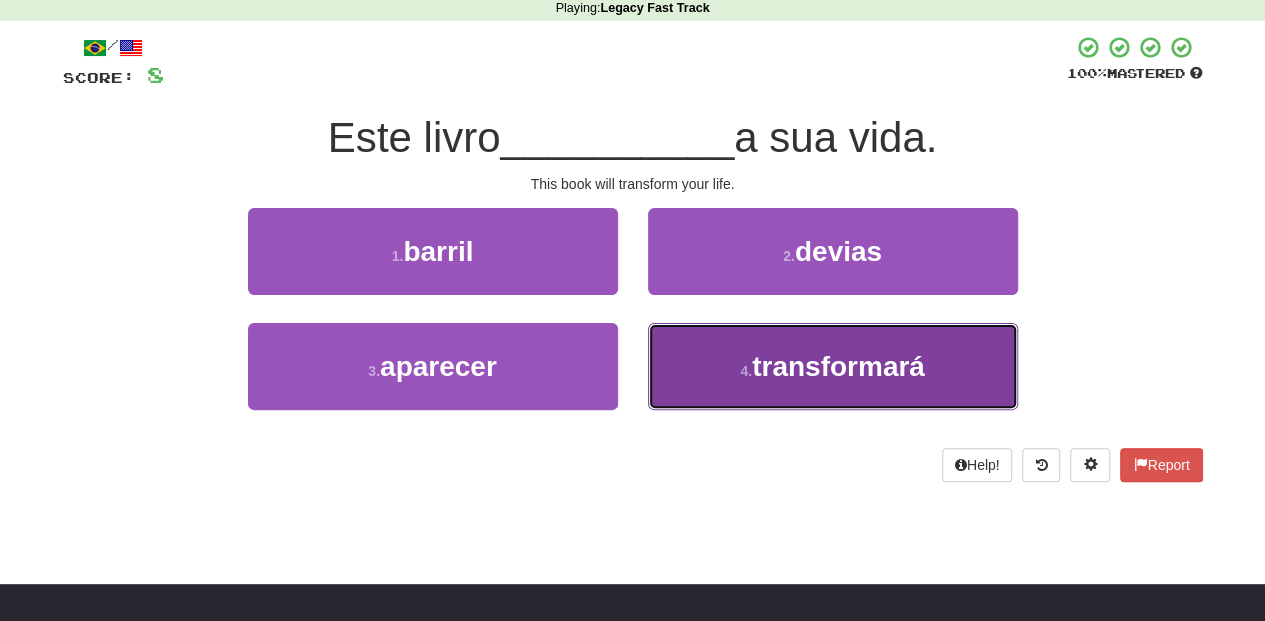 click on "4 .  transformará" at bounding box center (833, 366) 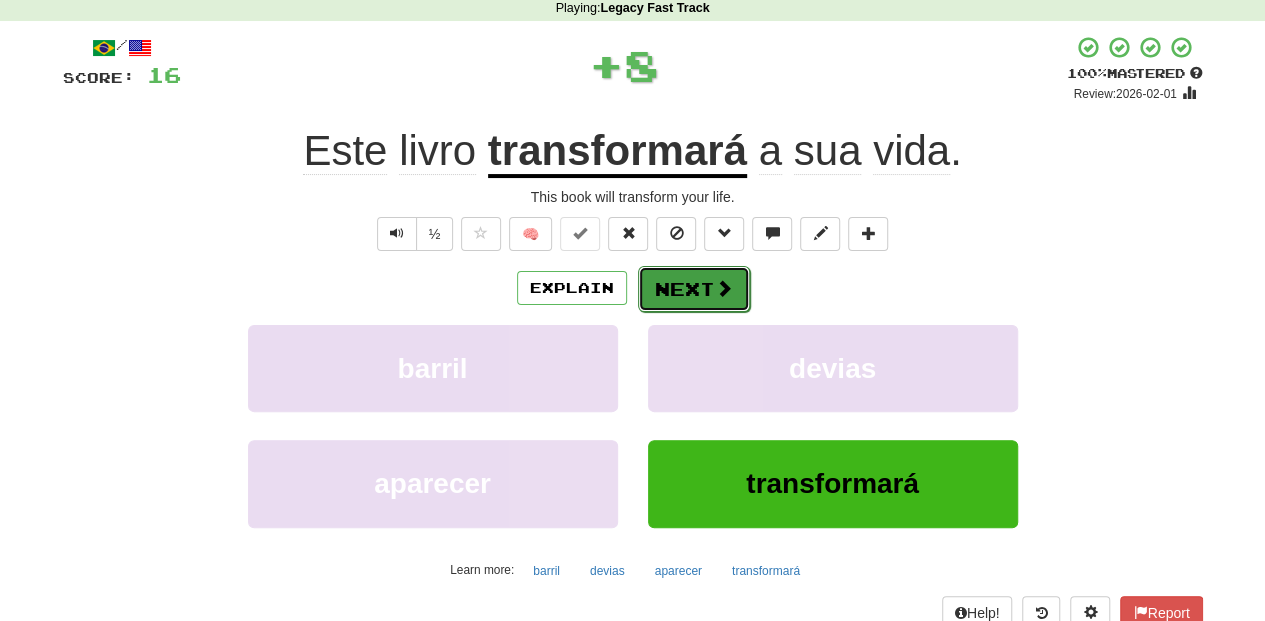 click on "Next" at bounding box center [694, 289] 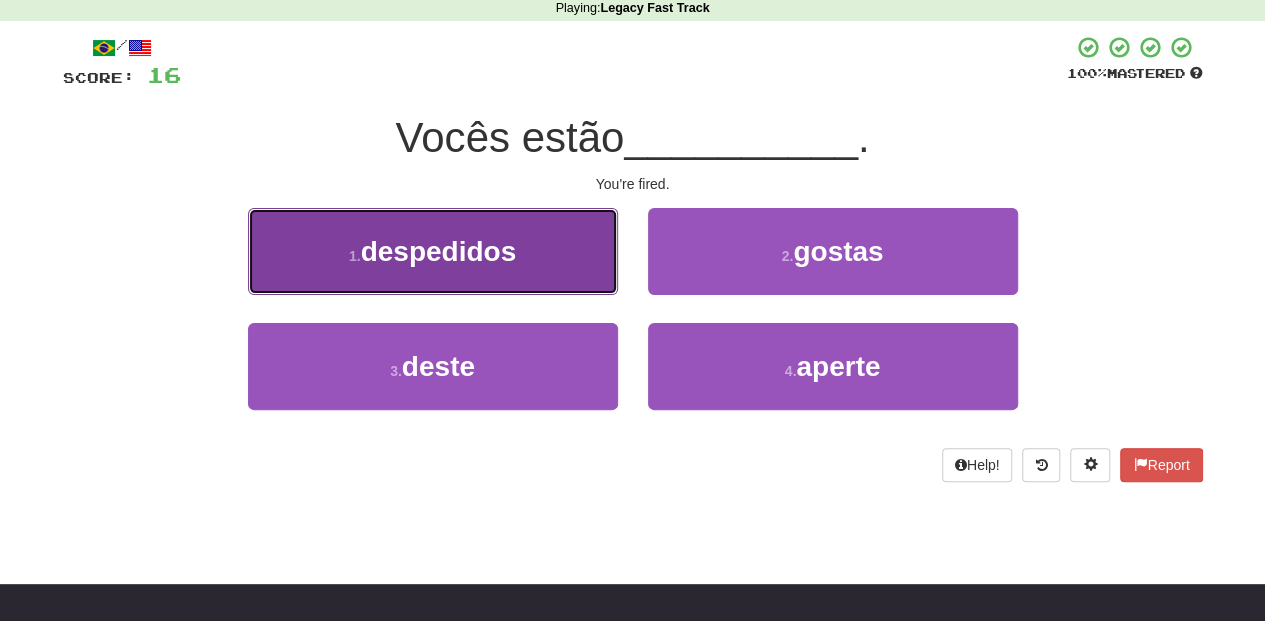 click on "1 .  despedidos" at bounding box center (433, 251) 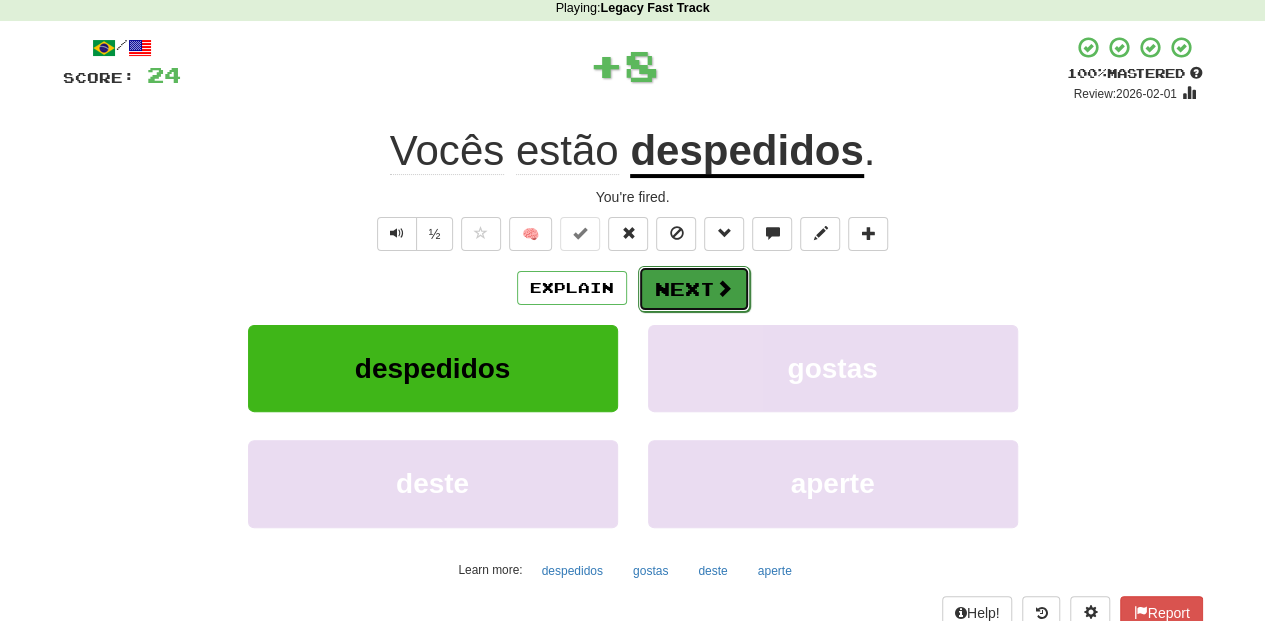 click on "Next" at bounding box center [694, 289] 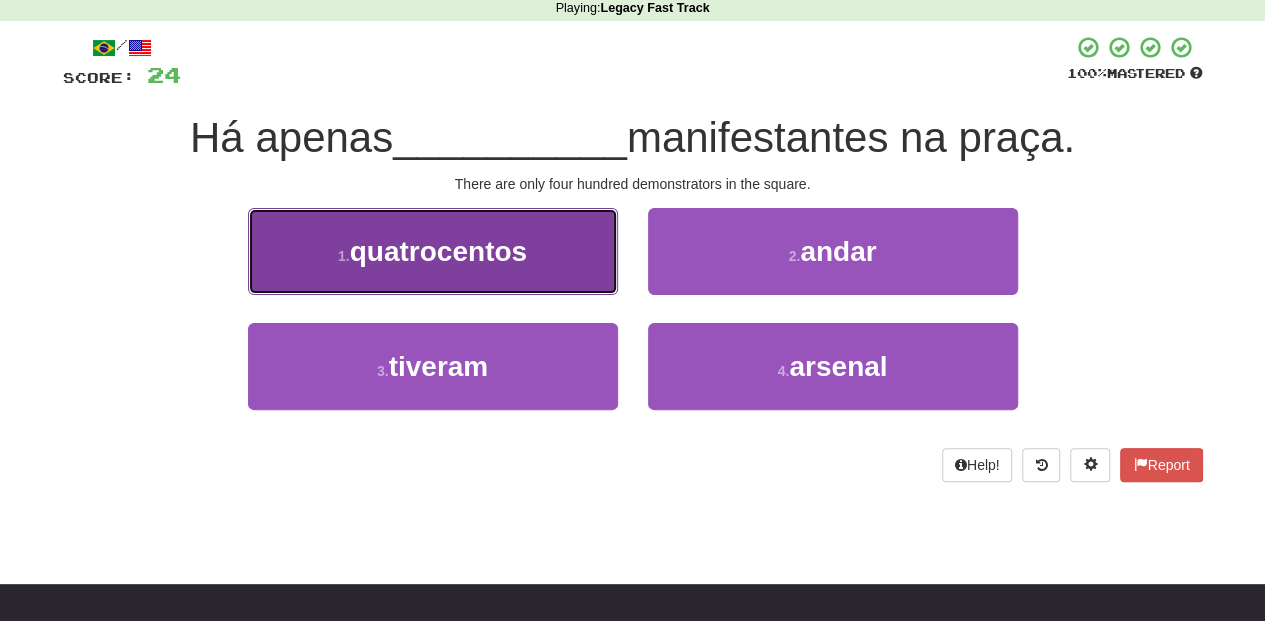 click on "1 .  quatrocentos" at bounding box center [433, 251] 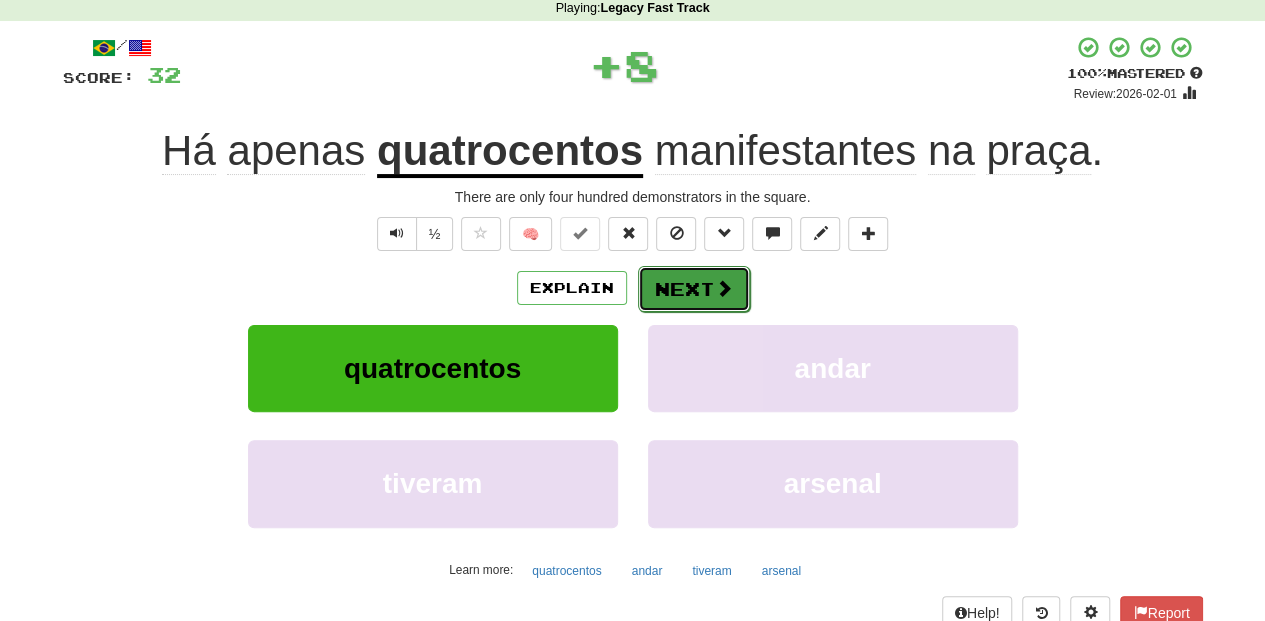 click on "Next" at bounding box center [694, 289] 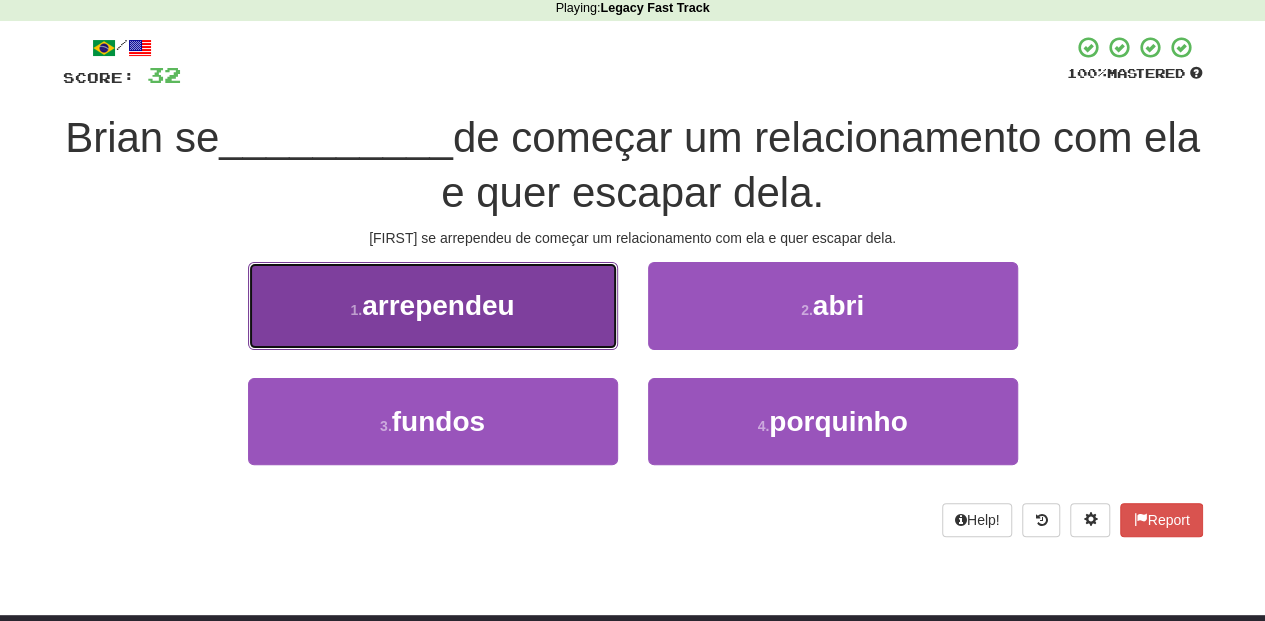 click on "1 .  arrependeu" at bounding box center (433, 305) 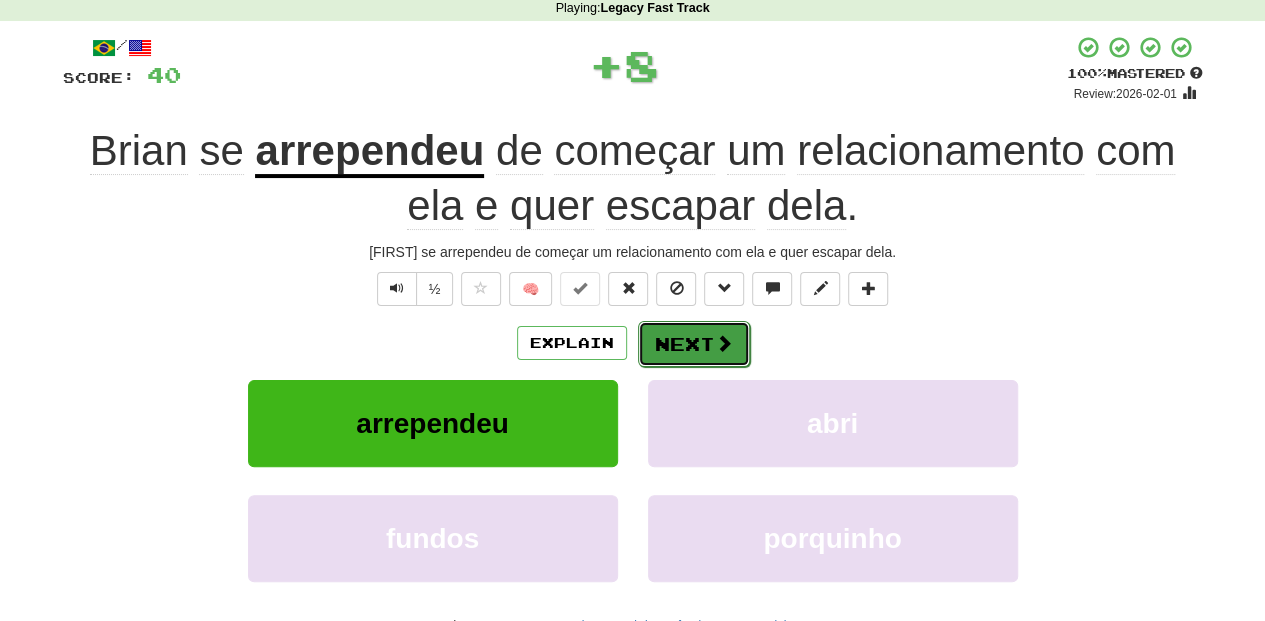 click on "Next" at bounding box center (694, 344) 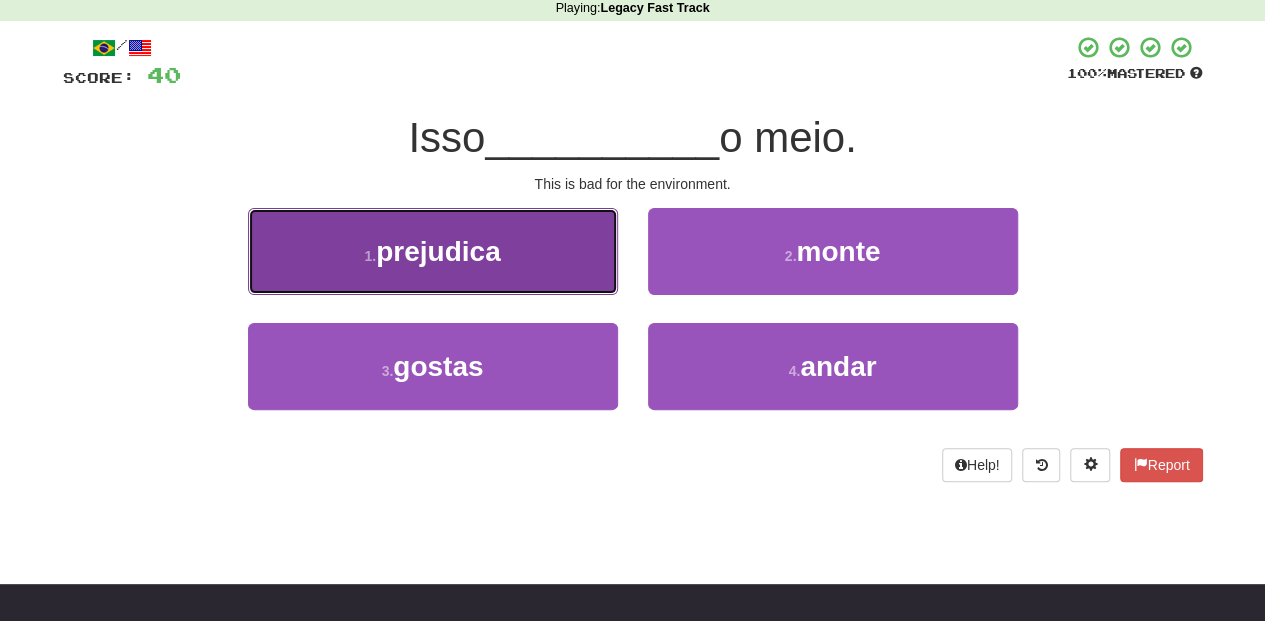 click on "1 .  prejudica" at bounding box center [433, 251] 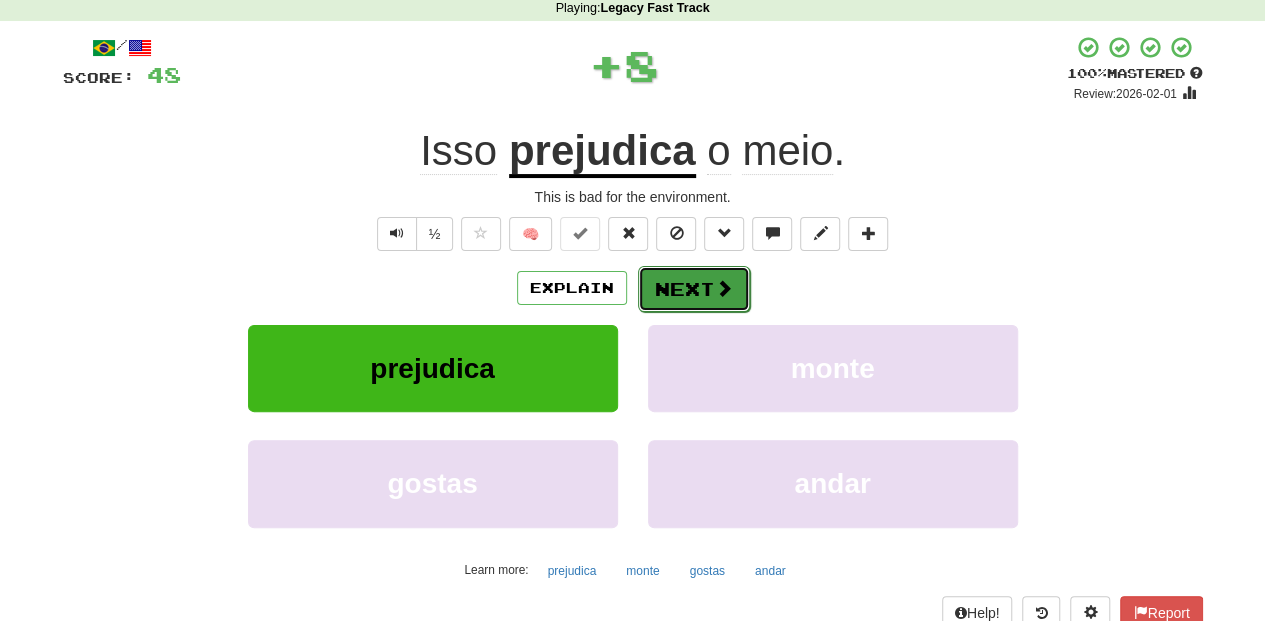 click on "Next" at bounding box center [694, 289] 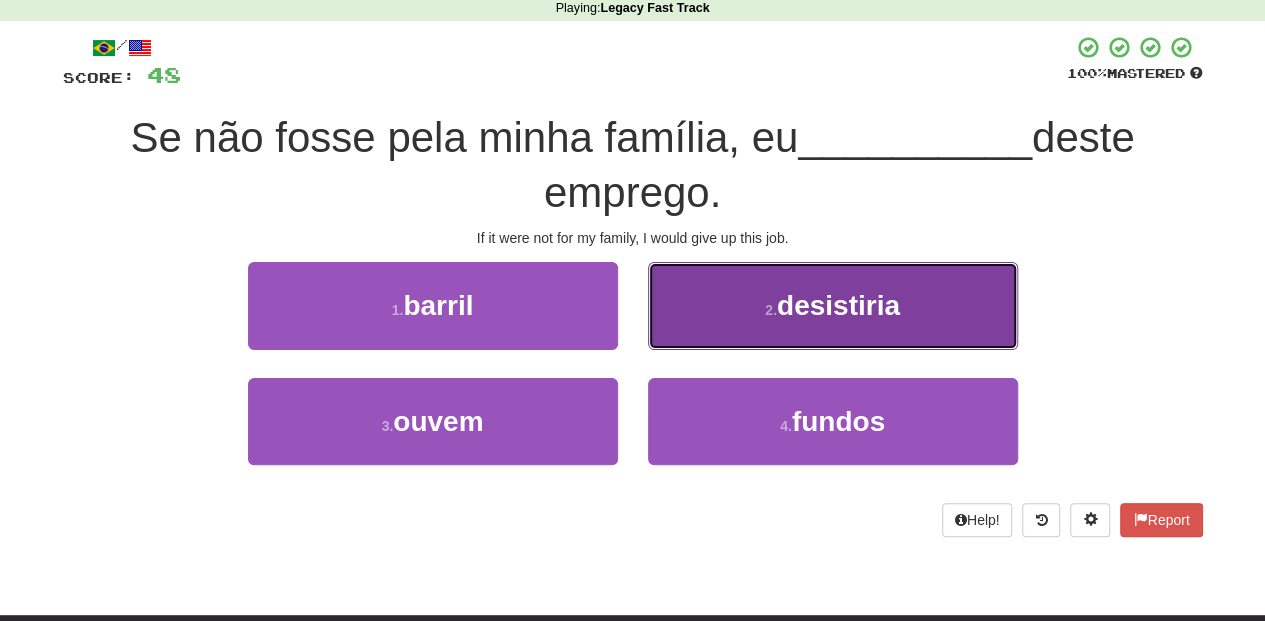 click on "2 .  desistiria" at bounding box center [833, 305] 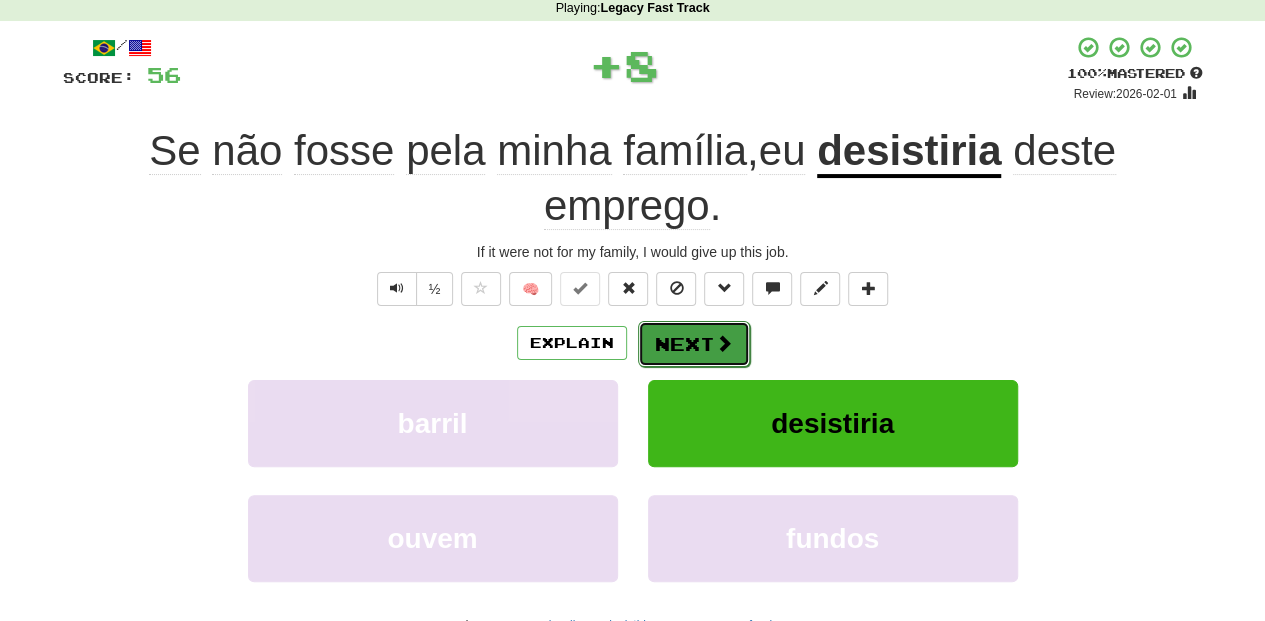click on "Next" at bounding box center (694, 344) 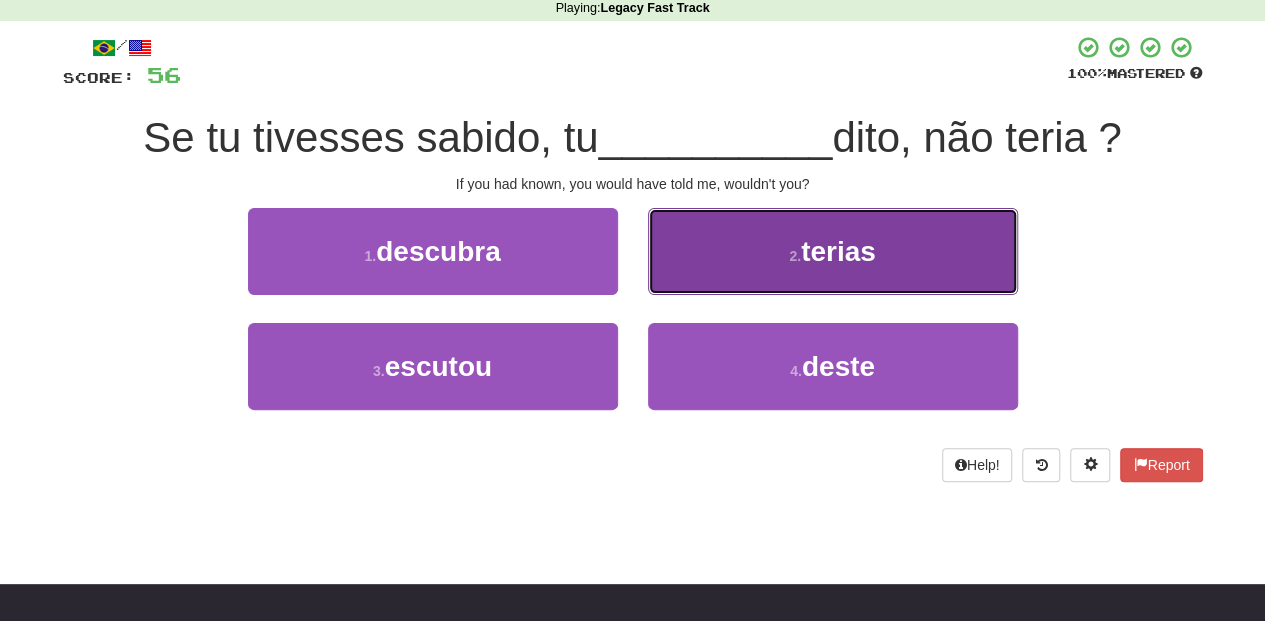 click on "2 .  terias" at bounding box center (833, 251) 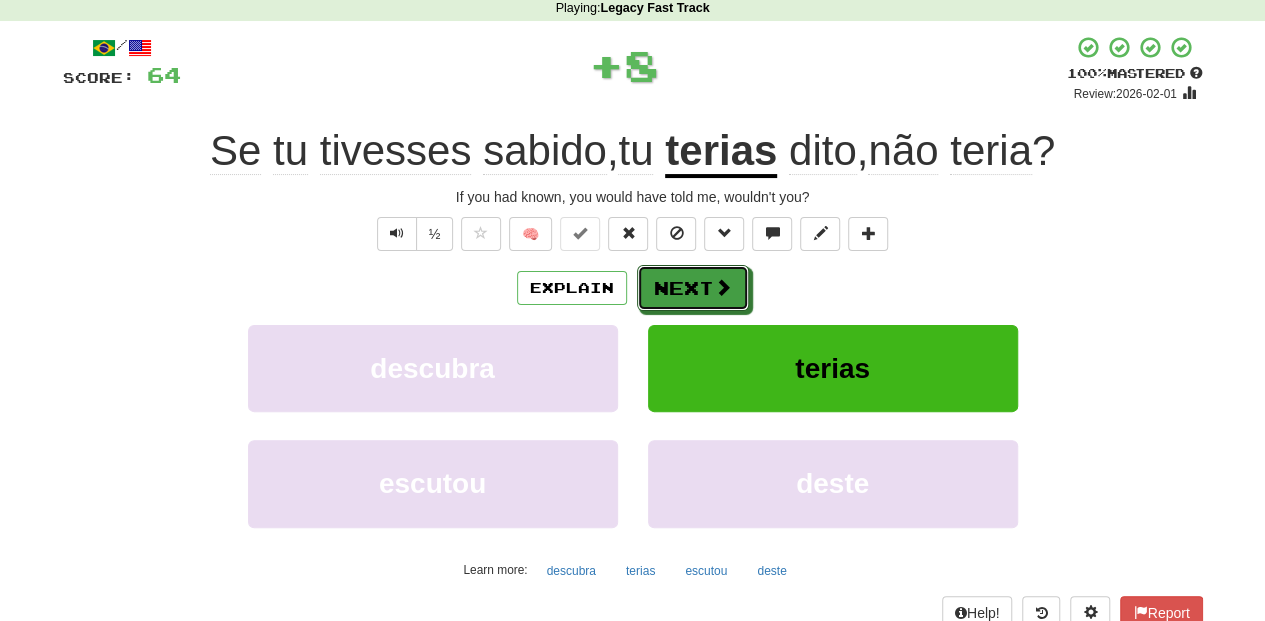 click on "Next" at bounding box center [693, 288] 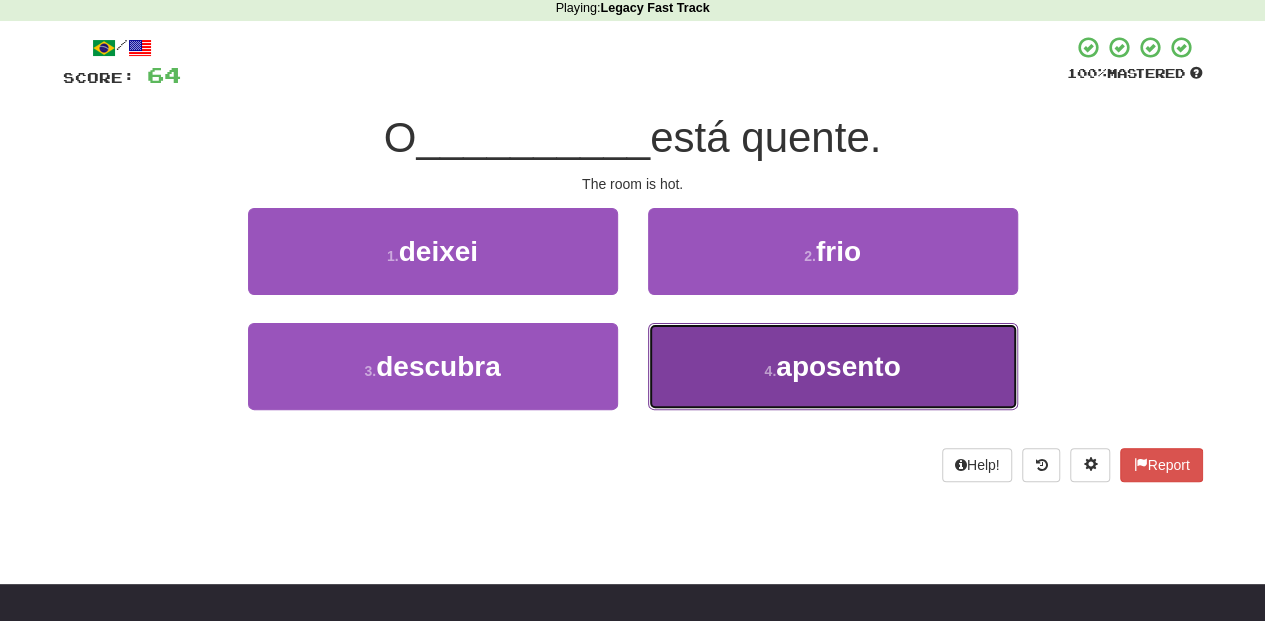 click on "4 .  aposento" at bounding box center [833, 366] 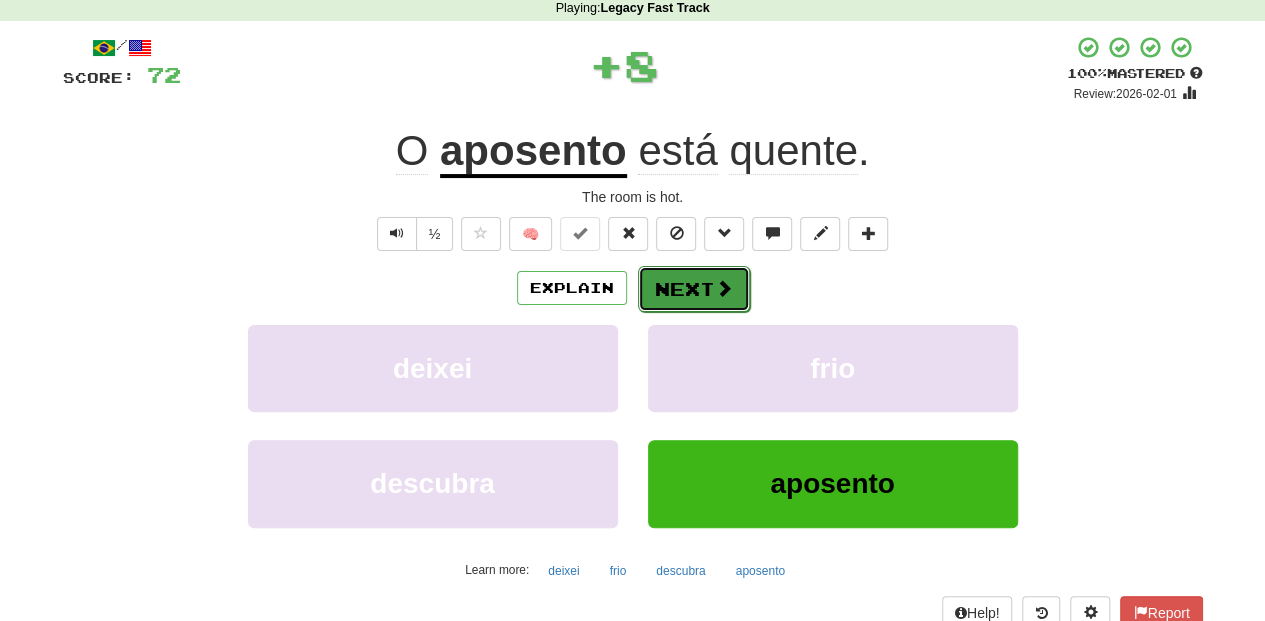 click on "Next" at bounding box center [694, 289] 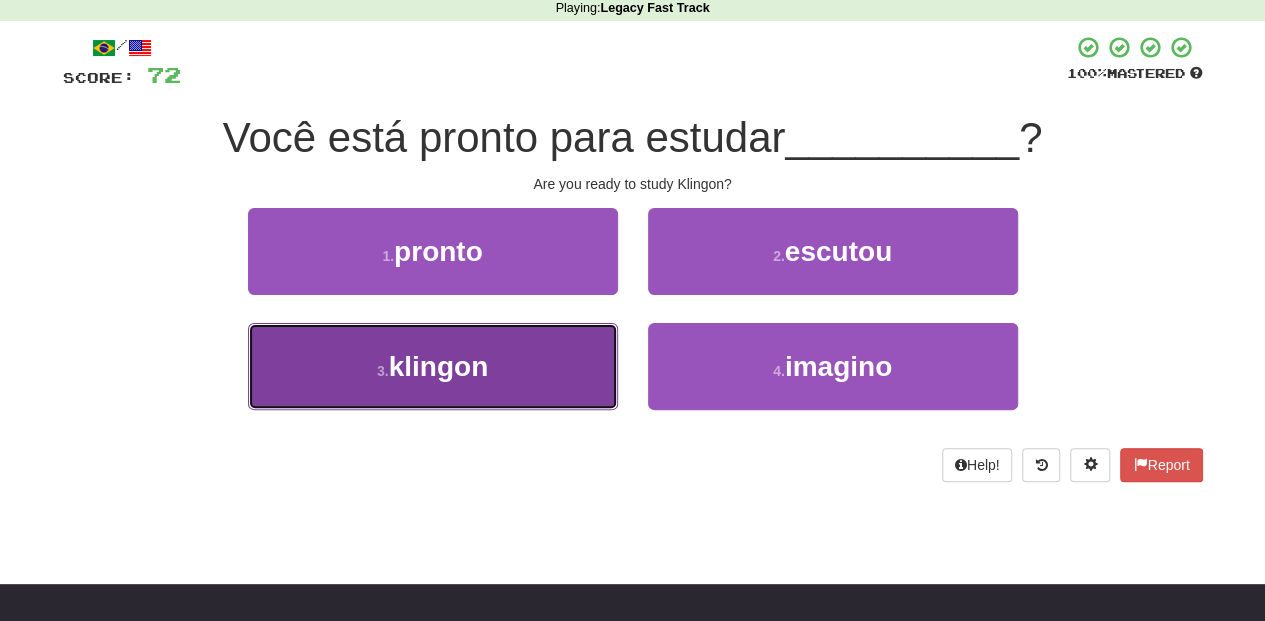 click on "3 .  klingon" at bounding box center [433, 366] 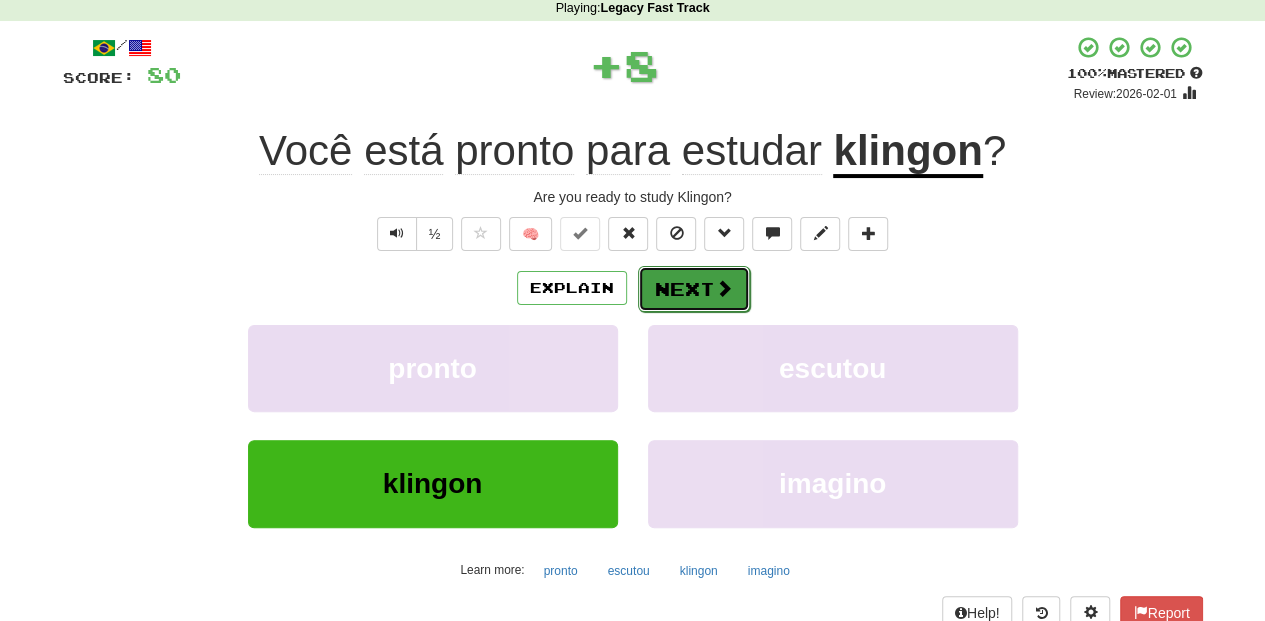click on "Next" at bounding box center [694, 289] 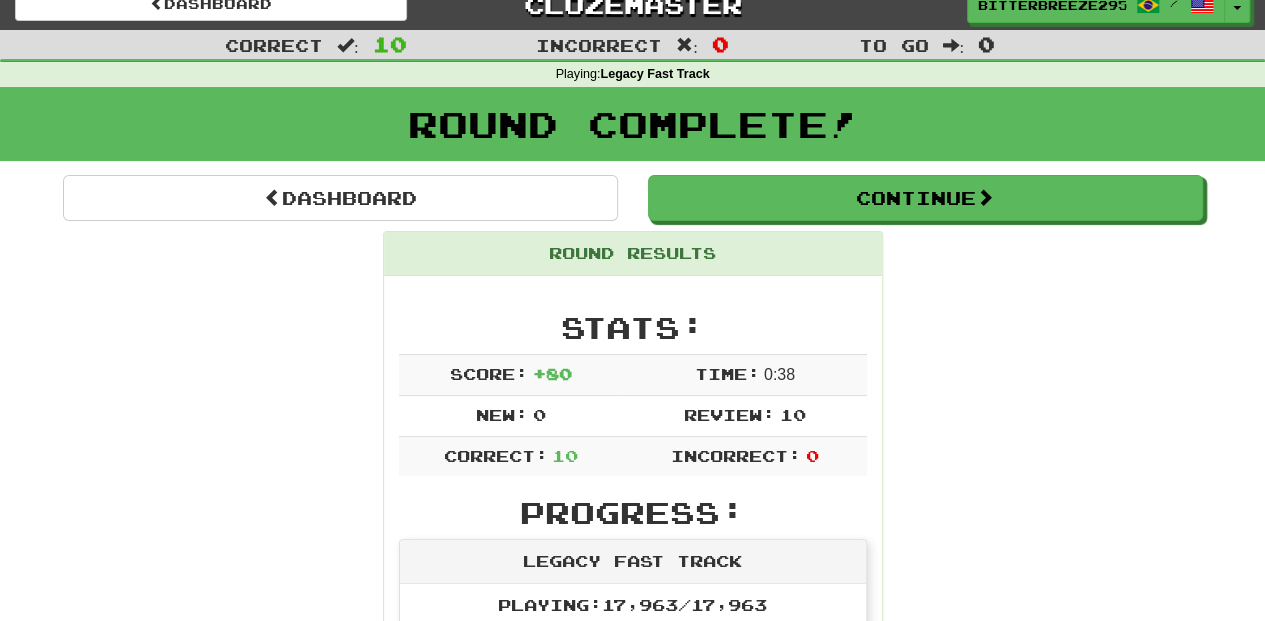 scroll, scrollTop: 20, scrollLeft: 0, axis: vertical 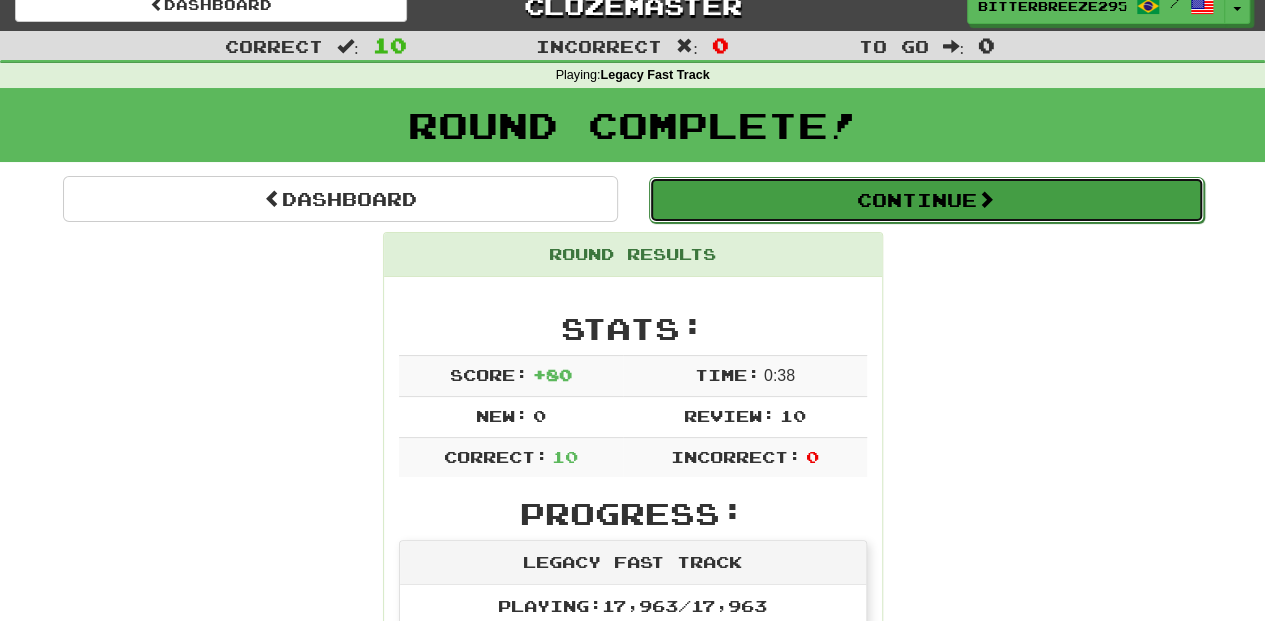 click on "Continue" at bounding box center [926, 200] 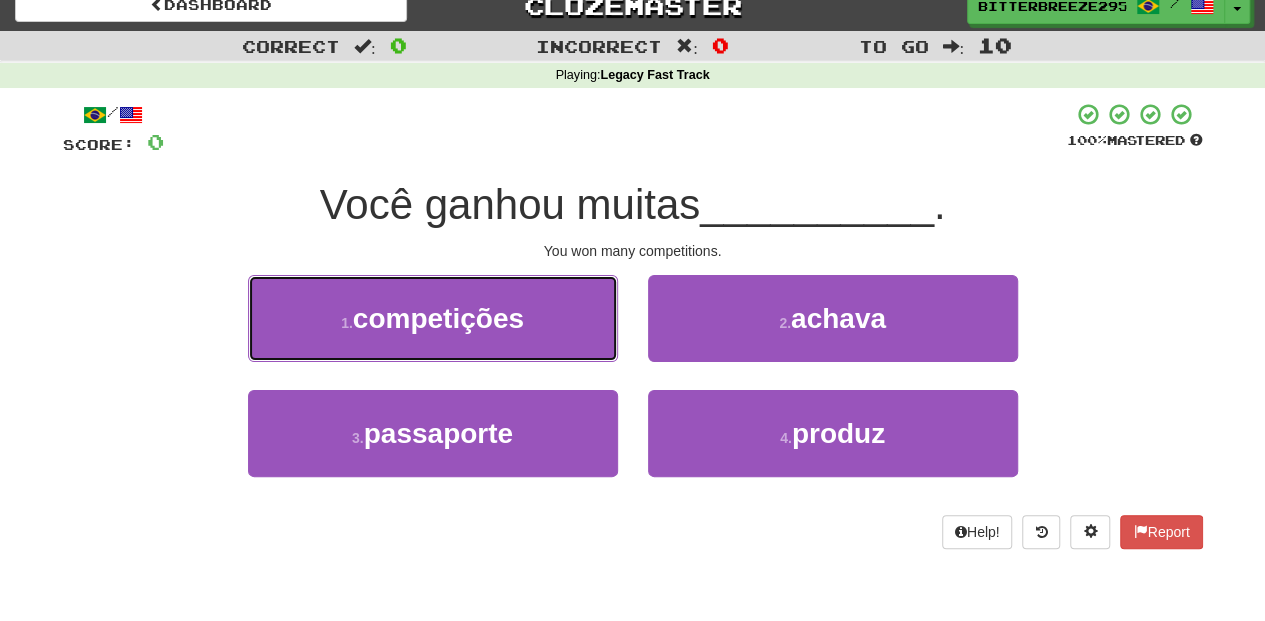 click on "1 .  competições" at bounding box center [433, 318] 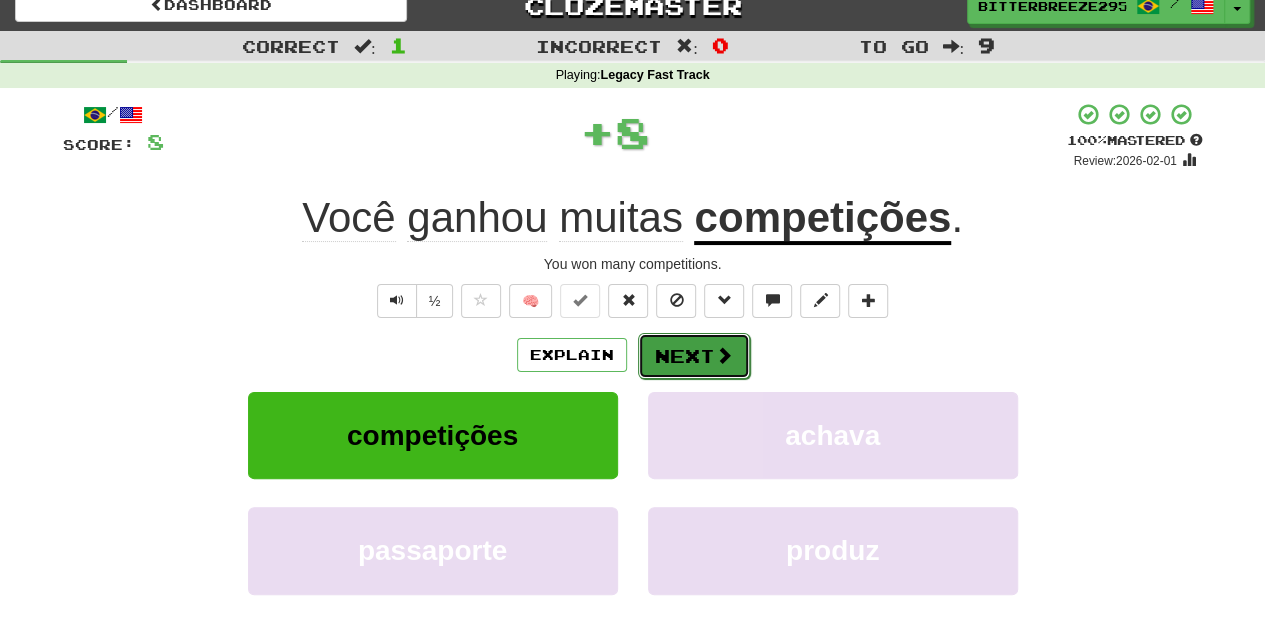 click on "Next" at bounding box center (694, 356) 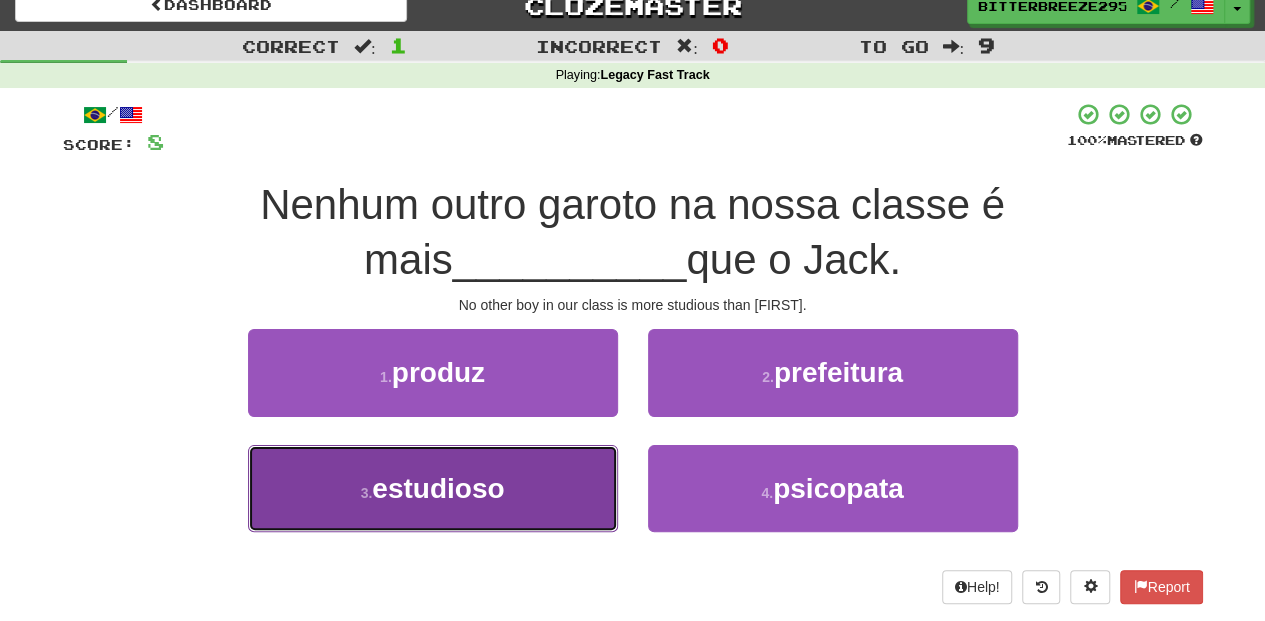 click on "3 .  estudioso" at bounding box center [433, 488] 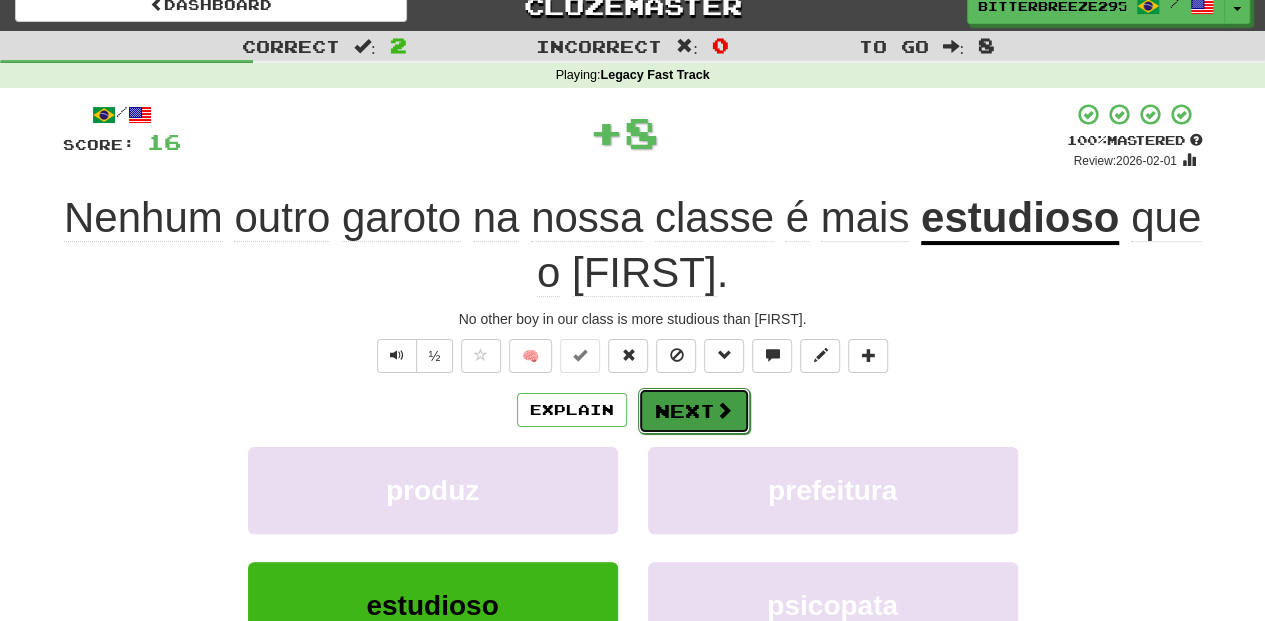 click on "Next" at bounding box center (694, 411) 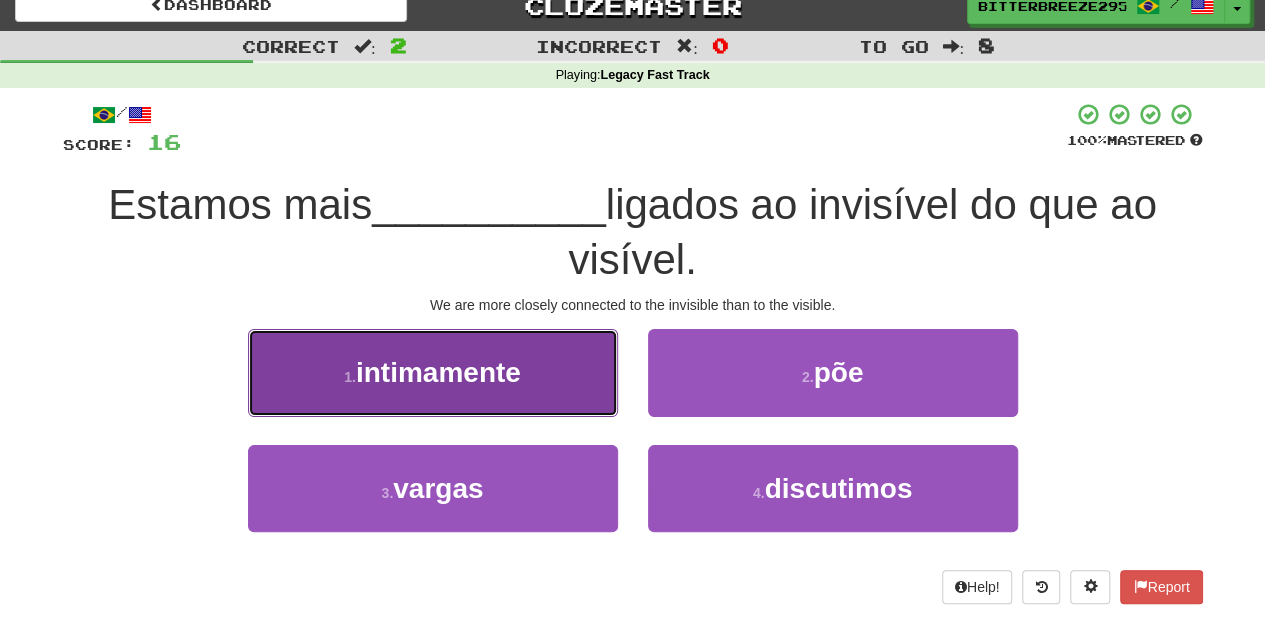 click on "1 .  intimamente" at bounding box center [433, 372] 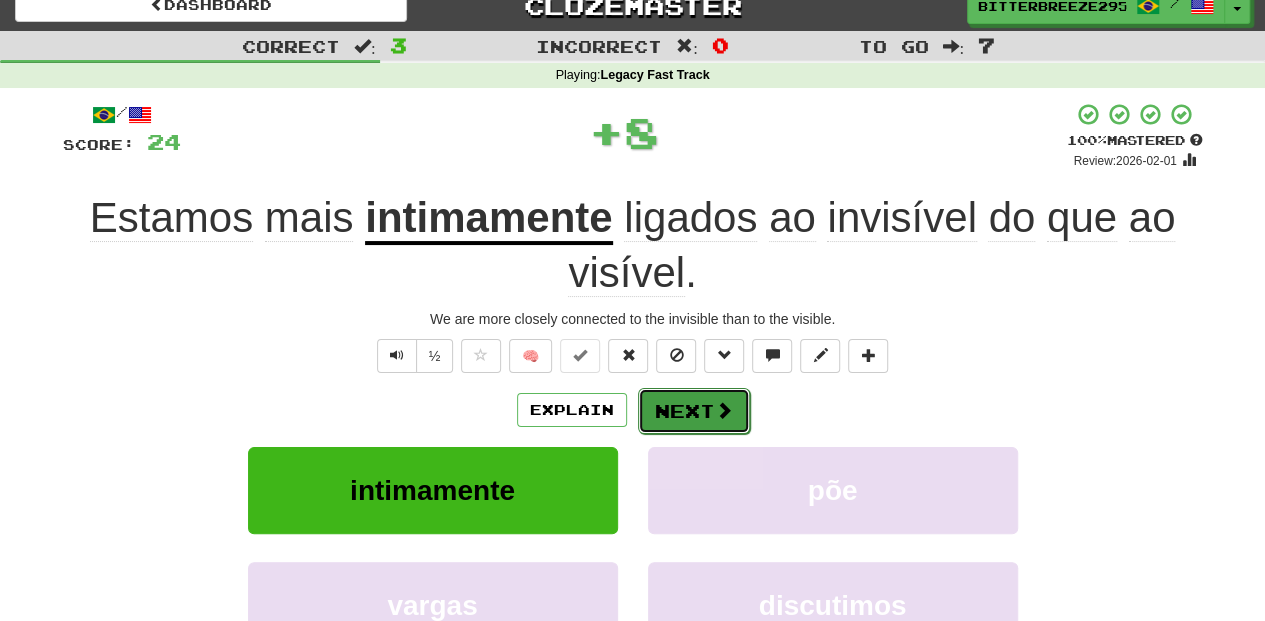 click on "Next" at bounding box center (694, 411) 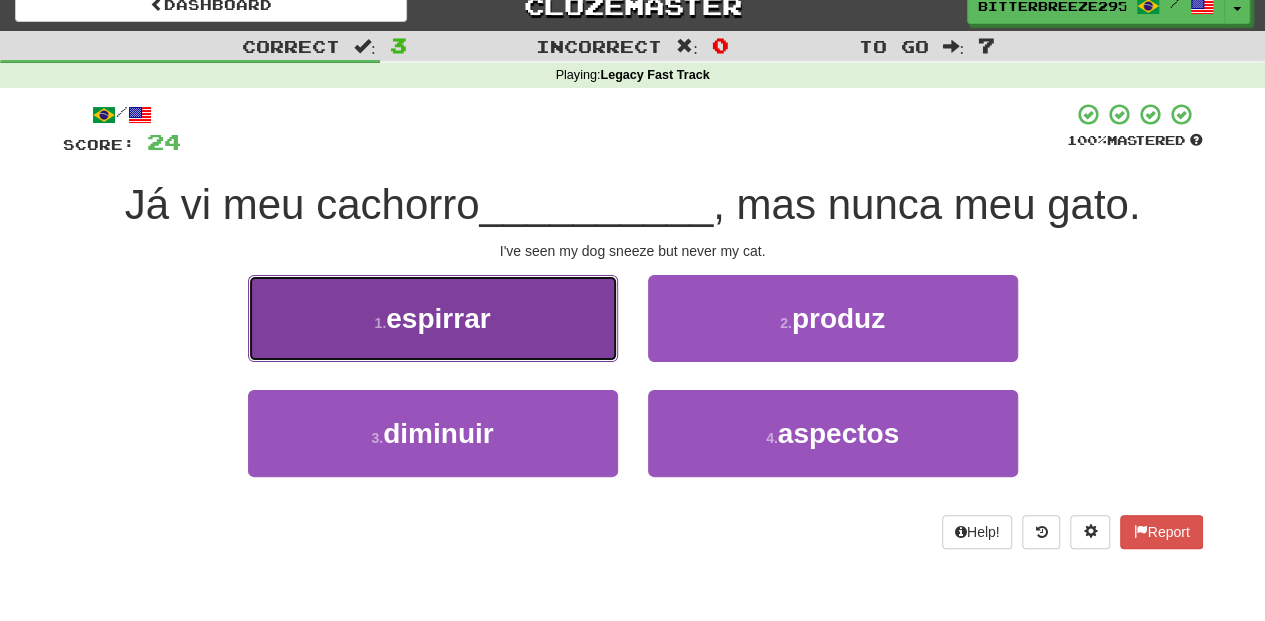 click on "1 .  espirrar" at bounding box center (433, 318) 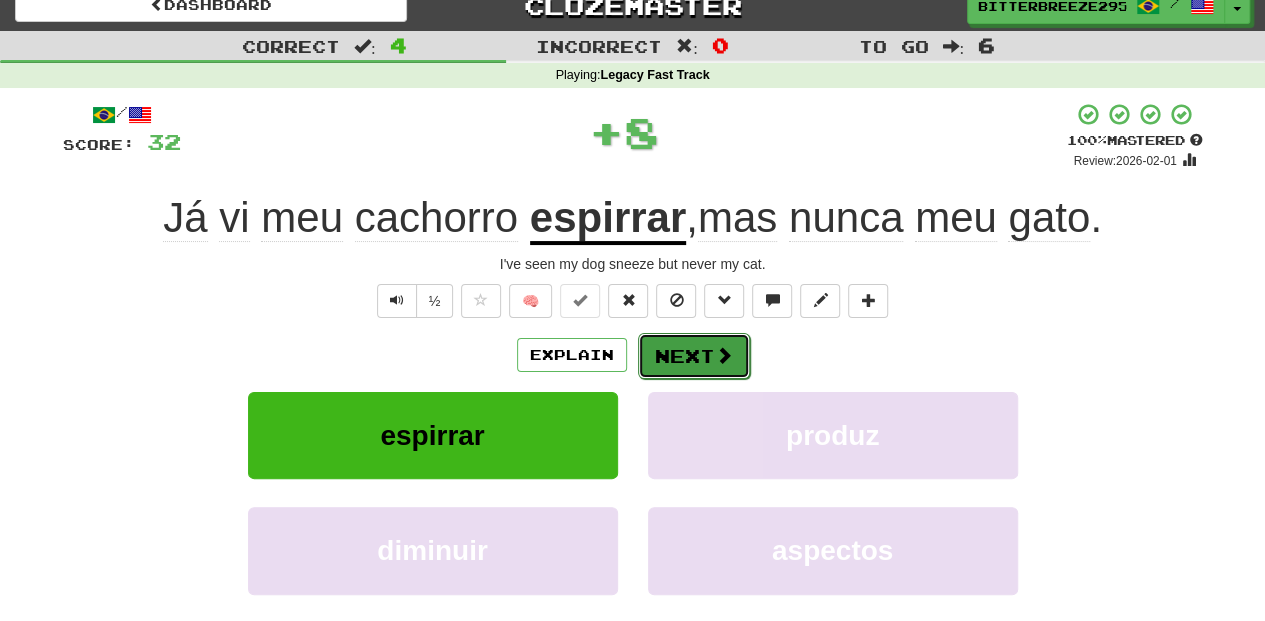 click on "Next" at bounding box center (694, 356) 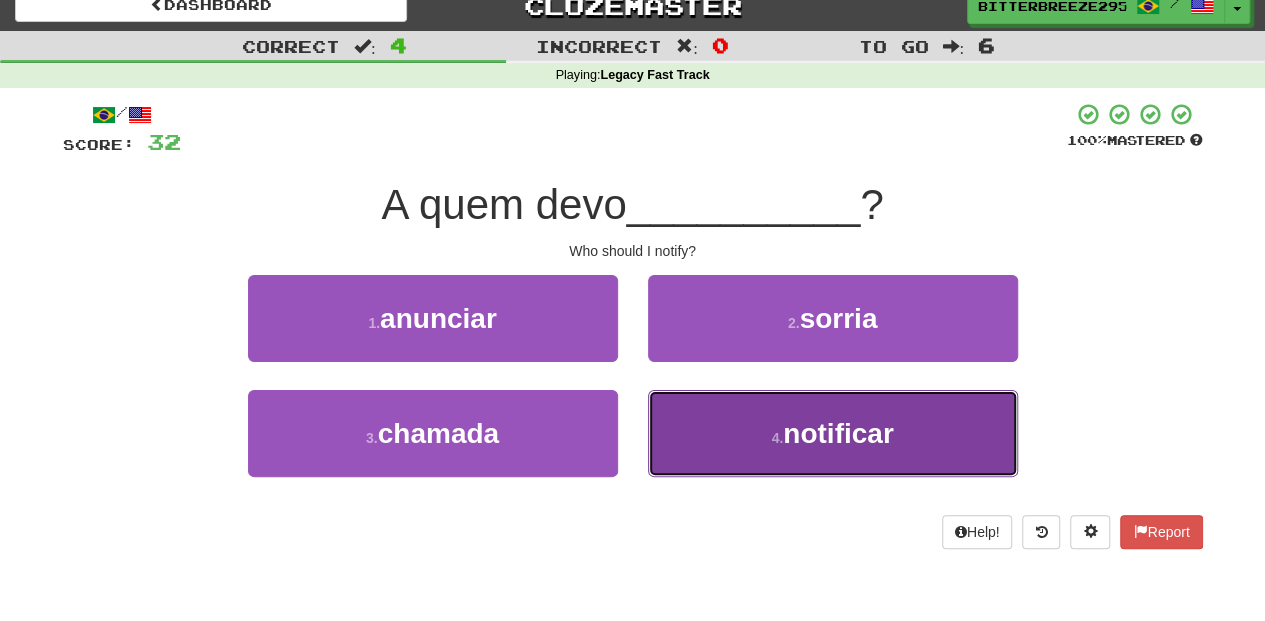 click on "4 .  notificar" at bounding box center [833, 433] 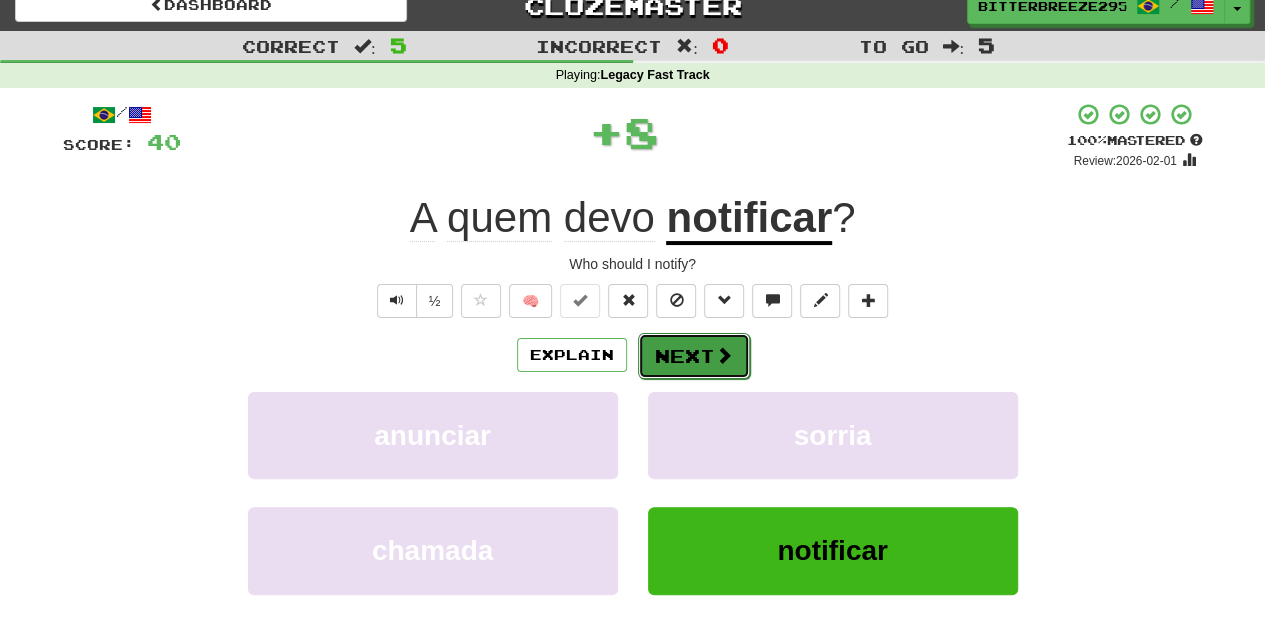 click on "Next" at bounding box center (694, 356) 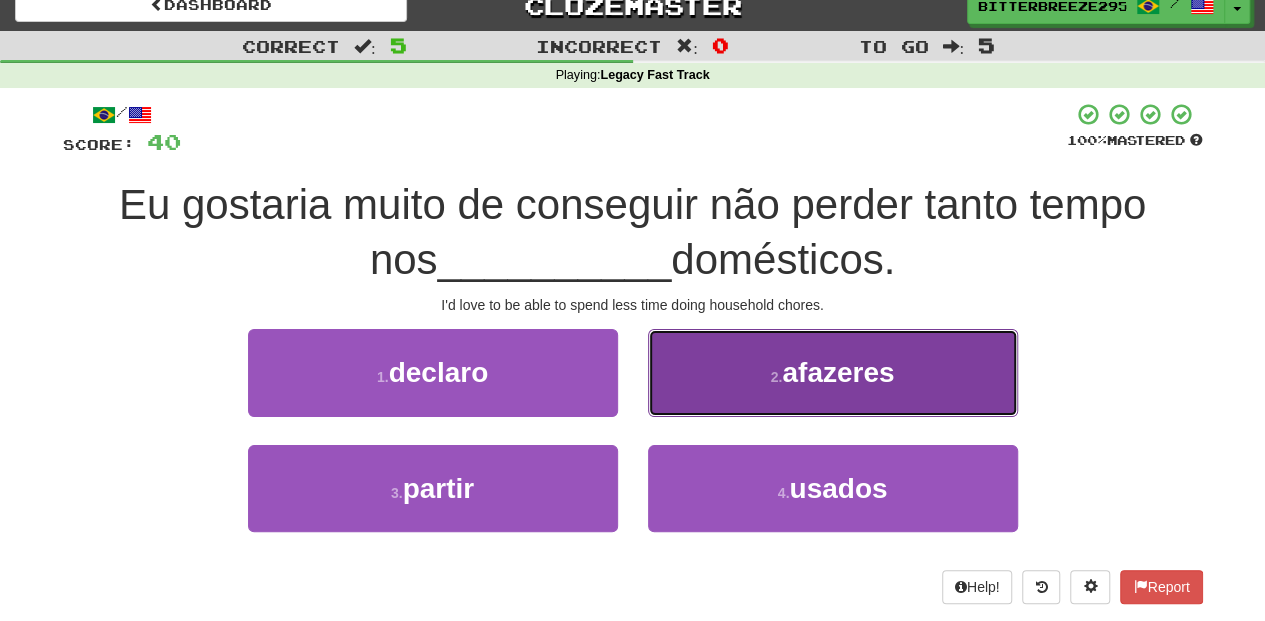 click on "2 .  afazeres" at bounding box center (833, 372) 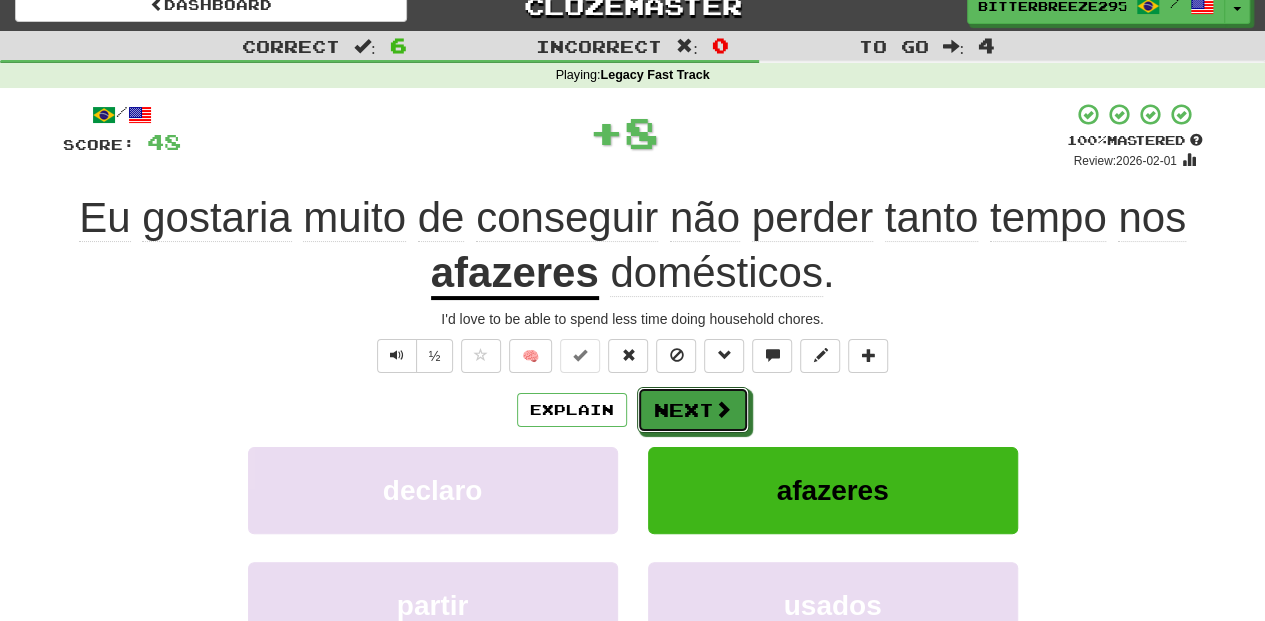 click on "Next" at bounding box center (693, 410) 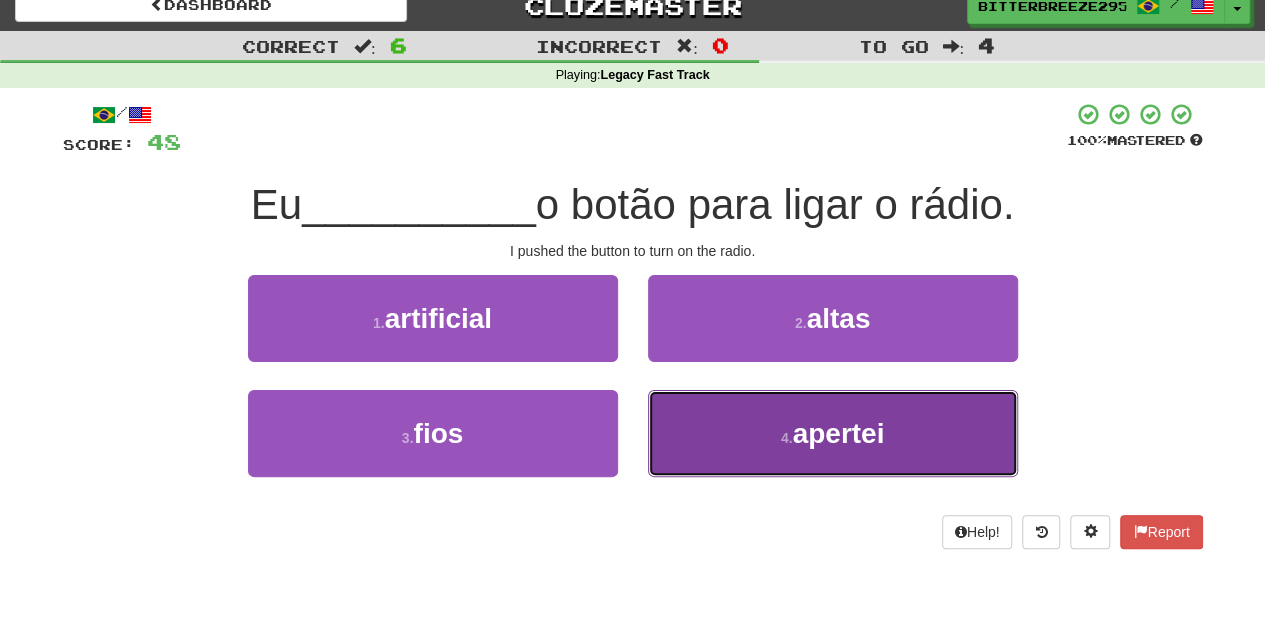 click on "4 .  apertei" at bounding box center [833, 433] 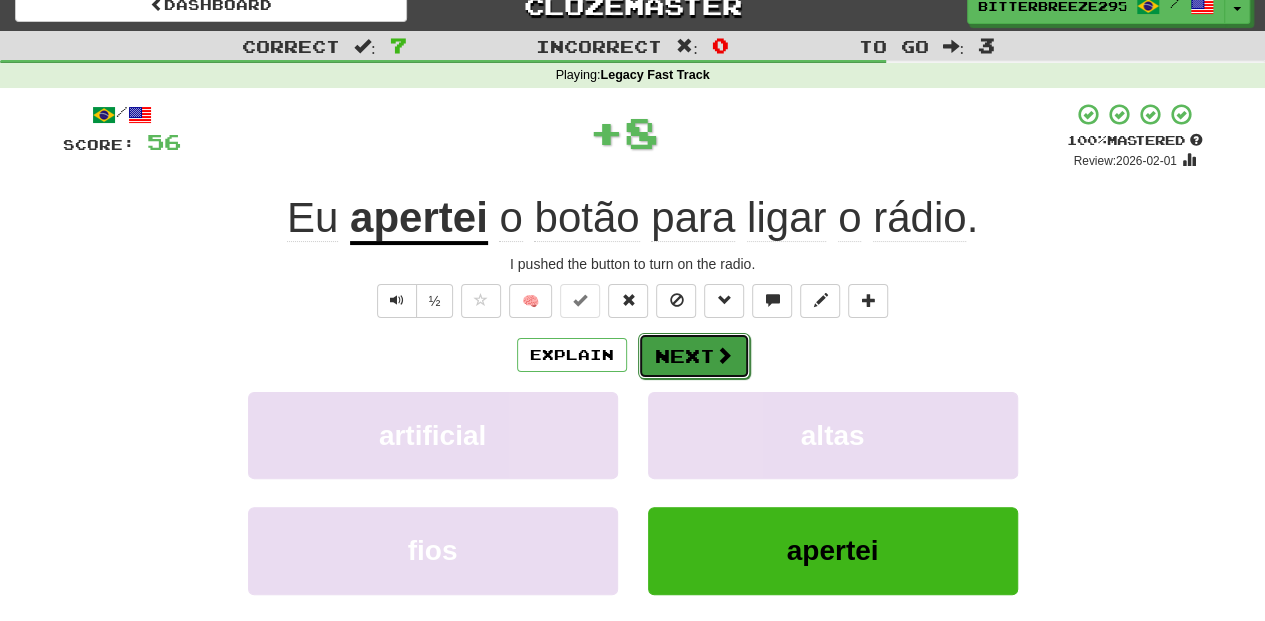 click on "Next" at bounding box center (694, 356) 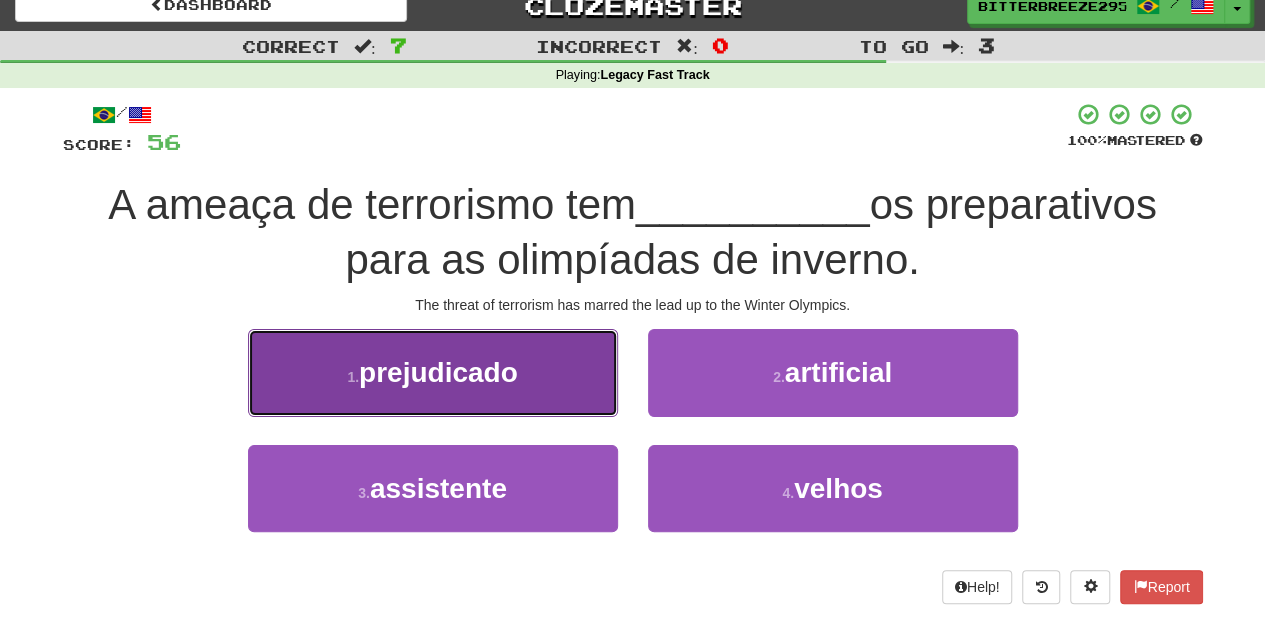 click on "1 .  prejudicado" at bounding box center [433, 372] 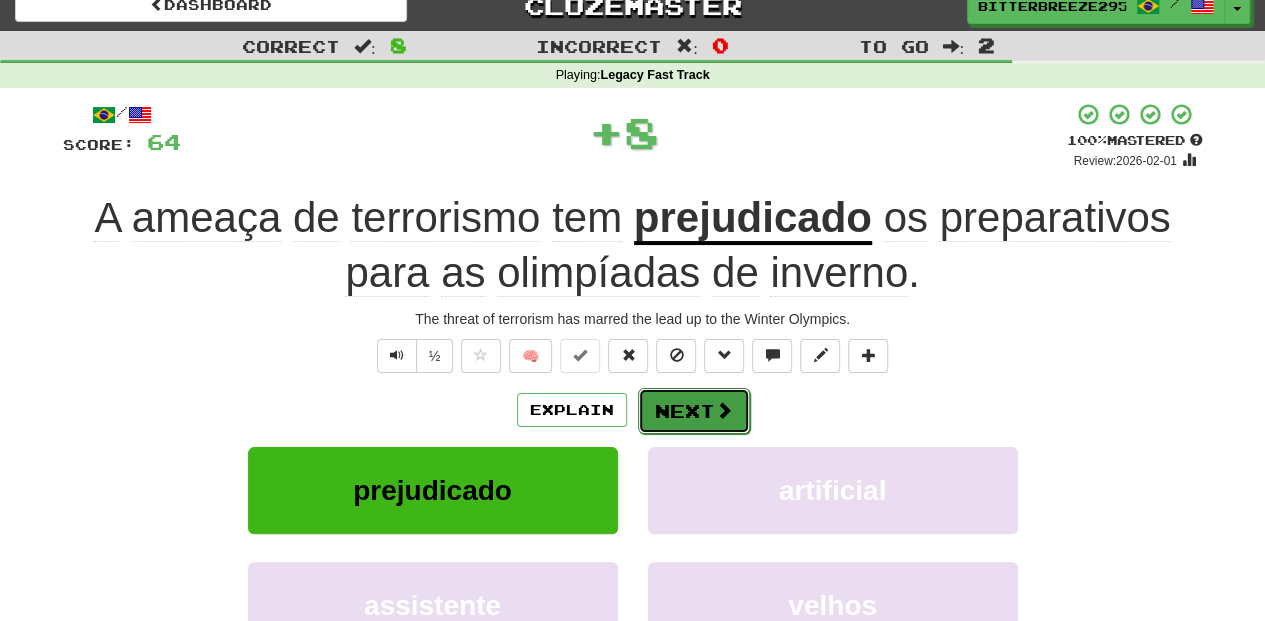 click on "Next" at bounding box center [694, 411] 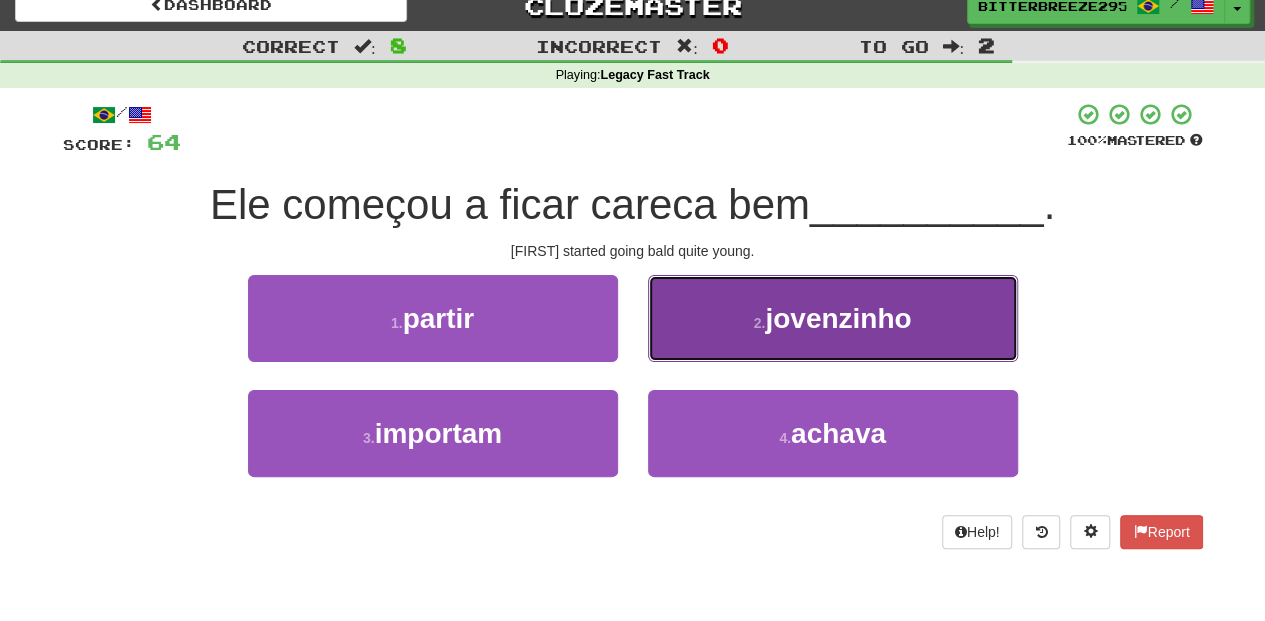 click on "2 .  jovenzinho" at bounding box center (833, 318) 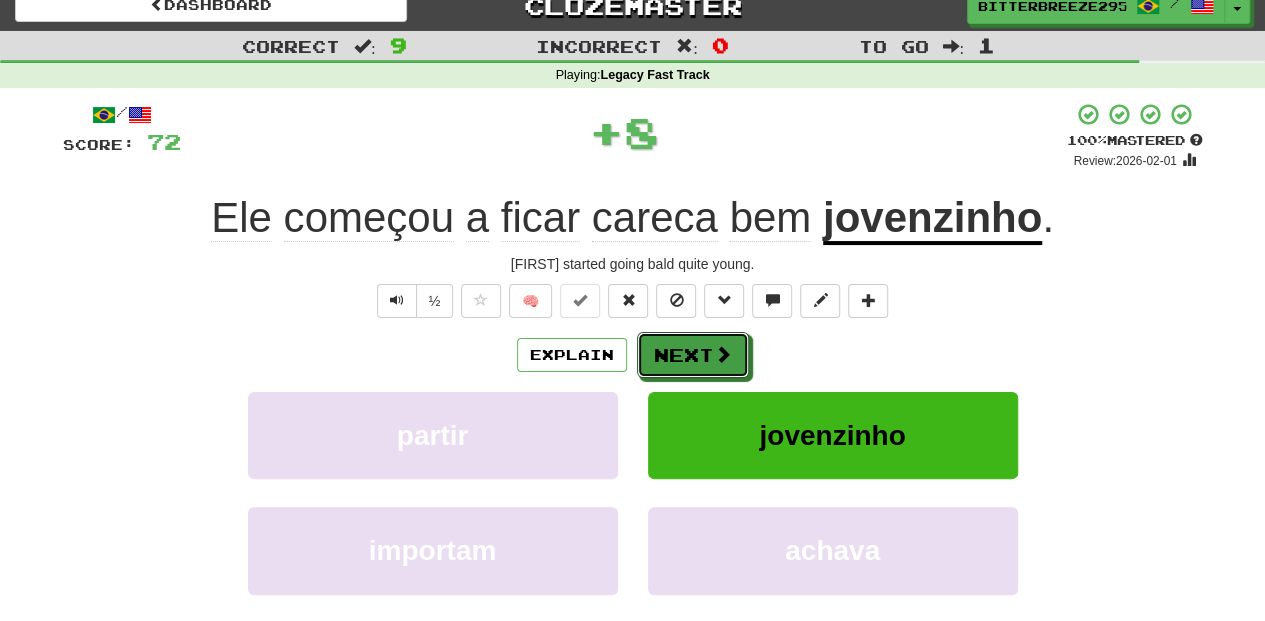 click on "Next" at bounding box center [693, 355] 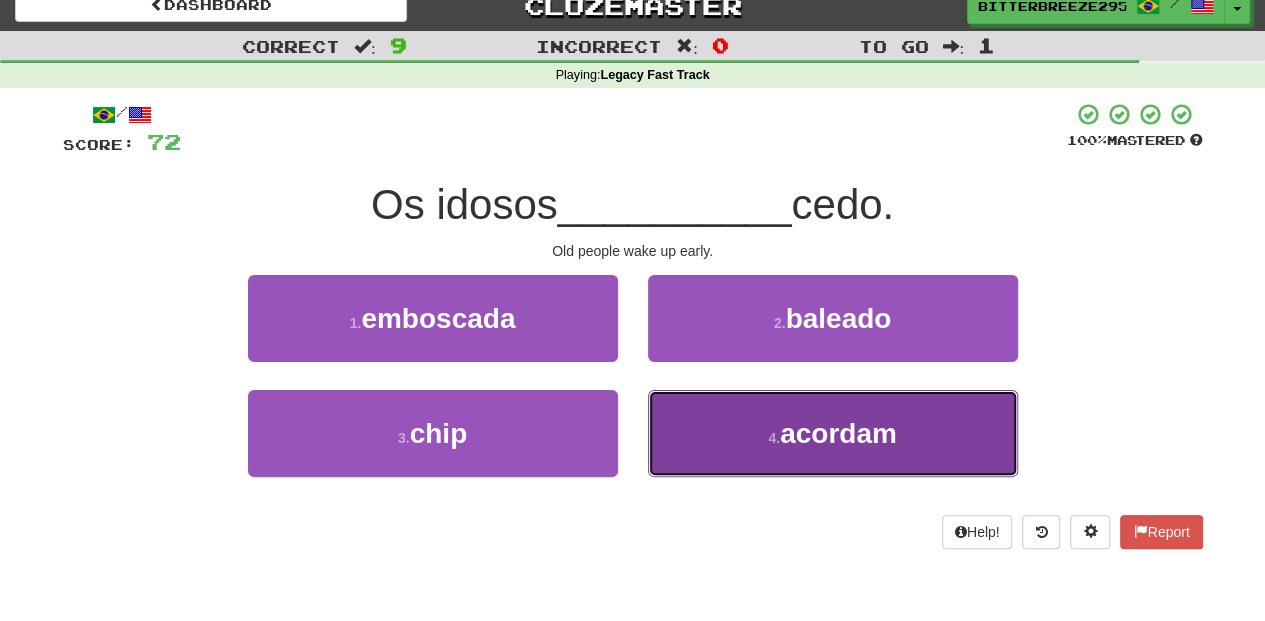 click on "4 .  acordam" at bounding box center (833, 433) 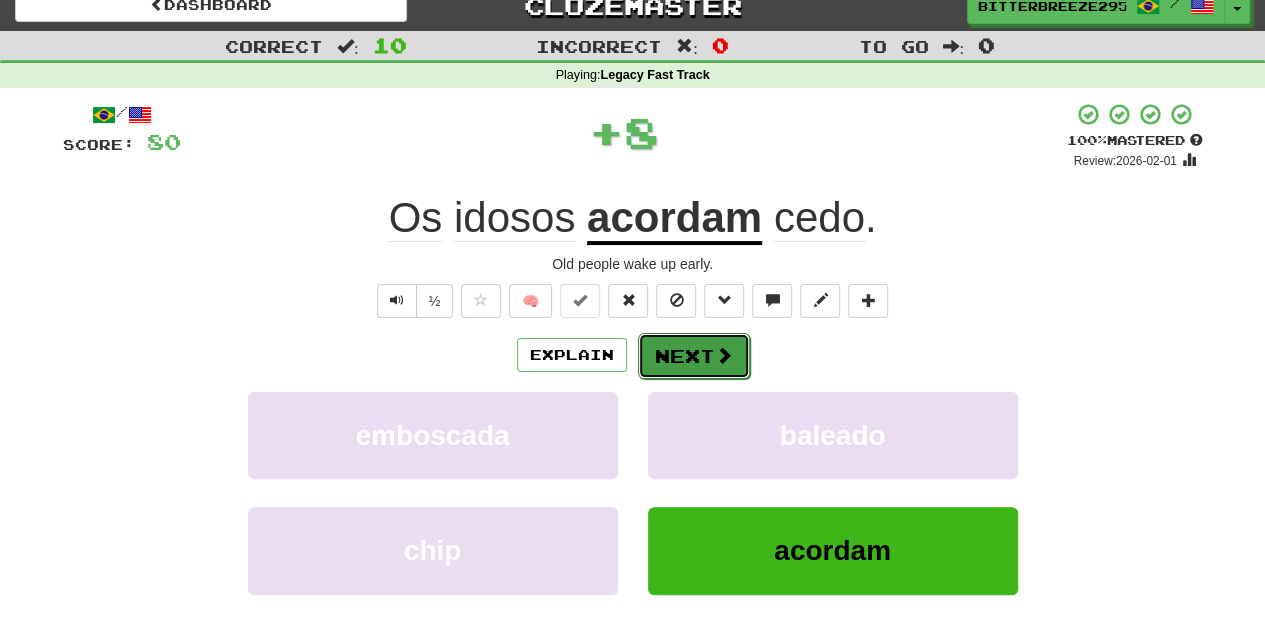 click on "Next" at bounding box center [694, 356] 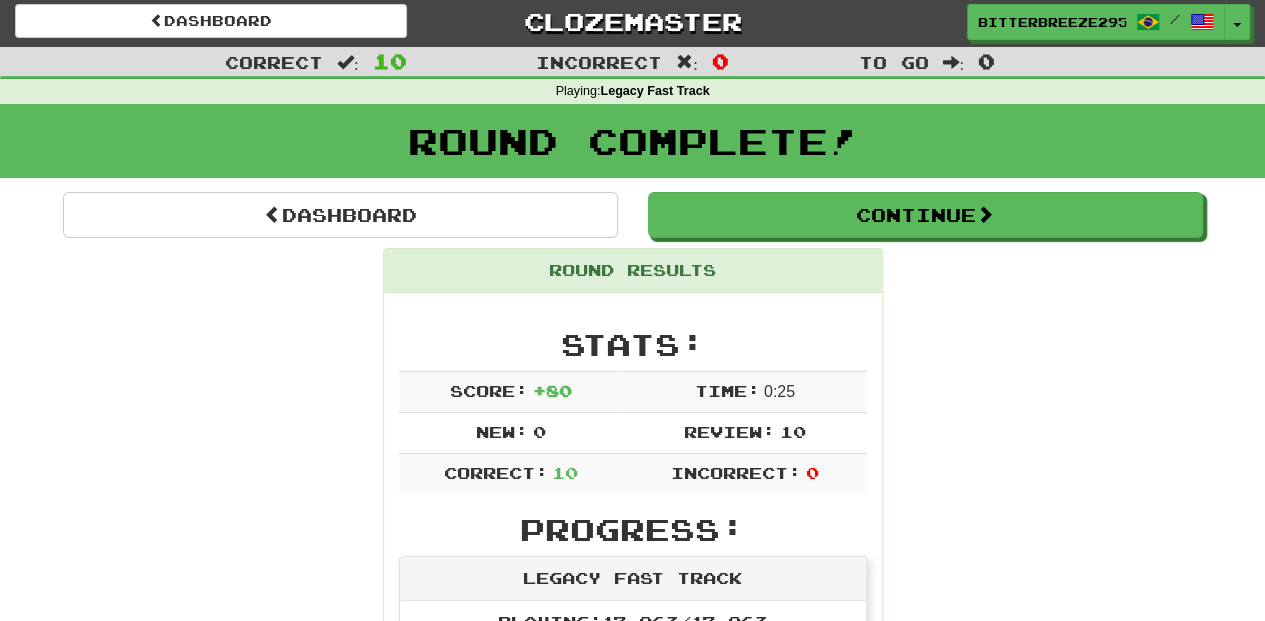 scroll, scrollTop: 0, scrollLeft: 0, axis: both 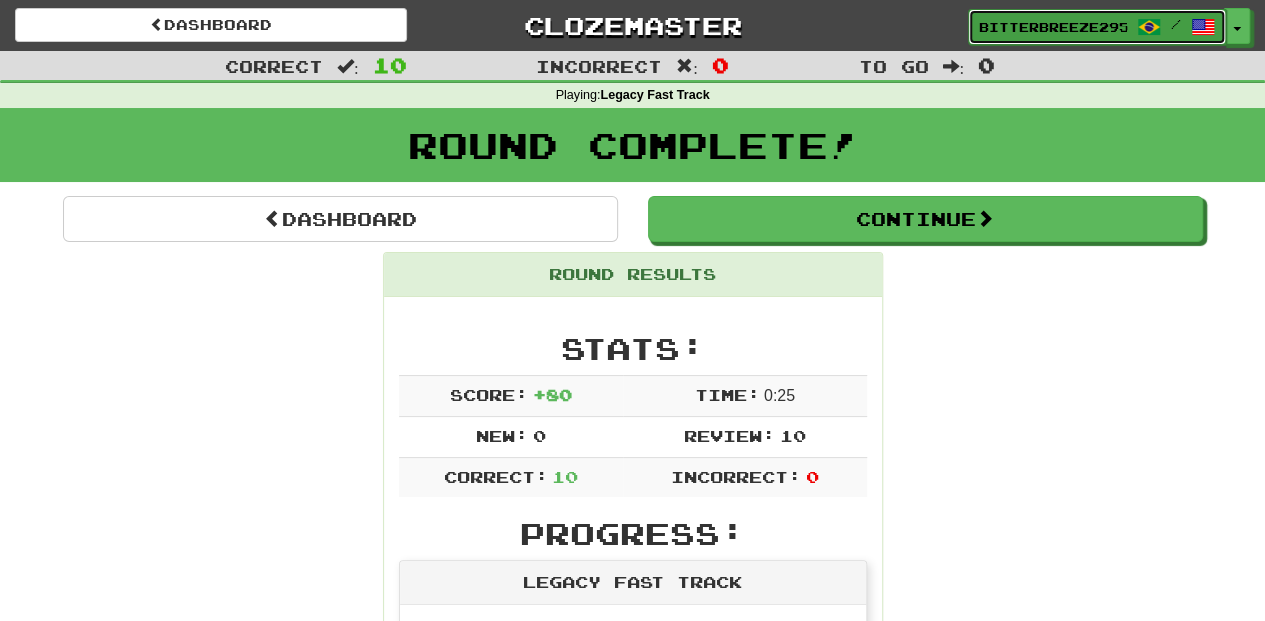 click on "BitterBreeze2956" at bounding box center (1053, 27) 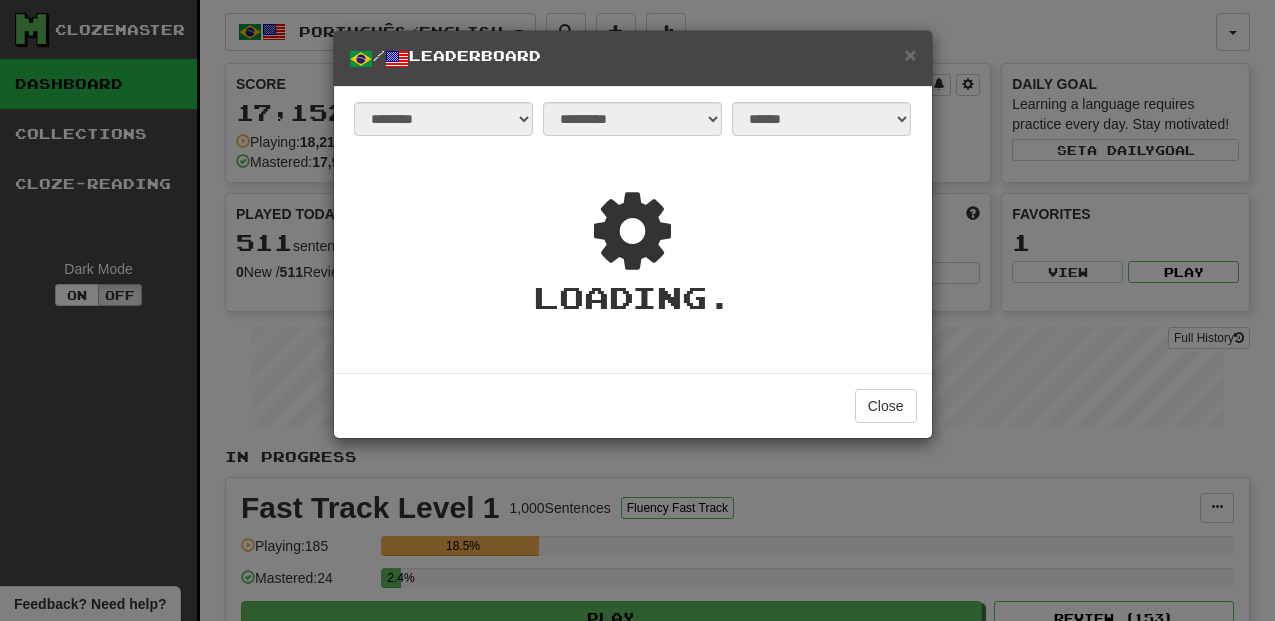 select on "**********" 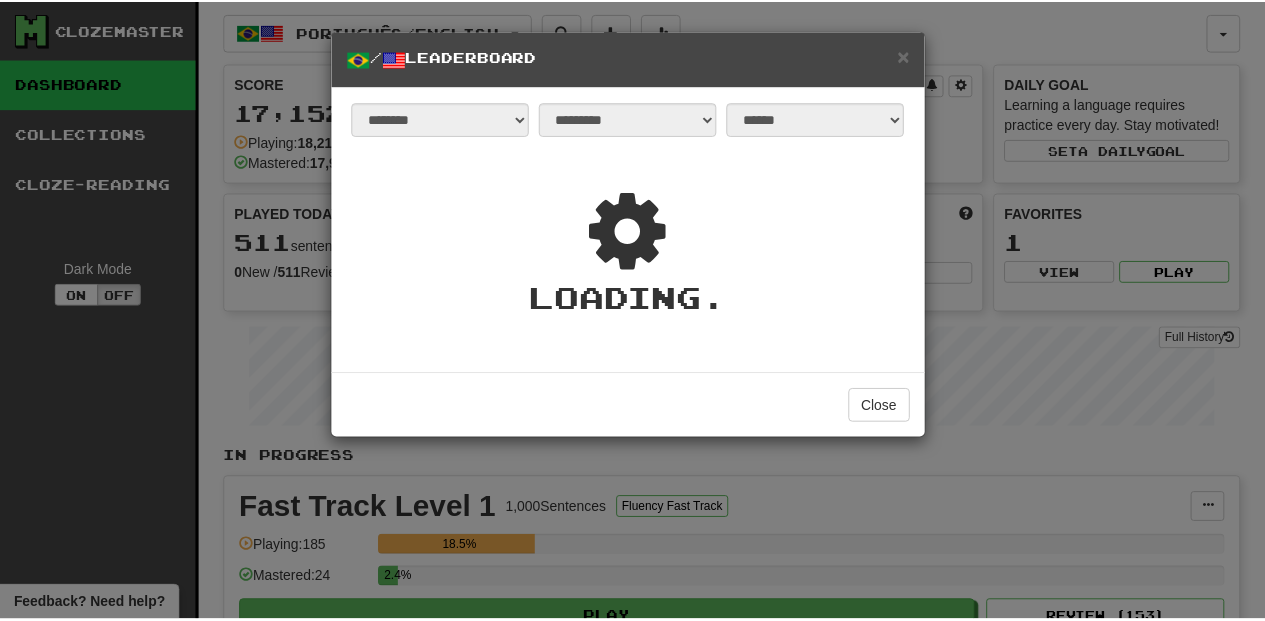 scroll, scrollTop: 0, scrollLeft: 0, axis: both 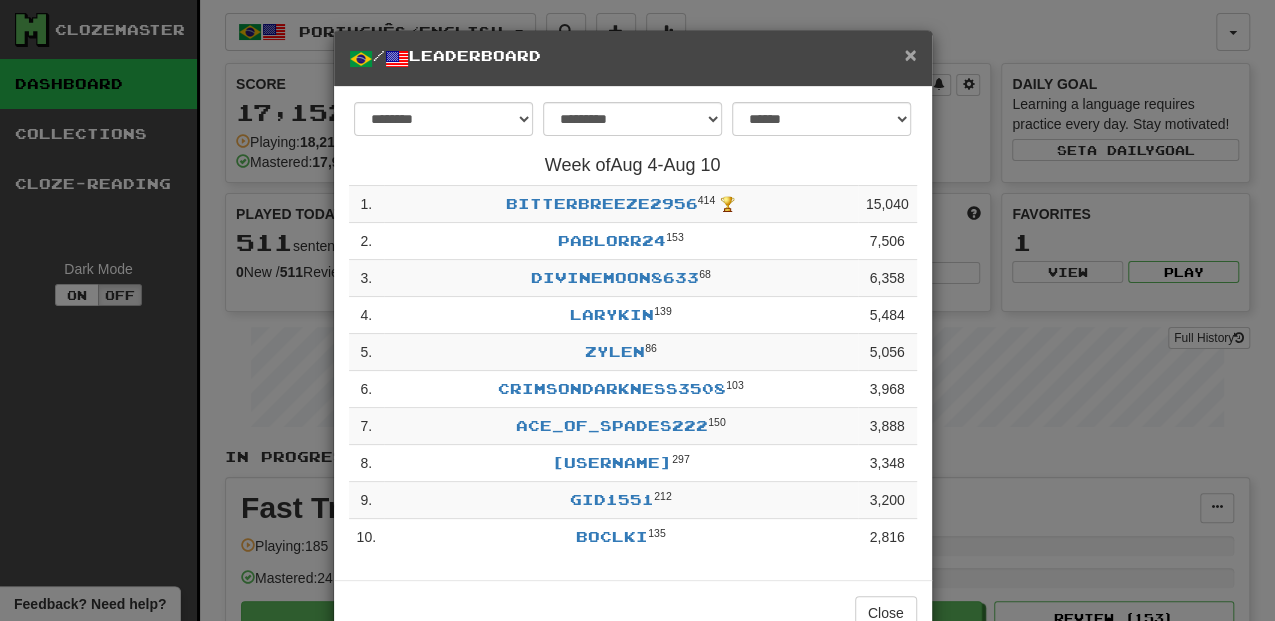 click on "×" at bounding box center [910, 54] 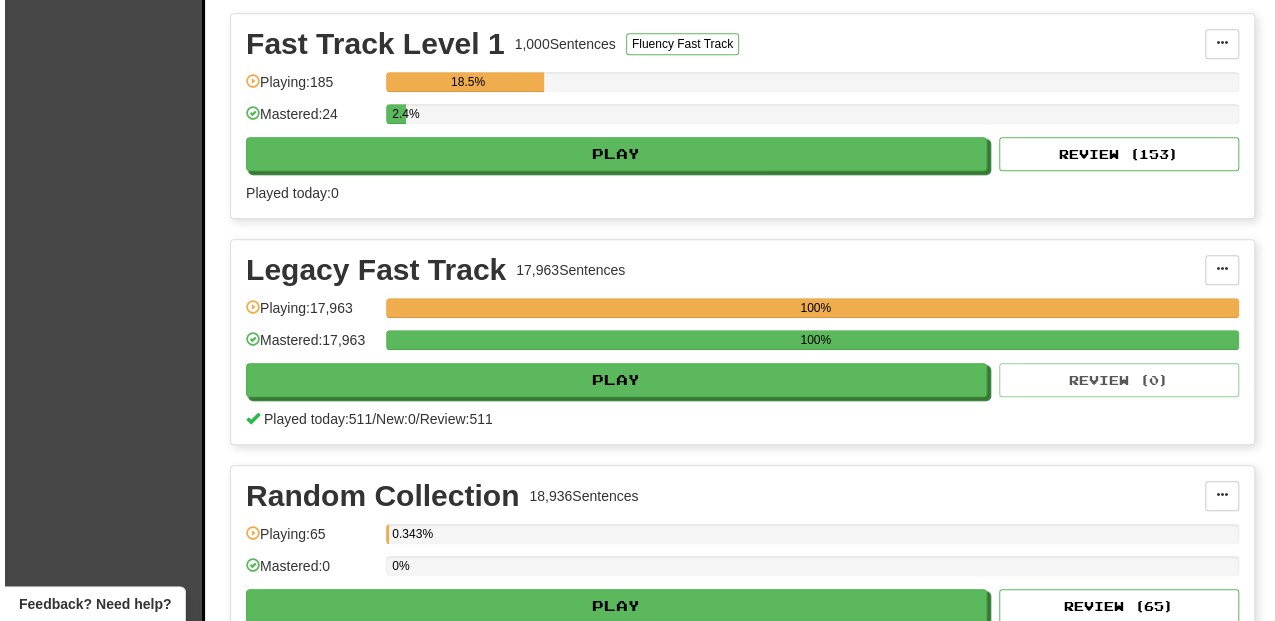 scroll, scrollTop: 466, scrollLeft: 0, axis: vertical 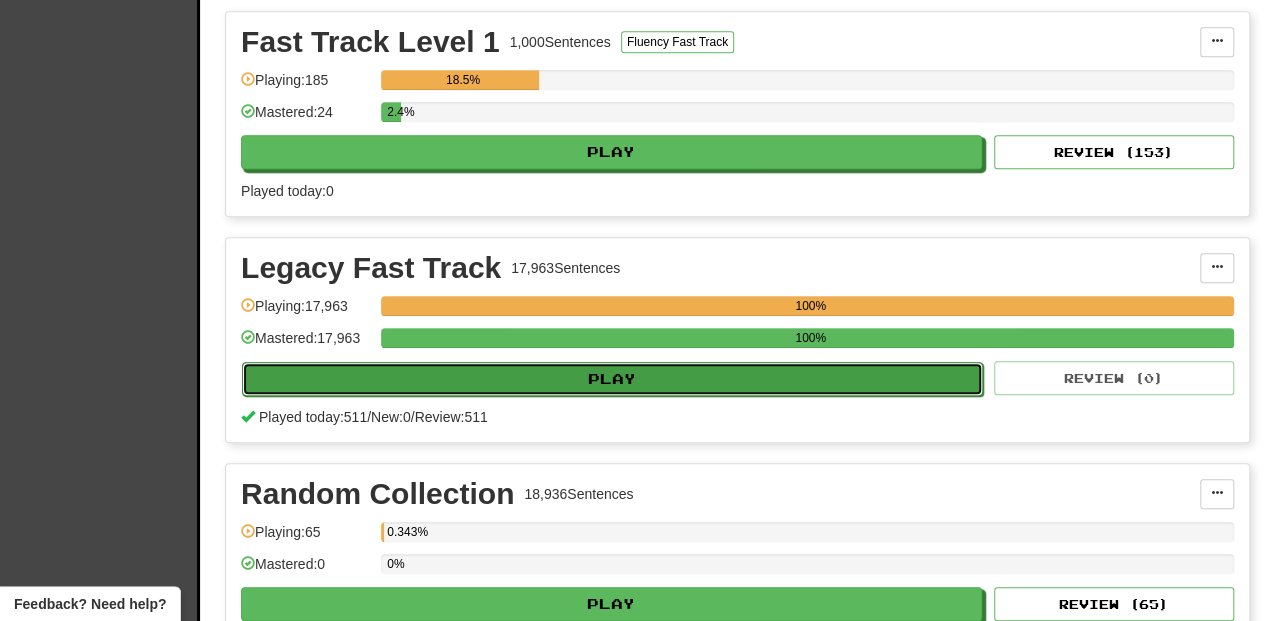 click on "Play" at bounding box center (612, 379) 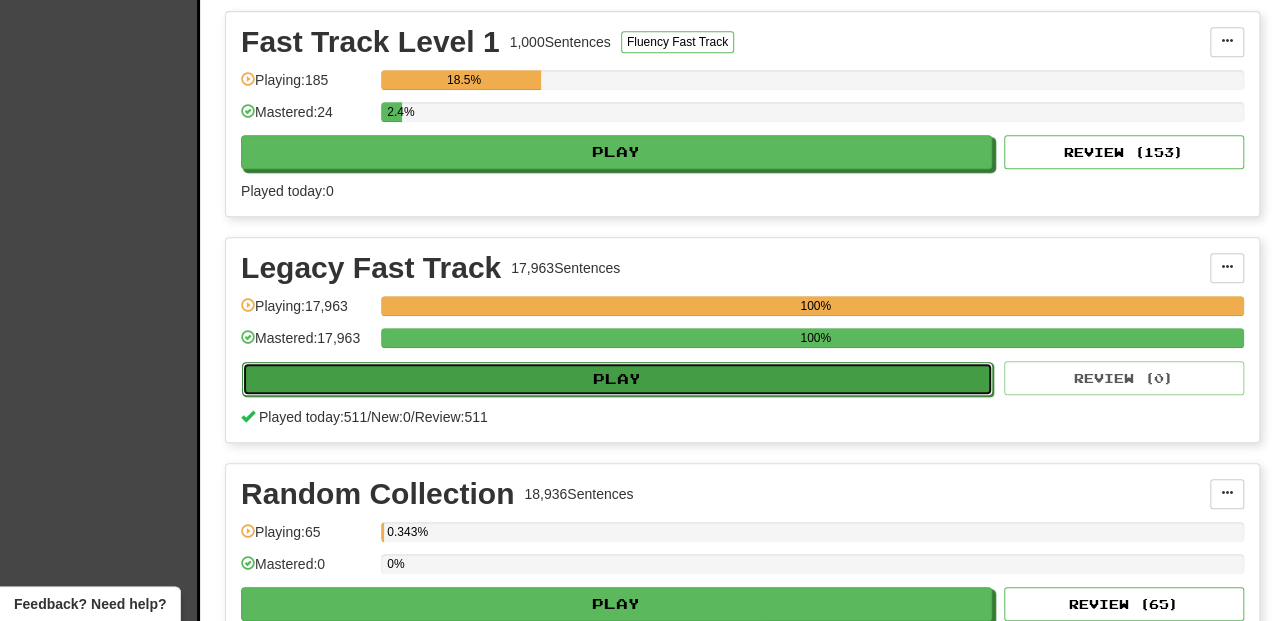 select on "**" 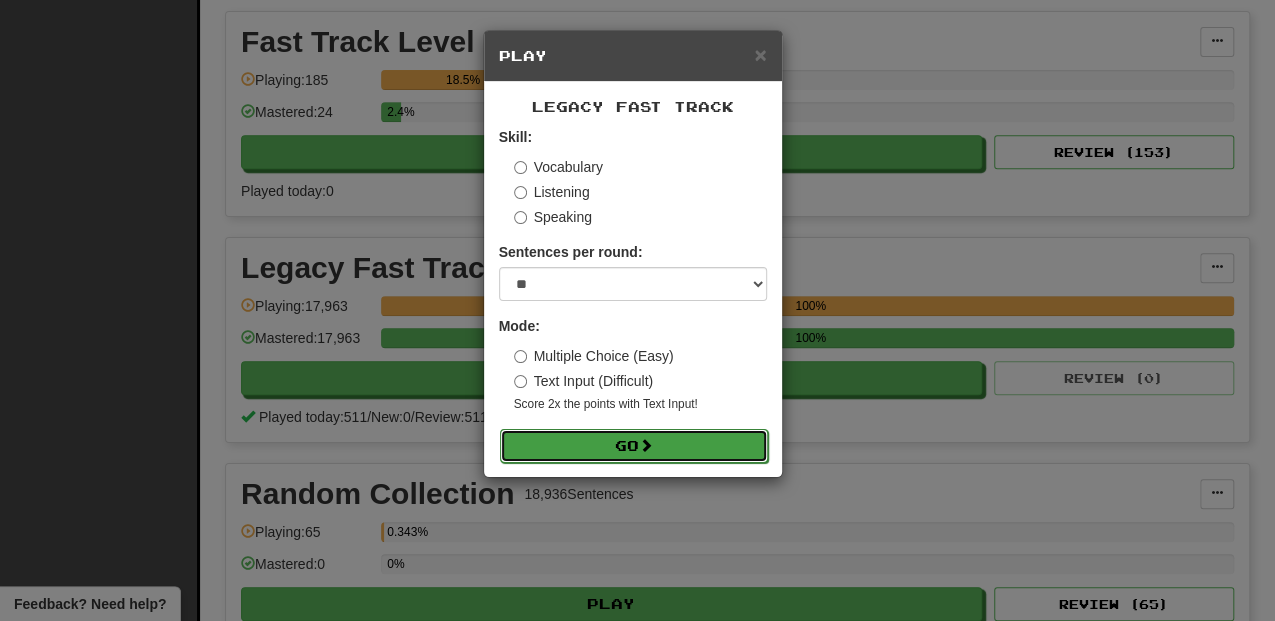 click on "Go" at bounding box center (634, 446) 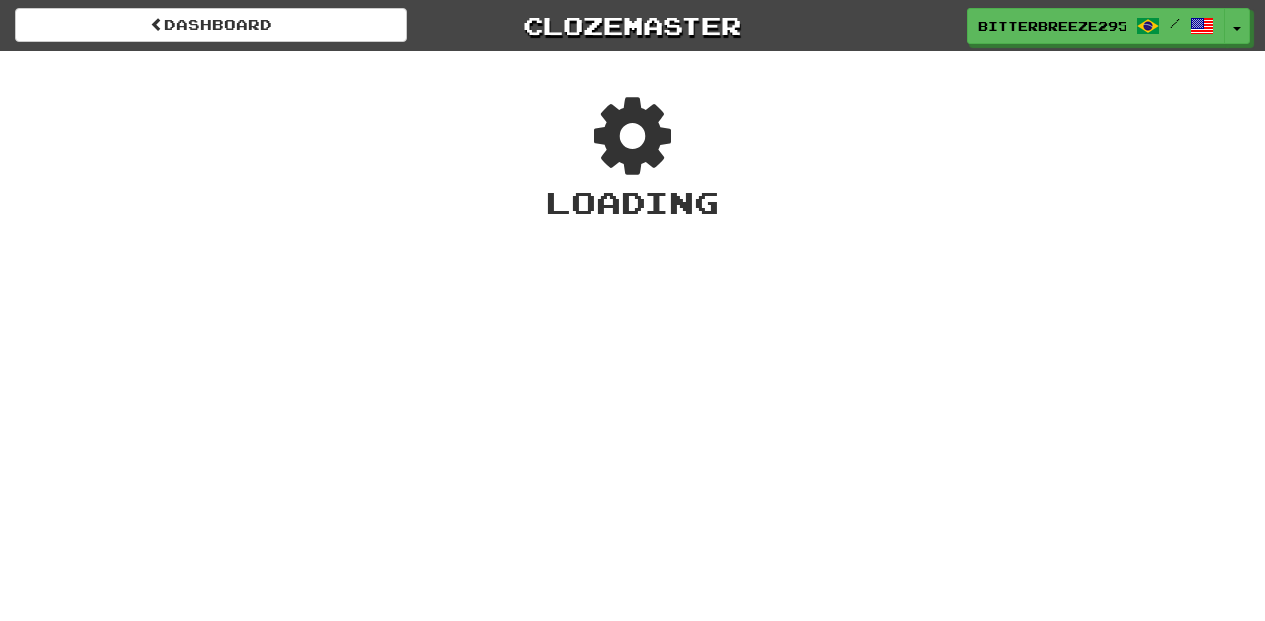 scroll, scrollTop: 0, scrollLeft: 0, axis: both 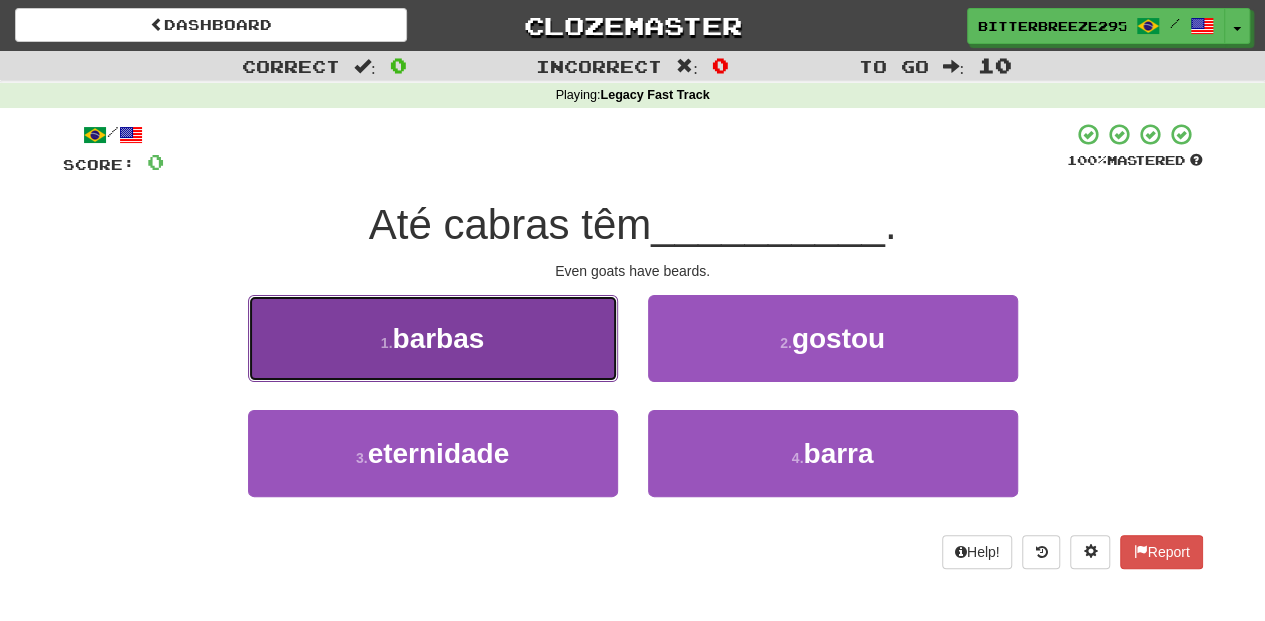 click on "1 .  barbas" at bounding box center [433, 338] 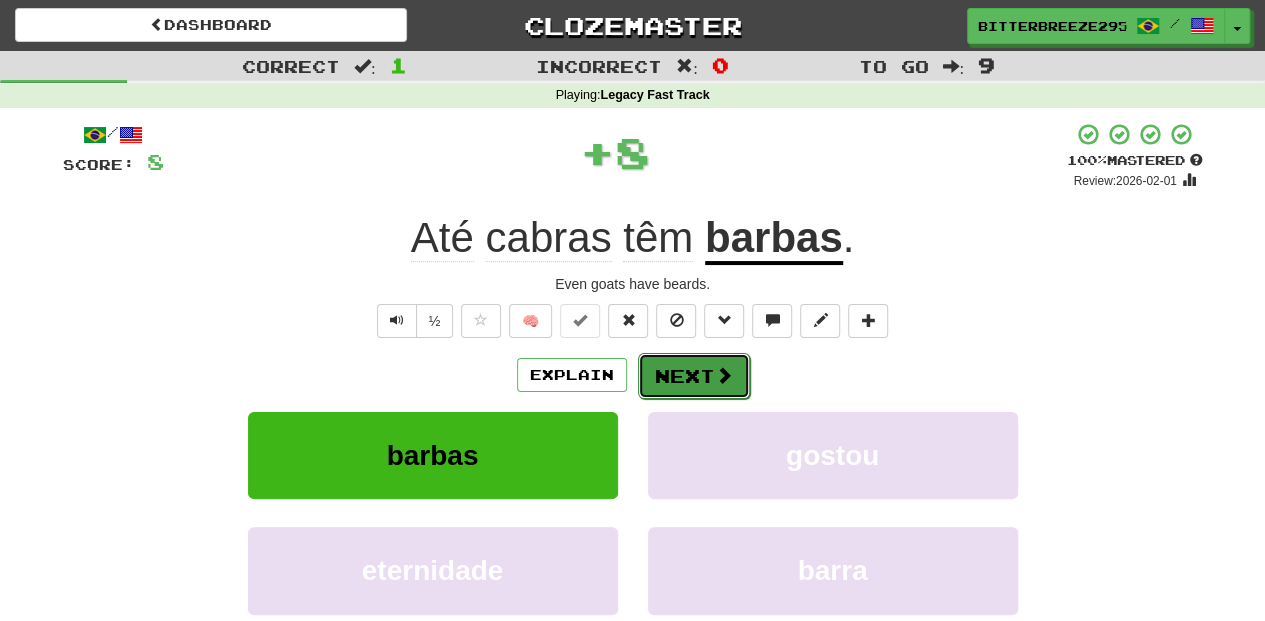 click on "Next" at bounding box center (694, 376) 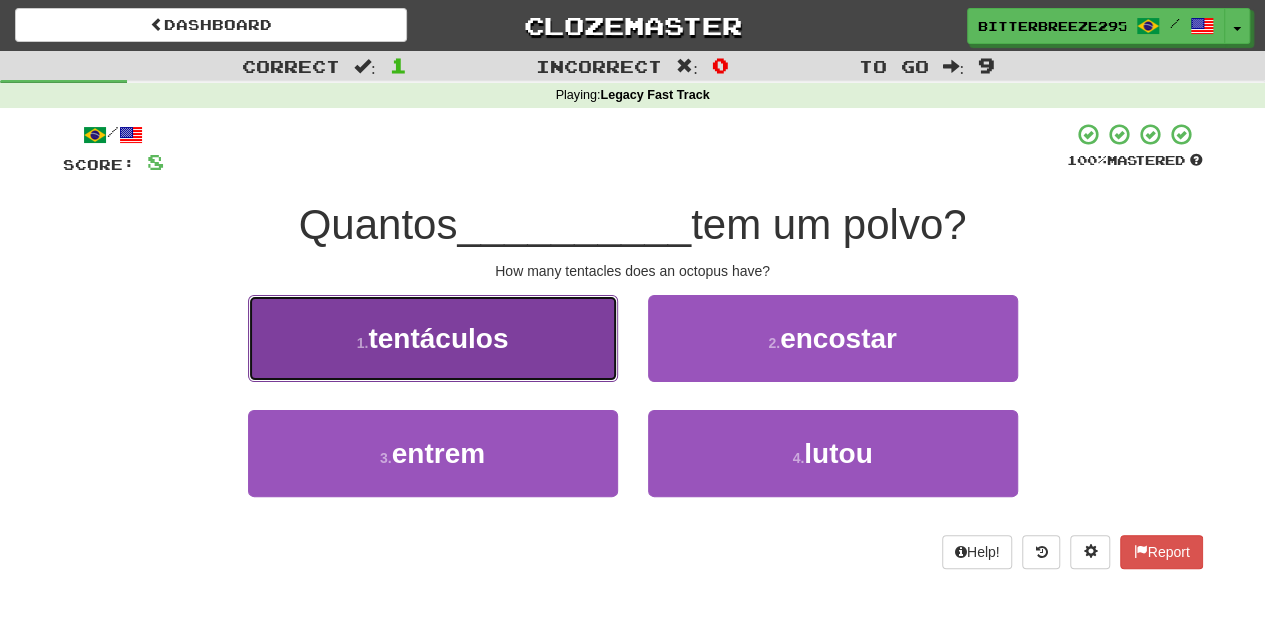 click on "1 .  tentáculos" at bounding box center [433, 338] 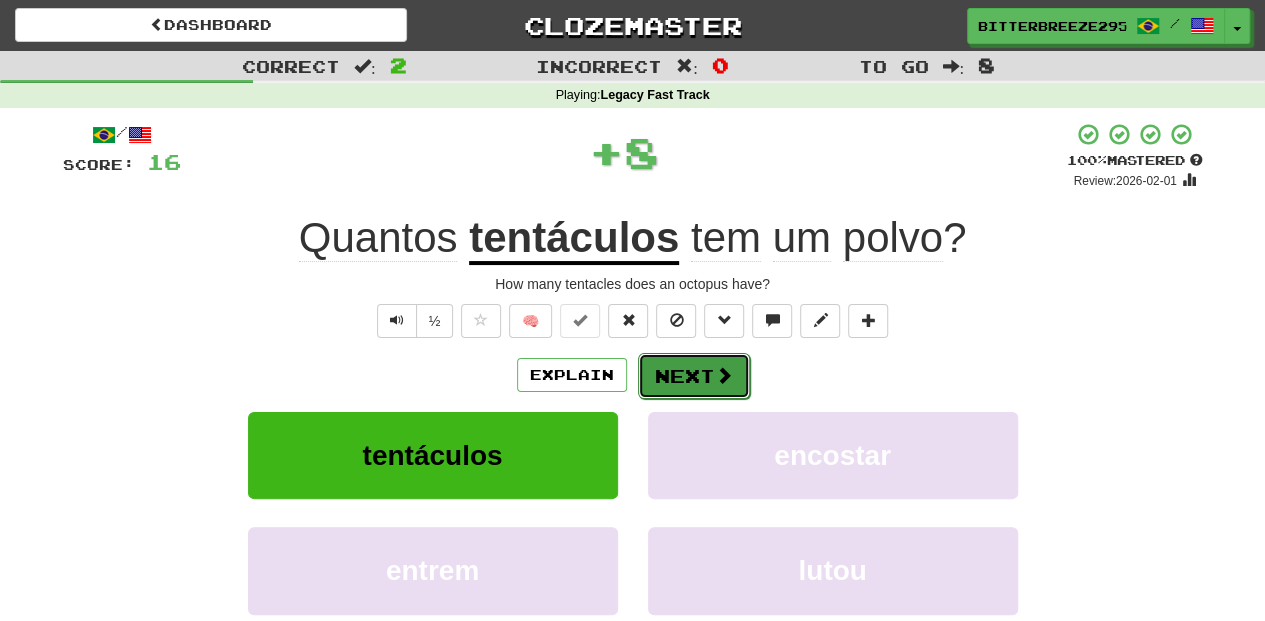 click on "Next" at bounding box center [694, 376] 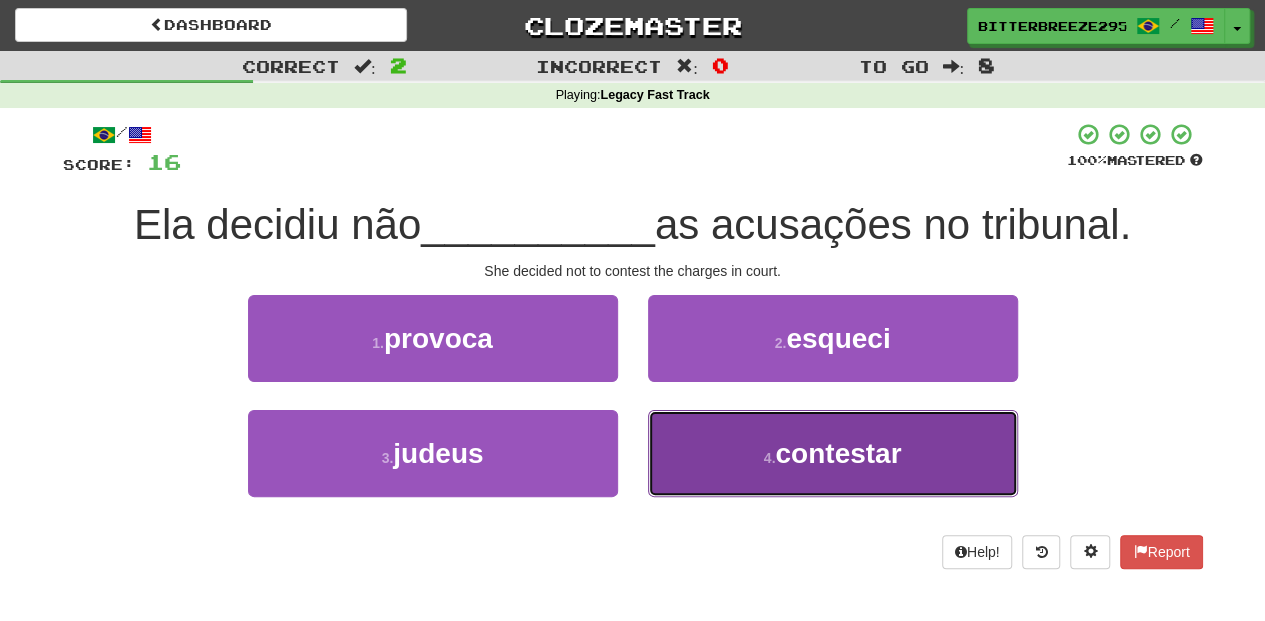 click on "4 .  contestar" at bounding box center (833, 453) 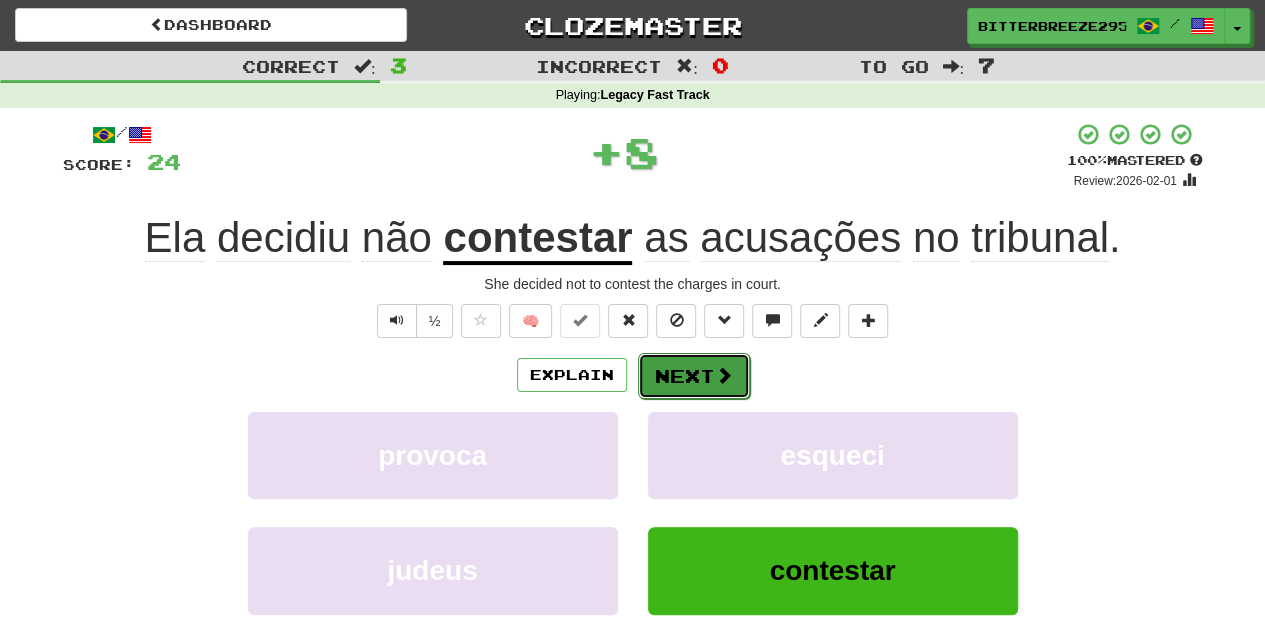 click on "Next" at bounding box center [694, 376] 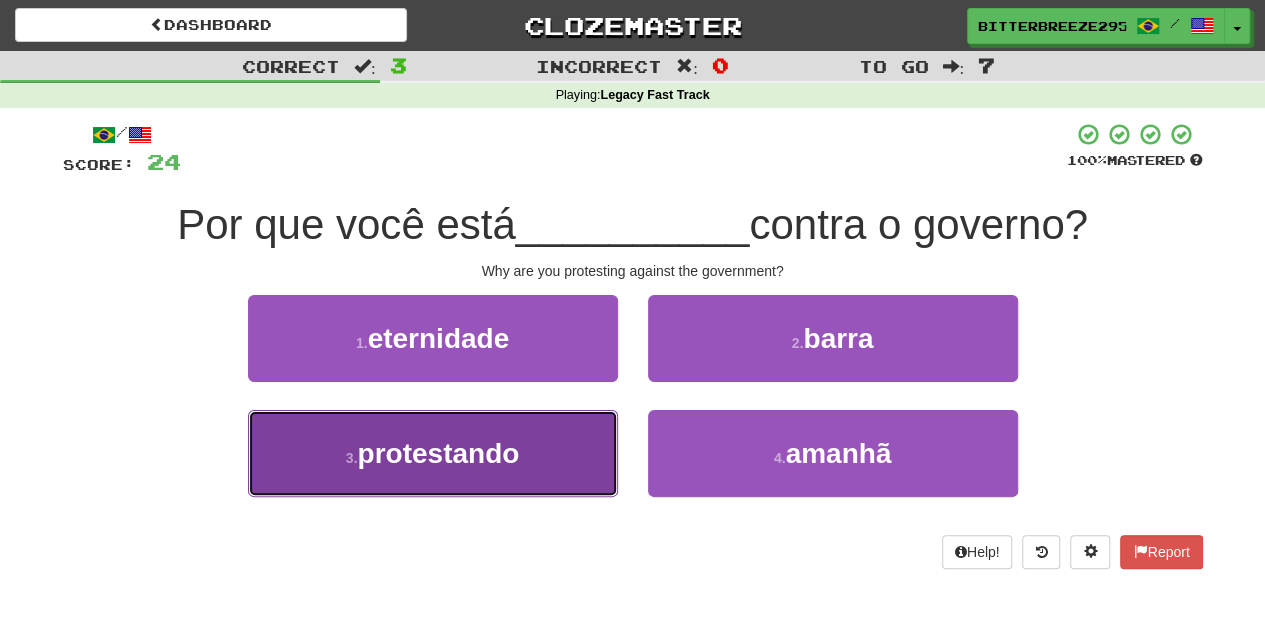 click on "3 .  protestando" at bounding box center [433, 453] 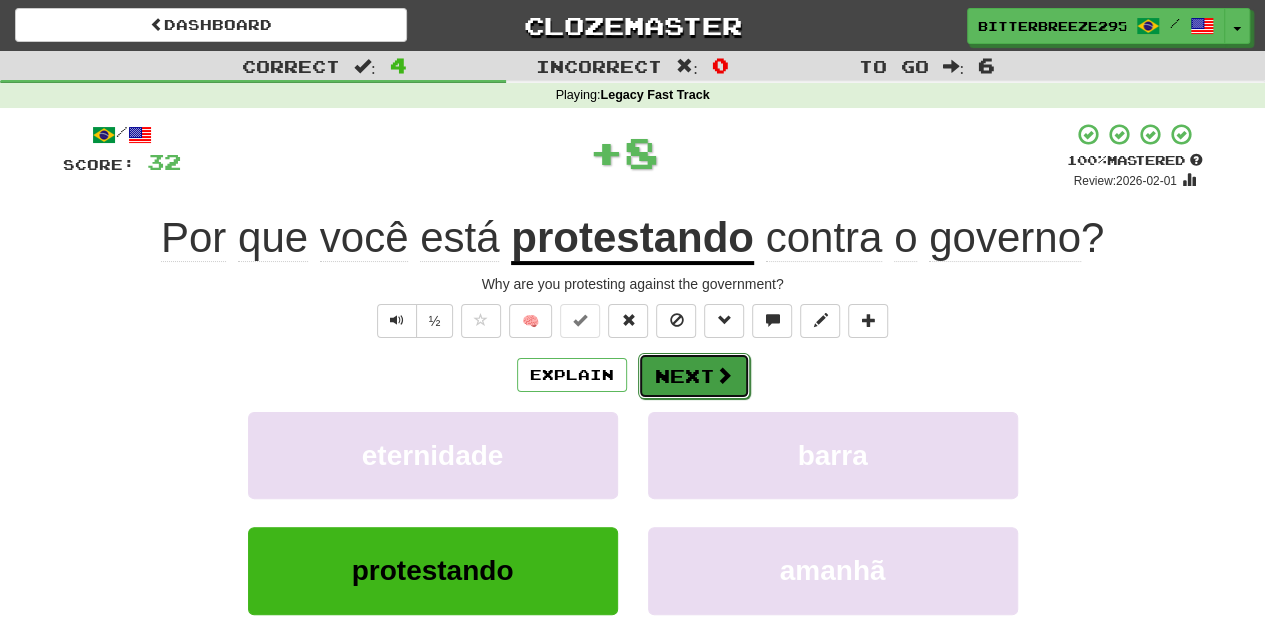 click on "Next" at bounding box center (694, 376) 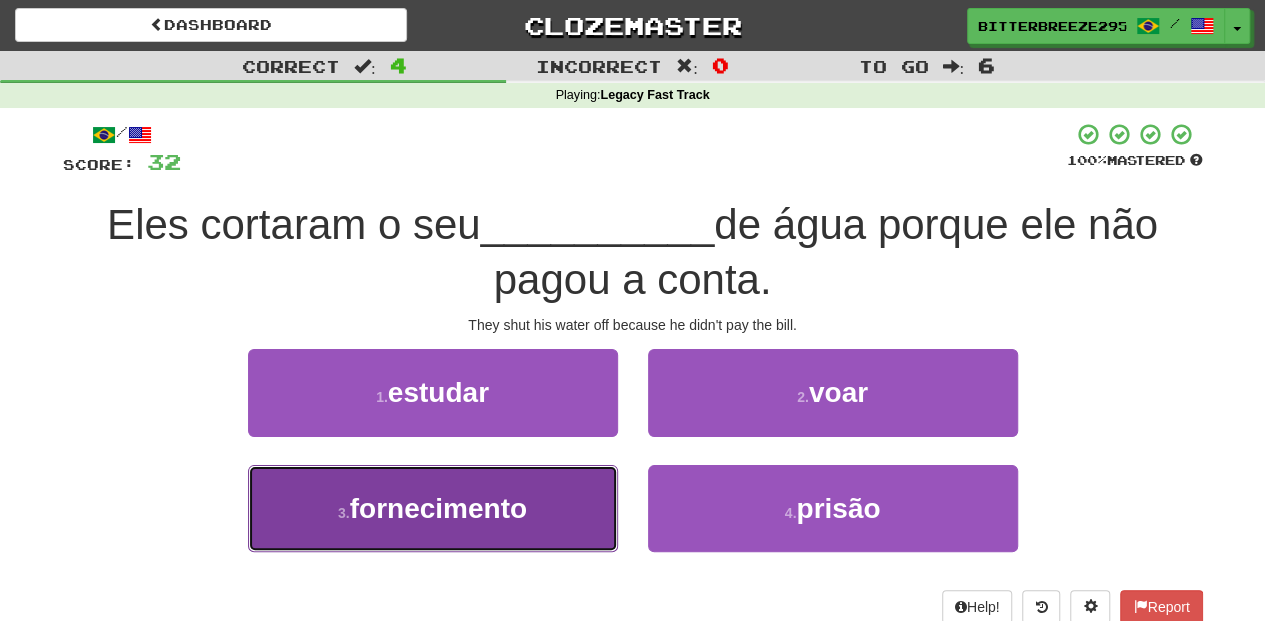 click on "3 .  fornecimento" at bounding box center (433, 508) 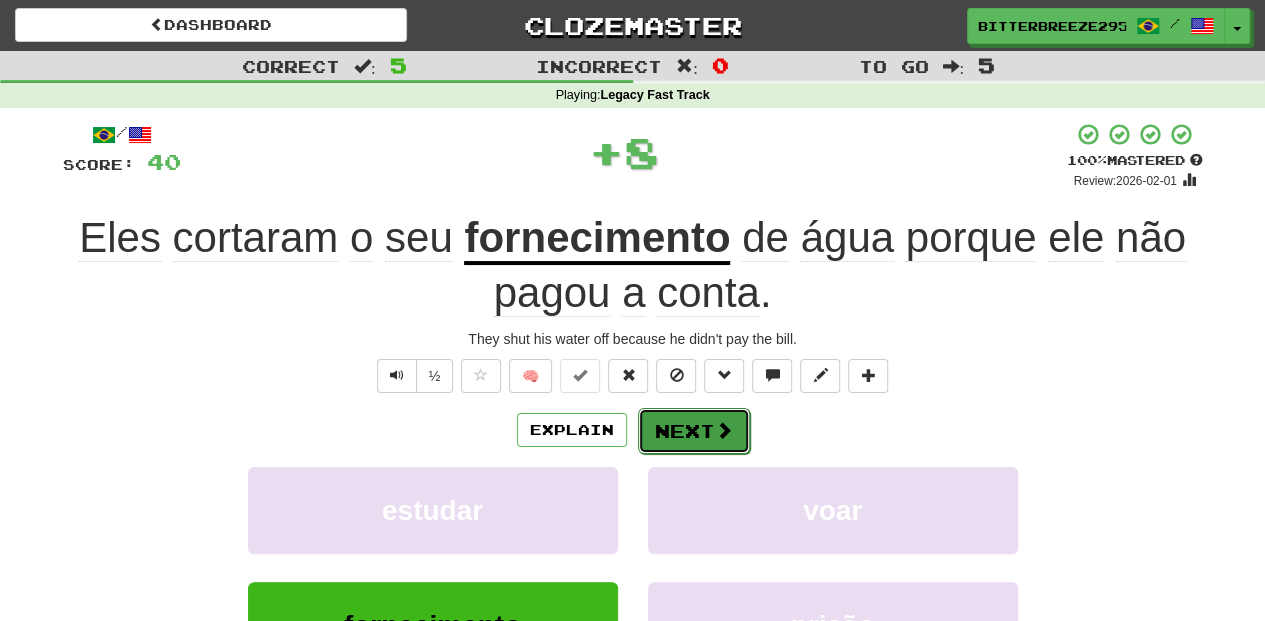 click on "Next" at bounding box center (694, 431) 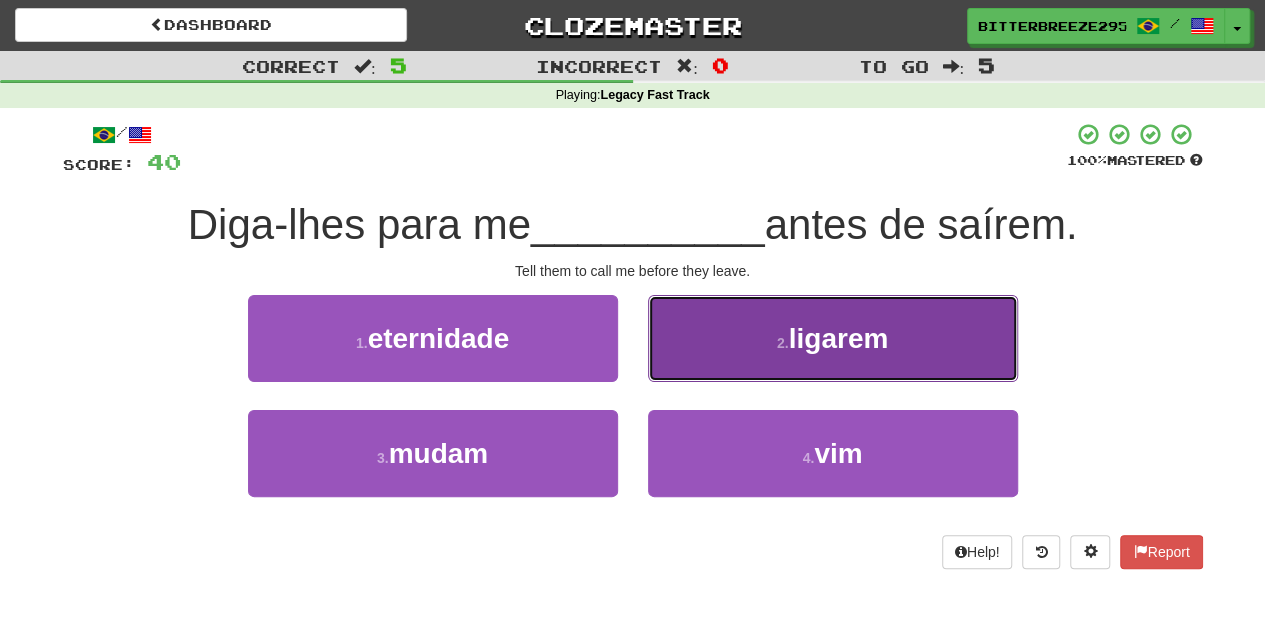 click on "2 .  ligarem" at bounding box center [833, 338] 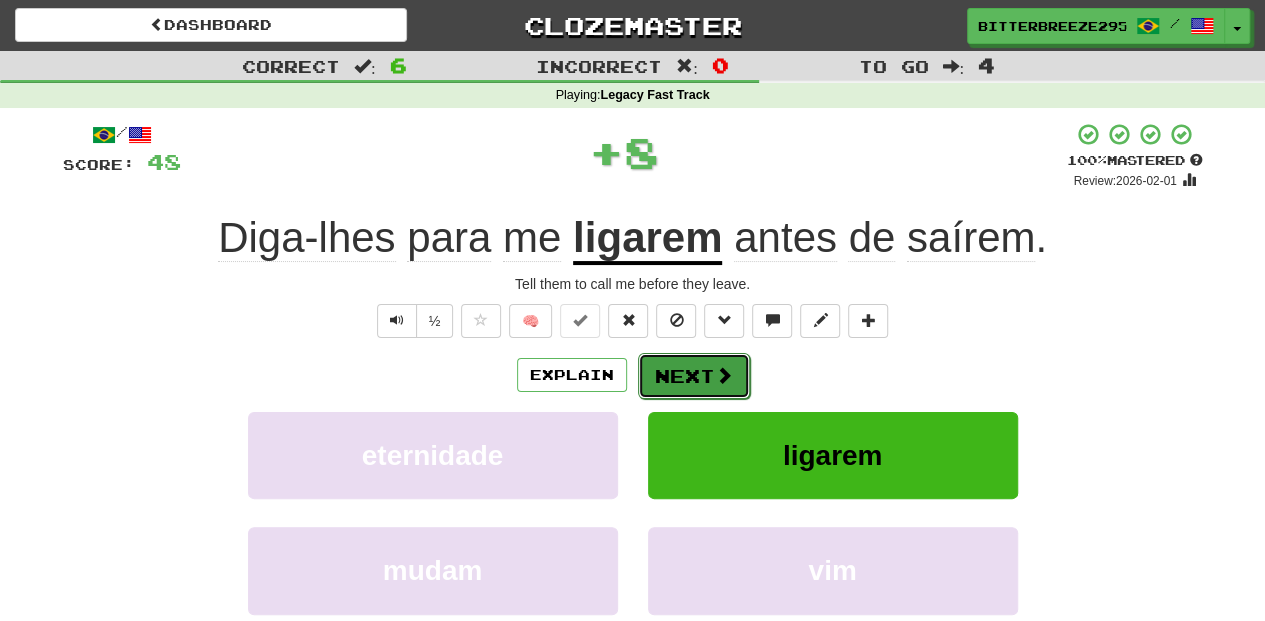 click on "Next" at bounding box center (694, 376) 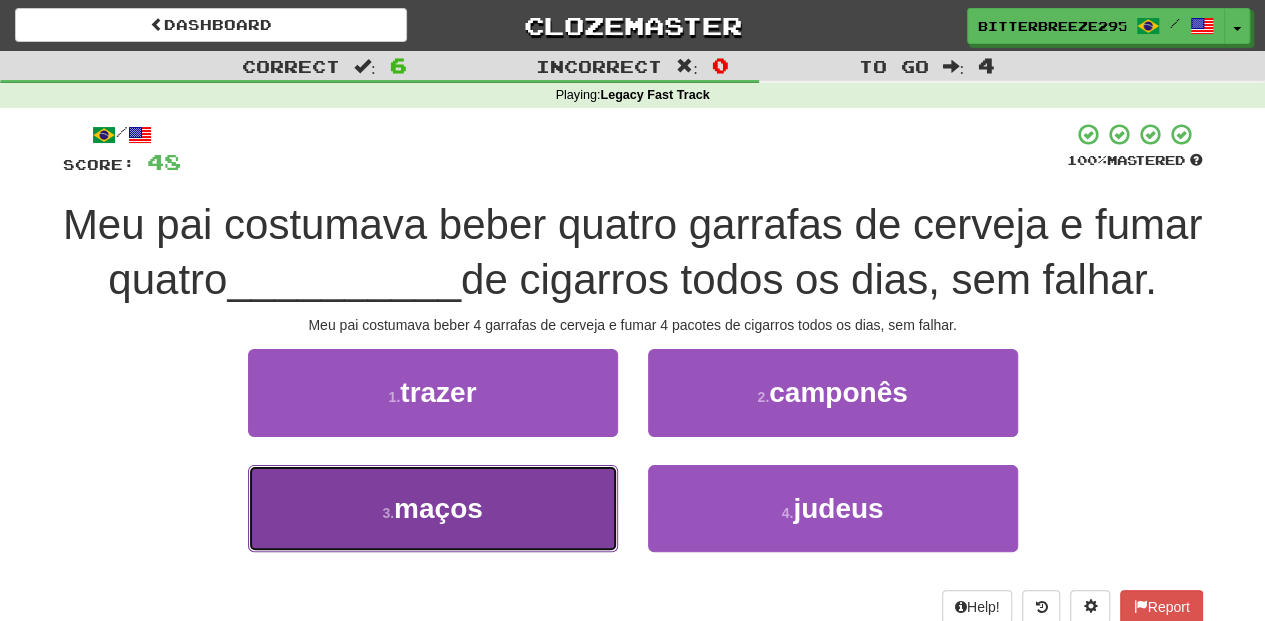 click on "3 .  maços" at bounding box center [433, 508] 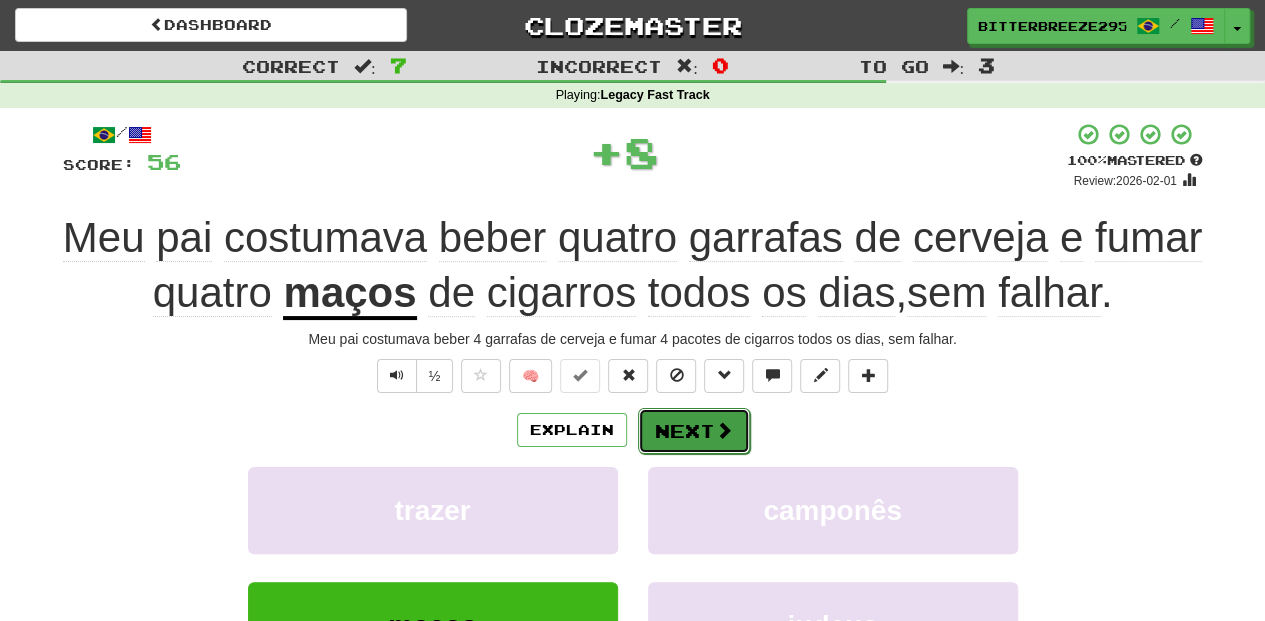 click on "Next" at bounding box center (694, 431) 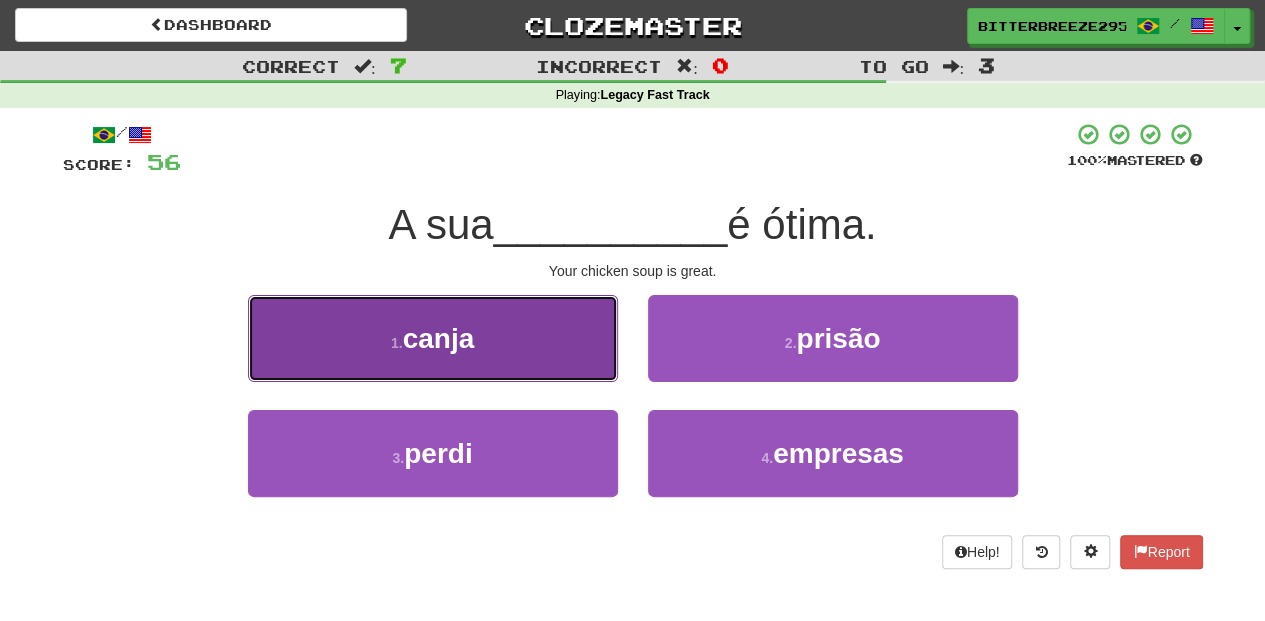 click on "1 .  canja" at bounding box center [433, 338] 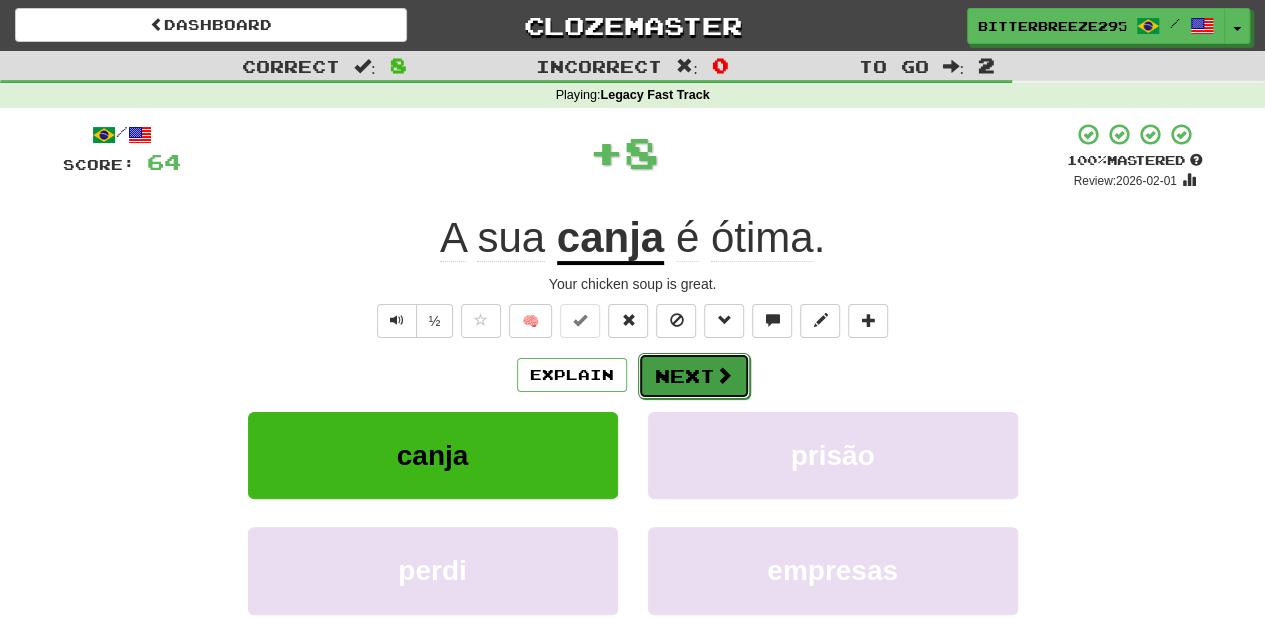 click on "Next" at bounding box center (694, 376) 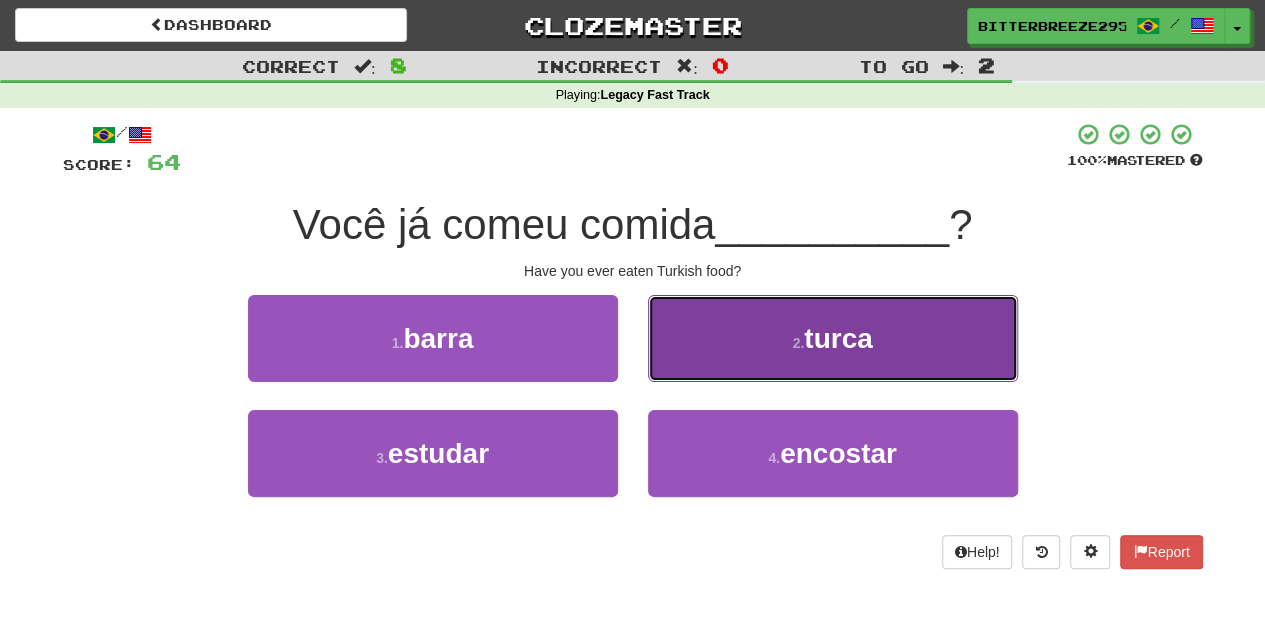 click on "2 .  turca" at bounding box center [833, 338] 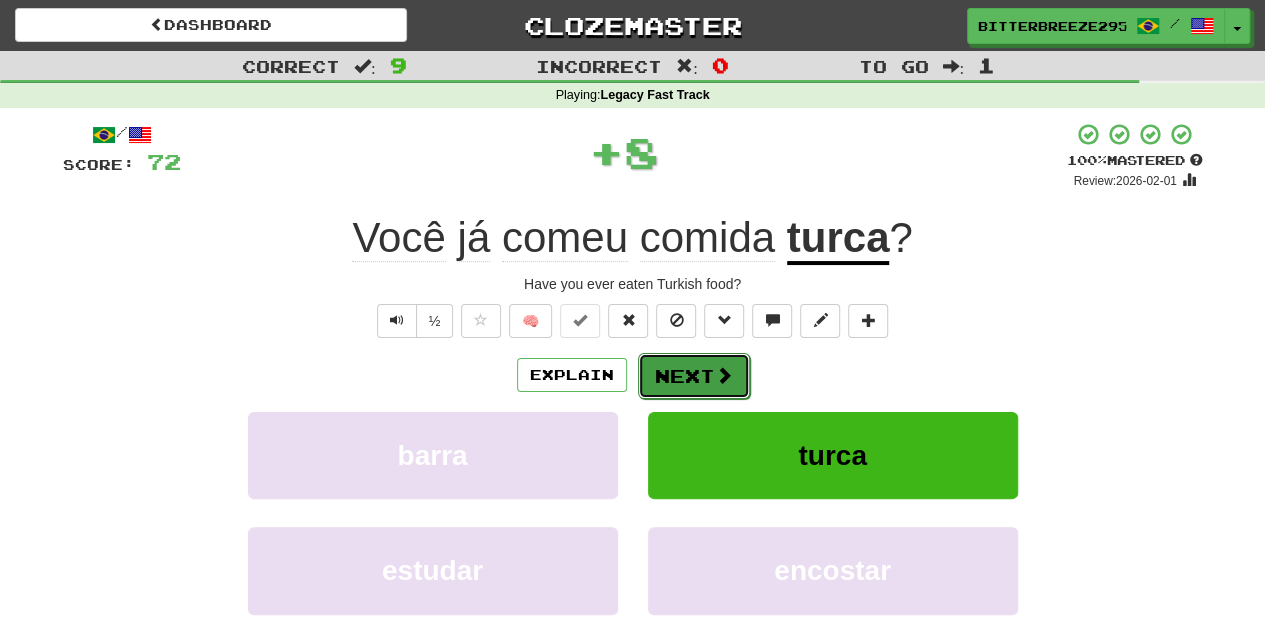 click on "Next" at bounding box center [694, 376] 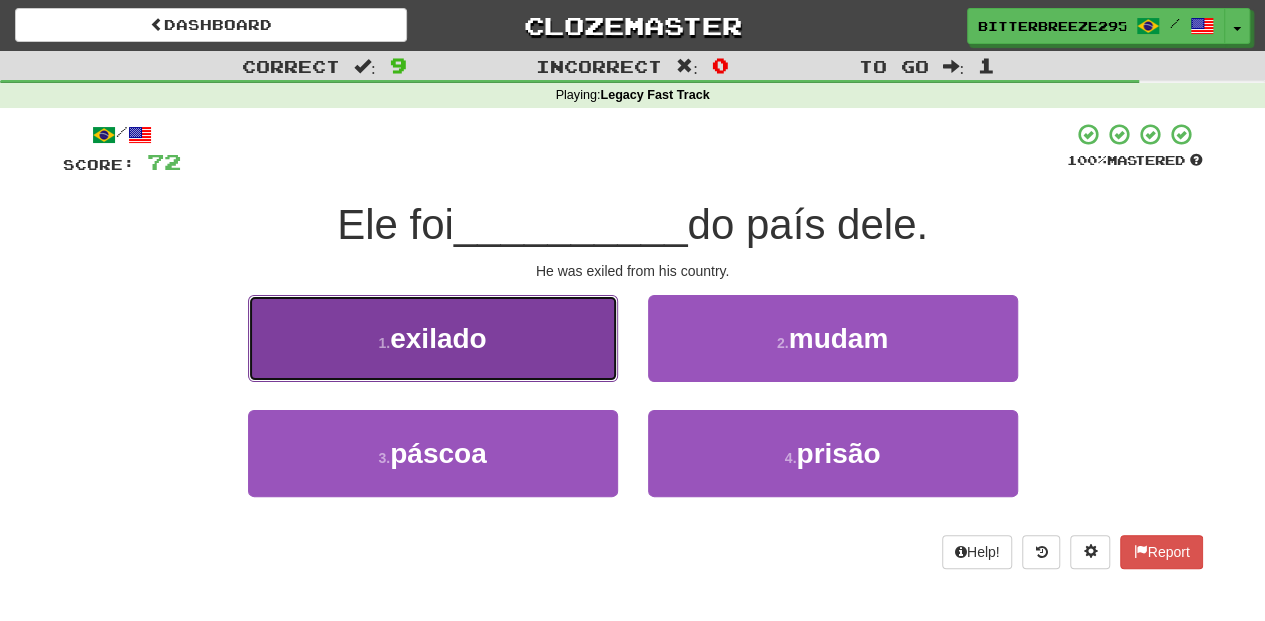 click on "1 .  exilado" at bounding box center (433, 338) 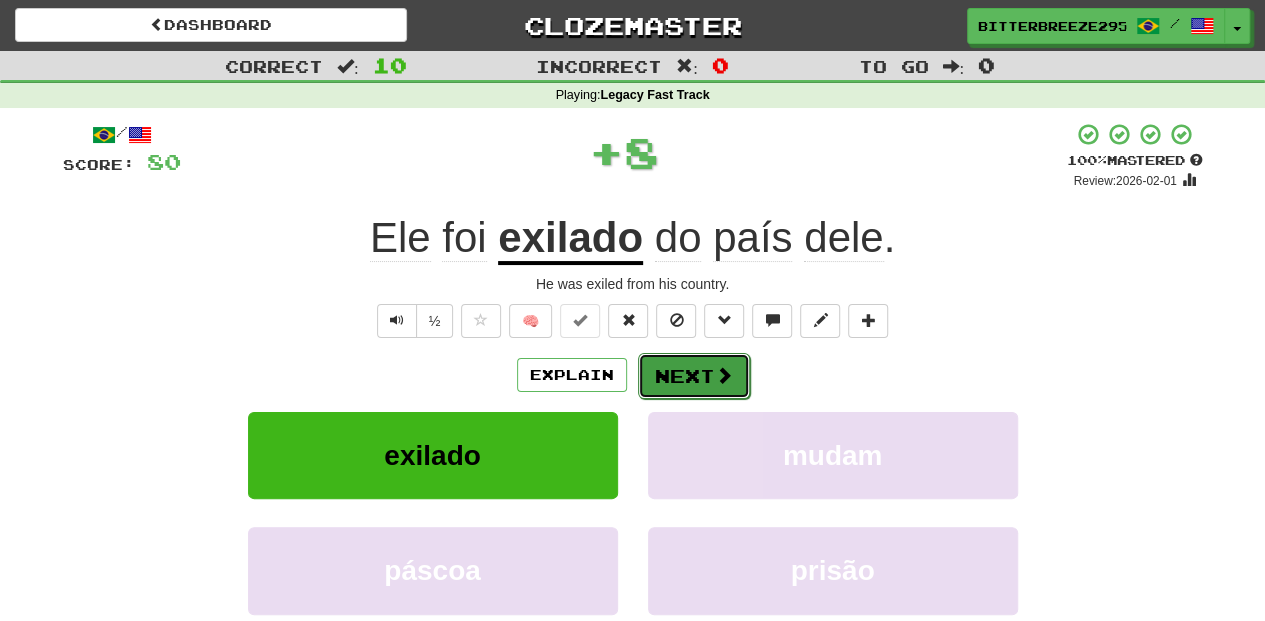 click on "Next" at bounding box center [694, 376] 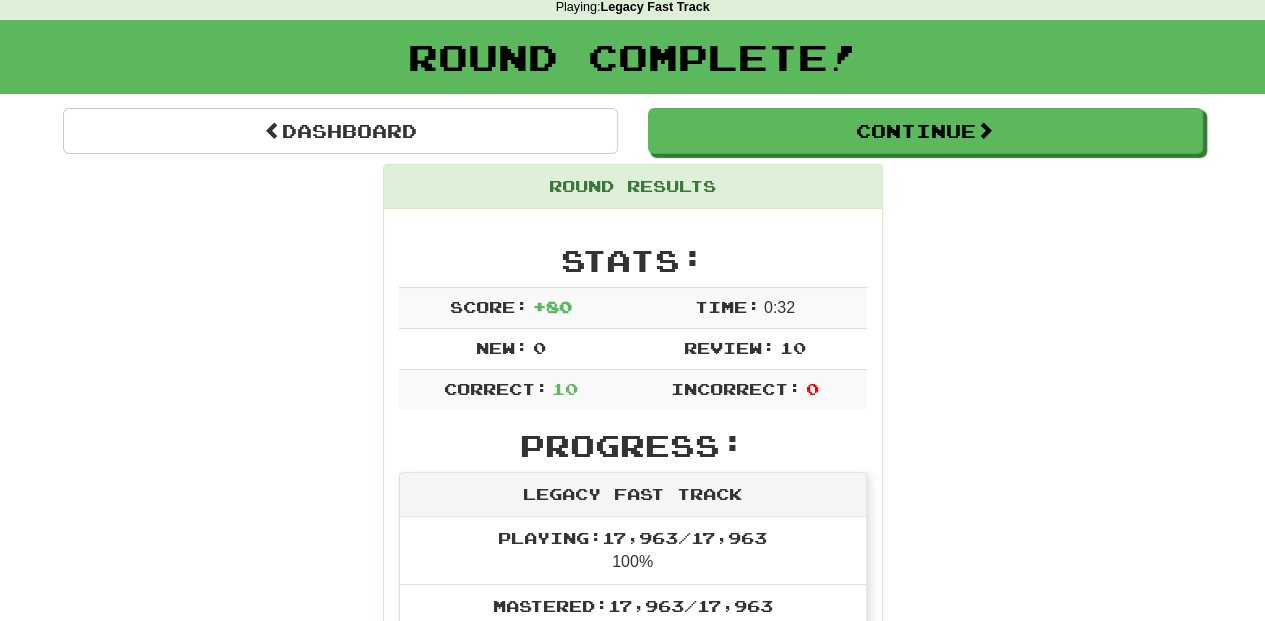 scroll, scrollTop: 66, scrollLeft: 0, axis: vertical 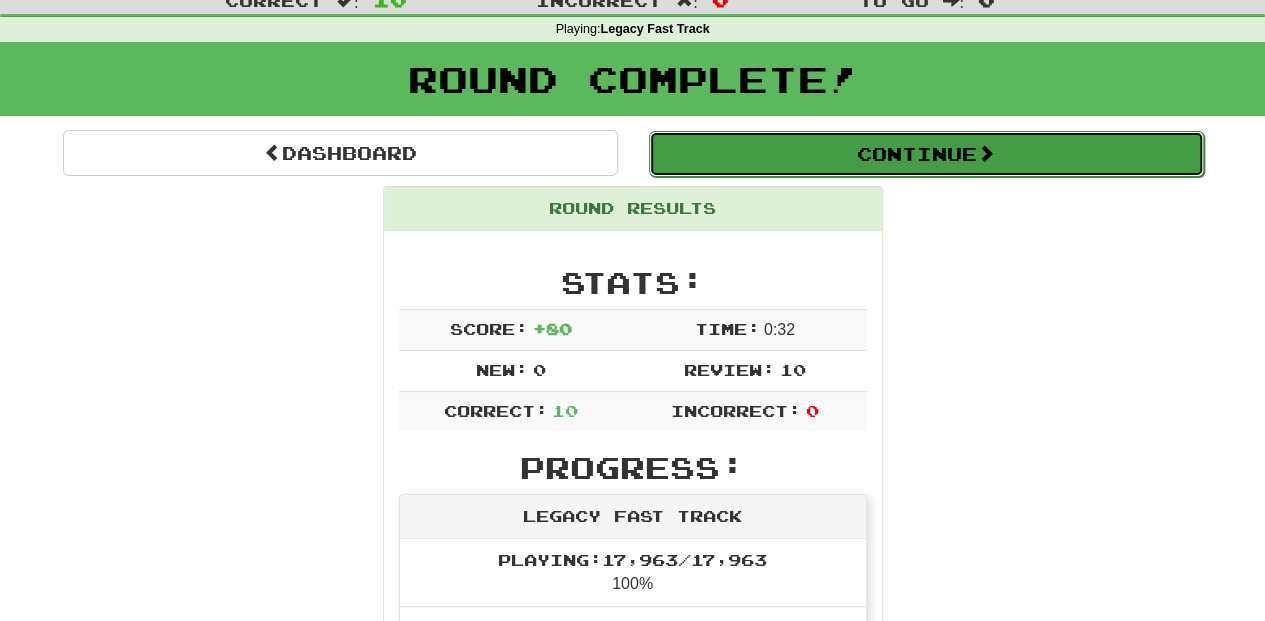 click on "Continue" at bounding box center (926, 154) 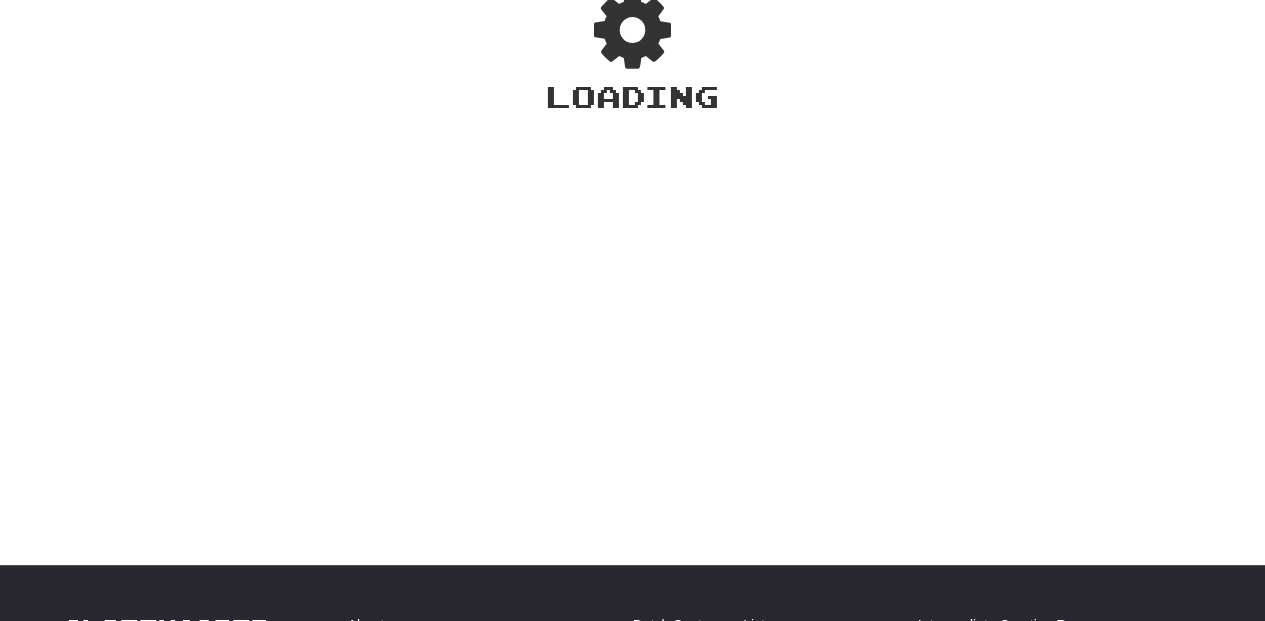 scroll, scrollTop: 66, scrollLeft: 0, axis: vertical 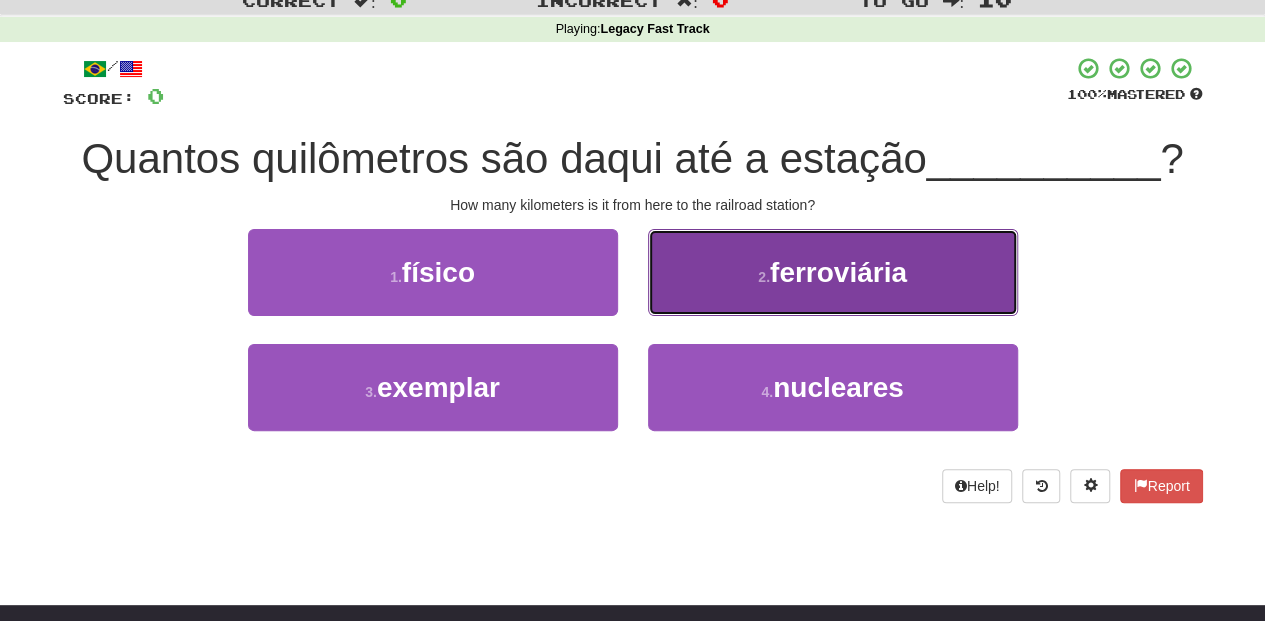 click on "2 .  ferroviária" at bounding box center (833, 272) 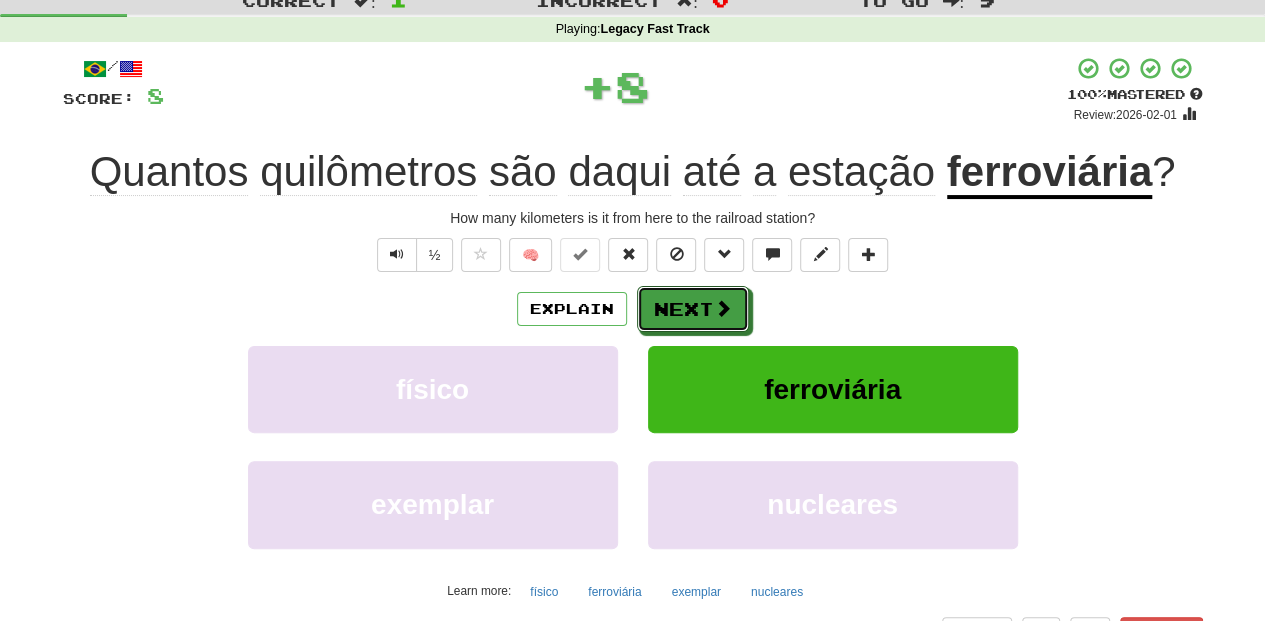 click on "Next" at bounding box center (693, 309) 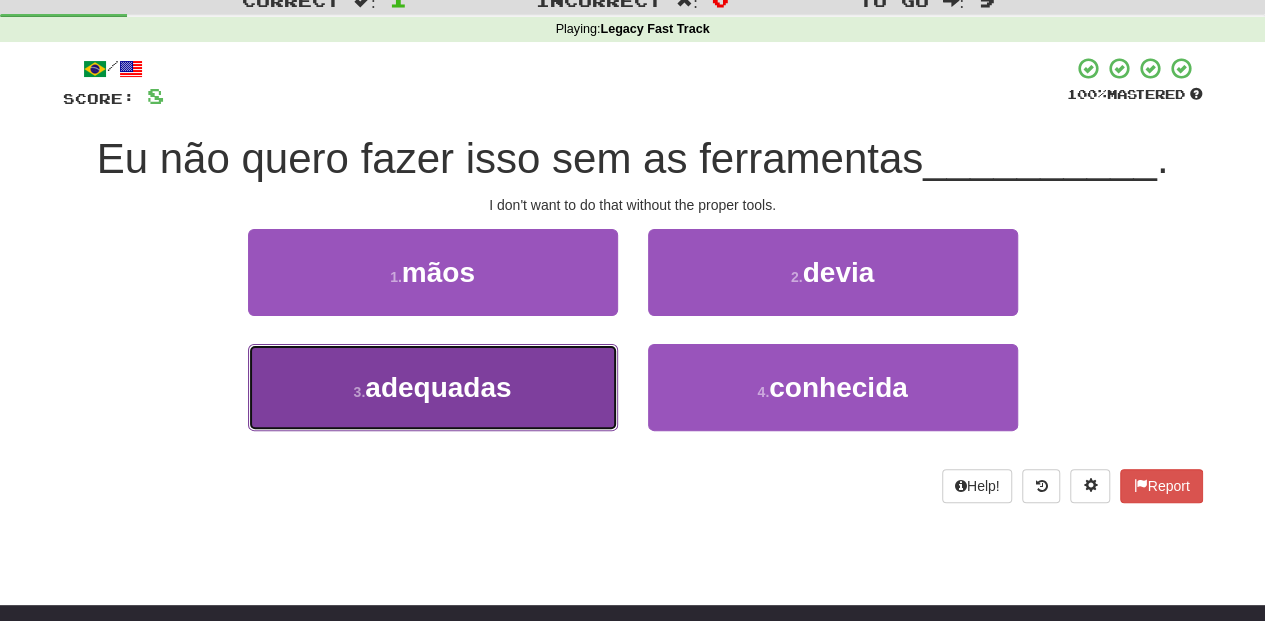 click on "3 .  adequadas" at bounding box center (433, 387) 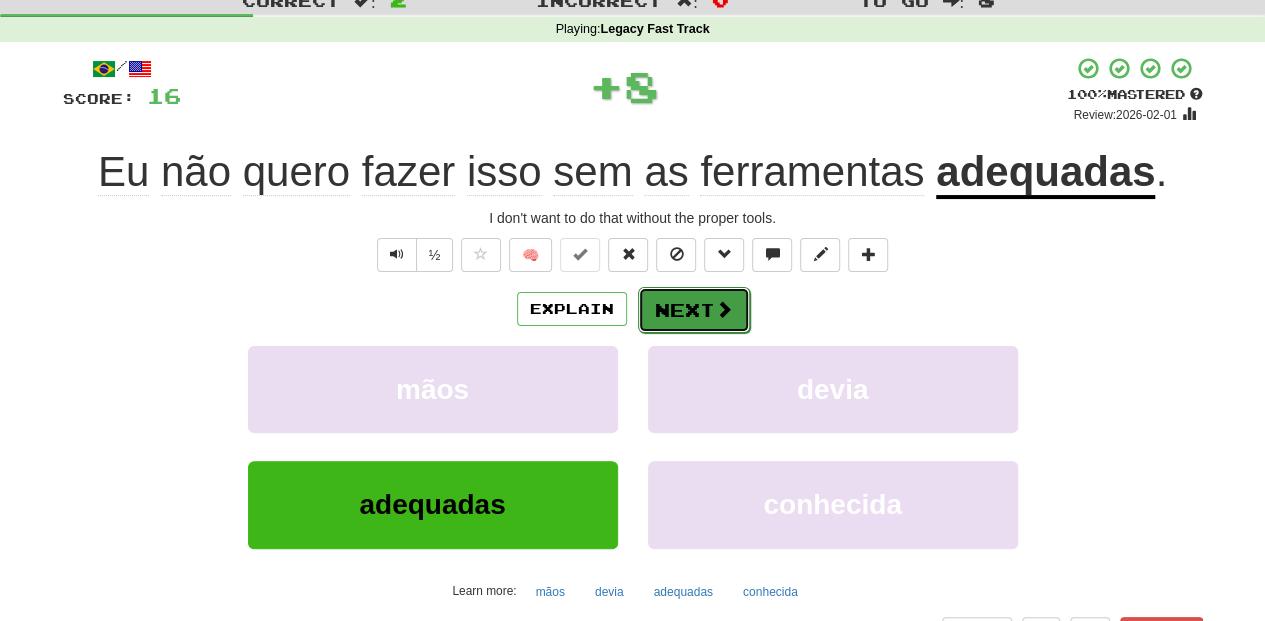 click on "Next" at bounding box center [694, 310] 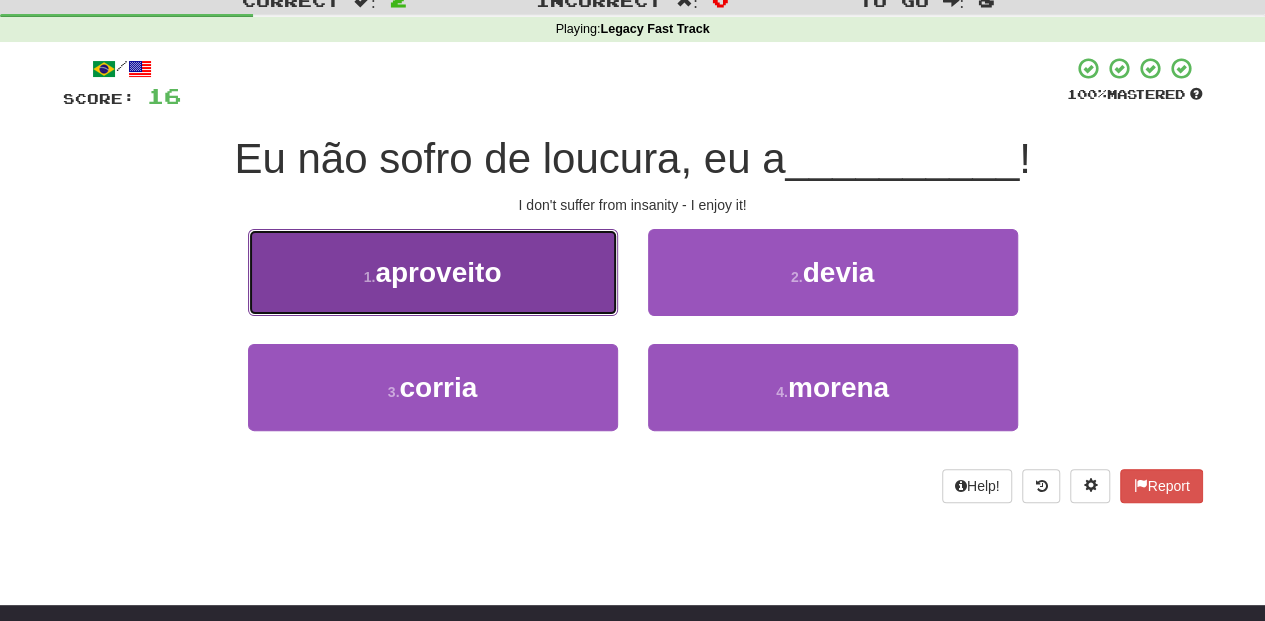 click on "1 .  aproveito" at bounding box center (433, 272) 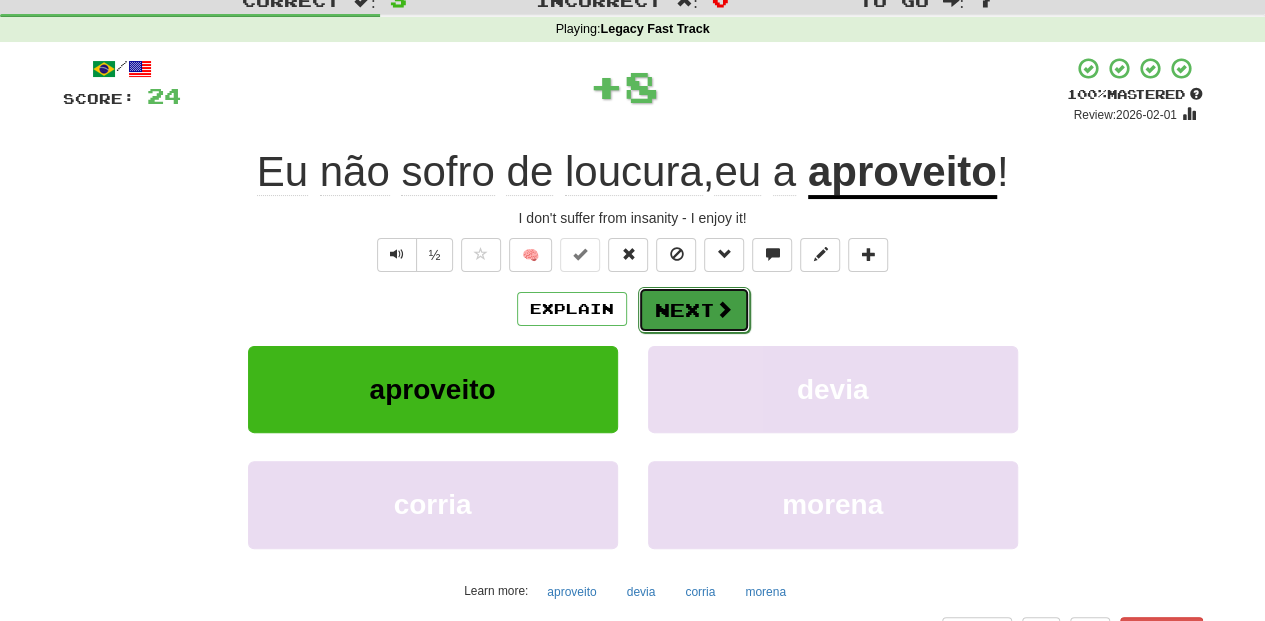 click on "Next" at bounding box center [694, 310] 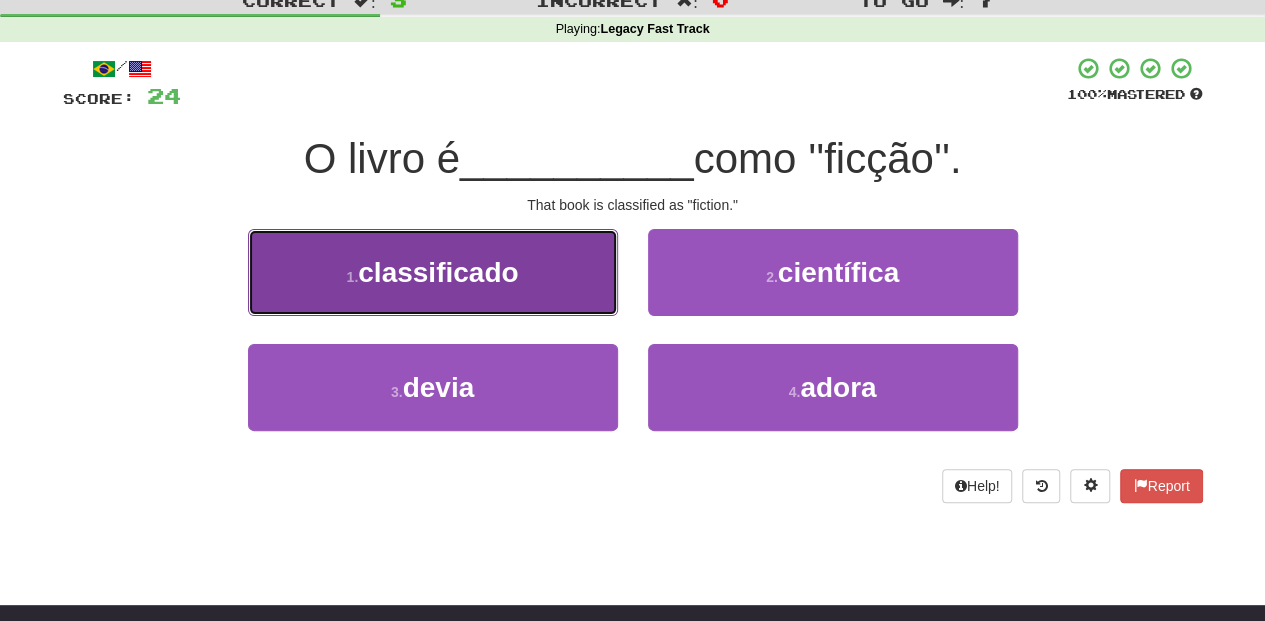 click on "1 .  classificado" at bounding box center [433, 272] 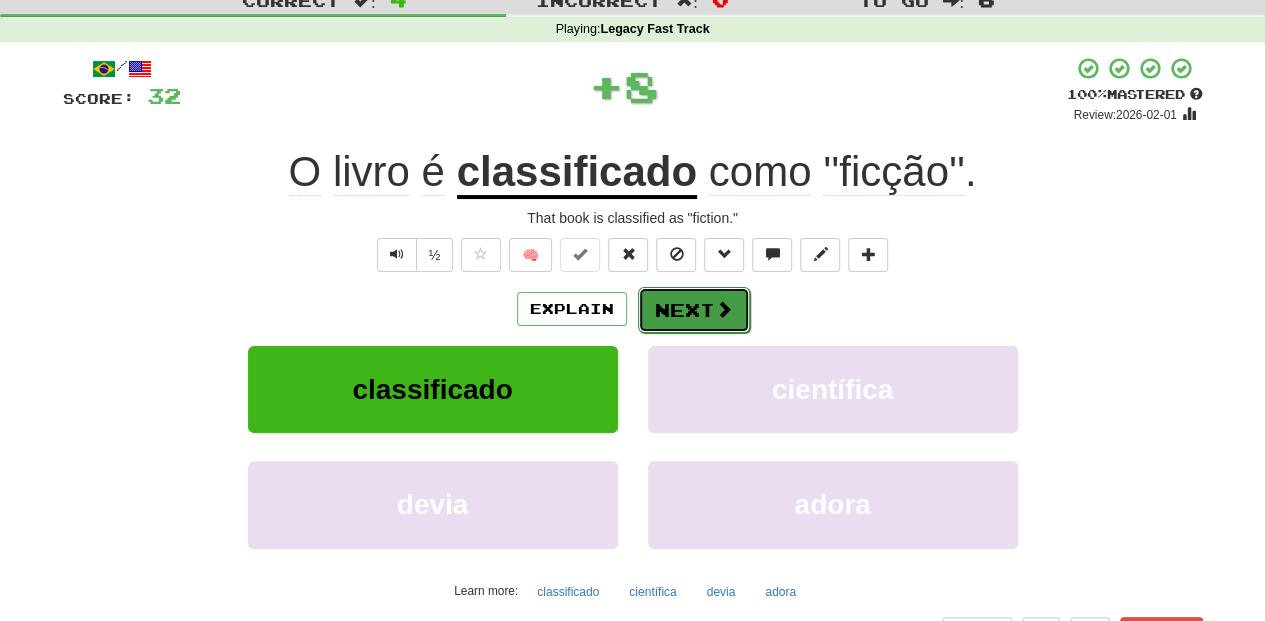 click on "Next" at bounding box center [694, 310] 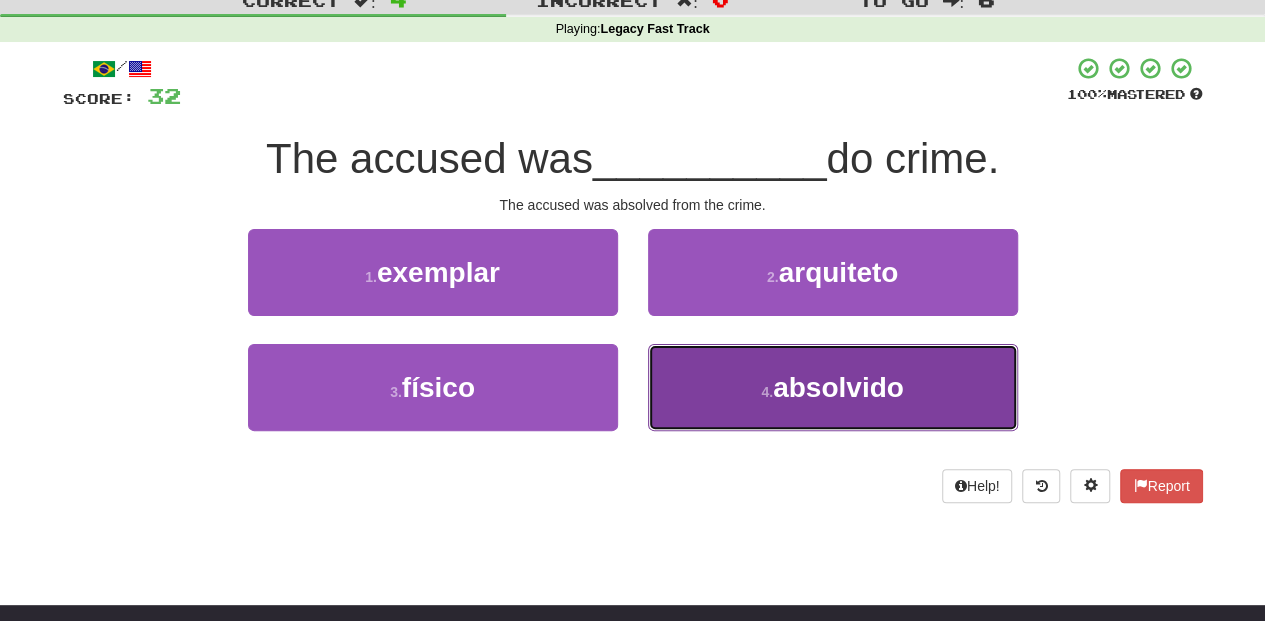 click on "4 .  absolvido" at bounding box center (833, 387) 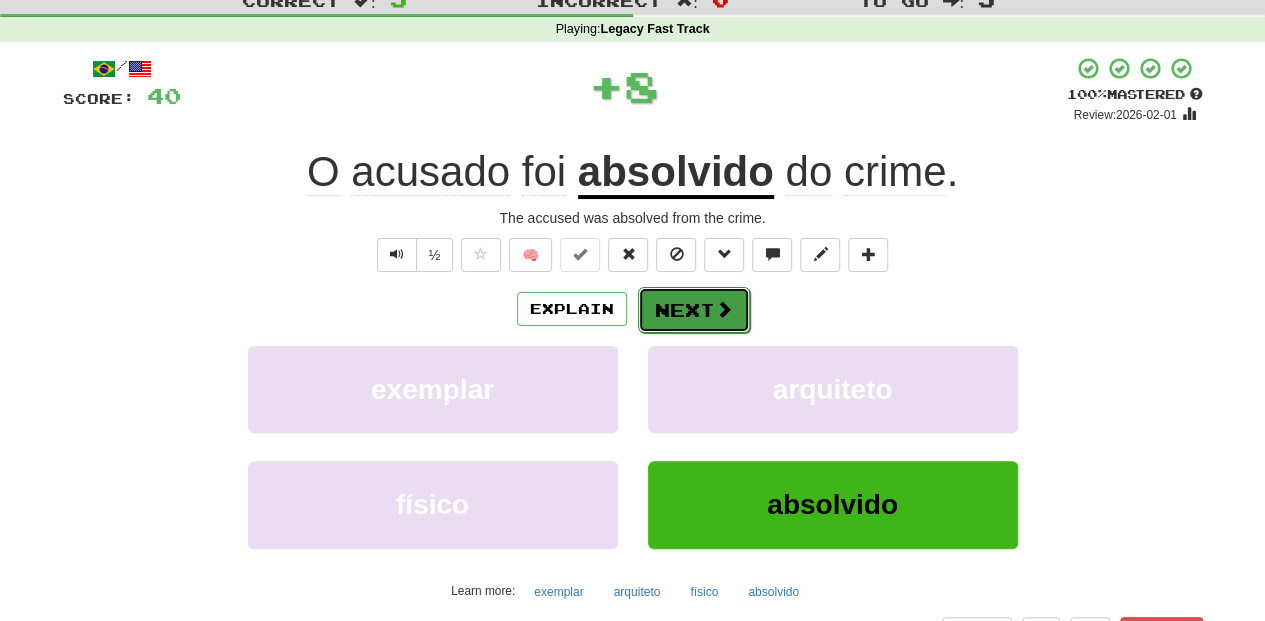 click on "Next" at bounding box center (694, 310) 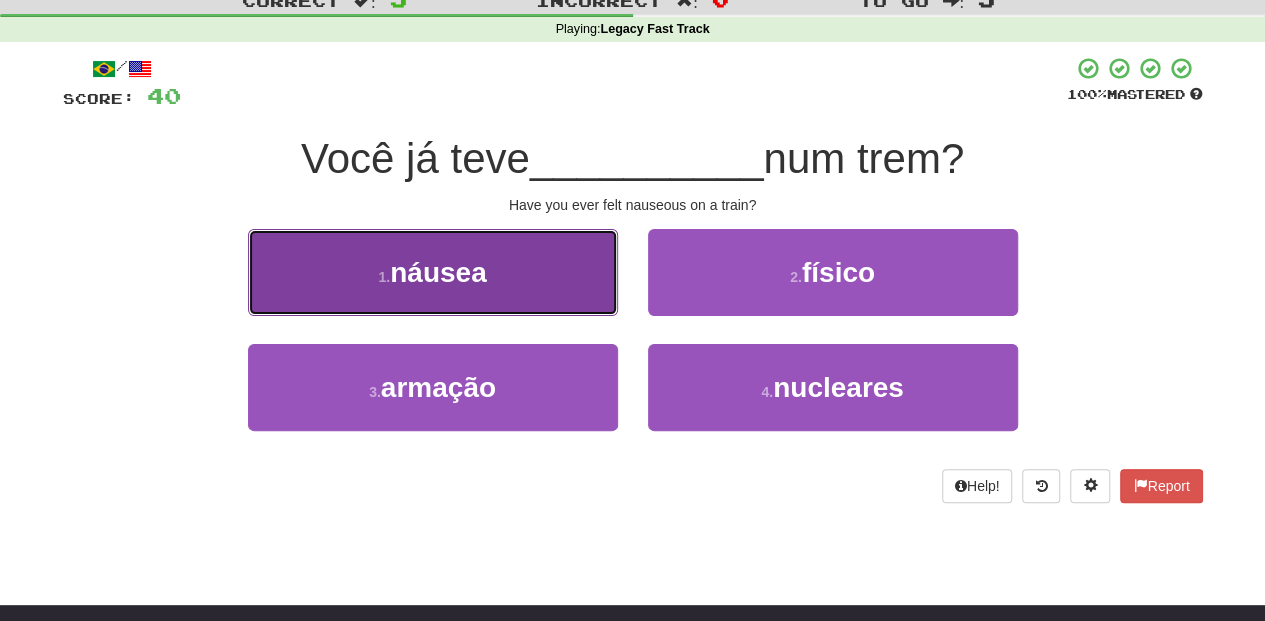 click on "1 .  náusea" at bounding box center (433, 272) 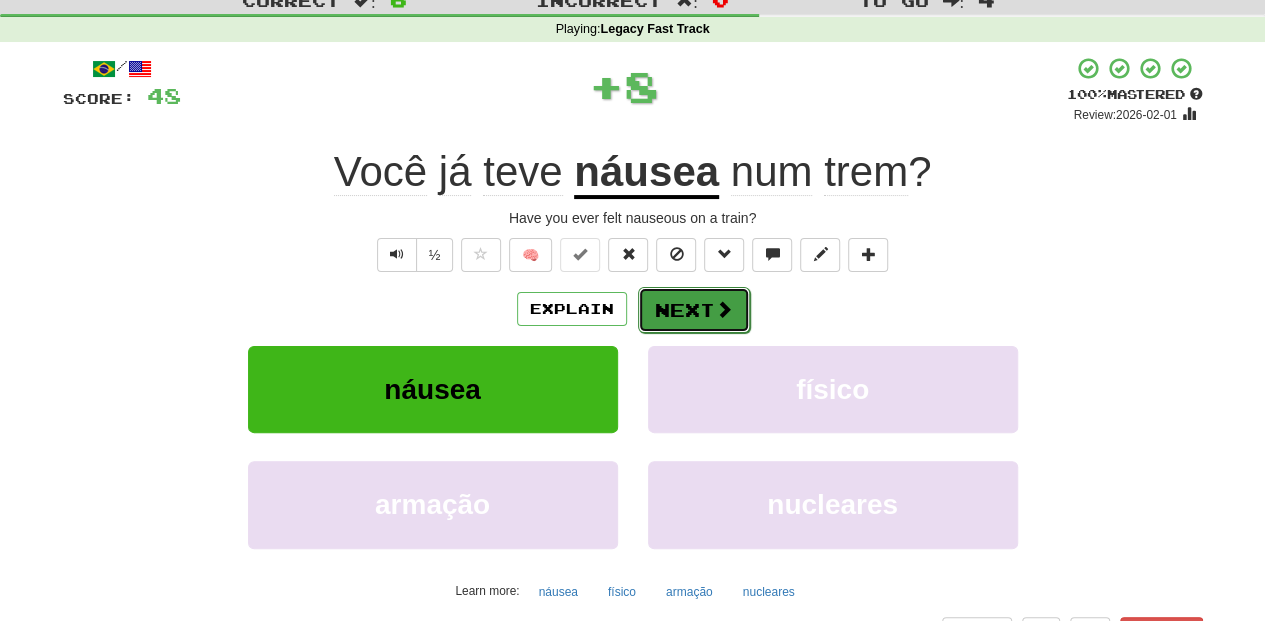 click on "Next" at bounding box center [694, 310] 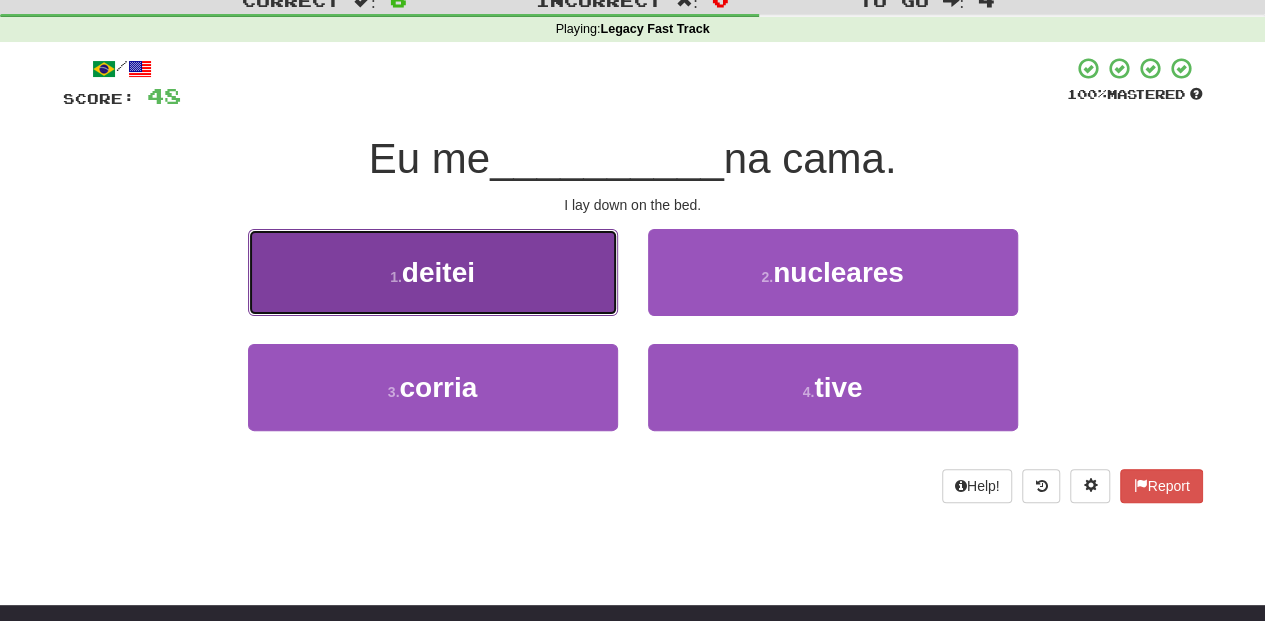 click on "1 .  deitei" at bounding box center [433, 272] 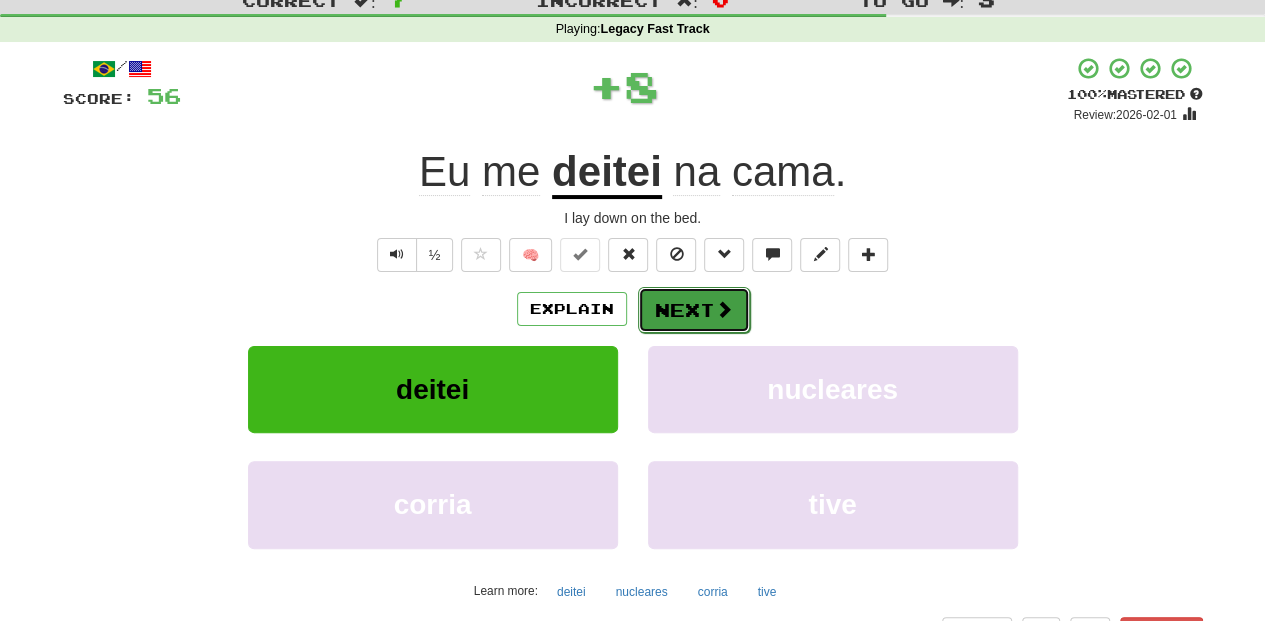 click on "Next" at bounding box center (694, 310) 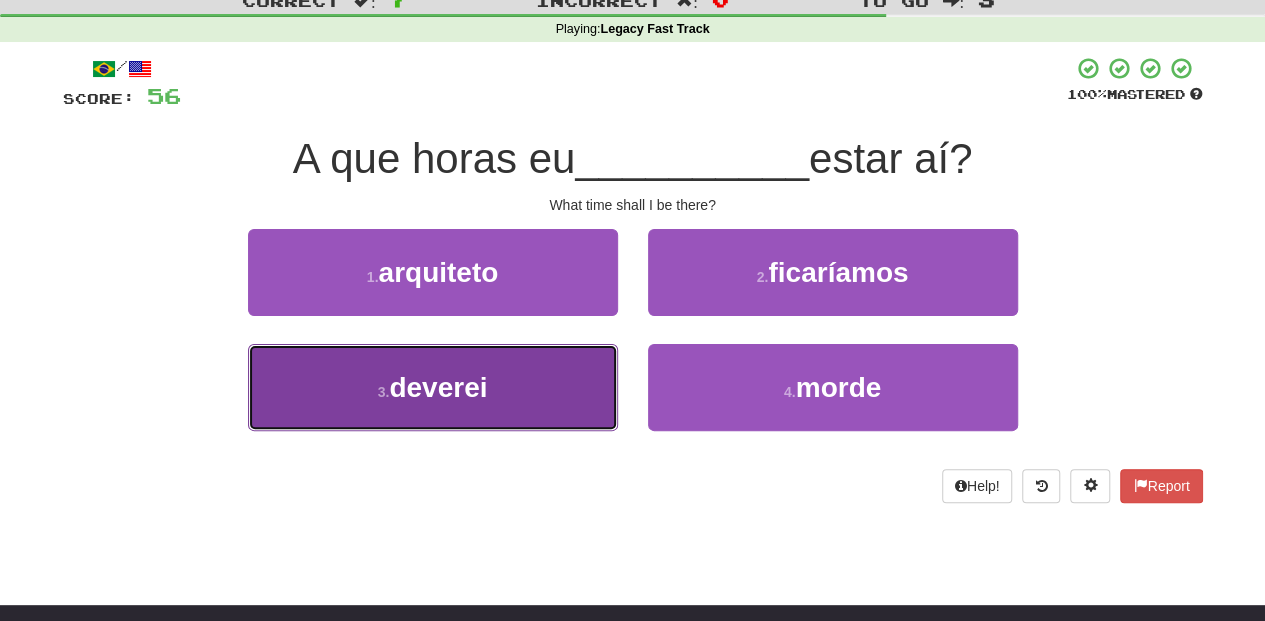 click on "3 .  deverei" at bounding box center [433, 387] 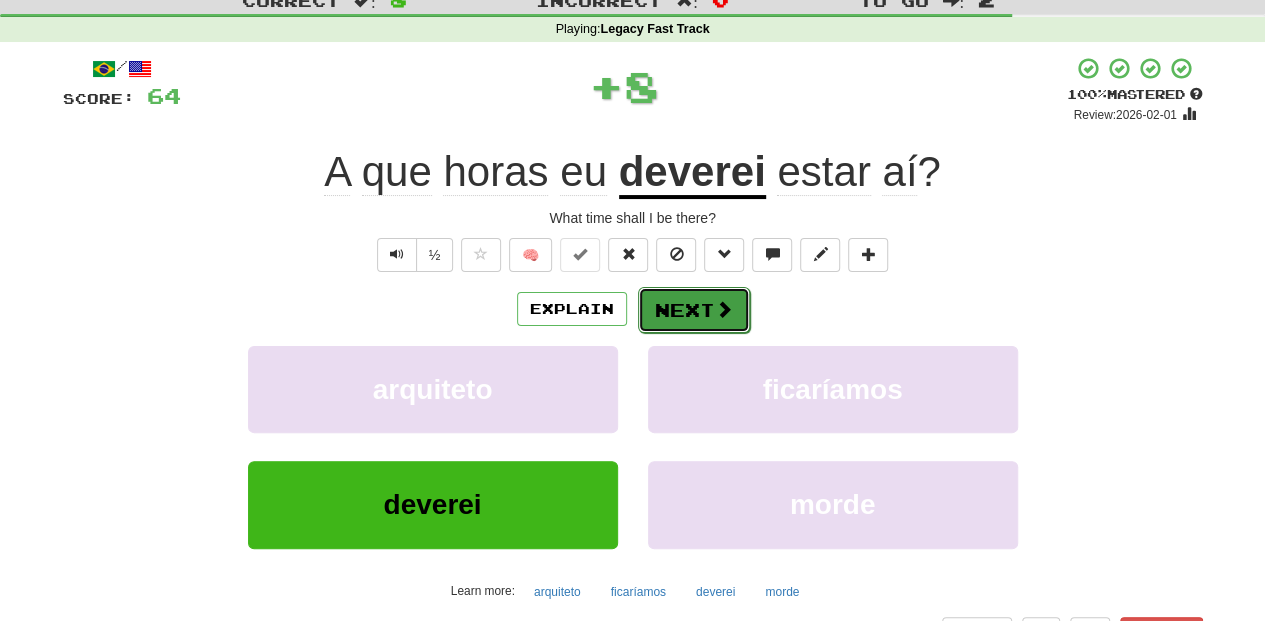 click on "Next" at bounding box center (694, 310) 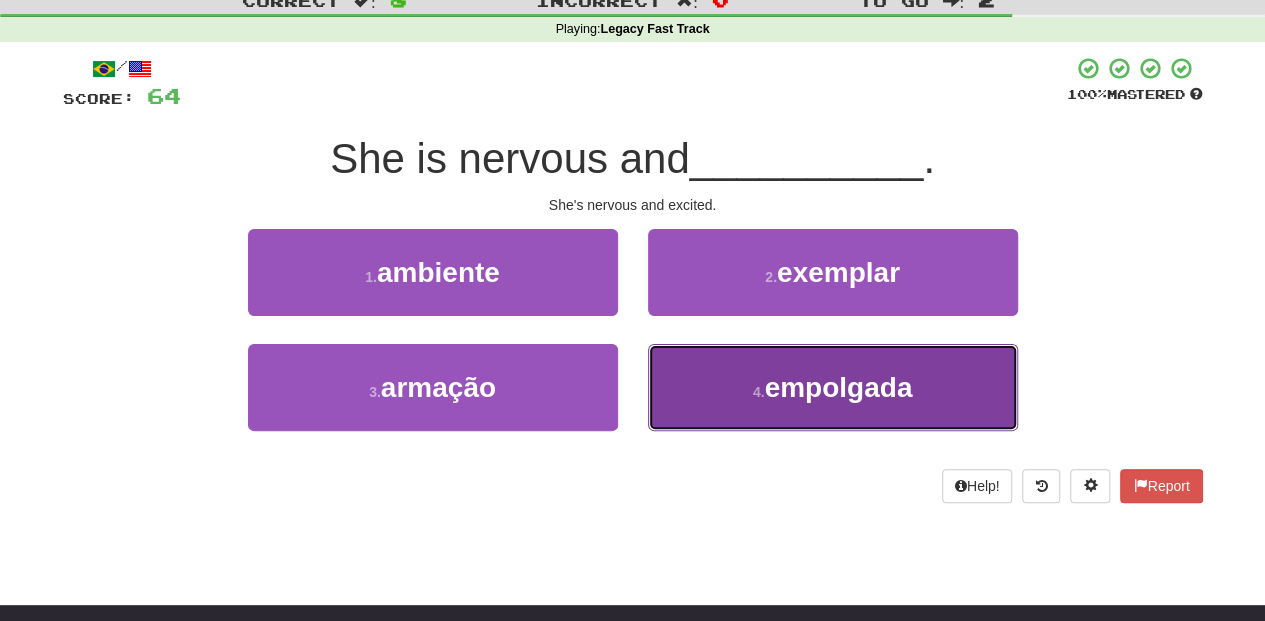 click on "4 .  empolgada" at bounding box center (833, 387) 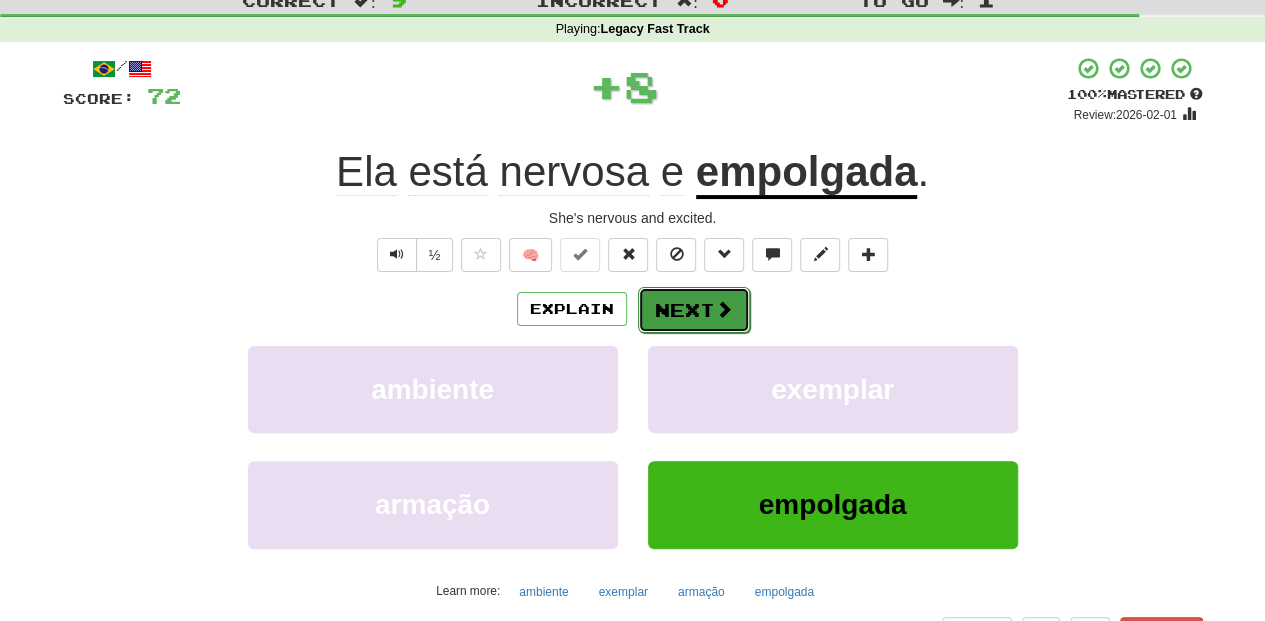 click on "Next" at bounding box center (694, 310) 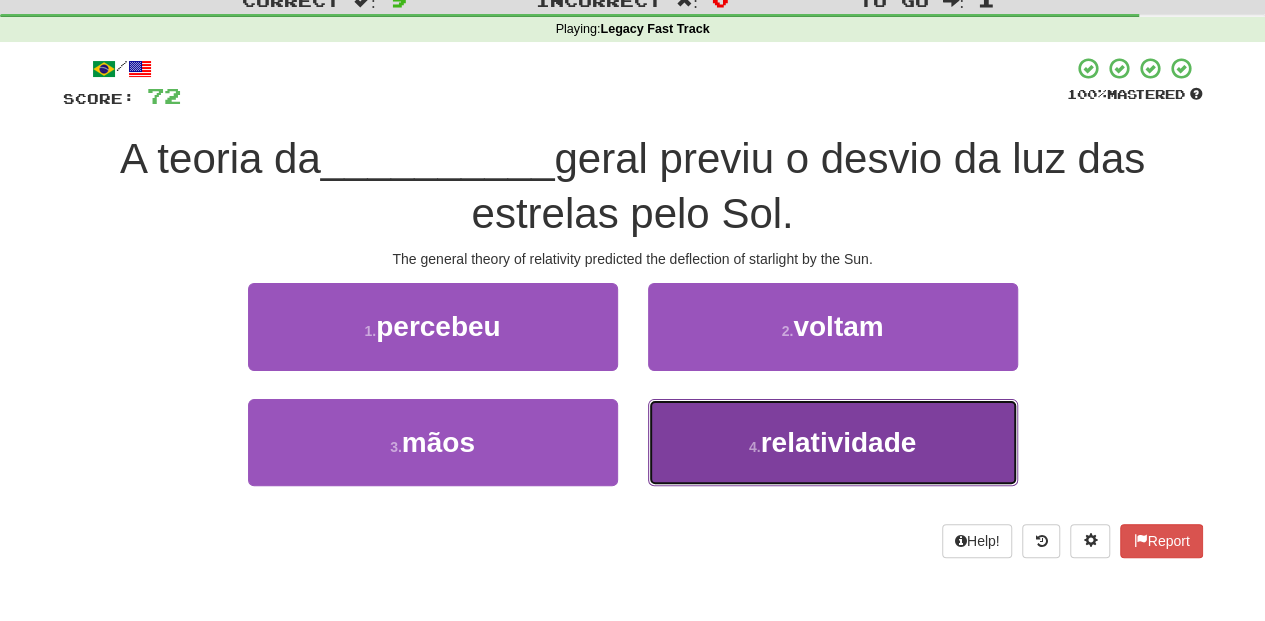 click on "4 .  relatividade" at bounding box center [833, 442] 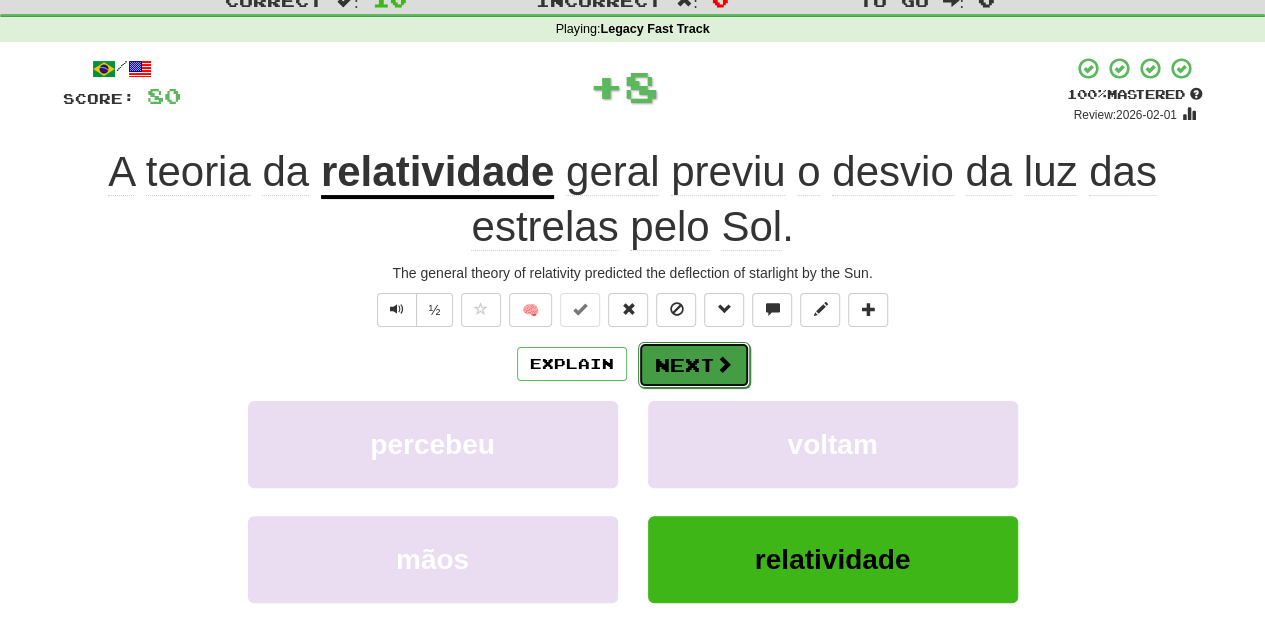 click on "Next" at bounding box center (694, 365) 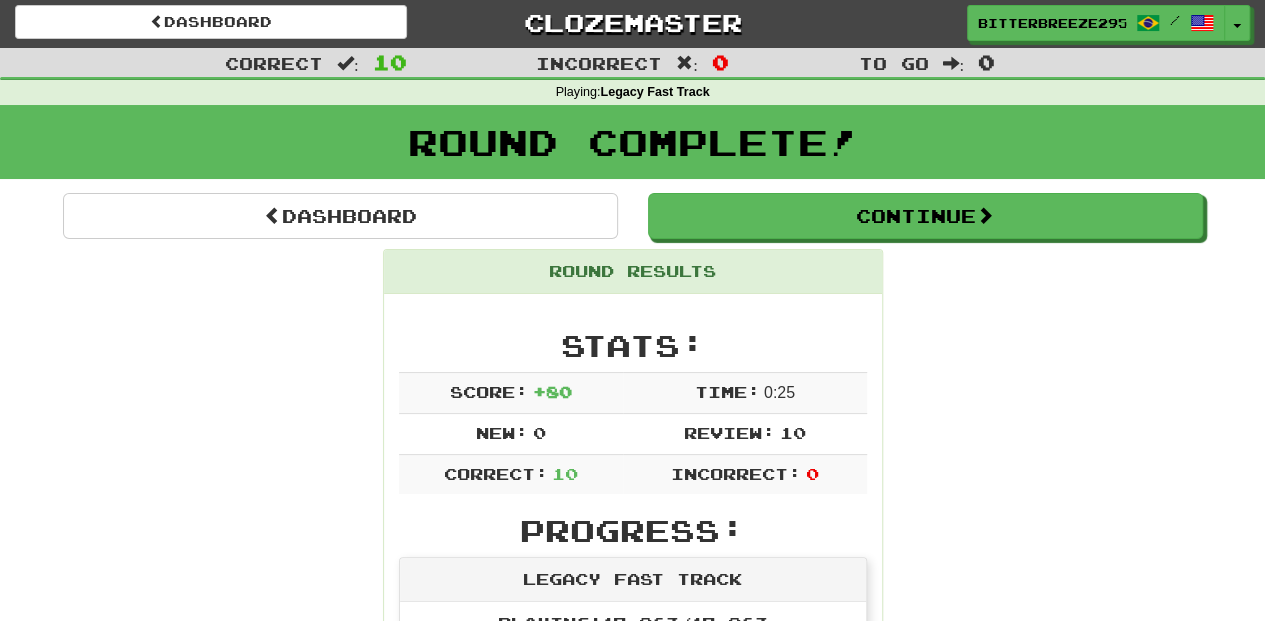 scroll, scrollTop: 0, scrollLeft: 0, axis: both 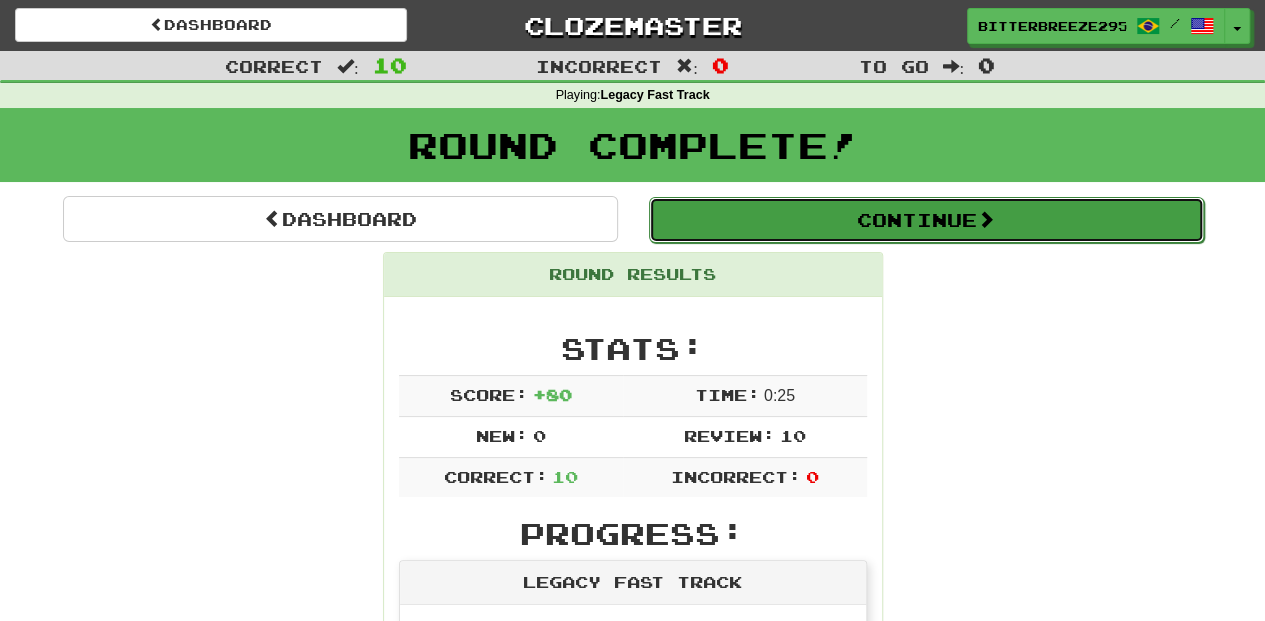 click on "Continue" at bounding box center (926, 220) 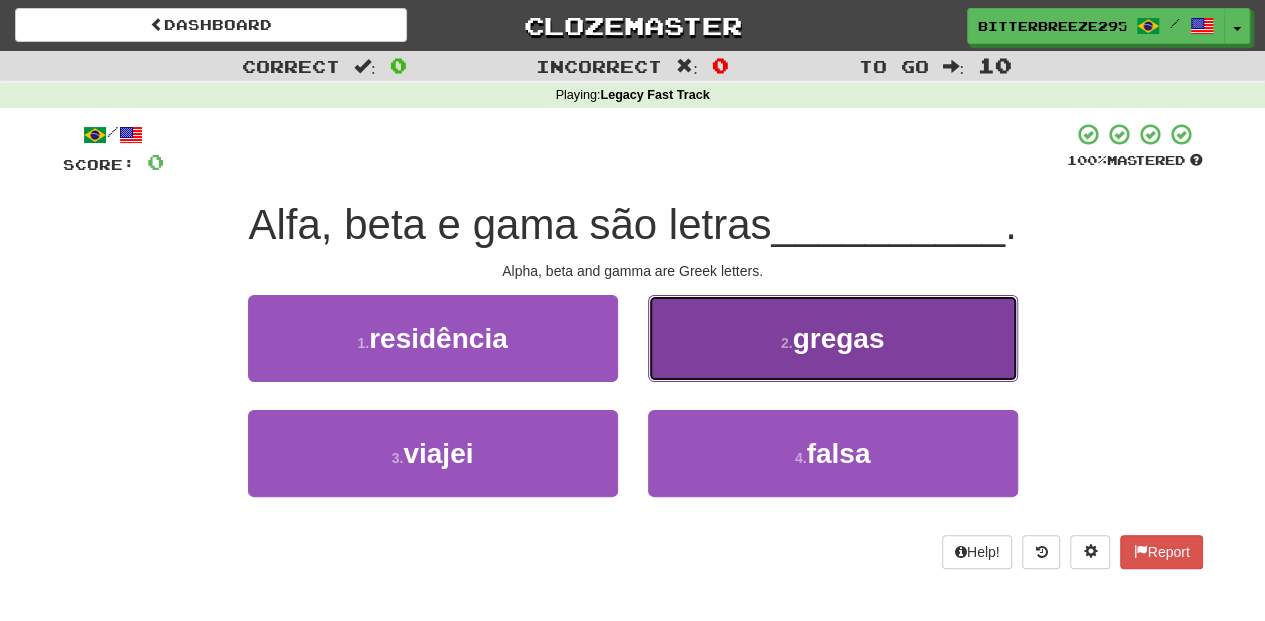 click on "2 .  gregas" at bounding box center [833, 338] 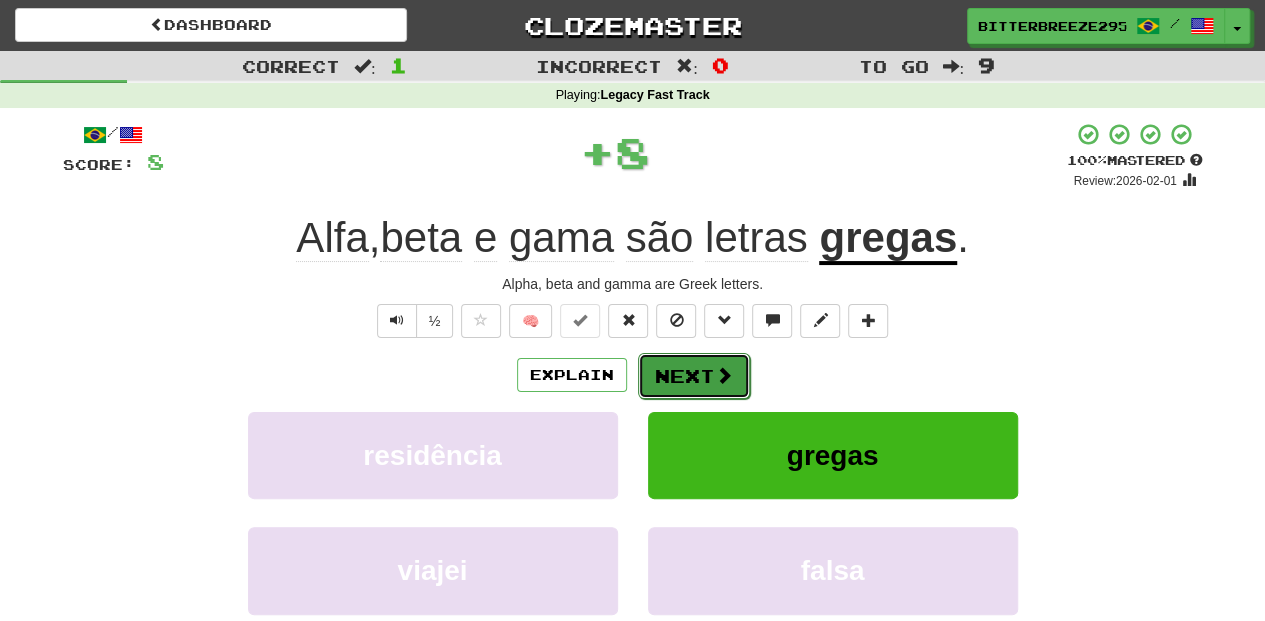 click on "Next" at bounding box center [694, 376] 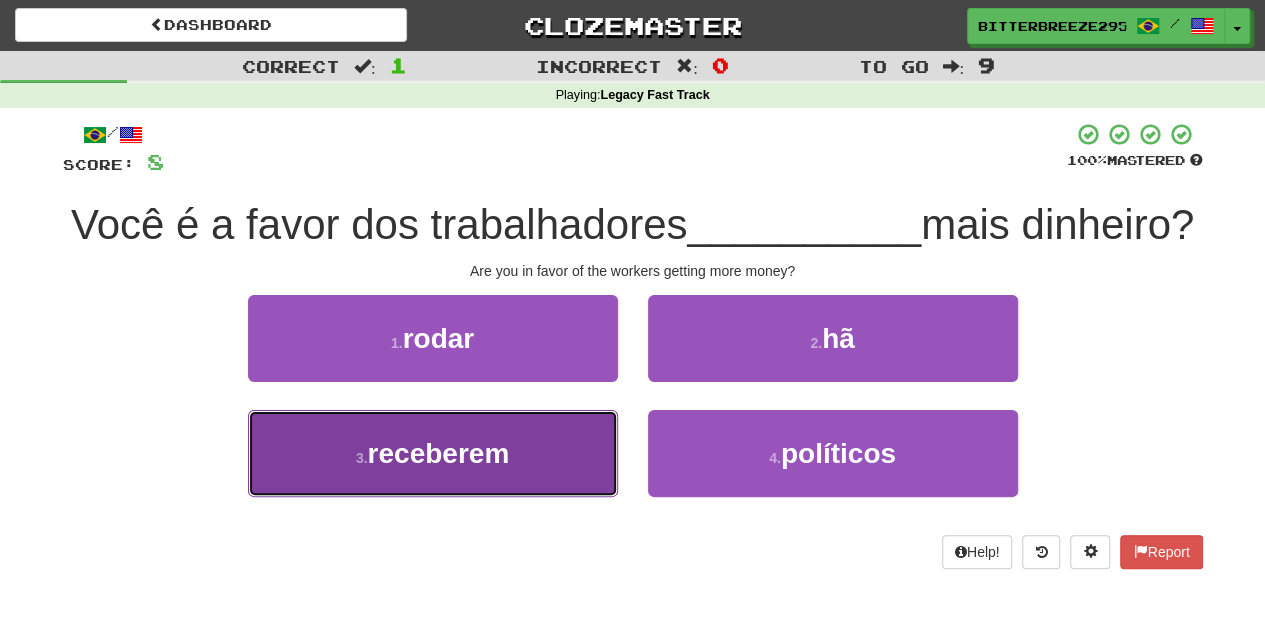 click on "3 .  receberem" at bounding box center (433, 453) 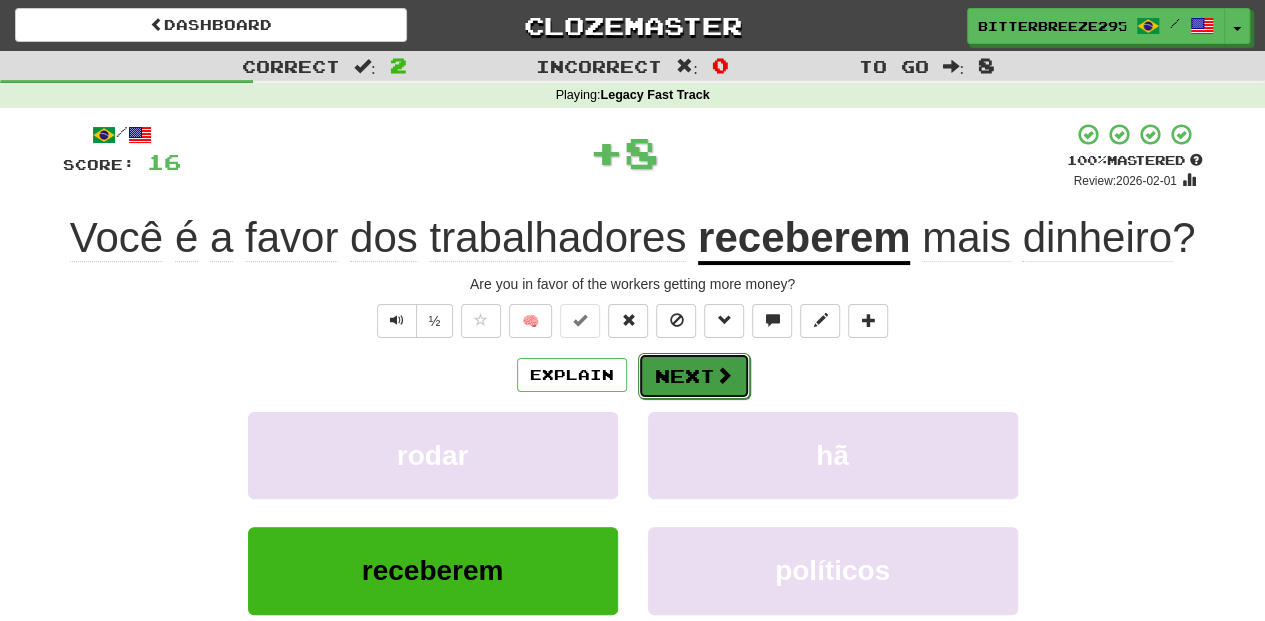 click on "Next" at bounding box center [694, 376] 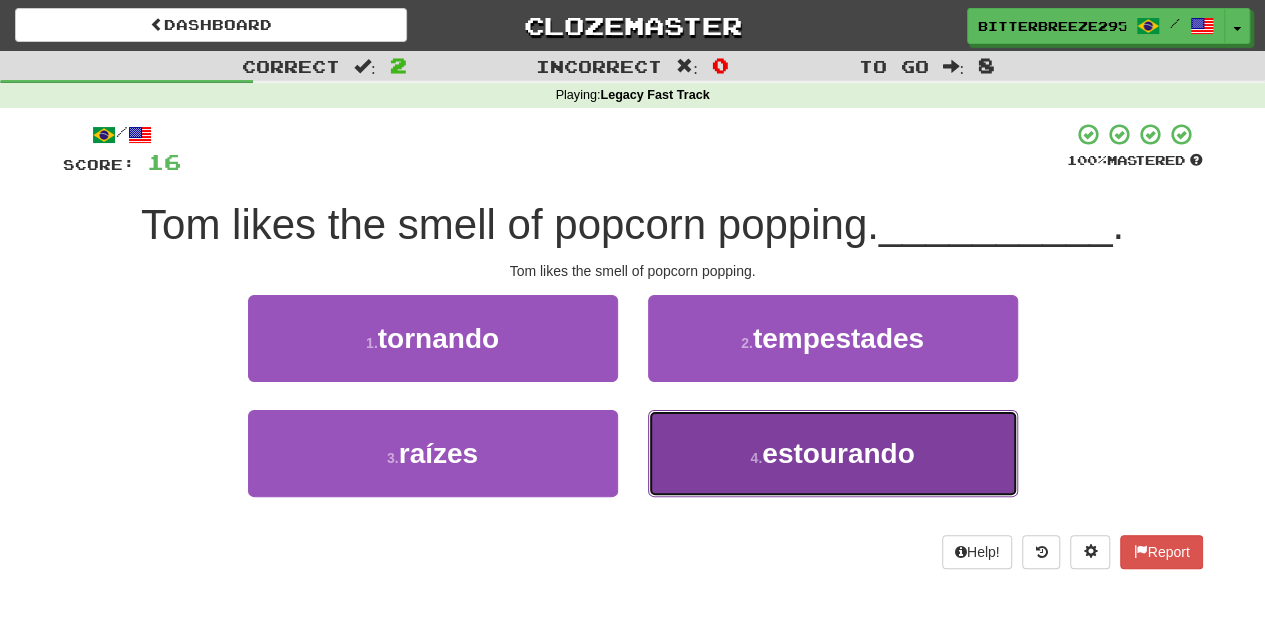 click on "4 .  estourando" at bounding box center [833, 453] 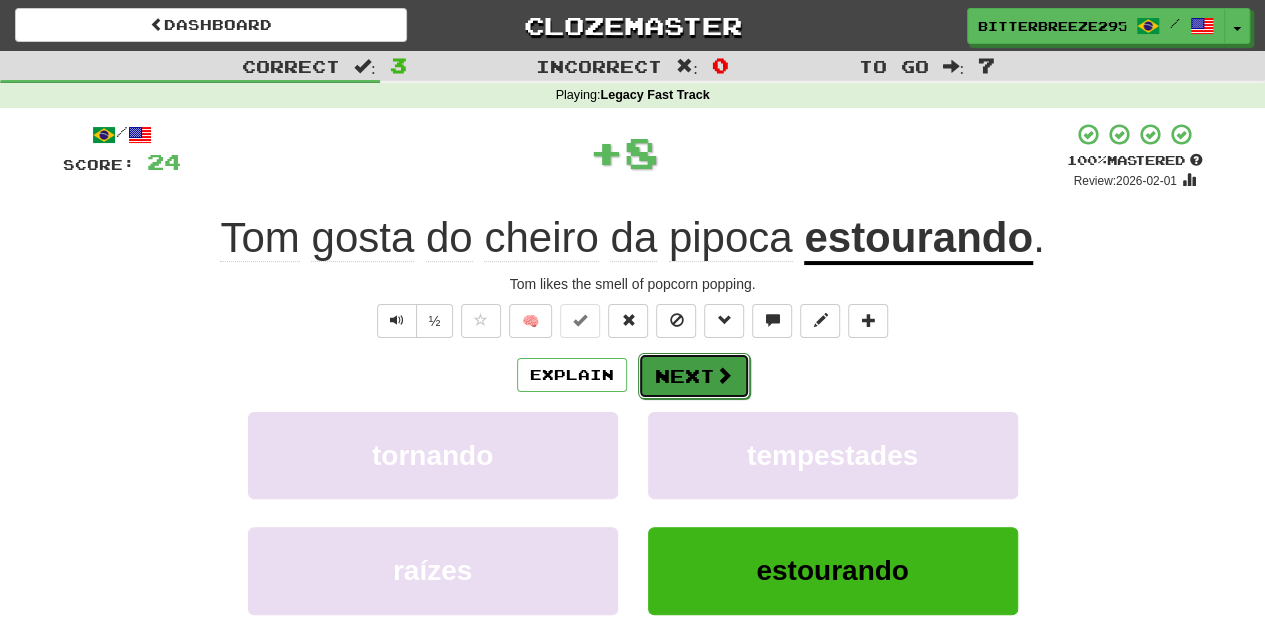 click on "Next" at bounding box center [694, 376] 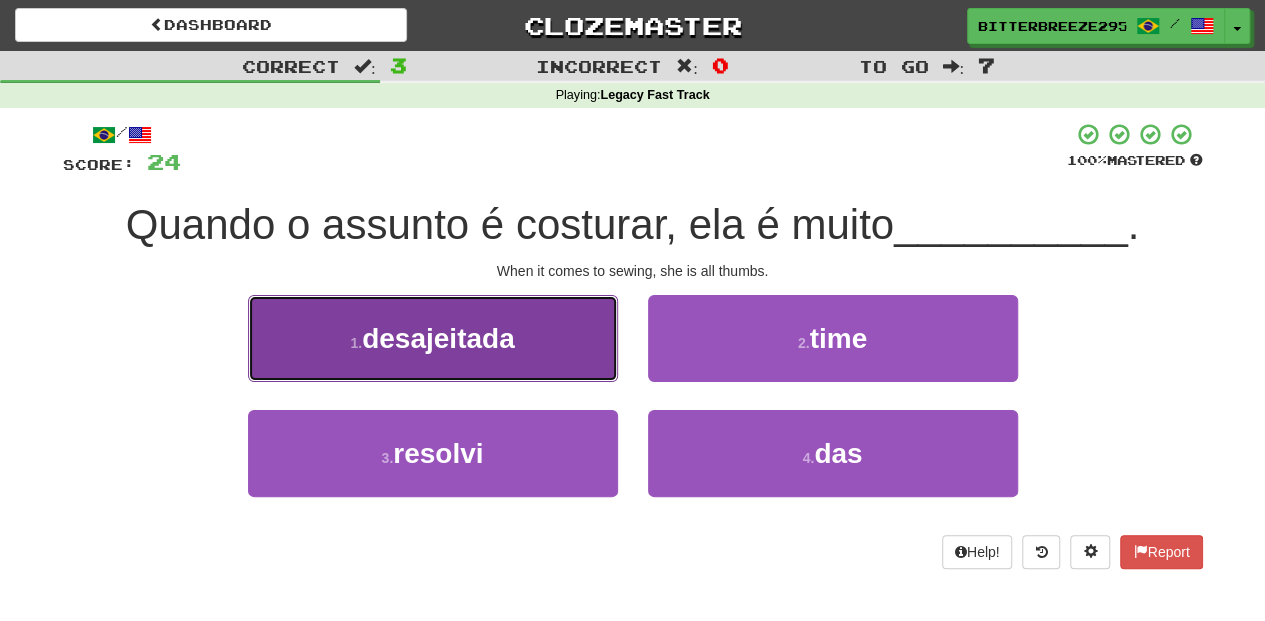 click on "1 .  desajeitada" at bounding box center [433, 338] 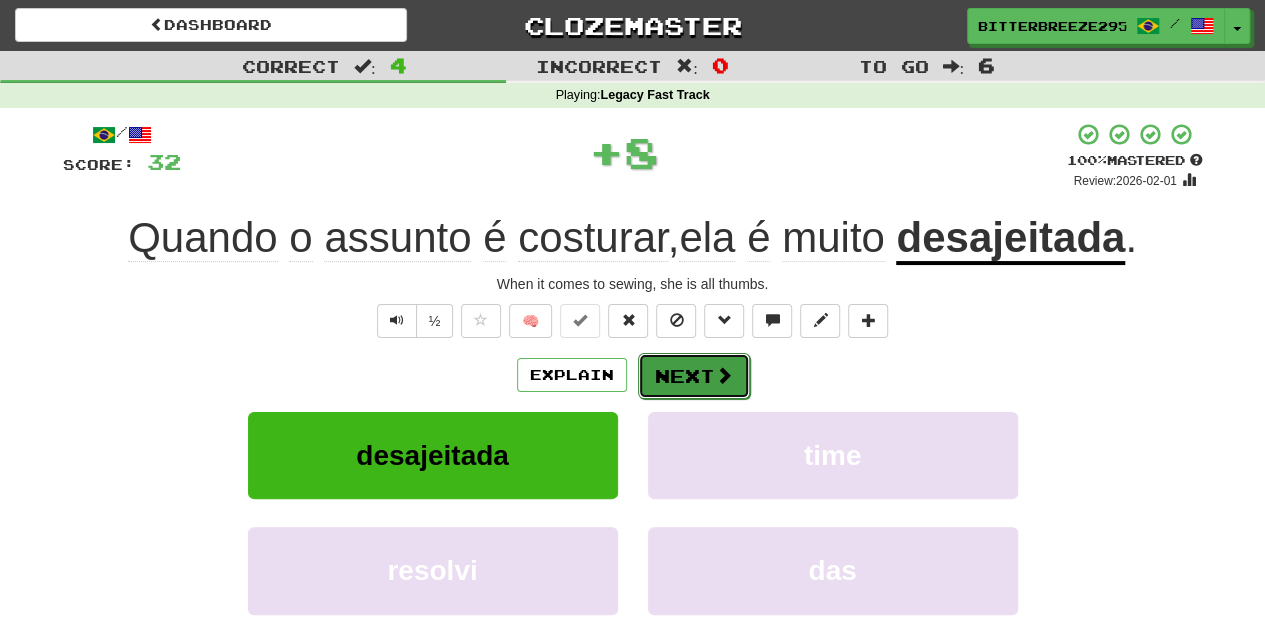 click on "Next" at bounding box center (694, 376) 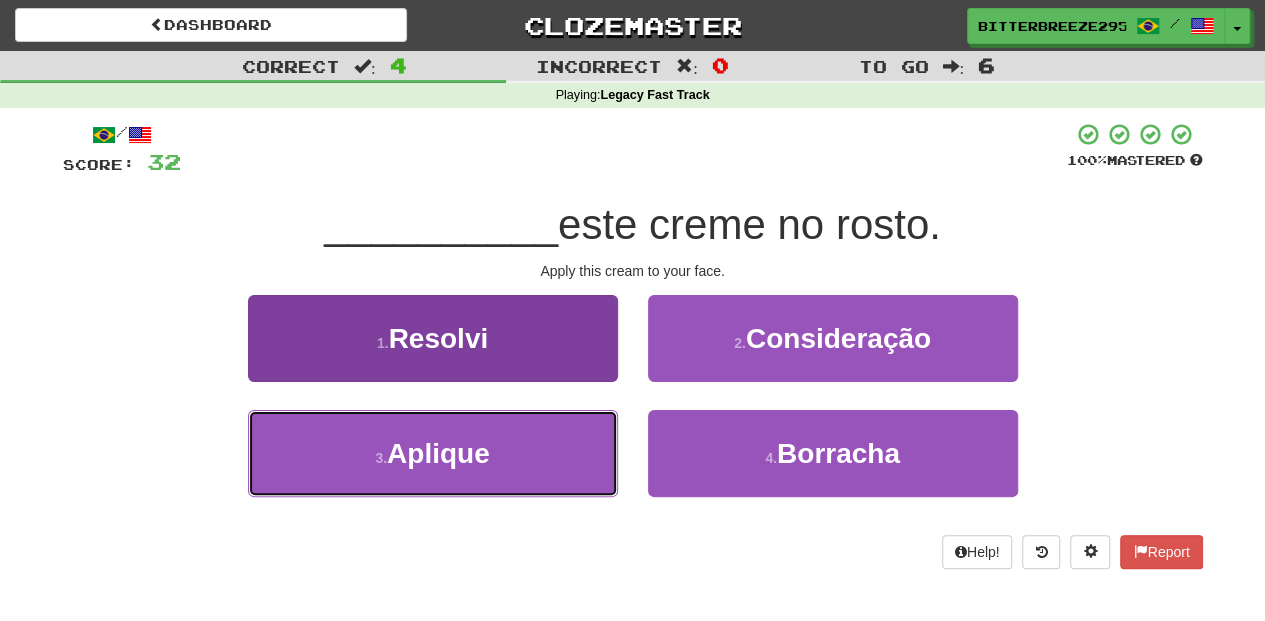 click on "3 .  Aplique" at bounding box center (433, 453) 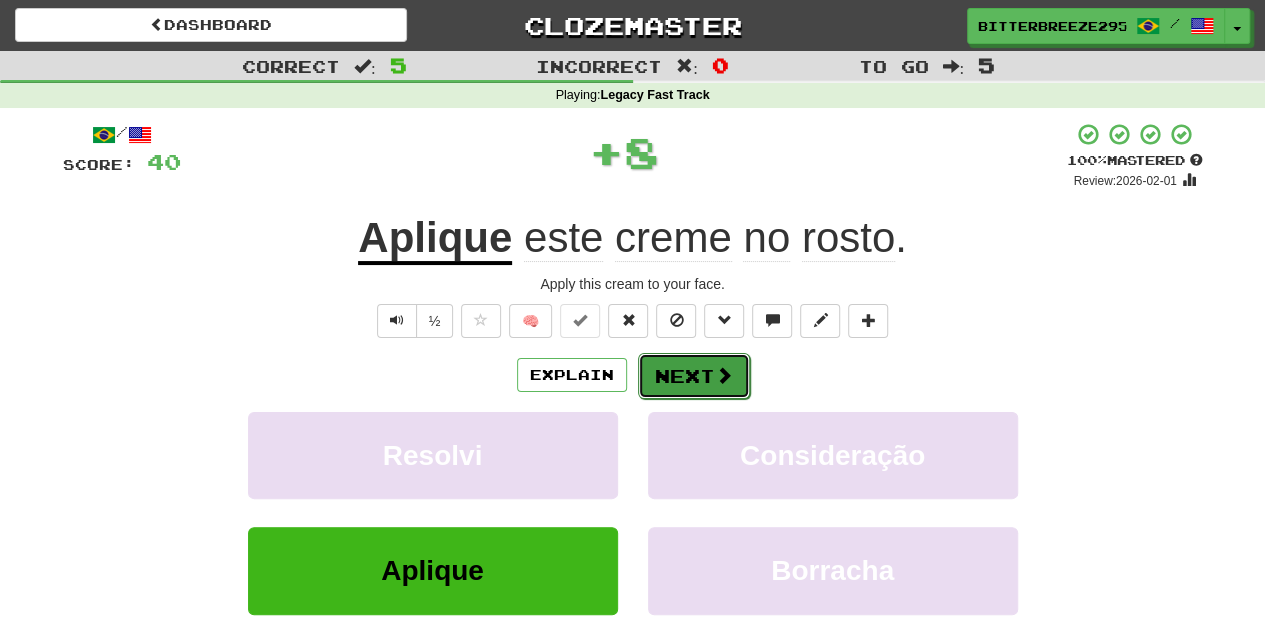 click on "Next" at bounding box center [694, 376] 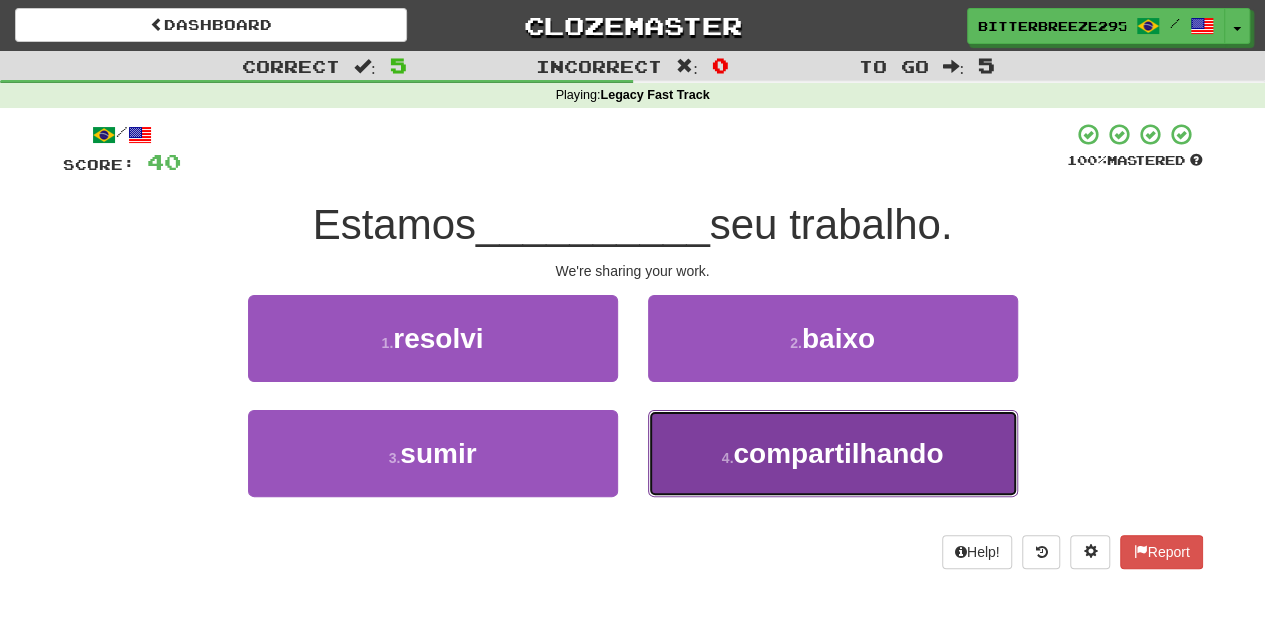 click on "4 .  compartilhando" at bounding box center (833, 453) 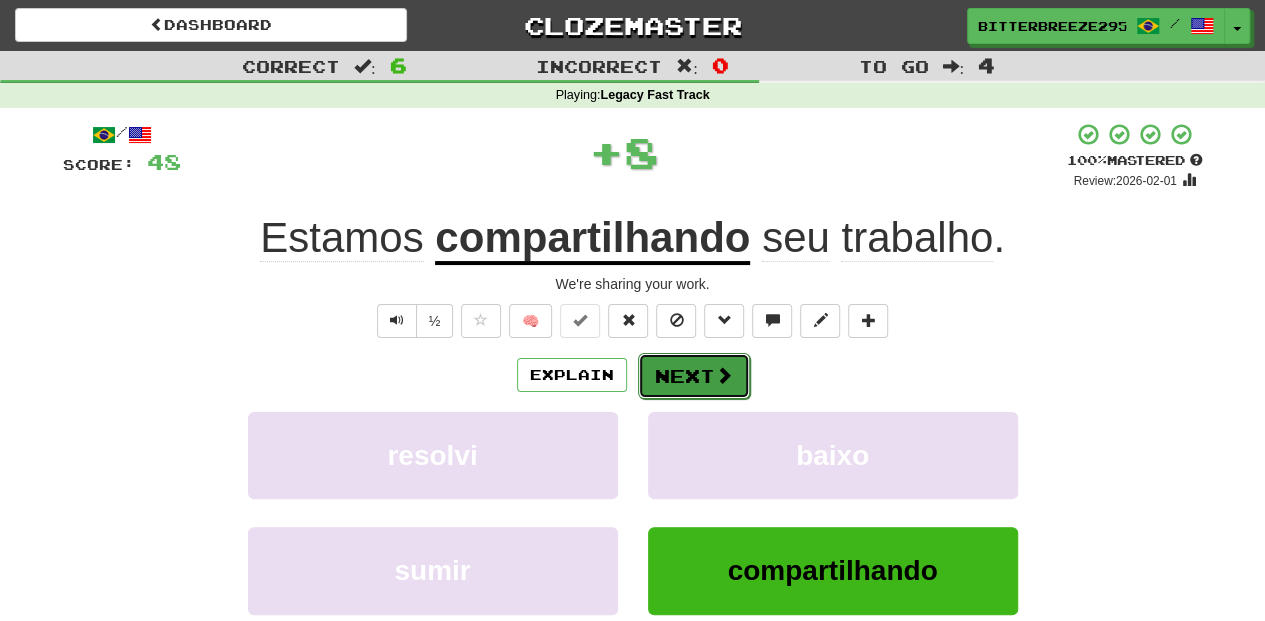 click on "Next" at bounding box center [694, 376] 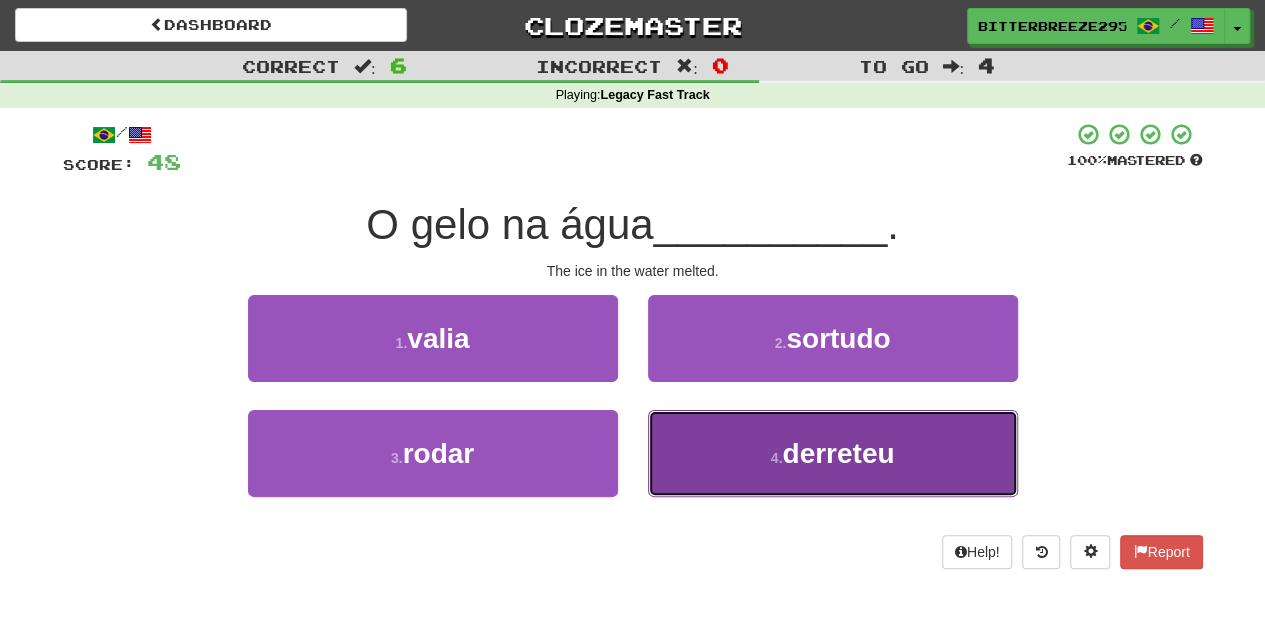 click on "4 .  derreteu" at bounding box center [833, 453] 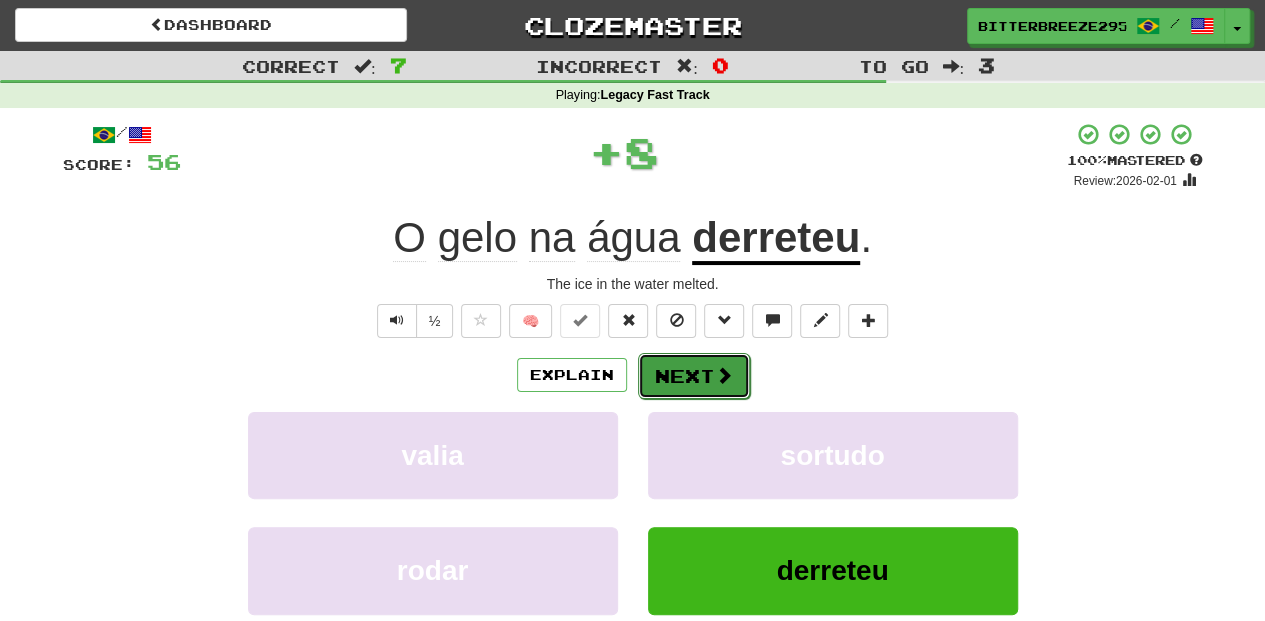click on "Next" at bounding box center (694, 376) 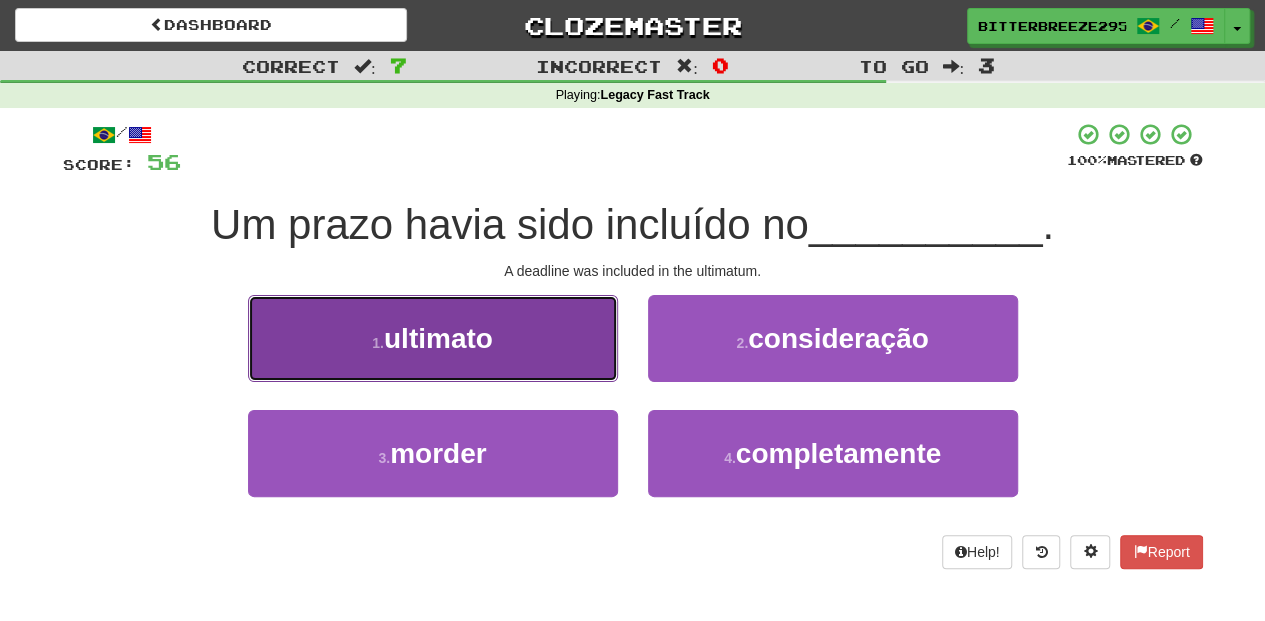 click on "1 .  ultimato" at bounding box center [433, 338] 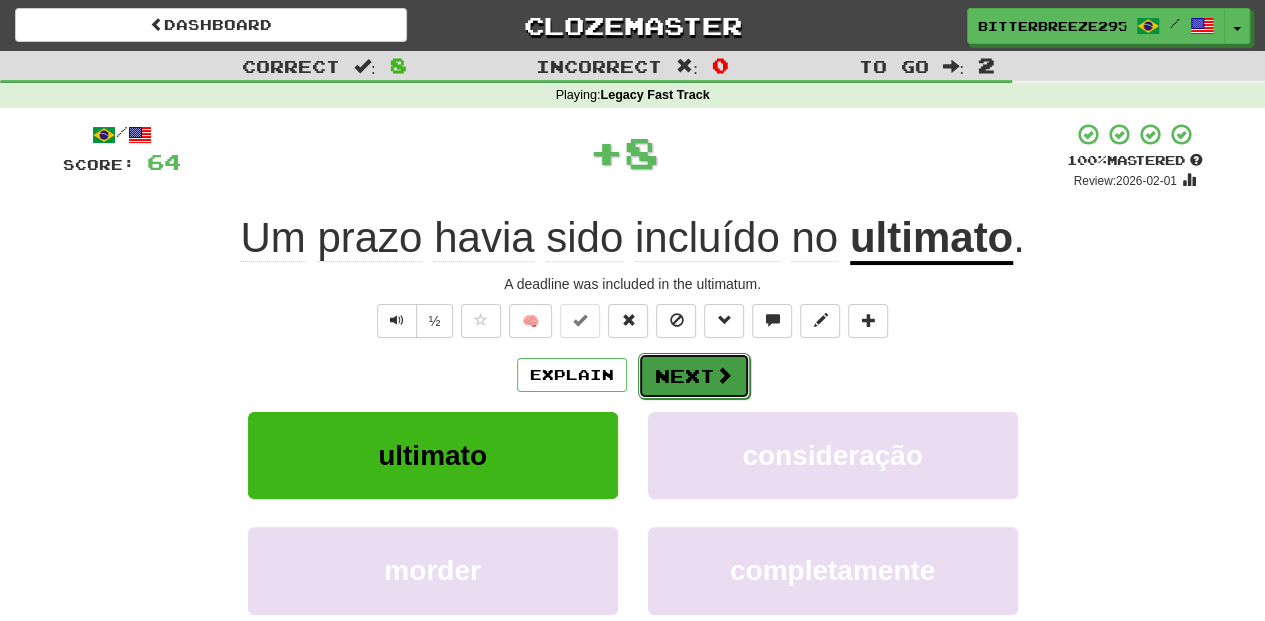 click on "Next" at bounding box center (694, 376) 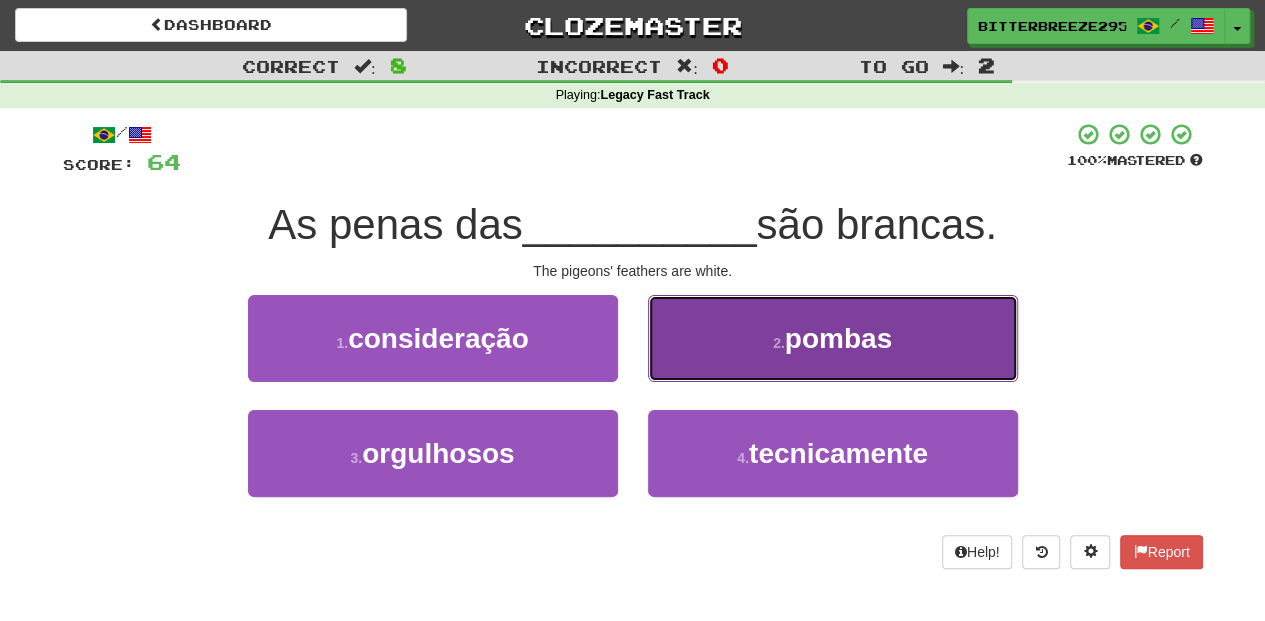 click on "2 .  pombas" at bounding box center (833, 338) 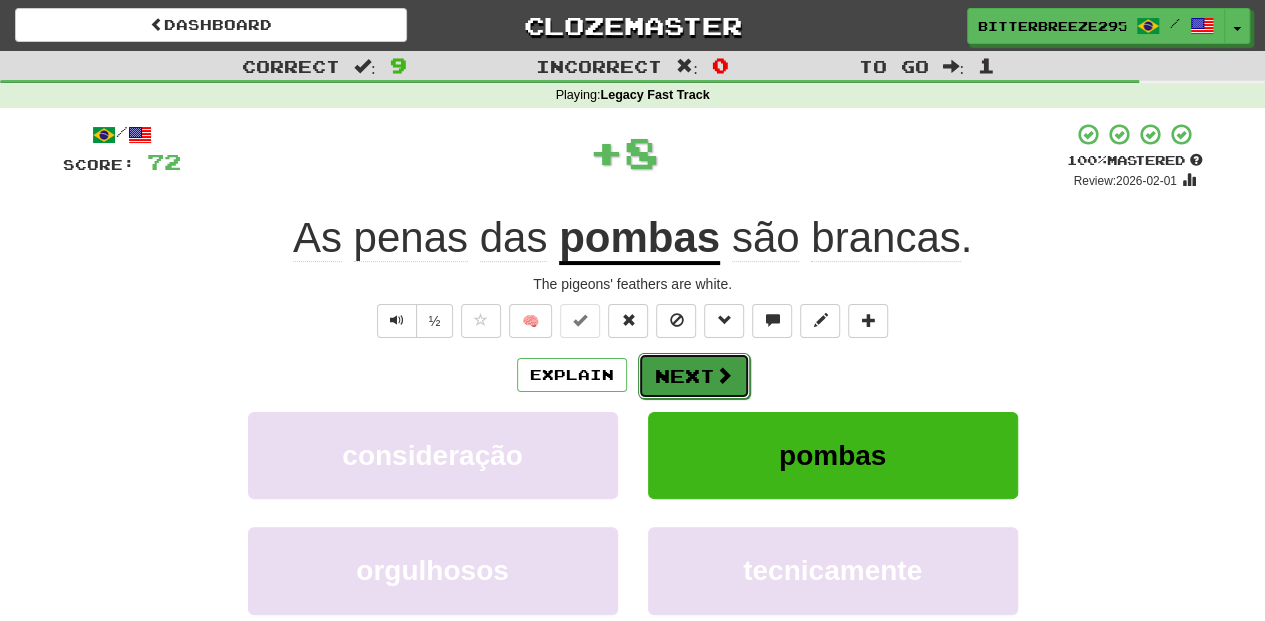 click on "Next" at bounding box center (694, 376) 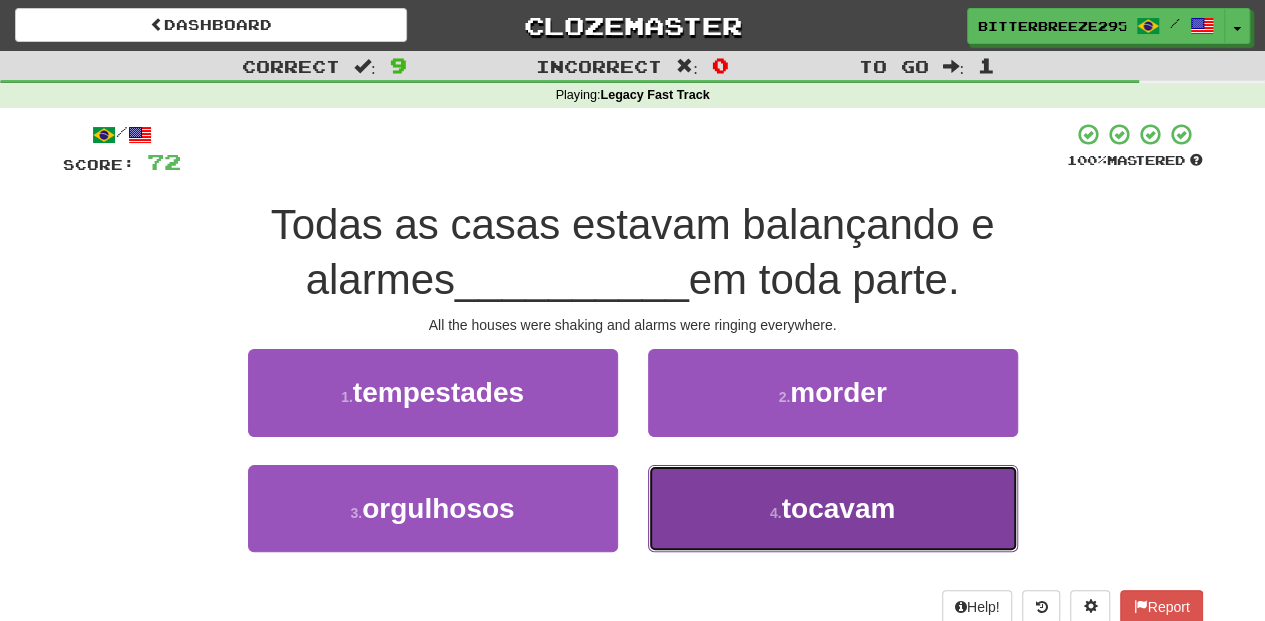 click on "4 .  tocavam" at bounding box center [833, 508] 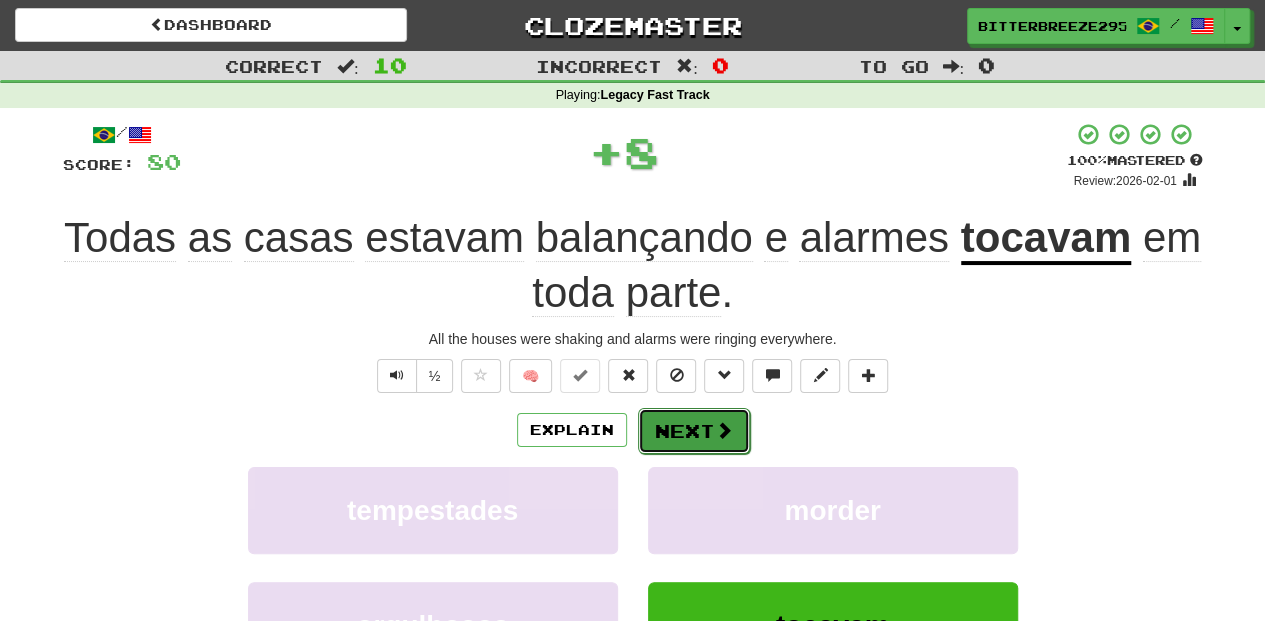 click on "Next" at bounding box center [694, 431] 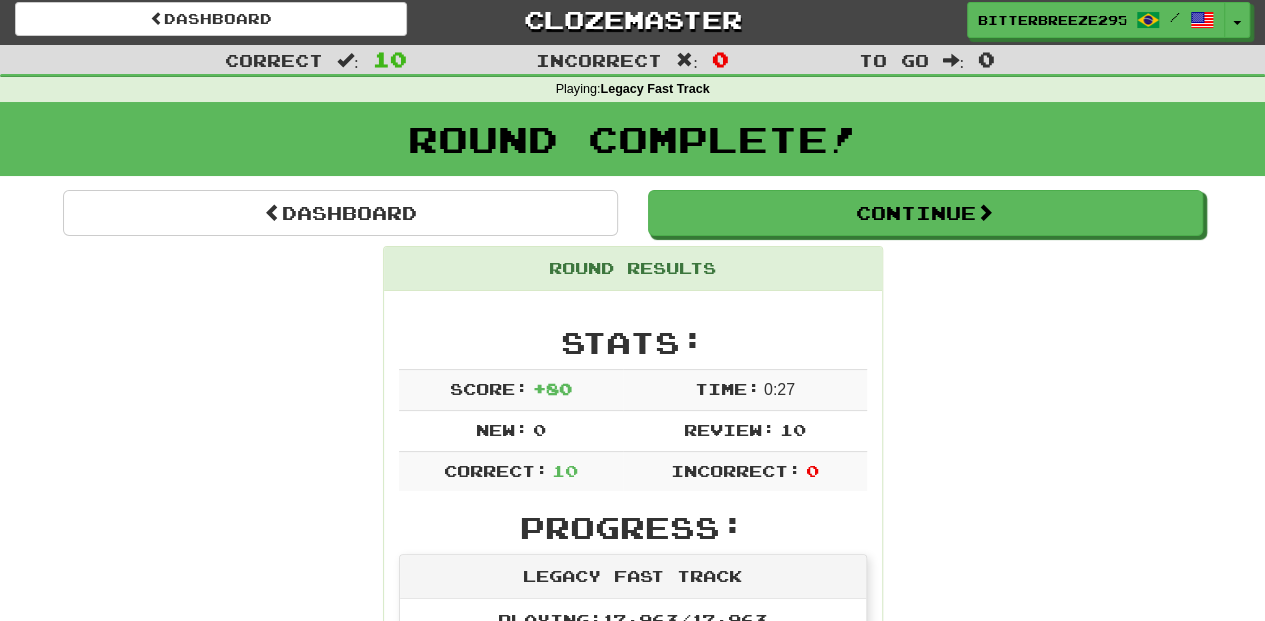 scroll, scrollTop: 0, scrollLeft: 0, axis: both 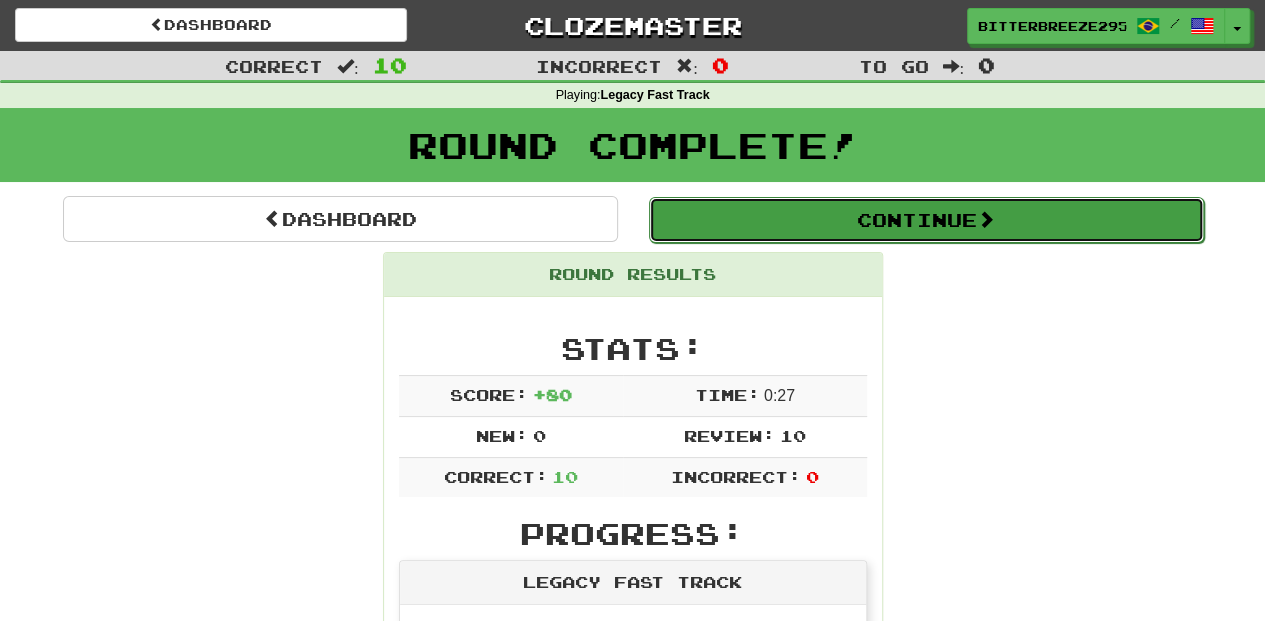 click on "Continue" at bounding box center (926, 220) 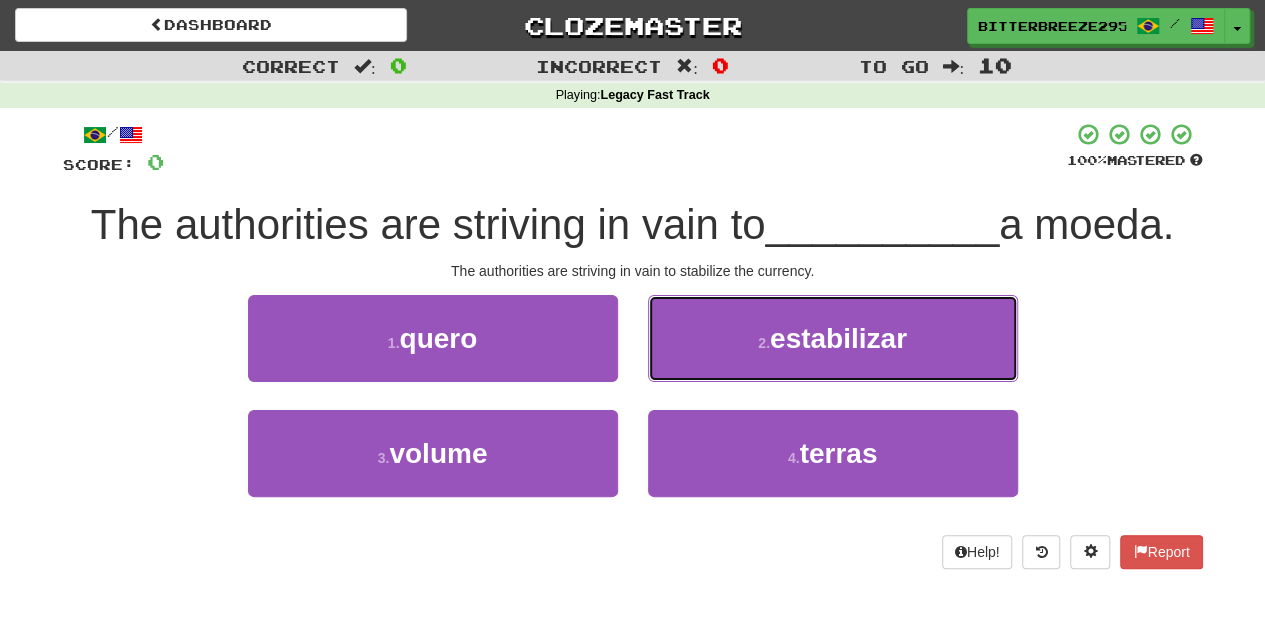 click on "2 .  estabilizar" at bounding box center [833, 338] 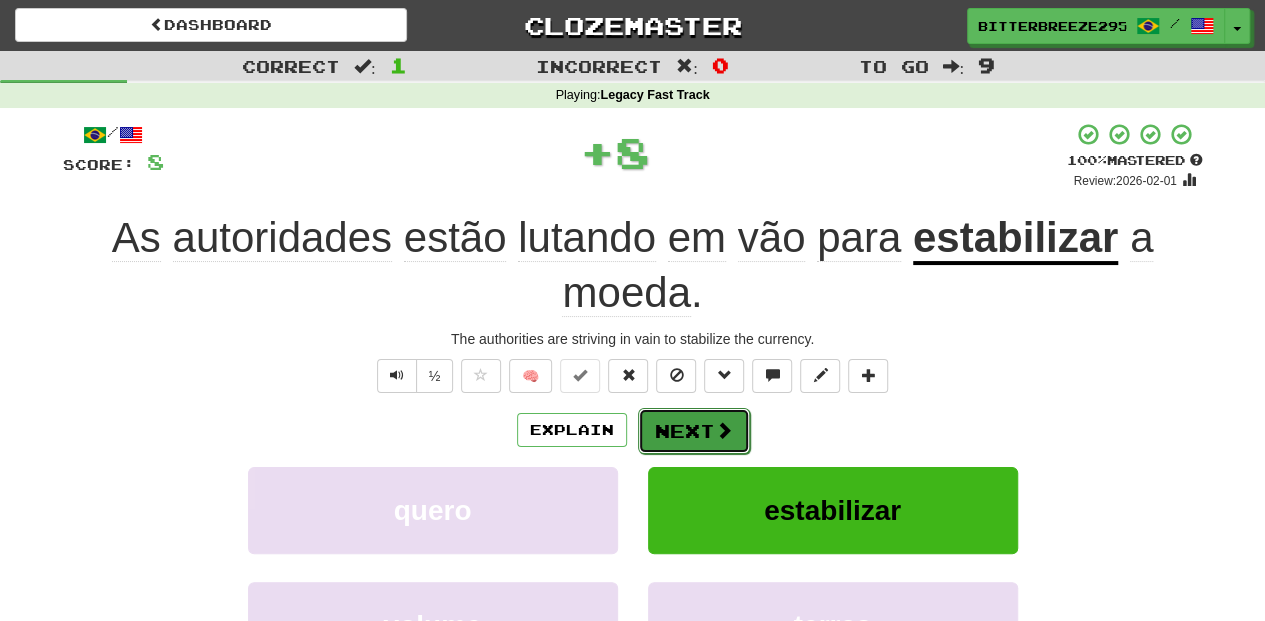 click on "Next" at bounding box center [694, 431] 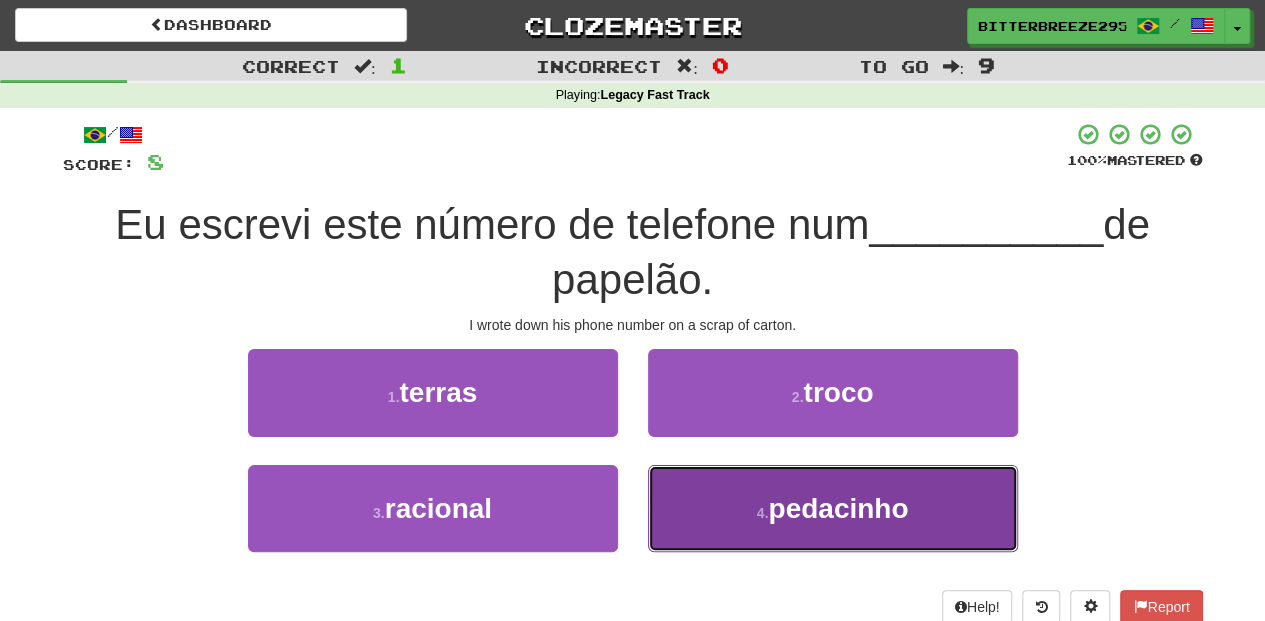 click on "4 .  pedacinho" at bounding box center (833, 508) 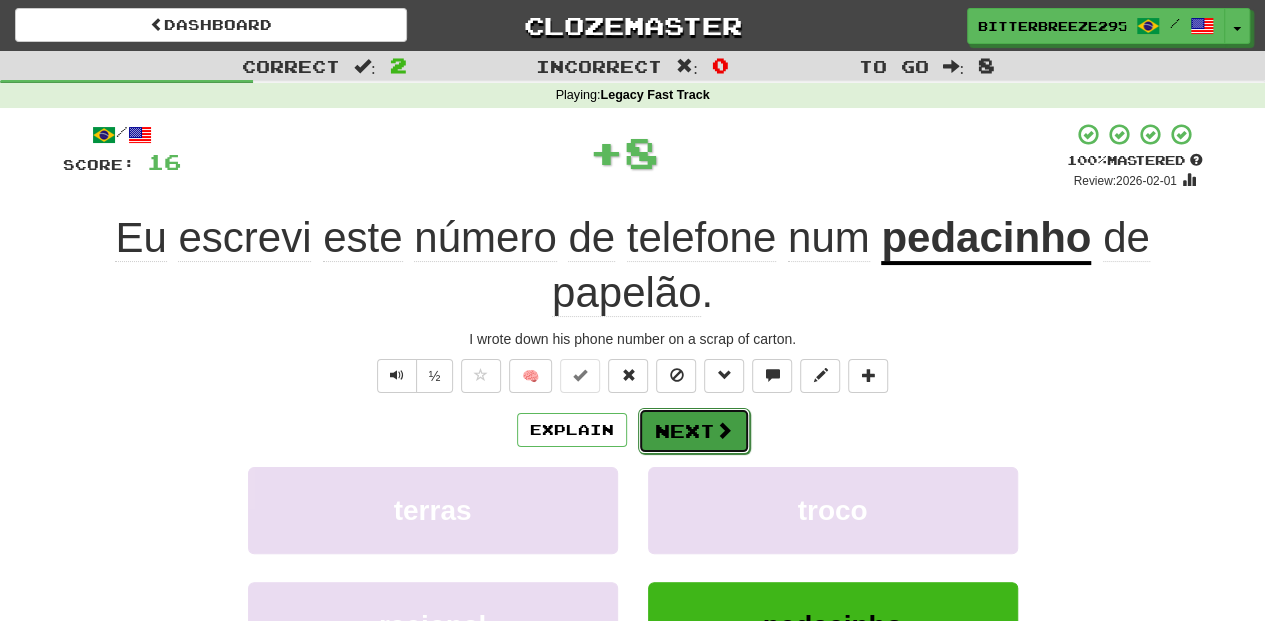 click on "Next" at bounding box center [694, 431] 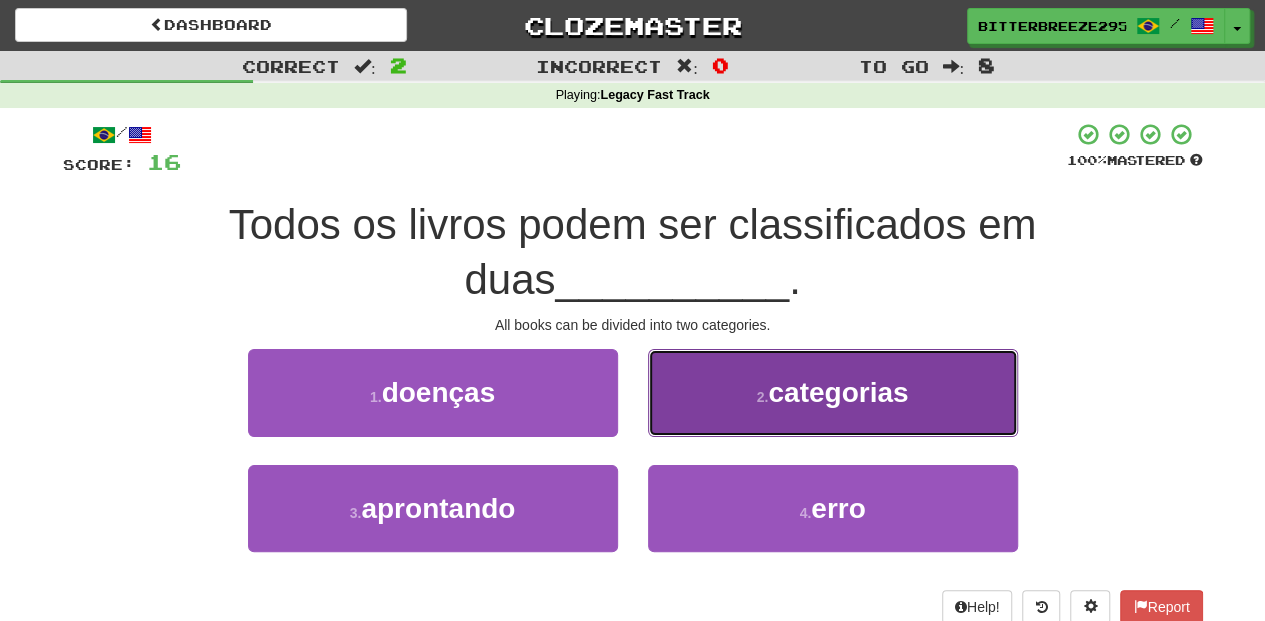 click on "2 .  categorias" at bounding box center (833, 392) 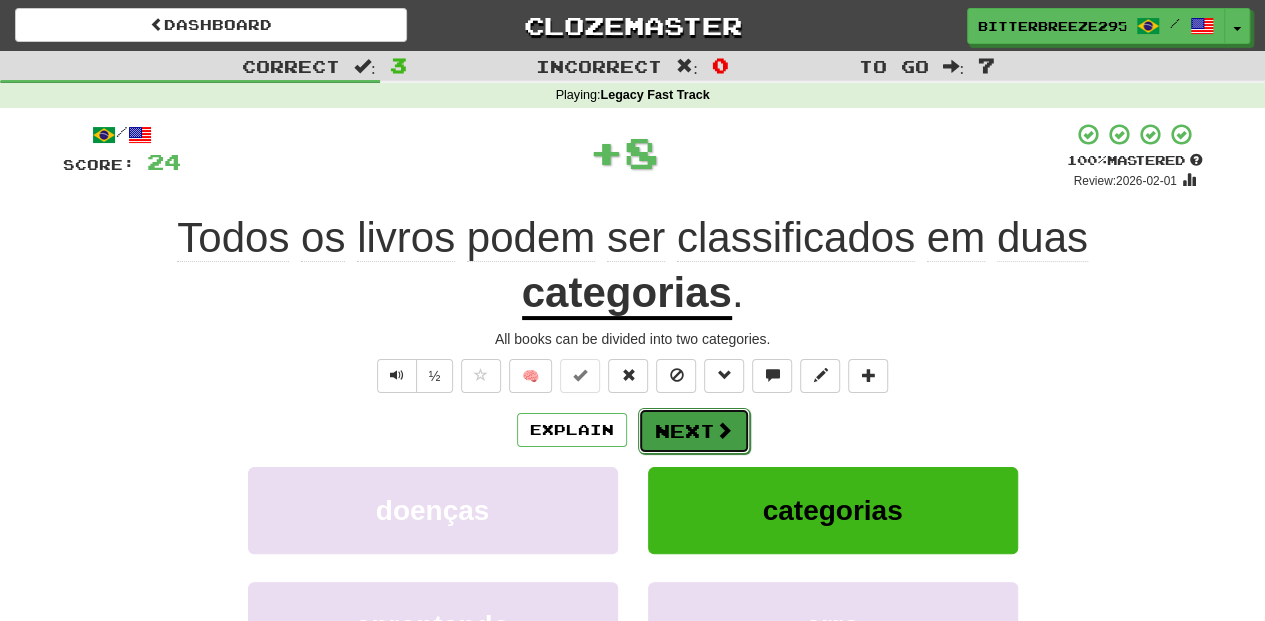 click on "Next" at bounding box center (694, 431) 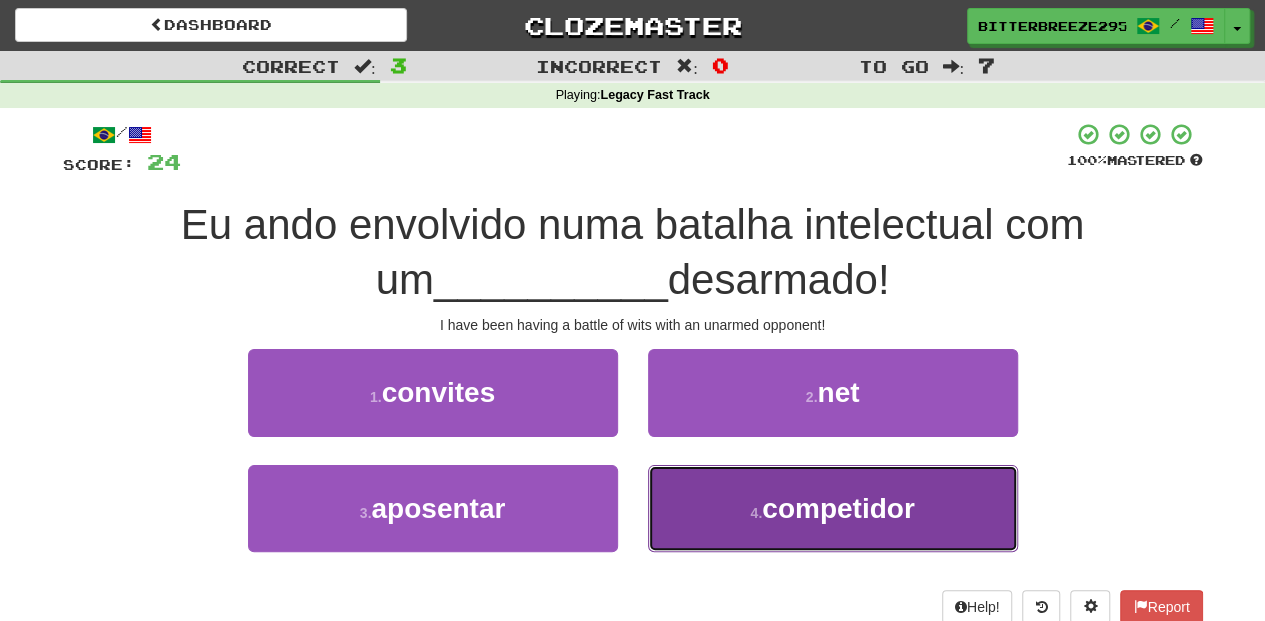 click on "4 .  competidor" at bounding box center (833, 508) 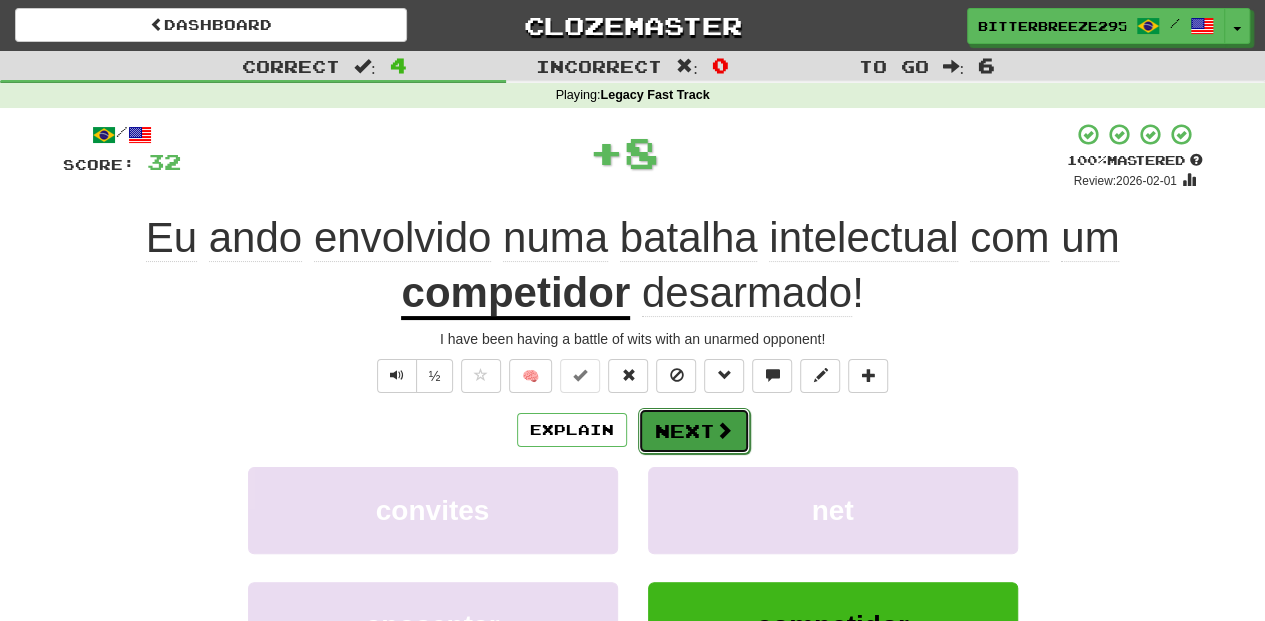 click on "Next" at bounding box center (694, 431) 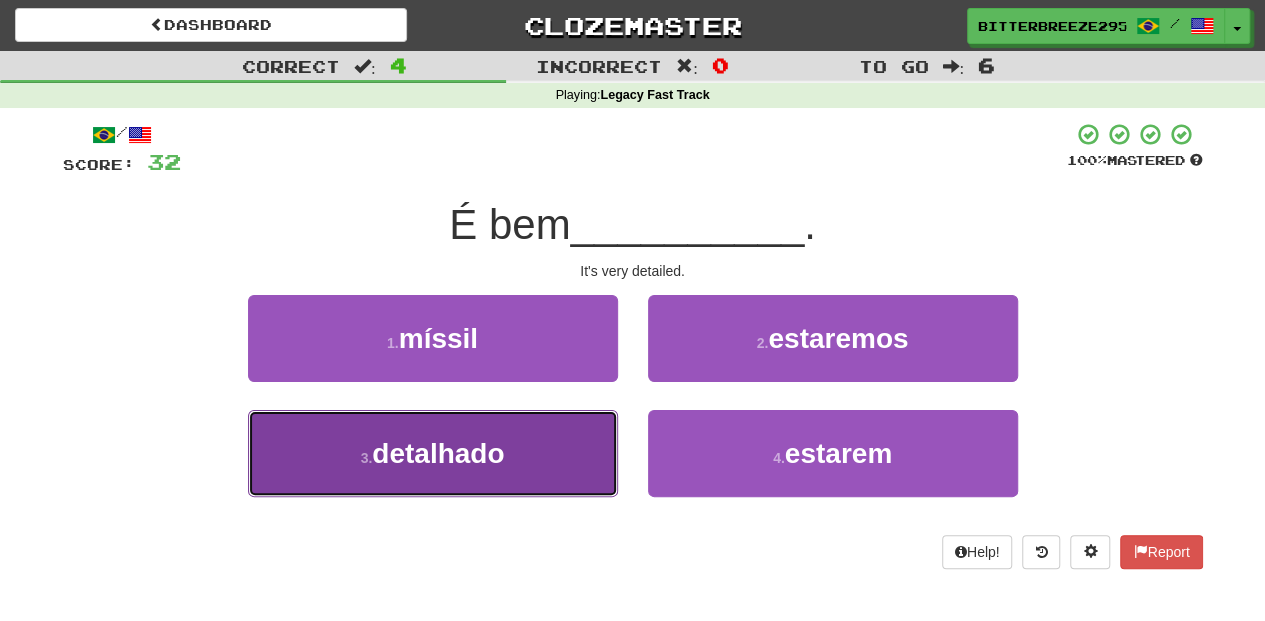 click on "3 .  detalhado" at bounding box center (433, 453) 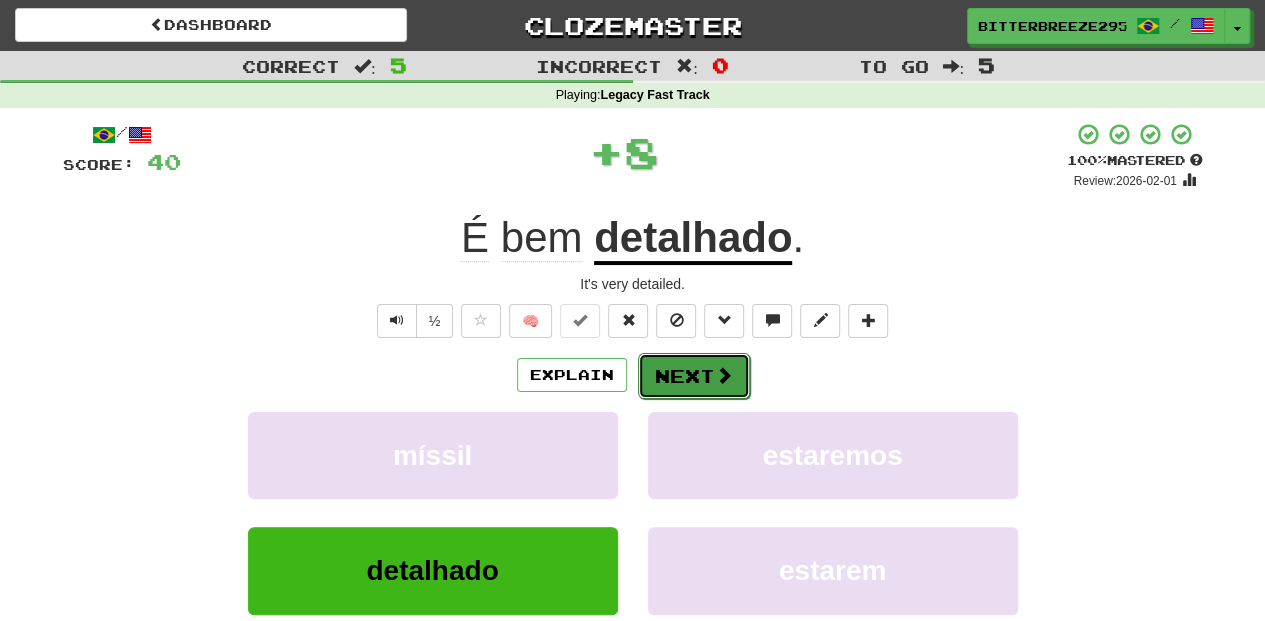 click on "Next" at bounding box center [694, 376] 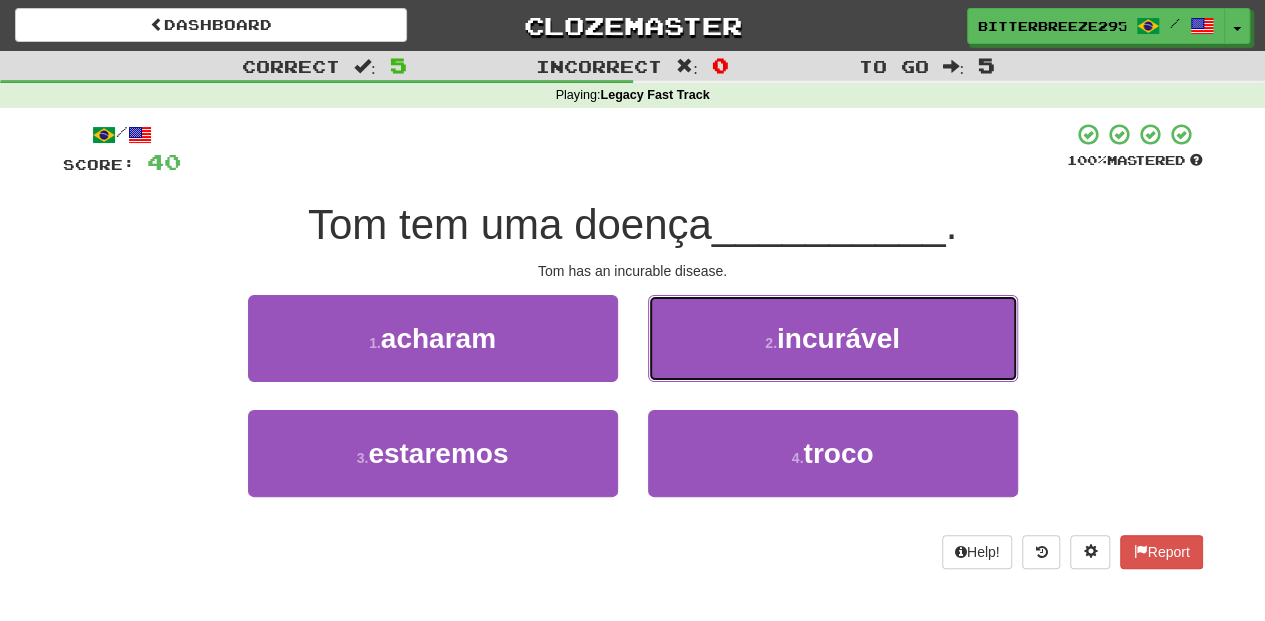 click on "2 .  incurável" at bounding box center (833, 338) 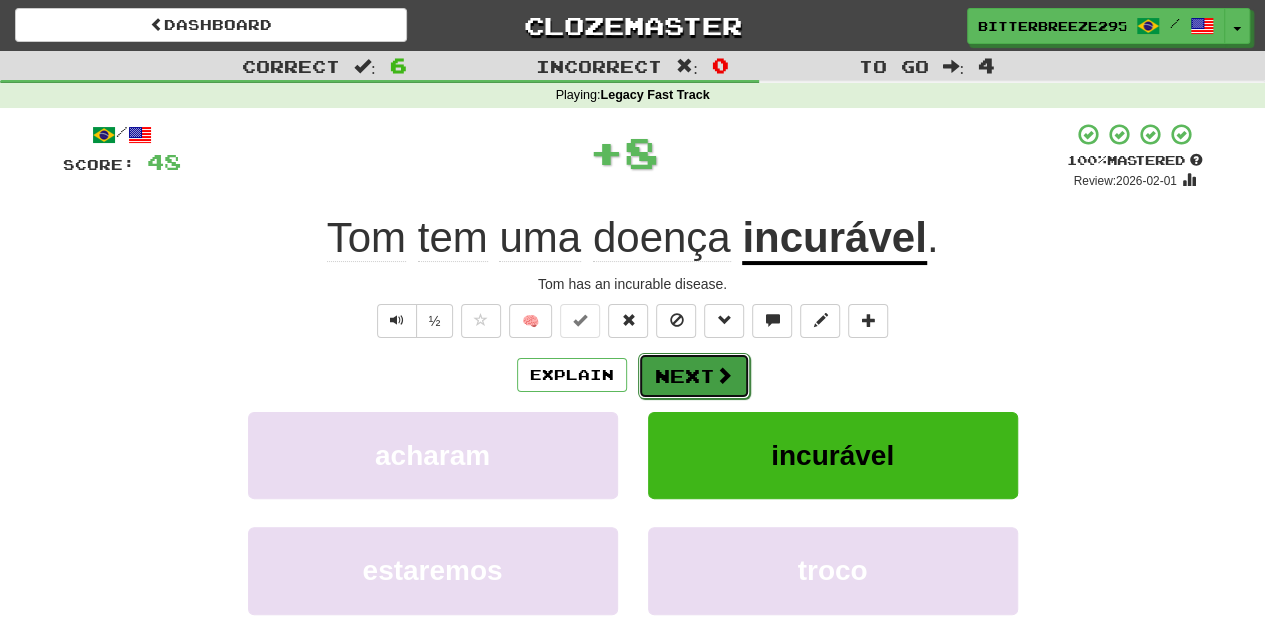 click on "Next" at bounding box center (694, 376) 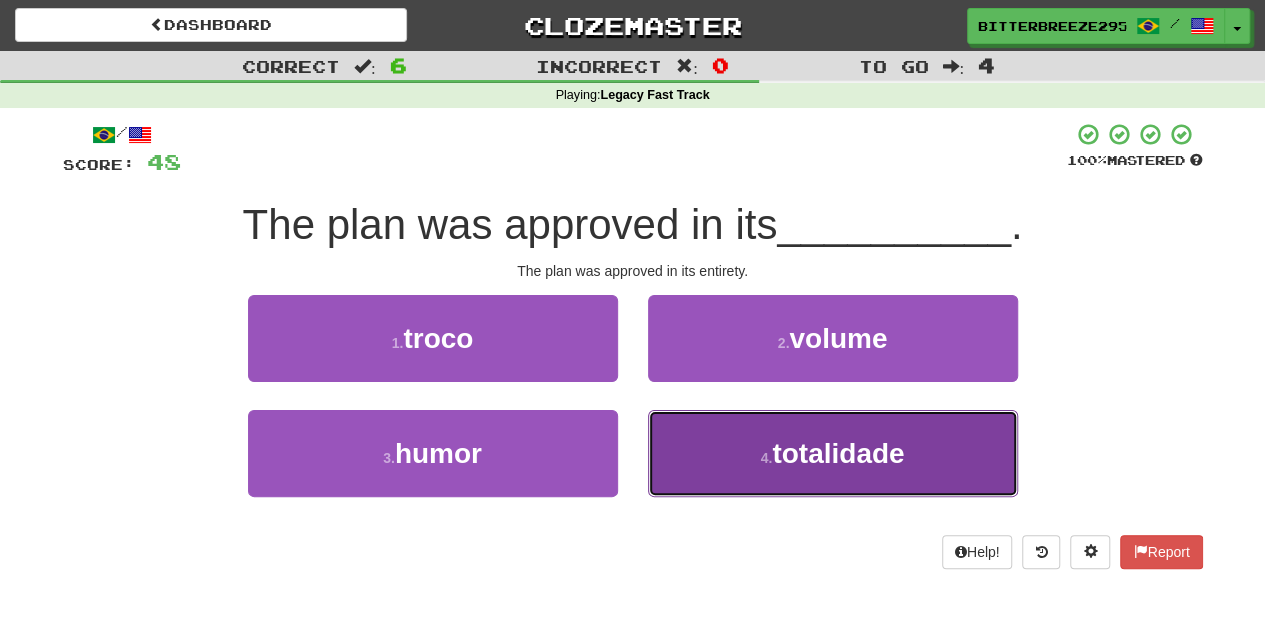click on "4 .  totalidade" at bounding box center (833, 453) 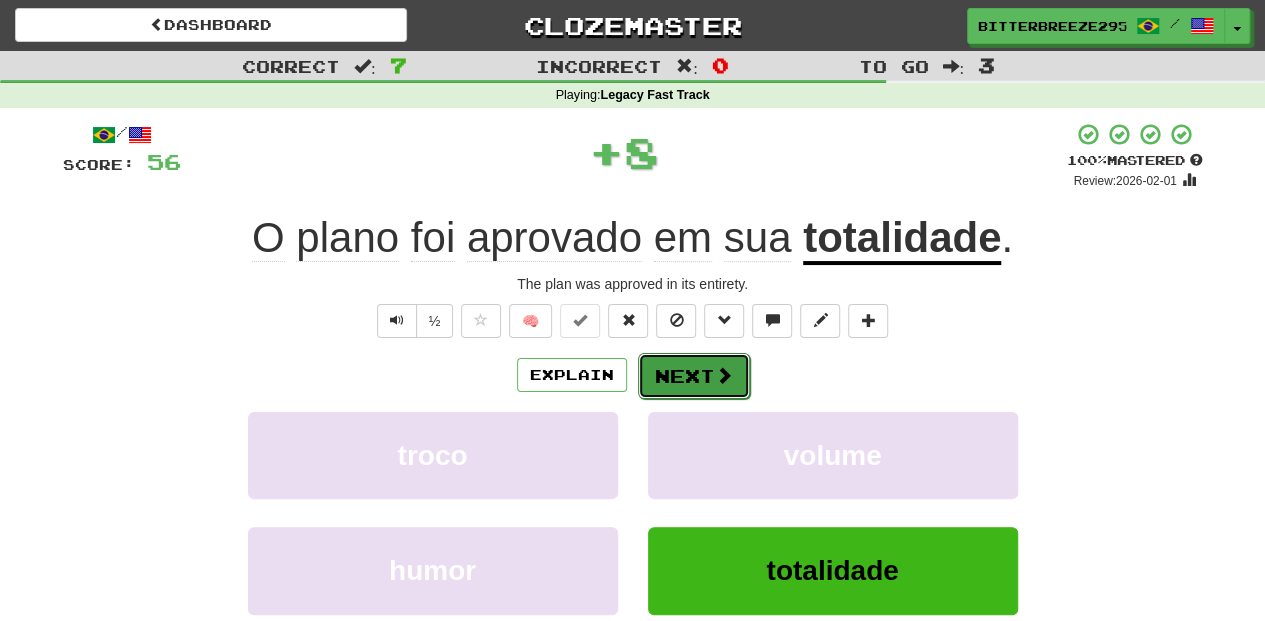 click on "Next" at bounding box center [694, 376] 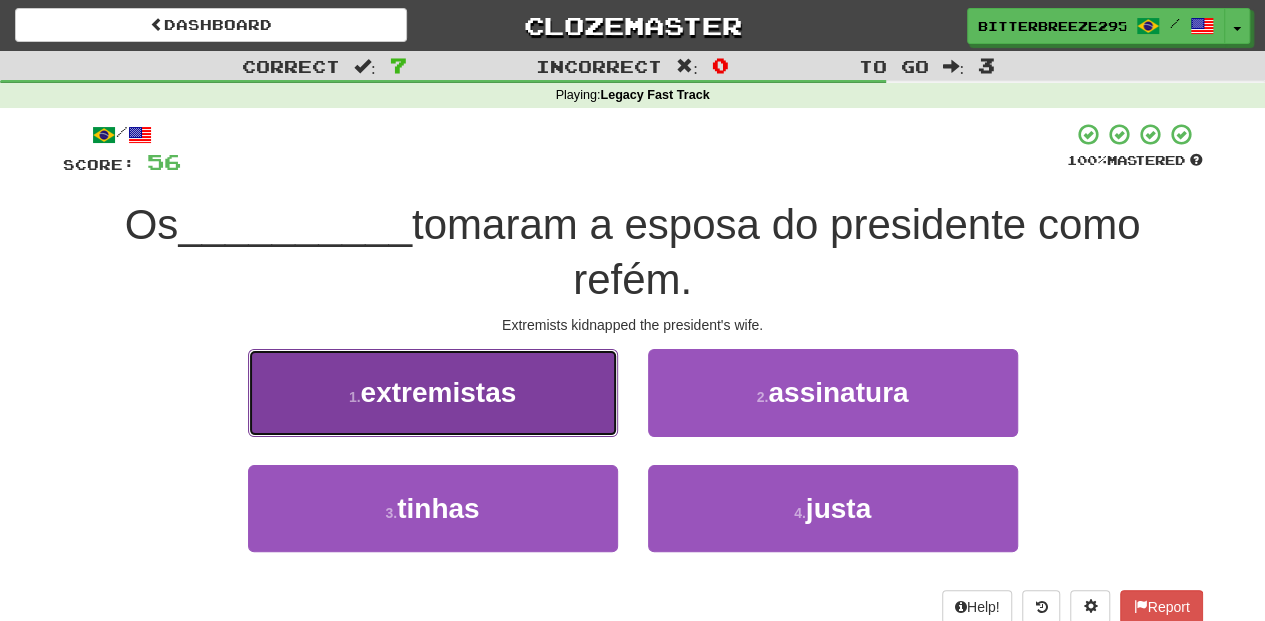click on "1 .  extremistas" at bounding box center [433, 392] 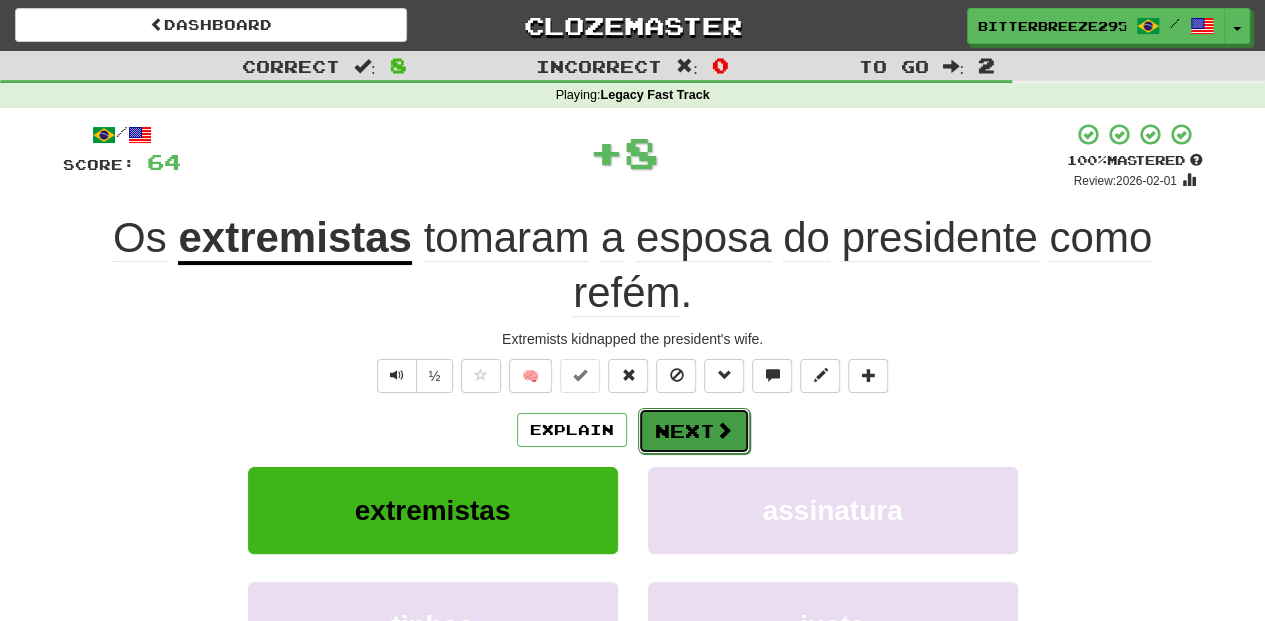 click on "Next" at bounding box center [694, 431] 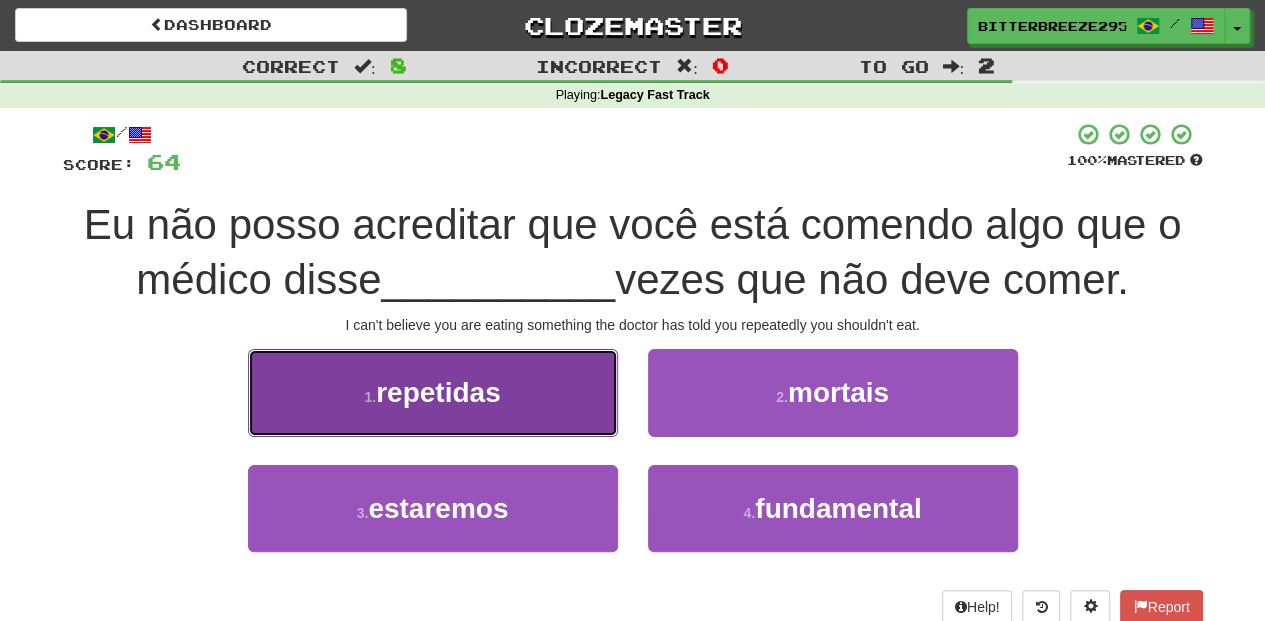 click on "1 .  repetidas" at bounding box center [433, 392] 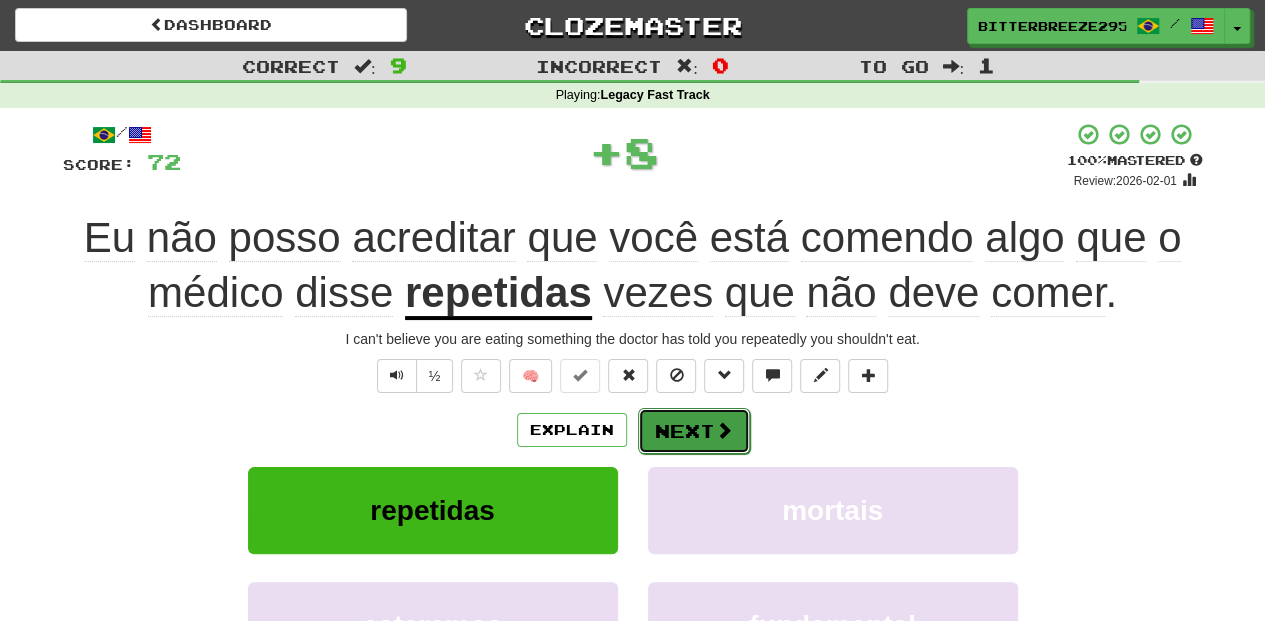 click on "Next" at bounding box center (694, 431) 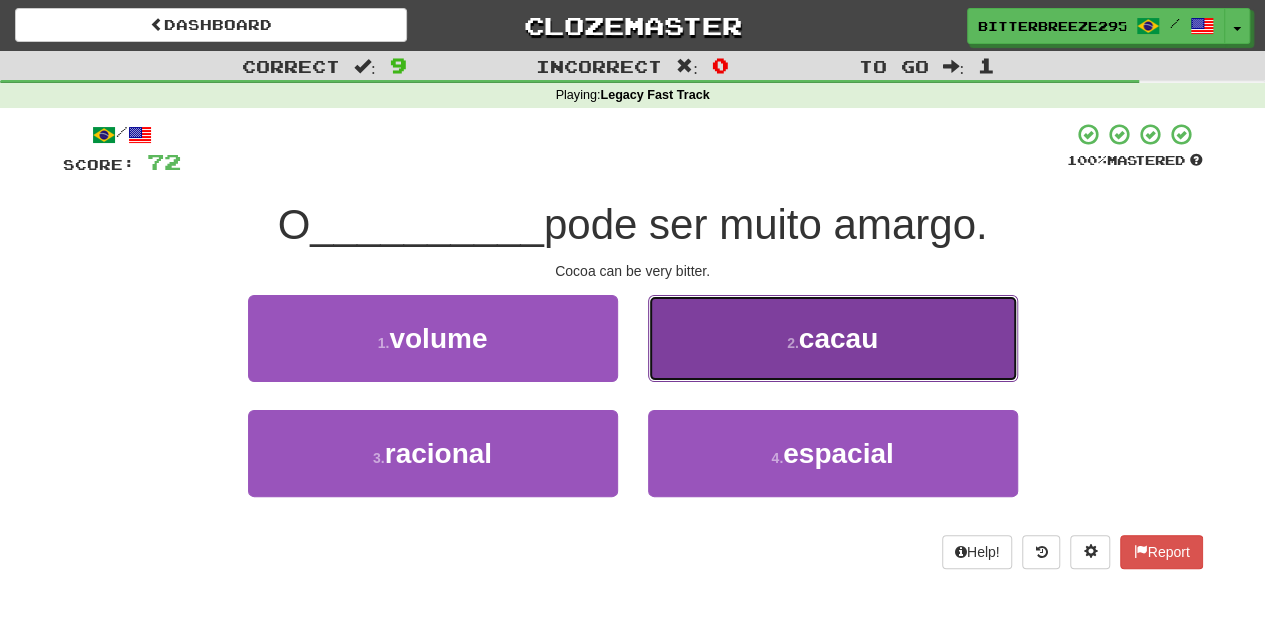 click on "2 .  cacau" at bounding box center (833, 338) 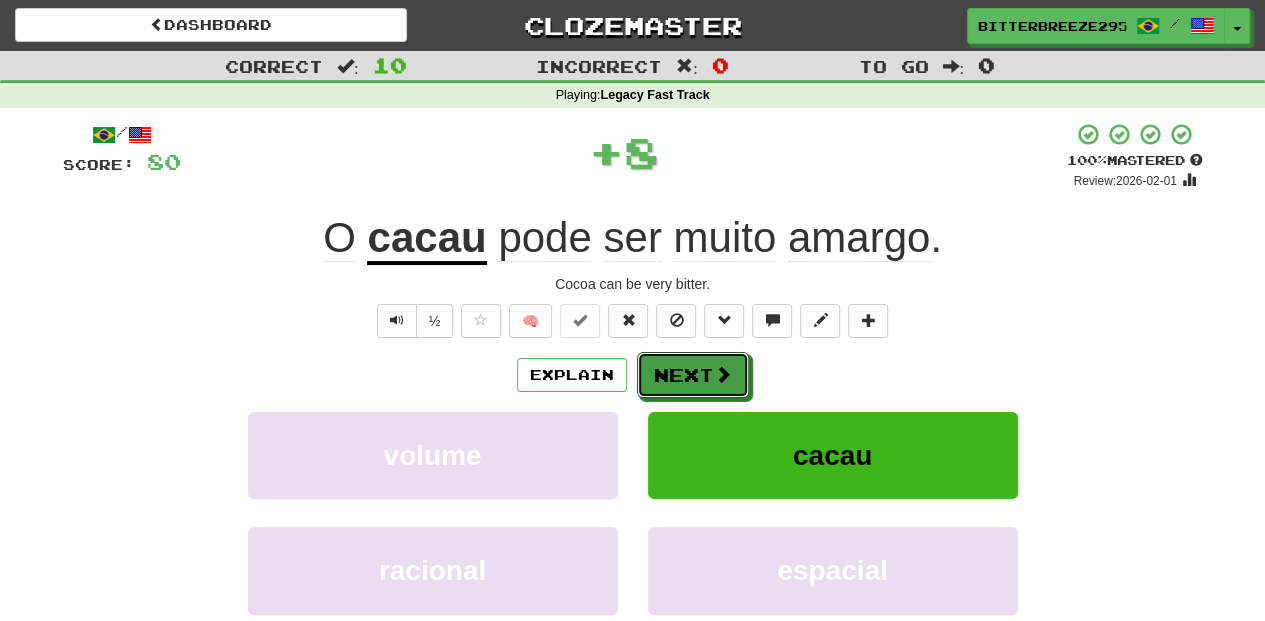 click on "Next" at bounding box center [693, 375] 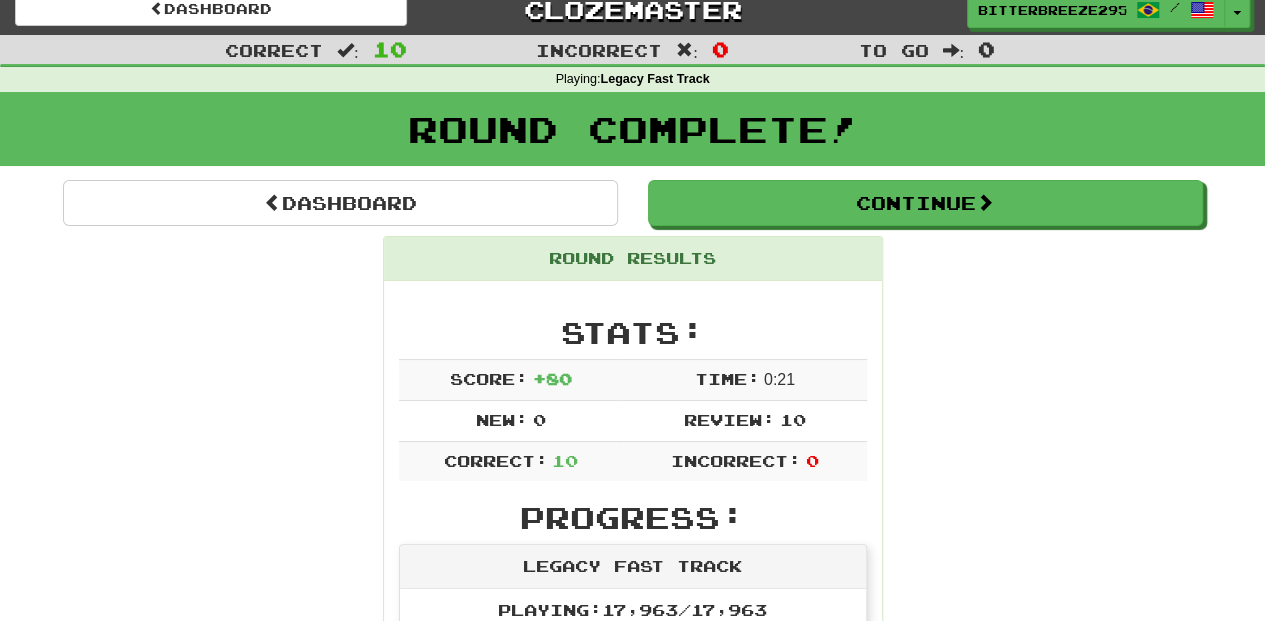 scroll, scrollTop: 0, scrollLeft: 0, axis: both 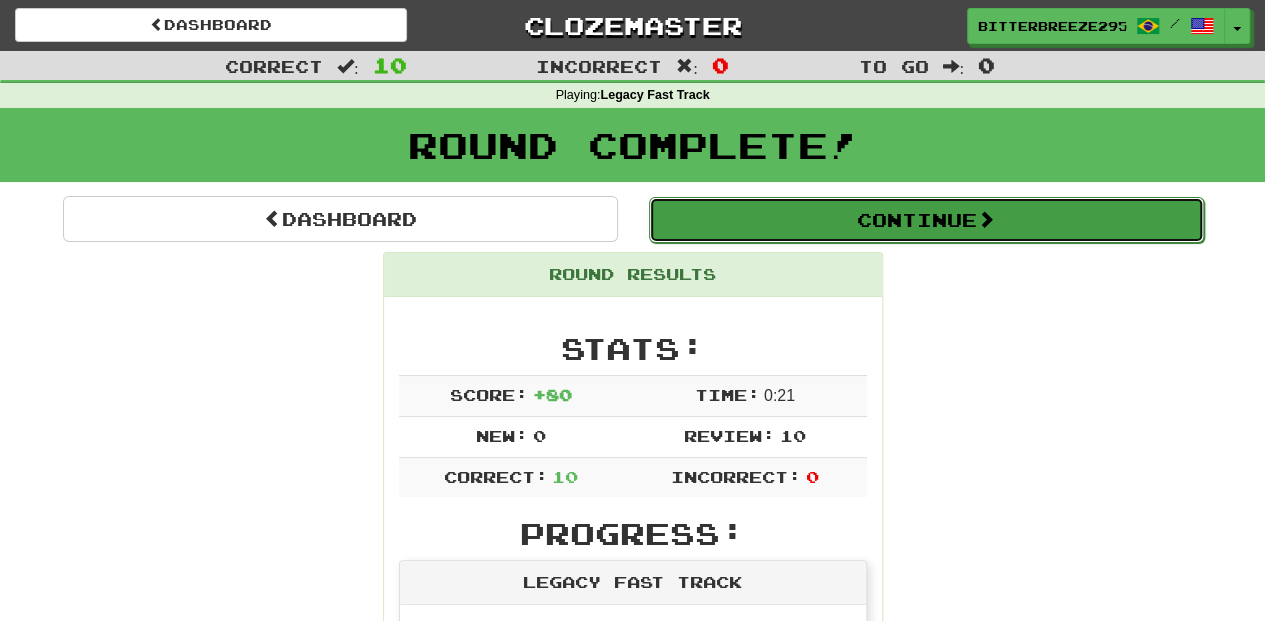click on "Continue" at bounding box center (926, 220) 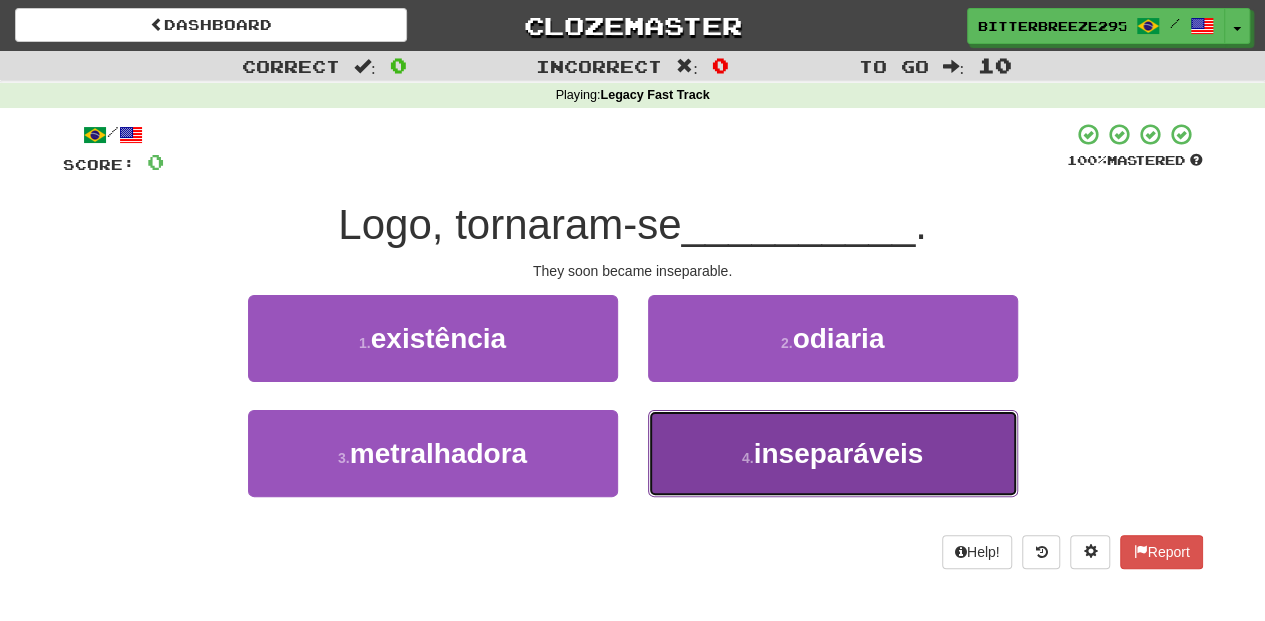 click on "4 .  inseparáveis" at bounding box center [833, 453] 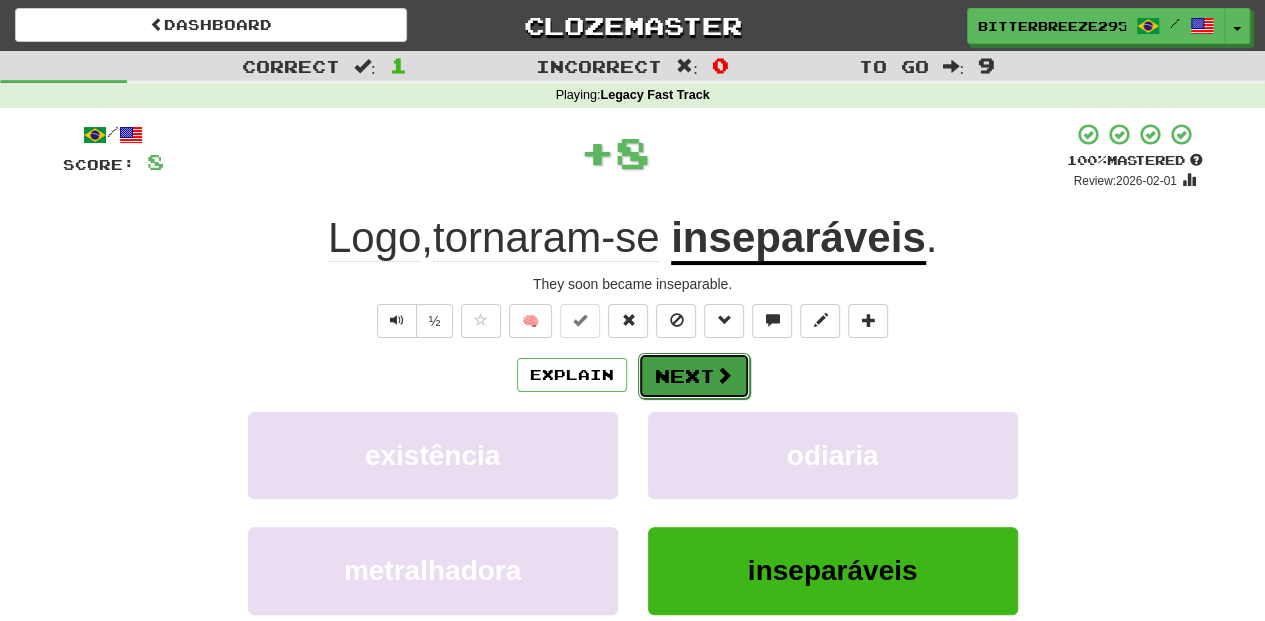 click on "Next" at bounding box center (694, 376) 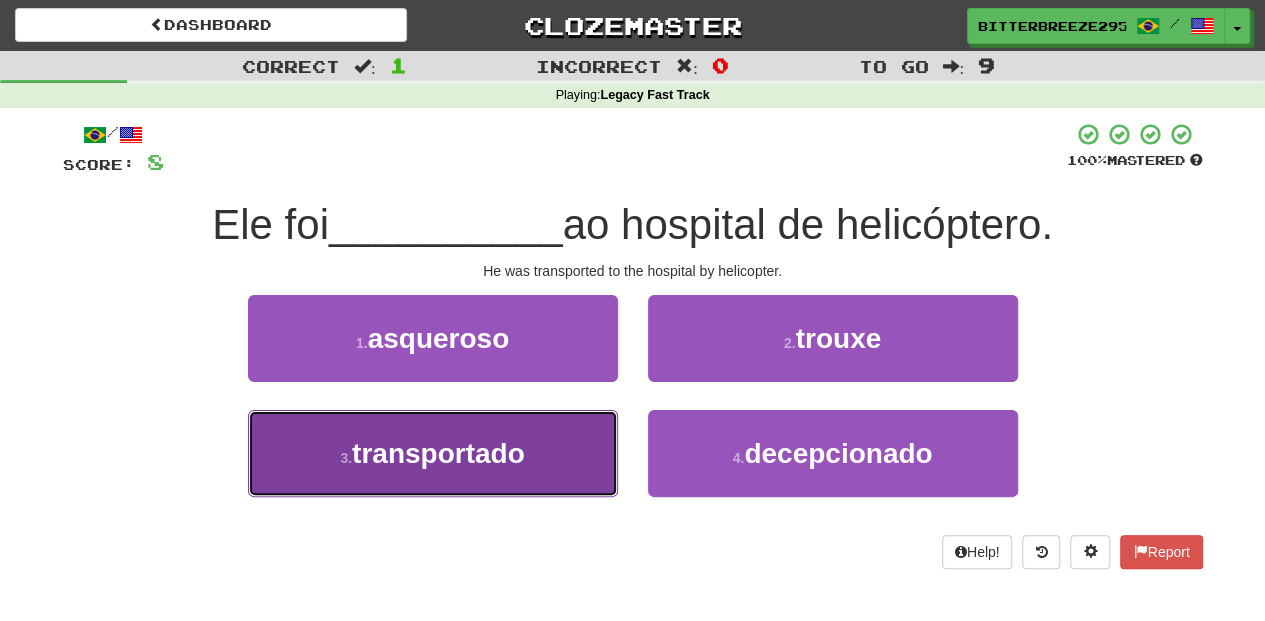 click on "3 .  transportado" at bounding box center [433, 453] 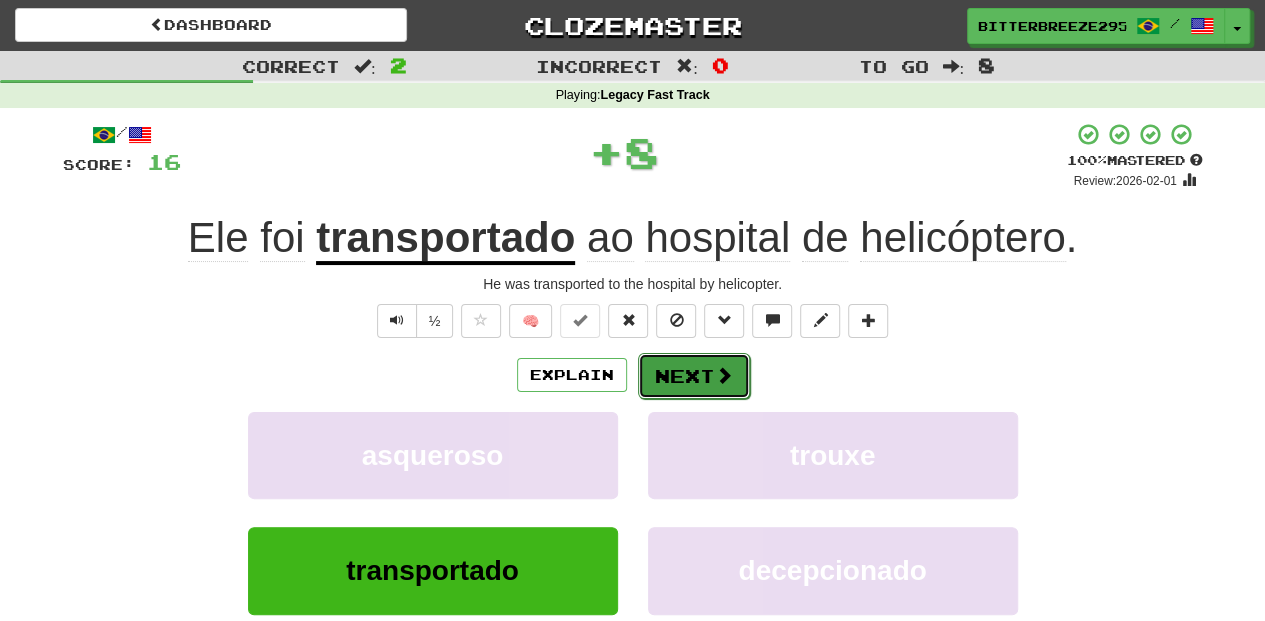 click on "Next" at bounding box center [694, 376] 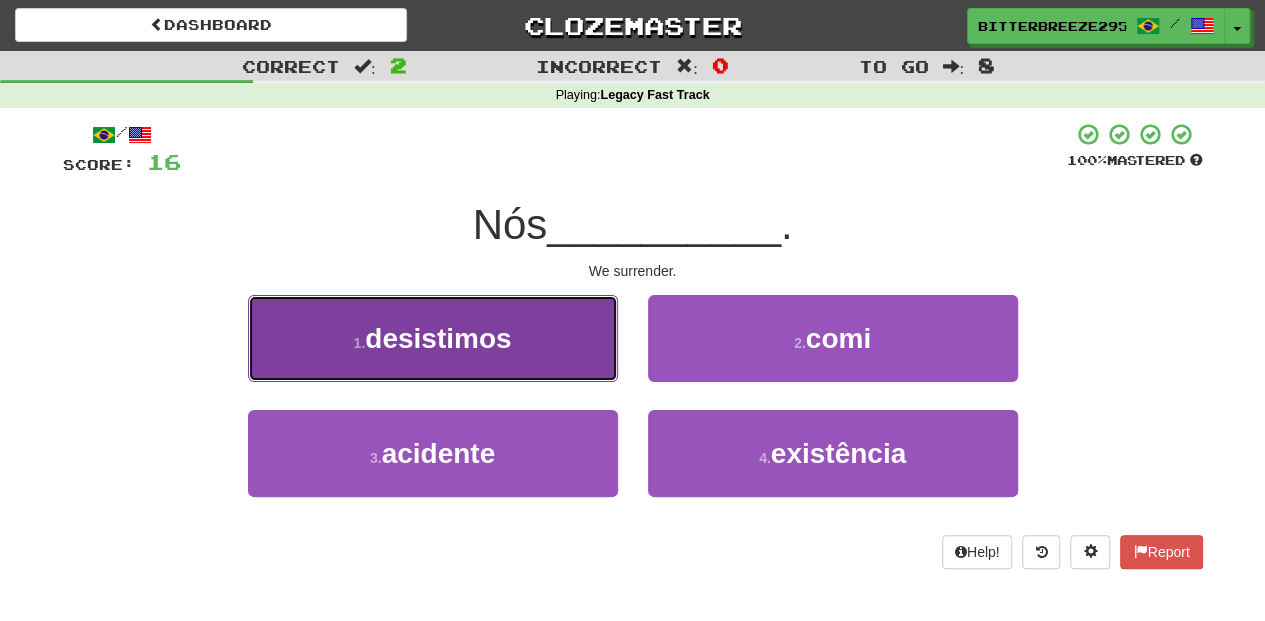 click on "1 .  desistimos" at bounding box center [433, 338] 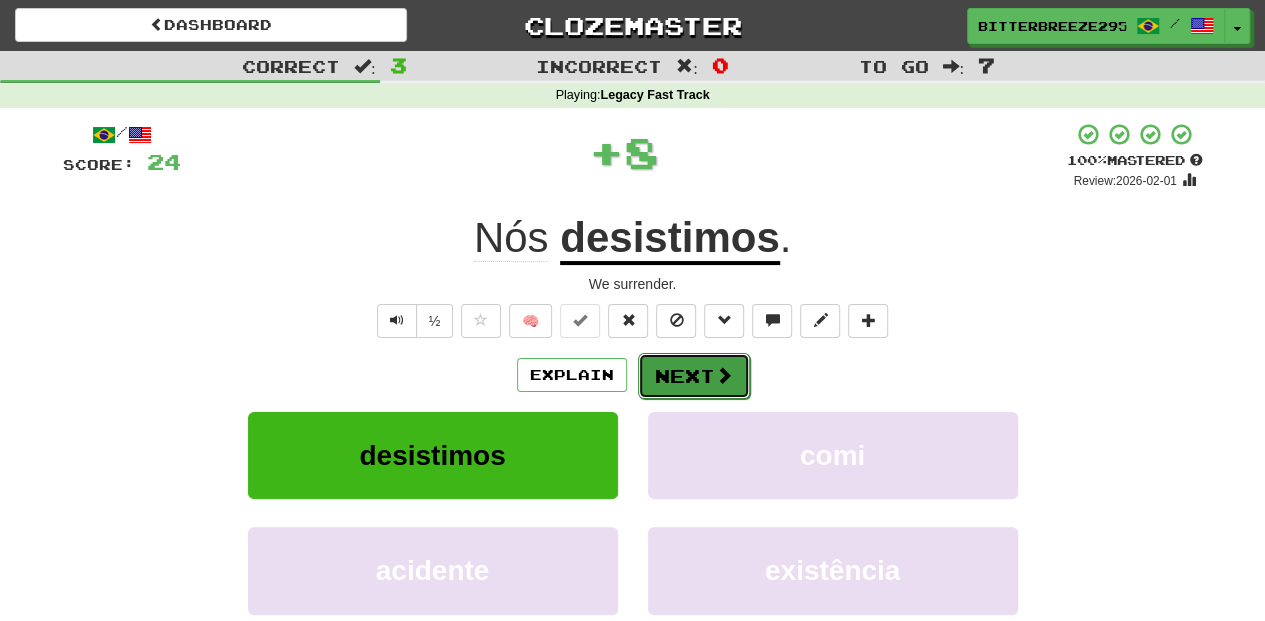 click on "Next" at bounding box center (694, 376) 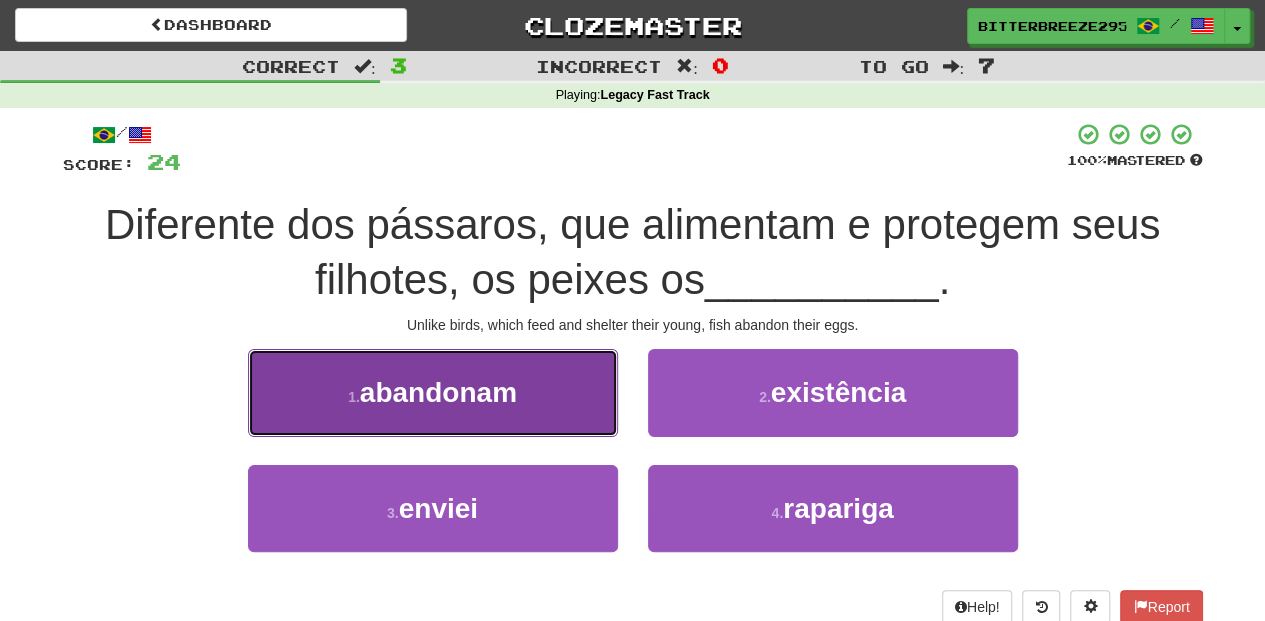click on "1 .  abandonam" at bounding box center (433, 392) 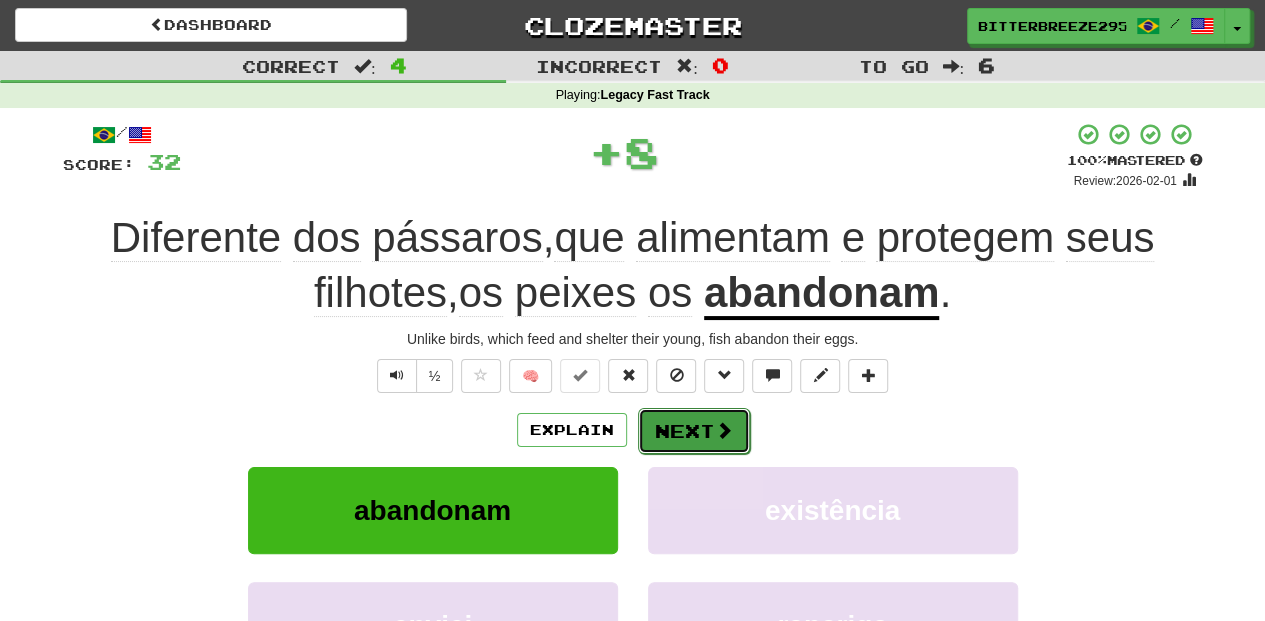 click on "Next" at bounding box center [694, 431] 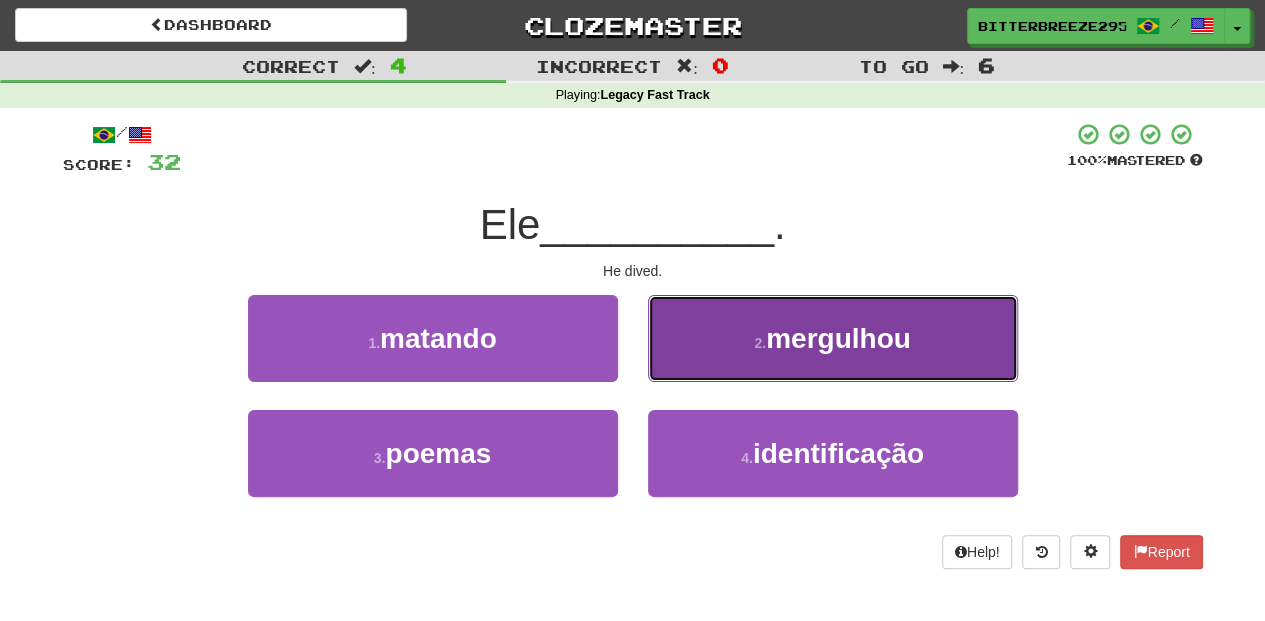 click on "2 .  mergulhou" at bounding box center [833, 338] 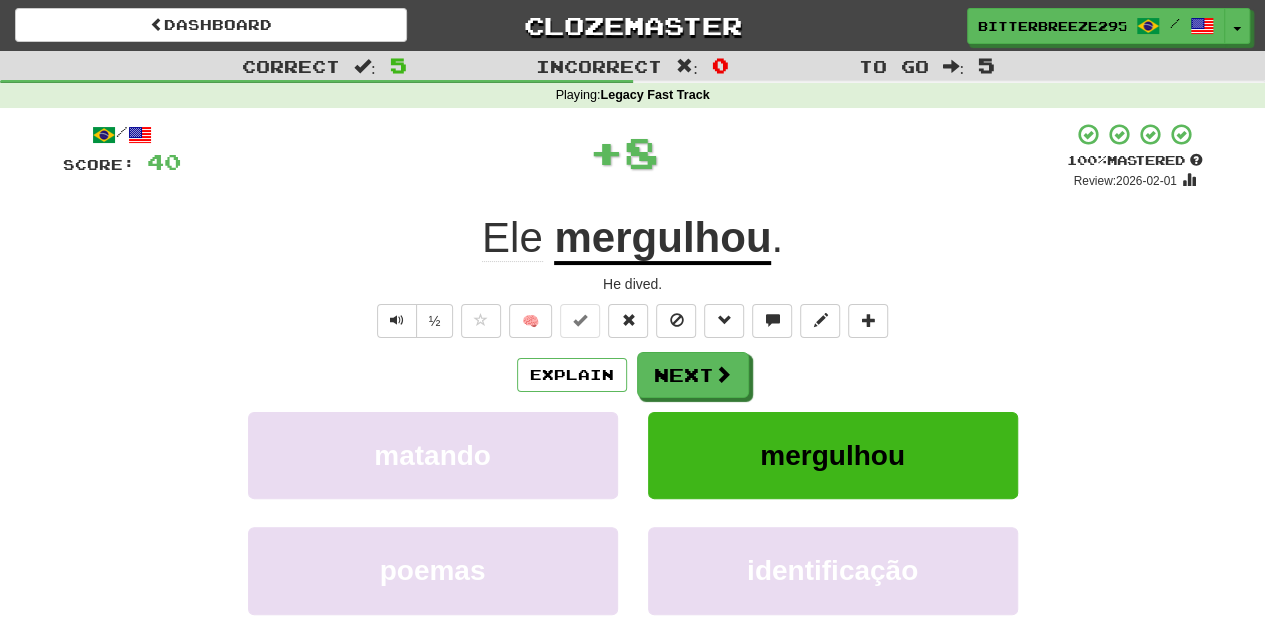 click on "Next" at bounding box center (693, 375) 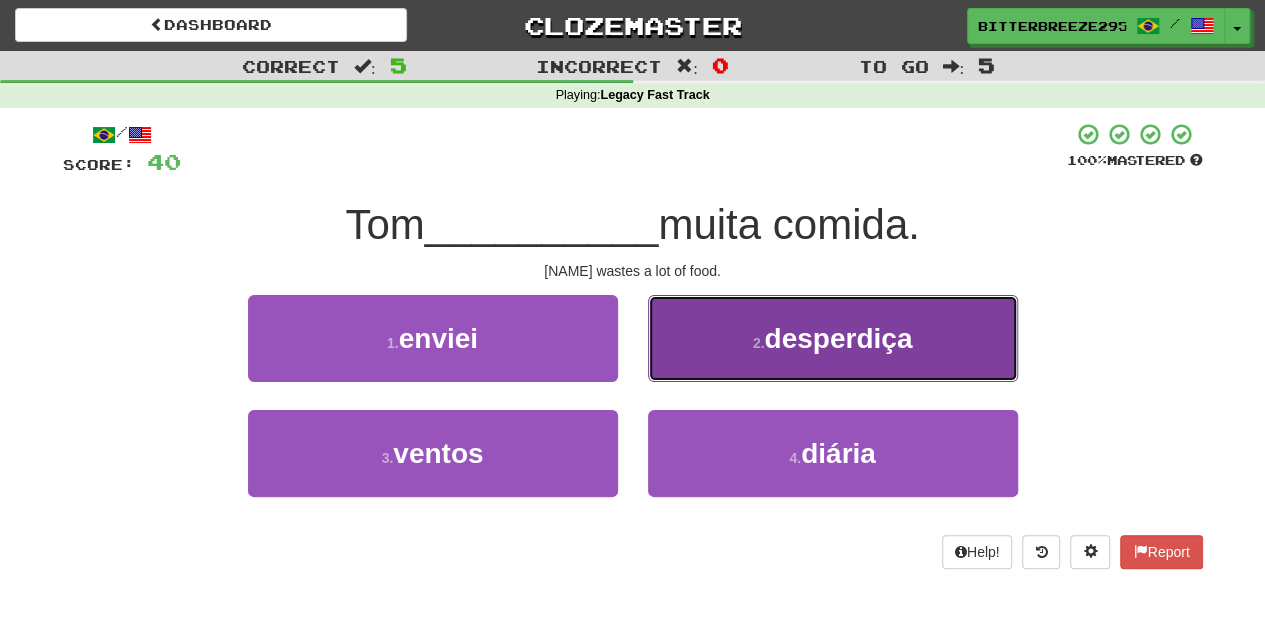 click on "2 .  desperdiça" at bounding box center [833, 338] 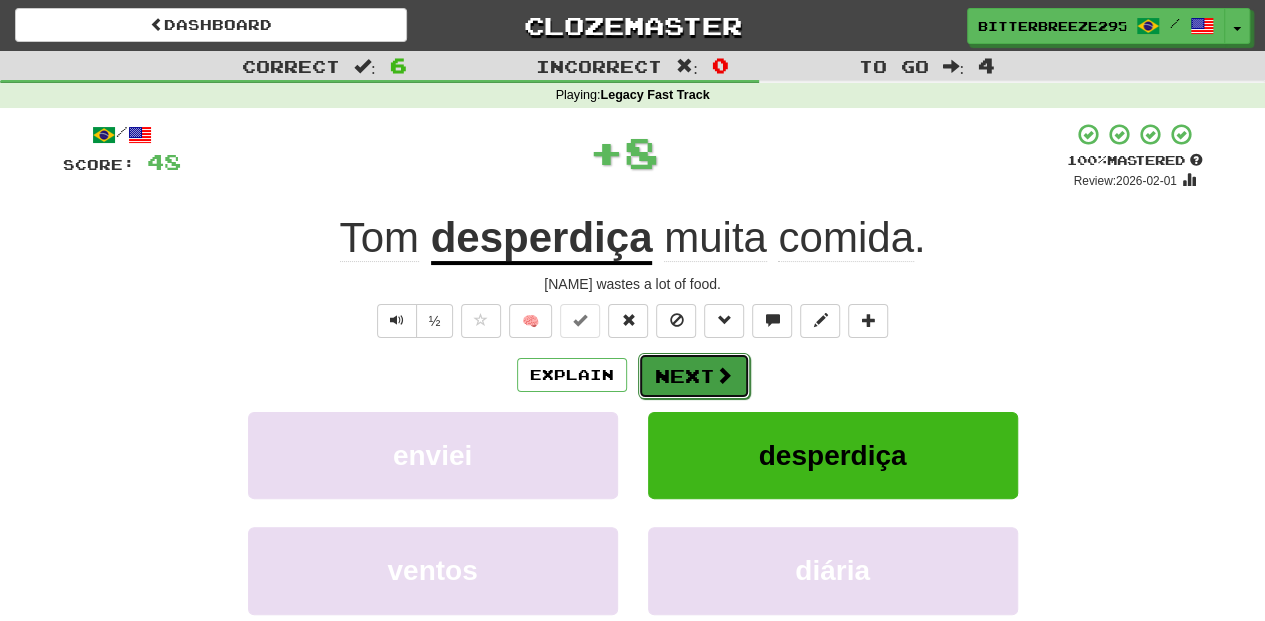 click on "Next" at bounding box center (694, 376) 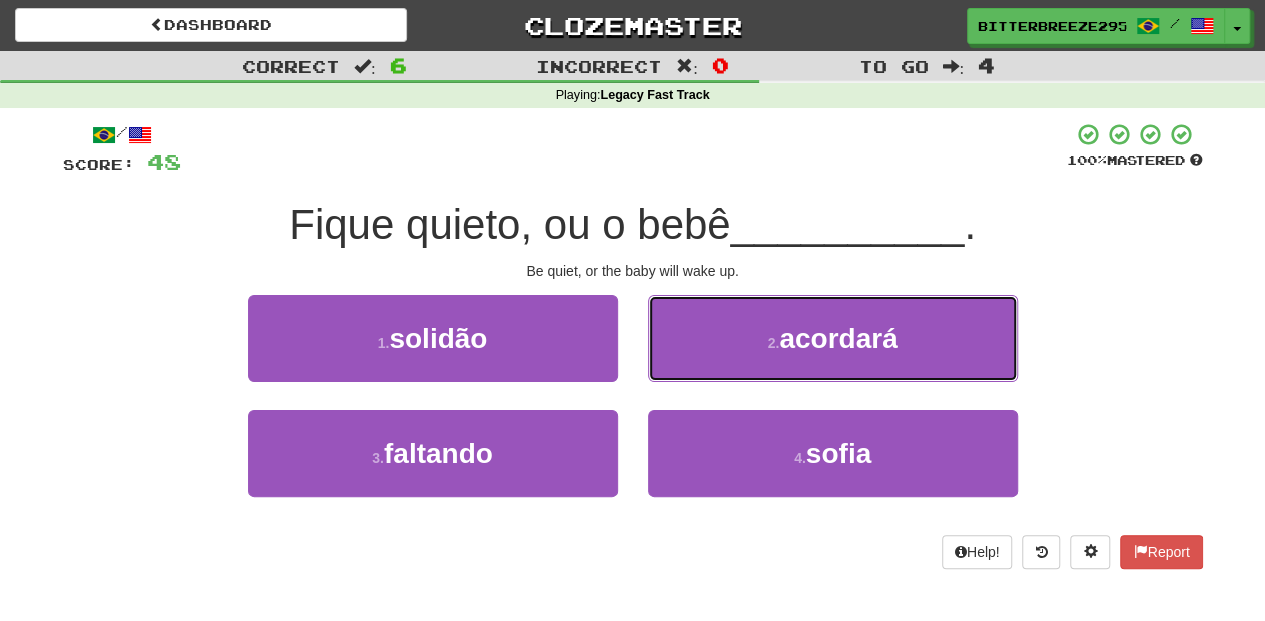 click on "2 .  acordará" at bounding box center (833, 338) 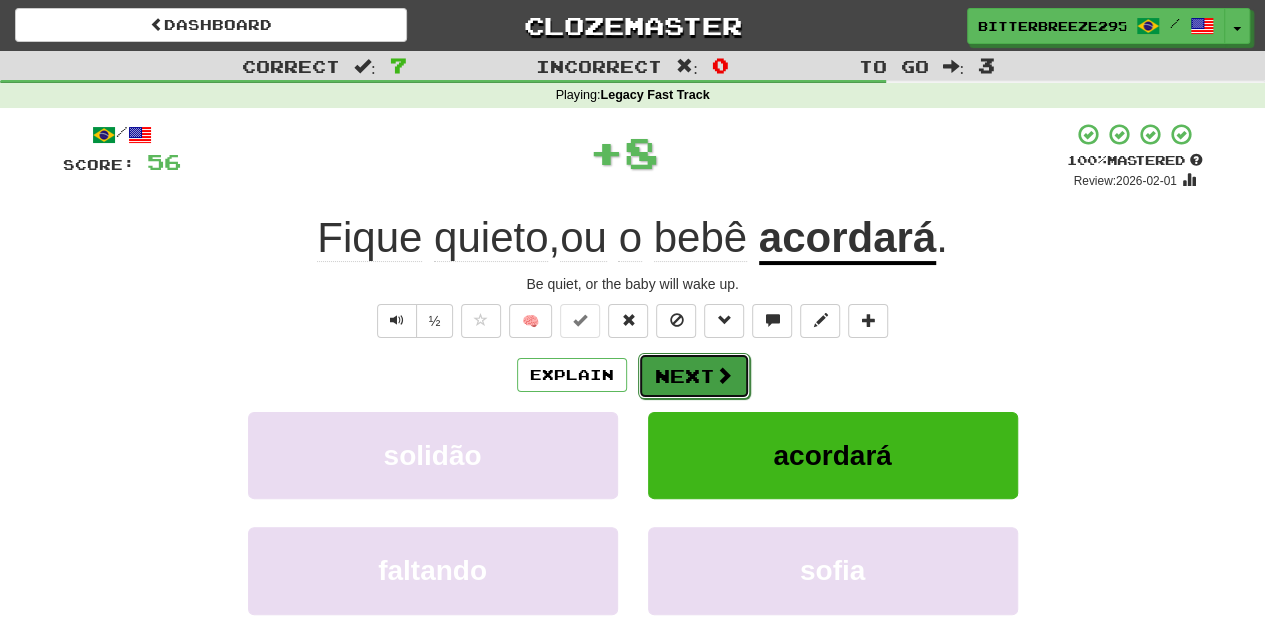 click on "Next" at bounding box center (694, 376) 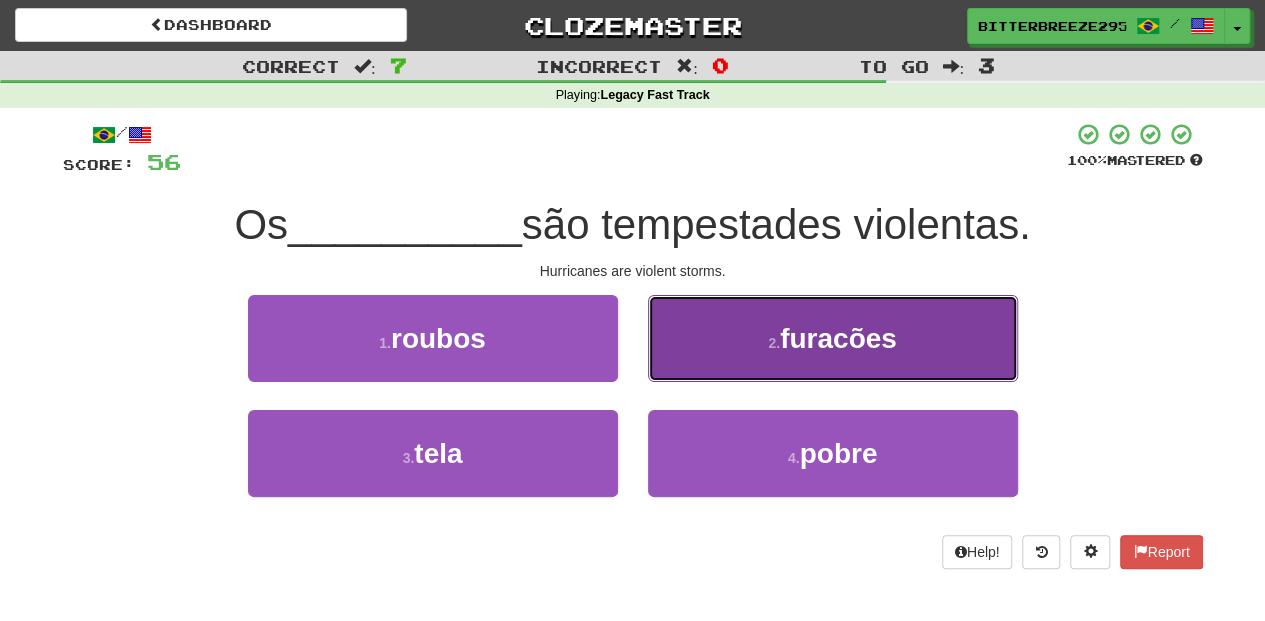 click on "2 .  furacões" at bounding box center (833, 338) 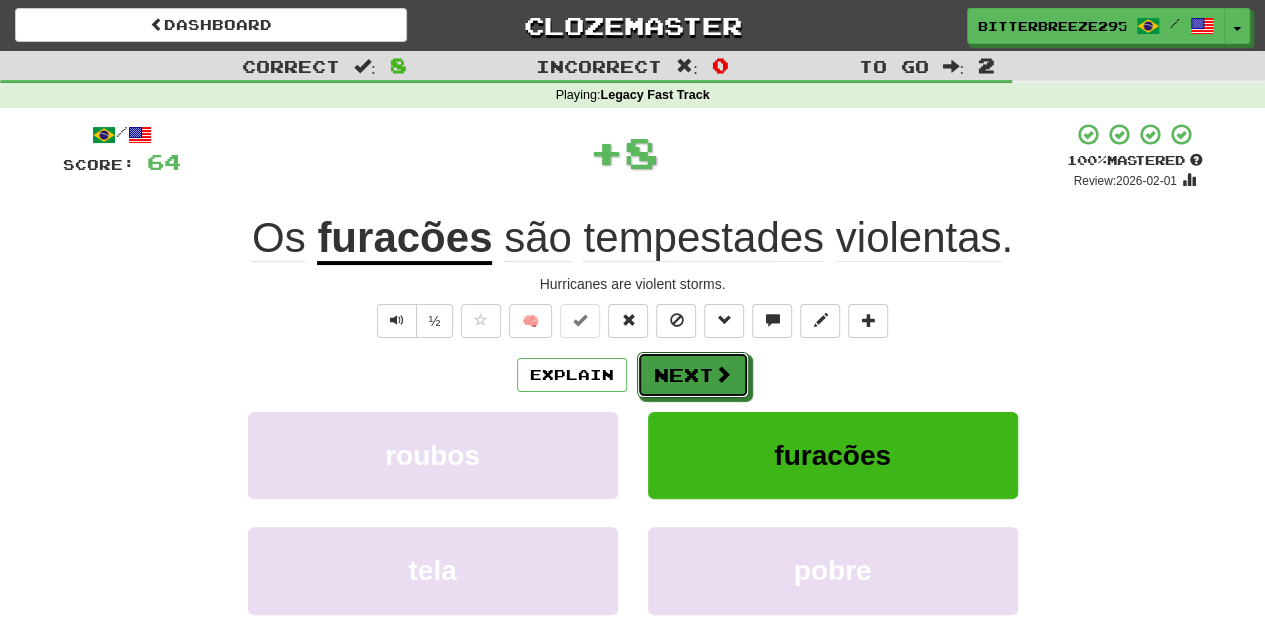 click on "Next" at bounding box center (693, 375) 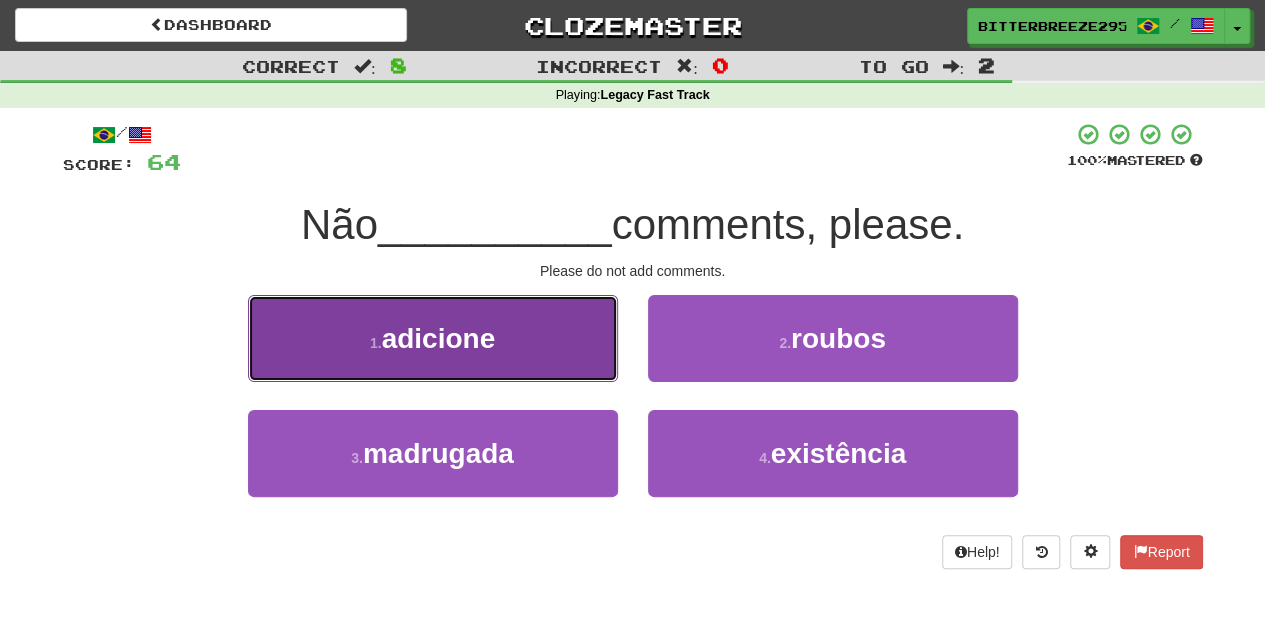 click on "1 .  adicione" at bounding box center (433, 338) 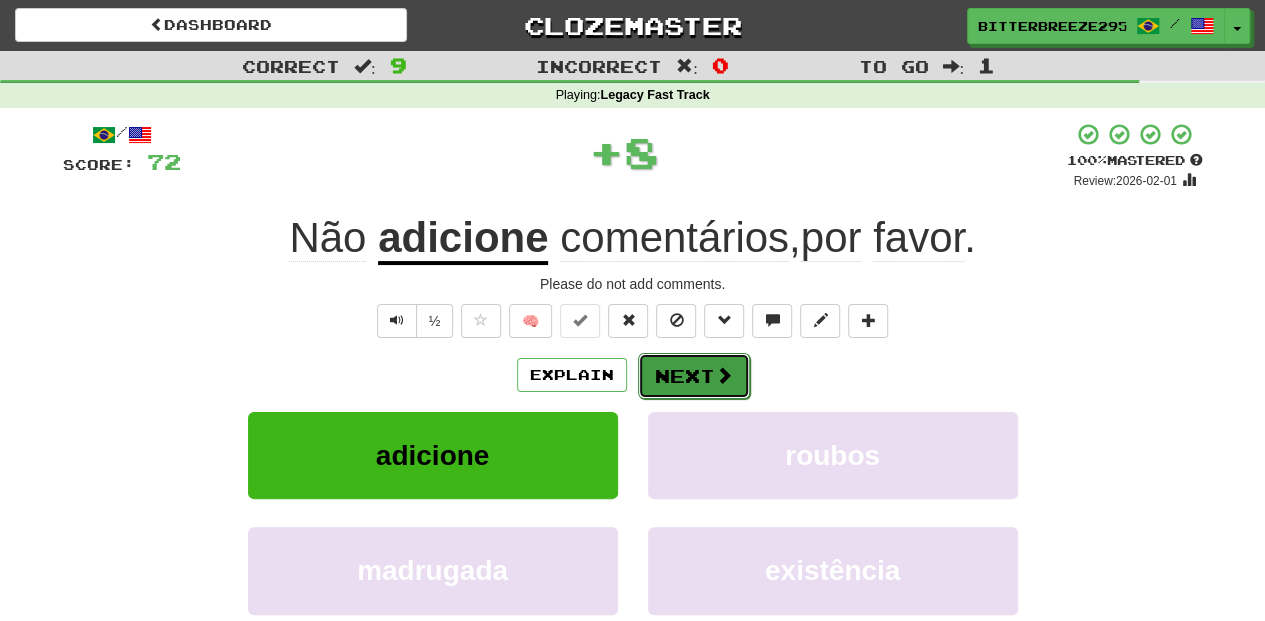 click on "Next" at bounding box center (694, 376) 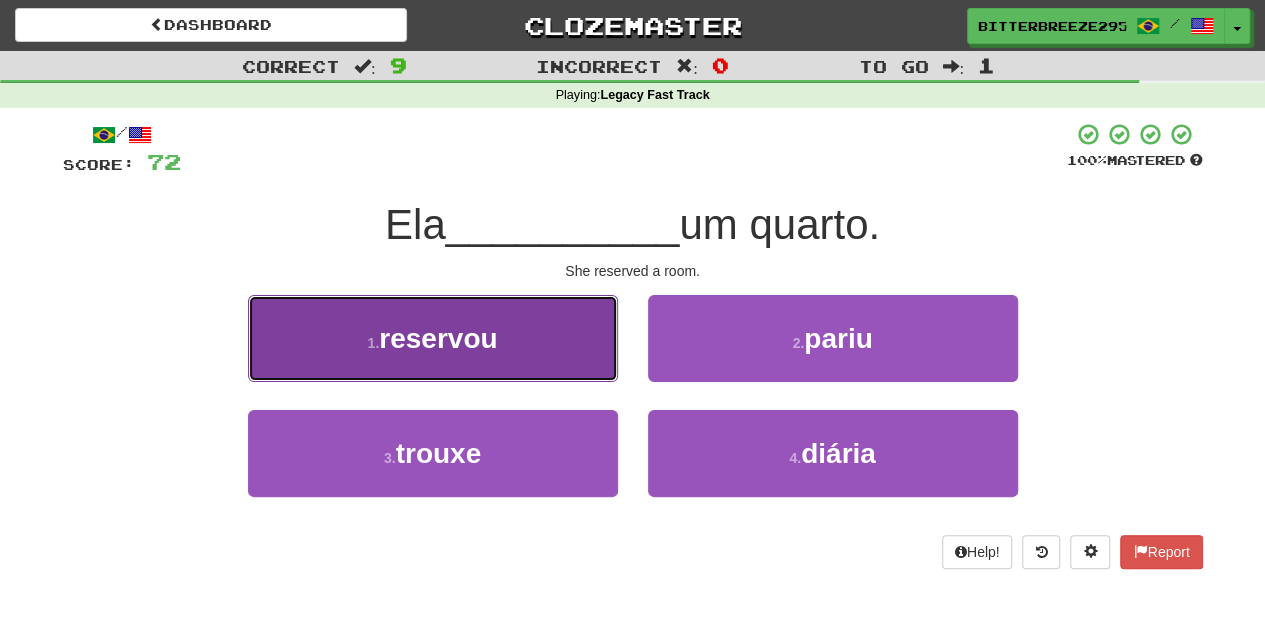 click on "1 .  reservou" at bounding box center [433, 338] 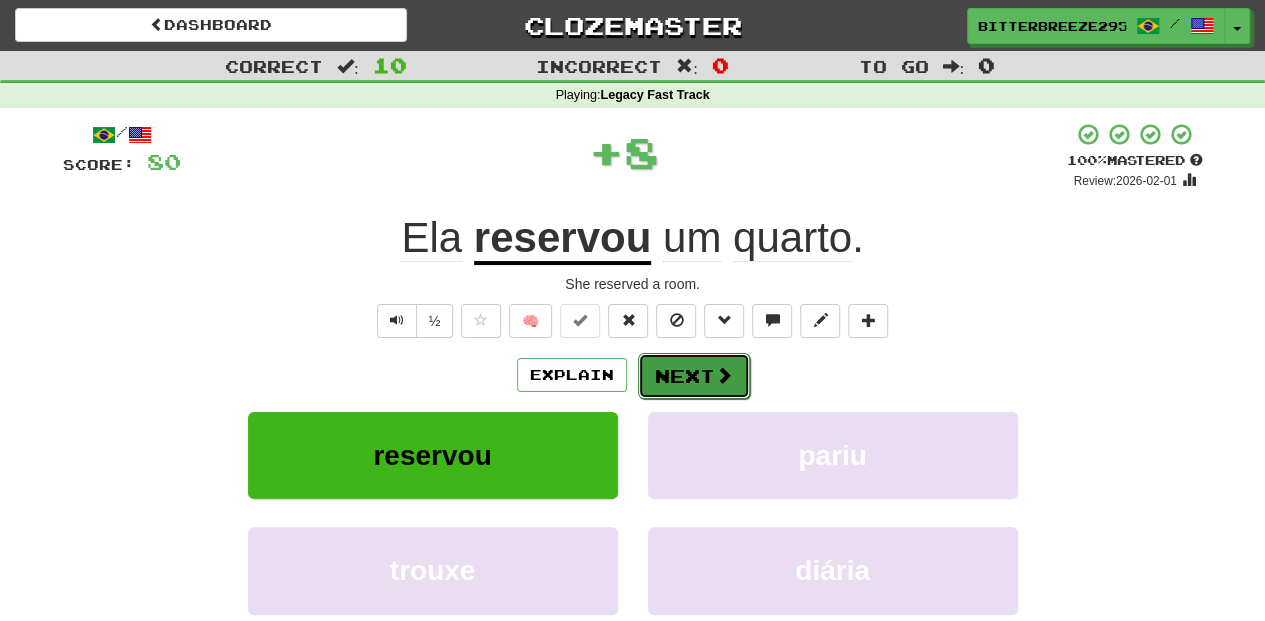 click on "Next" at bounding box center (694, 376) 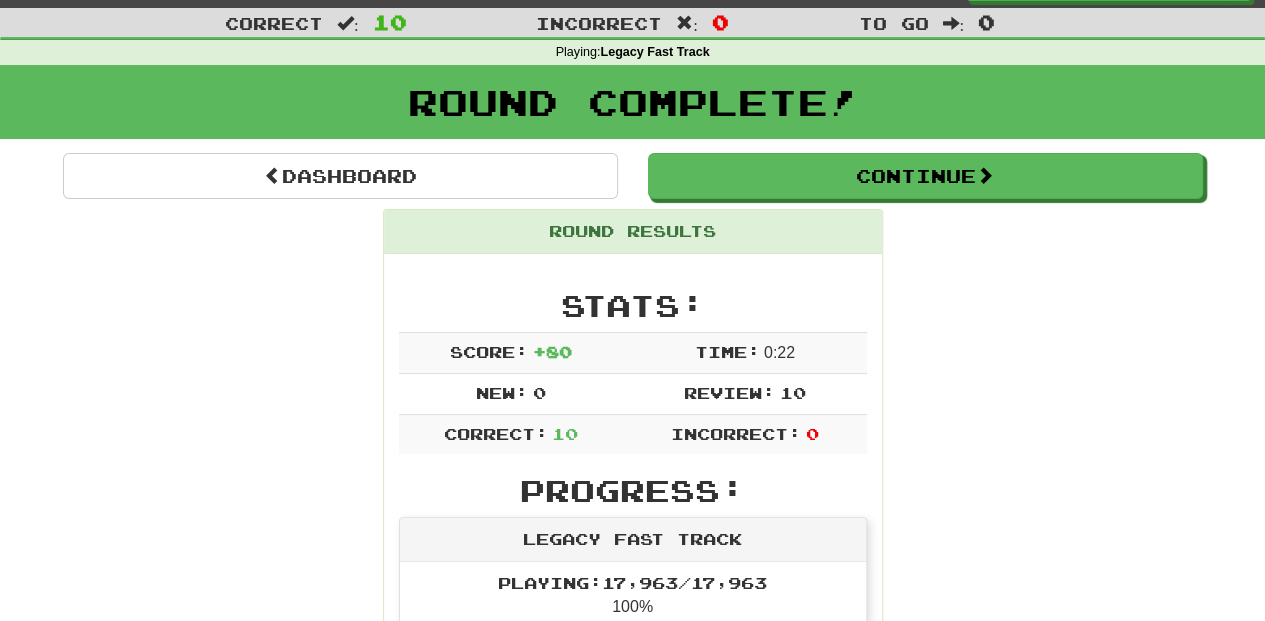 scroll, scrollTop: 0, scrollLeft: 0, axis: both 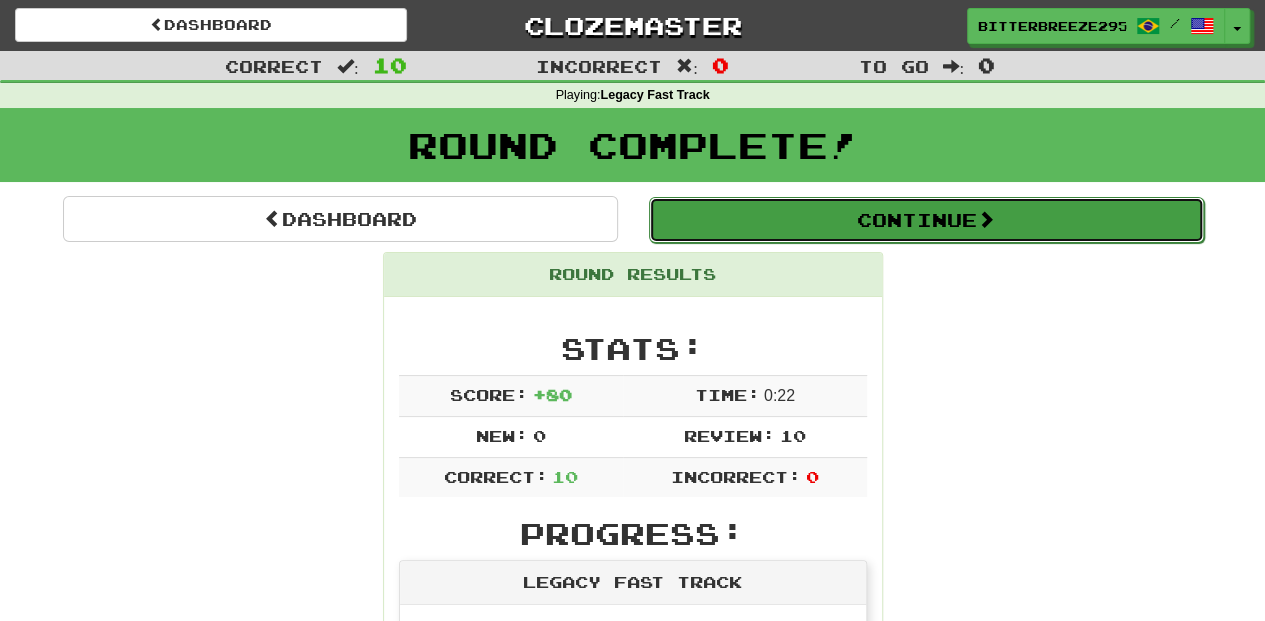 click on "Continue" at bounding box center [926, 220] 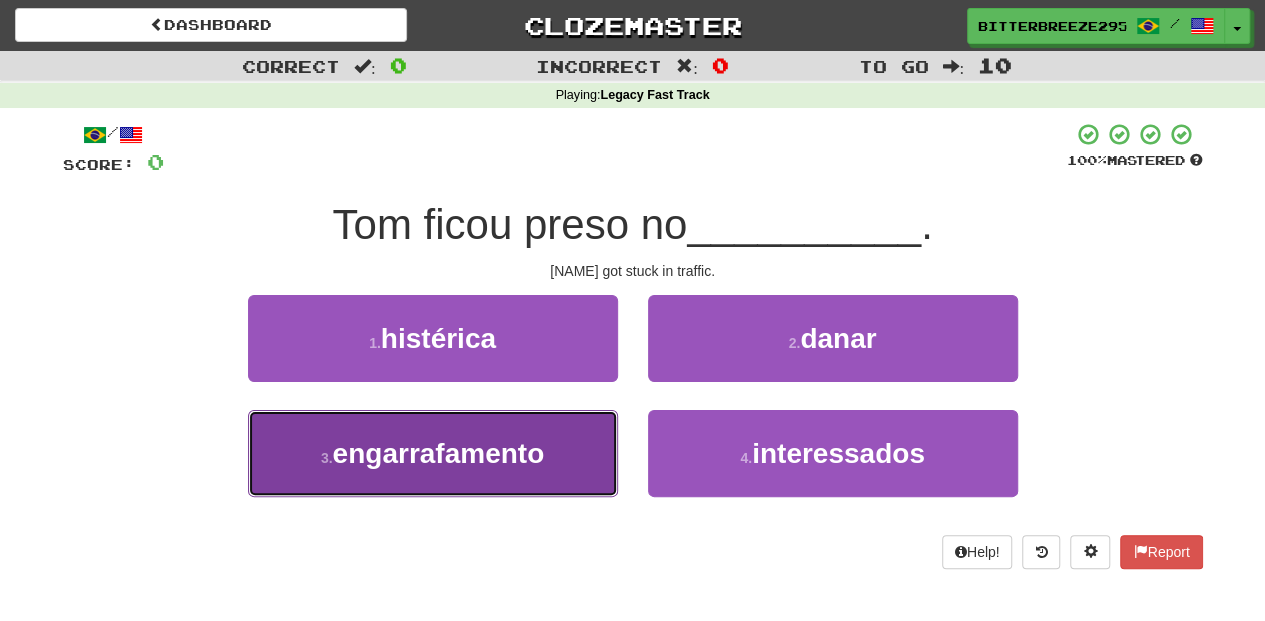 click on "3 .  engarrafamento" at bounding box center [433, 453] 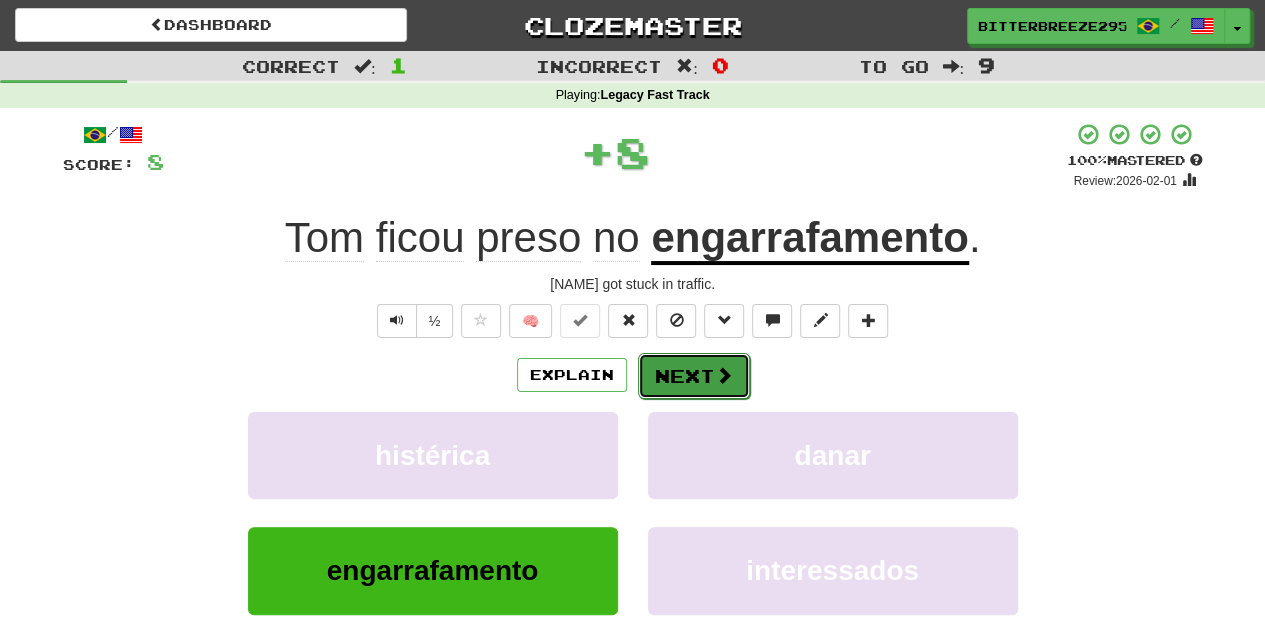 click on "Next" at bounding box center (694, 376) 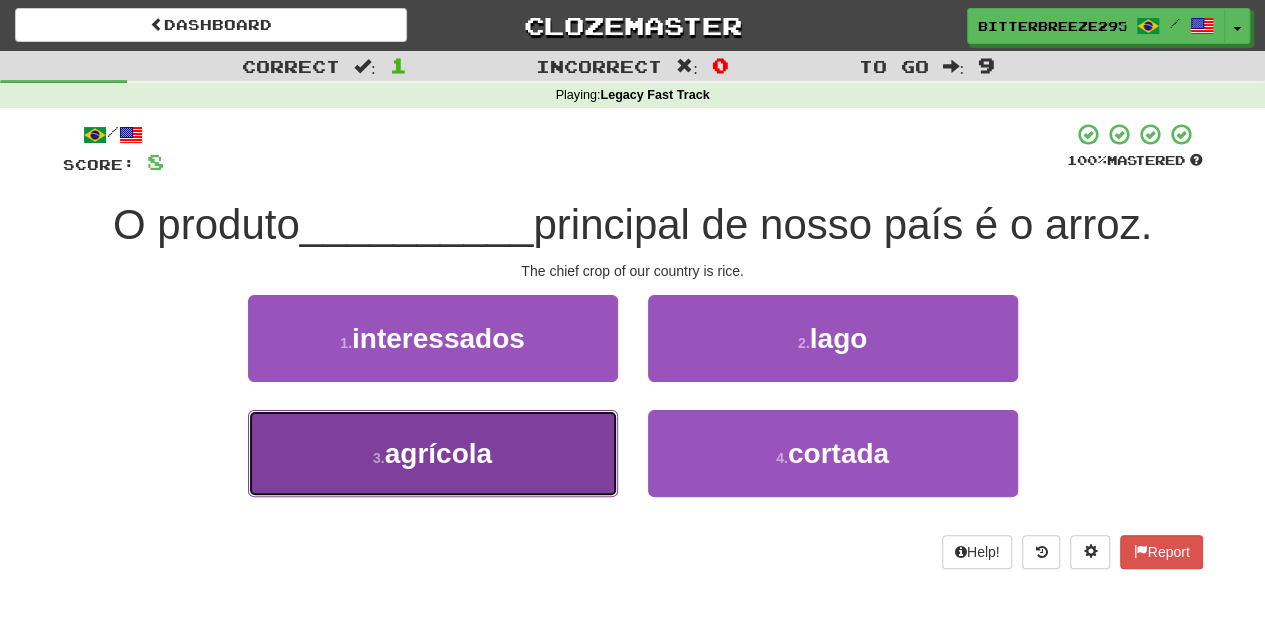 click on "3 .  agrícola" at bounding box center [433, 453] 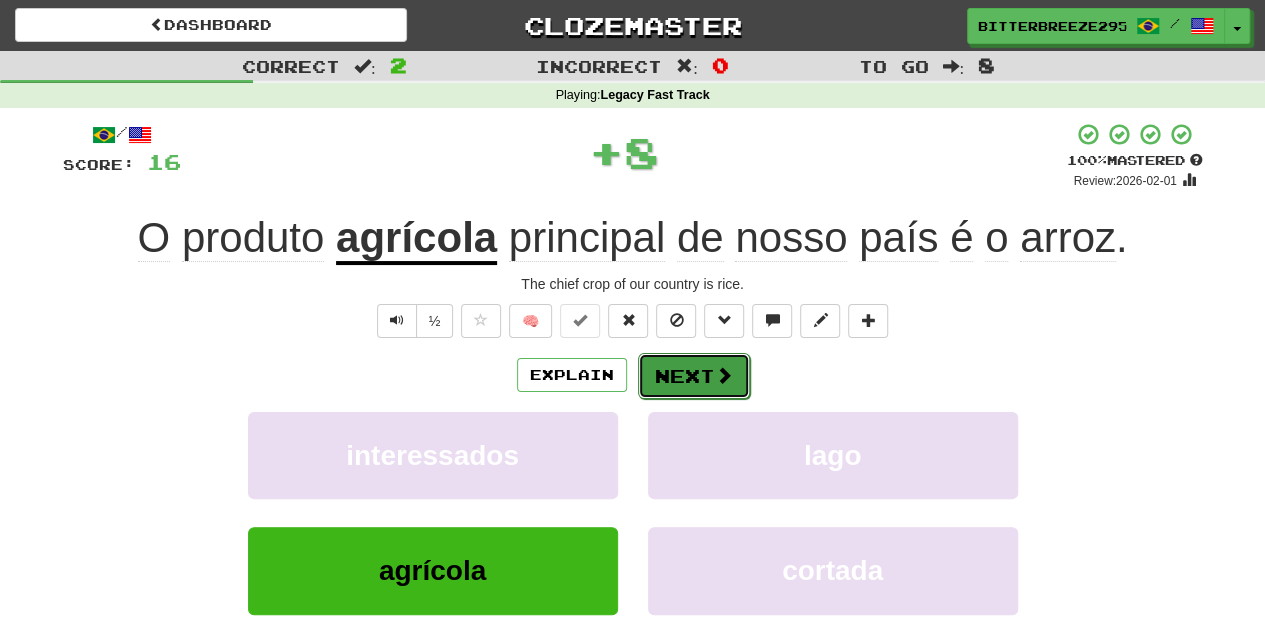 click on "Next" at bounding box center (694, 376) 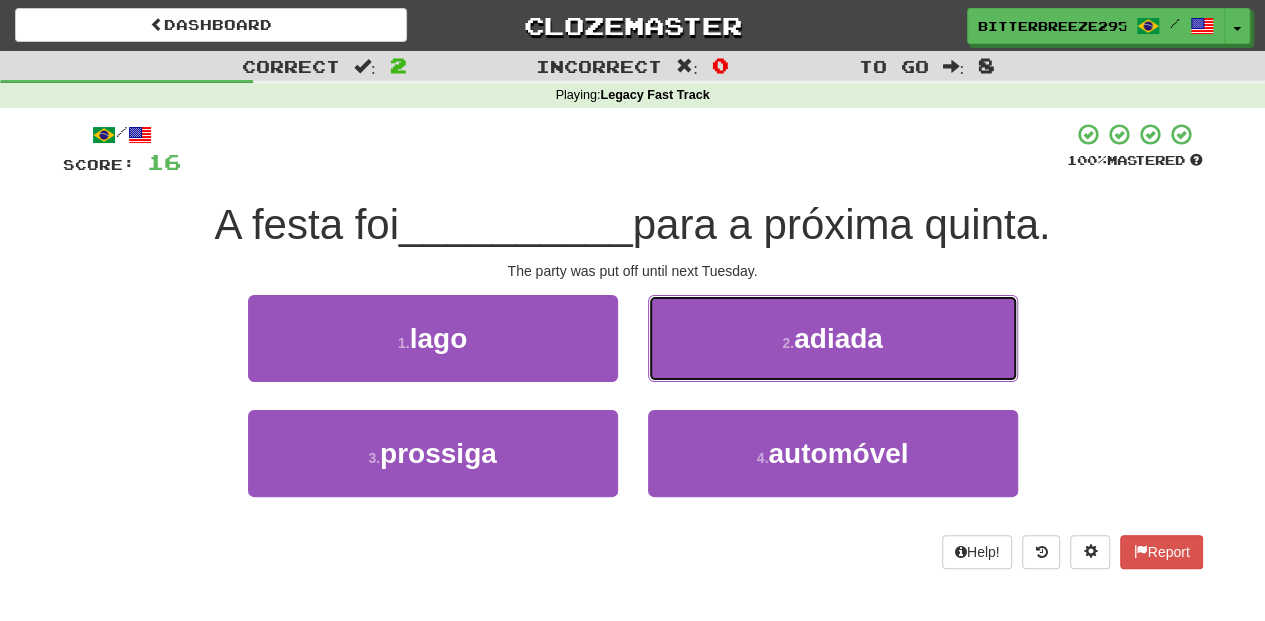 click on "2 .  adiada" at bounding box center [833, 338] 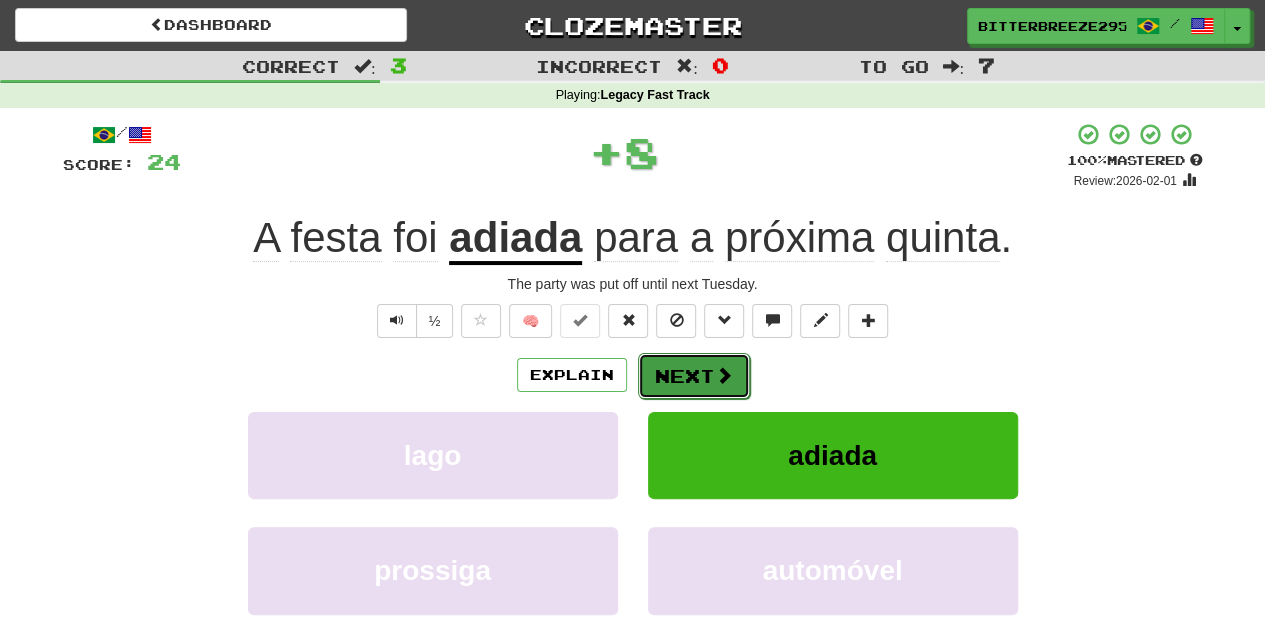 click on "Next" at bounding box center (694, 376) 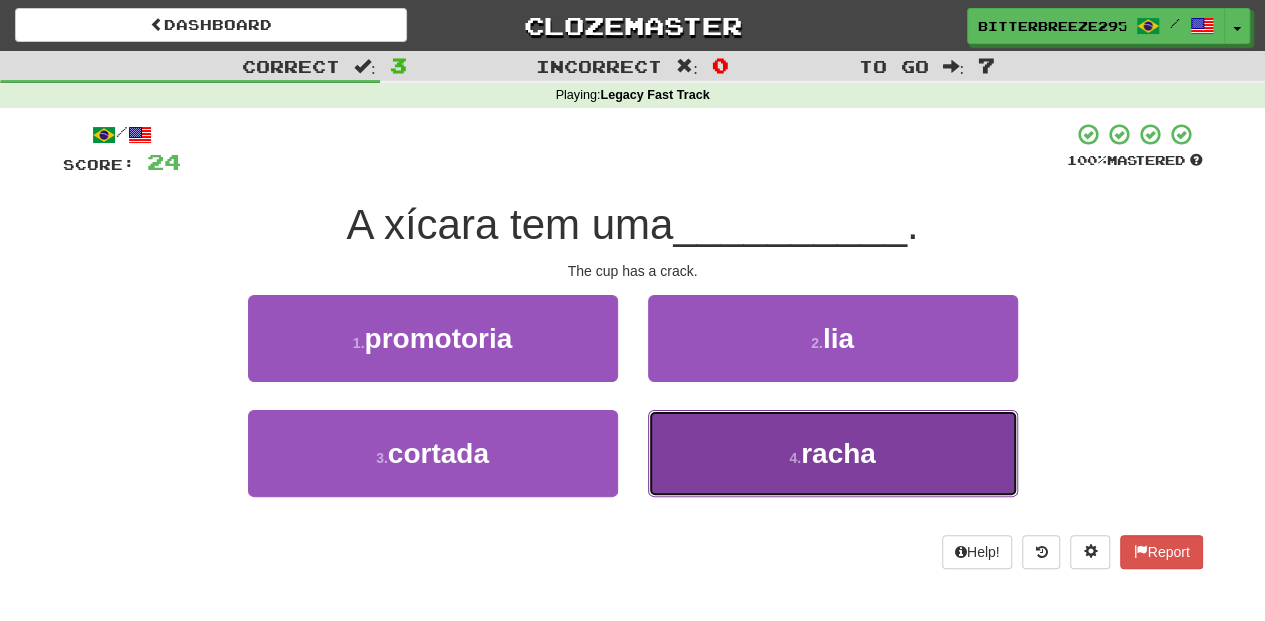 click on "4 .  racha" at bounding box center (833, 453) 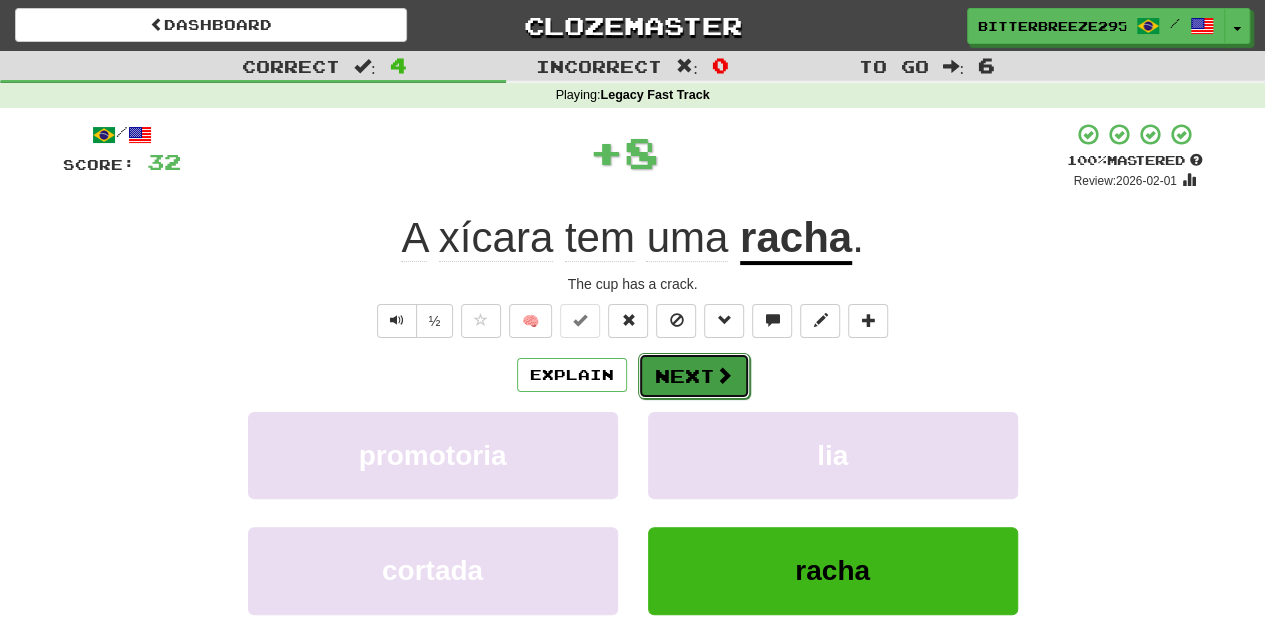 click on "Next" at bounding box center (694, 376) 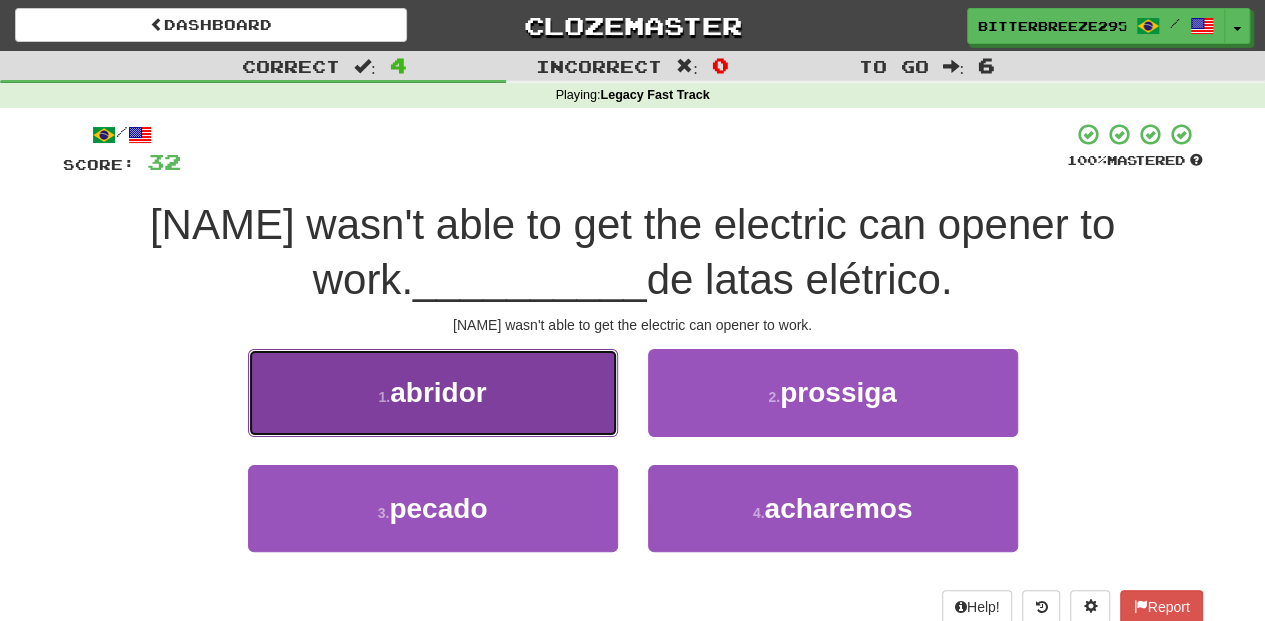 click on "1 .  abridor" at bounding box center (433, 392) 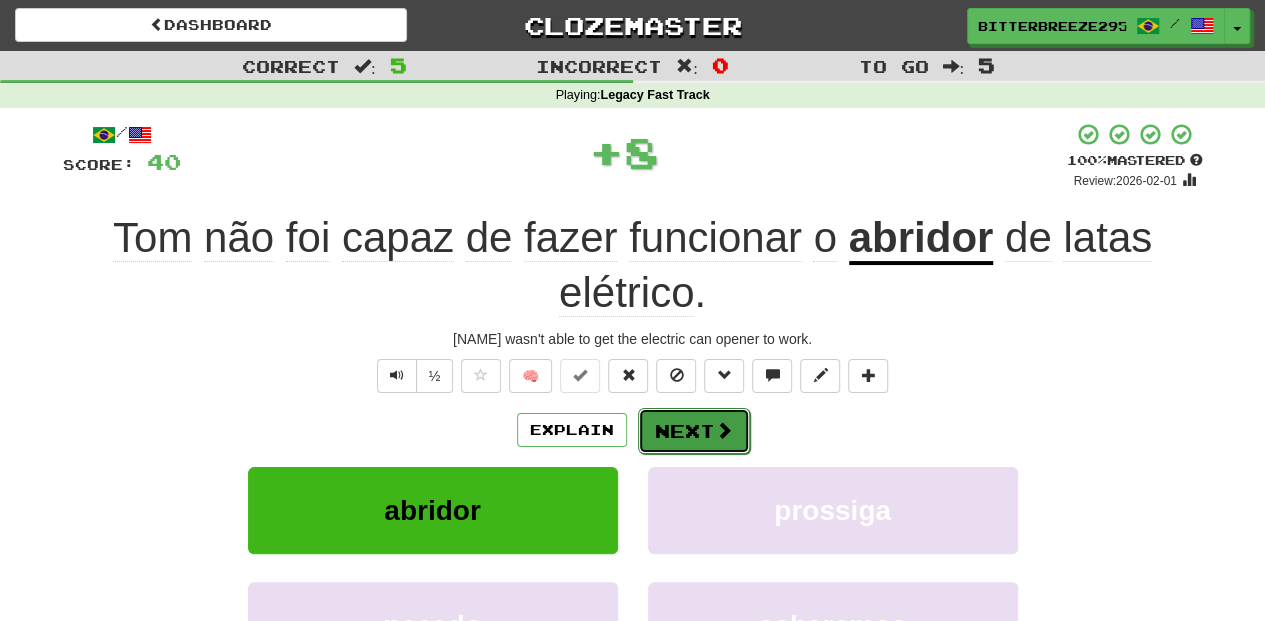 click on "Next" at bounding box center [694, 431] 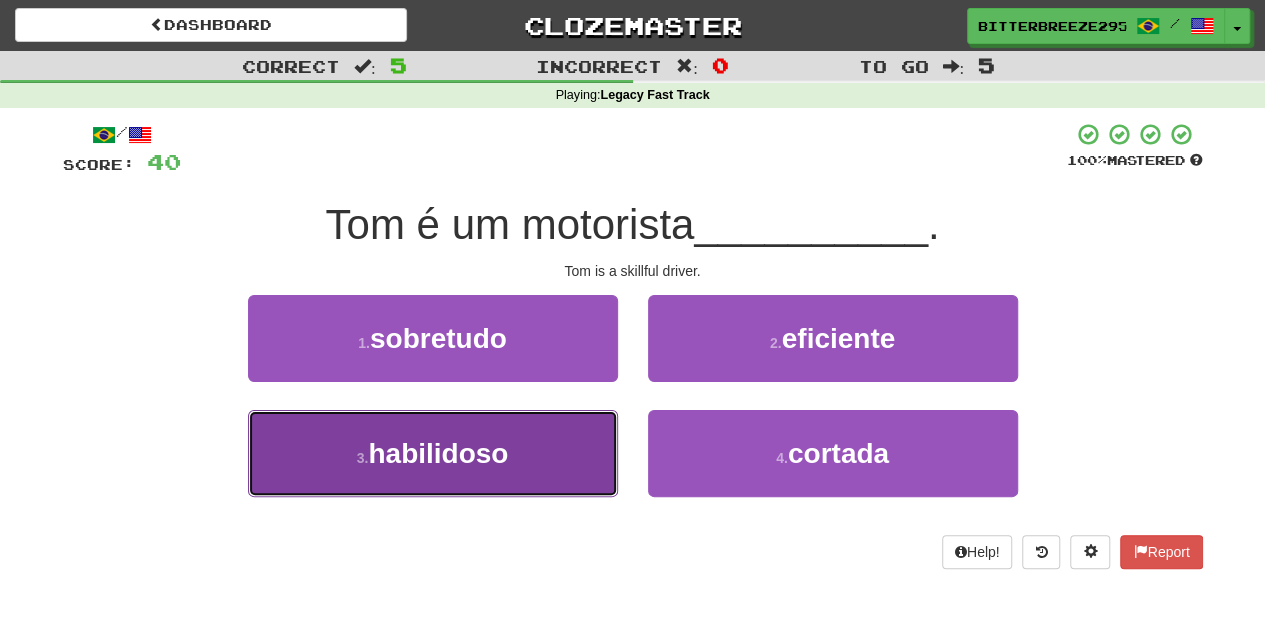 click on "3 .  habilidoso" at bounding box center [433, 453] 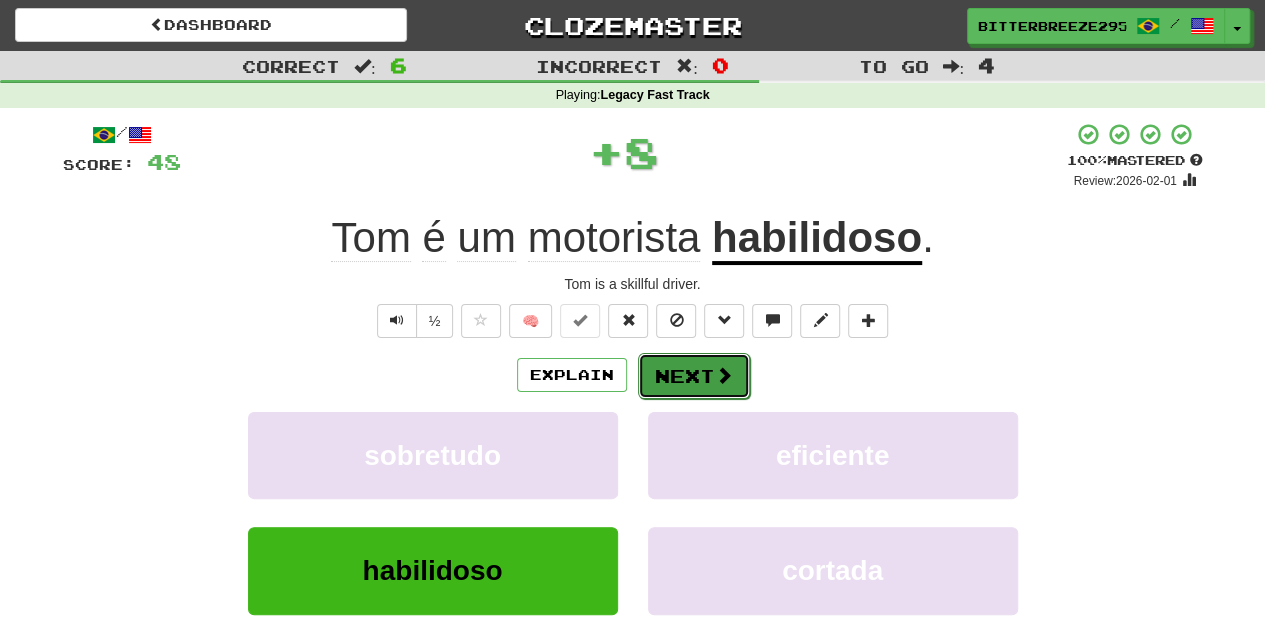 click on "Next" at bounding box center [694, 376] 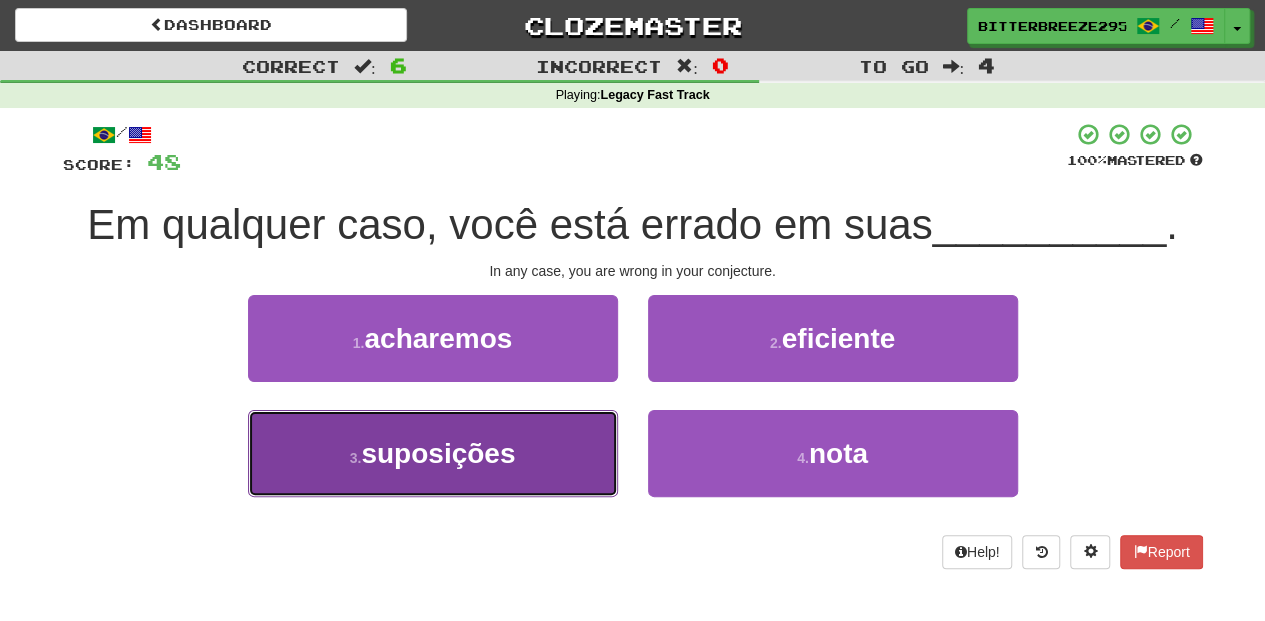 click on "3 .  suposições" at bounding box center [433, 453] 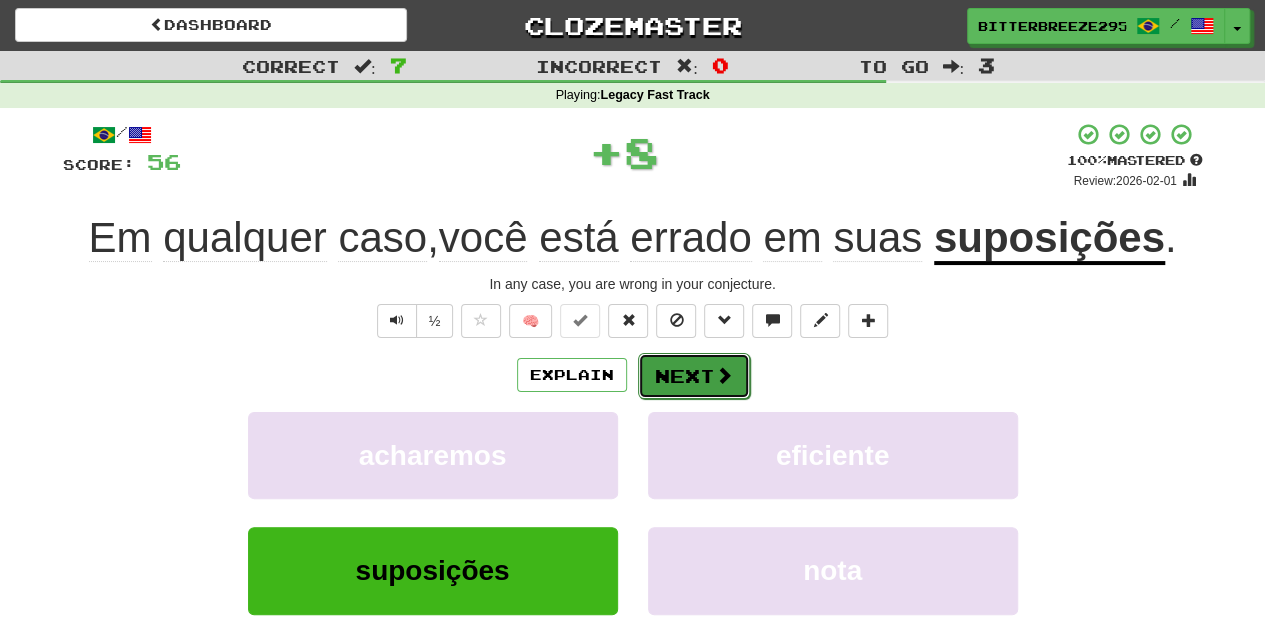 click on "Next" at bounding box center [694, 376] 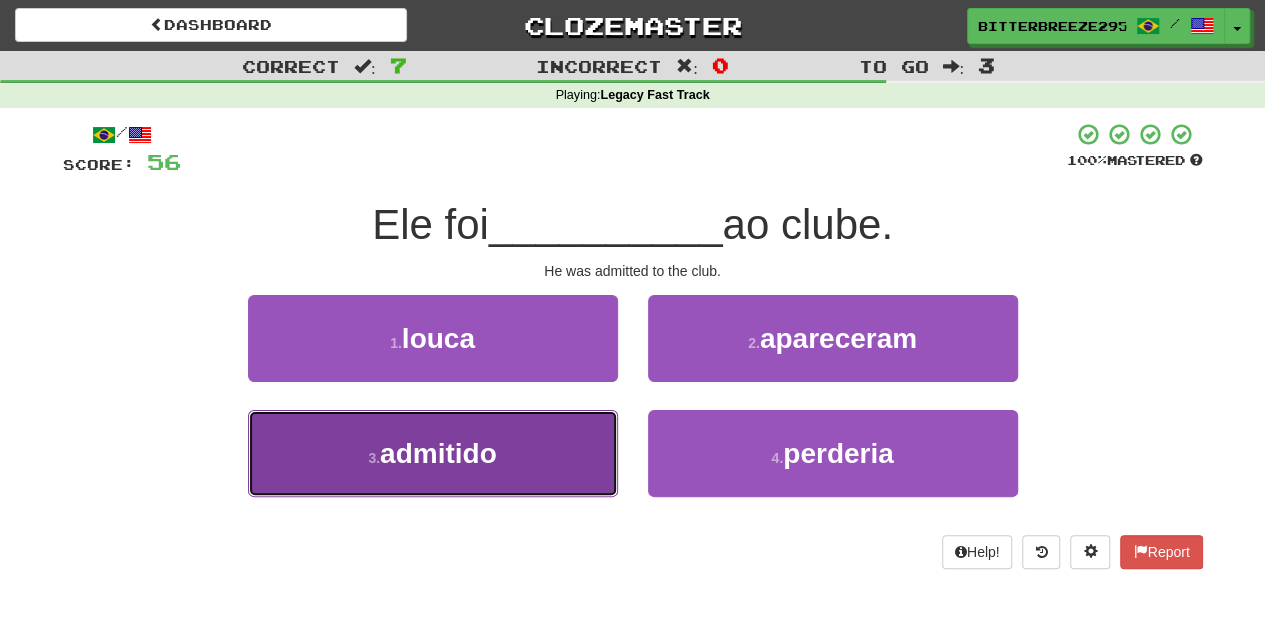 click on "3 .  admitido" at bounding box center (433, 453) 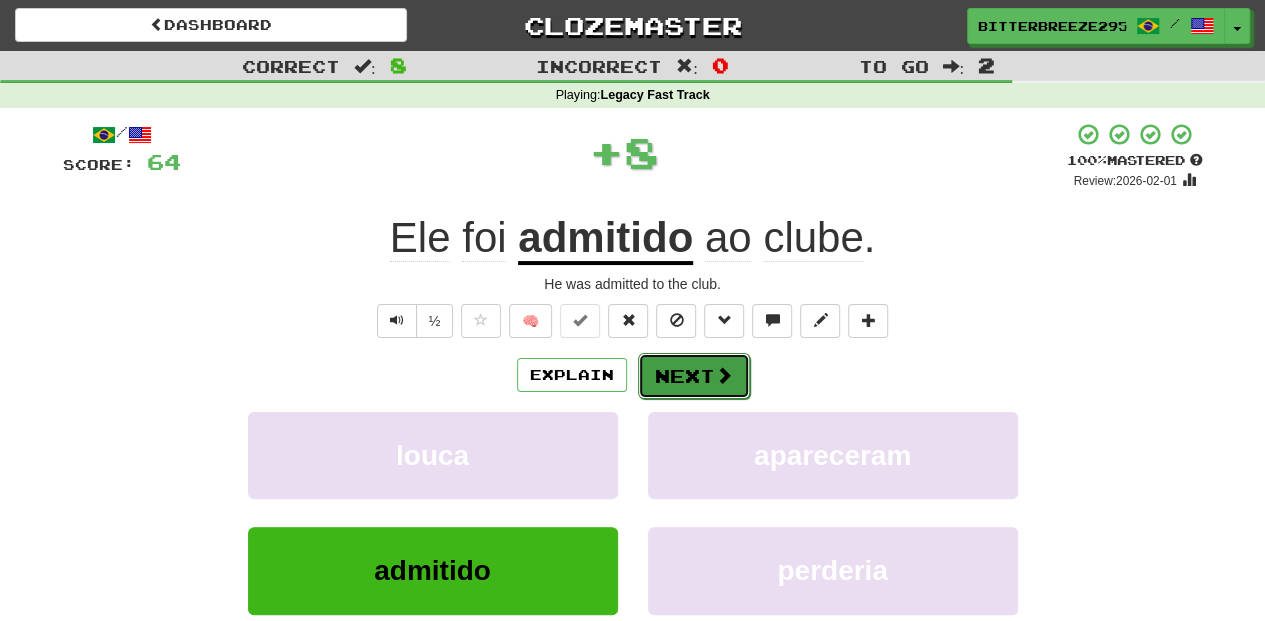 click on "Next" at bounding box center (694, 376) 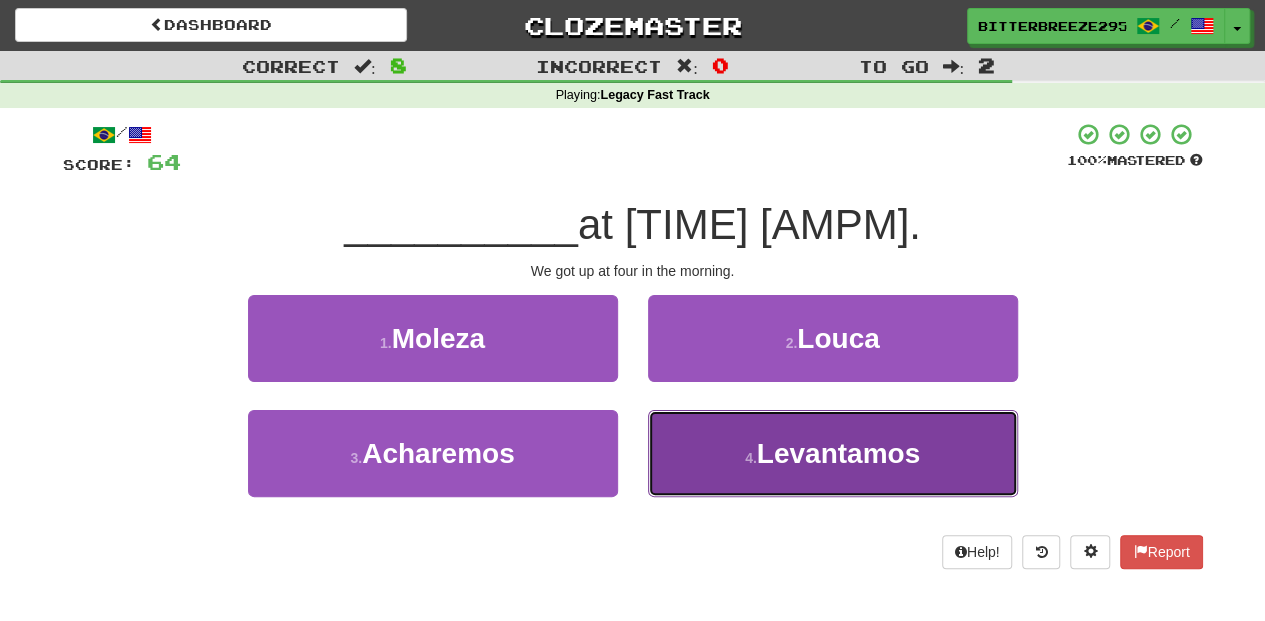 click on "4 .  Levantamos" at bounding box center (833, 453) 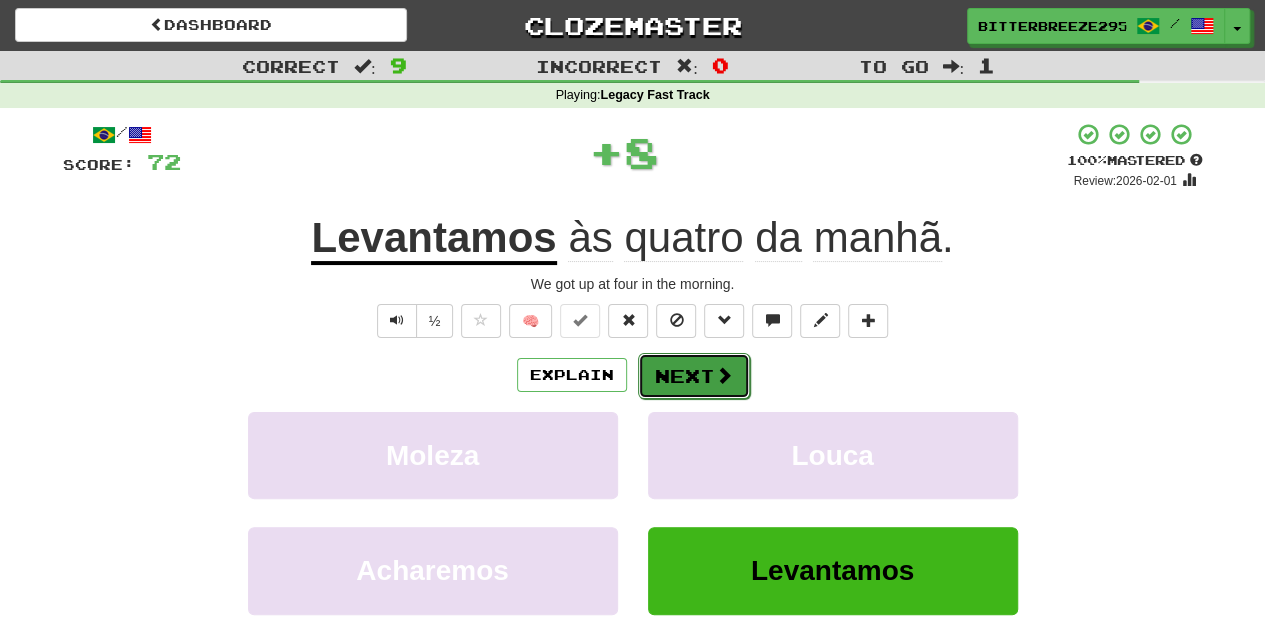 click on "Next" at bounding box center (694, 376) 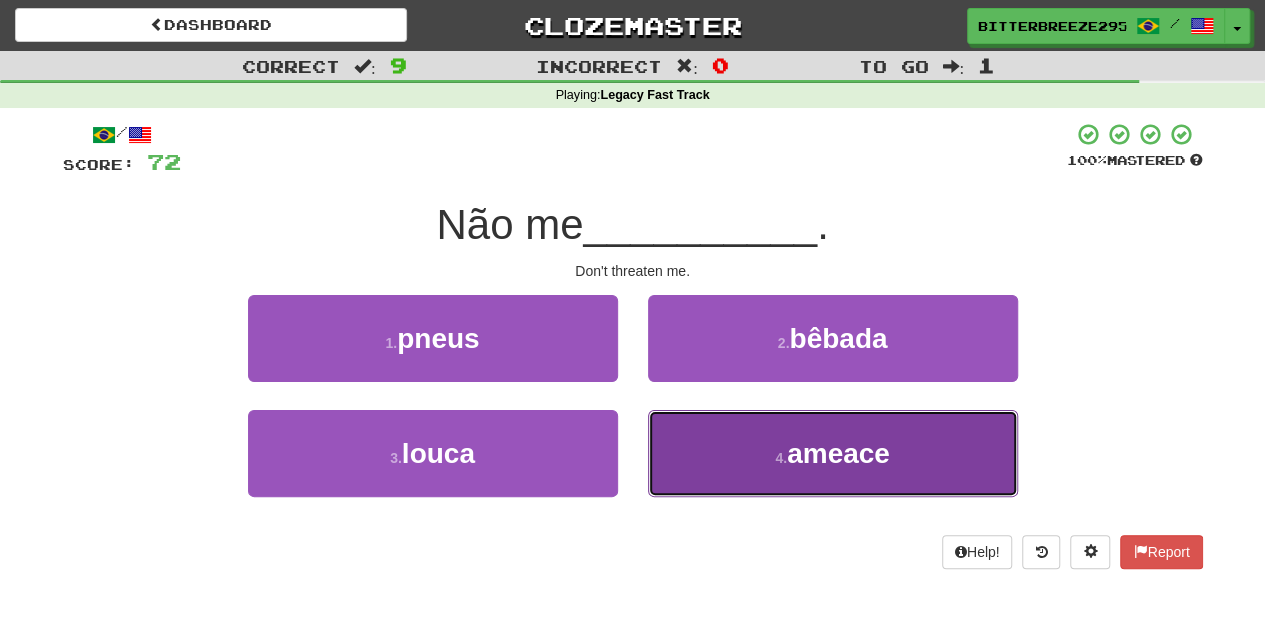 click on "4 .  ameace" at bounding box center [833, 453] 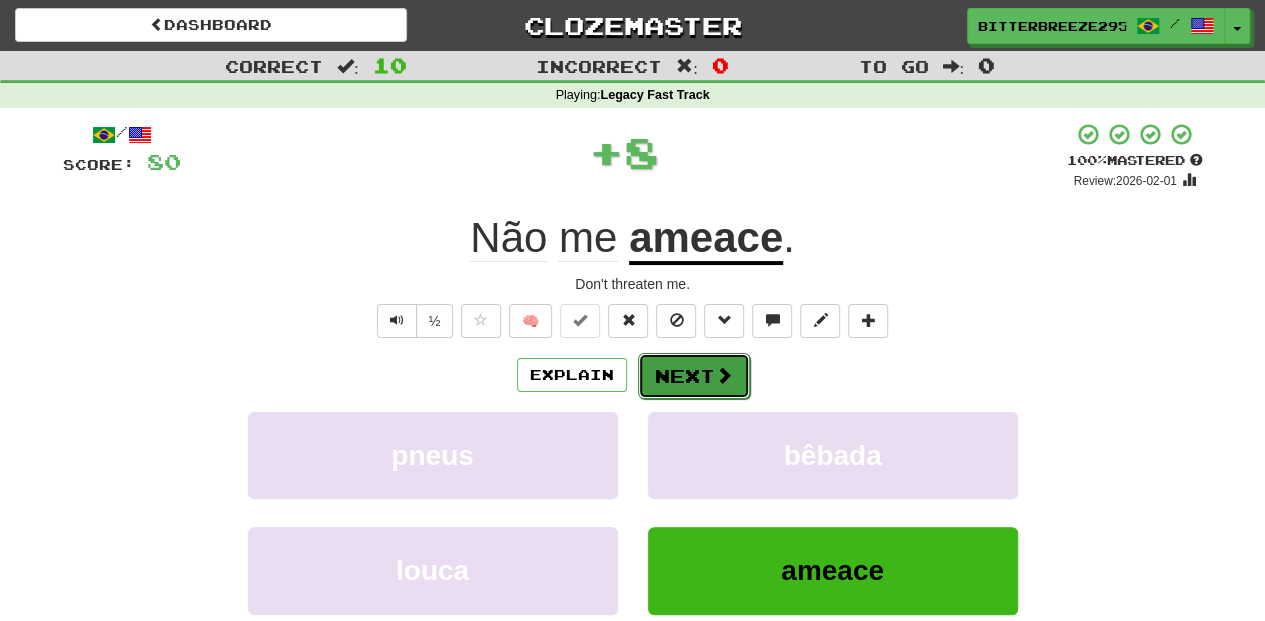 click on "Next" at bounding box center (694, 376) 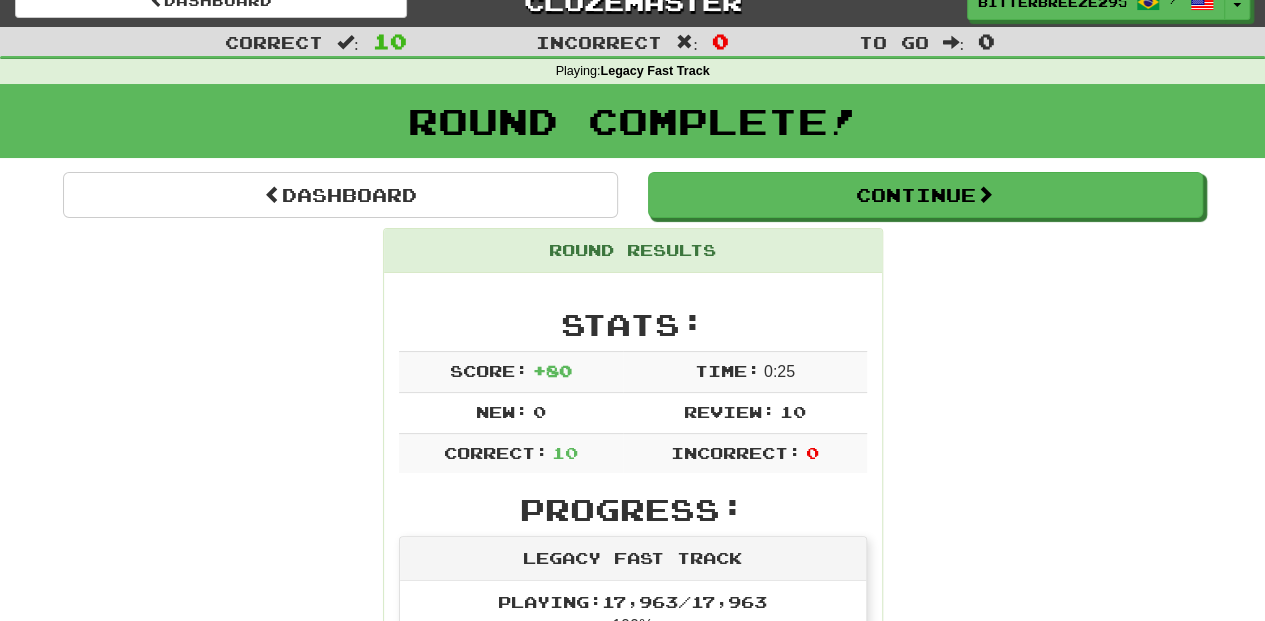 scroll, scrollTop: 0, scrollLeft: 0, axis: both 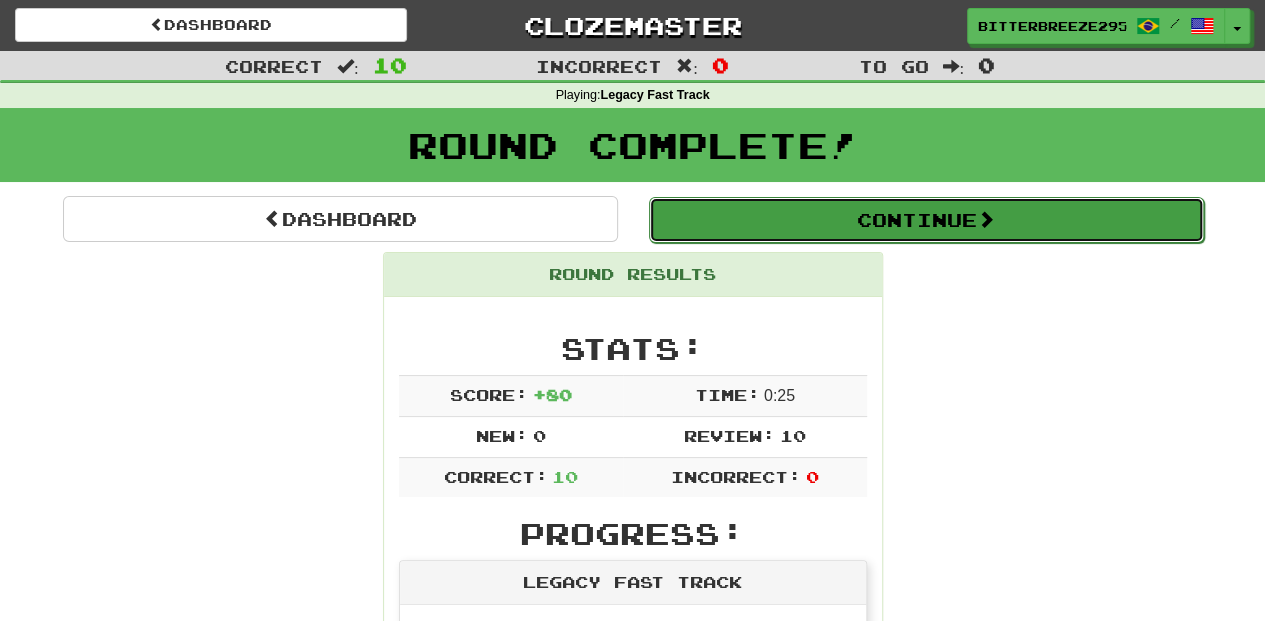 click on "Continue" at bounding box center (926, 220) 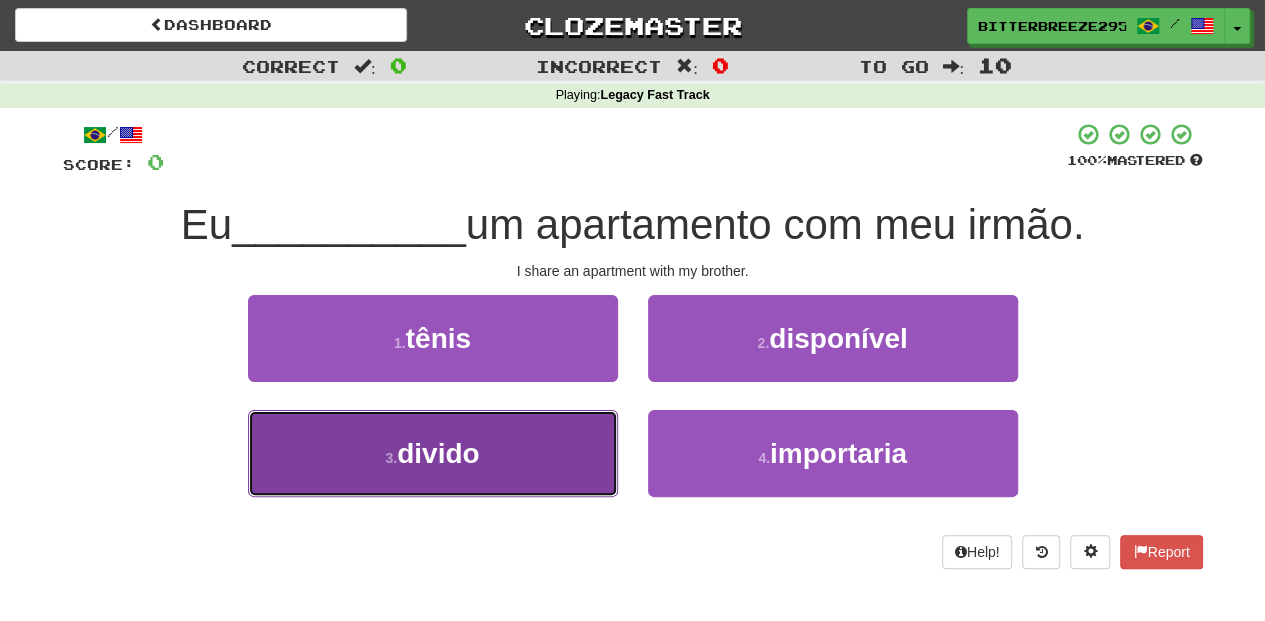 click on "3 .  divido" at bounding box center (433, 453) 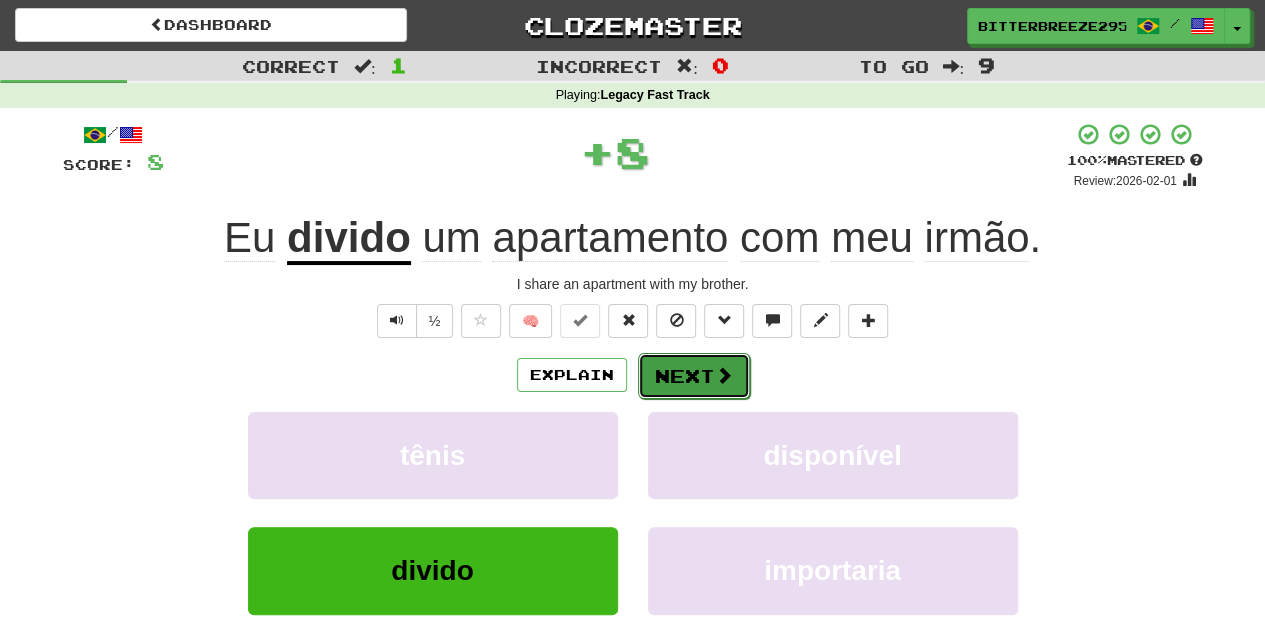 click on "Next" at bounding box center (694, 376) 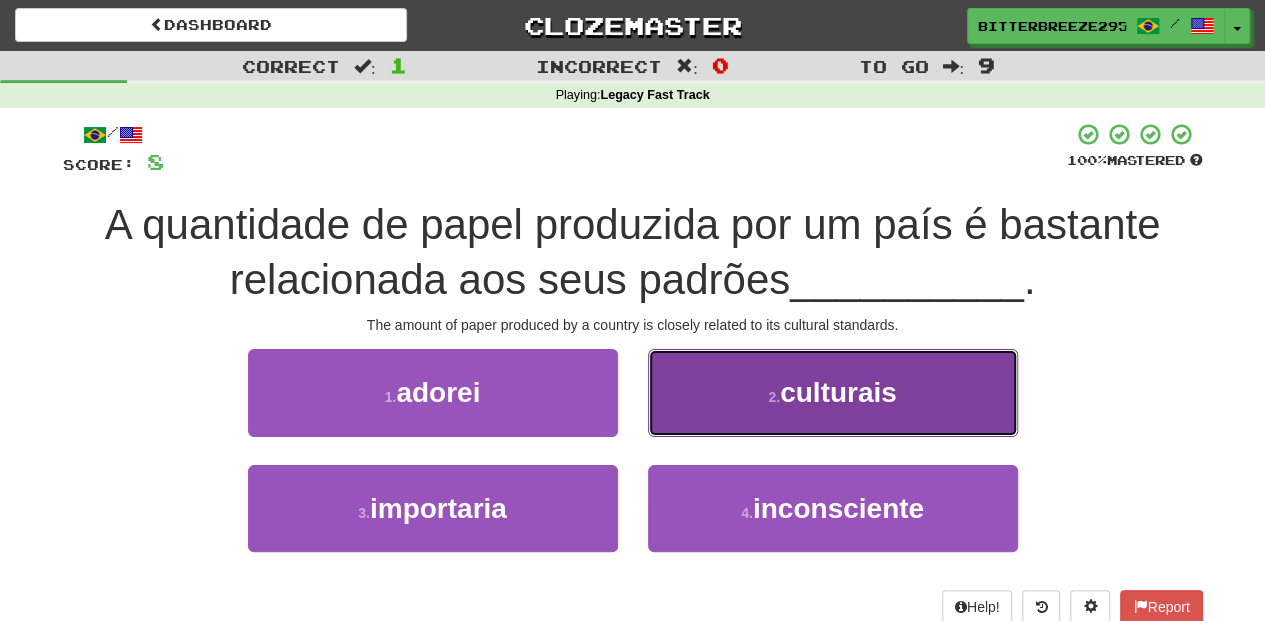 click on "2 .  culturais" at bounding box center (833, 392) 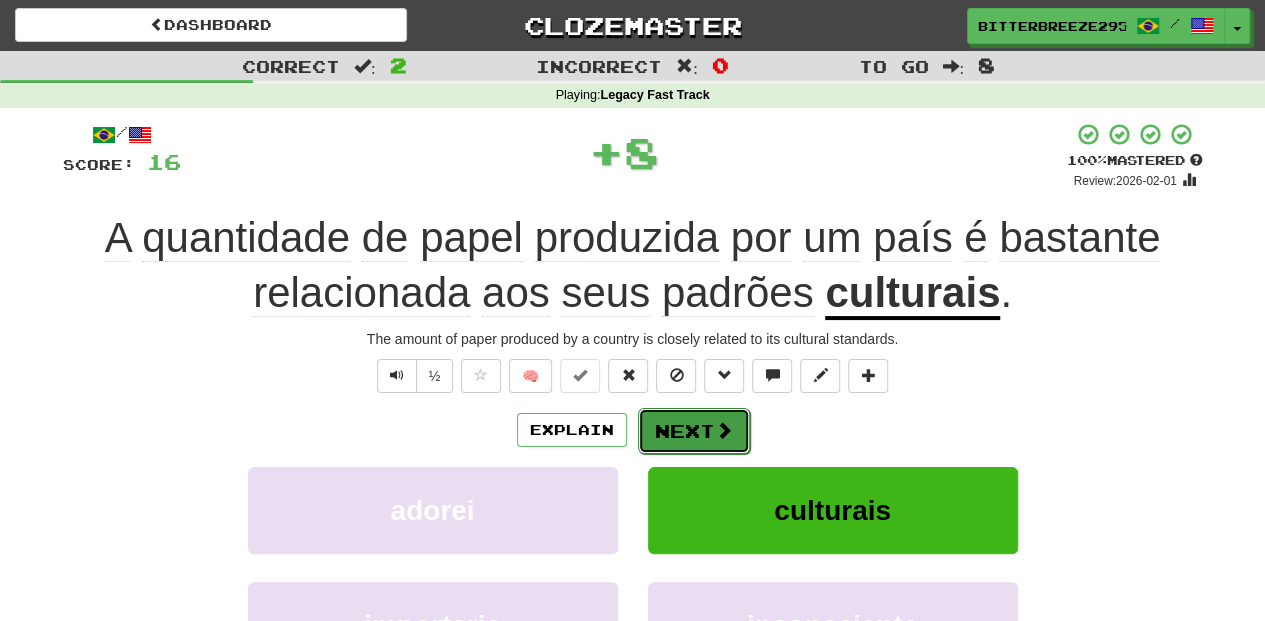 click on "Next" at bounding box center (694, 431) 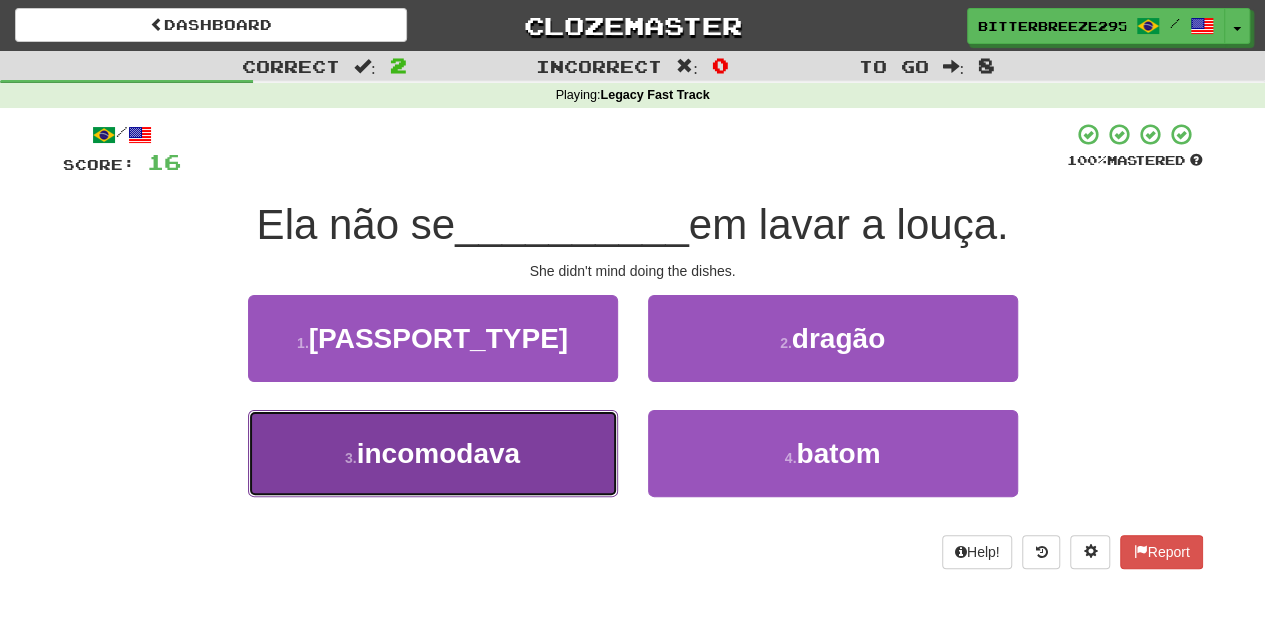 click on "3 .  incomodava" at bounding box center (433, 453) 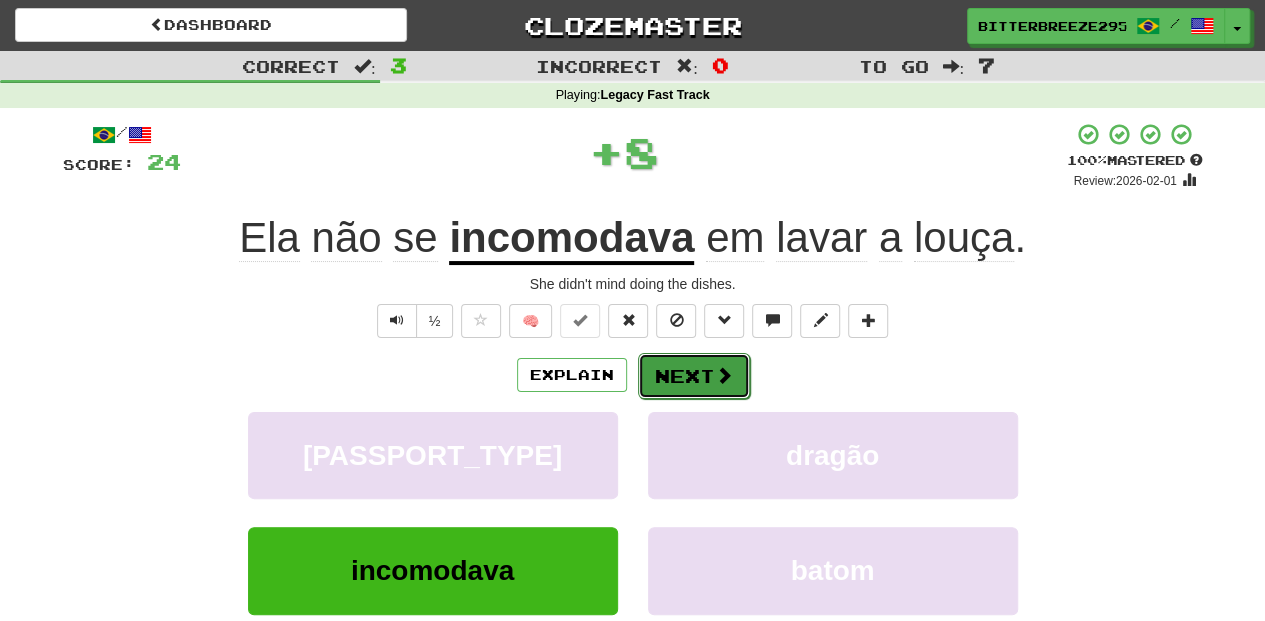 click on "Next" at bounding box center [694, 376] 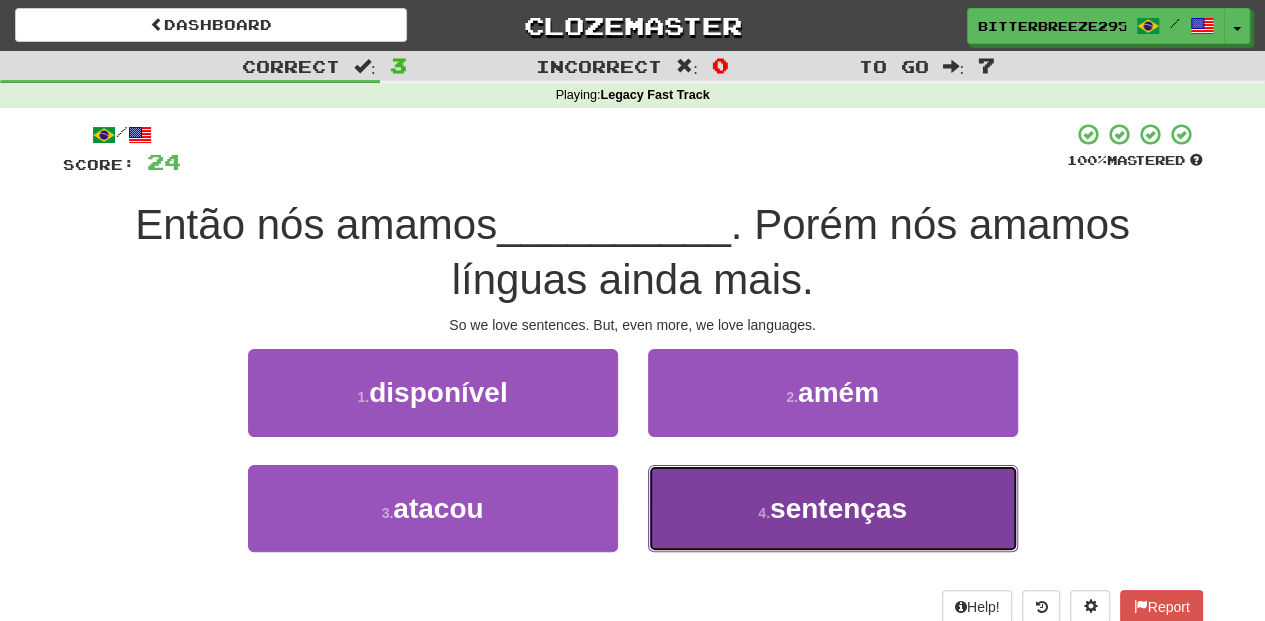 click on "4 .  sentenças" at bounding box center (833, 508) 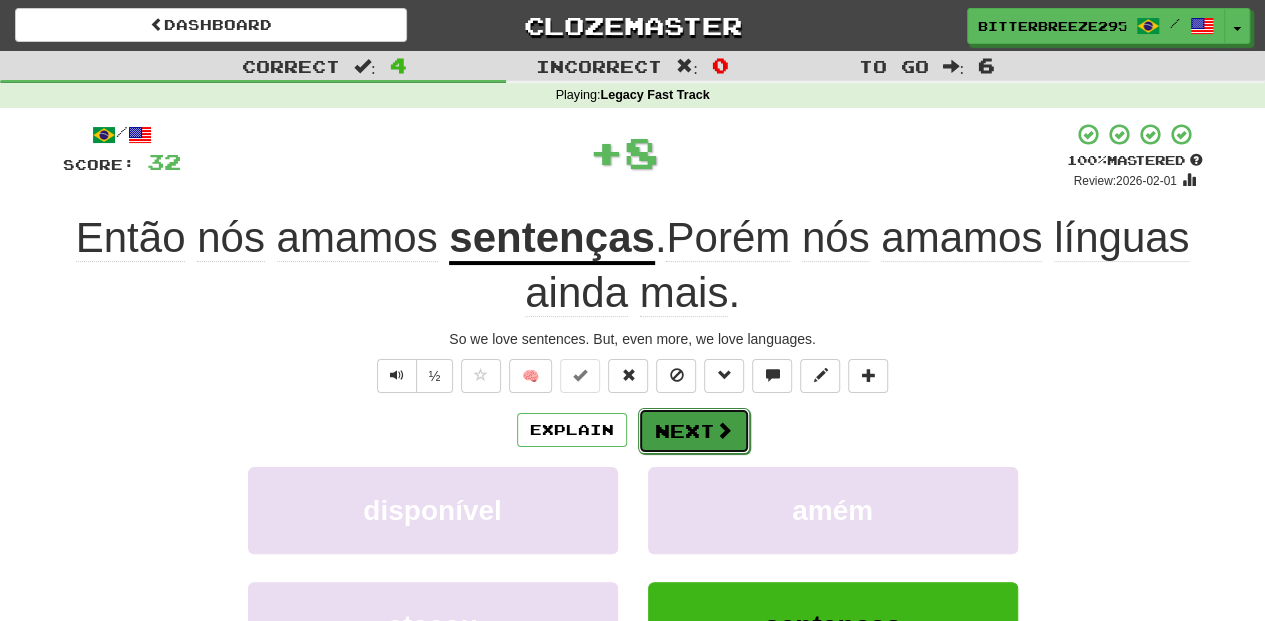click on "Next" at bounding box center (694, 431) 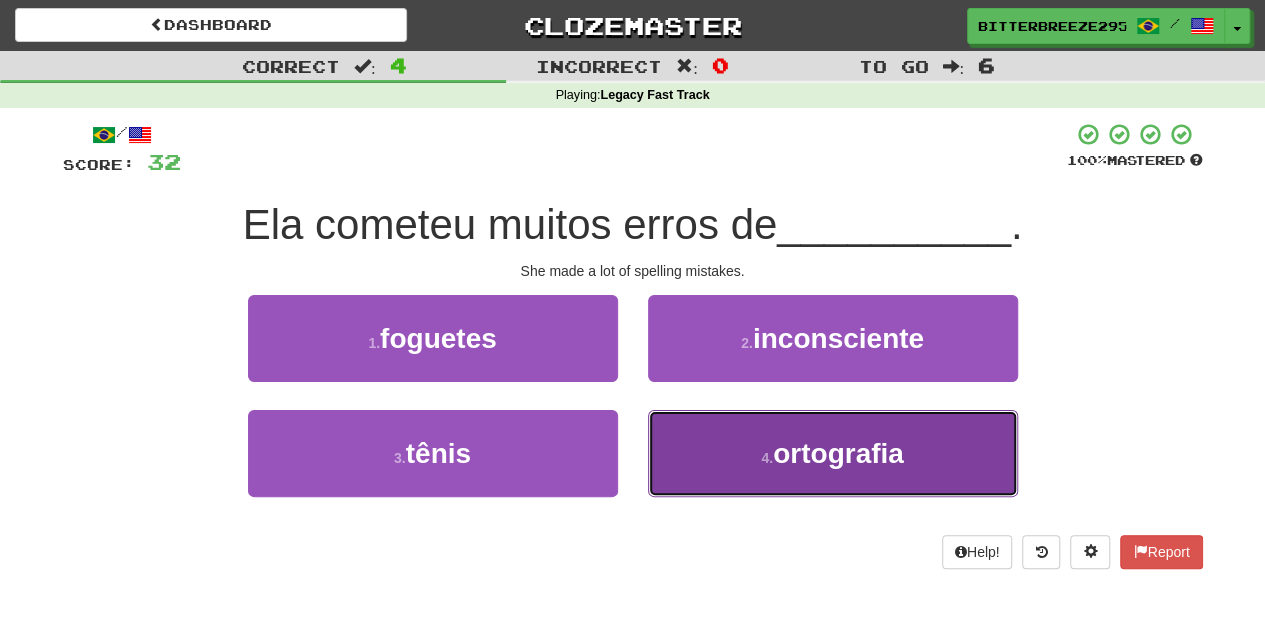 click on "4 .  ortografia" at bounding box center [833, 453] 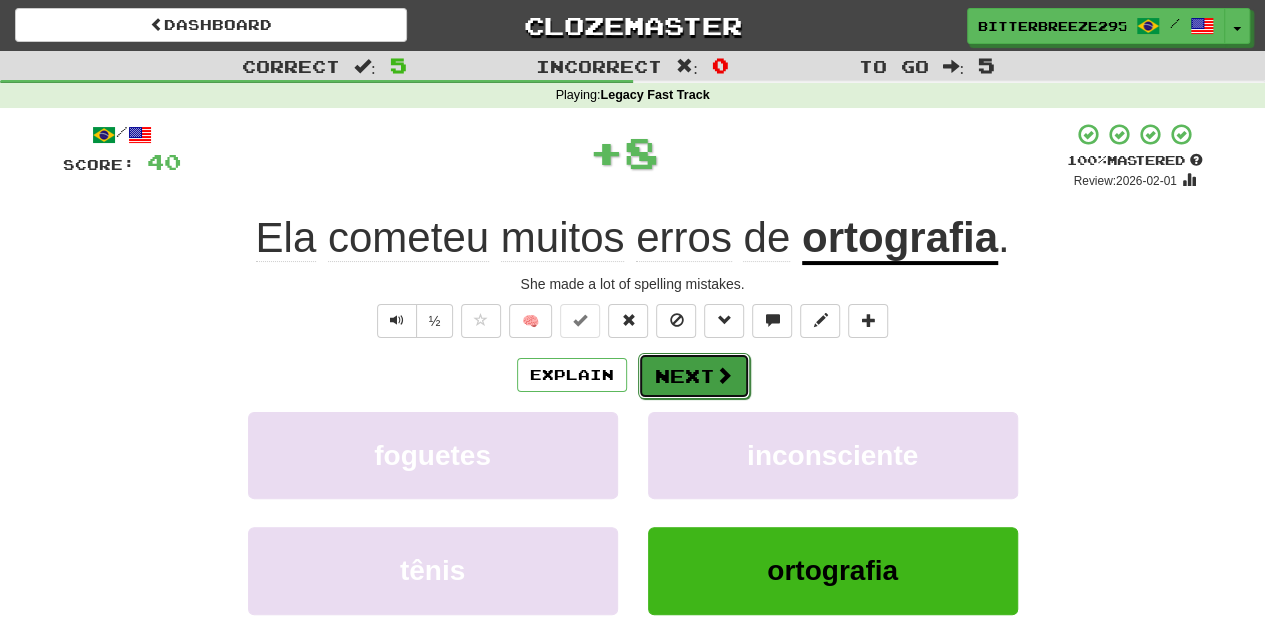 click on "Next" at bounding box center [694, 376] 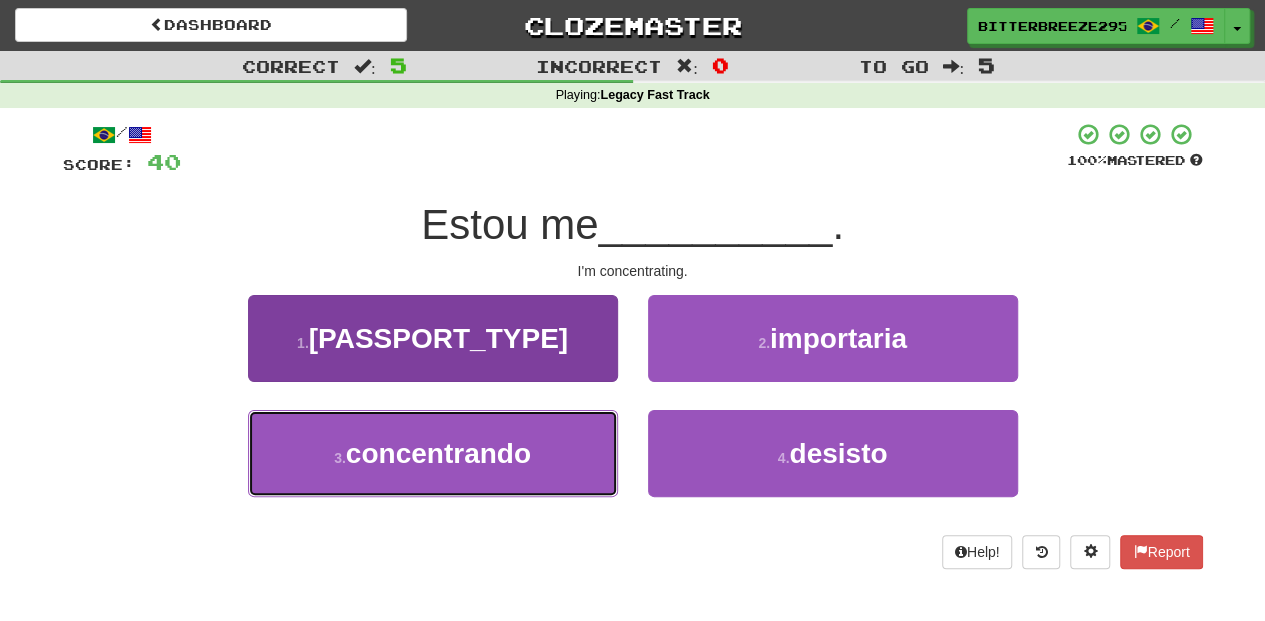 drag, startPoint x: 581, startPoint y: 448, endPoint x: 584, endPoint y: 435, distance: 13.341664 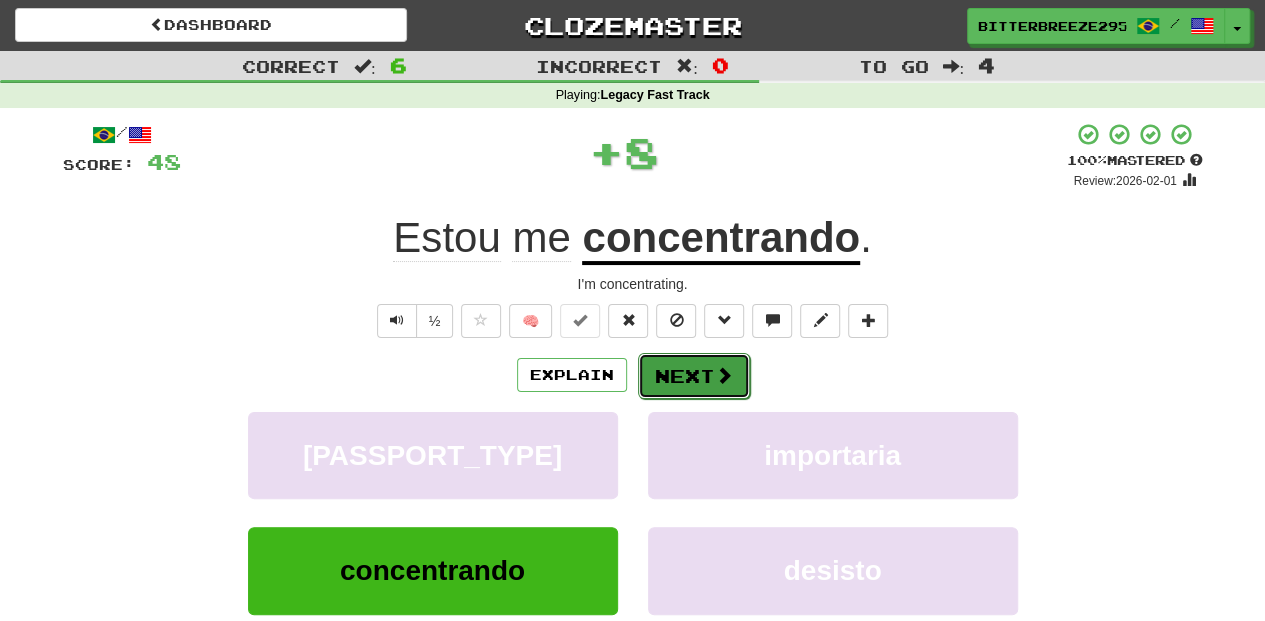 click on "Next" at bounding box center (694, 376) 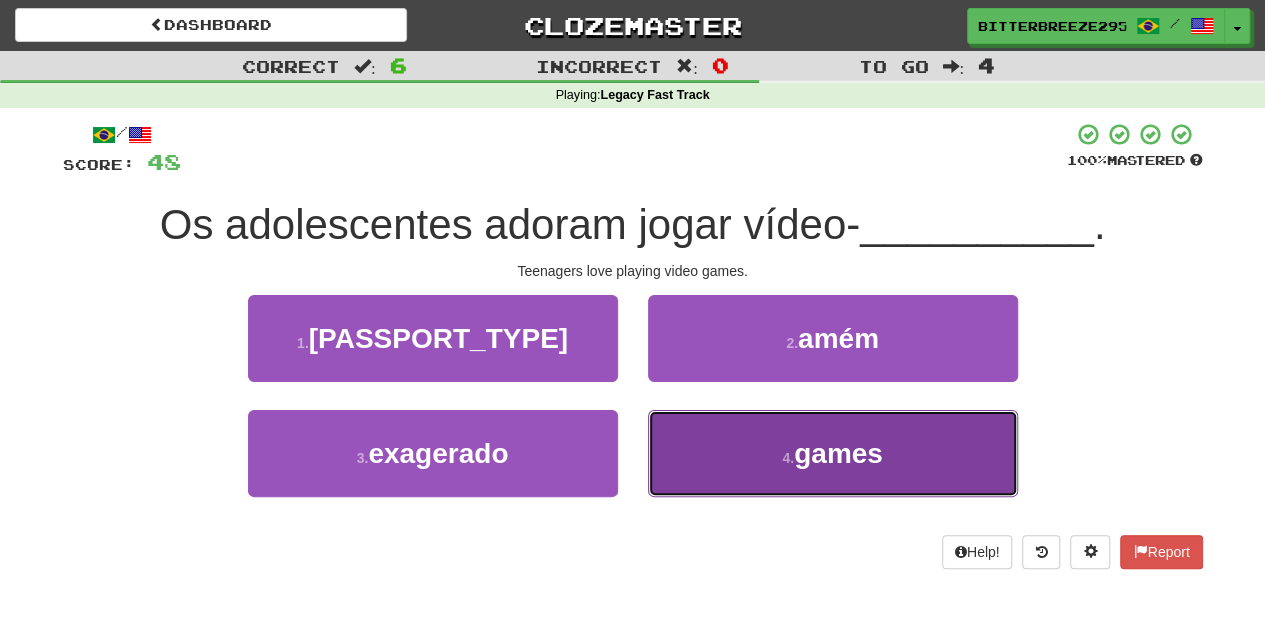 click on "4 .  games" at bounding box center (833, 453) 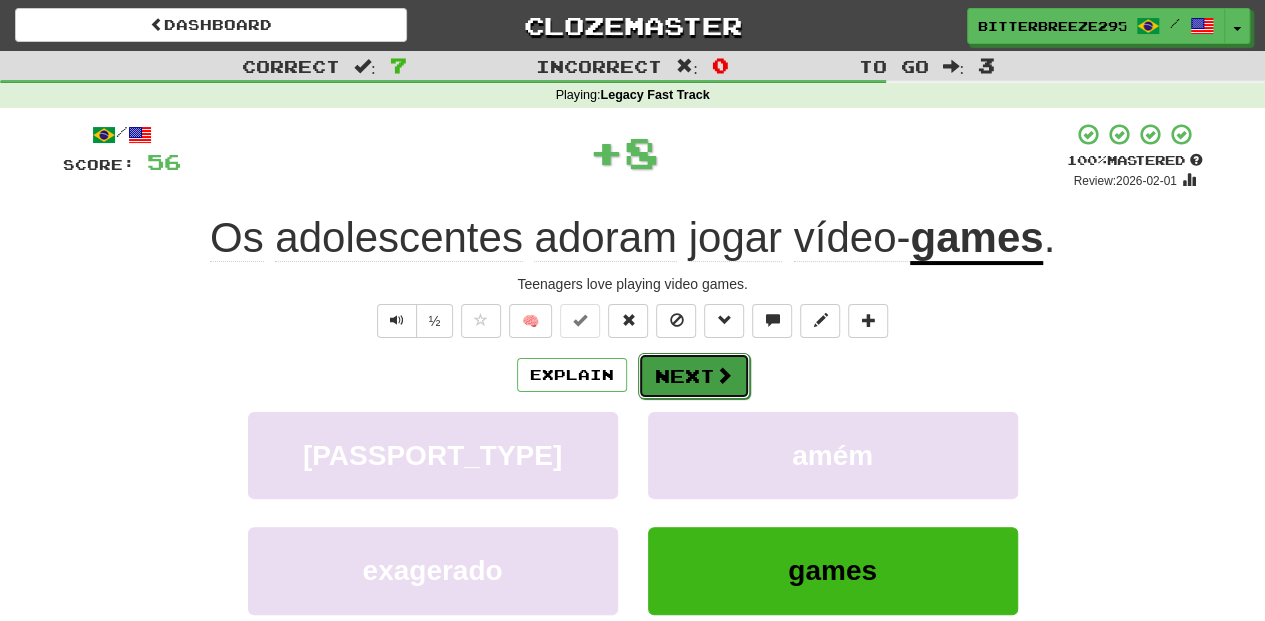click on "Next" at bounding box center (694, 376) 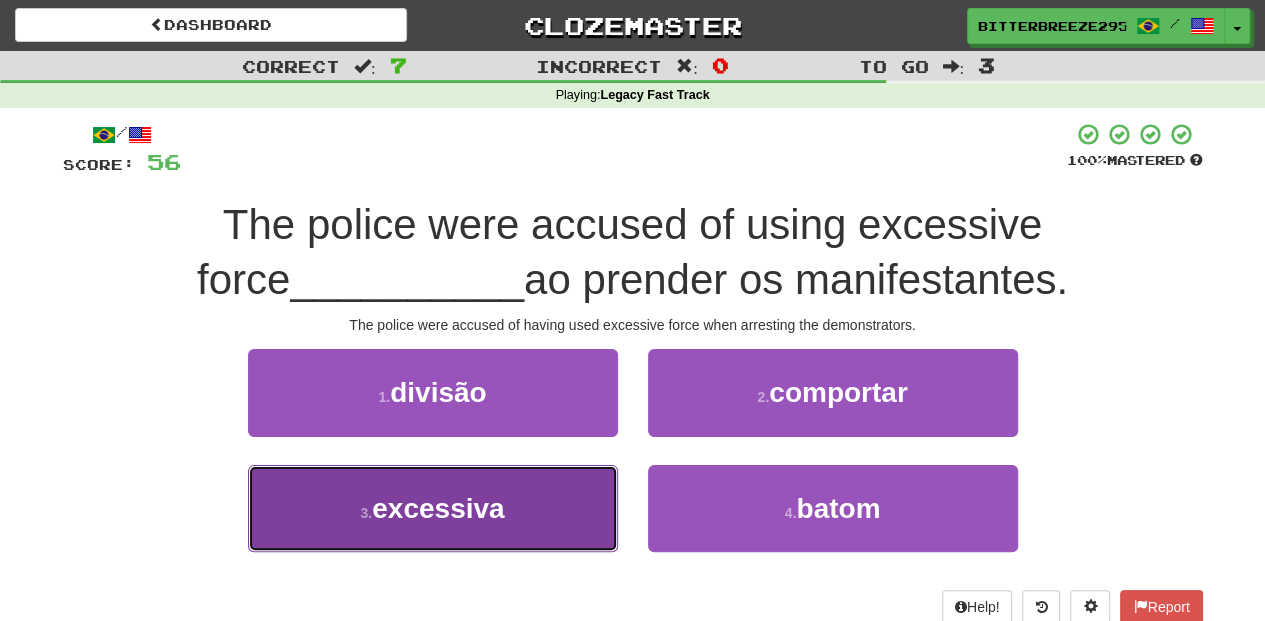 click on "3 .  excessiva" at bounding box center [433, 508] 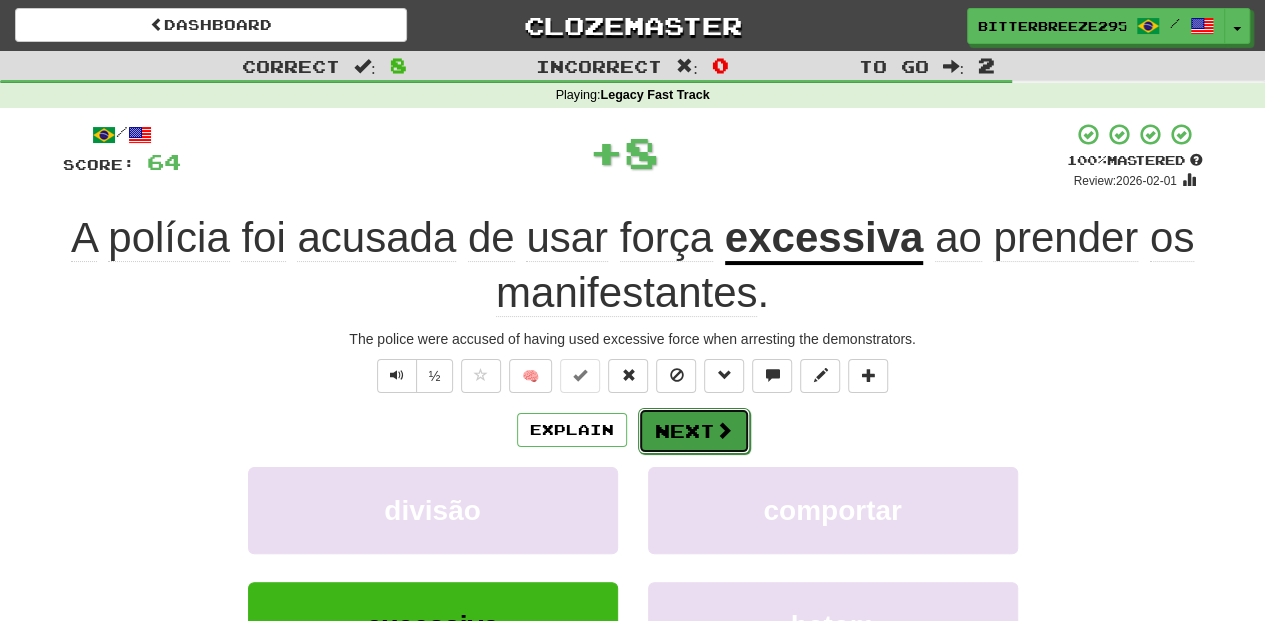 click on "Next" at bounding box center (694, 431) 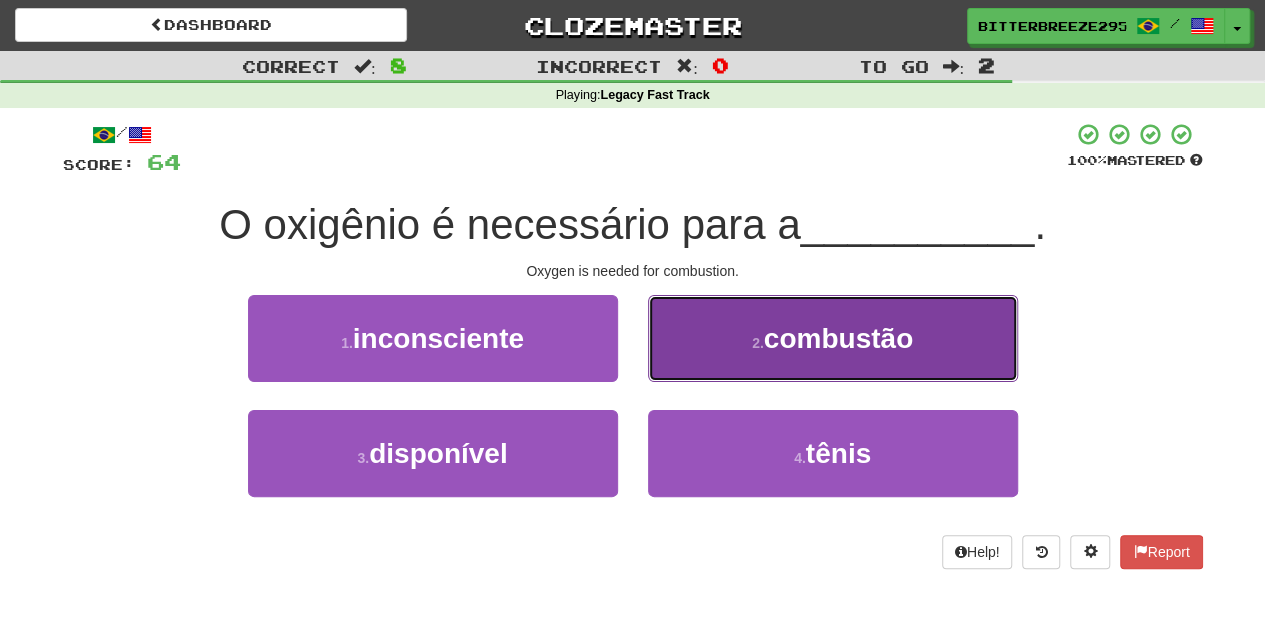 click on "2 .  combustão" at bounding box center [833, 338] 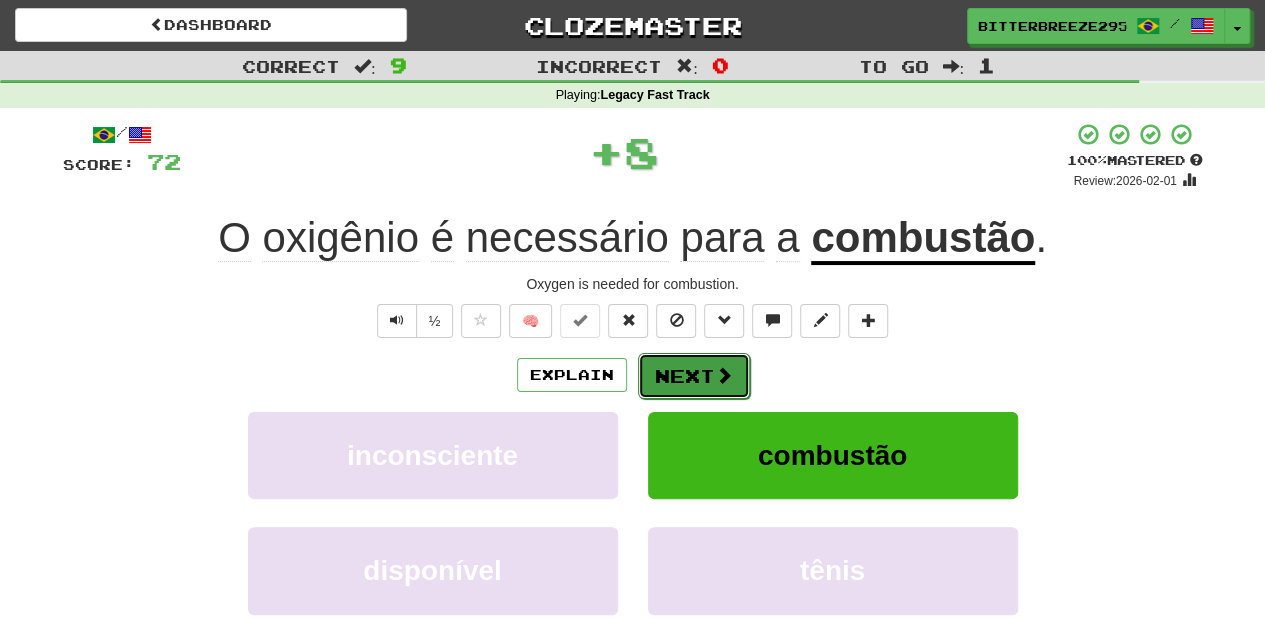 click on "Next" at bounding box center (694, 376) 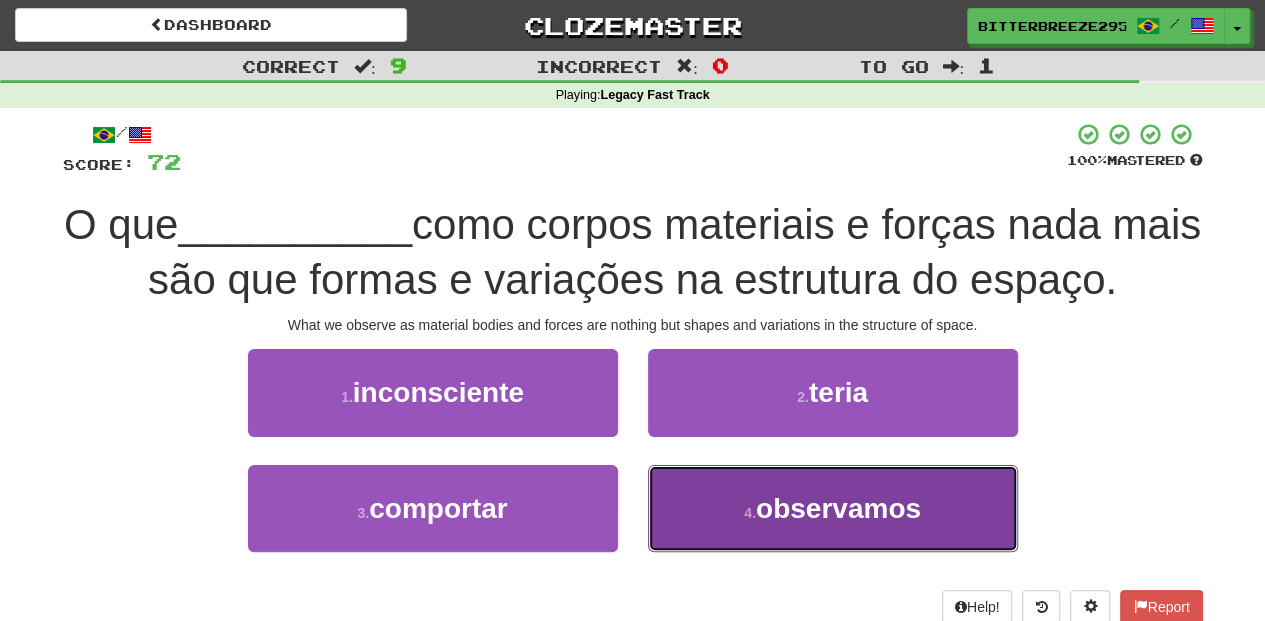 click on "4 .  observamos" at bounding box center (833, 508) 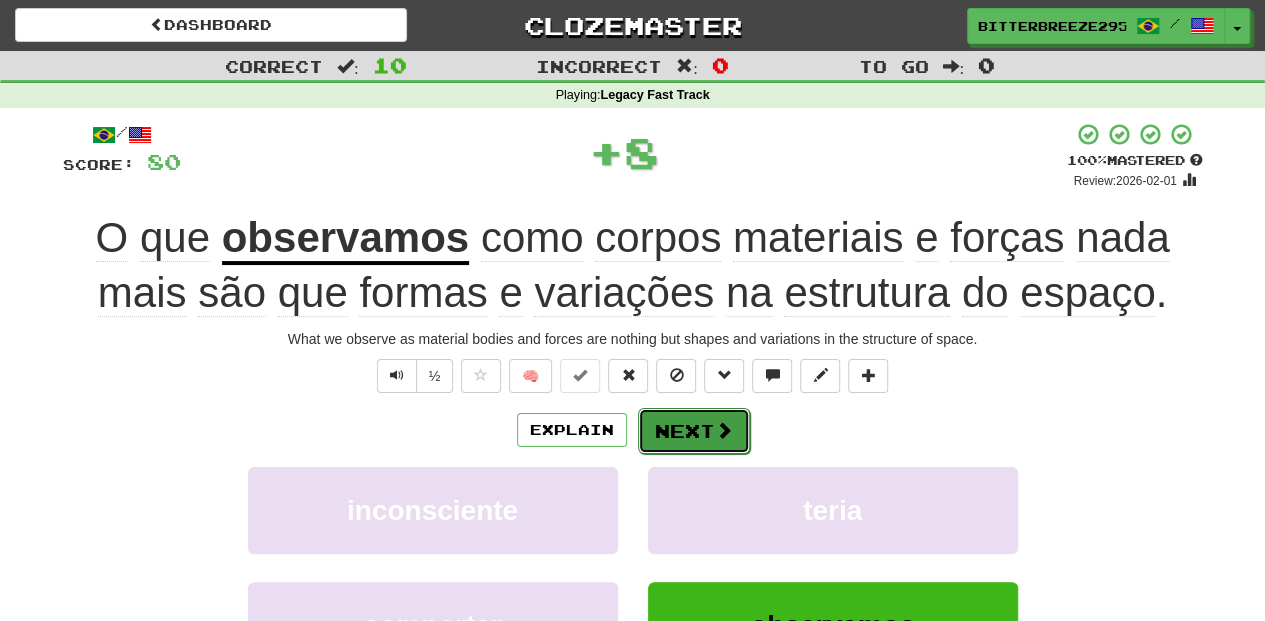 click on "Next" at bounding box center [694, 431] 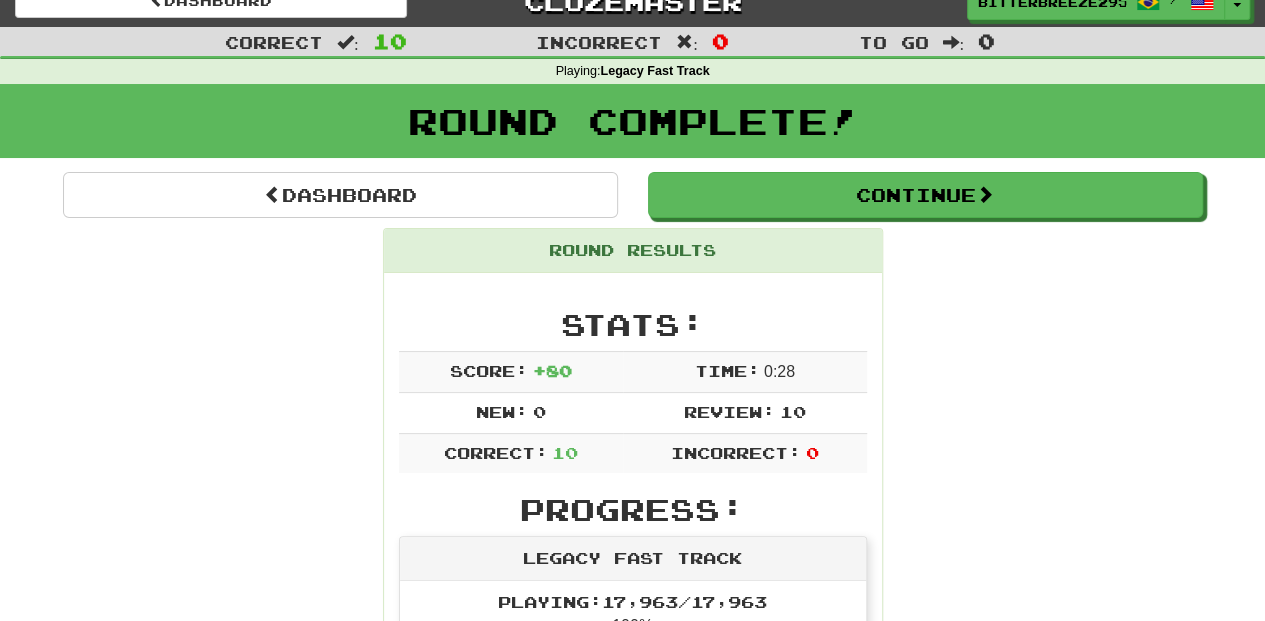 scroll, scrollTop: 0, scrollLeft: 0, axis: both 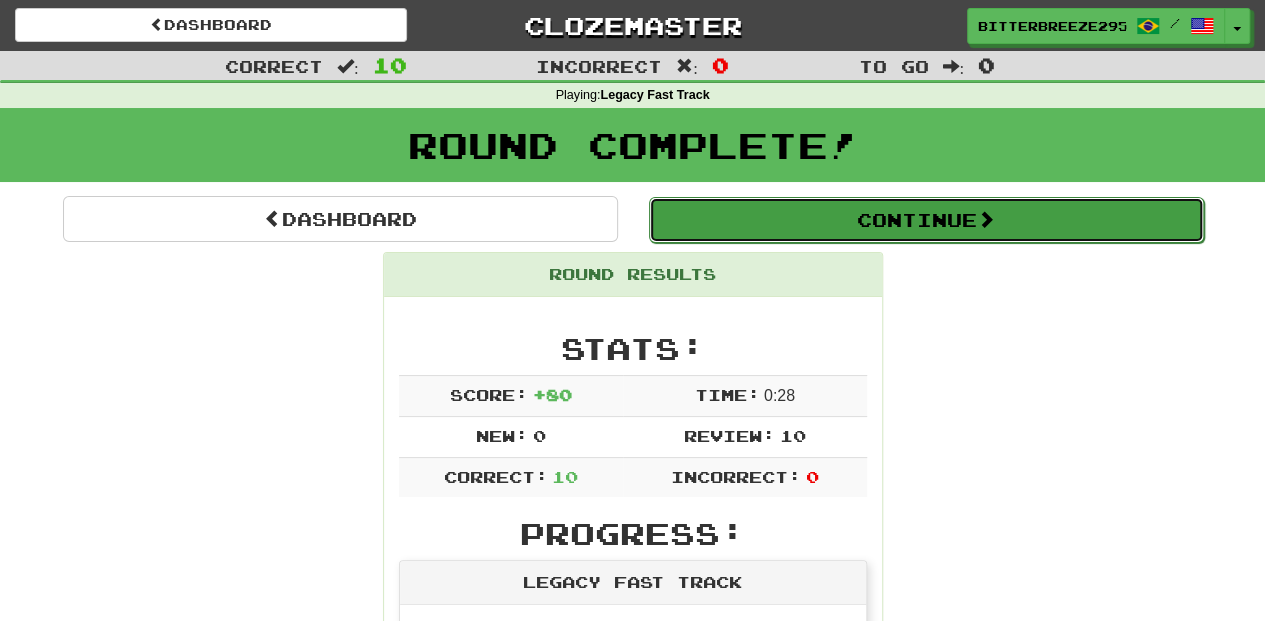 click on "Continue" at bounding box center [926, 220] 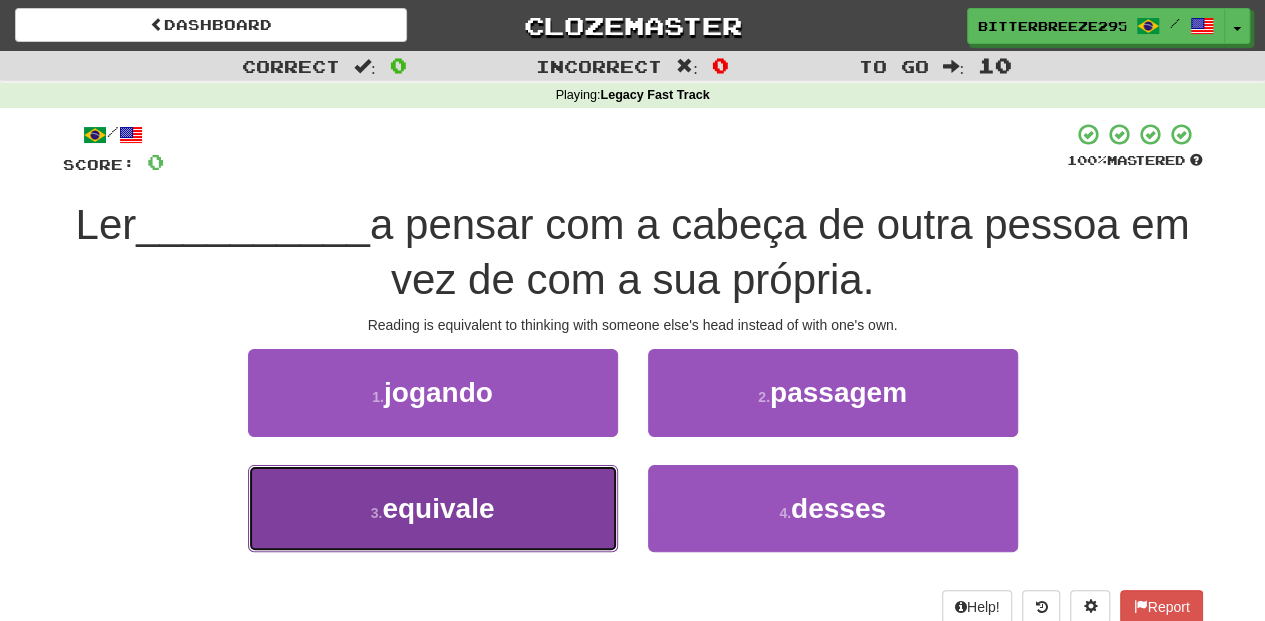 click on "3 .  equivale" at bounding box center (433, 508) 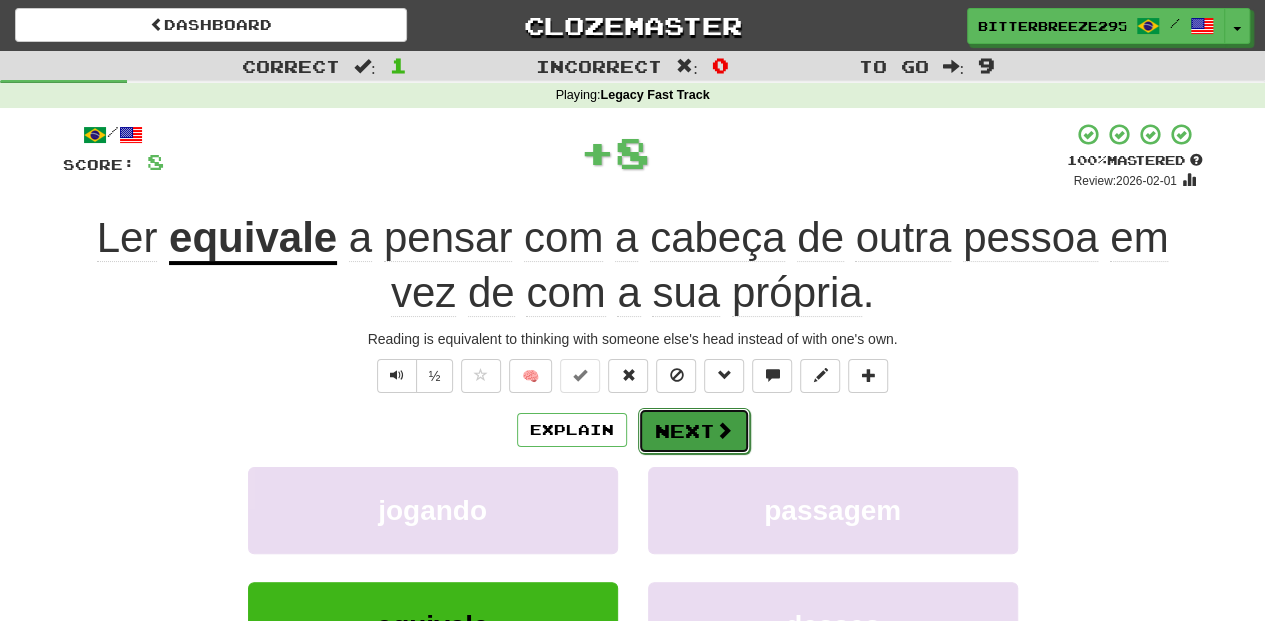 click on "Next" at bounding box center (694, 431) 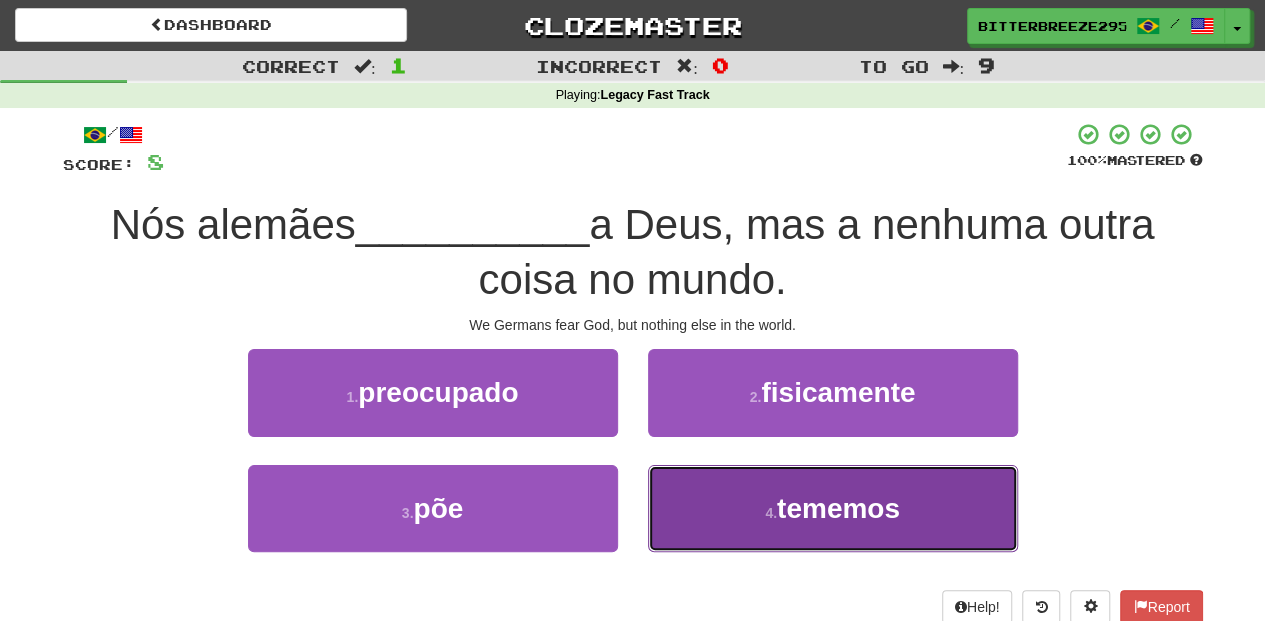 click on "4 .  tememos" at bounding box center [833, 508] 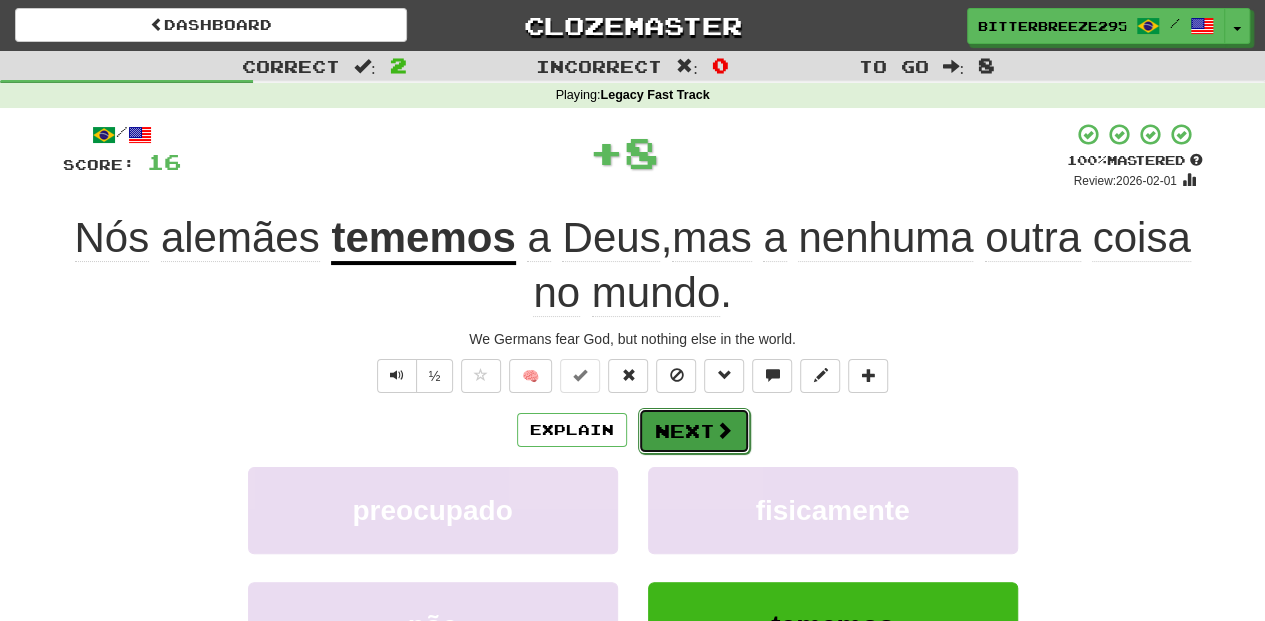 click on "Next" at bounding box center [694, 431] 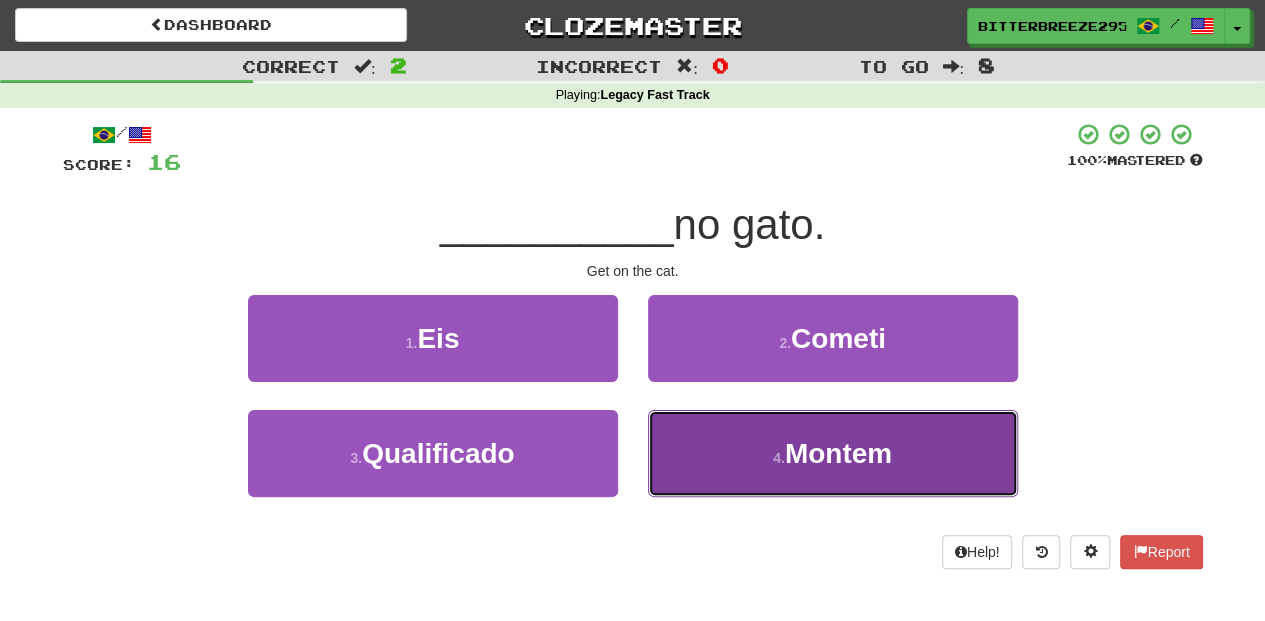 click on "4 .  Montem" at bounding box center (833, 453) 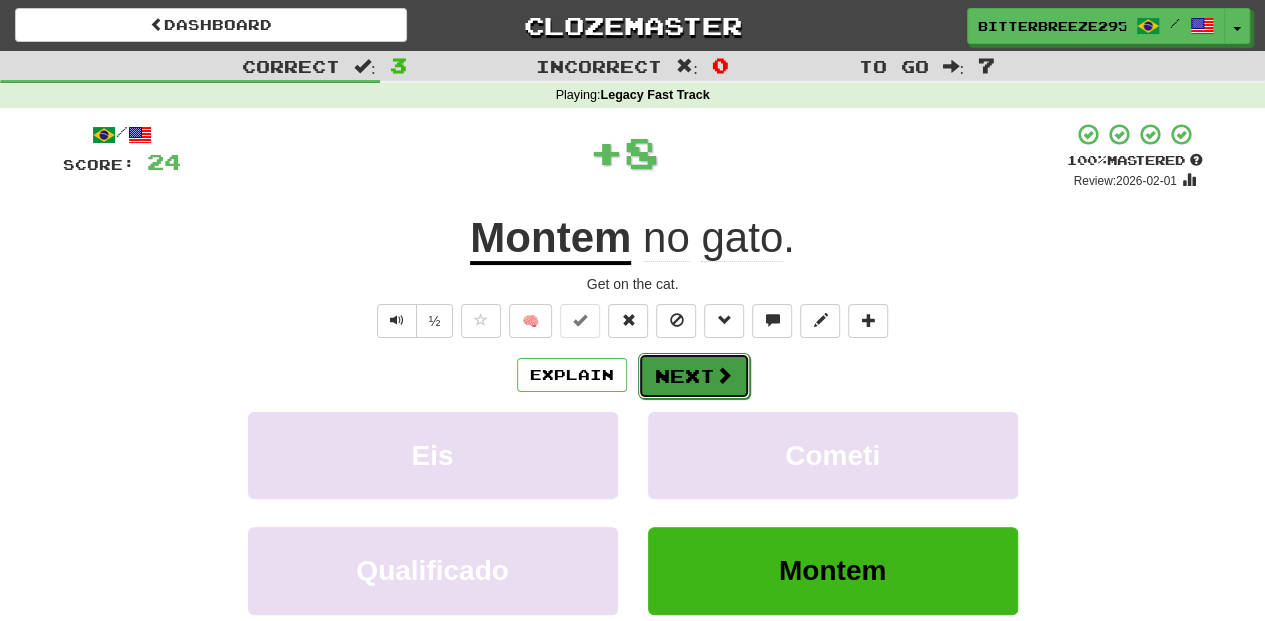 click on "Next" at bounding box center (694, 376) 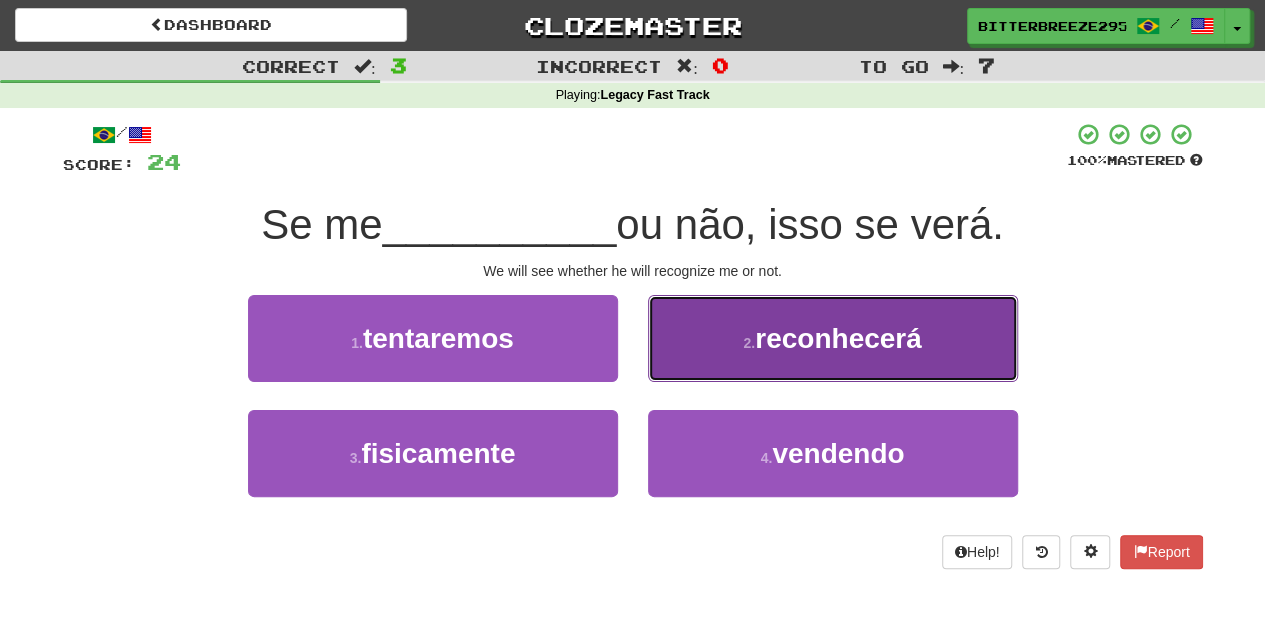 click on "2 .  reconhecerá" at bounding box center (833, 338) 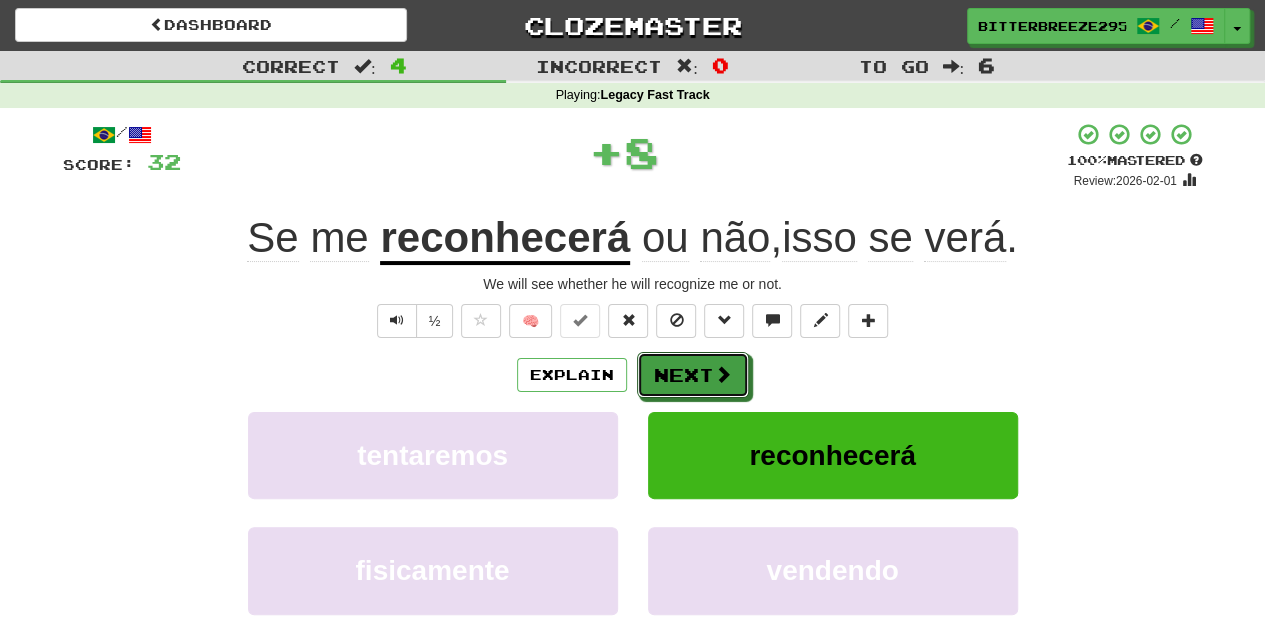 click on "Next" at bounding box center [693, 375] 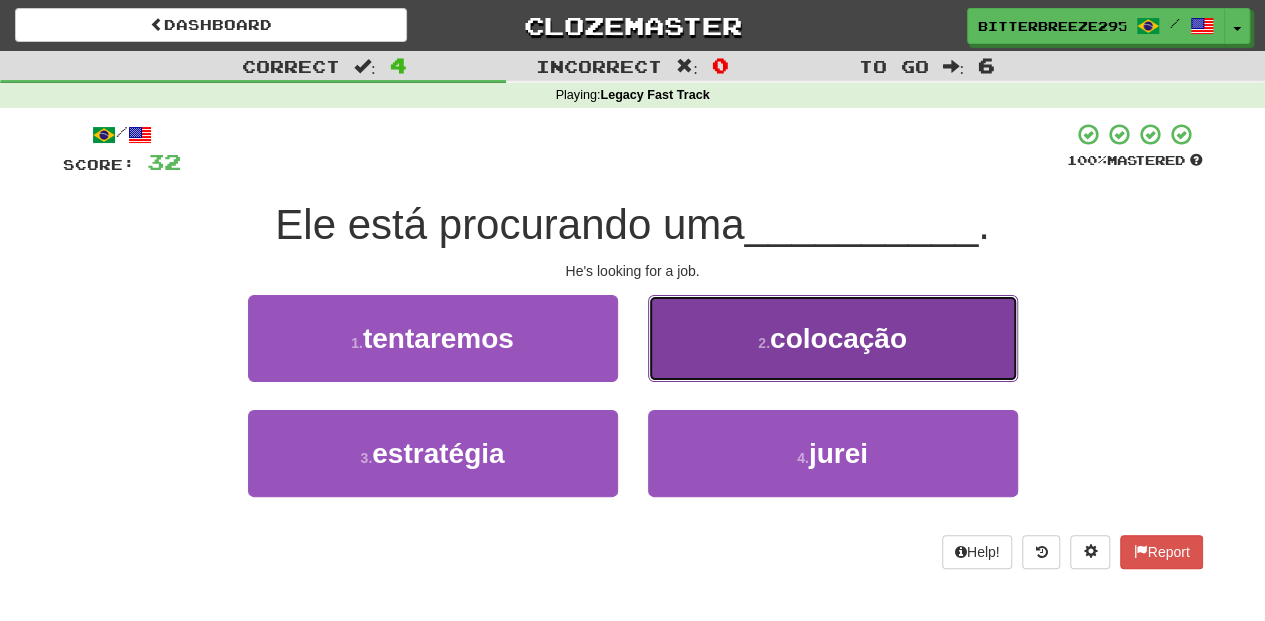 click on "2 .  colocação" at bounding box center [833, 338] 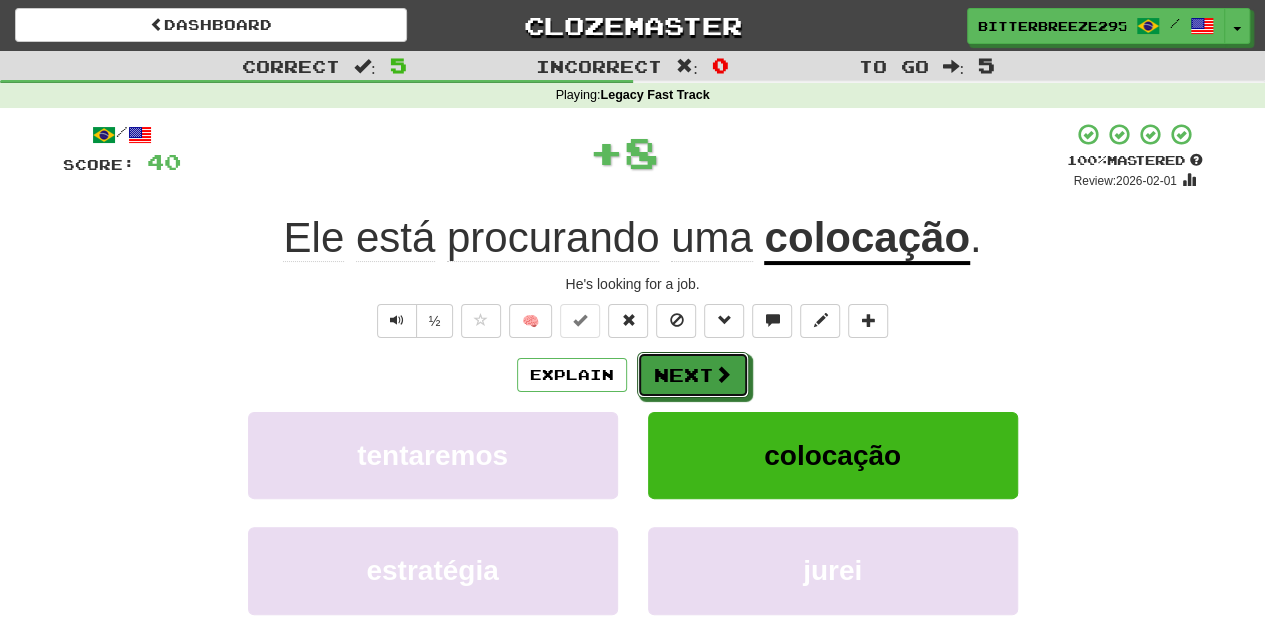 click on "Next" at bounding box center [693, 375] 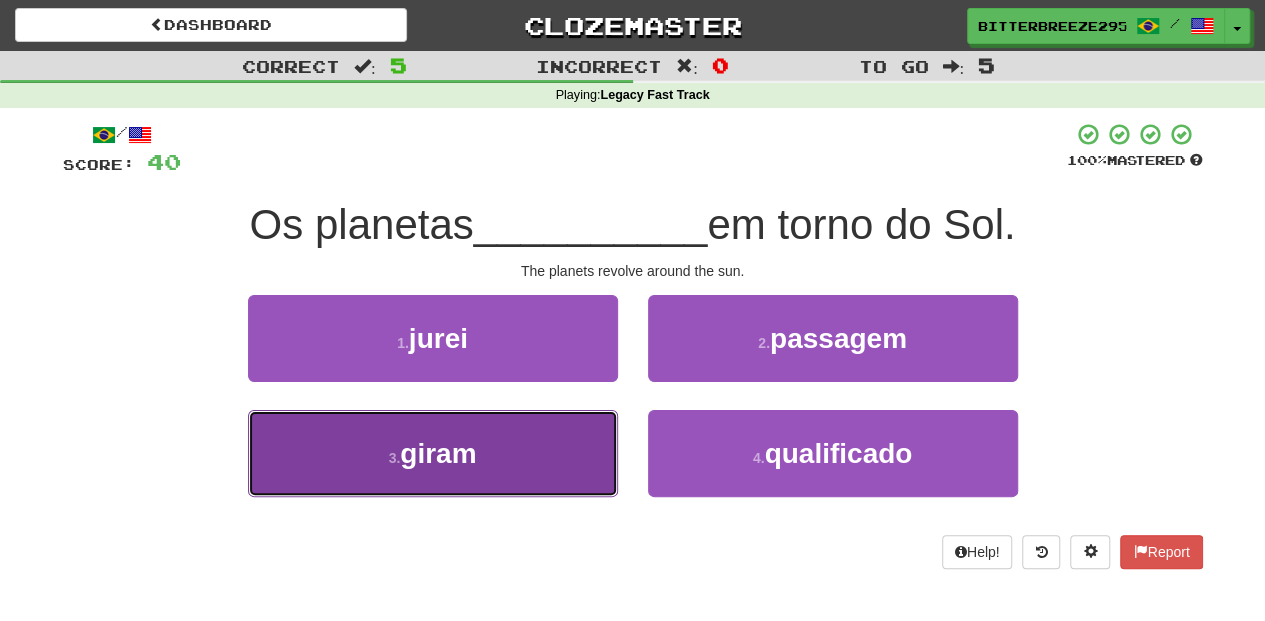 click on "3 .  giram" at bounding box center [433, 453] 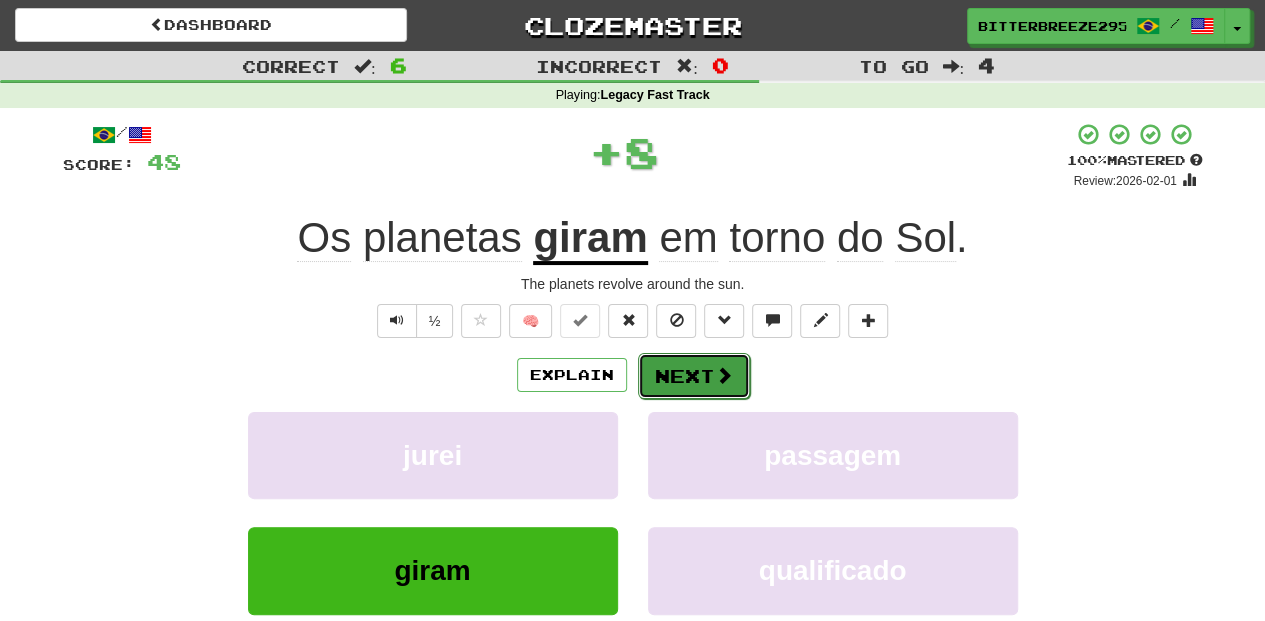 click on "Next" at bounding box center [694, 376] 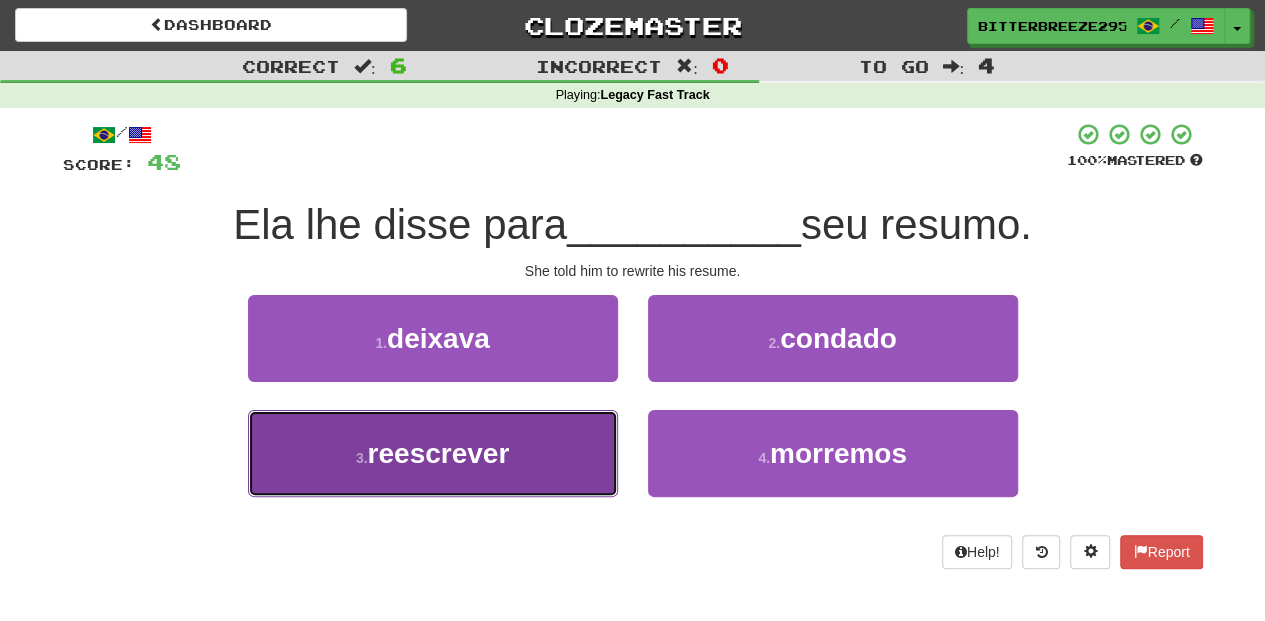 click on "3 .  reescrever" at bounding box center [433, 453] 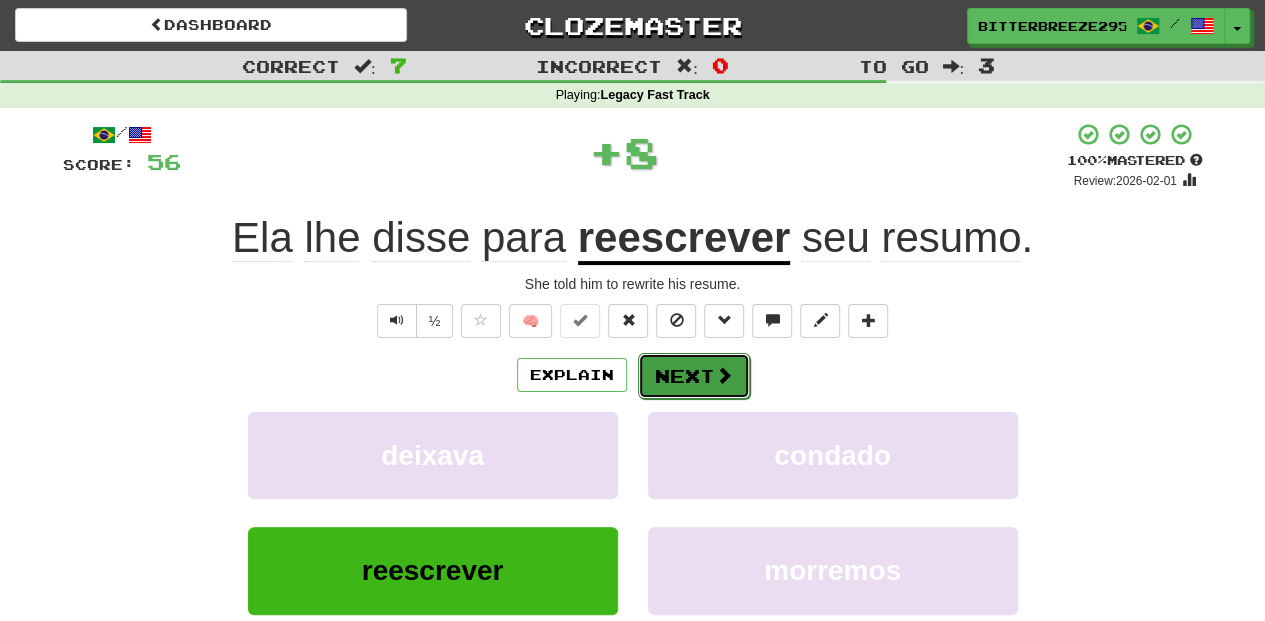 click on "Next" at bounding box center [694, 376] 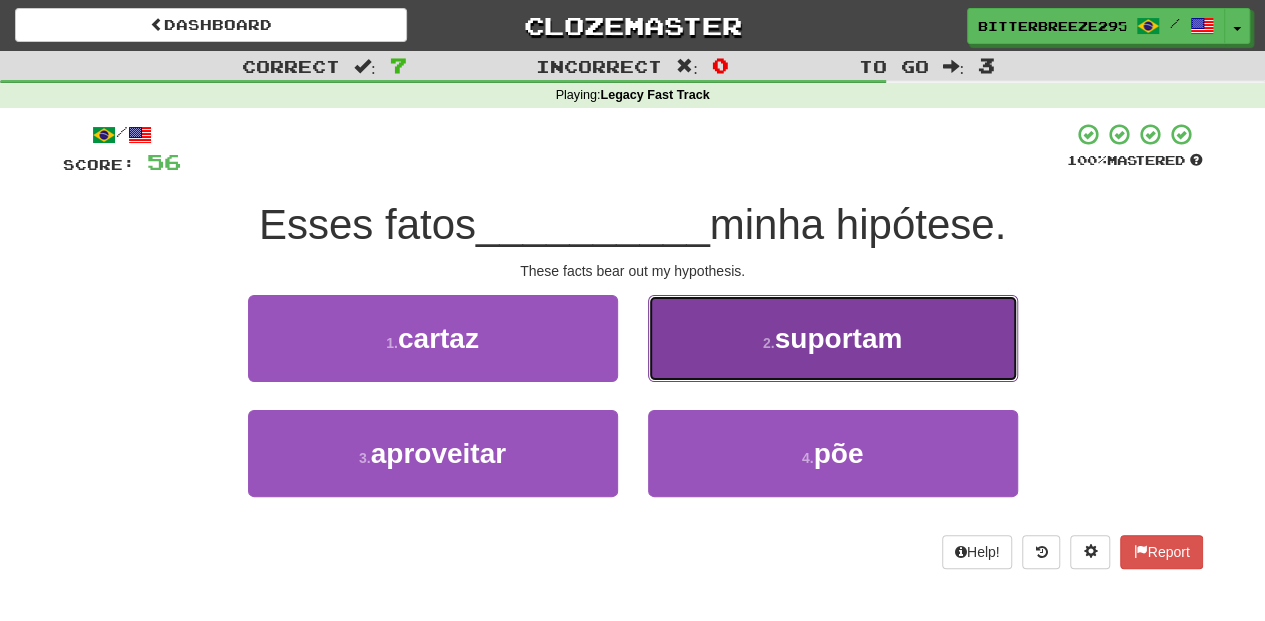 click on "2 .  suportam" at bounding box center (833, 338) 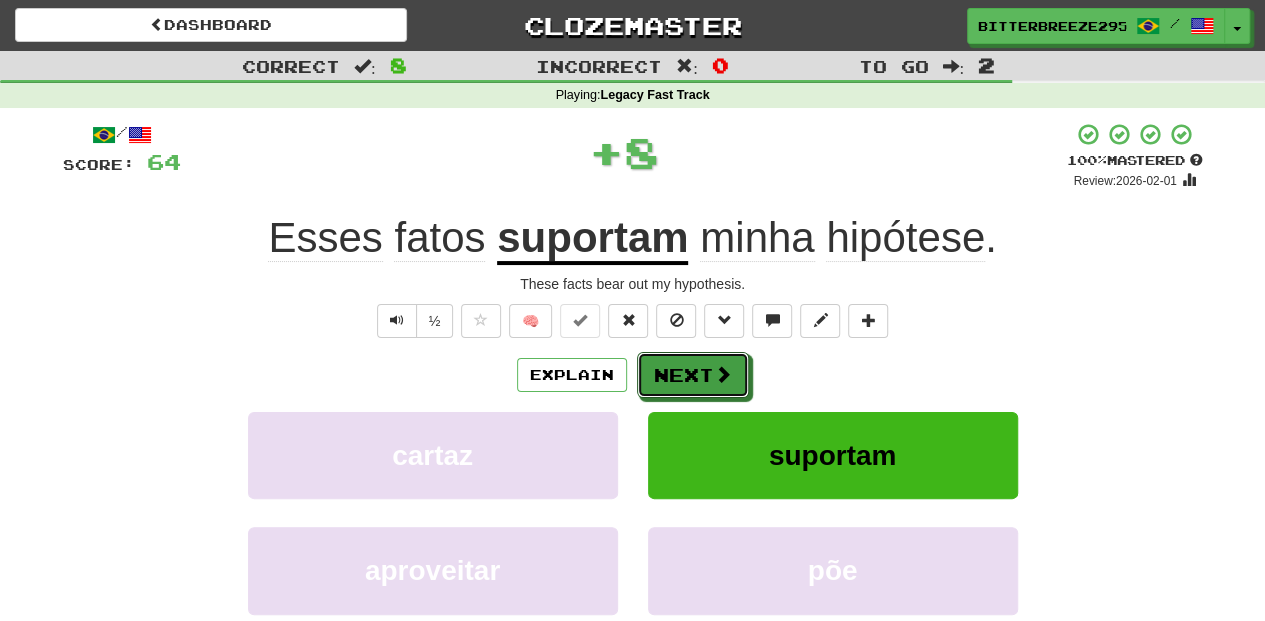 click on "Next" at bounding box center (693, 375) 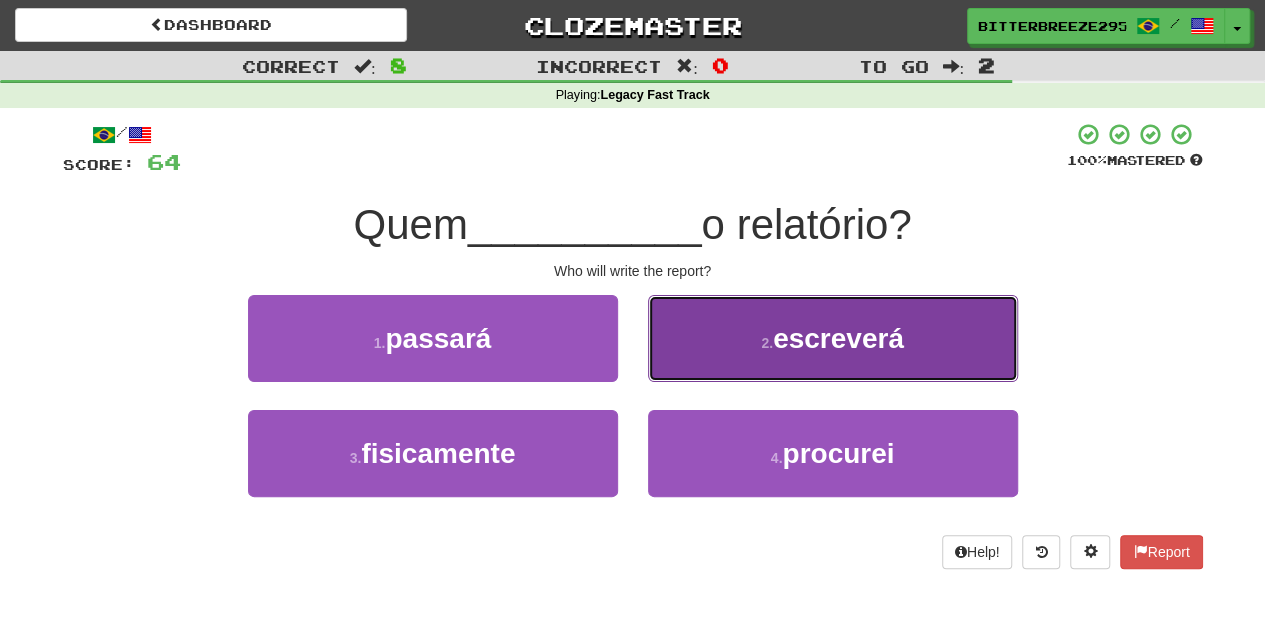 click on "2 .  escreverá" at bounding box center (833, 338) 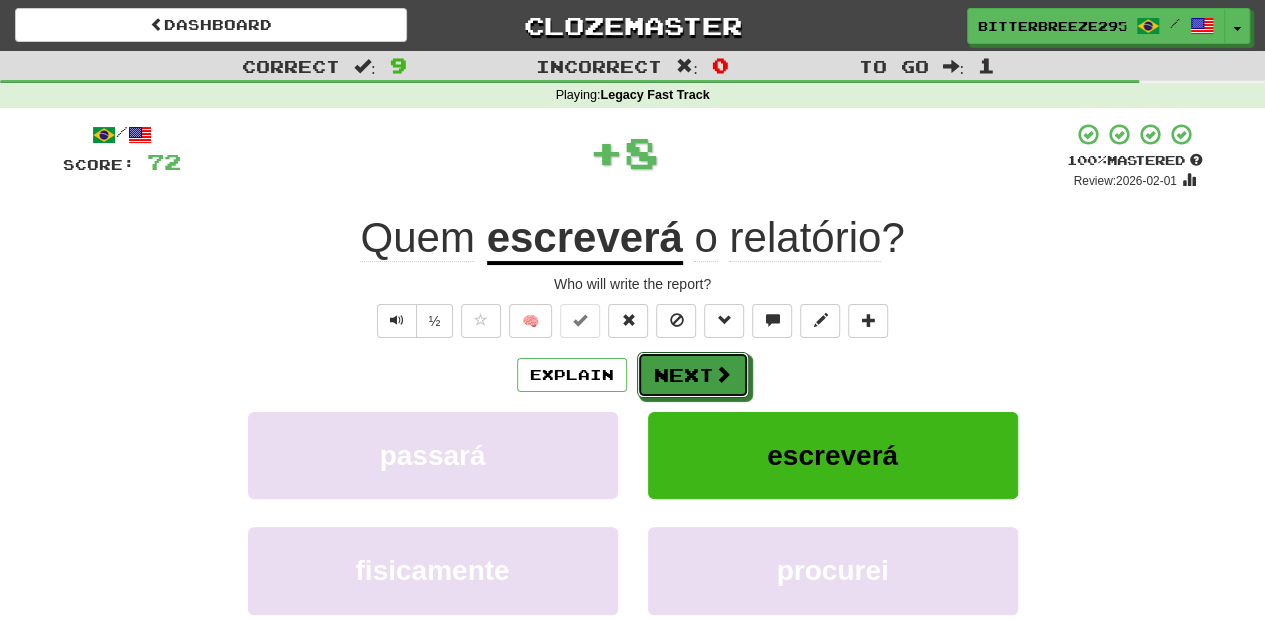 click on "Next" at bounding box center [693, 375] 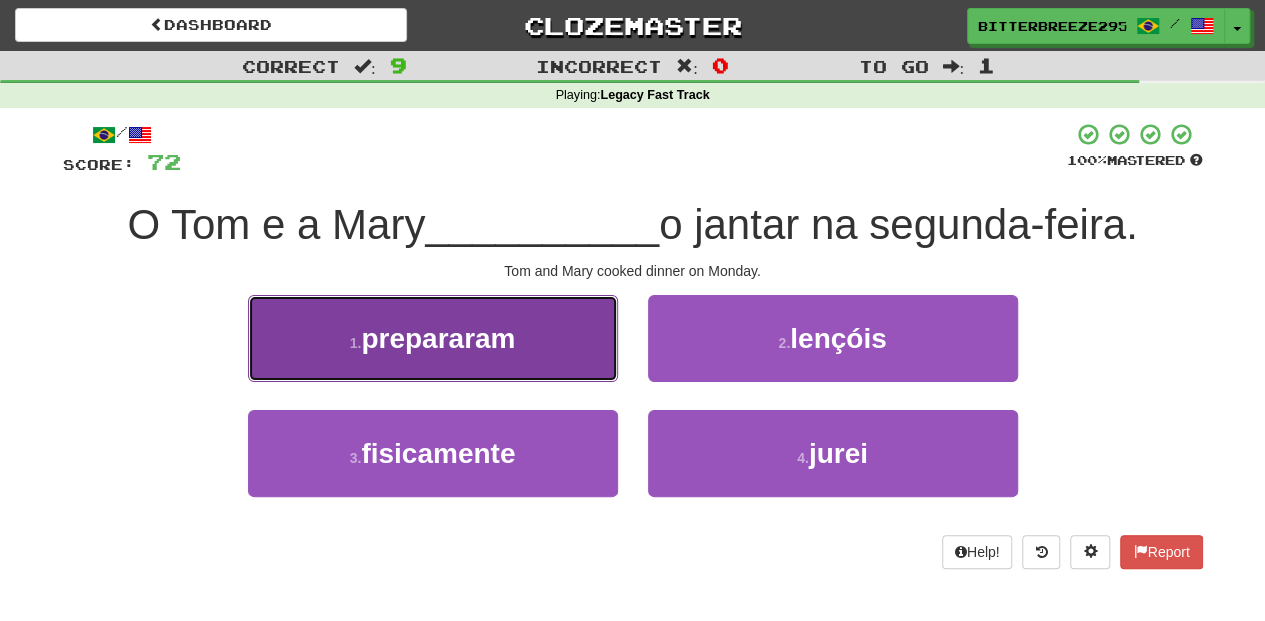 click on "1 .  prepararam" at bounding box center [433, 338] 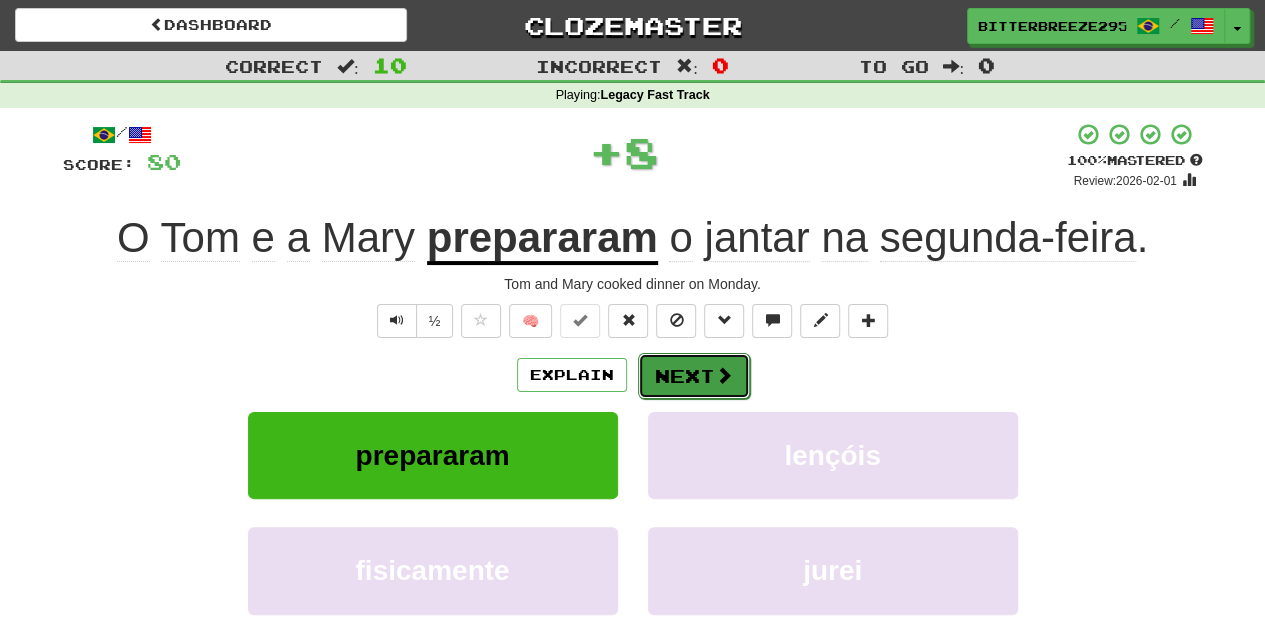 click on "Next" at bounding box center (694, 376) 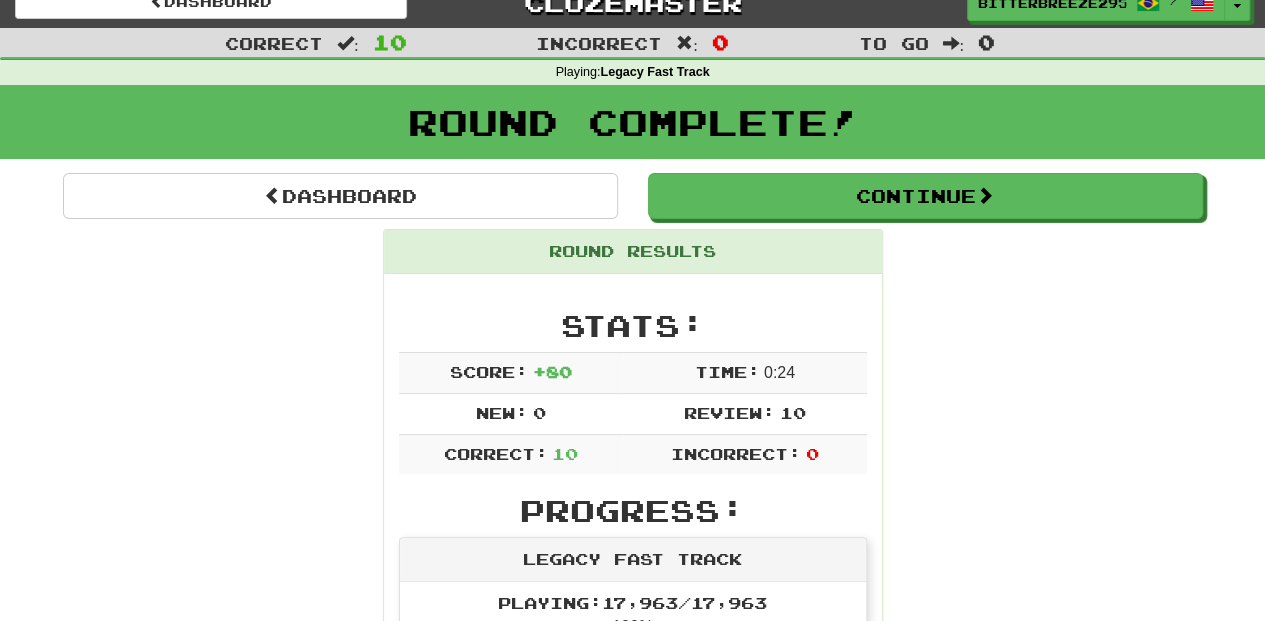 scroll, scrollTop: 0, scrollLeft: 0, axis: both 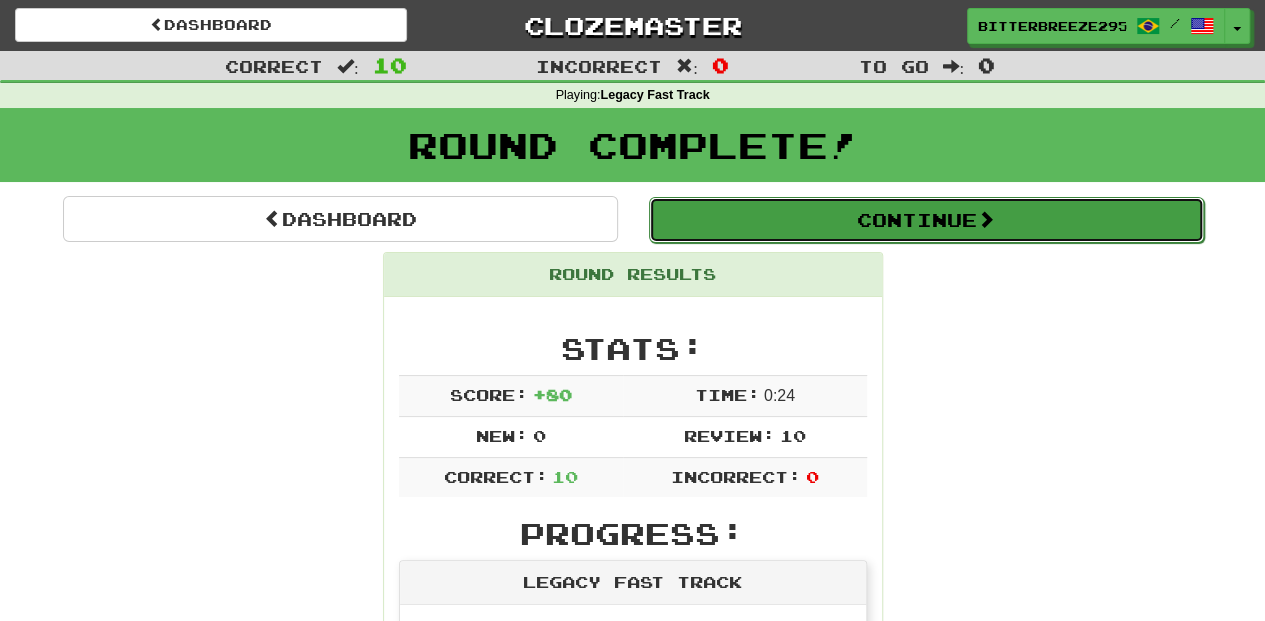 click on "Continue" at bounding box center [926, 220] 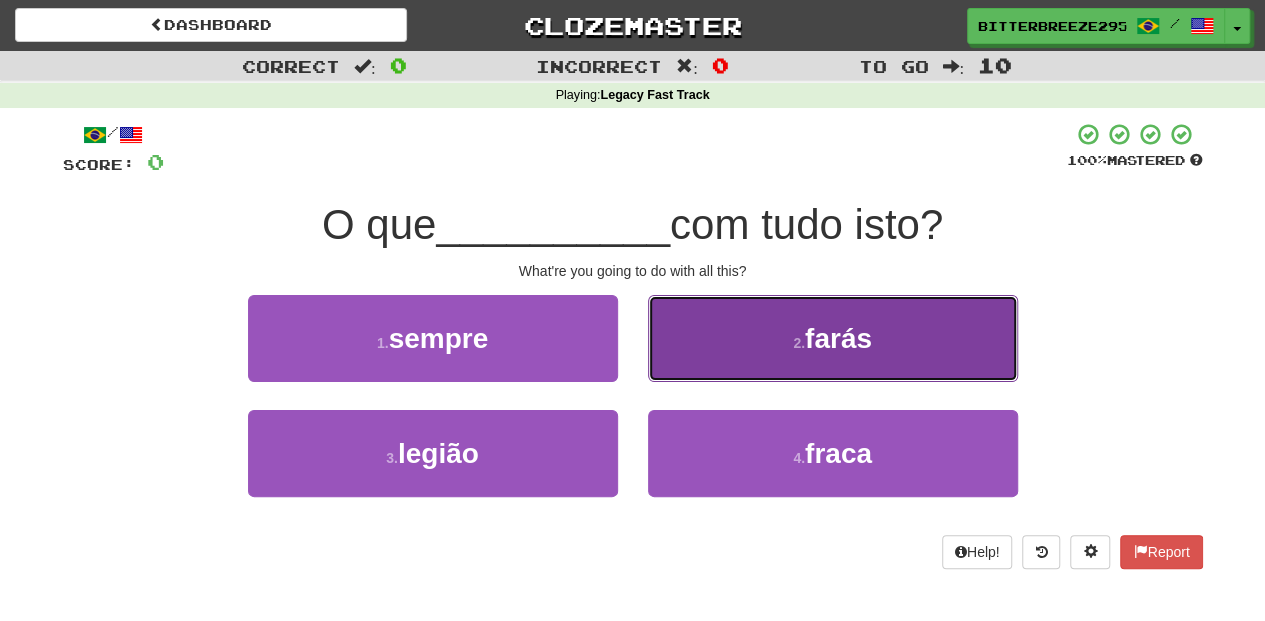 click on "2 .  farás" at bounding box center [833, 338] 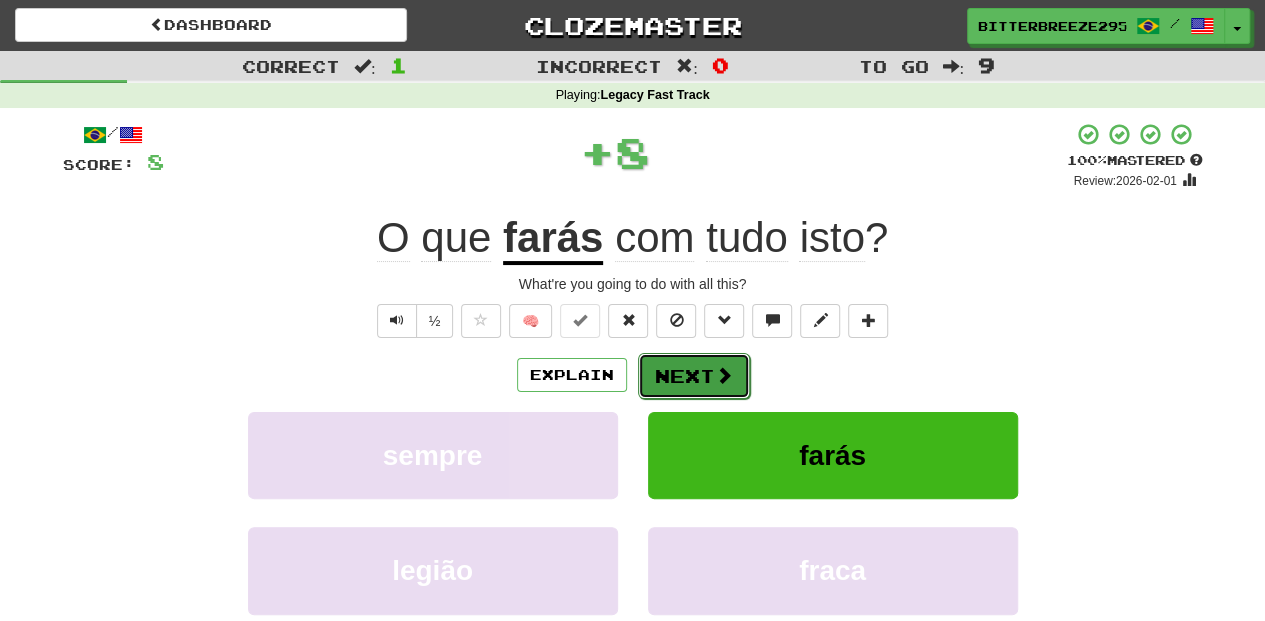 click on "Next" at bounding box center [694, 376] 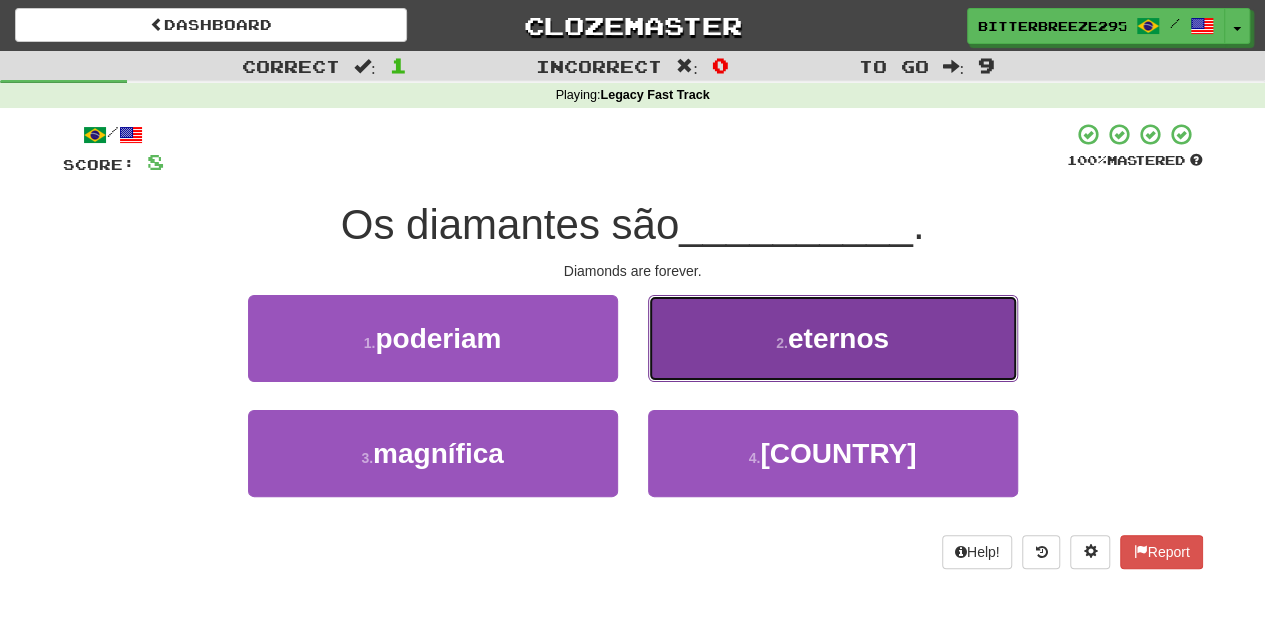 click on "2 .  eternos" at bounding box center (833, 338) 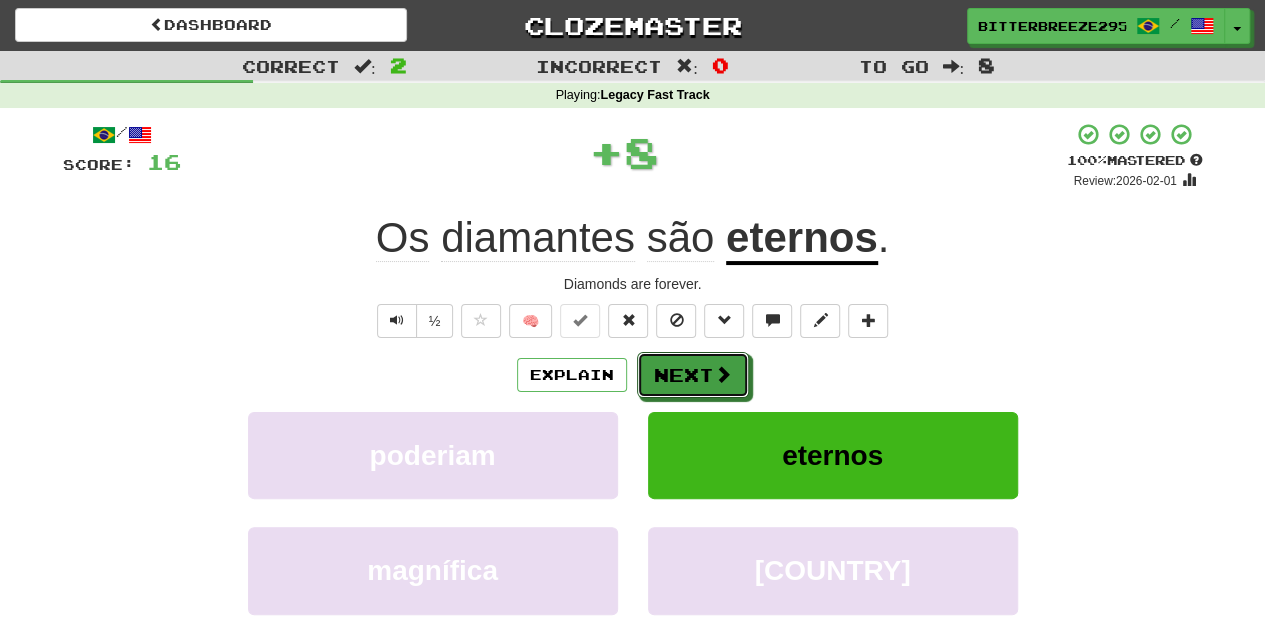 click on "Next" at bounding box center (693, 375) 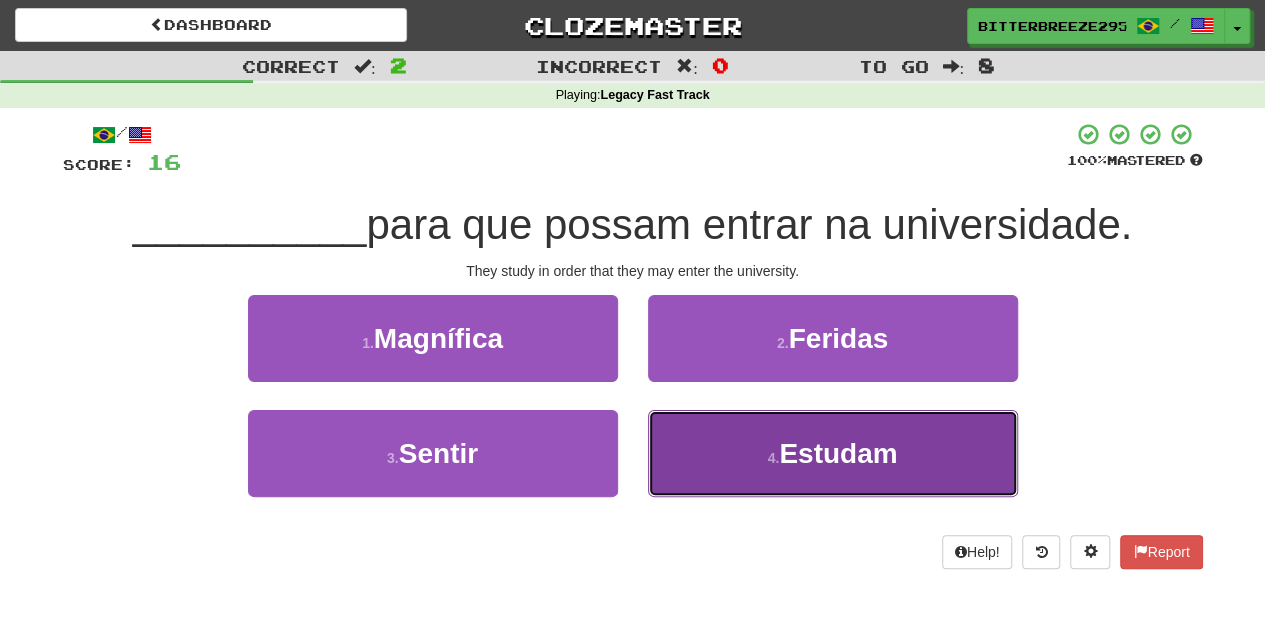 click on "4 .  Estudam" at bounding box center (833, 453) 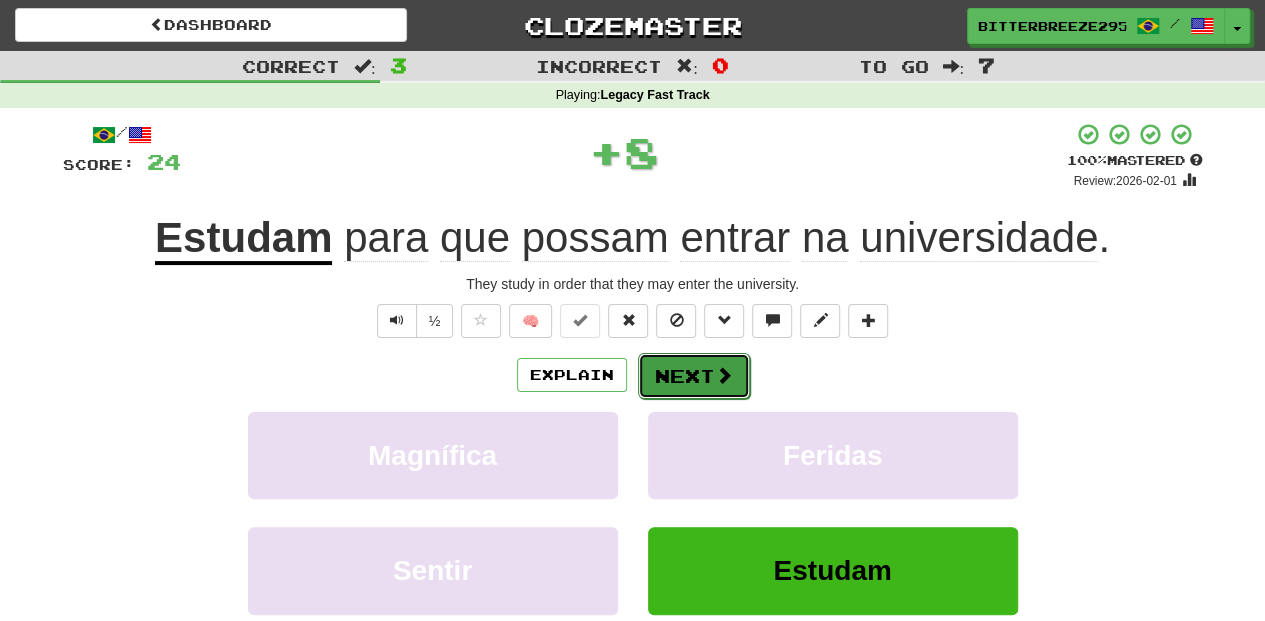 click on "Next" at bounding box center (694, 376) 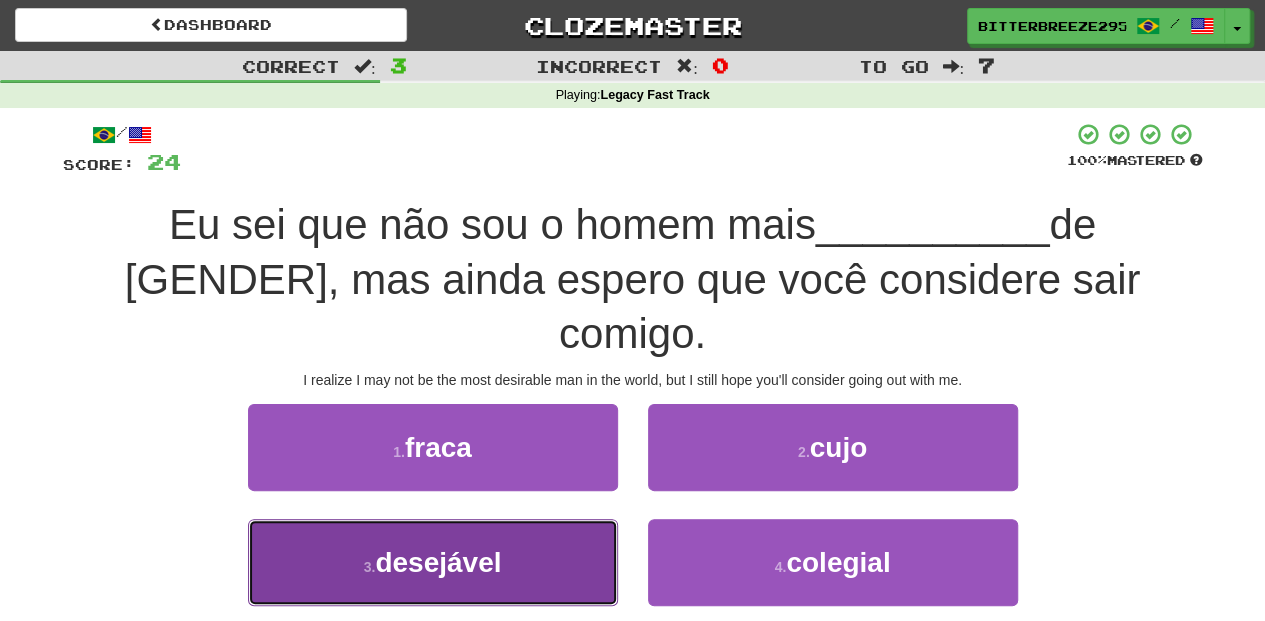 click on "3 .  desejável" at bounding box center [433, 562] 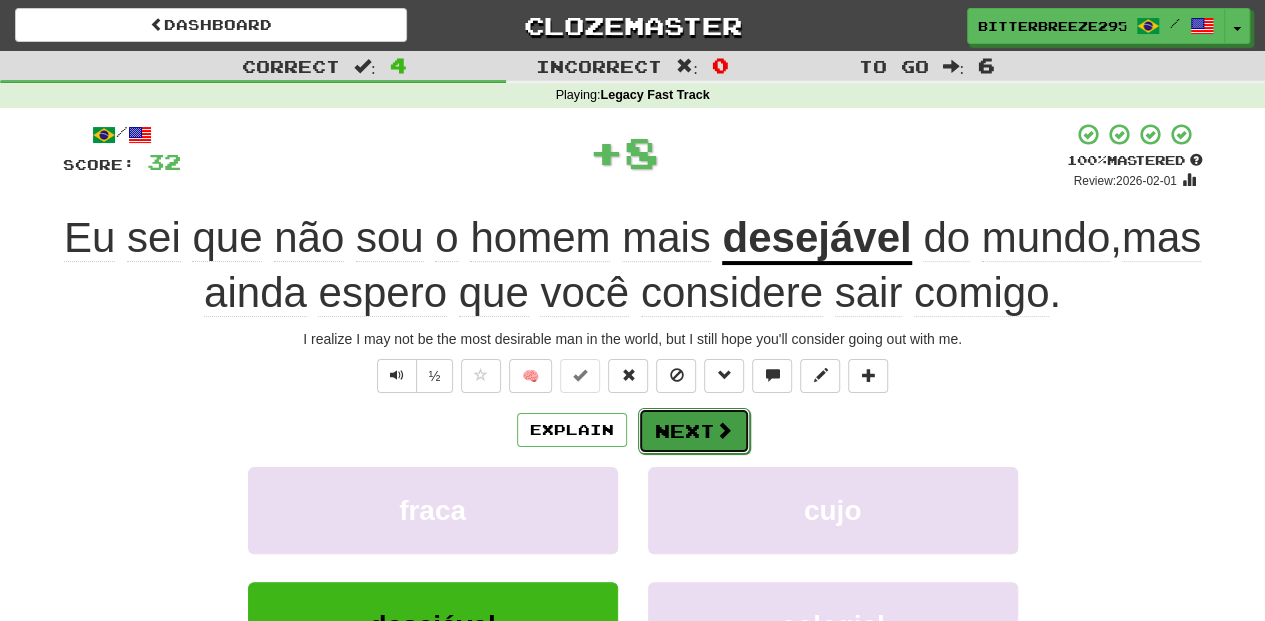 click on "Next" at bounding box center (694, 431) 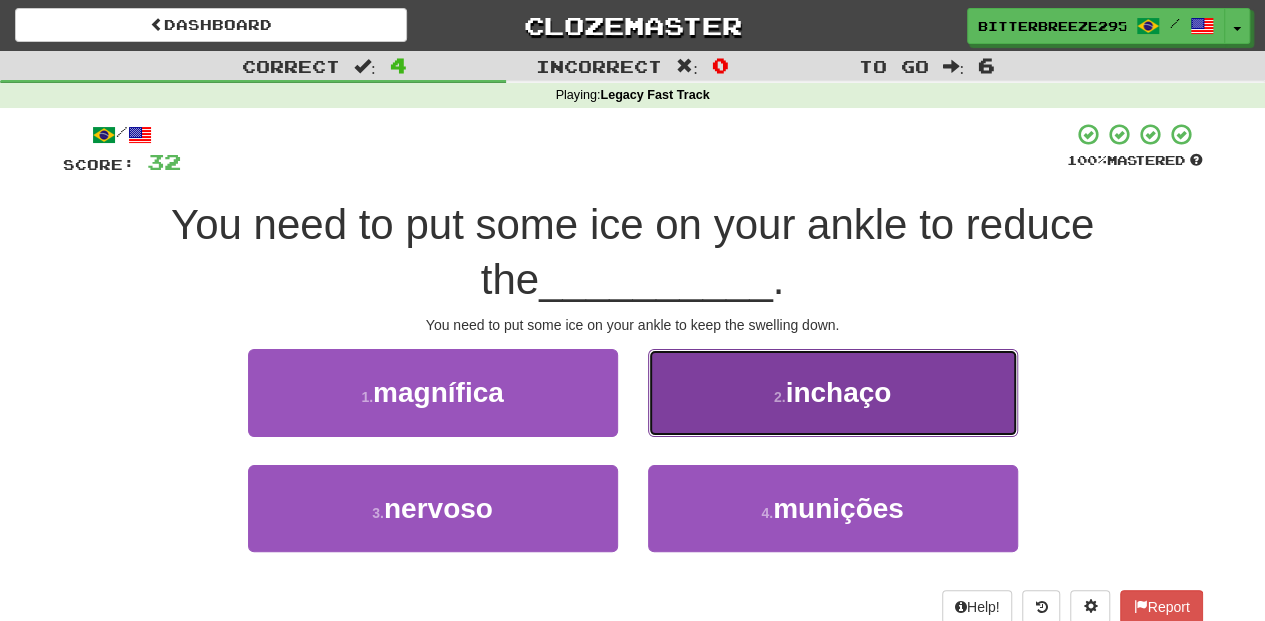 click on "2 .  inchaço" at bounding box center [833, 392] 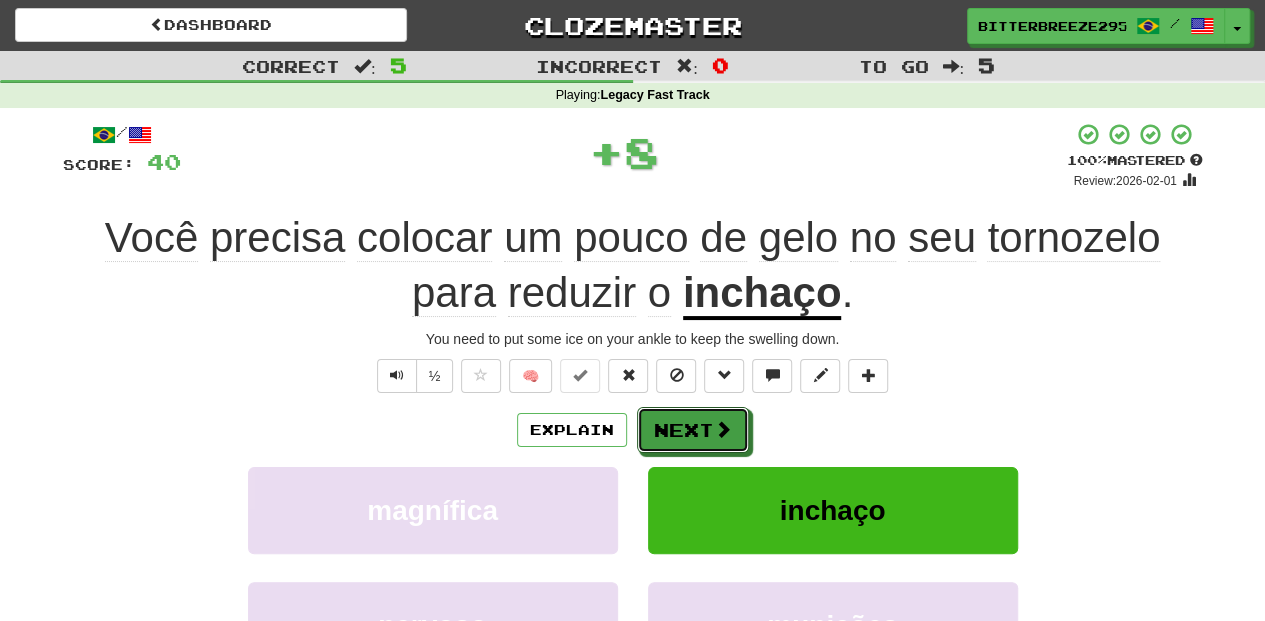 click on "Next" at bounding box center (693, 430) 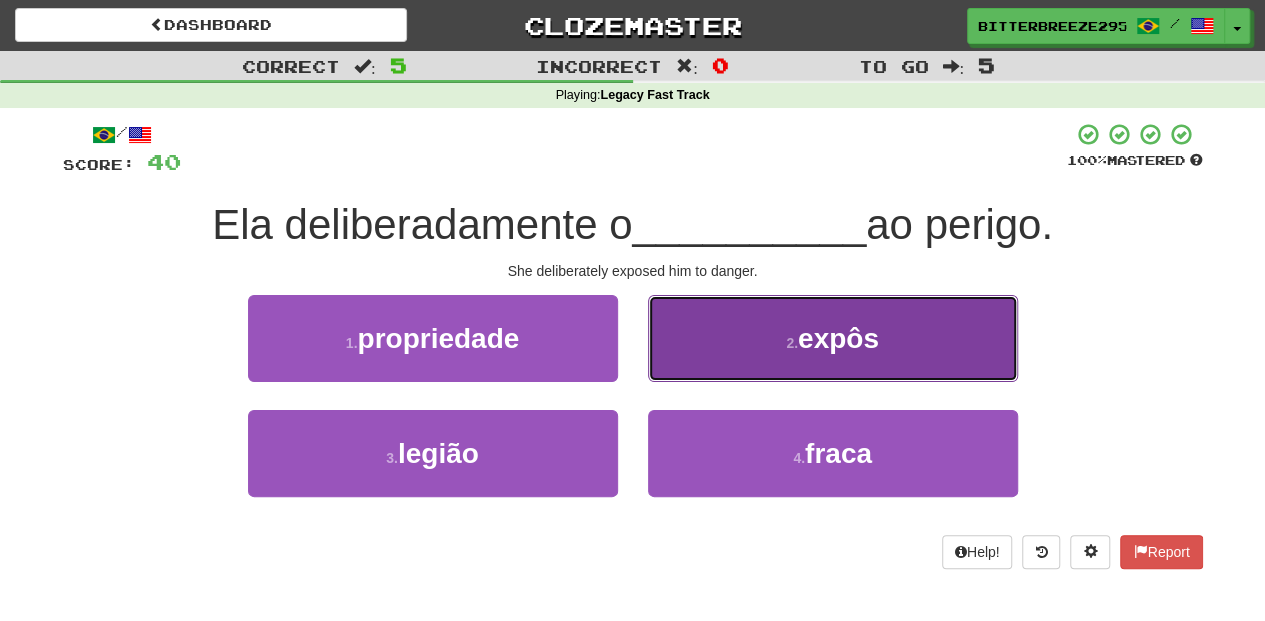 click on "2 .  expôs" at bounding box center (833, 338) 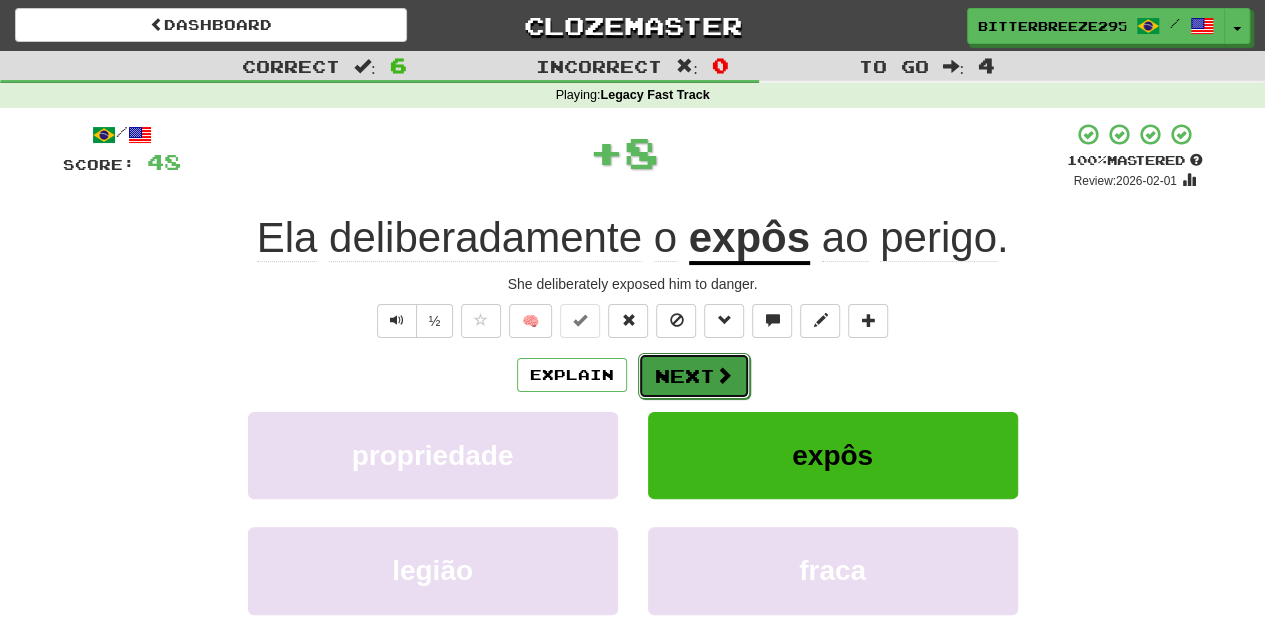 click on "Next" at bounding box center (694, 376) 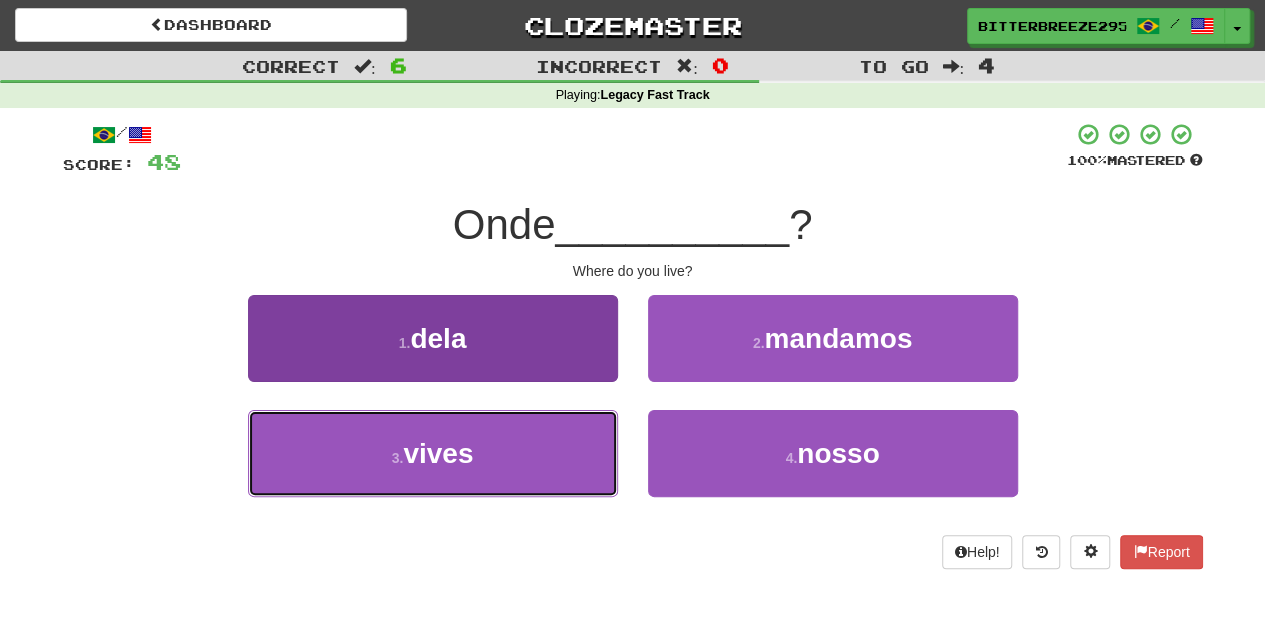 click on "3 .  vives" at bounding box center [433, 453] 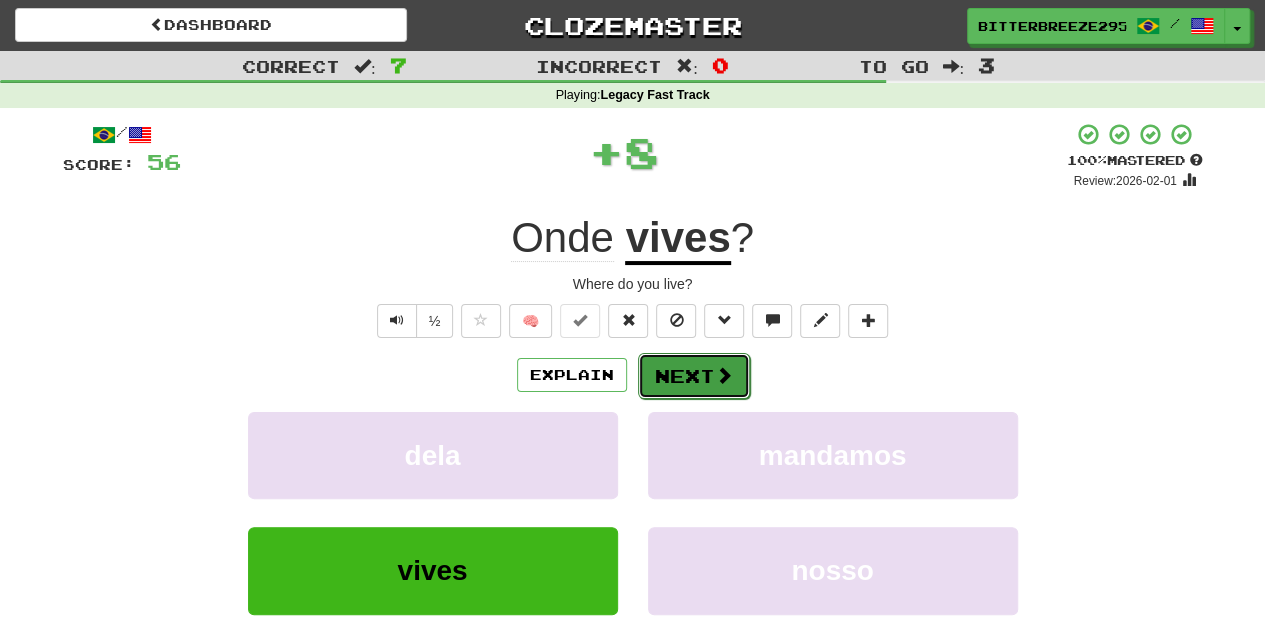 click on "Next" at bounding box center [694, 376] 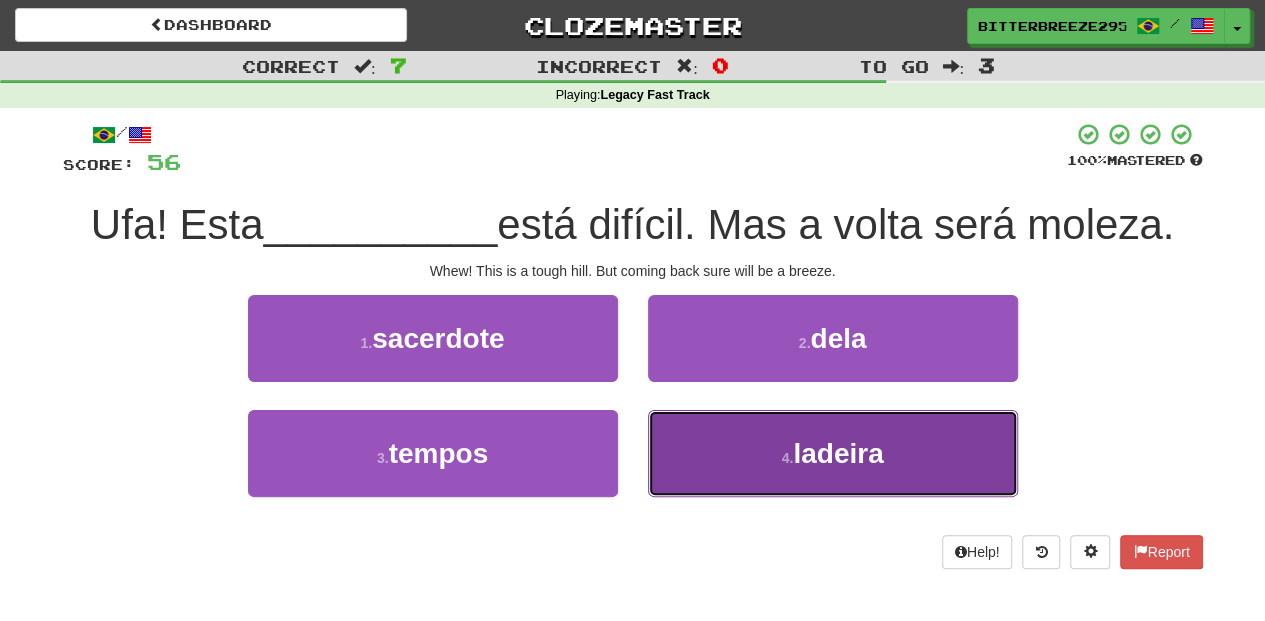 click on "4 .  ladeira" at bounding box center (833, 453) 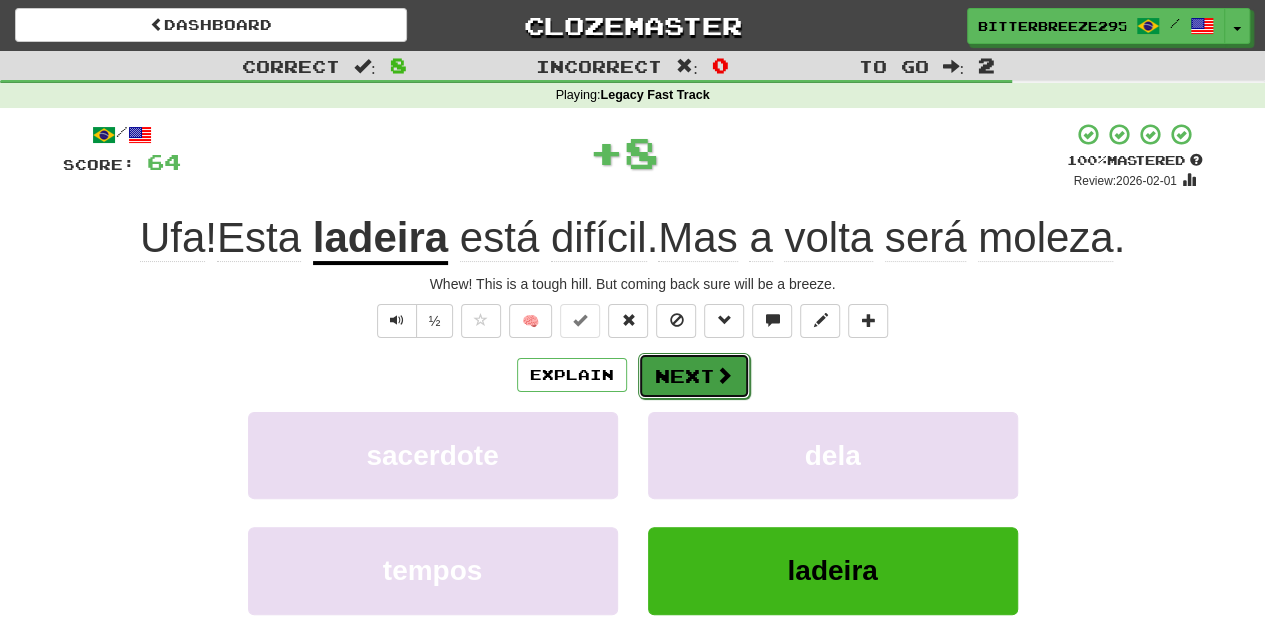 click on "Next" at bounding box center [694, 376] 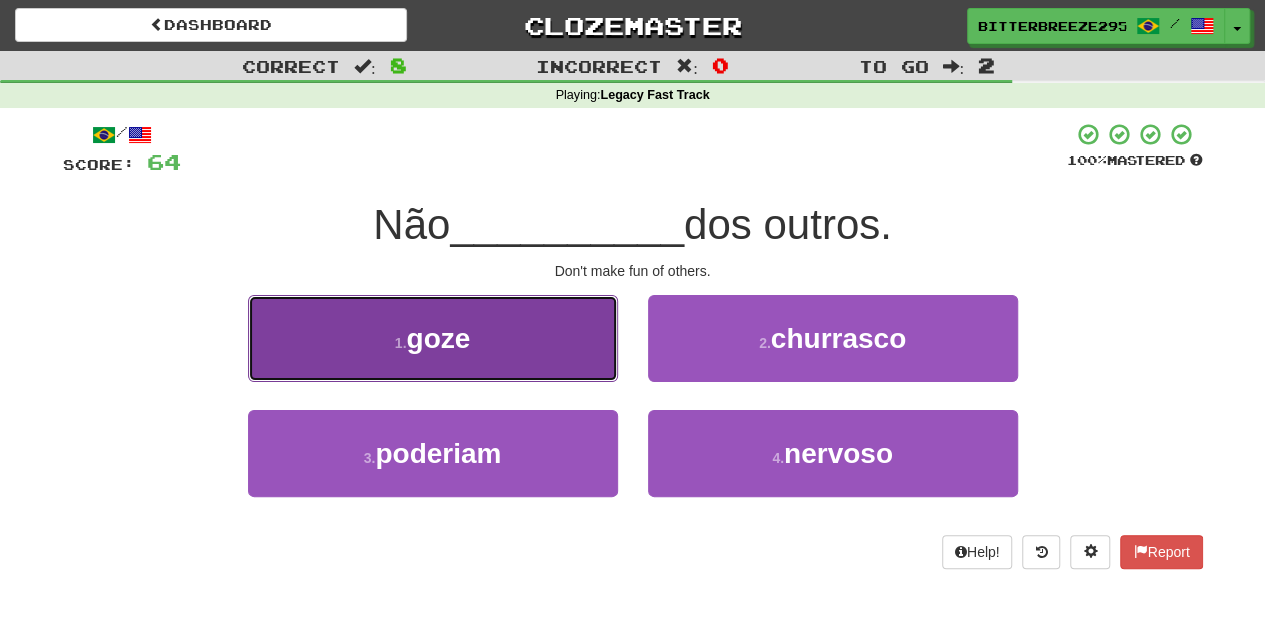 click on "1 .  goze" at bounding box center (433, 338) 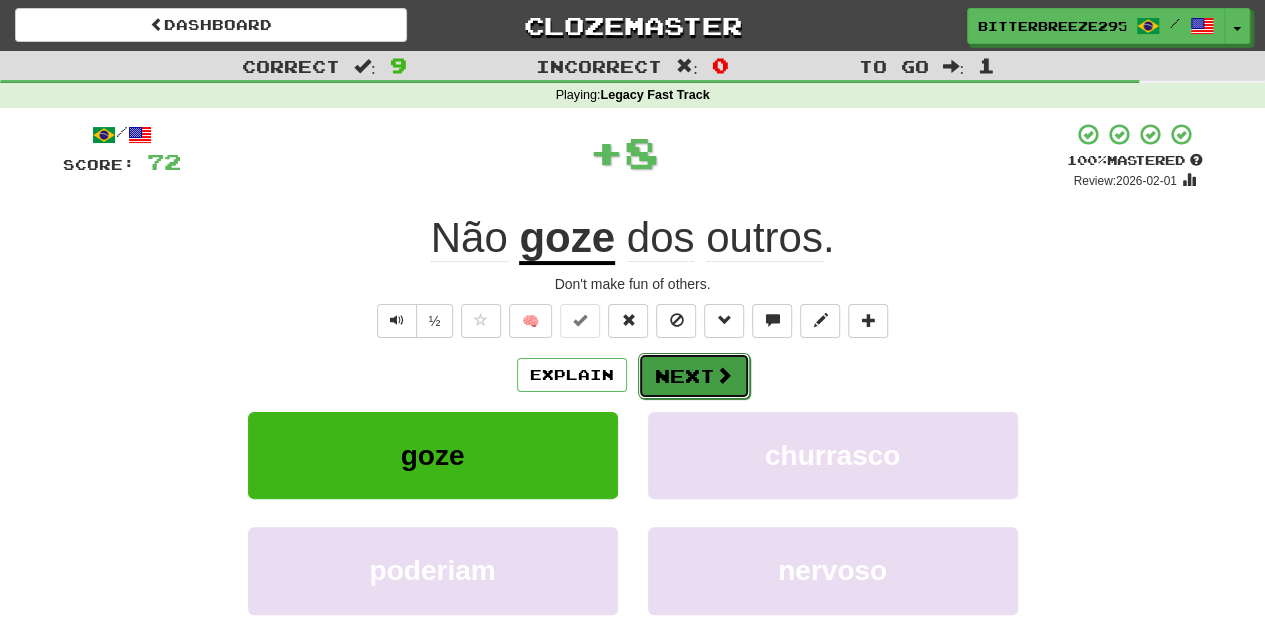 click on "Next" at bounding box center (694, 376) 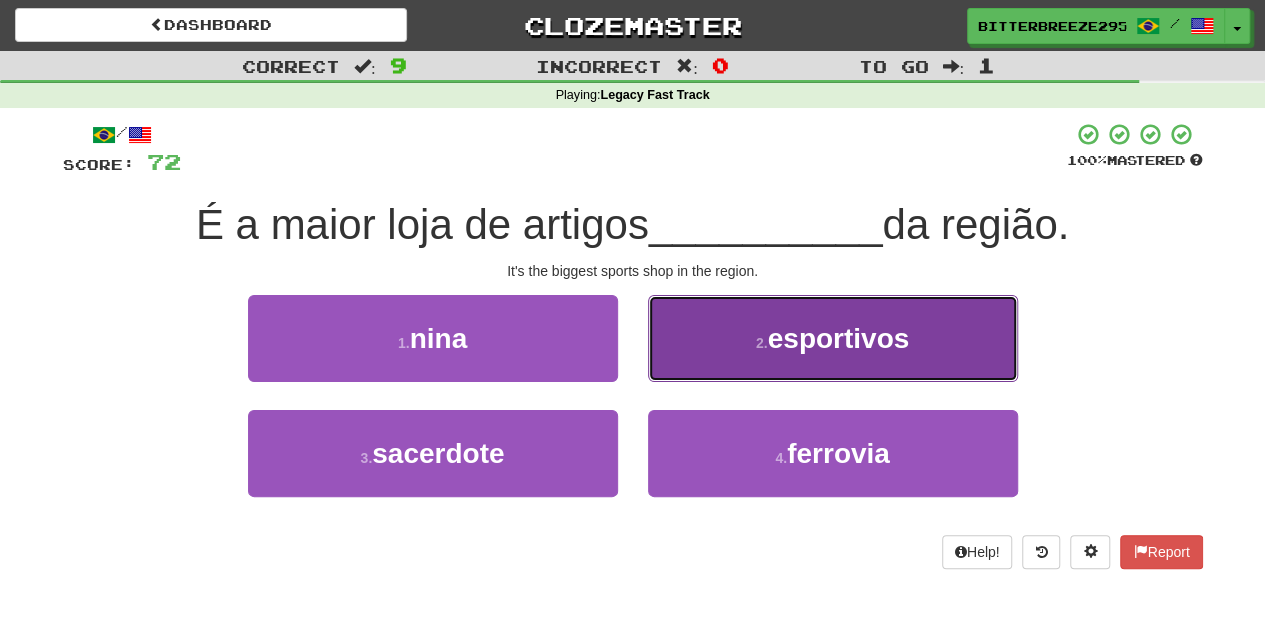 click on "2 .  esportivos" at bounding box center [833, 338] 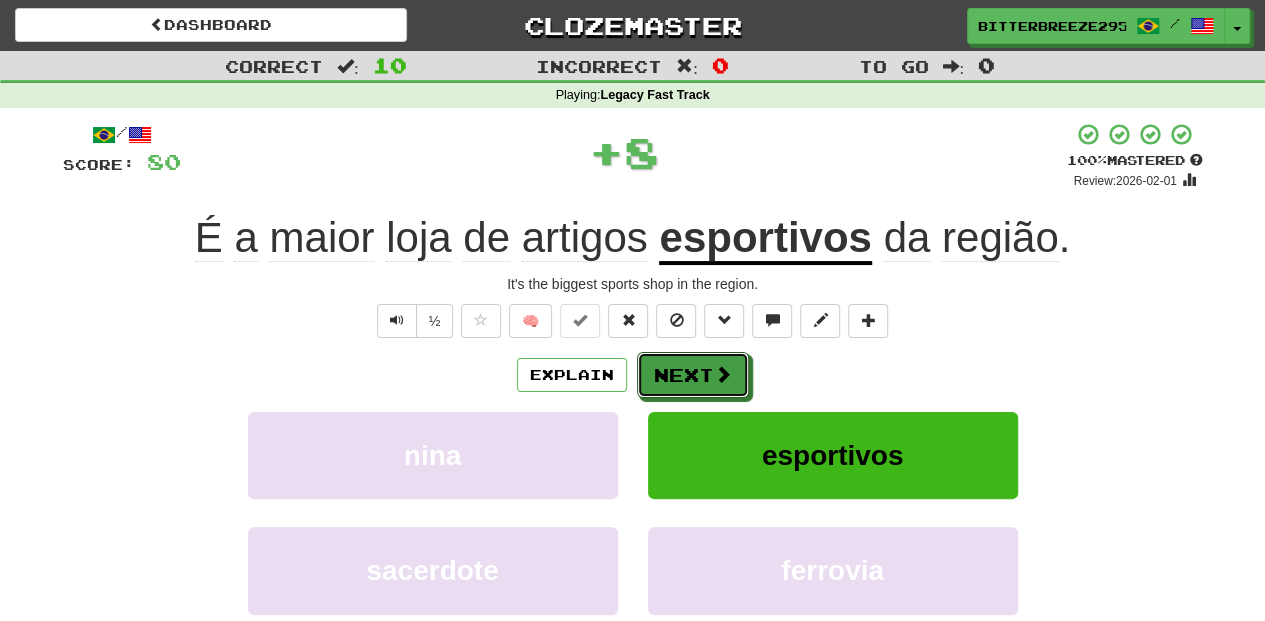 click on "Next" at bounding box center (693, 375) 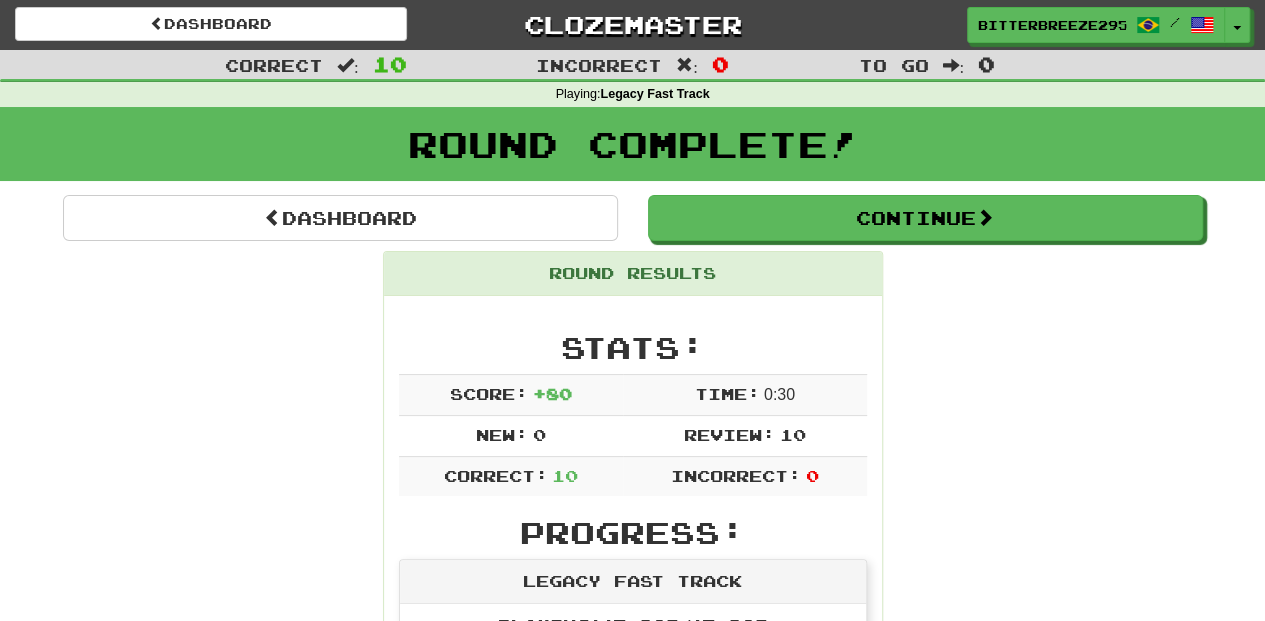 scroll, scrollTop: 0, scrollLeft: 0, axis: both 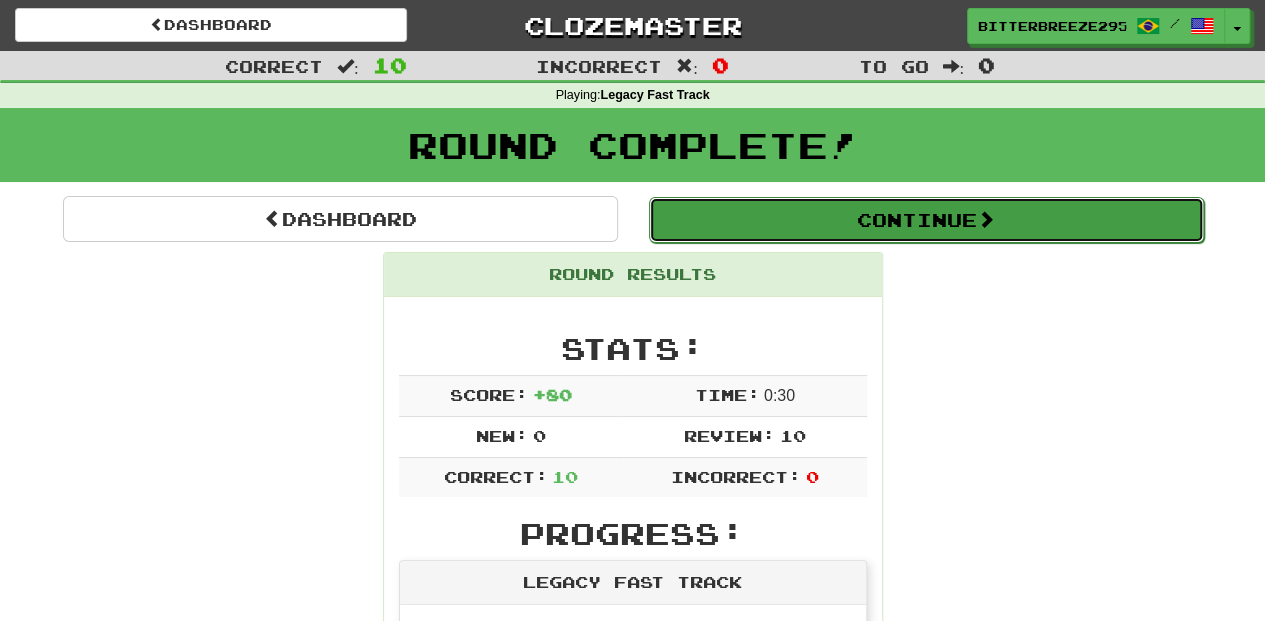 click on "Continue" at bounding box center [926, 220] 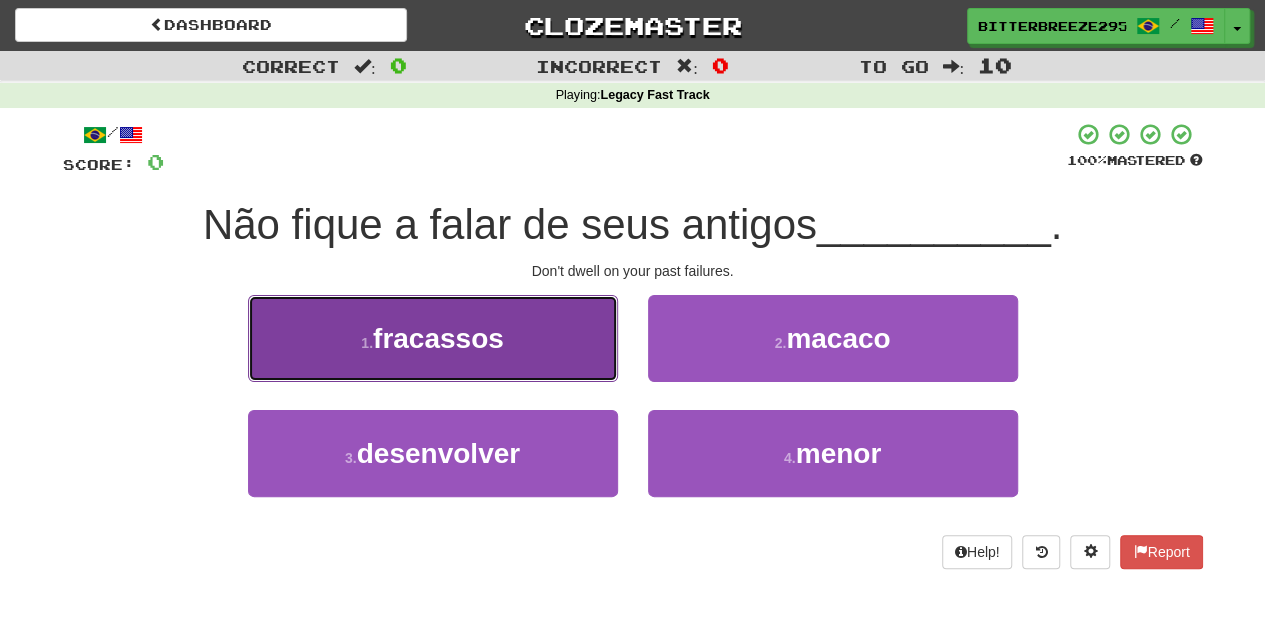 click on "1 .  fracassos" at bounding box center [433, 338] 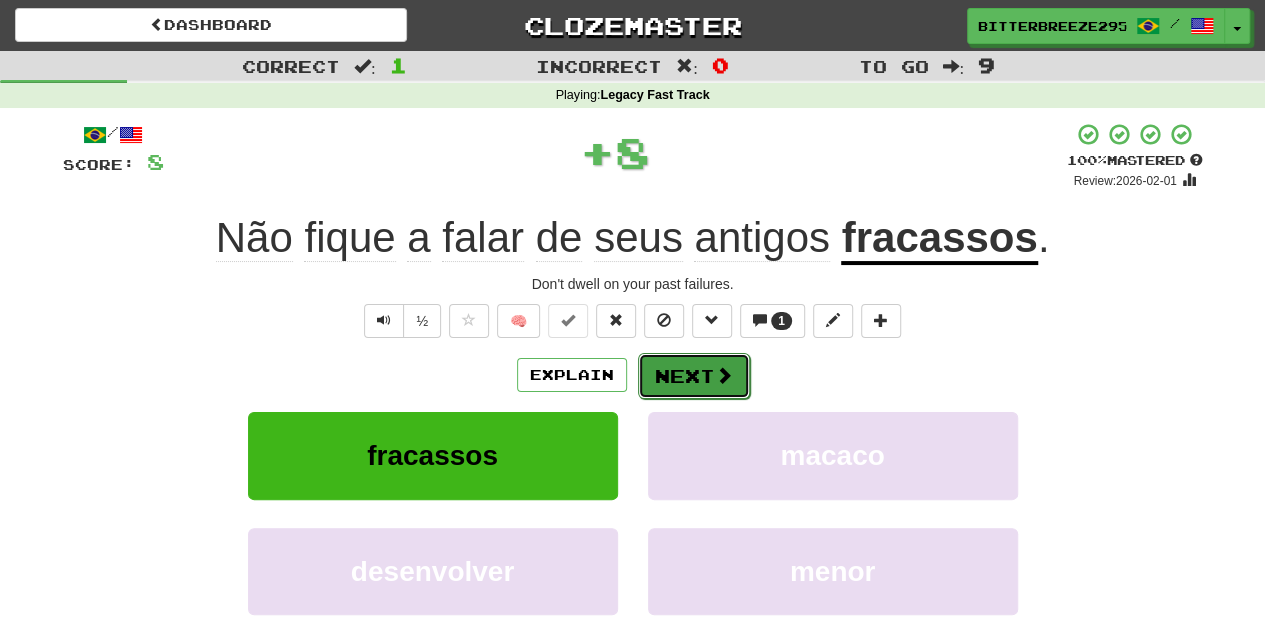 click on "Next" at bounding box center [694, 376] 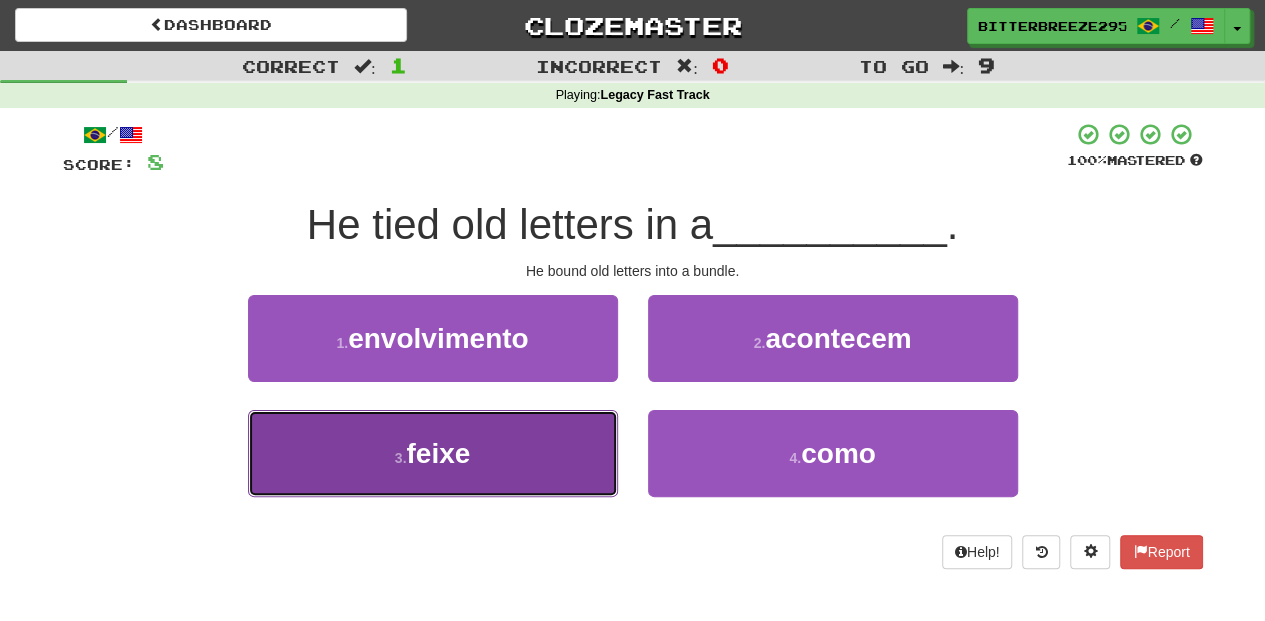 click on "3 .  feixe" at bounding box center [433, 453] 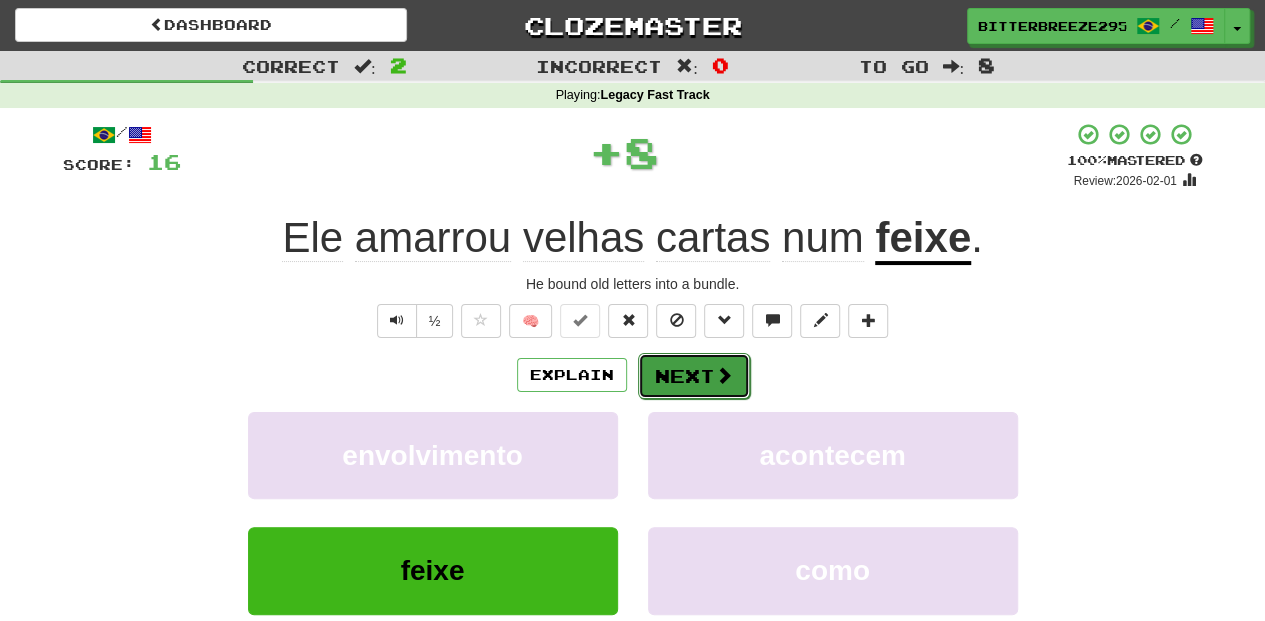 click on "Next" at bounding box center [694, 376] 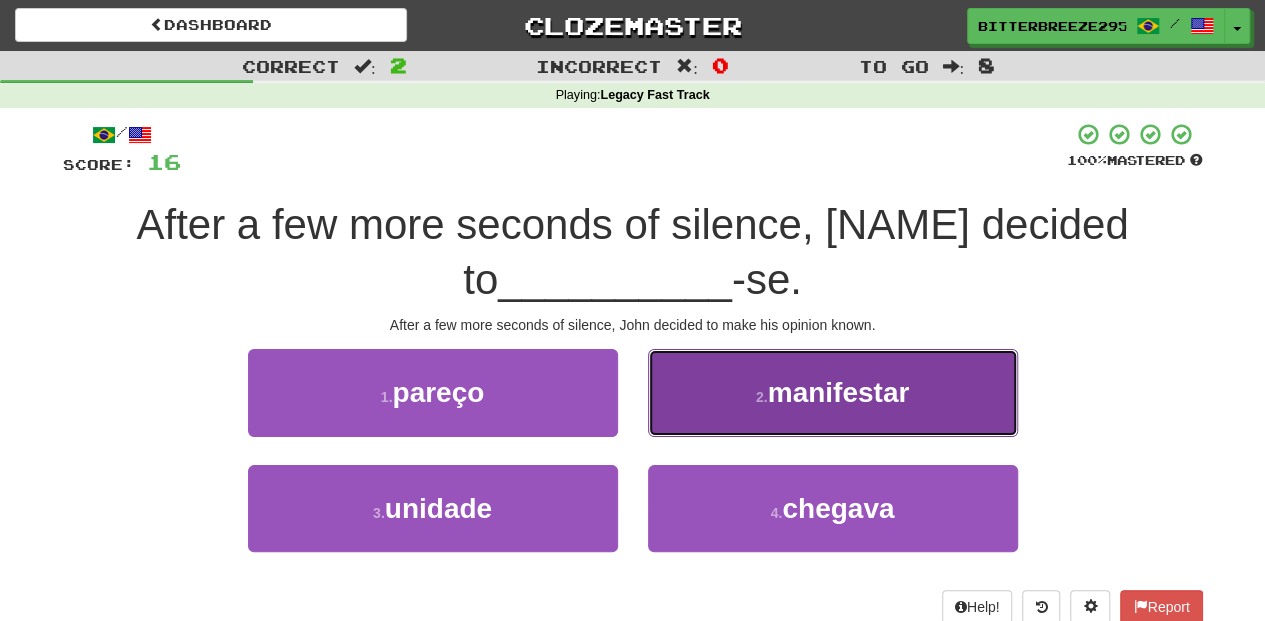 click on "2 .  manifestar" at bounding box center (833, 392) 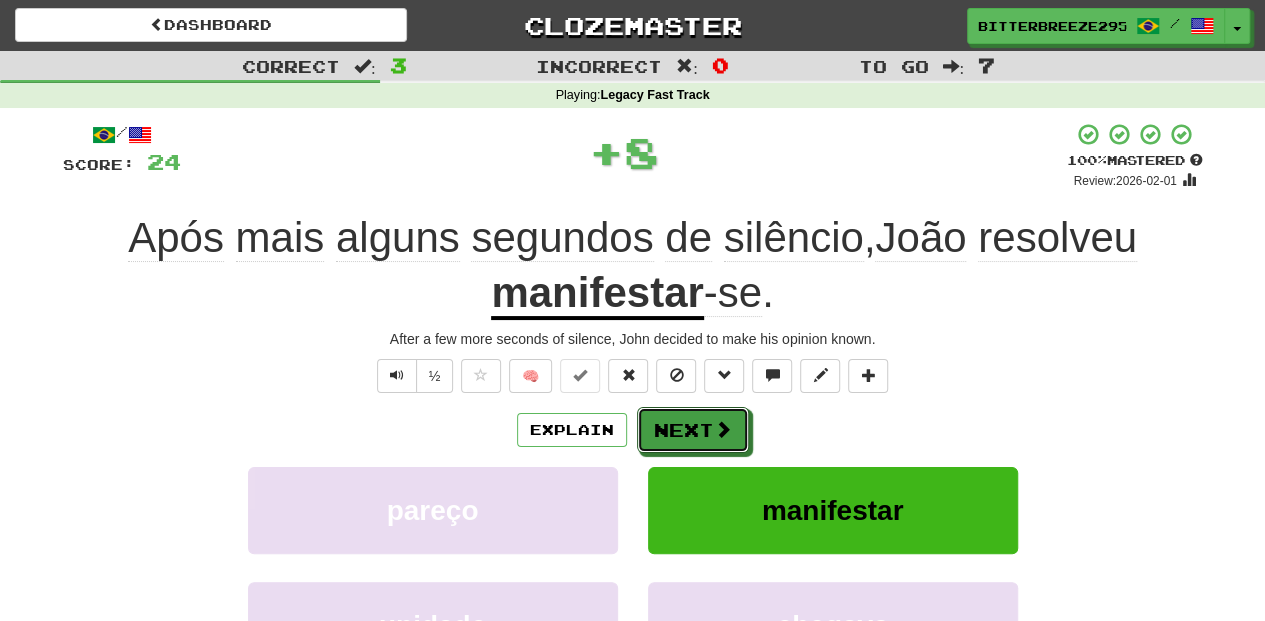 click on "Next" at bounding box center [693, 430] 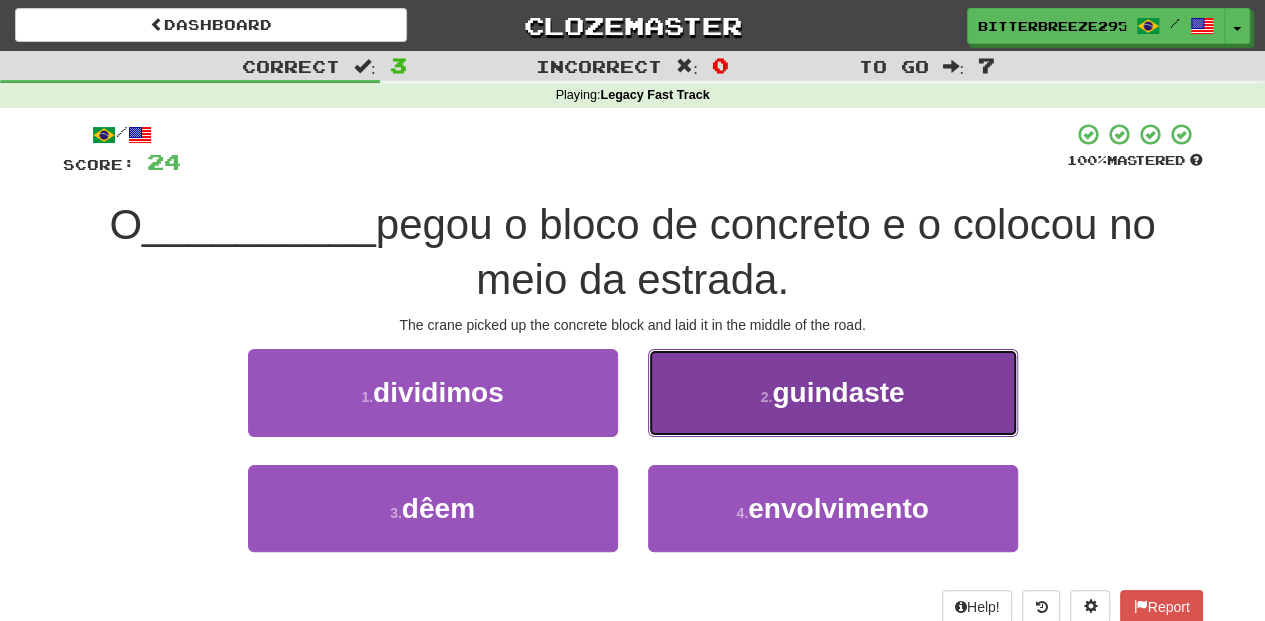 click on "2 .  guindaste" at bounding box center [833, 392] 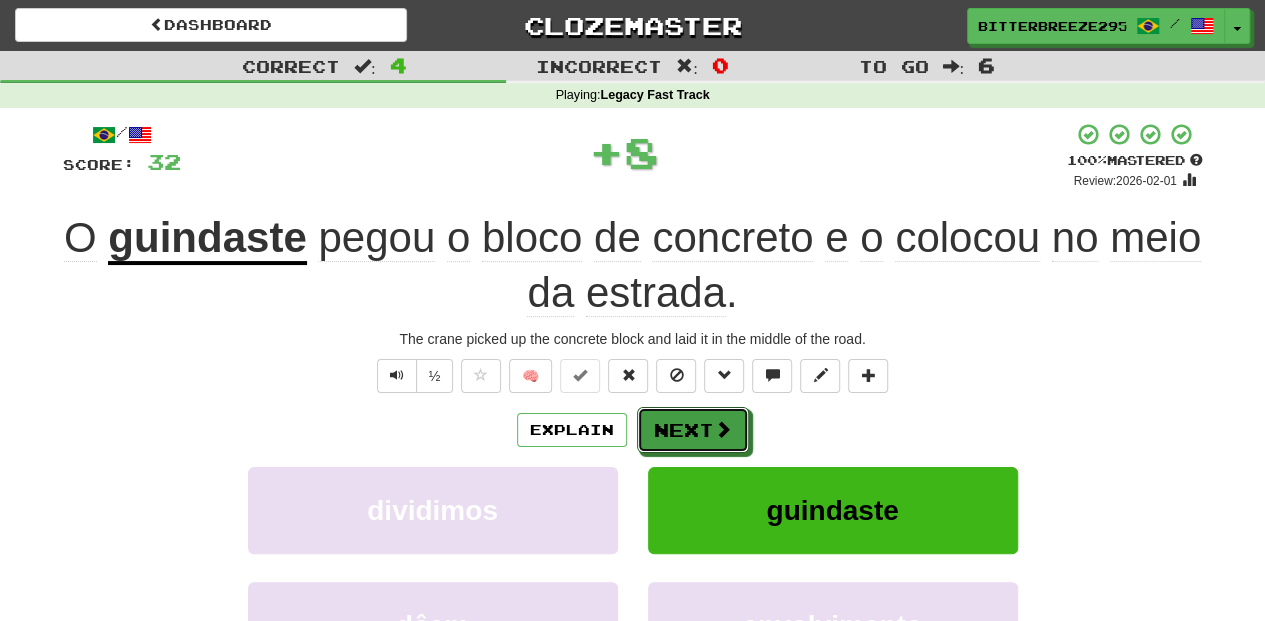 click on "Next" at bounding box center [693, 430] 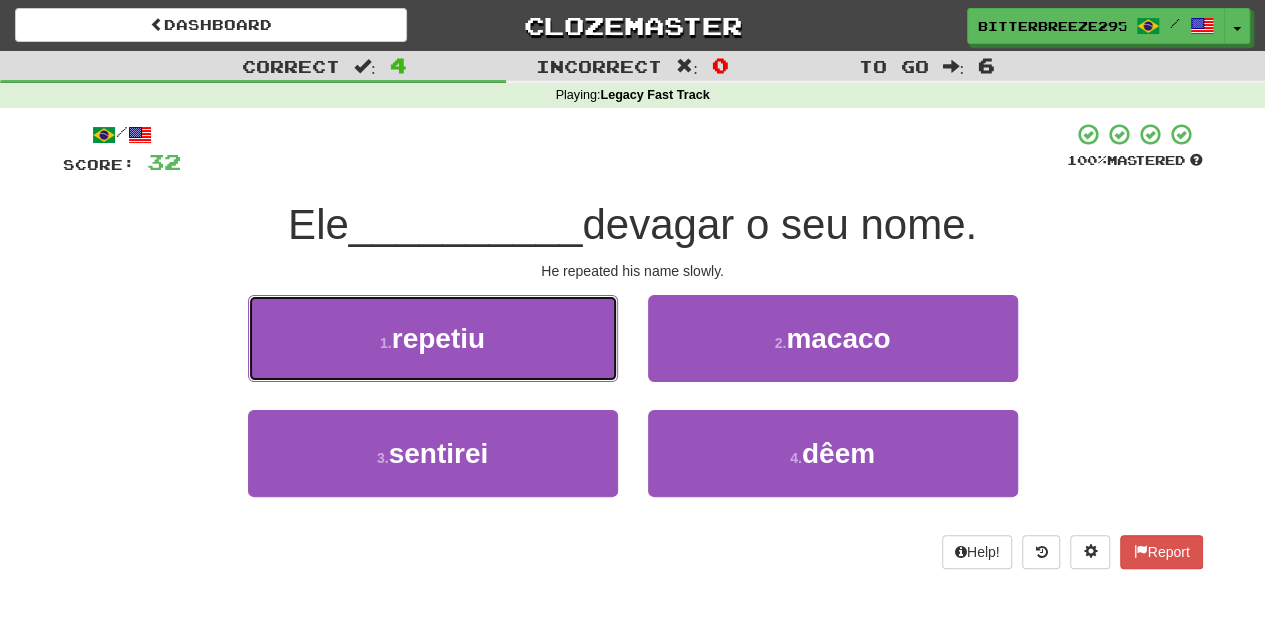 drag, startPoint x: 530, startPoint y: 340, endPoint x: 547, endPoint y: 348, distance: 18.788294 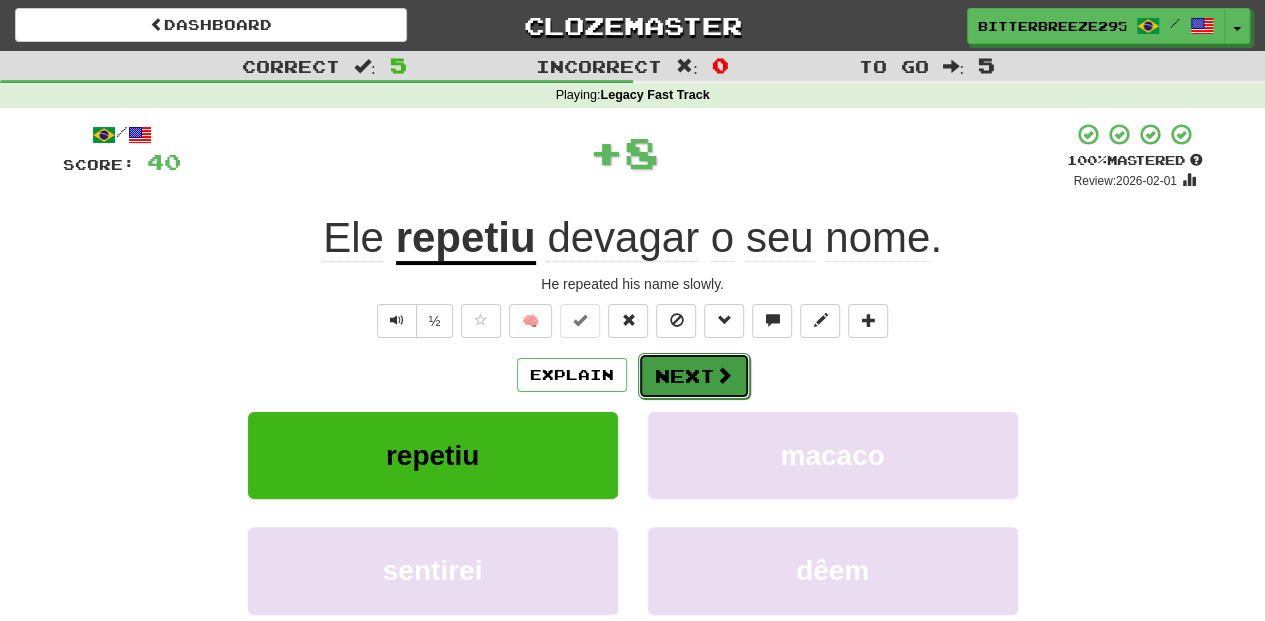 click on "Next" at bounding box center [694, 376] 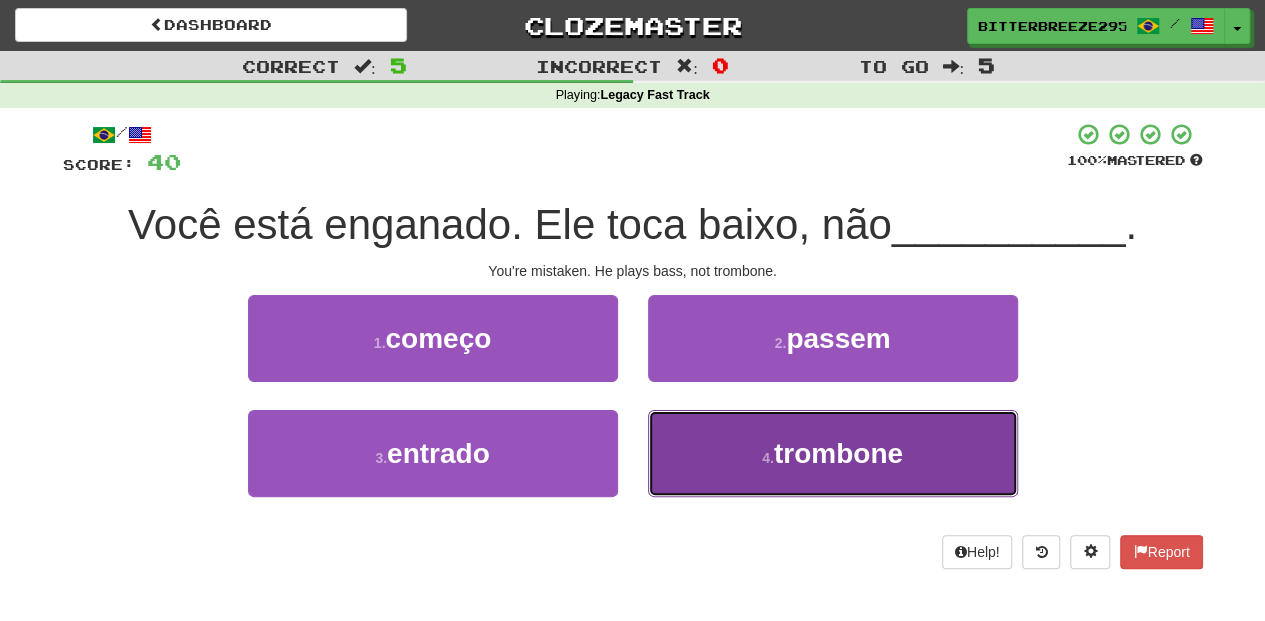 click on "4 .  trombone" at bounding box center (833, 453) 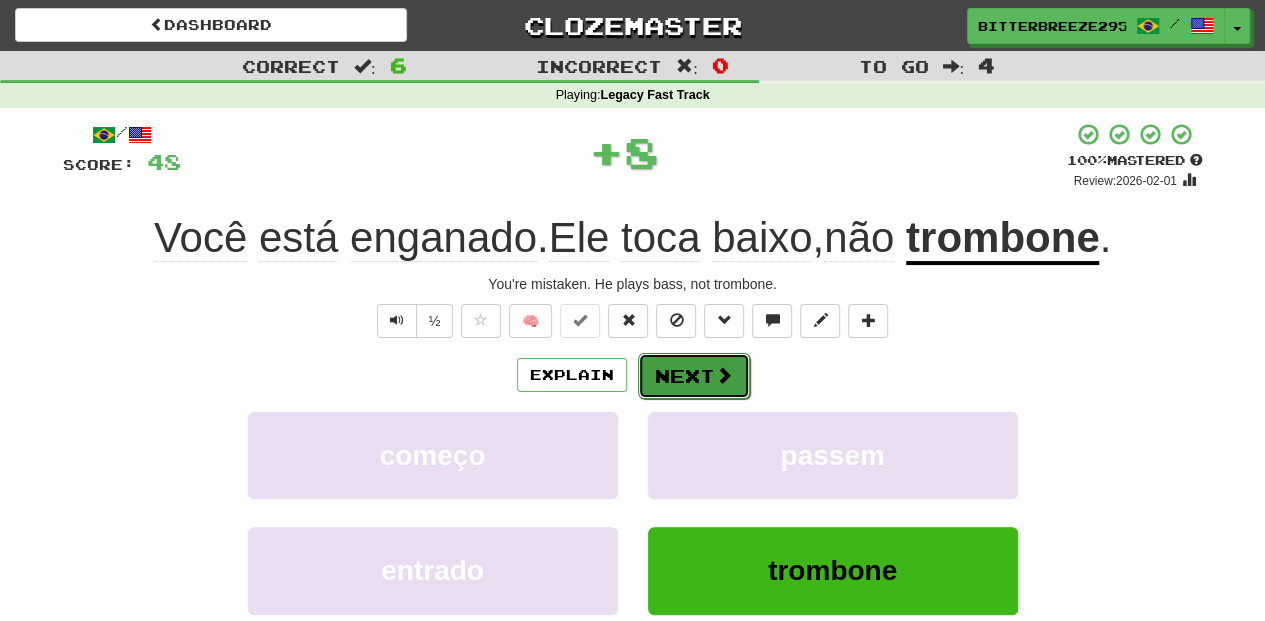 click on "Next" at bounding box center [694, 376] 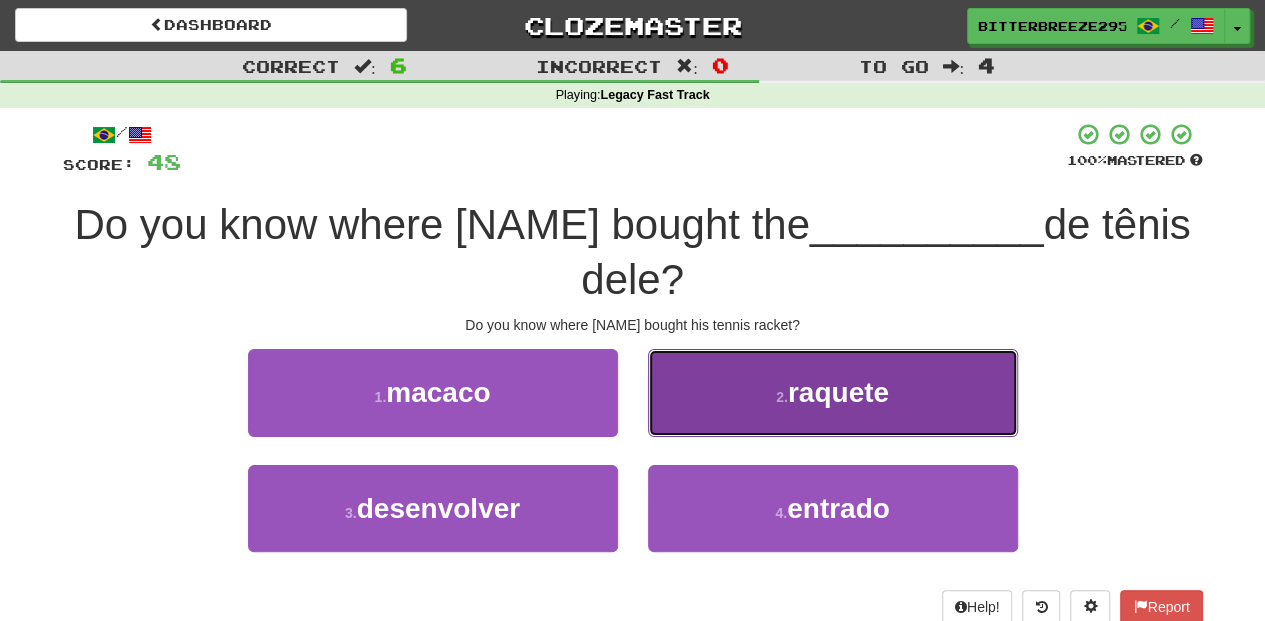 click on "2 .  raquete" at bounding box center (833, 392) 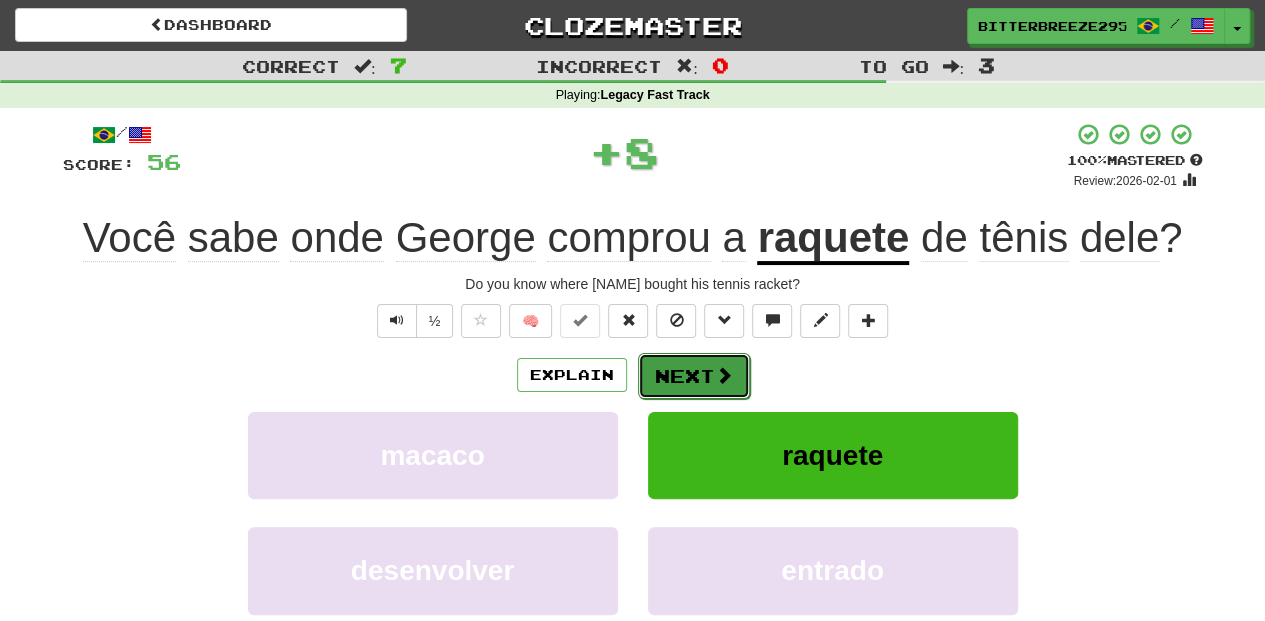 click on "Next" at bounding box center (694, 376) 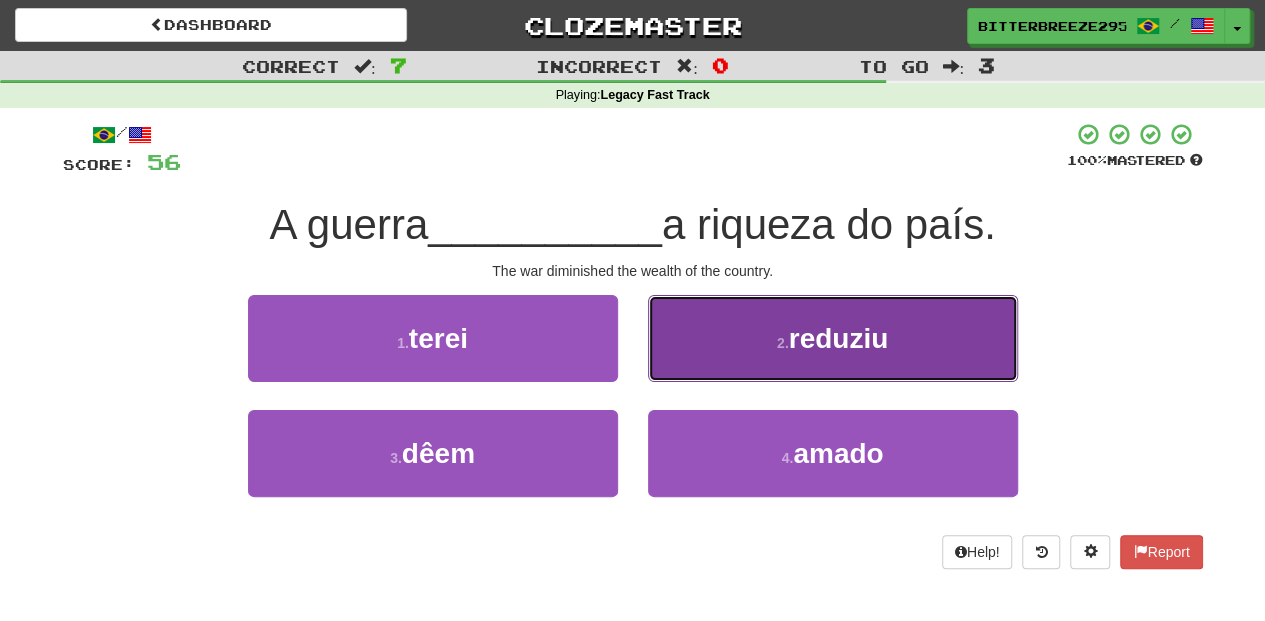 click on "2 .  reduziu" at bounding box center [833, 338] 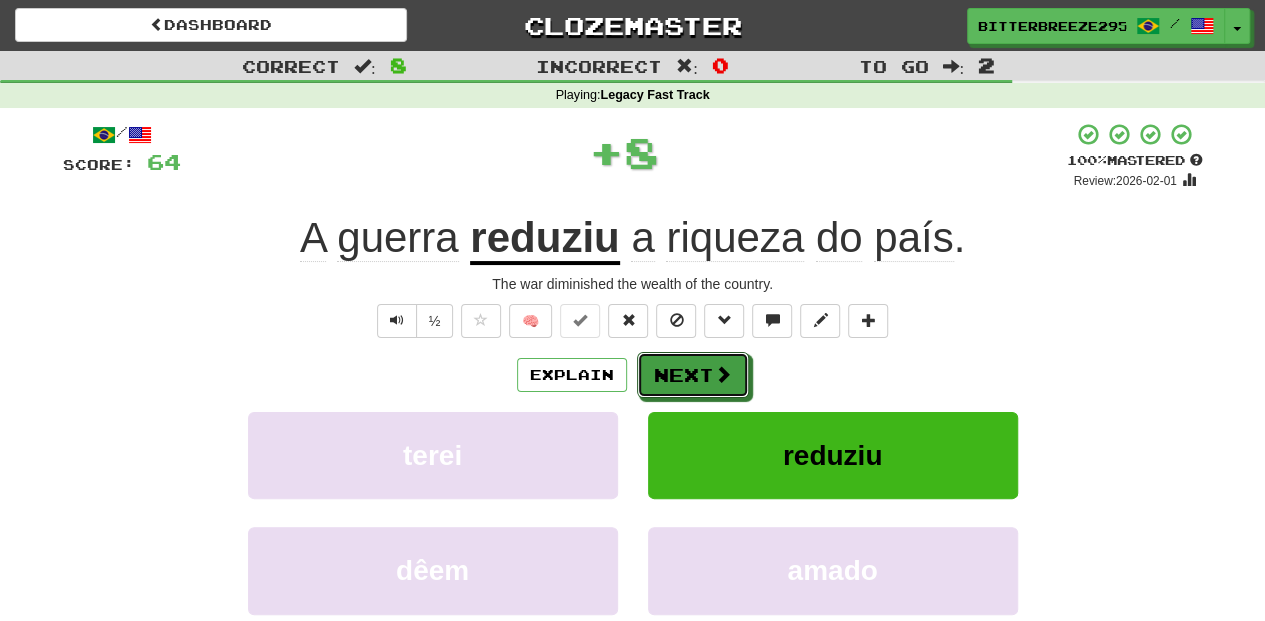click on "Next" at bounding box center (693, 375) 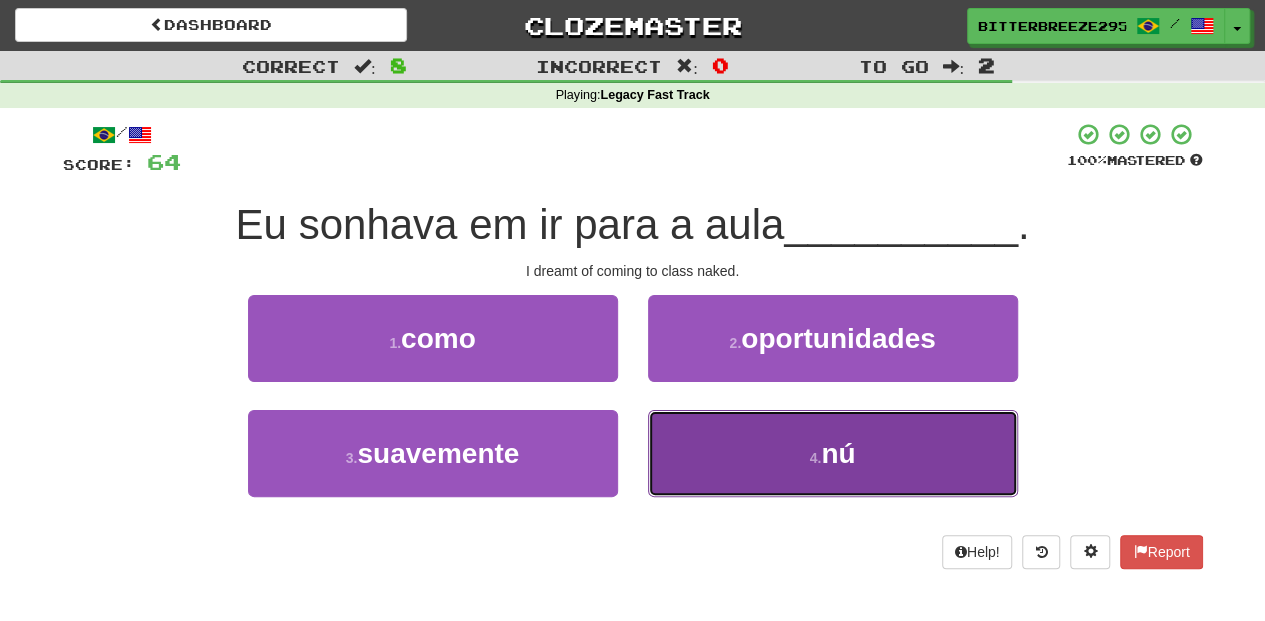 click on "4 .  nú" at bounding box center [833, 453] 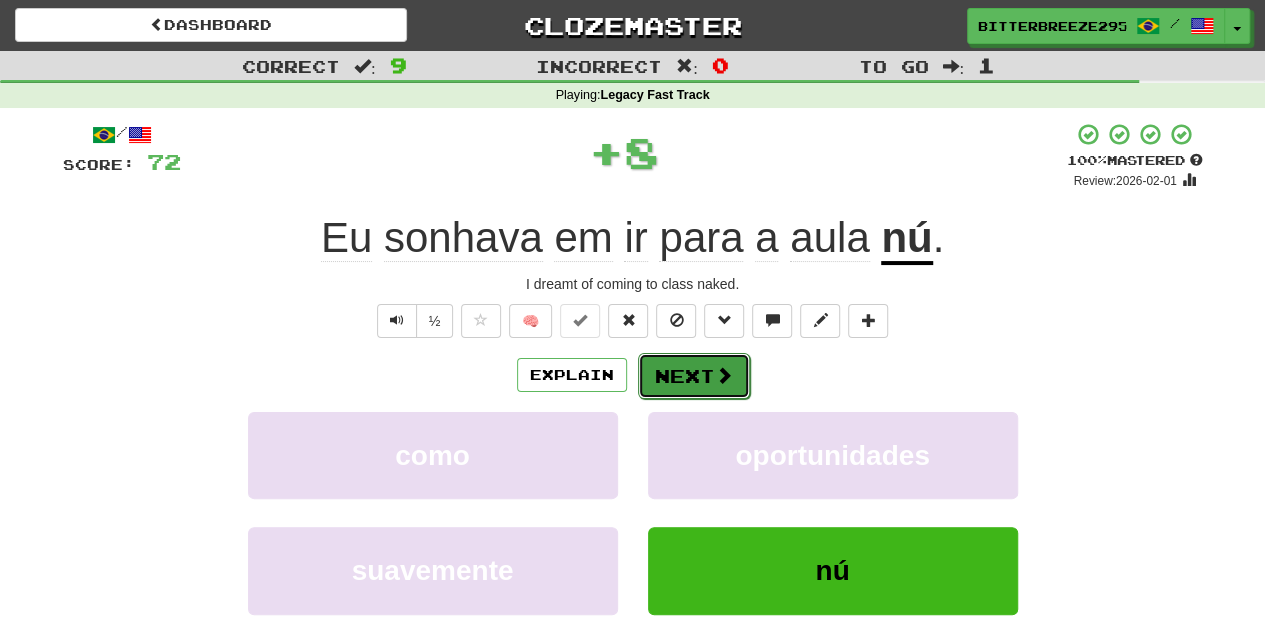 click on "Next" at bounding box center [694, 376] 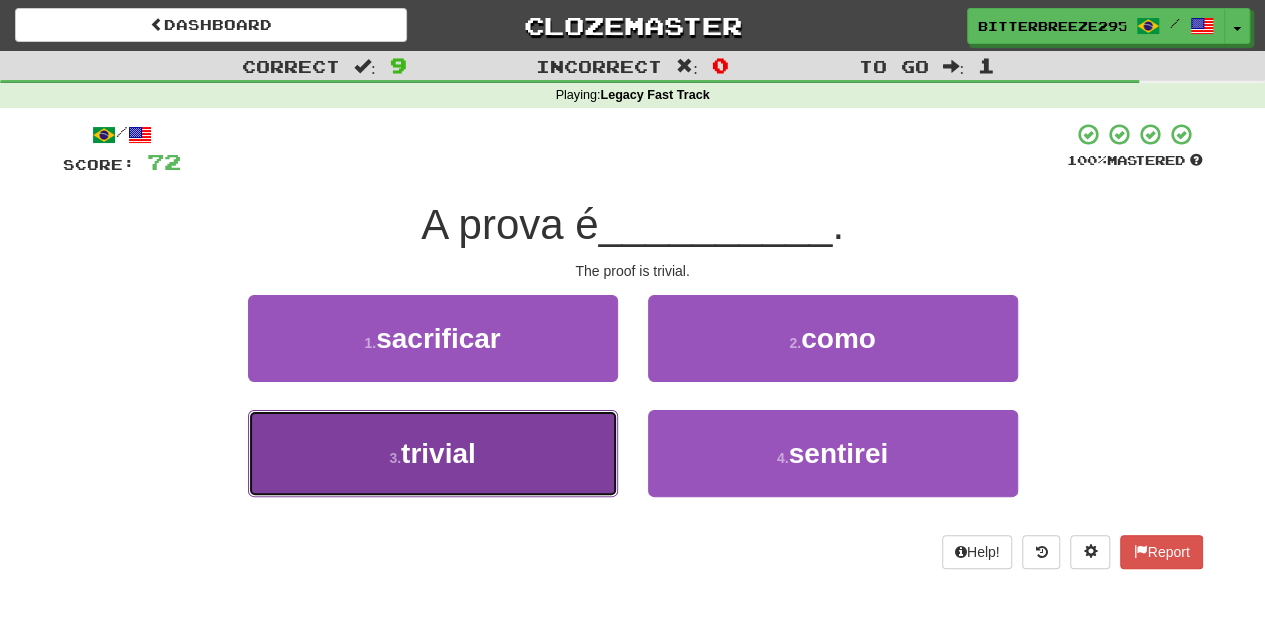 click on "3 .  trivial" at bounding box center (433, 453) 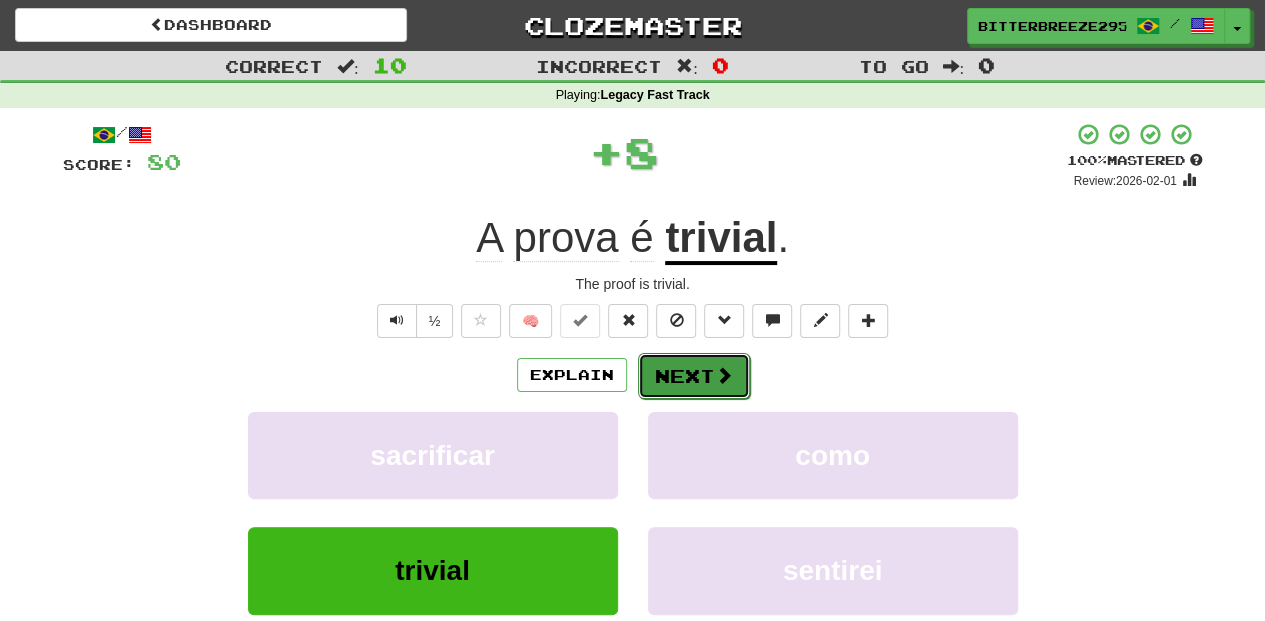 click on "Next" at bounding box center (694, 376) 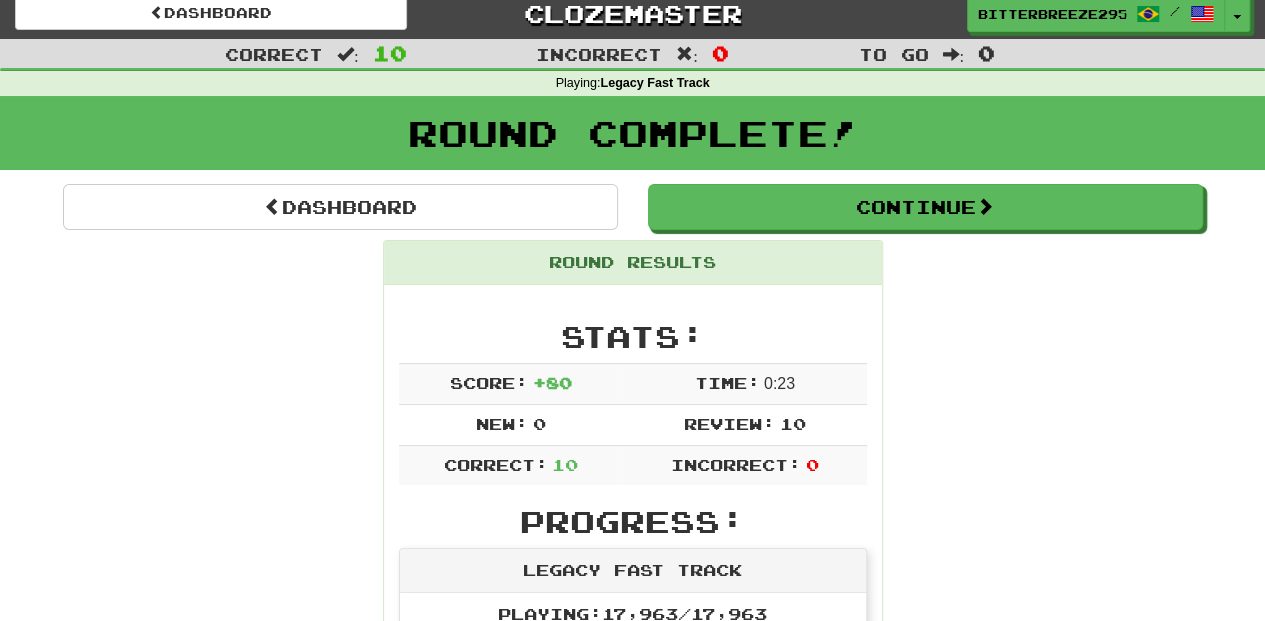 scroll, scrollTop: 0, scrollLeft: 0, axis: both 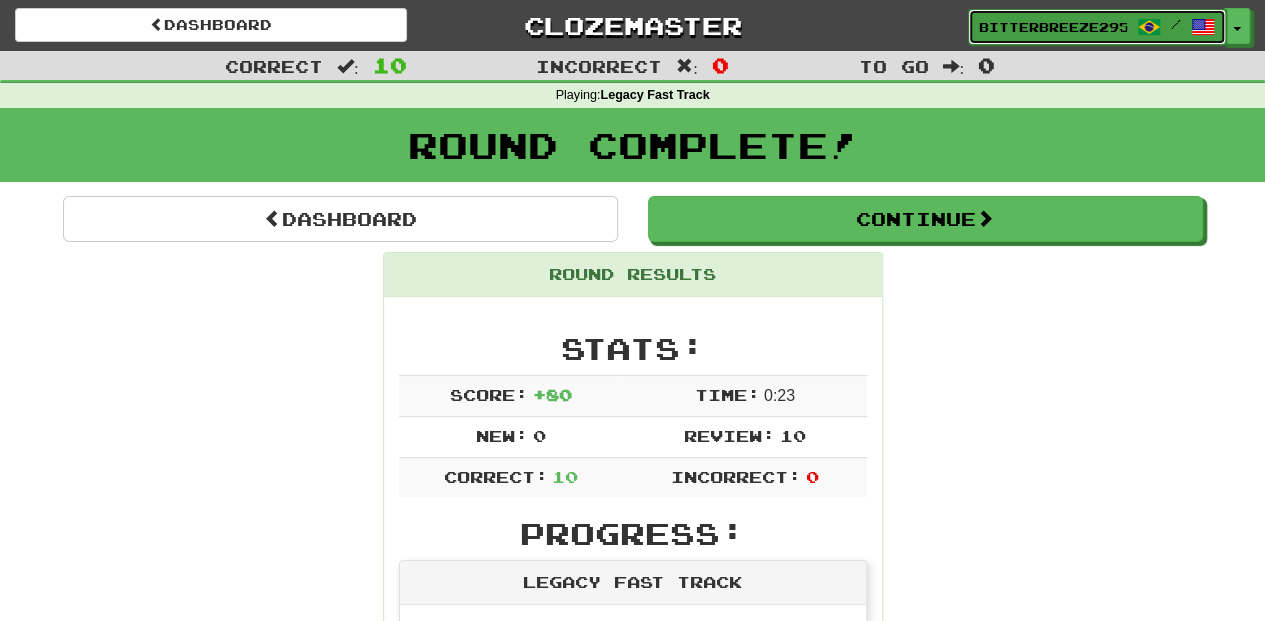 click on "BitterBreeze2956" at bounding box center [1053, 27] 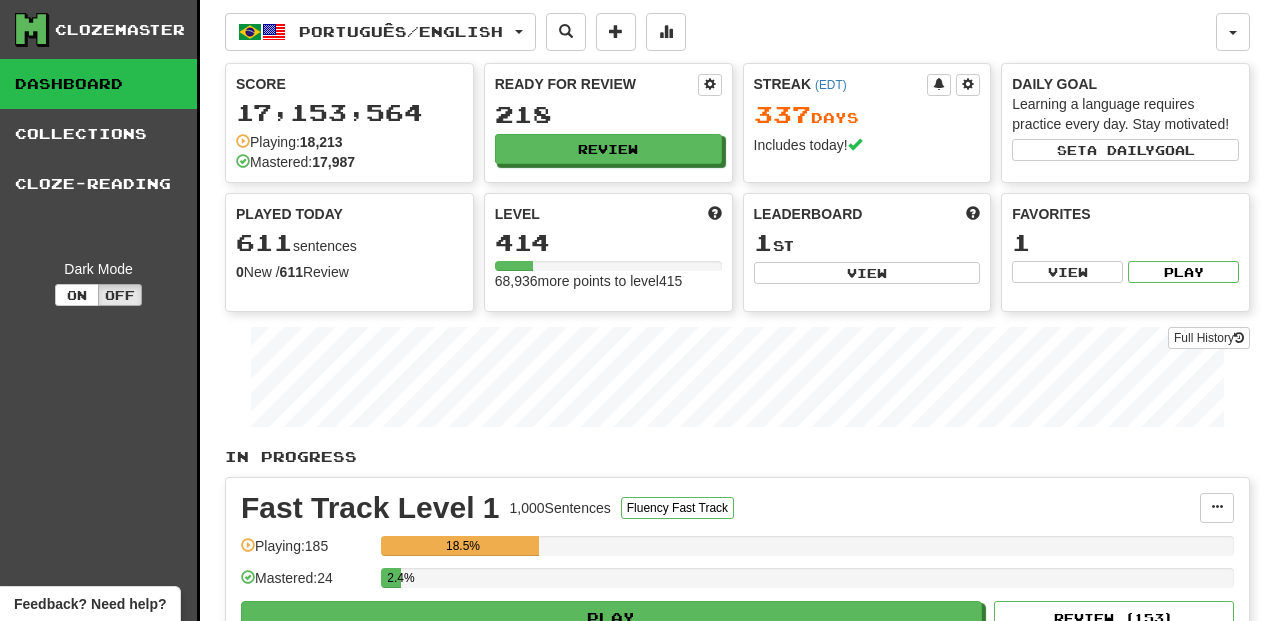 scroll, scrollTop: 0, scrollLeft: 0, axis: both 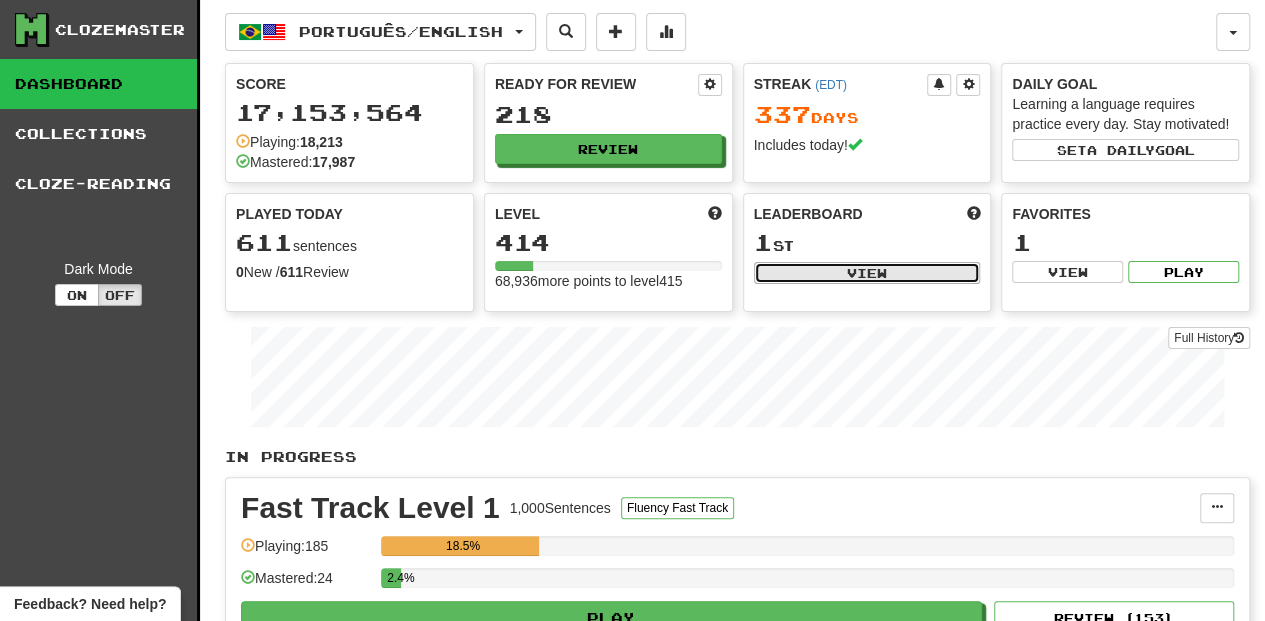 click on "View" at bounding box center [867, 273] 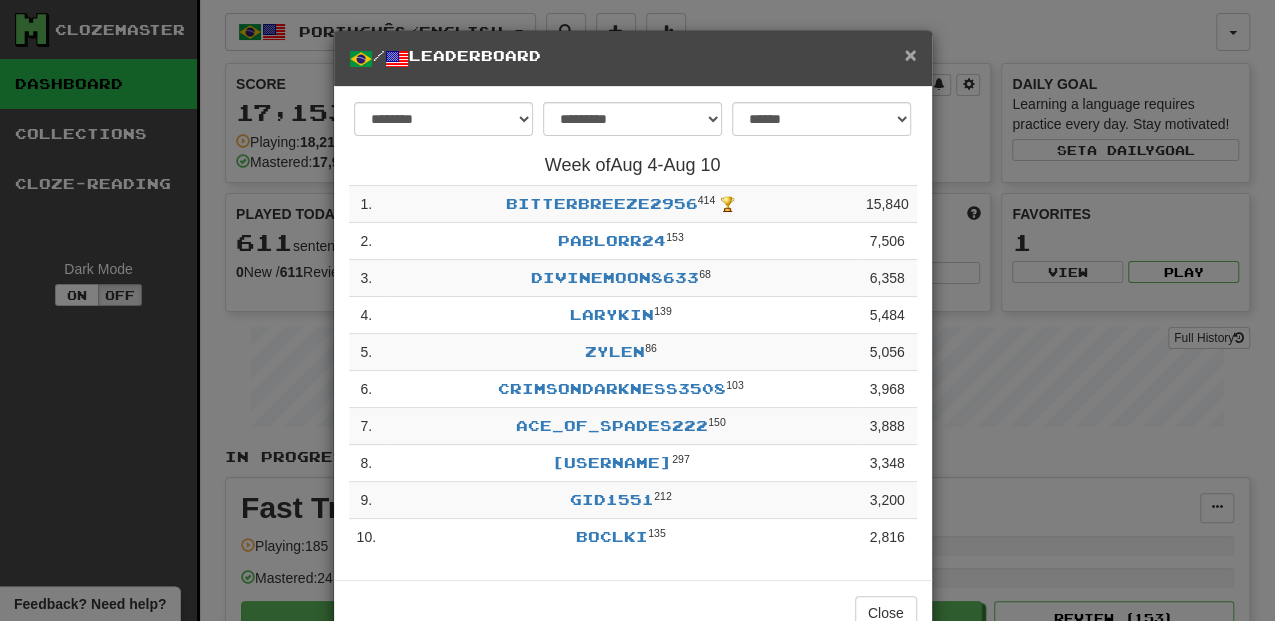 click on "×" at bounding box center [910, 54] 